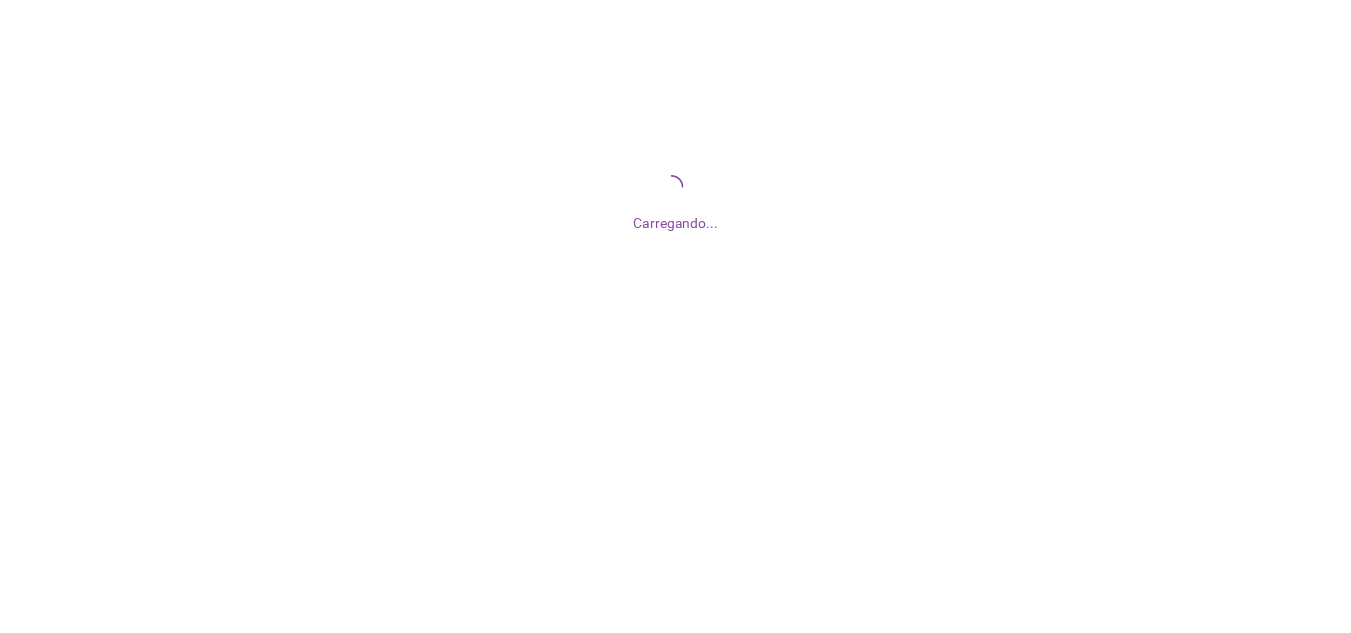 scroll, scrollTop: 0, scrollLeft: 0, axis: both 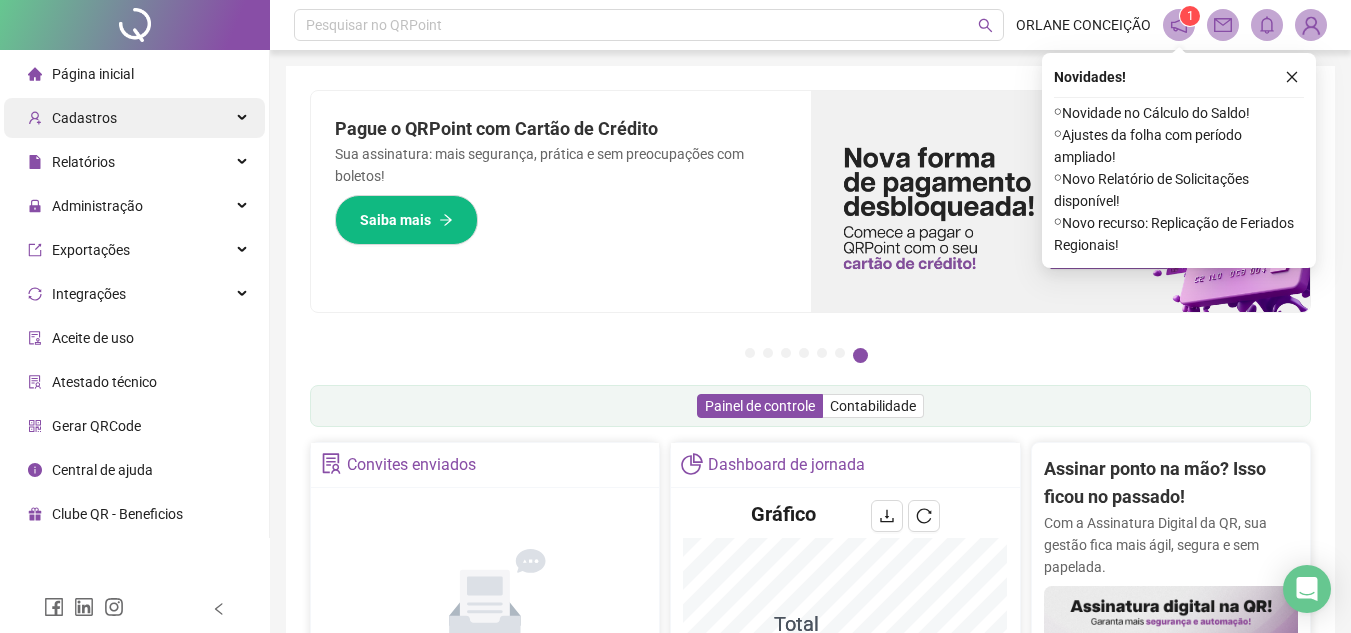 click on "Cadastros" at bounding box center (134, 118) 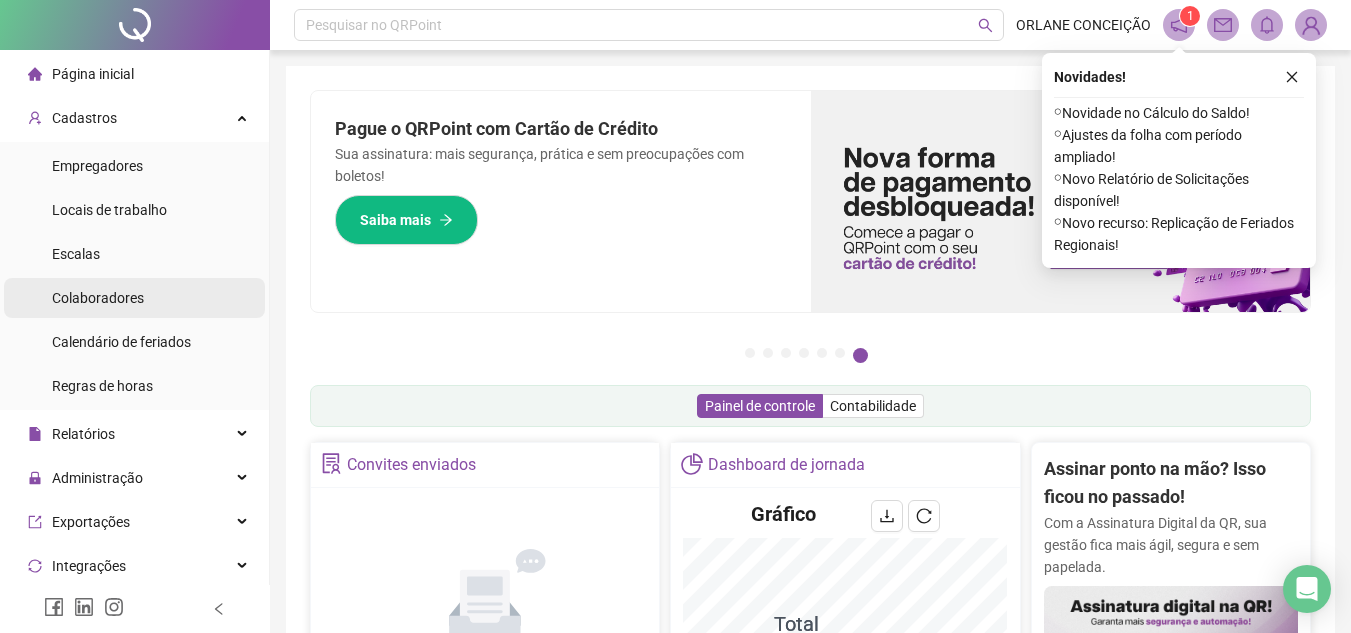 click on "Colaboradores" at bounding box center [134, 298] 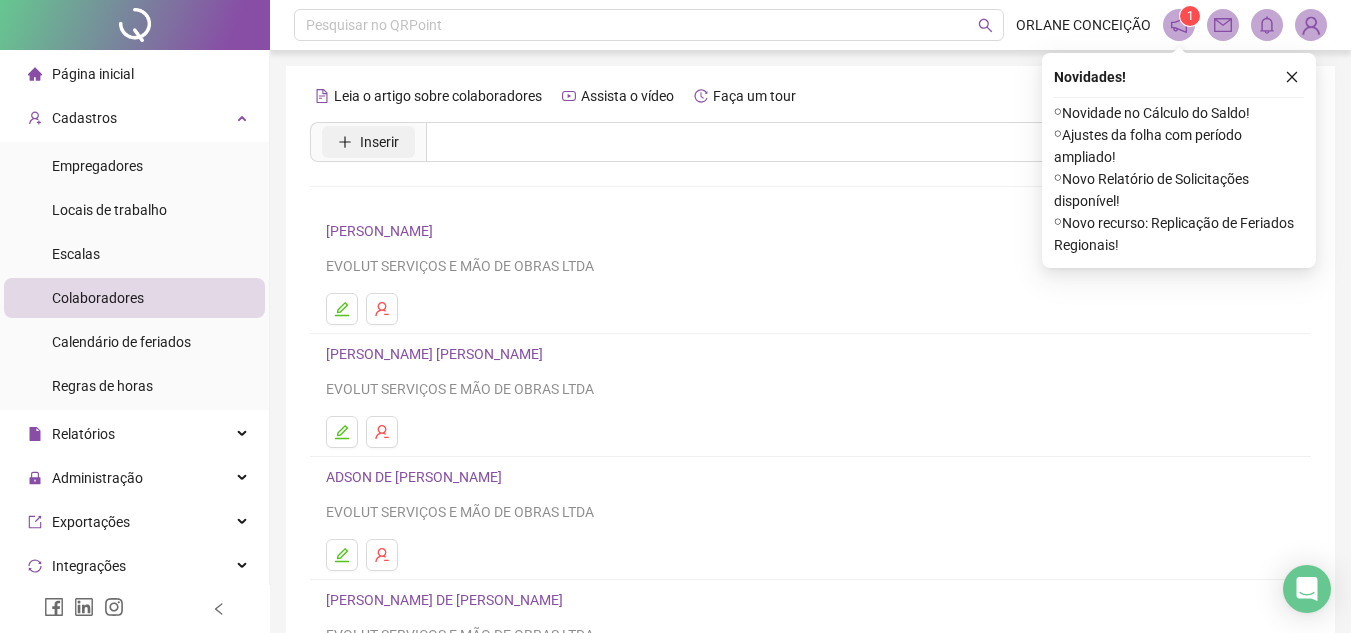 click on "Inserir" at bounding box center [379, 142] 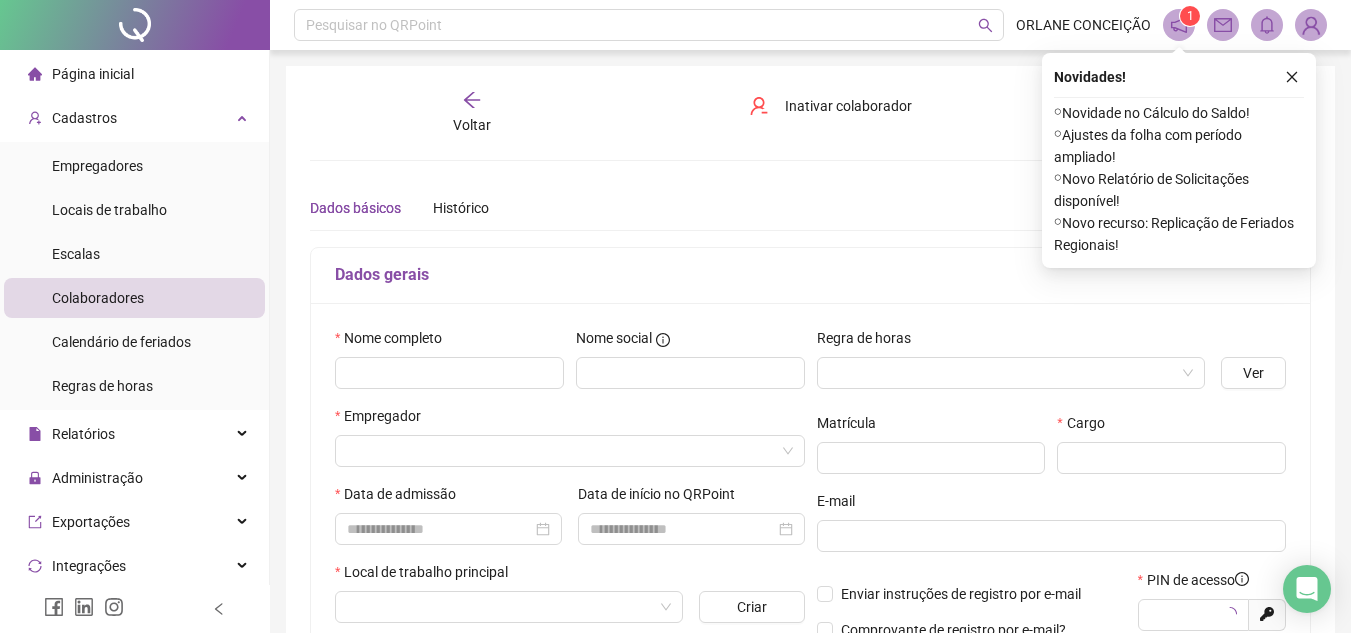 type on "*****" 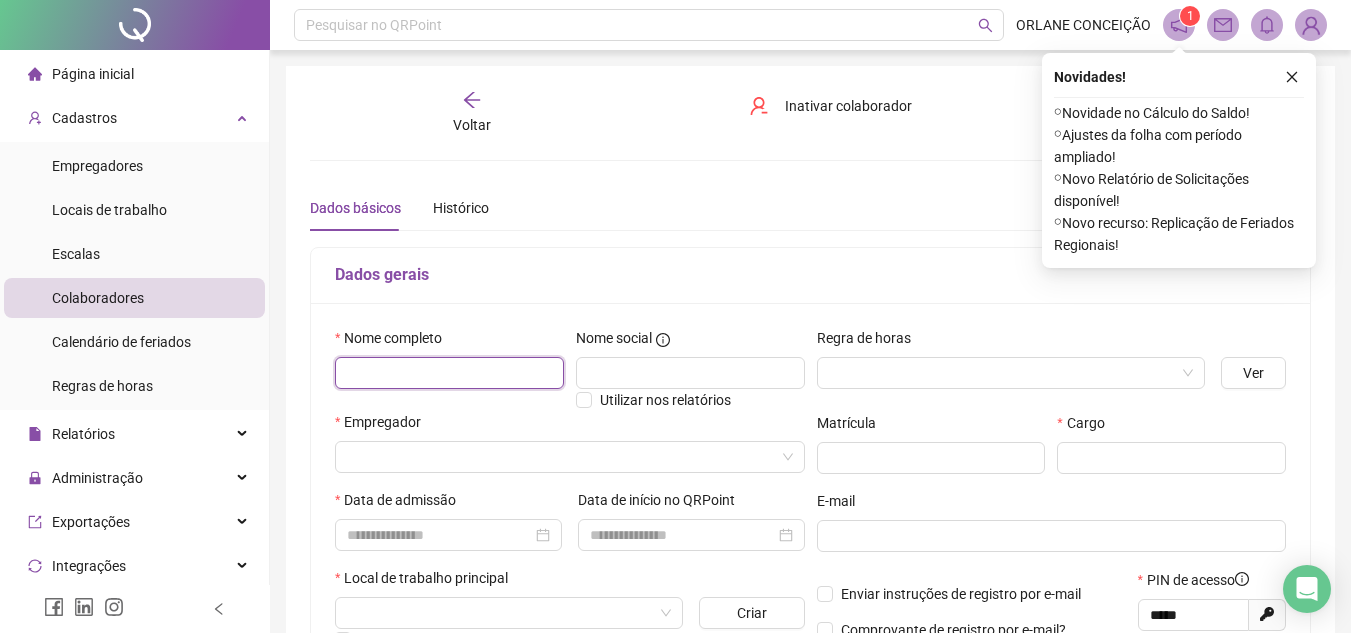 click at bounding box center [449, 373] 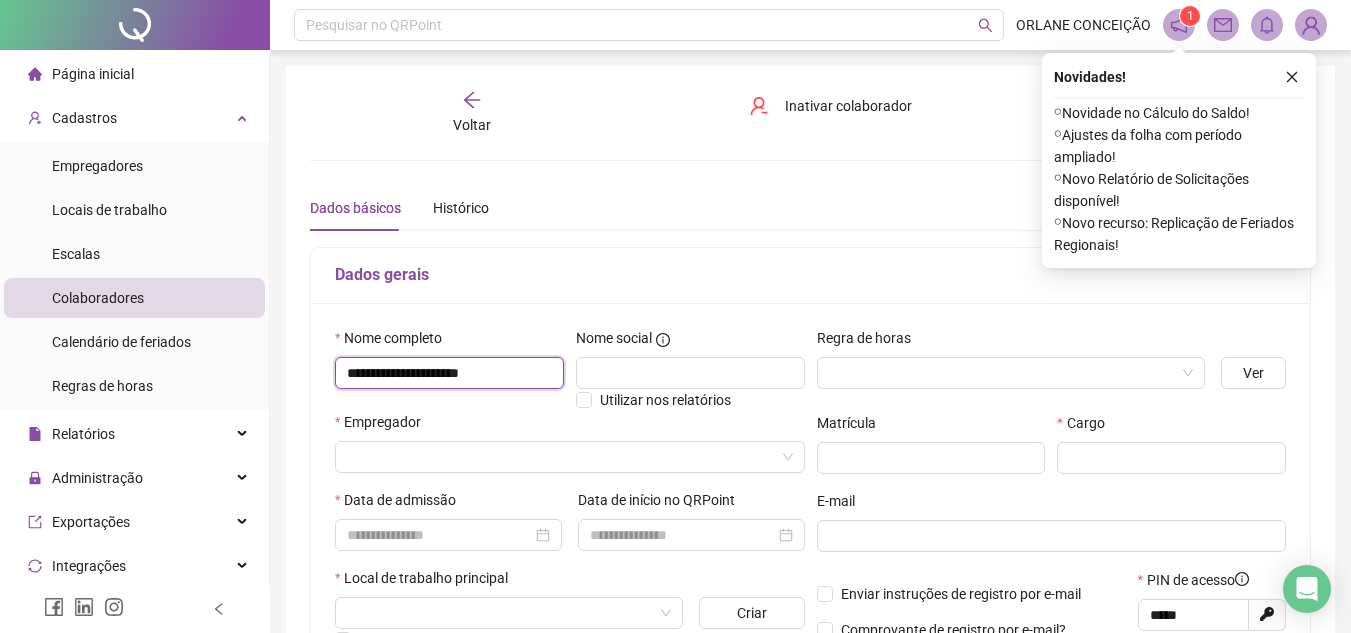 type on "**********" 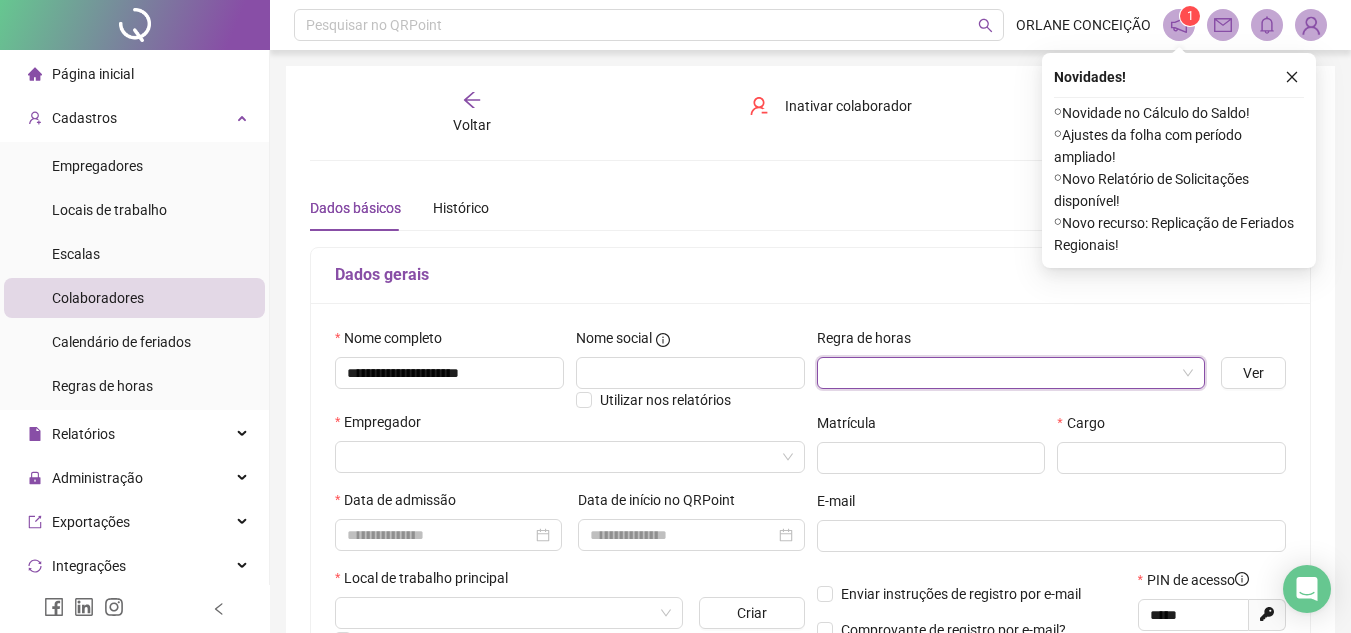 click at bounding box center [1005, 373] 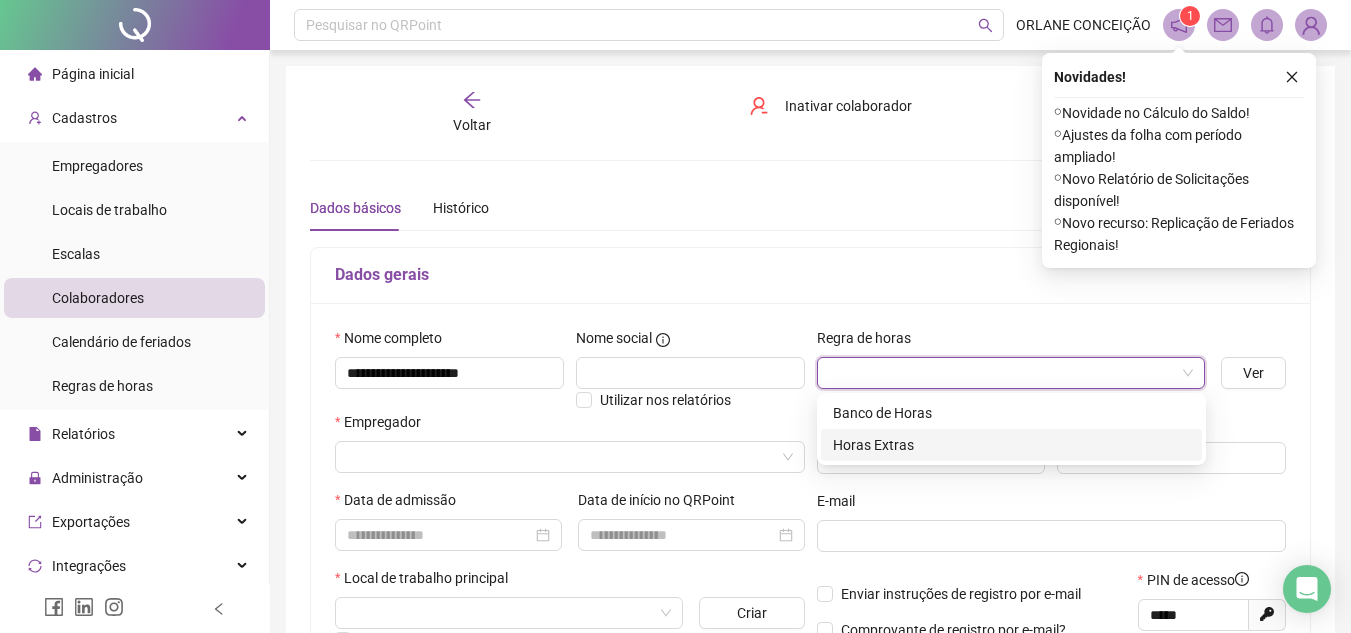 click on "Horas Extras" at bounding box center [1011, 445] 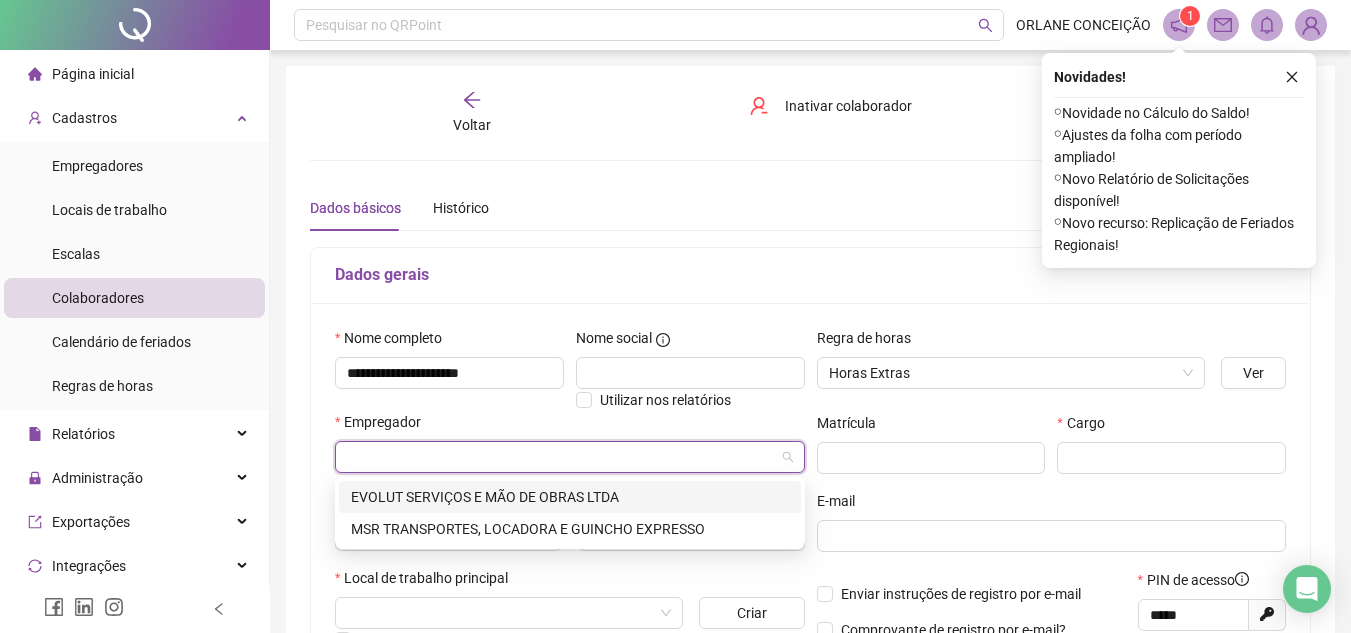 click at bounding box center (564, 457) 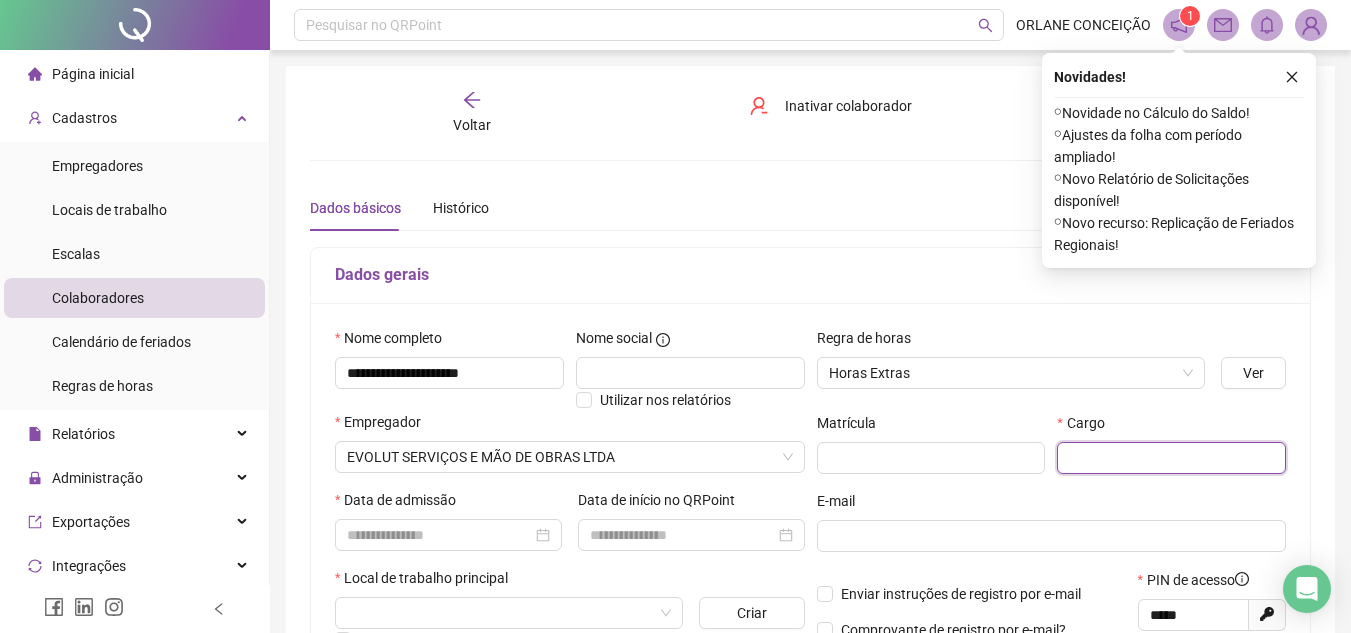 click at bounding box center (1171, 458) 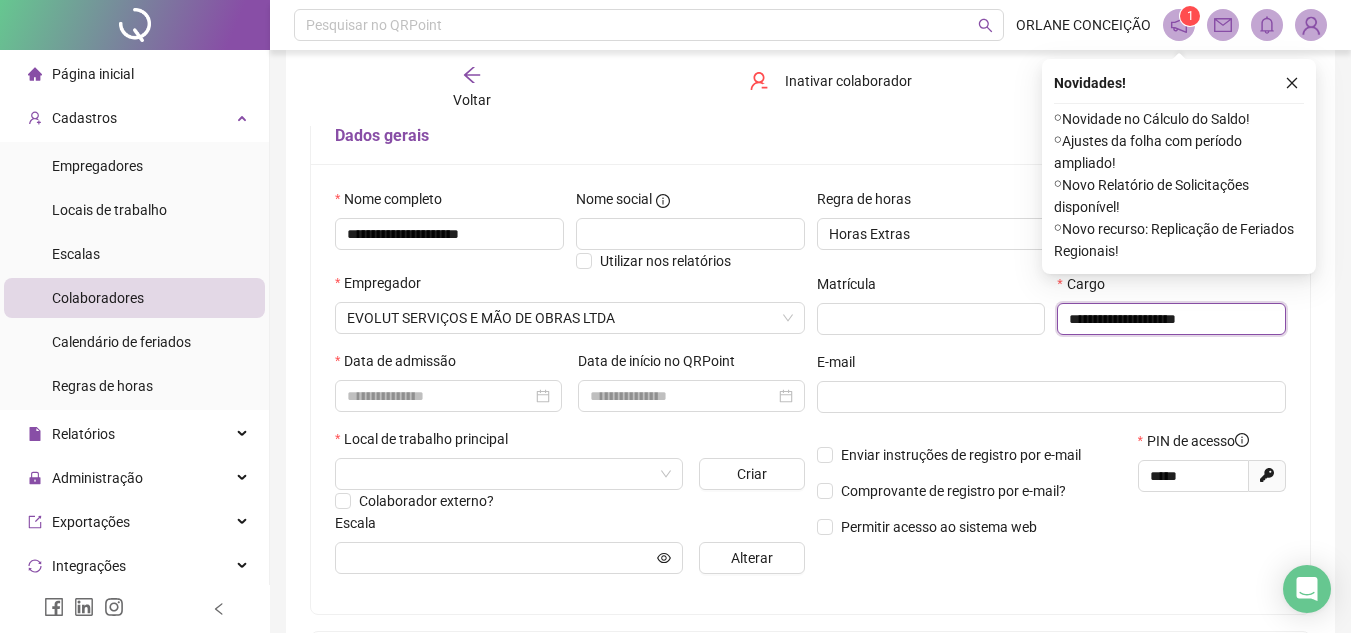 scroll, scrollTop: 145, scrollLeft: 0, axis: vertical 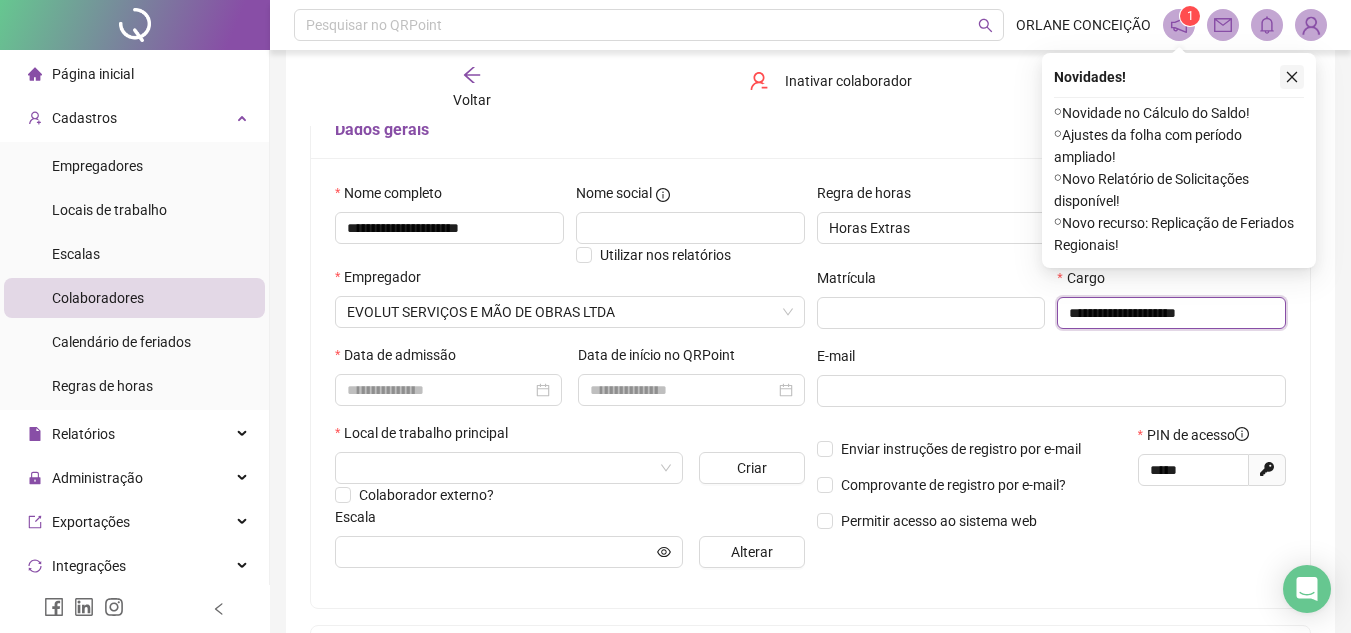 type on "**********" 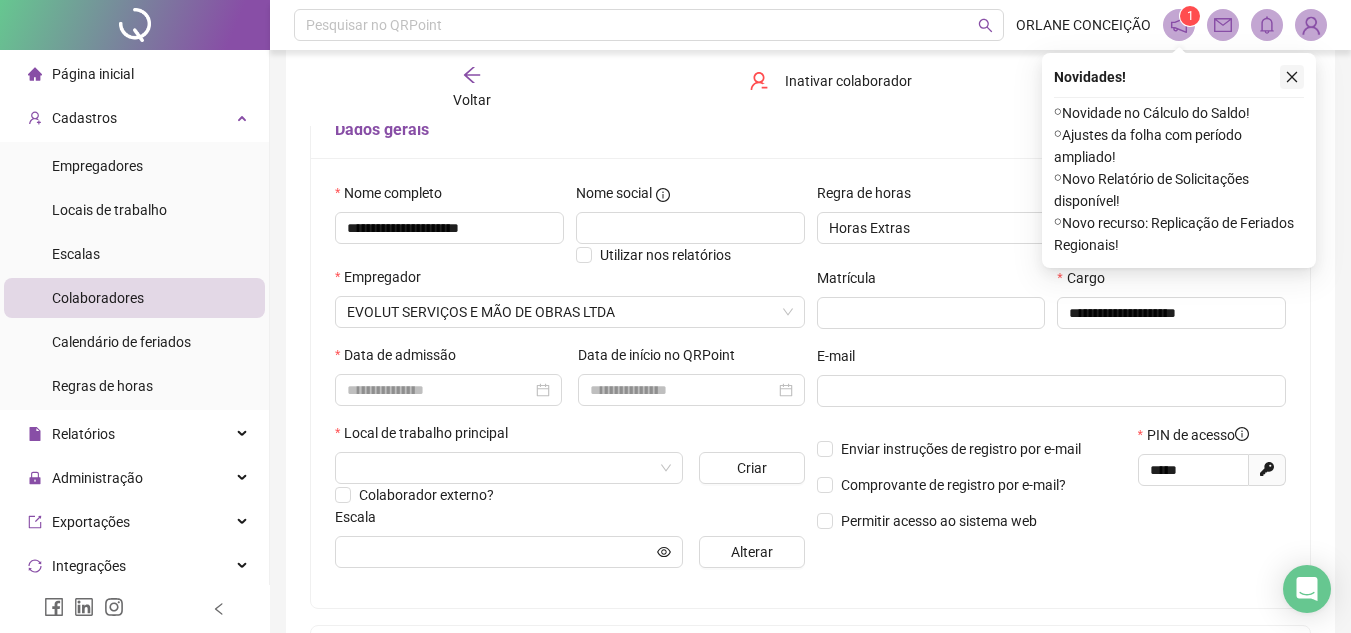 click 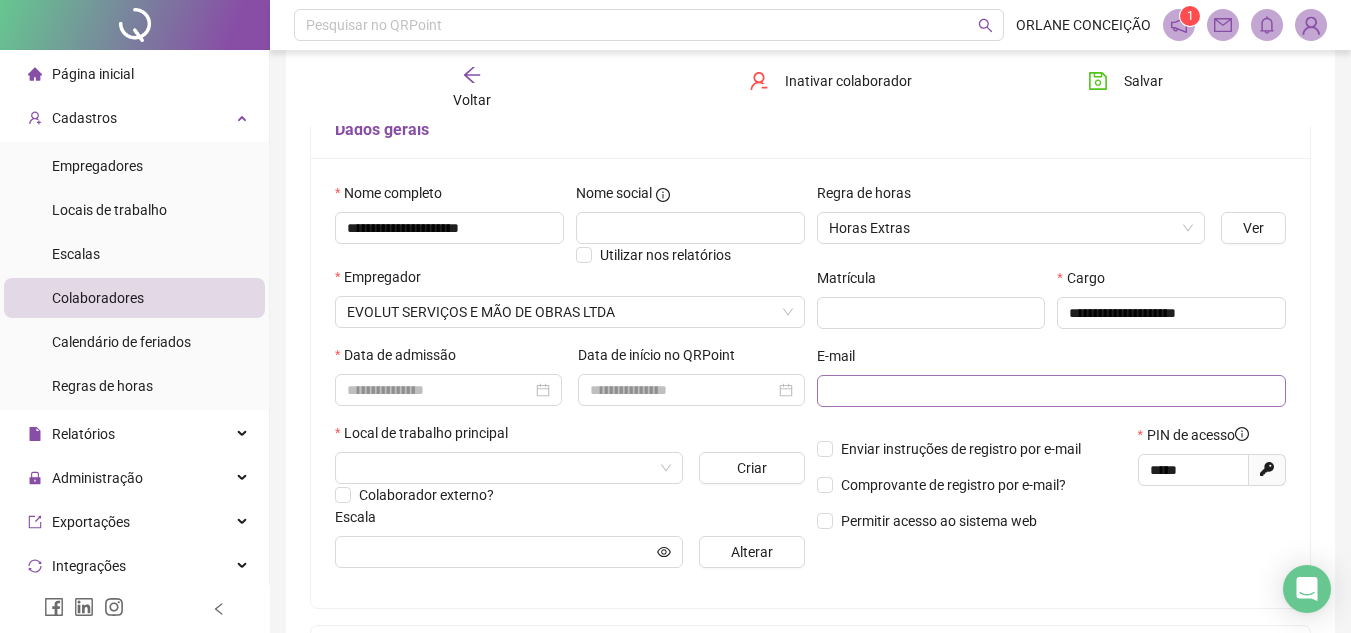 click at bounding box center [1052, 391] 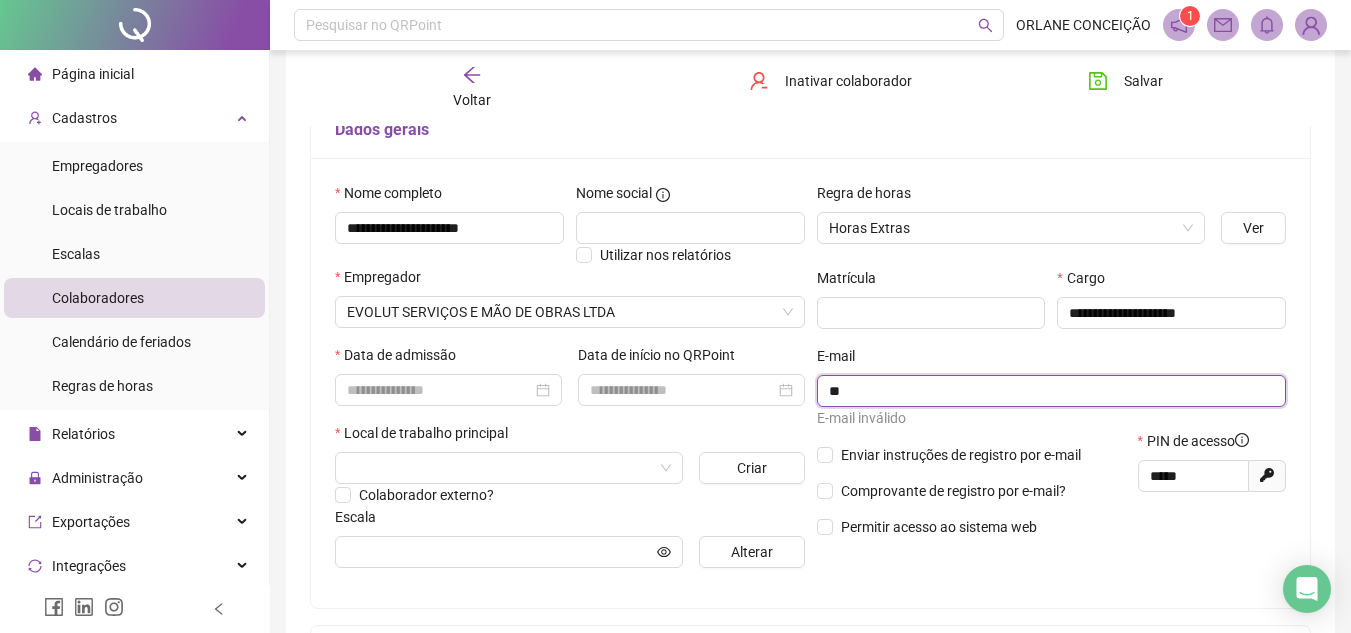 type on "*" 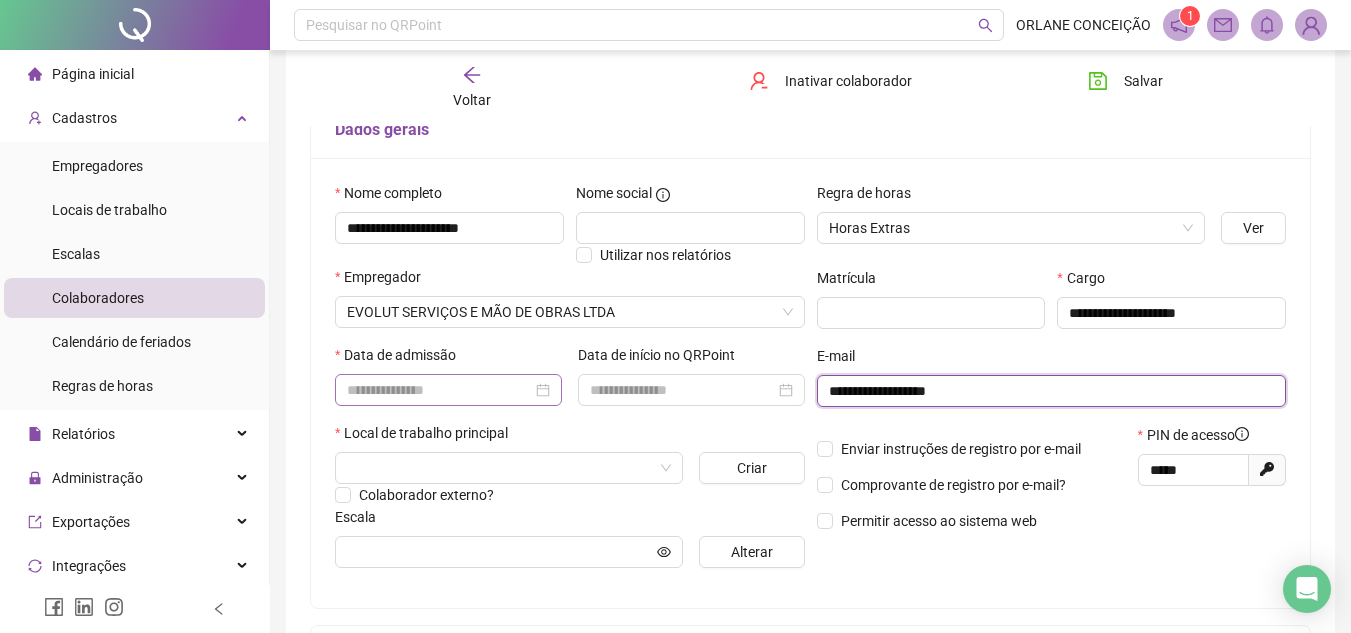 type on "**********" 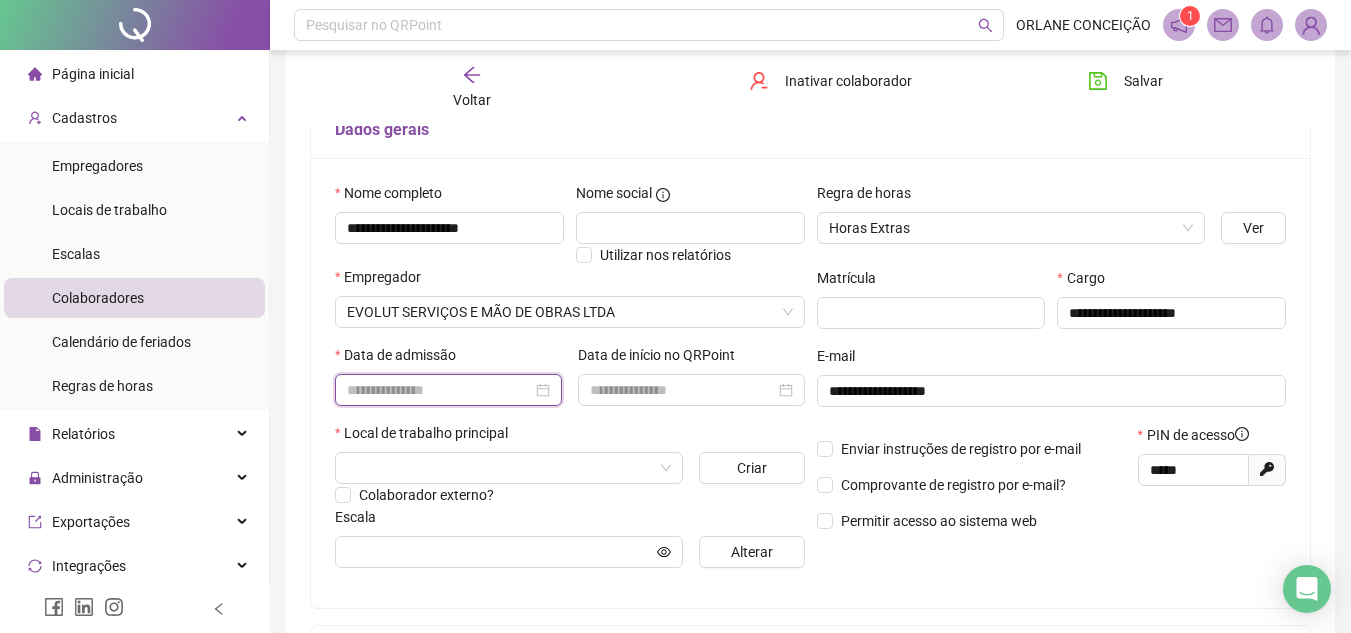 click at bounding box center (439, 390) 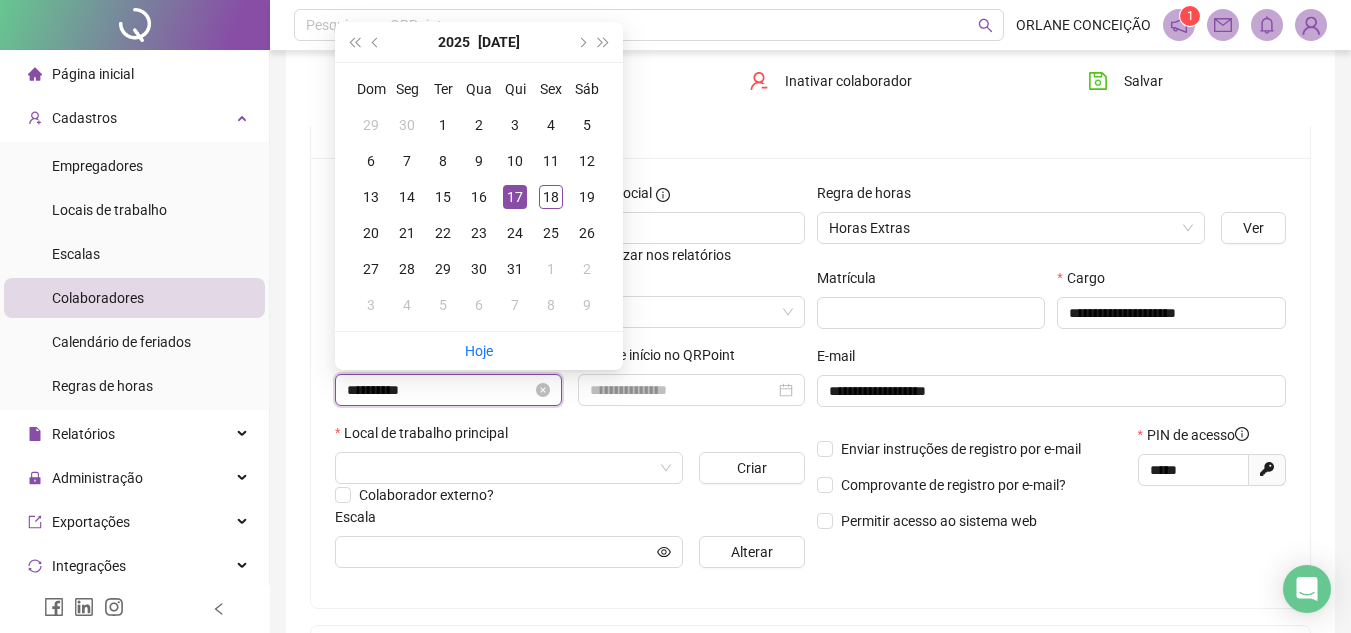 type on "**********" 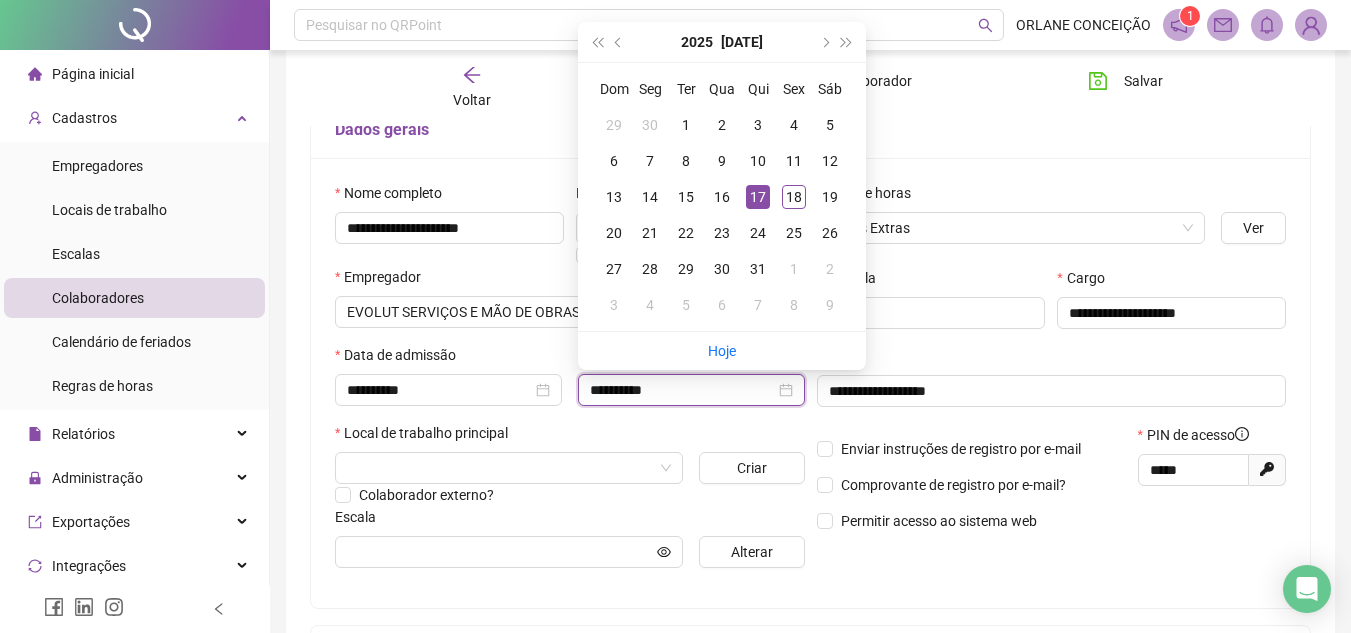type on "**********" 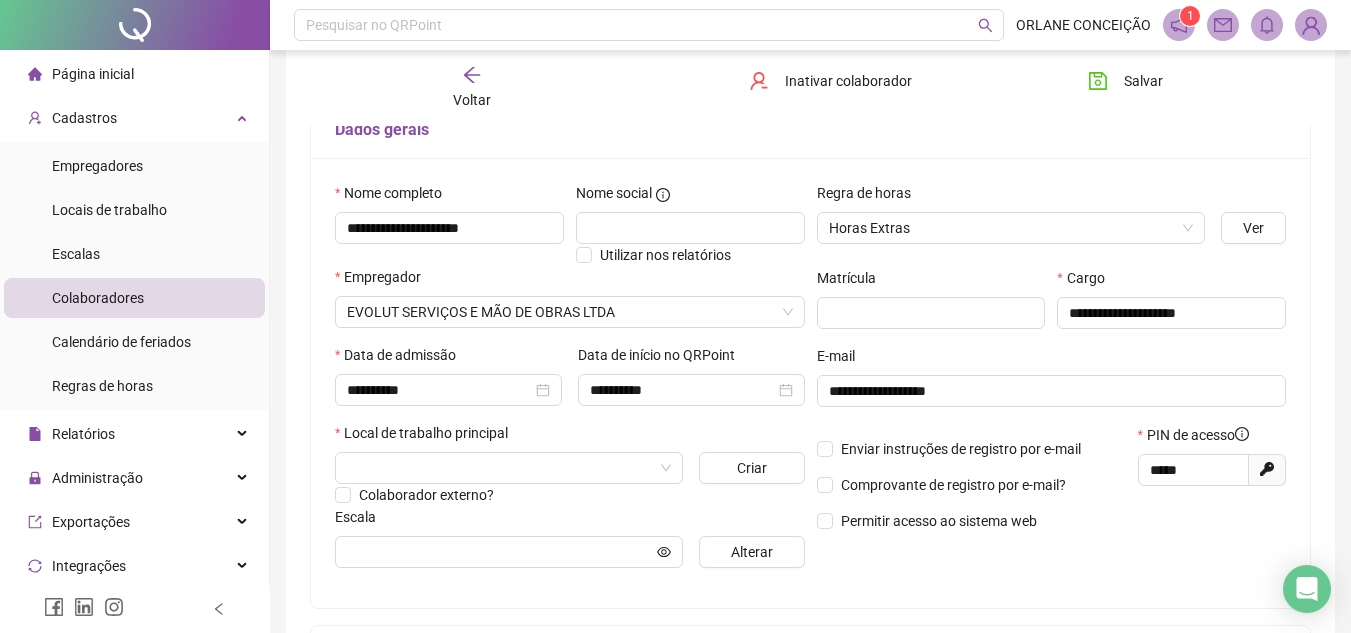 click on "Local de trabalho principal" at bounding box center (570, 437) 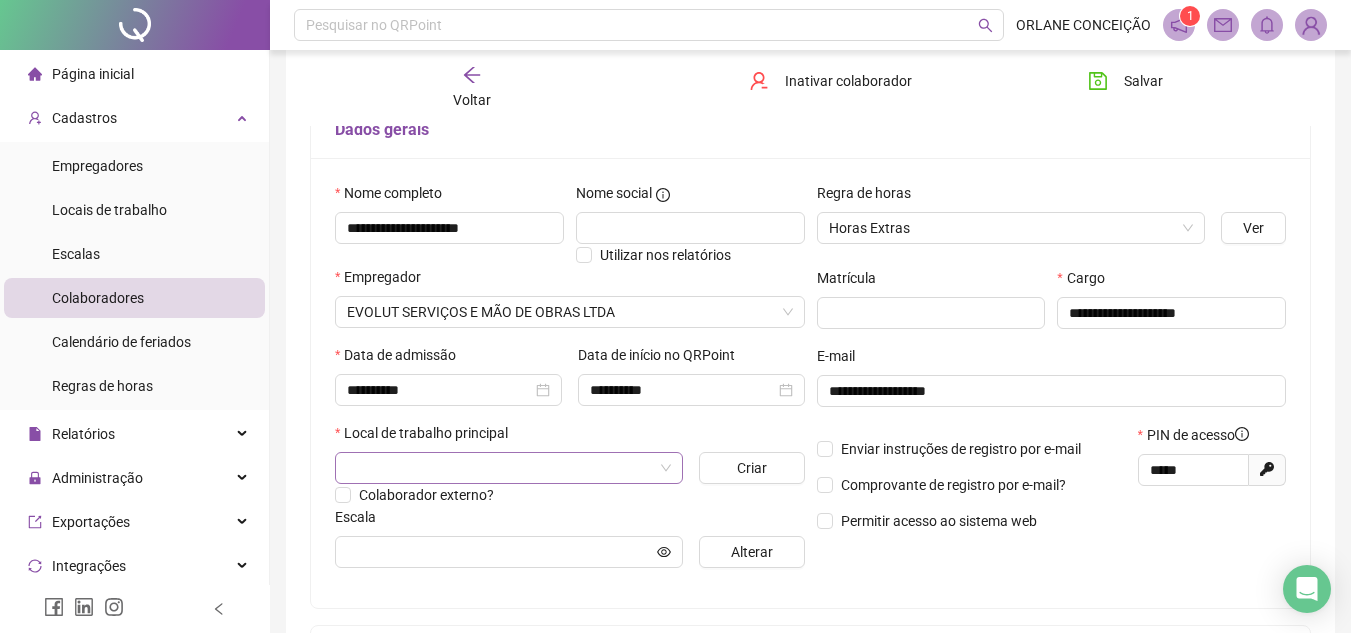 click at bounding box center [503, 468] 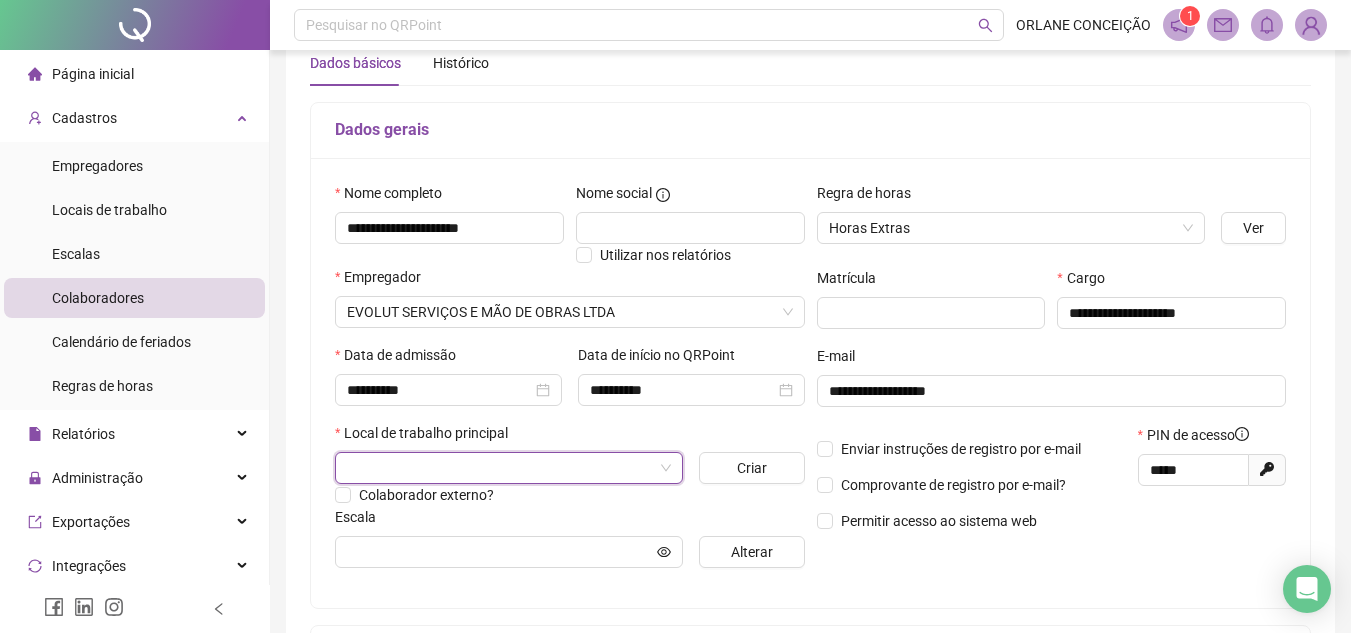 scroll, scrollTop: 0, scrollLeft: 0, axis: both 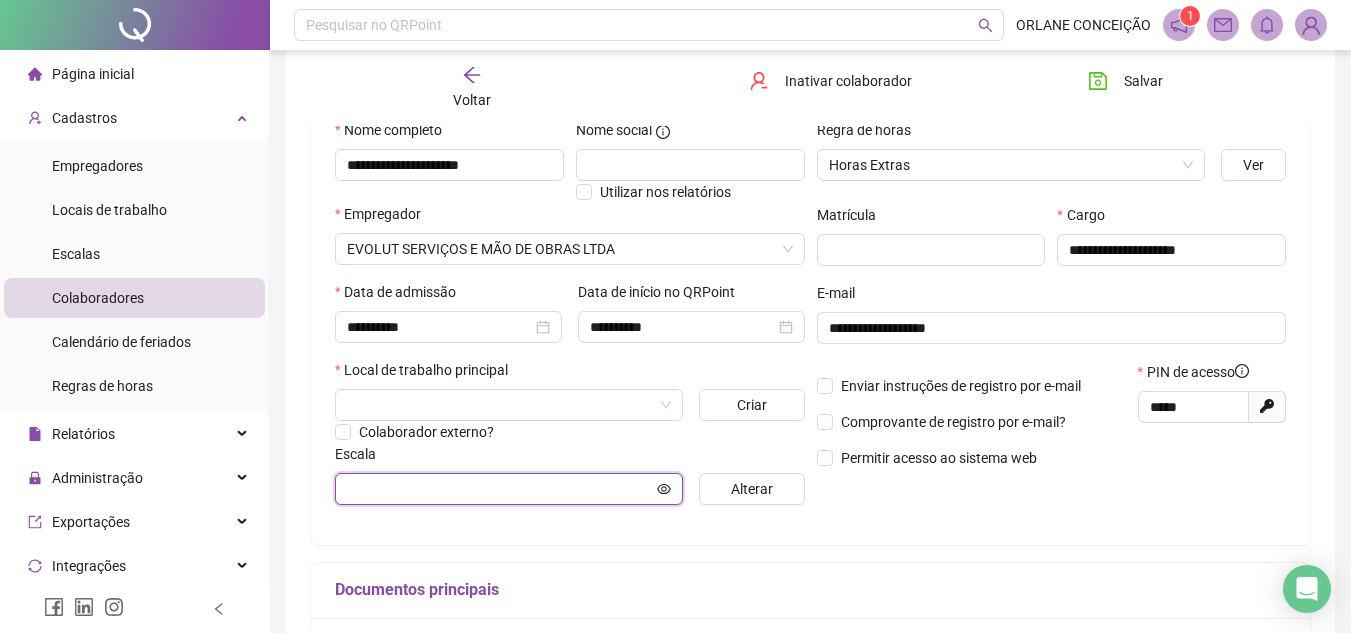 click at bounding box center (500, 489) 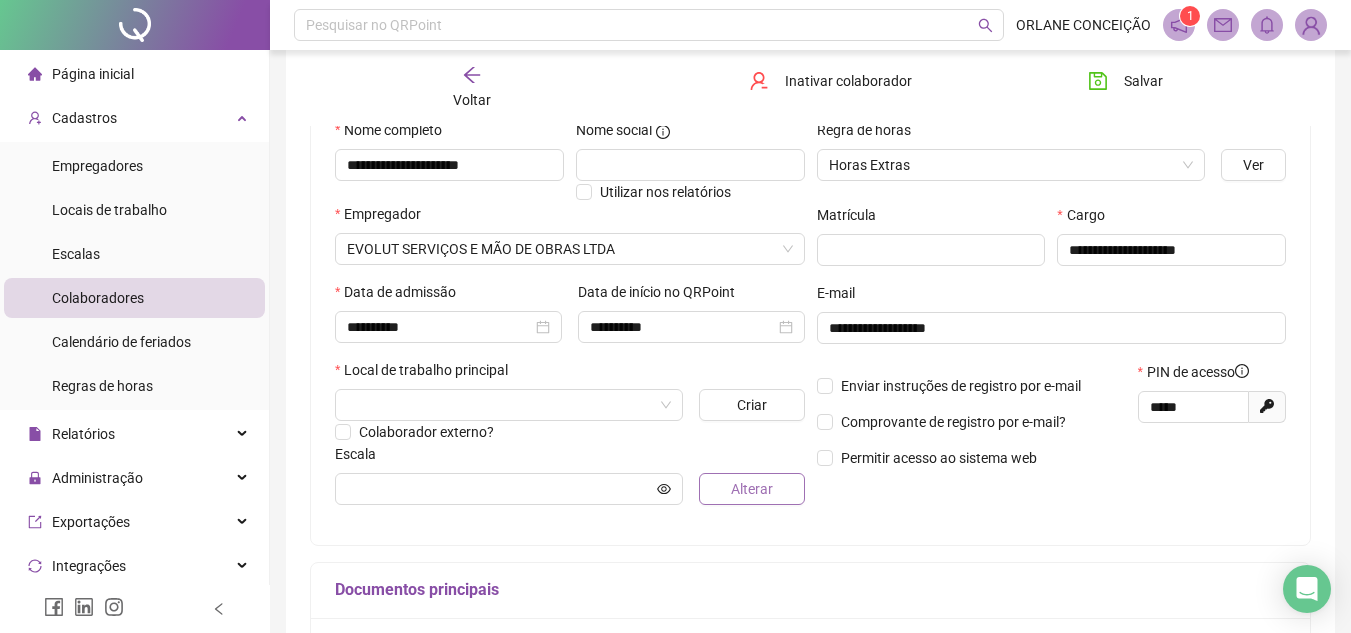 click on "Alterar" at bounding box center (751, 489) 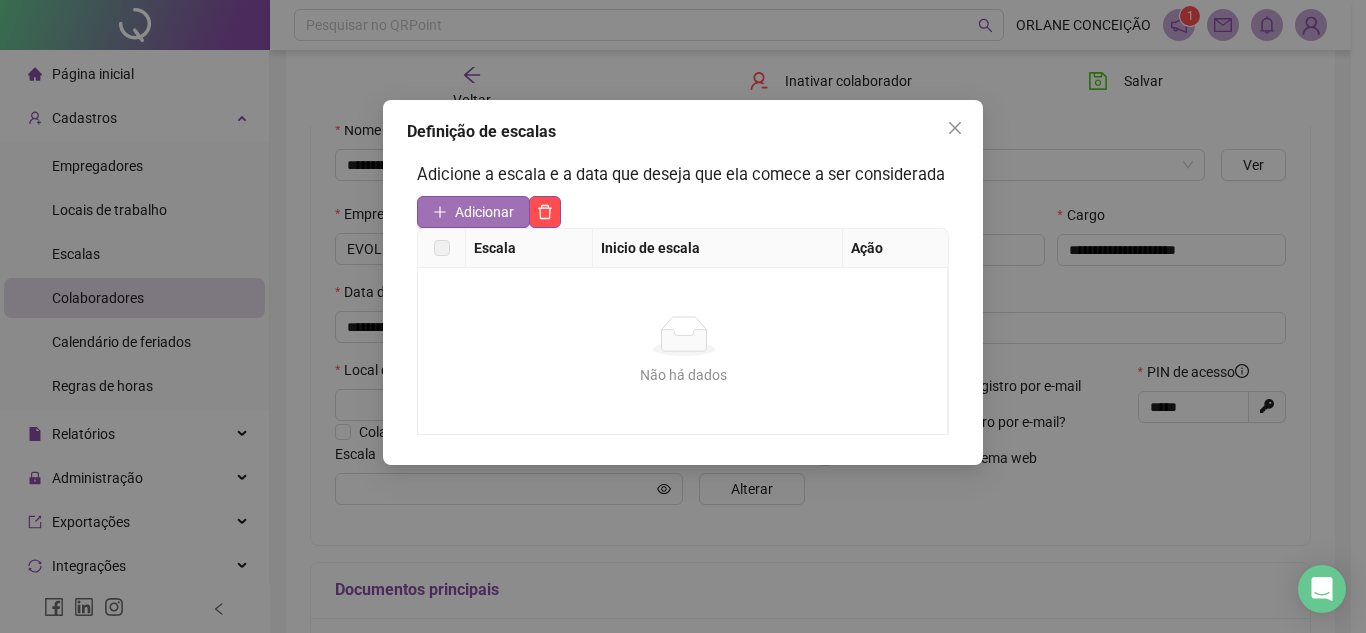 click on "Adicionar" at bounding box center (484, 212) 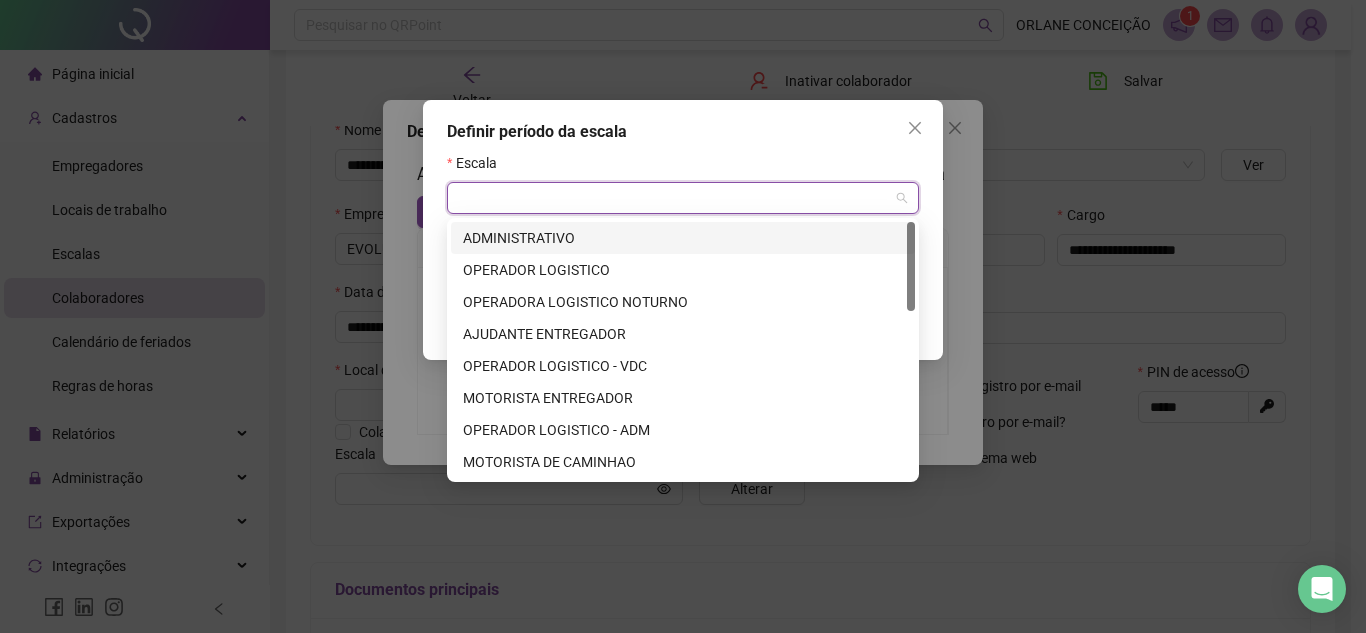 click at bounding box center [677, 198] 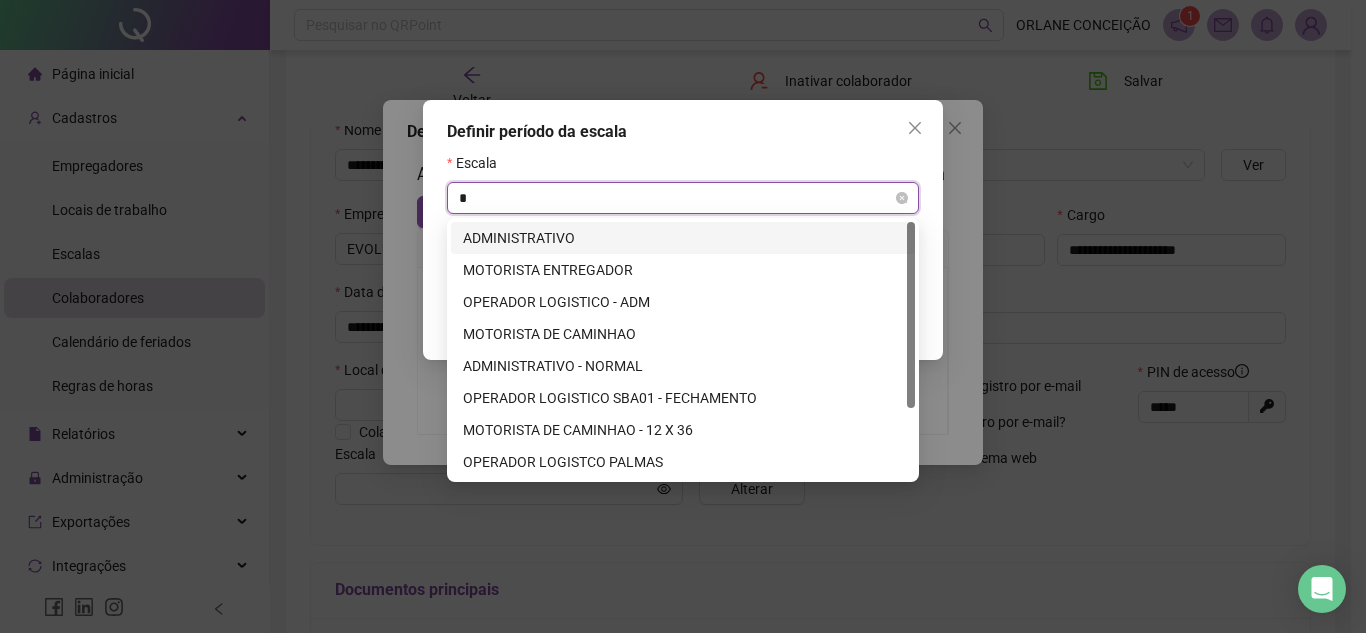 type on "**" 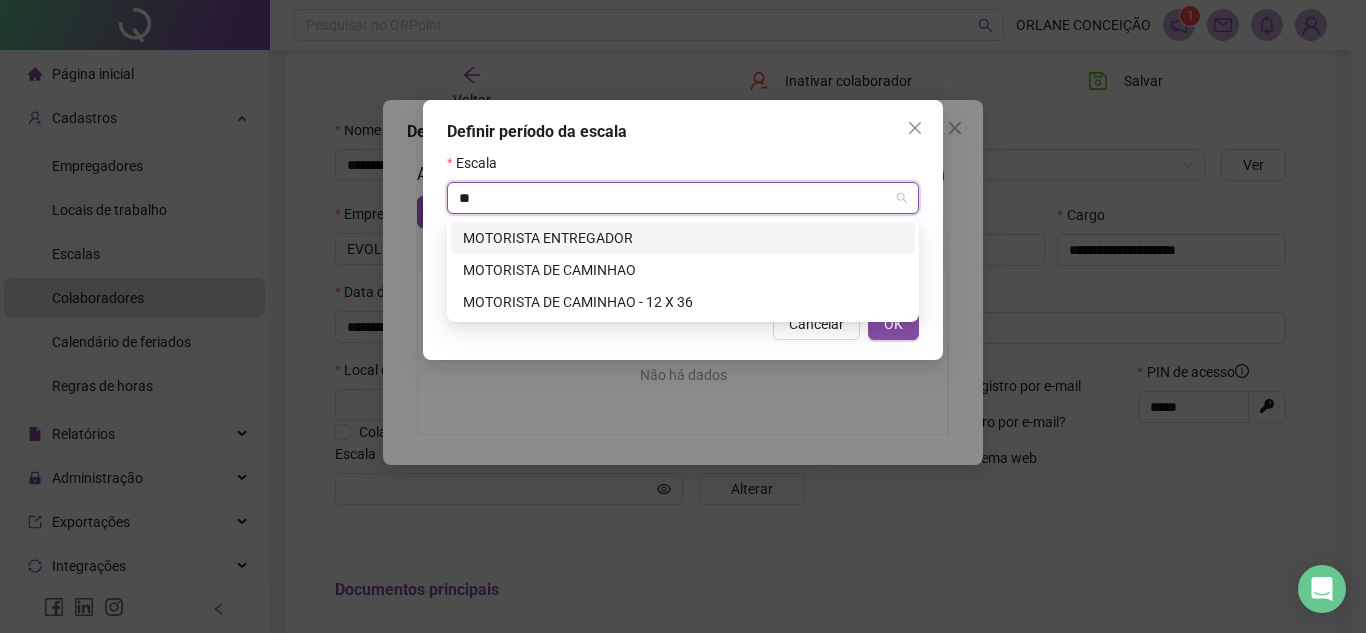 click on "MOTORISTA ENTREGADOR" at bounding box center (683, 238) 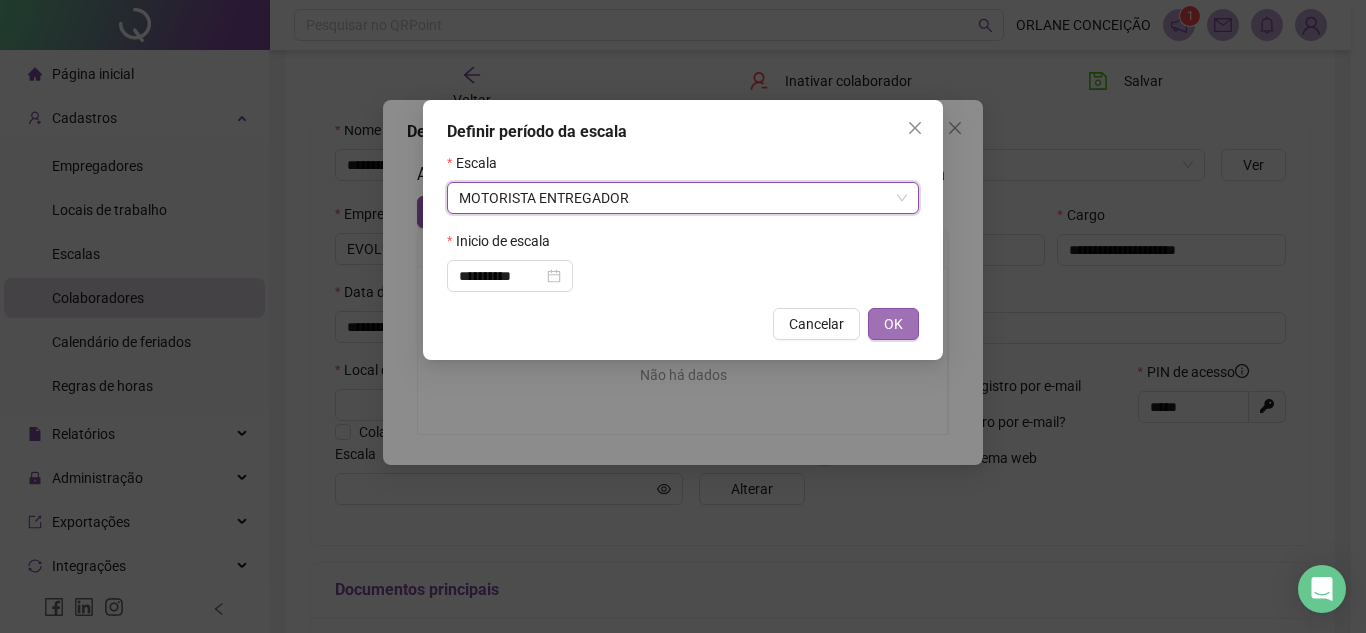click on "OK" at bounding box center (893, 324) 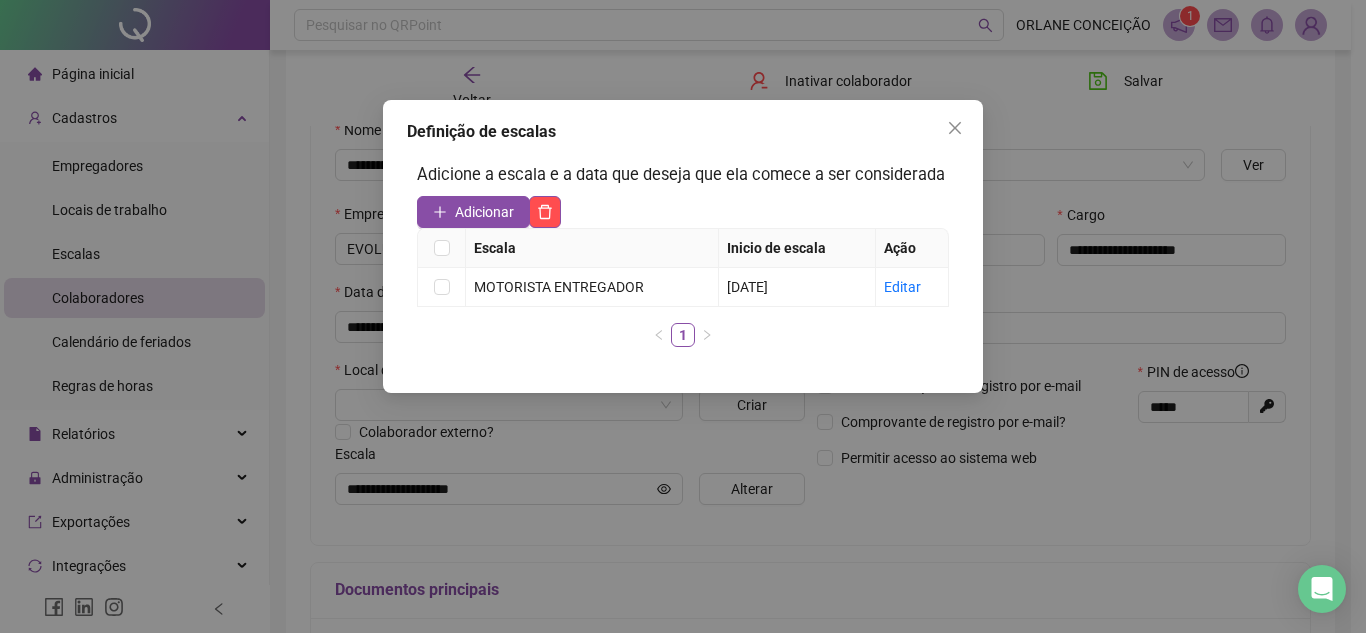 click on "Definição de escalas" at bounding box center (683, 132) 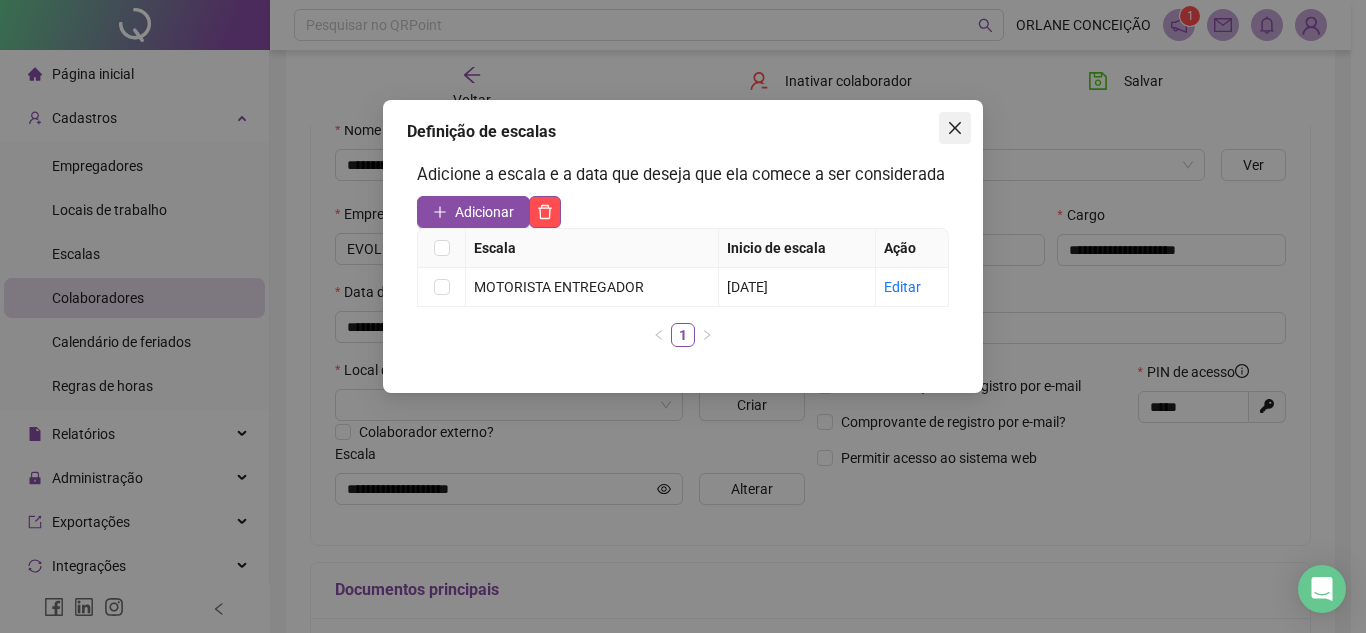 click 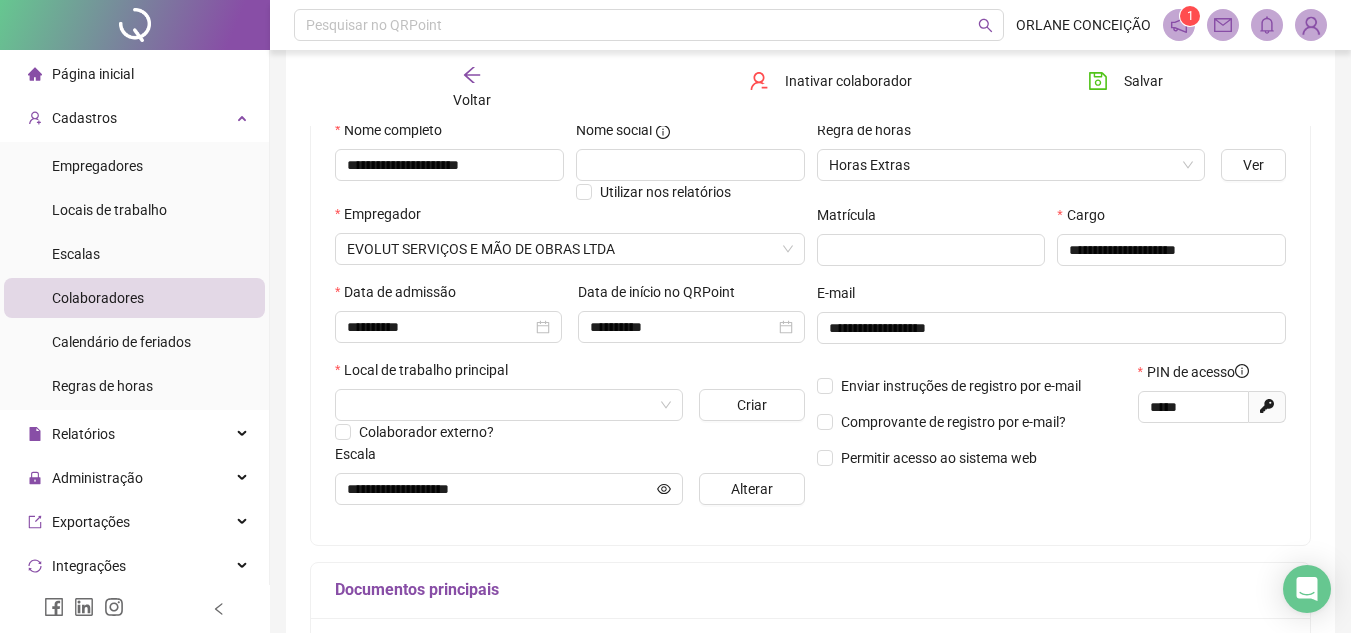 click on "**********" at bounding box center [810, 292] 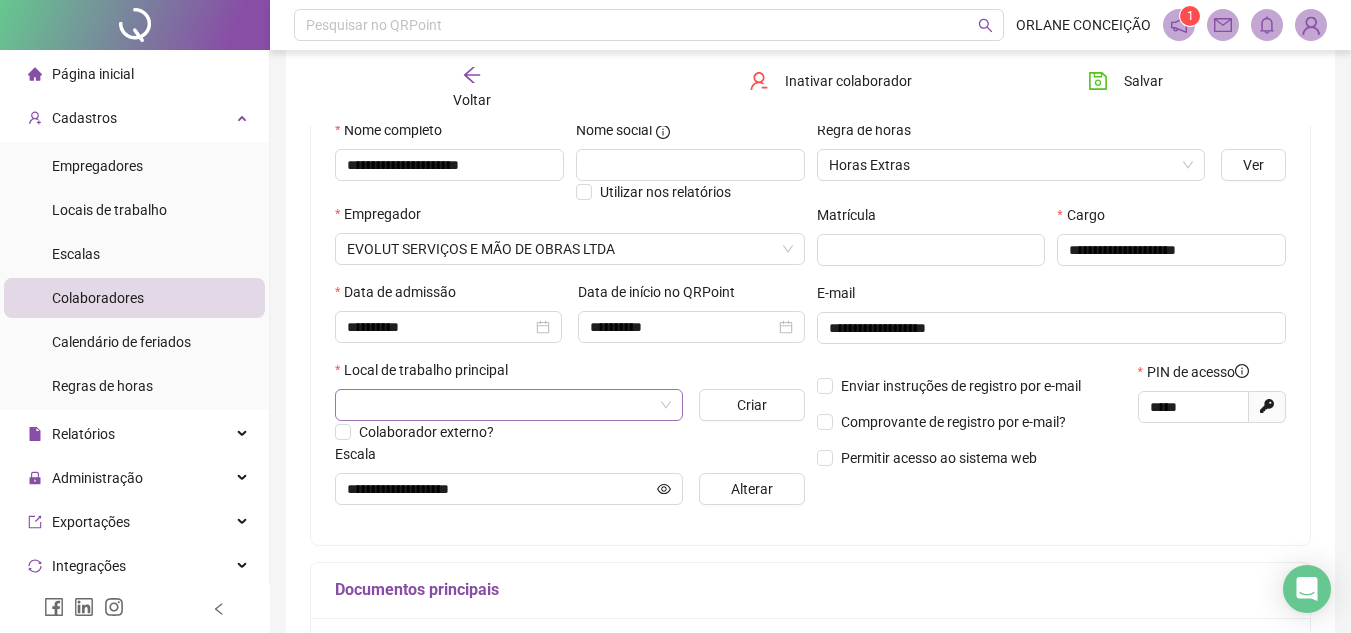 click at bounding box center (503, 405) 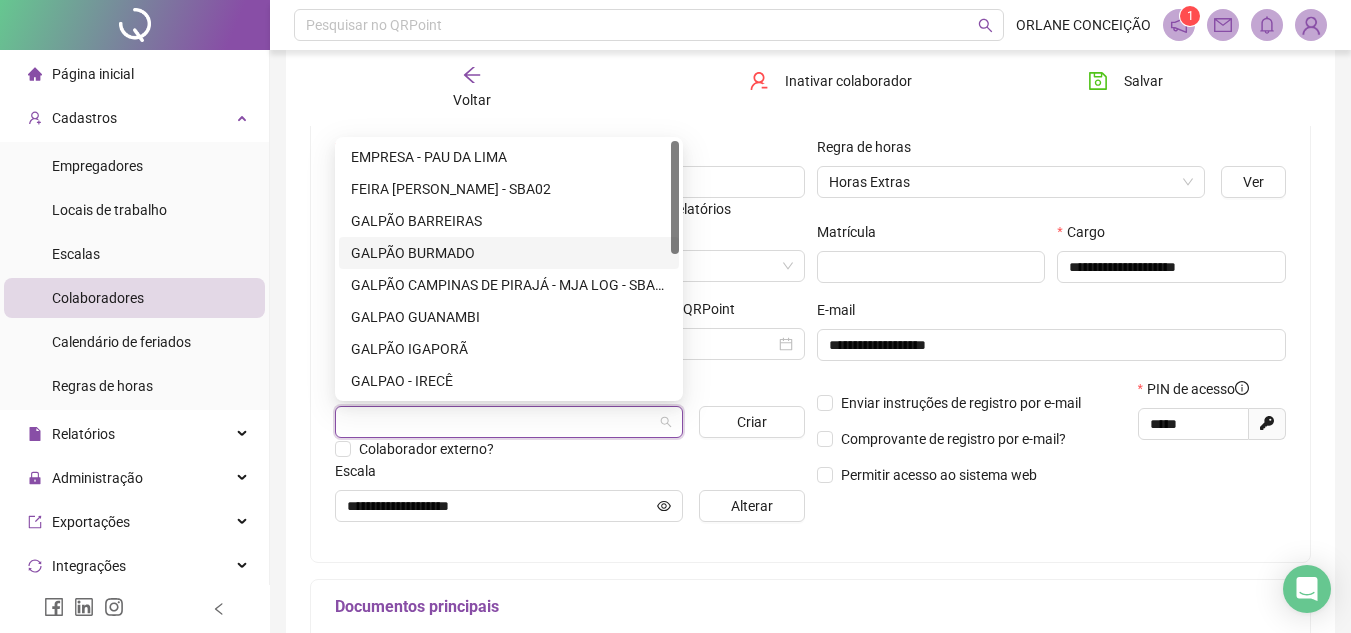 scroll, scrollTop: 190, scrollLeft: 0, axis: vertical 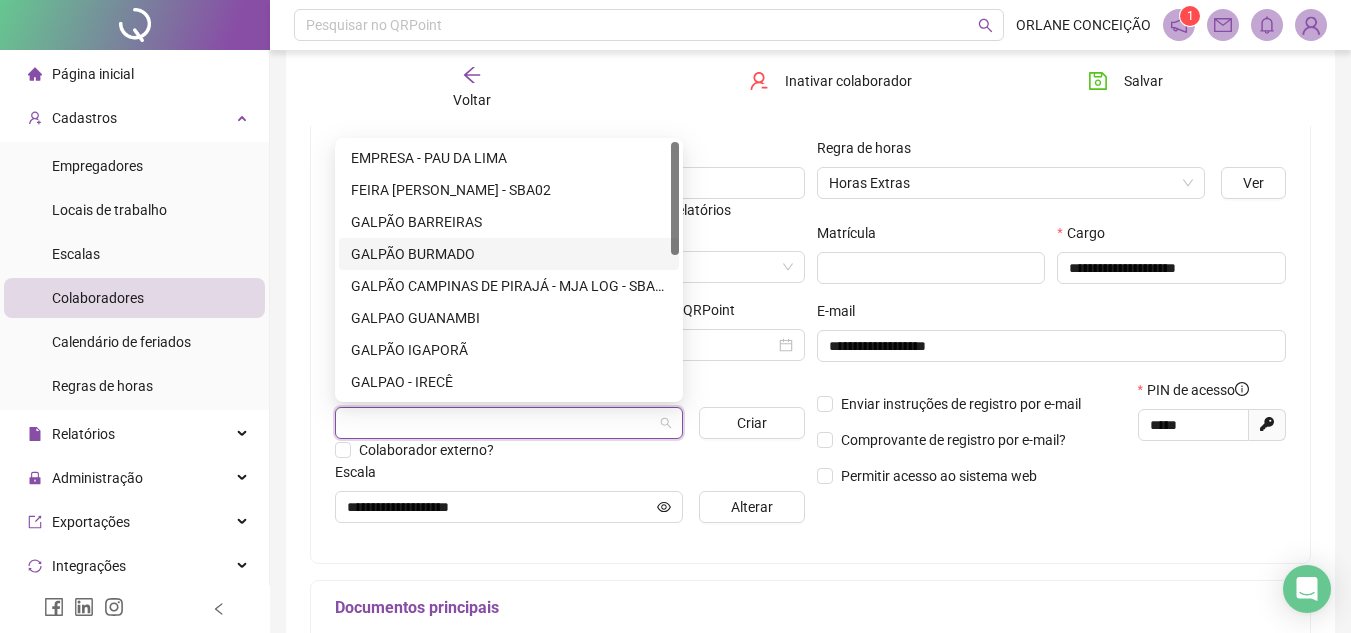 click at bounding box center [675, 270] 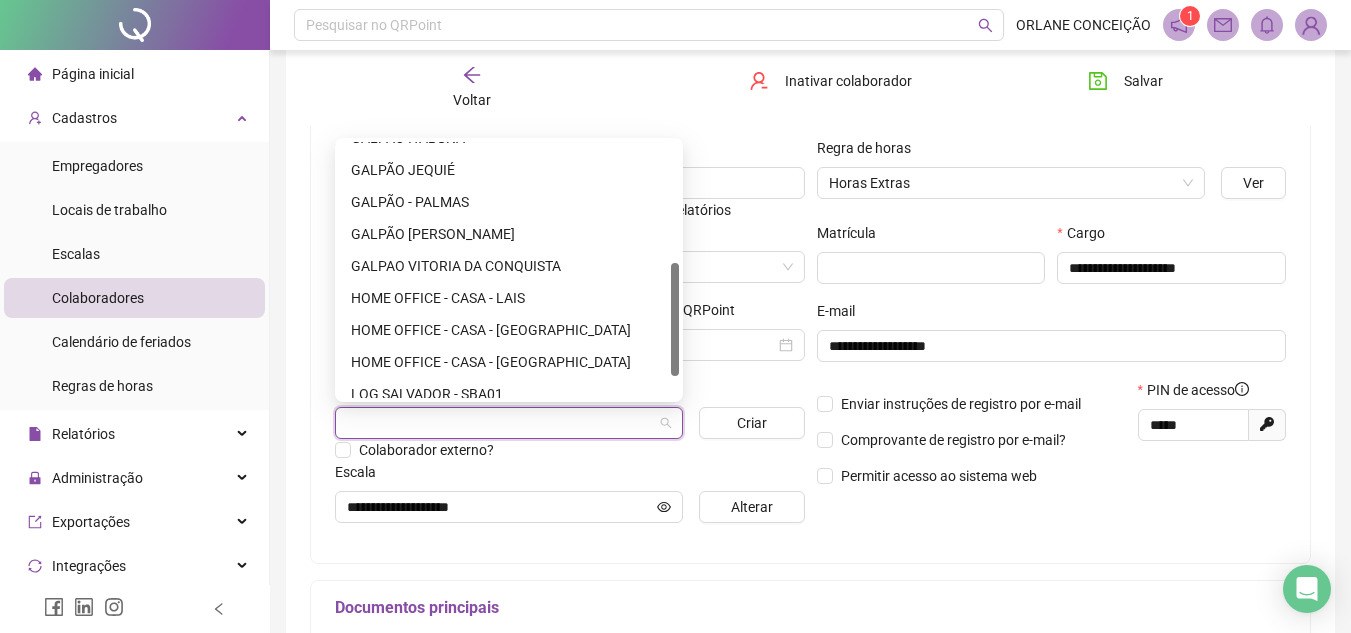 scroll, scrollTop: 320, scrollLeft: 0, axis: vertical 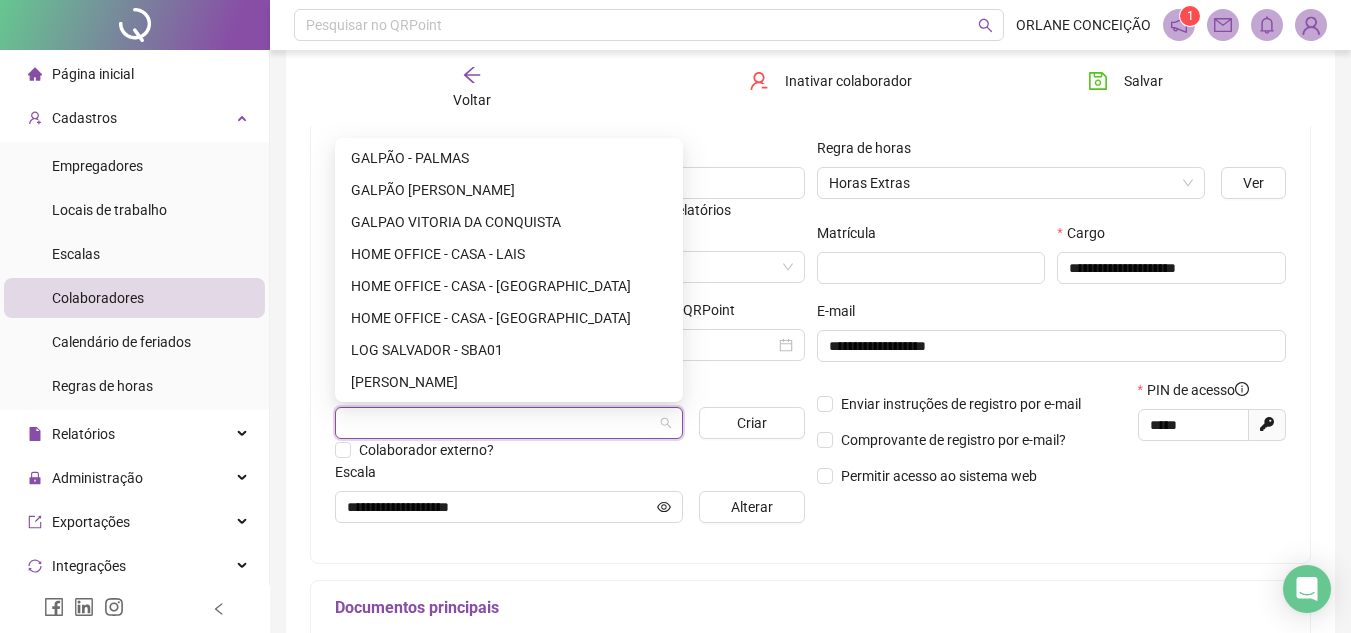 drag, startPoint x: 675, startPoint y: 234, endPoint x: 689, endPoint y: 407, distance: 173.56555 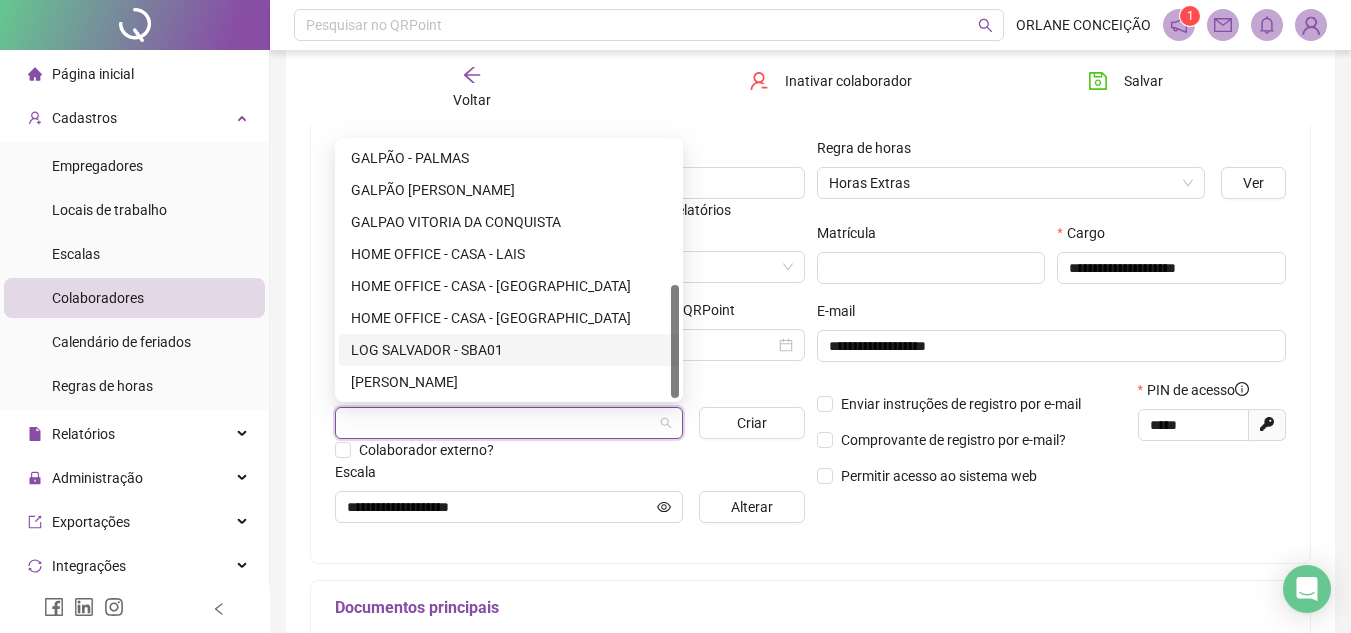 click on "LOG SALVADOR - SBA01" at bounding box center [509, 350] 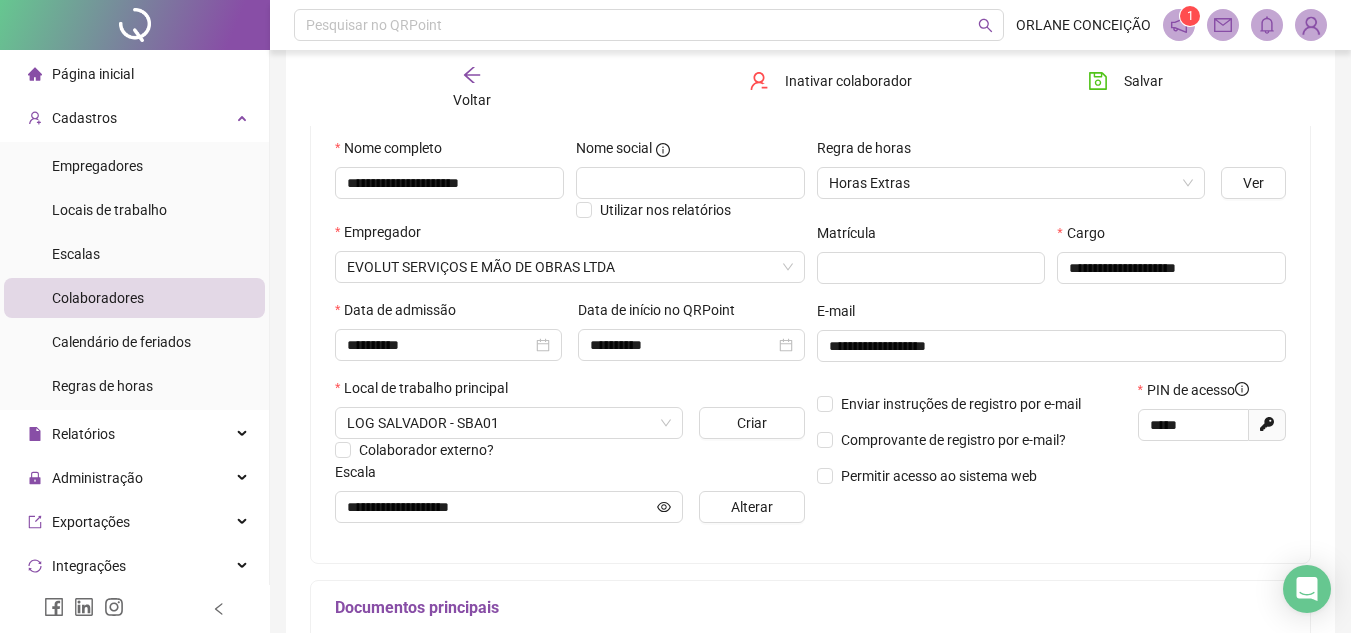click on "Documentos principais" at bounding box center [810, 608] 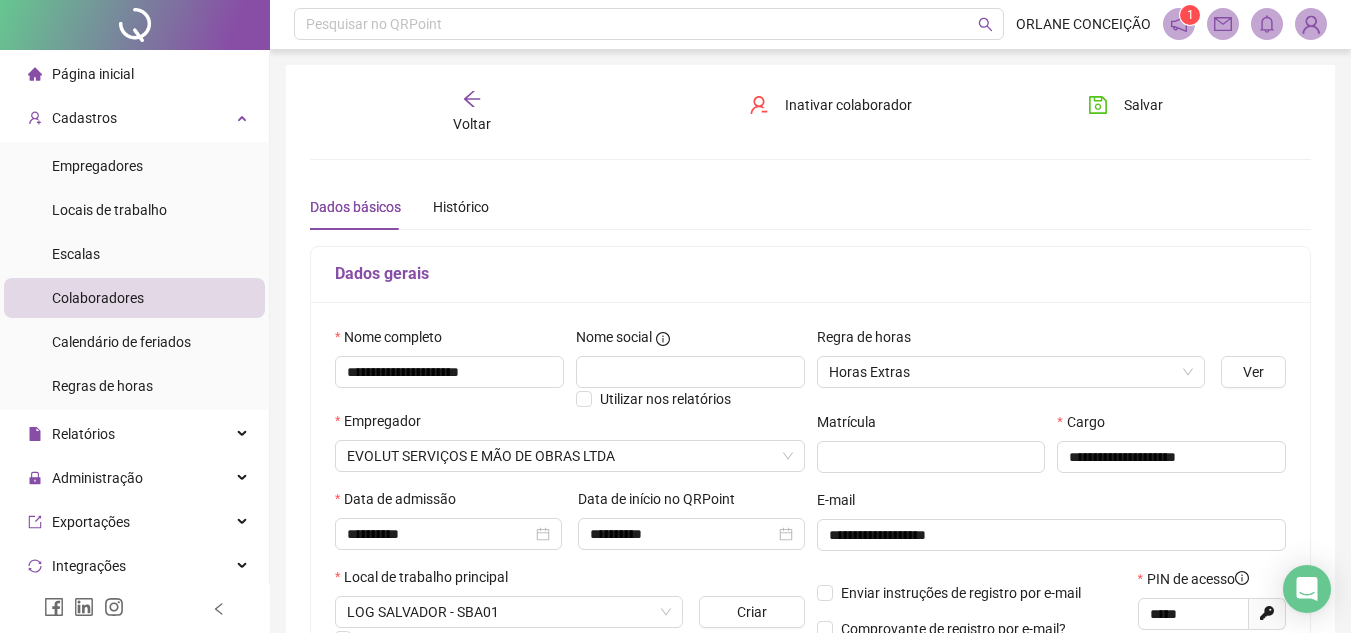 scroll, scrollTop: 0, scrollLeft: 0, axis: both 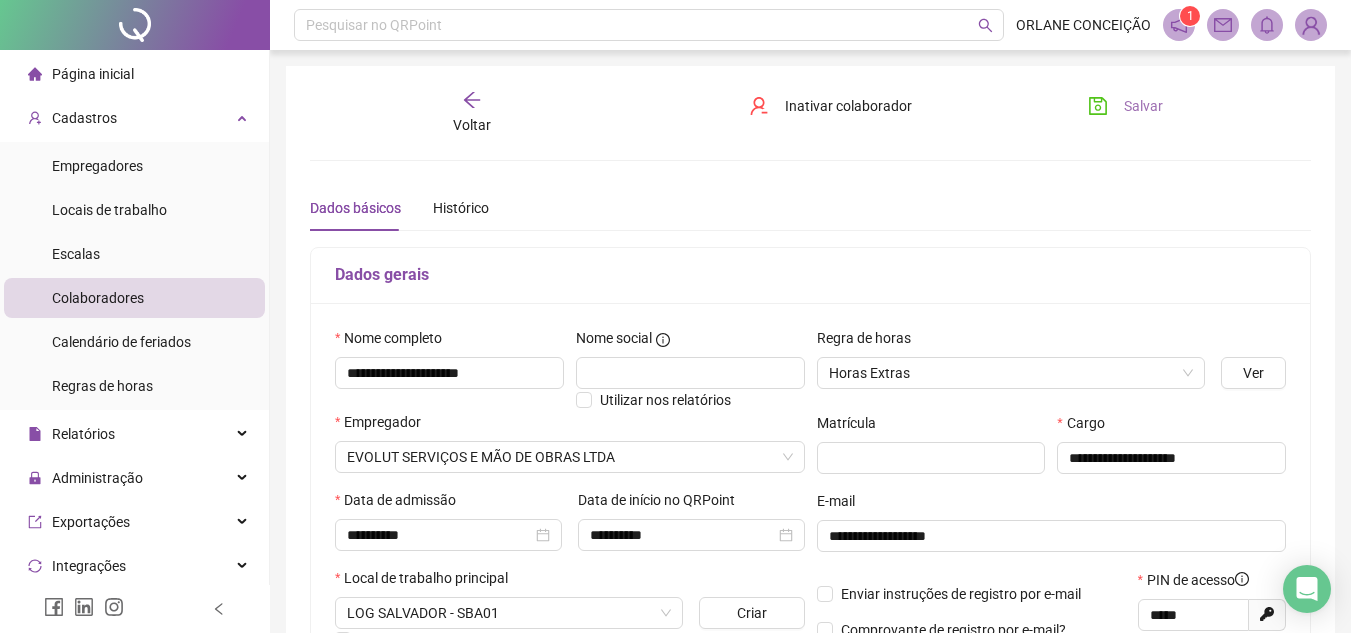 click on "Salvar" at bounding box center [1125, 106] 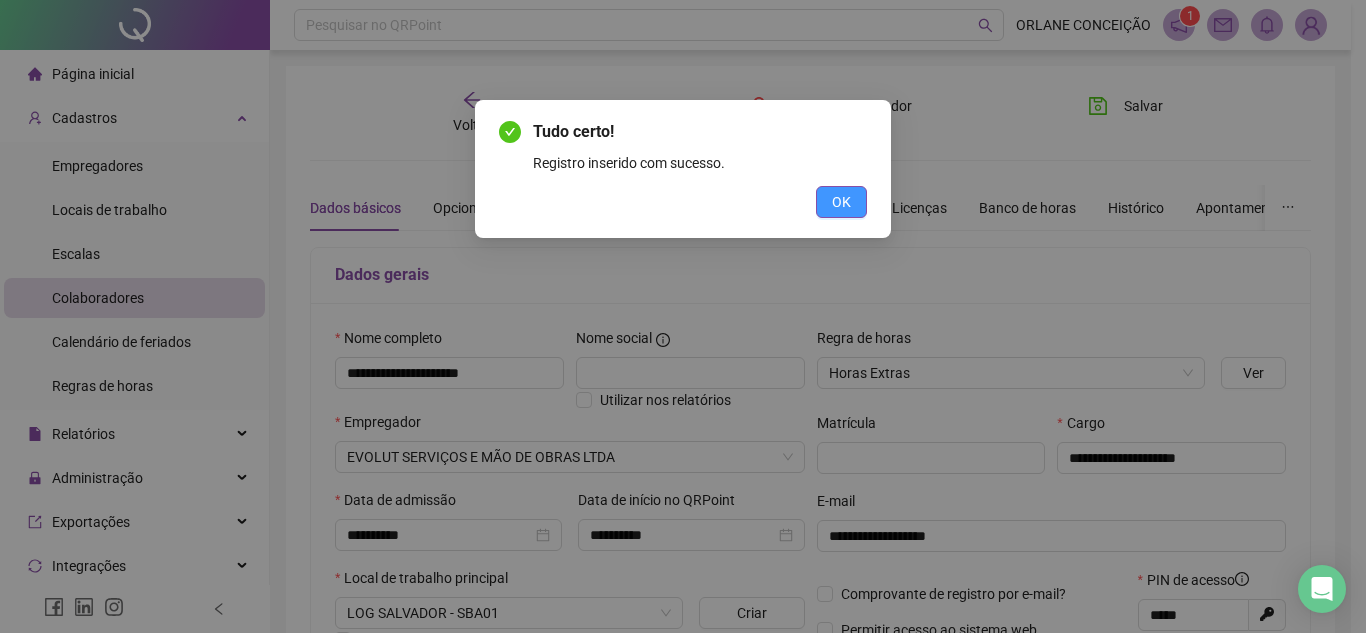 click on "OK" at bounding box center (841, 202) 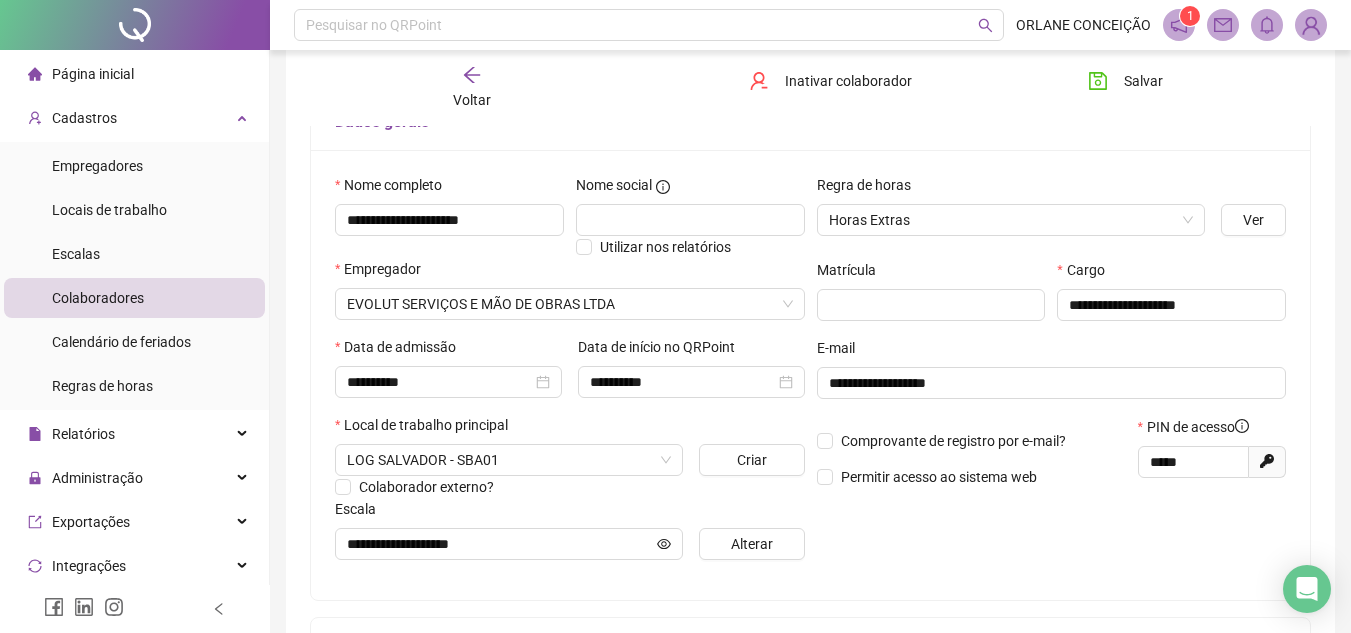 scroll, scrollTop: 0, scrollLeft: 0, axis: both 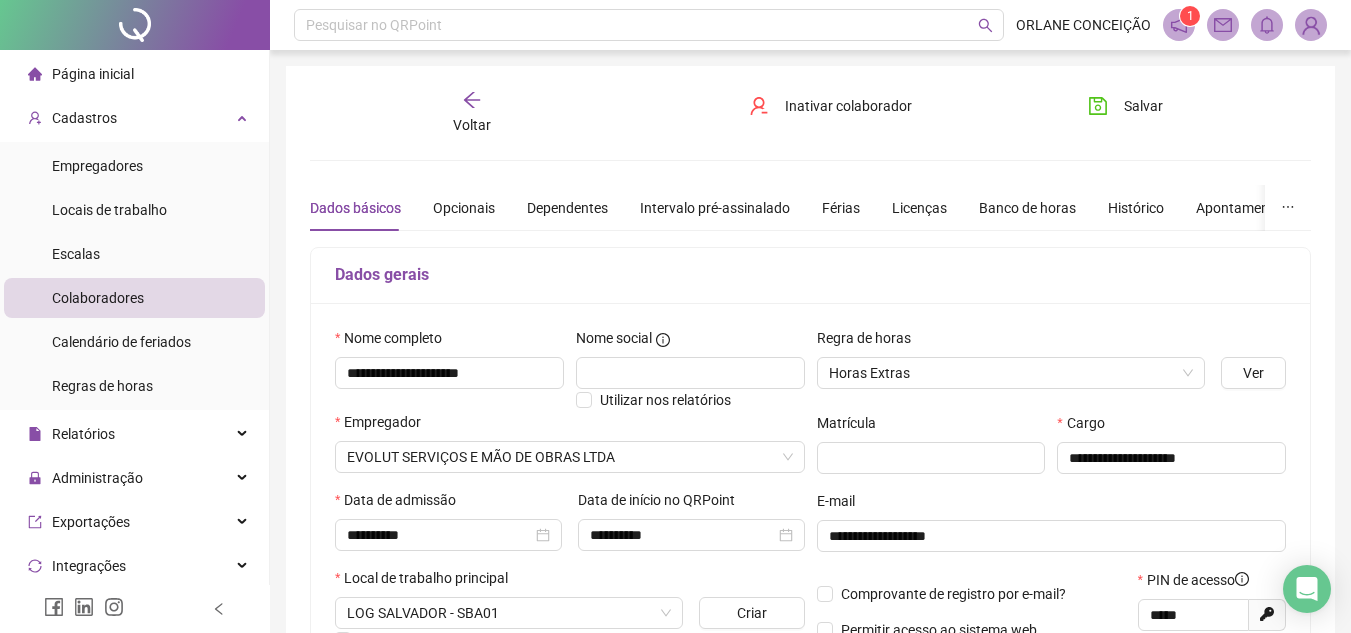 click on "Voltar" at bounding box center [472, 113] 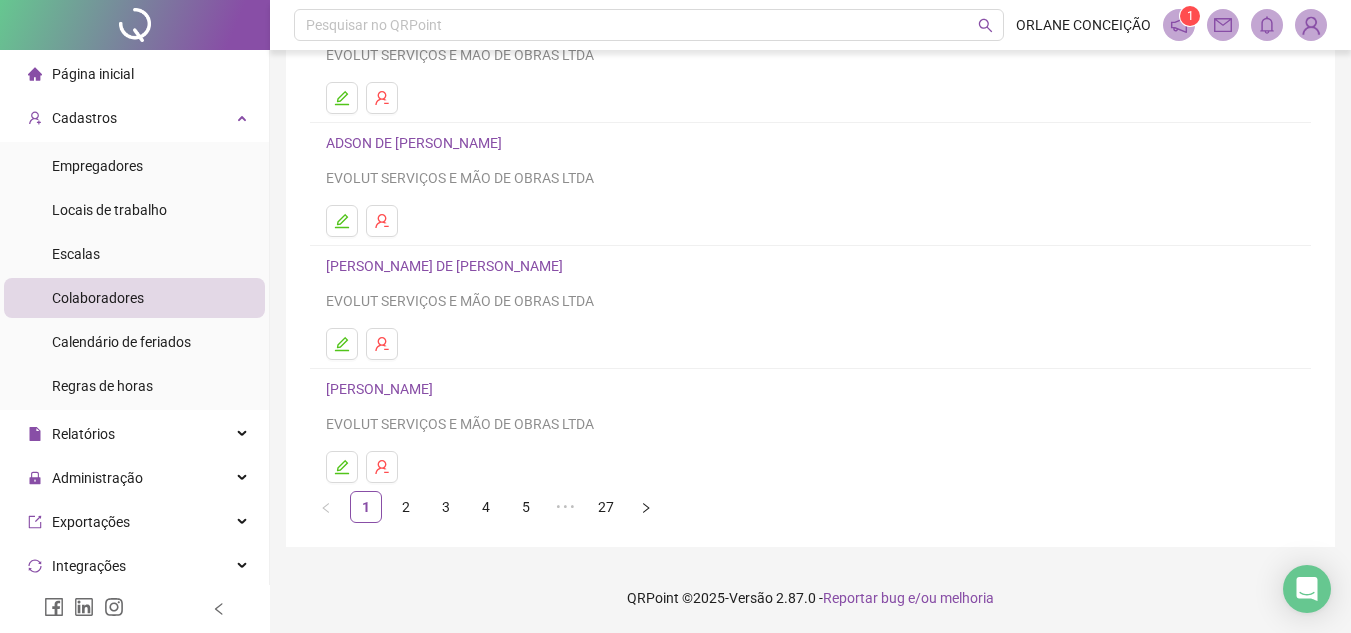 scroll, scrollTop: 0, scrollLeft: 0, axis: both 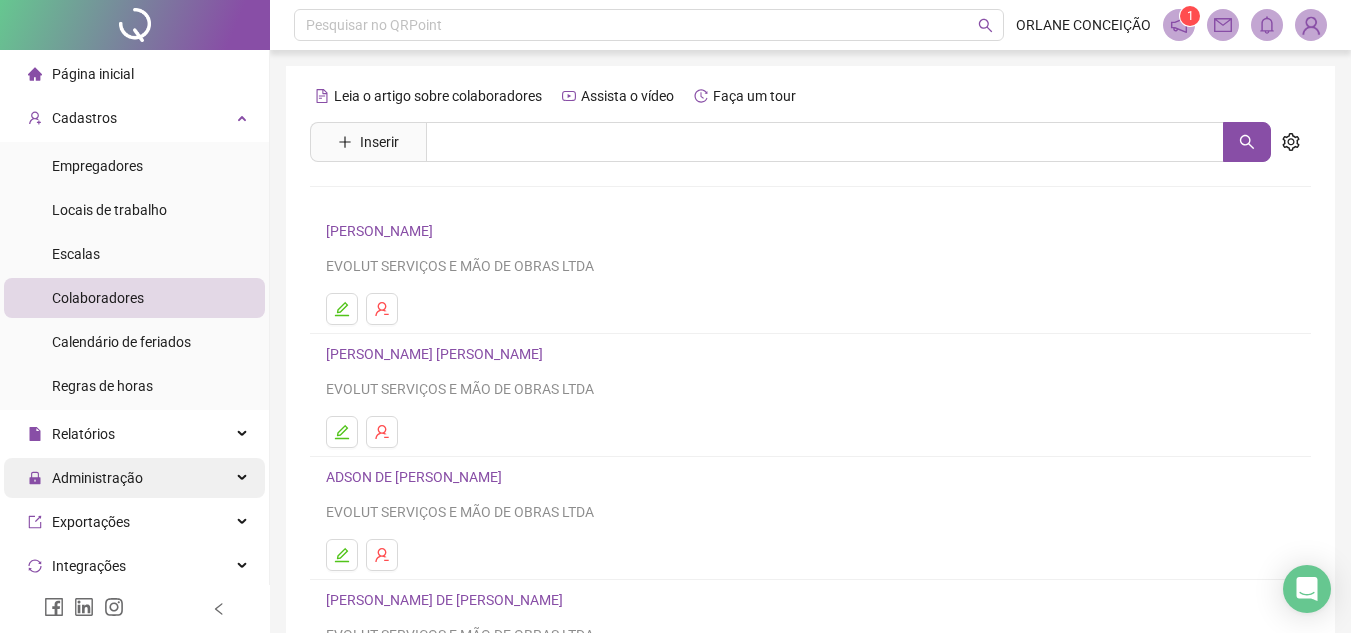 click on "Administração" at bounding box center (134, 478) 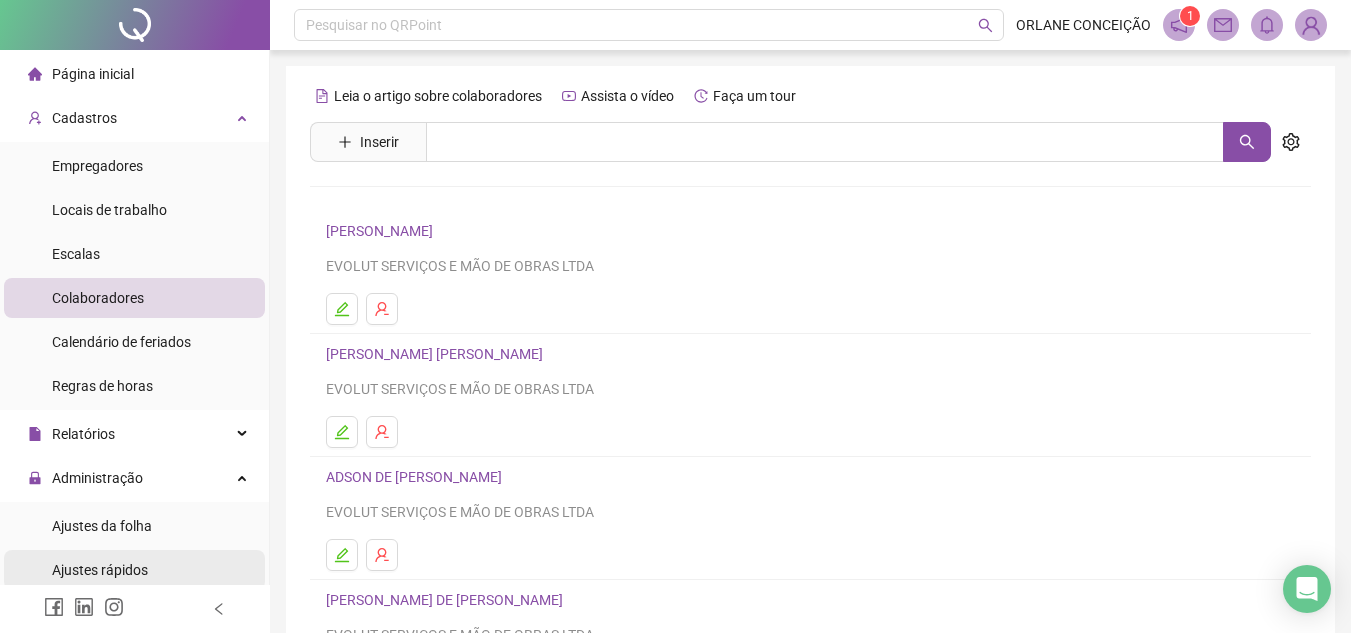 click on "Ajustes rápidos" at bounding box center [134, 570] 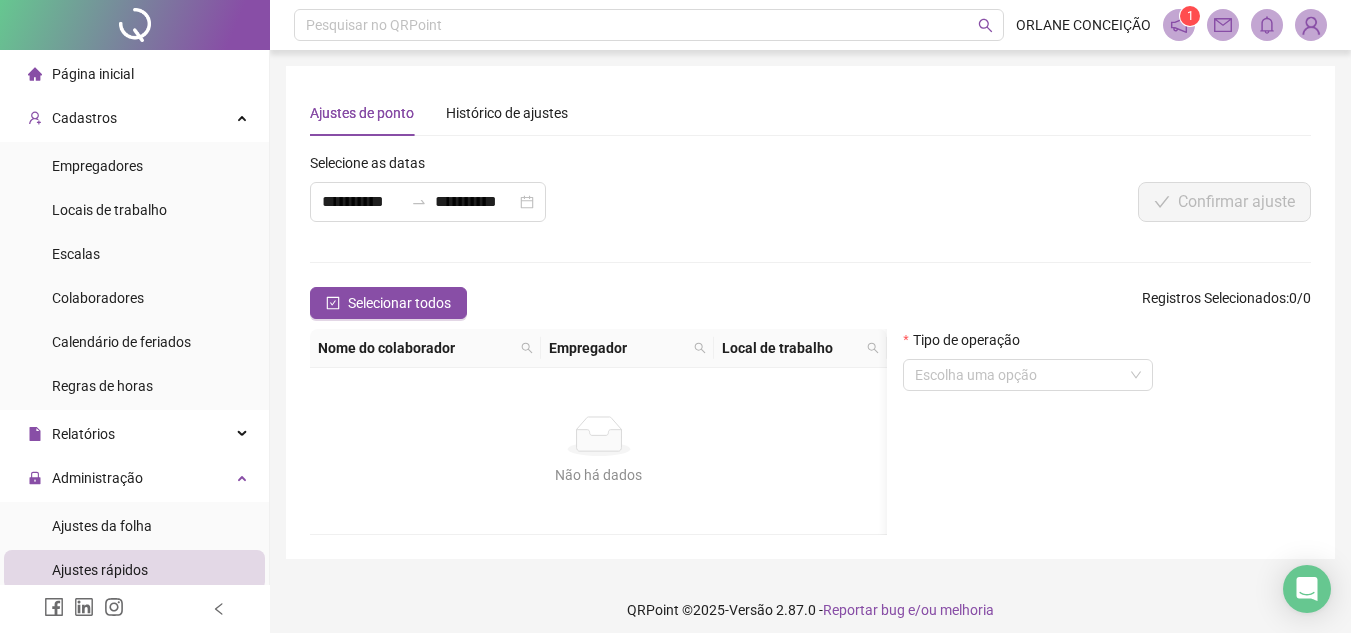 click on "Confirmar ajuste" at bounding box center (1102, 202) 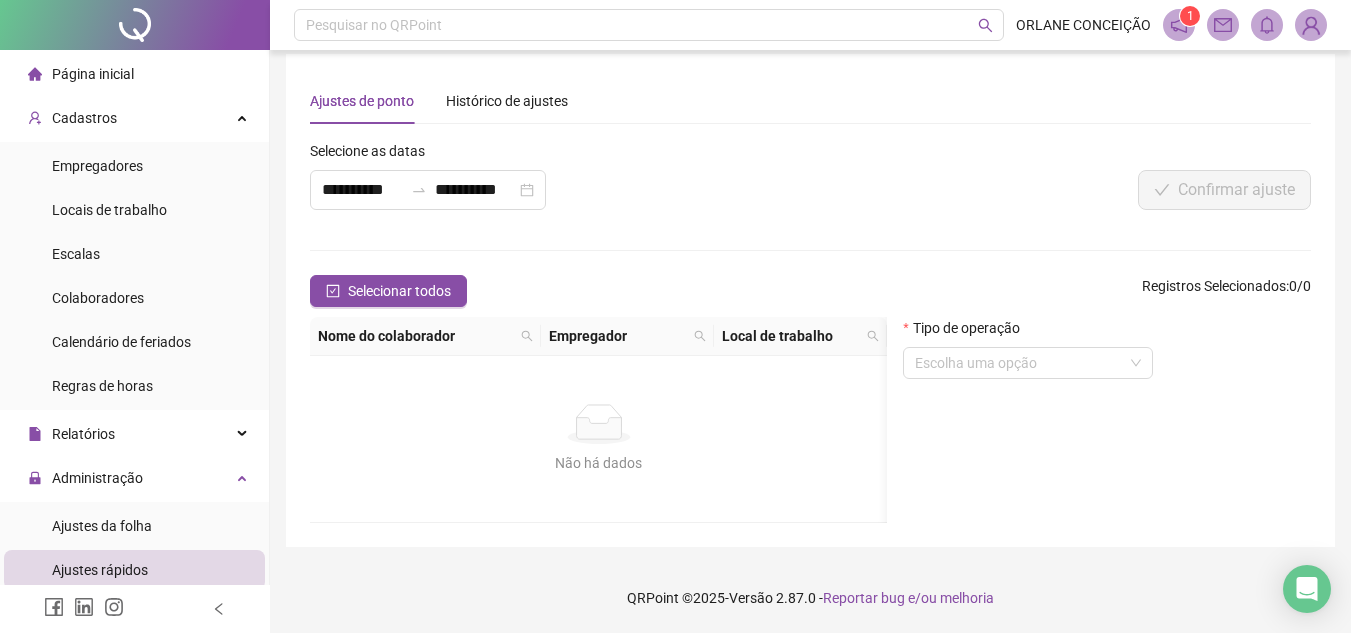 scroll, scrollTop: 0, scrollLeft: 0, axis: both 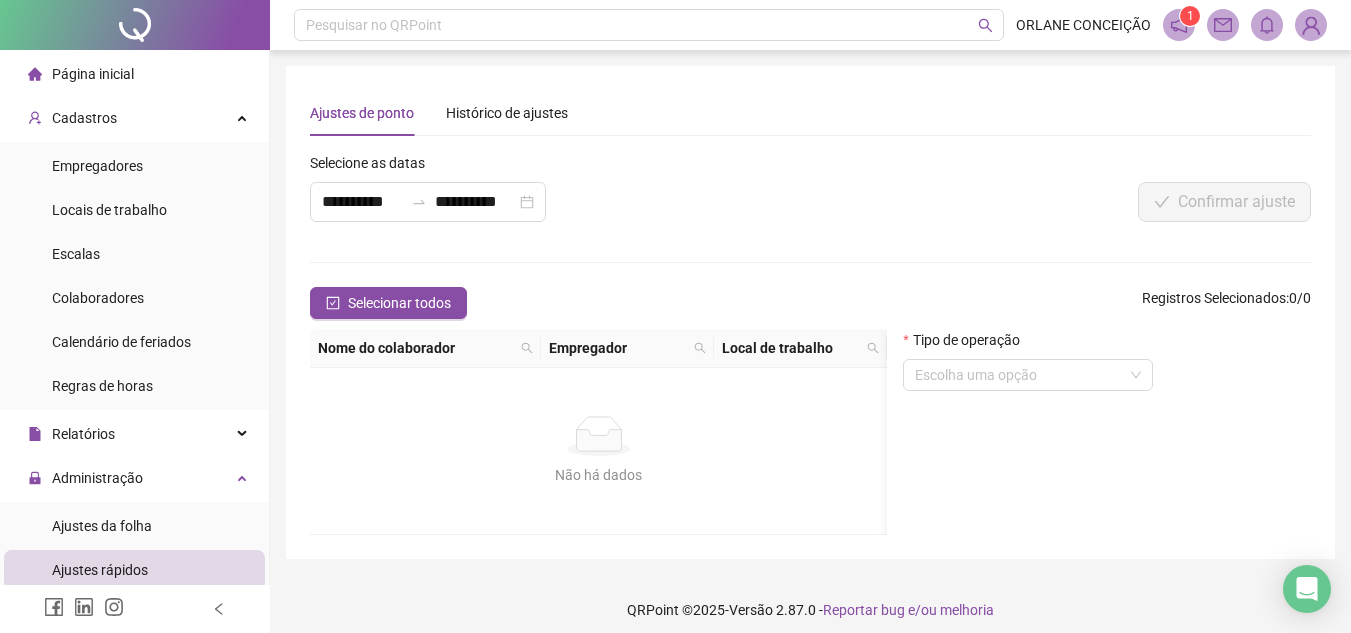 click on "**********" at bounding box center [810, 312] 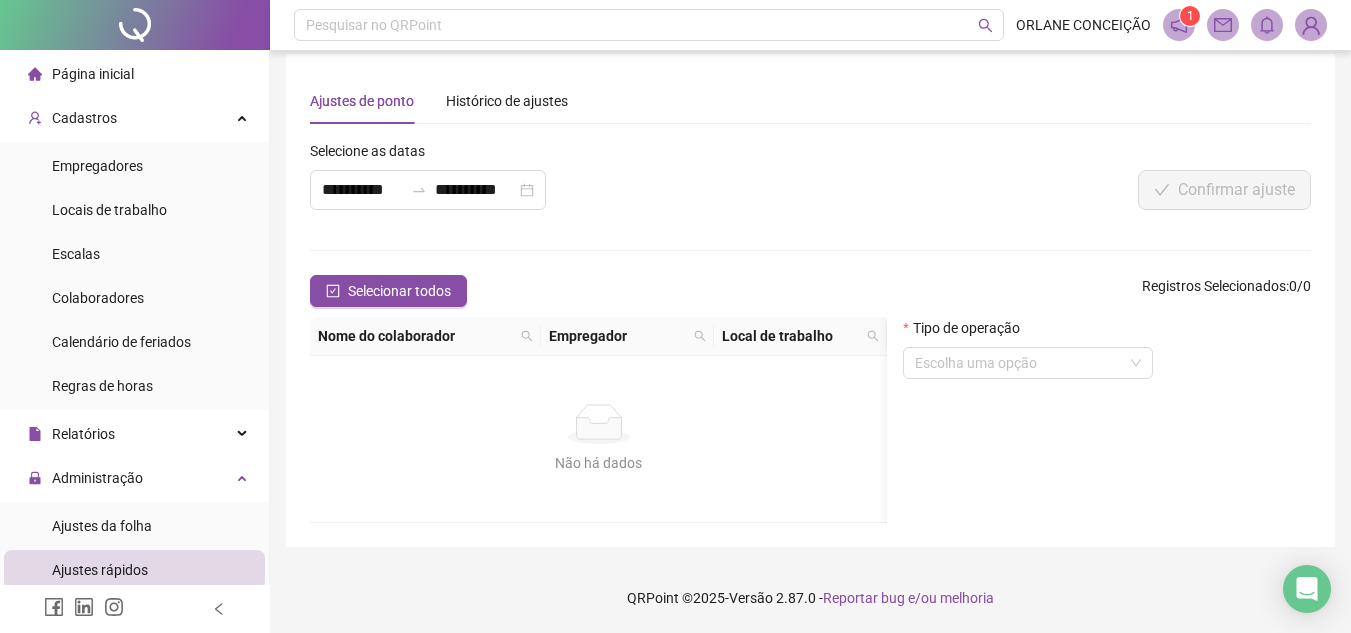 scroll, scrollTop: 0, scrollLeft: 0, axis: both 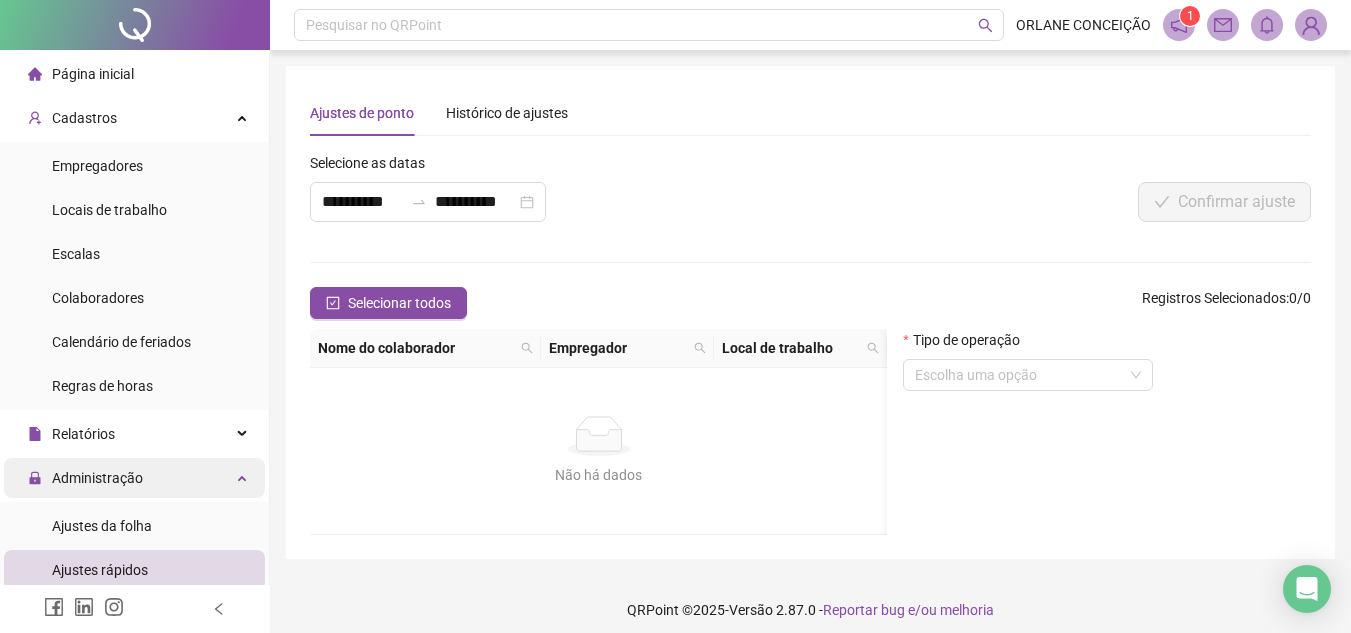 click on "Administração" at bounding box center [134, 478] 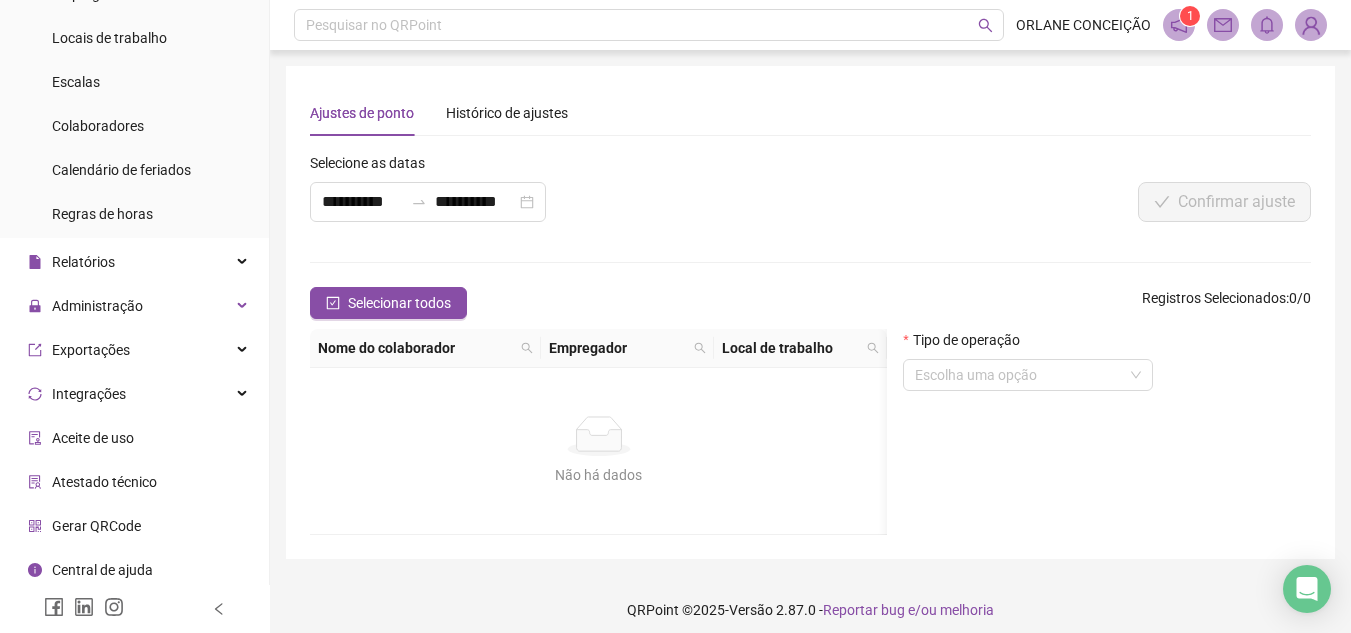 scroll, scrollTop: 177, scrollLeft: 0, axis: vertical 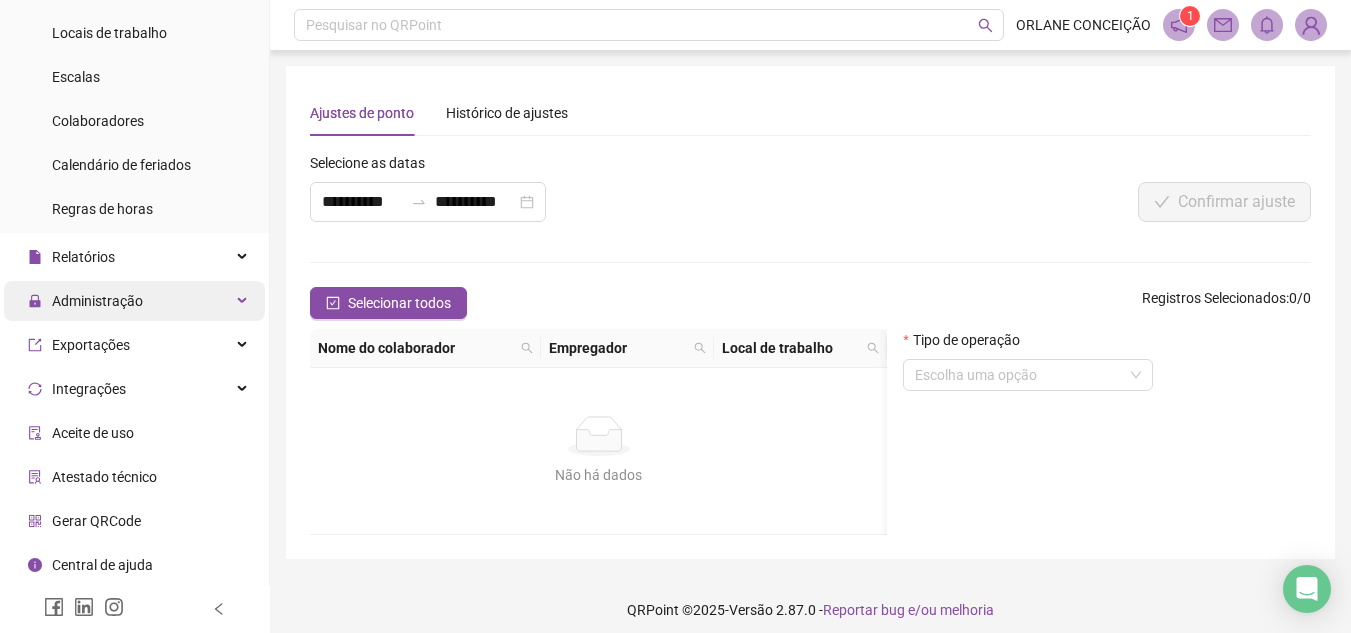 click on "Administração" at bounding box center [97, 301] 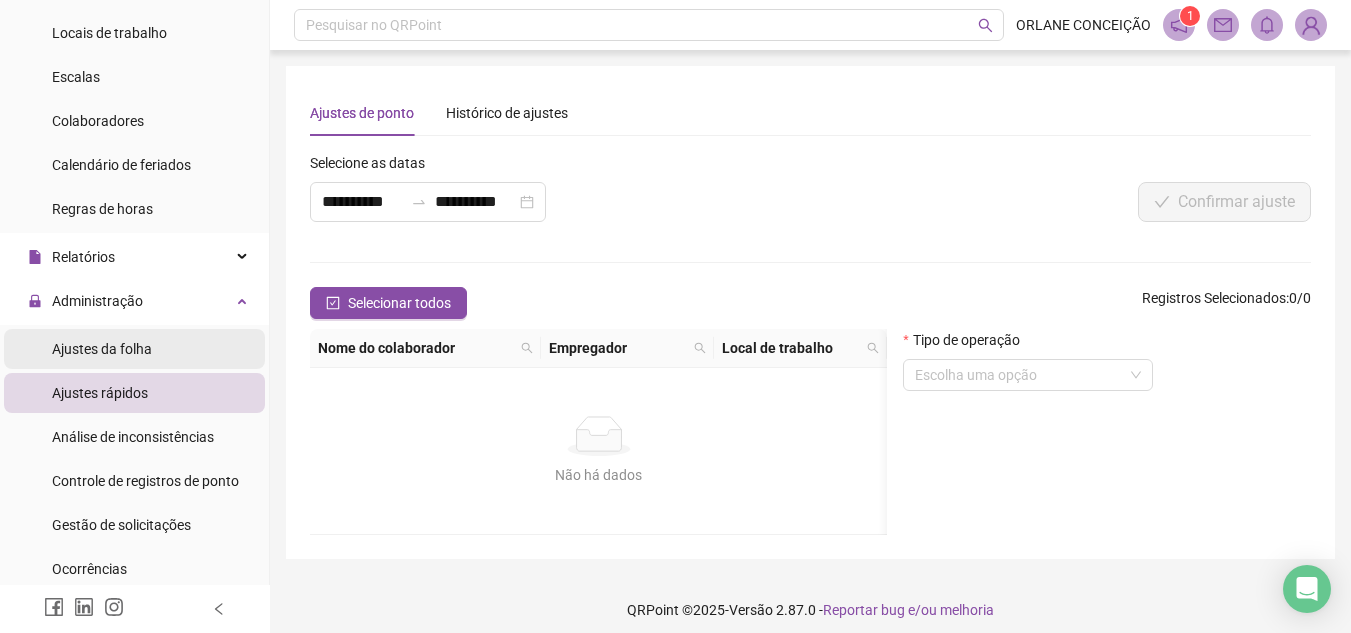 click on "Ajustes da folha" at bounding box center (102, 349) 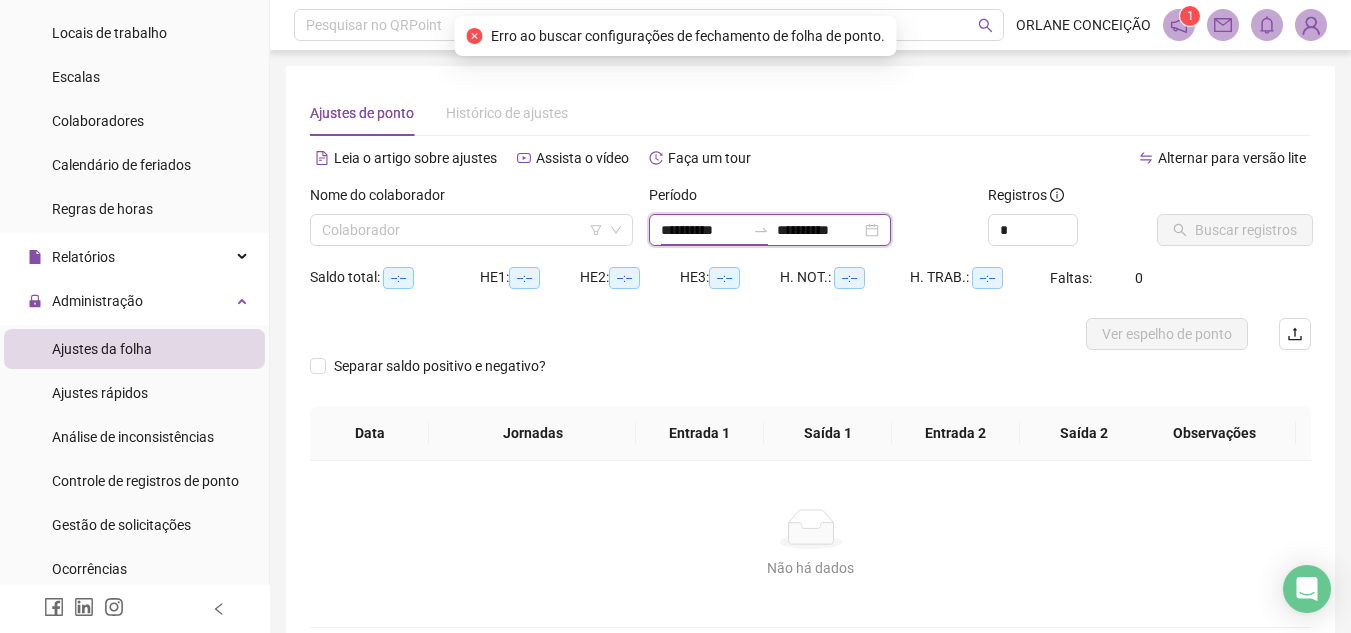 click on "**********" at bounding box center (703, 230) 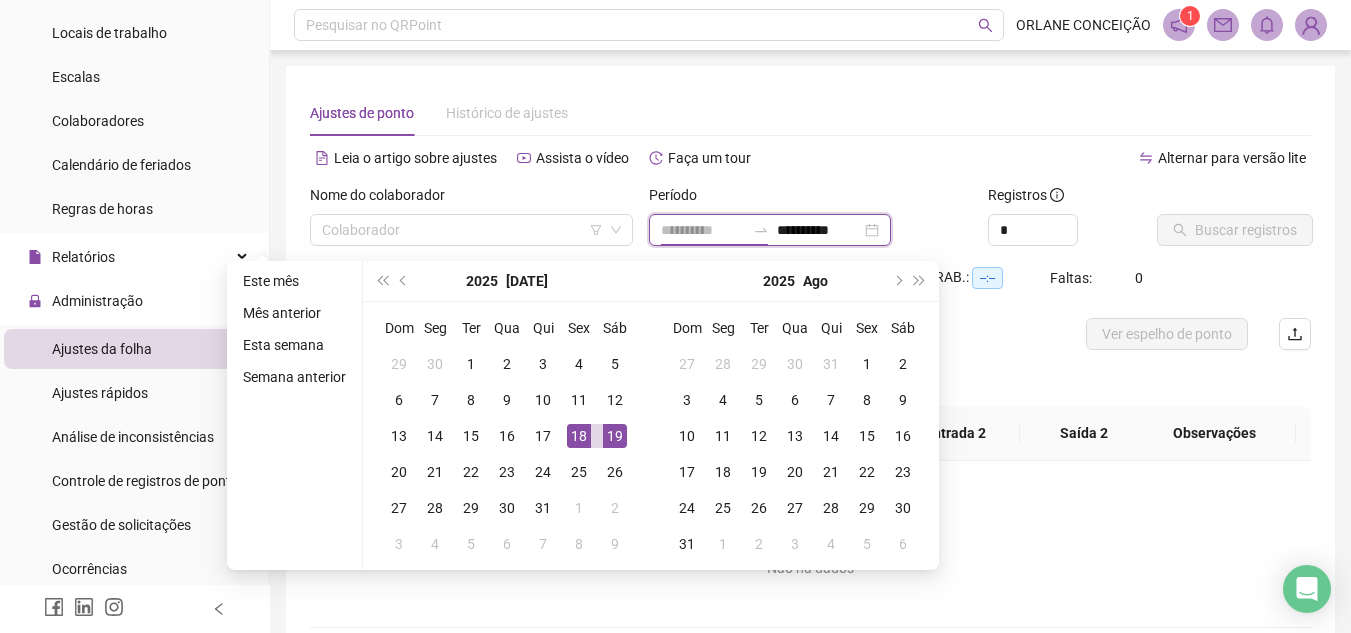 type on "**********" 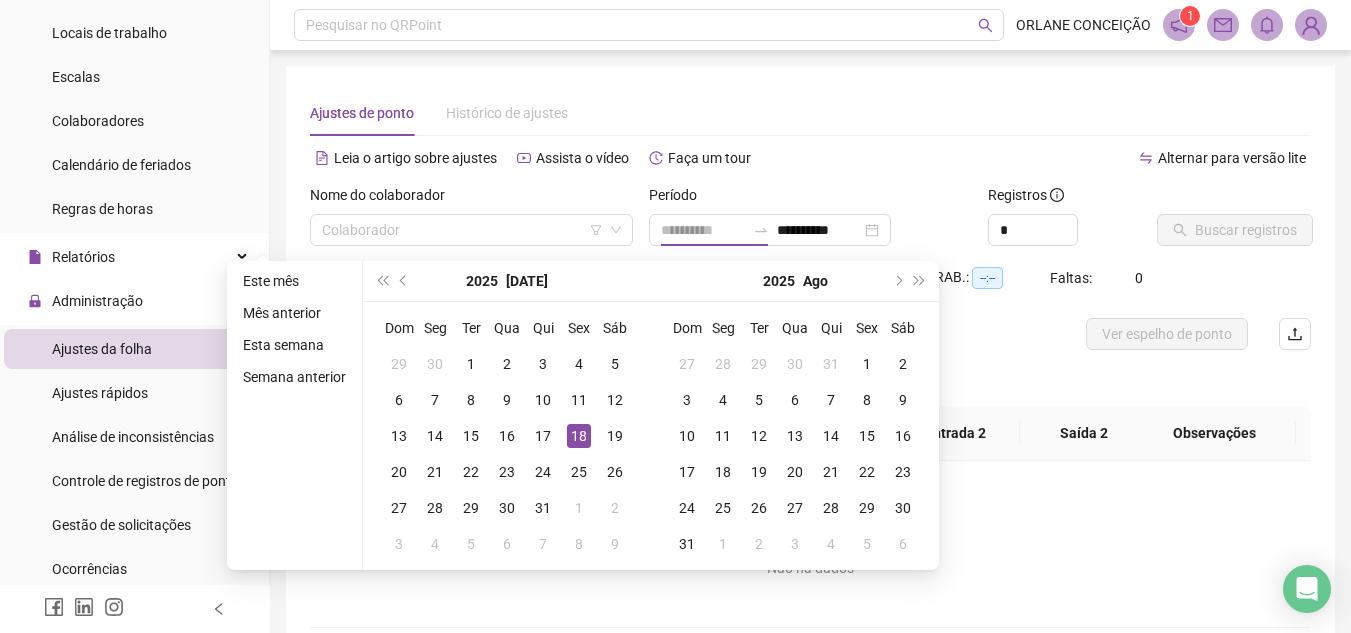 click on "18" at bounding box center (579, 436) 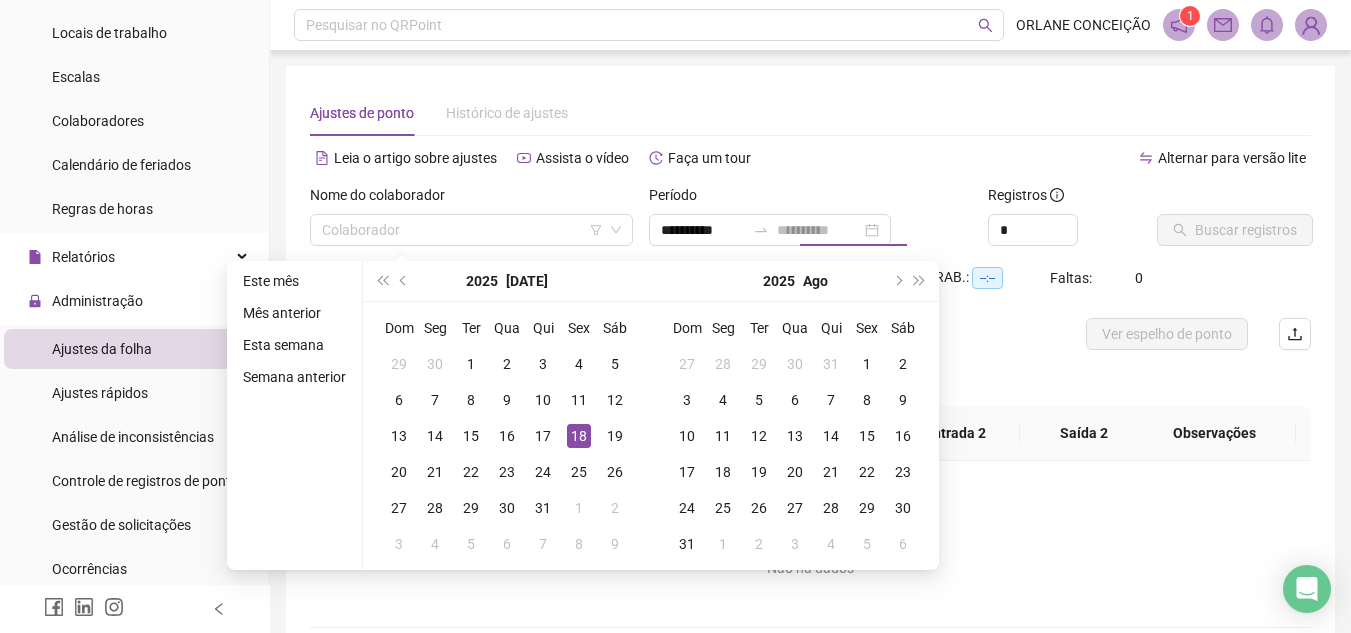 click on "18" at bounding box center [579, 436] 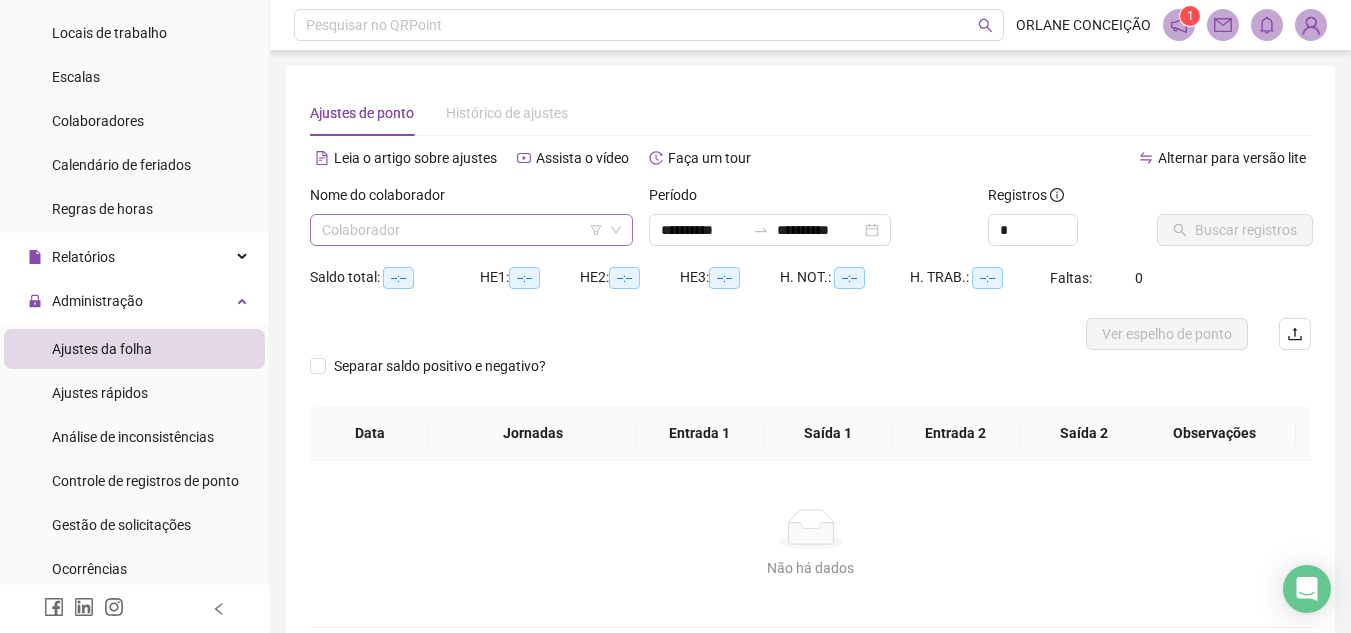click at bounding box center (465, 230) 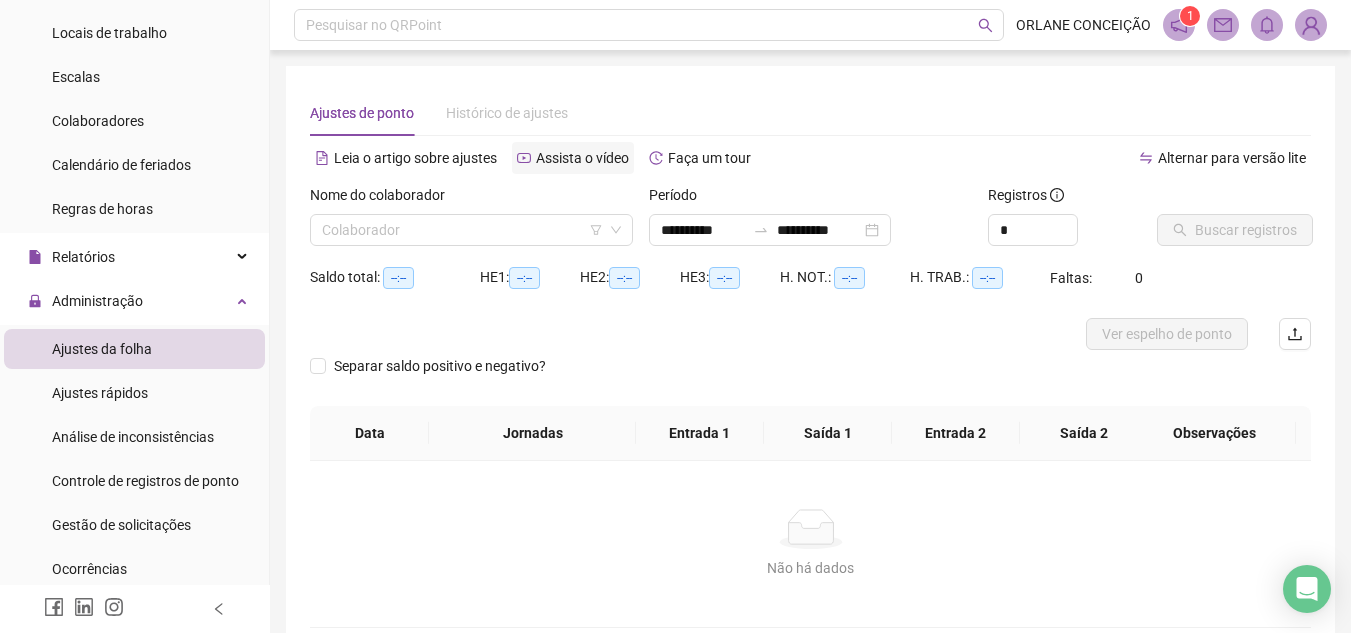 click on "Assista o vídeo" at bounding box center (582, 158) 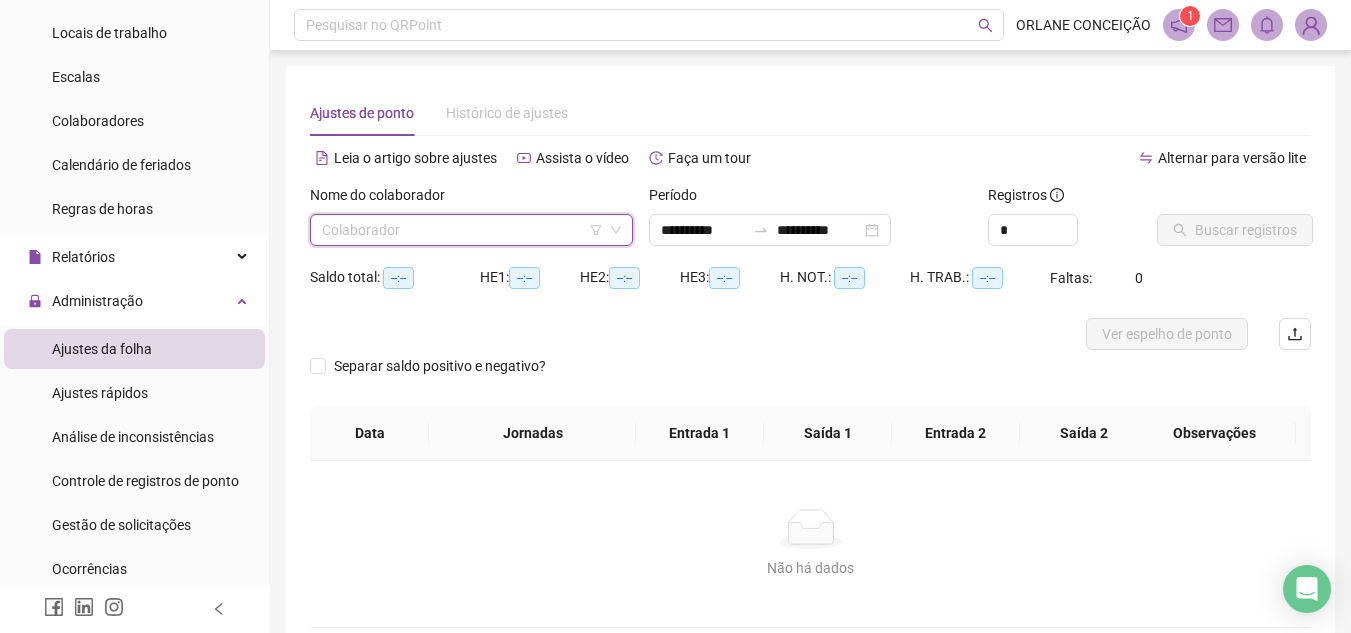 click at bounding box center [465, 230] 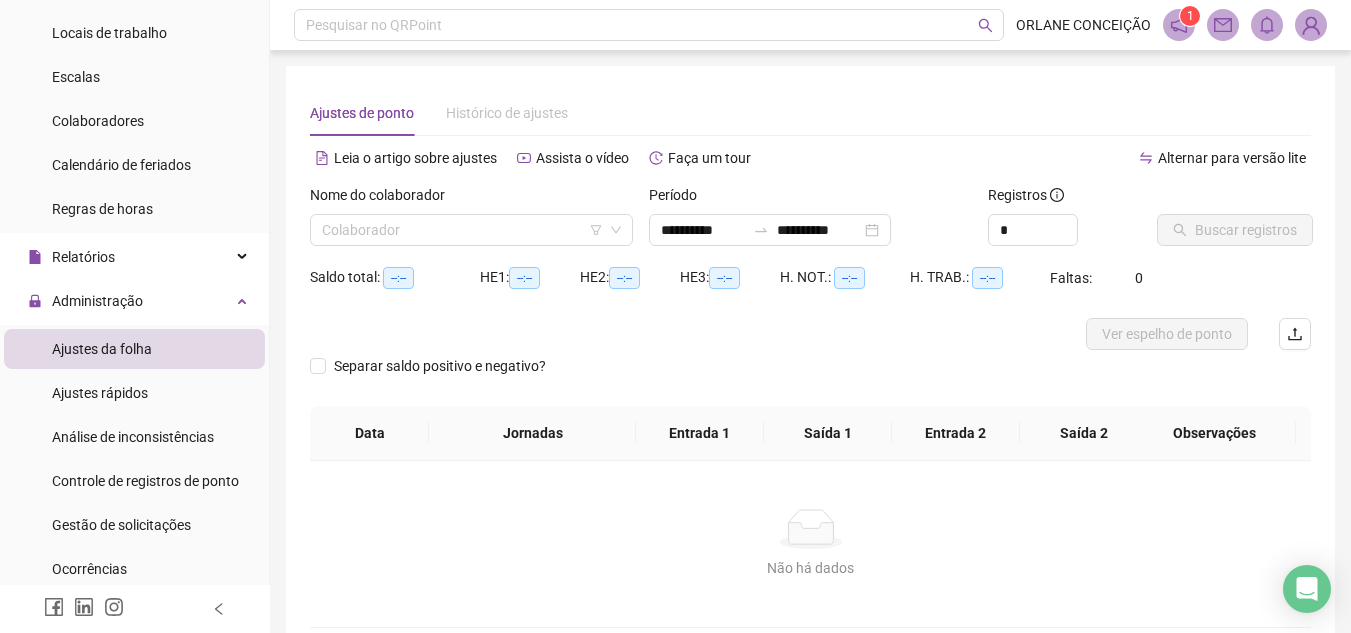 click on "Ajustes de ponto Histórico de ajustes" at bounding box center (810, 113) 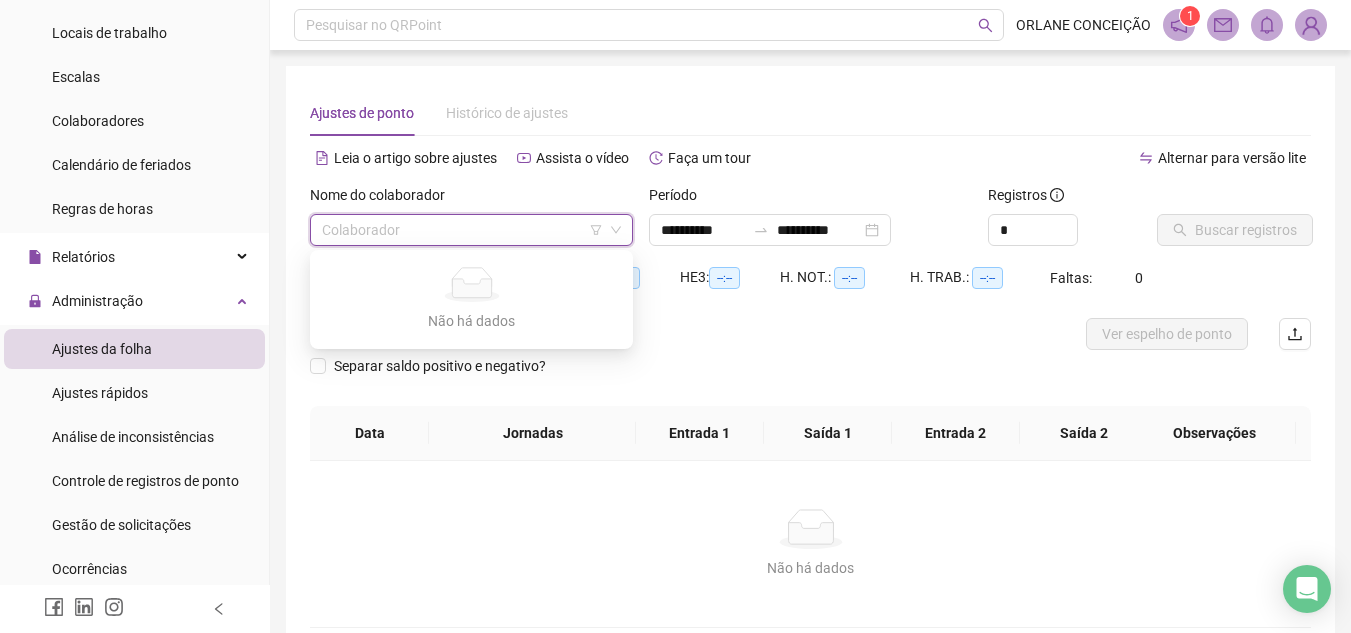 click at bounding box center (465, 230) 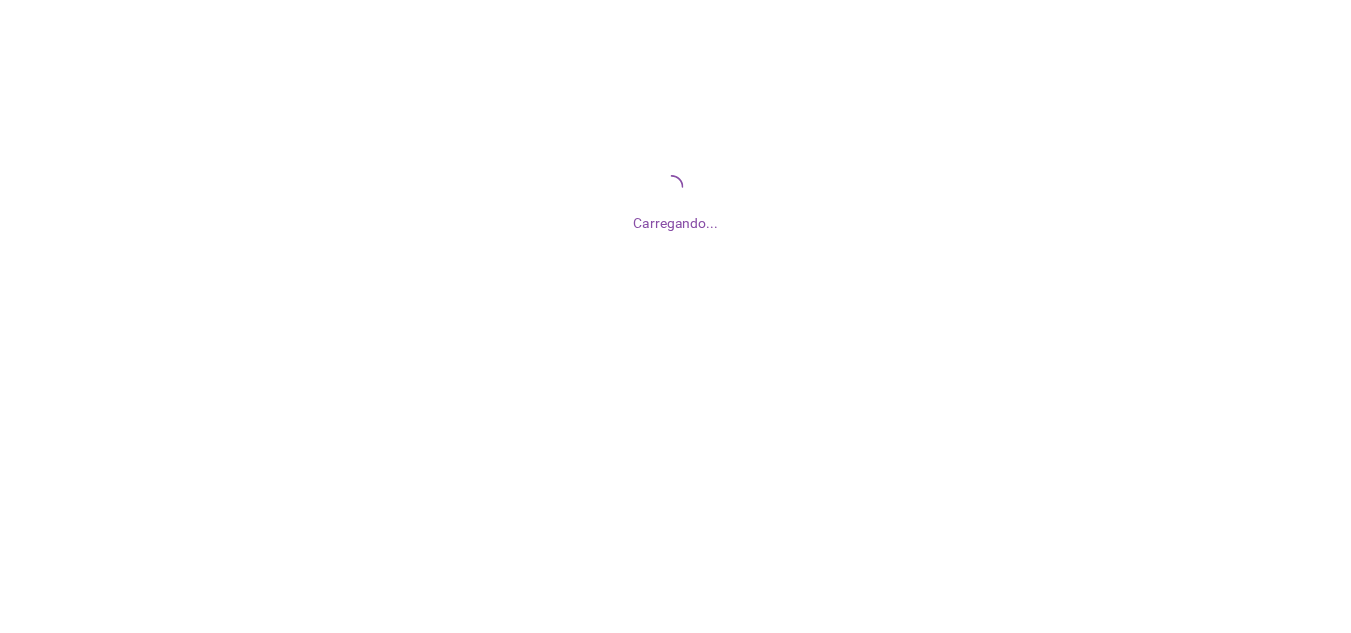 scroll, scrollTop: 0, scrollLeft: 0, axis: both 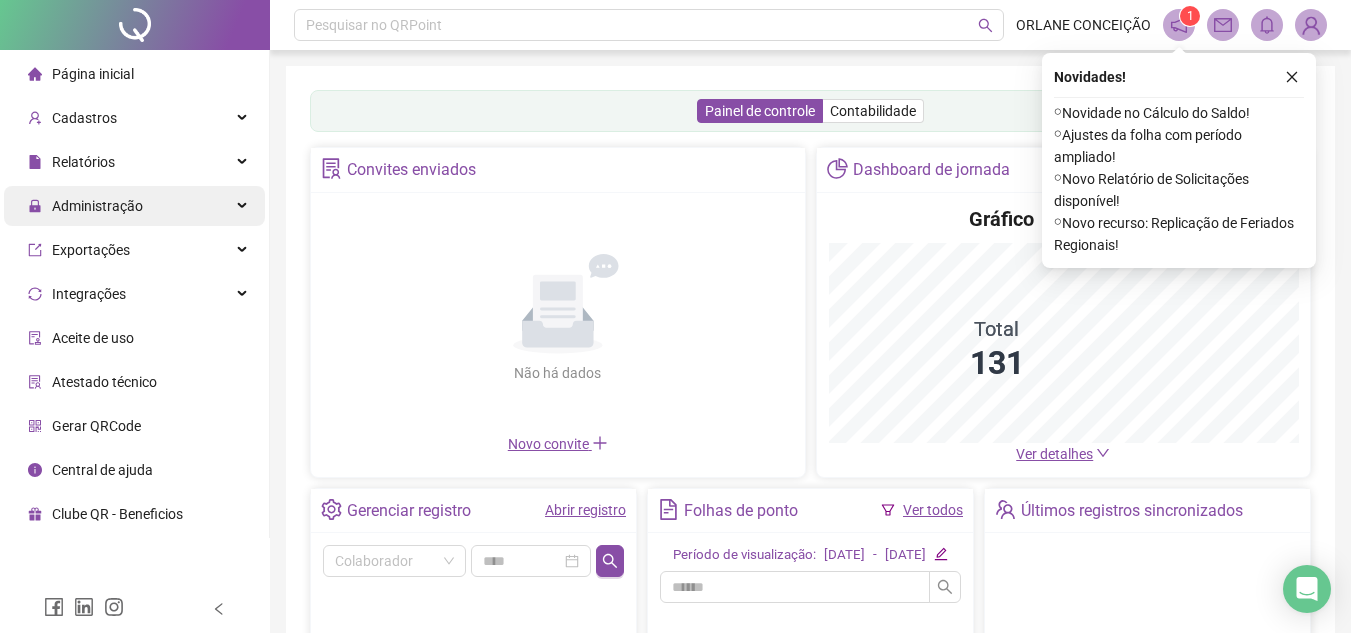 click on "Administração" at bounding box center [97, 206] 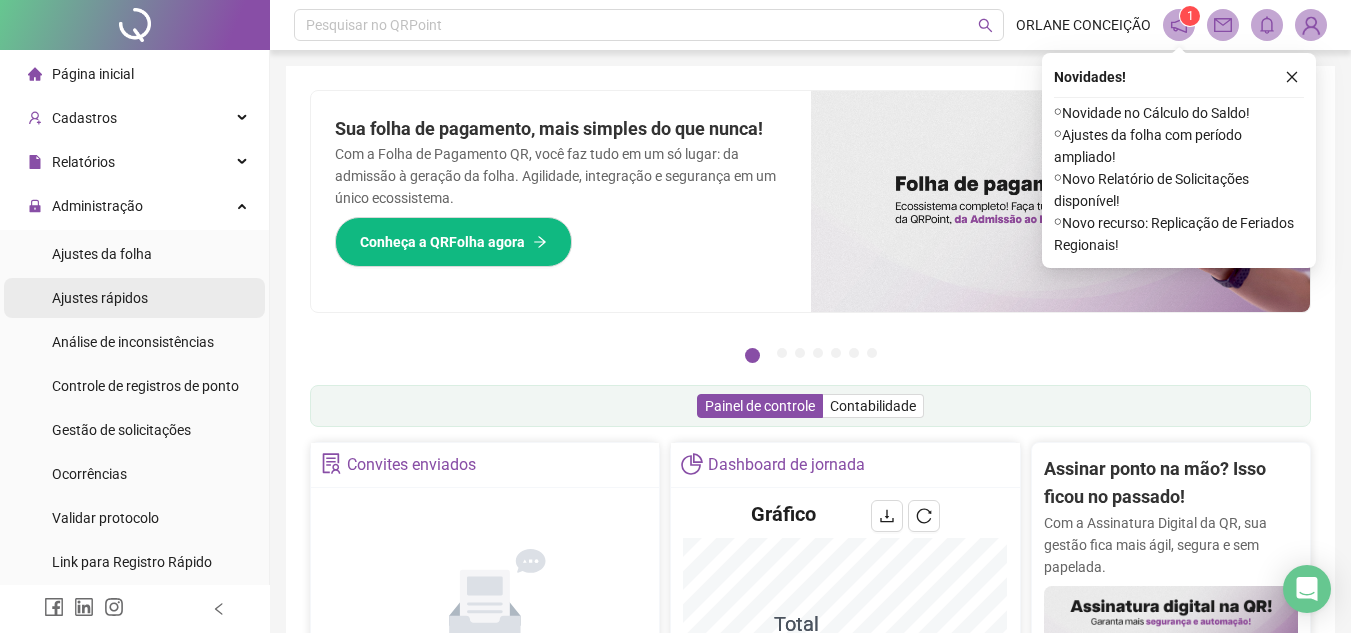 click on "Ajustes rápidos" at bounding box center [100, 298] 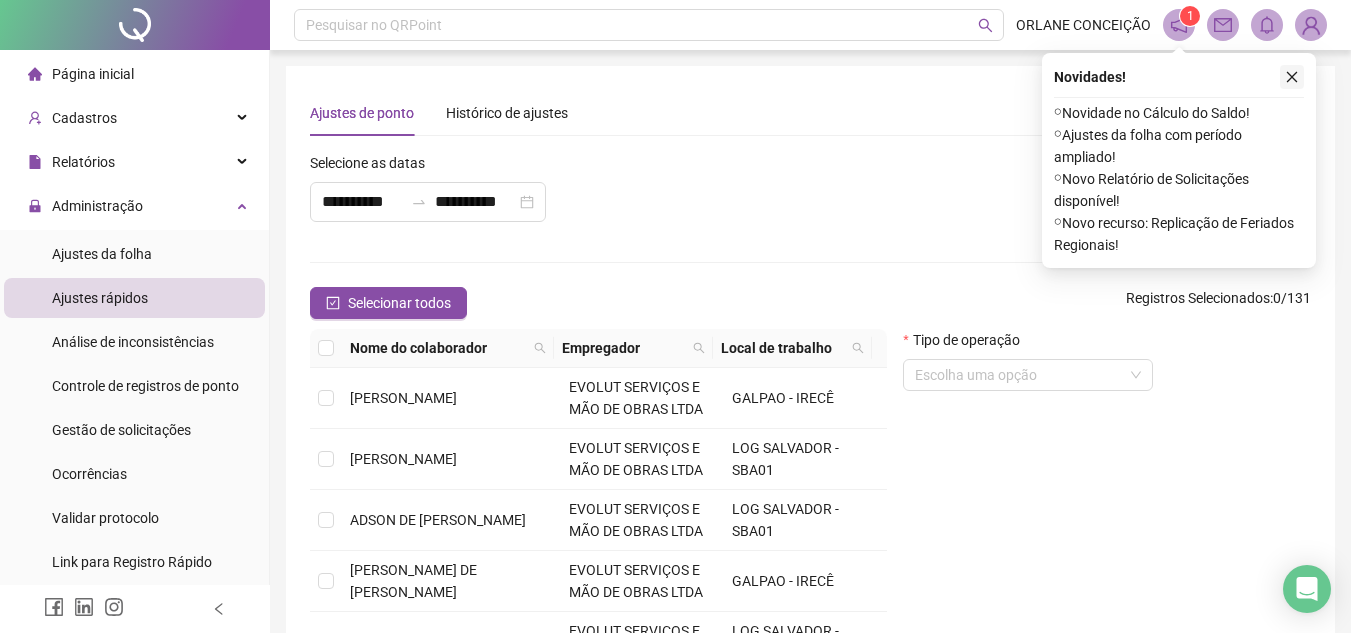 click 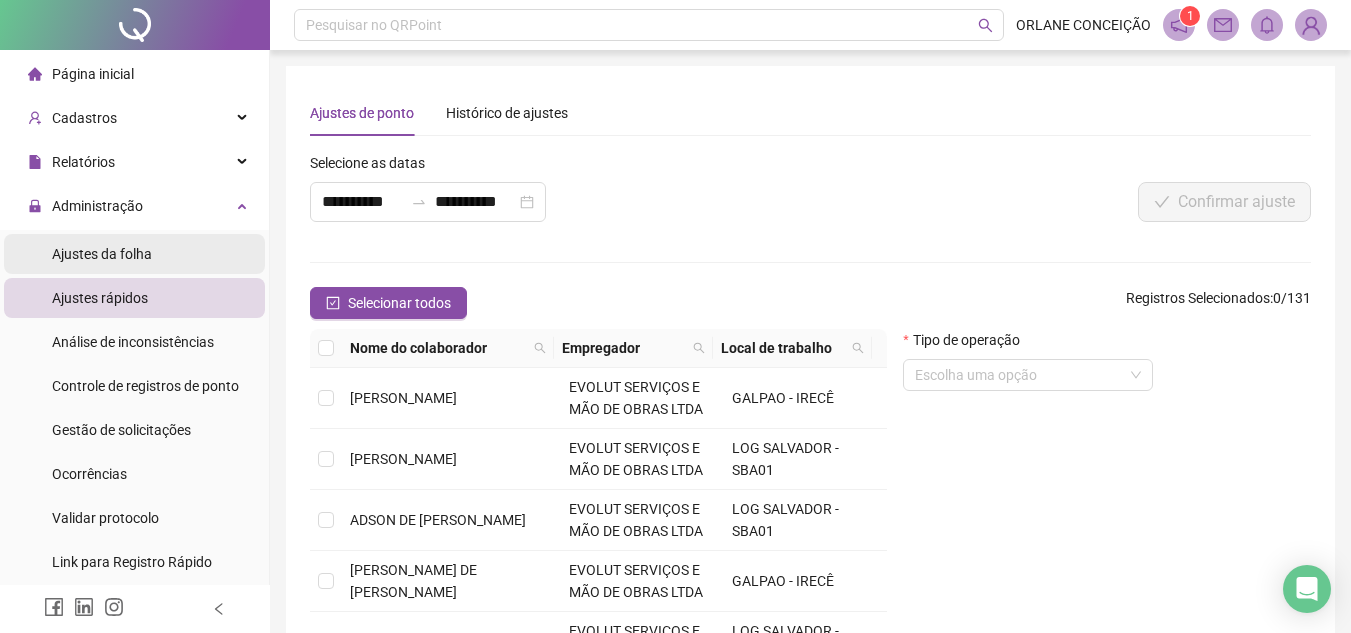 click on "Ajustes da folha" at bounding box center (102, 254) 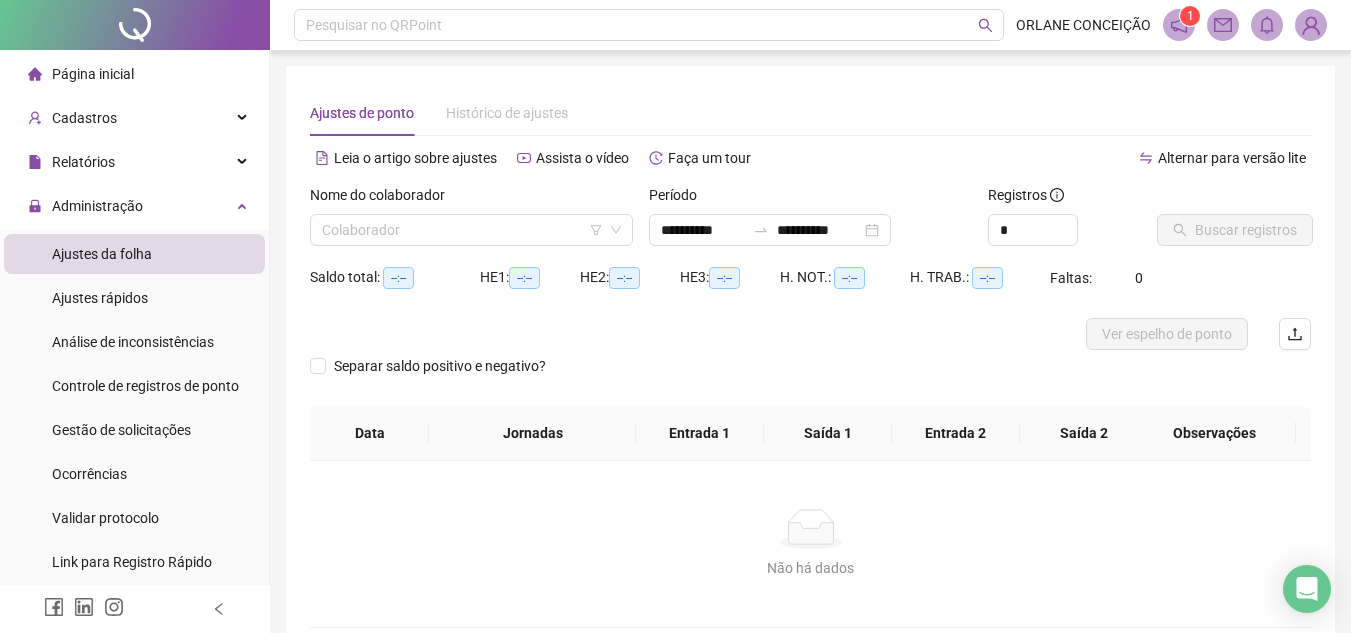 type on "**********" 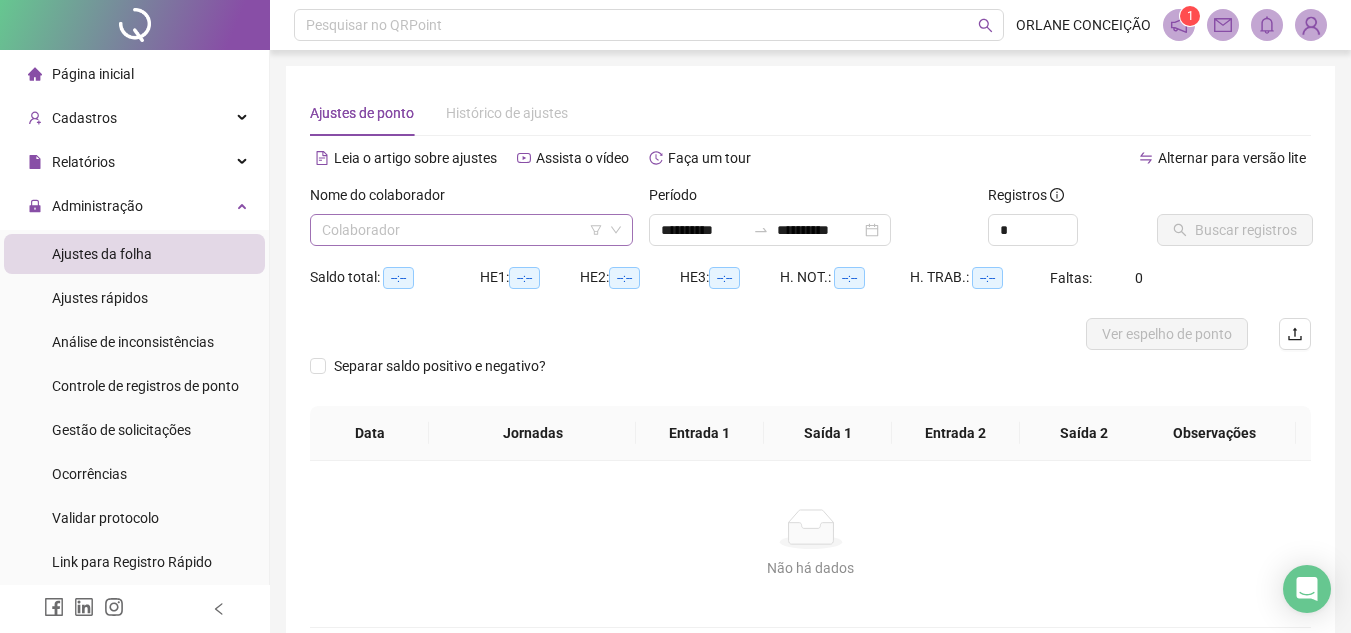 click at bounding box center (465, 230) 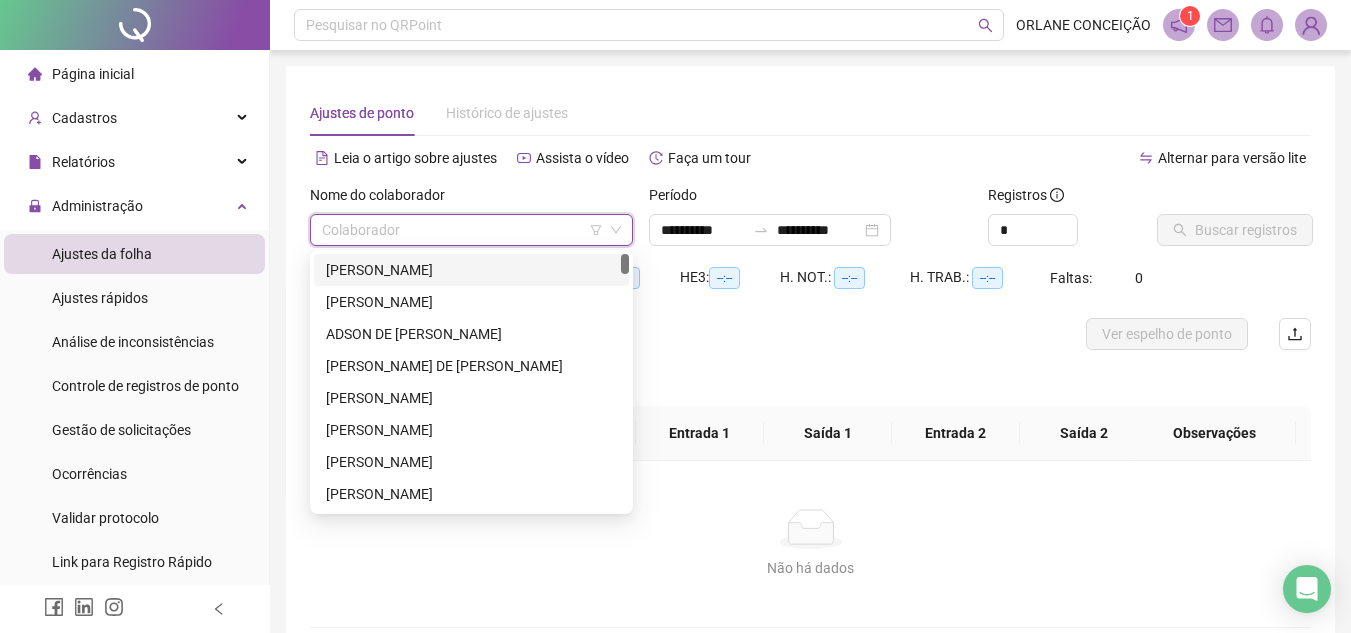 click on "[PERSON_NAME]" at bounding box center (471, 270) 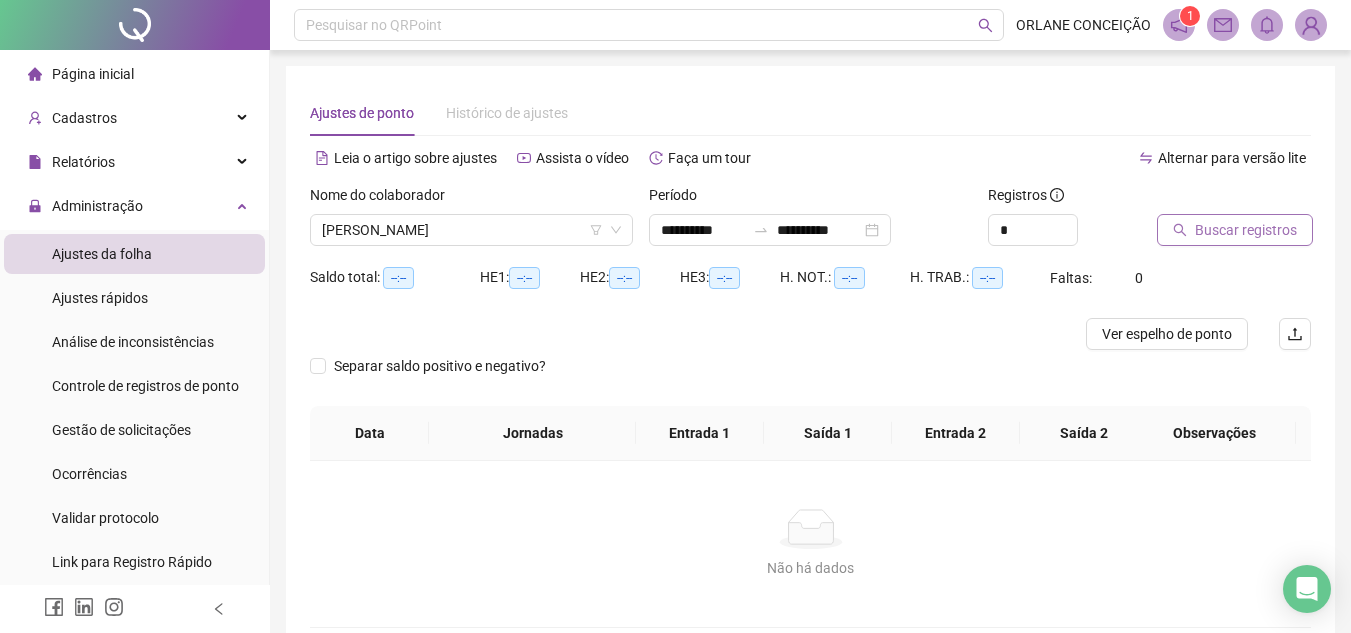 click on "Buscar registros" at bounding box center [1246, 230] 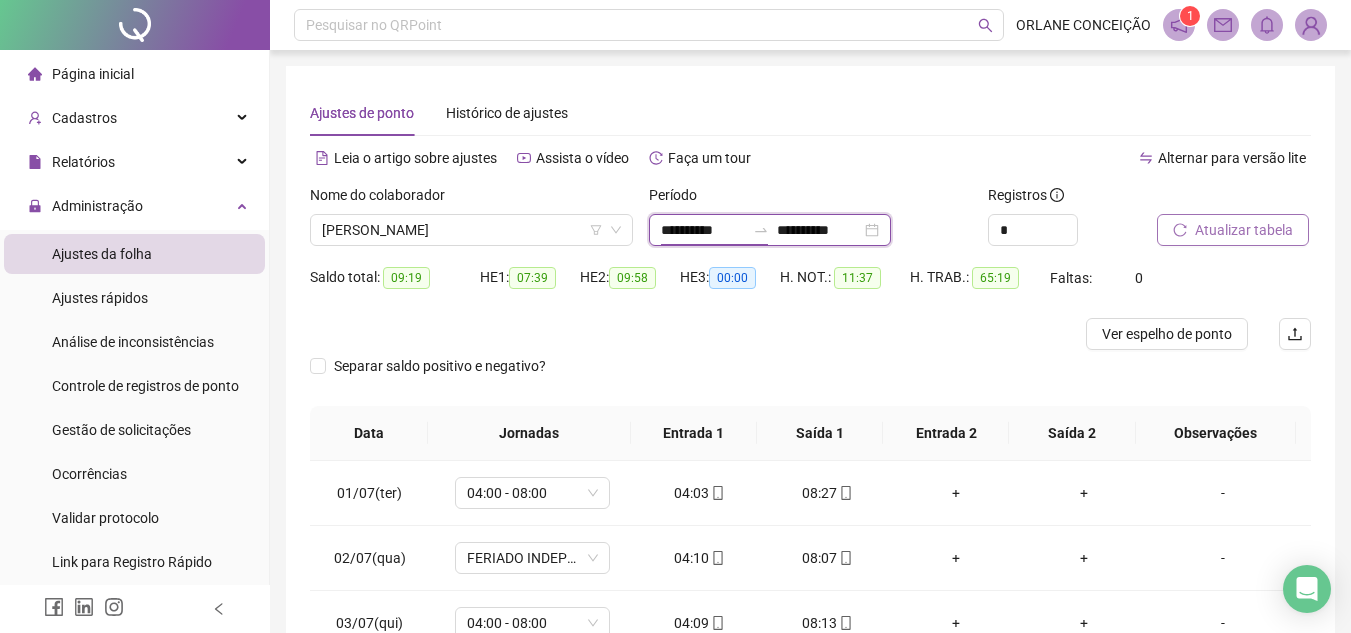 click on "**********" at bounding box center [703, 230] 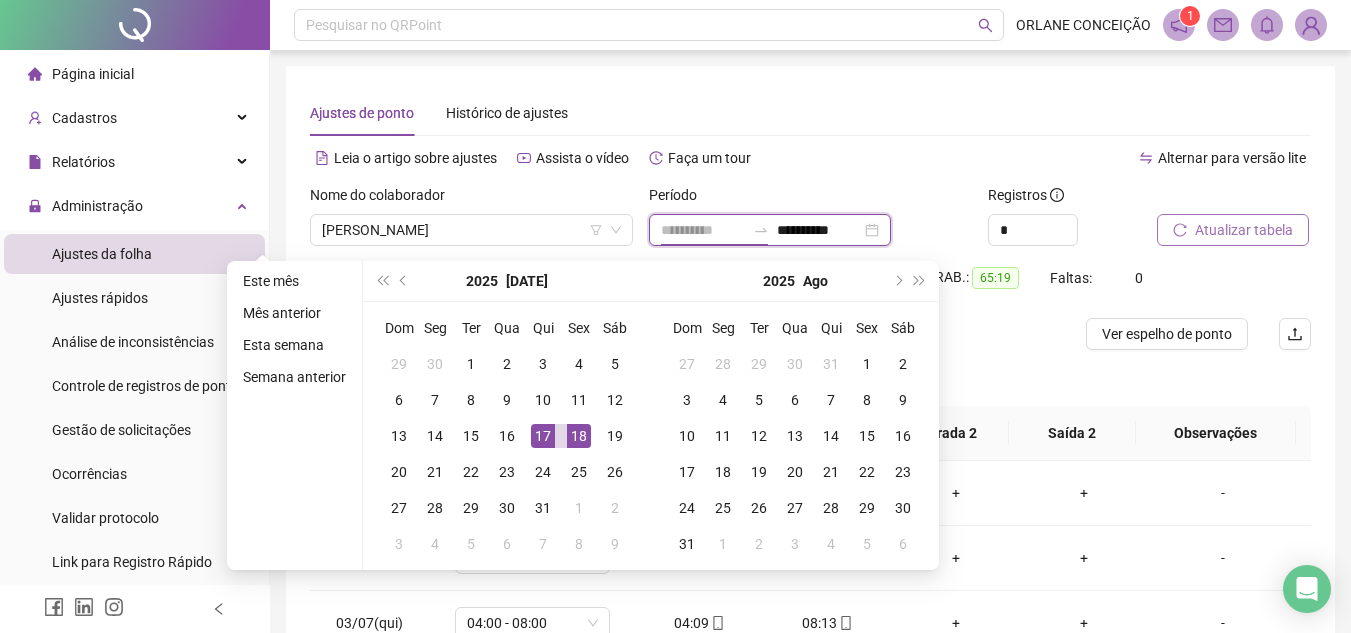 type on "**********" 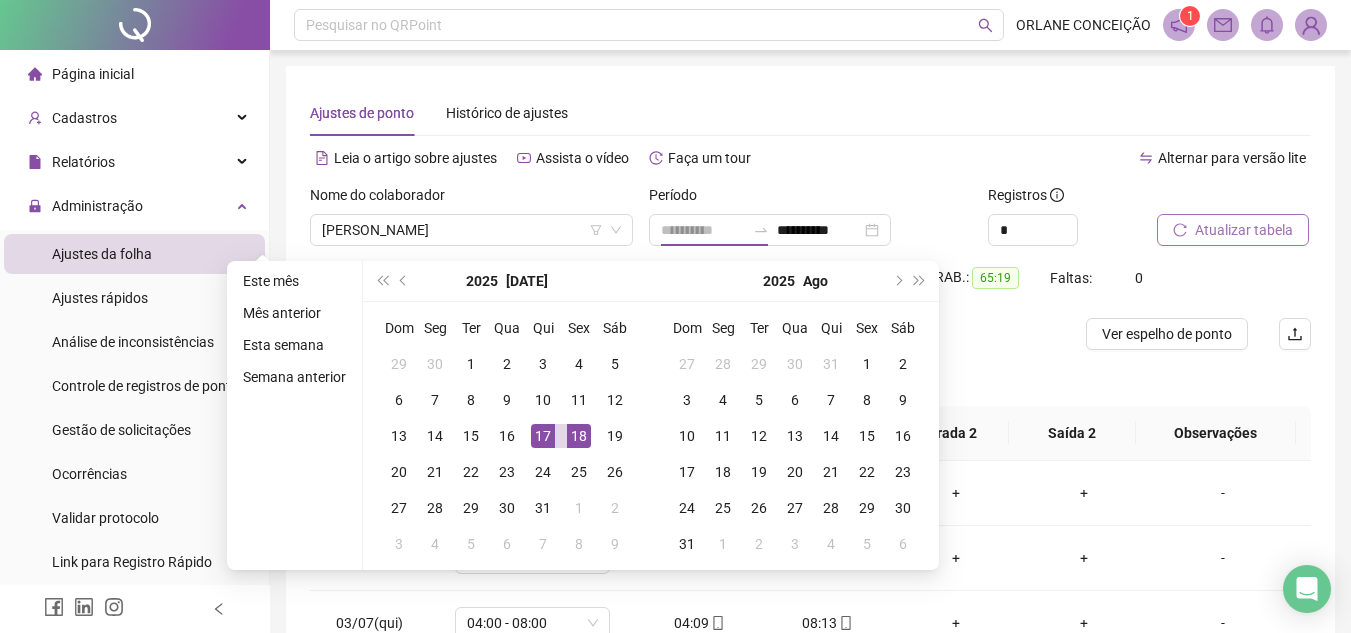 click on "18" at bounding box center (579, 436) 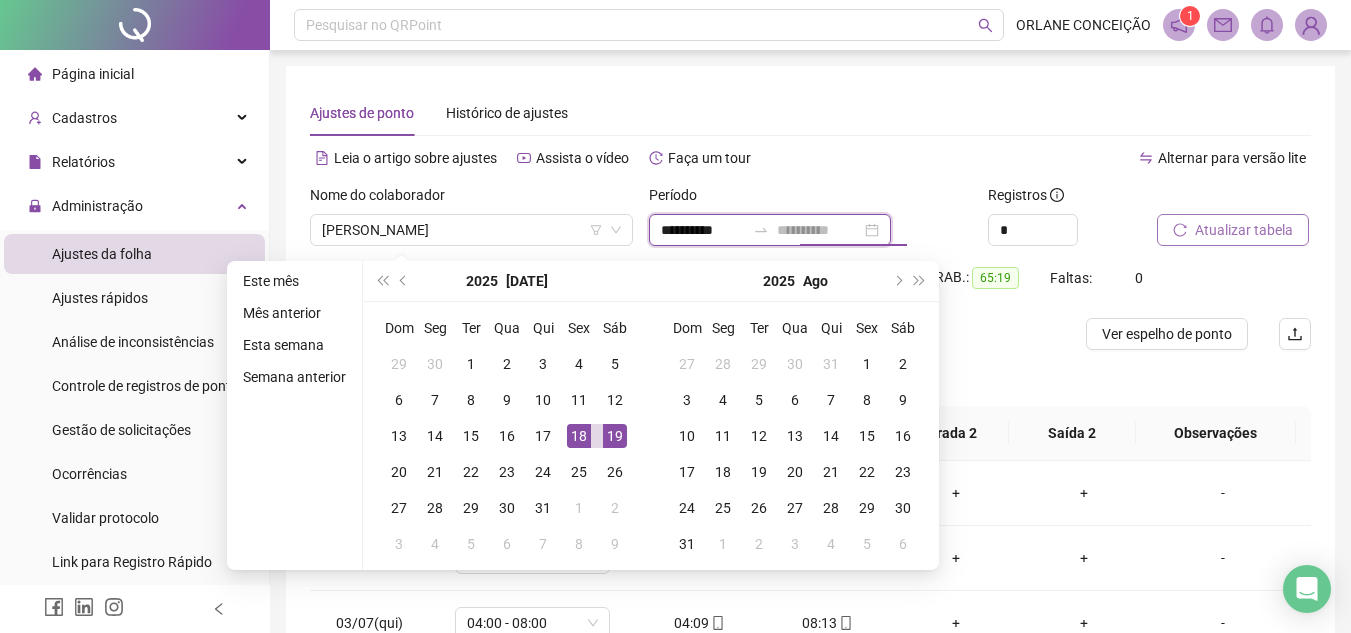 type on "**********" 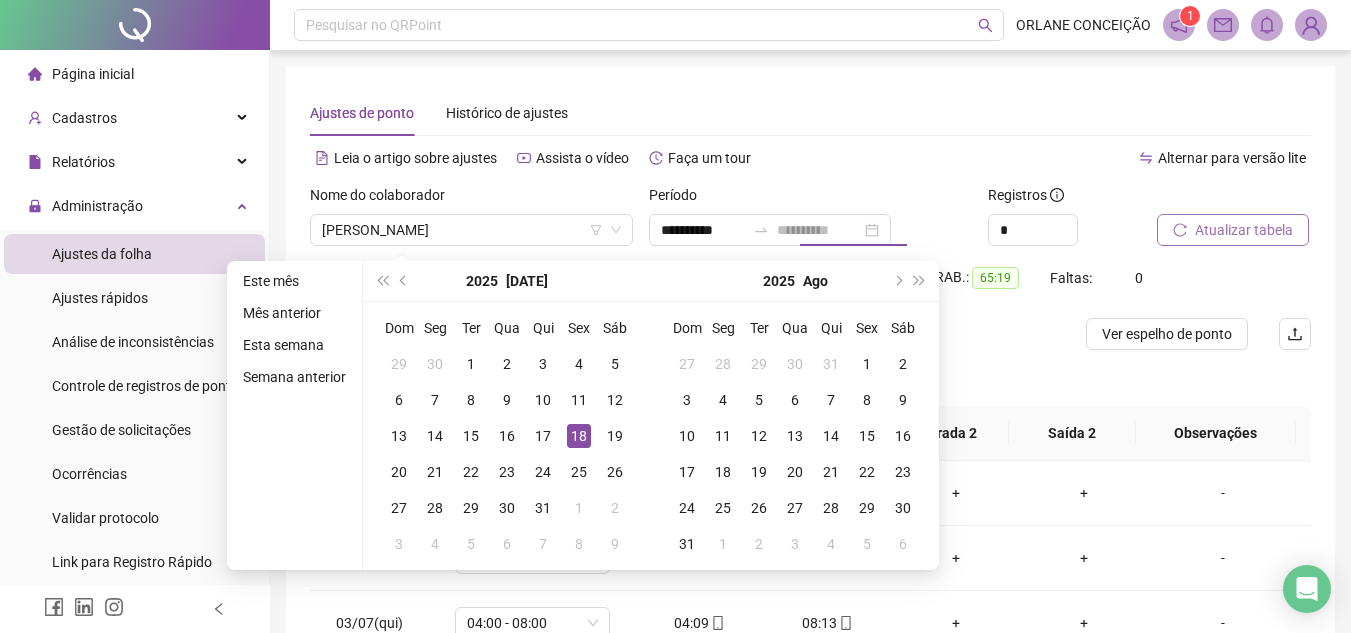 click on "18" at bounding box center [579, 436] 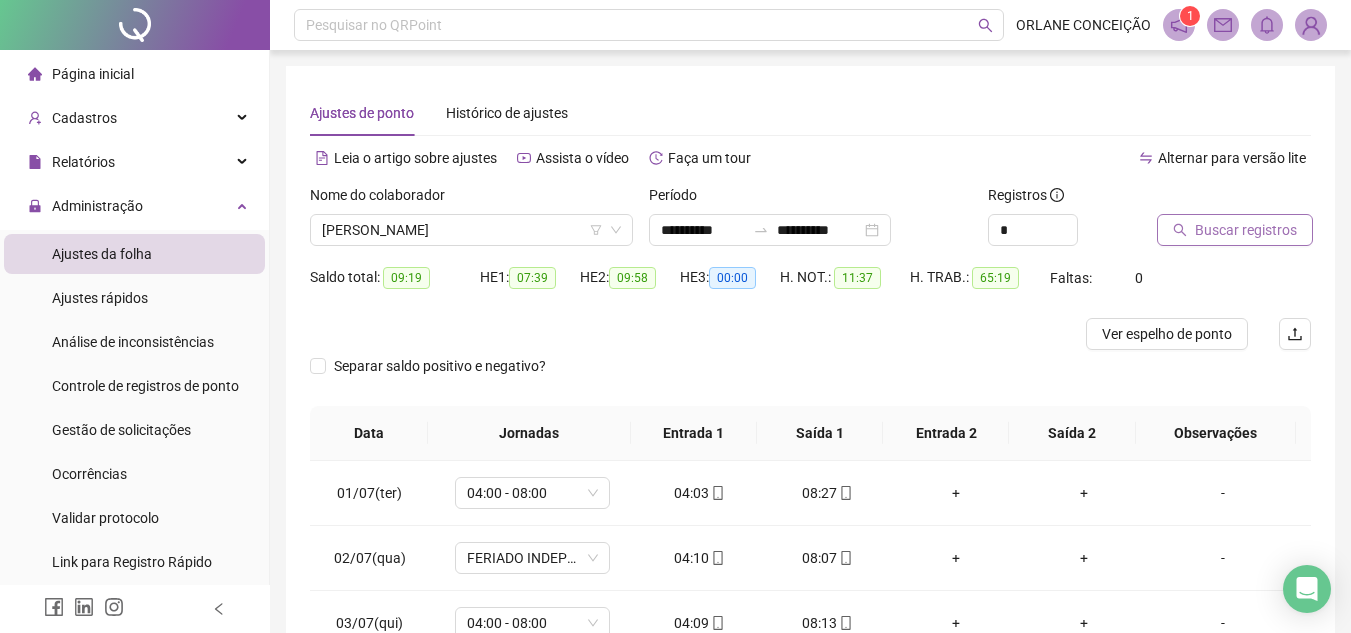 click on "Buscar registros" at bounding box center [1246, 230] 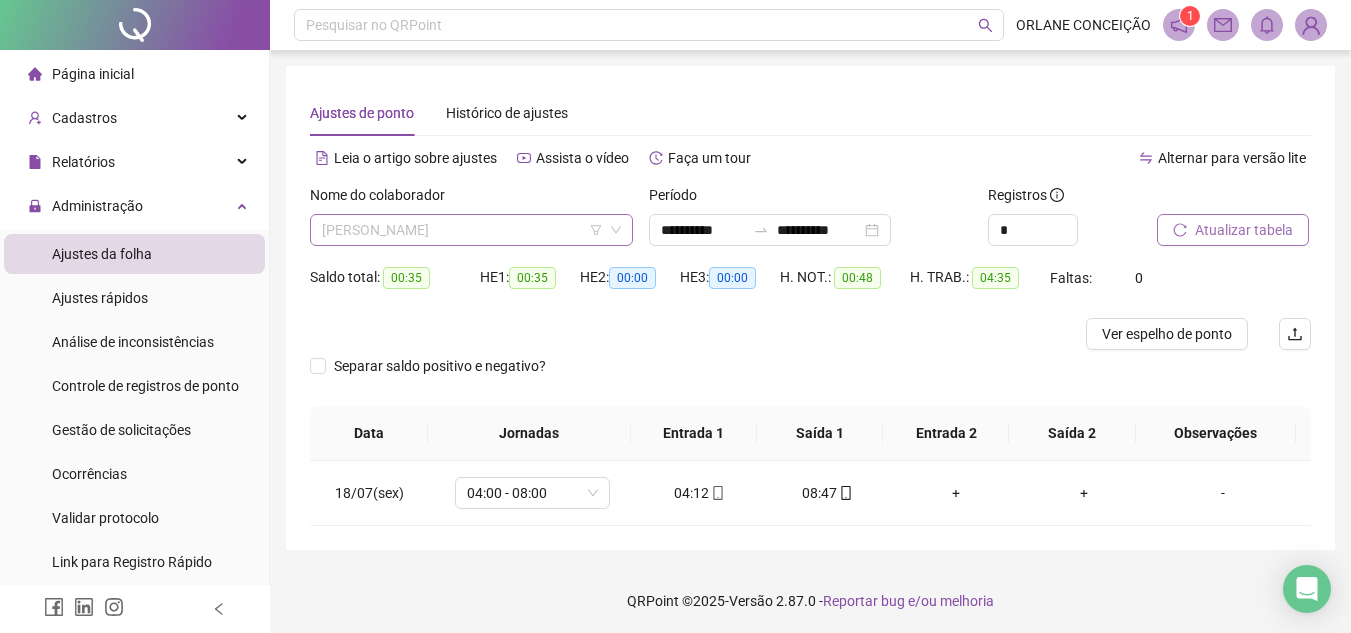 click on "[PERSON_NAME]" at bounding box center (471, 230) 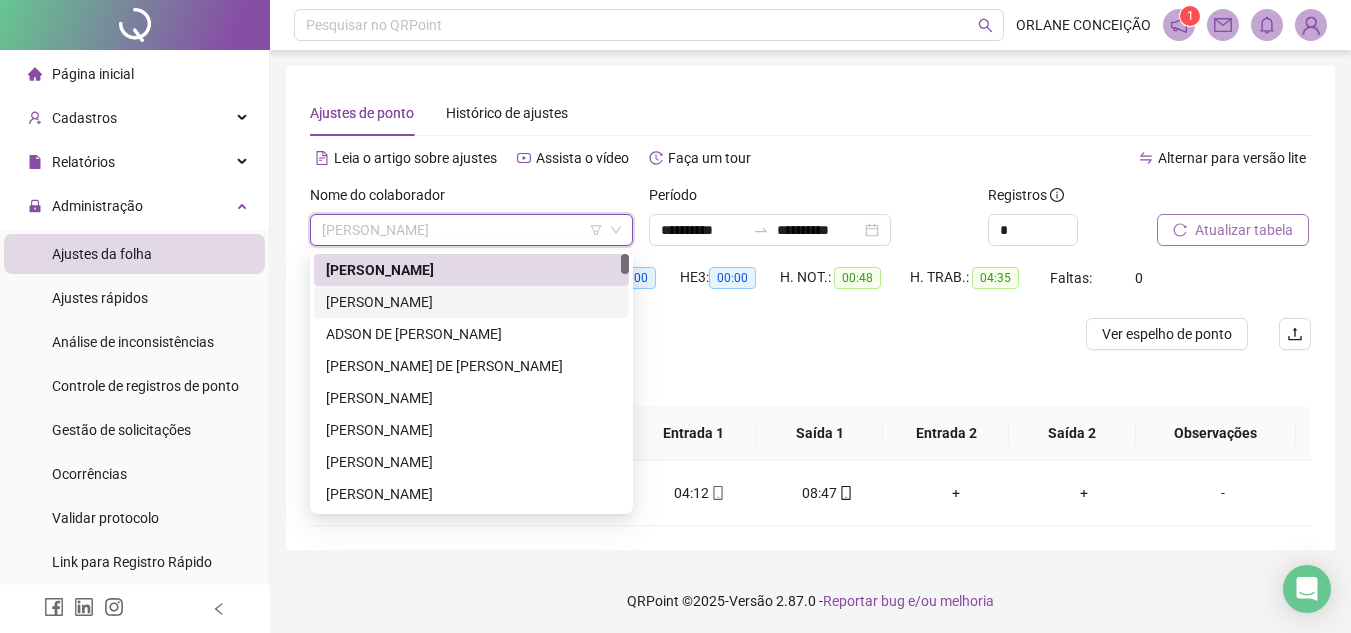 click on "[PERSON_NAME]" at bounding box center (471, 302) 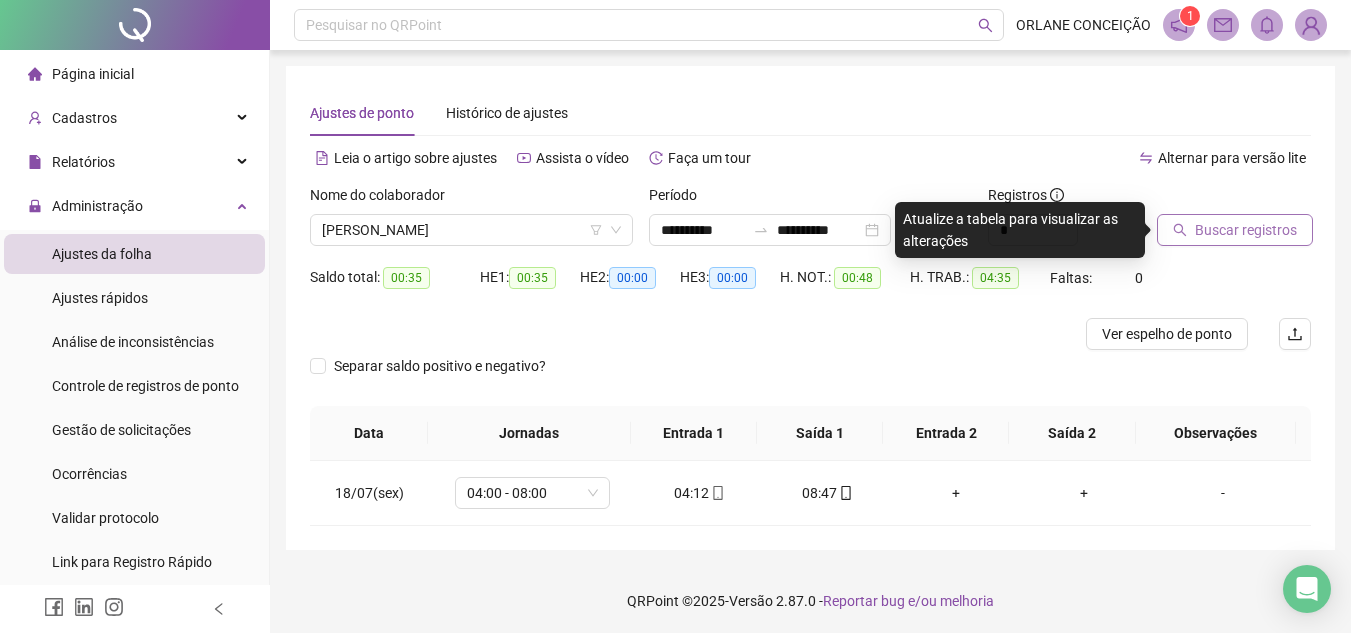 click on "Buscar registros" at bounding box center (1235, 230) 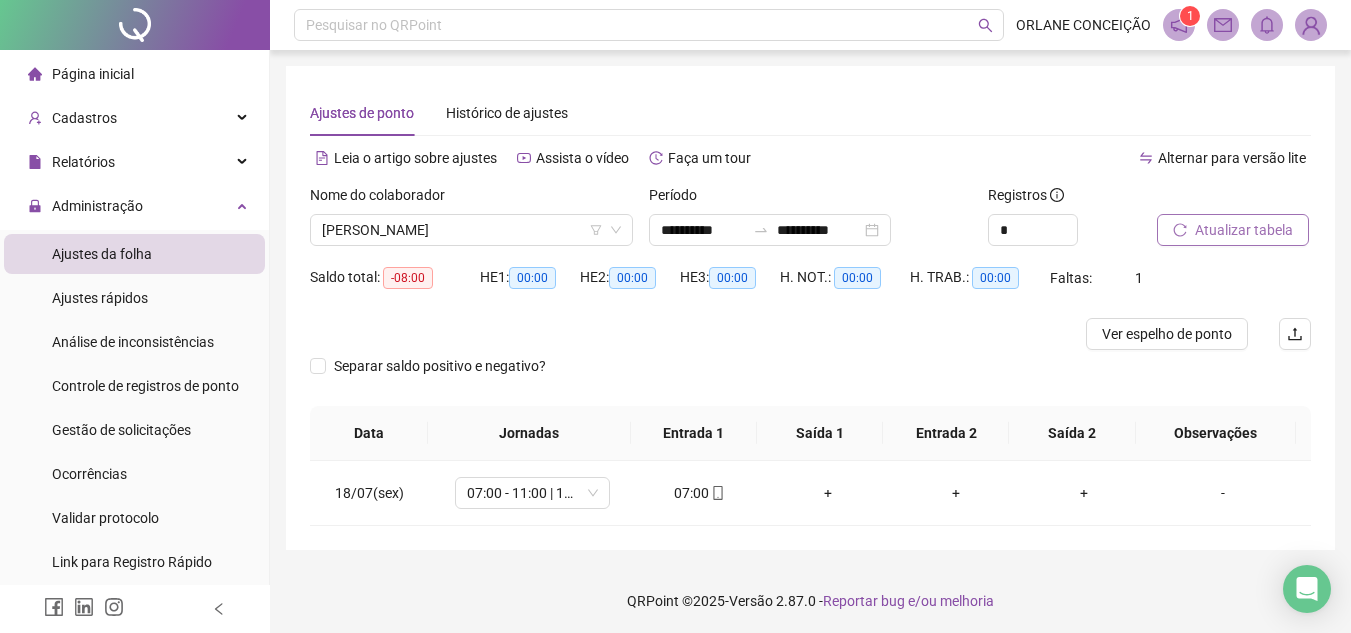 click on "Atualizar tabela" at bounding box center (1244, 230) 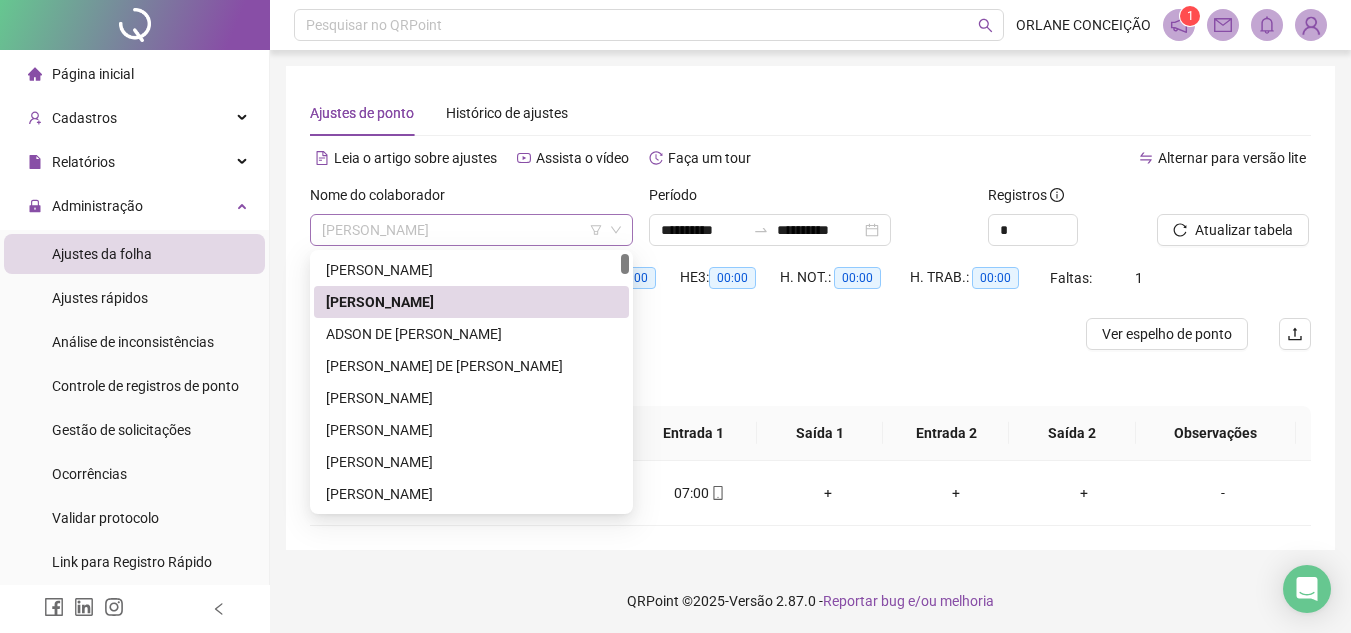 click on "[PERSON_NAME]" at bounding box center (471, 230) 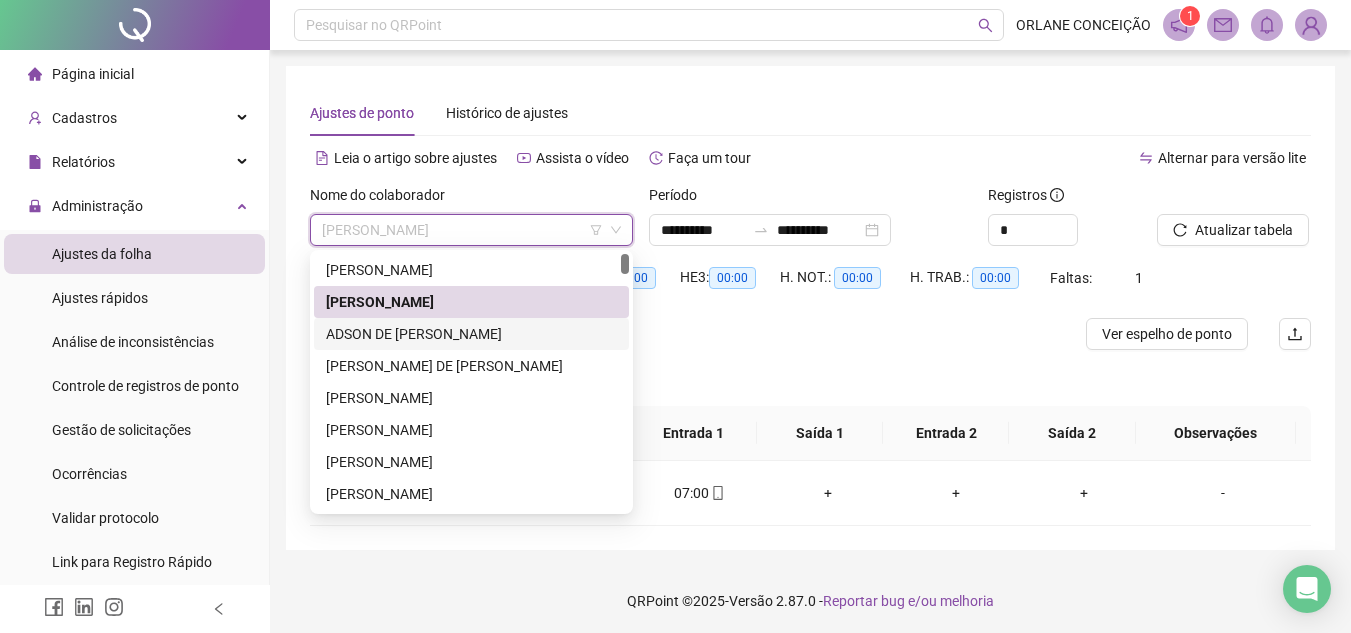 click on "ADSON DE [PERSON_NAME]" at bounding box center [471, 334] 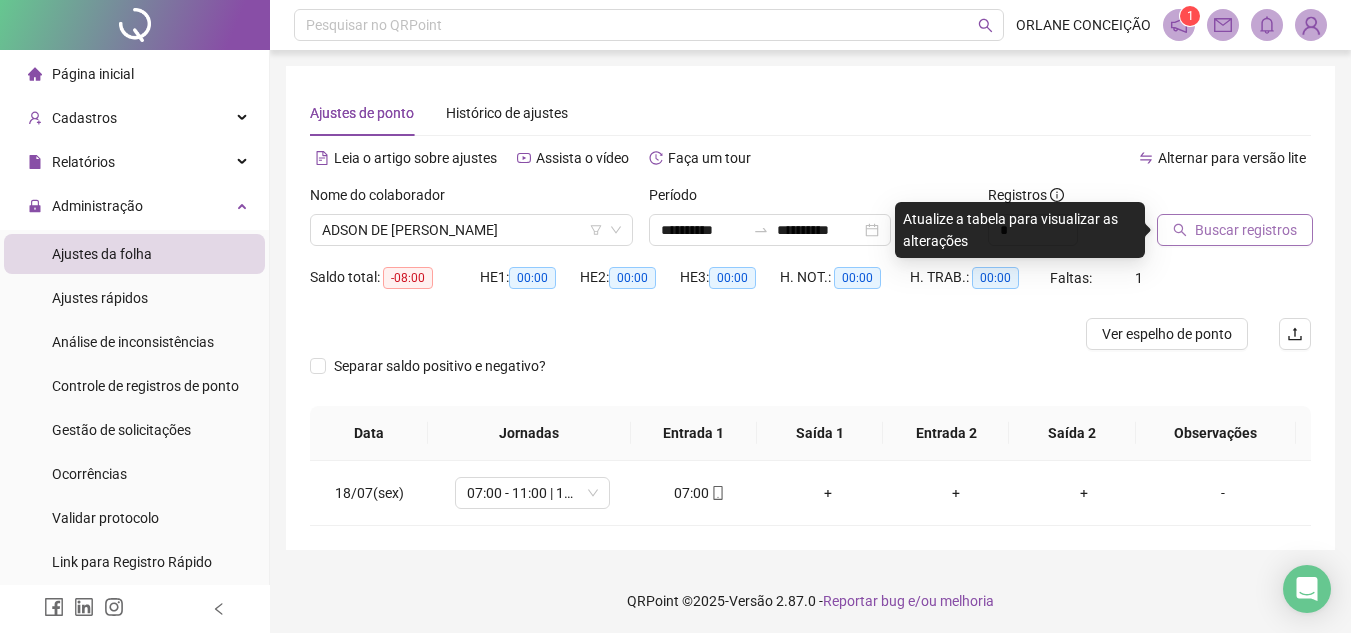 click on "Buscar registros" at bounding box center (1246, 230) 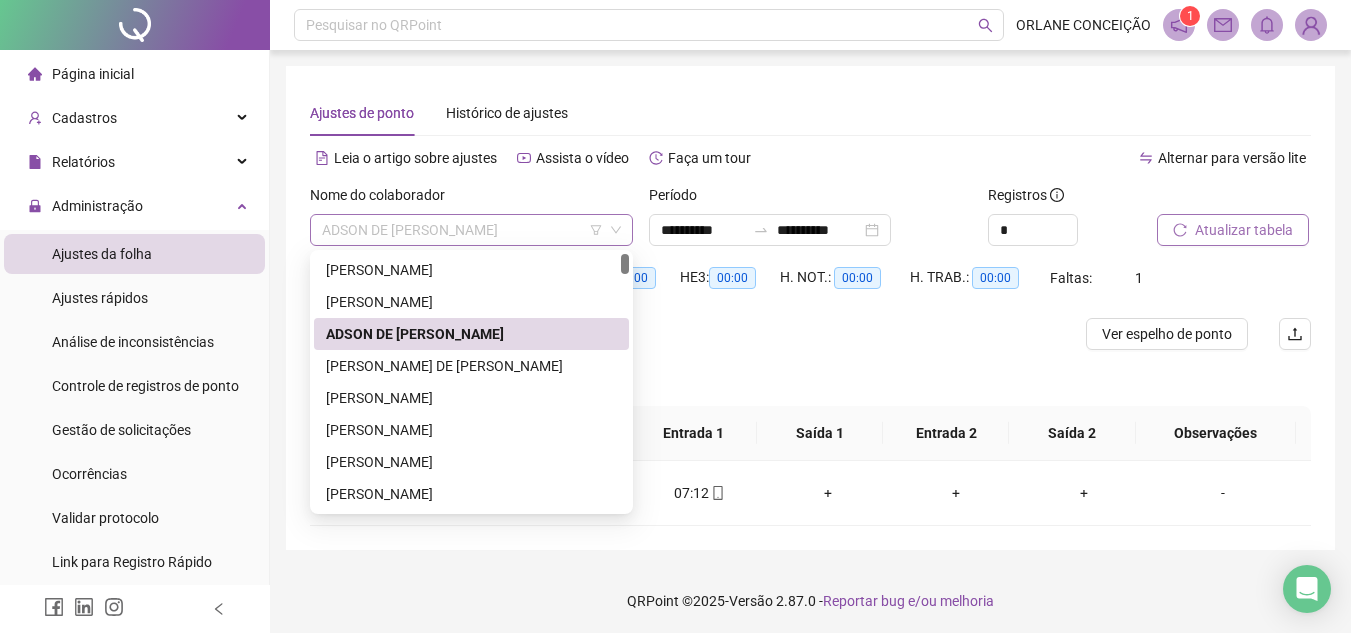 click on "ADSON DE [PERSON_NAME]" at bounding box center [471, 230] 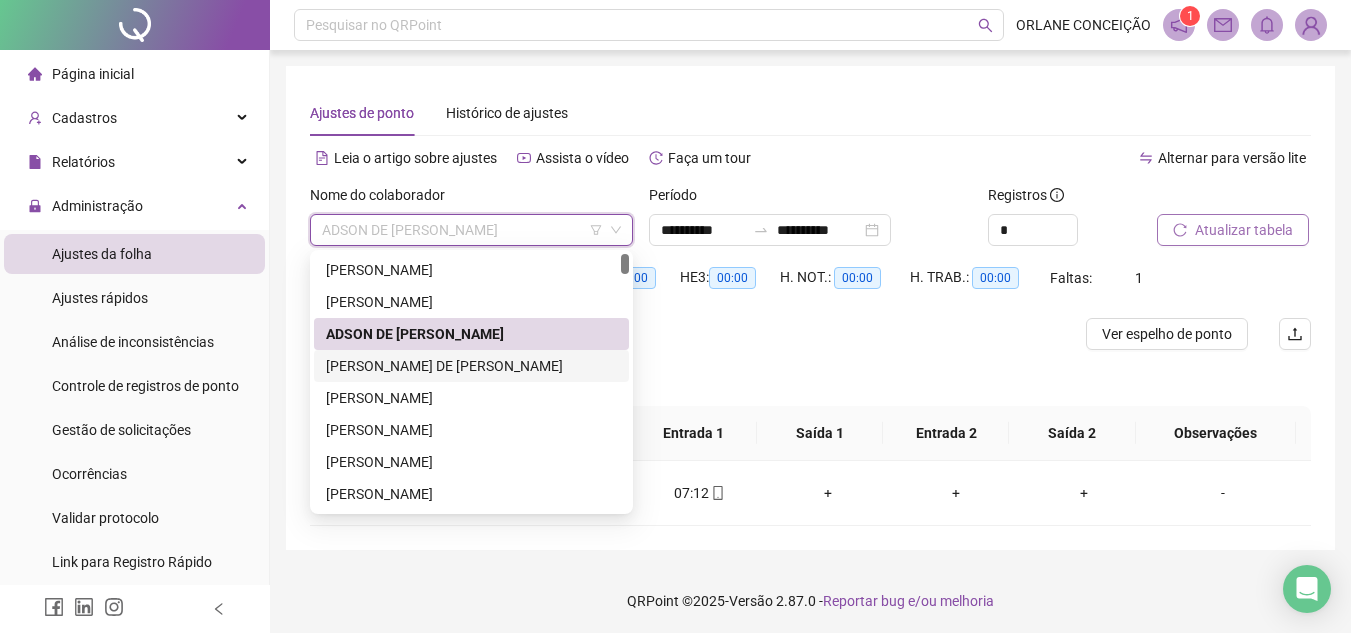 click on "[PERSON_NAME] DE [PERSON_NAME]" at bounding box center [471, 366] 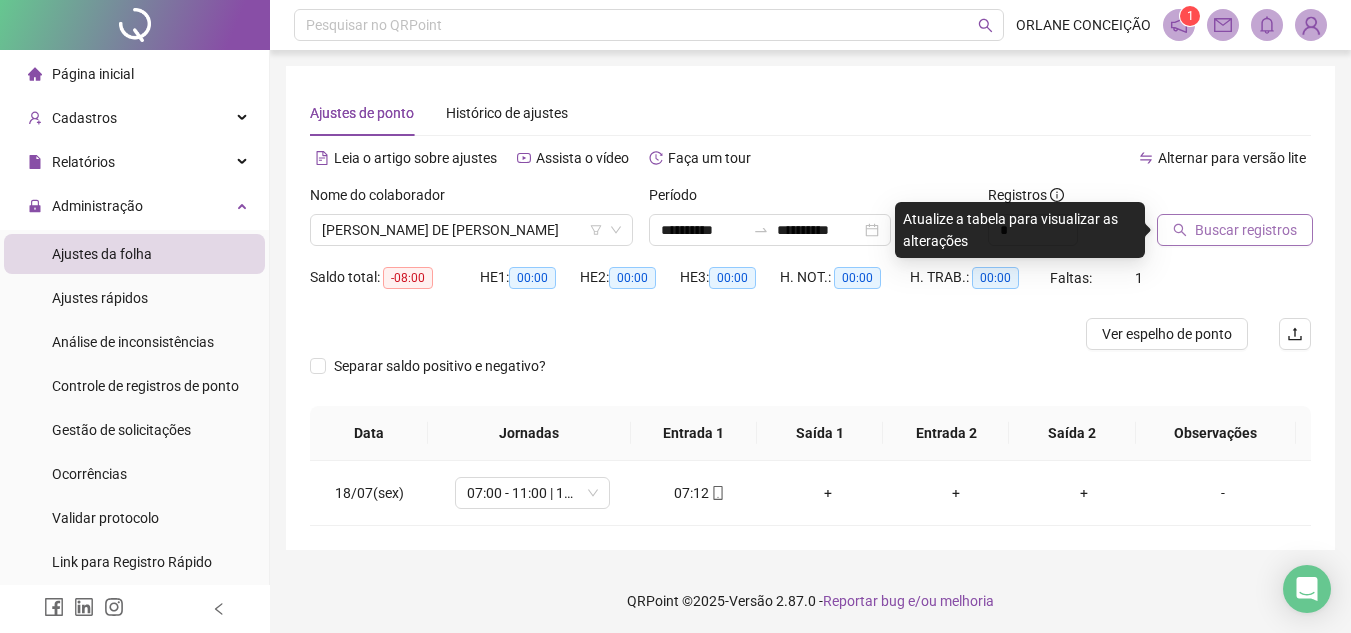 click on "Buscar registros" at bounding box center [1246, 230] 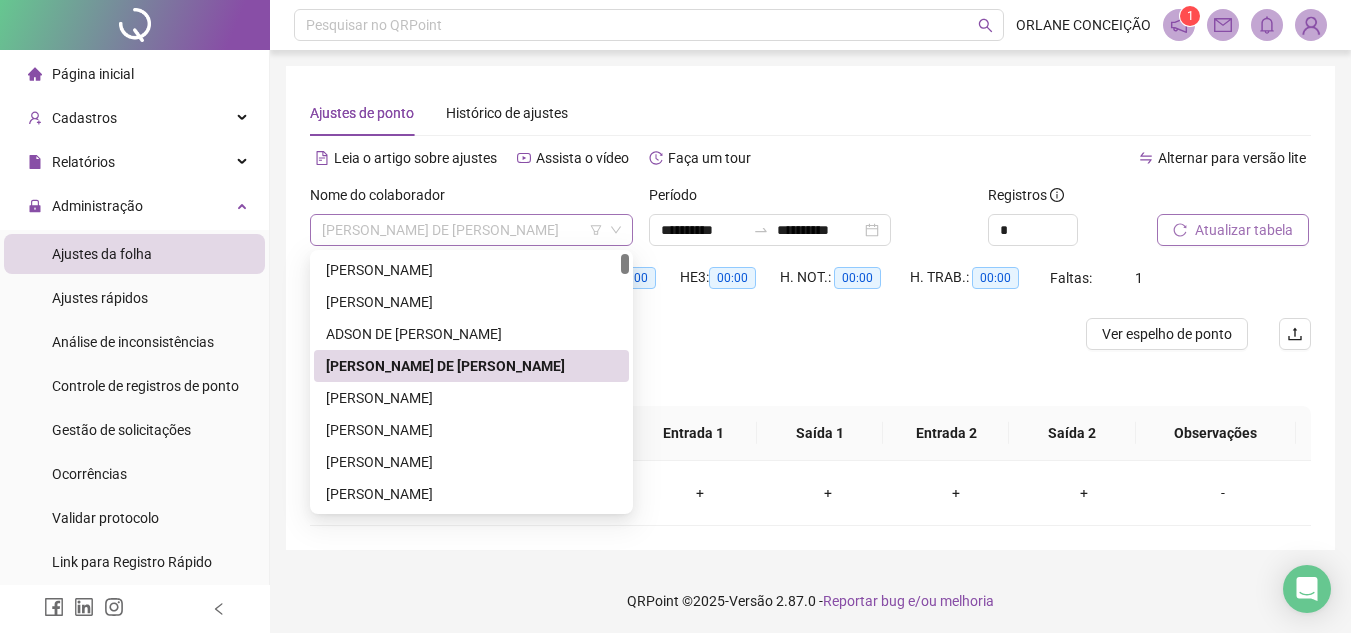 click on "[PERSON_NAME] DE [PERSON_NAME]" at bounding box center [471, 230] 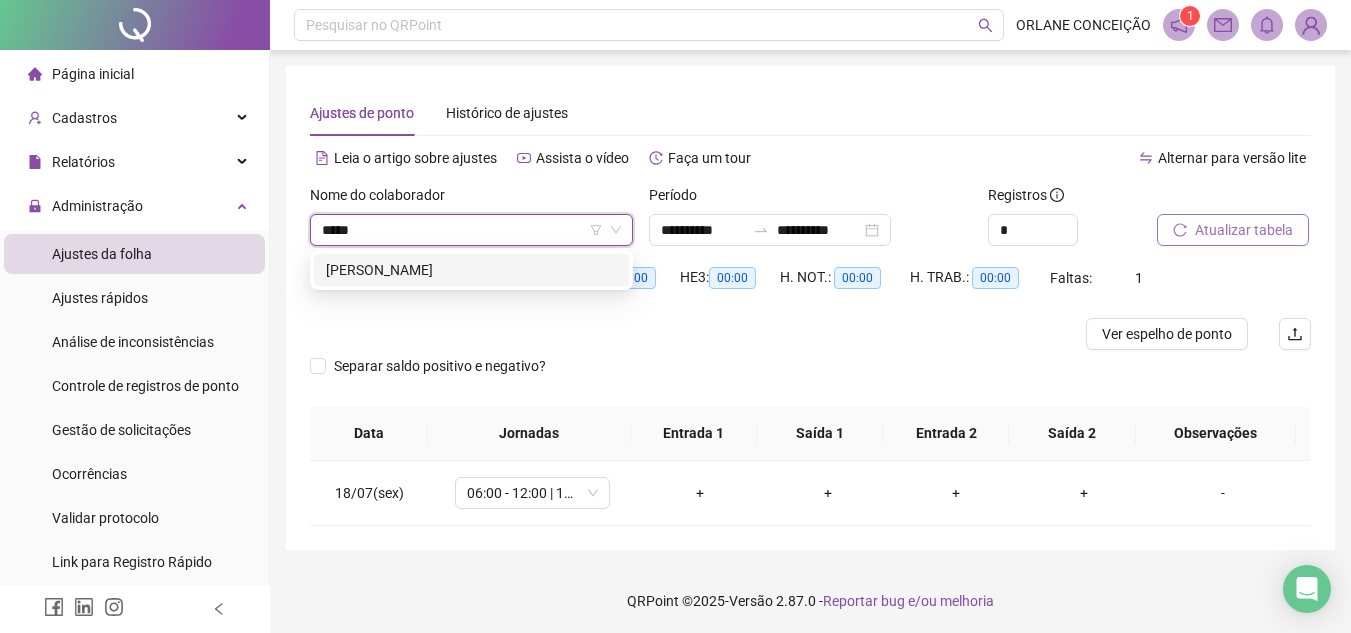 type on "******" 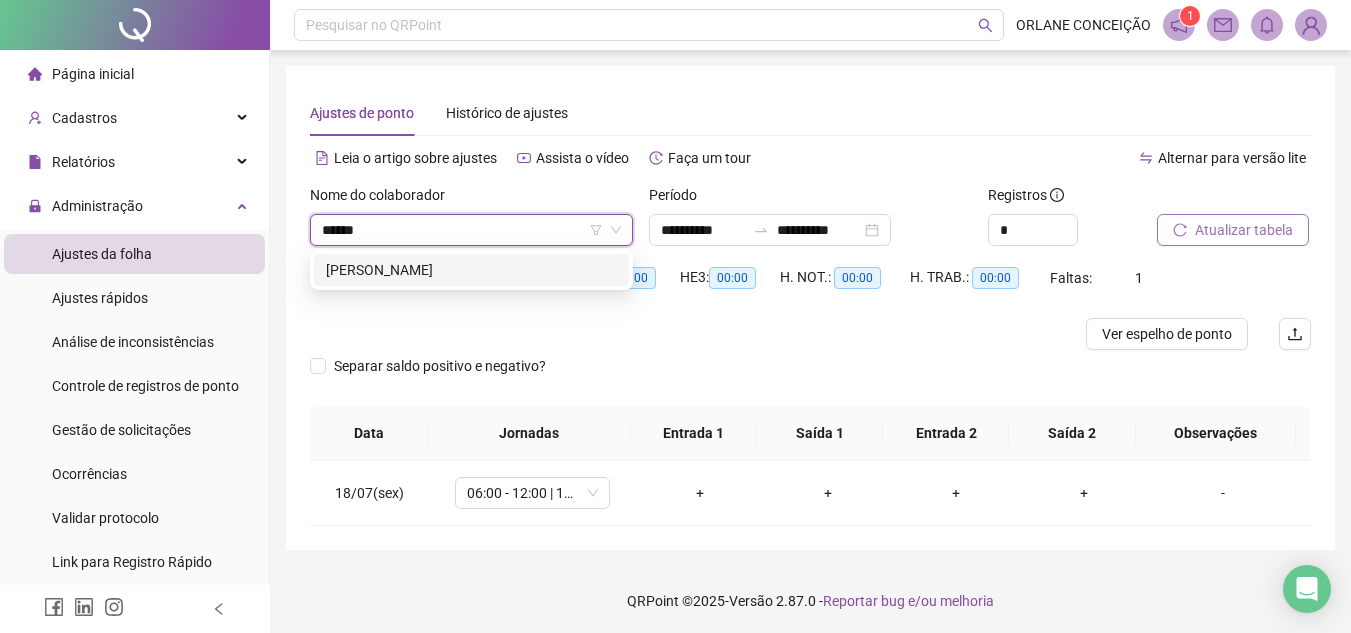 click on "[PERSON_NAME]" at bounding box center (471, 270) 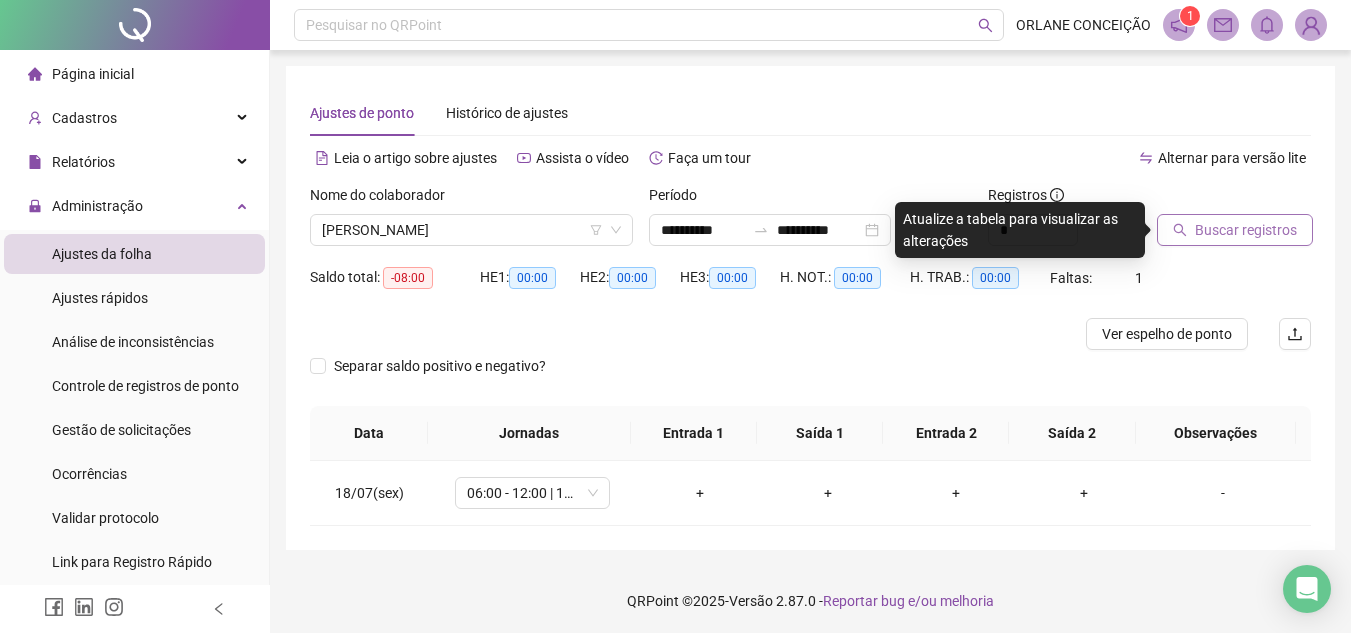 click on "Buscar registros" at bounding box center [1235, 230] 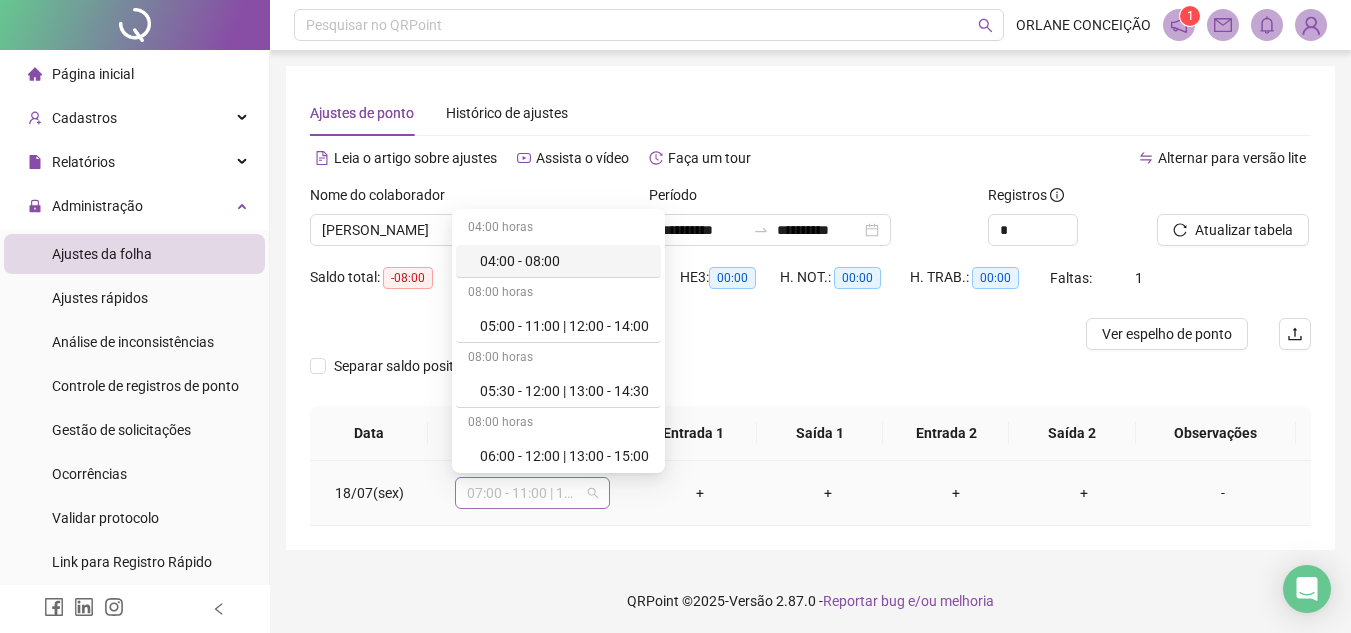 click on "07:00 - 11:00 | 12:00 - 16:00" at bounding box center [532, 493] 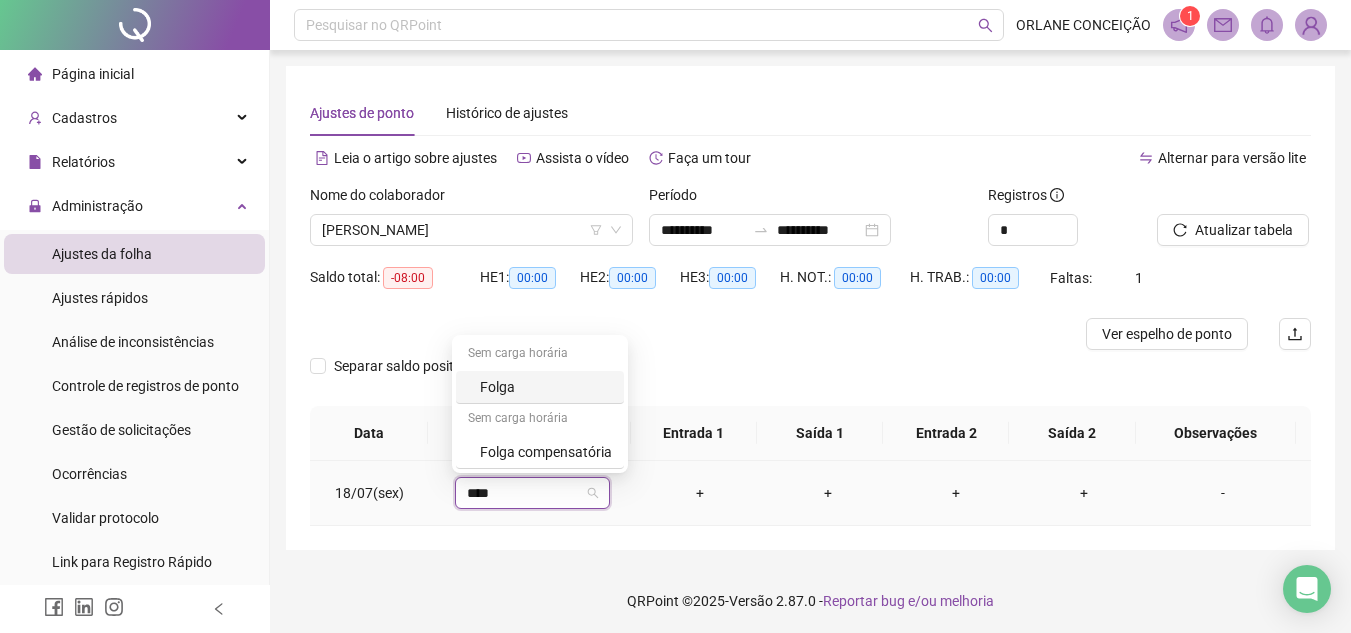 type on "*****" 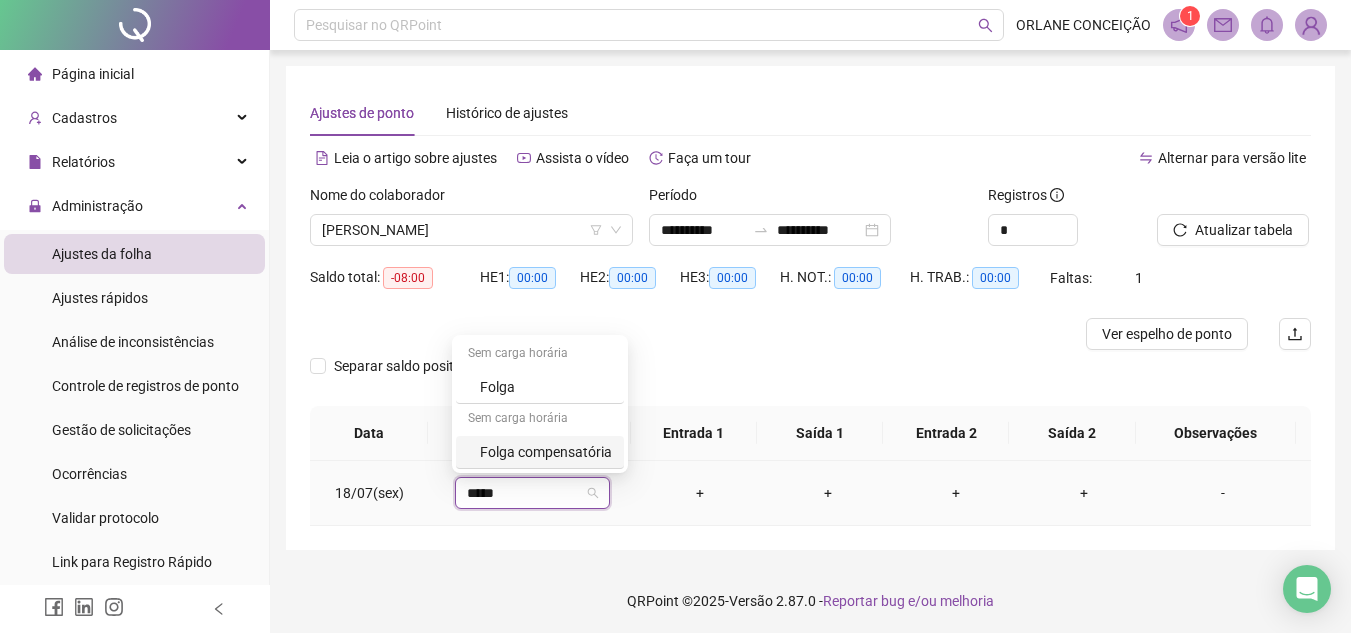 click on "Folga compensatória" at bounding box center [546, 452] 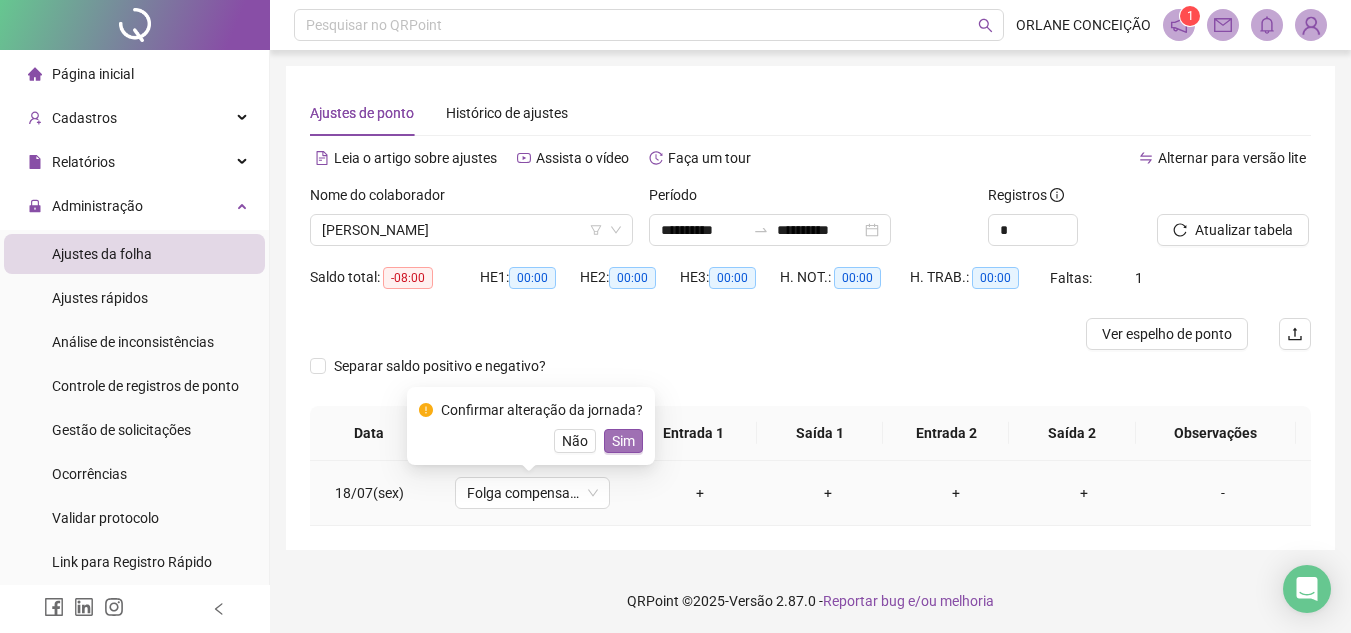 click on "Sim" at bounding box center [623, 441] 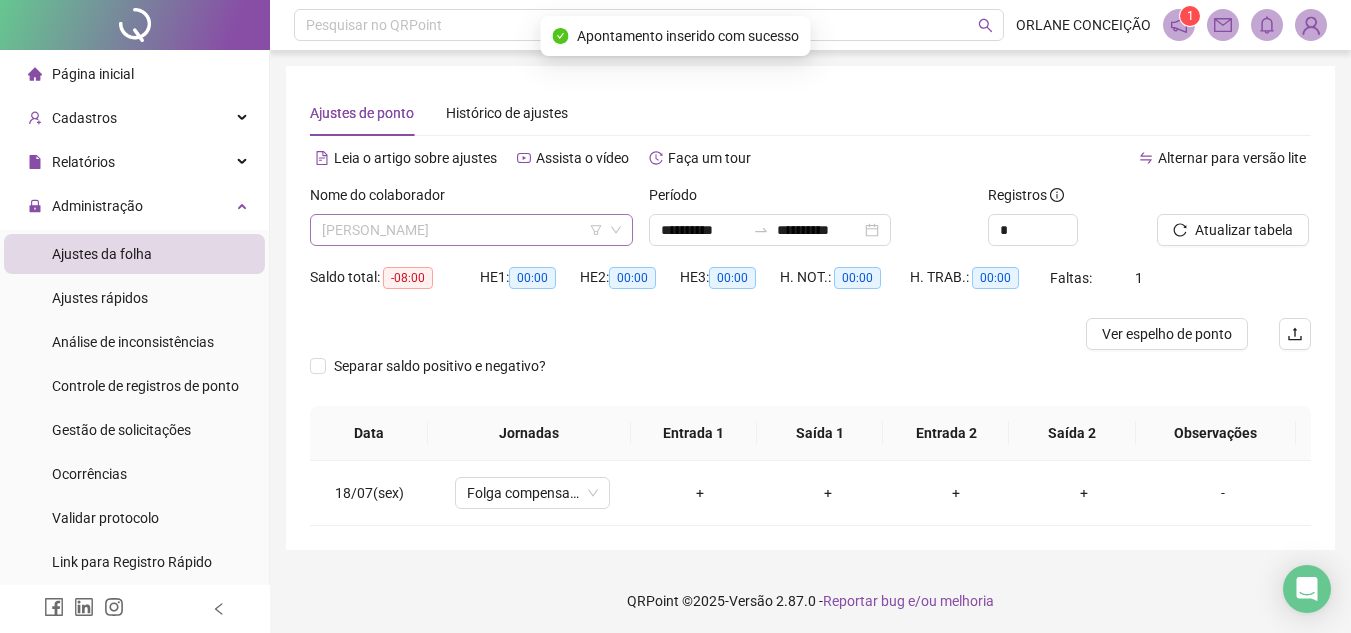 click on "[PERSON_NAME]" at bounding box center [471, 230] 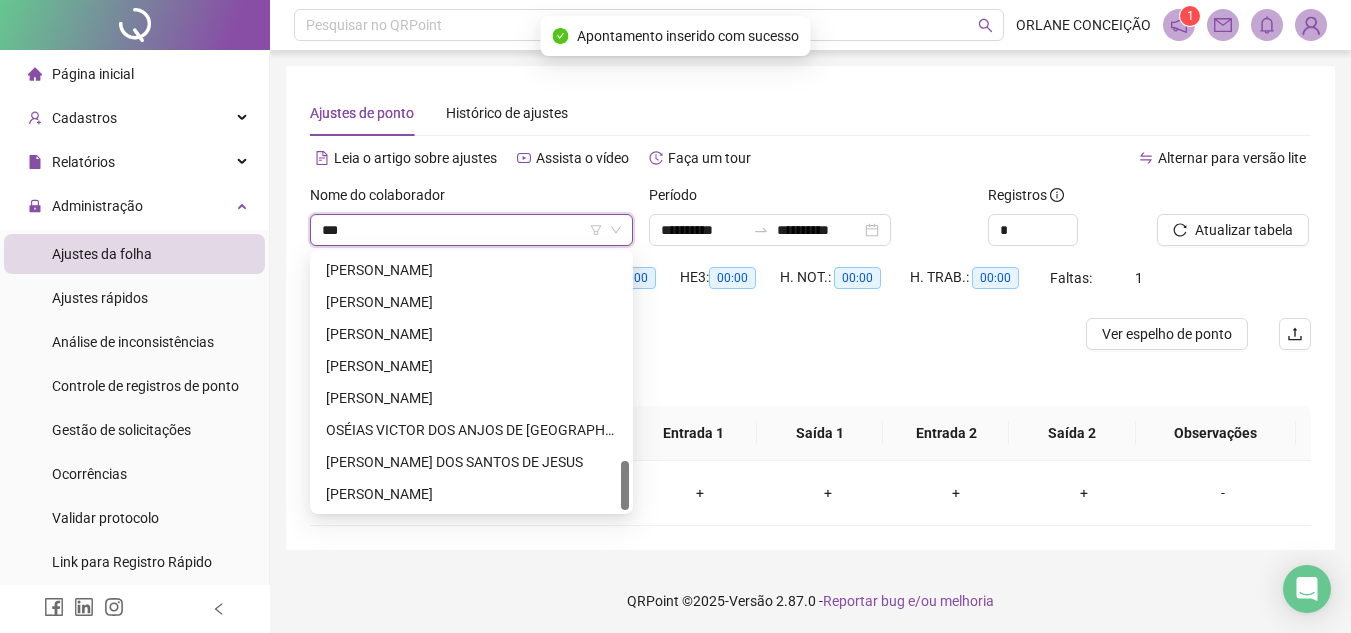 scroll, scrollTop: 0, scrollLeft: 0, axis: both 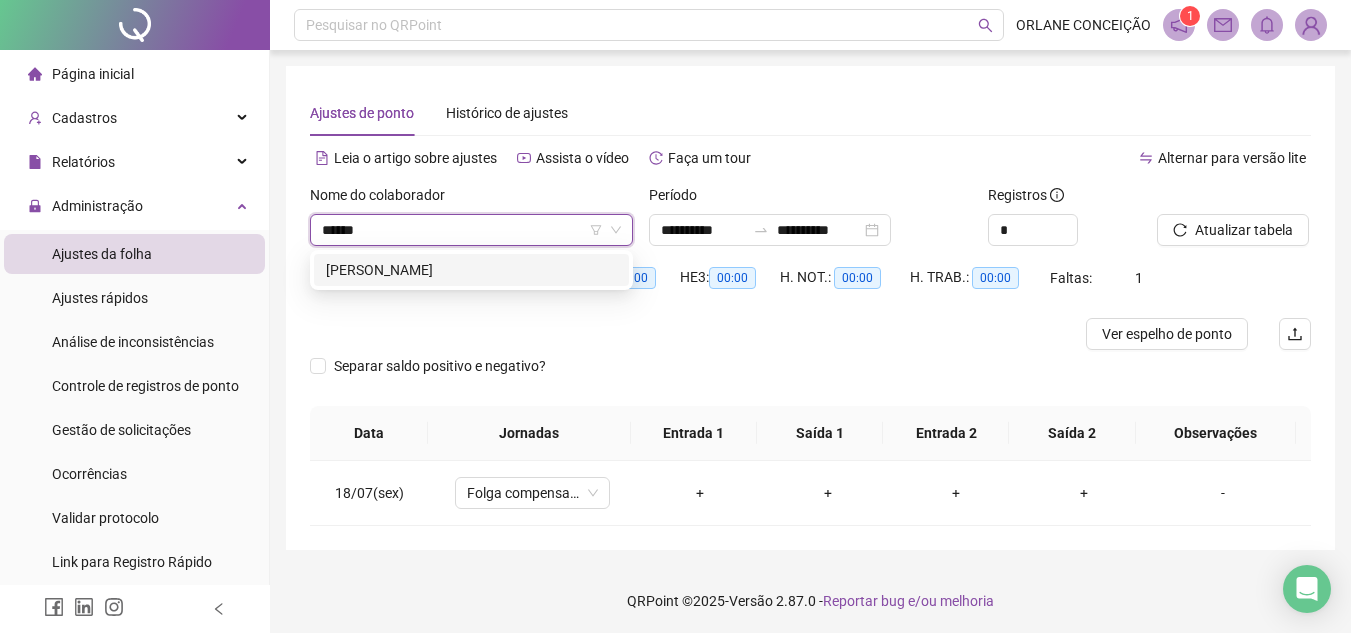 type on "*******" 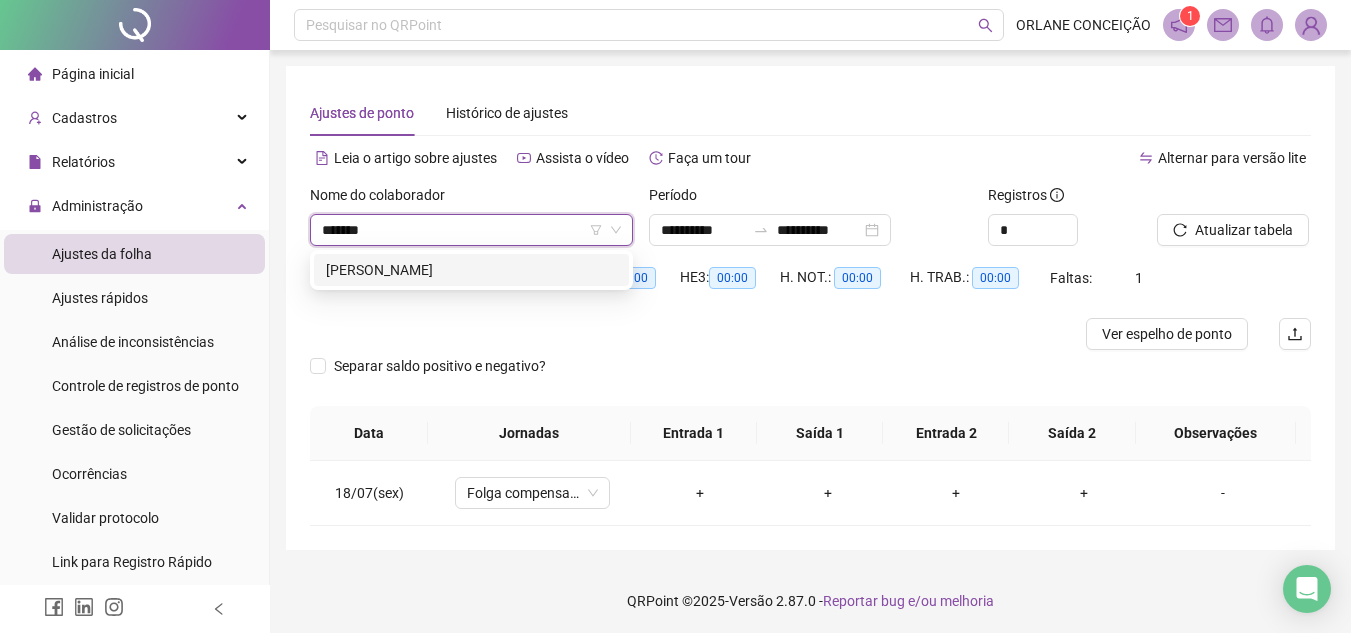 click on "[PERSON_NAME]" at bounding box center [471, 270] 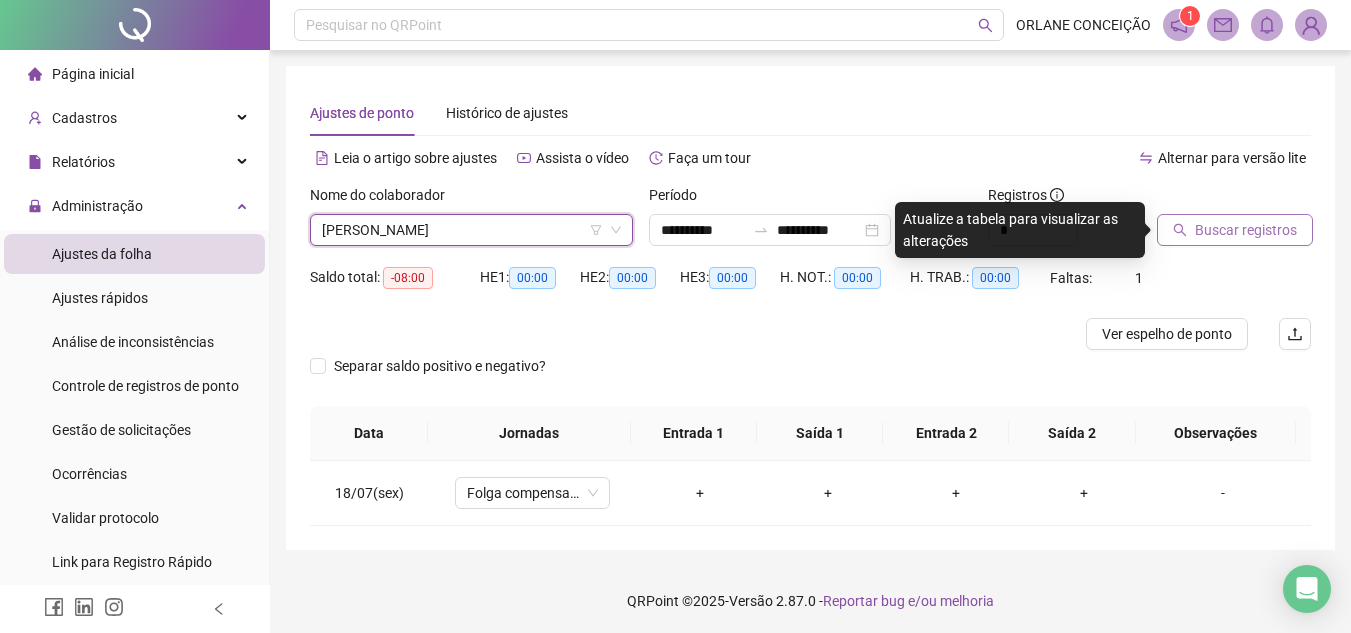 click on "Buscar registros" at bounding box center [1246, 230] 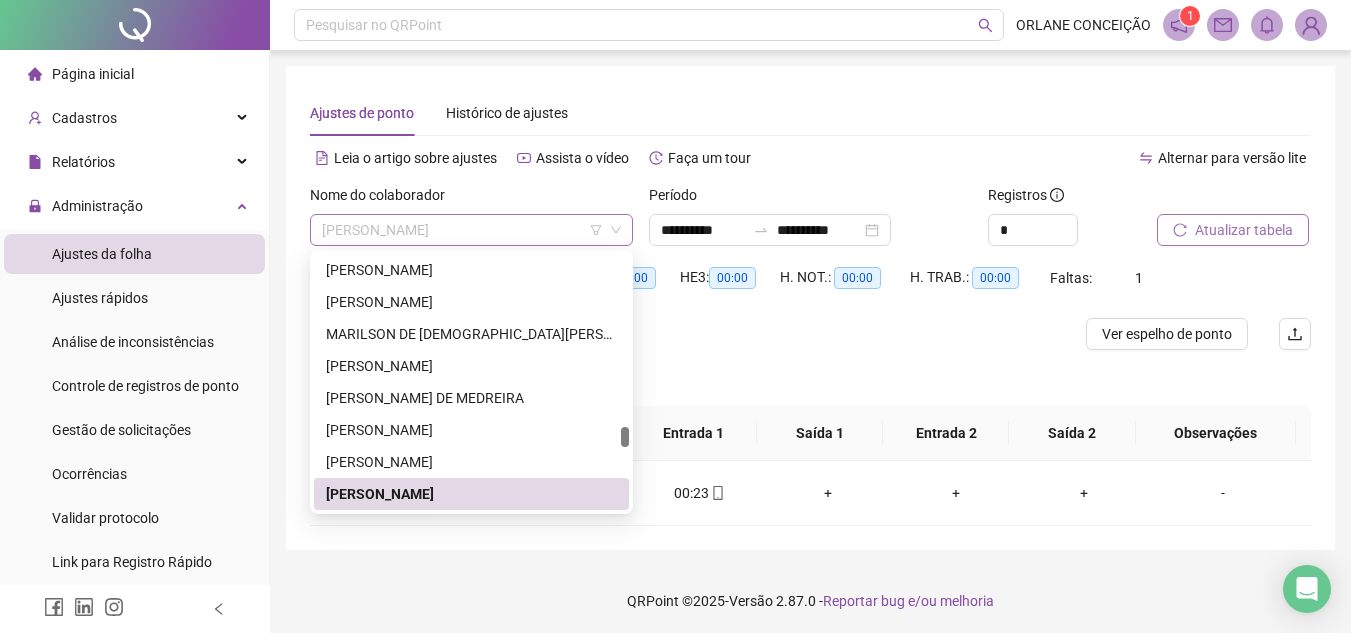 click on "[PERSON_NAME]" at bounding box center (471, 230) 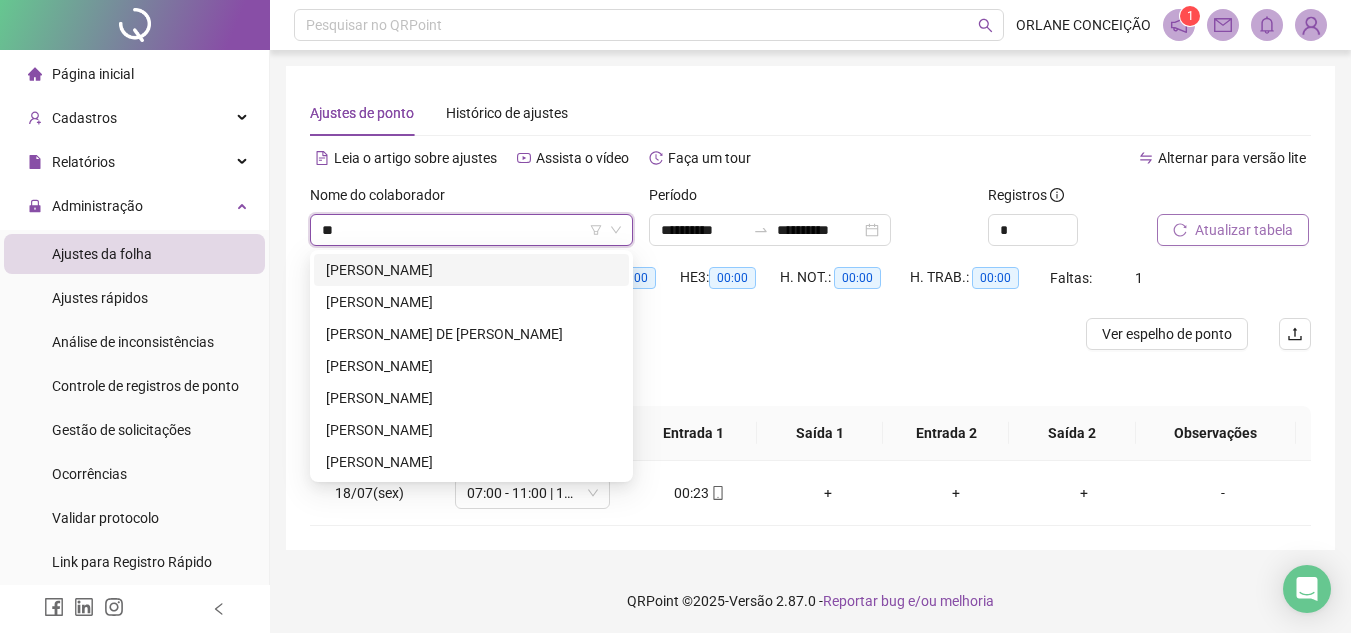 scroll, scrollTop: 0, scrollLeft: 0, axis: both 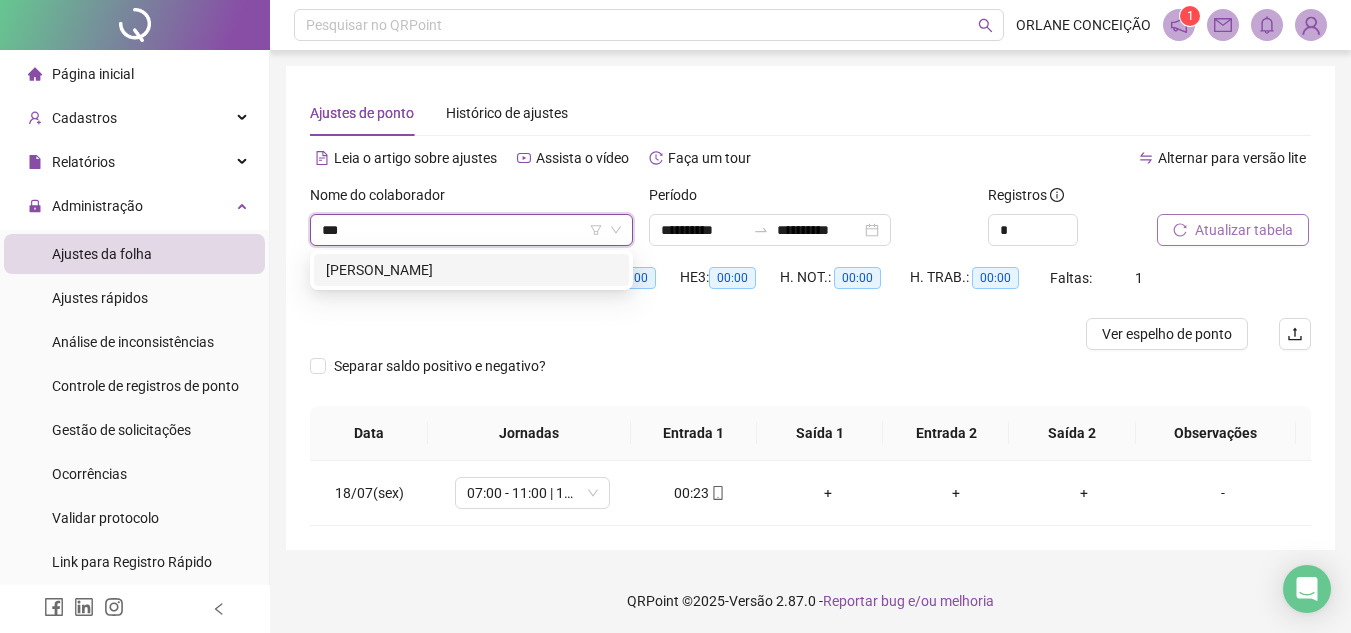 click on "[PERSON_NAME]" at bounding box center [471, 270] 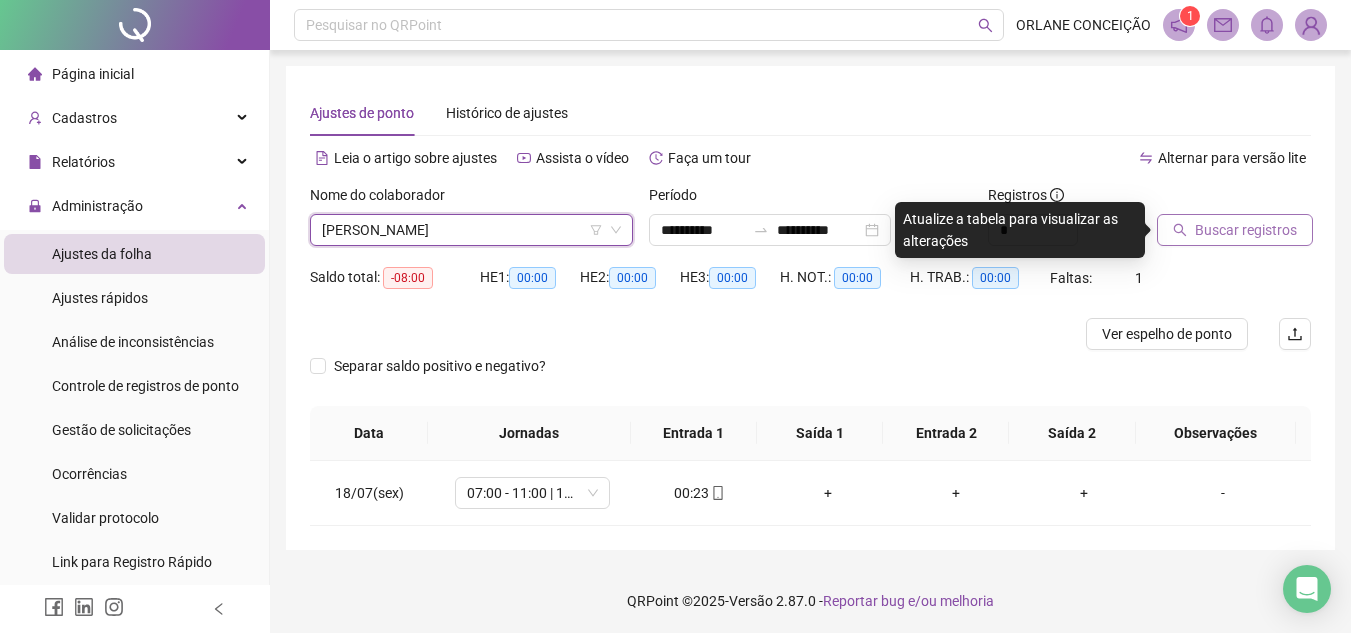 click on "Buscar registros" at bounding box center (1246, 230) 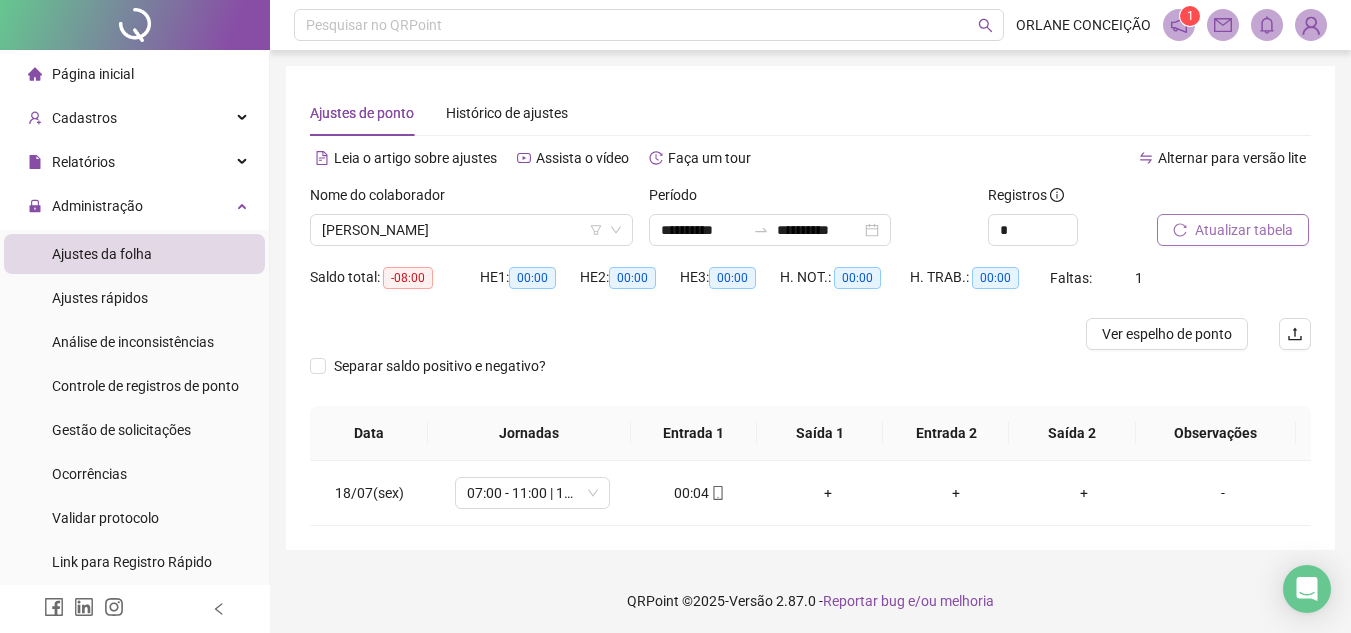 click on "Atualizar tabela" at bounding box center (1244, 230) 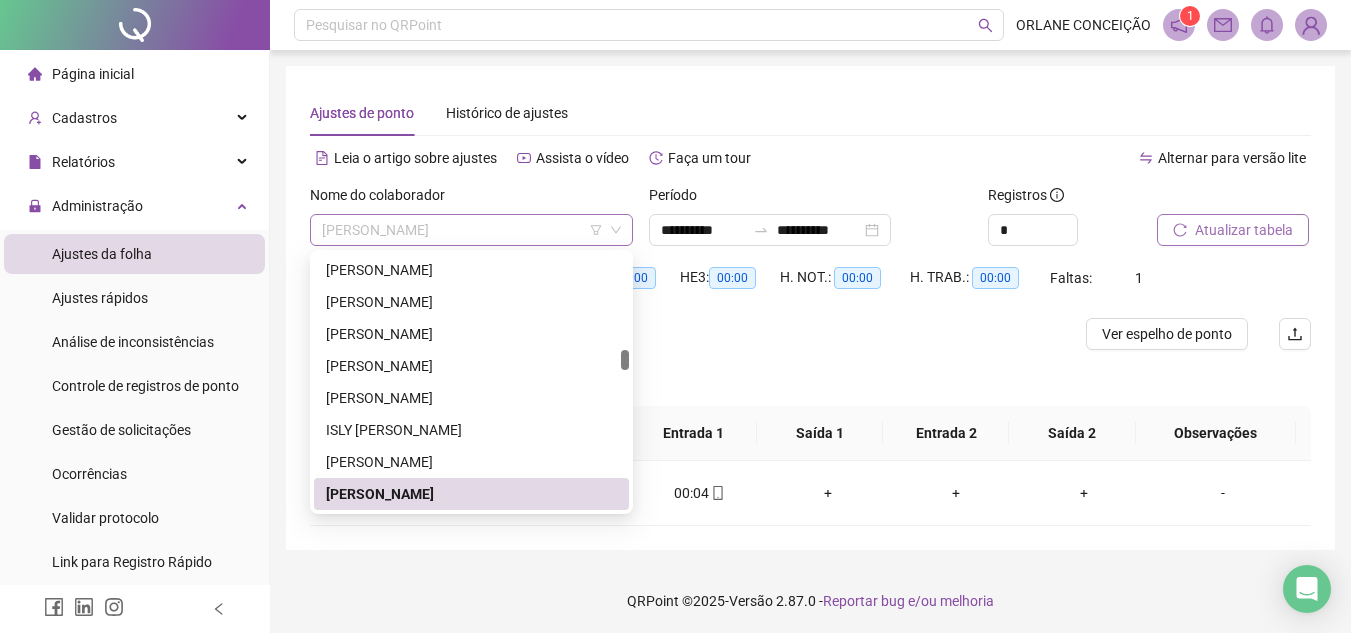 click on "[PERSON_NAME]" at bounding box center (471, 230) 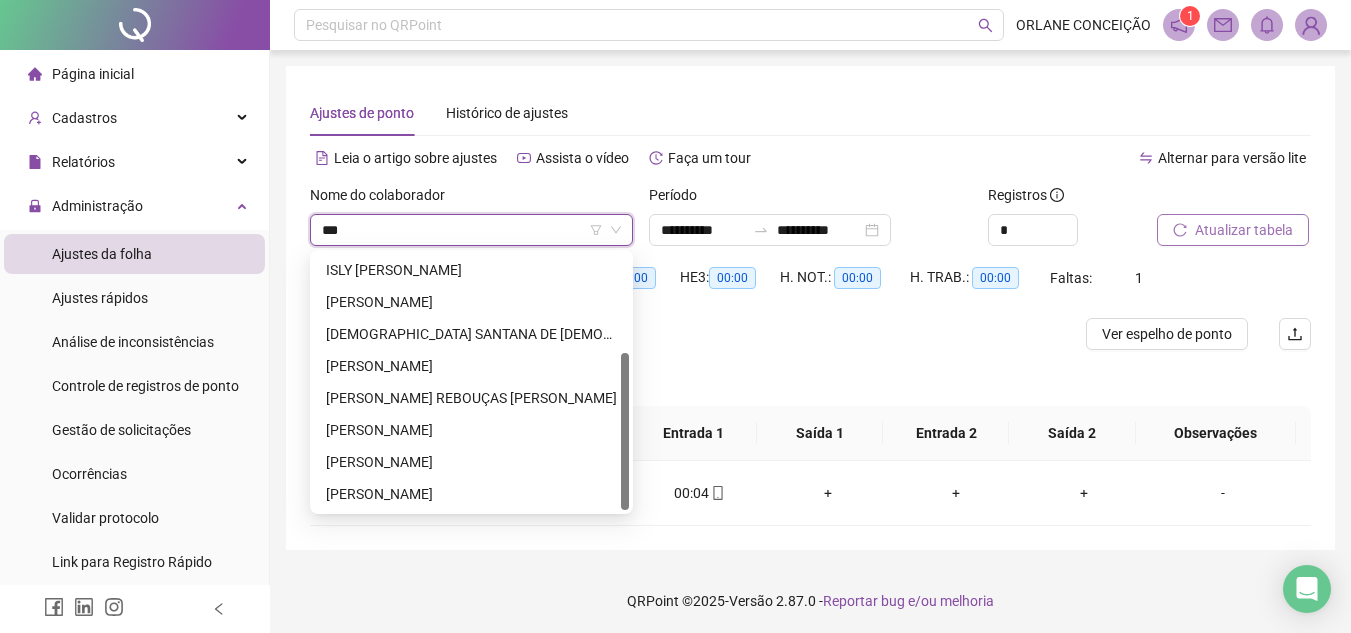 scroll, scrollTop: 64, scrollLeft: 0, axis: vertical 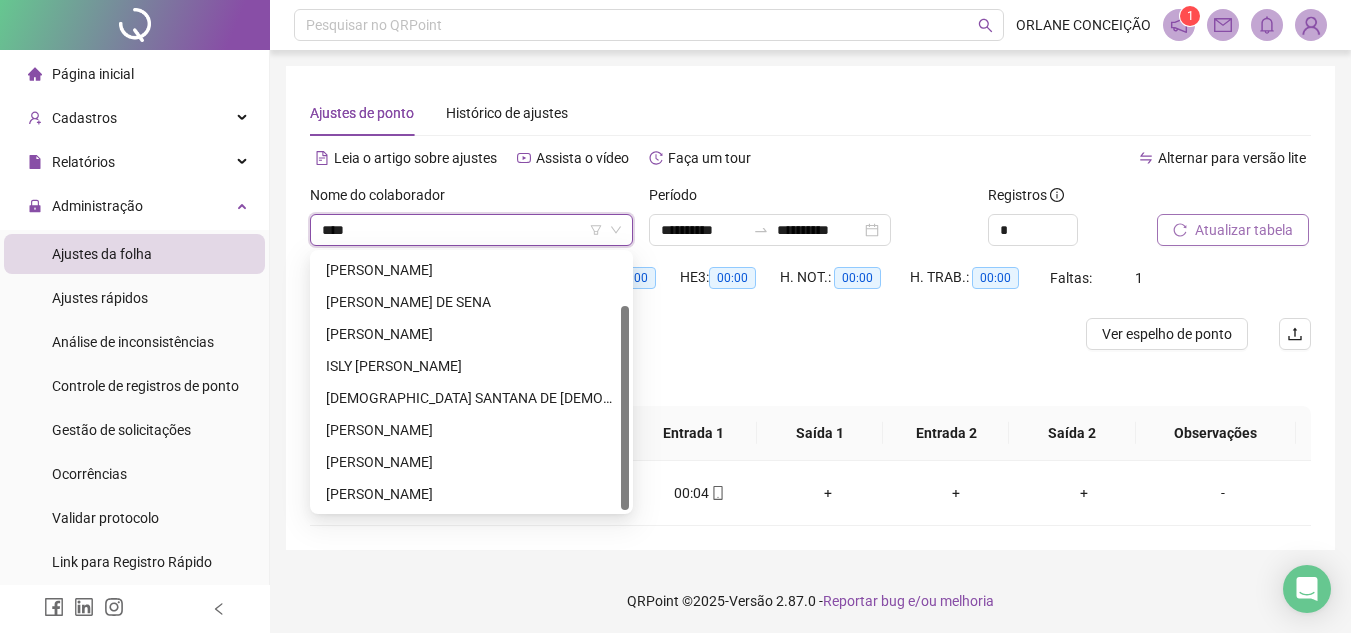 type on "*****" 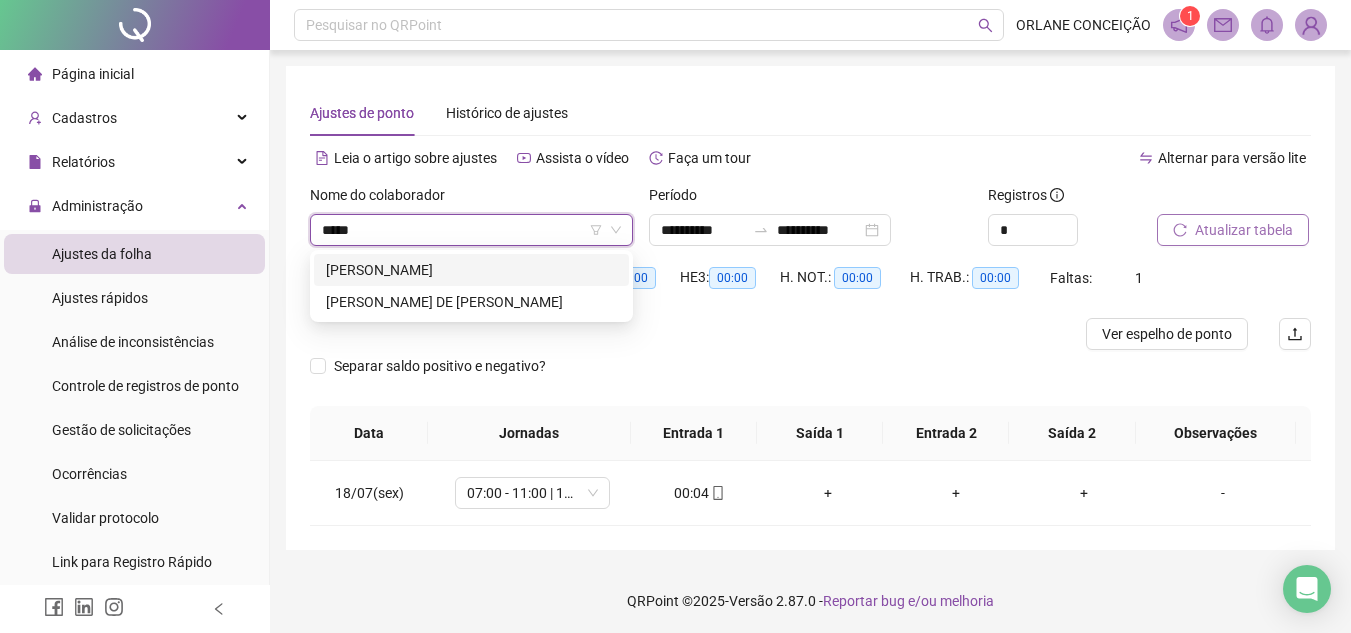 scroll, scrollTop: 0, scrollLeft: 0, axis: both 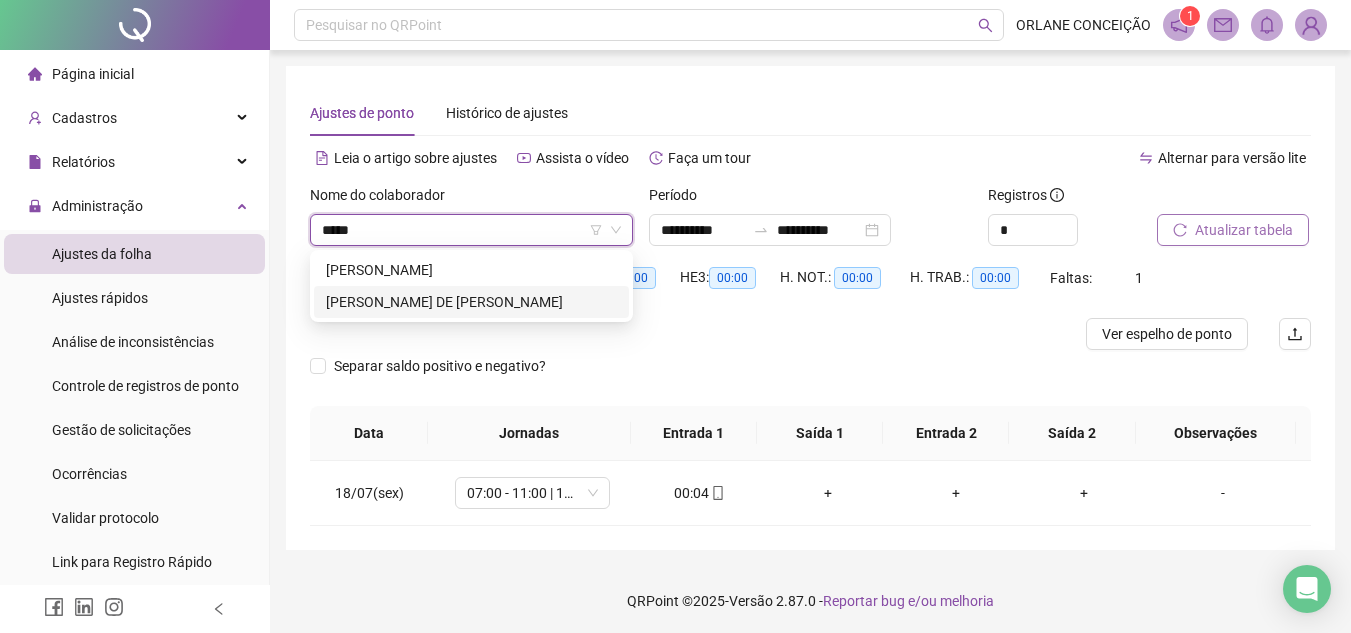 click on "[PERSON_NAME] DE [PERSON_NAME]" at bounding box center (471, 302) 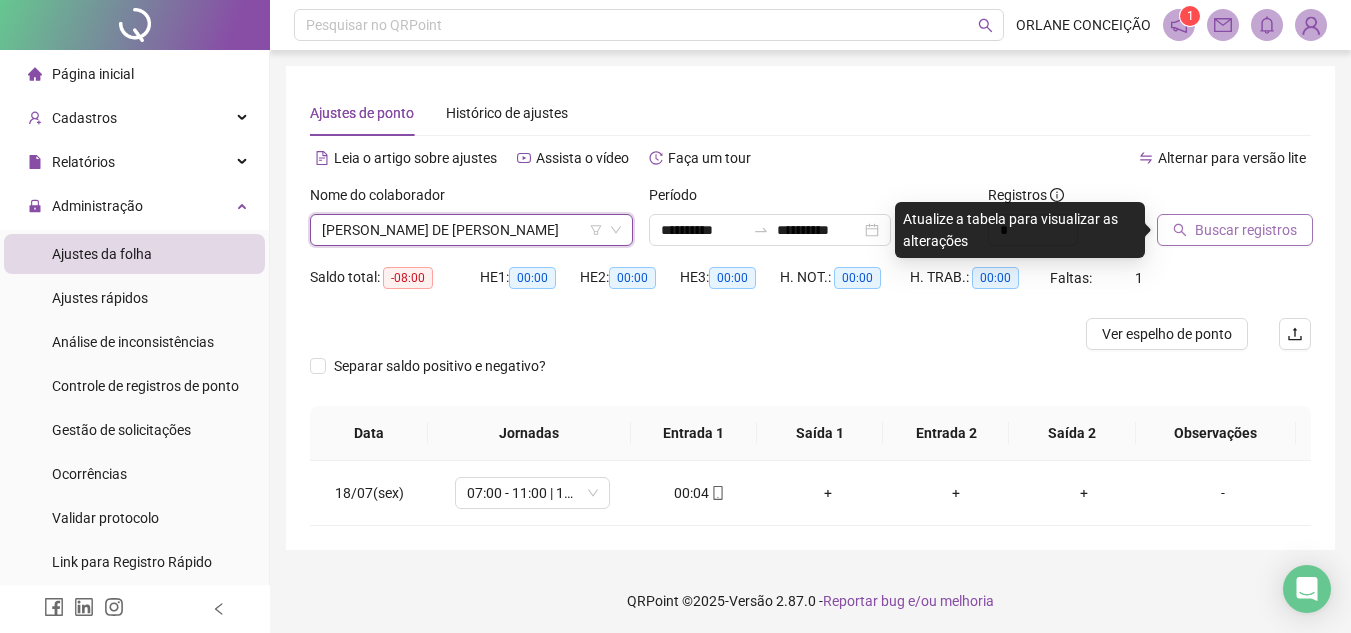 click on "Buscar registros" at bounding box center [1246, 230] 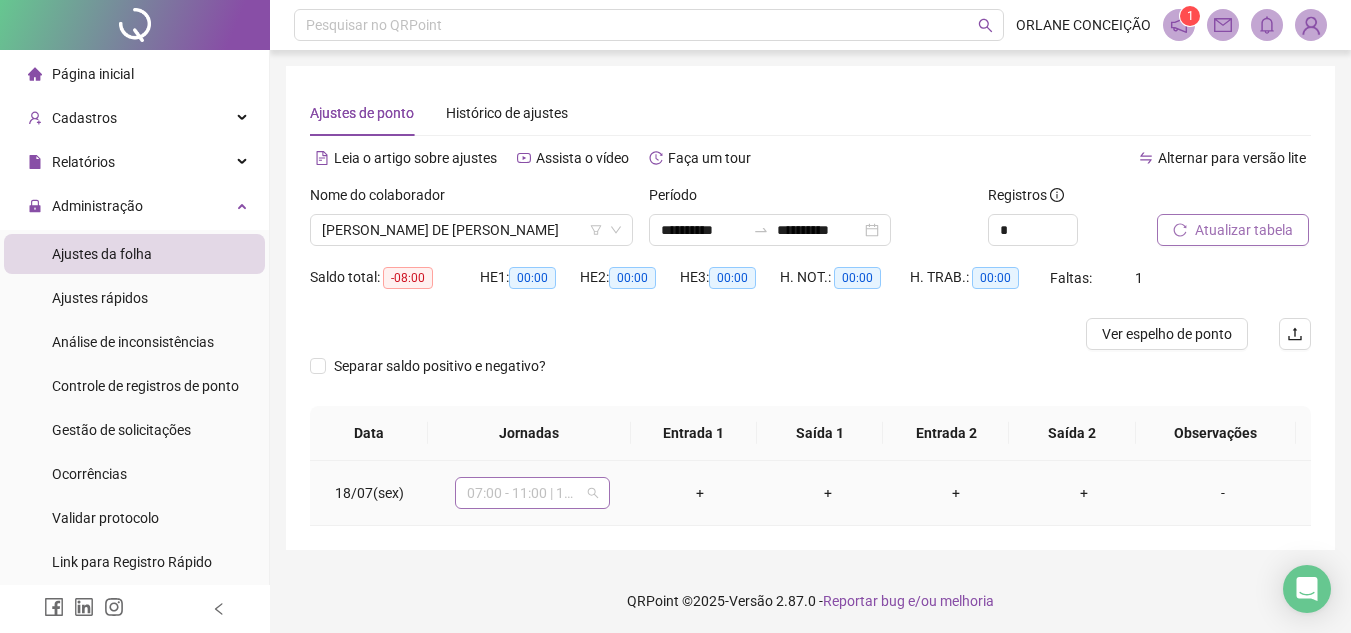 click on "07:00 - 11:00 | 12:00 - 16:00" at bounding box center (532, 493) 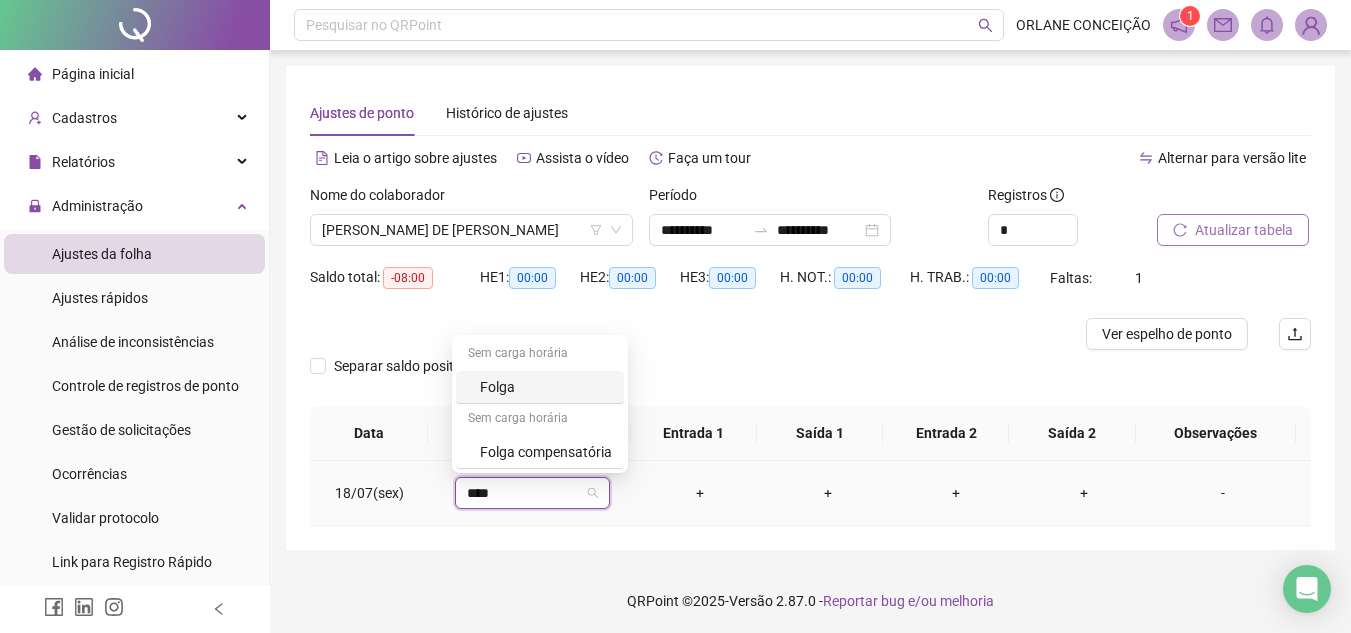 type on "*****" 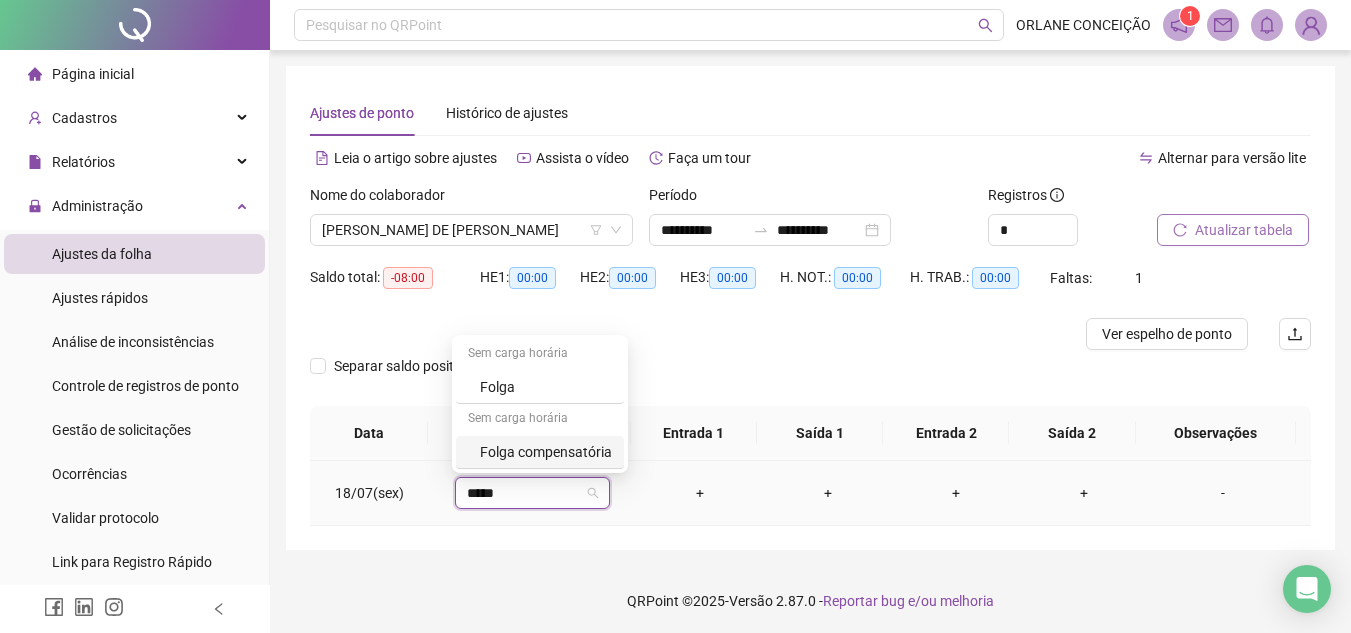 click on "Folga compensatória" at bounding box center (546, 452) 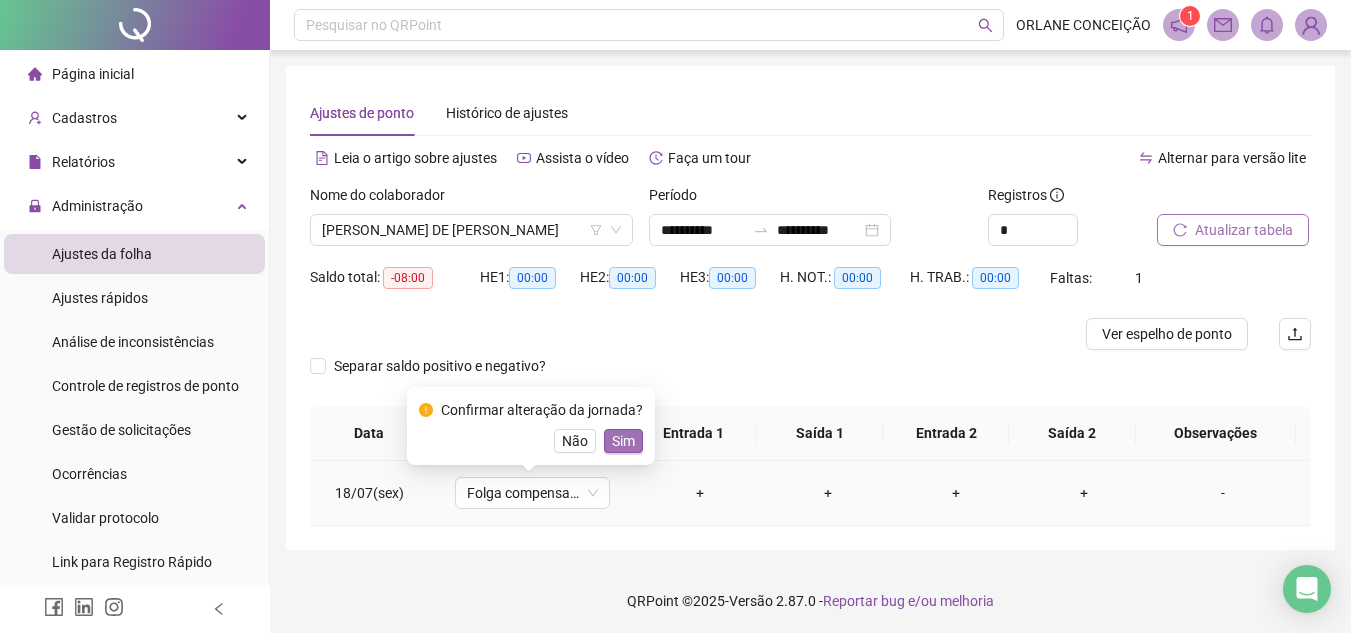 click on "Sim" at bounding box center [623, 441] 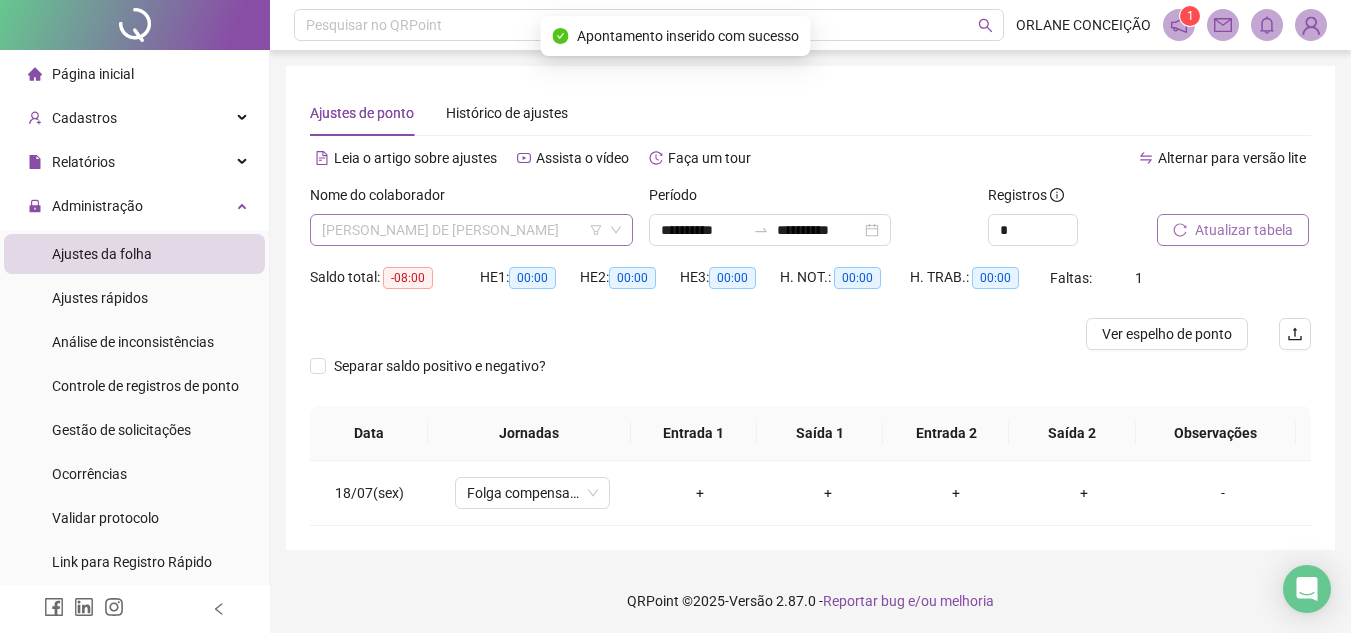 scroll, scrollTop: 96, scrollLeft: 0, axis: vertical 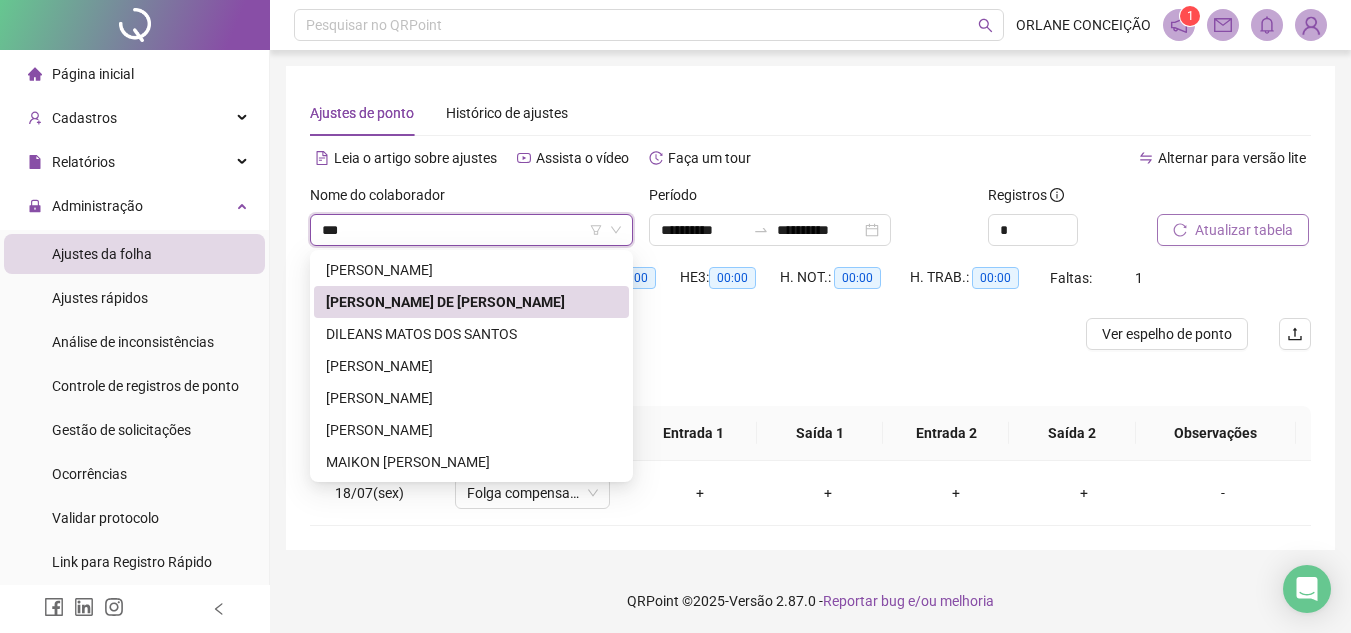 type on "****" 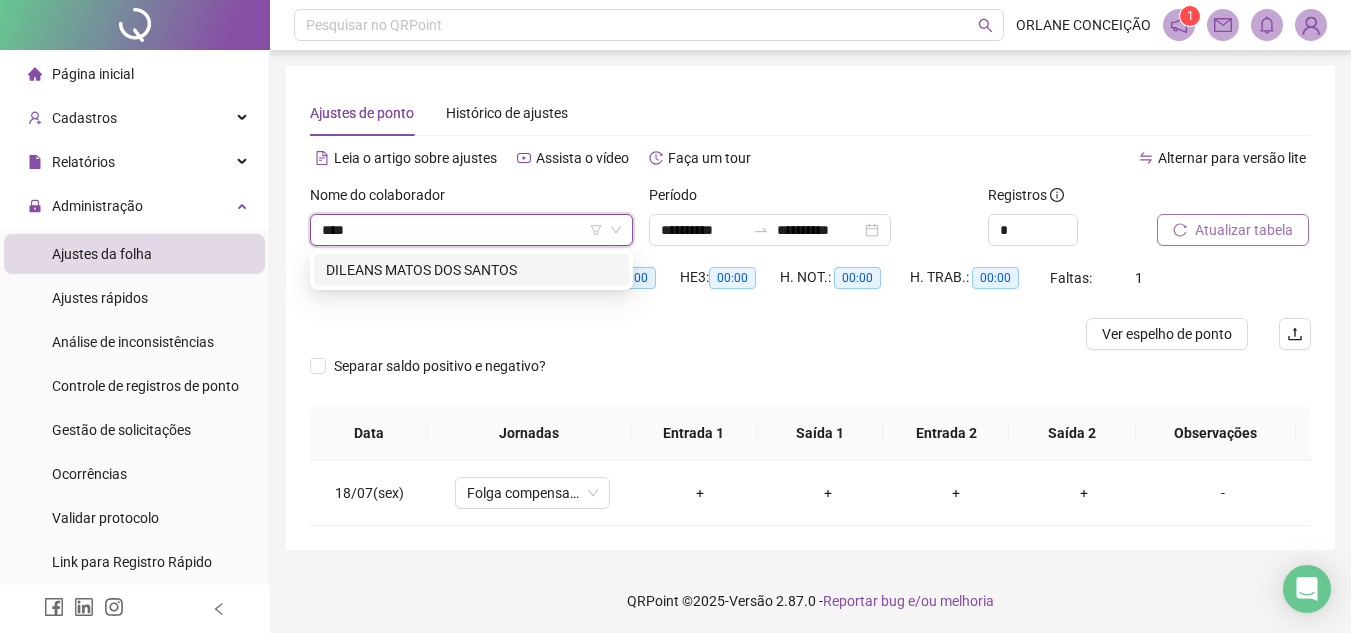 click on "DILEANS MATOS DOS SANTOS" at bounding box center [471, 270] 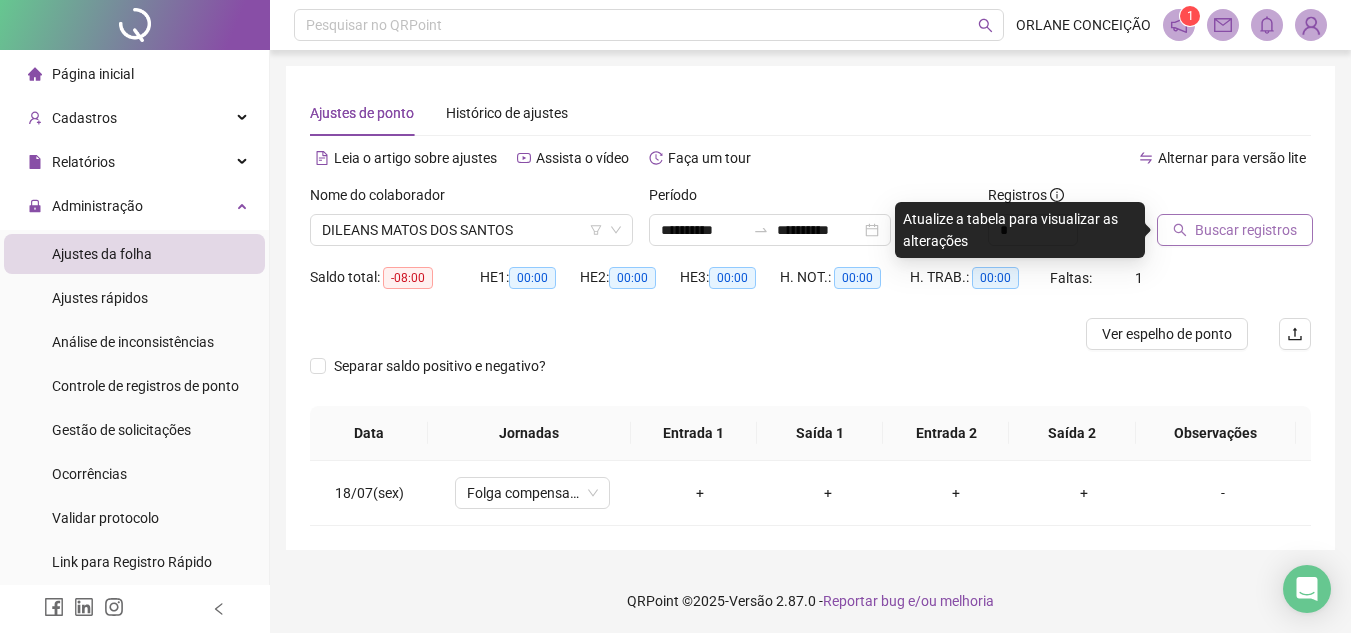 click on "Buscar registros" at bounding box center (1246, 230) 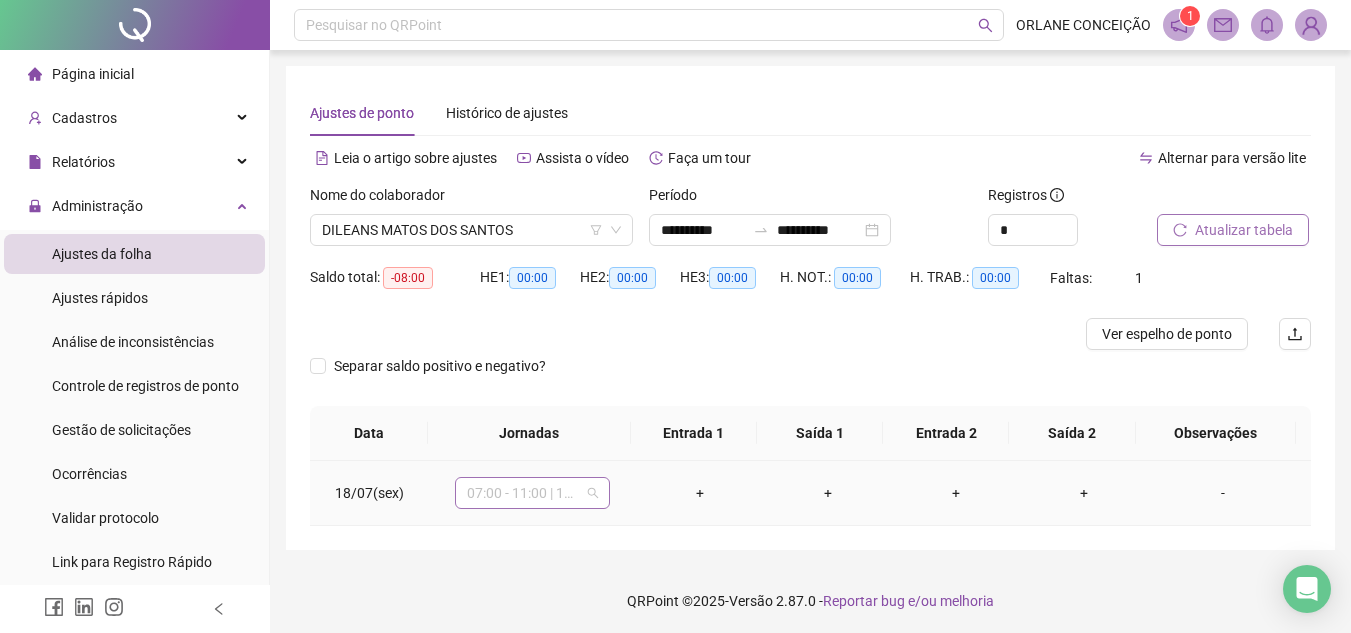 click on "07:00 - 11:00 | 12:00 - 16:00" at bounding box center [532, 493] 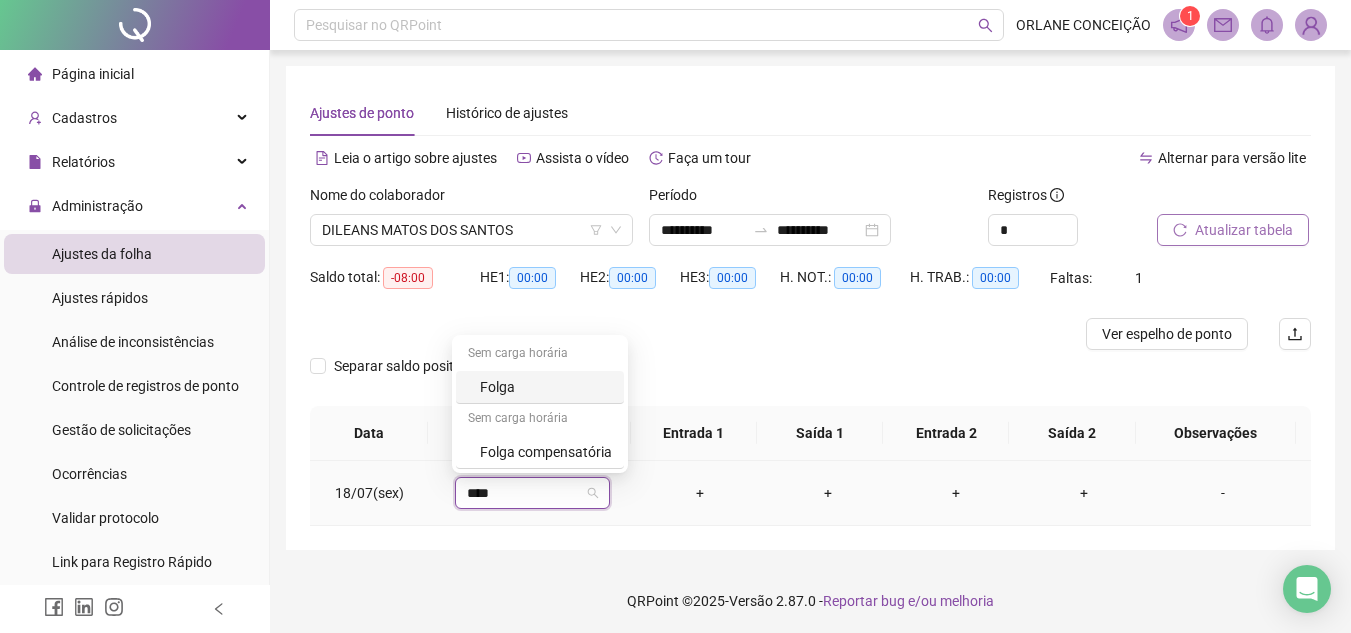 type on "*****" 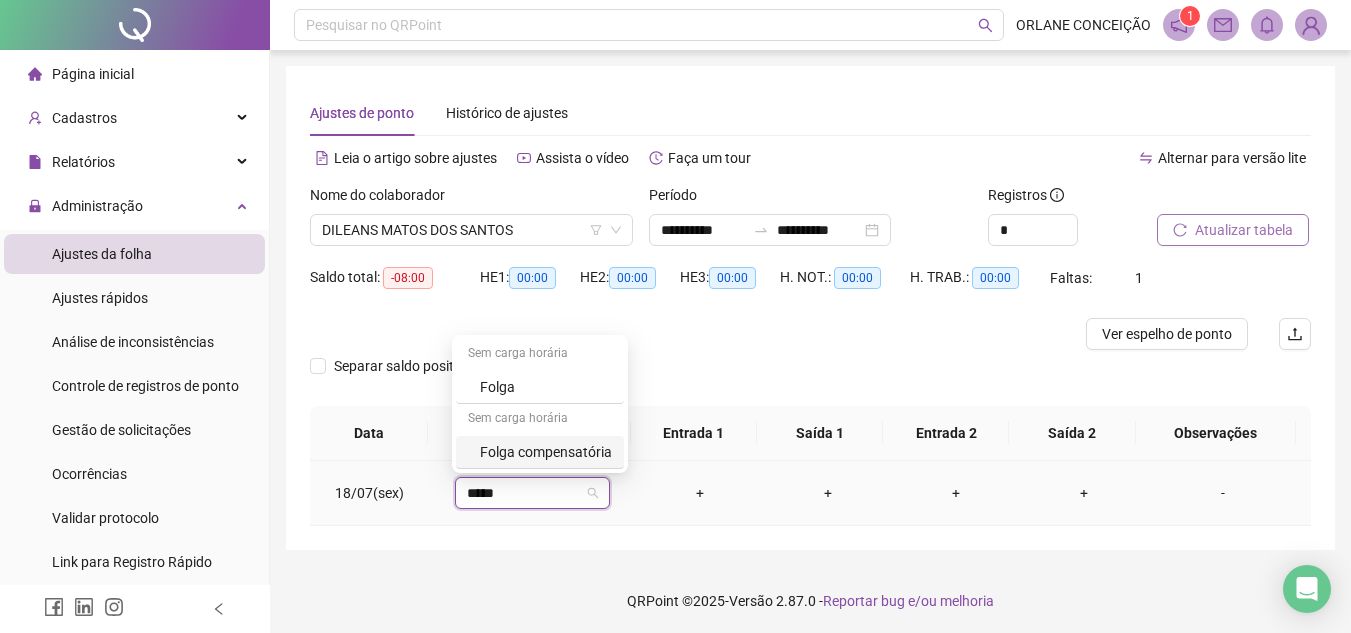 click on "Folga compensatória" at bounding box center [546, 452] 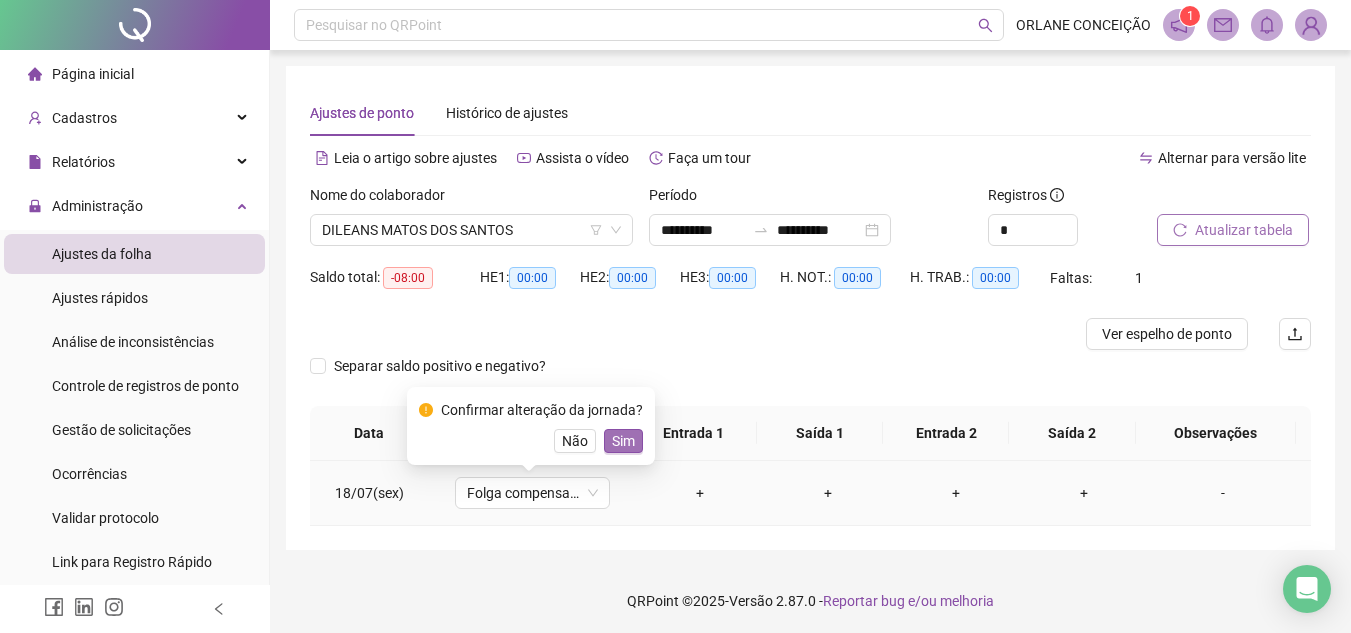 click on "Sim" at bounding box center (623, 441) 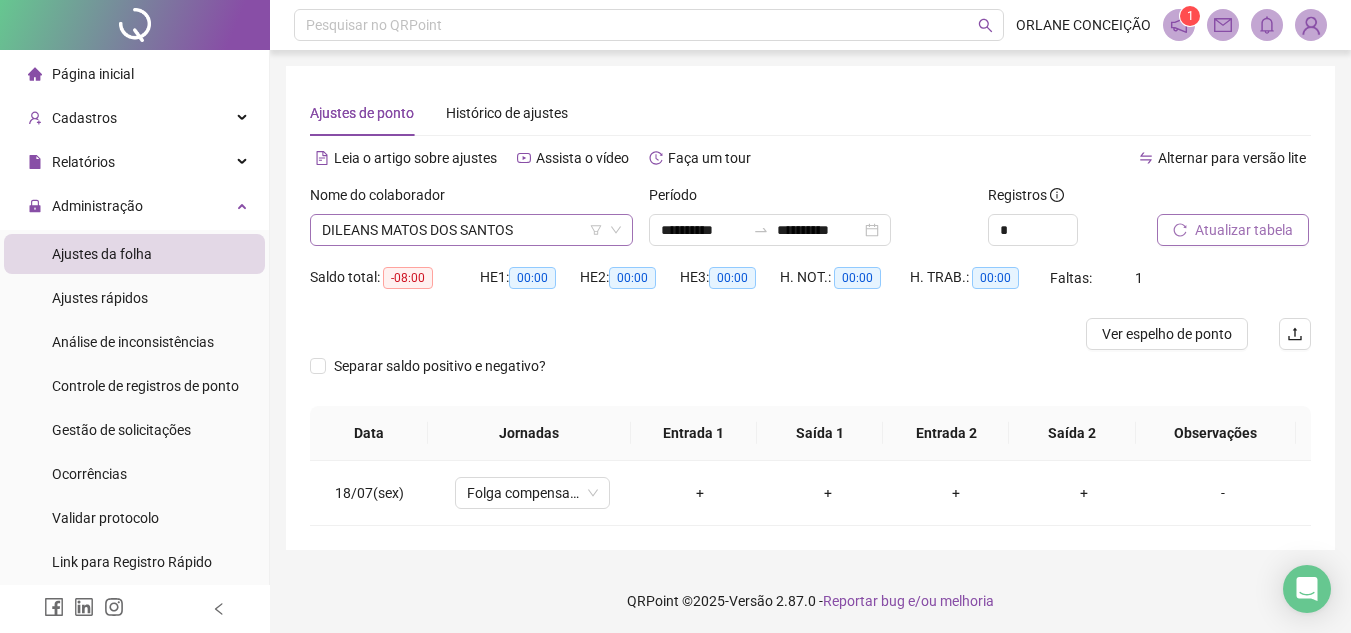 scroll, scrollTop: 576, scrollLeft: 0, axis: vertical 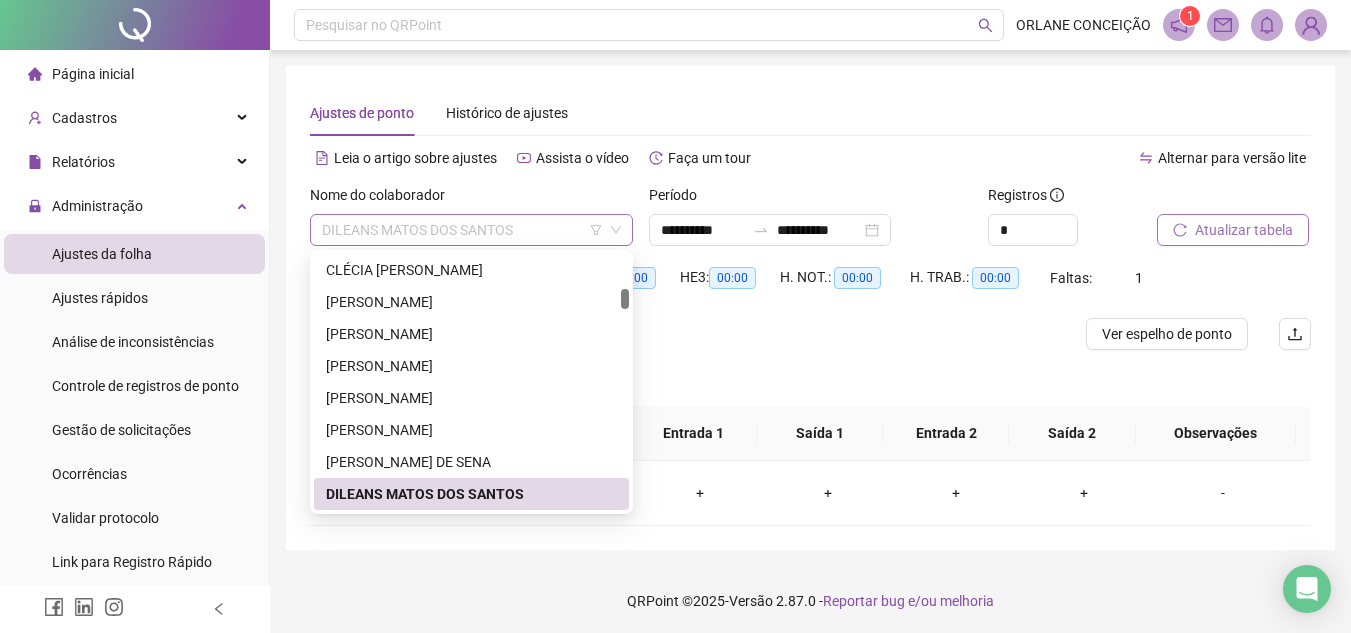 click on "DILEANS MATOS DOS SANTOS" at bounding box center (471, 230) 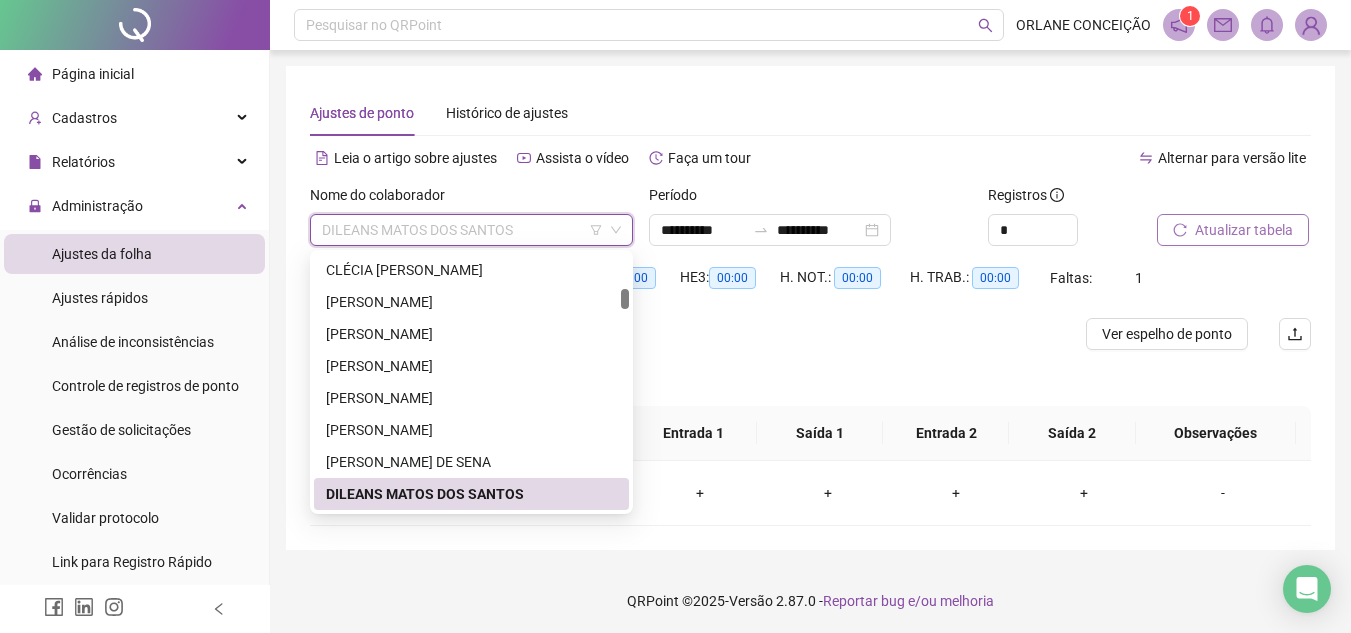 type on "*" 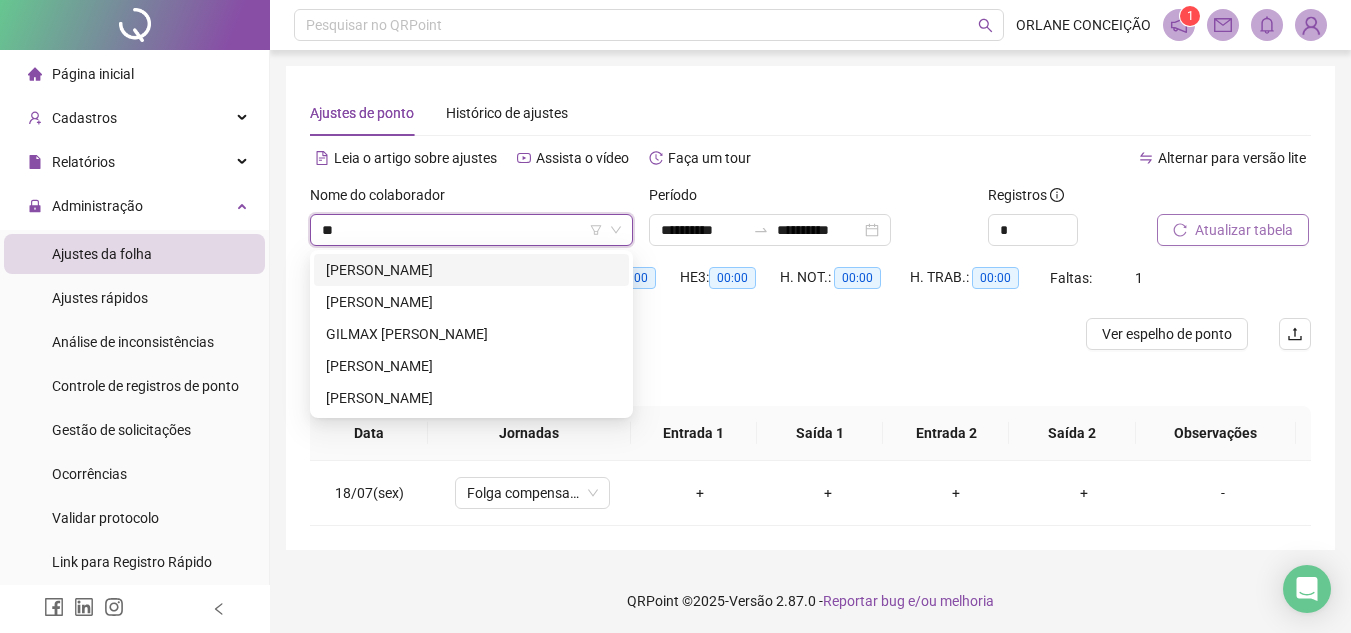 scroll, scrollTop: 0, scrollLeft: 0, axis: both 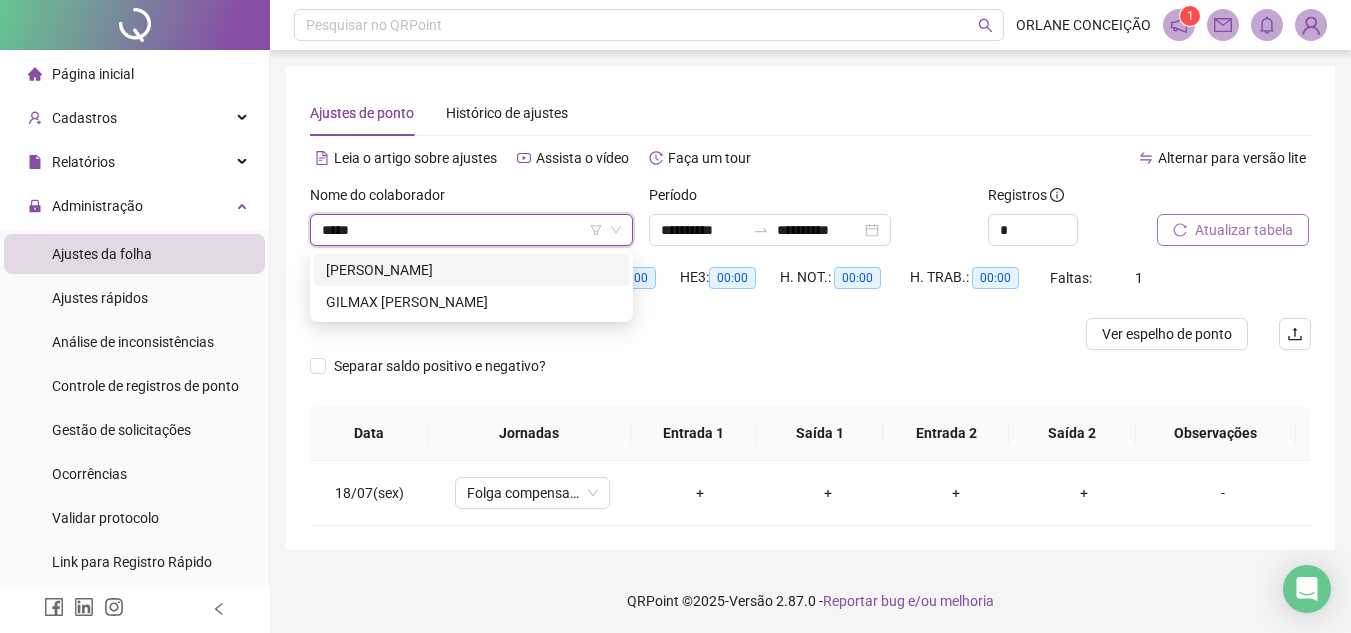 type on "******" 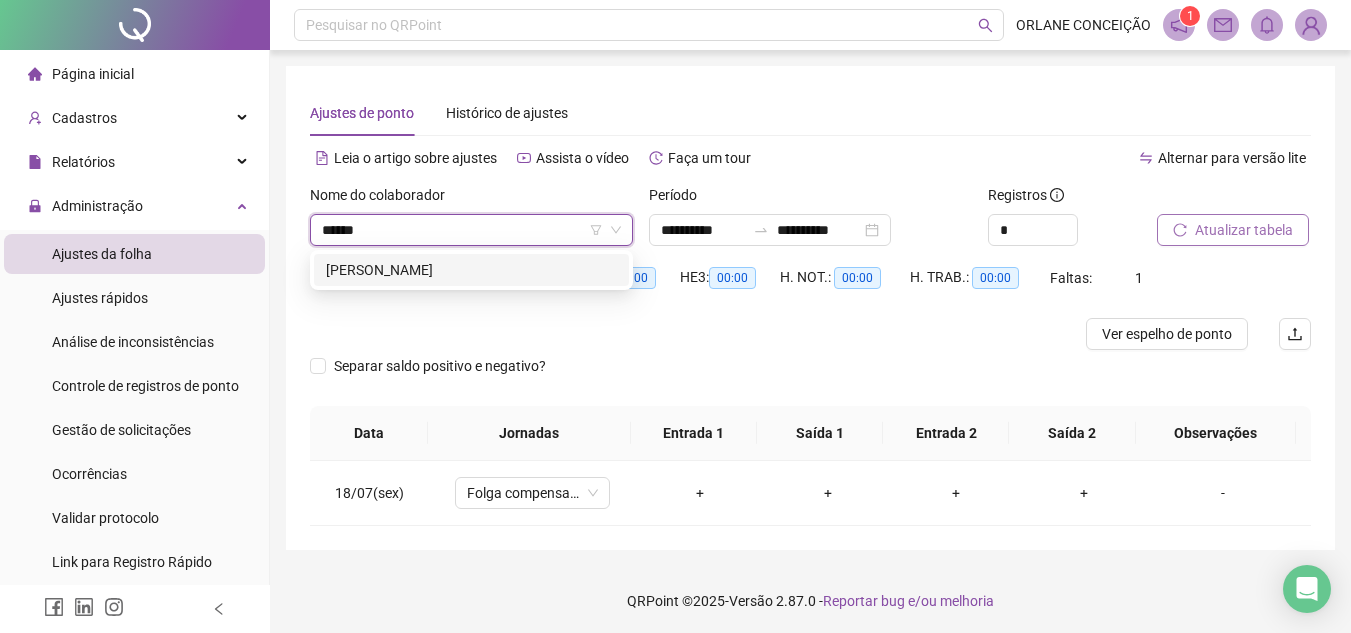 click on "[PERSON_NAME]" at bounding box center (471, 270) 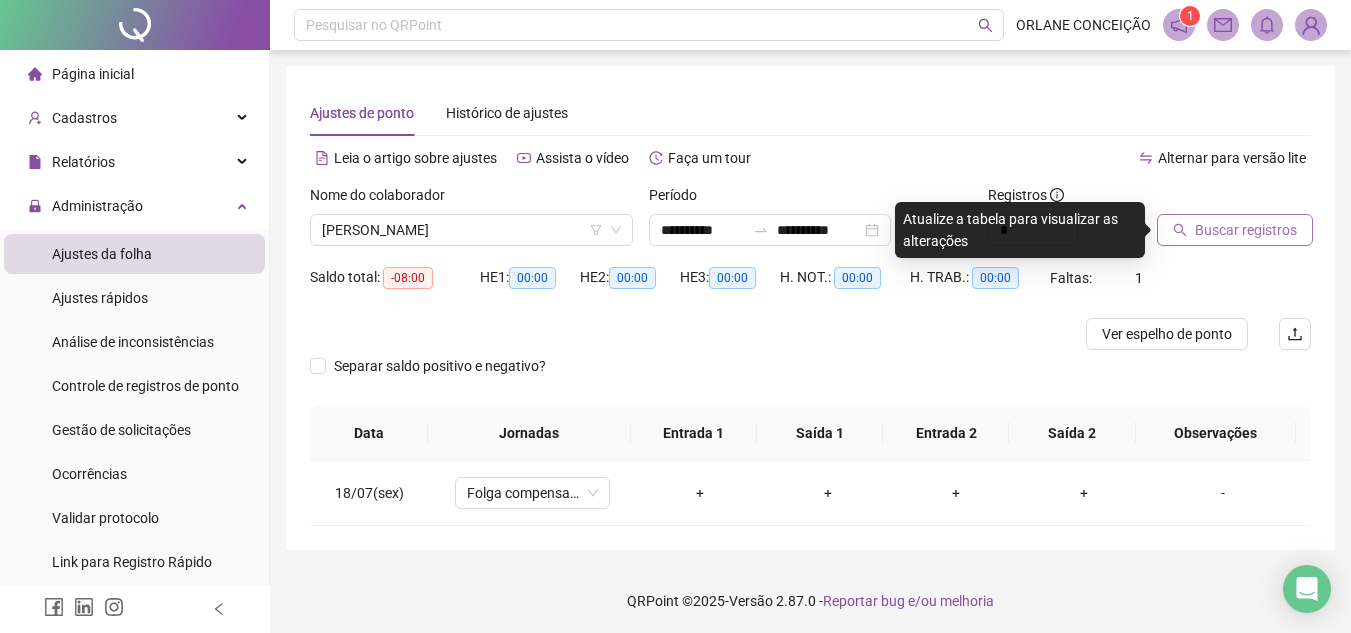 click on "Buscar registros" at bounding box center [1235, 230] 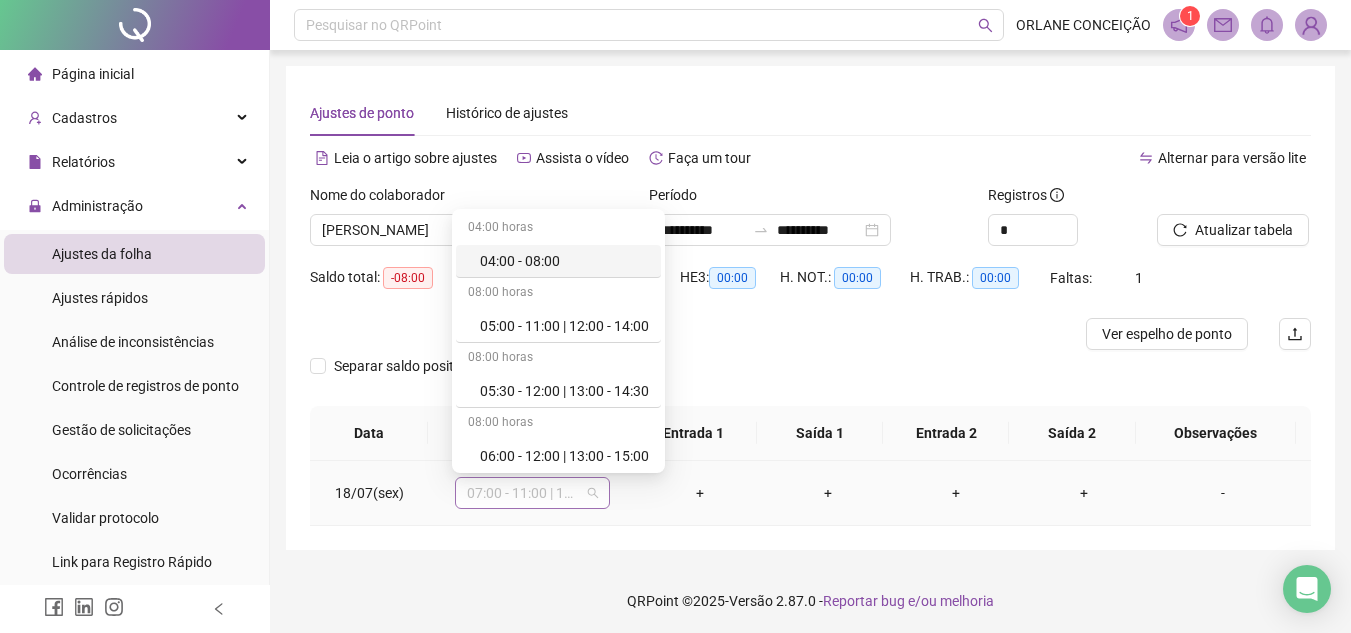 click on "07:00 - 11:00 | 12:00 - 16:00" at bounding box center [532, 493] 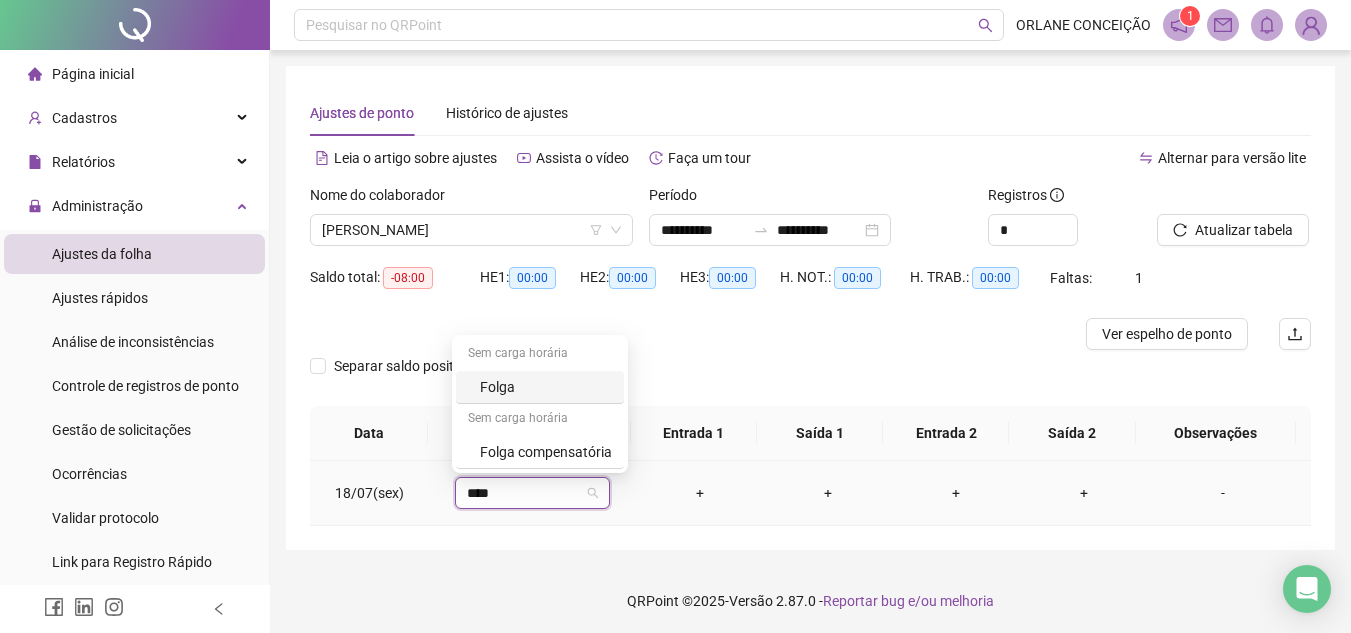 type on "*****" 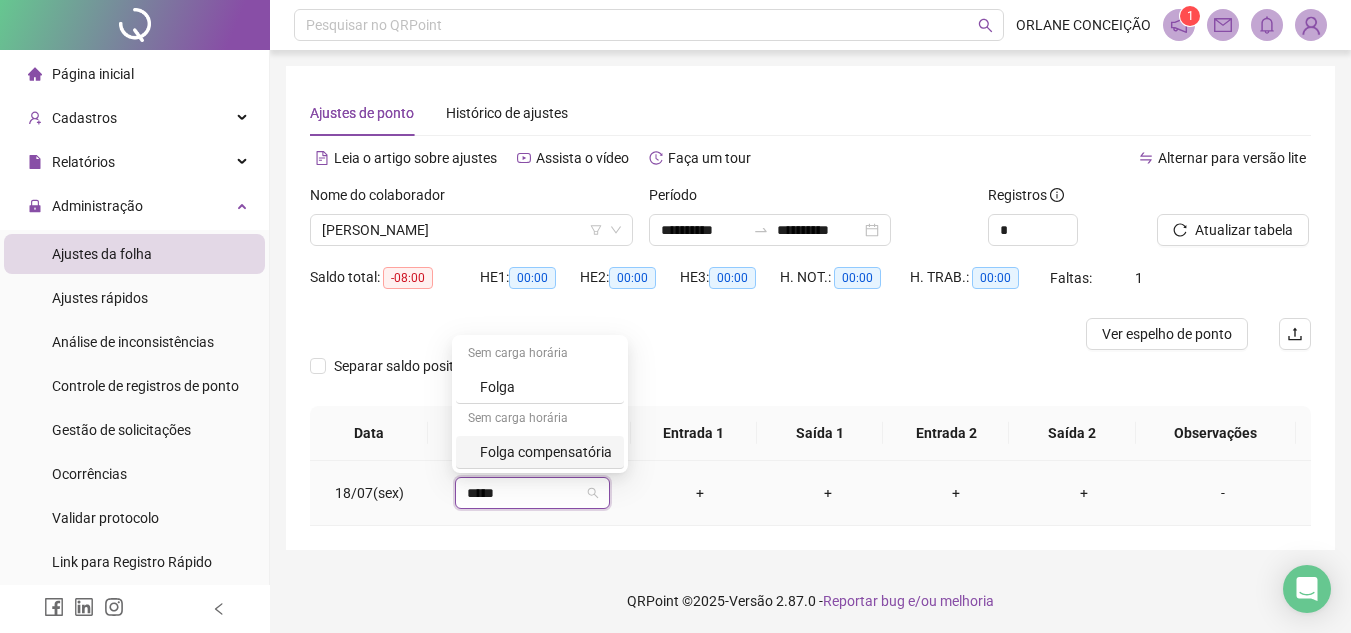 click on "Folga compensatória" at bounding box center [546, 452] 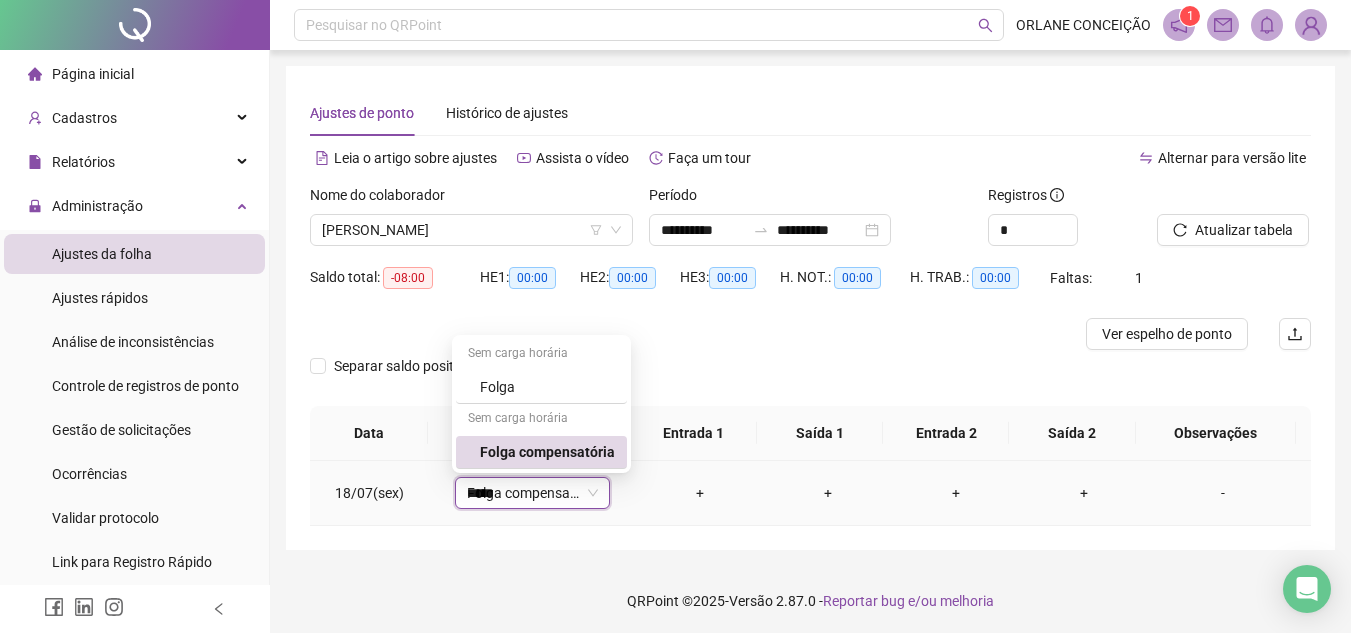type 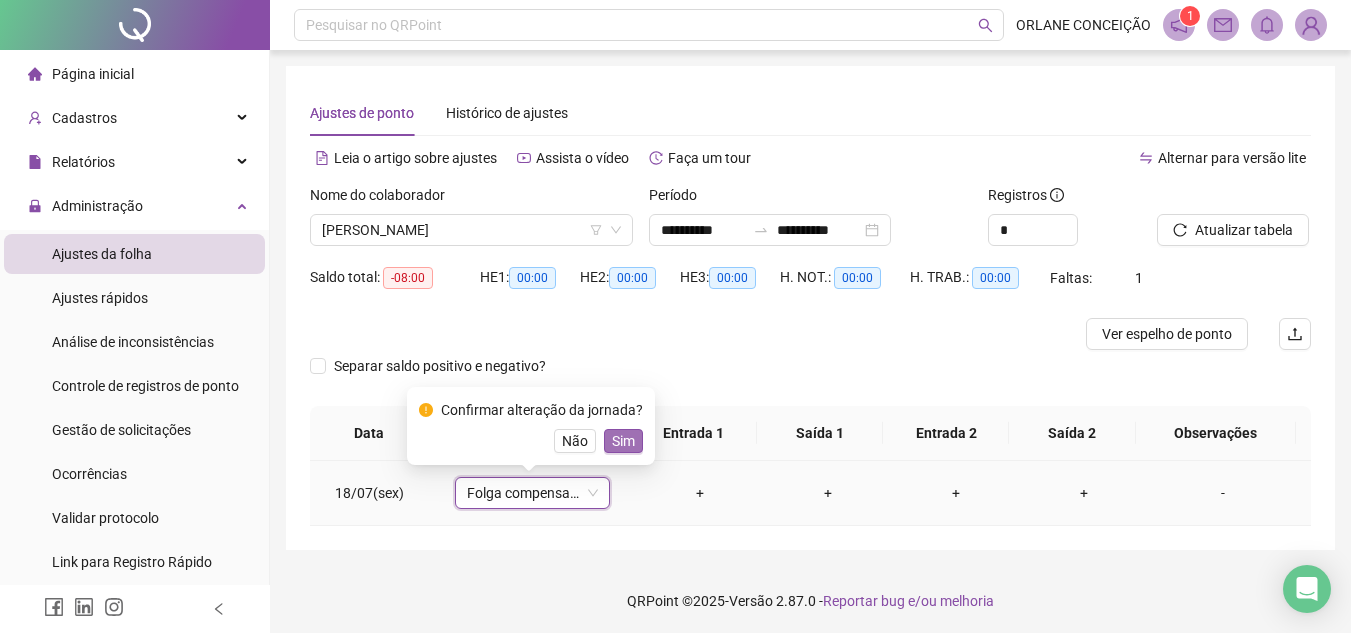 click on "Sim" at bounding box center (623, 441) 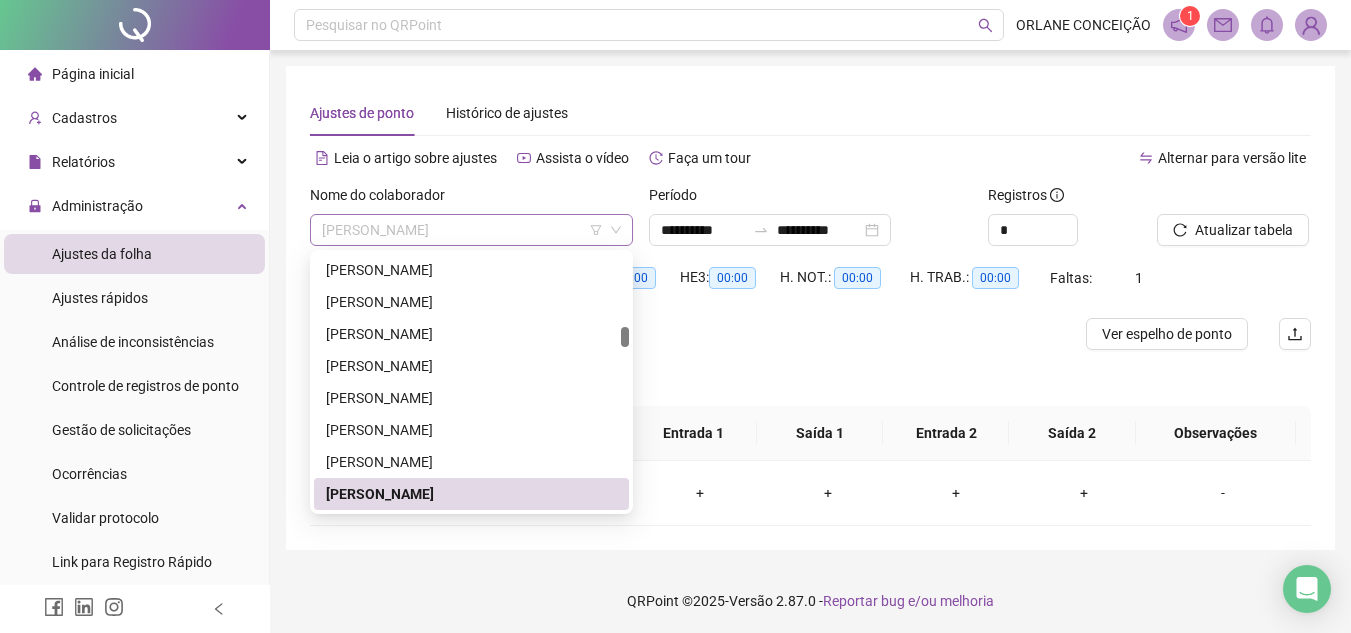 click on "[PERSON_NAME]" at bounding box center (471, 230) 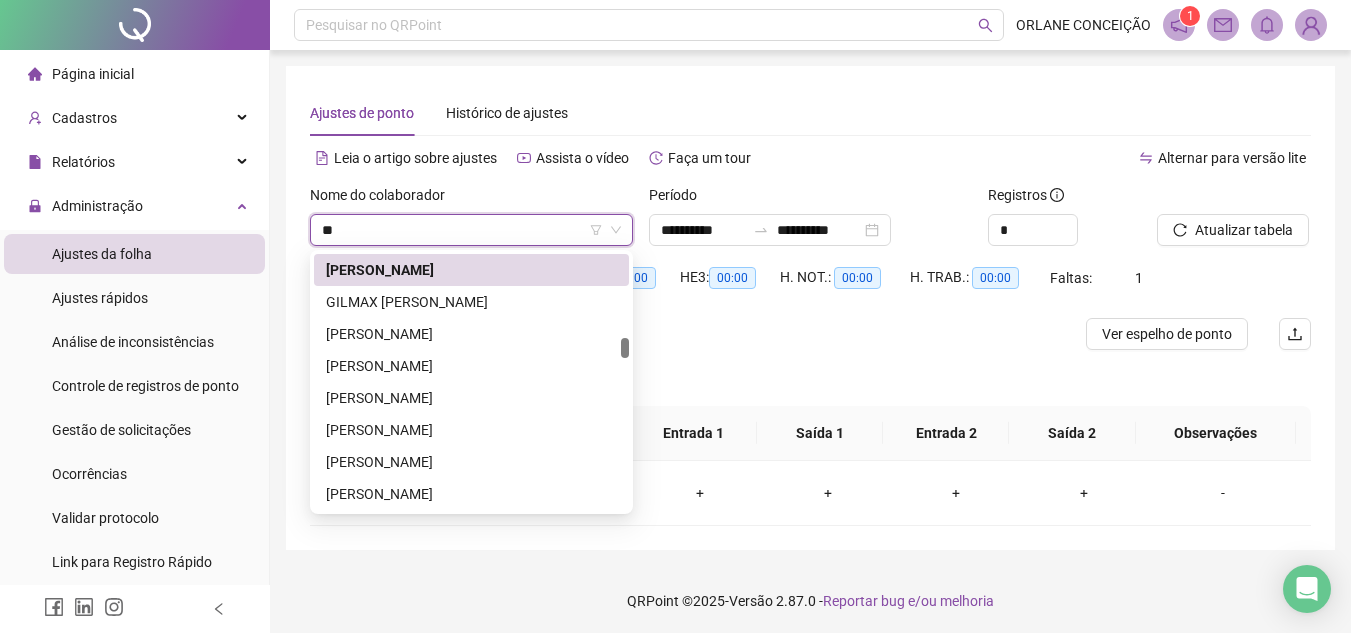 scroll, scrollTop: 0, scrollLeft: 0, axis: both 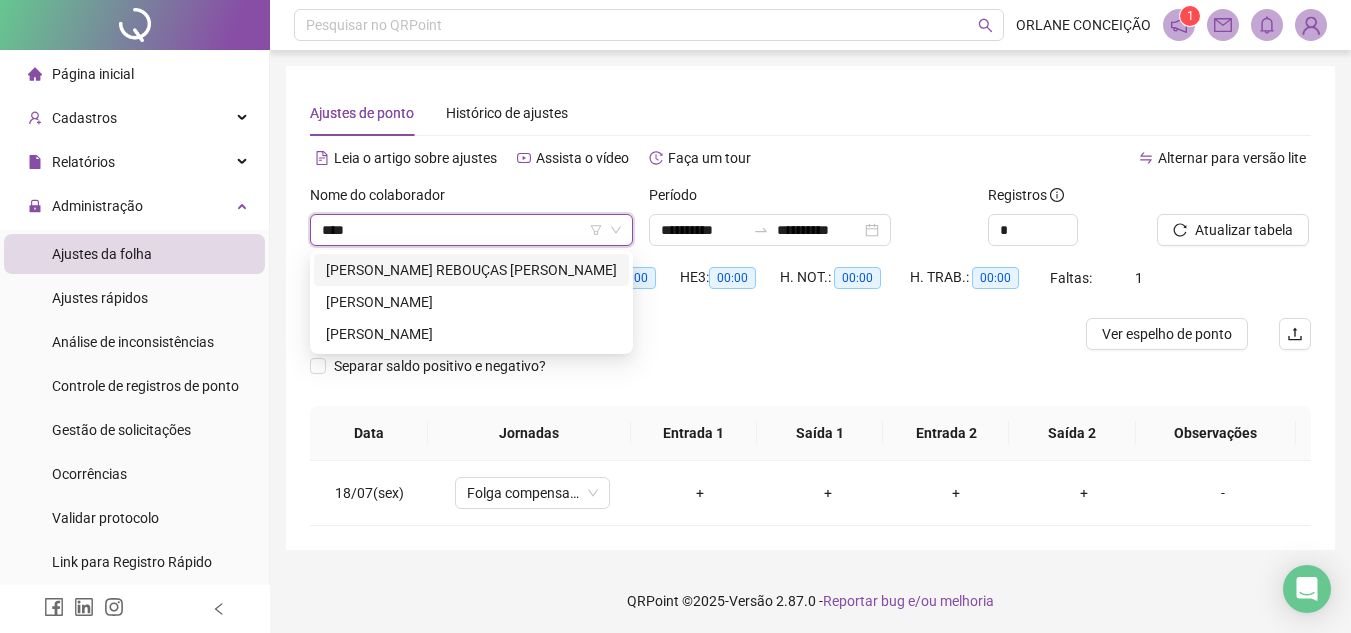 type on "*****" 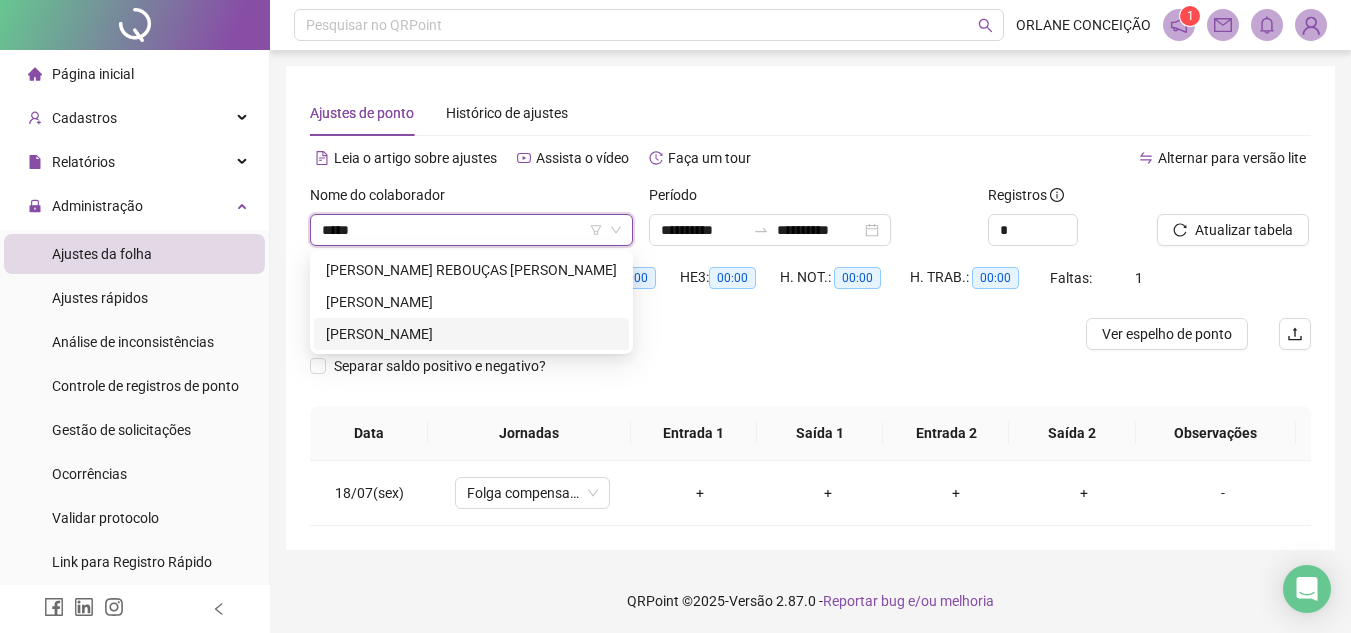 click on "[PERSON_NAME]" at bounding box center (471, 334) 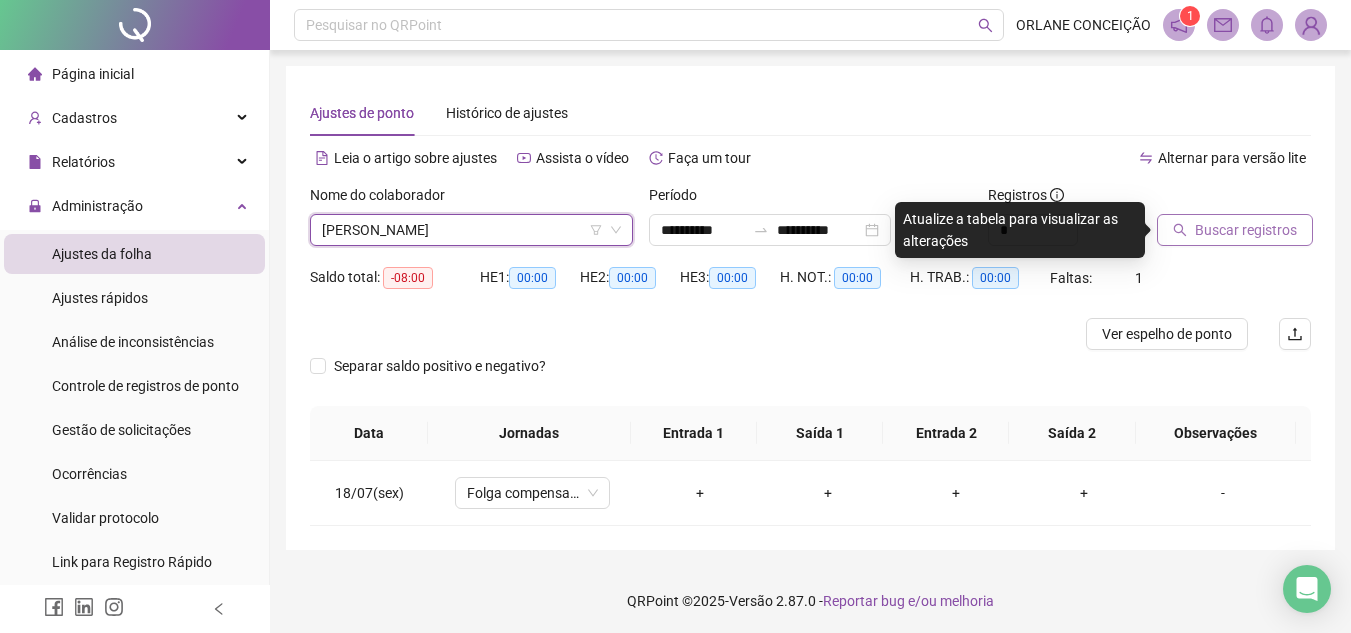 click on "Buscar registros" at bounding box center (1246, 230) 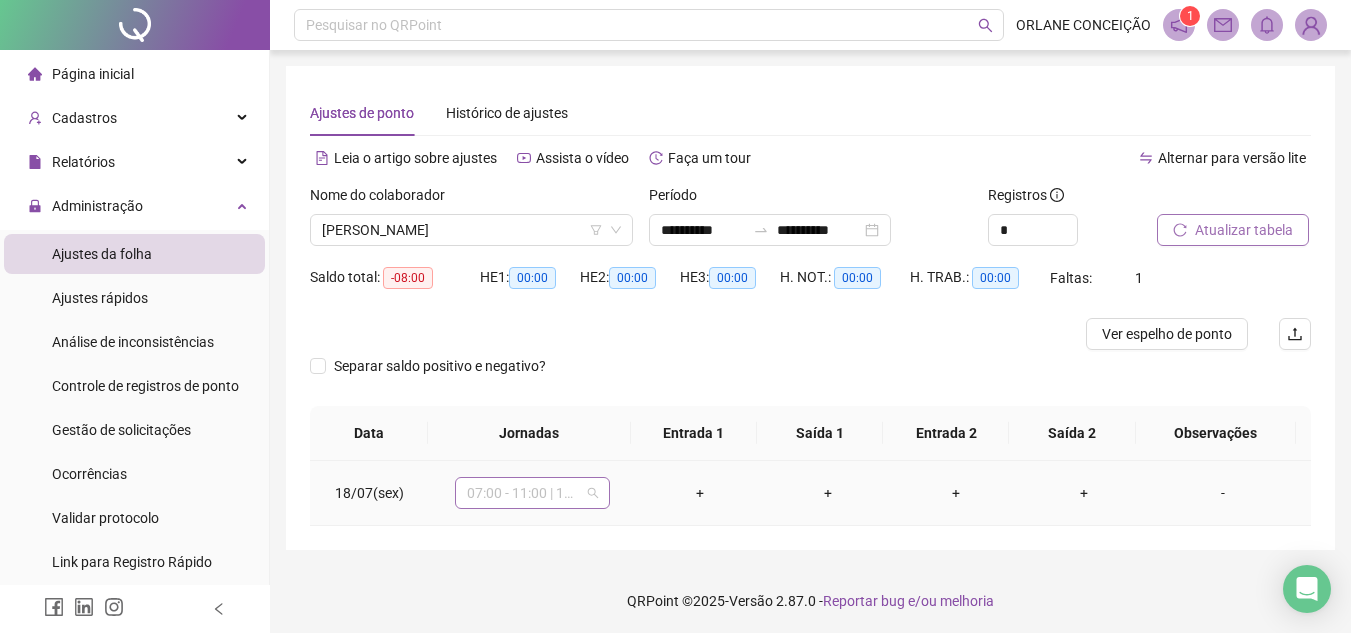 click on "07:00 - 11:00 | 12:00 - 16:00" at bounding box center [532, 493] 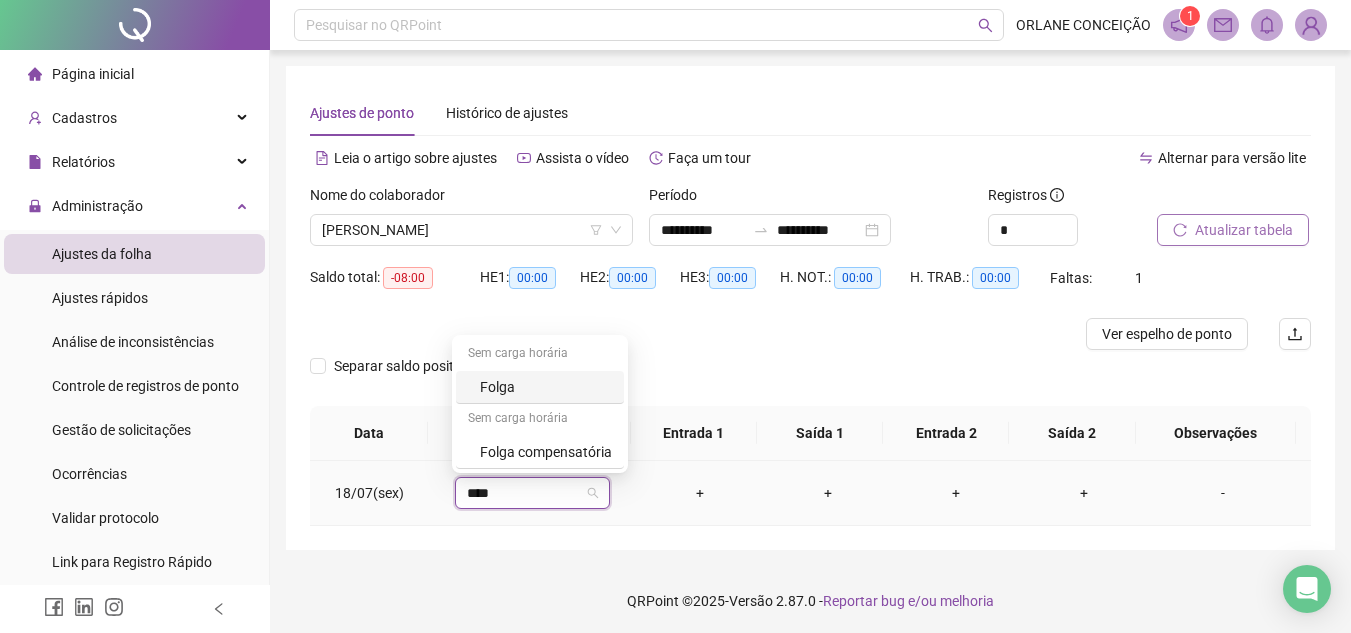 type on "*****" 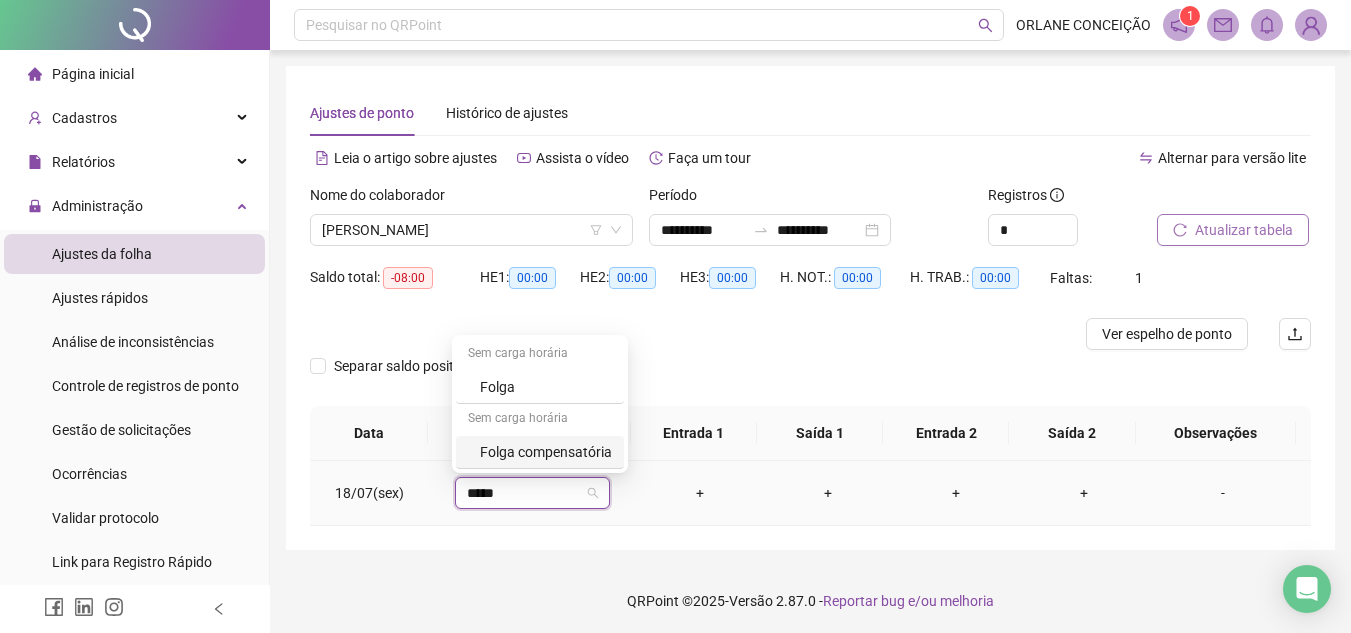click on "Folga compensatória" at bounding box center [546, 452] 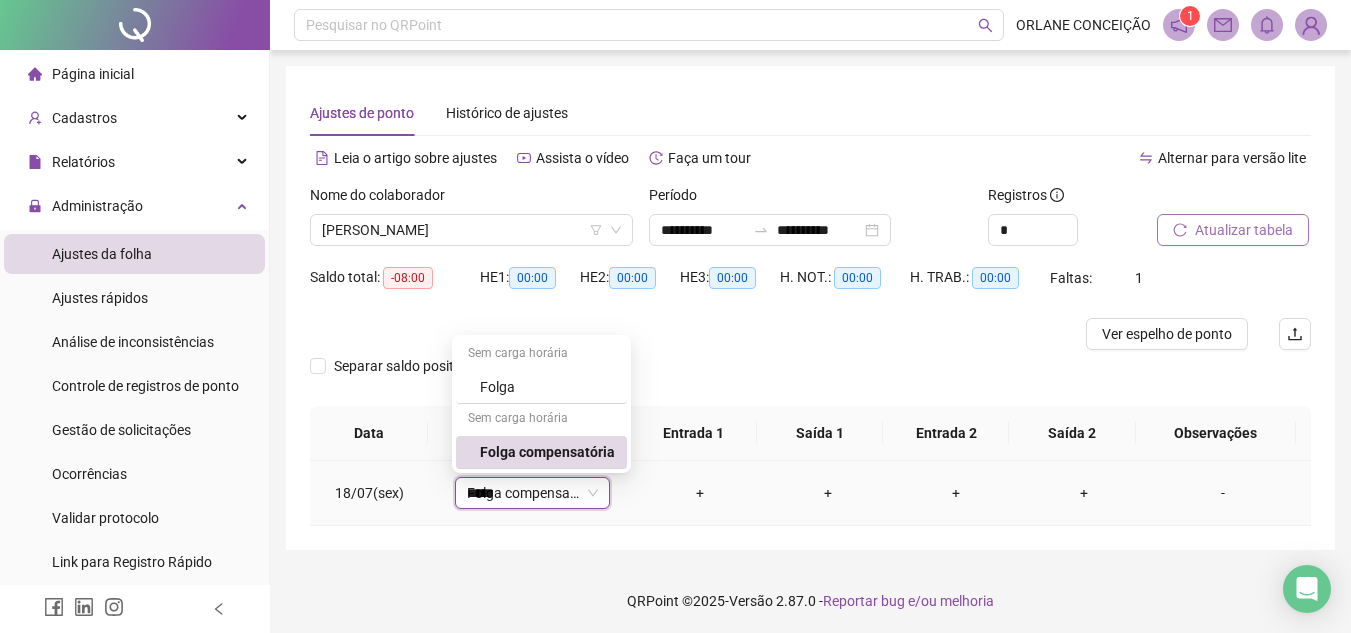 type 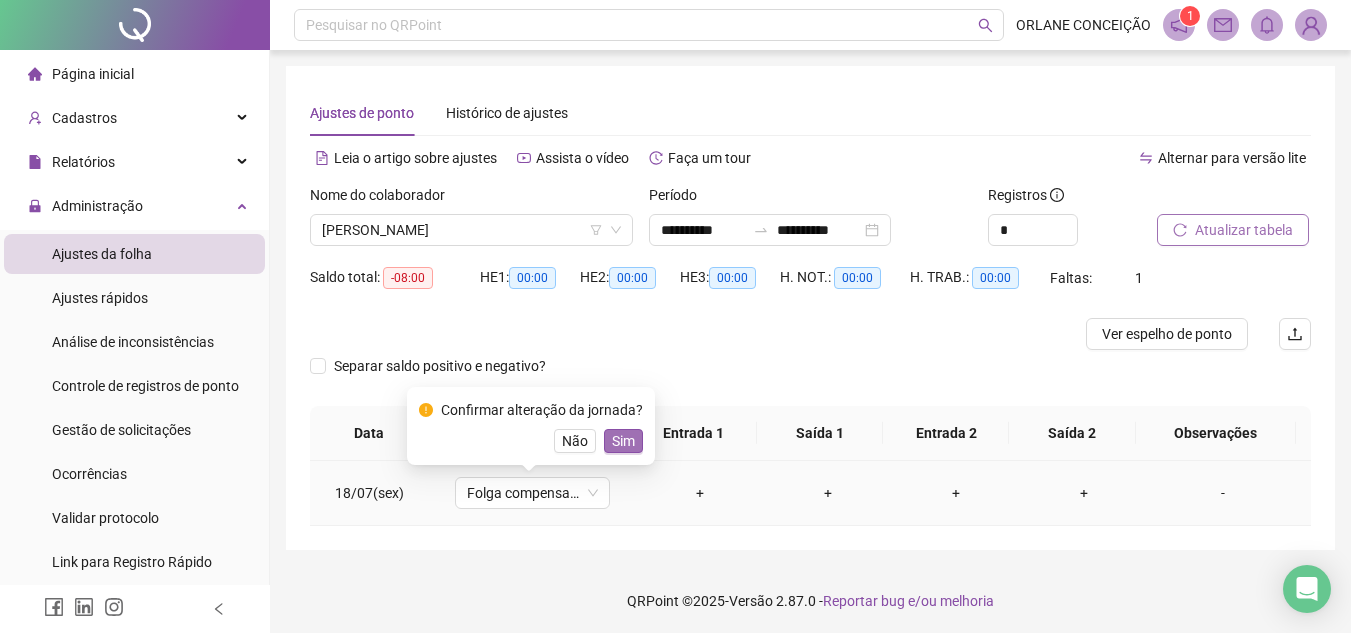 click on "Sim" at bounding box center [623, 441] 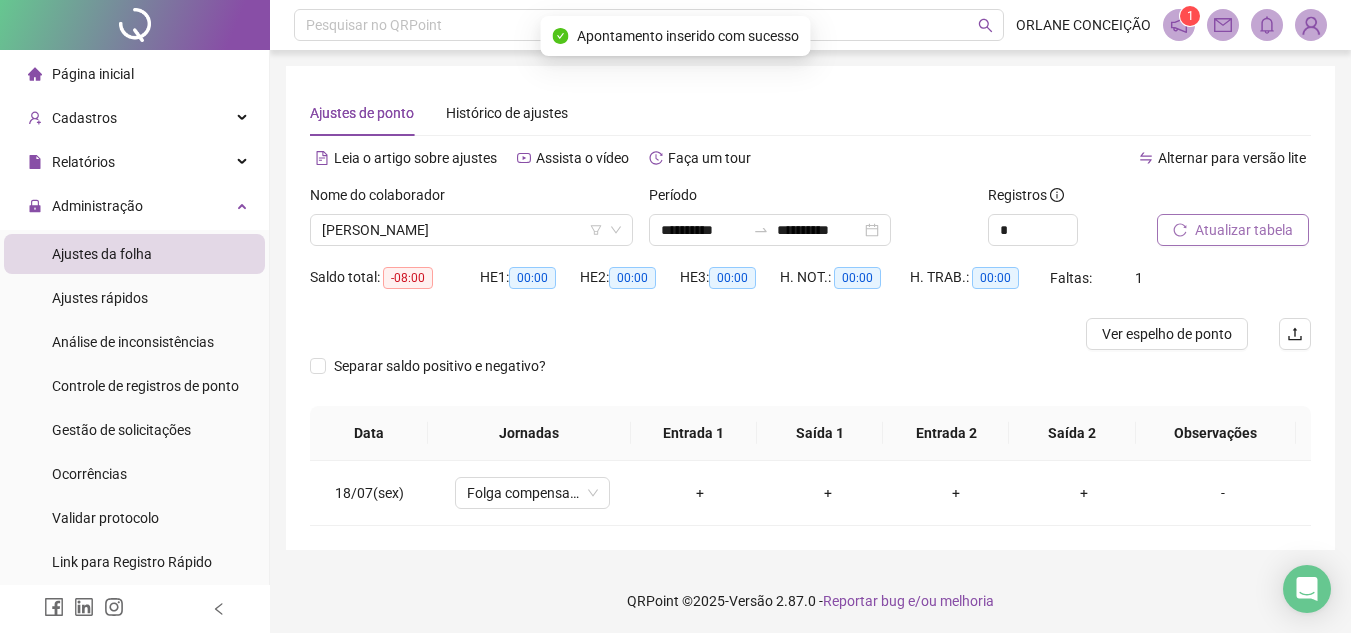 click on "Atualizar tabela" at bounding box center (1244, 230) 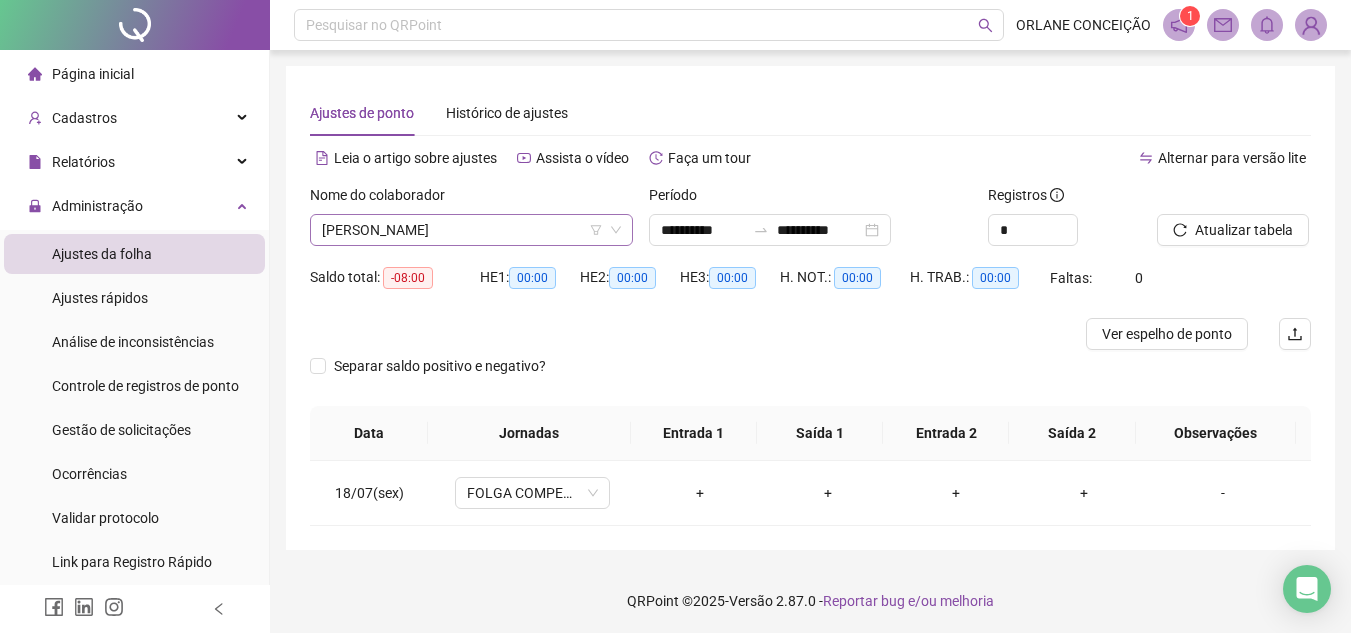 scroll, scrollTop: 2368, scrollLeft: 0, axis: vertical 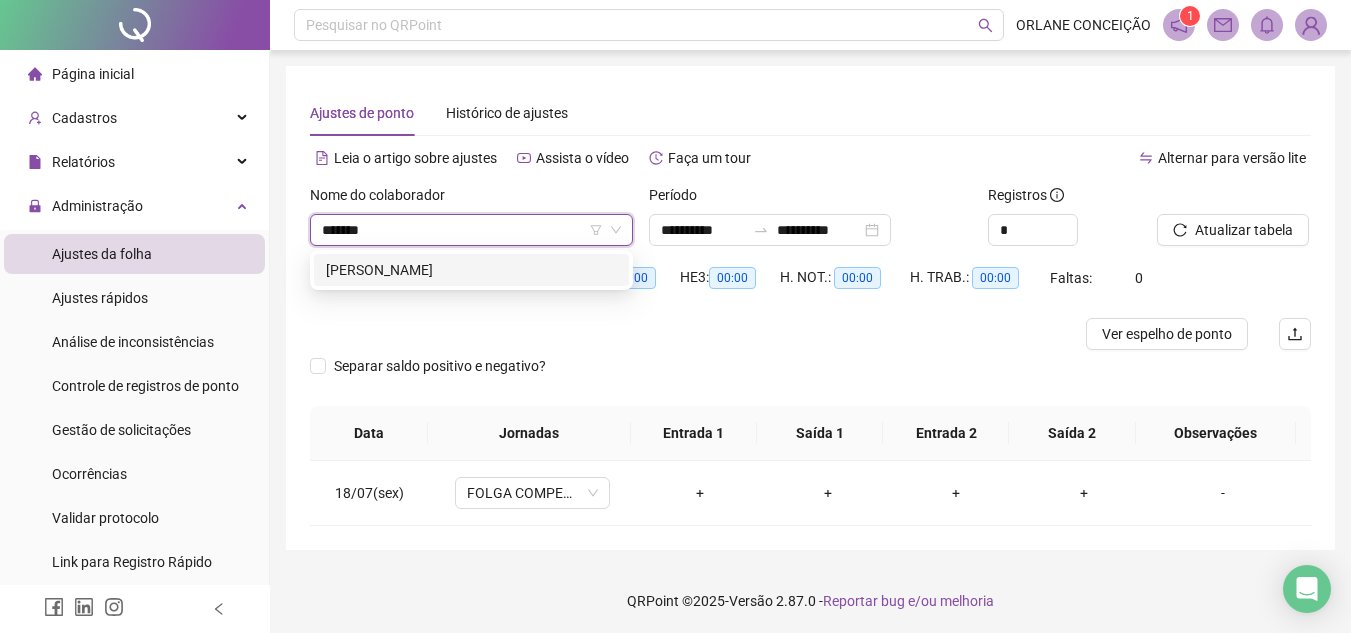 type on "********" 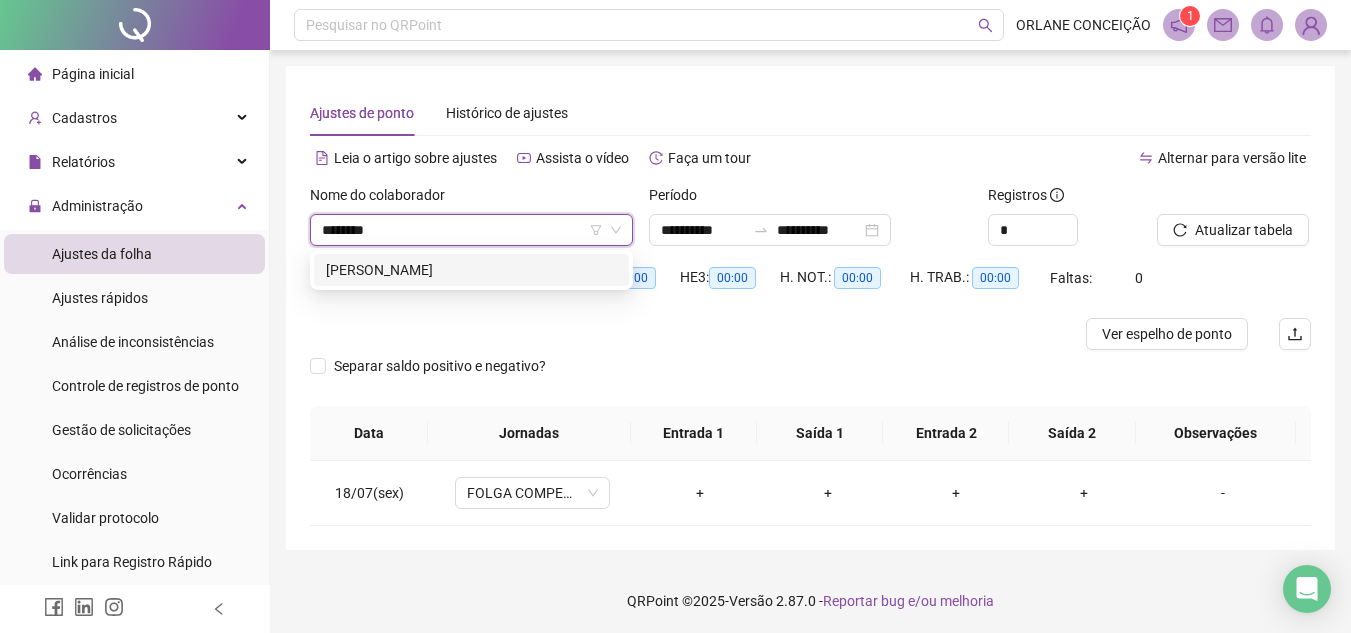 click on "[PERSON_NAME]" at bounding box center (471, 270) 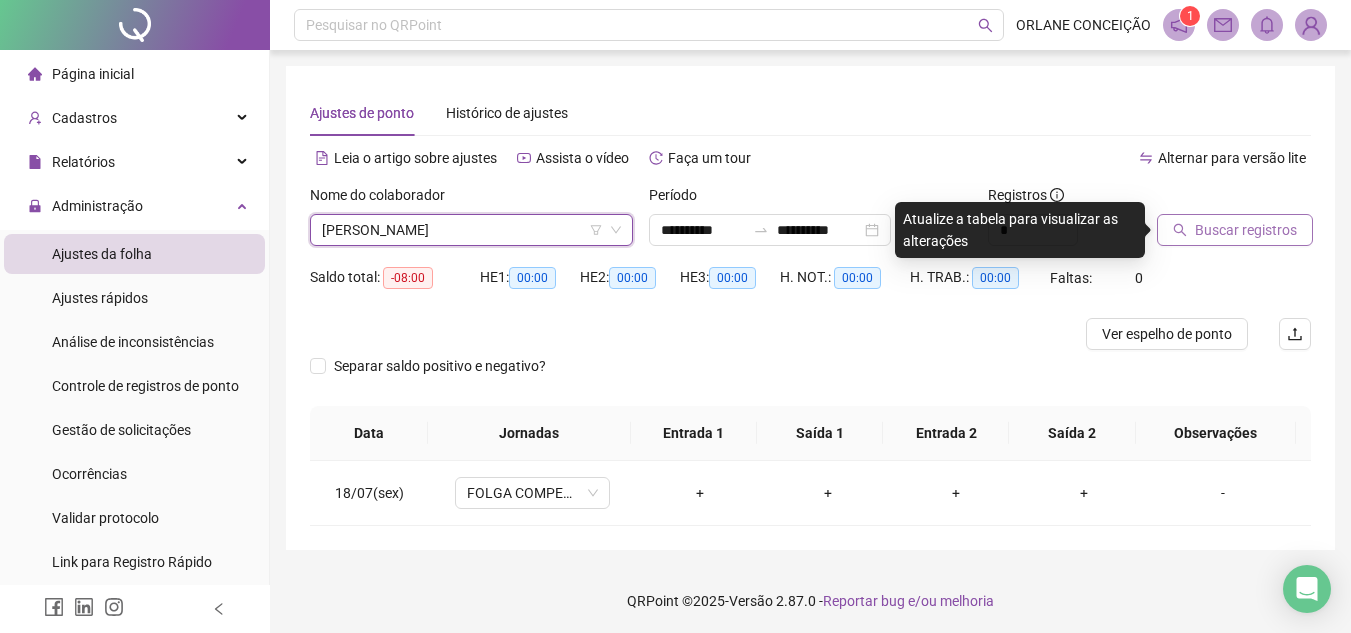 click on "Buscar registros" at bounding box center [1246, 230] 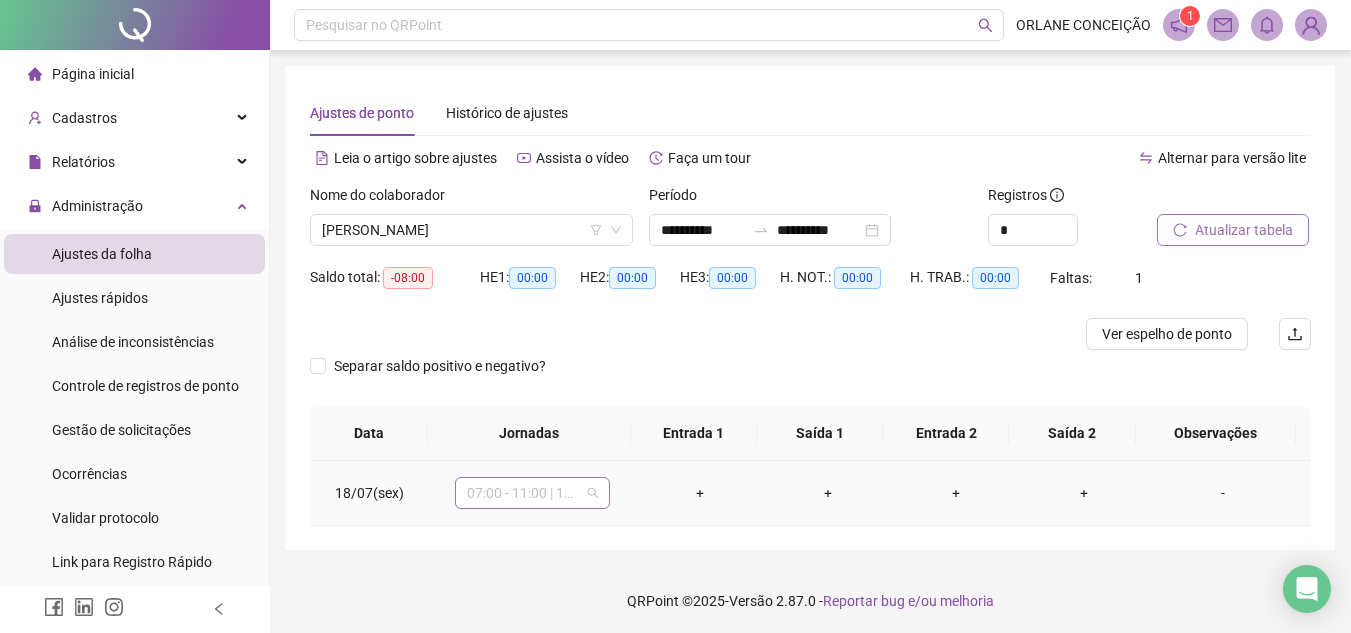 click on "07:00 - 11:00 | 12:00 - 16:00" at bounding box center (532, 493) 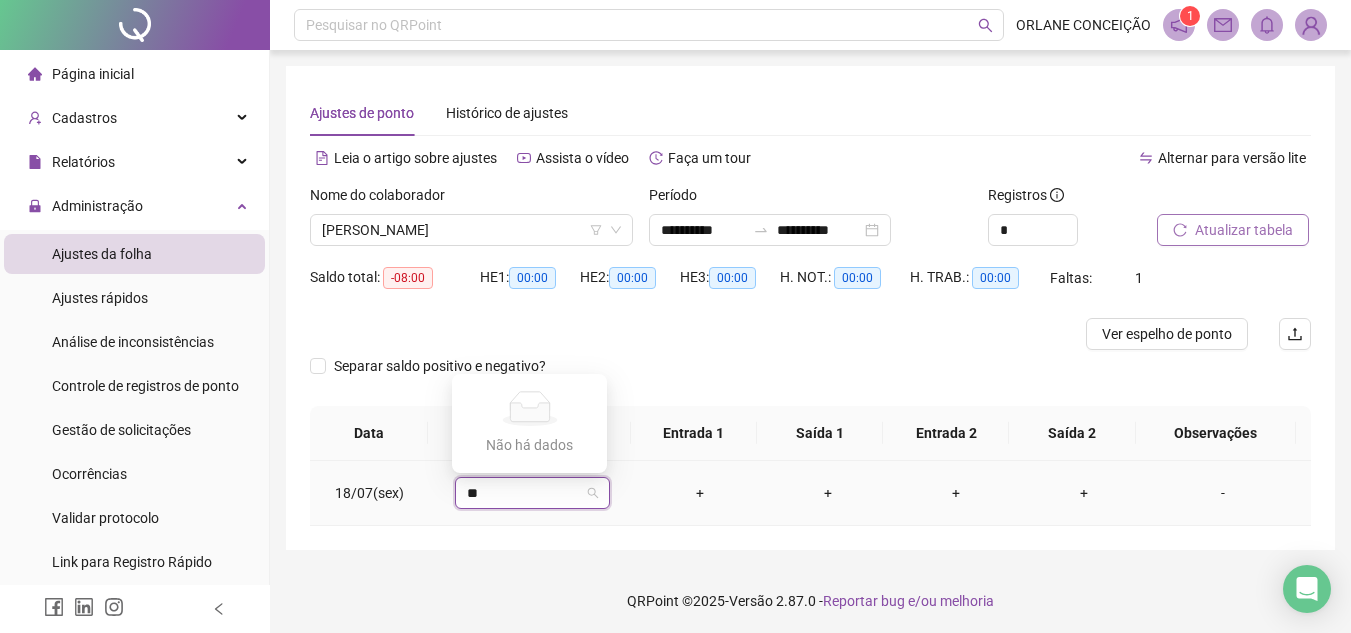 type on "*" 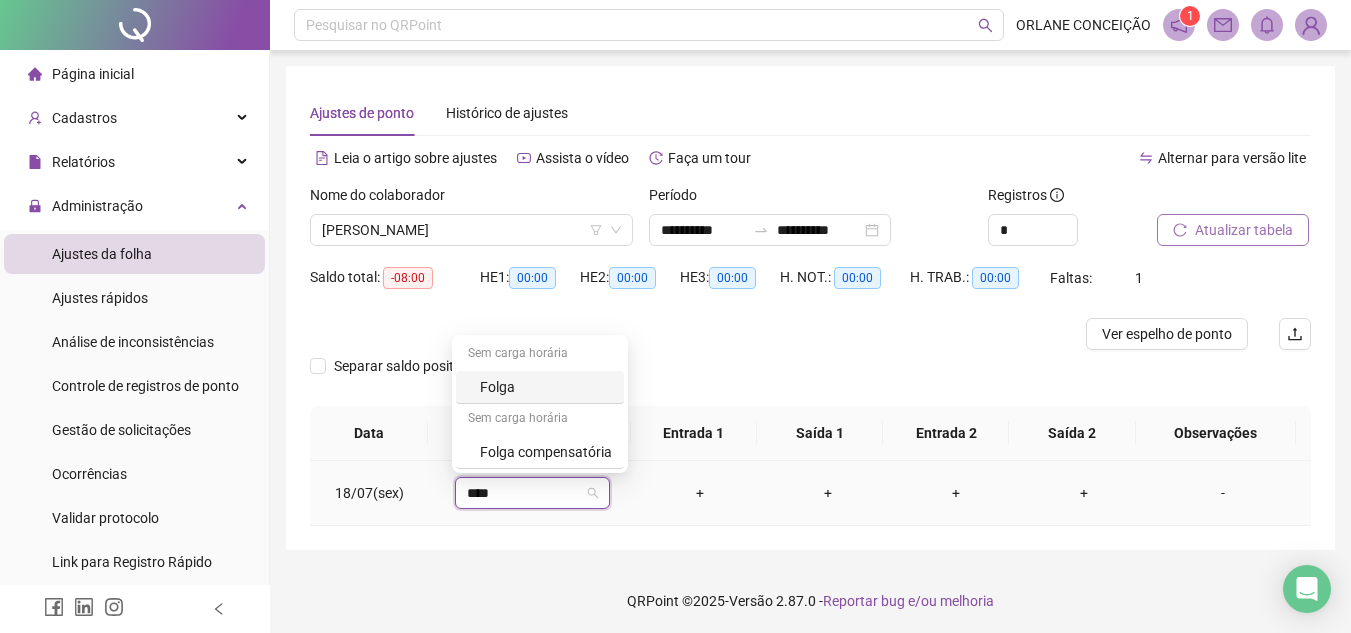 type on "*****" 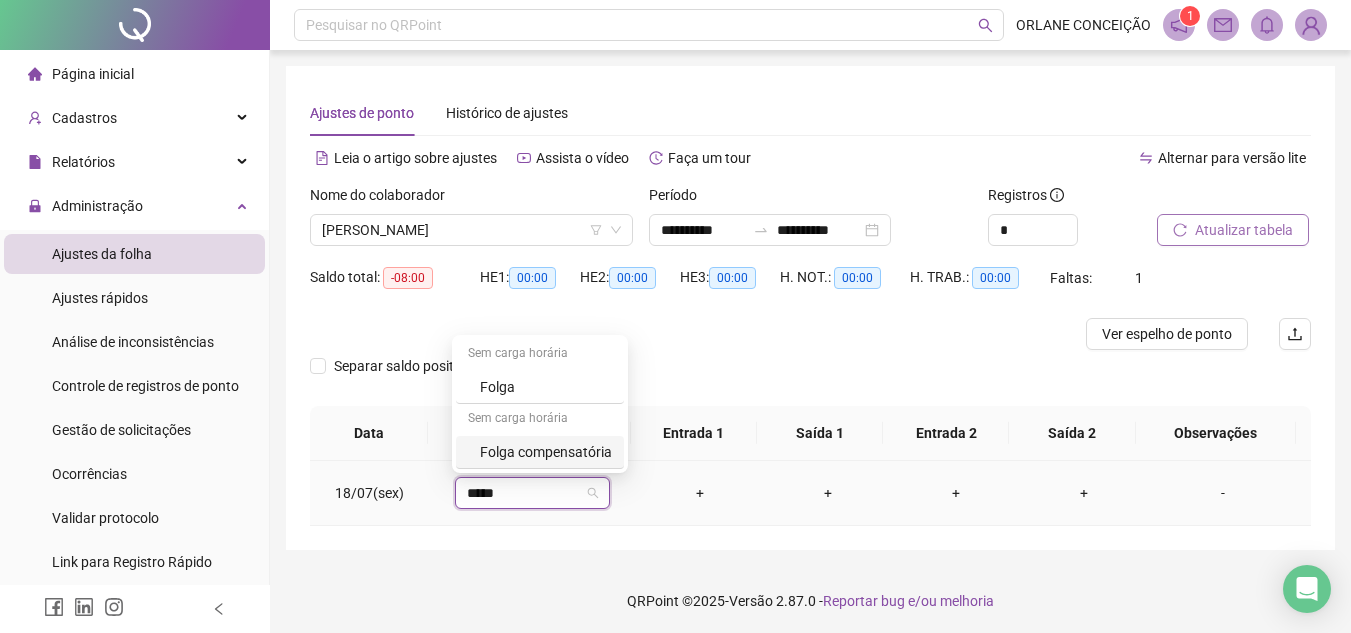 click on "Folga compensatória" at bounding box center [546, 452] 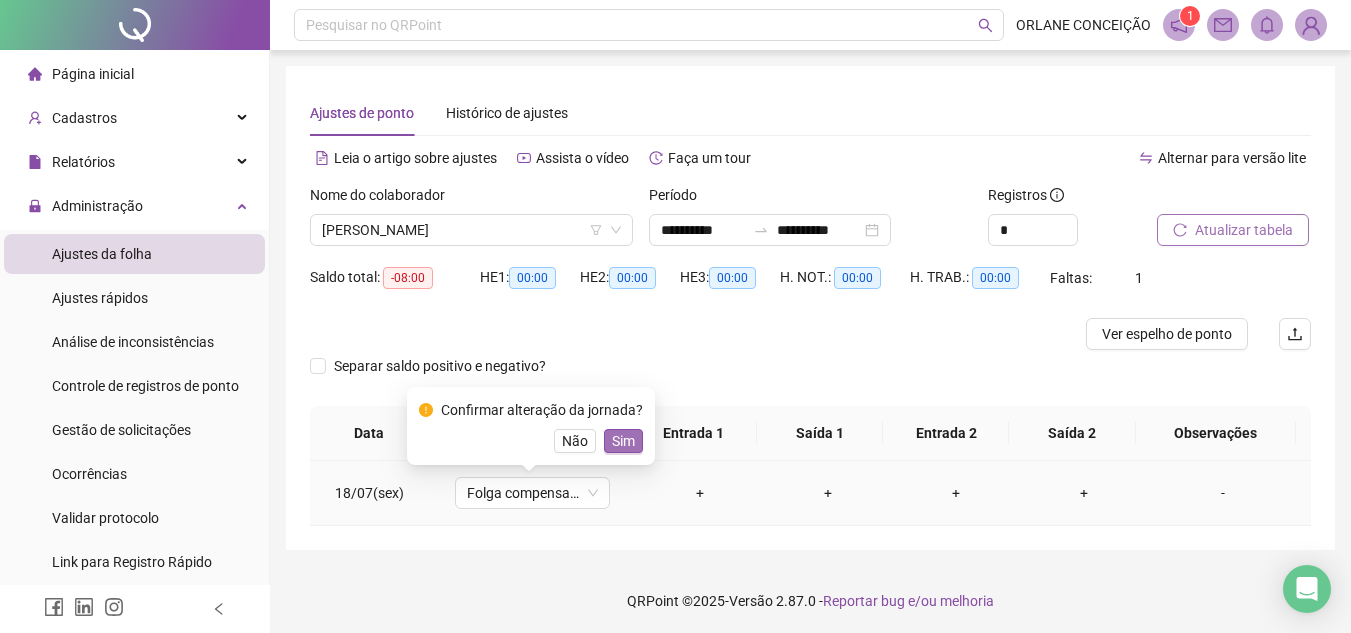 click on "Sim" at bounding box center [623, 441] 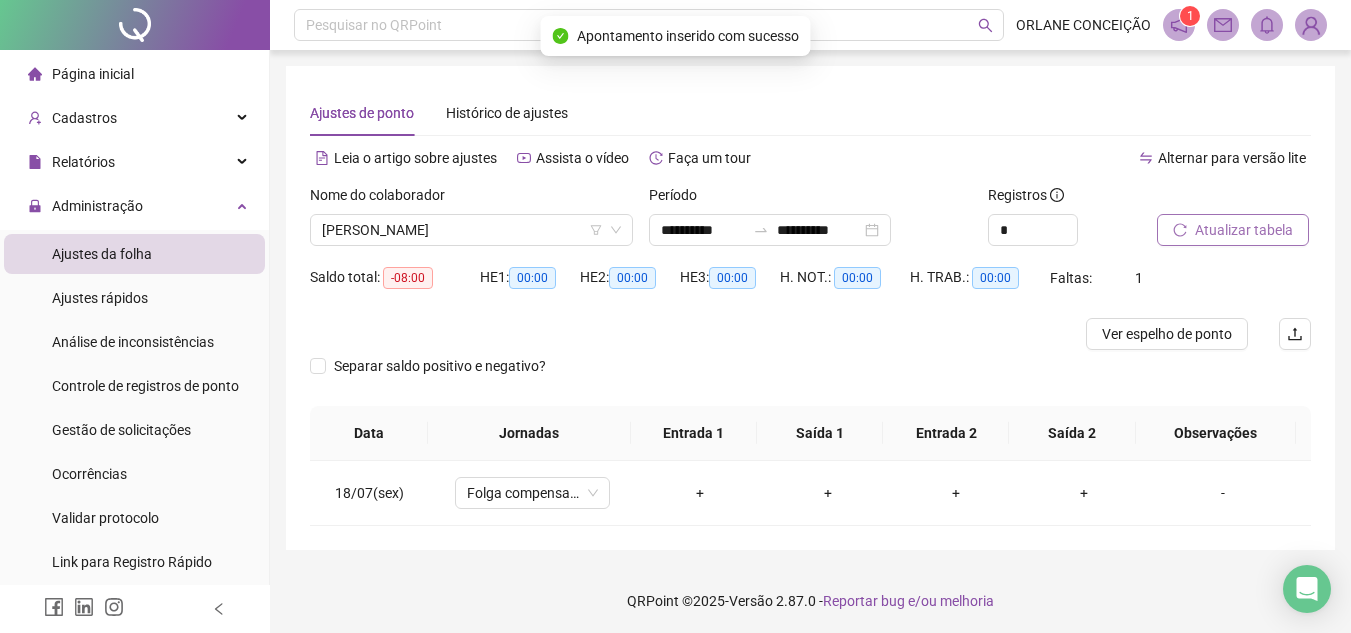 click on "Separar saldo positivo e negativo?" at bounding box center (810, 378) 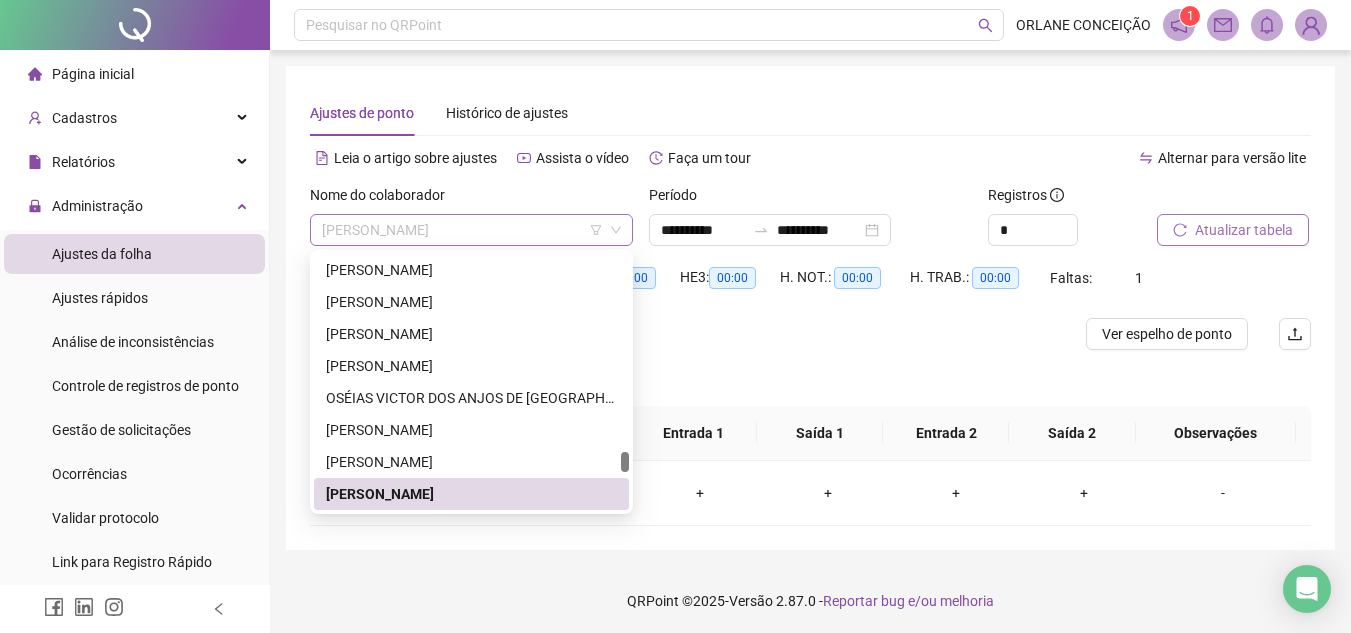 click on "[PERSON_NAME]" at bounding box center (471, 230) 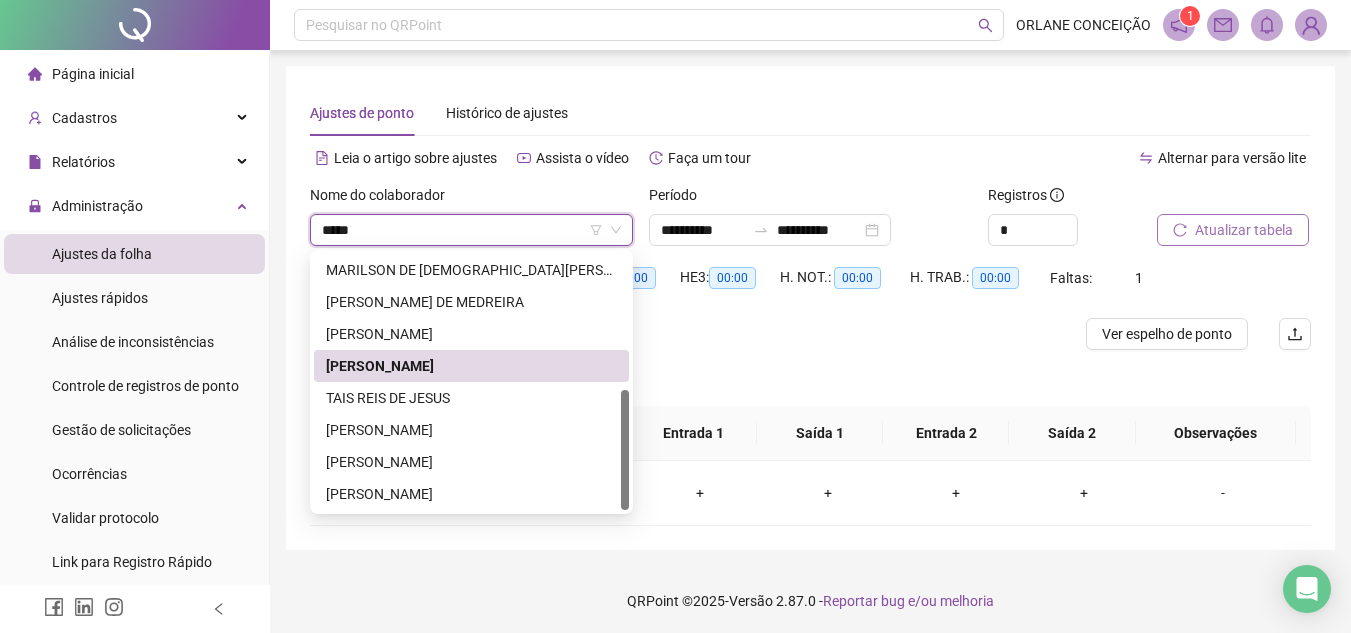 scroll, scrollTop: 0, scrollLeft: 0, axis: both 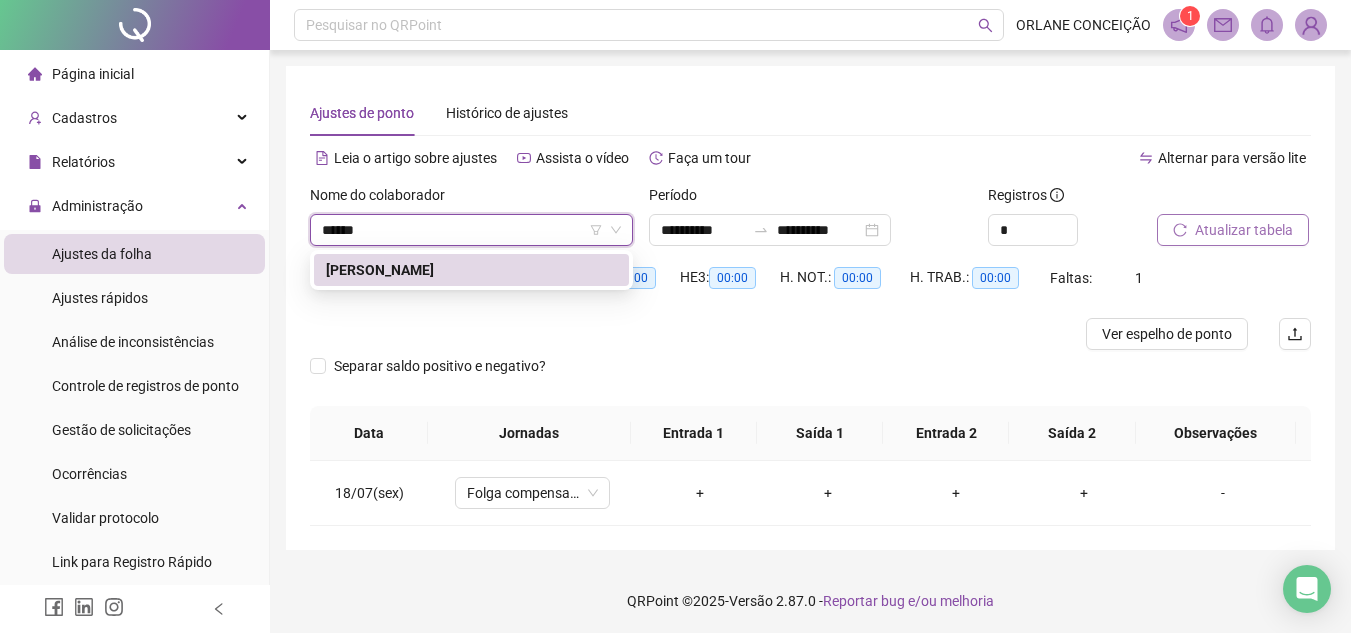 type on "*******" 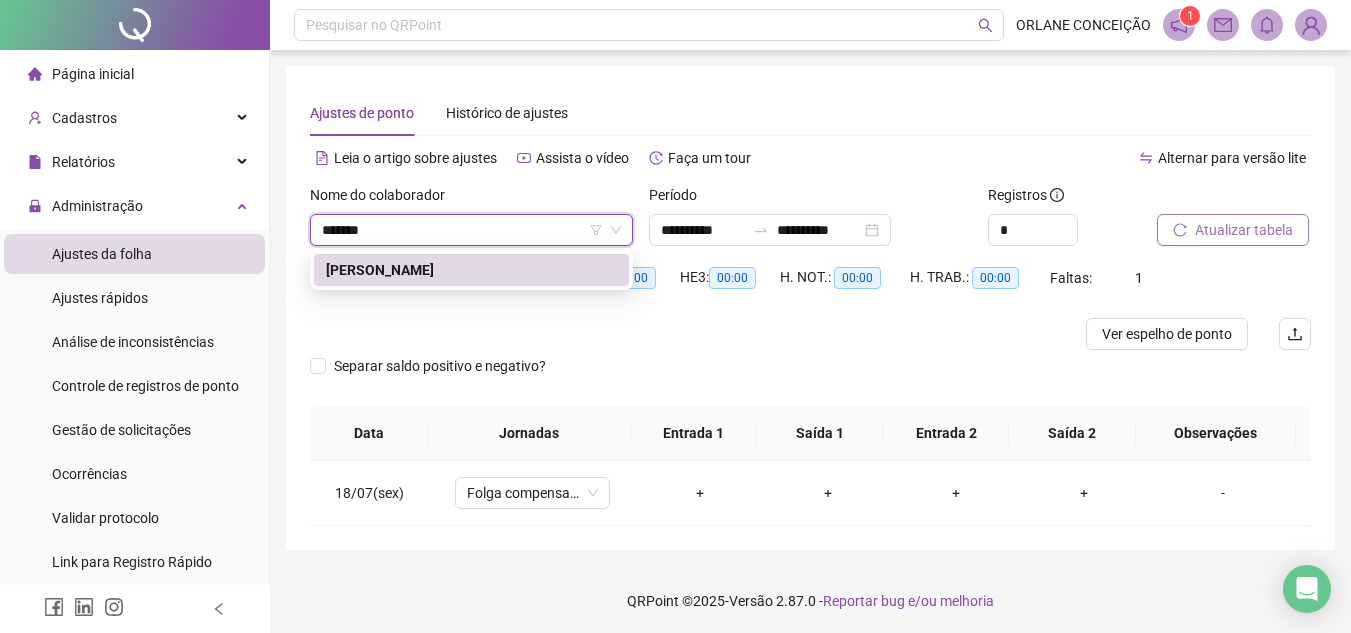 click on "[PERSON_NAME]" at bounding box center (471, 270) 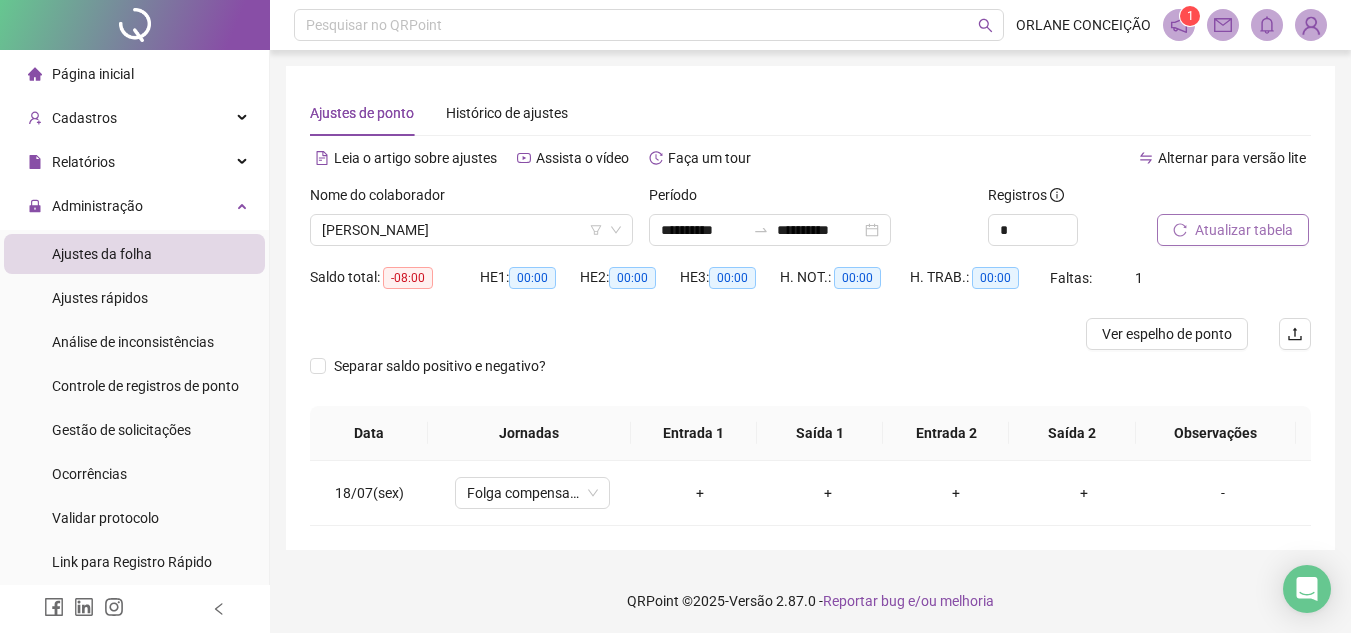 click on "Atualizar tabela" at bounding box center [1244, 230] 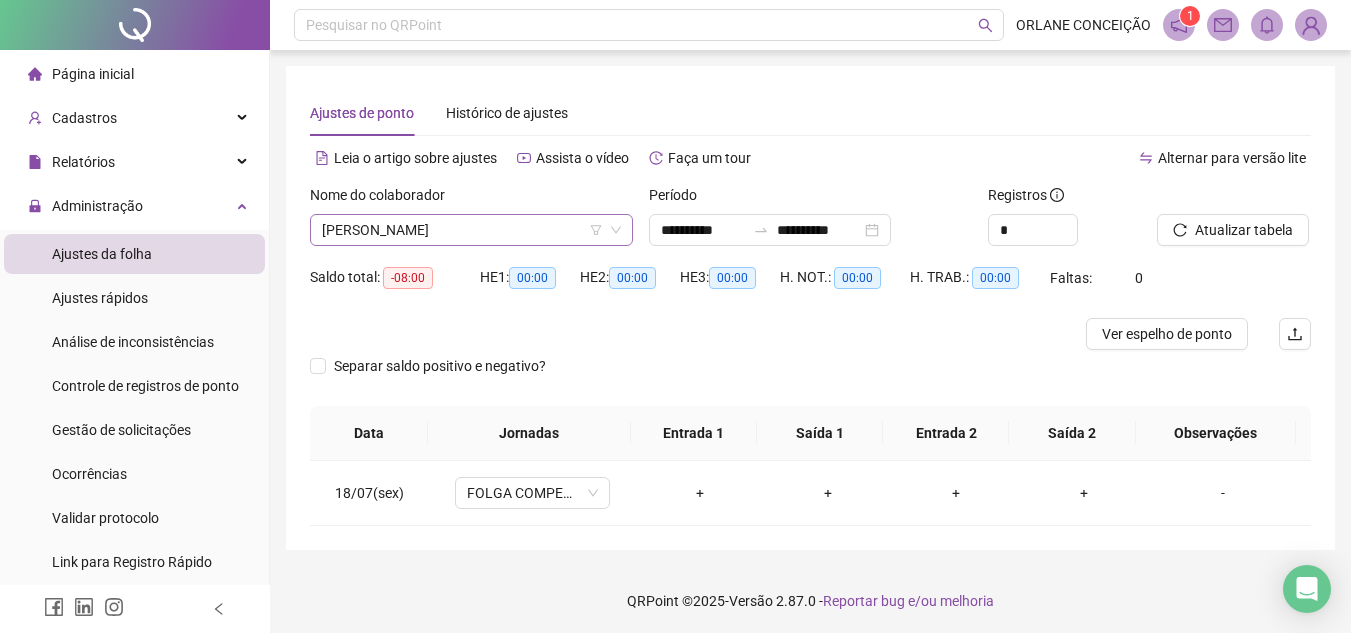 scroll, scrollTop: 3296, scrollLeft: 0, axis: vertical 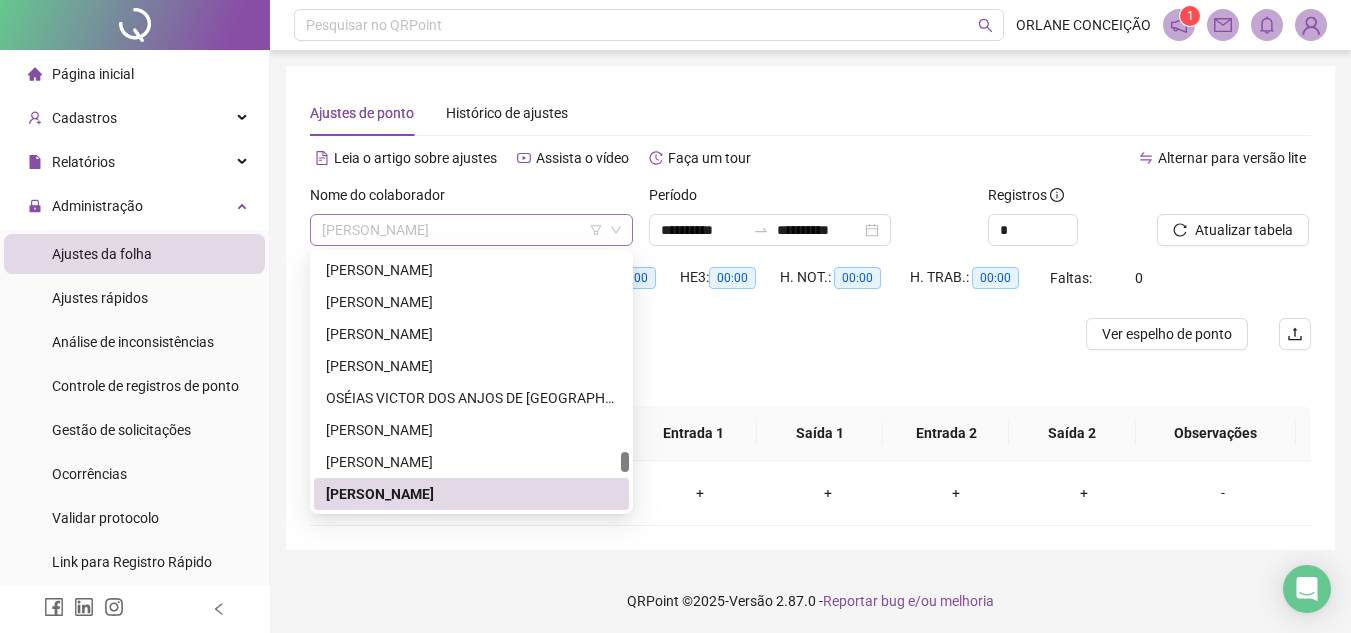 click on "[PERSON_NAME]" at bounding box center [471, 230] 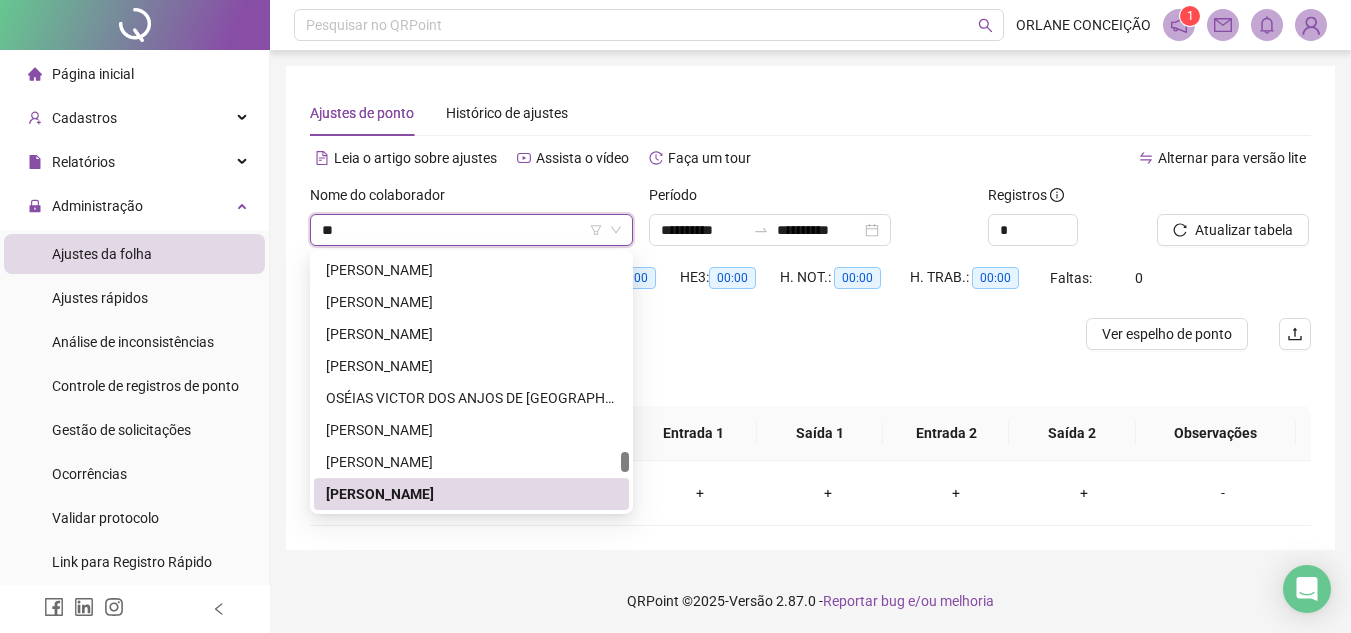 scroll, scrollTop: 0, scrollLeft: 0, axis: both 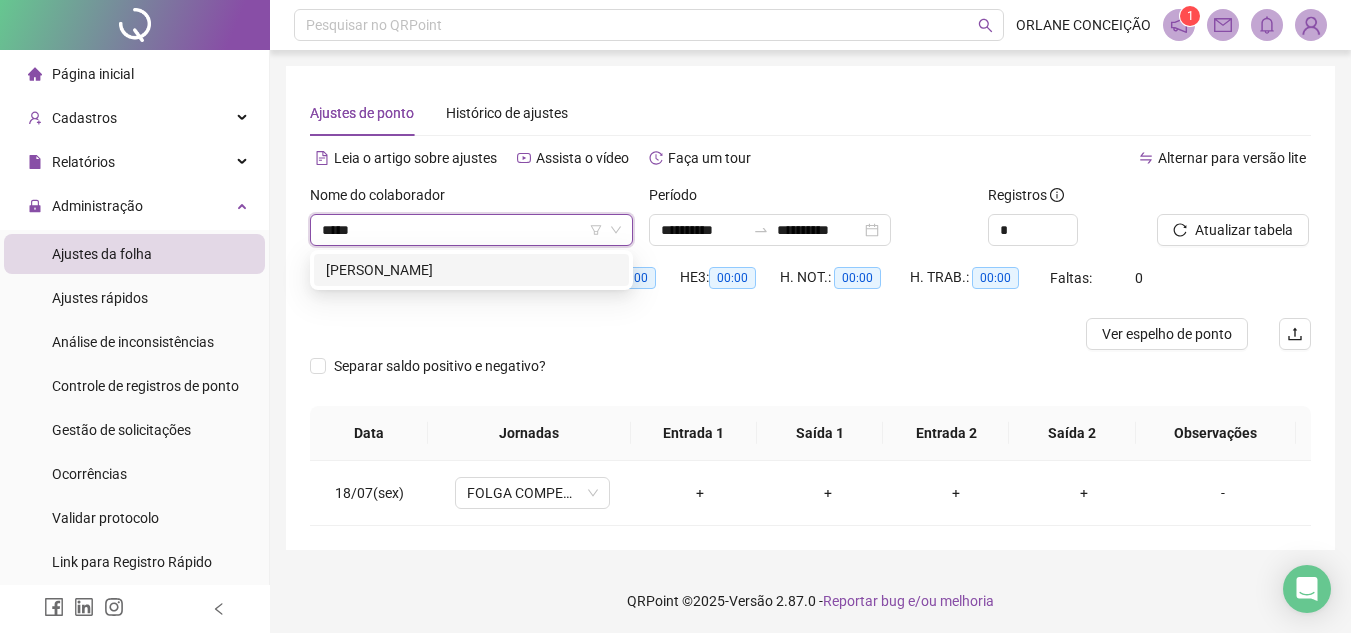 type on "******" 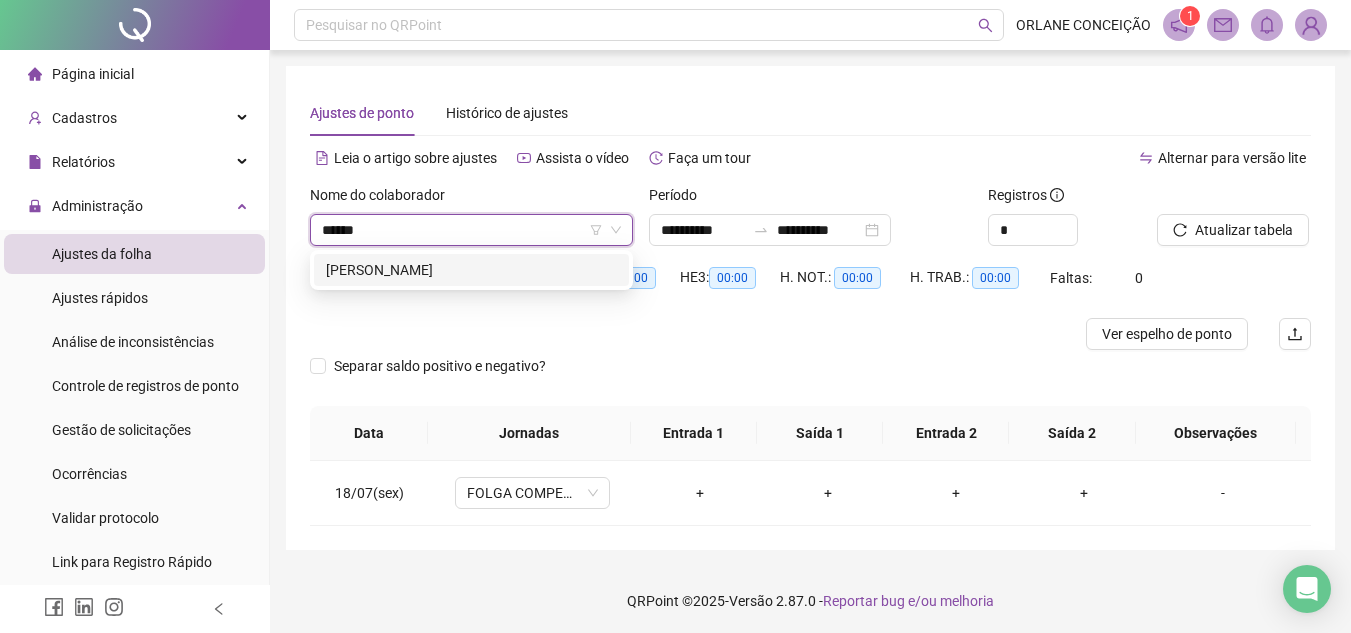 click on "[PERSON_NAME]" at bounding box center (471, 270) 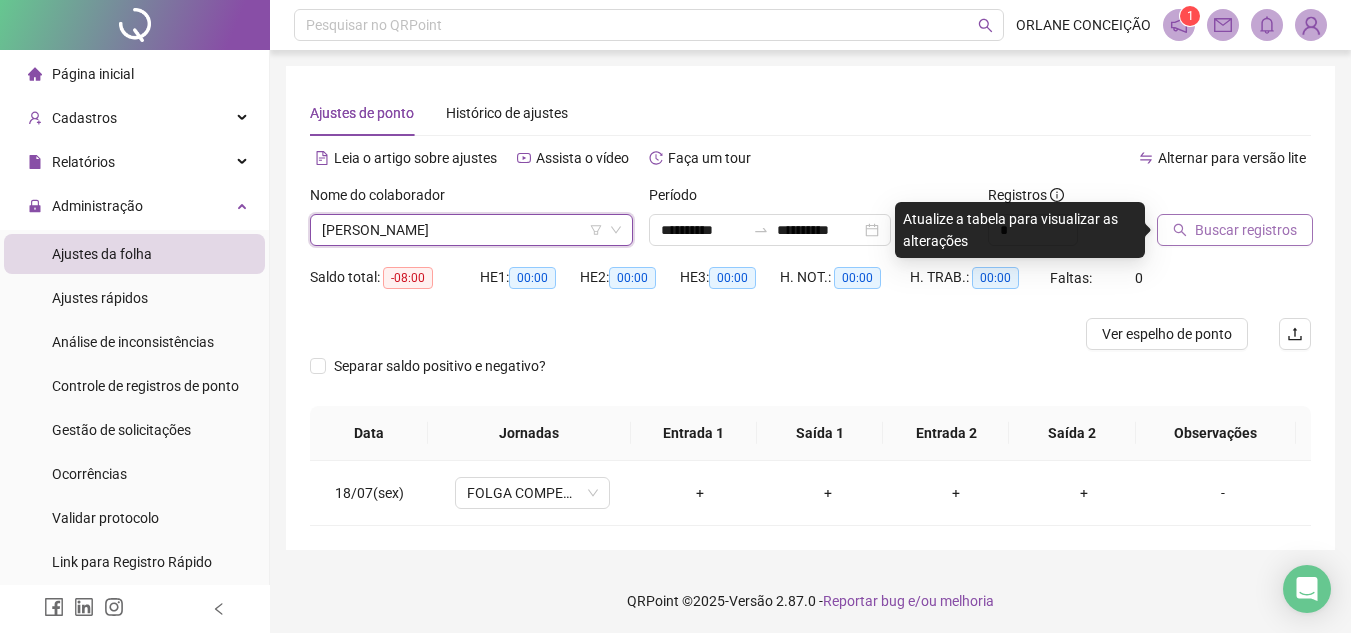 click on "Buscar registros" at bounding box center (1246, 230) 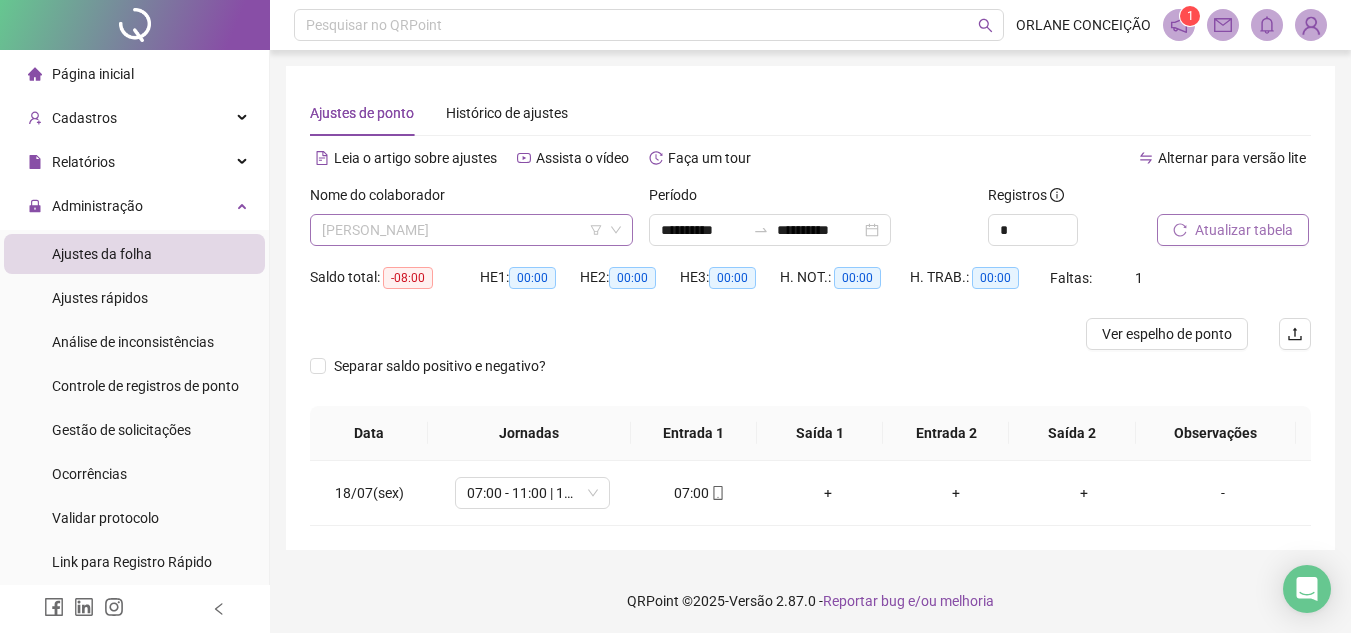 click on "[PERSON_NAME]" at bounding box center (471, 230) 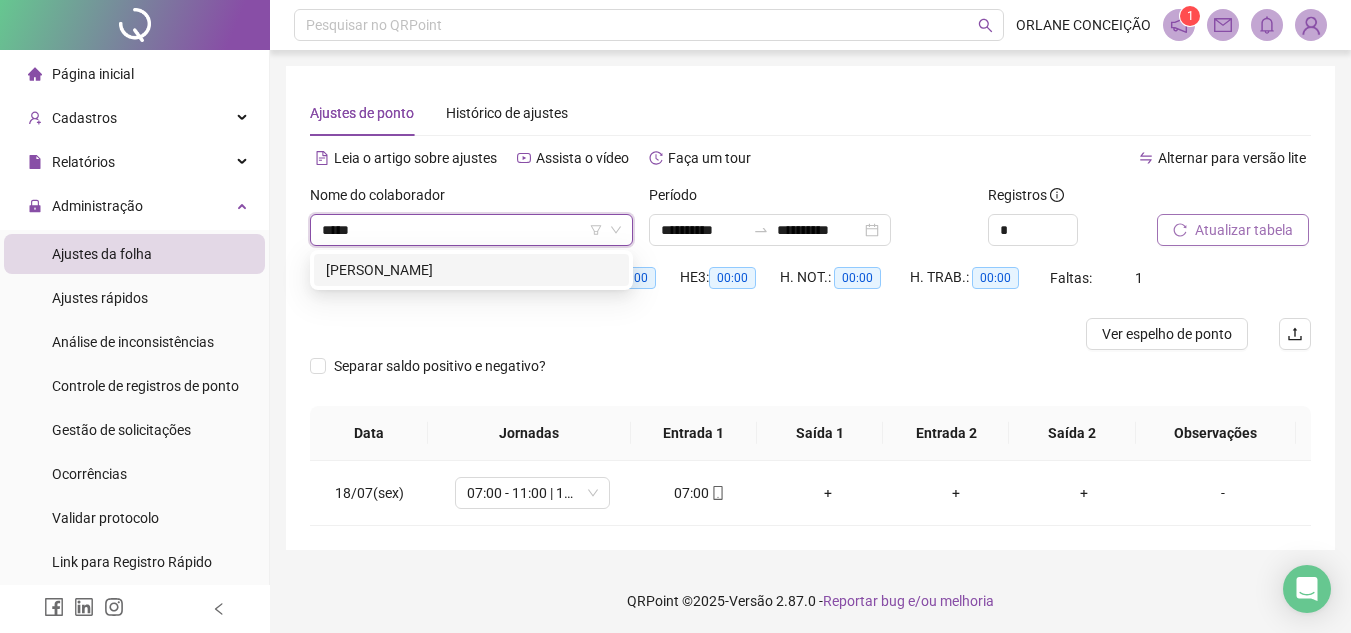 type on "******" 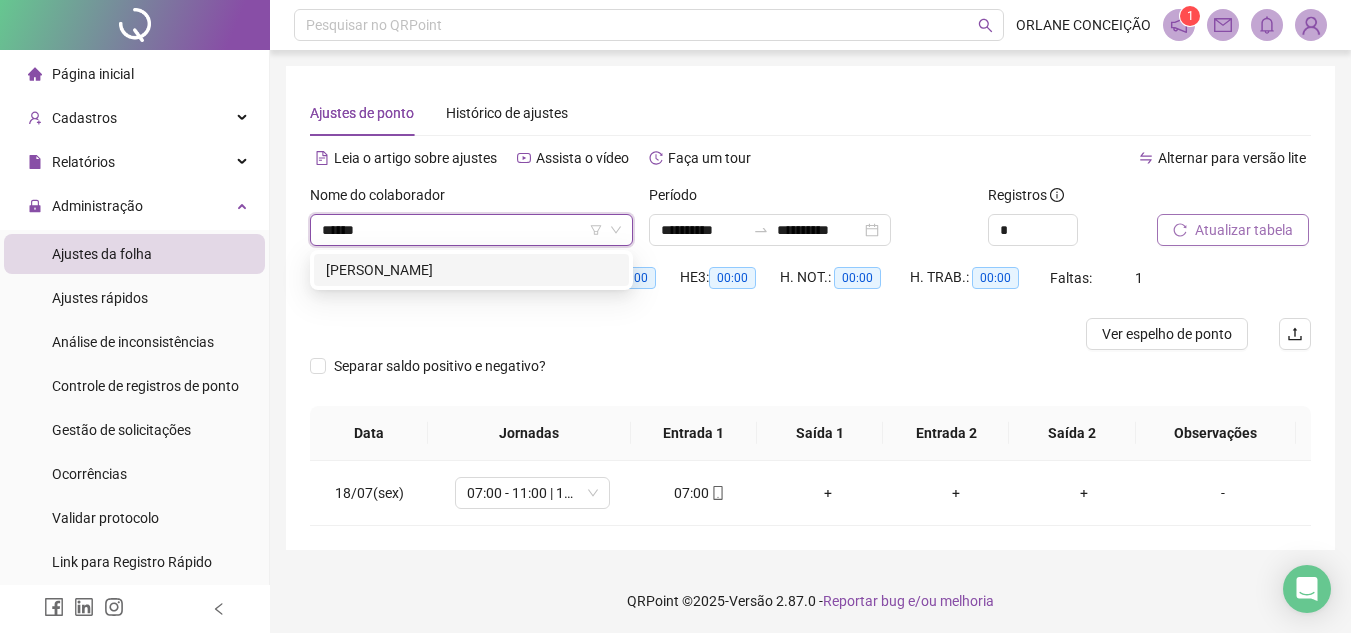 click on "[PERSON_NAME]" at bounding box center (471, 270) 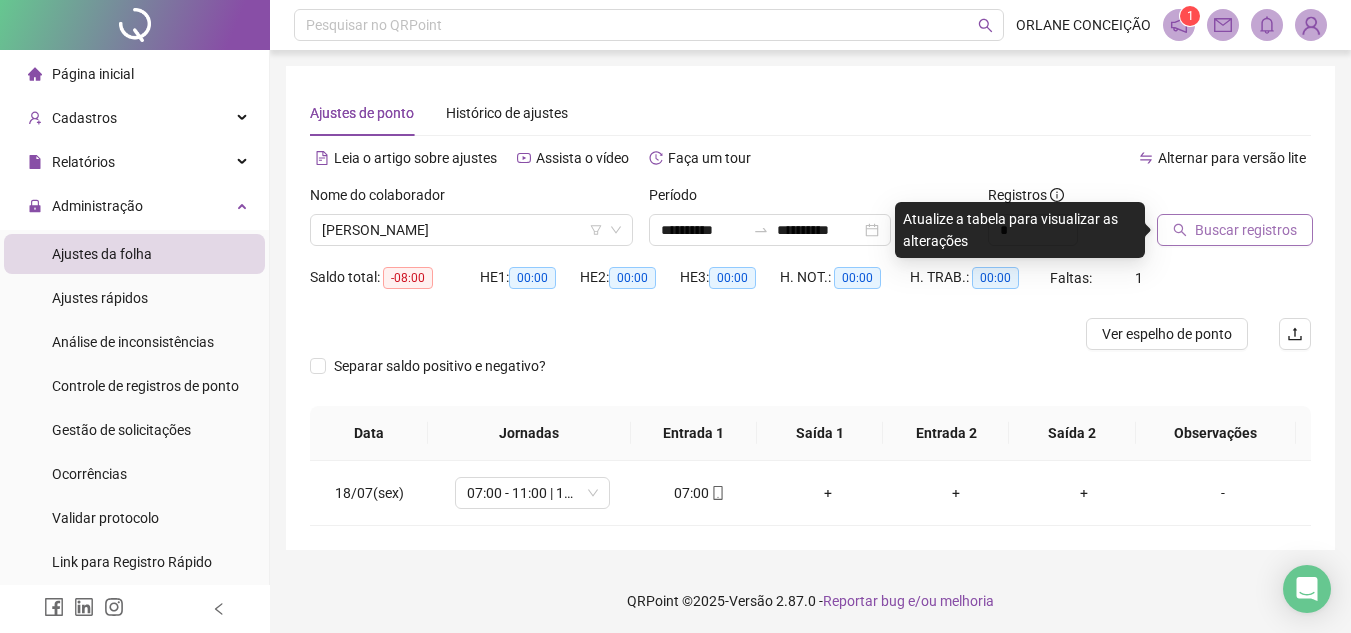 click on "Buscar registros" at bounding box center [1246, 230] 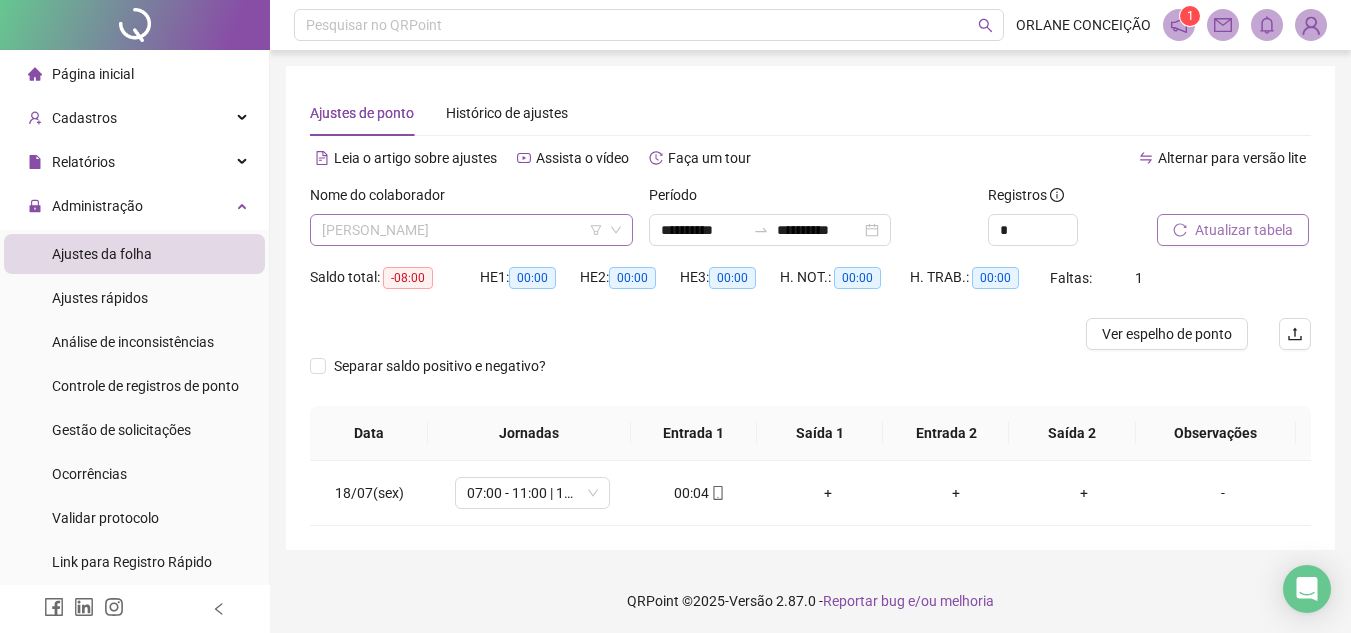scroll, scrollTop: 1600, scrollLeft: 0, axis: vertical 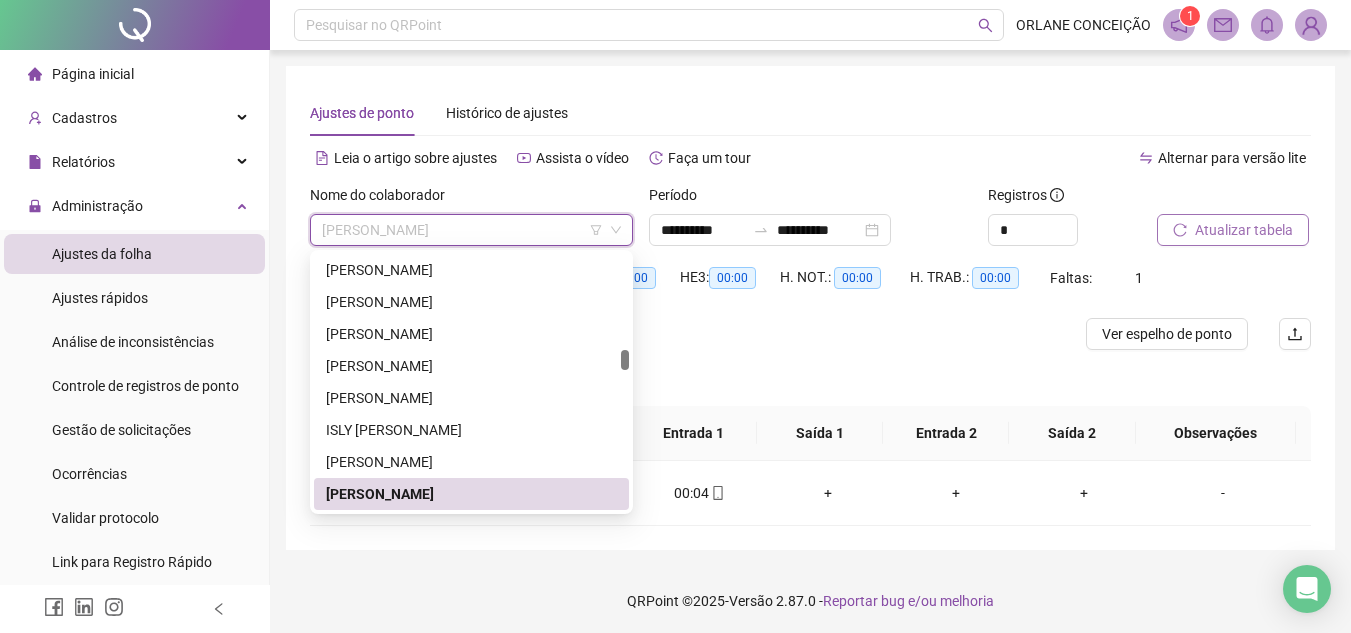 type on "*" 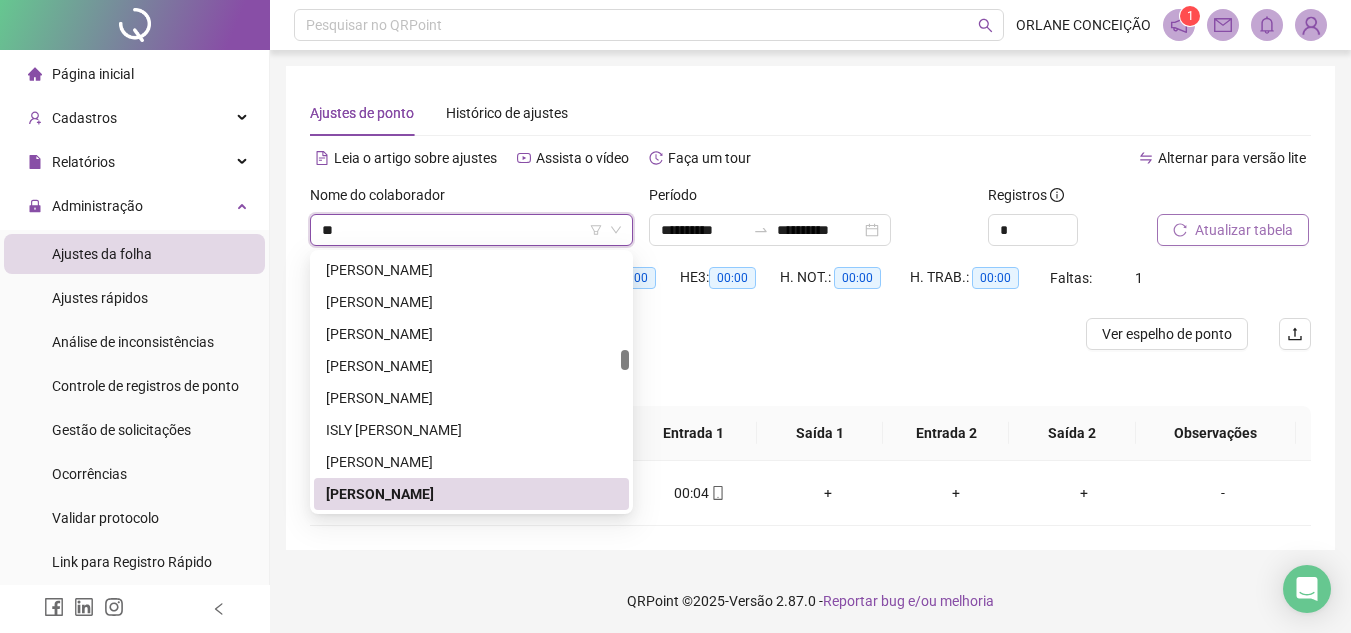 scroll, scrollTop: 0, scrollLeft: 0, axis: both 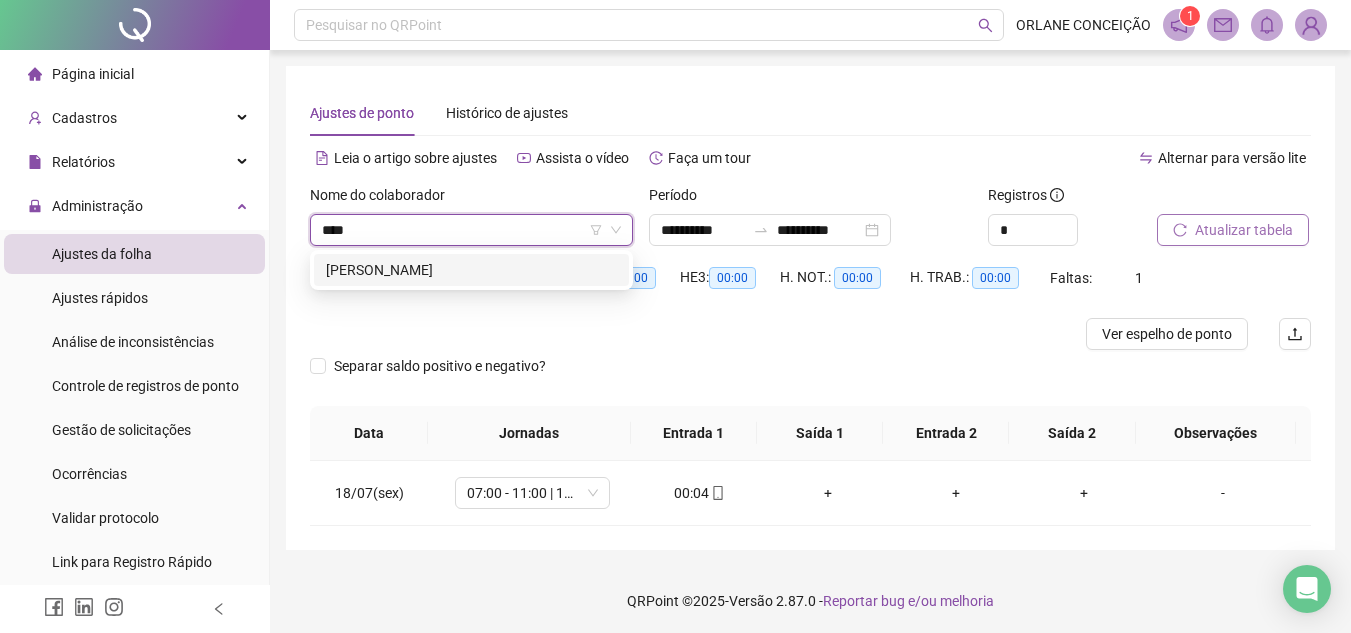 type on "*****" 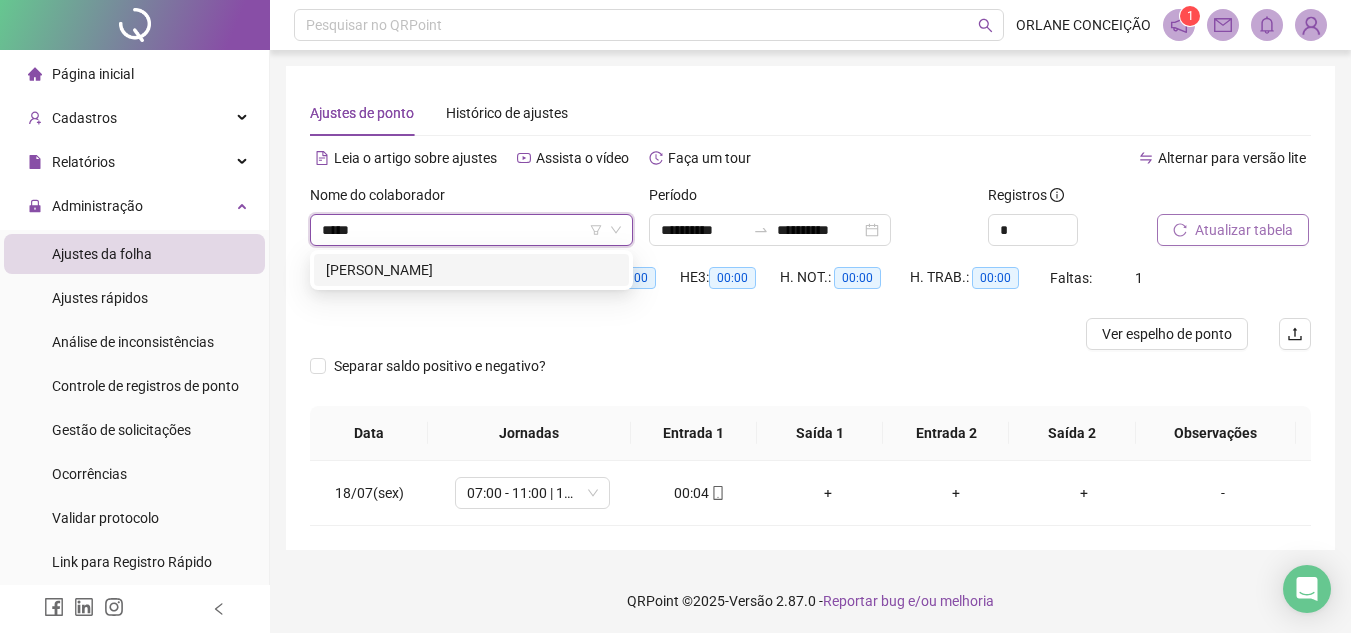 click on "[PERSON_NAME]" at bounding box center [471, 270] 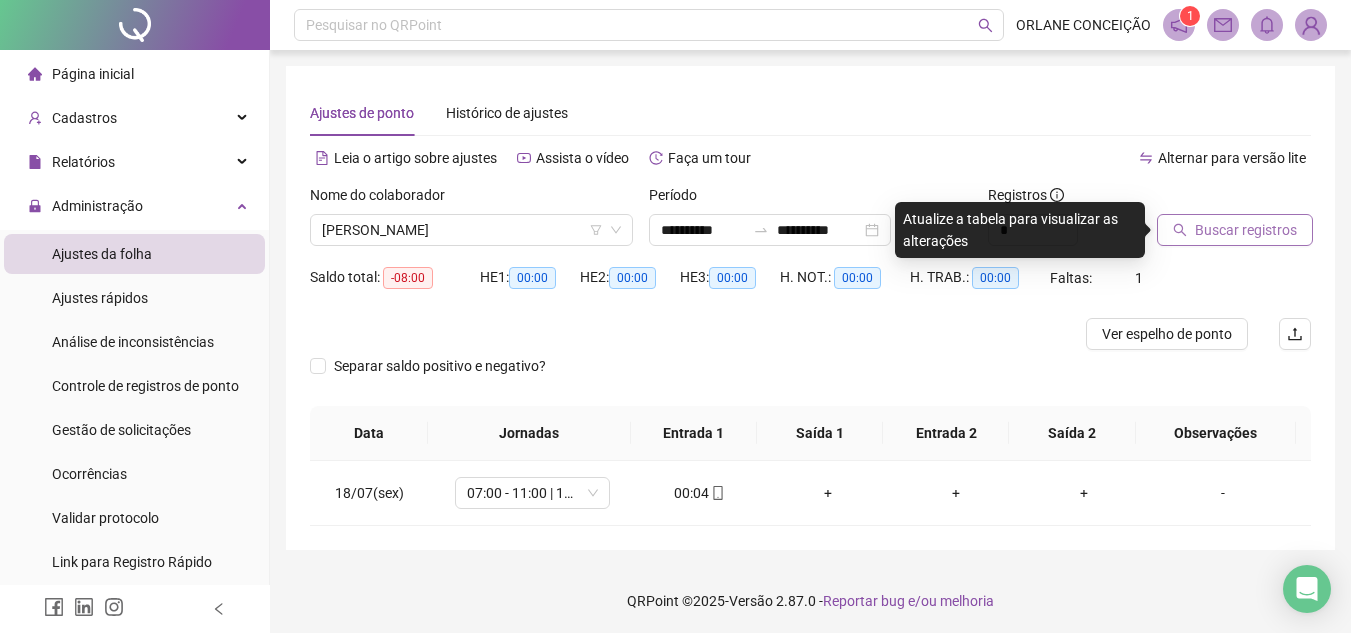 click on "Buscar registros" at bounding box center [1246, 230] 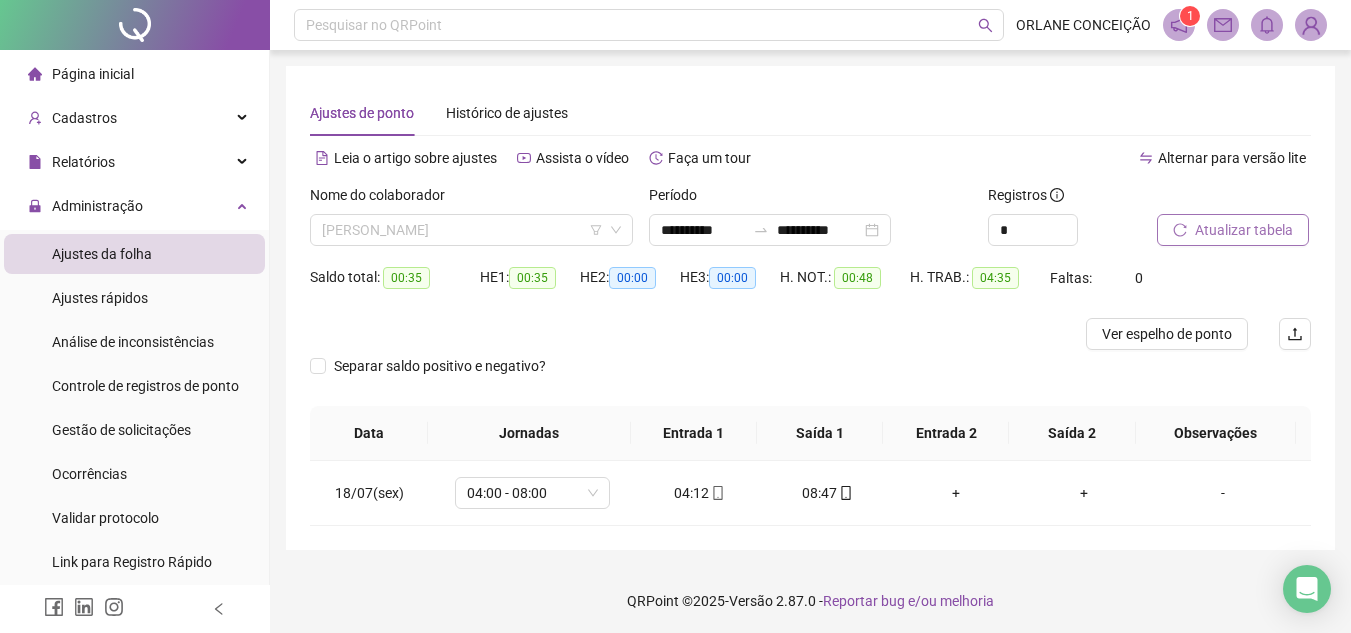 click on "[PERSON_NAME]" at bounding box center (471, 230) 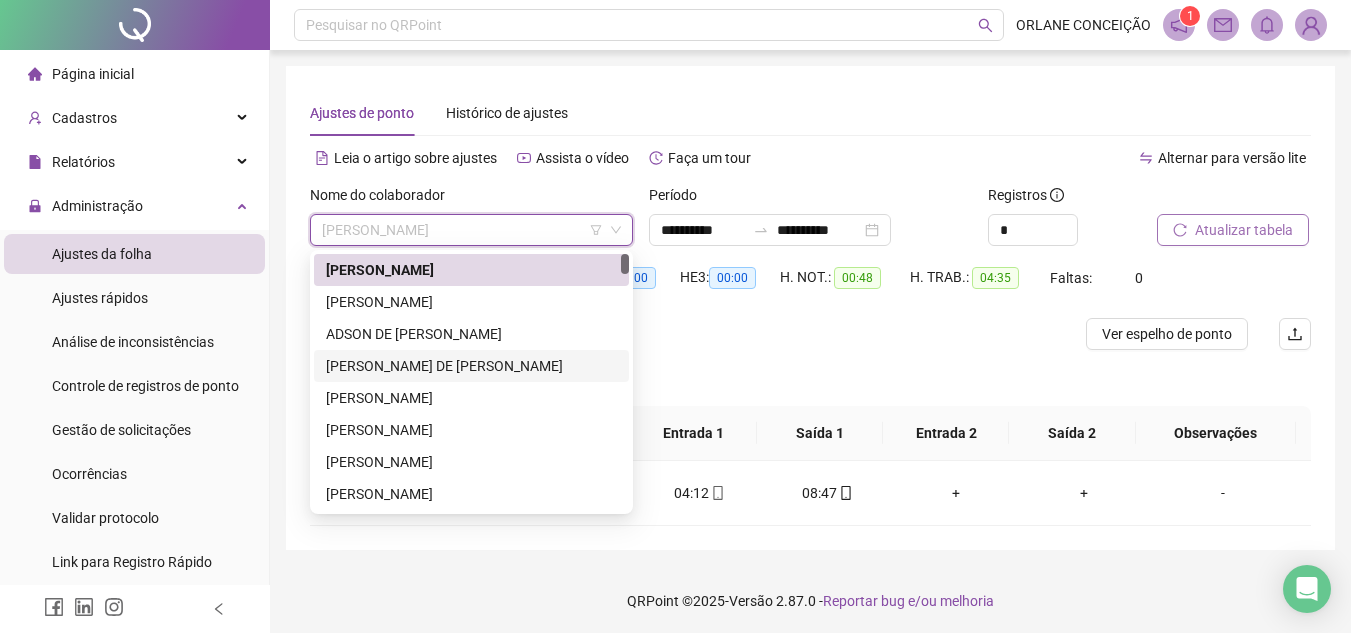 click on "[PERSON_NAME] DE [PERSON_NAME]" at bounding box center [471, 366] 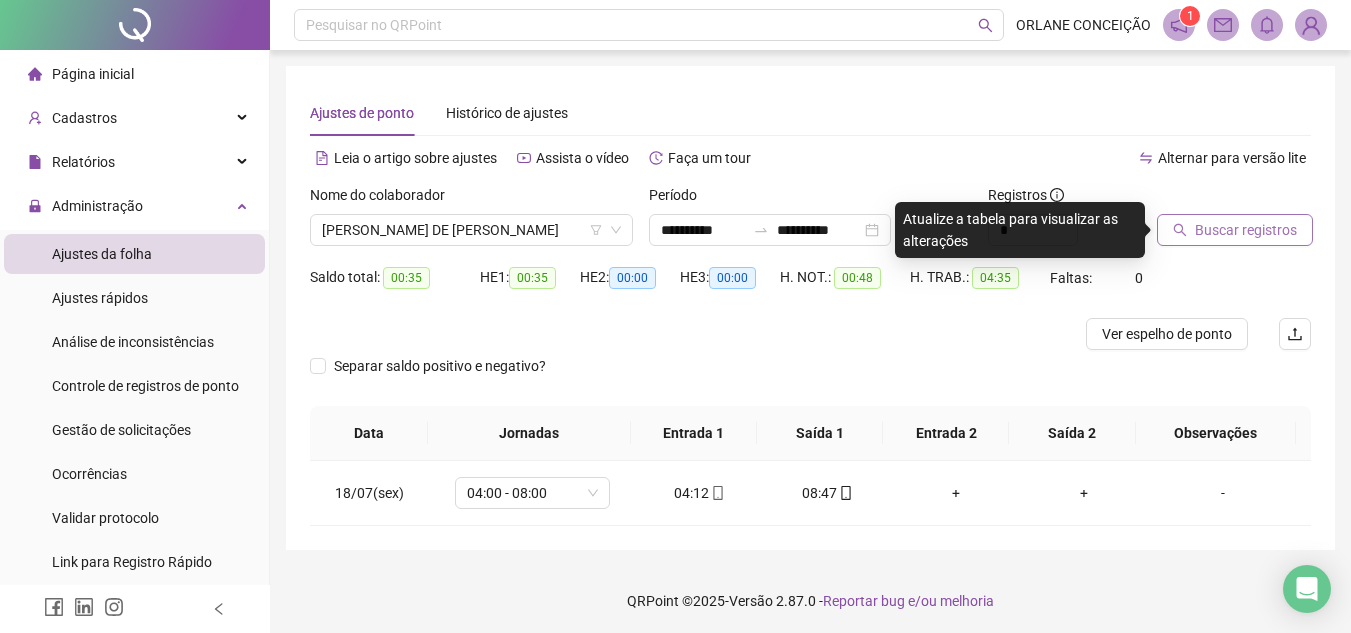 click on "Buscar registros" at bounding box center (1246, 230) 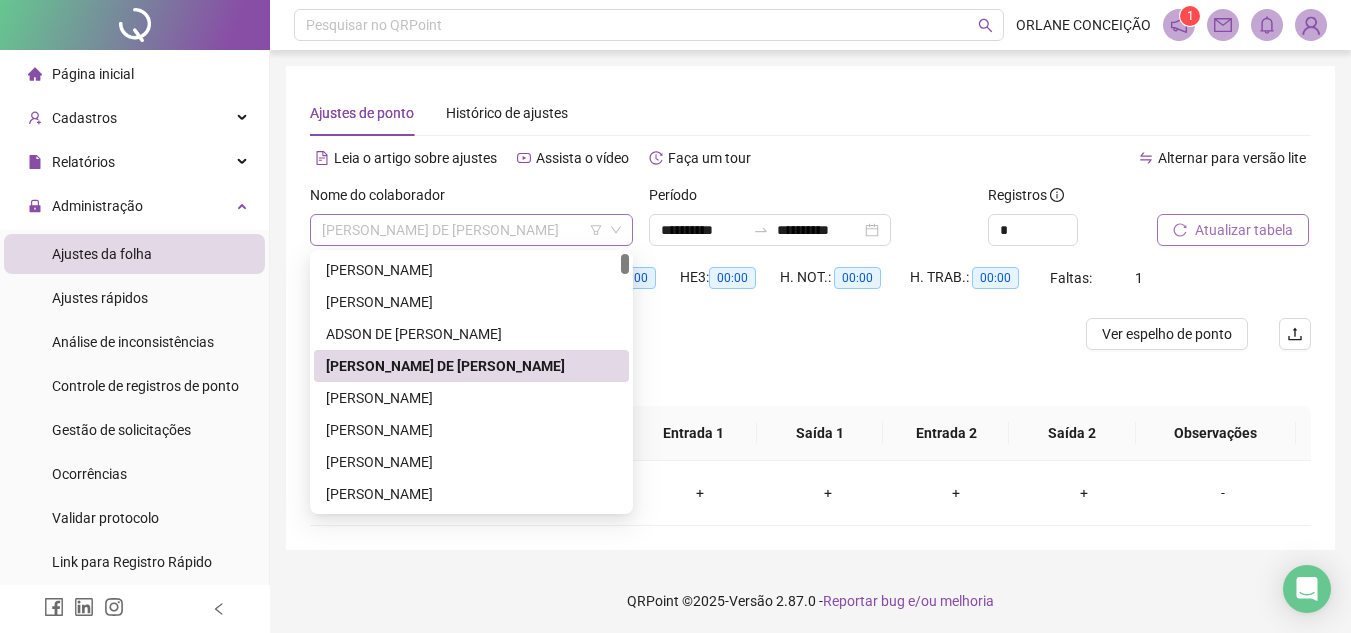 click on "[PERSON_NAME] DE [PERSON_NAME]" at bounding box center (471, 230) 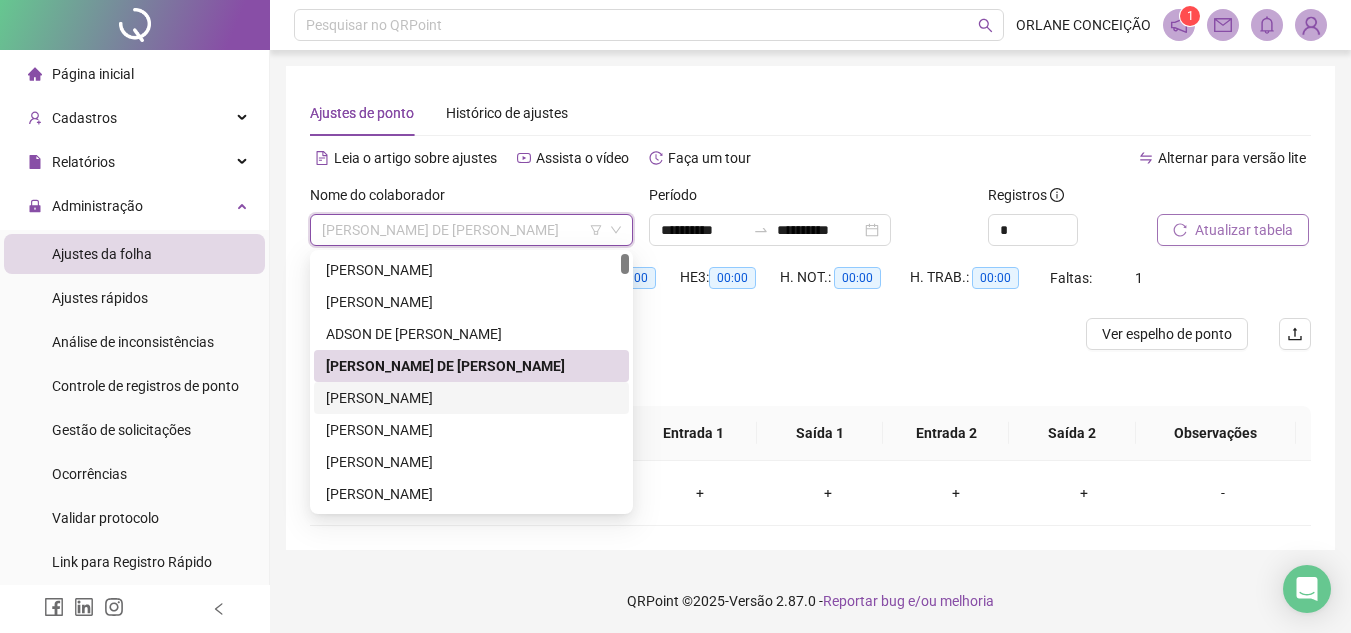 click on "[PERSON_NAME]" at bounding box center (471, 398) 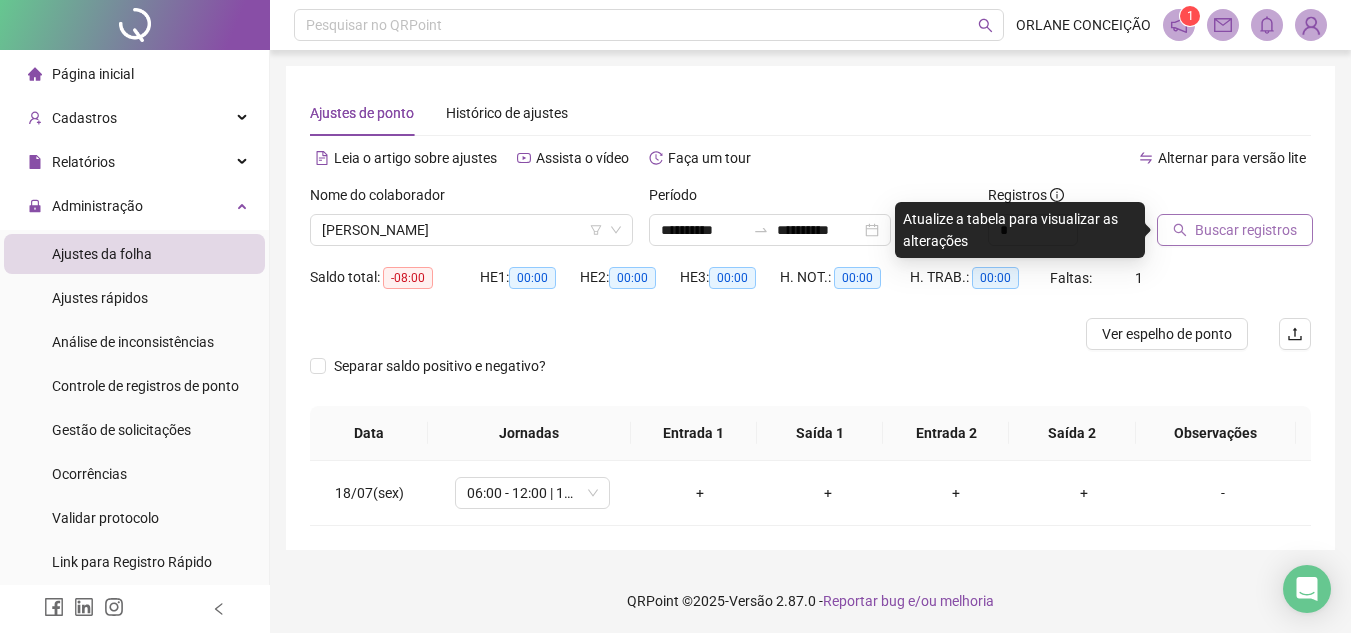 click on "Buscar registros" at bounding box center [1246, 230] 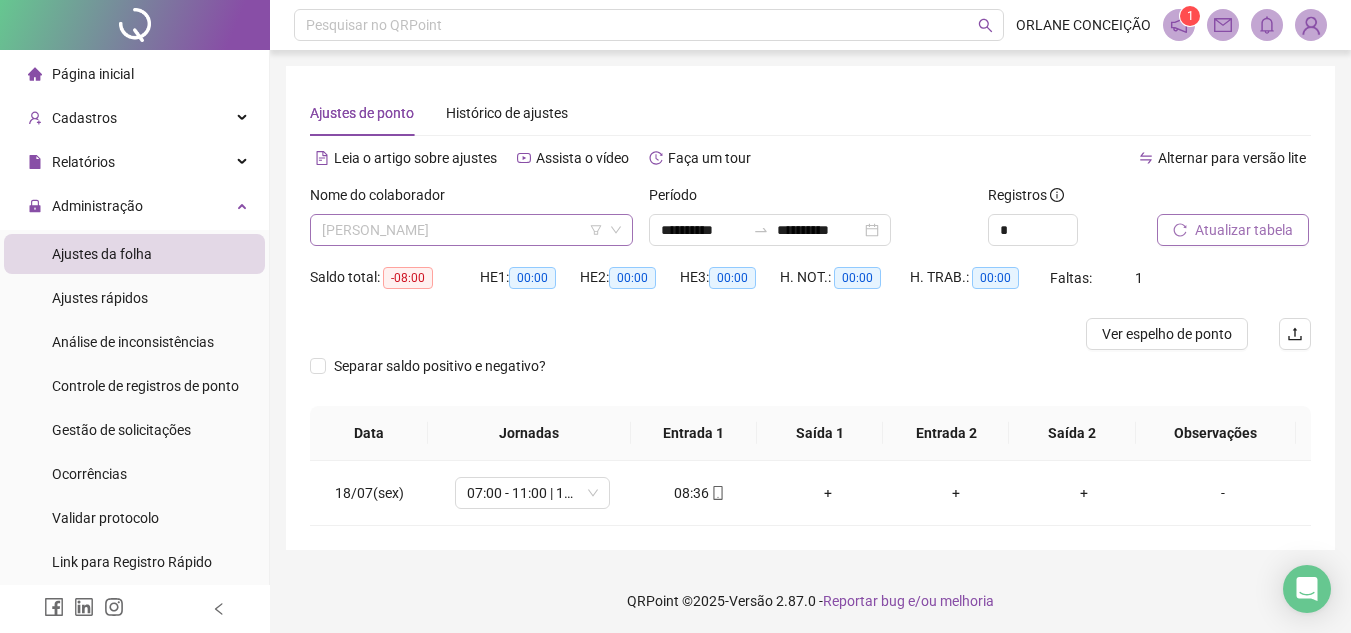 click on "[PERSON_NAME]" at bounding box center (471, 230) 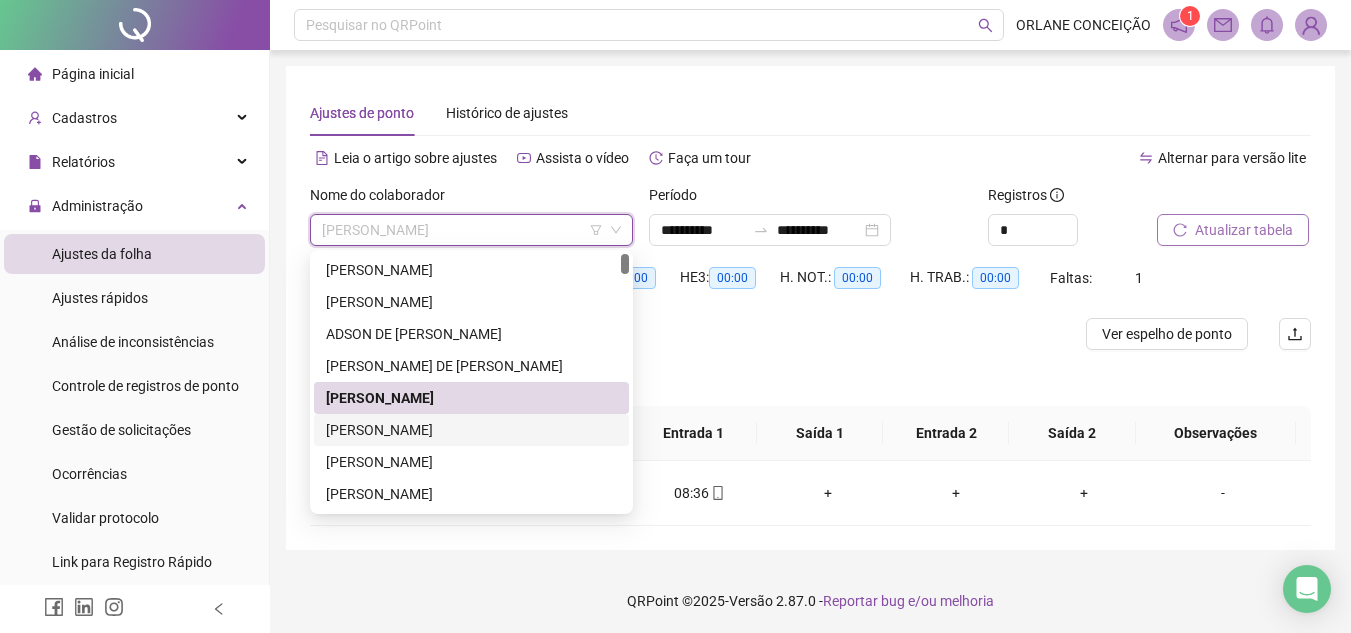 click on "[PERSON_NAME]" at bounding box center (471, 430) 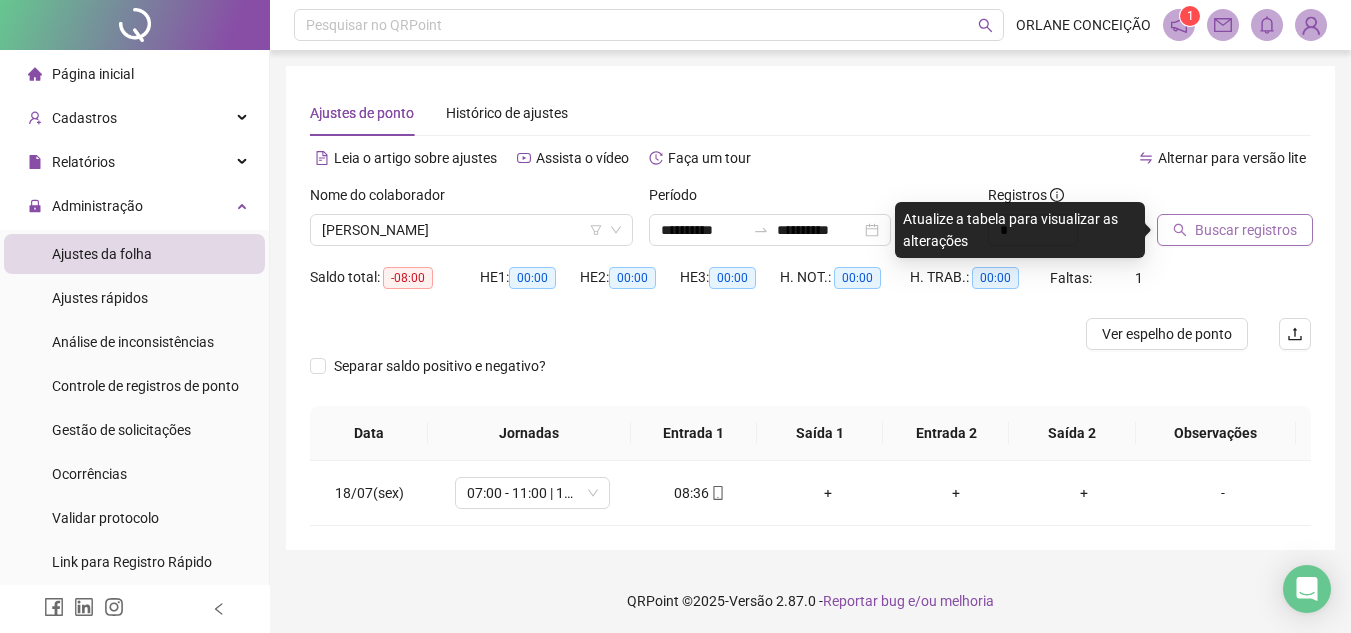 click on "Buscar registros" at bounding box center (1246, 230) 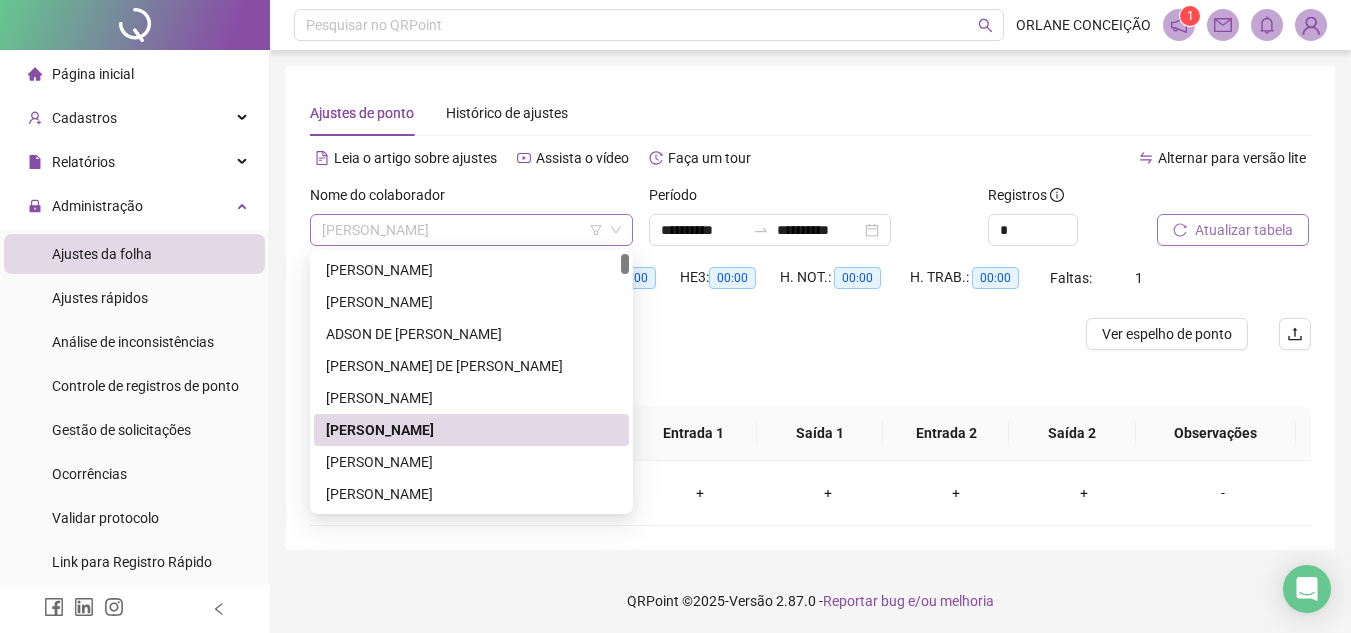 click on "[PERSON_NAME]" at bounding box center [471, 230] 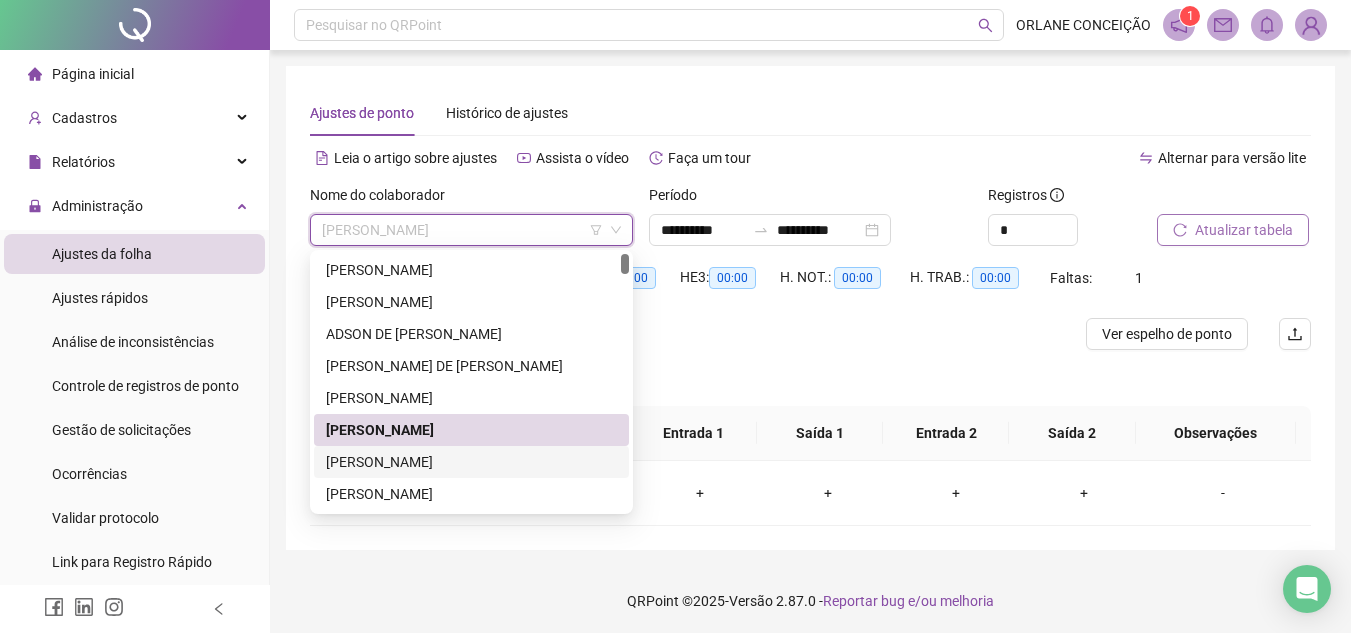 click on "[PERSON_NAME]" at bounding box center (471, 462) 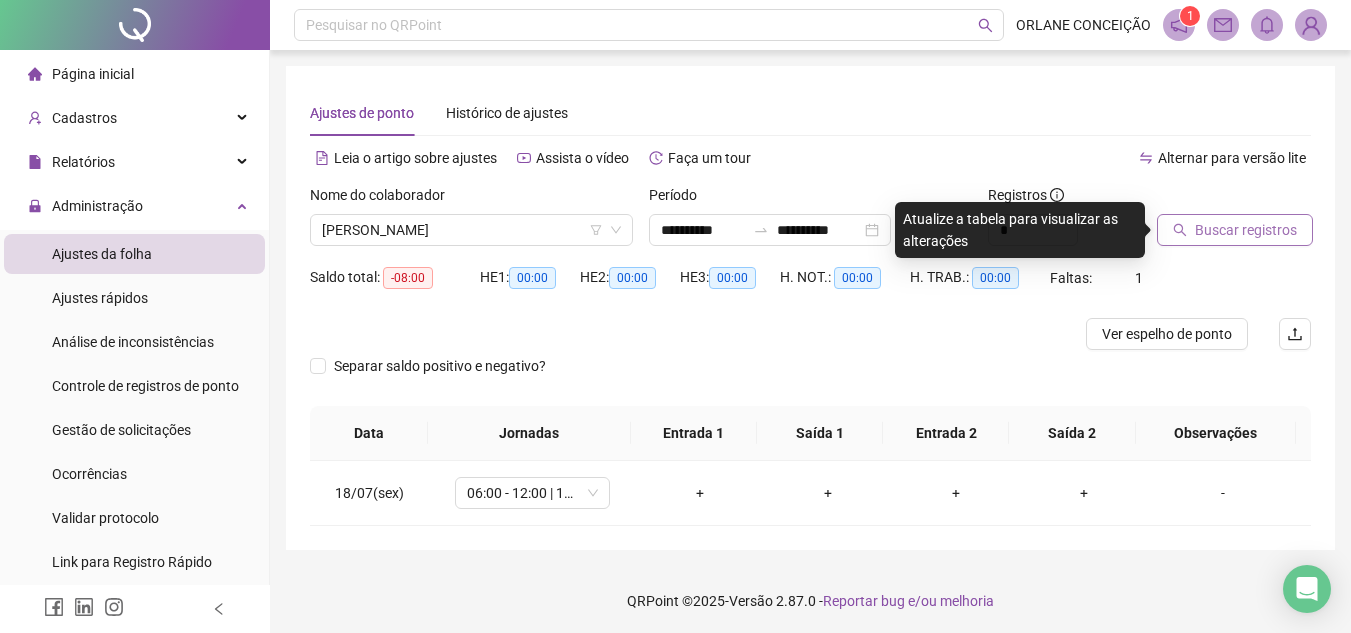 click on "Buscar registros" at bounding box center (1235, 230) 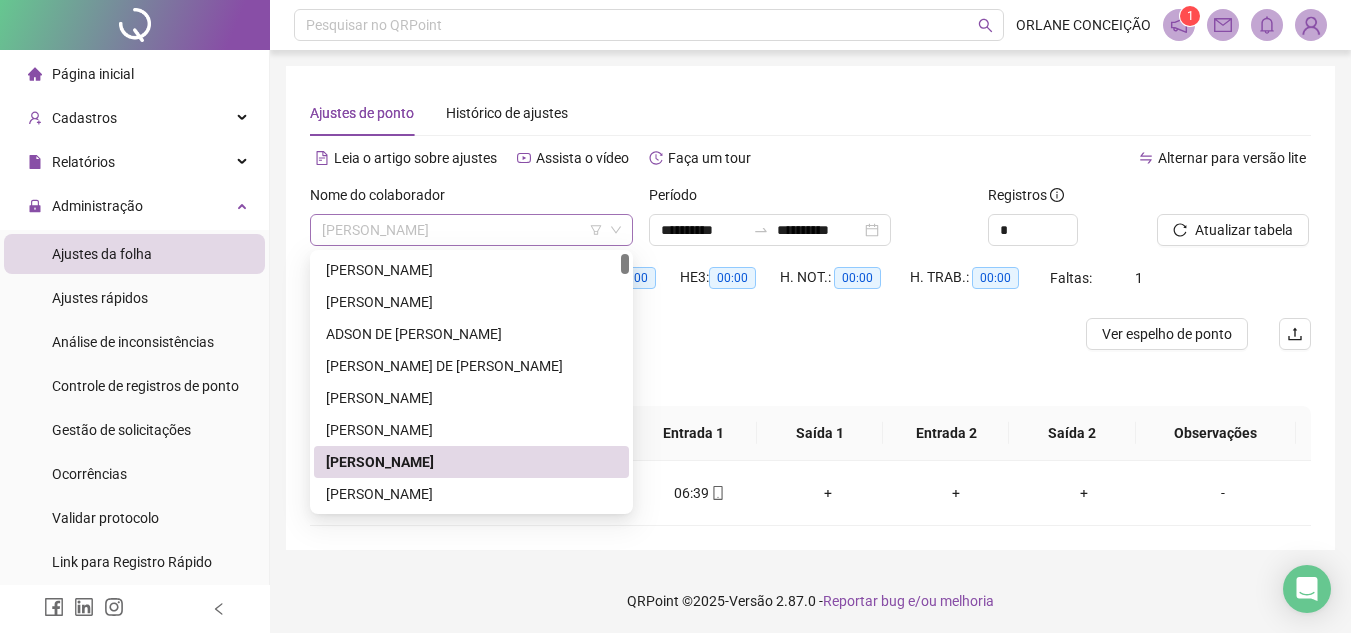 click on "[PERSON_NAME]" at bounding box center (471, 230) 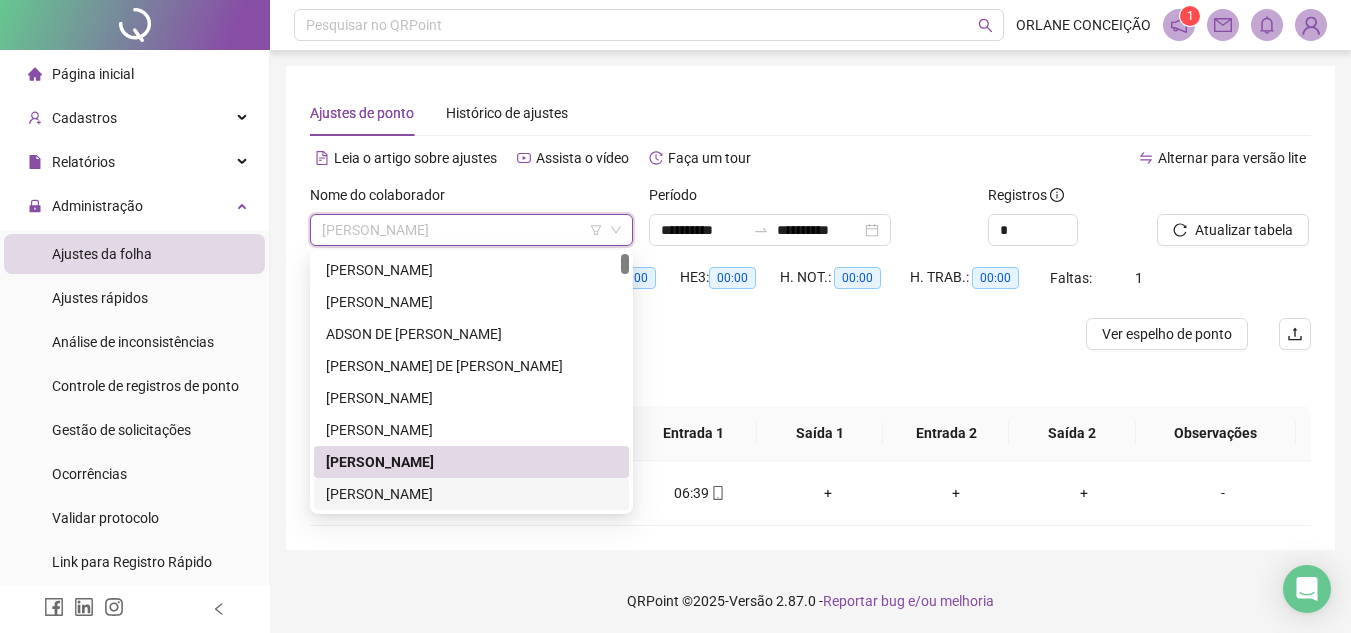 click on "[PERSON_NAME]" at bounding box center [471, 494] 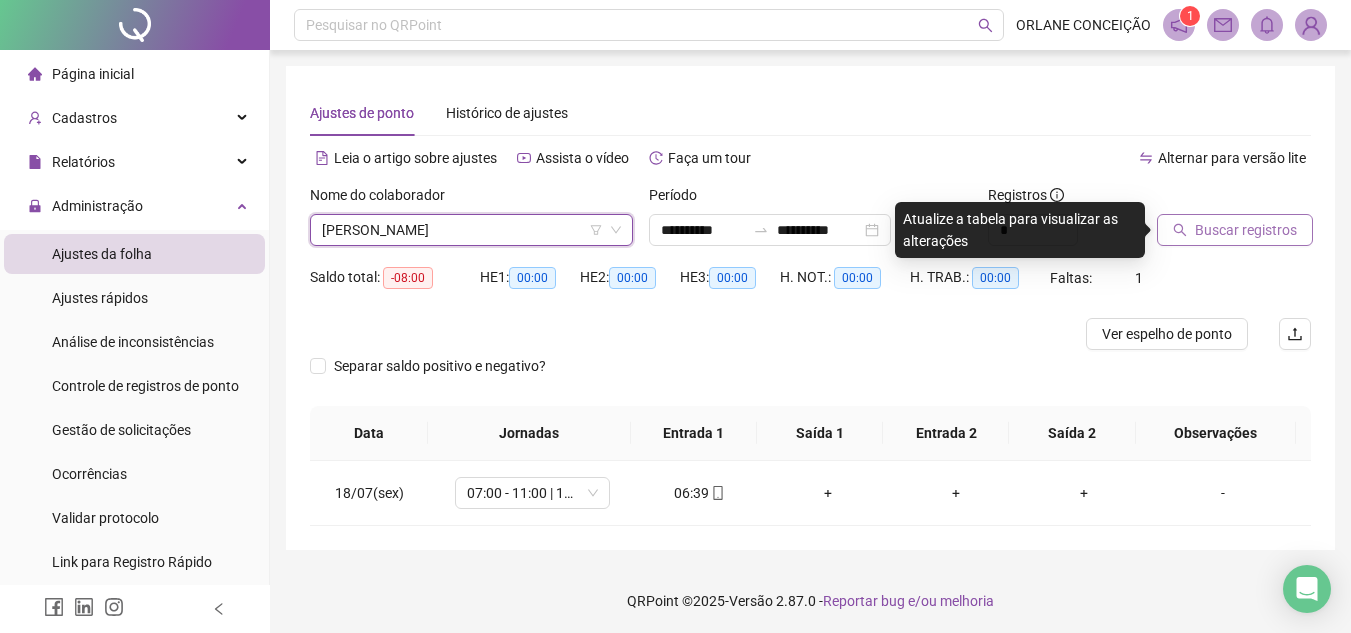click on "Buscar registros" at bounding box center (1246, 230) 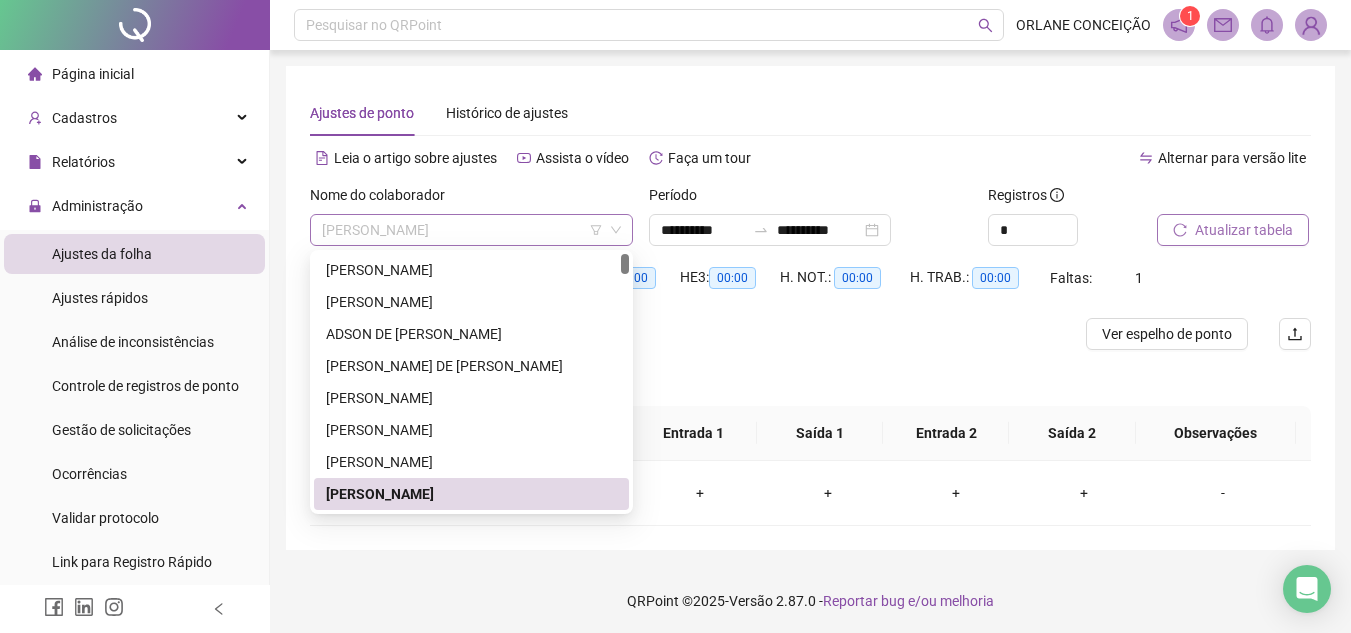 click on "[PERSON_NAME]" at bounding box center (471, 230) 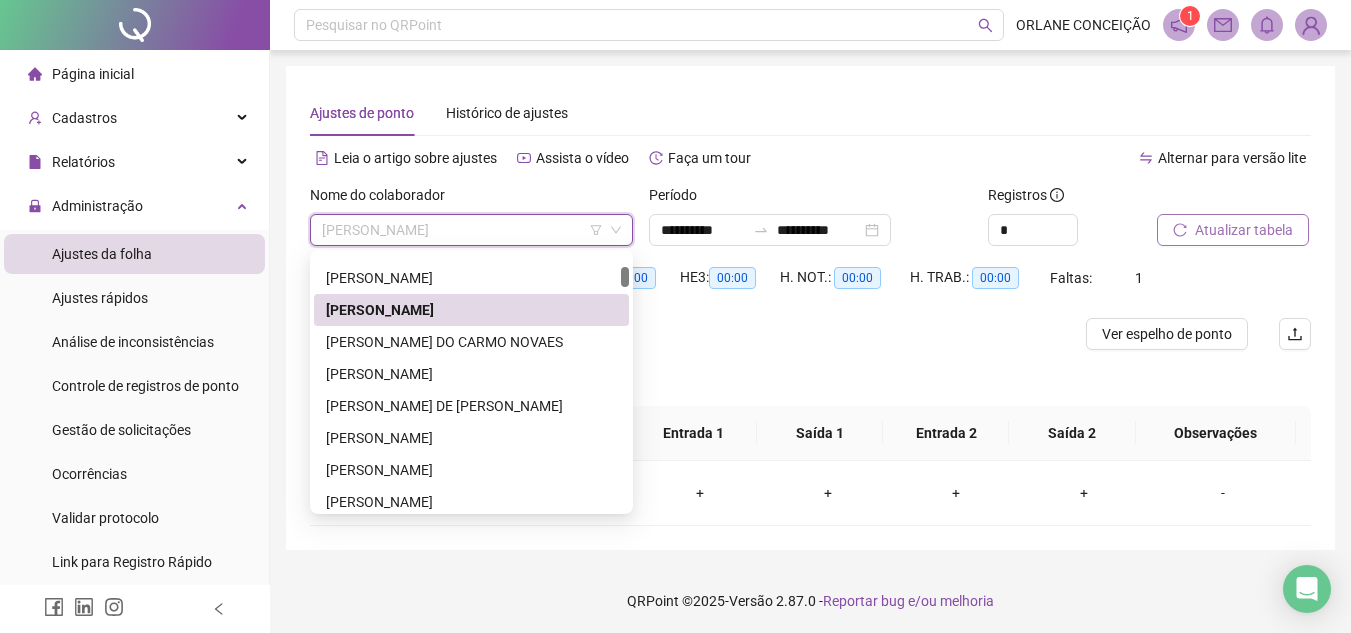 scroll, scrollTop: 167, scrollLeft: 0, axis: vertical 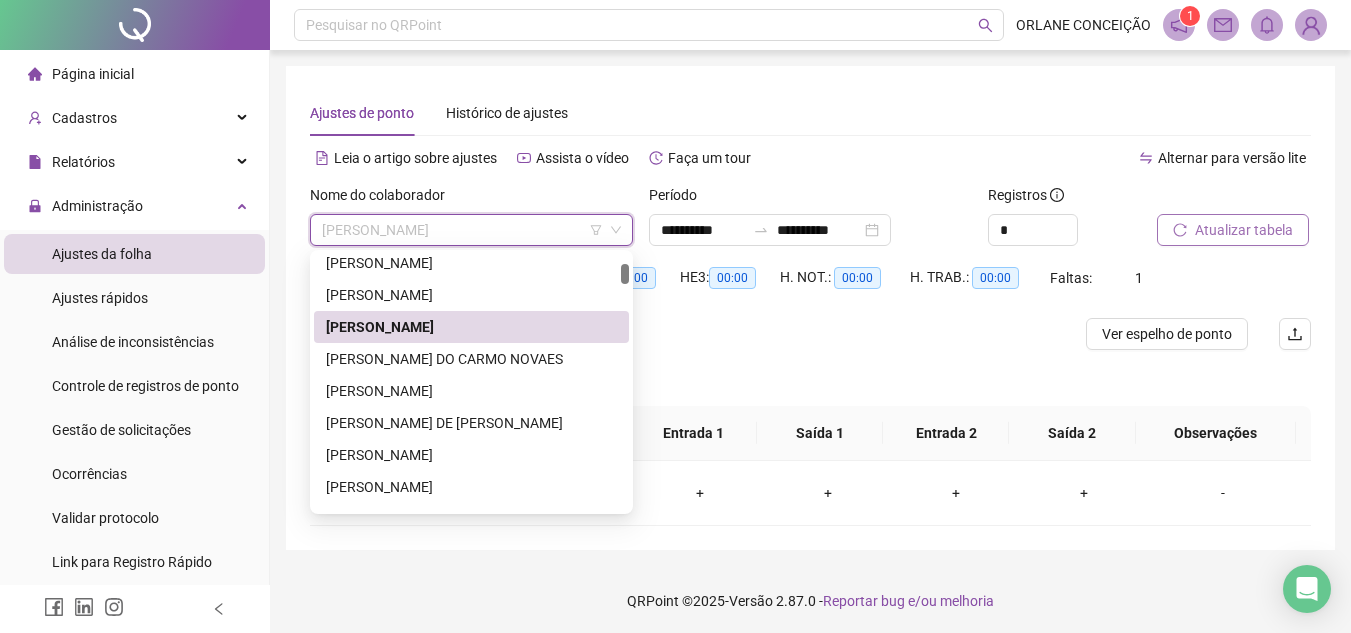 drag, startPoint x: 626, startPoint y: 269, endPoint x: 629, endPoint y: 279, distance: 10.440307 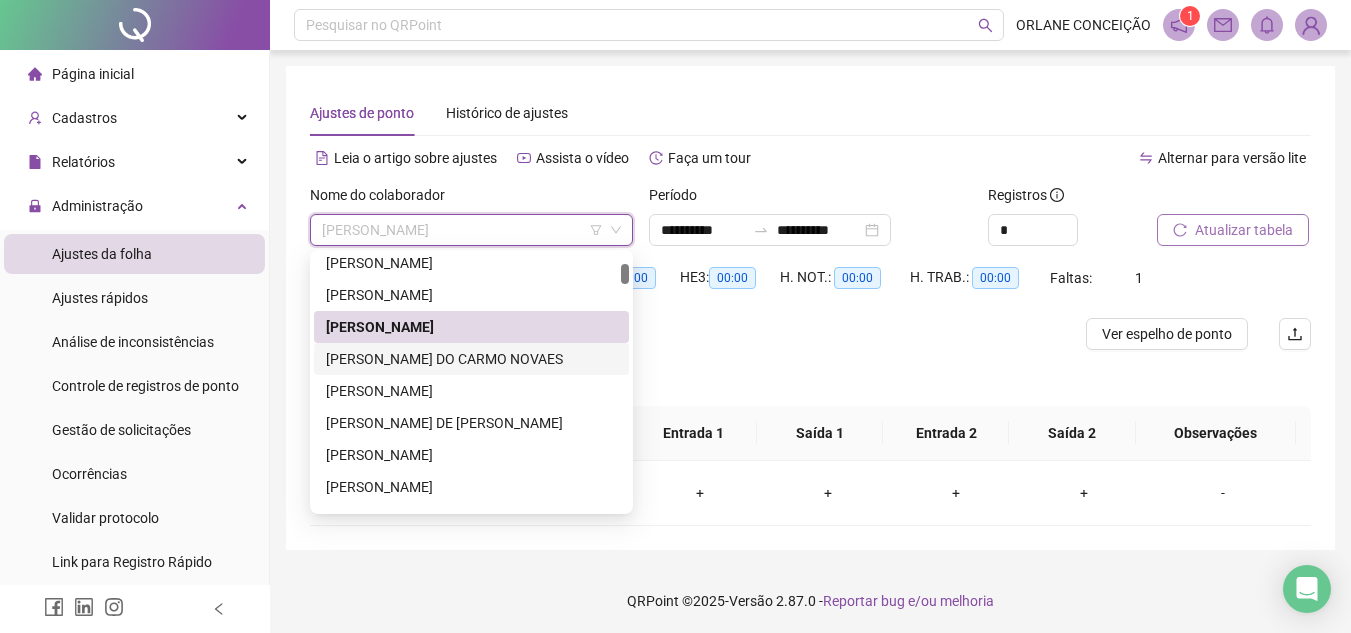 click on "[PERSON_NAME] DO CARMO NOVAES" at bounding box center [471, 359] 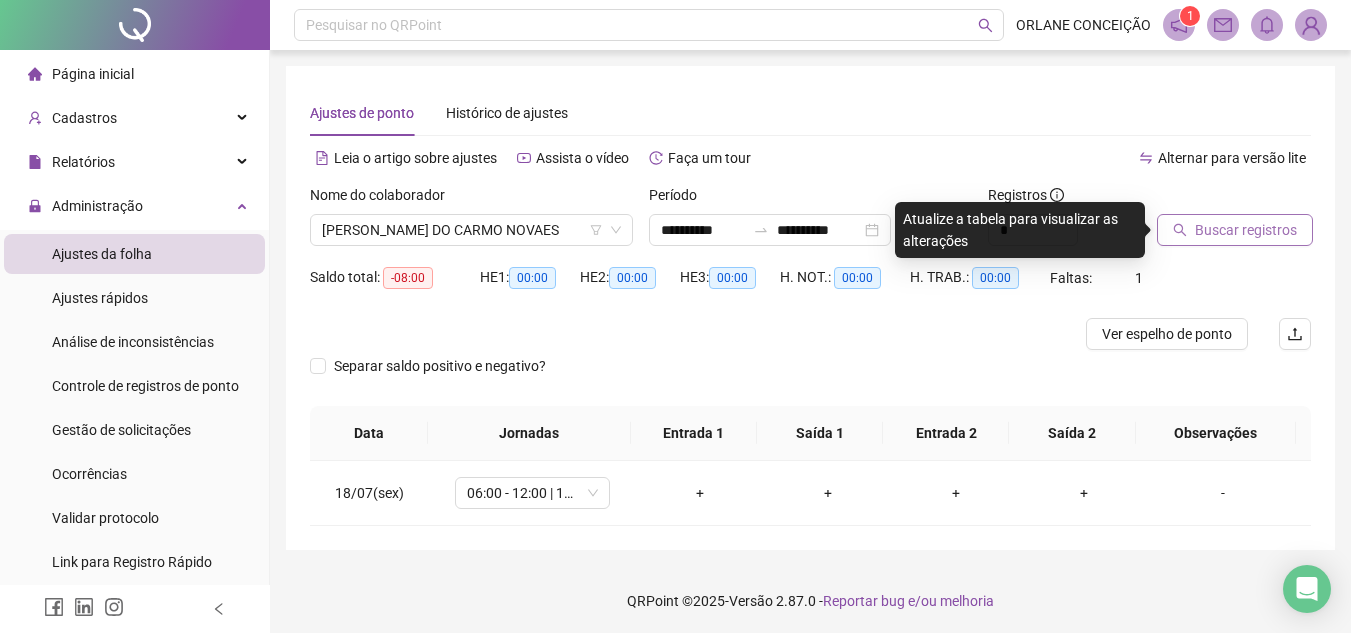 click on "Buscar registros" at bounding box center (1235, 230) 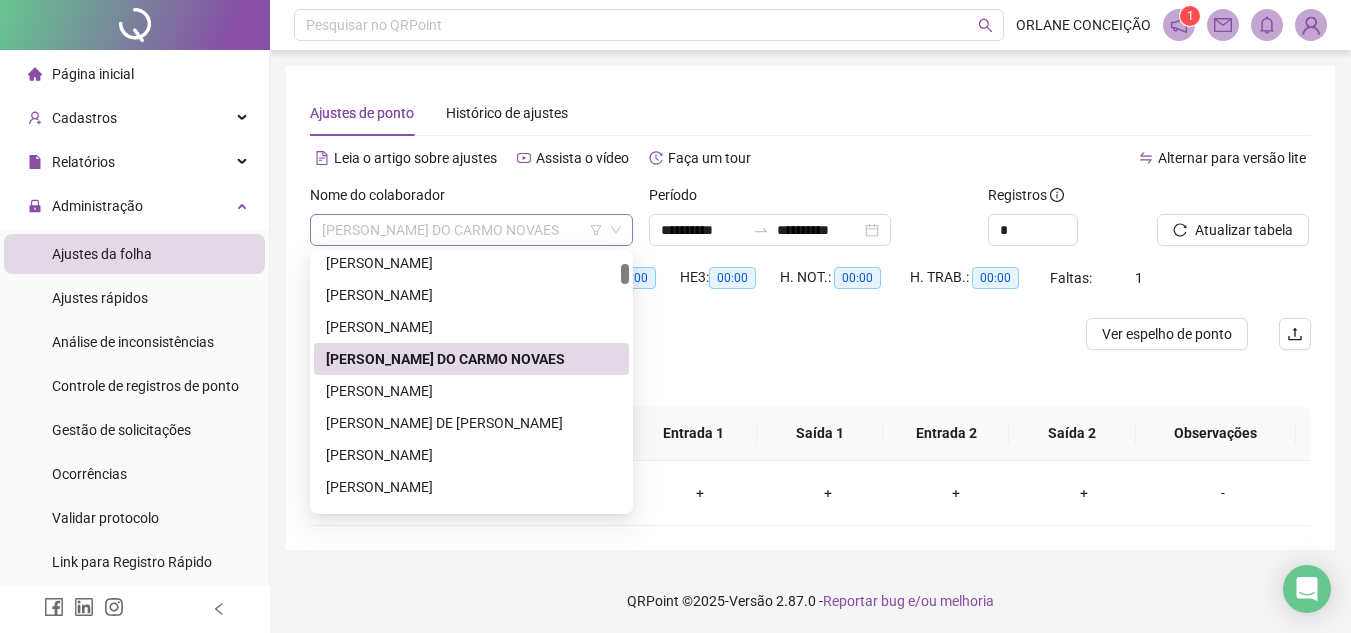 click on "[PERSON_NAME] DO CARMO NOVAES" at bounding box center (471, 230) 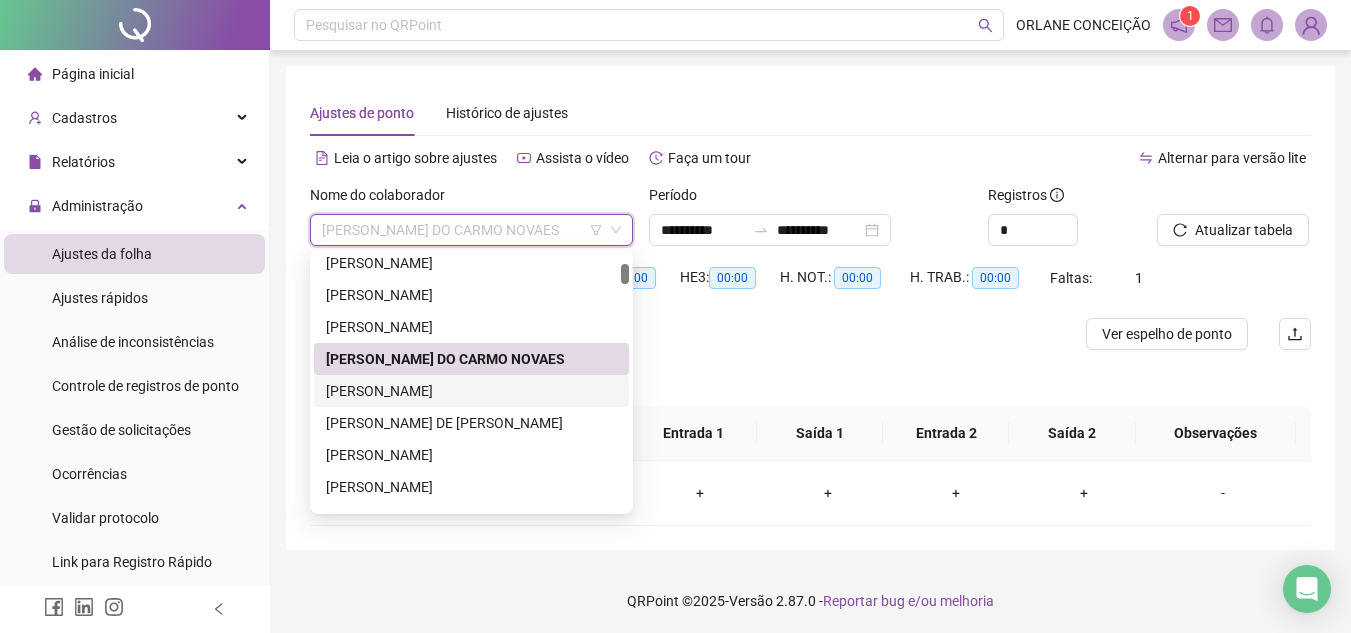 click on "[PERSON_NAME]" at bounding box center (471, 391) 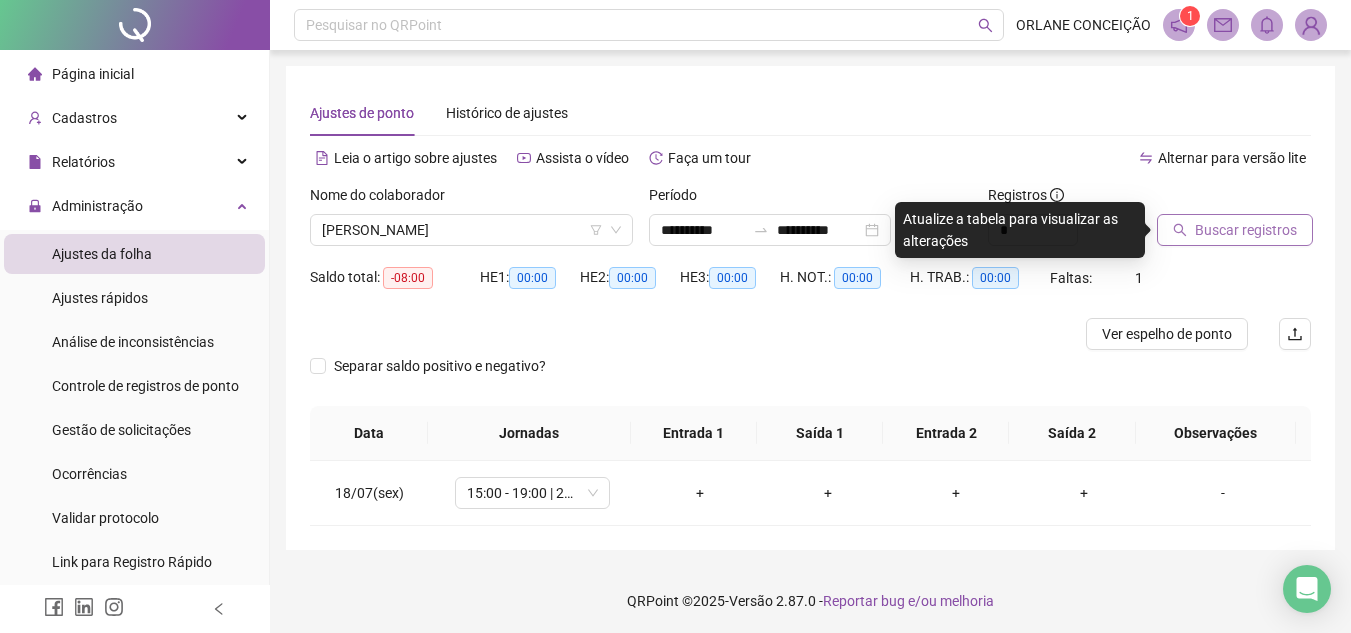 click on "Buscar registros" at bounding box center (1246, 230) 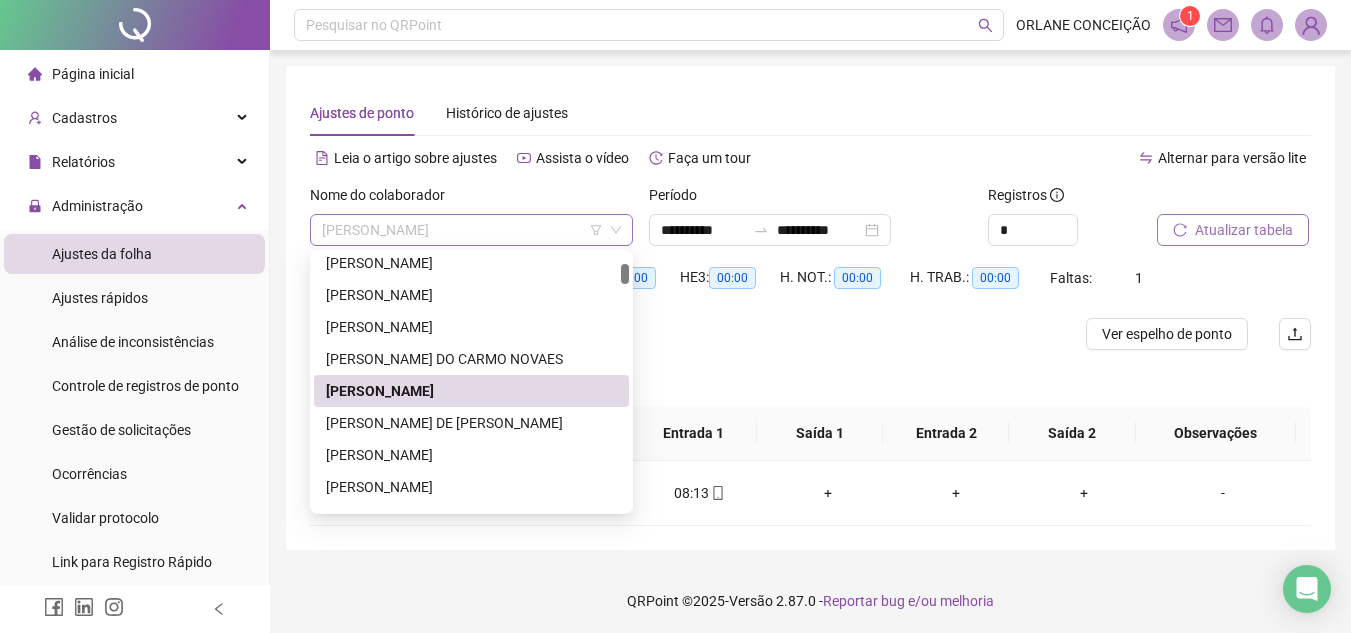 click on "[PERSON_NAME]" at bounding box center (471, 230) 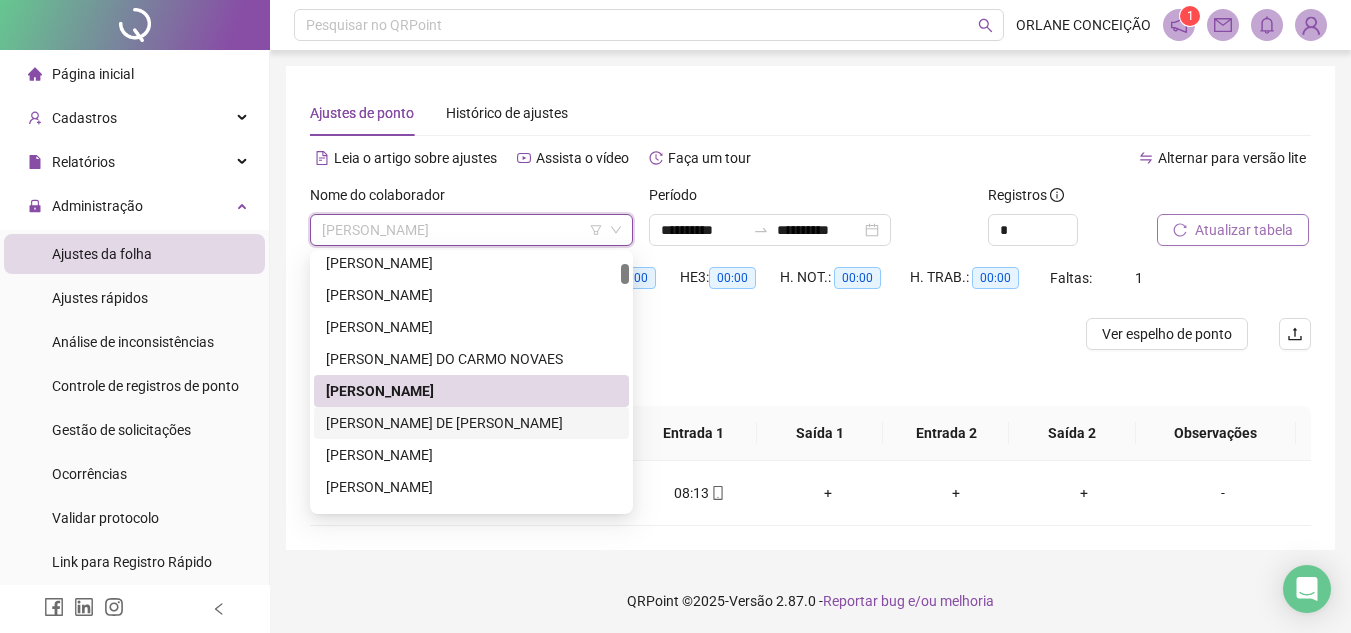 click on "[PERSON_NAME] DE [PERSON_NAME]" at bounding box center [471, 423] 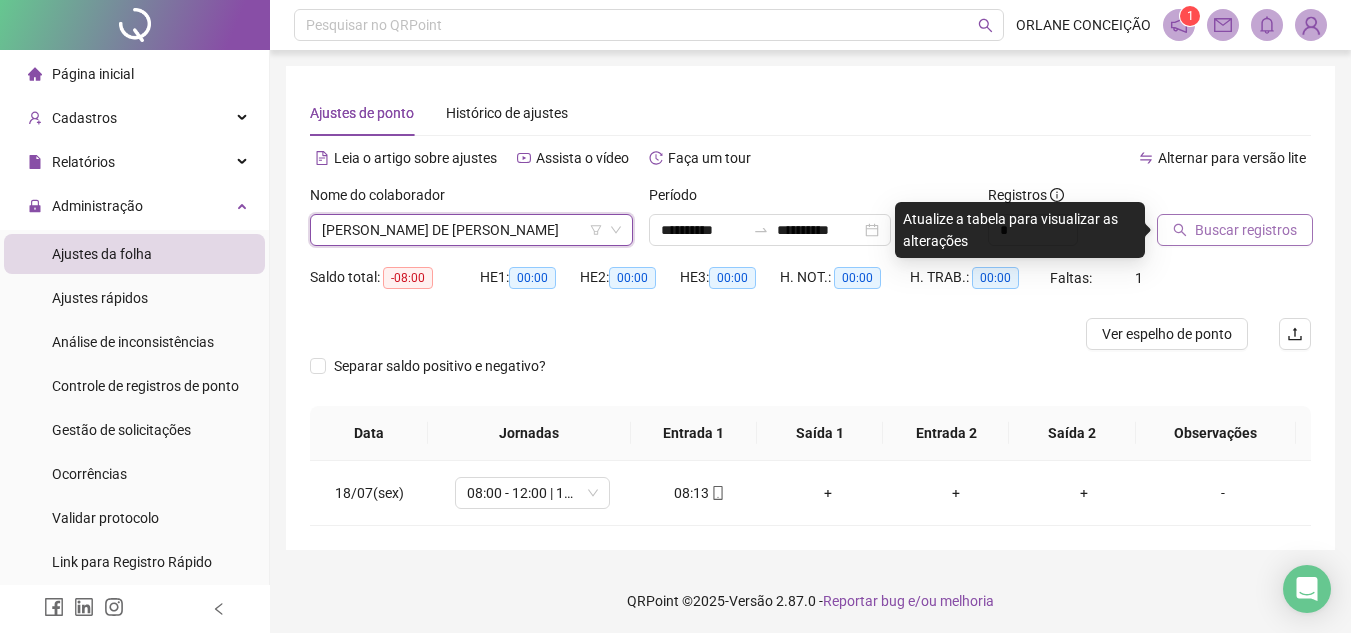 click on "Buscar registros" at bounding box center [1235, 230] 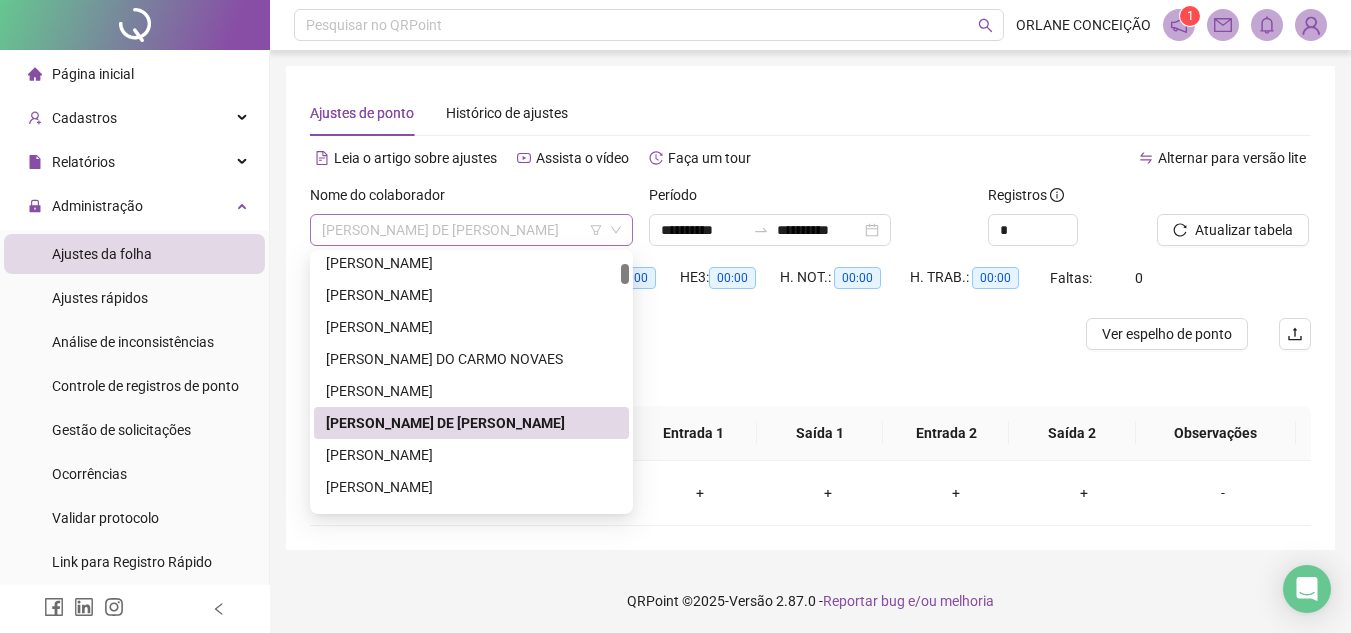 click on "[PERSON_NAME] DE [PERSON_NAME]" at bounding box center (471, 230) 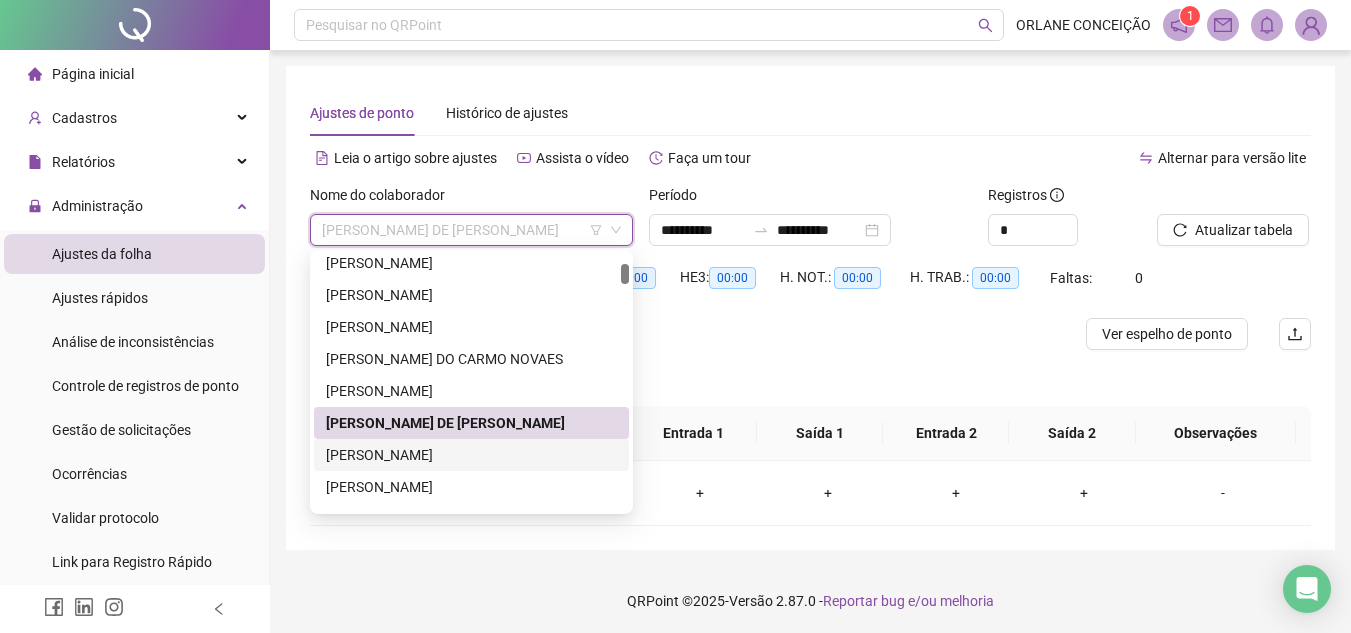 click on "[PERSON_NAME]" at bounding box center (471, 455) 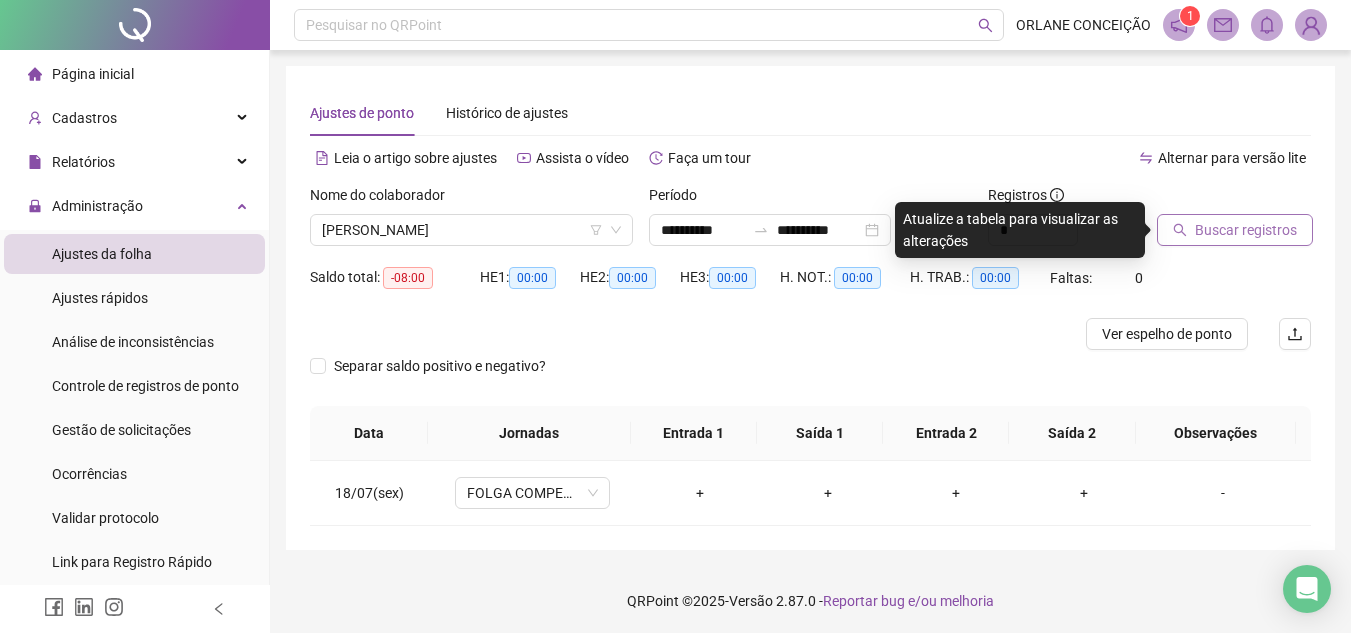 click on "Buscar registros" at bounding box center (1246, 230) 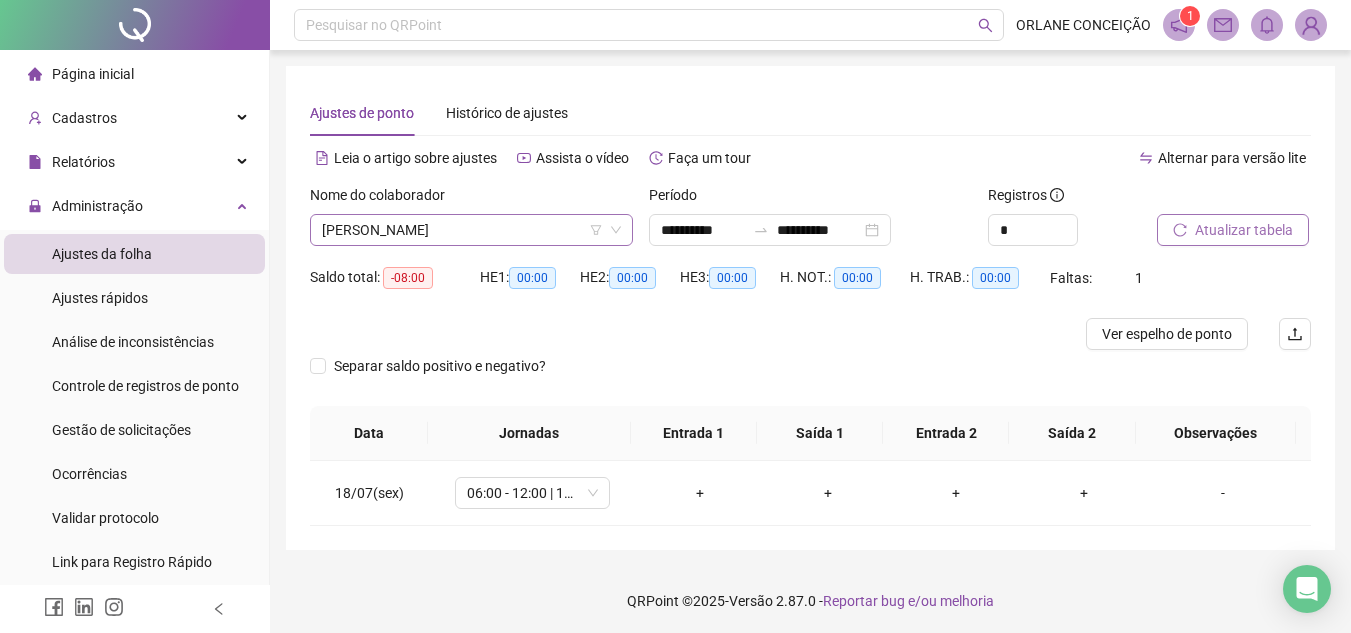 click on "[PERSON_NAME]" at bounding box center (471, 230) 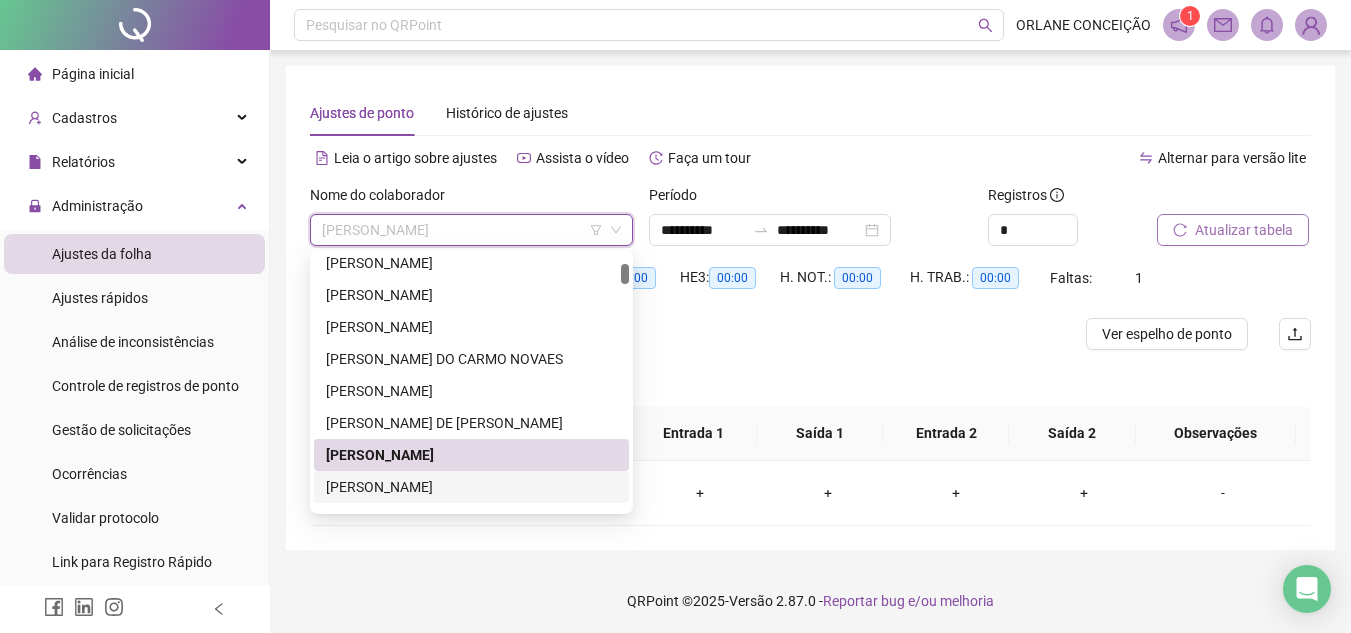 click on "[PERSON_NAME]" at bounding box center [471, 487] 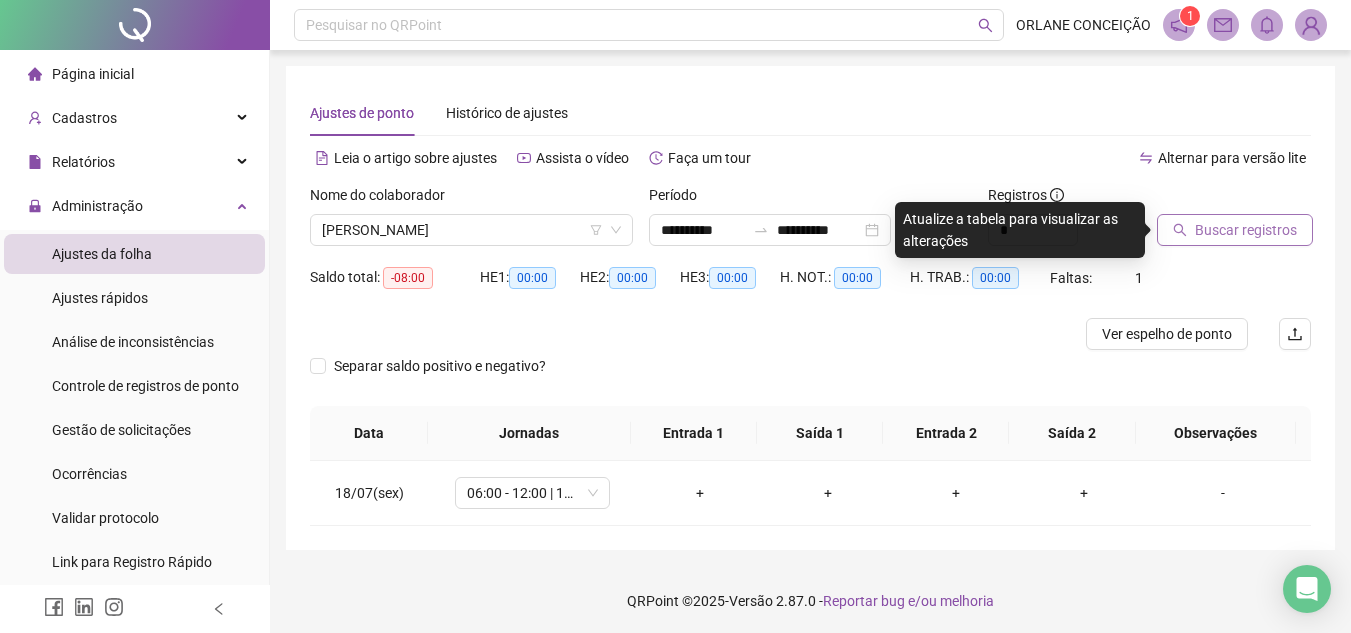 click on "Buscar registros" at bounding box center [1246, 230] 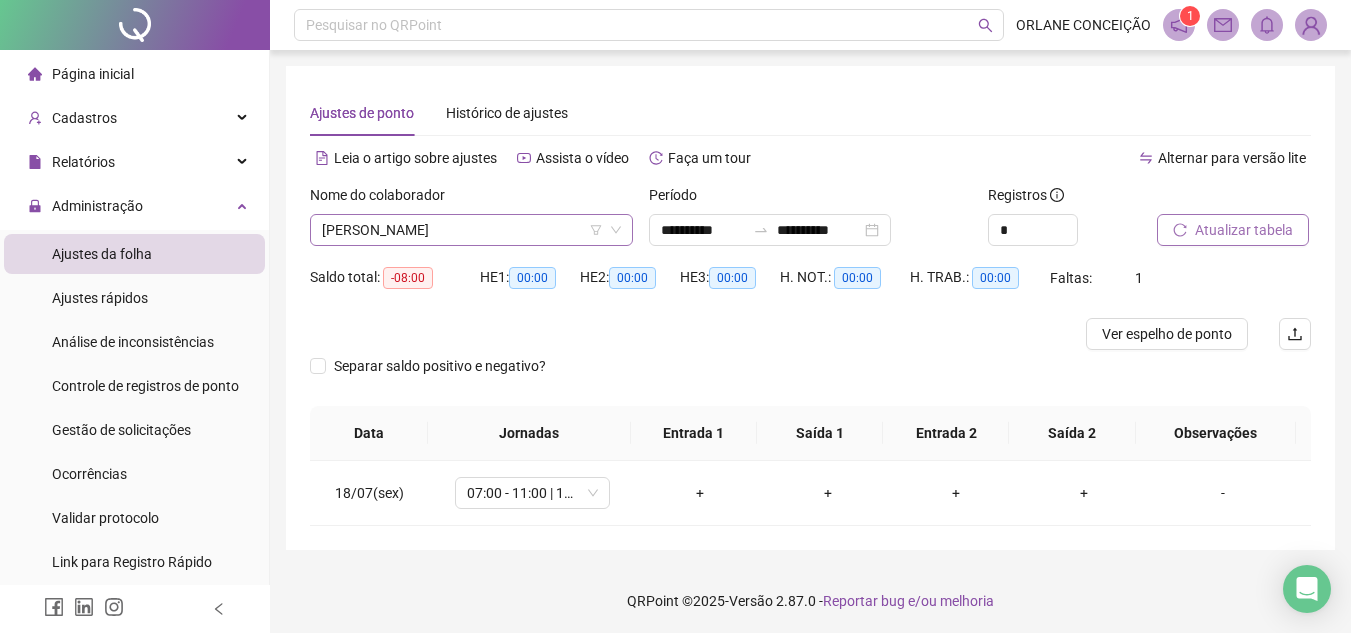 click on "[PERSON_NAME]" at bounding box center [471, 230] 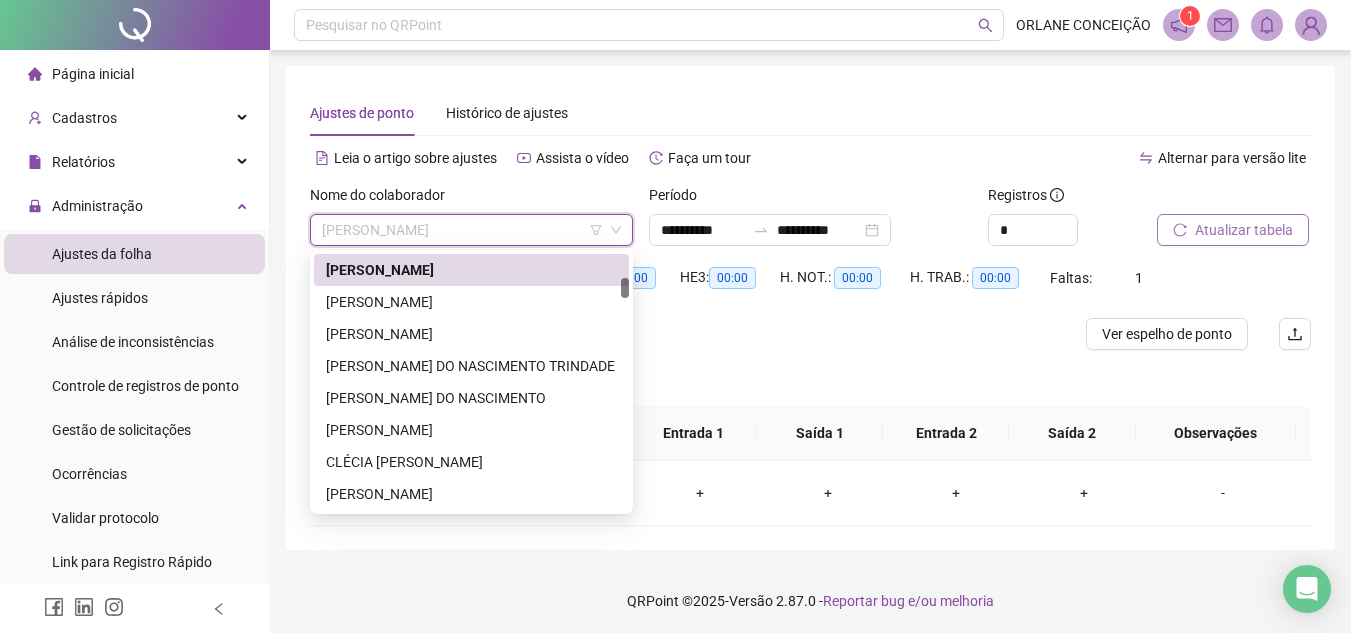 scroll, scrollTop: 368, scrollLeft: 0, axis: vertical 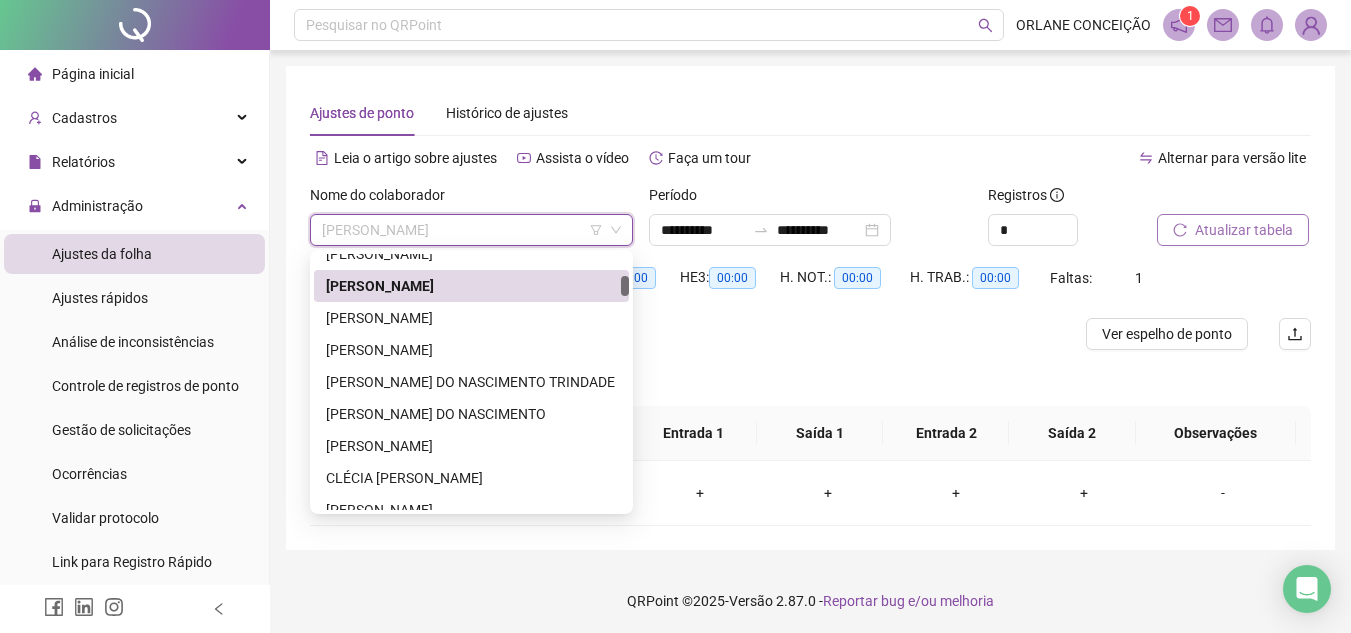 drag, startPoint x: 626, startPoint y: 275, endPoint x: 628, endPoint y: 287, distance: 12.165525 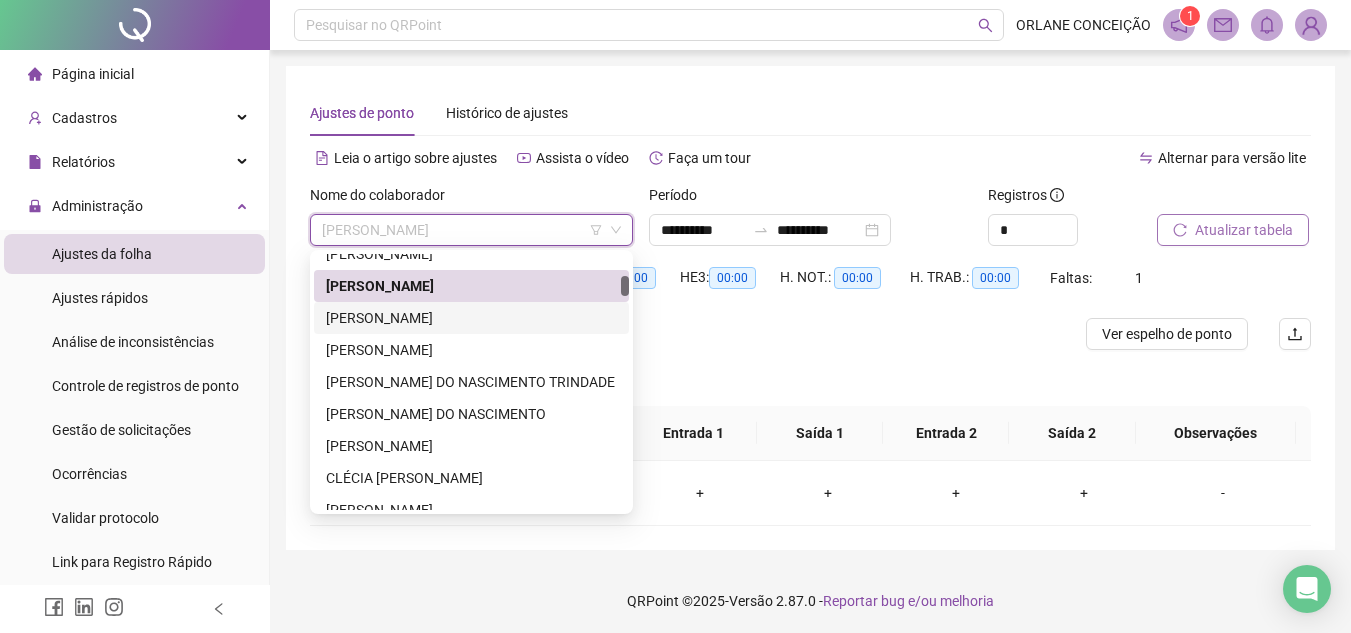 click on "[PERSON_NAME]" at bounding box center (471, 318) 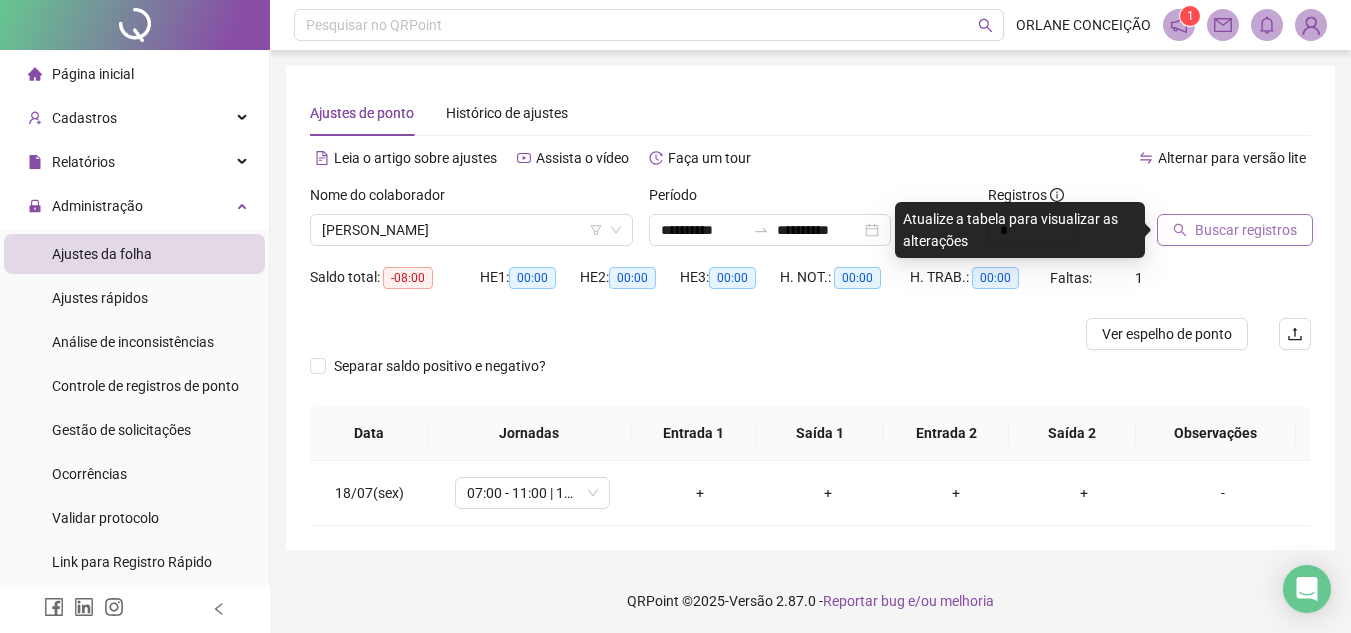 click on "Buscar registros" at bounding box center (1246, 230) 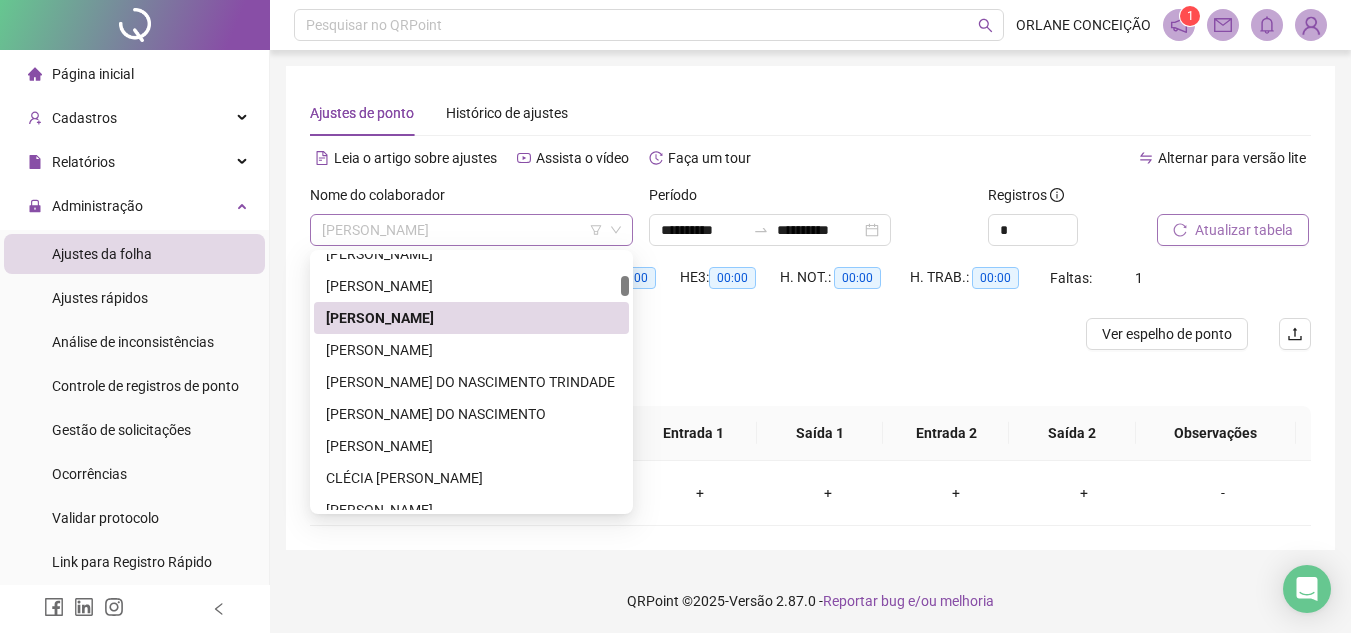 click on "[PERSON_NAME]" at bounding box center (471, 230) 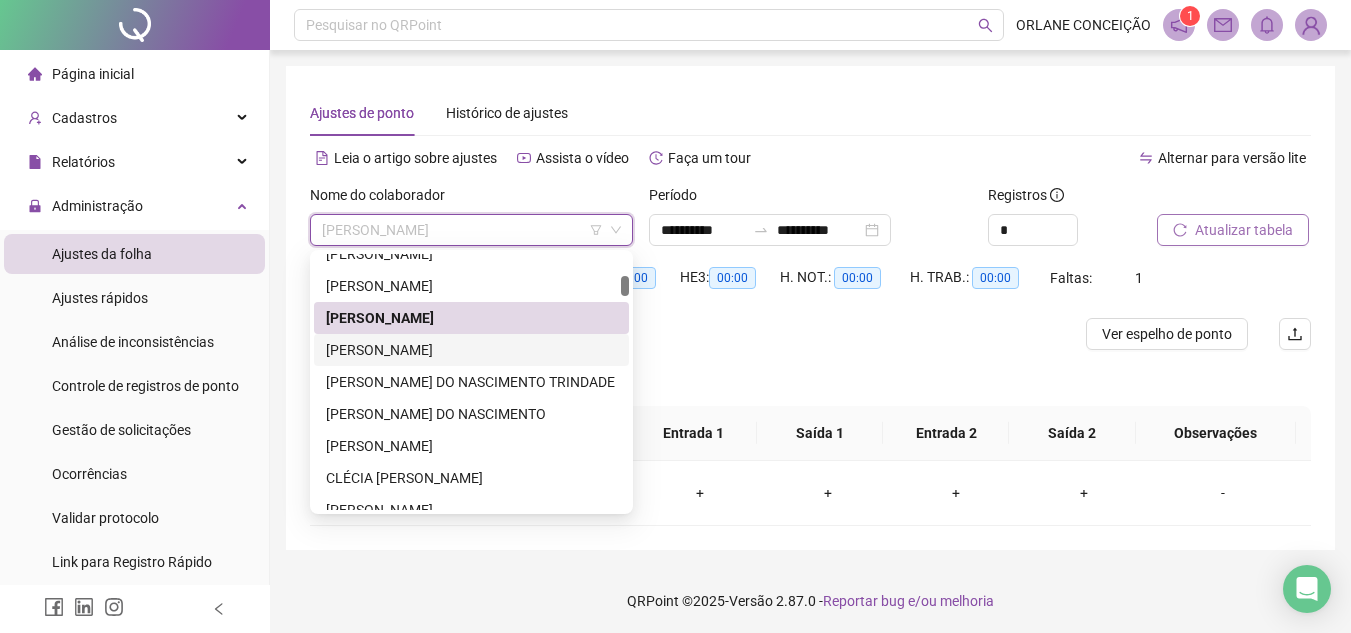 click on "[PERSON_NAME]" at bounding box center [471, 350] 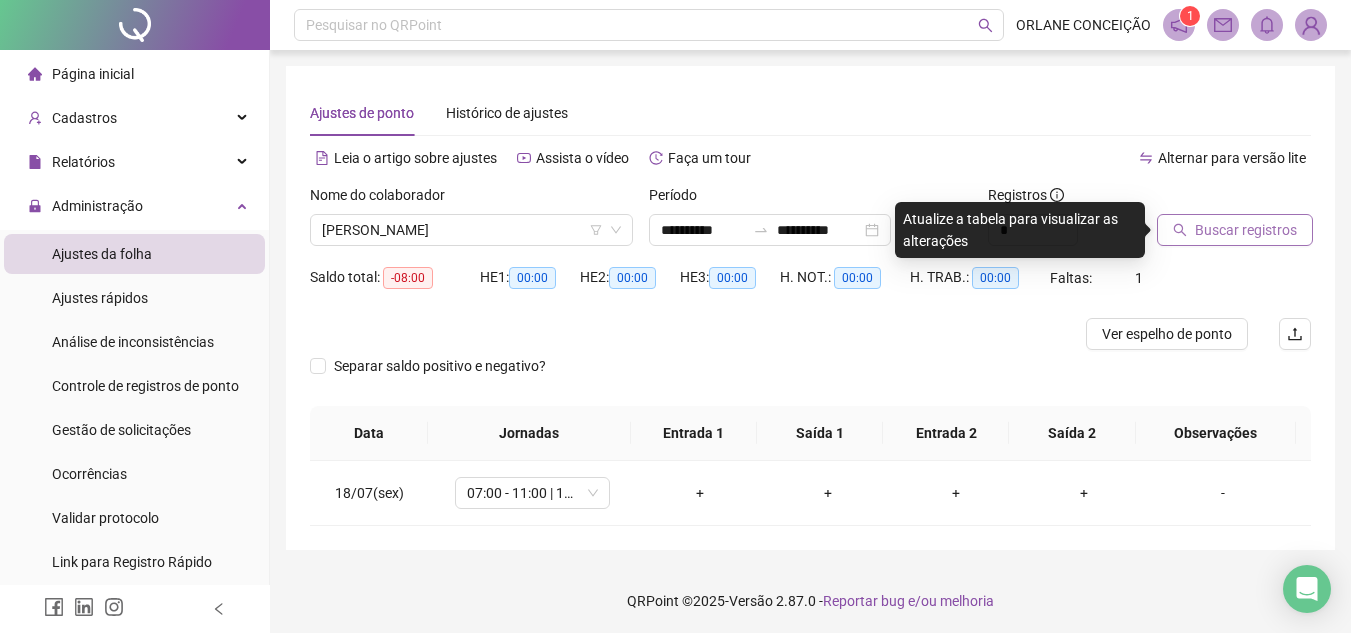 click on "Buscar registros" at bounding box center (1246, 230) 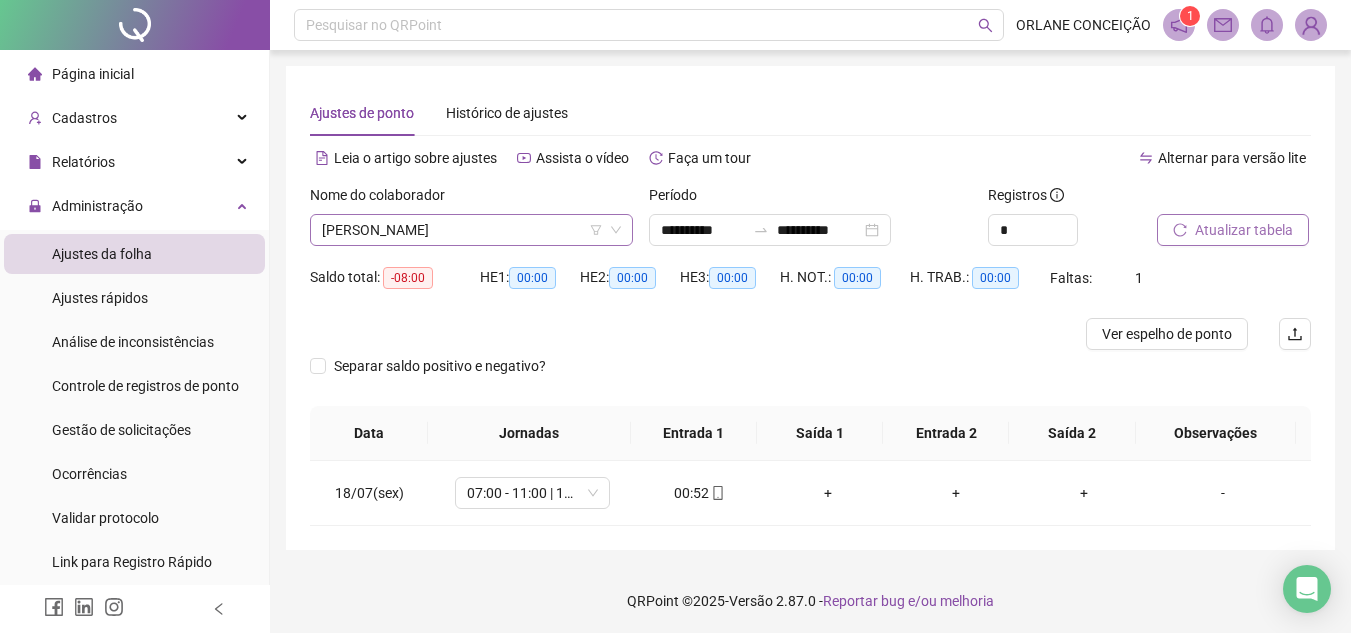 click on "[PERSON_NAME]" at bounding box center (471, 230) 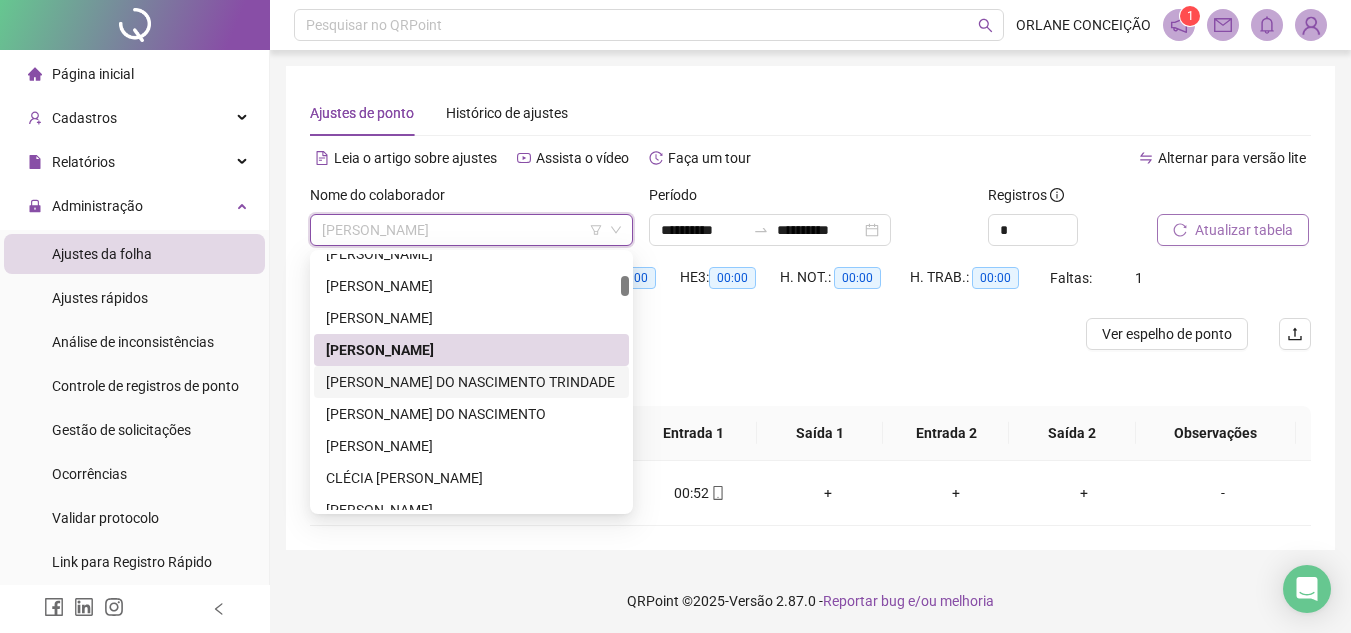 click on "[PERSON_NAME] DO NASCIMENTO TRINDADE" at bounding box center [471, 382] 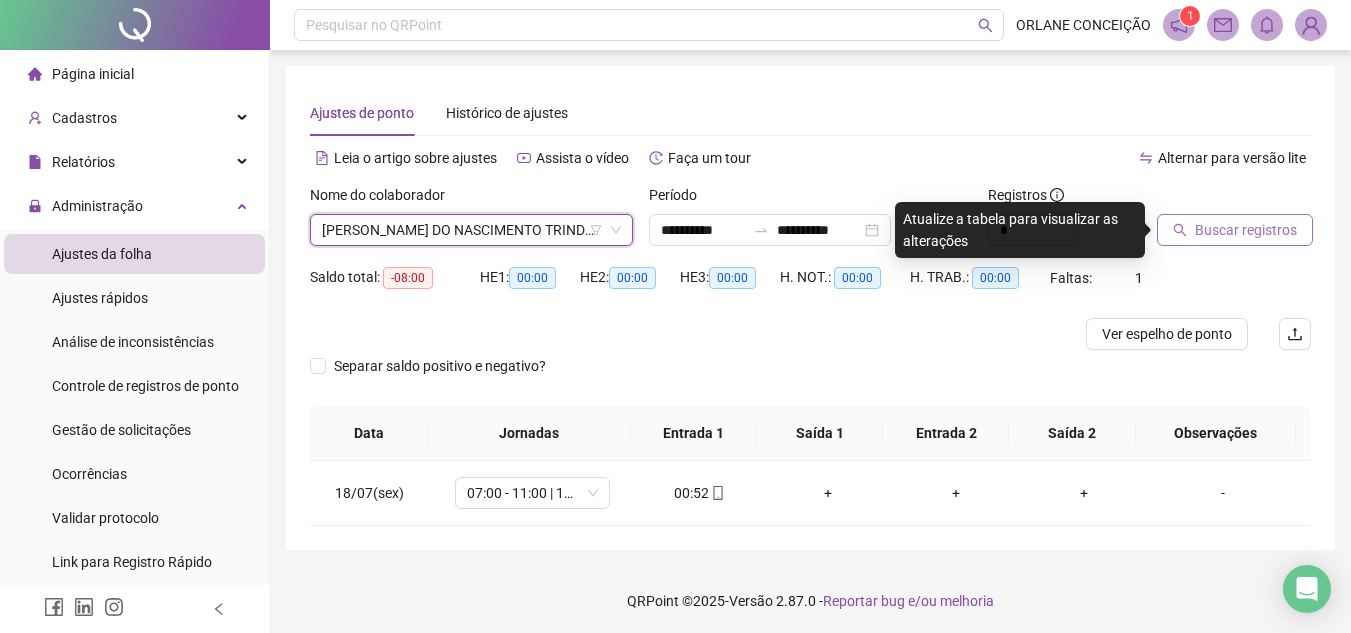 click on "Buscar registros" at bounding box center (1246, 230) 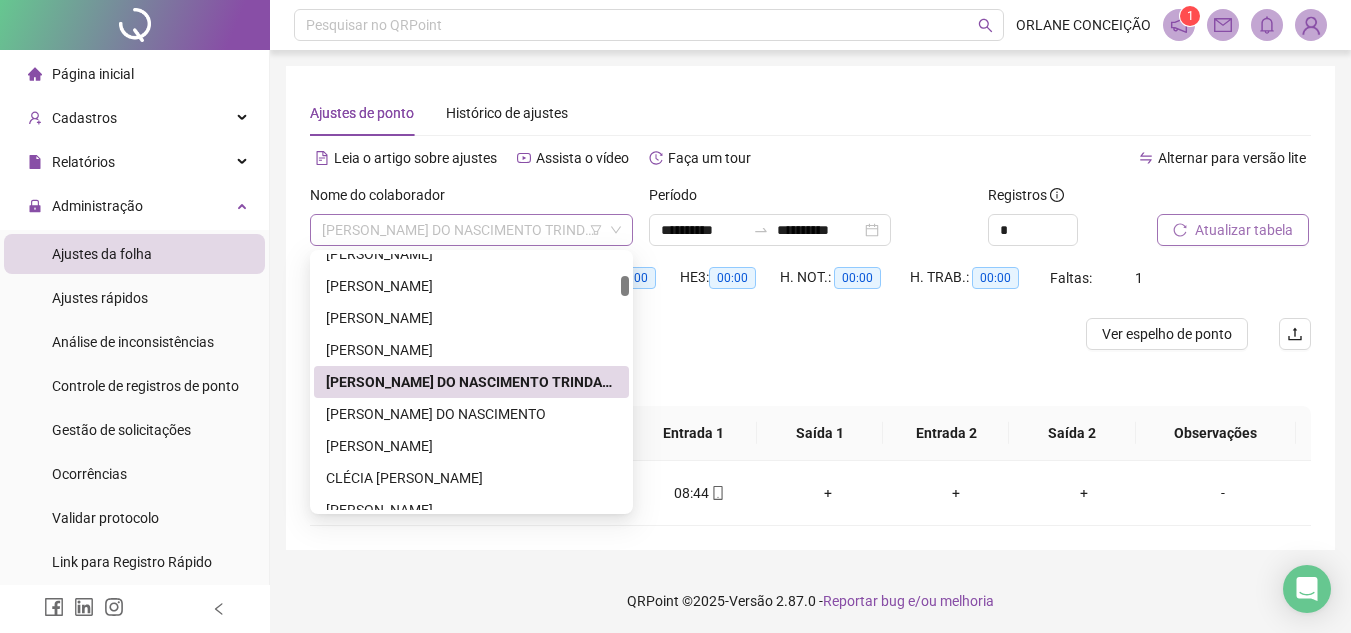 click on "[PERSON_NAME] DO NASCIMENTO TRINDADE" at bounding box center (471, 230) 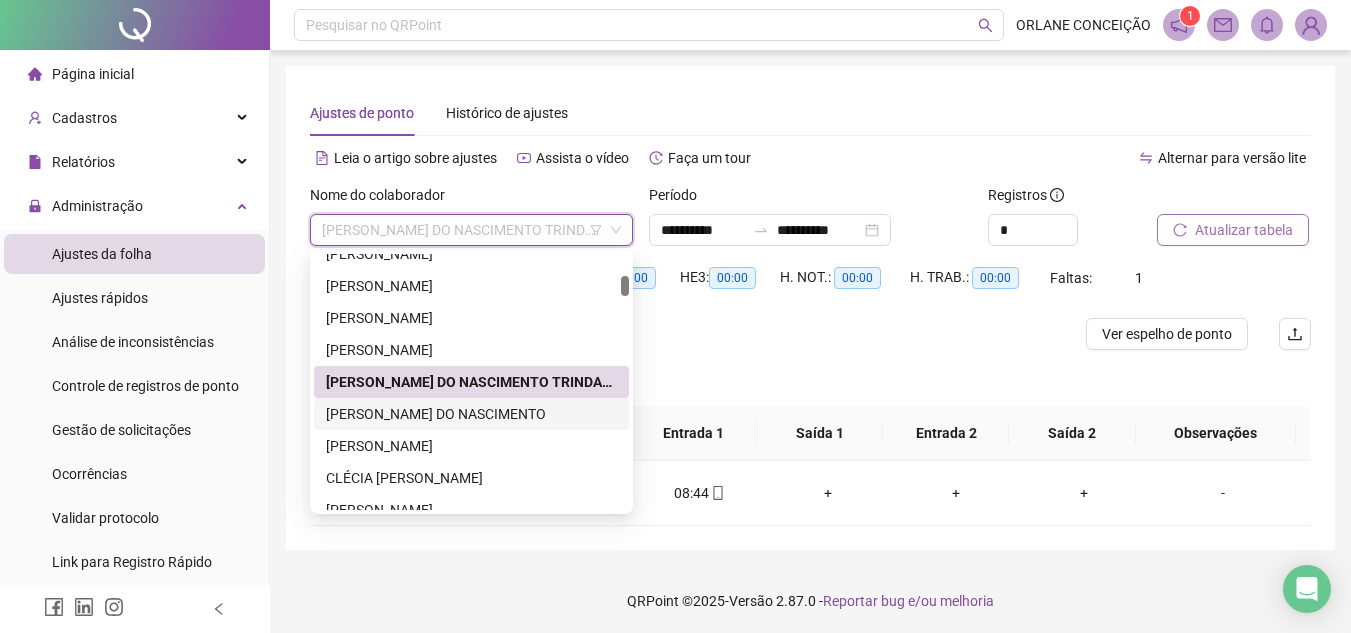 click on "[PERSON_NAME] DO NASCIMENTO" at bounding box center (471, 414) 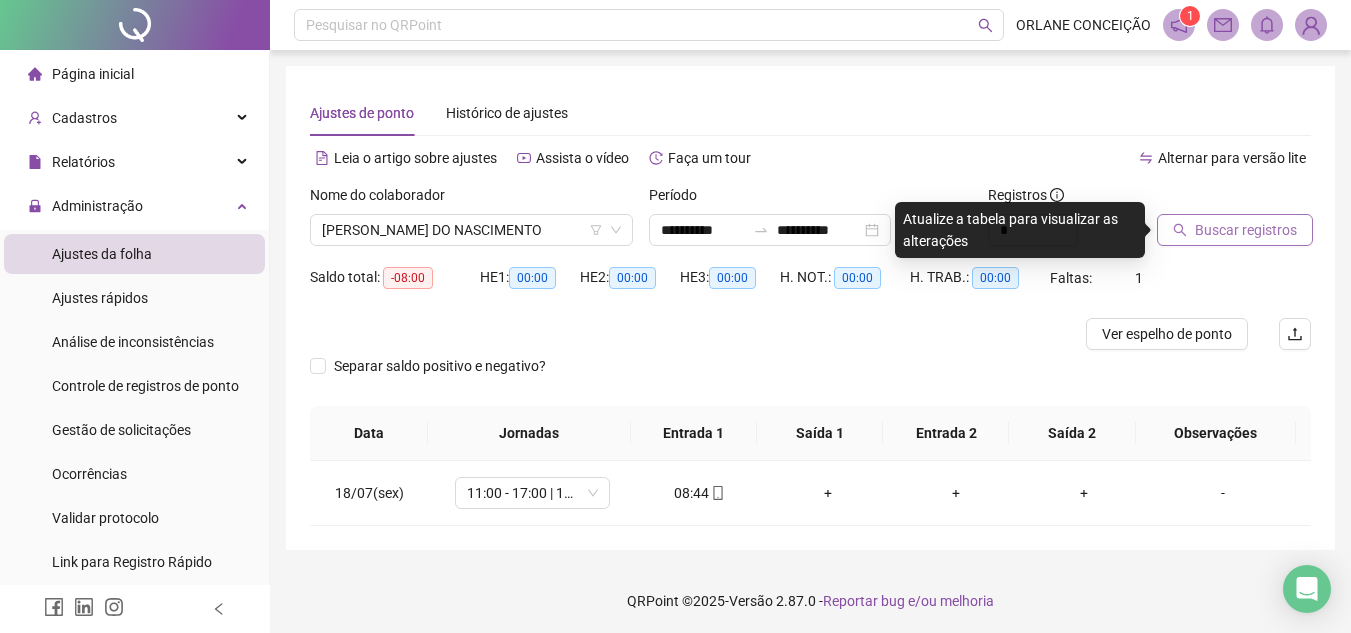 click on "Buscar registros" at bounding box center [1246, 230] 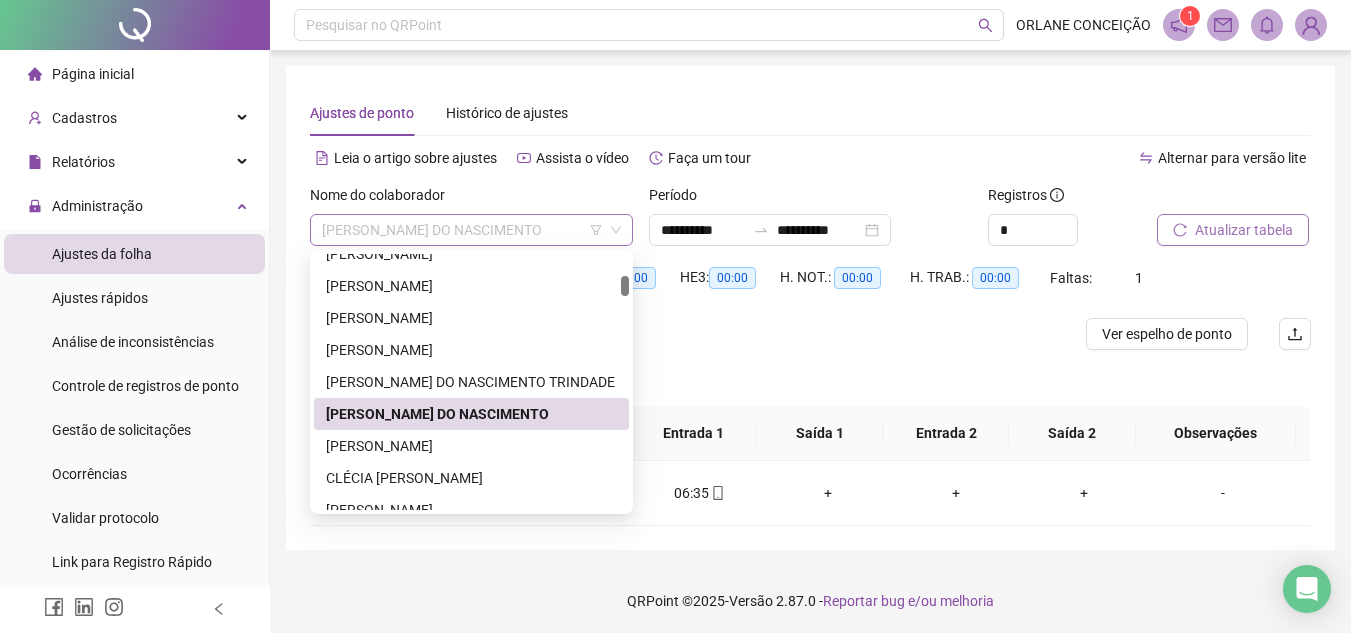 click on "[PERSON_NAME] DO NASCIMENTO" at bounding box center (471, 230) 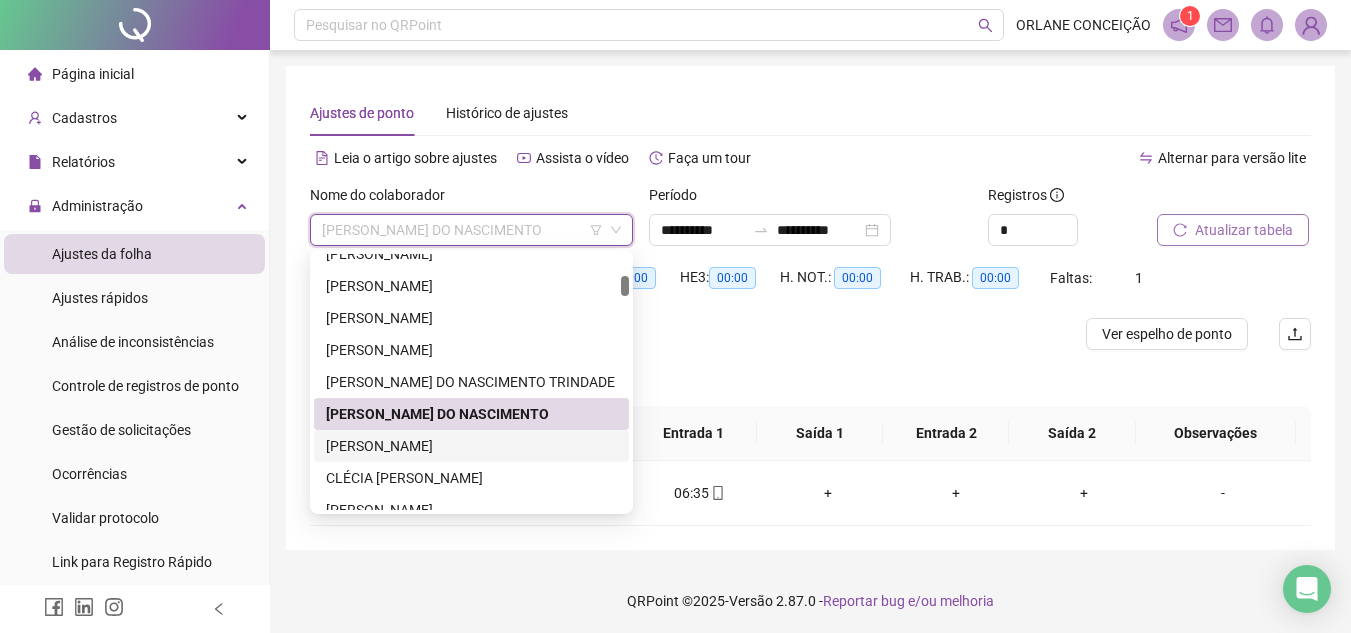 click on "[PERSON_NAME]" at bounding box center [471, 446] 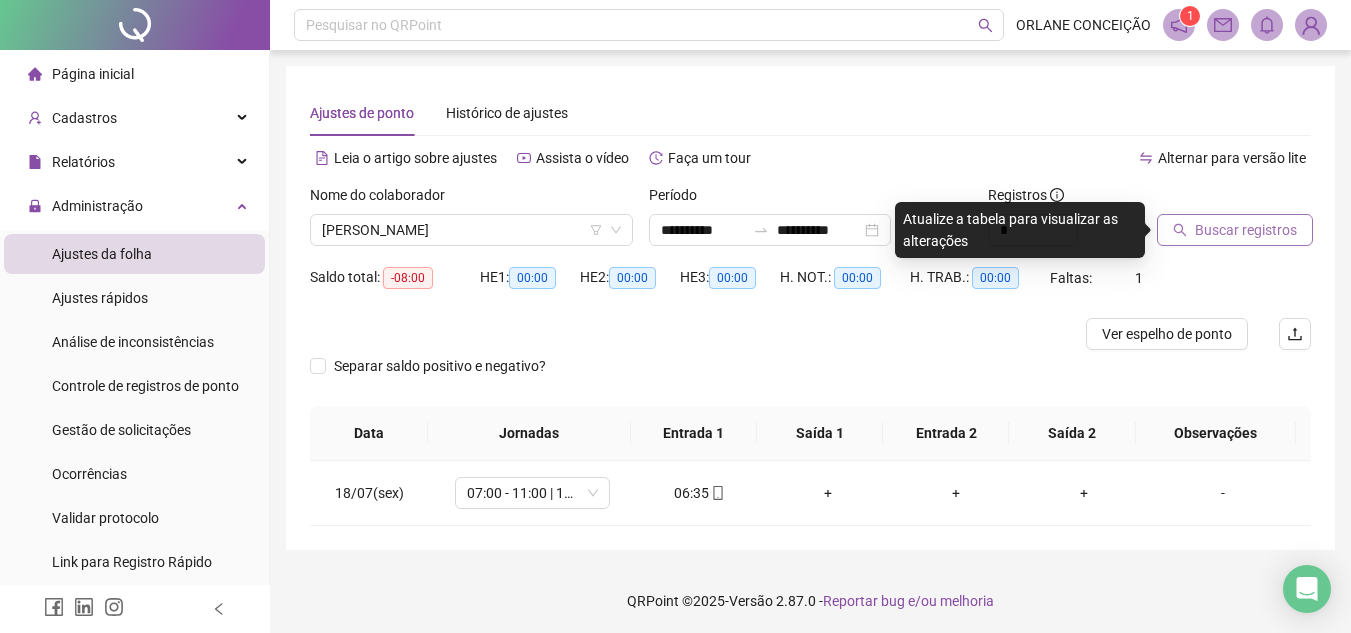 click on "Buscar registros" at bounding box center (1235, 230) 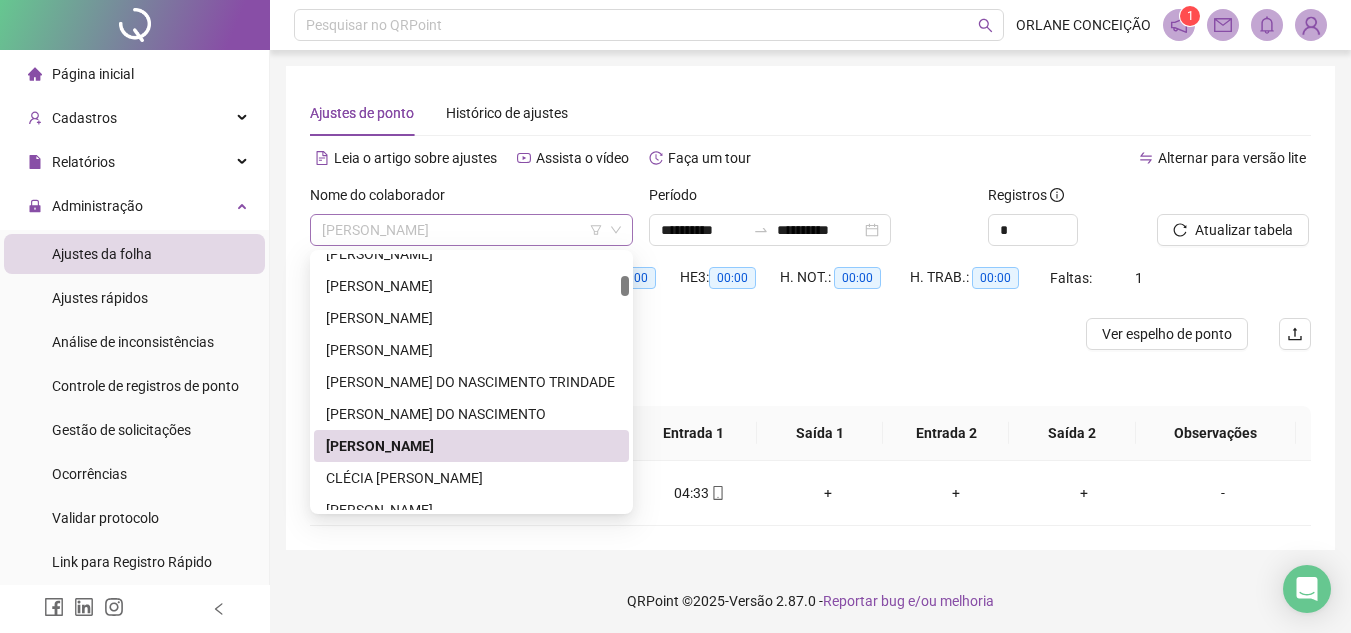 click on "[PERSON_NAME]" at bounding box center (471, 230) 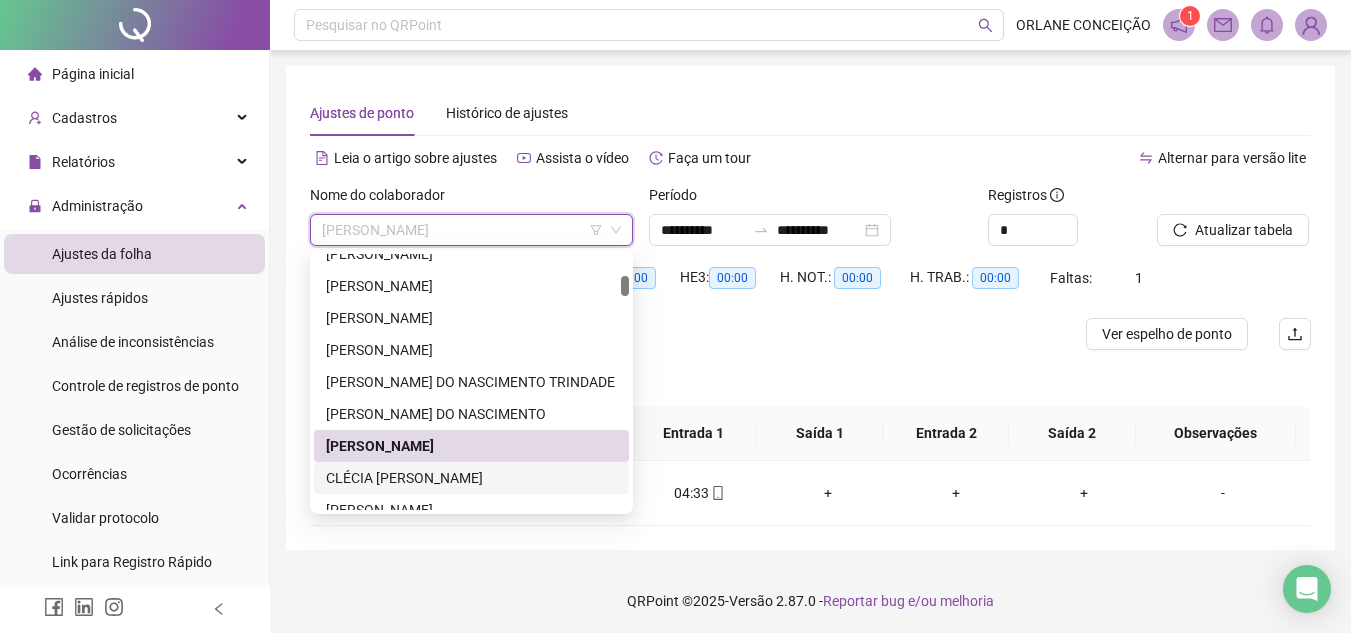 click on "CLÉCIA [PERSON_NAME]" at bounding box center [471, 478] 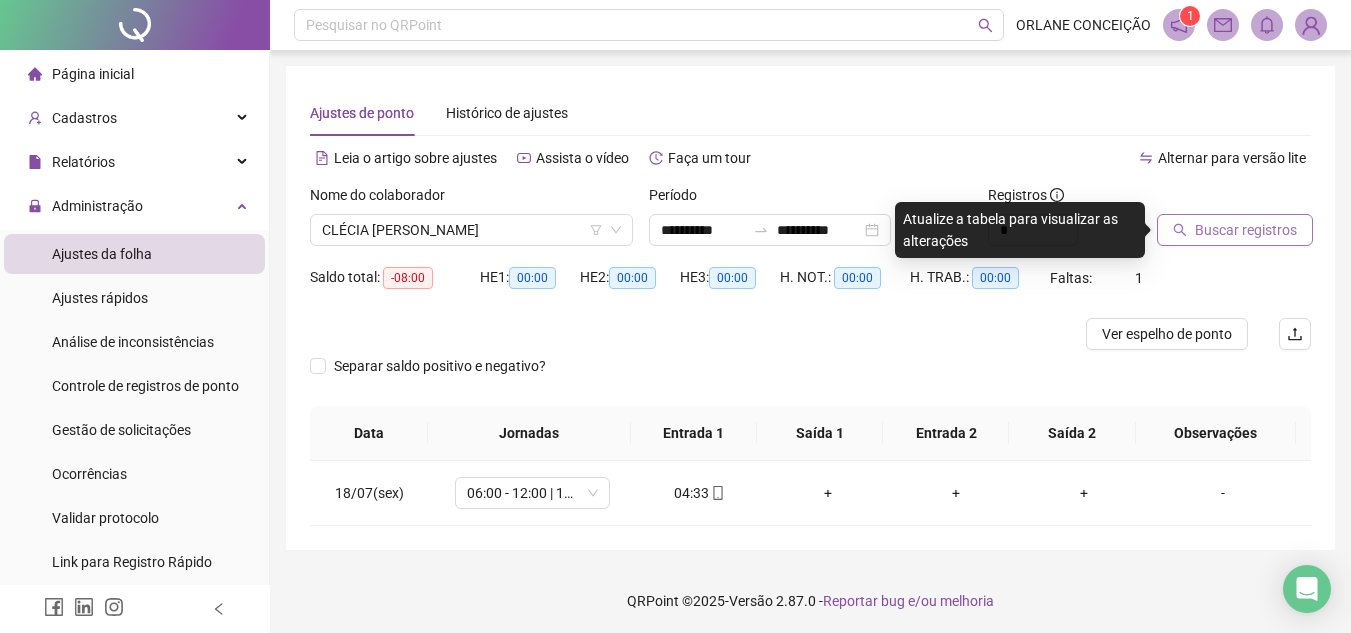 click on "Buscar registros" at bounding box center [1246, 230] 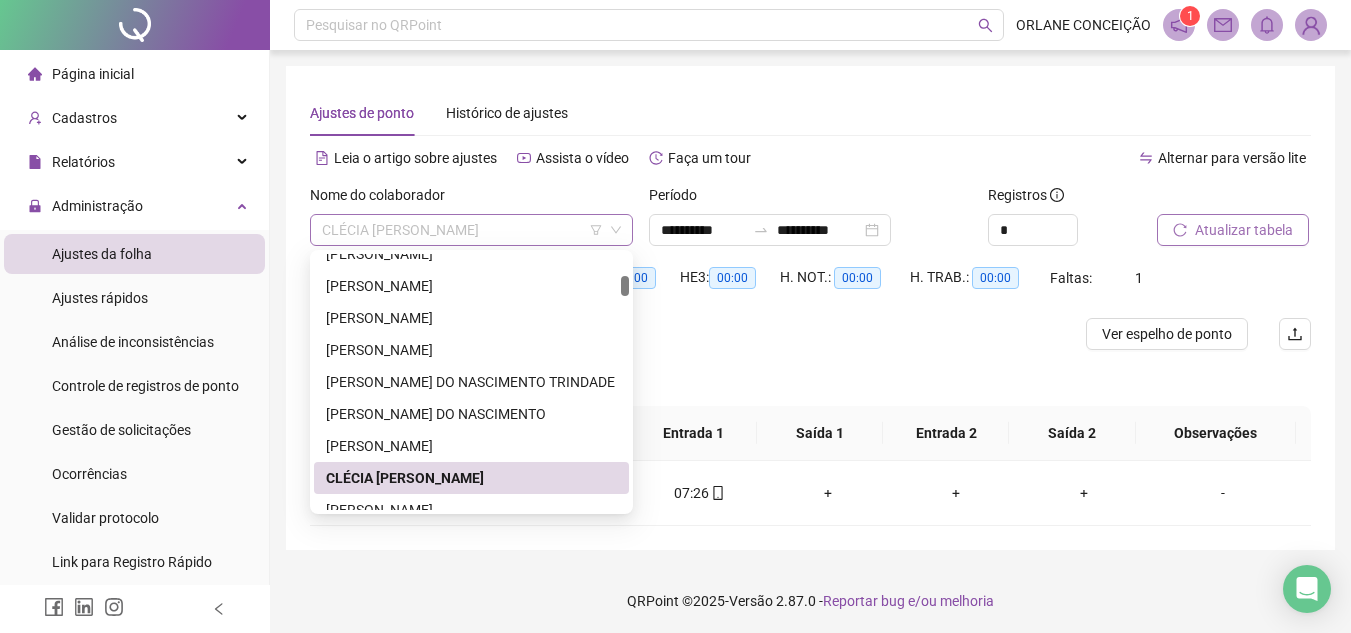 click on "CLÉCIA [PERSON_NAME]" at bounding box center (471, 230) 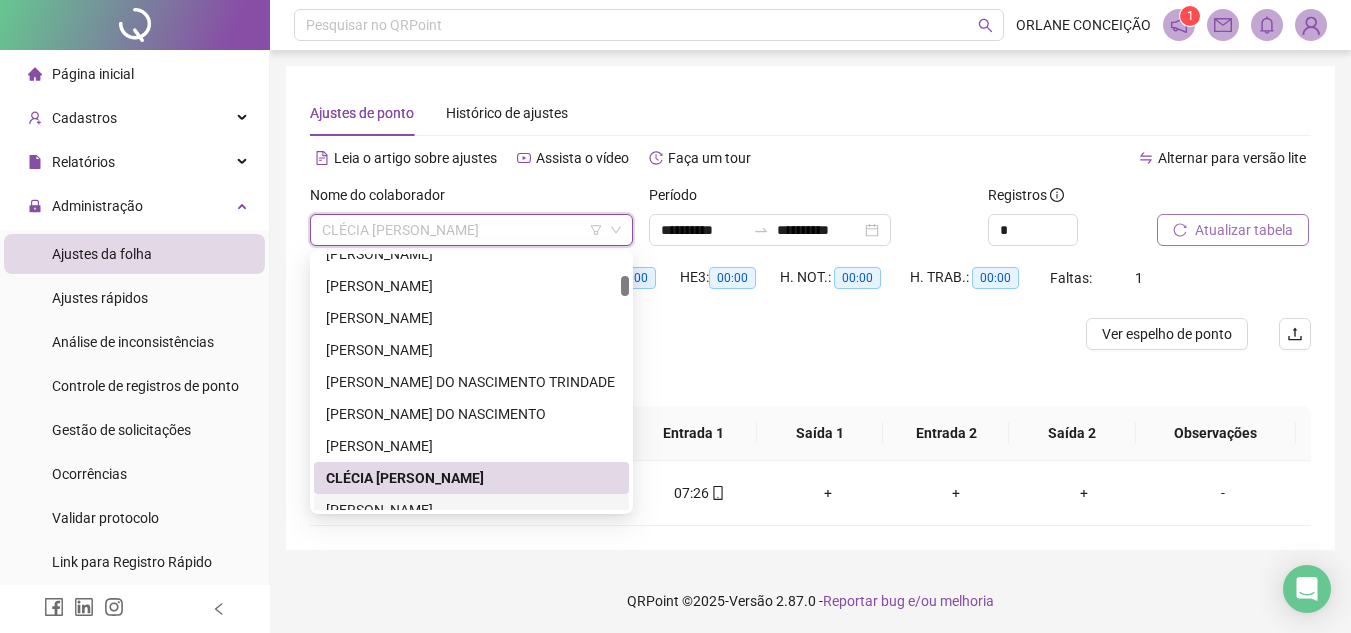 click on "[PERSON_NAME]" at bounding box center (471, 510) 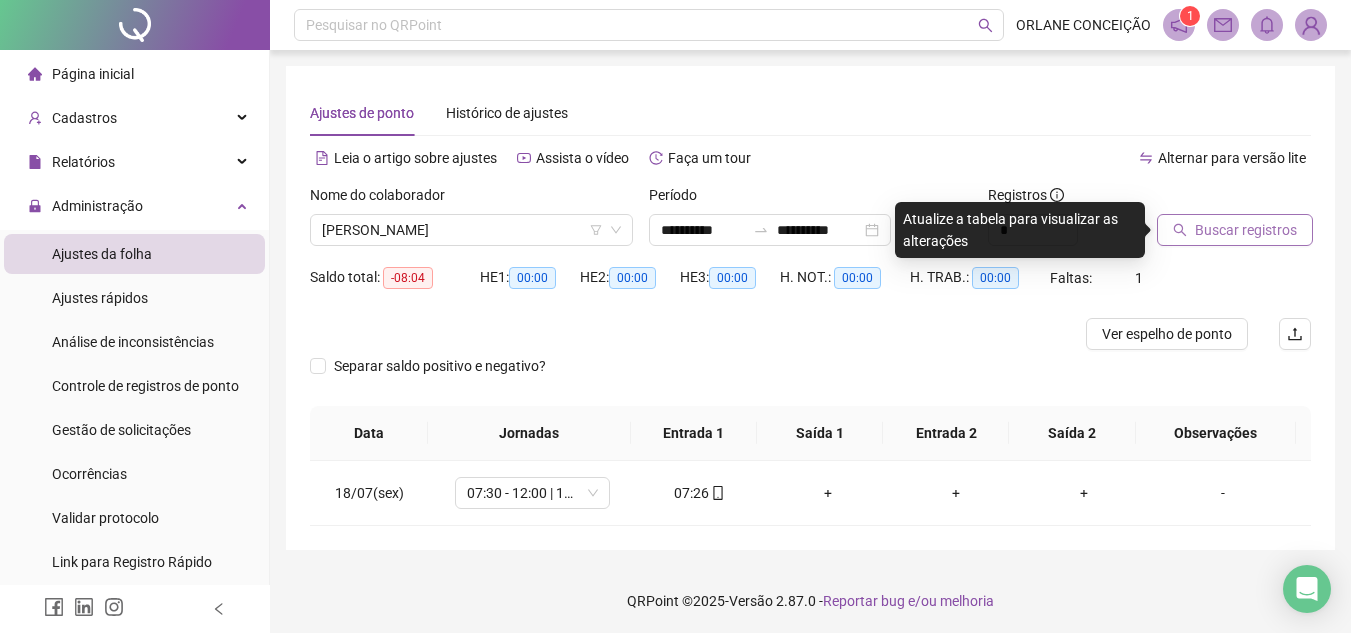 click on "Buscar registros" at bounding box center [1246, 230] 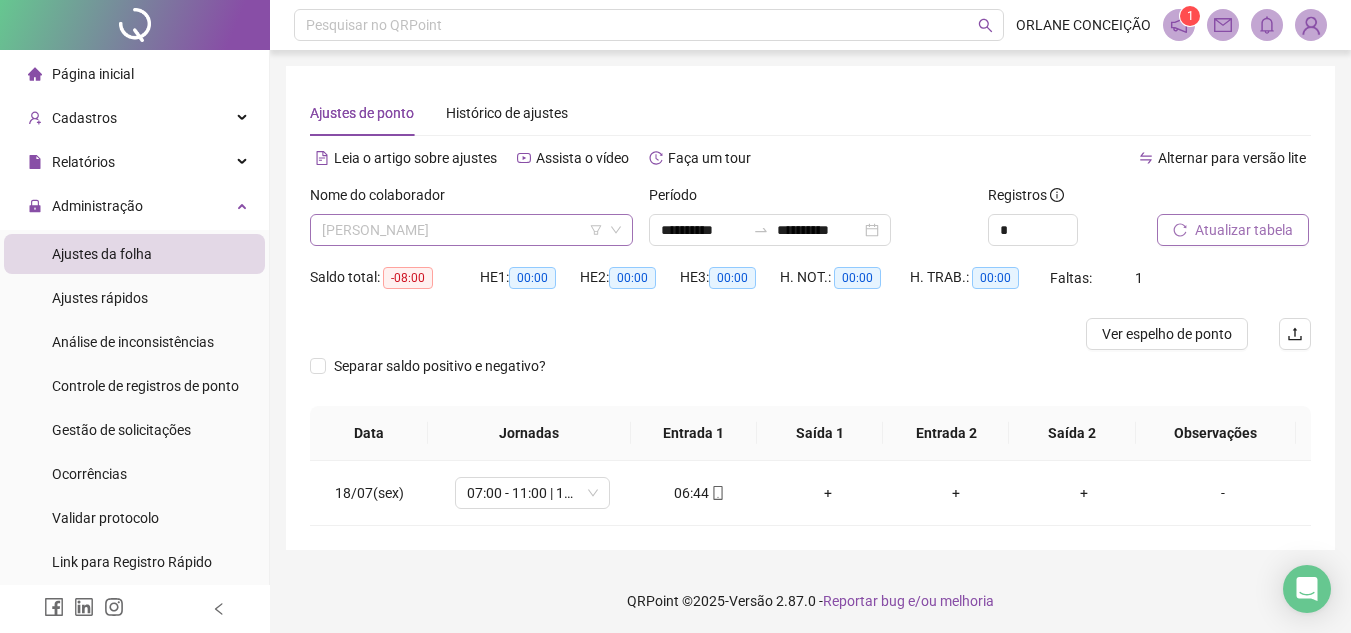 scroll, scrollTop: 384, scrollLeft: 0, axis: vertical 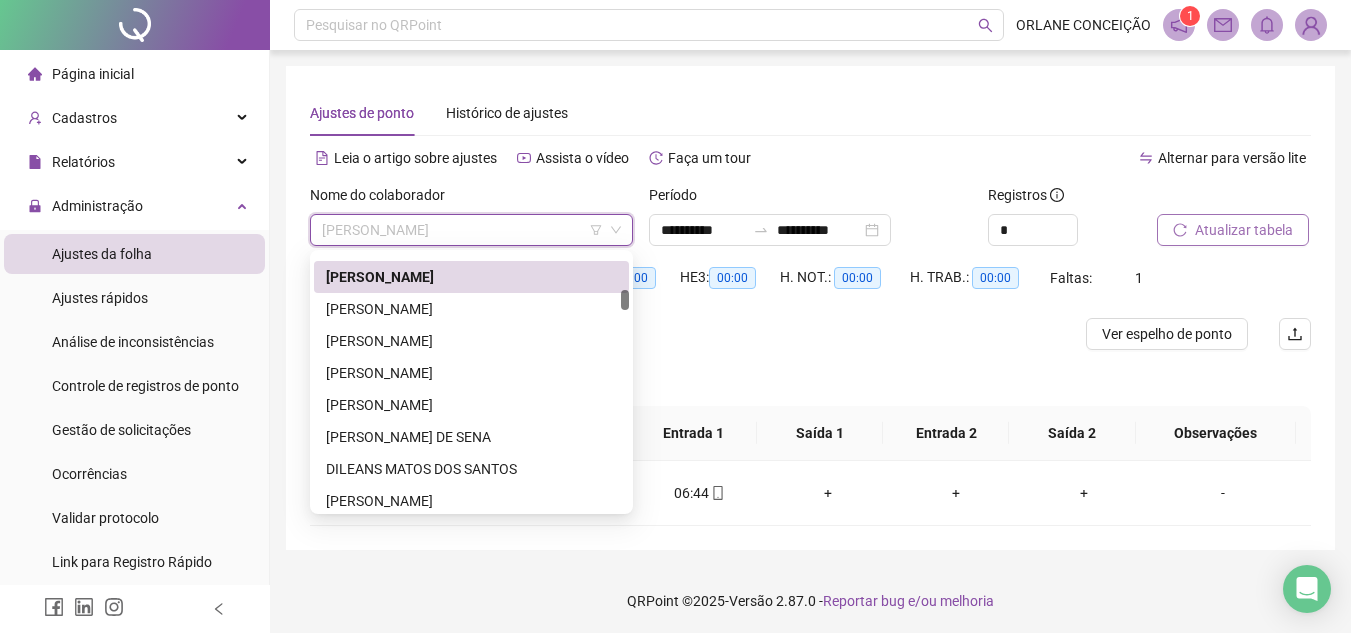 drag, startPoint x: 626, startPoint y: 283, endPoint x: 627, endPoint y: 296, distance: 13.038404 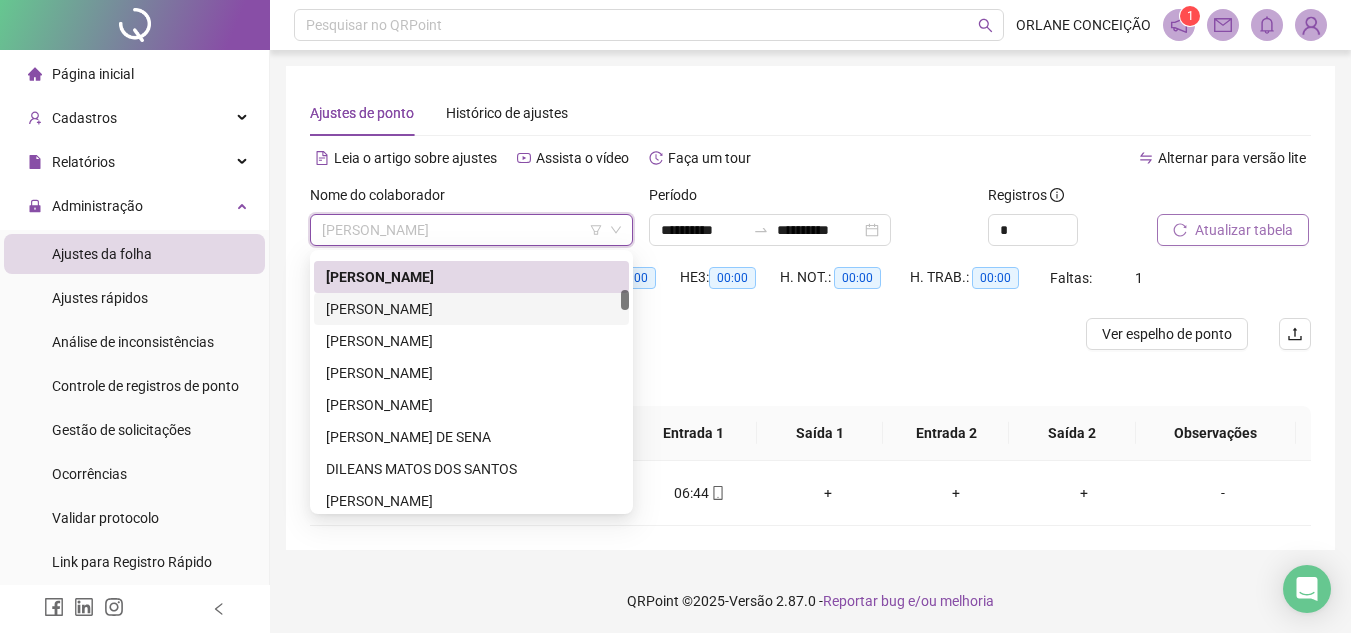 click on "[PERSON_NAME]" at bounding box center (471, 309) 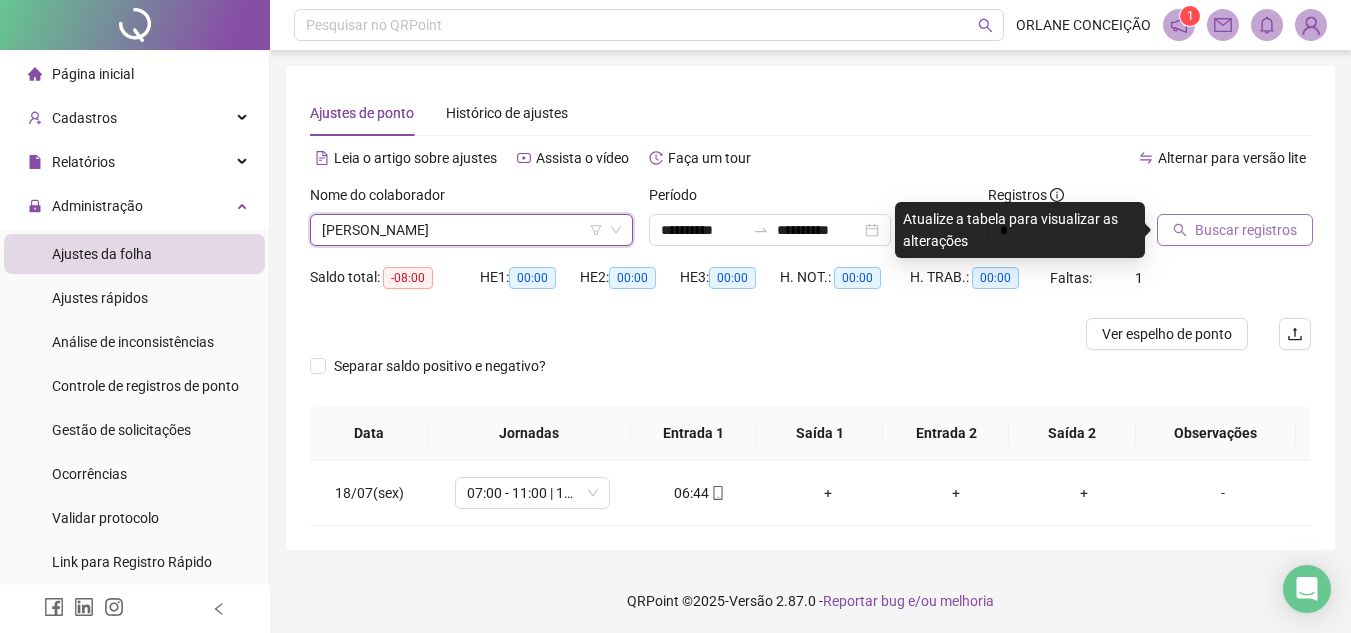 click on "Buscar registros" at bounding box center (1246, 230) 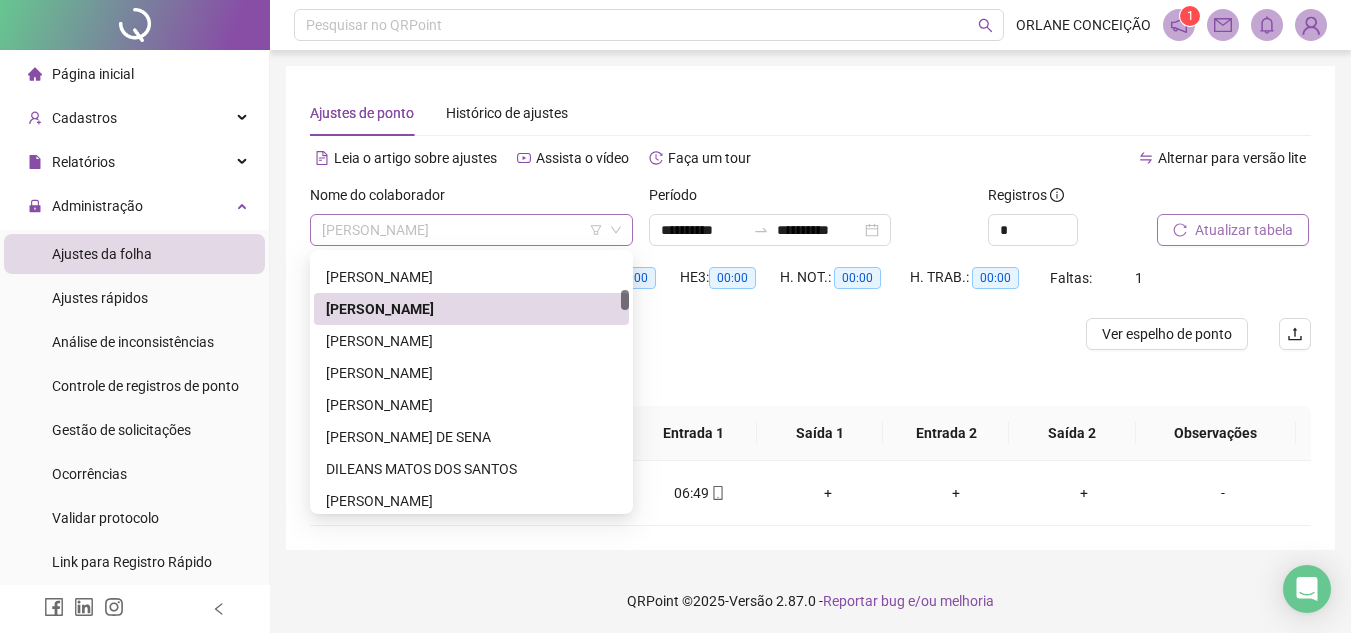 click on "[PERSON_NAME]" at bounding box center (471, 230) 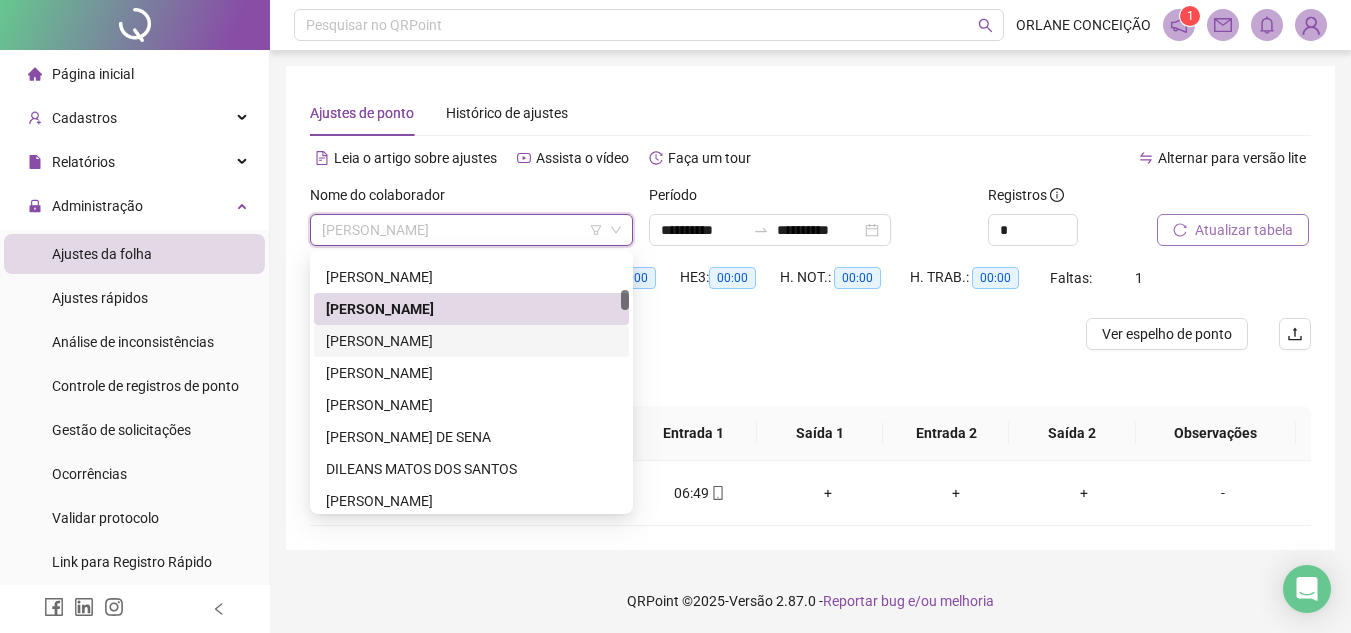 click on "[PERSON_NAME]" at bounding box center [471, 341] 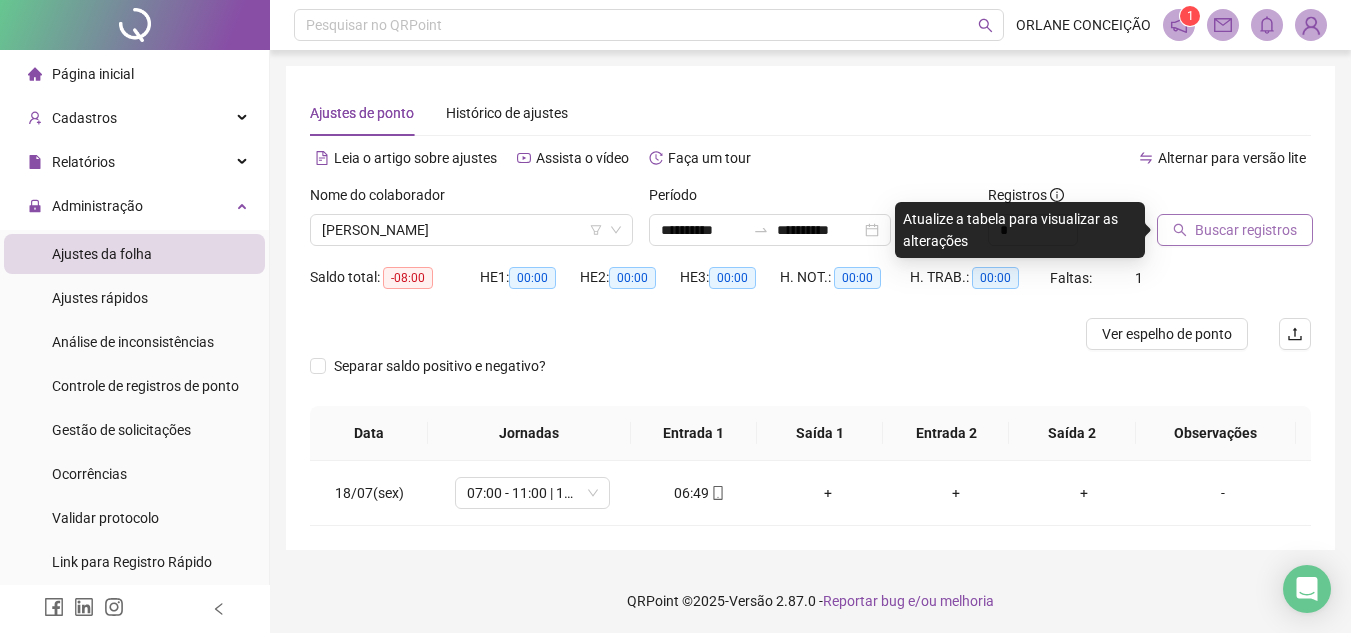 click on "Buscar registros" at bounding box center [1246, 230] 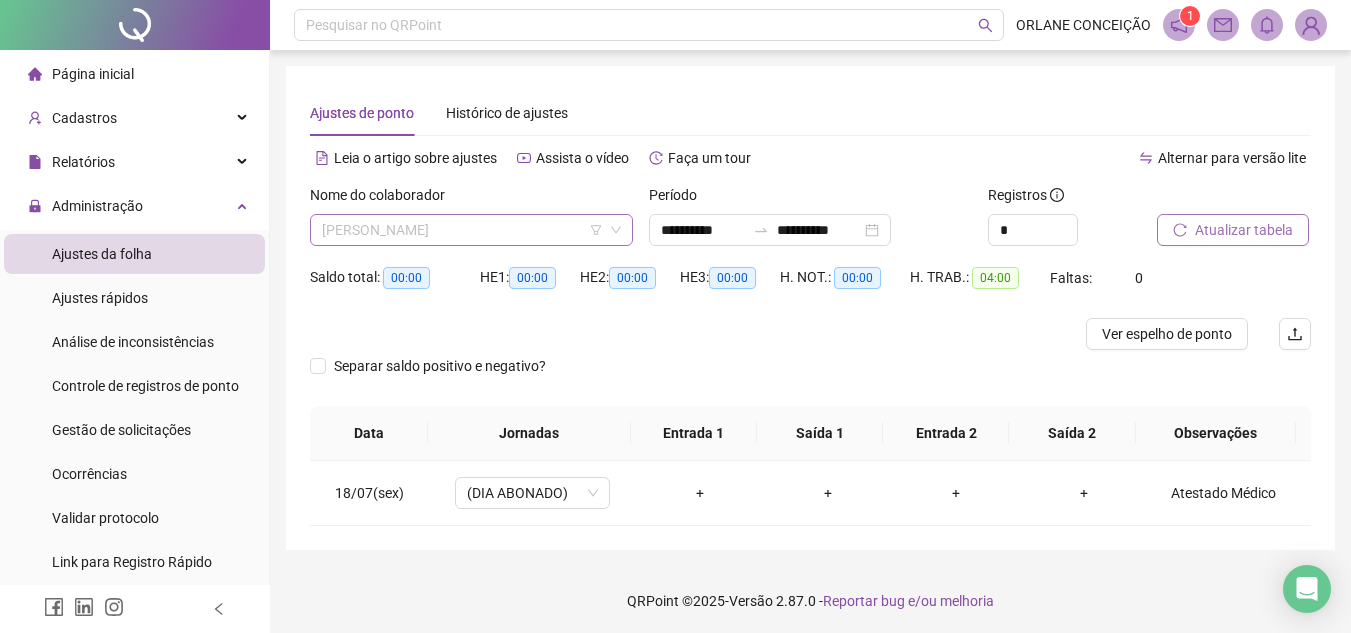 click on "[PERSON_NAME]" at bounding box center (471, 230) 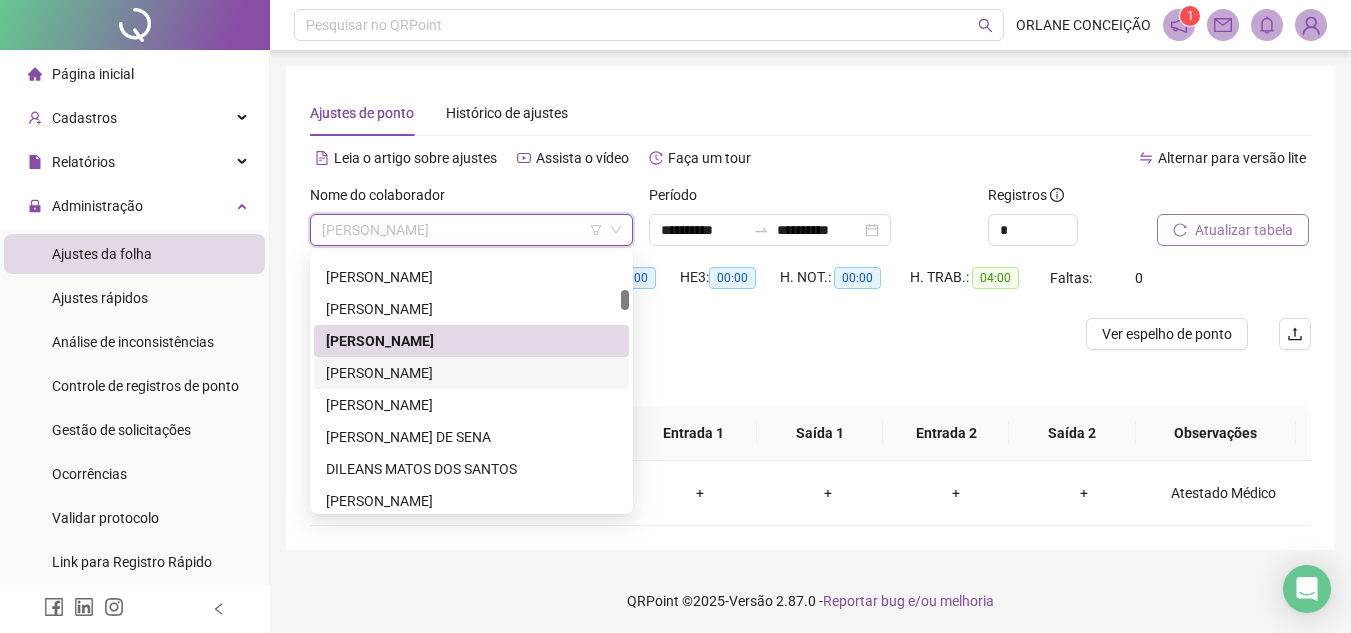 click on "[PERSON_NAME]" at bounding box center [471, 373] 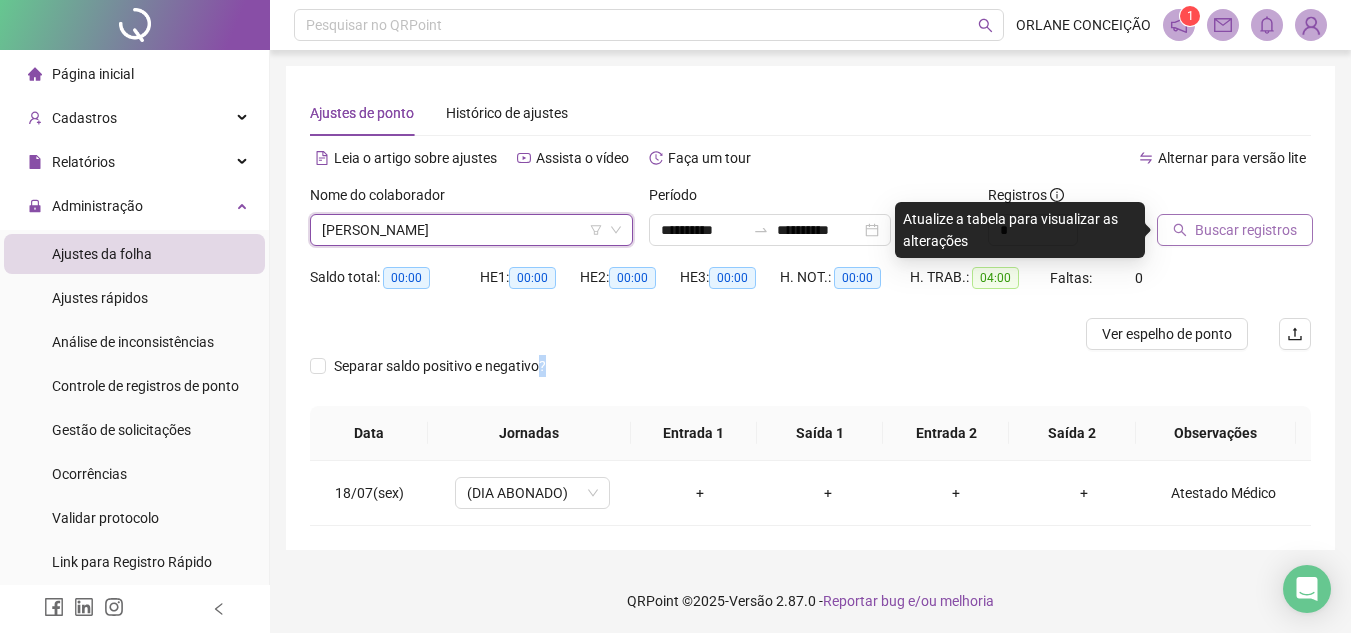 click on "Separar saldo positivo e negativo?" at bounding box center [440, 366] 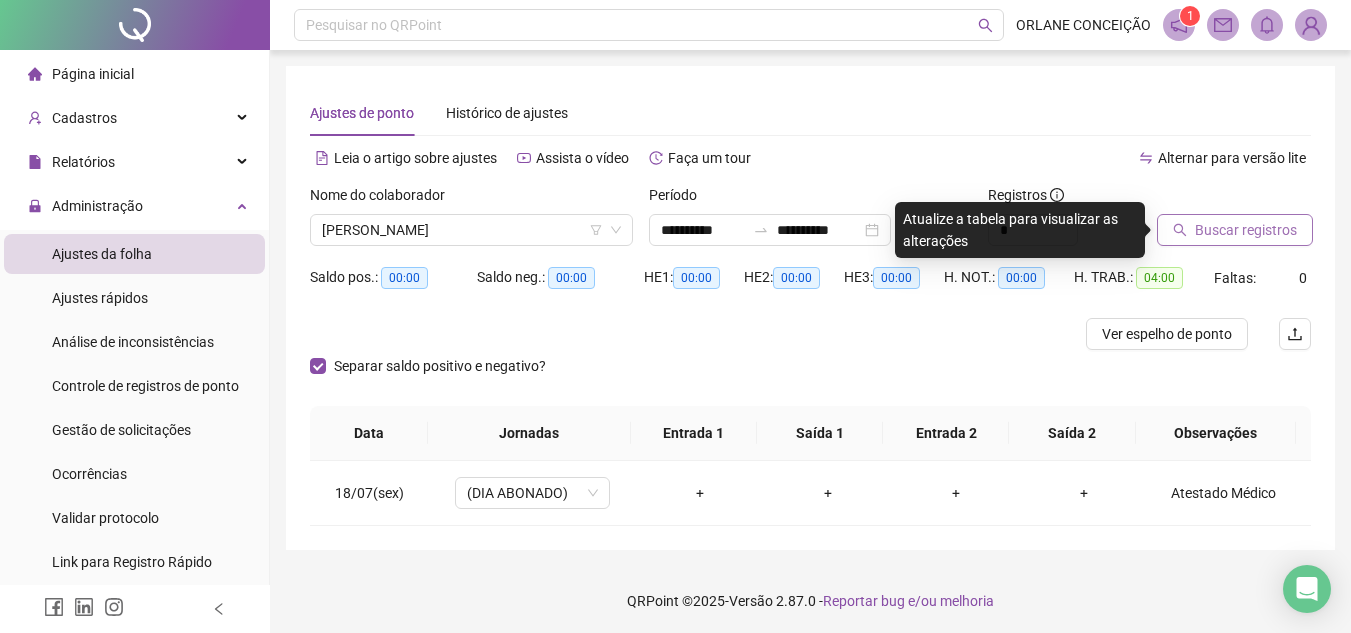 click at bounding box center [1209, 199] 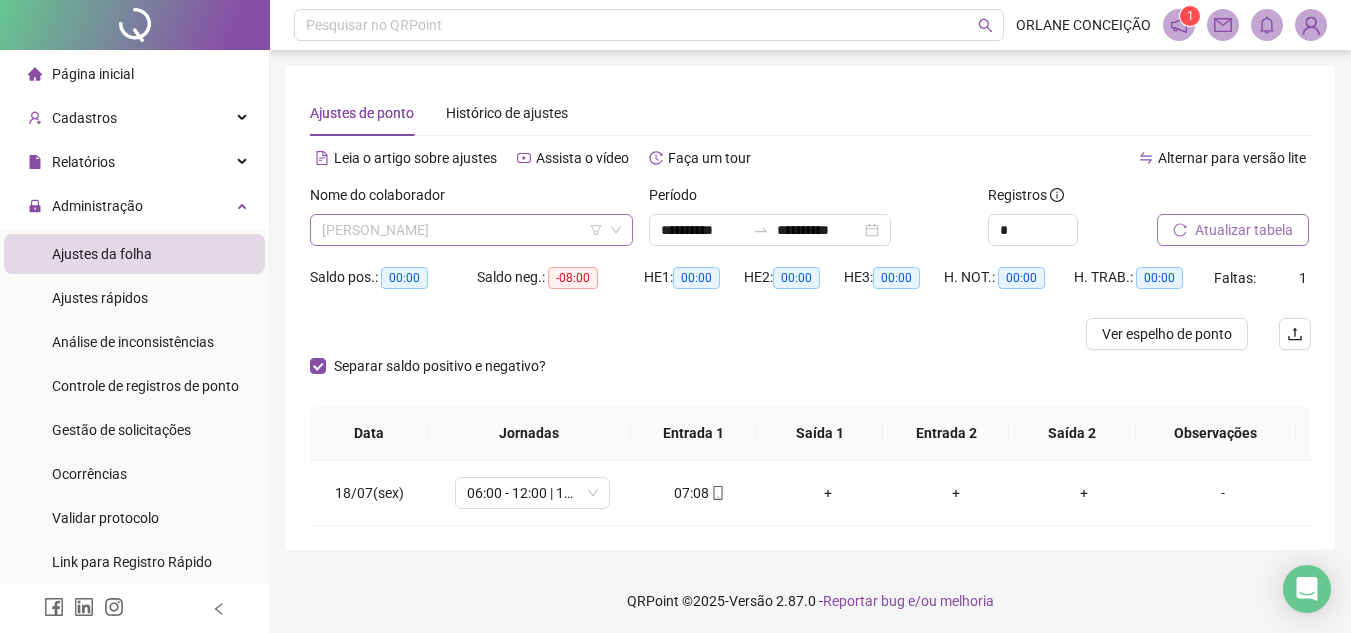 click on "[PERSON_NAME]" at bounding box center [471, 230] 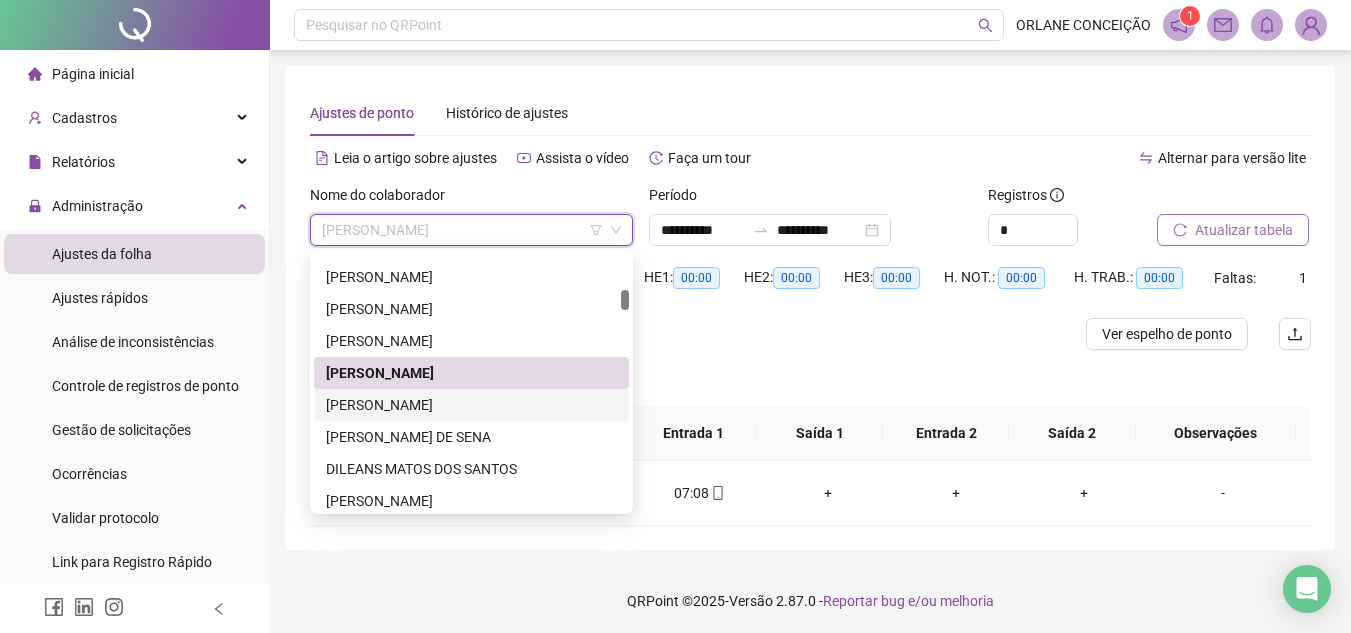 click on "[PERSON_NAME]" at bounding box center (471, 405) 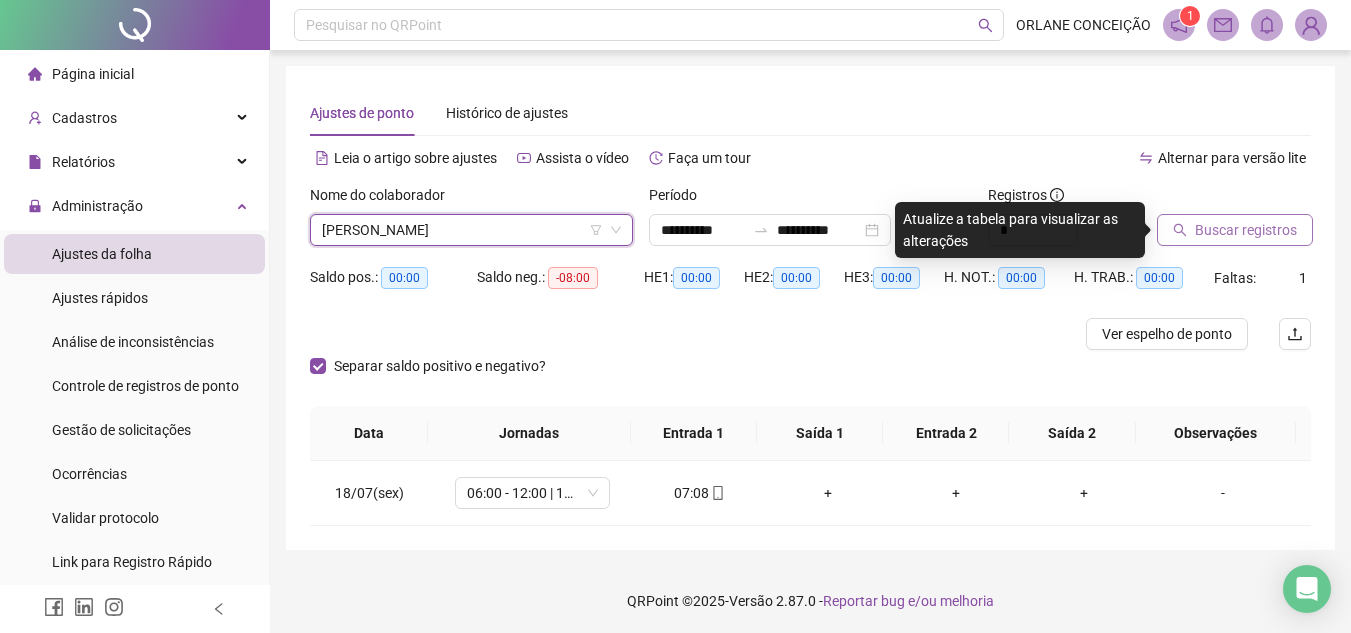 click on "Buscar registros" at bounding box center (1246, 230) 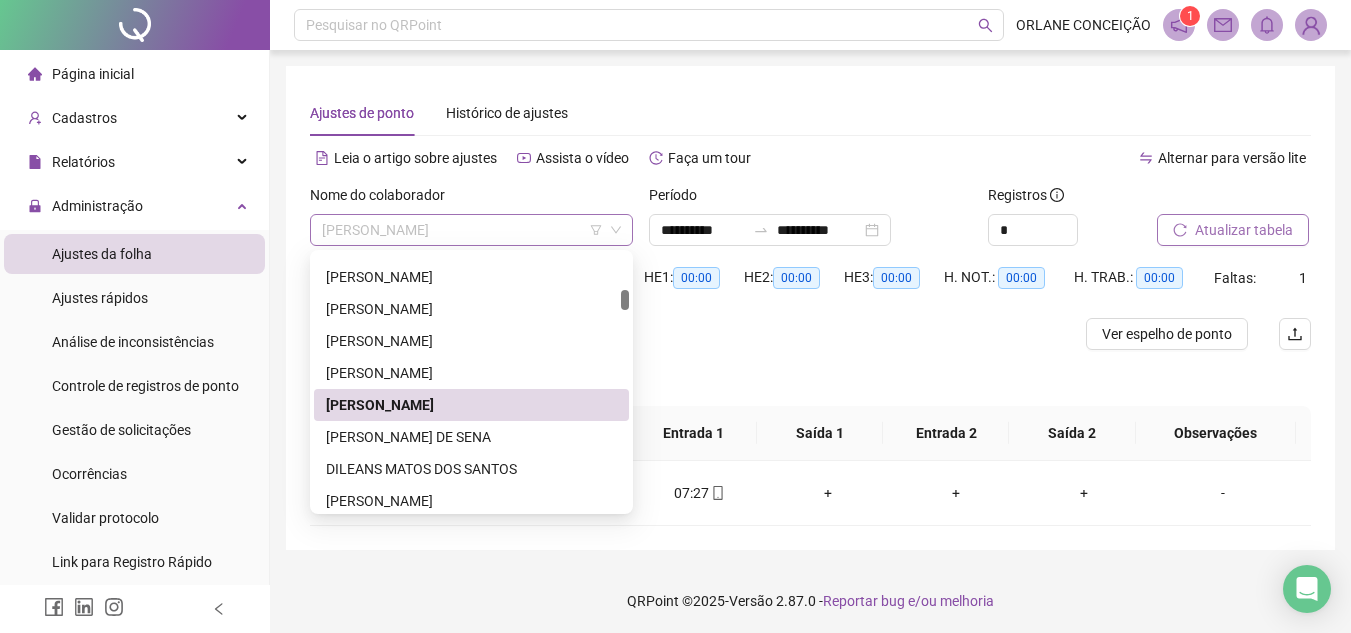 click on "[PERSON_NAME]" at bounding box center (471, 230) 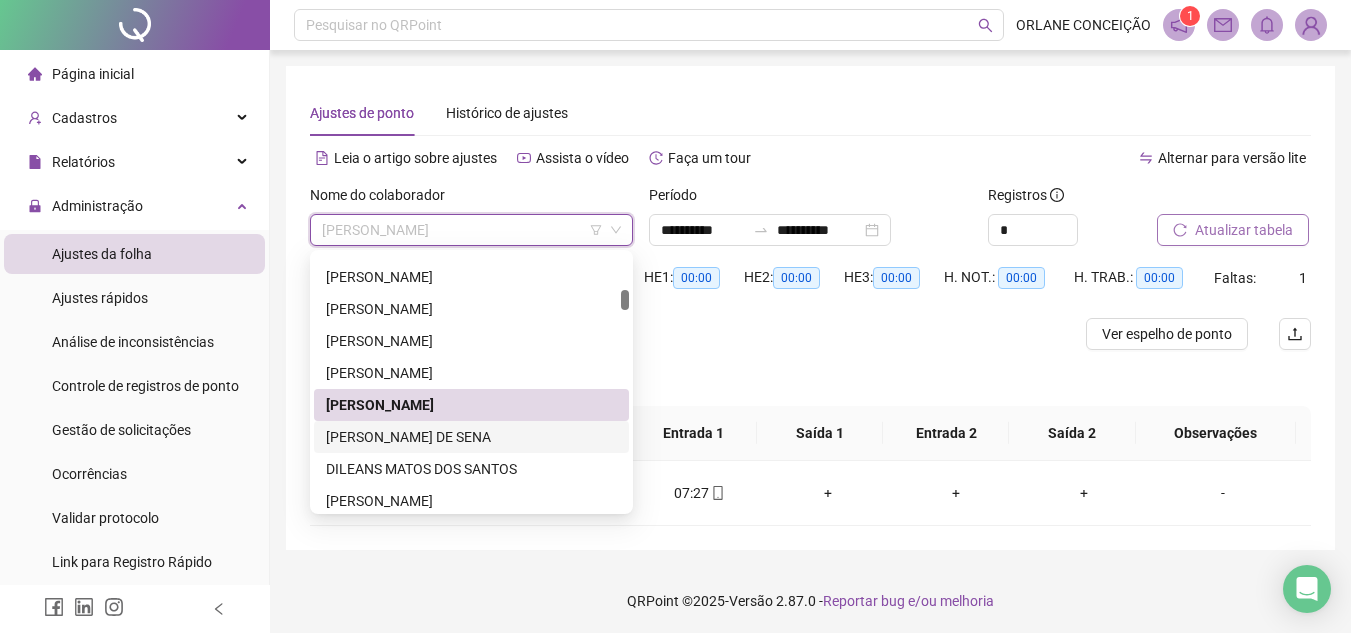 click on "[PERSON_NAME] DE SENA" at bounding box center [471, 437] 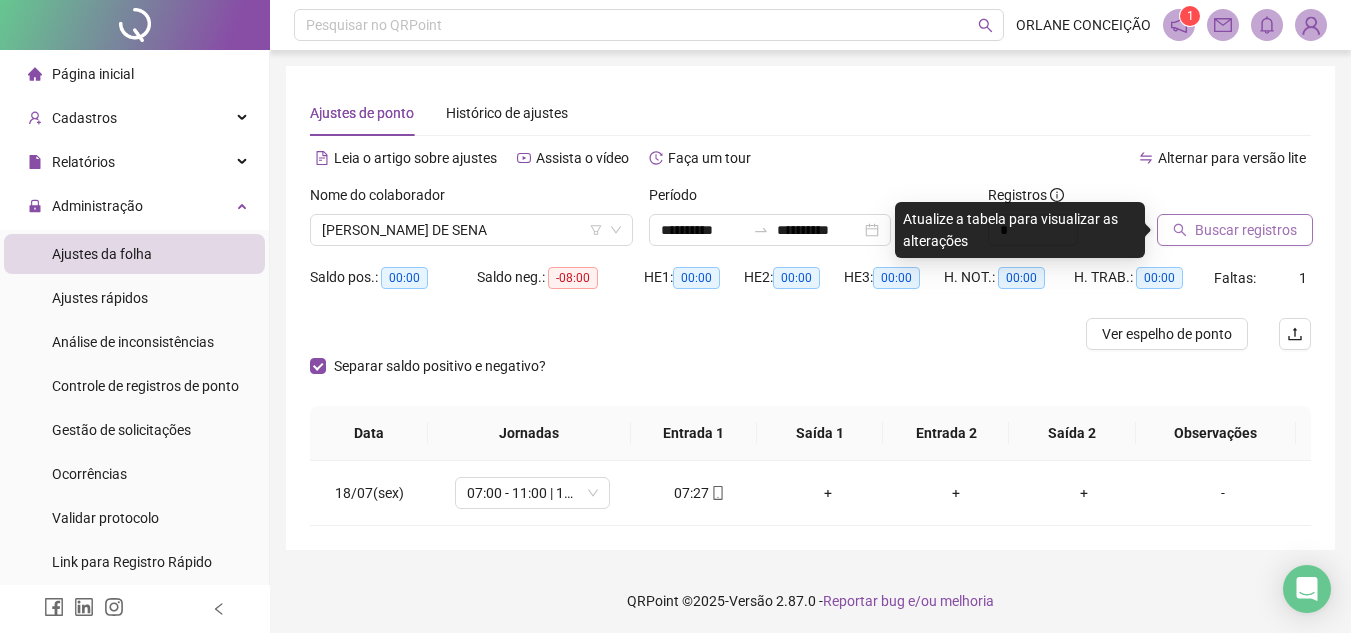 click on "Buscar registros" at bounding box center [1246, 230] 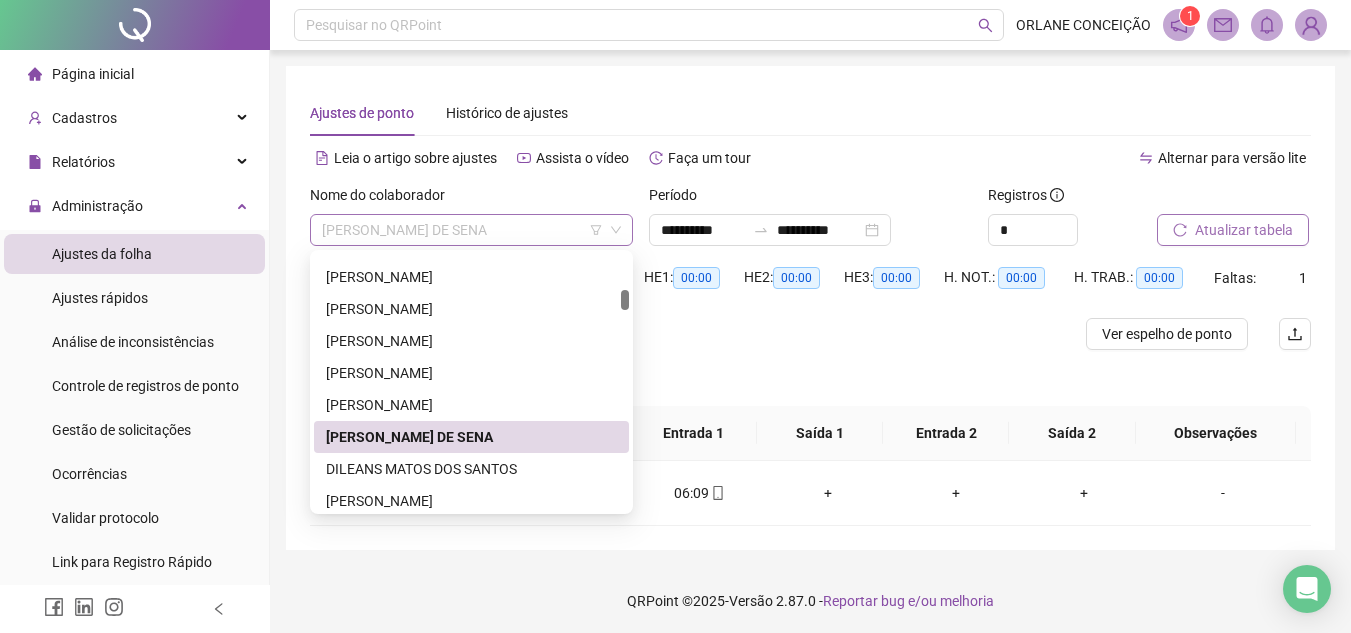 click on "[PERSON_NAME] DE SENA" at bounding box center (471, 230) 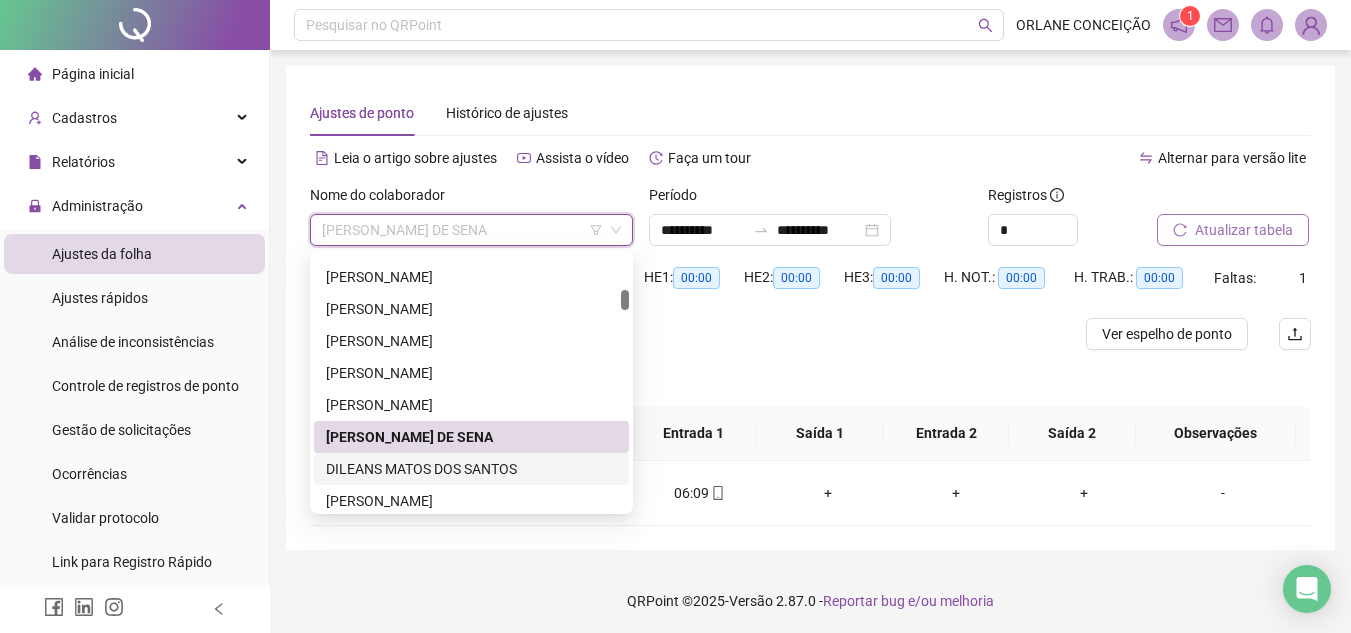 click on "DILEANS MATOS DOS SANTOS" at bounding box center (471, 469) 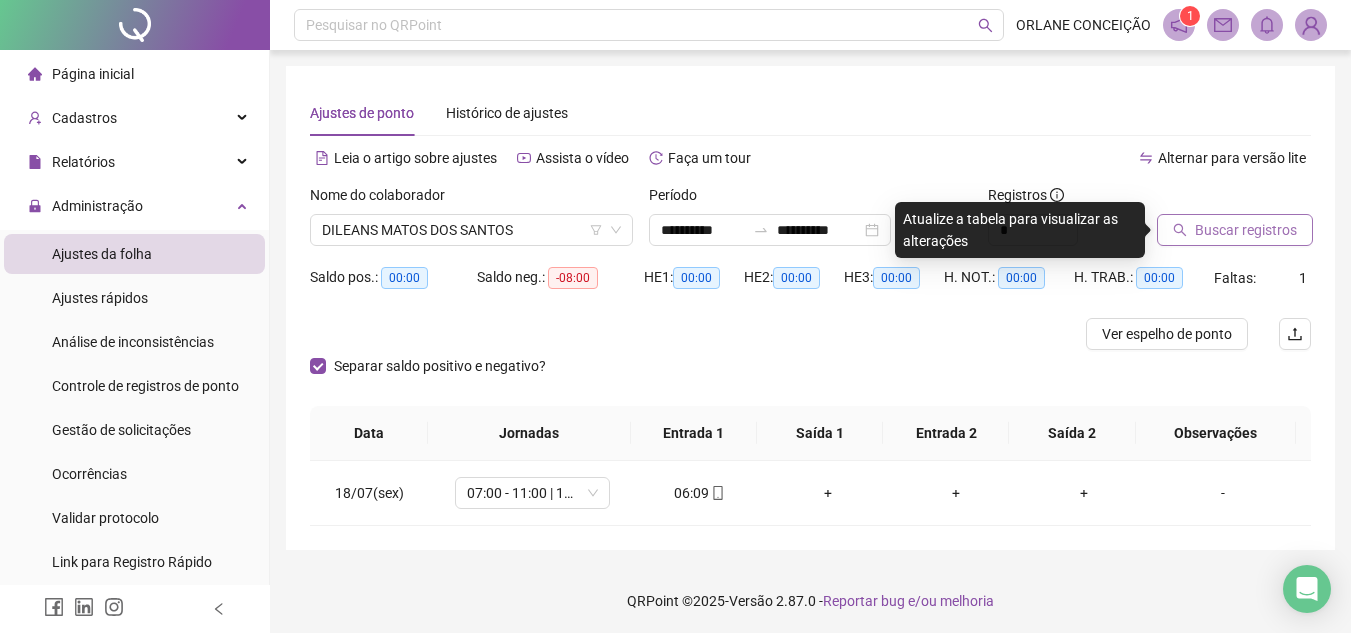 click on "Buscar registros" at bounding box center (1235, 230) 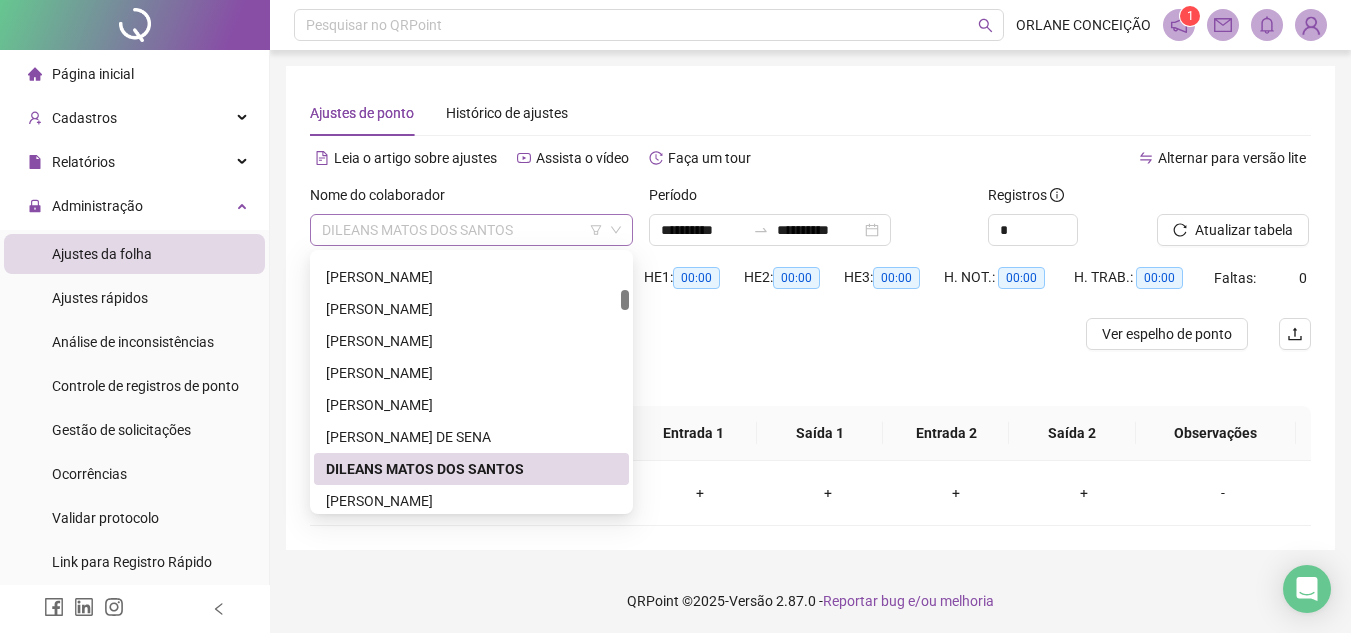 click on "DILEANS MATOS DOS SANTOS" at bounding box center [471, 230] 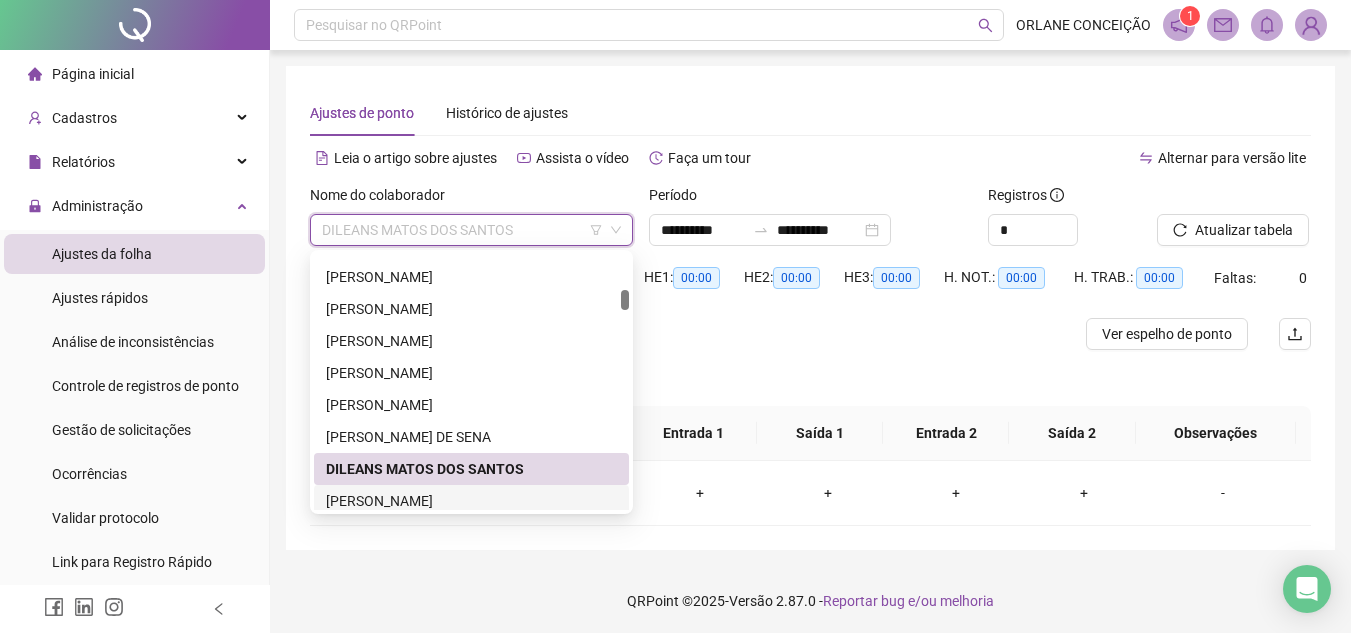 click on "[PERSON_NAME]" at bounding box center [471, 501] 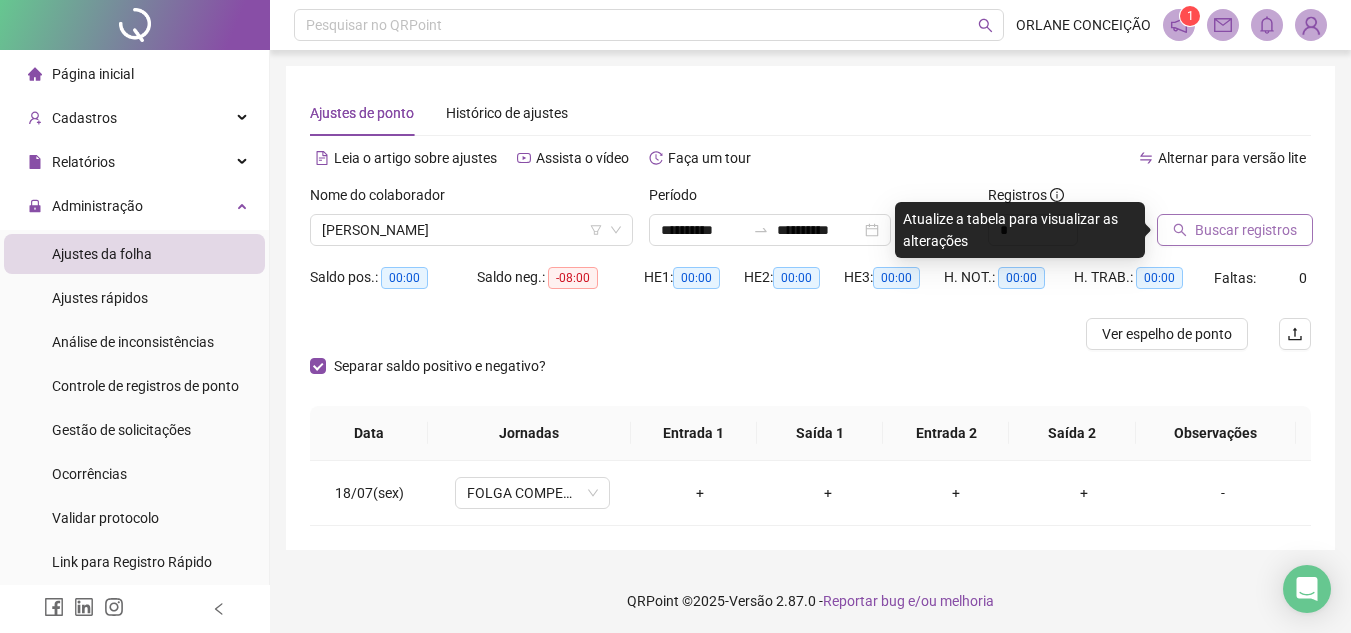 click on "Buscar registros" at bounding box center (1246, 230) 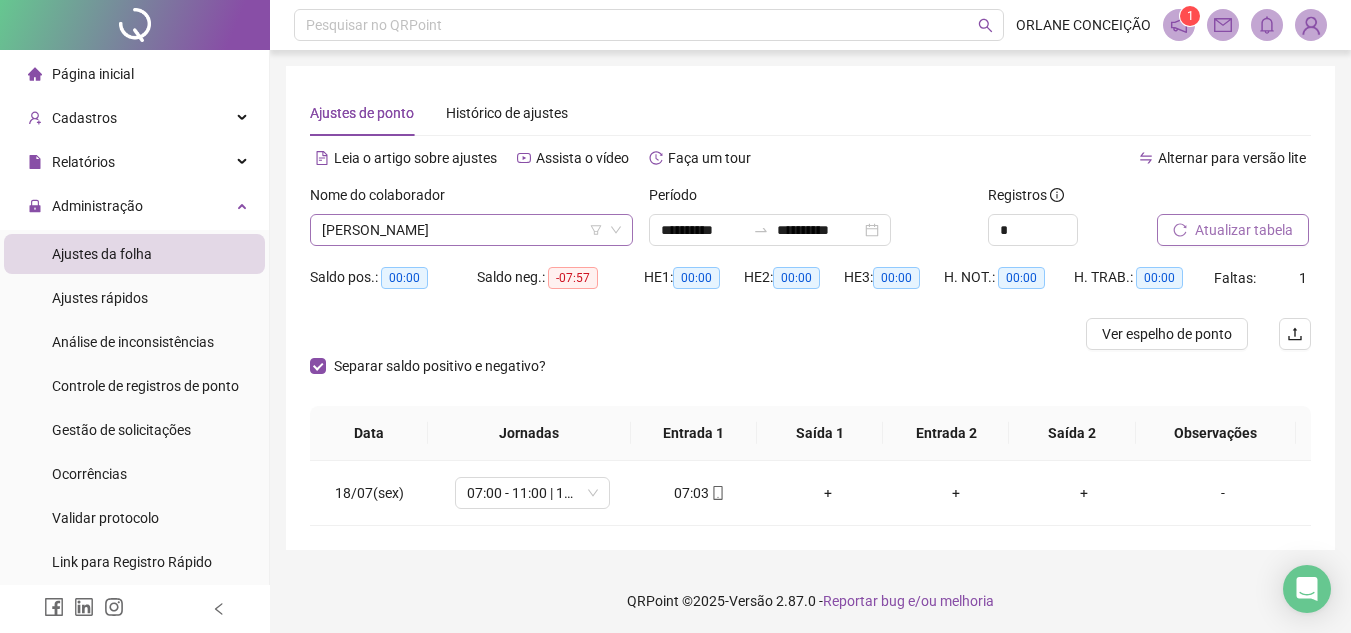 scroll, scrollTop: 608, scrollLeft: 0, axis: vertical 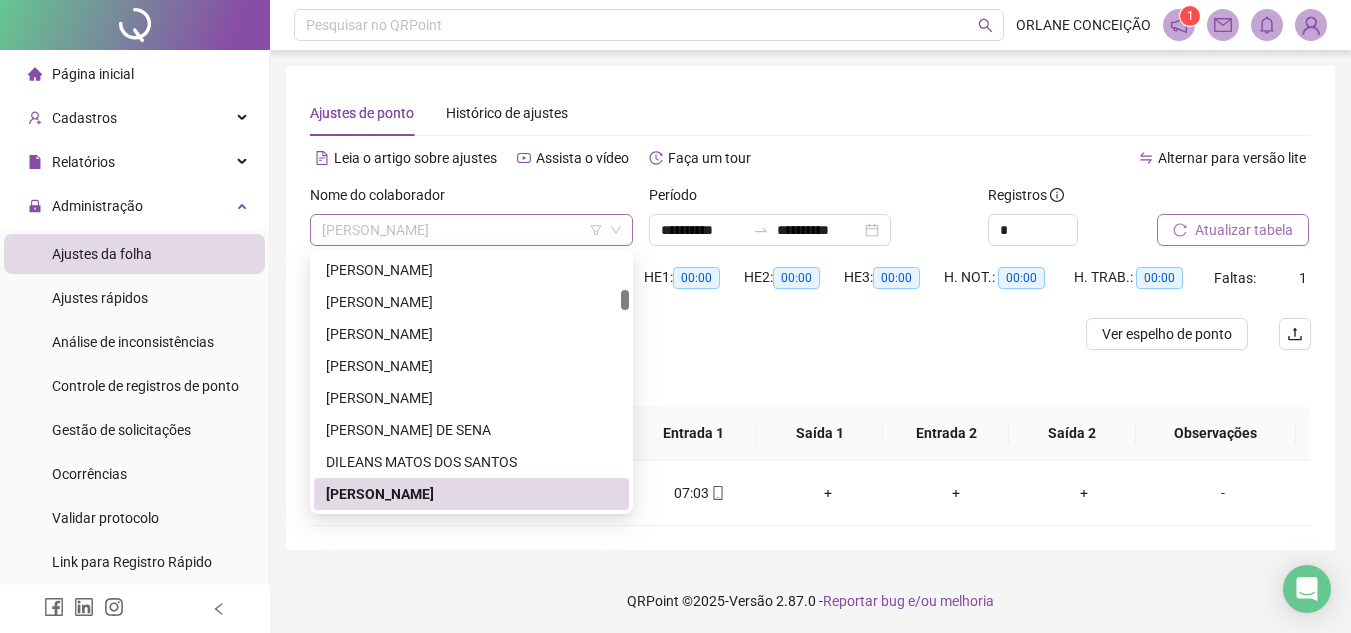 click on "[PERSON_NAME]" at bounding box center [471, 230] 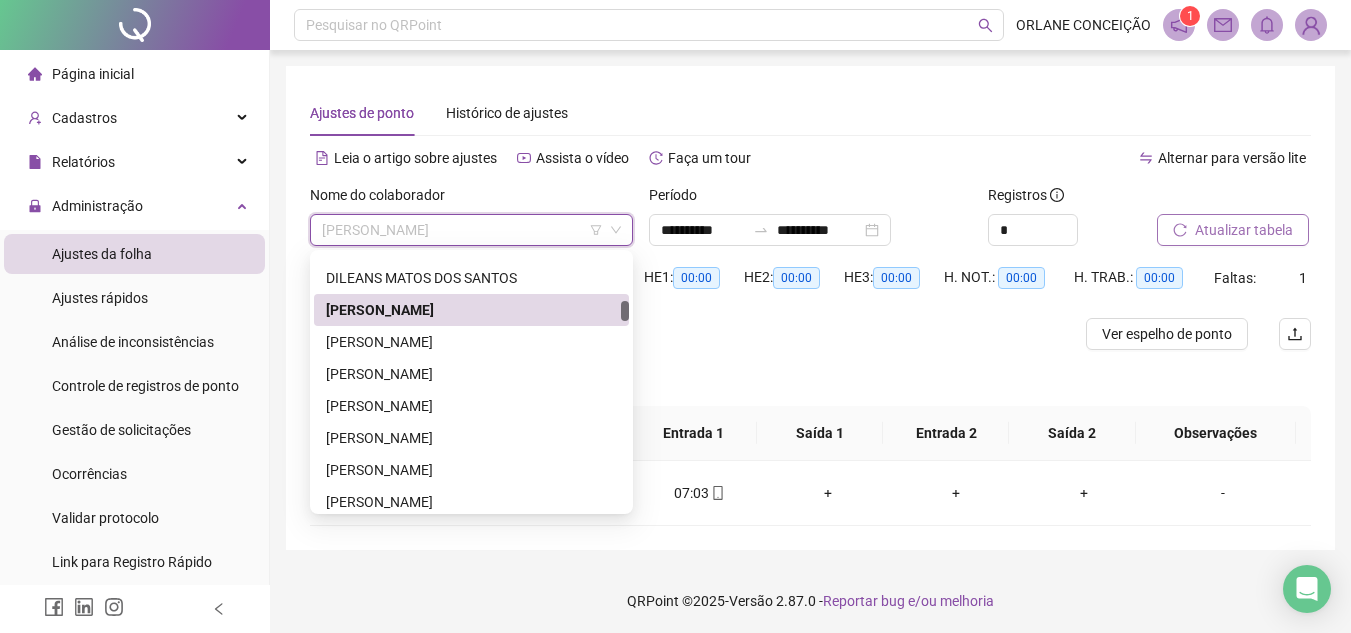 drag, startPoint x: 626, startPoint y: 302, endPoint x: 628, endPoint y: 312, distance: 10.198039 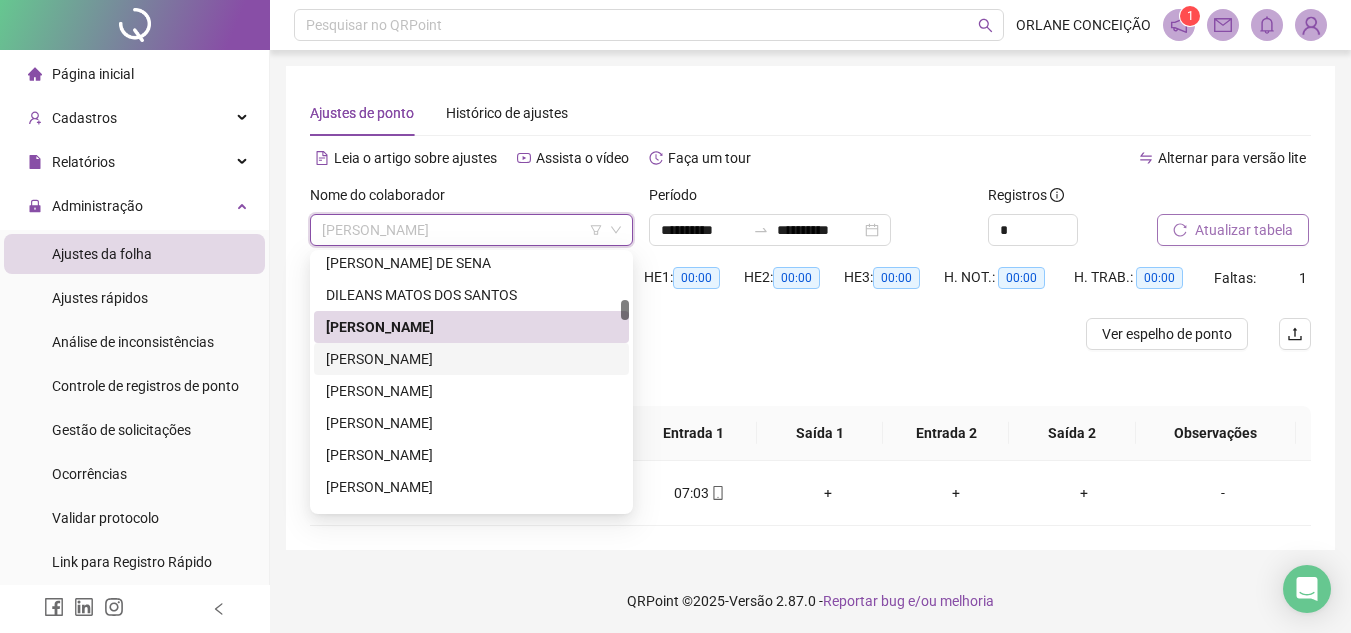 click on "[PERSON_NAME]" at bounding box center (471, 359) 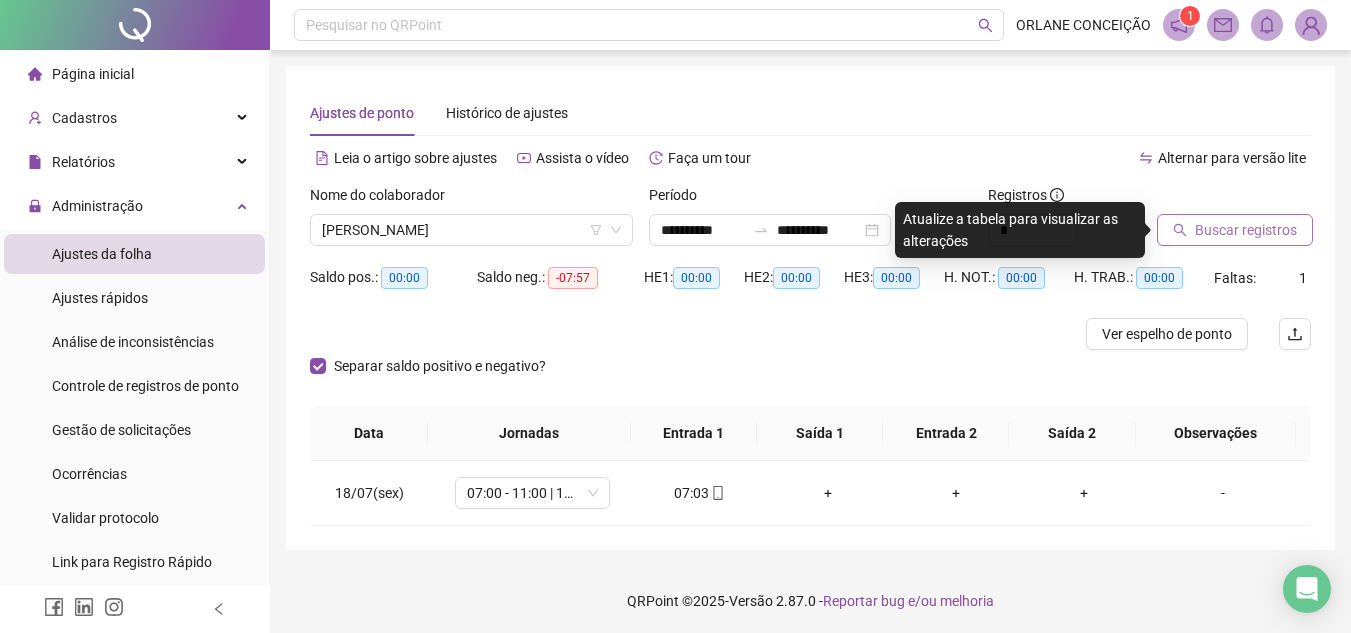 click on "Buscar registros" at bounding box center (1246, 230) 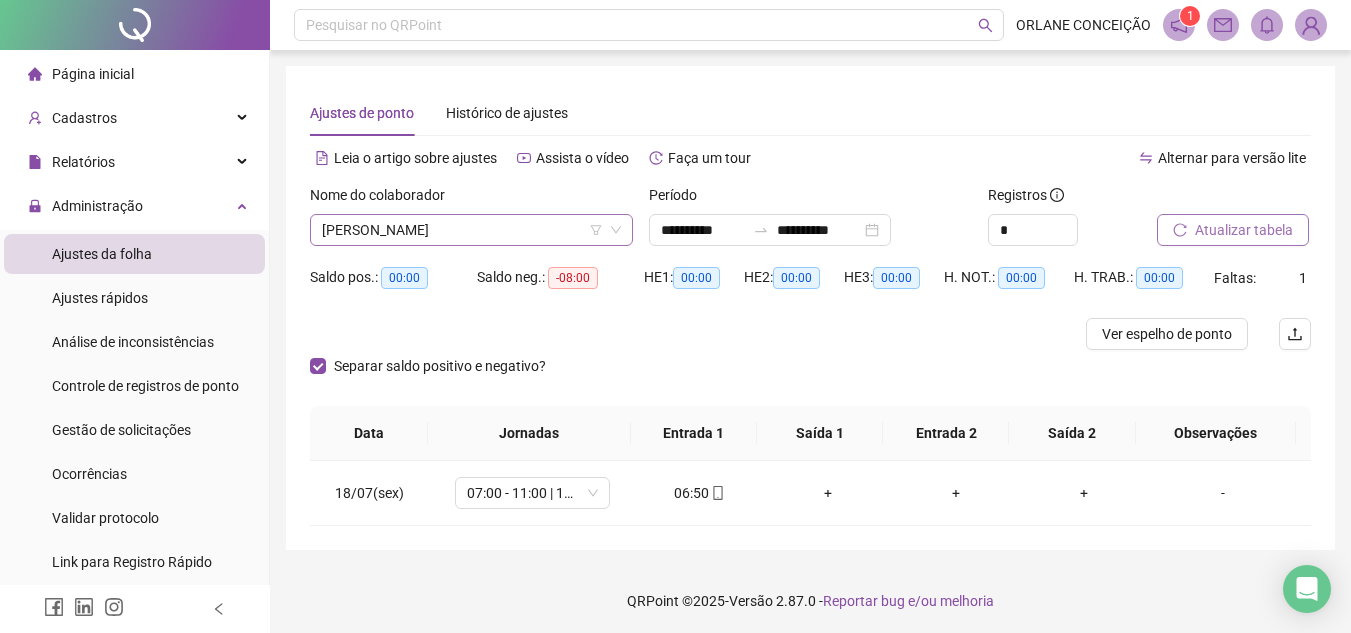 click on "[PERSON_NAME]" at bounding box center (471, 230) 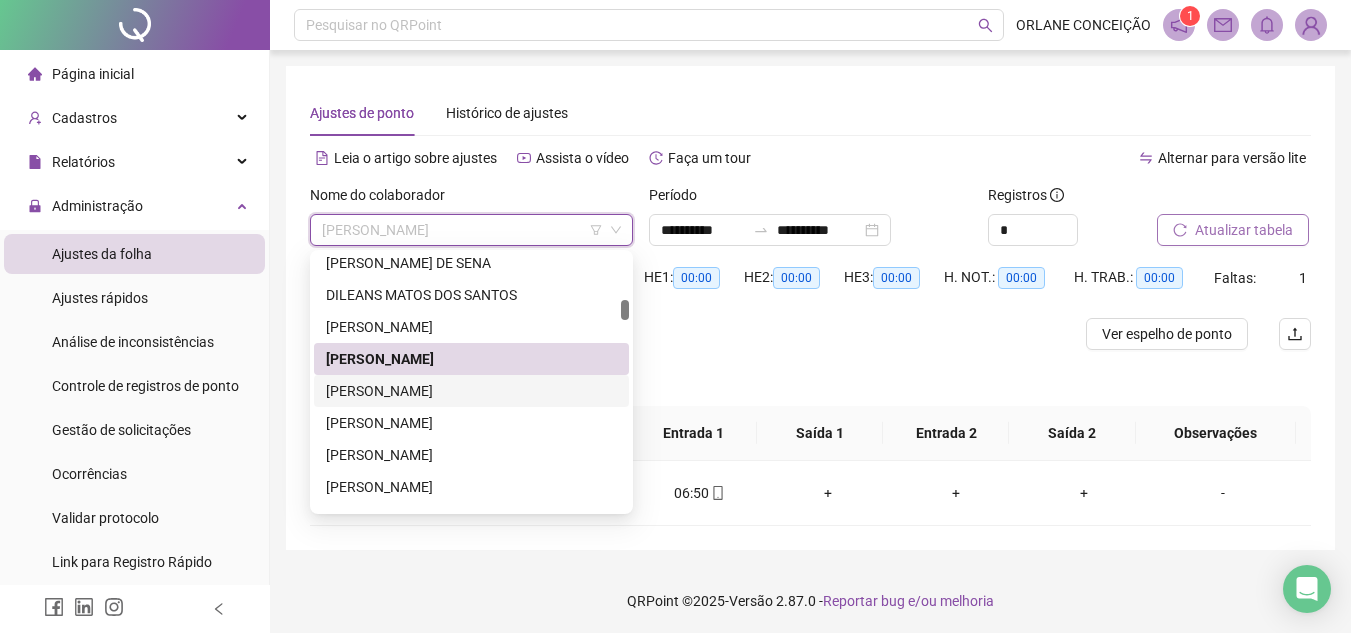 click on "[PERSON_NAME]" at bounding box center (471, 391) 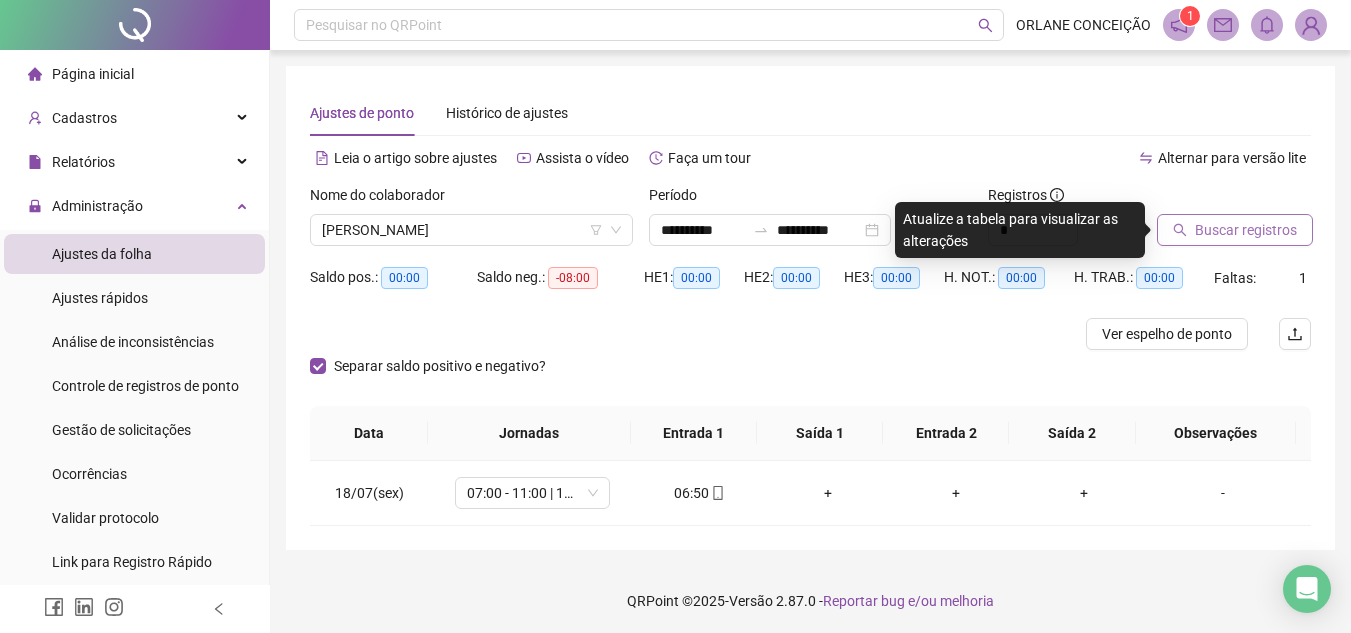 click on "Buscar registros" at bounding box center [1246, 230] 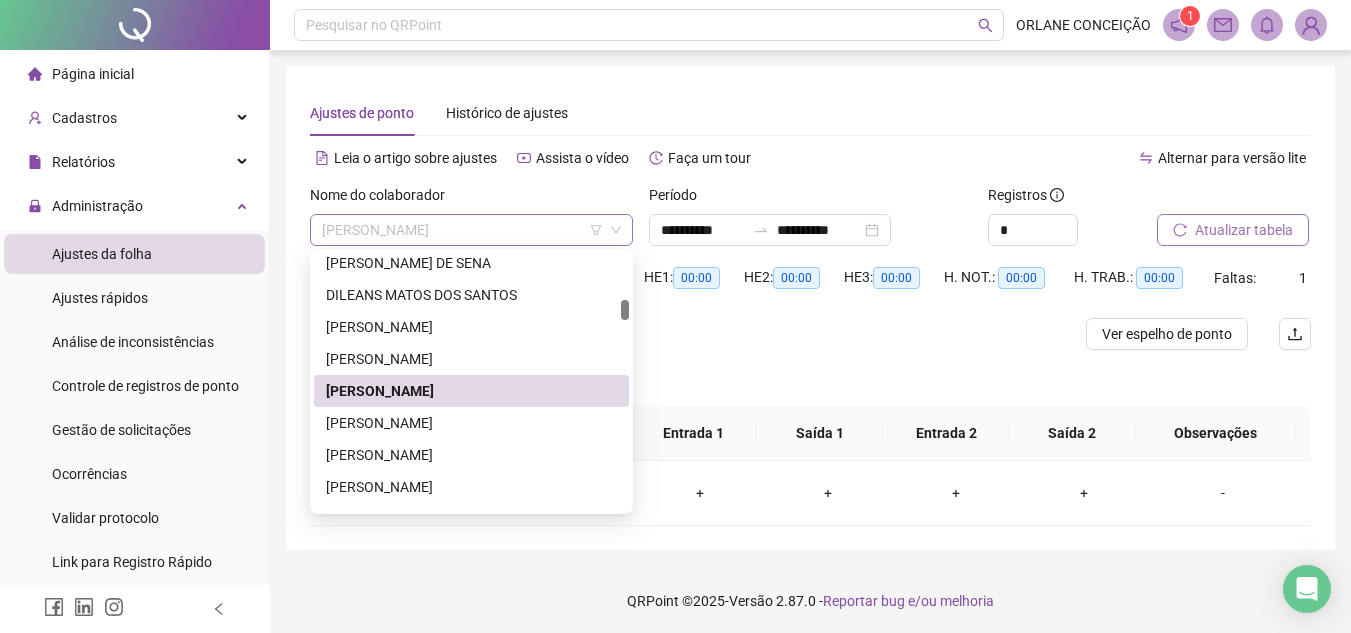 click on "[PERSON_NAME]" at bounding box center [471, 230] 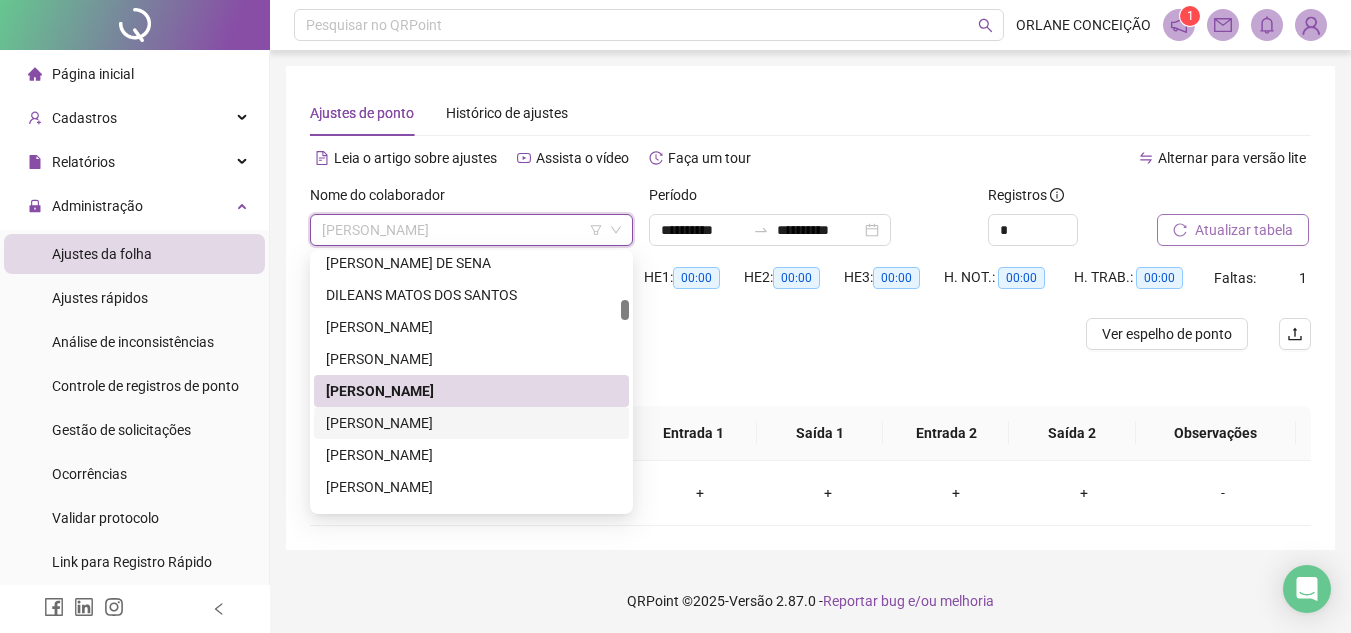 click on "[PERSON_NAME]" at bounding box center (471, 423) 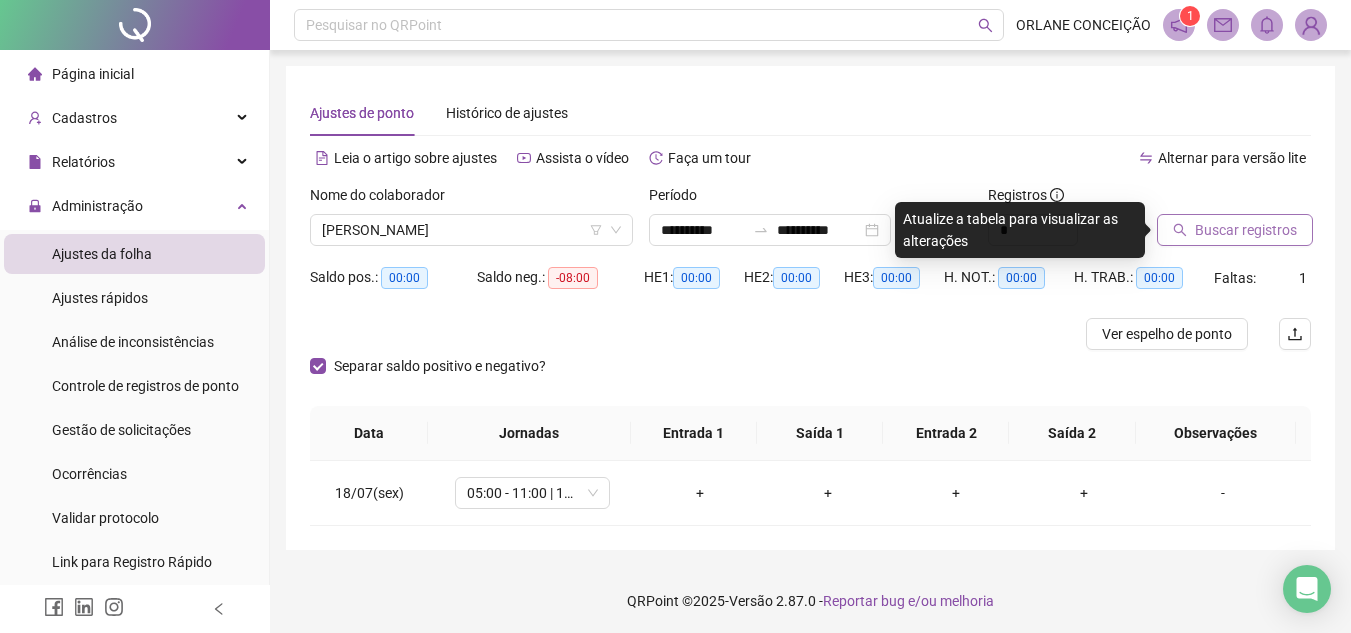 click on "Buscar registros" at bounding box center (1246, 230) 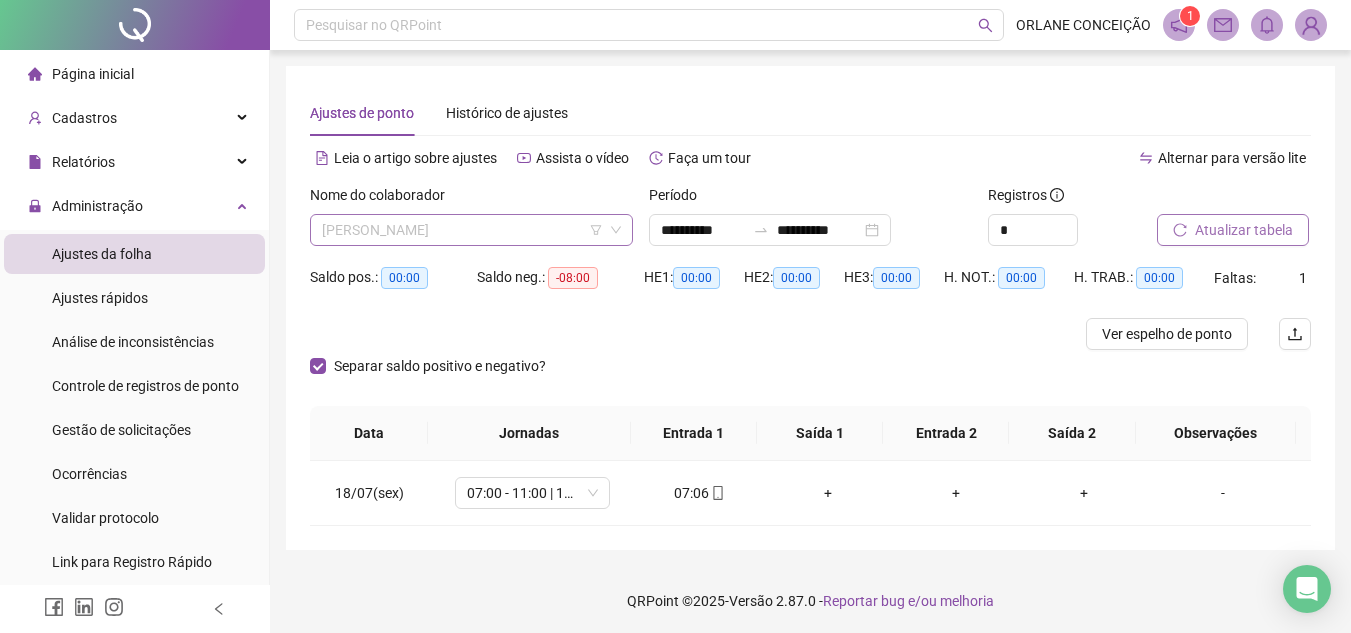 click on "[PERSON_NAME]" at bounding box center [471, 230] 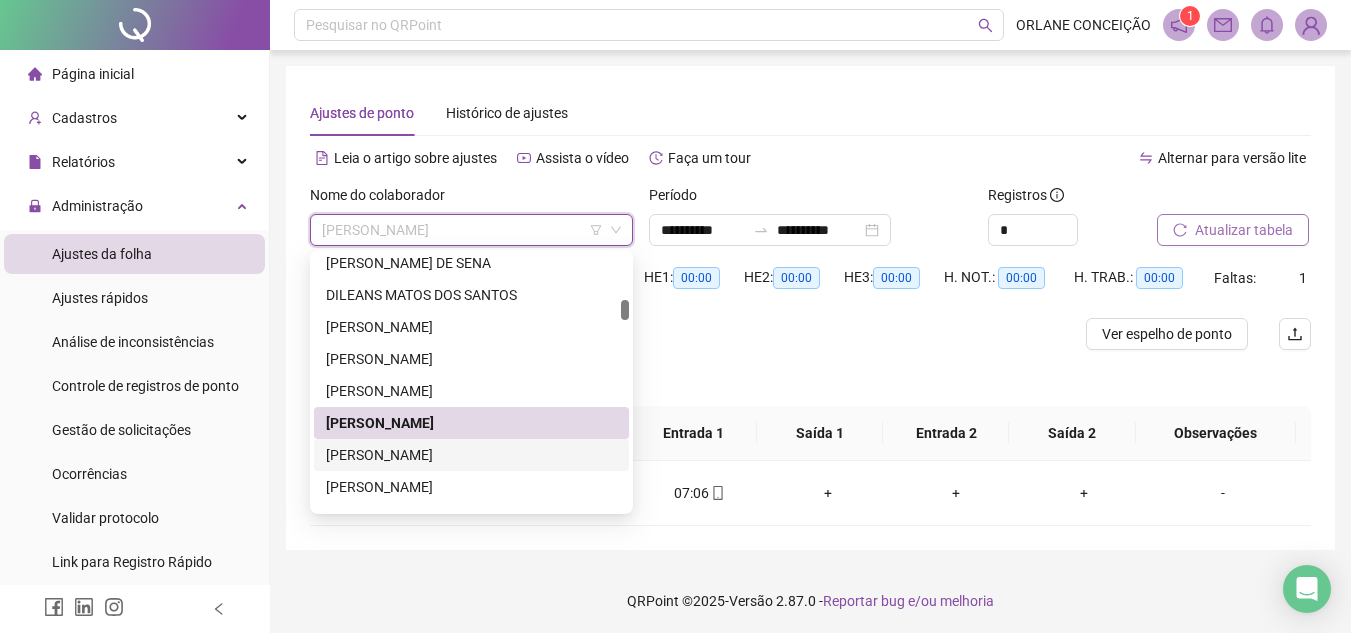 click on "[PERSON_NAME]" at bounding box center (471, 455) 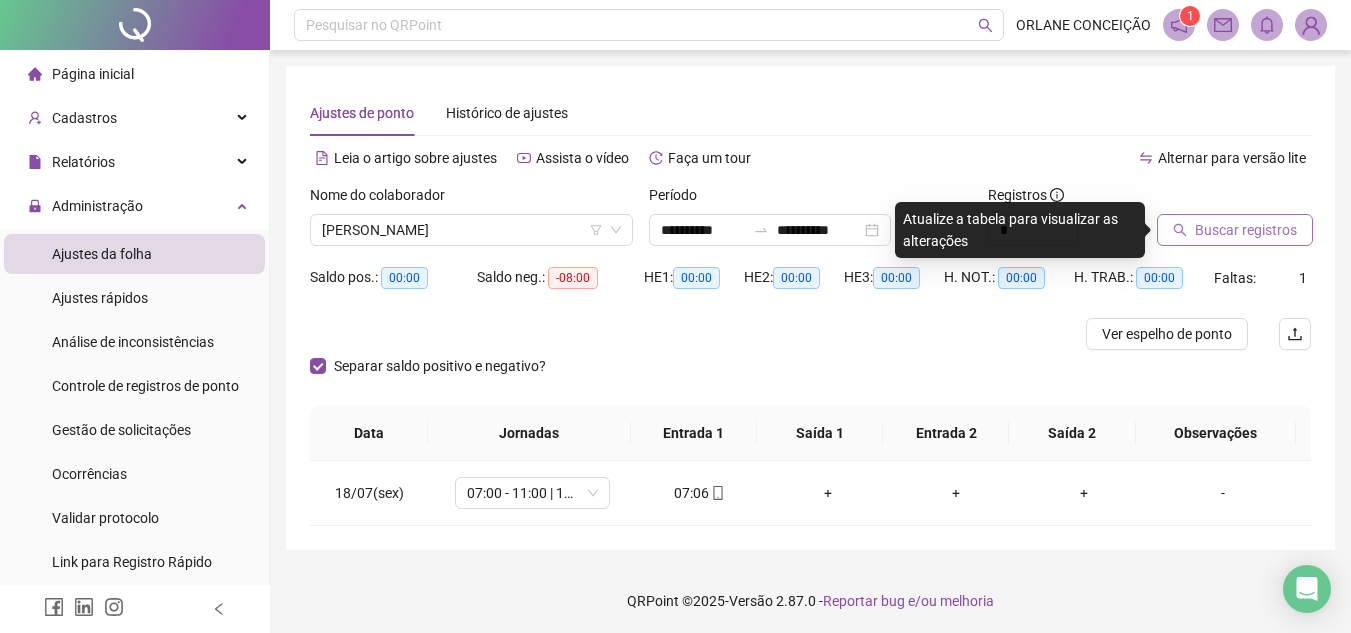 click on "Buscar registros" at bounding box center (1246, 230) 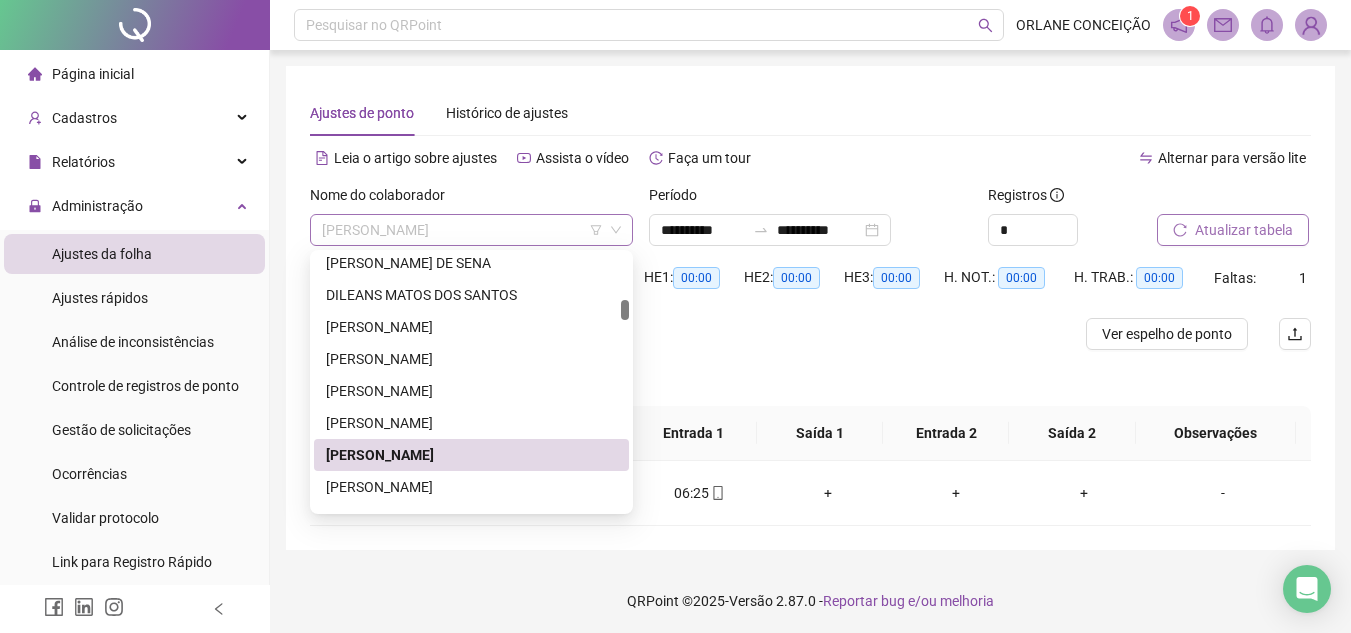 click on "[PERSON_NAME]" at bounding box center [471, 230] 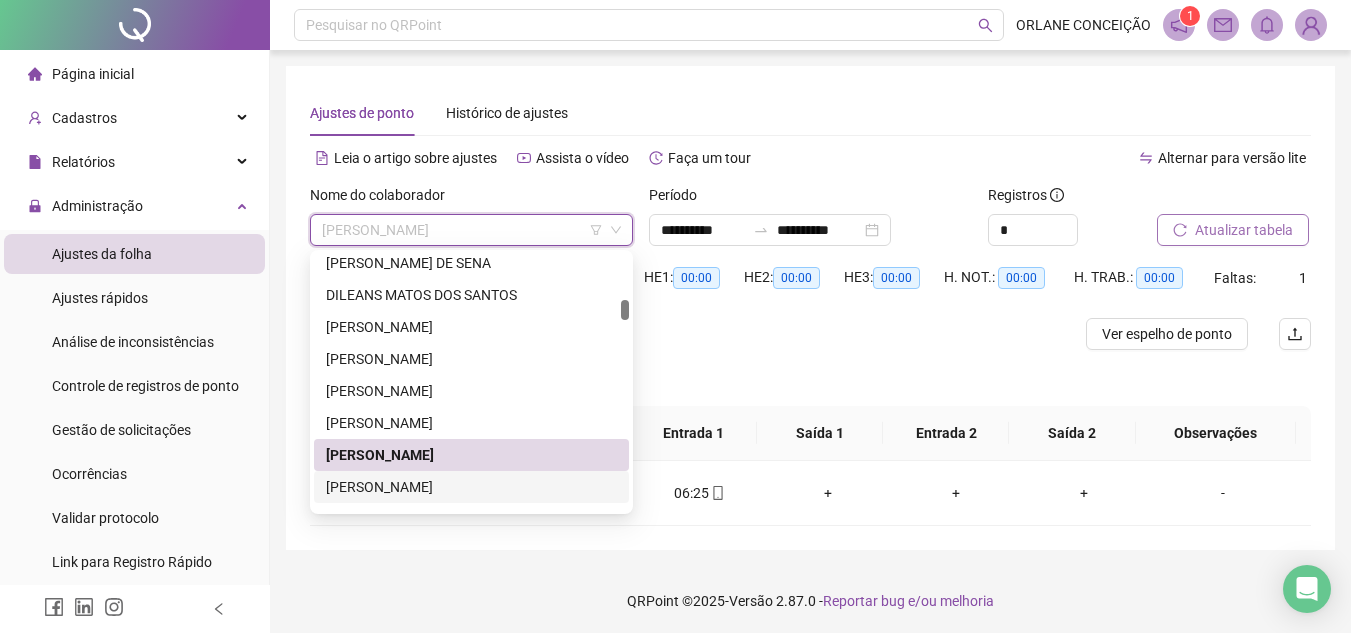 click on "[PERSON_NAME]" at bounding box center (471, 487) 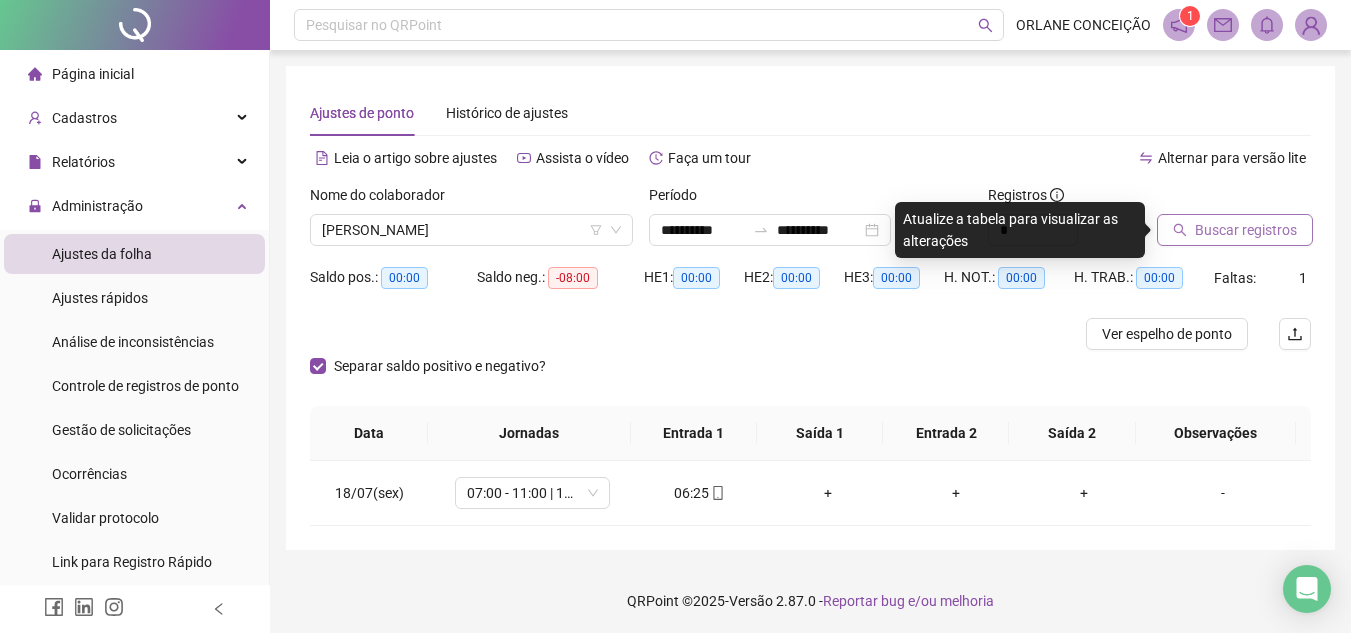 click on "Buscar registros" at bounding box center (1234, 223) 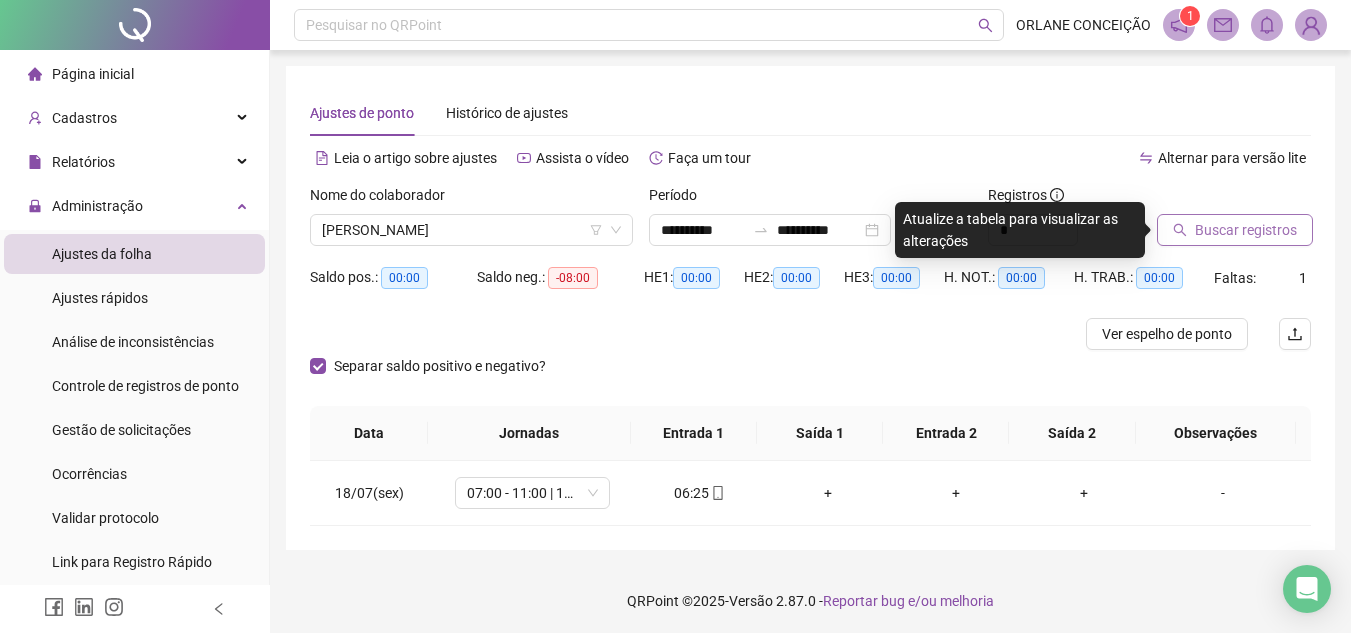 click on "Buscar registros" at bounding box center (1246, 230) 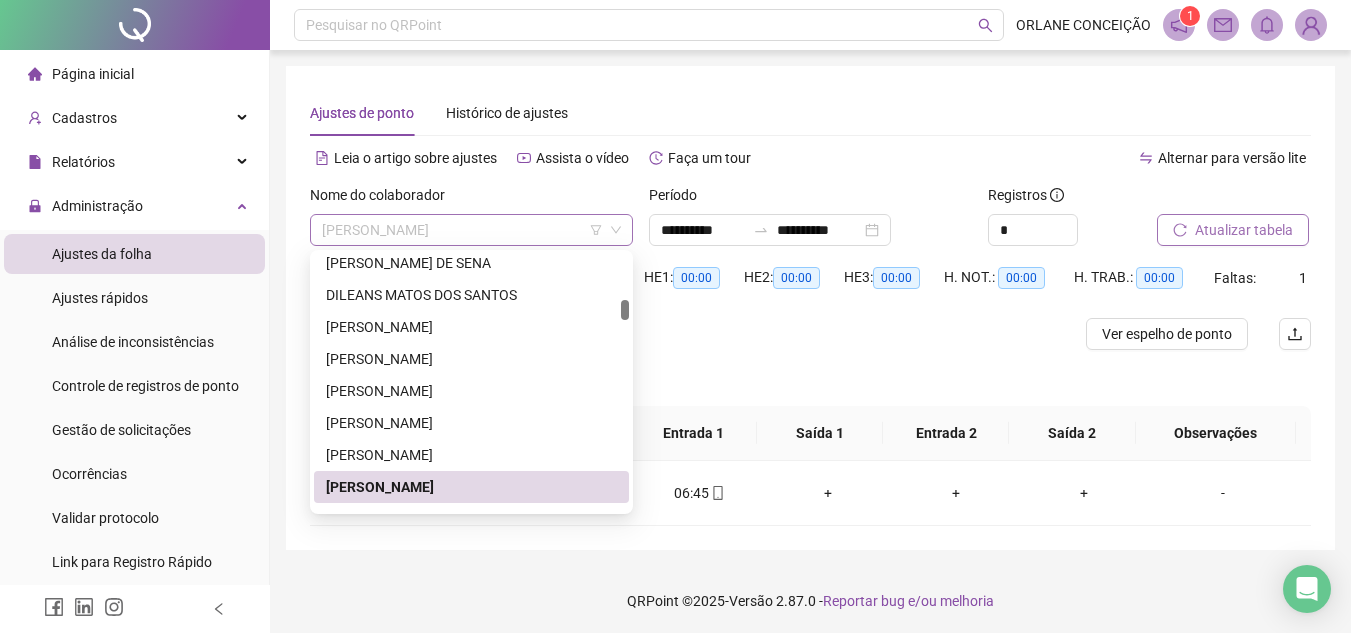 click on "[PERSON_NAME]" at bounding box center [471, 230] 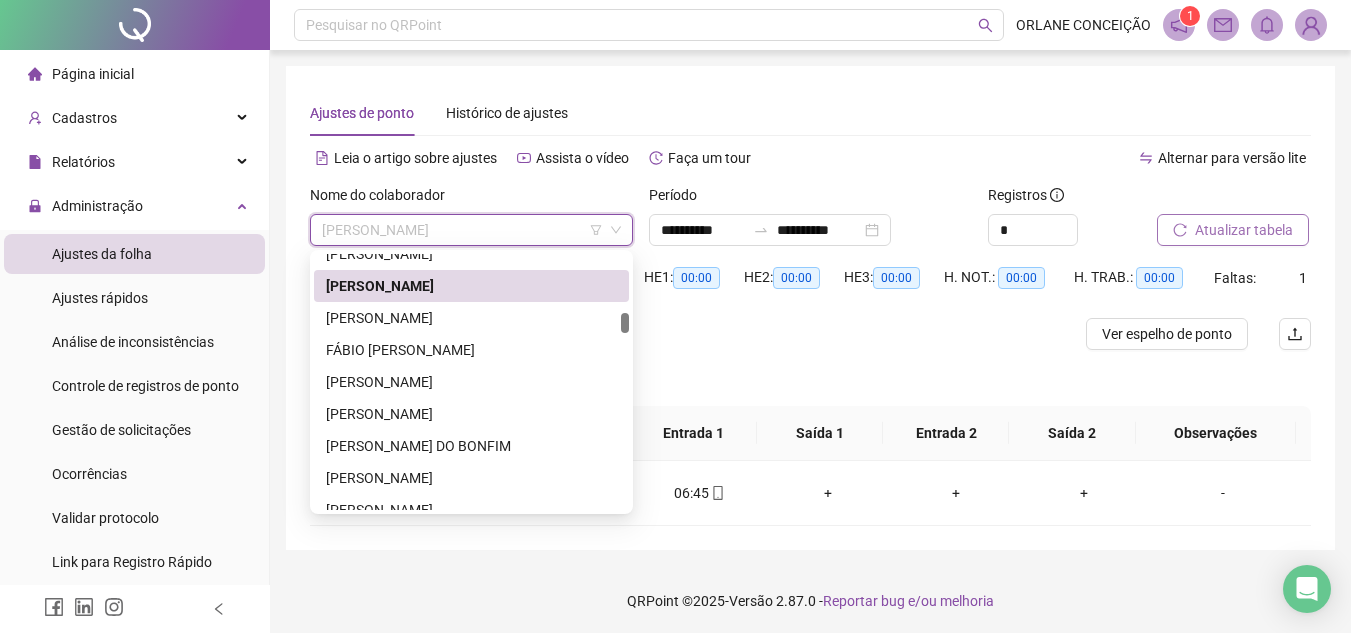 scroll, scrollTop: 992, scrollLeft: 0, axis: vertical 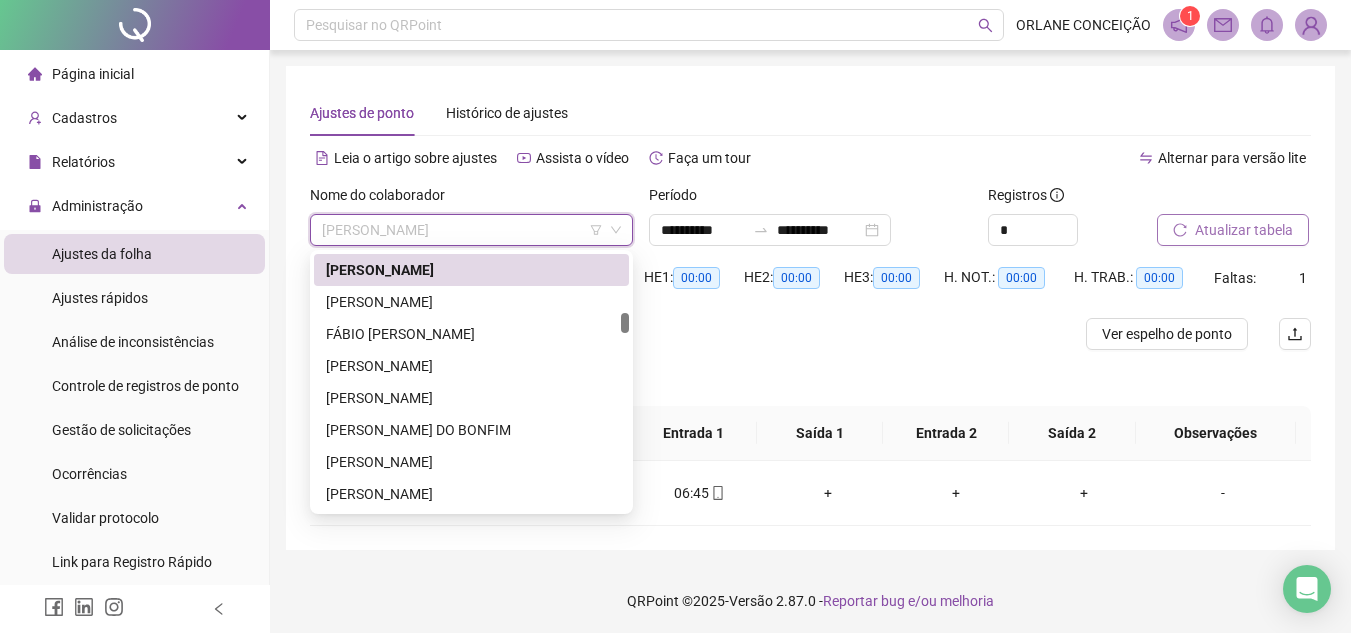 drag, startPoint x: 628, startPoint y: 310, endPoint x: 629, endPoint y: 323, distance: 13.038404 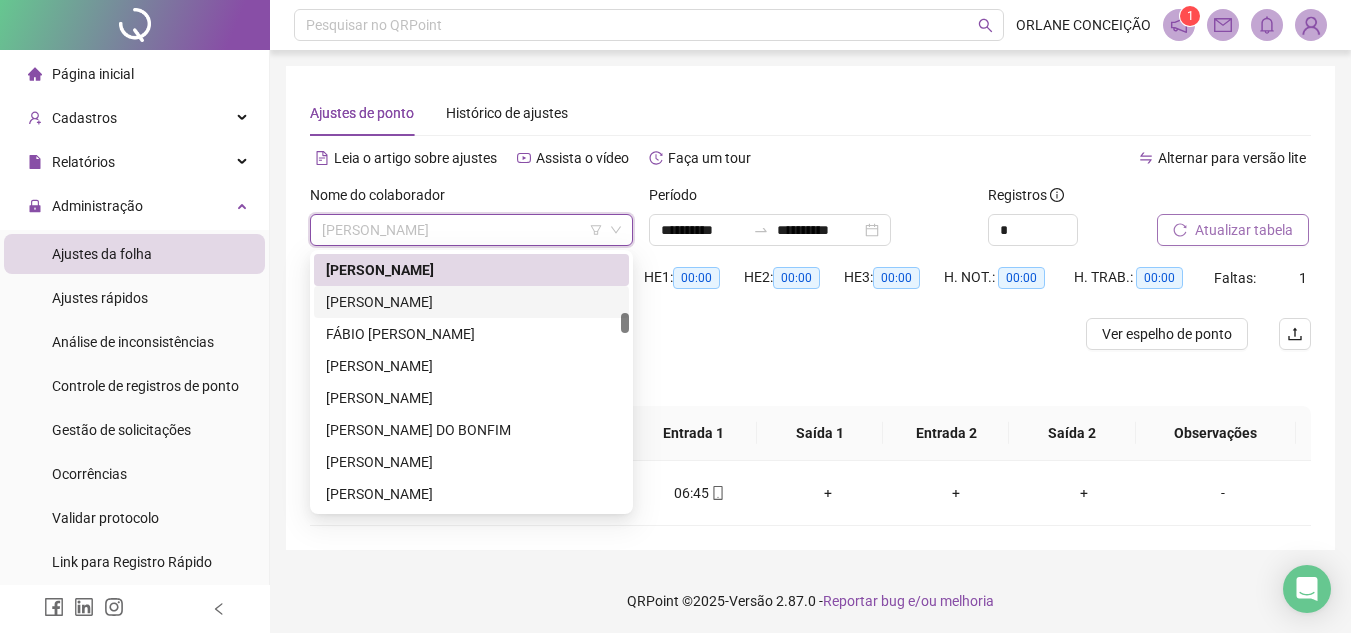 click on "[PERSON_NAME]" at bounding box center [471, 302] 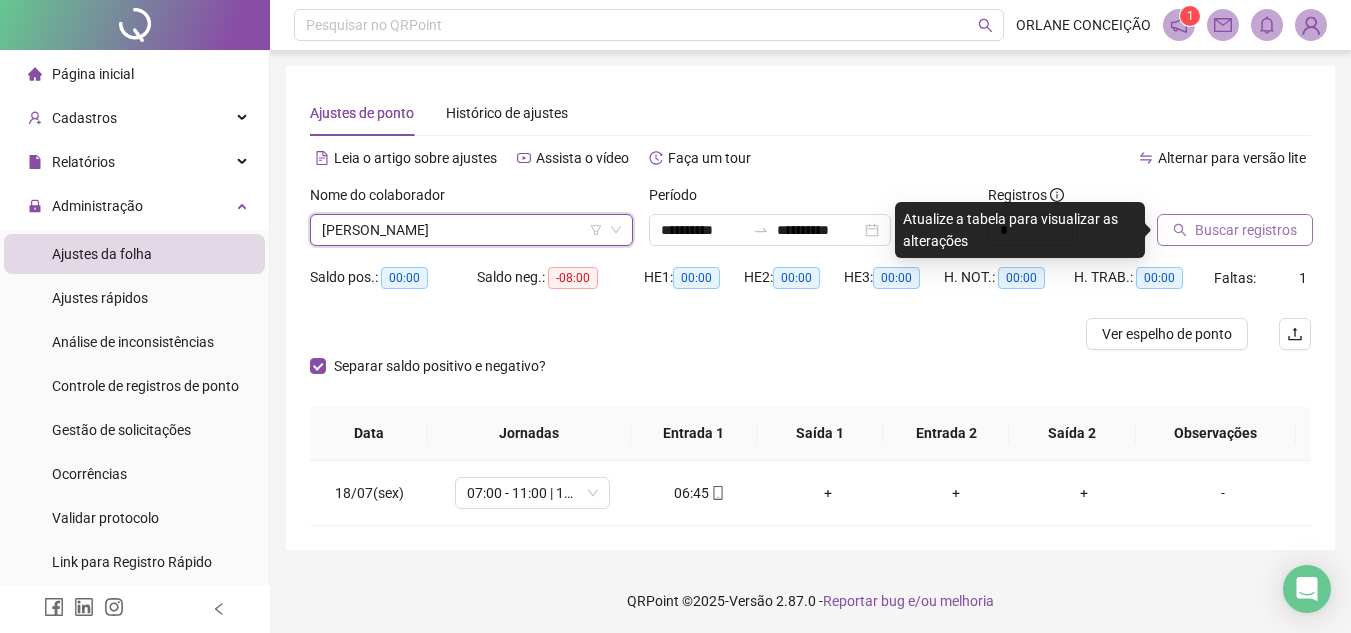 click on "Buscar registros" at bounding box center (1246, 230) 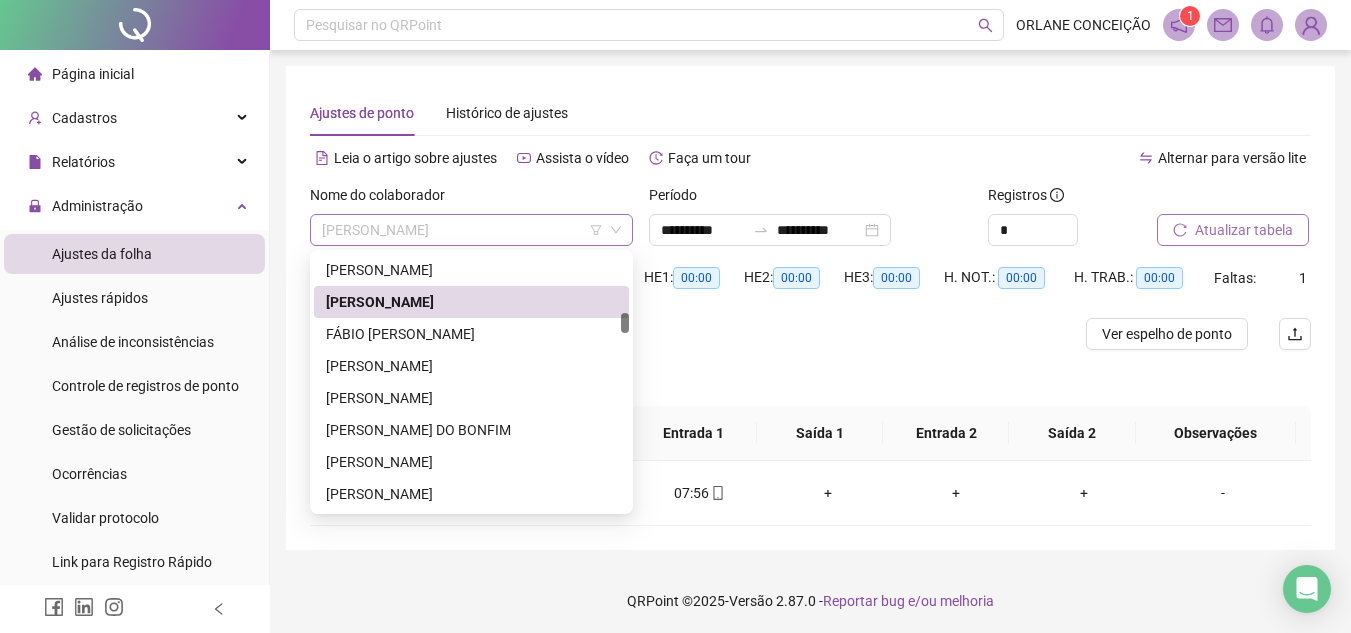 click on "[PERSON_NAME]" at bounding box center (471, 230) 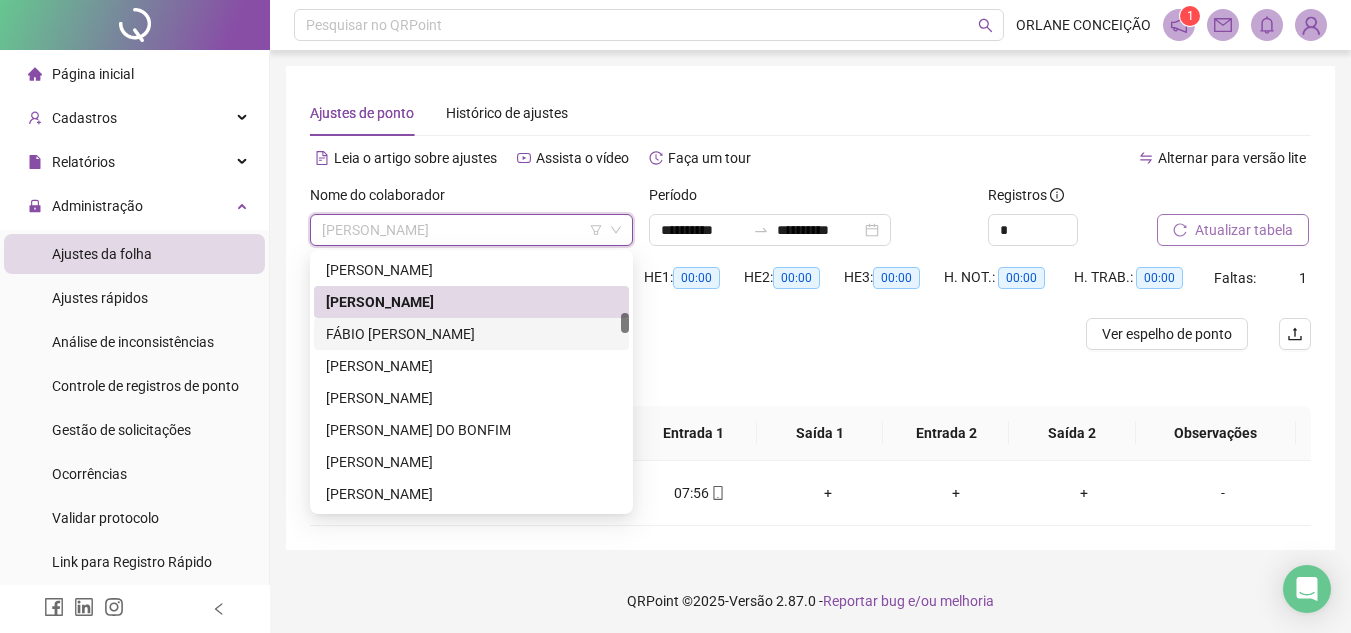 click on "FÁBIO [PERSON_NAME]" at bounding box center (471, 334) 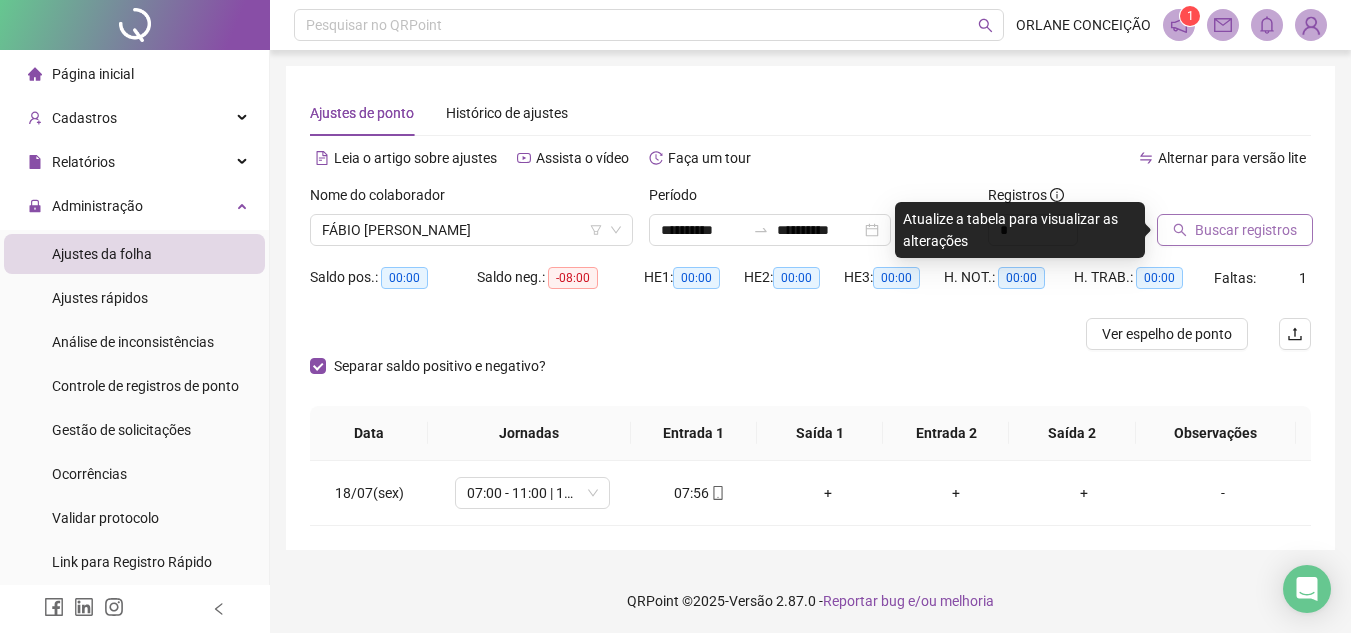 click on "Buscar registros" at bounding box center (1235, 230) 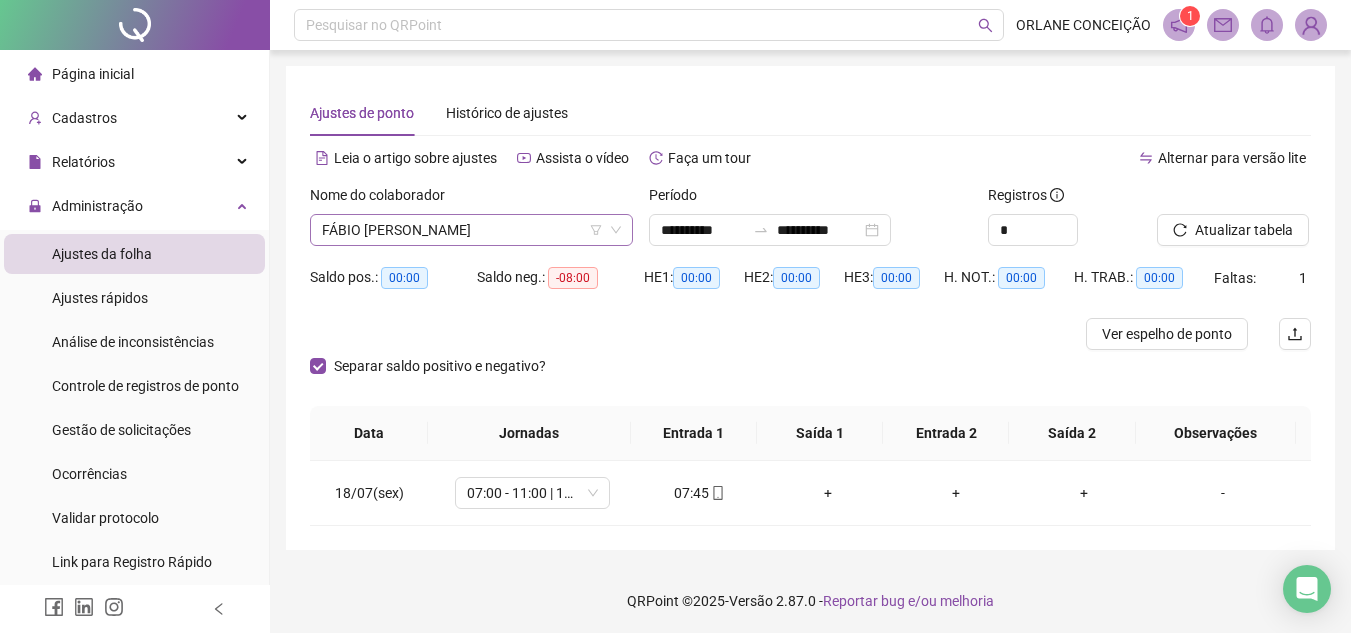 click on "FÁBIO [PERSON_NAME]" at bounding box center (471, 230) 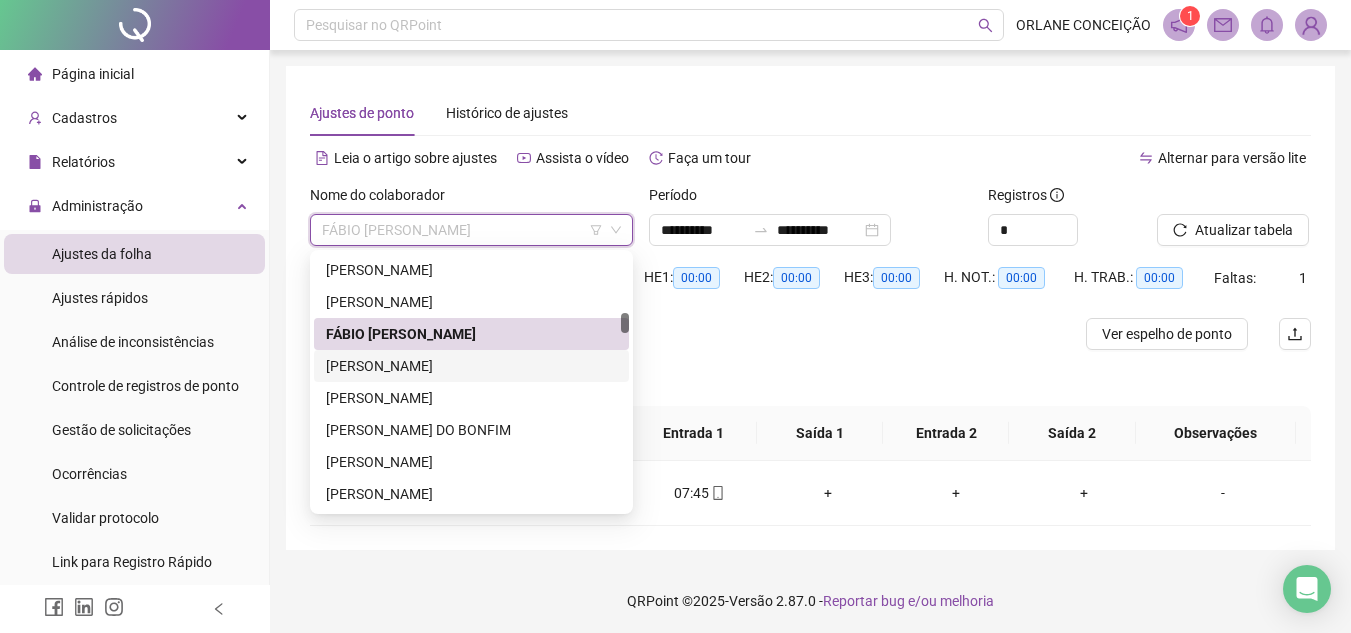 click on "[PERSON_NAME]" at bounding box center [471, 366] 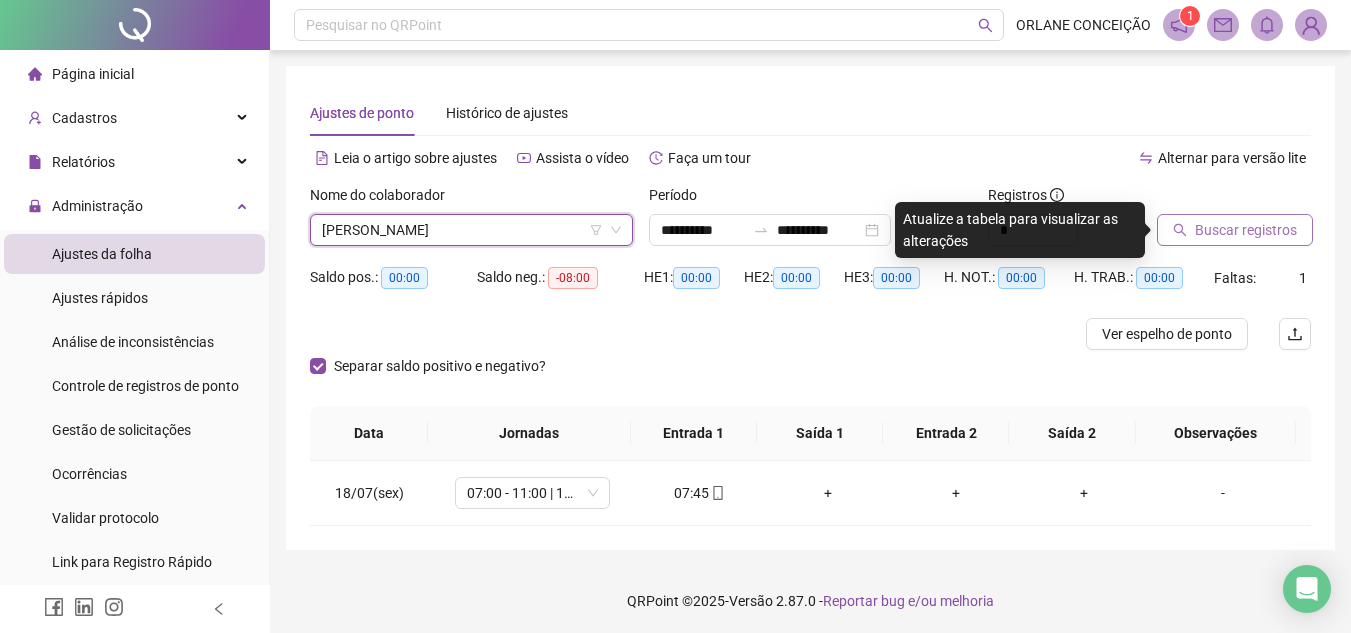 click on "Buscar registros" at bounding box center [1246, 230] 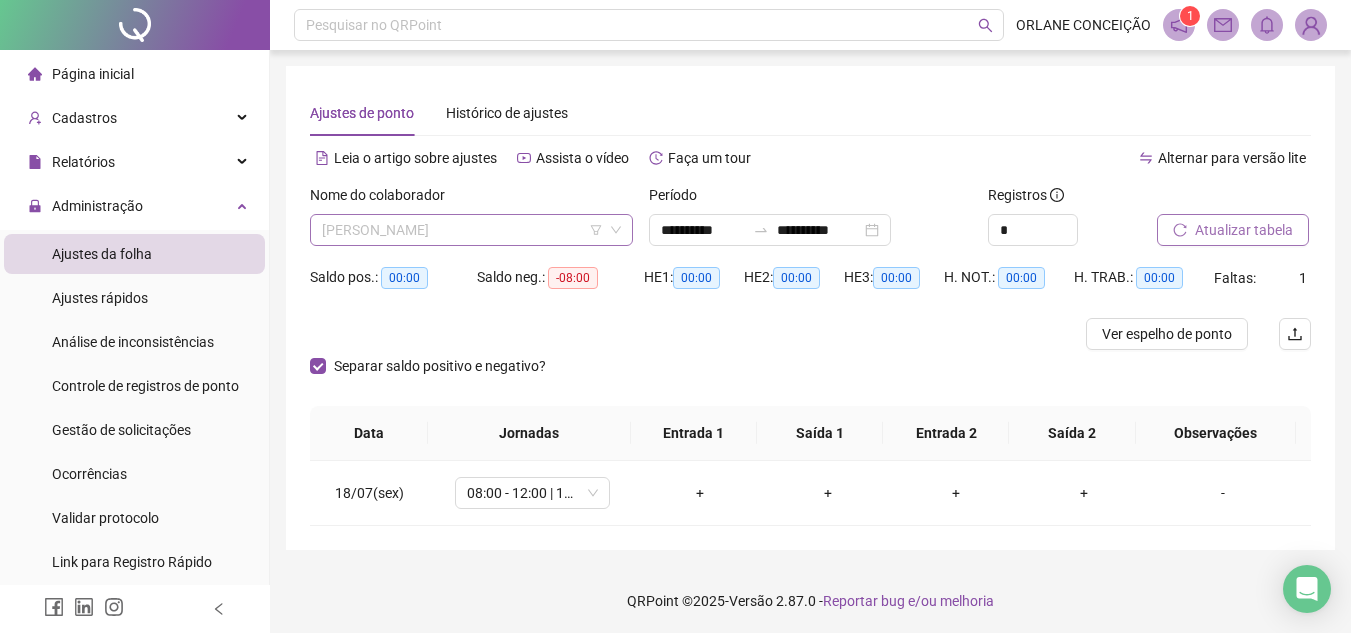 click on "[PERSON_NAME]" at bounding box center (471, 230) 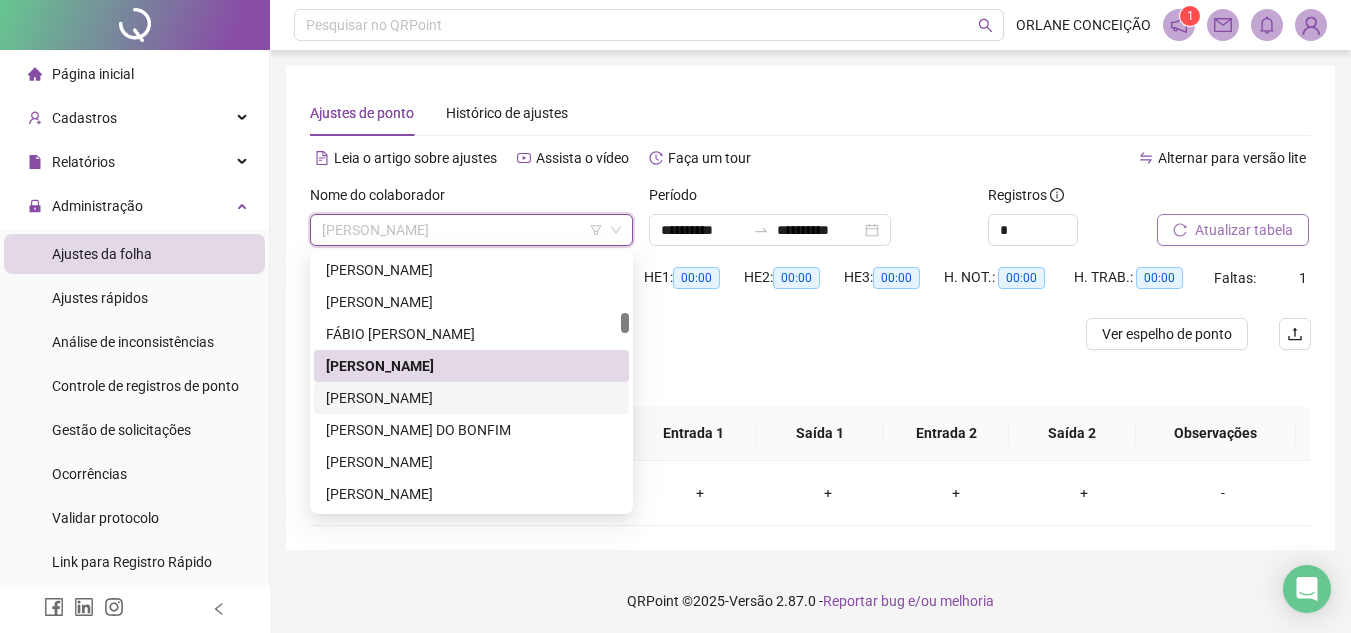 click on "[PERSON_NAME]" at bounding box center (471, 398) 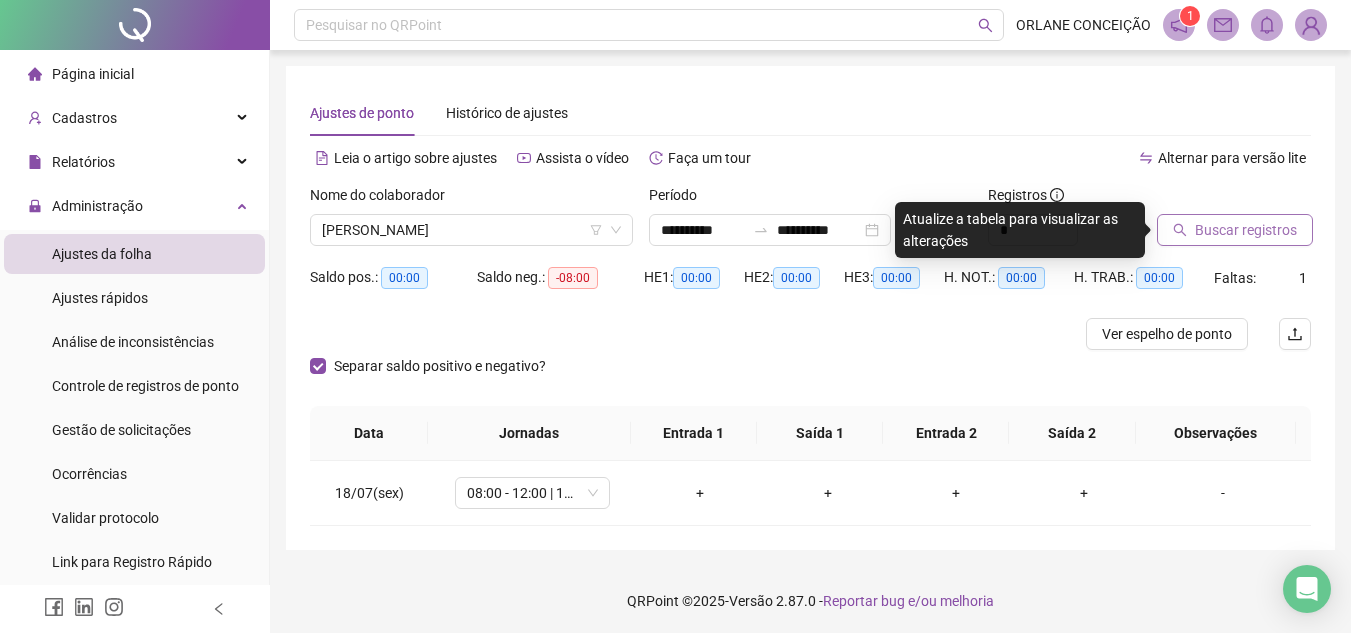 click on "Buscar registros" at bounding box center [1246, 230] 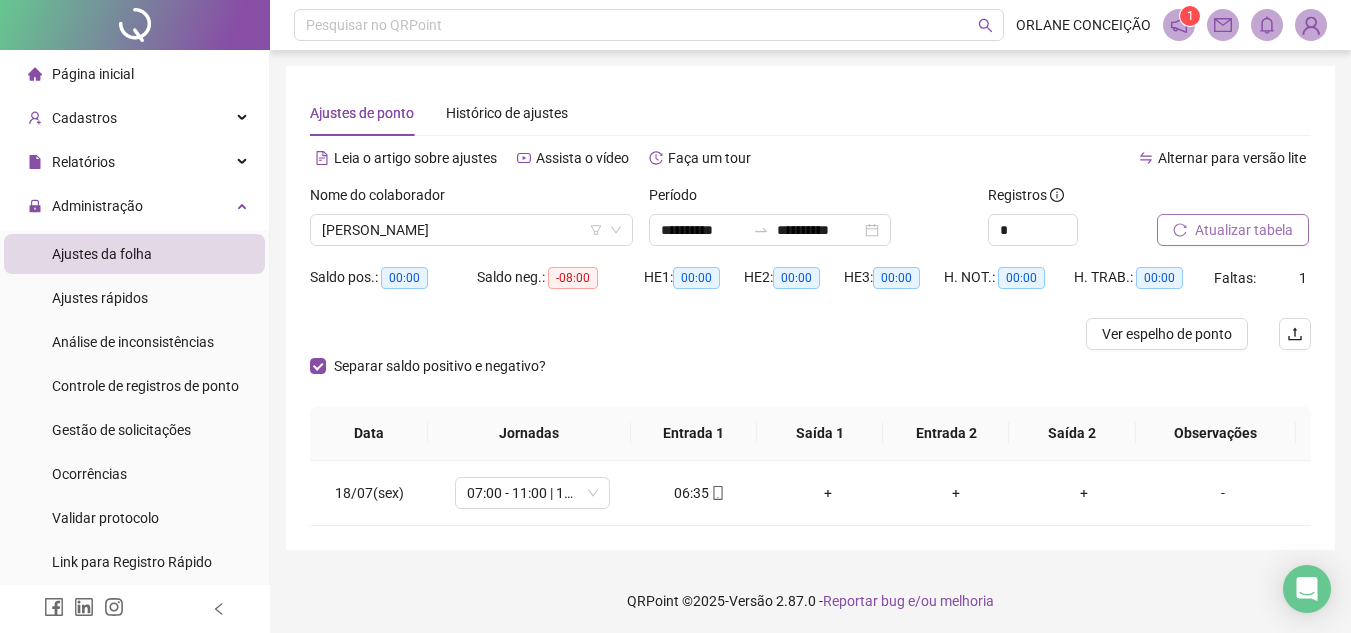 click on "Atualizar tabela" at bounding box center (1244, 230) 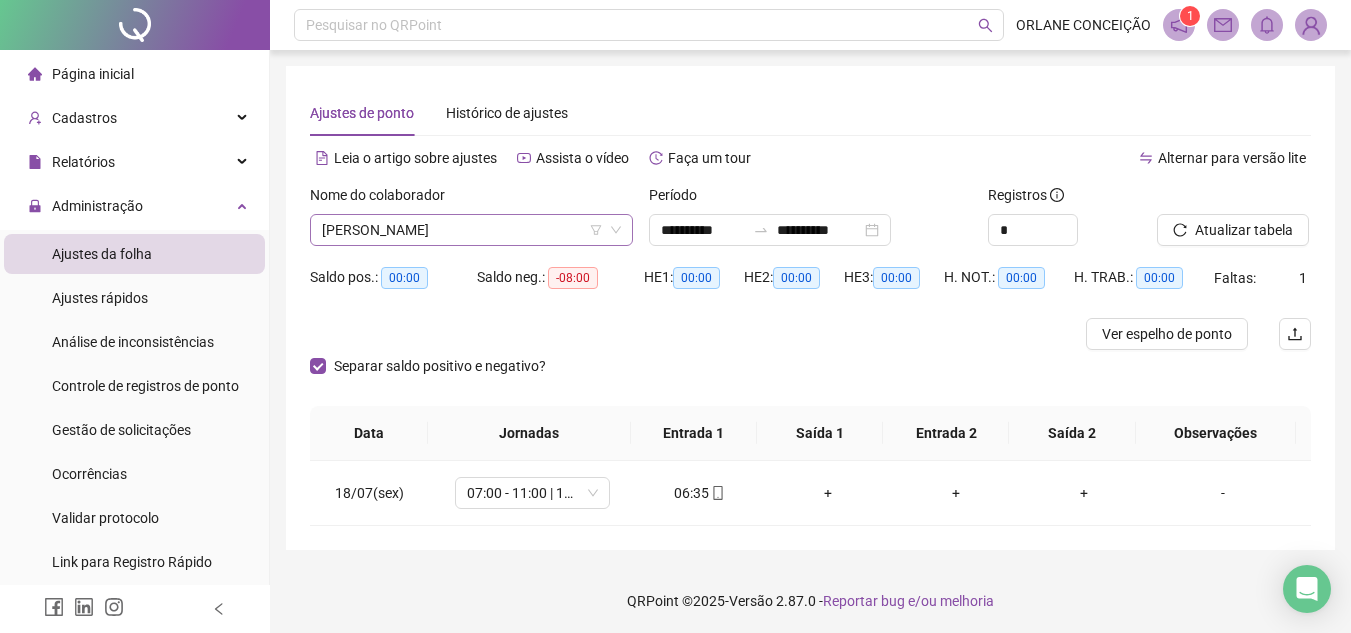 click on "[PERSON_NAME]" at bounding box center (471, 230) 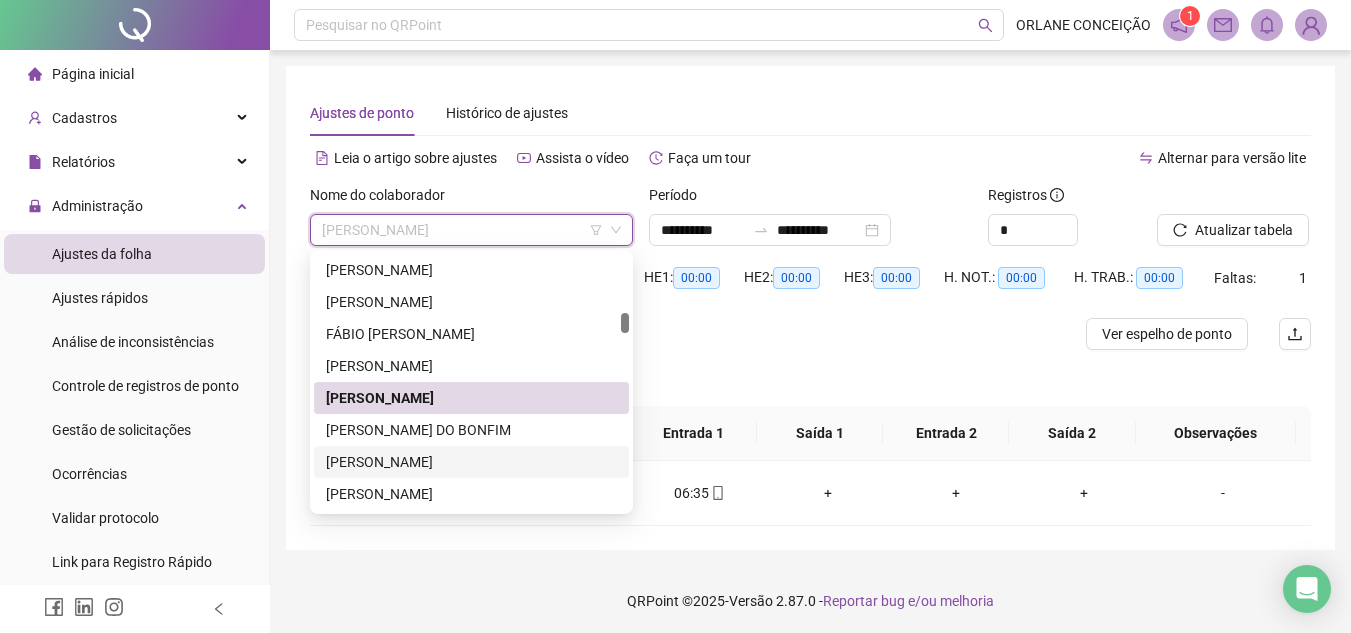 click on "[PERSON_NAME]" at bounding box center [471, 462] 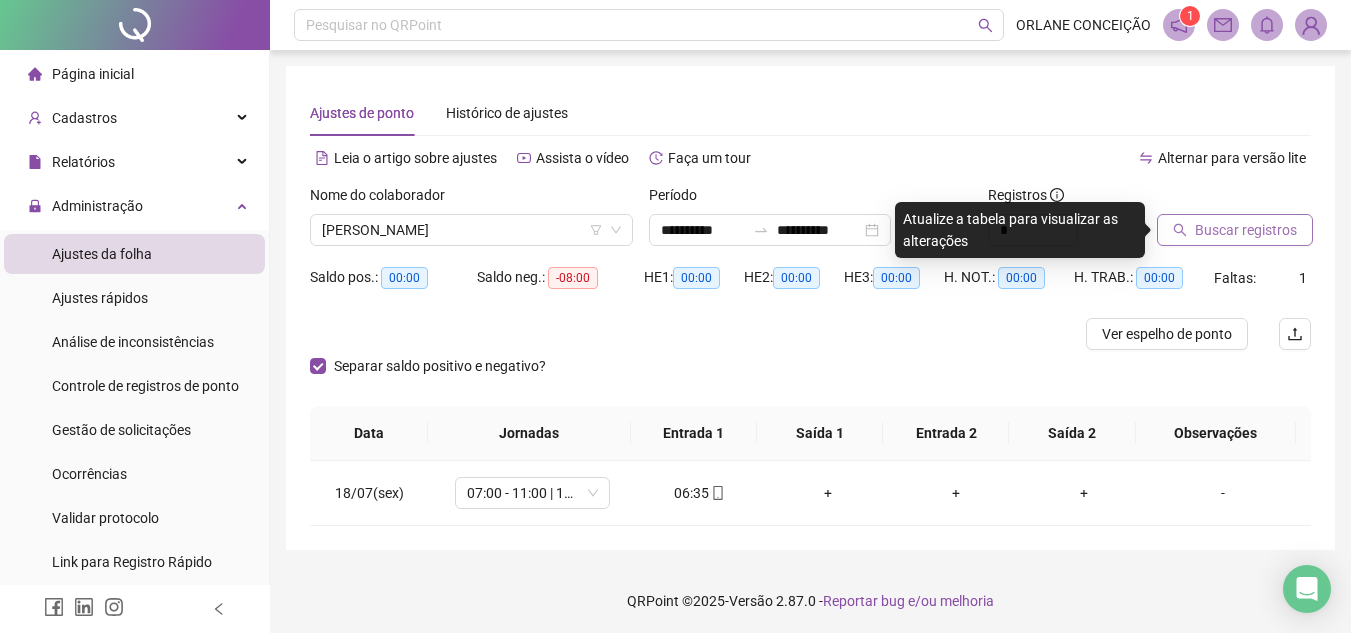 click on "Buscar registros" at bounding box center [1246, 230] 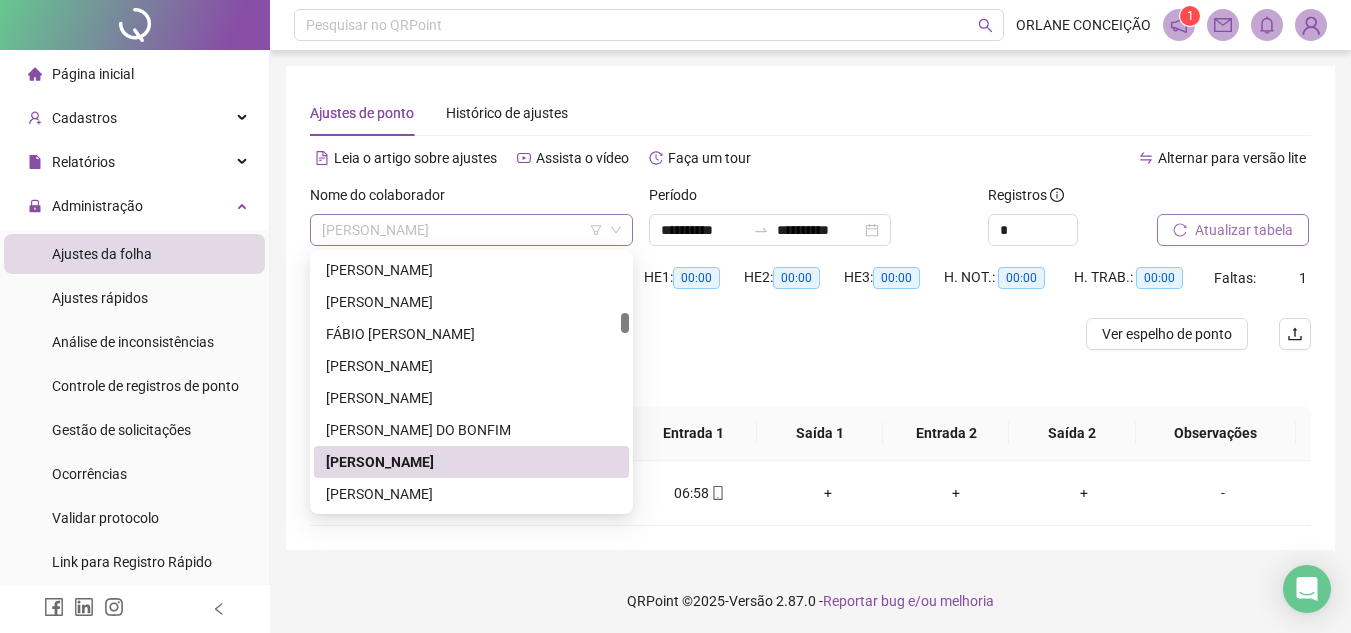 click on "[PERSON_NAME]" at bounding box center (471, 230) 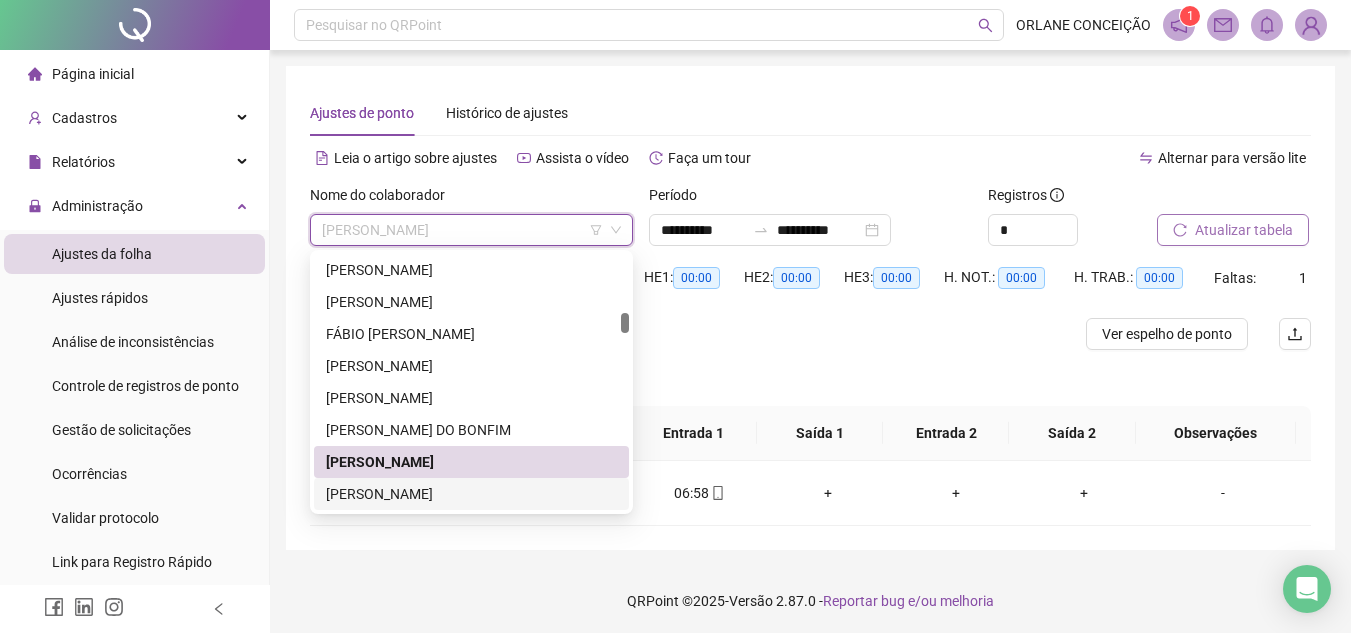 click on "[PERSON_NAME]" at bounding box center [471, 494] 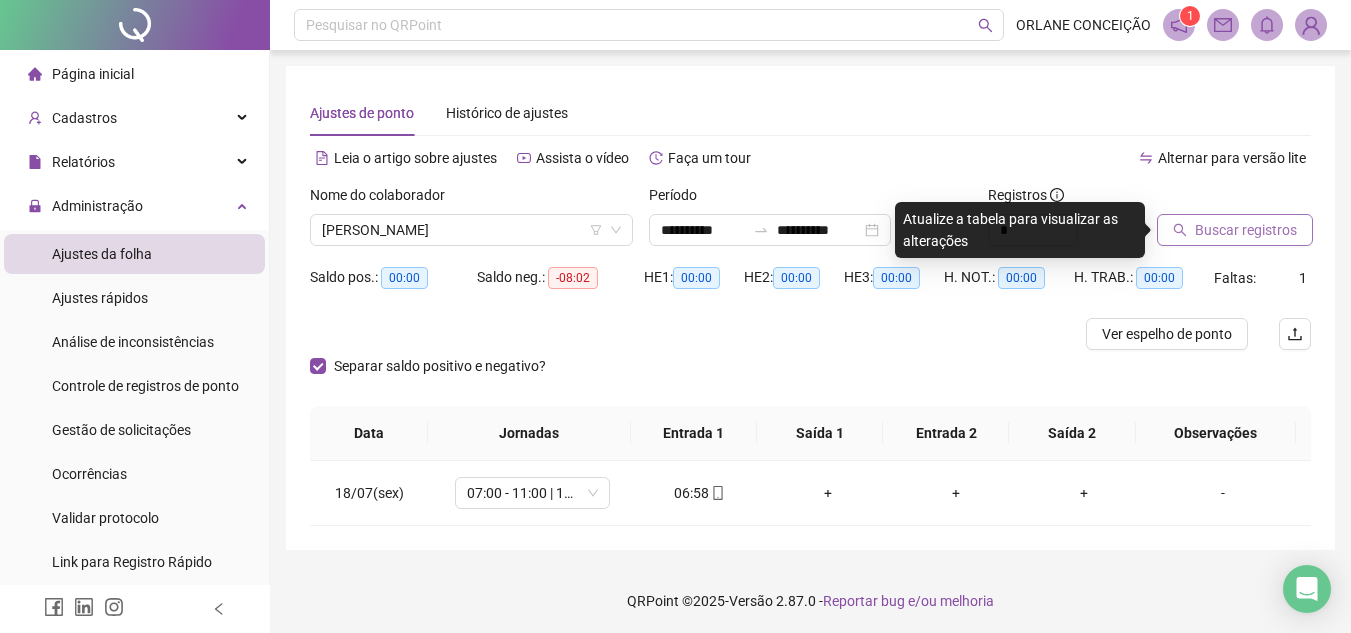 click on "Buscar registros" at bounding box center [1246, 230] 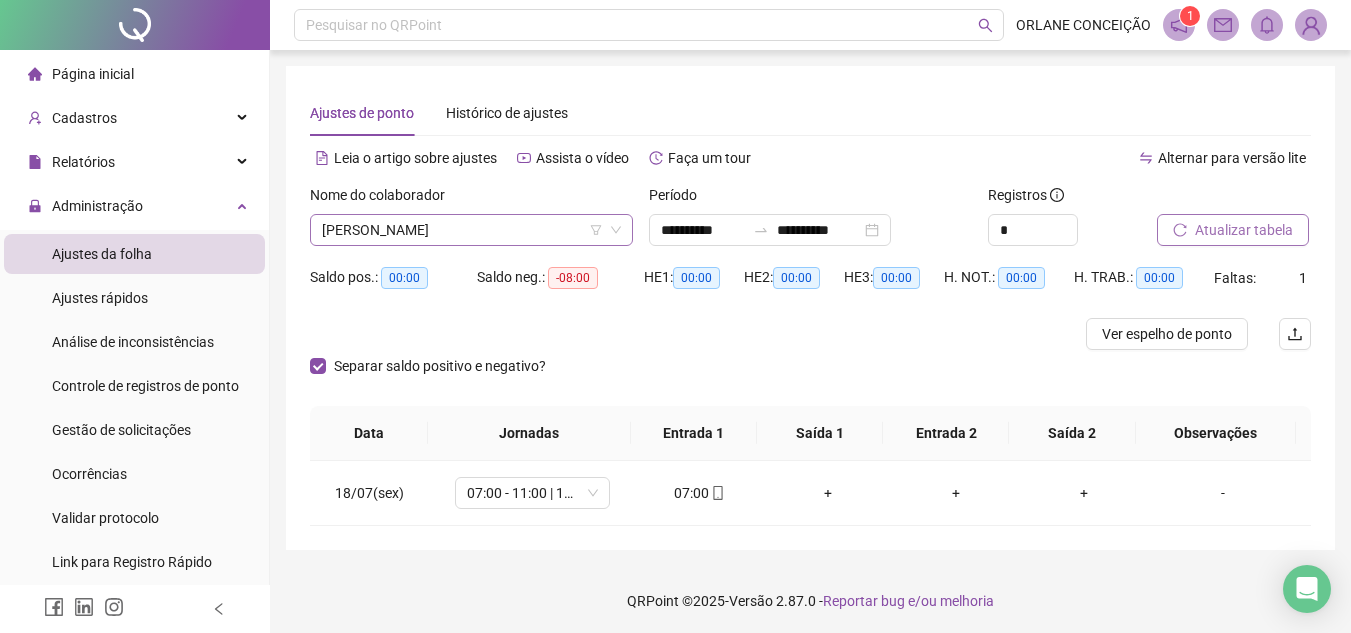 click on "[PERSON_NAME]" at bounding box center [471, 230] 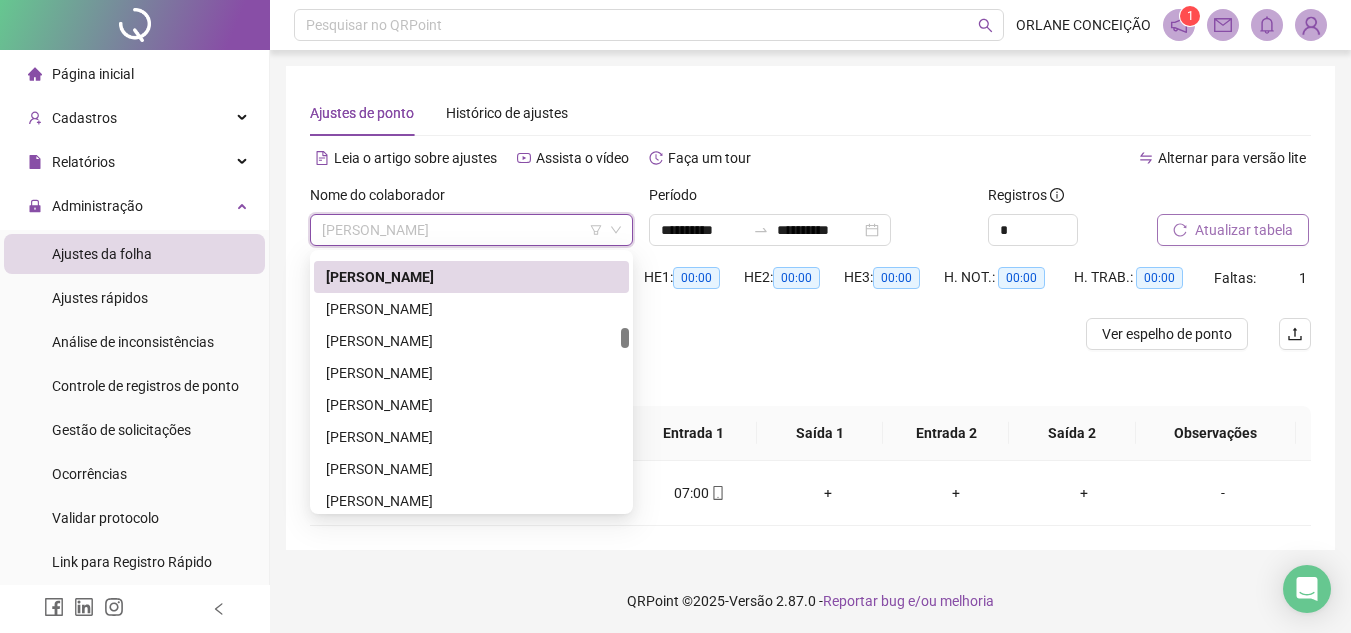 scroll, scrollTop: 1176, scrollLeft: 0, axis: vertical 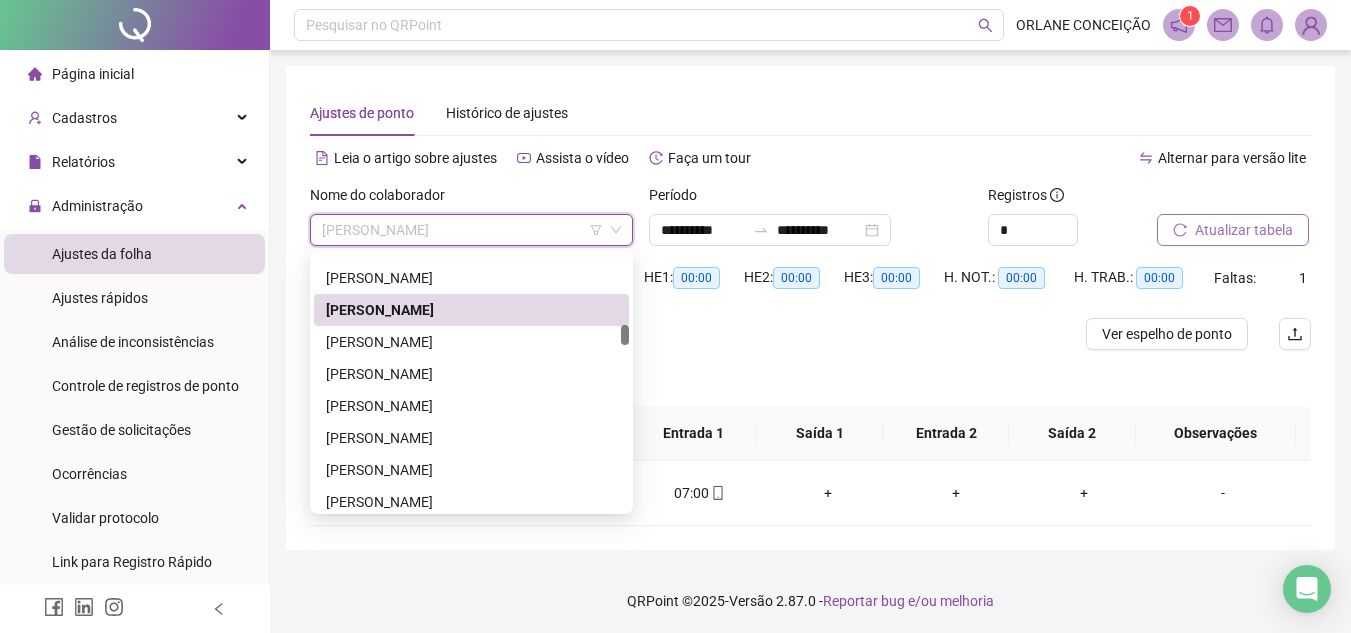 drag, startPoint x: 628, startPoint y: 318, endPoint x: 633, endPoint y: 329, distance: 12.083046 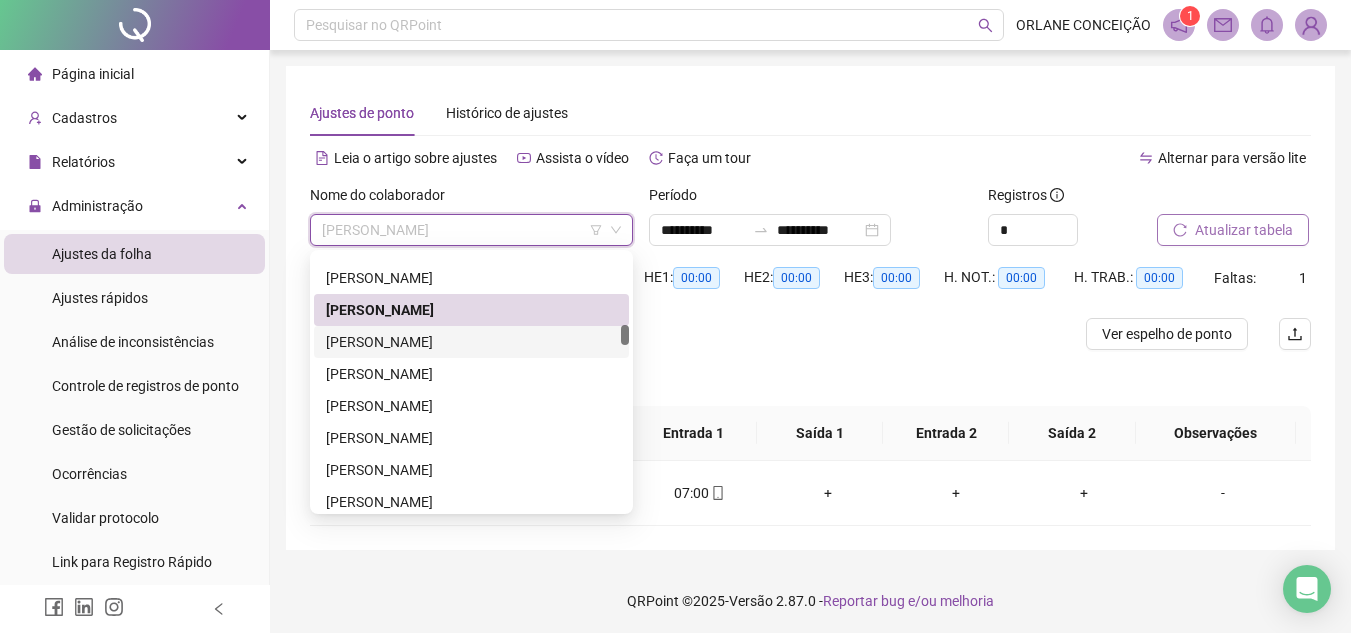 click on "[PERSON_NAME]" at bounding box center (471, 342) 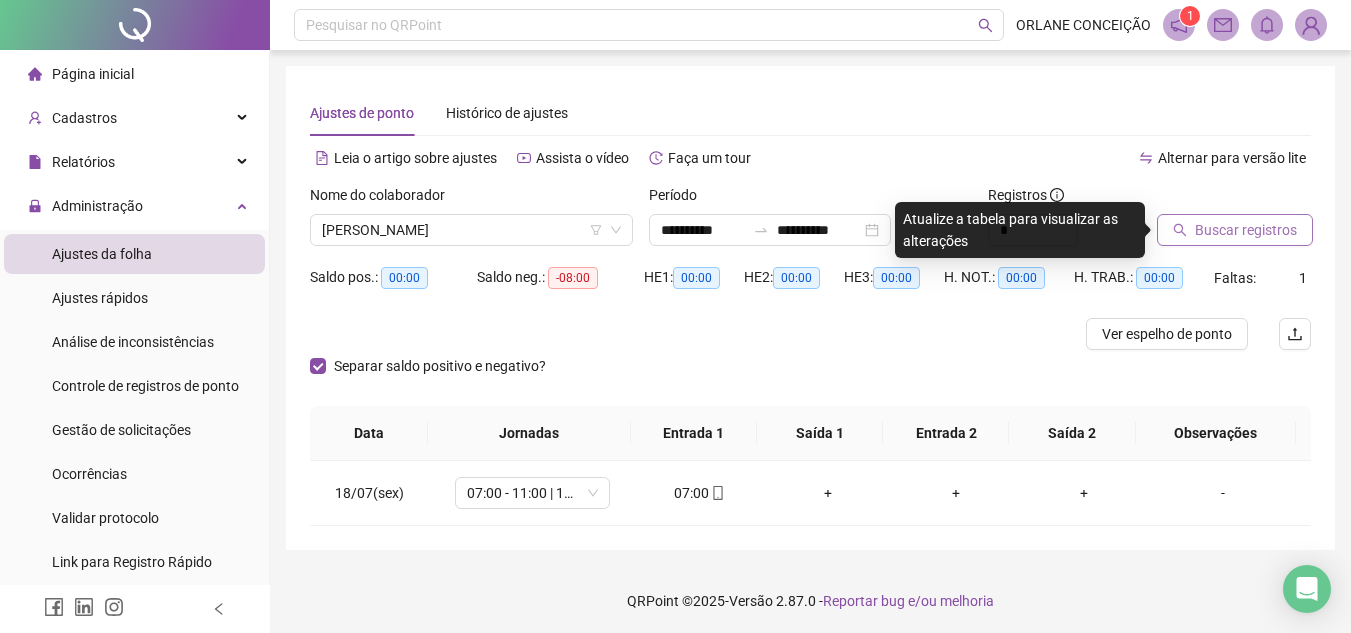 click on "Buscar registros" at bounding box center [1246, 230] 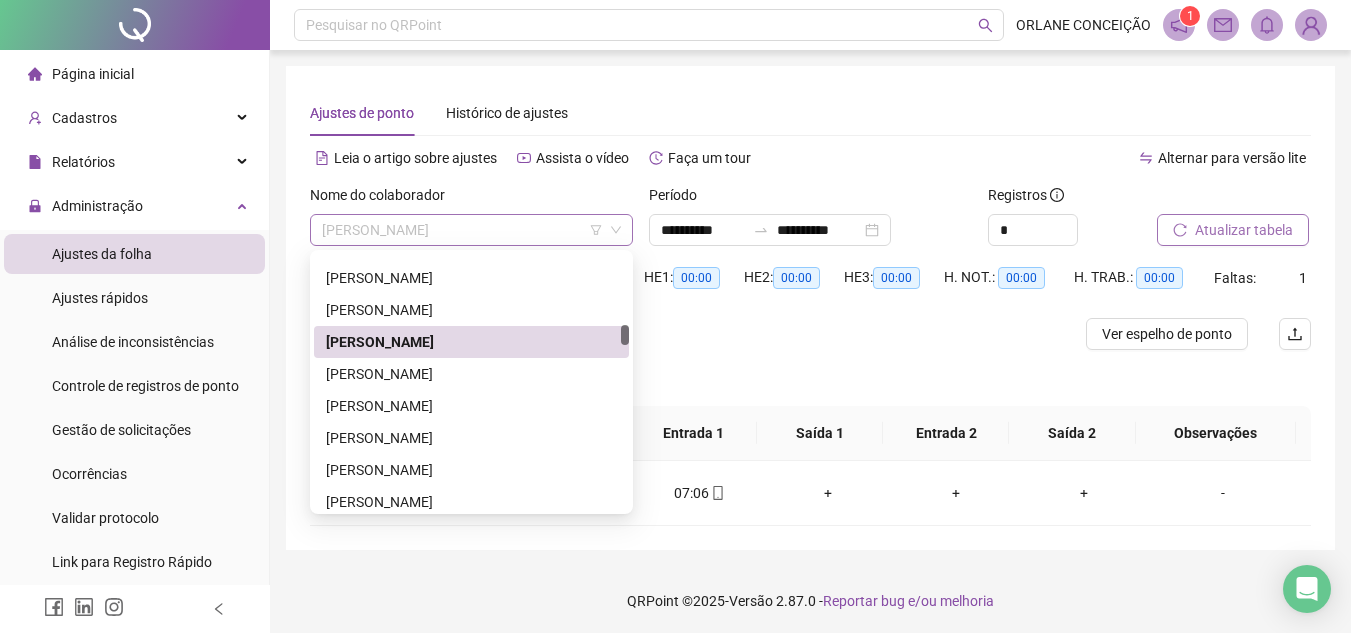 click on "[PERSON_NAME]" at bounding box center [471, 230] 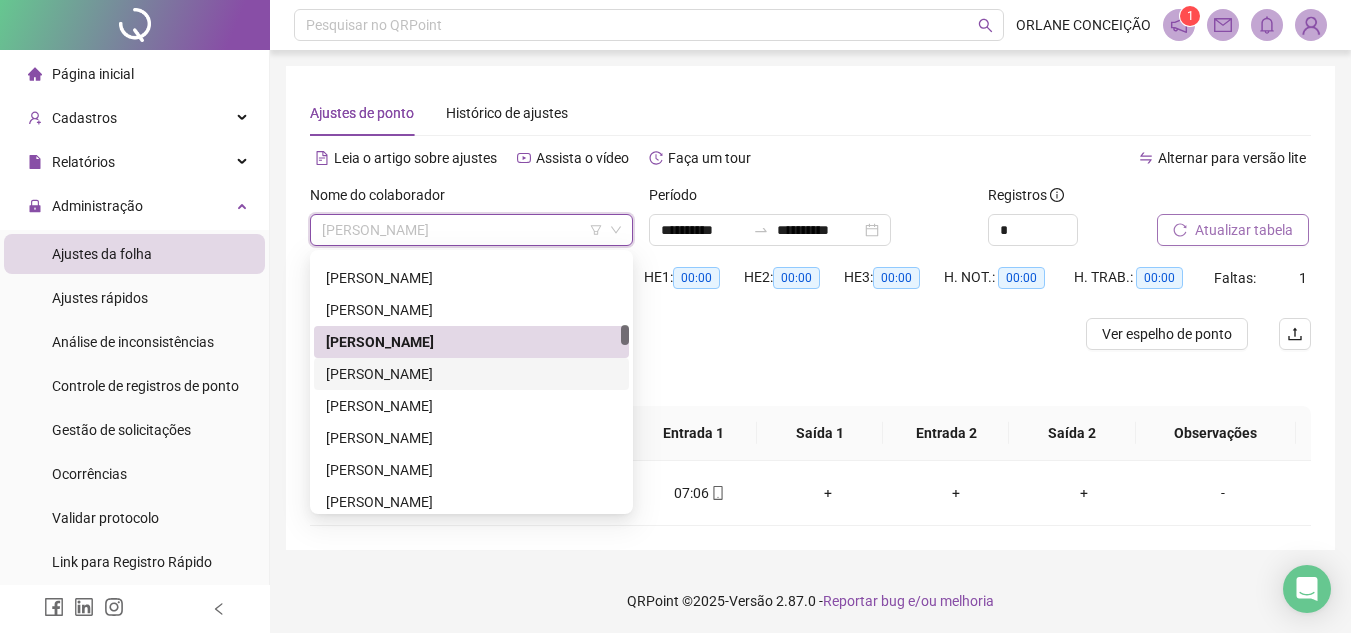 click on "[PERSON_NAME]" at bounding box center [471, 374] 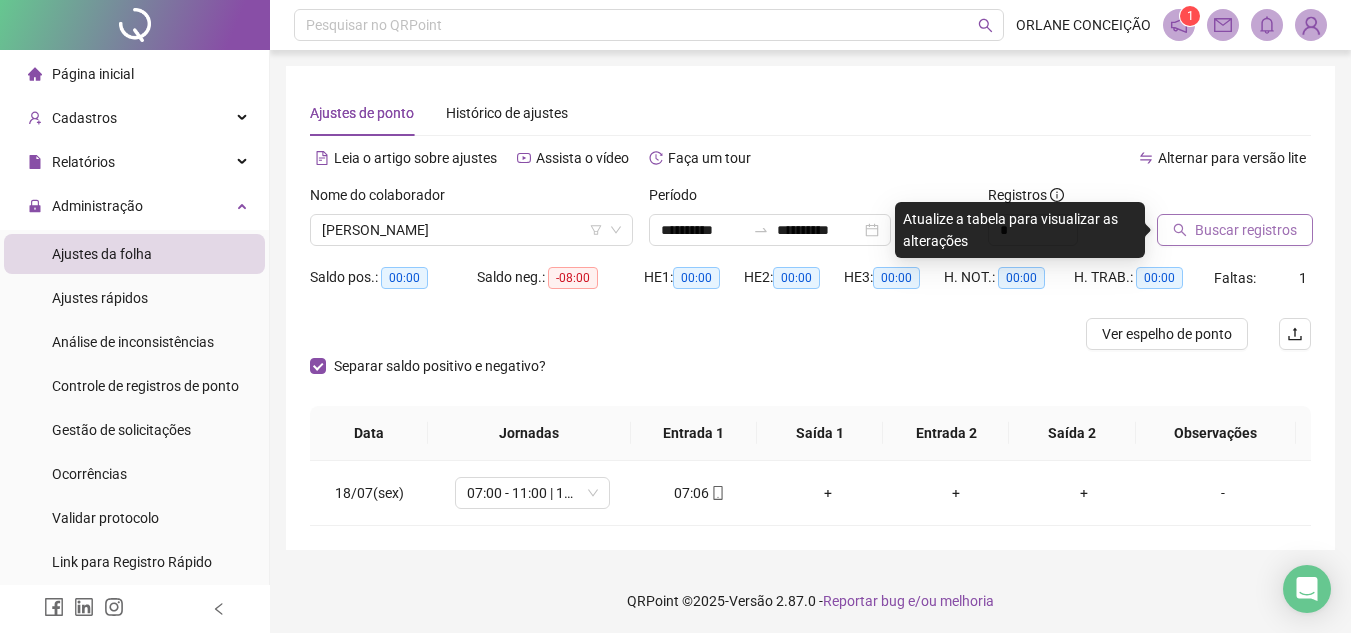 click on "Buscar registros" at bounding box center [1246, 230] 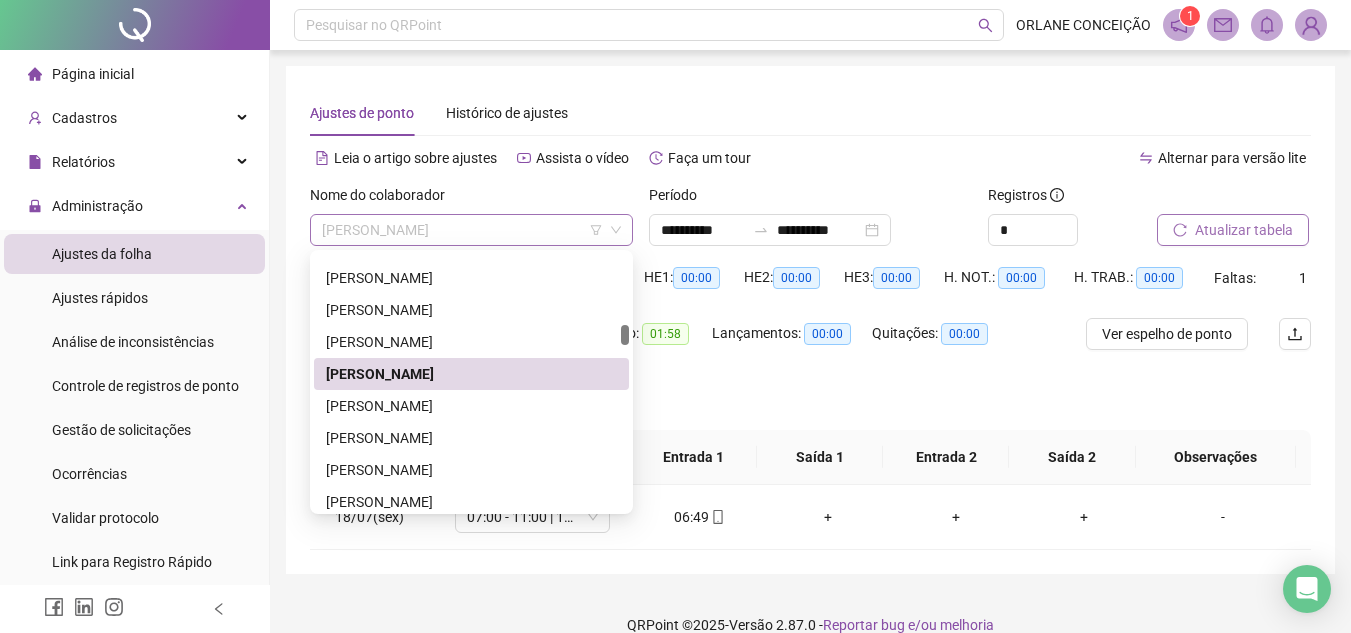 click on "[PERSON_NAME]" at bounding box center (471, 230) 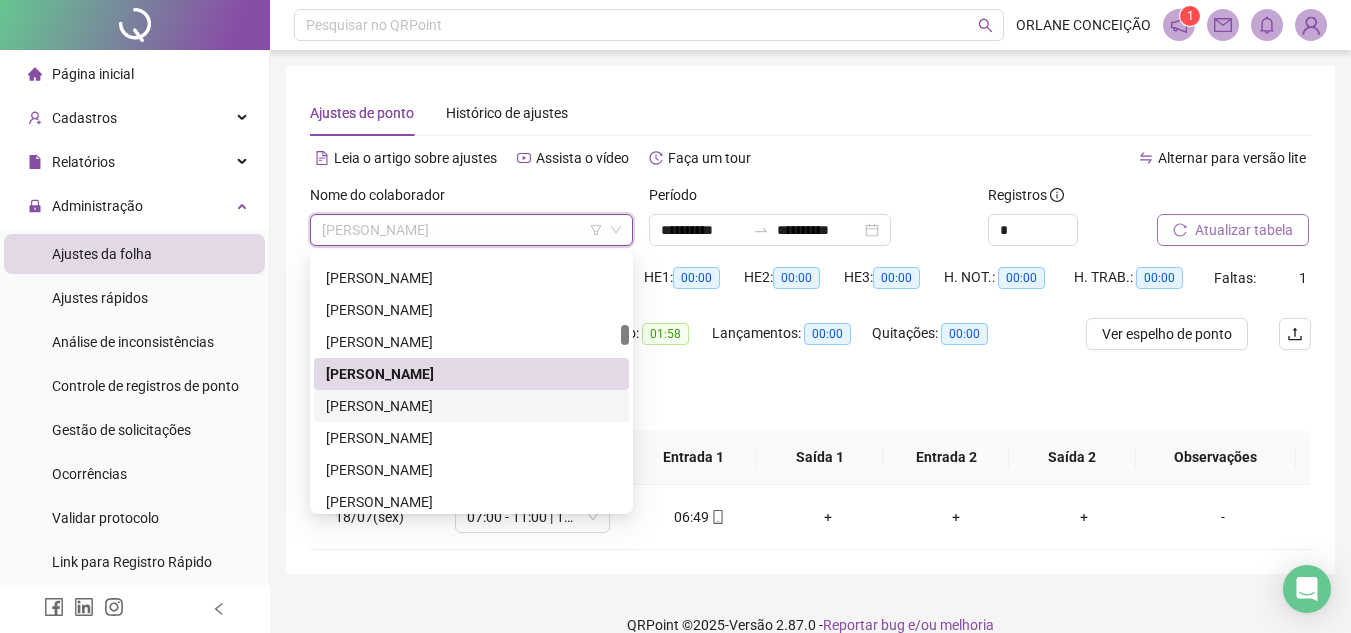 click on "[PERSON_NAME]" at bounding box center (471, 406) 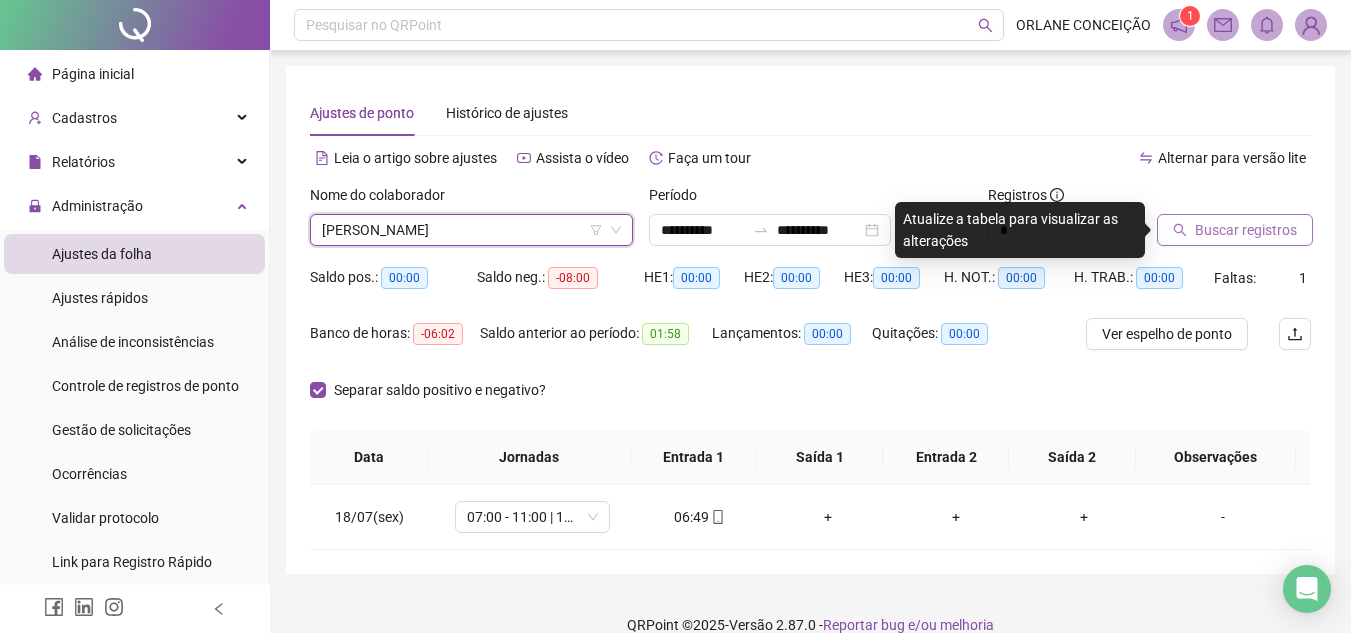 click on "Buscar registros" at bounding box center (1246, 230) 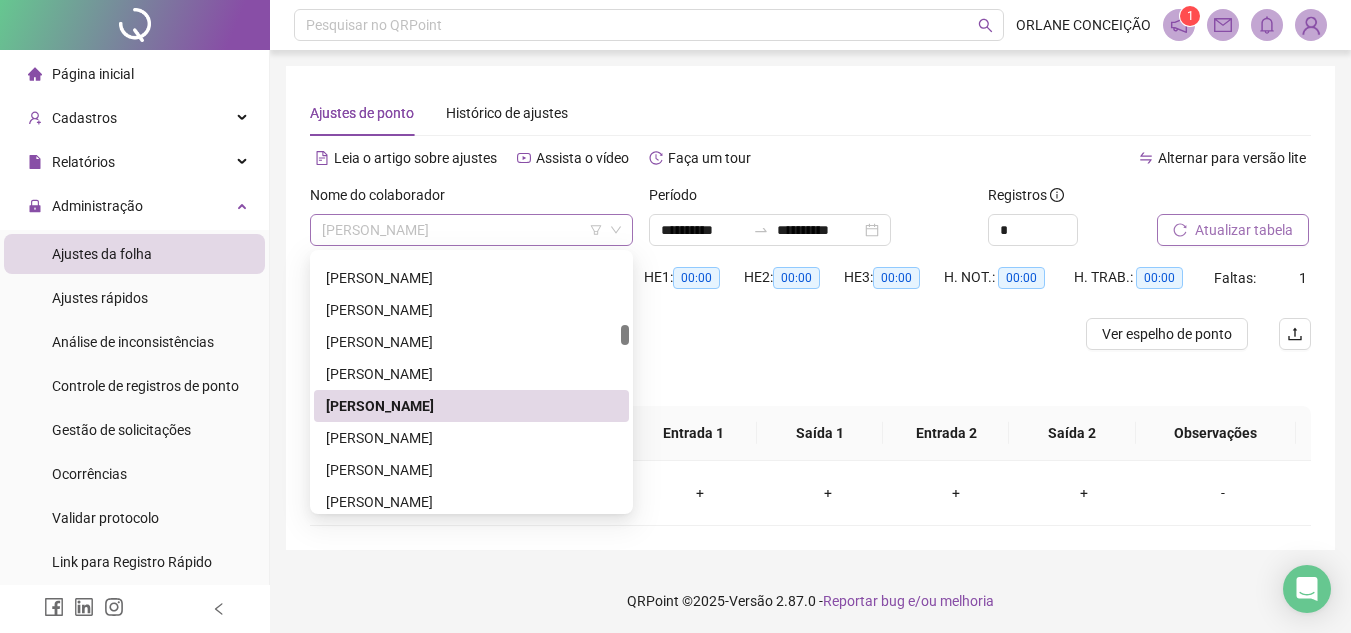 click on "[PERSON_NAME]" at bounding box center [471, 230] 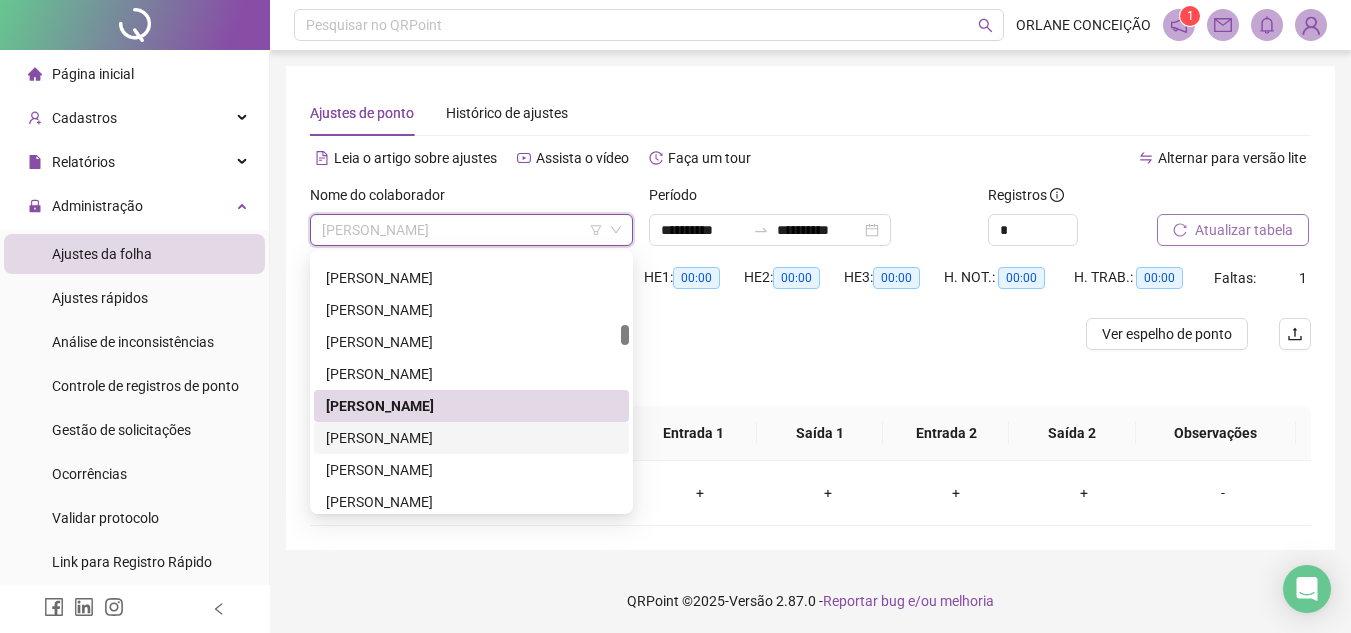click on "[PERSON_NAME]" at bounding box center (471, 438) 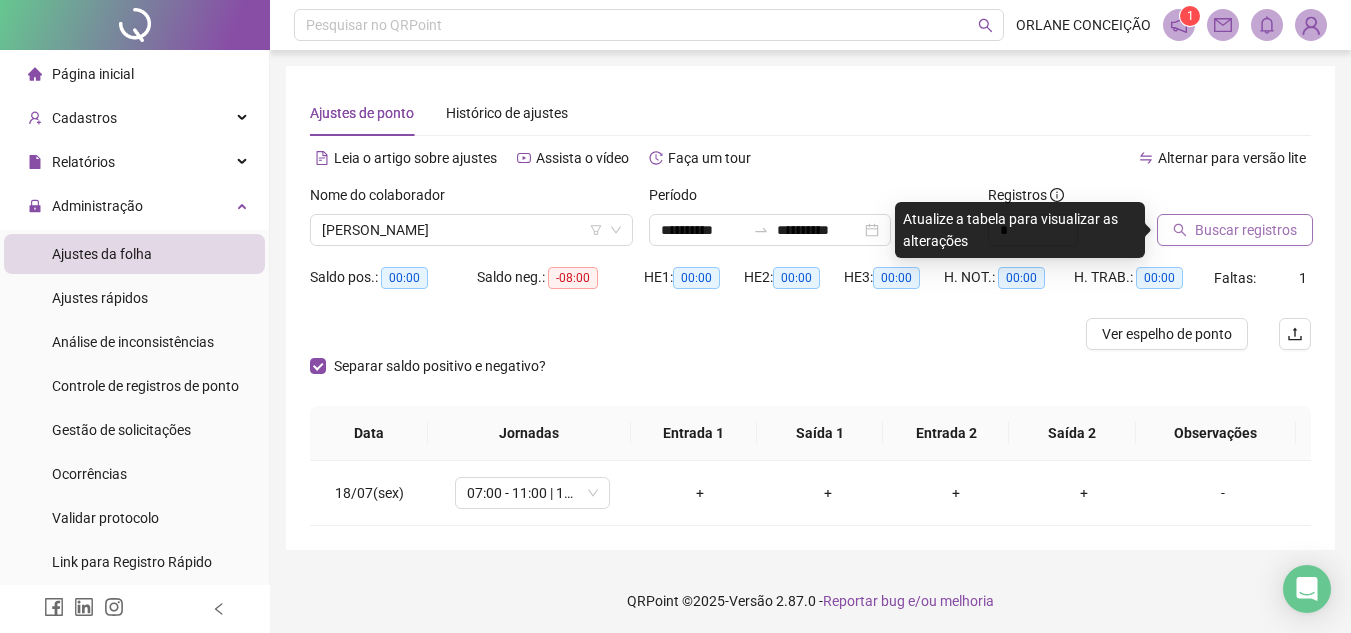 click on "Buscar registros" at bounding box center [1246, 230] 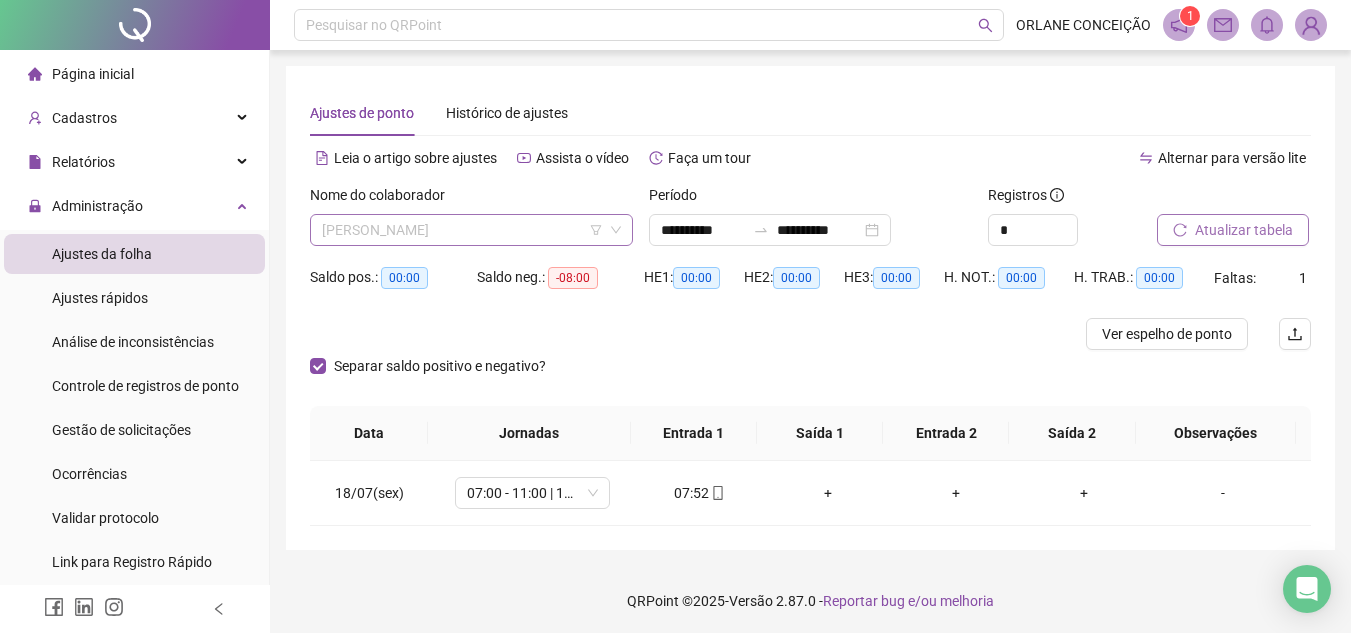 click on "[PERSON_NAME]" at bounding box center (471, 230) 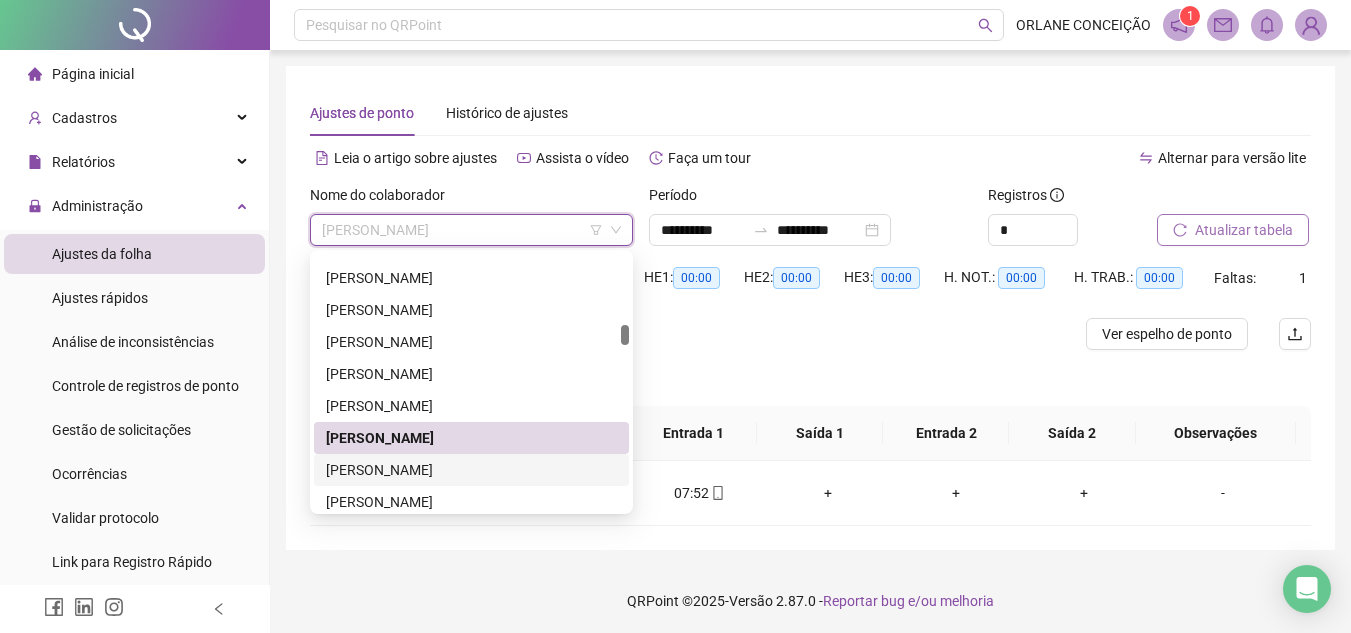 click on "[PERSON_NAME]" at bounding box center (471, 470) 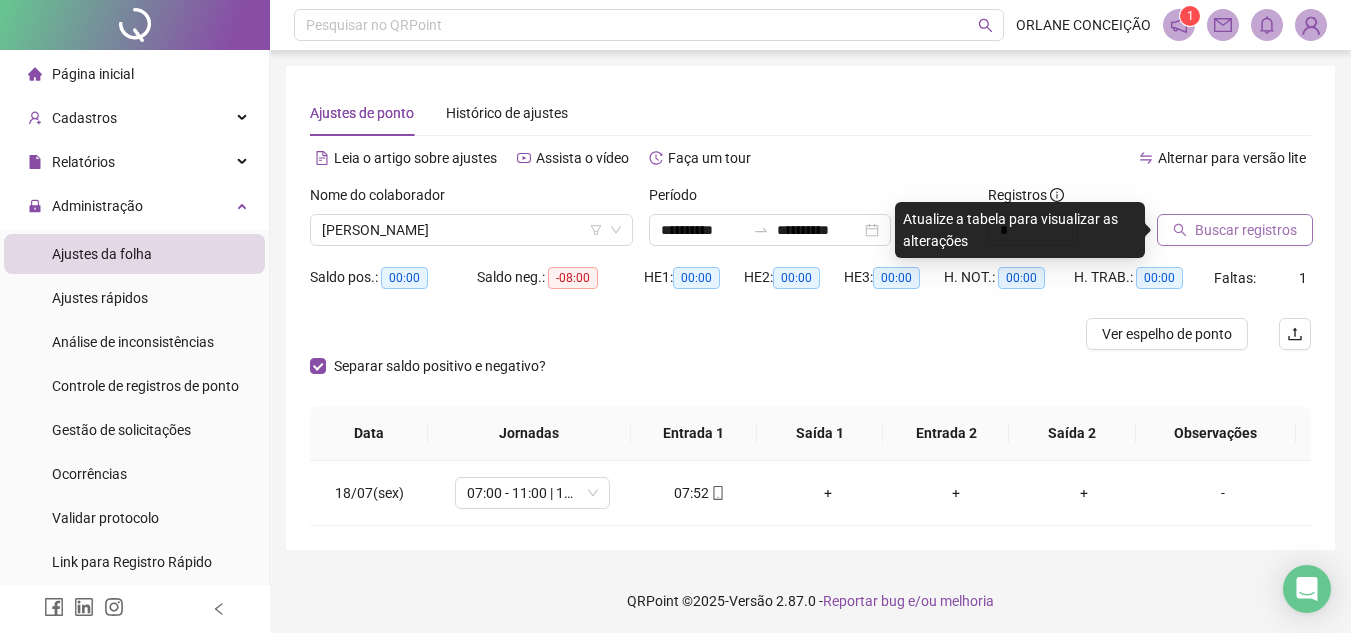 click on "Buscar registros" at bounding box center (1235, 230) 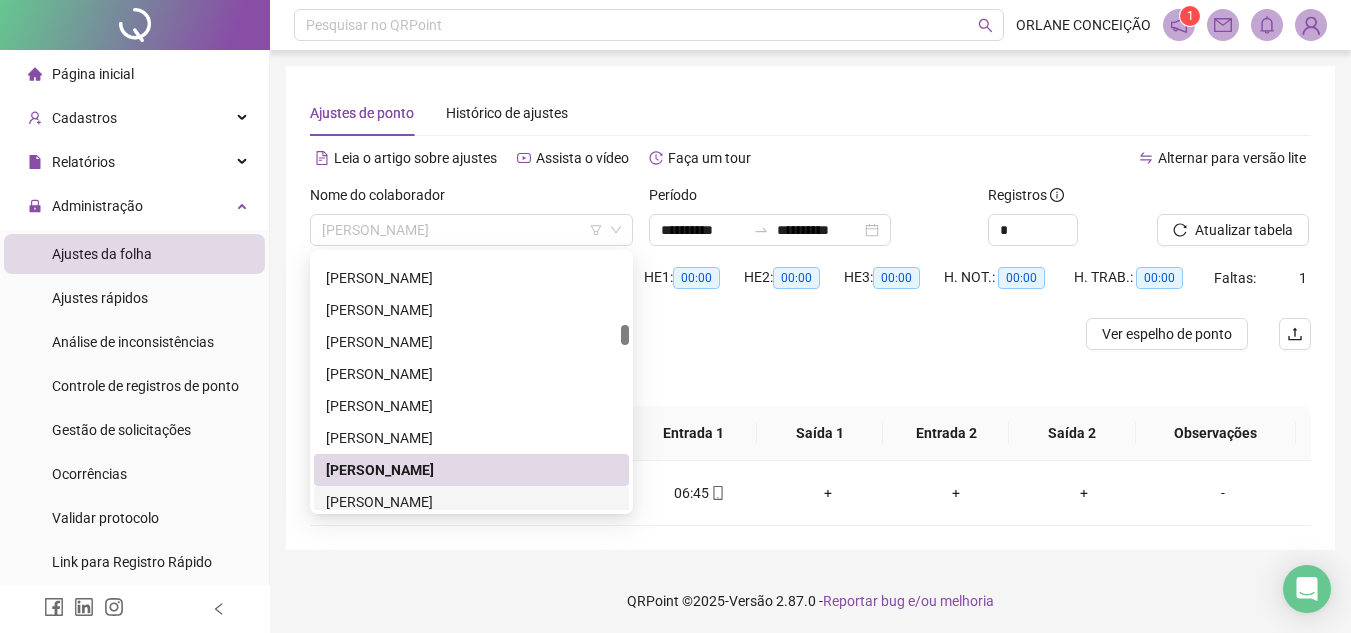 drag, startPoint x: 507, startPoint y: 230, endPoint x: 498, endPoint y: 497, distance: 267.15164 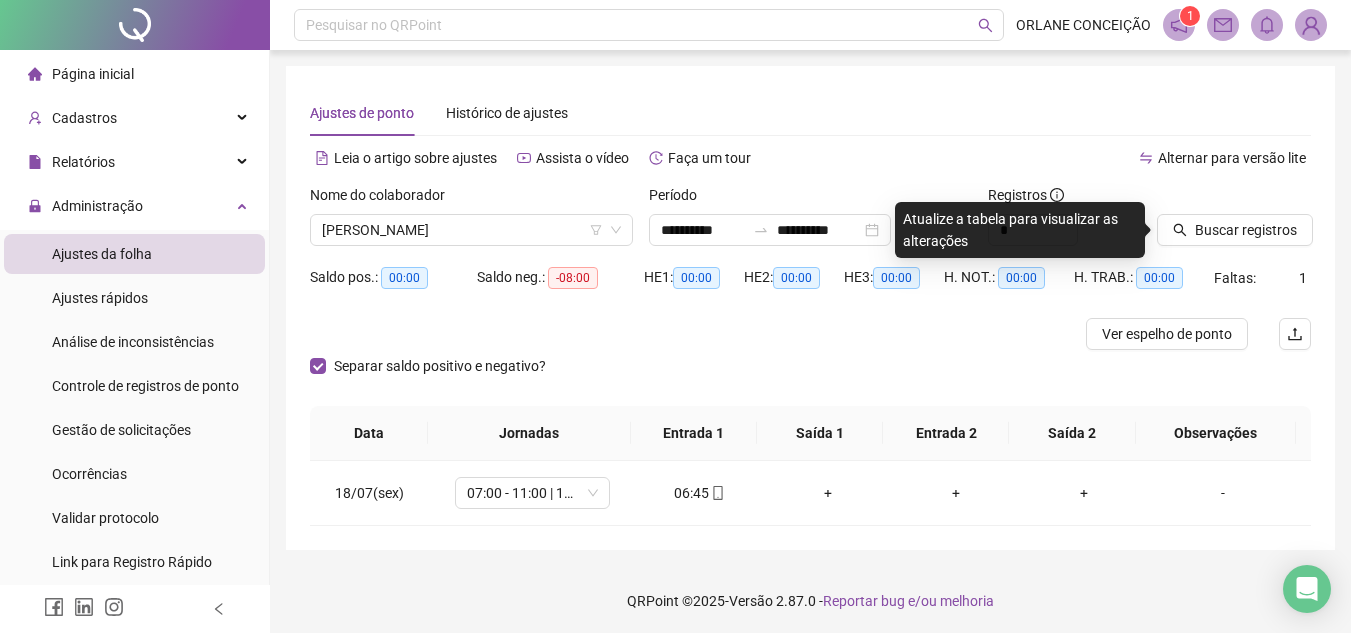 click on "Buscar registros" at bounding box center [1234, 223] 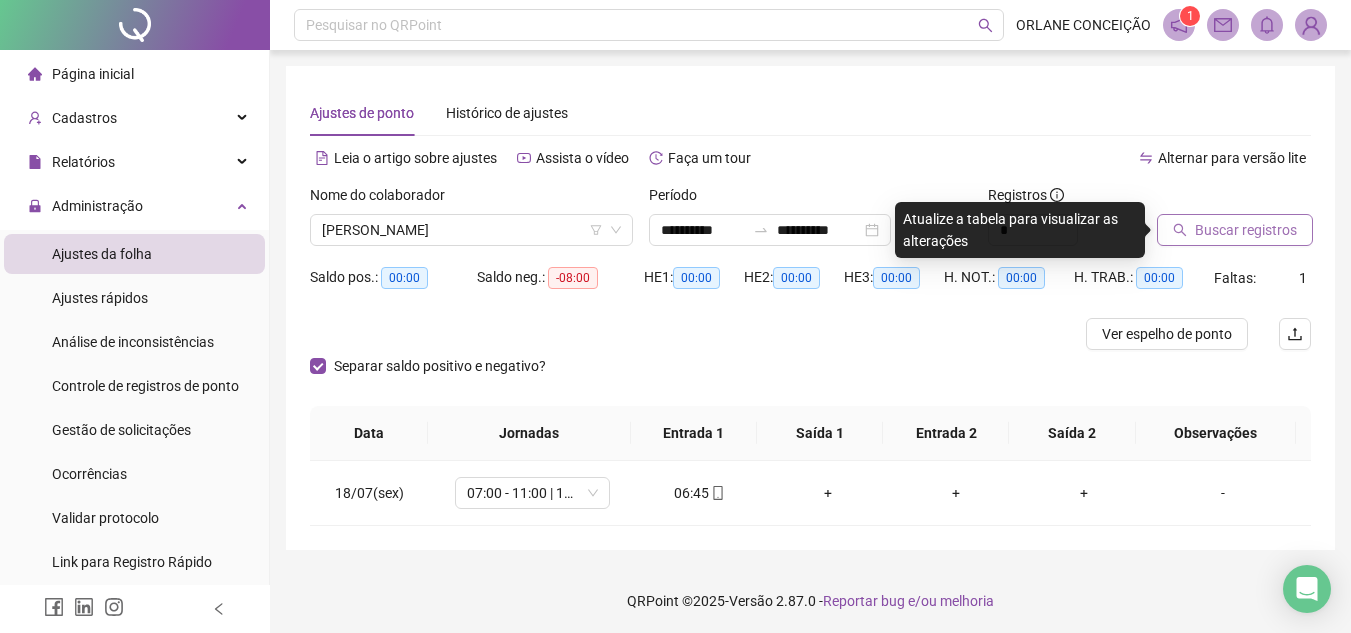 click on "Buscar registros" at bounding box center [1246, 230] 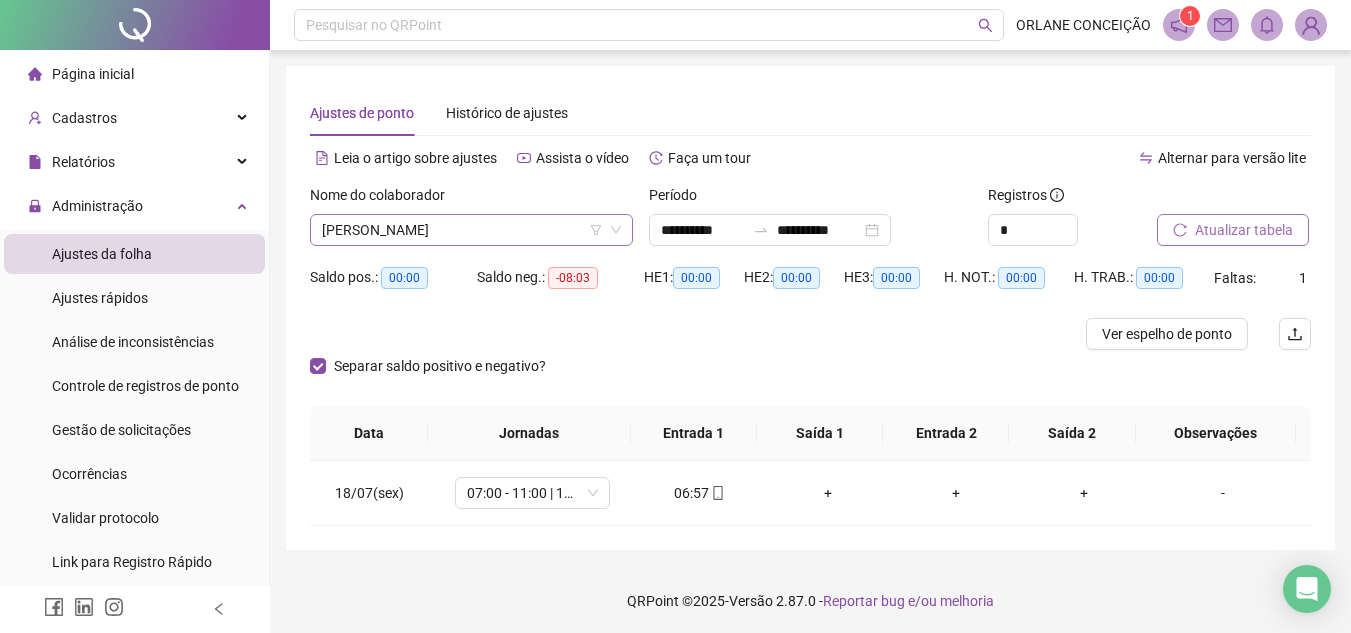 scroll, scrollTop: 1184, scrollLeft: 0, axis: vertical 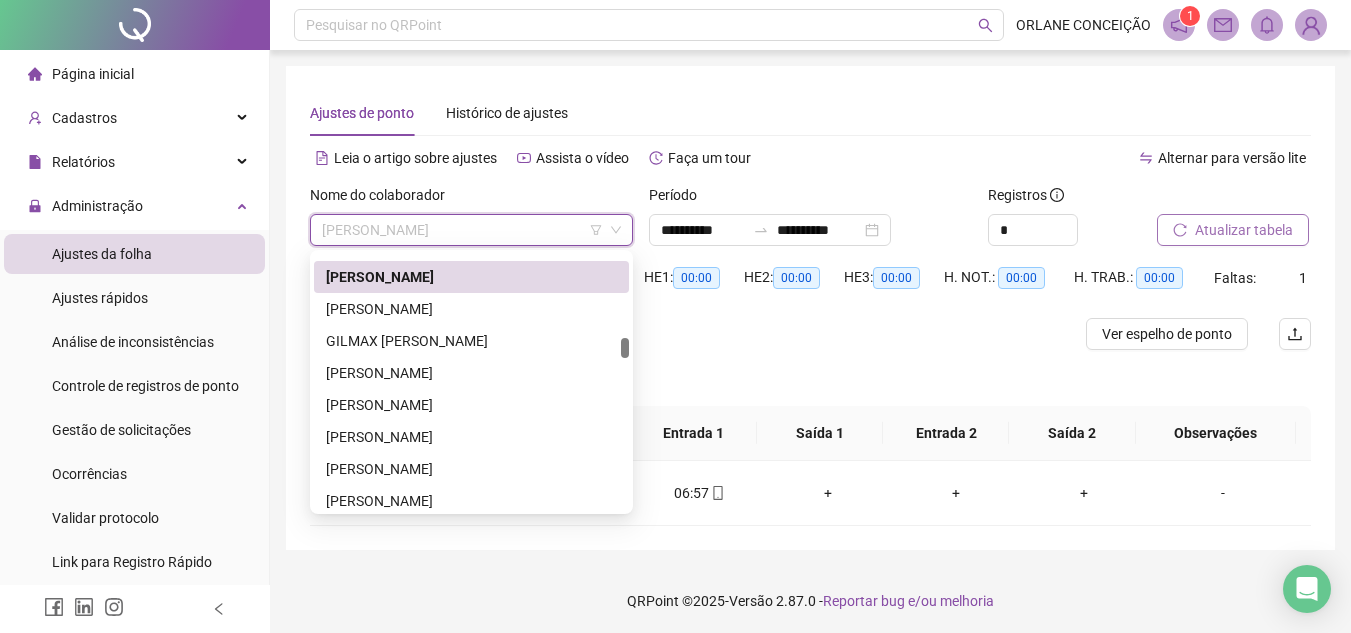 drag, startPoint x: 624, startPoint y: 341, endPoint x: 624, endPoint y: 354, distance: 13 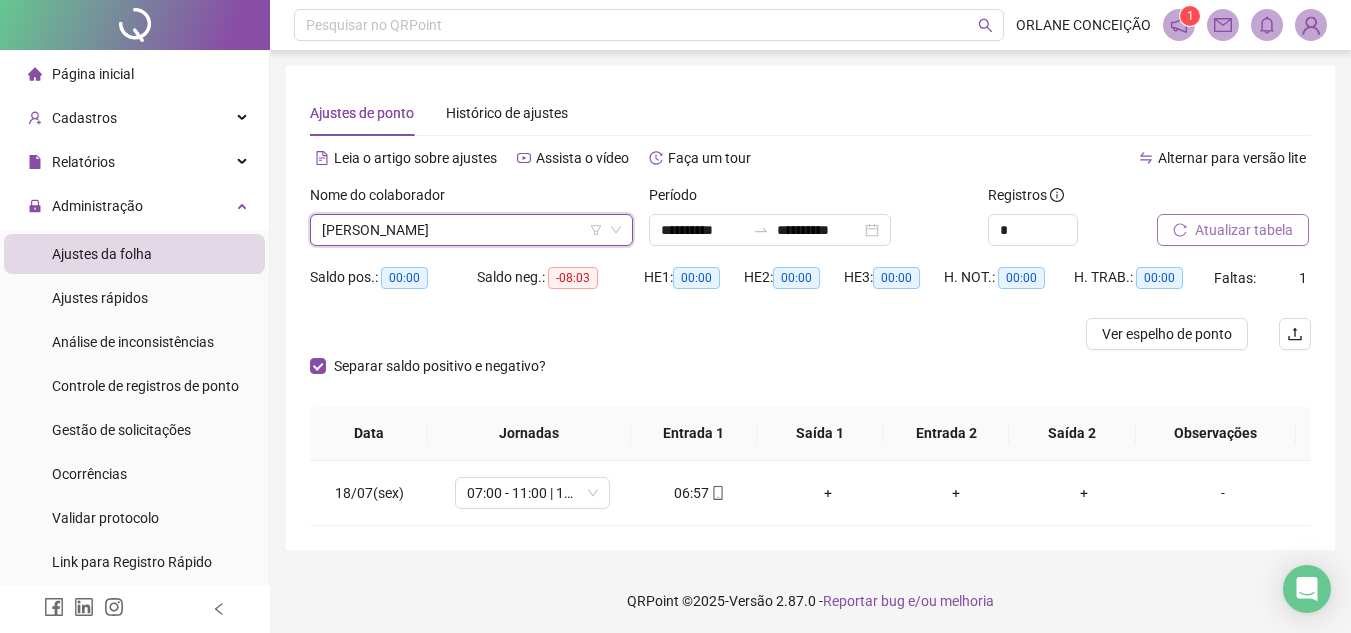 click on "Atualizar tabela" at bounding box center (1244, 230) 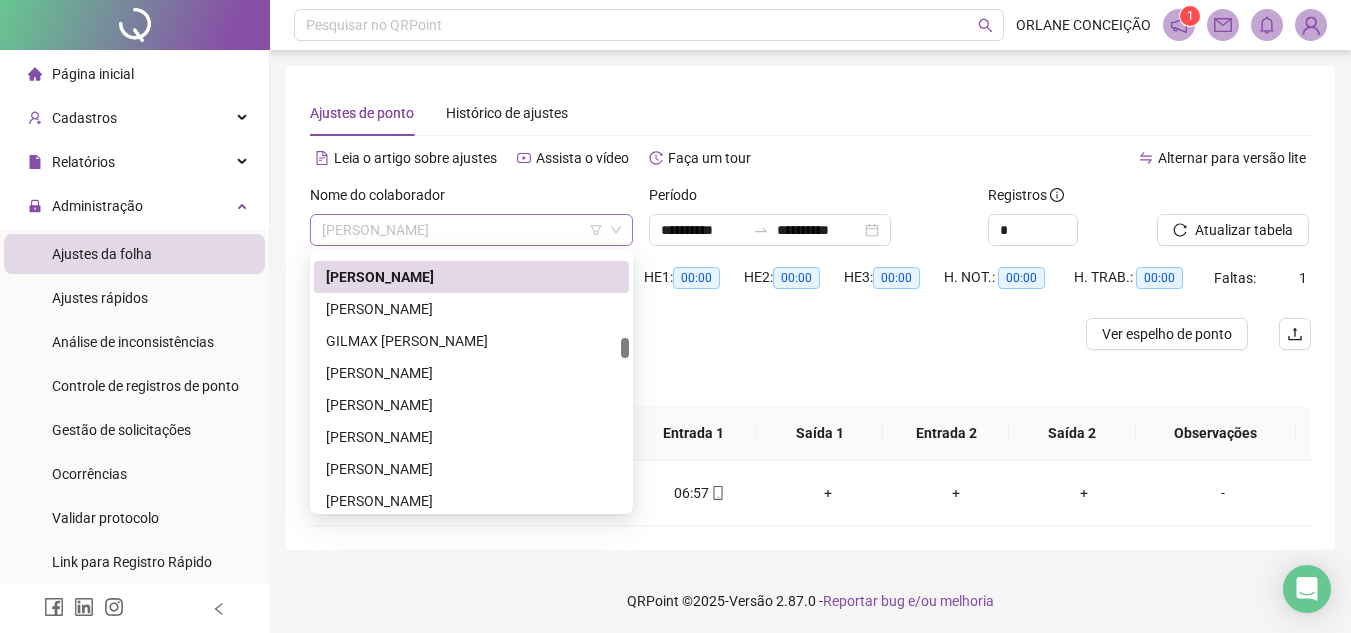 click on "[PERSON_NAME]" at bounding box center (471, 230) 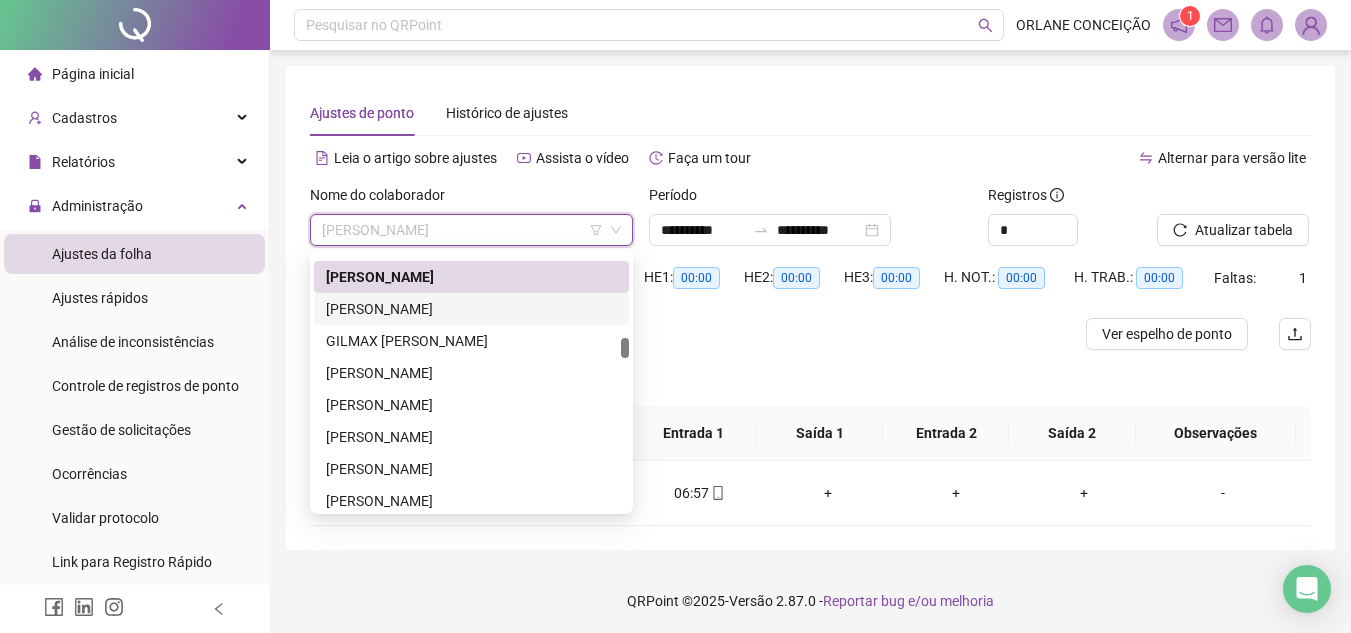 click on "[PERSON_NAME]" at bounding box center (471, 309) 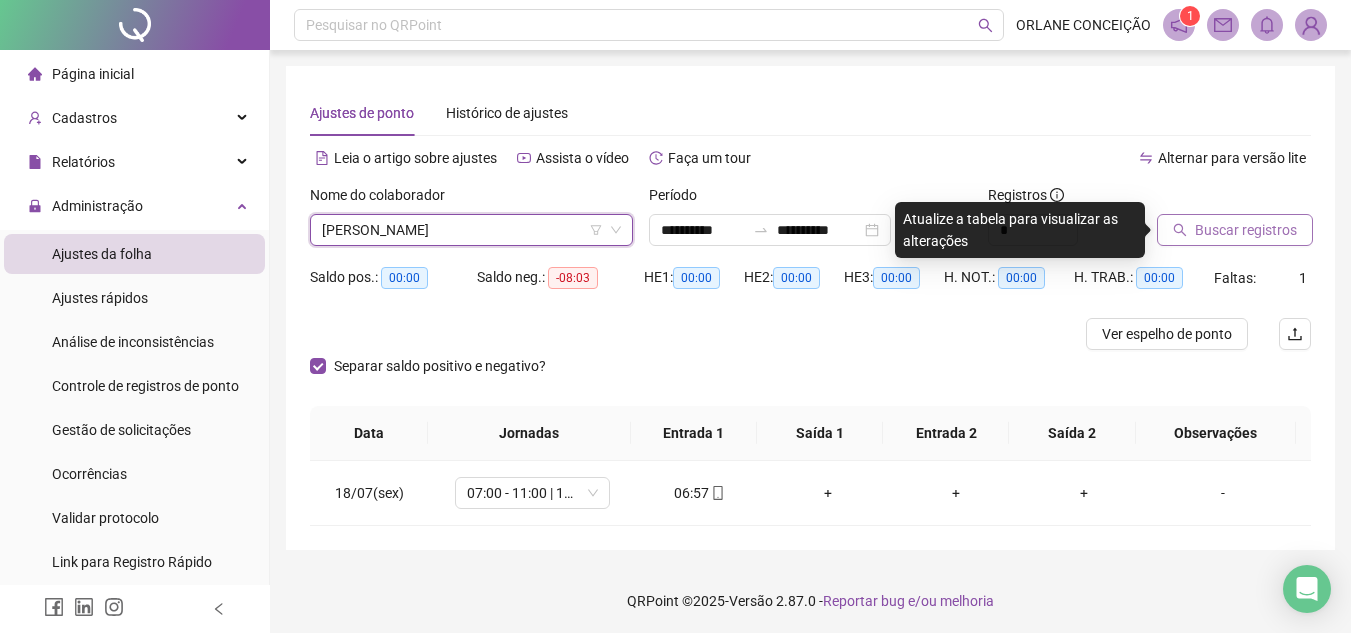click on "Buscar registros" at bounding box center [1246, 230] 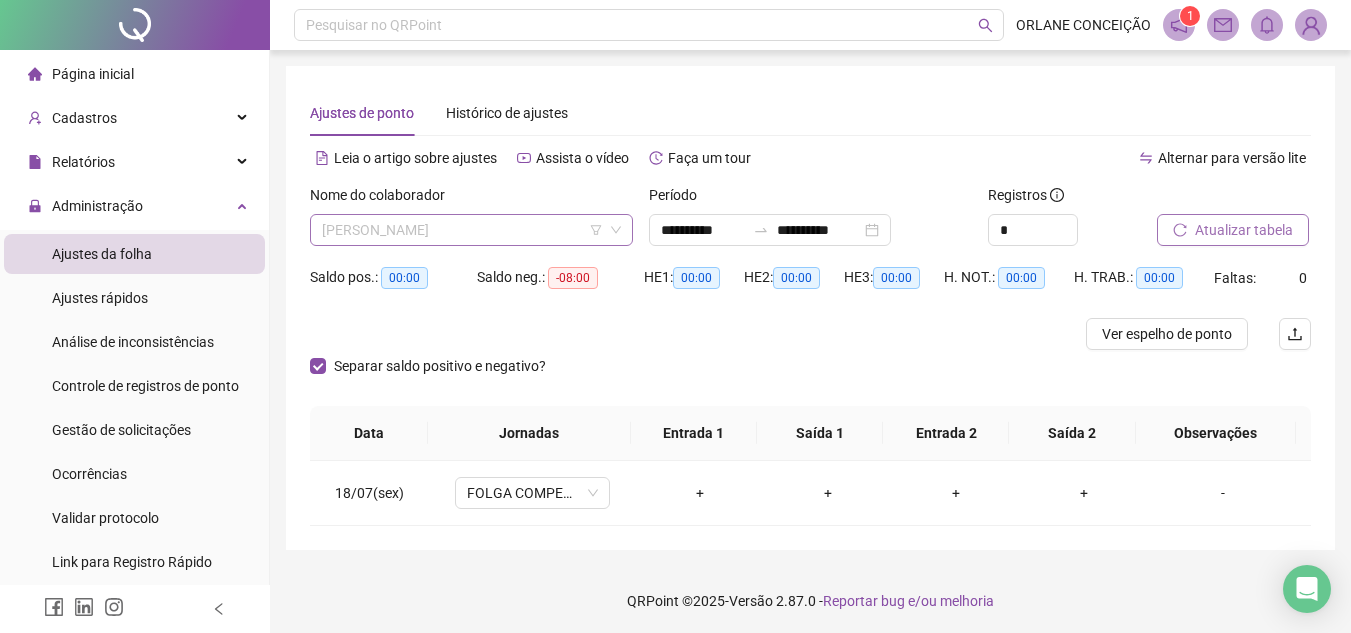 click on "[PERSON_NAME]" at bounding box center [471, 230] 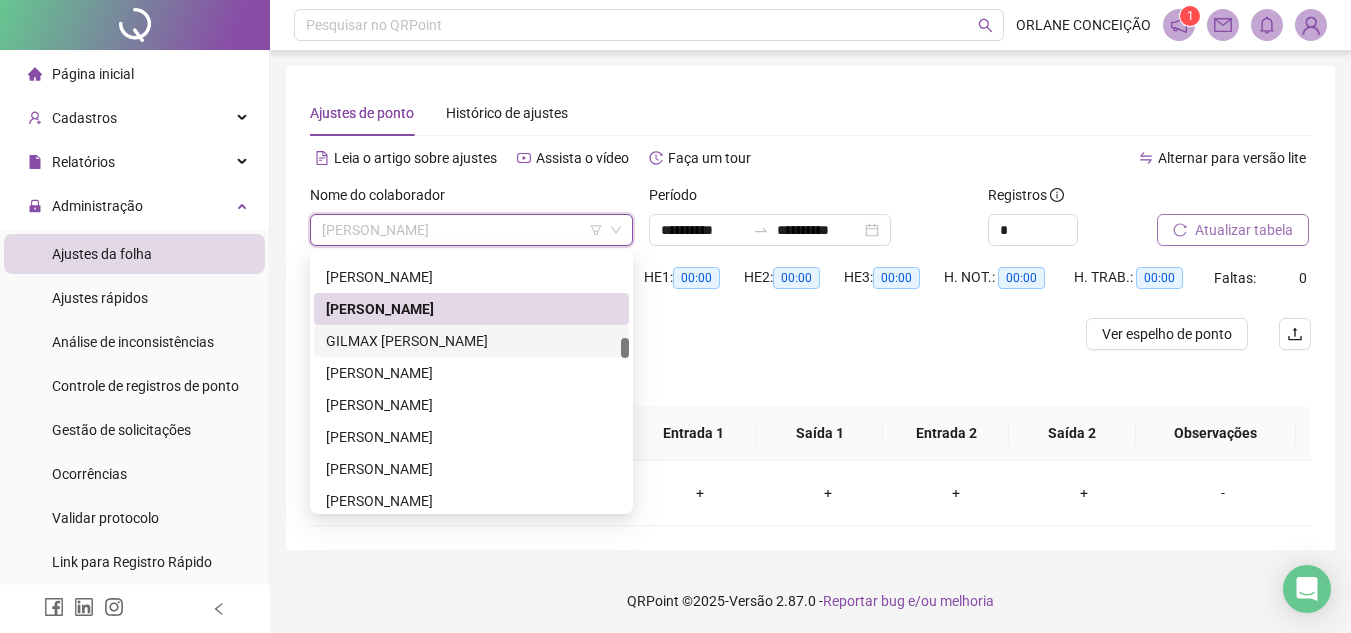 click on "GILMAX [PERSON_NAME]" at bounding box center (471, 341) 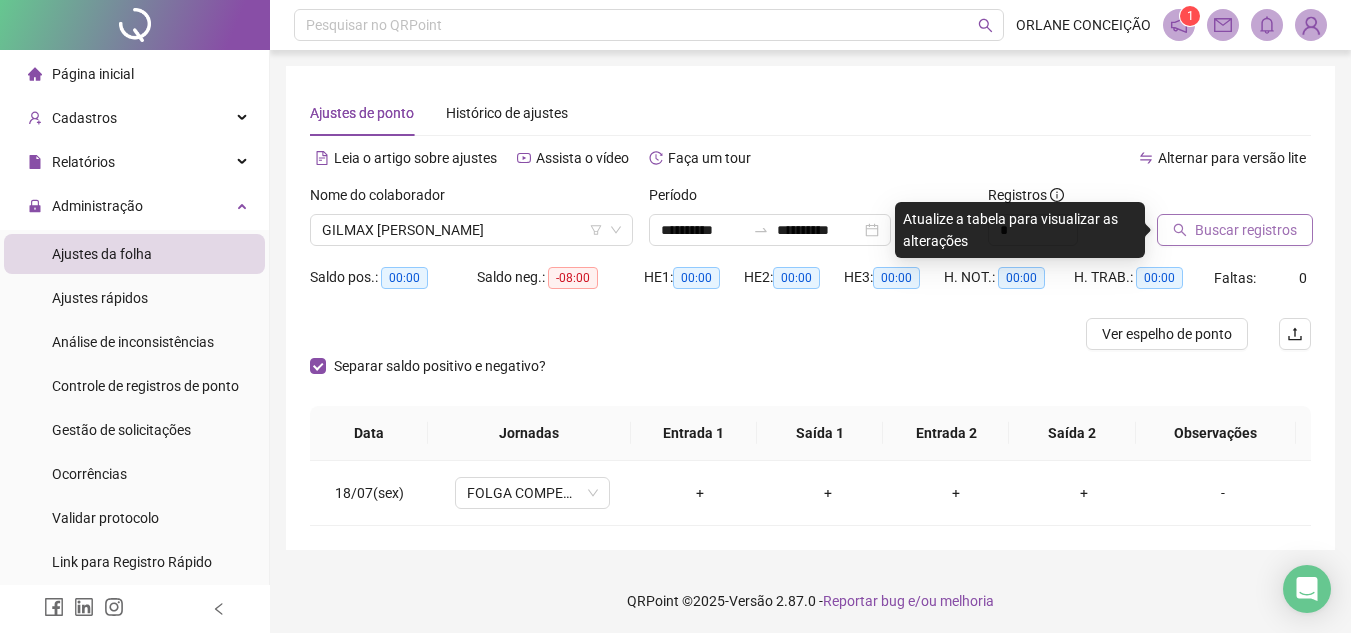 click on "Buscar registros" at bounding box center (1246, 230) 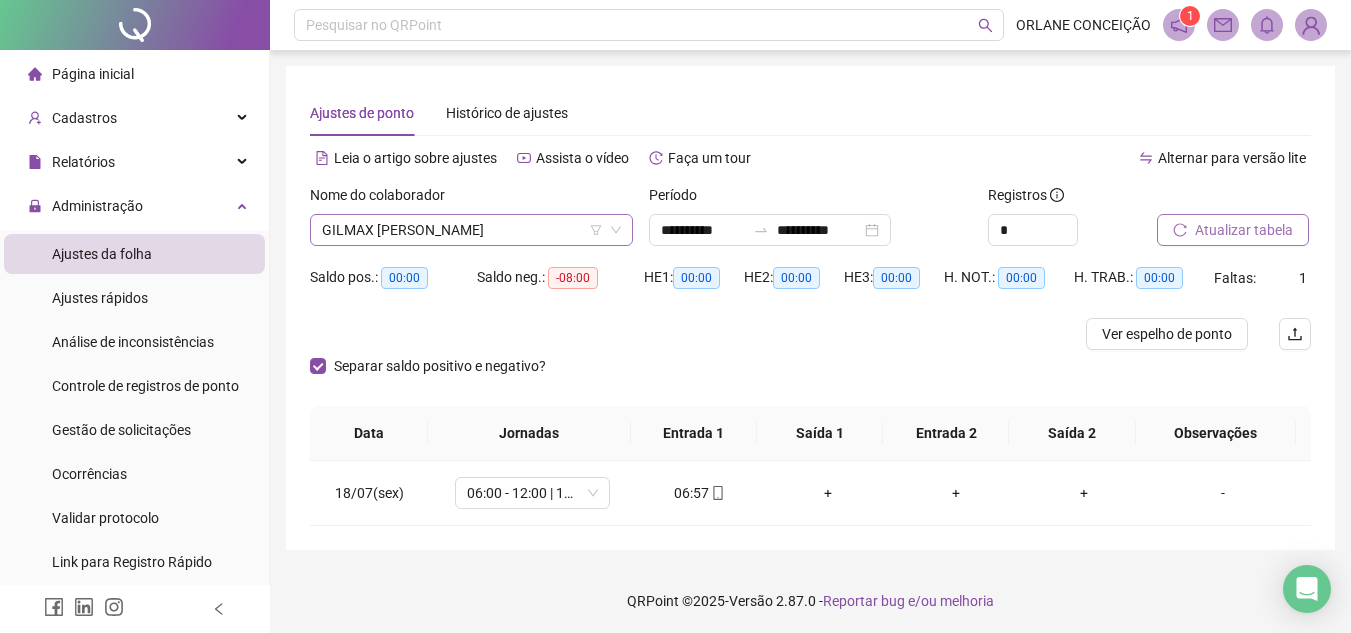 click on "GILMAX [PERSON_NAME]" at bounding box center (471, 230) 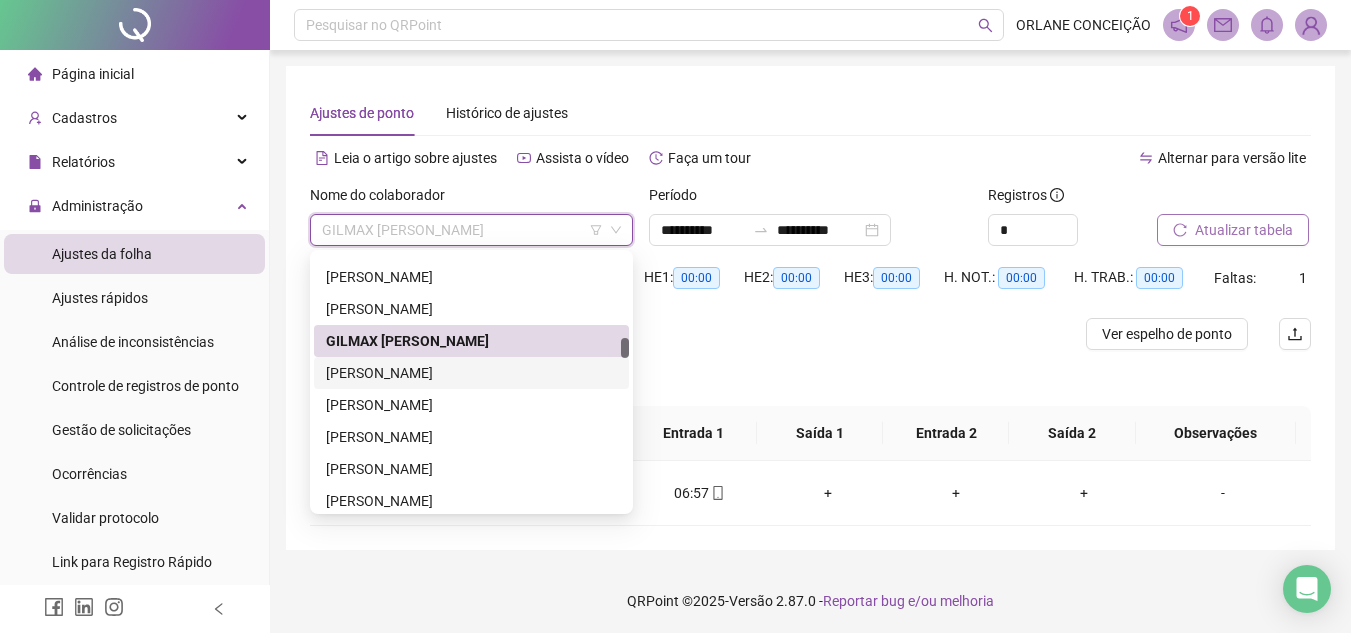 click on "[PERSON_NAME]" at bounding box center (471, 373) 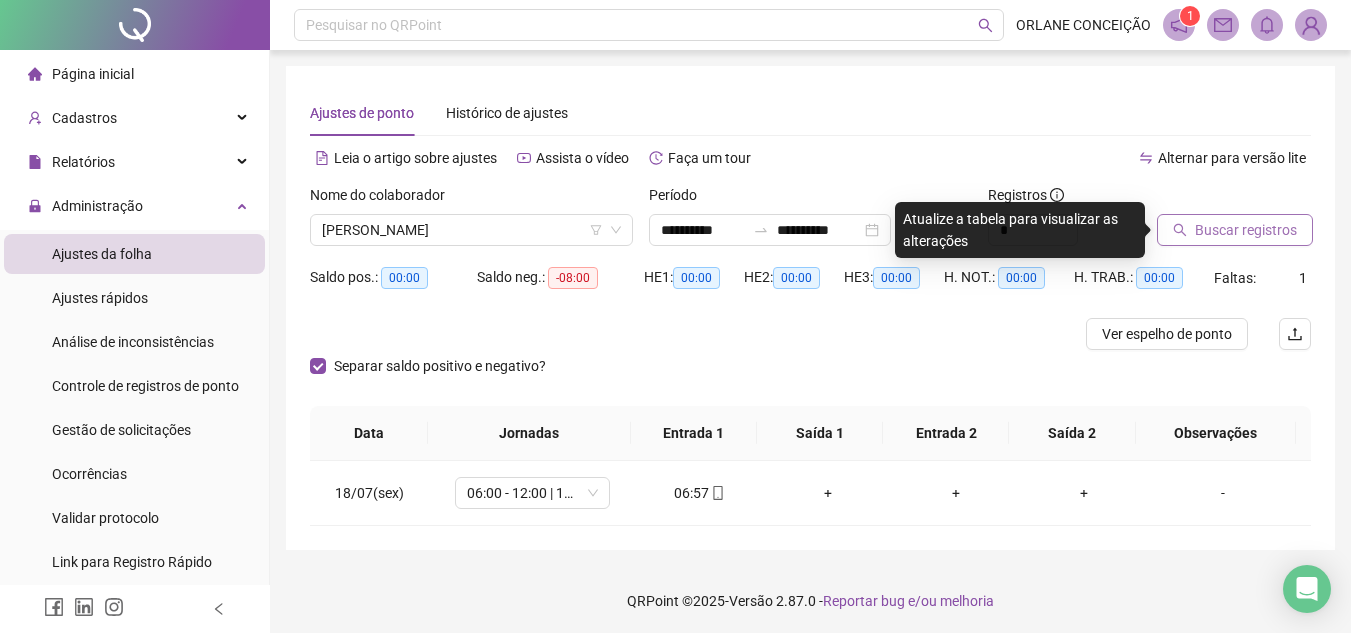 click on "Buscar registros" at bounding box center [1246, 230] 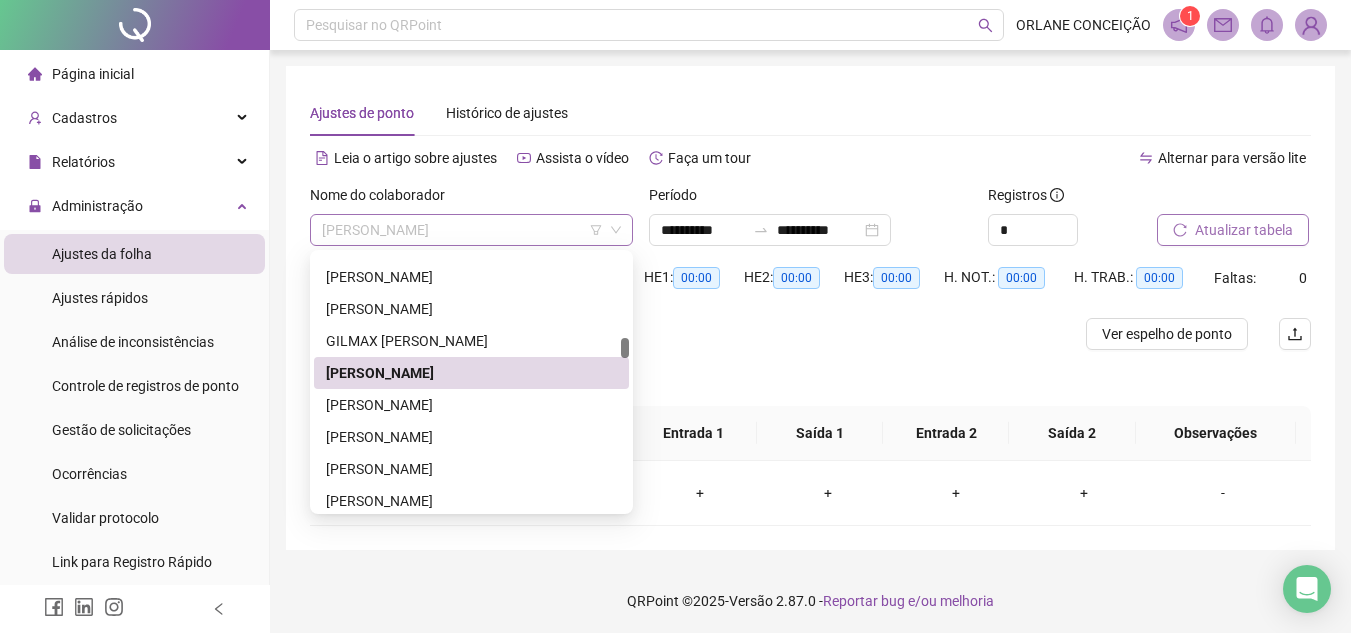 click on "[PERSON_NAME]" at bounding box center [471, 230] 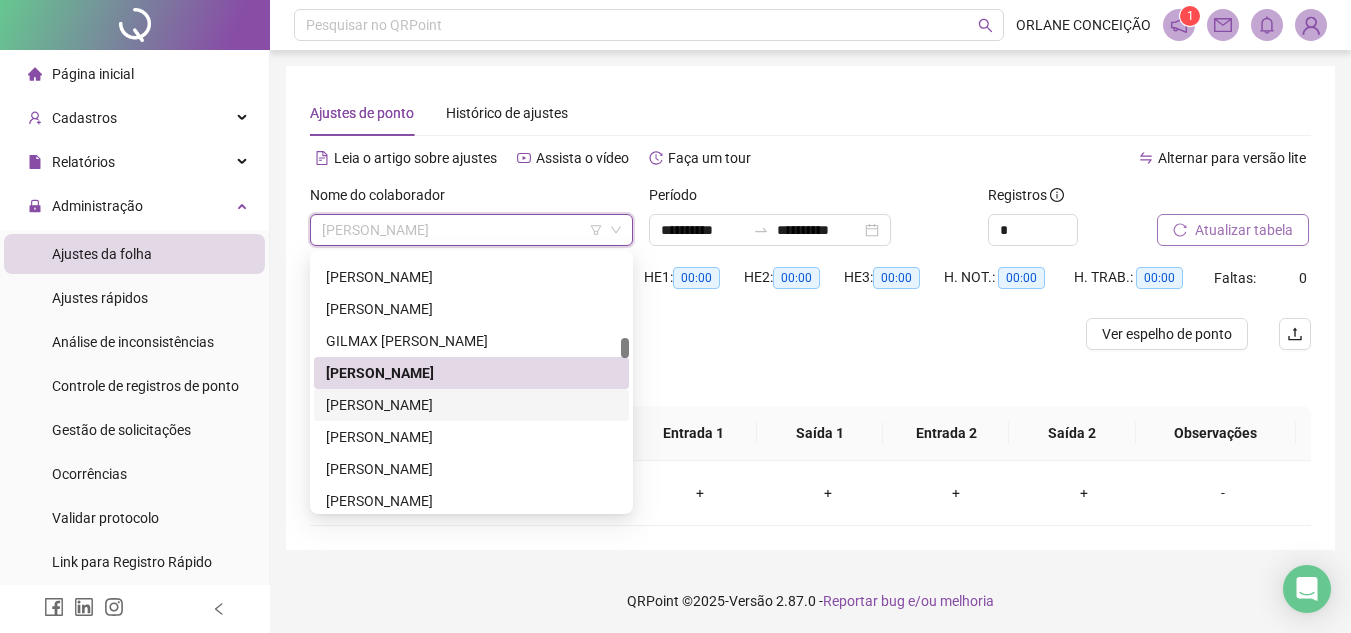 click on "[PERSON_NAME]" at bounding box center (471, 405) 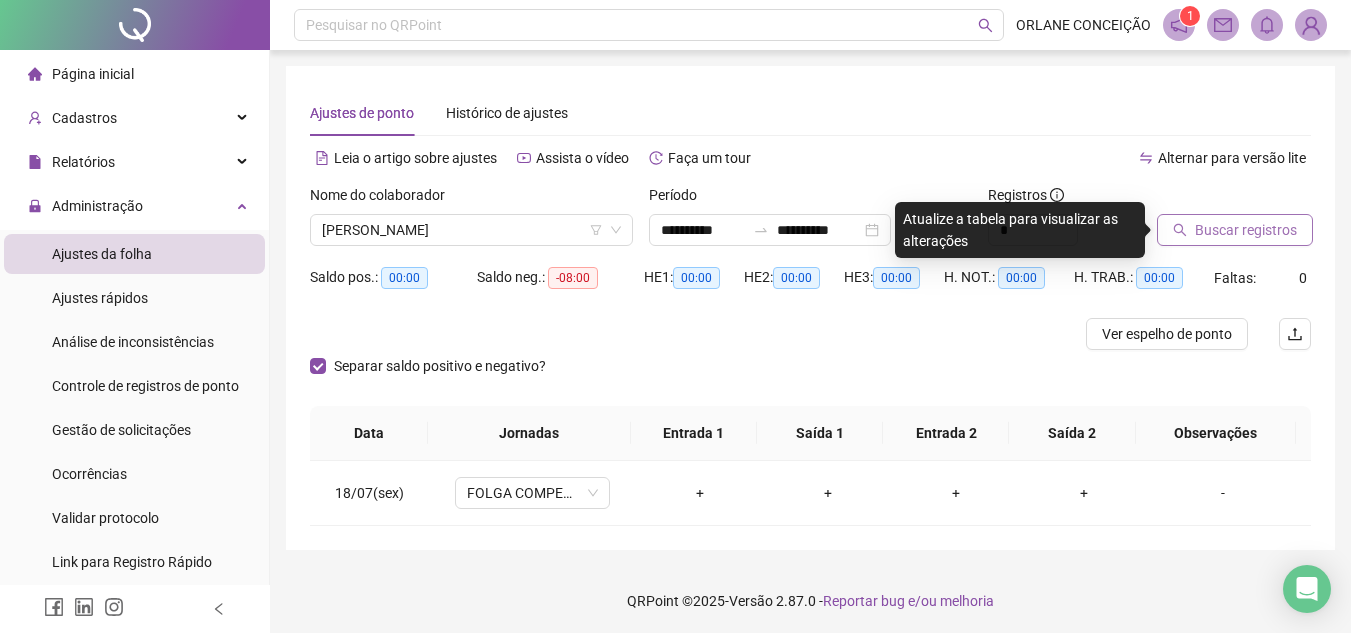 click on "Buscar registros" at bounding box center (1246, 230) 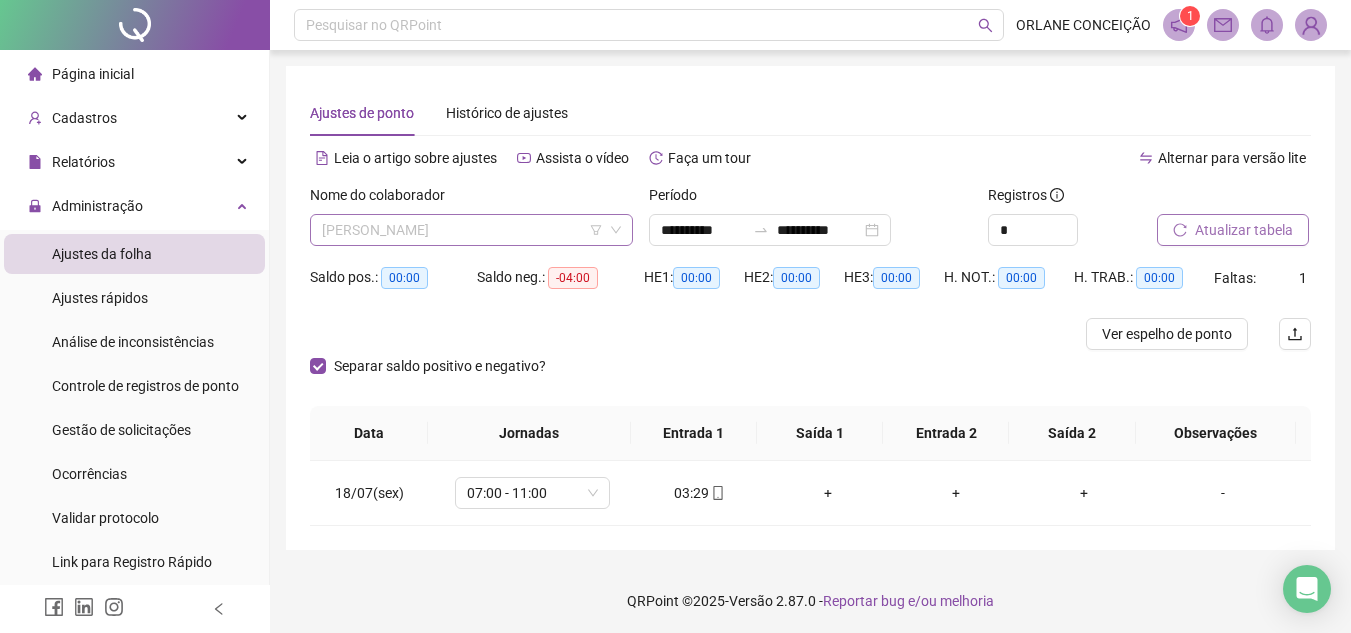 click on "[PERSON_NAME]" at bounding box center [471, 230] 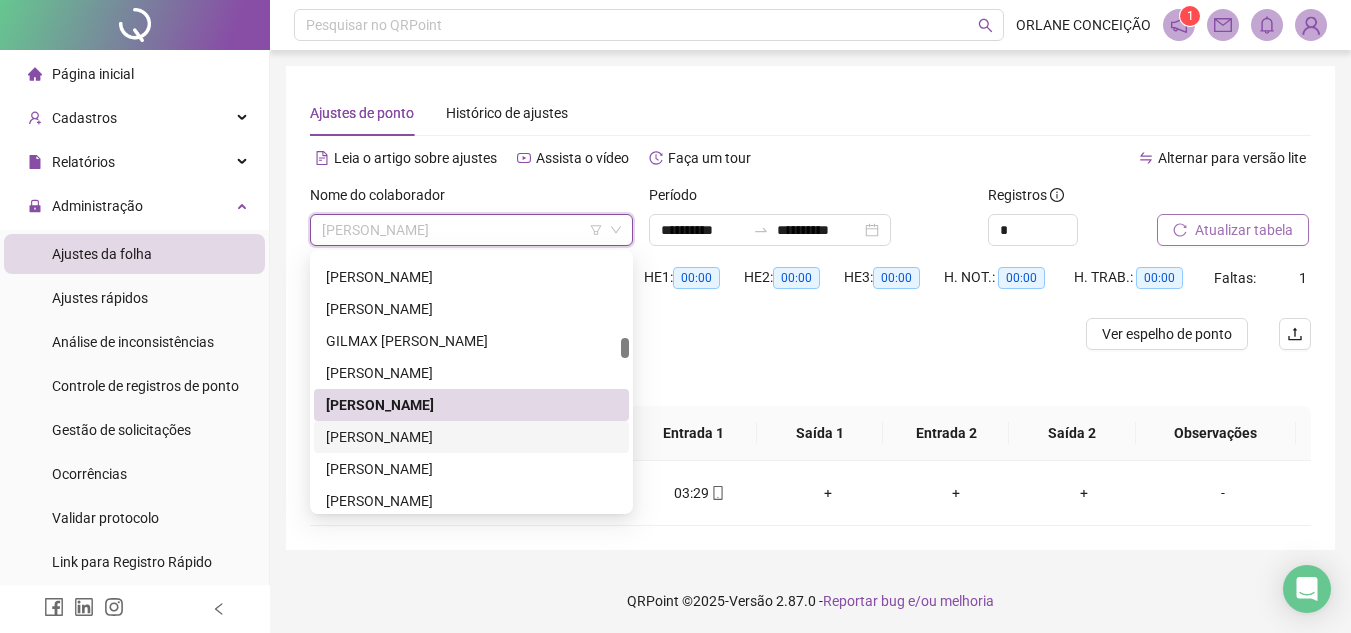 click on "[PERSON_NAME]" at bounding box center (471, 437) 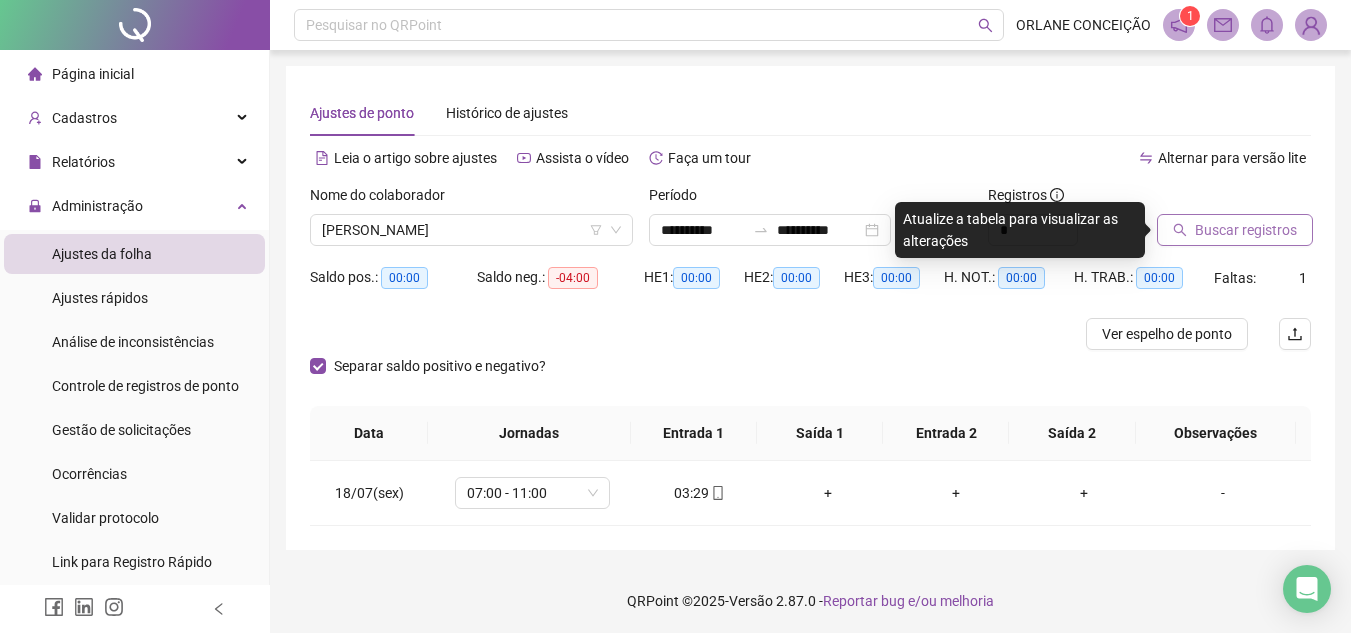 click on "Buscar registros" at bounding box center (1246, 230) 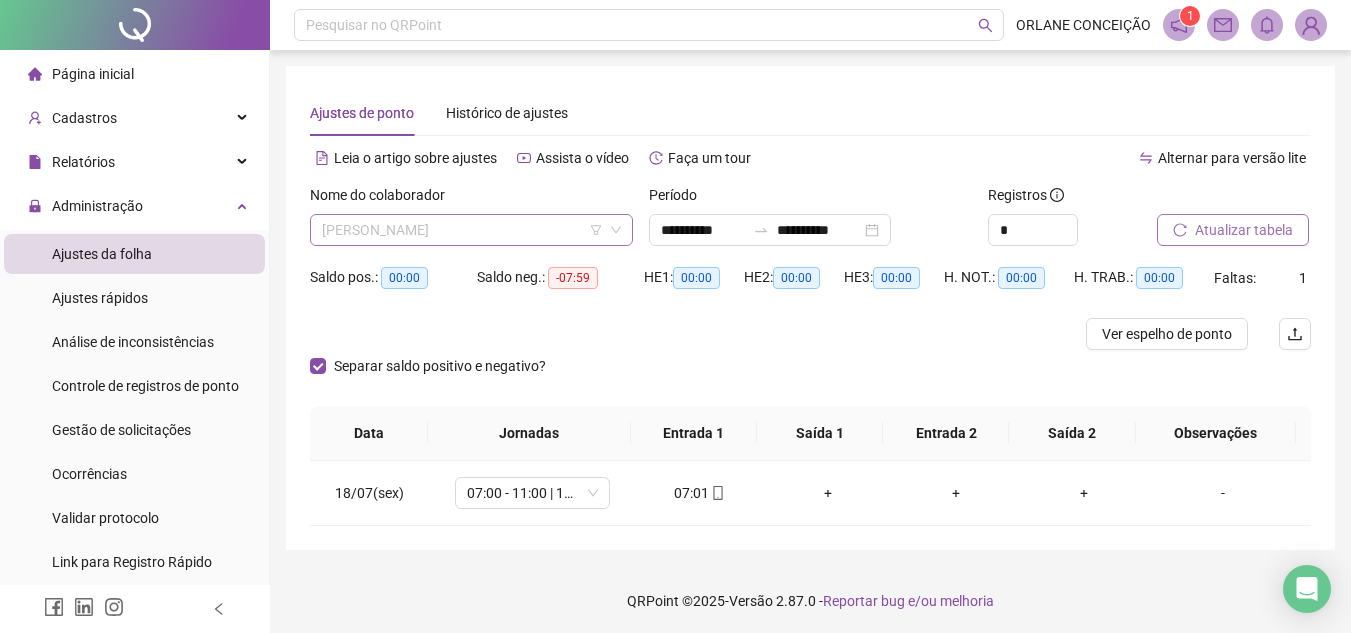 click on "[PERSON_NAME]" at bounding box center (471, 230) 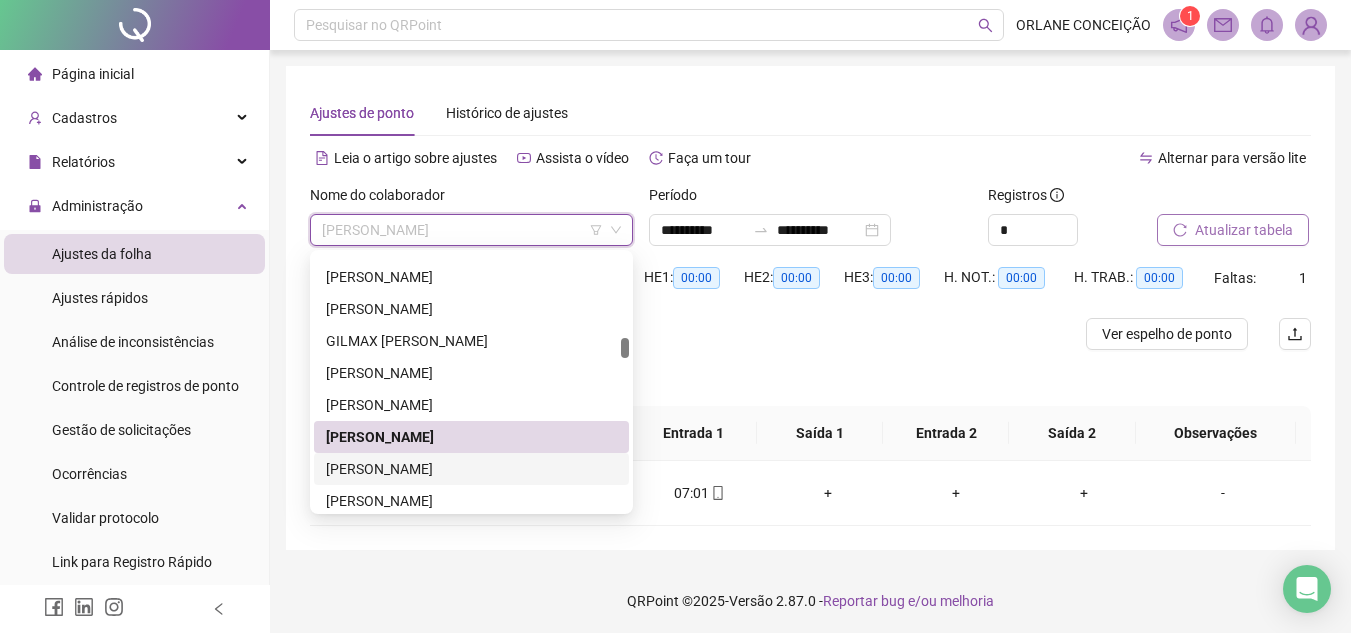 click on "[PERSON_NAME]" at bounding box center [471, 469] 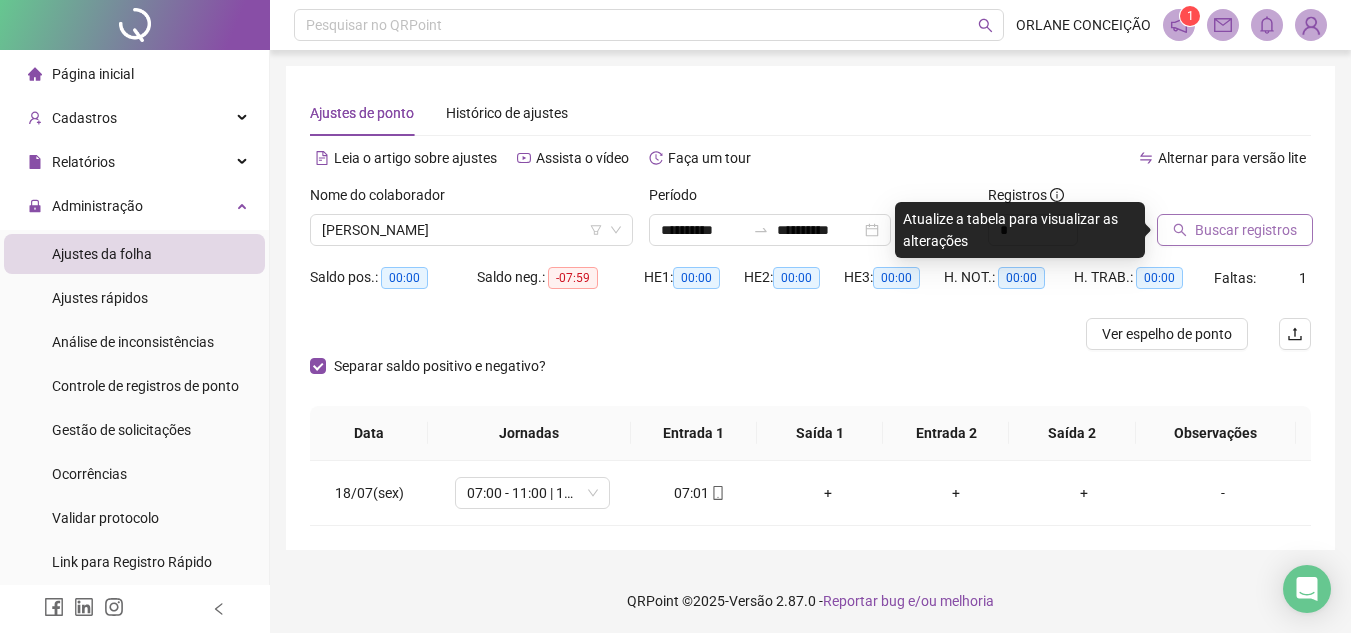 click on "Buscar registros" at bounding box center [1246, 230] 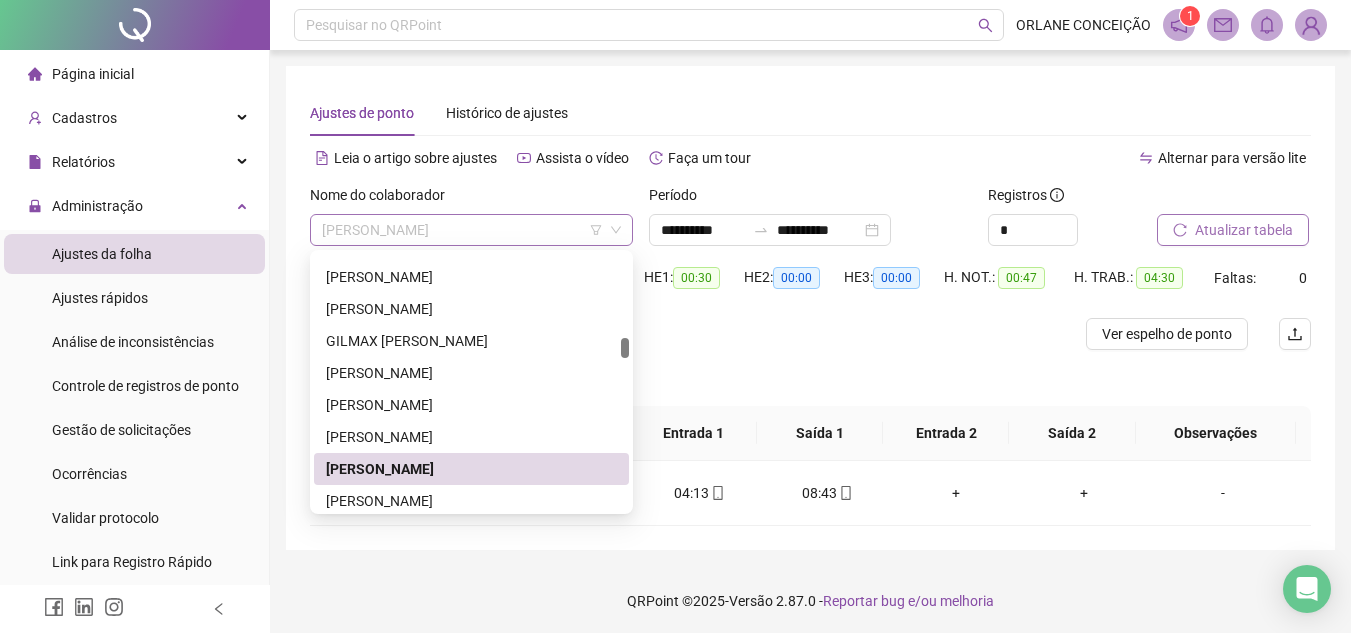 click on "[PERSON_NAME]" at bounding box center (471, 230) 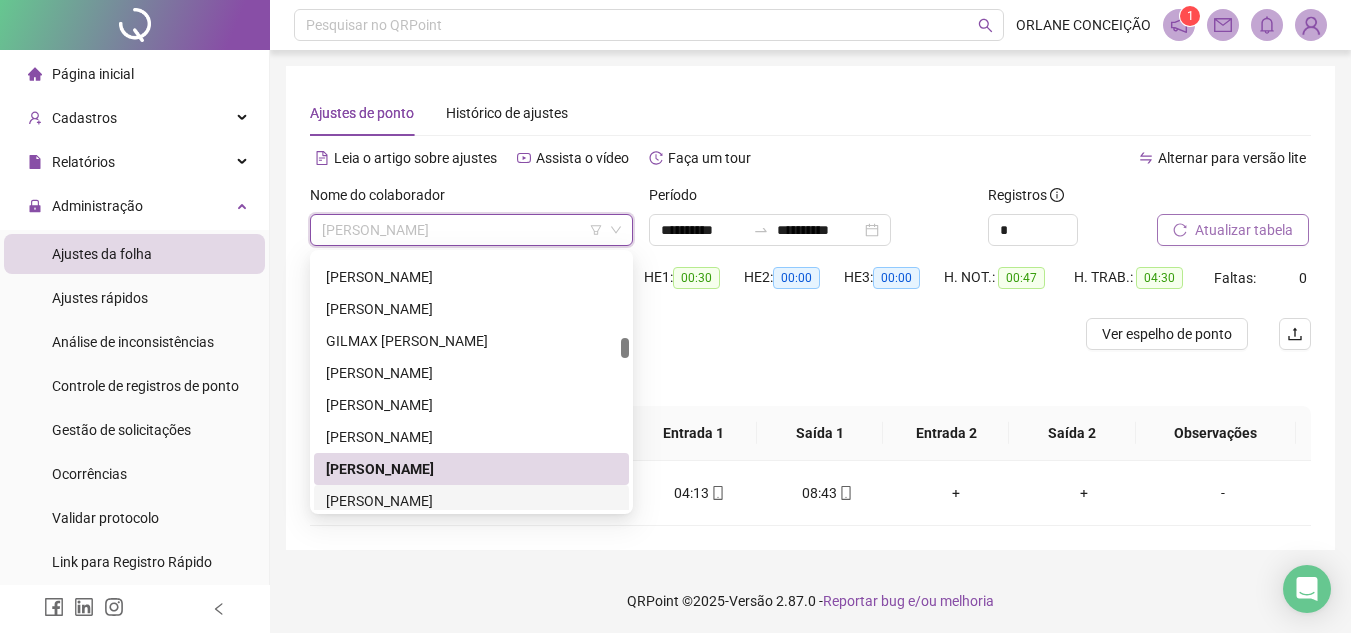 click on "[PERSON_NAME]" at bounding box center [471, 501] 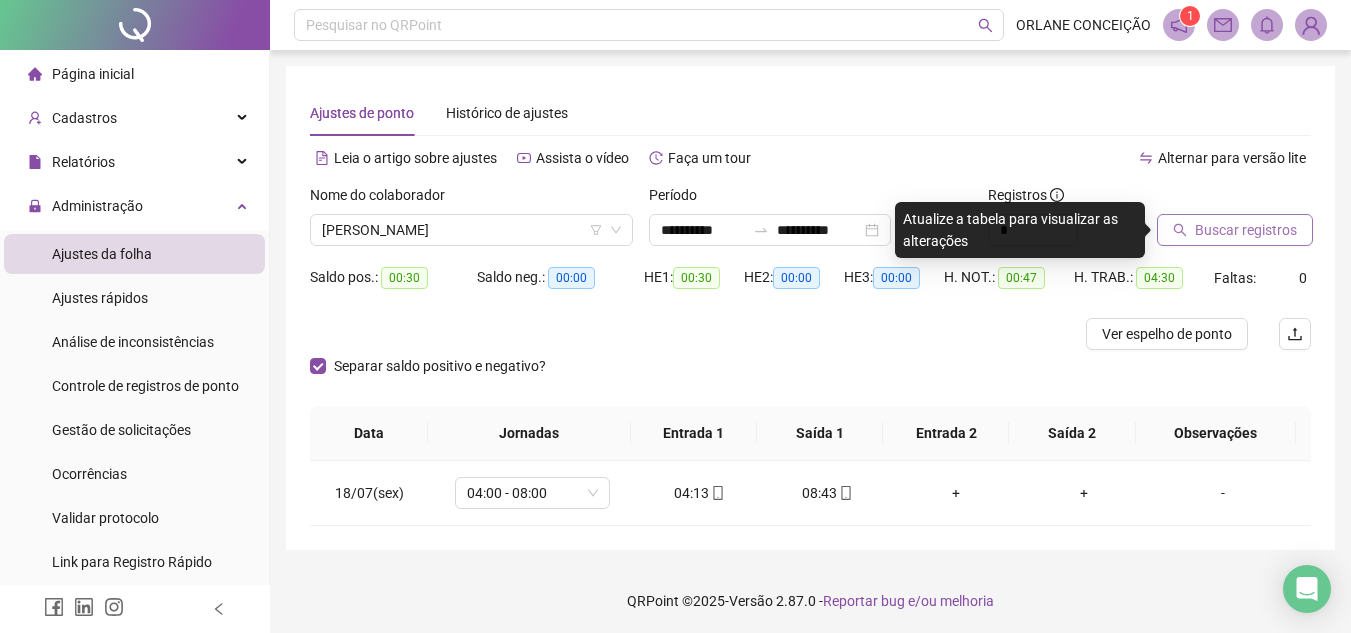click on "Buscar registros" at bounding box center [1246, 230] 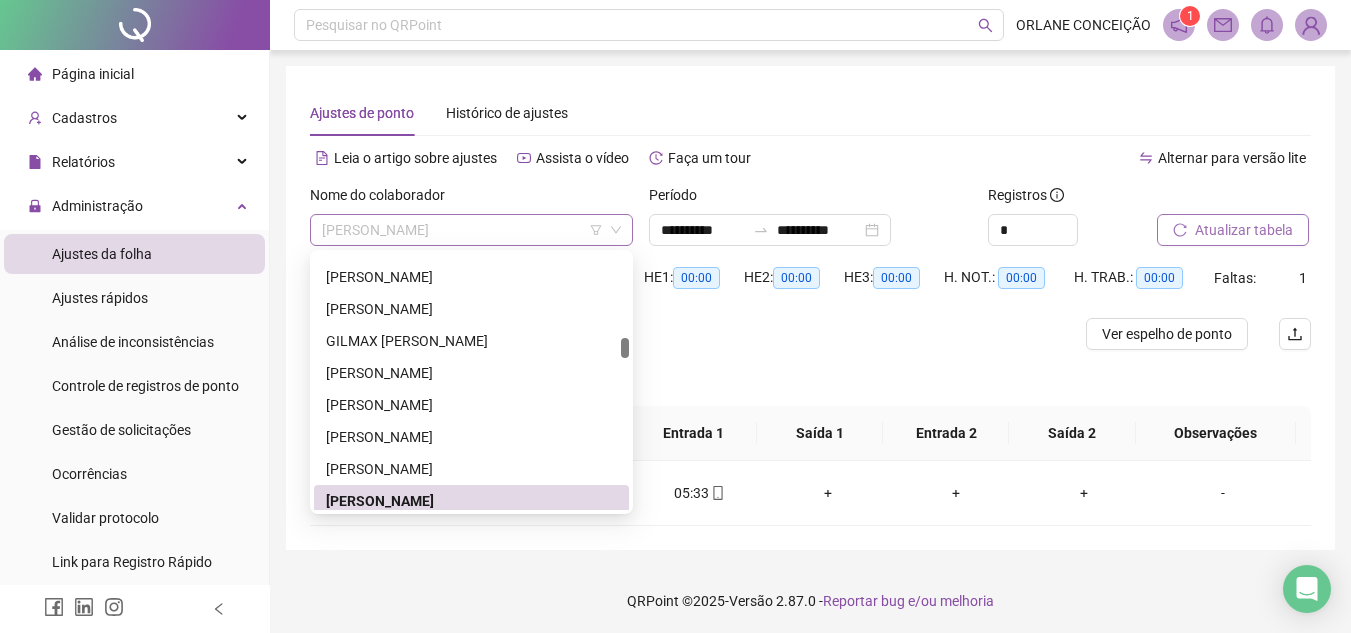 scroll, scrollTop: 1408, scrollLeft: 0, axis: vertical 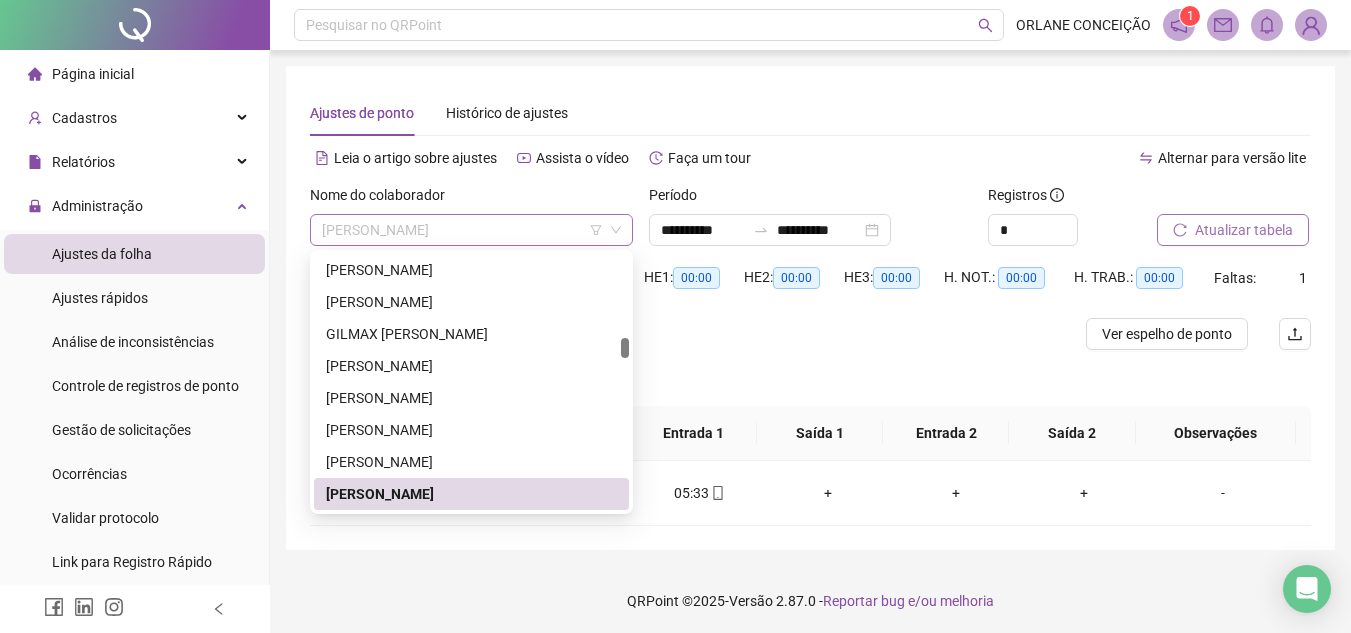click on "[PERSON_NAME]" at bounding box center [471, 230] 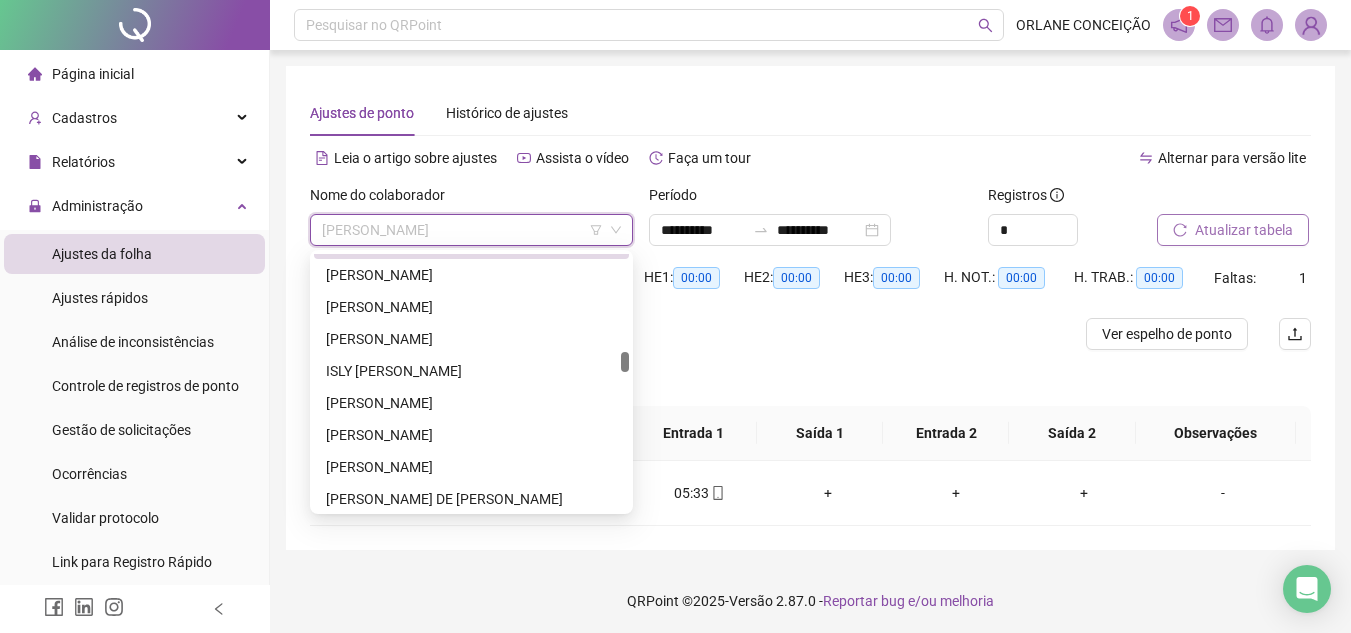 scroll, scrollTop: 1642, scrollLeft: 0, axis: vertical 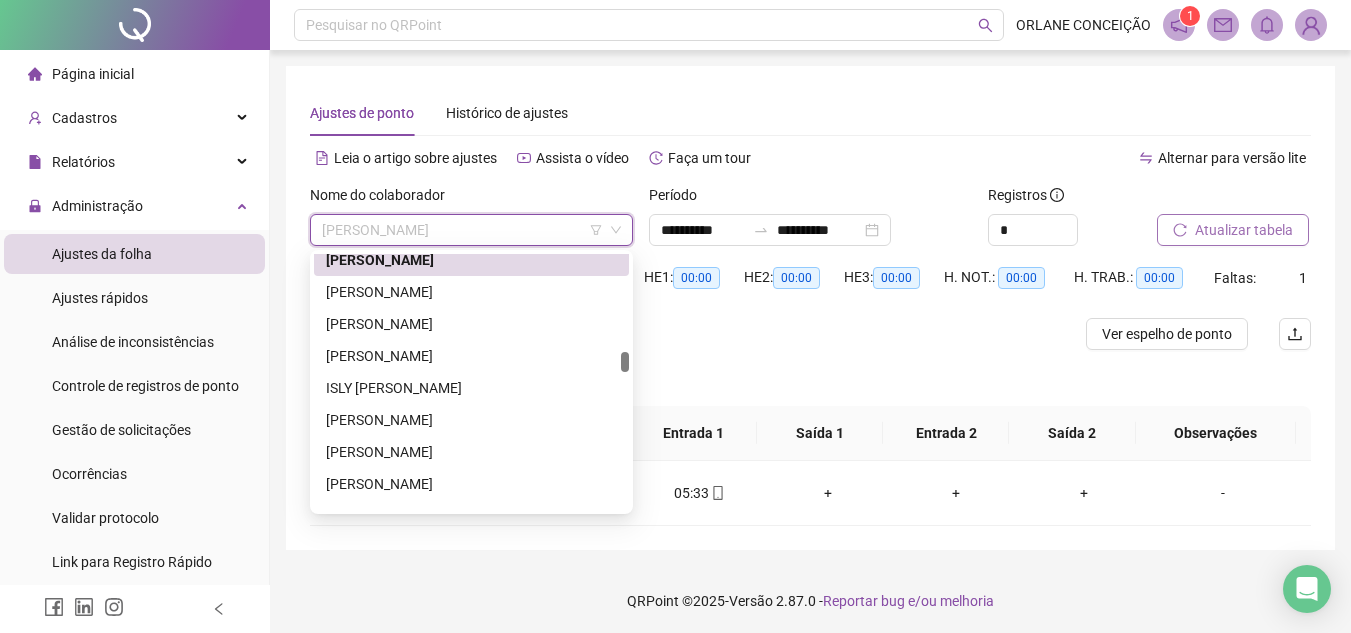 drag, startPoint x: 628, startPoint y: 346, endPoint x: 626, endPoint y: 360, distance: 14.142136 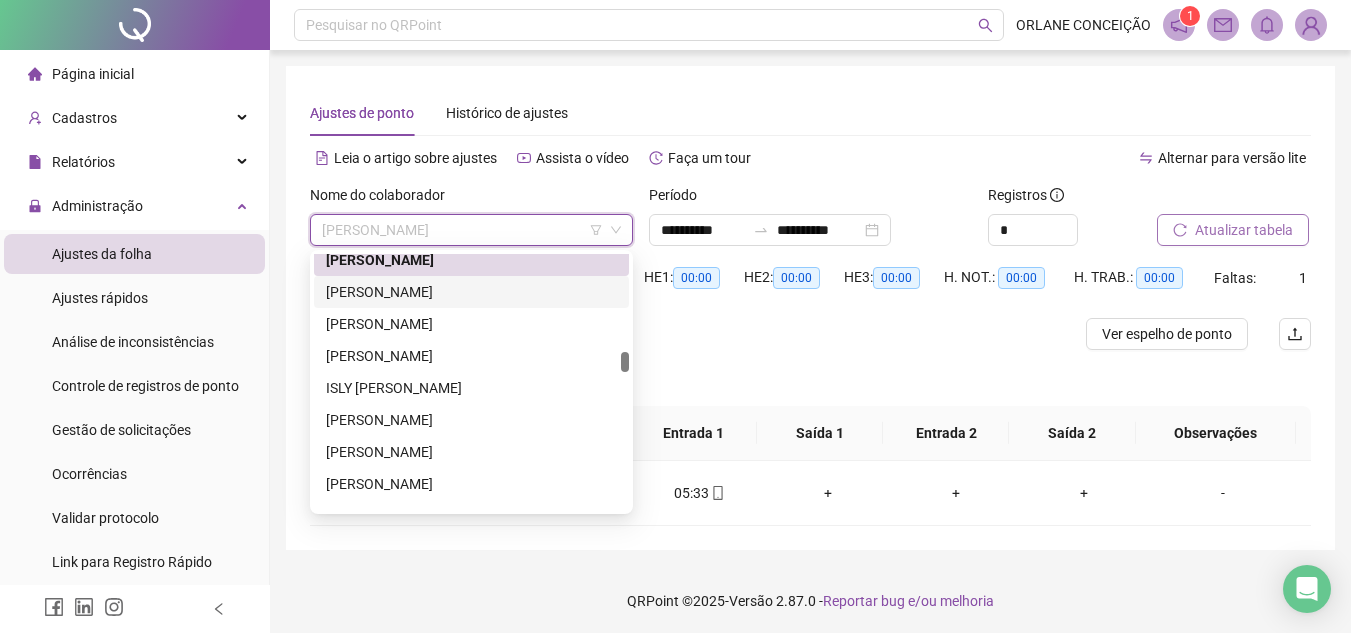 click on "[PERSON_NAME]" at bounding box center (471, 292) 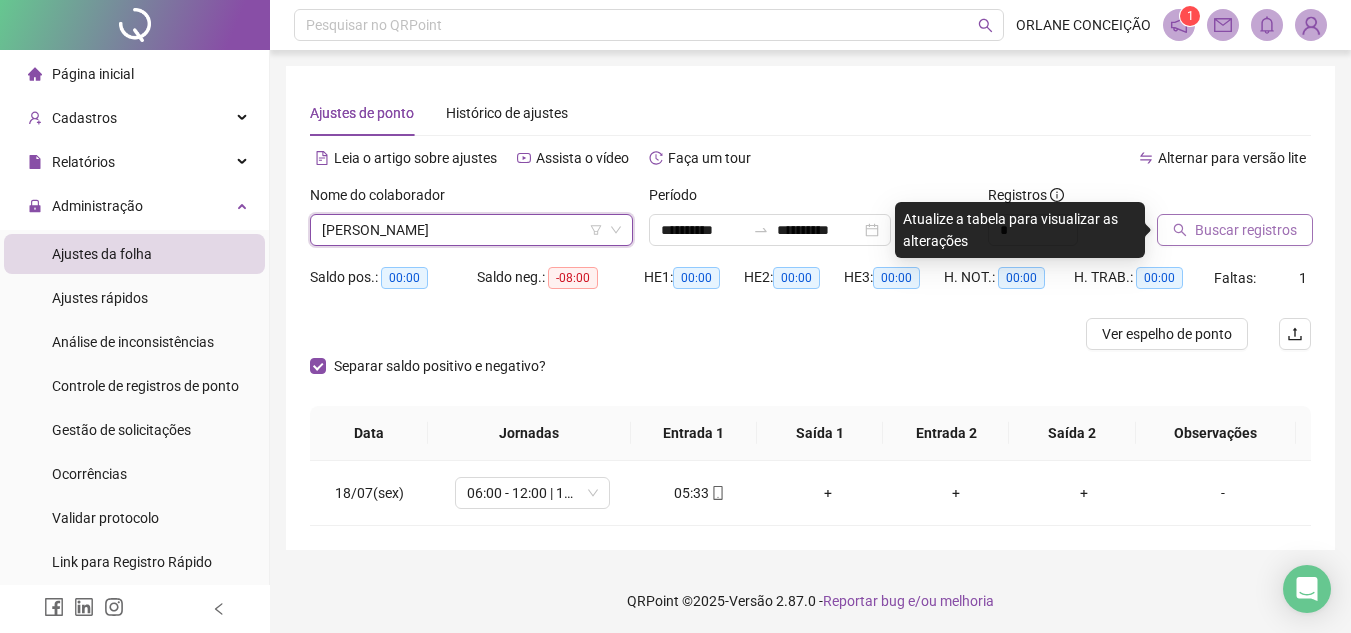 click on "Buscar registros" at bounding box center (1246, 230) 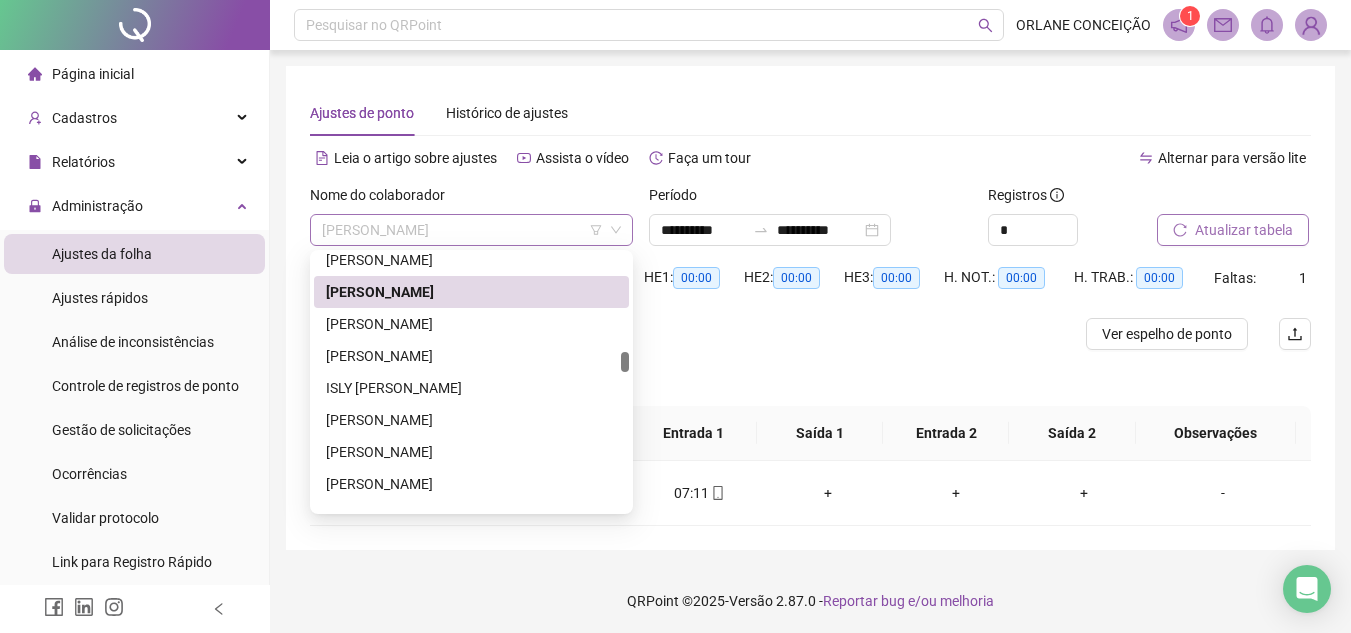 click on "[PERSON_NAME]" at bounding box center [471, 230] 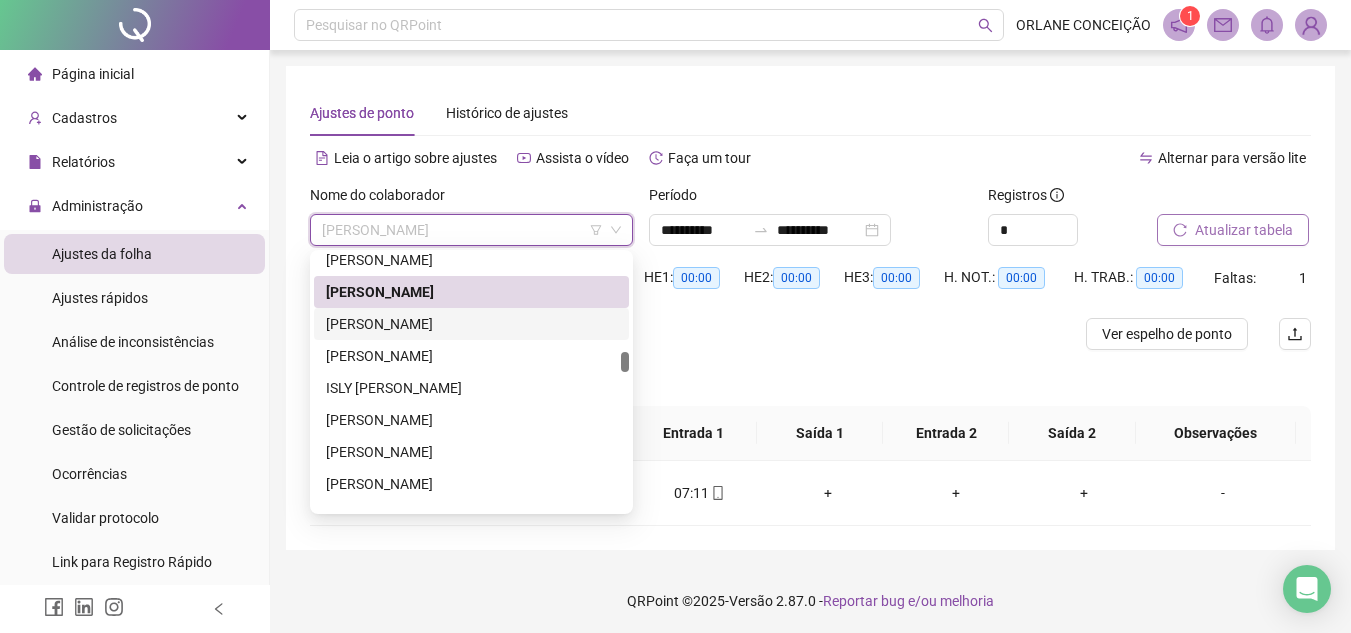 click on "[PERSON_NAME]" at bounding box center [471, 324] 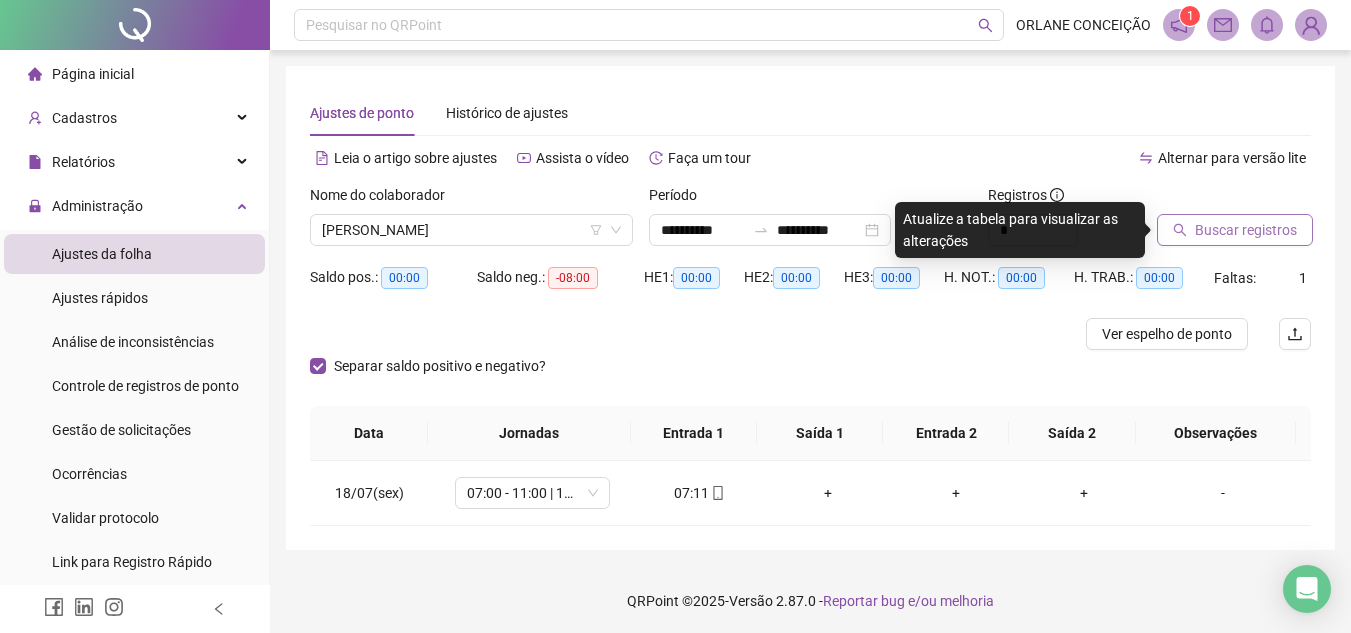 click on "Buscar registros" at bounding box center (1235, 230) 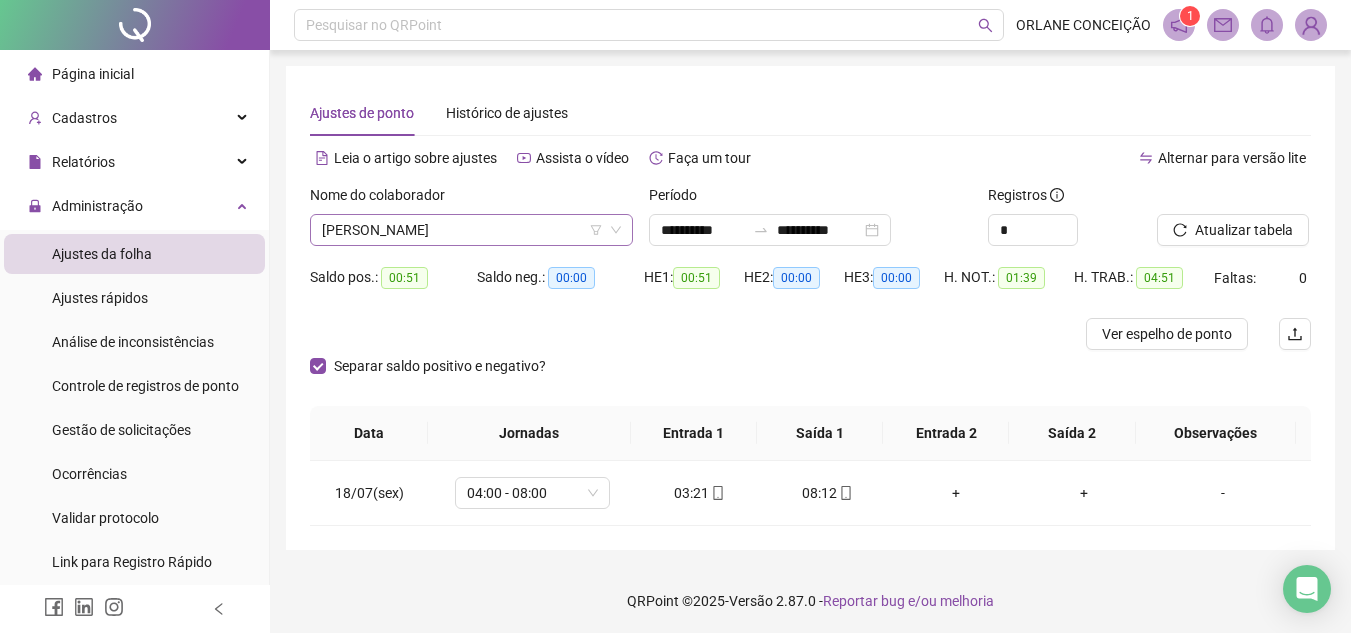 click on "[PERSON_NAME]" at bounding box center [471, 230] 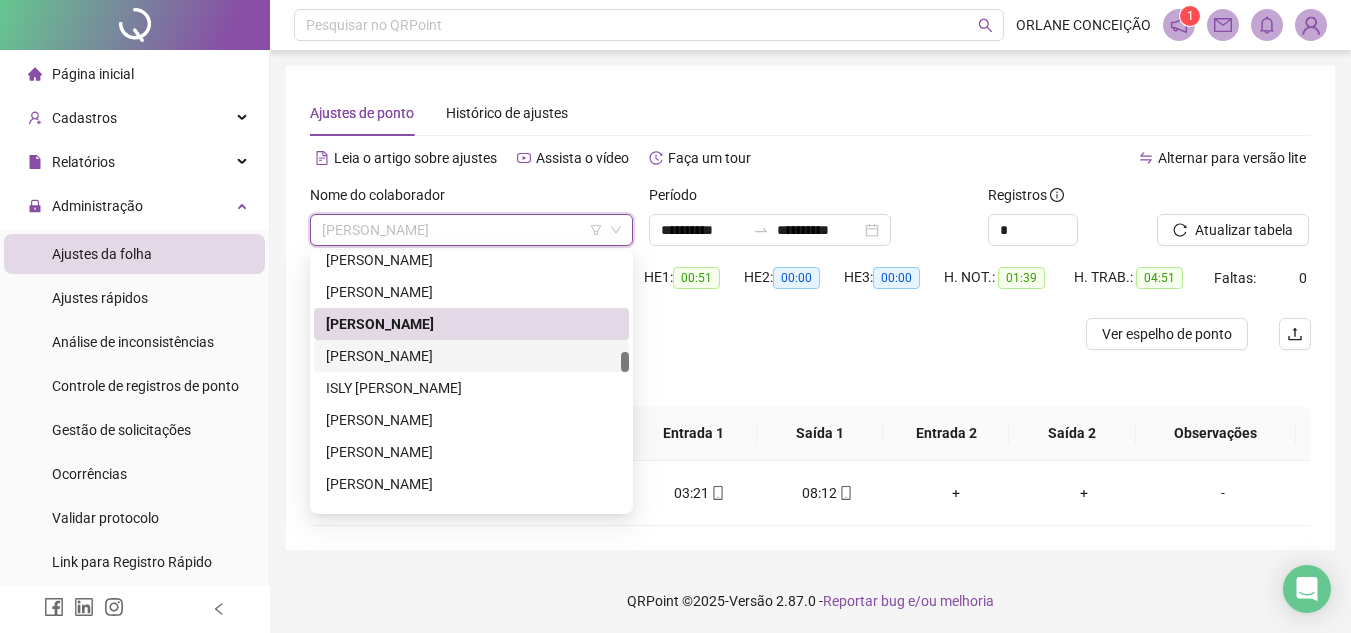 click on "[PERSON_NAME]" at bounding box center (471, 356) 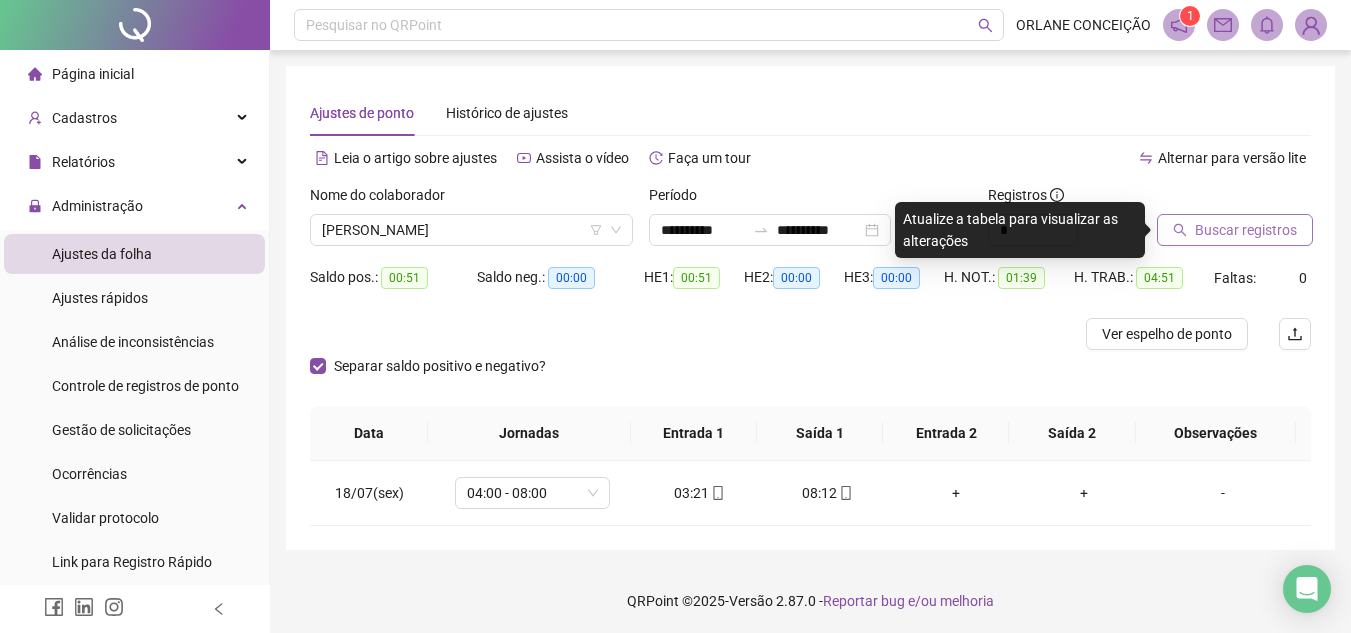 click on "Buscar registros" at bounding box center [1246, 230] 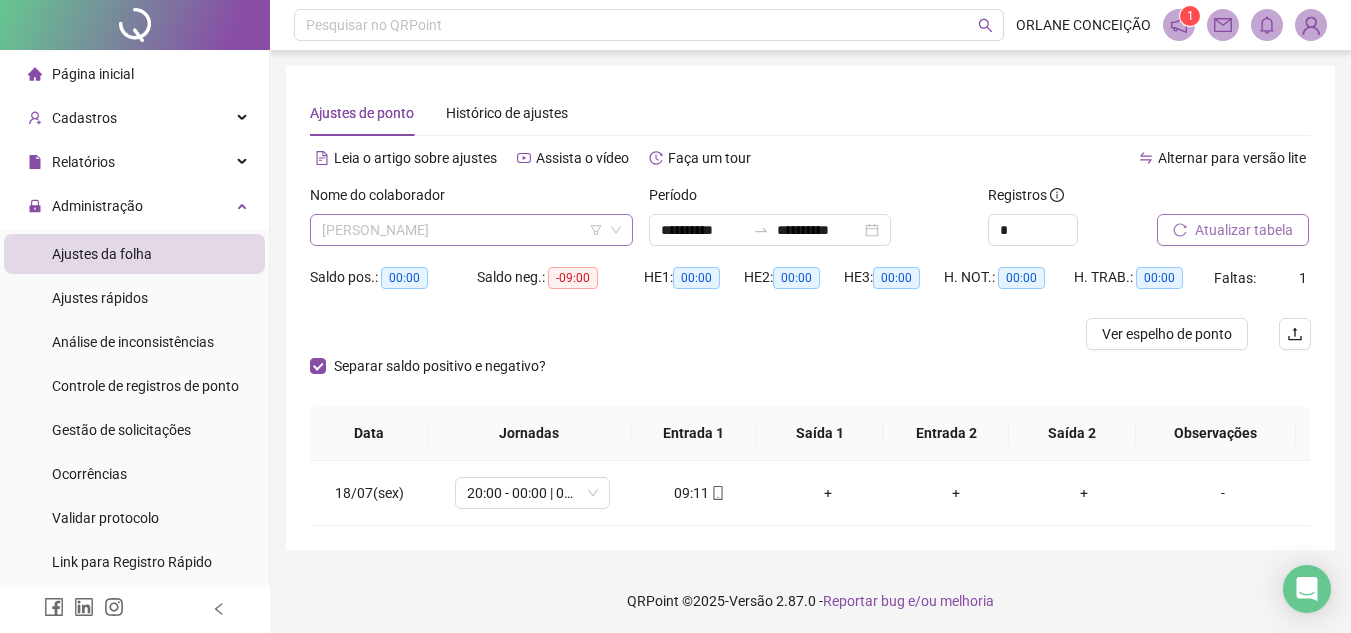 click on "[PERSON_NAME]" at bounding box center [471, 230] 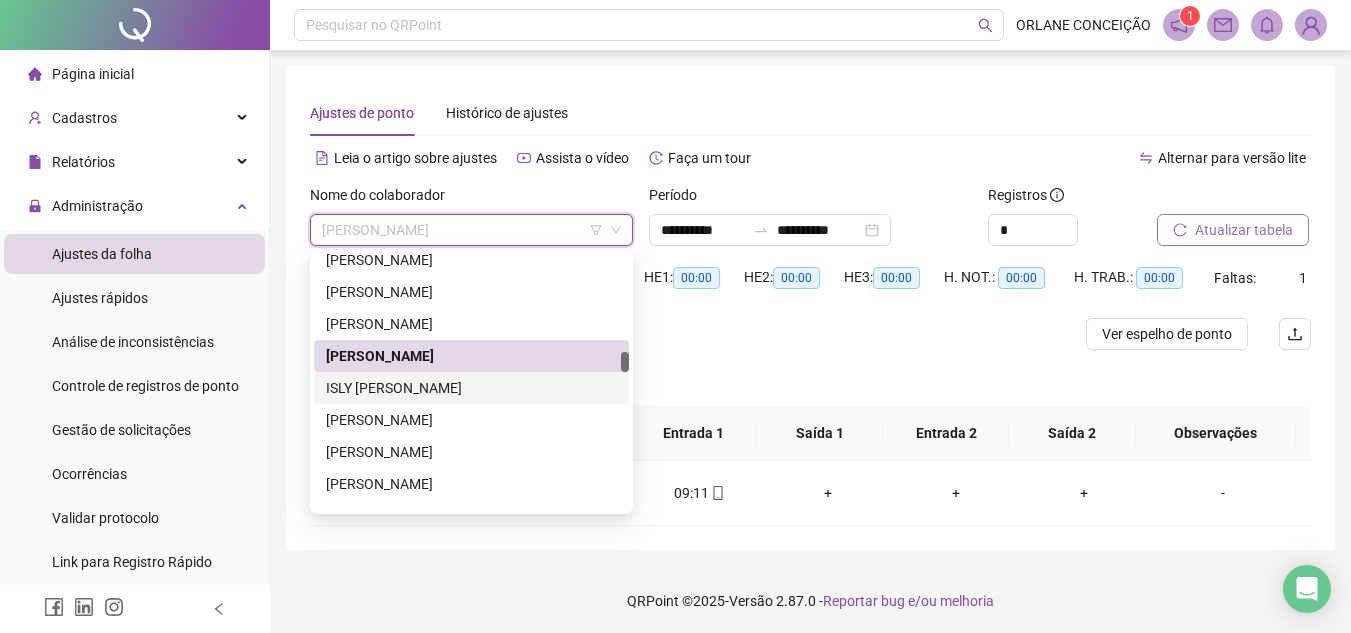 click on "ISLY [PERSON_NAME]" at bounding box center [471, 388] 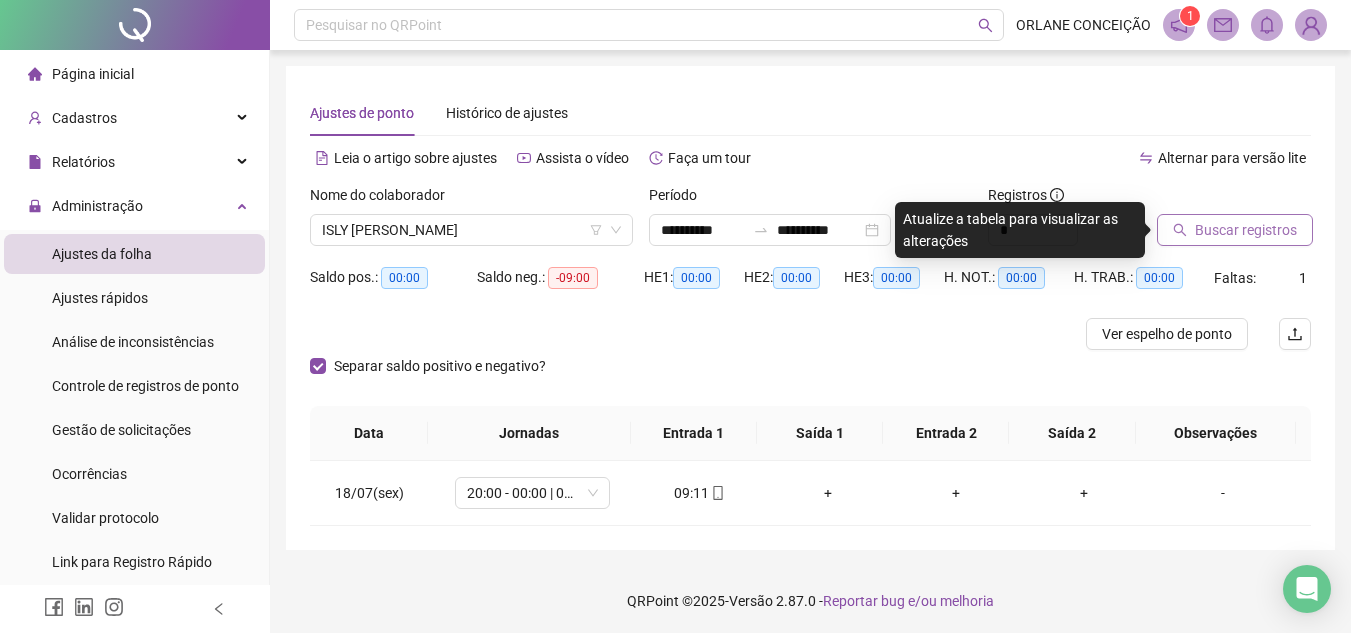 click on "Buscar registros" at bounding box center [1246, 230] 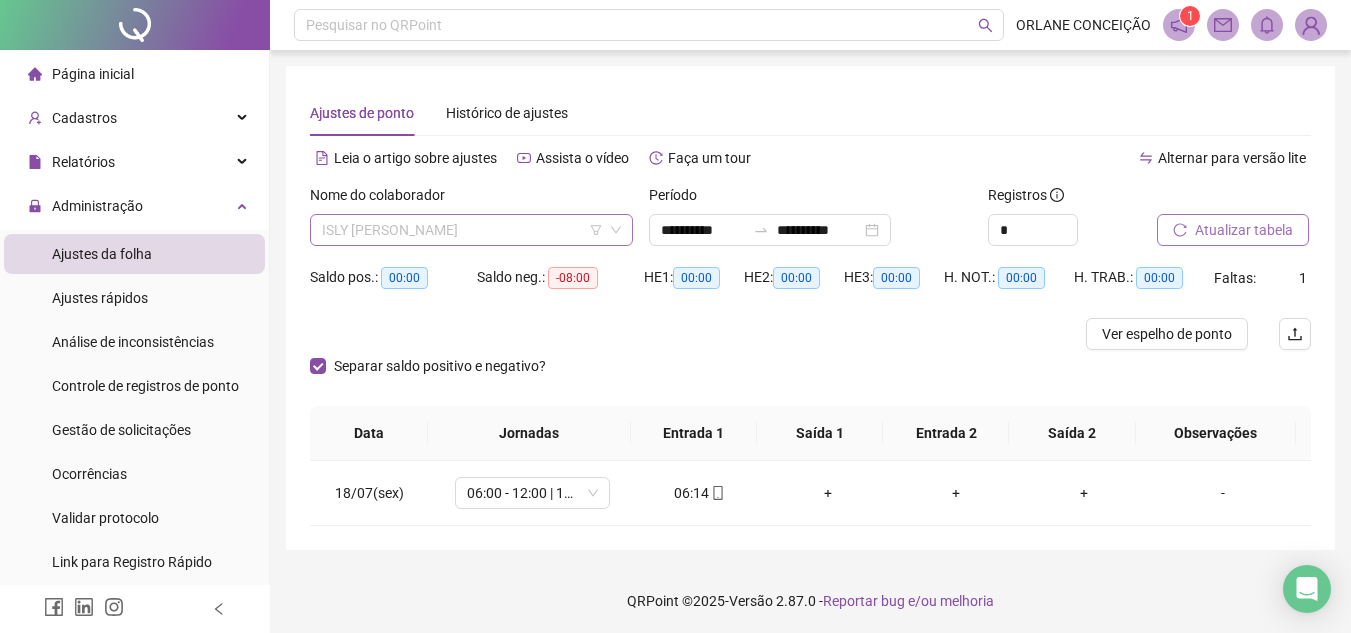 click on "ISLY [PERSON_NAME]" at bounding box center [471, 230] 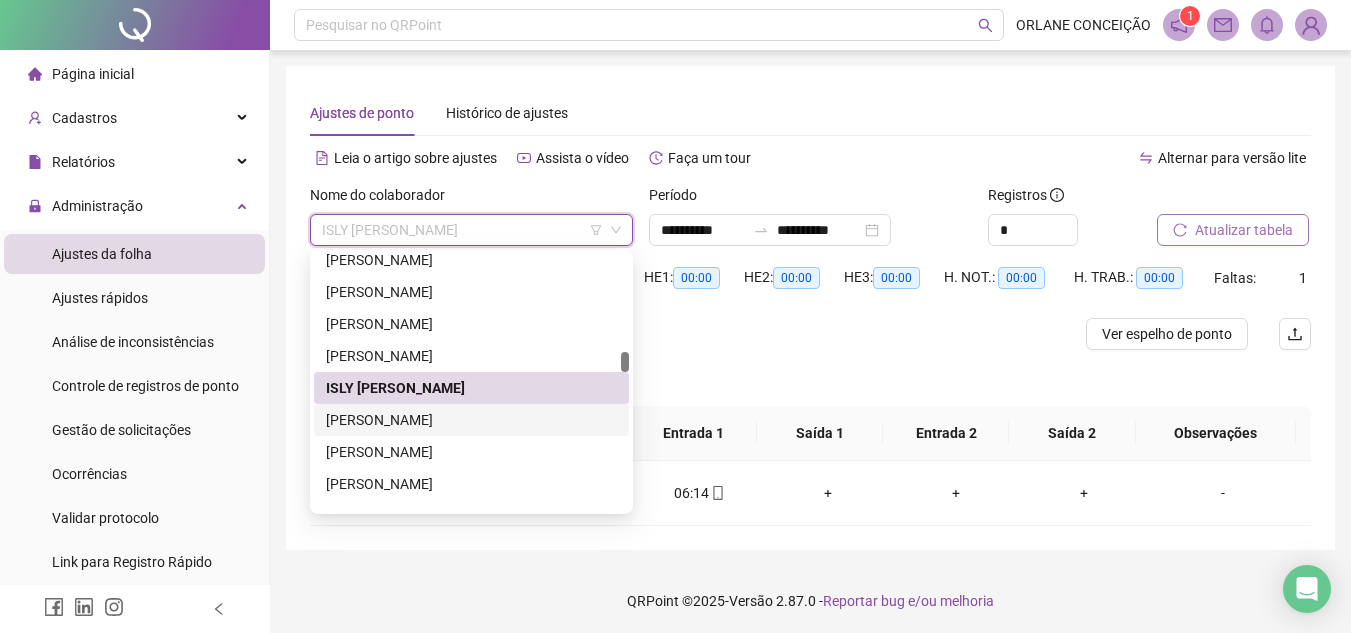 click on "[PERSON_NAME]" at bounding box center [471, 420] 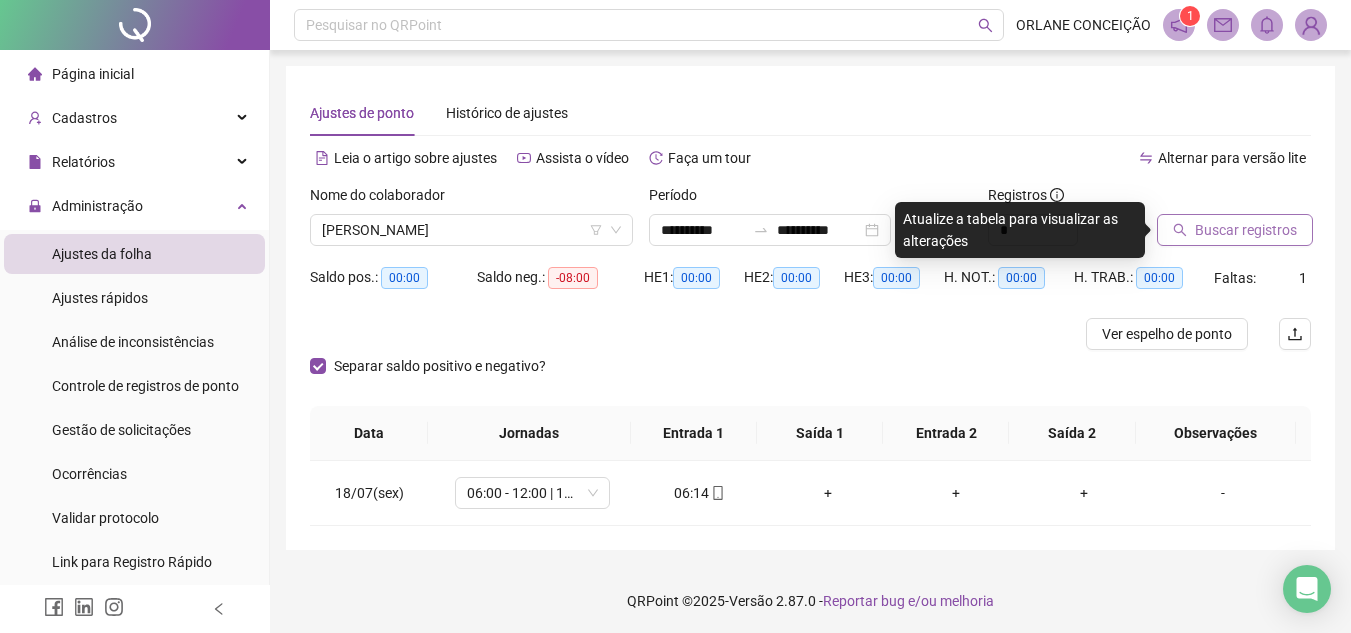 click on "Buscar registros" at bounding box center [1246, 230] 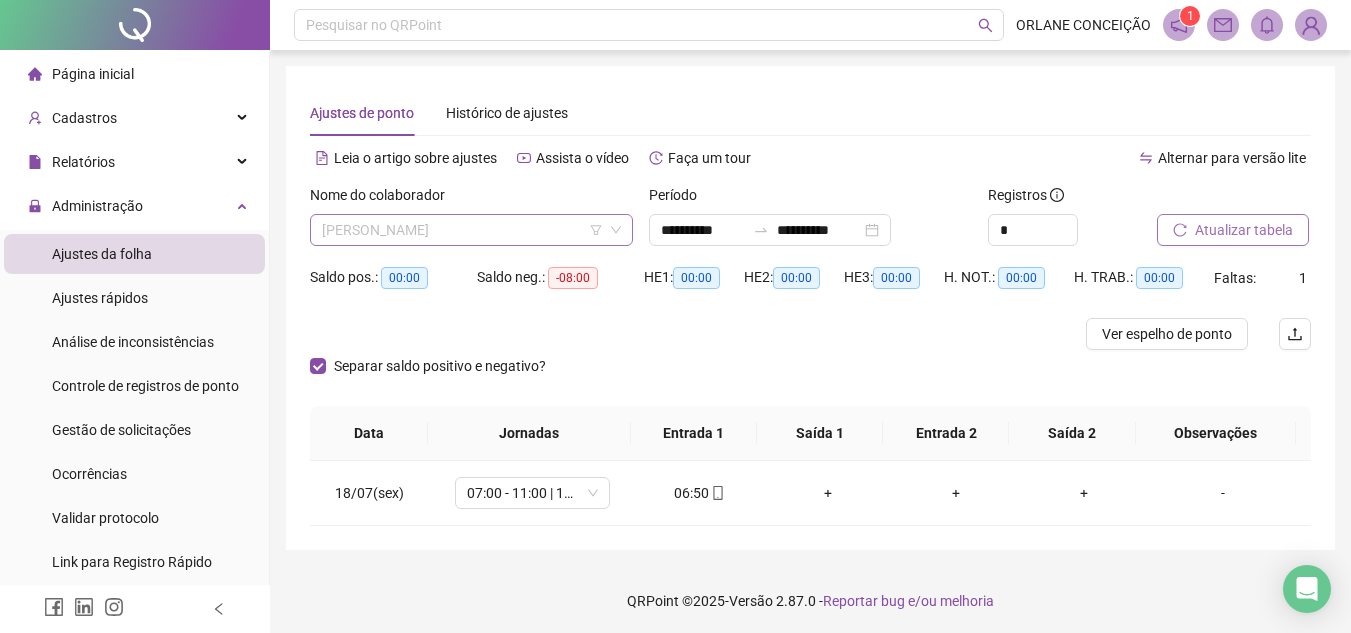 click on "[PERSON_NAME]" at bounding box center [471, 230] 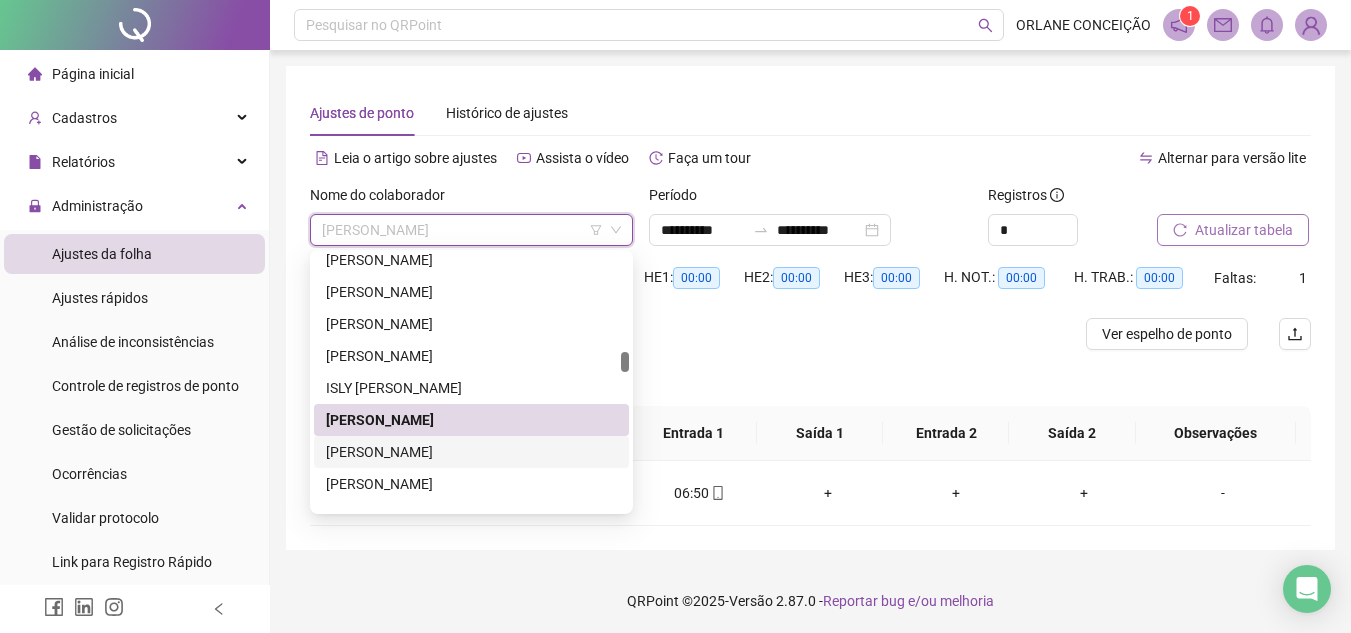 click on "[PERSON_NAME]" at bounding box center [471, 452] 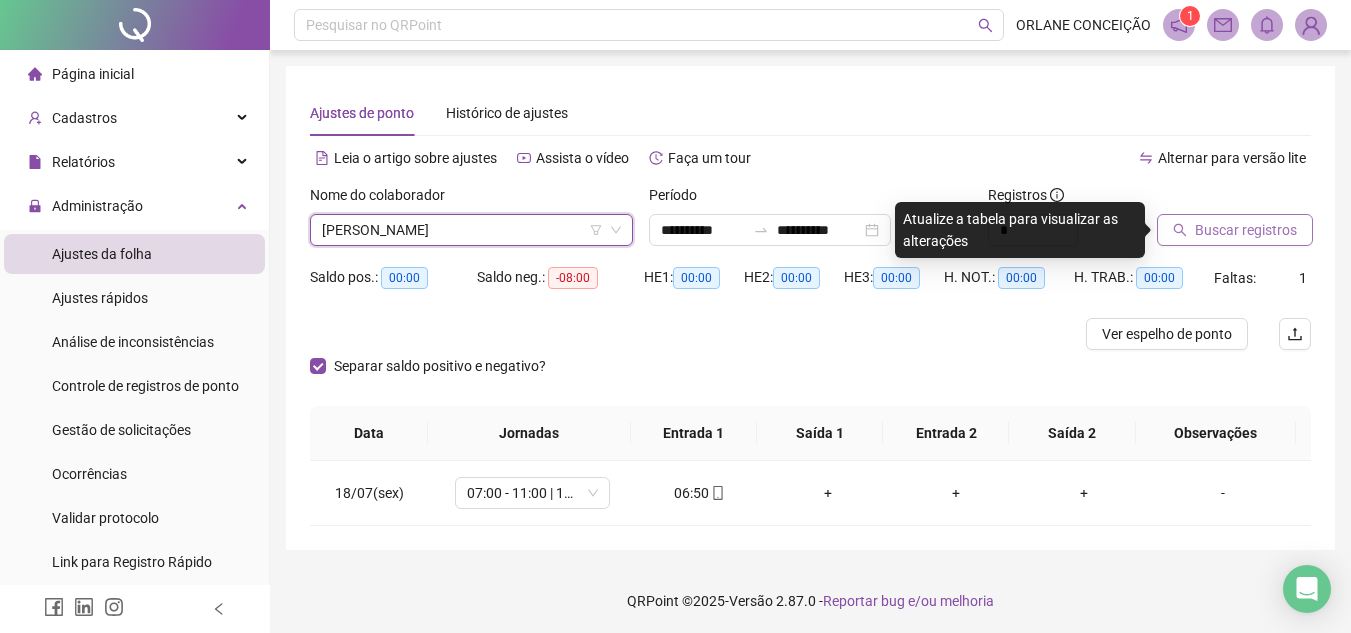 click on "Buscar registros" at bounding box center [1246, 230] 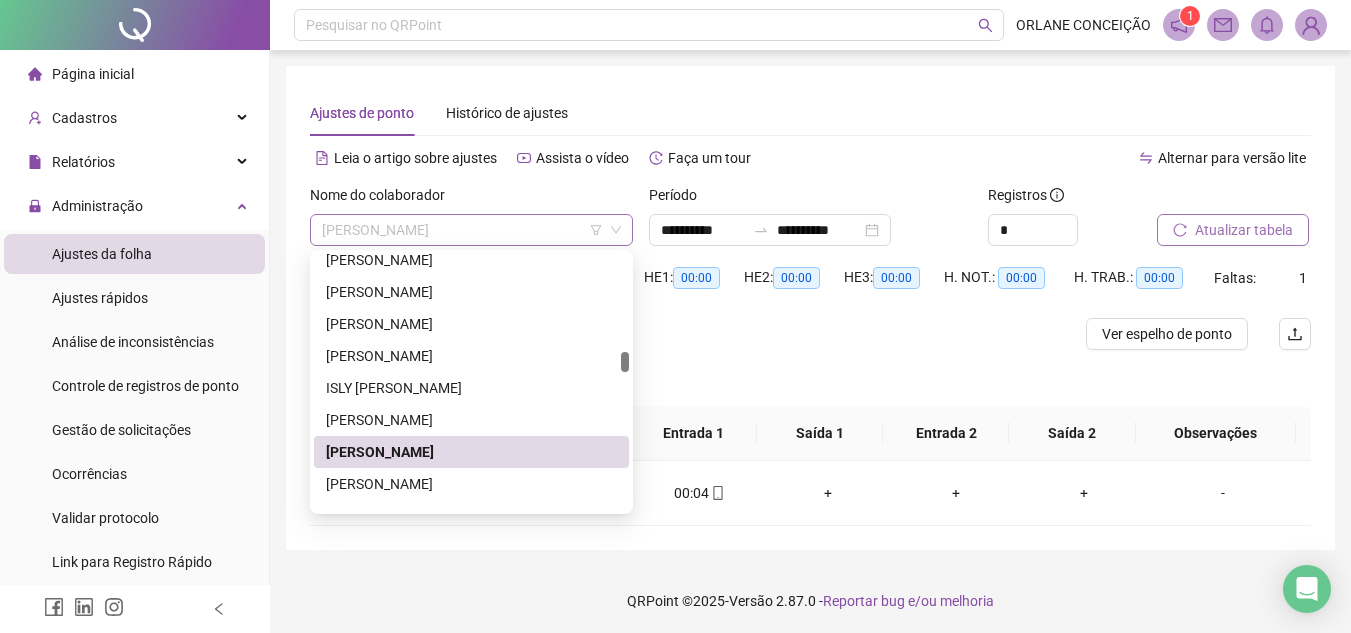 click on "[PERSON_NAME]" at bounding box center (471, 230) 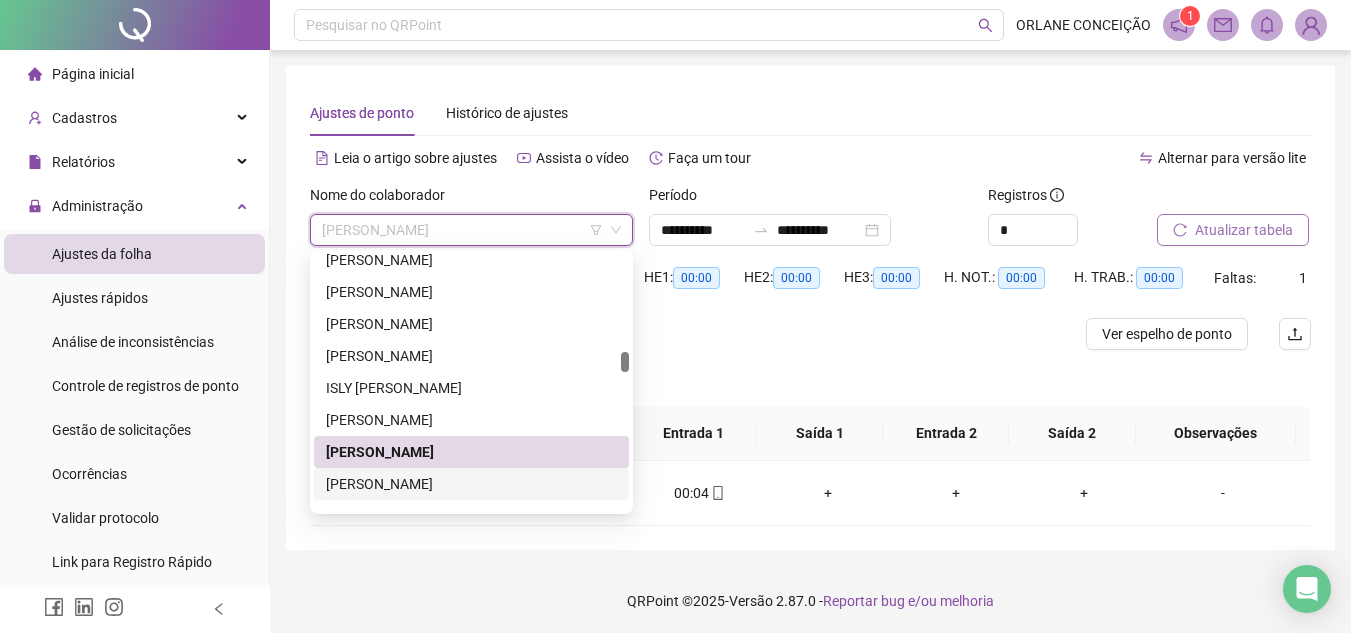 click on "[PERSON_NAME]" at bounding box center (471, 484) 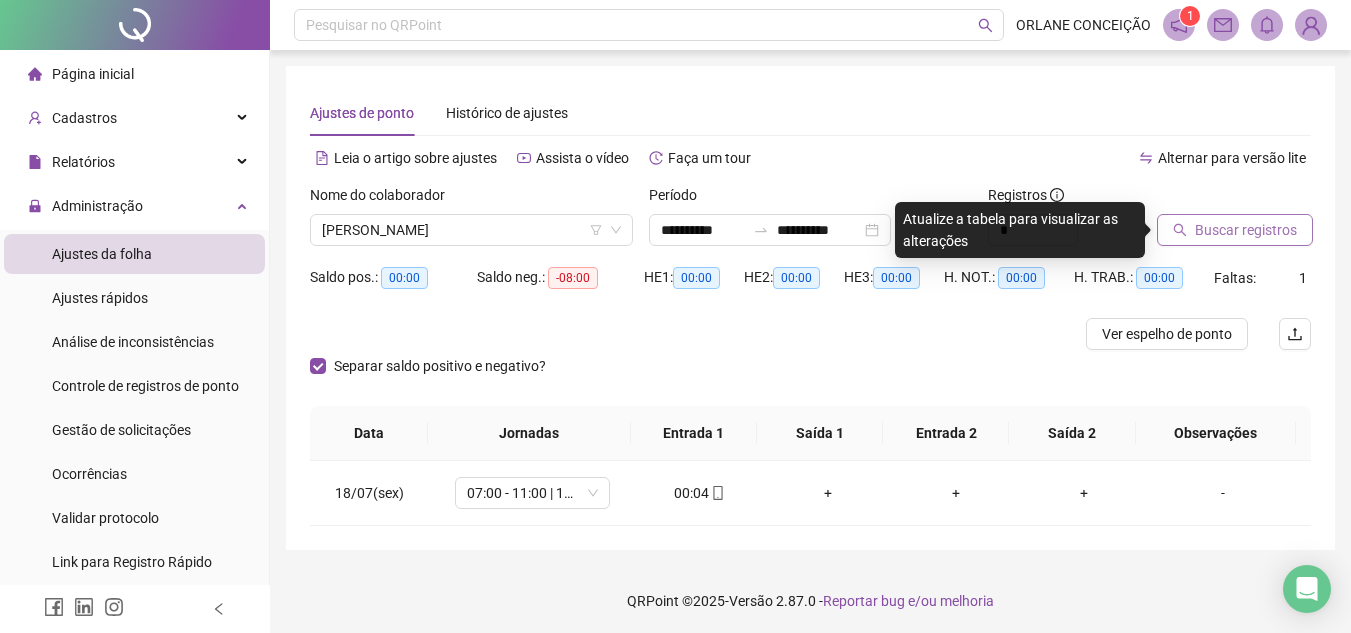 click on "Buscar registros" at bounding box center [1246, 230] 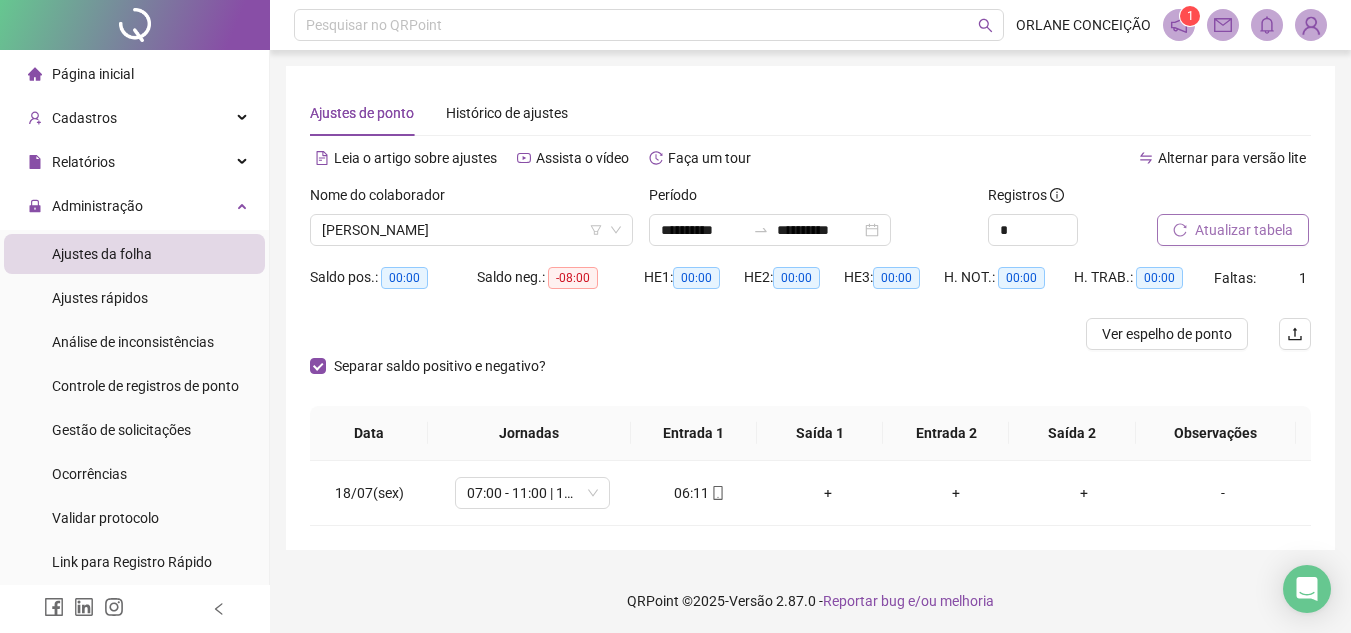 scroll, scrollTop: 3, scrollLeft: 0, axis: vertical 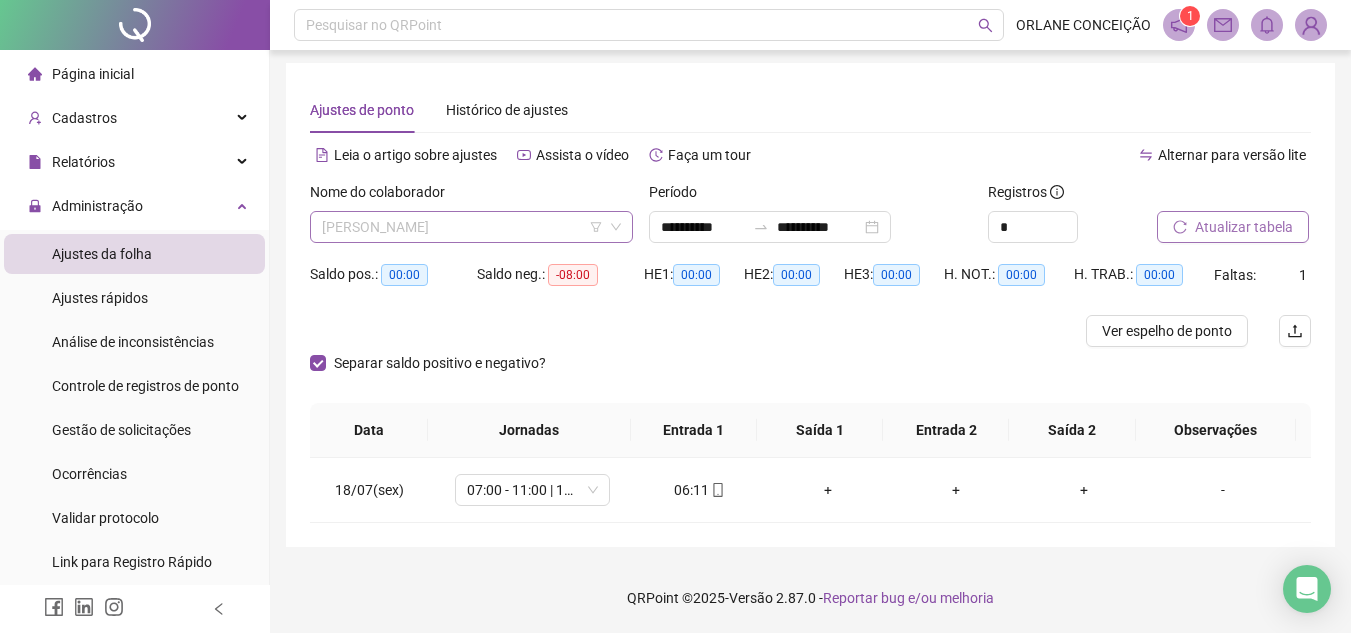 click on "[PERSON_NAME]" at bounding box center (471, 227) 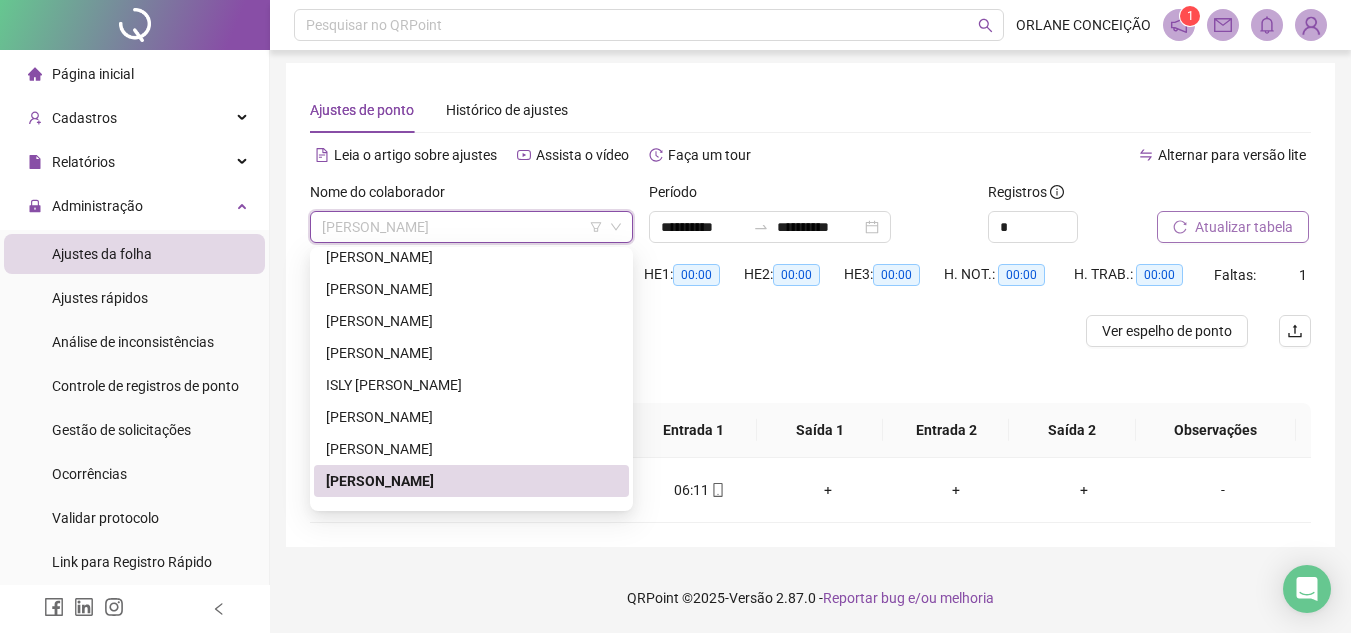 click on "[PERSON_NAME]" at bounding box center (471, 481) 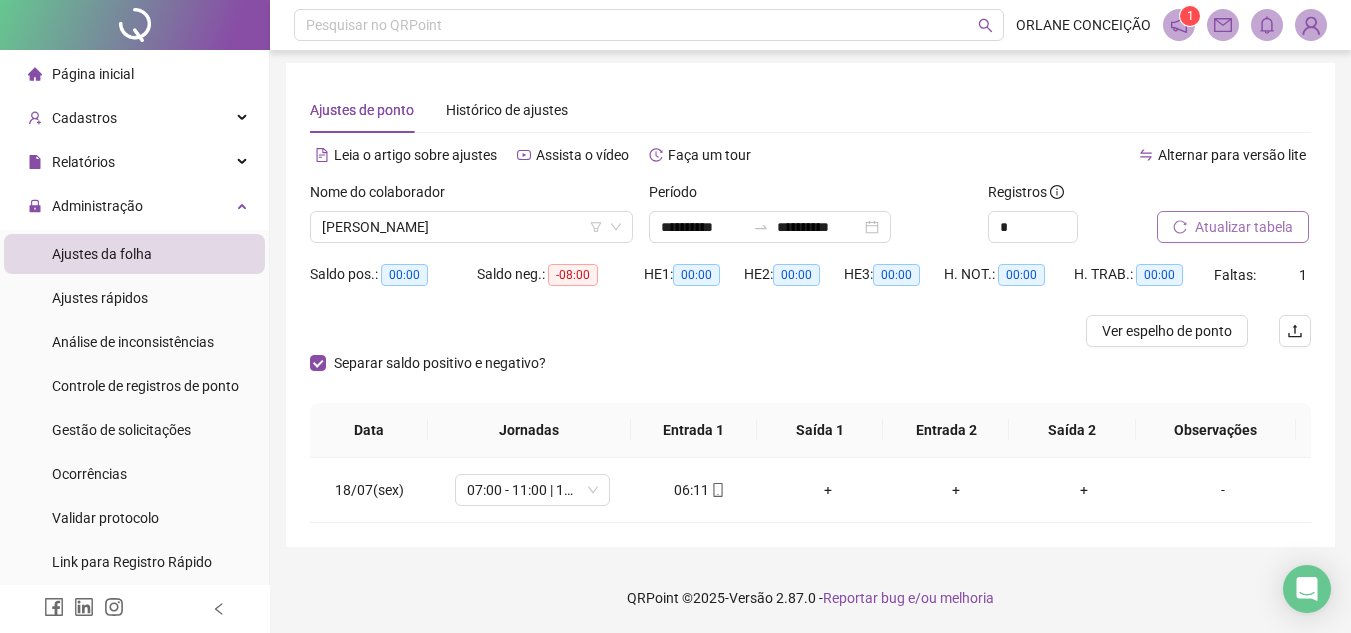 click on "Atualizar tabela" at bounding box center (1244, 227) 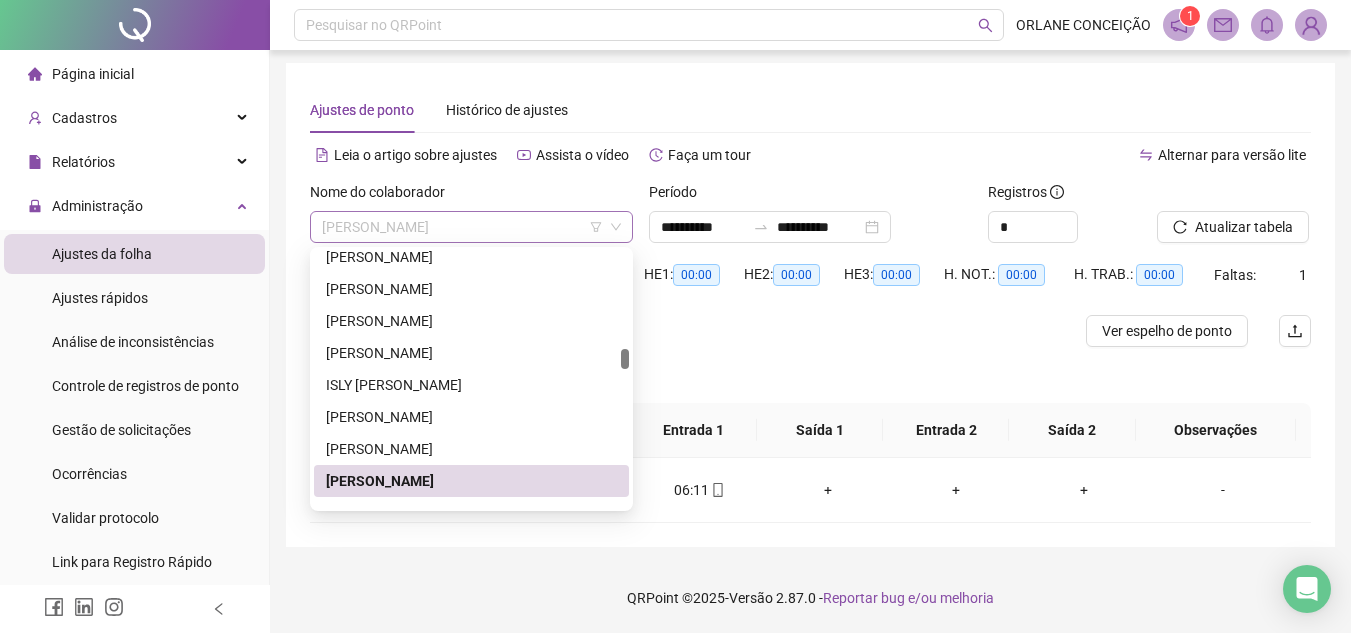 click on "[PERSON_NAME]" at bounding box center [471, 227] 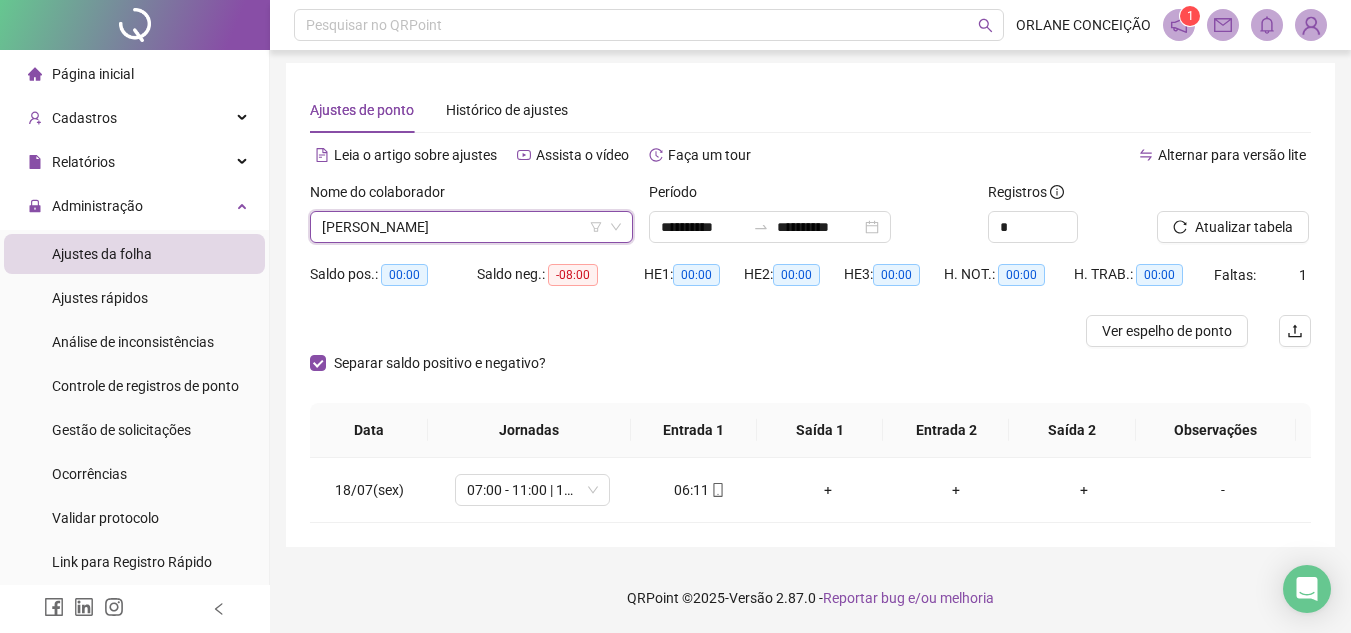 click on "[PERSON_NAME]" at bounding box center (471, 227) 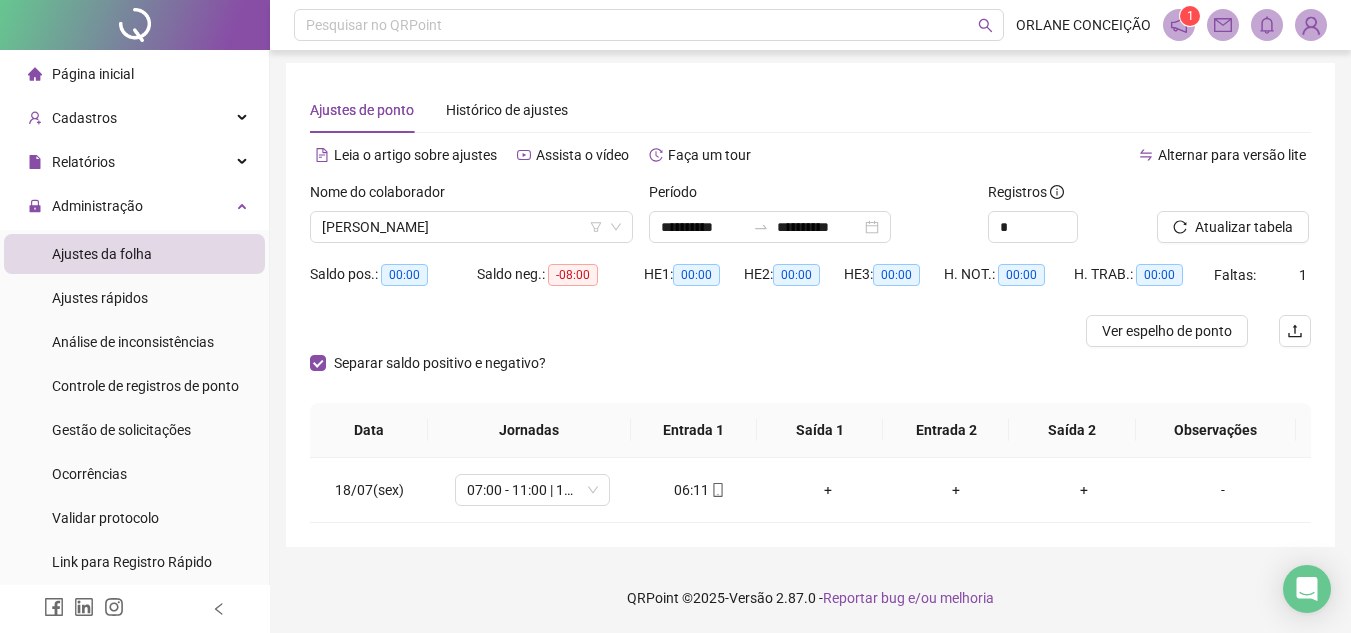 click on "Nome do colaborador" at bounding box center (471, 196) 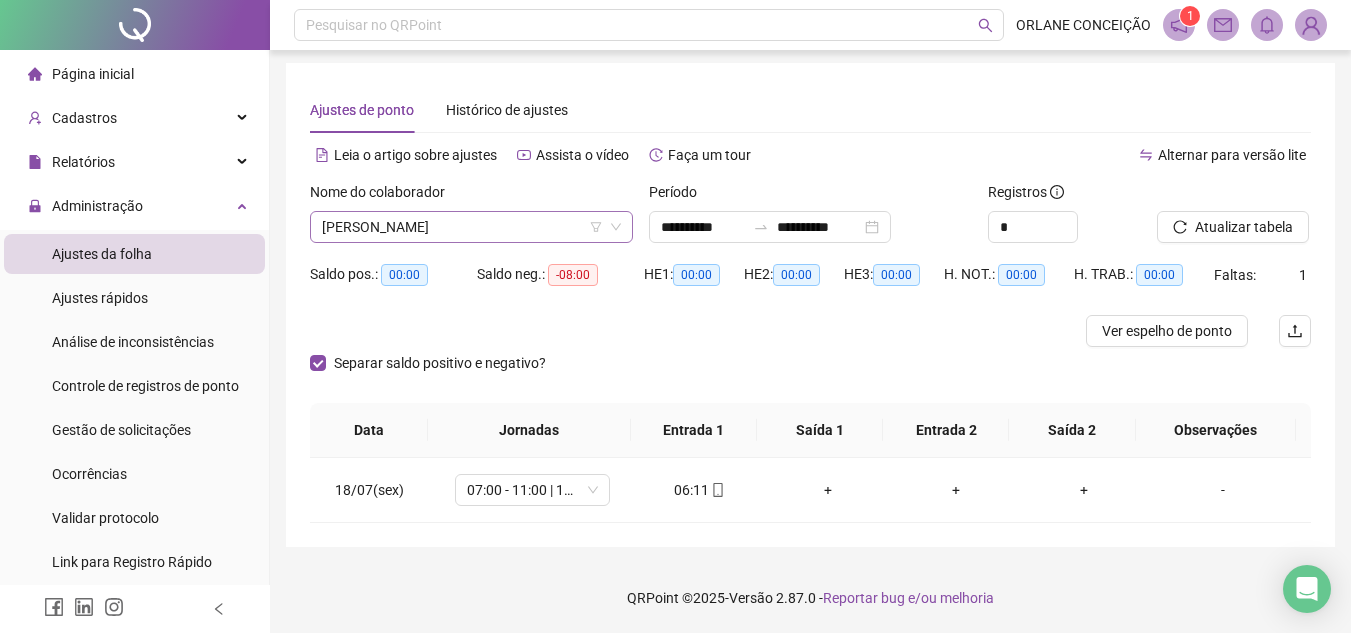 click on "[PERSON_NAME]" at bounding box center [471, 227] 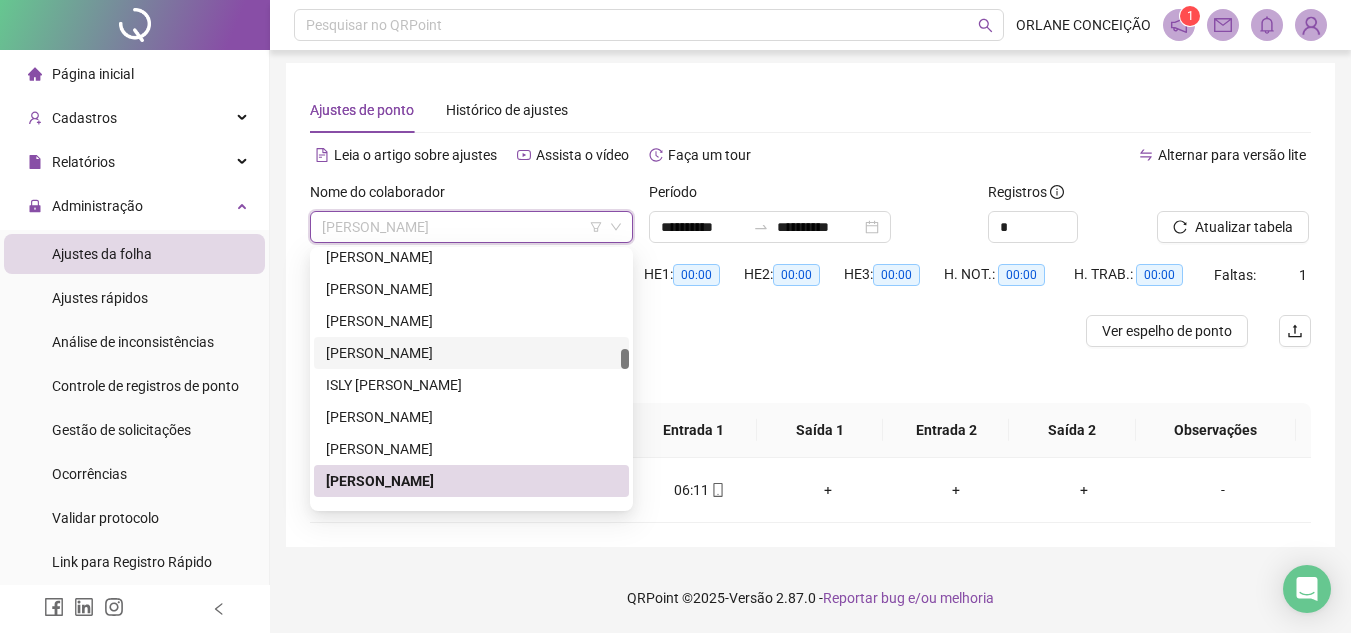 drag, startPoint x: 630, startPoint y: 358, endPoint x: 629, endPoint y: 379, distance: 21.023796 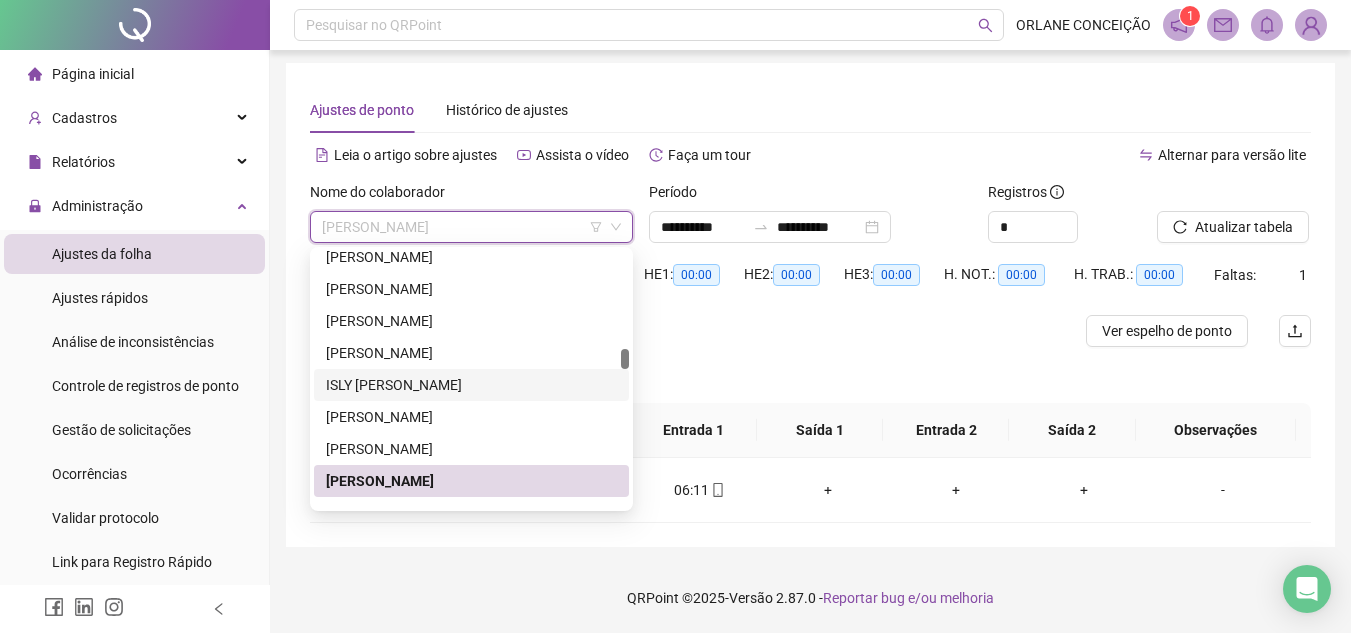 drag, startPoint x: 620, startPoint y: 355, endPoint x: 623, endPoint y: 402, distance: 47.095646 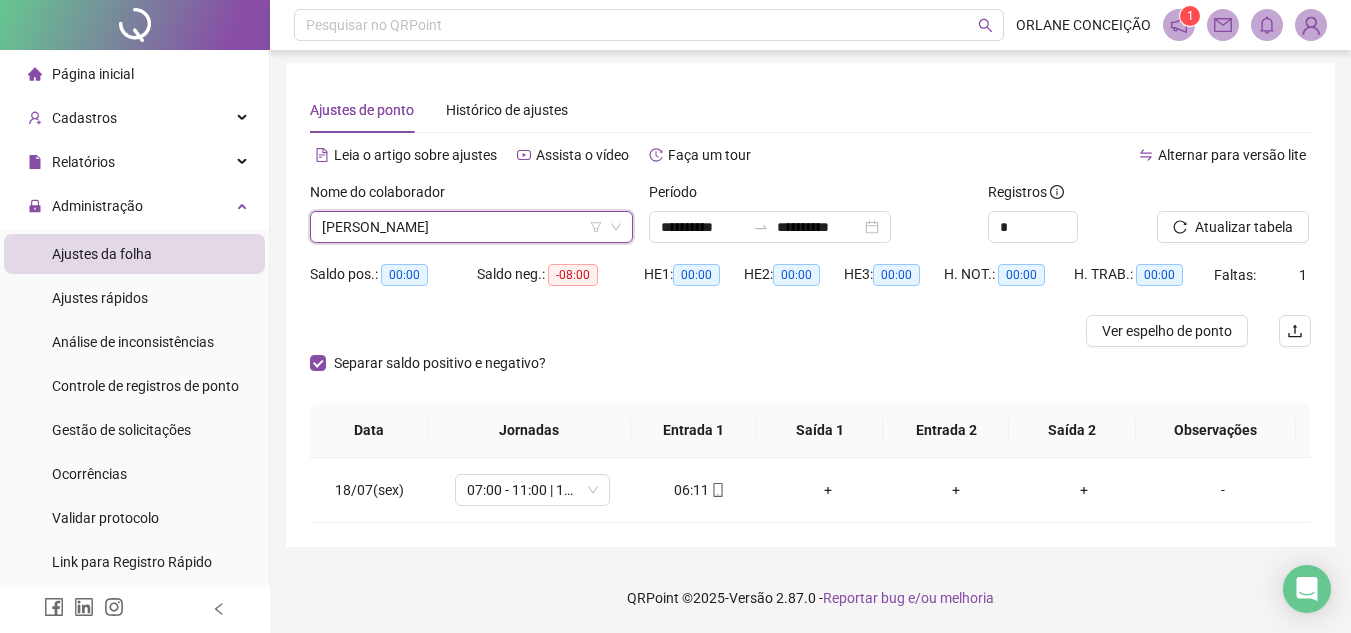 click on "[PERSON_NAME]" at bounding box center [471, 227] 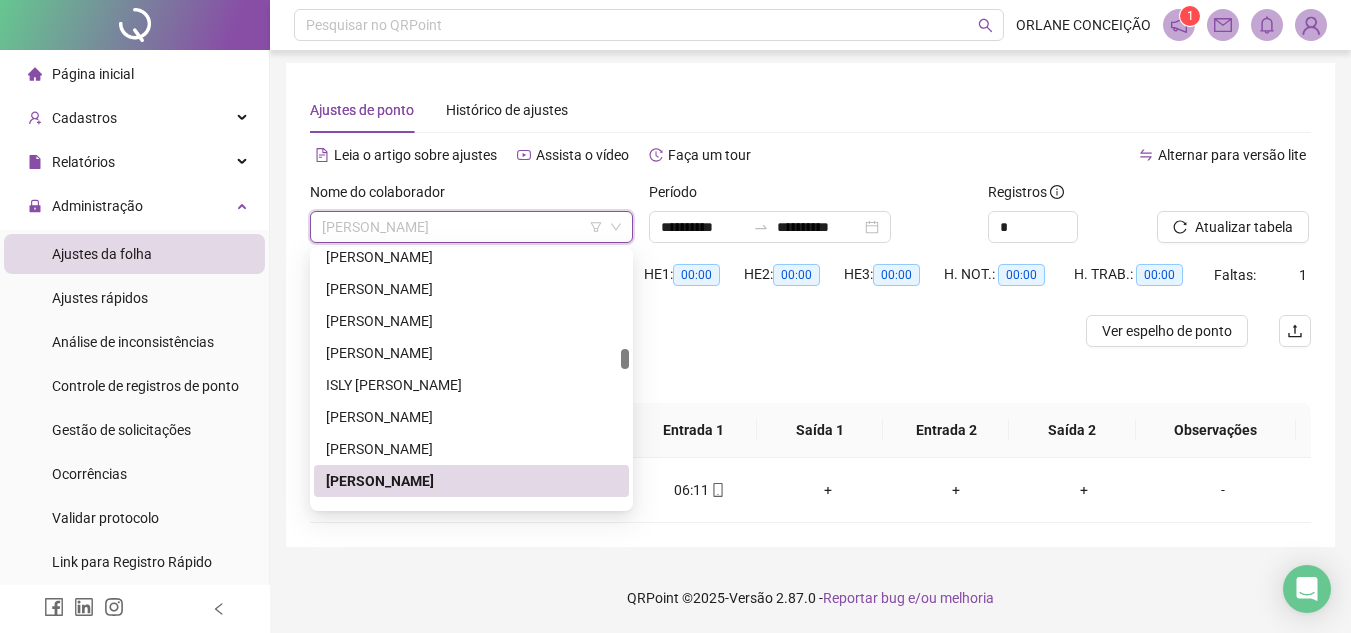click on "[PERSON_NAME]" at bounding box center [471, 227] 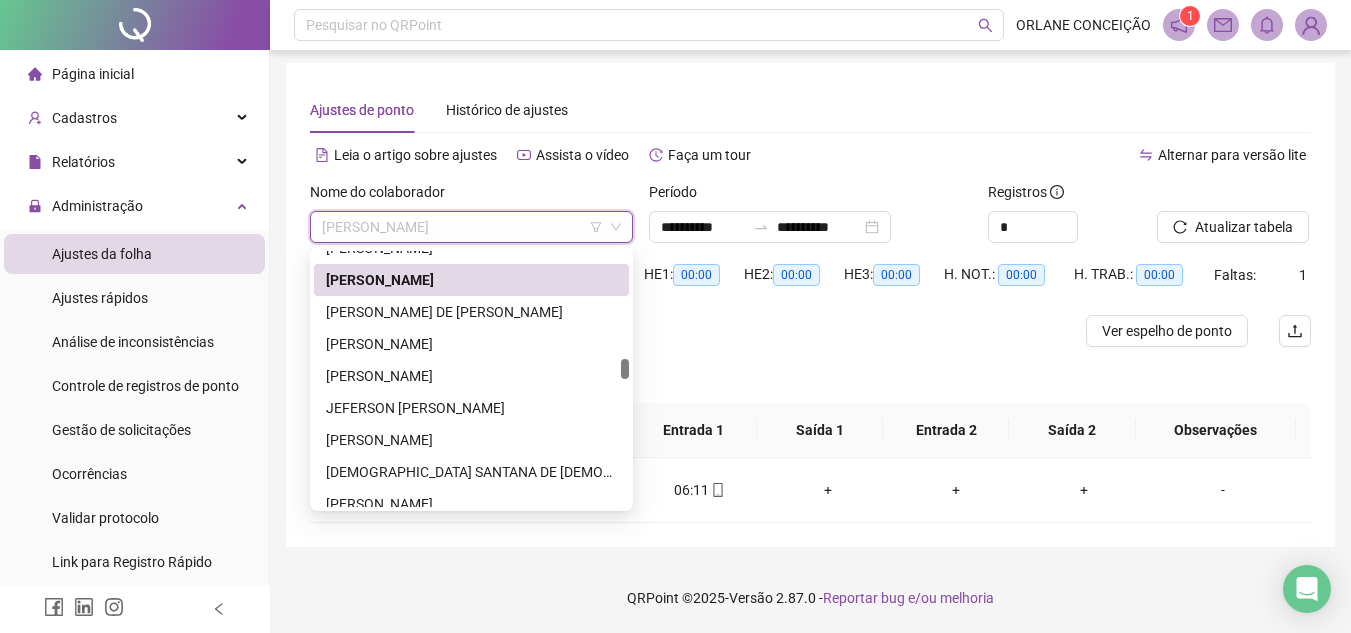 scroll, scrollTop: 1859, scrollLeft: 0, axis: vertical 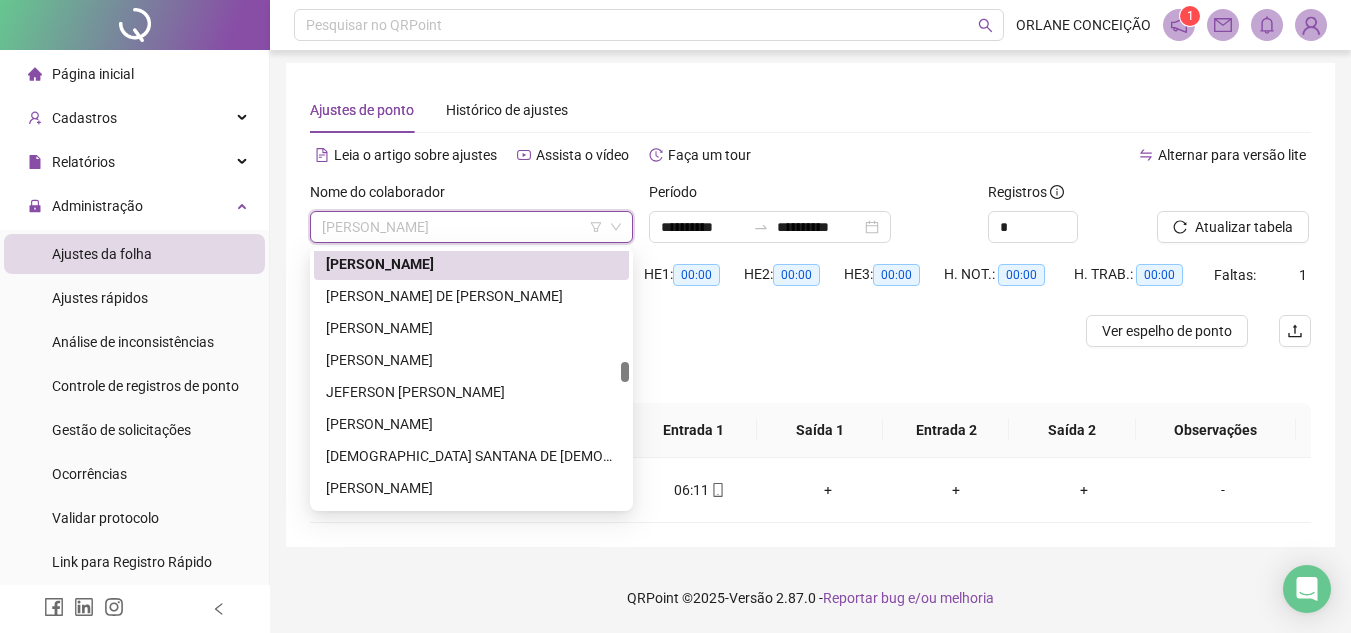 drag, startPoint x: 622, startPoint y: 354, endPoint x: 619, endPoint y: 367, distance: 13.341664 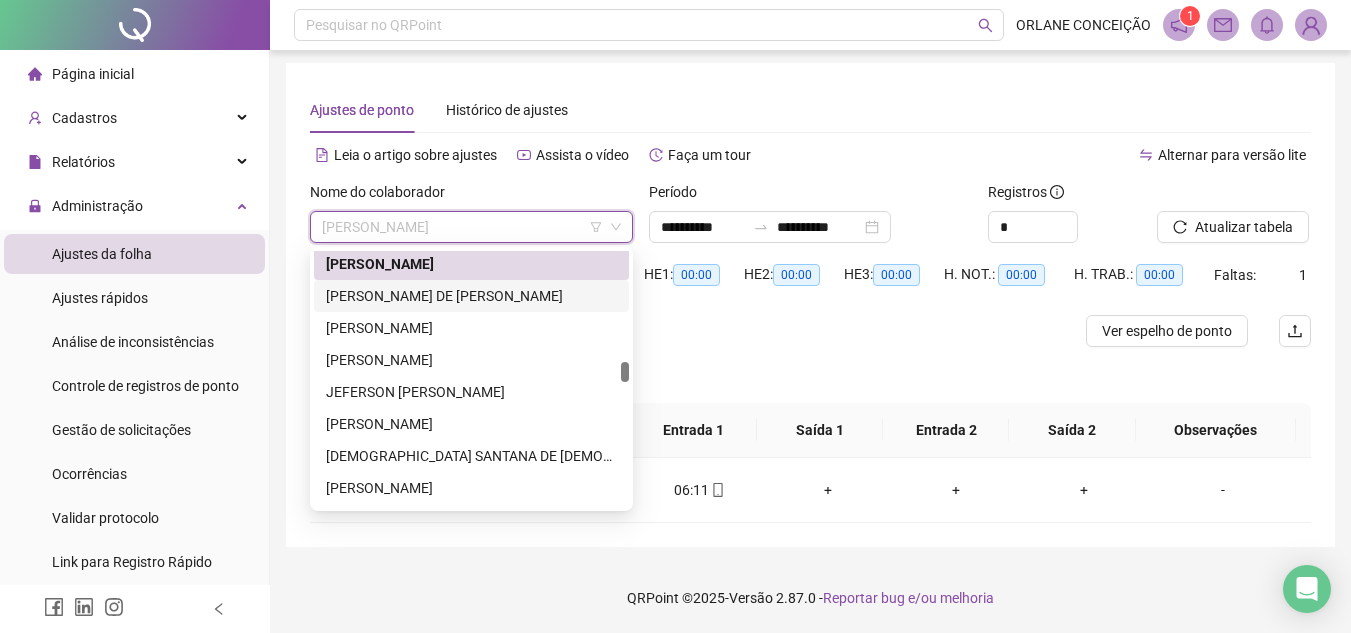 click on "[PERSON_NAME] DE [PERSON_NAME]" at bounding box center (471, 296) 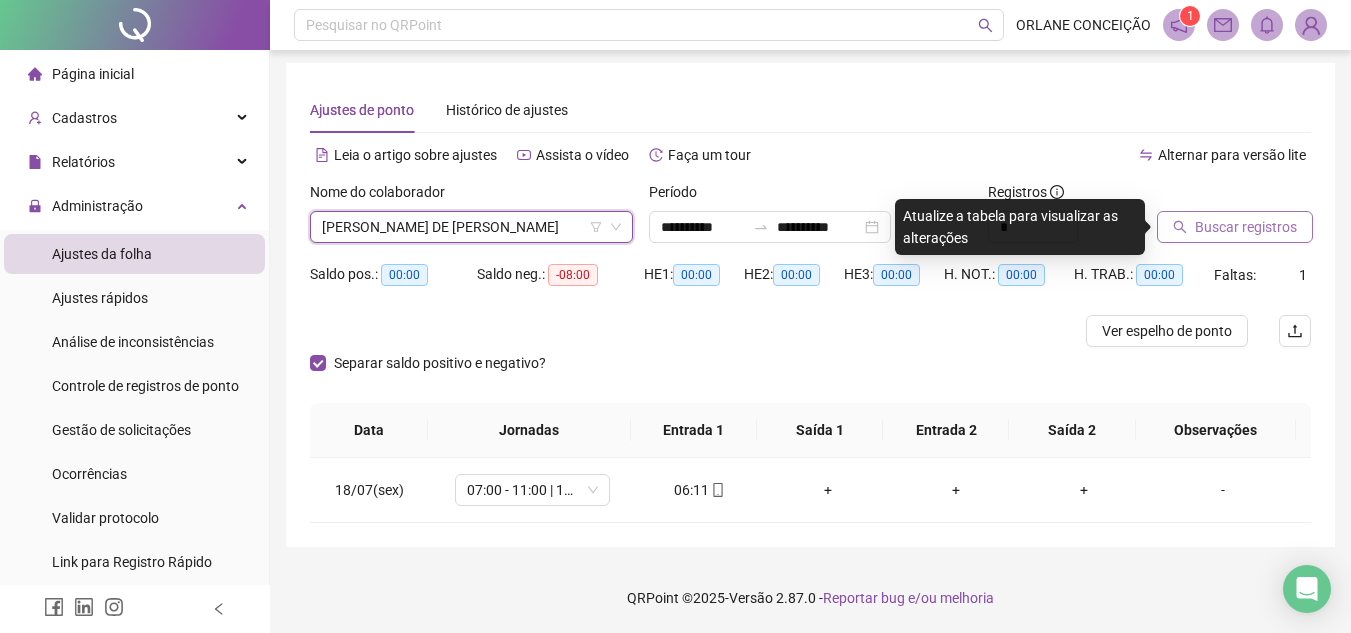click on "Buscar registros" at bounding box center [1246, 227] 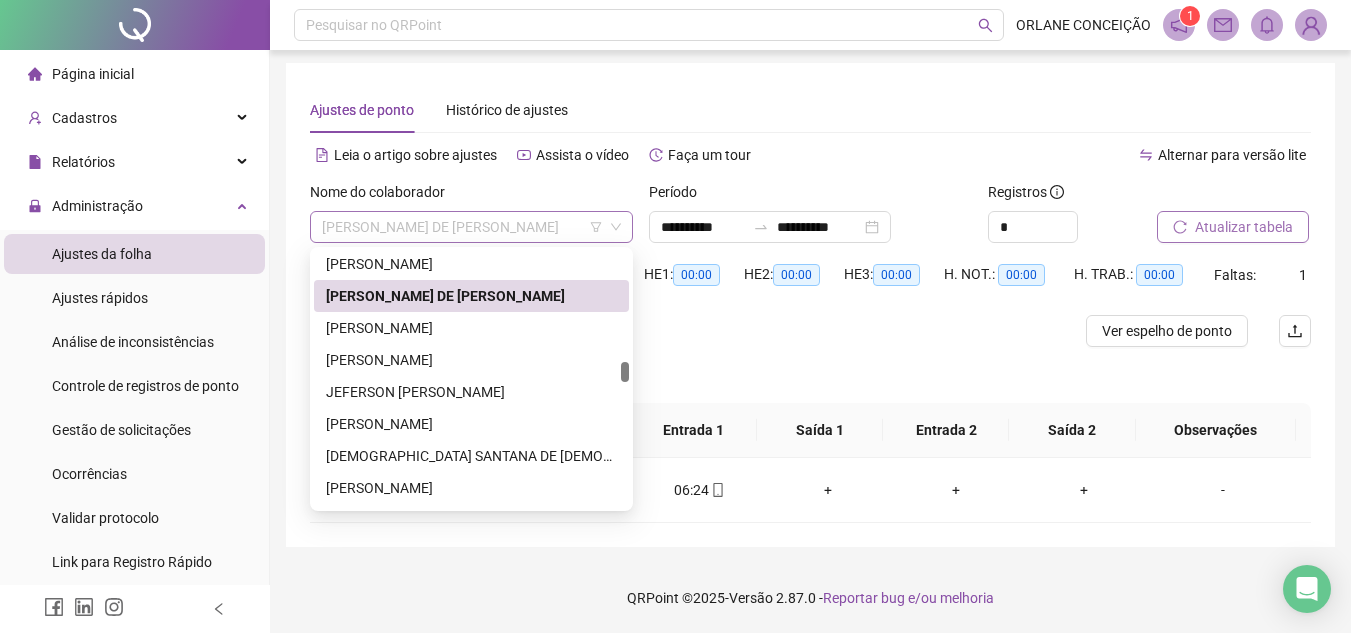 click on "[PERSON_NAME] DE [PERSON_NAME]" at bounding box center [471, 227] 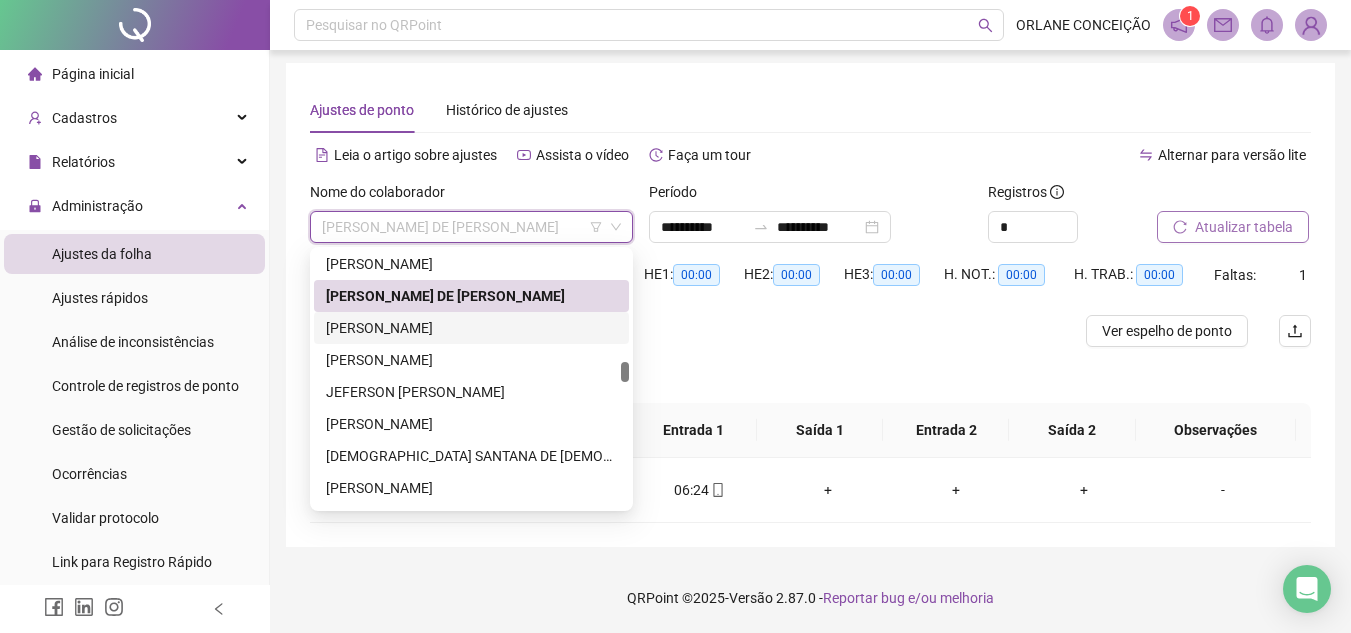 click on "[PERSON_NAME]" at bounding box center (471, 328) 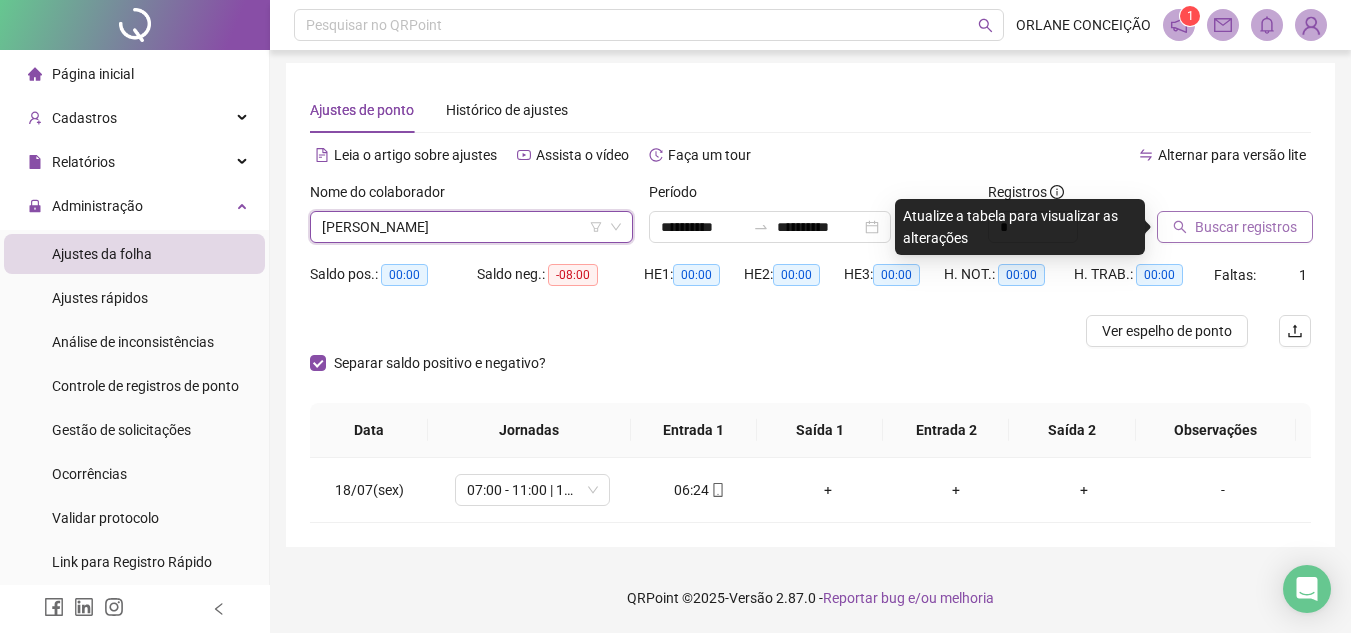 click on "Buscar registros" at bounding box center (1235, 227) 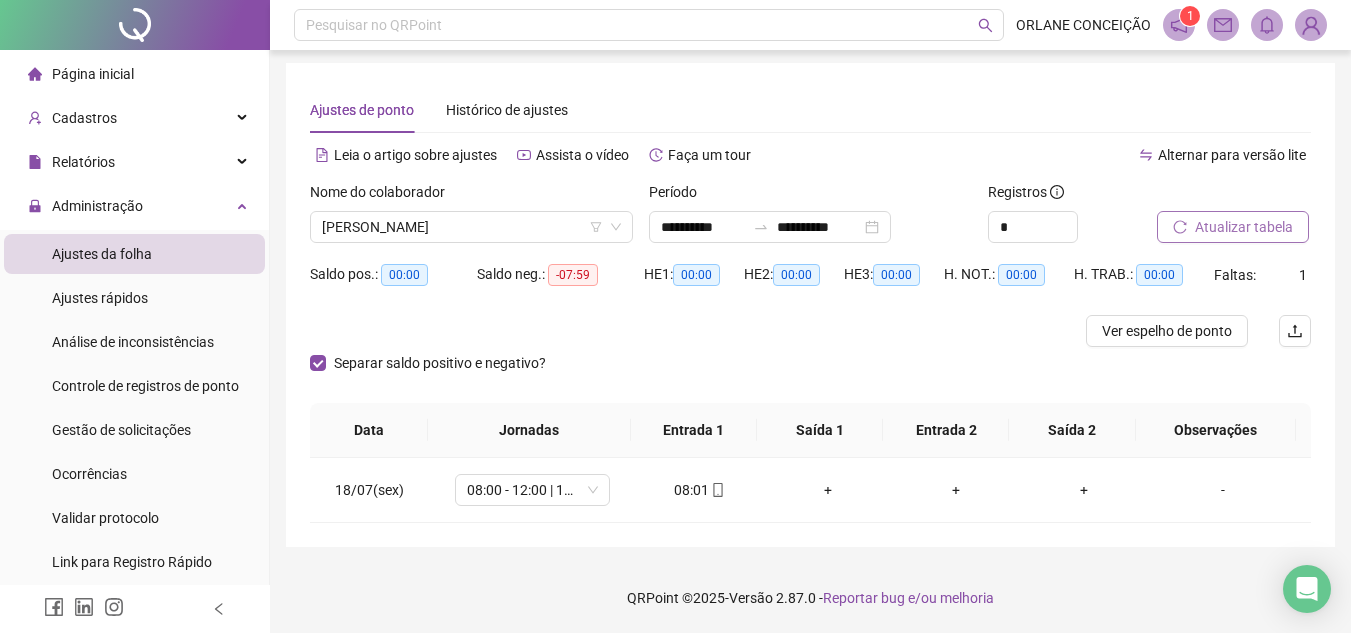 click on "Atualizar tabela" at bounding box center [1244, 227] 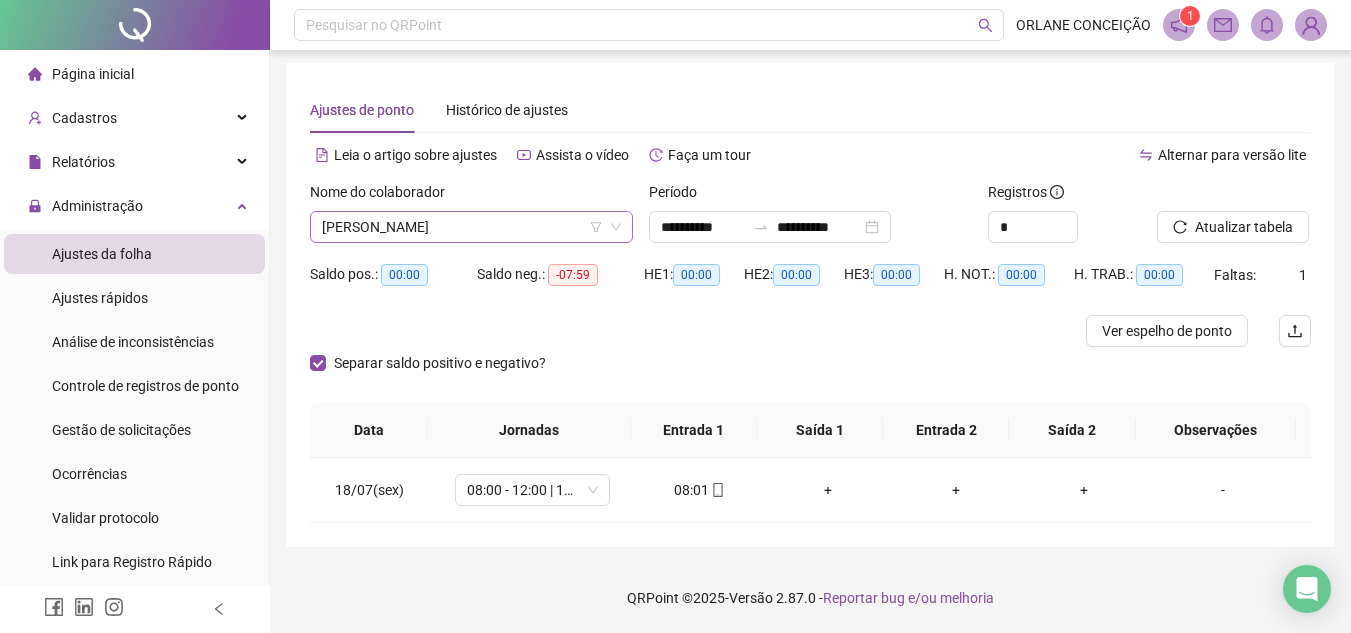 click 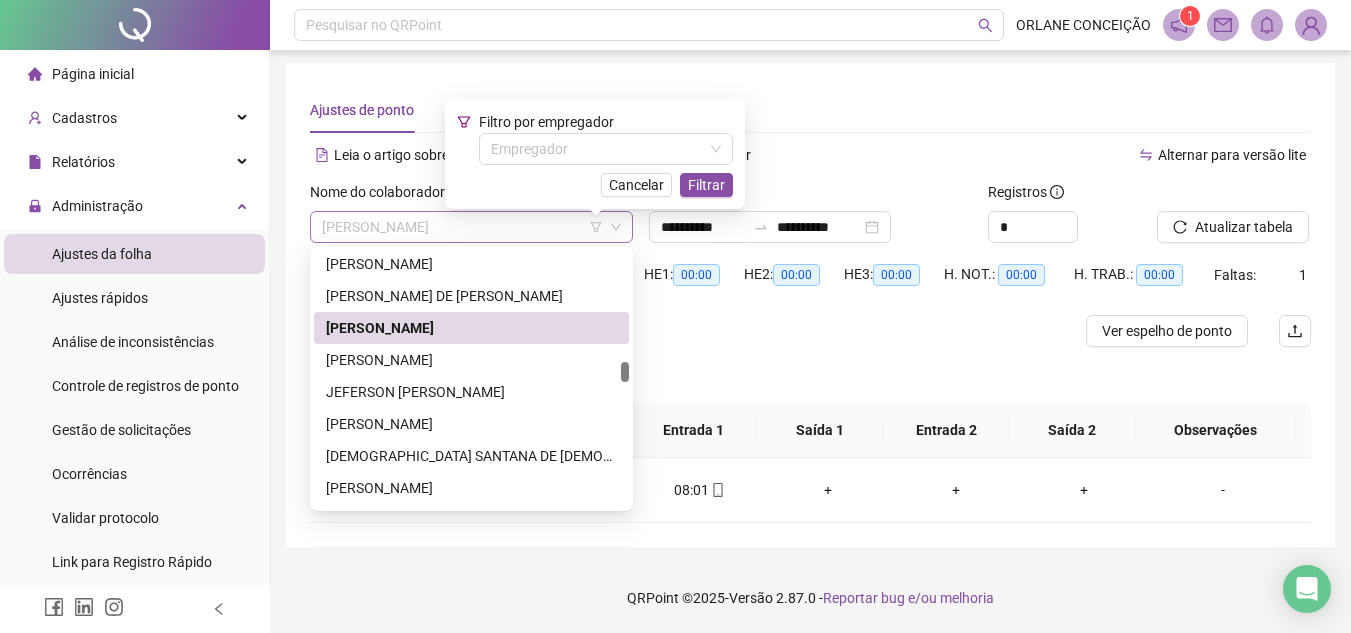 click on "[PERSON_NAME]" at bounding box center [471, 227] 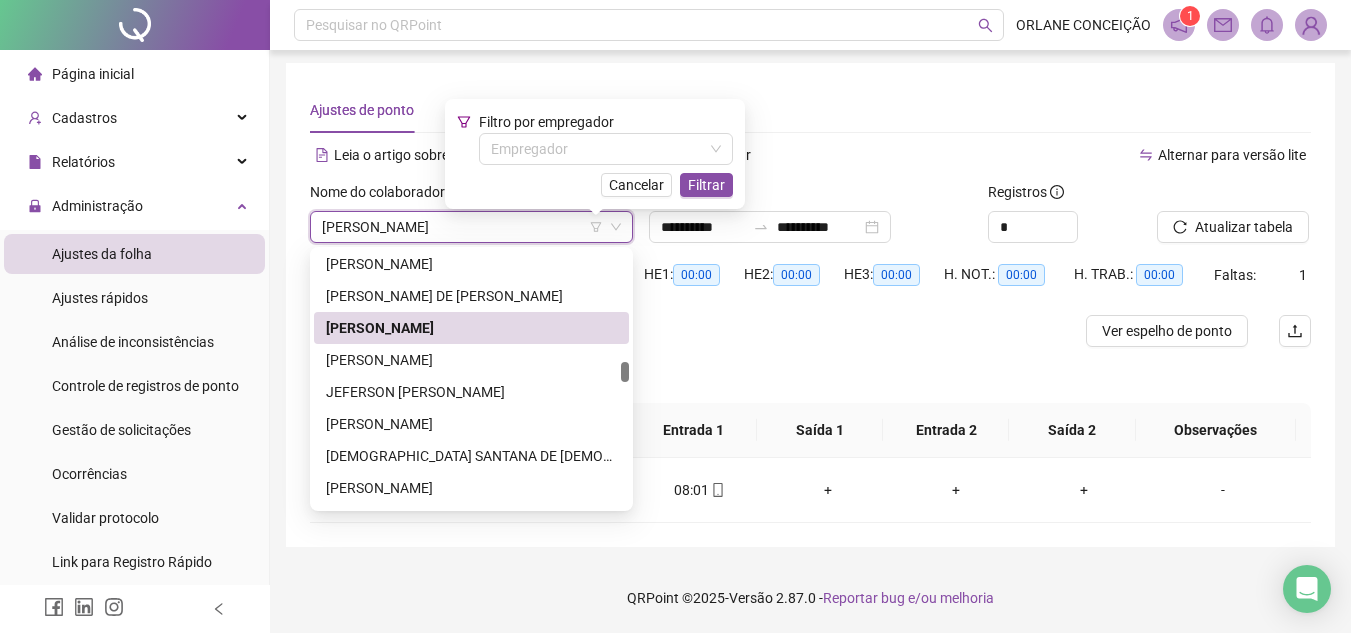 click on "[PERSON_NAME]" at bounding box center (471, 227) 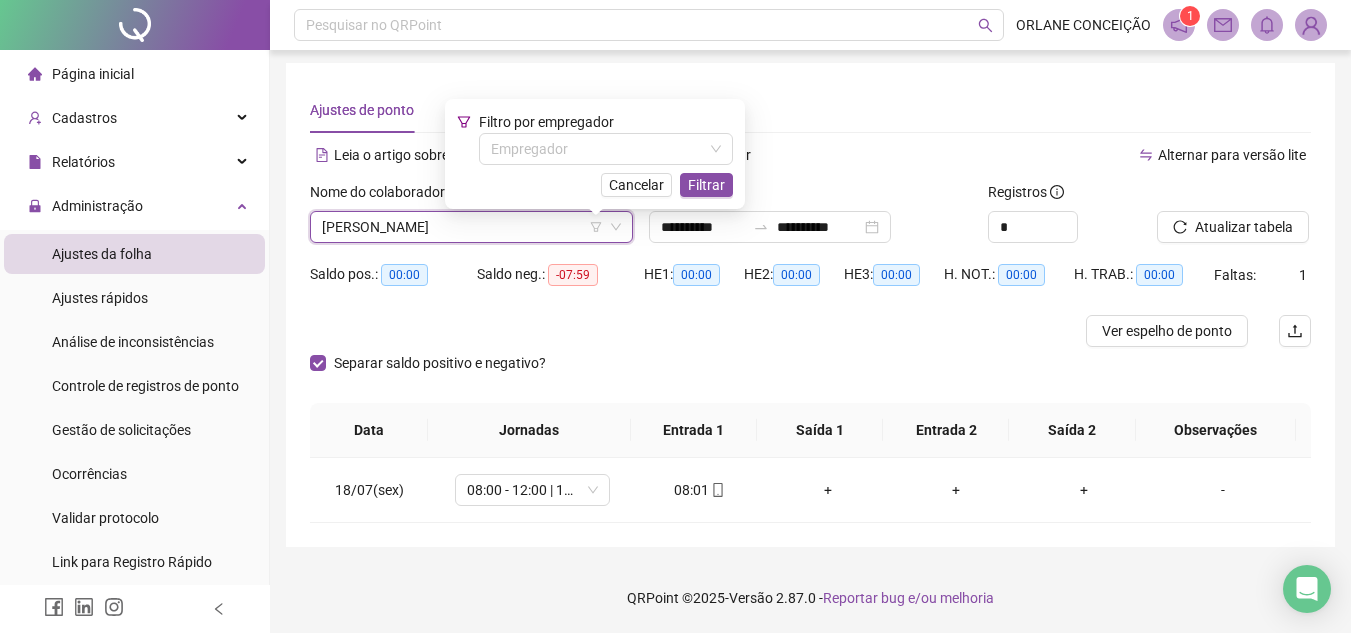 click on "[PERSON_NAME]" at bounding box center [471, 227] 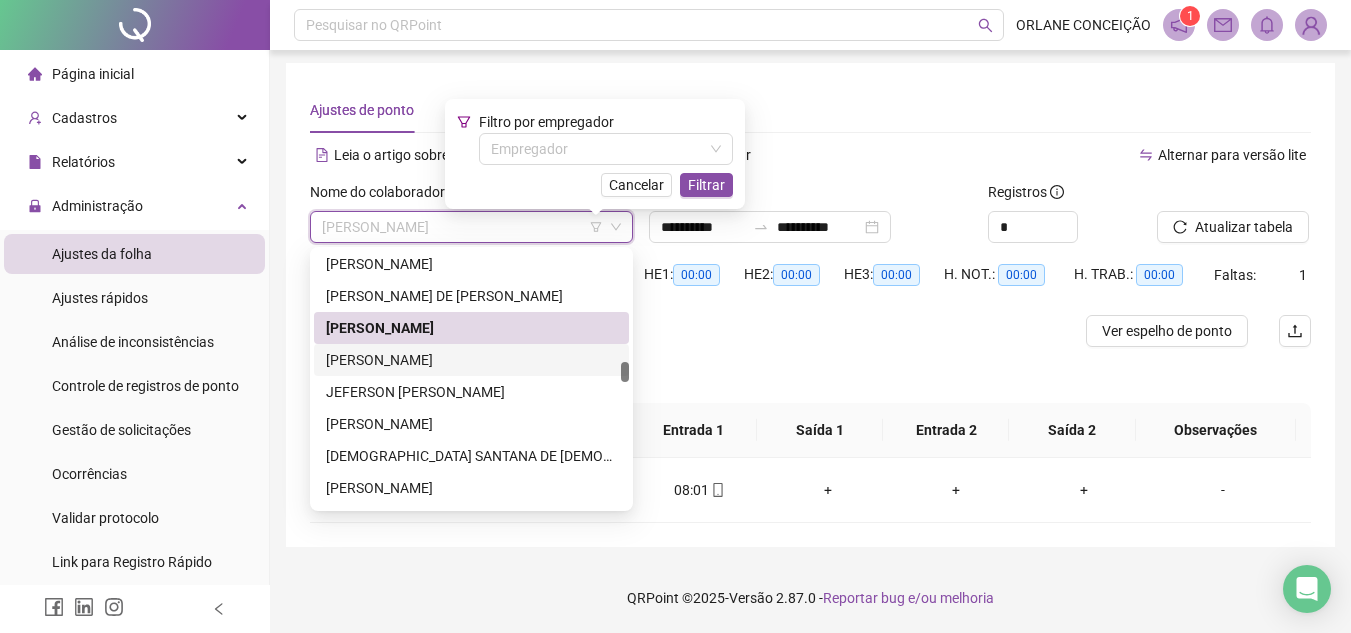 click on "[PERSON_NAME]" at bounding box center [471, 360] 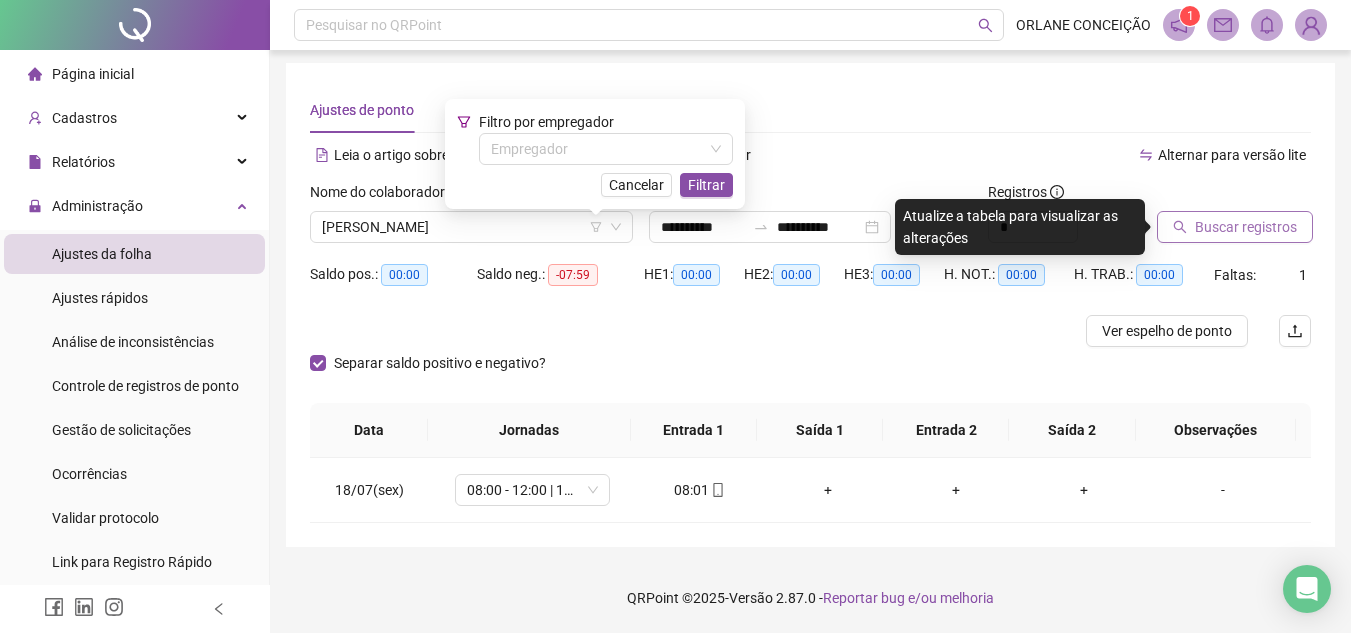 click on "Buscar registros" at bounding box center (1246, 227) 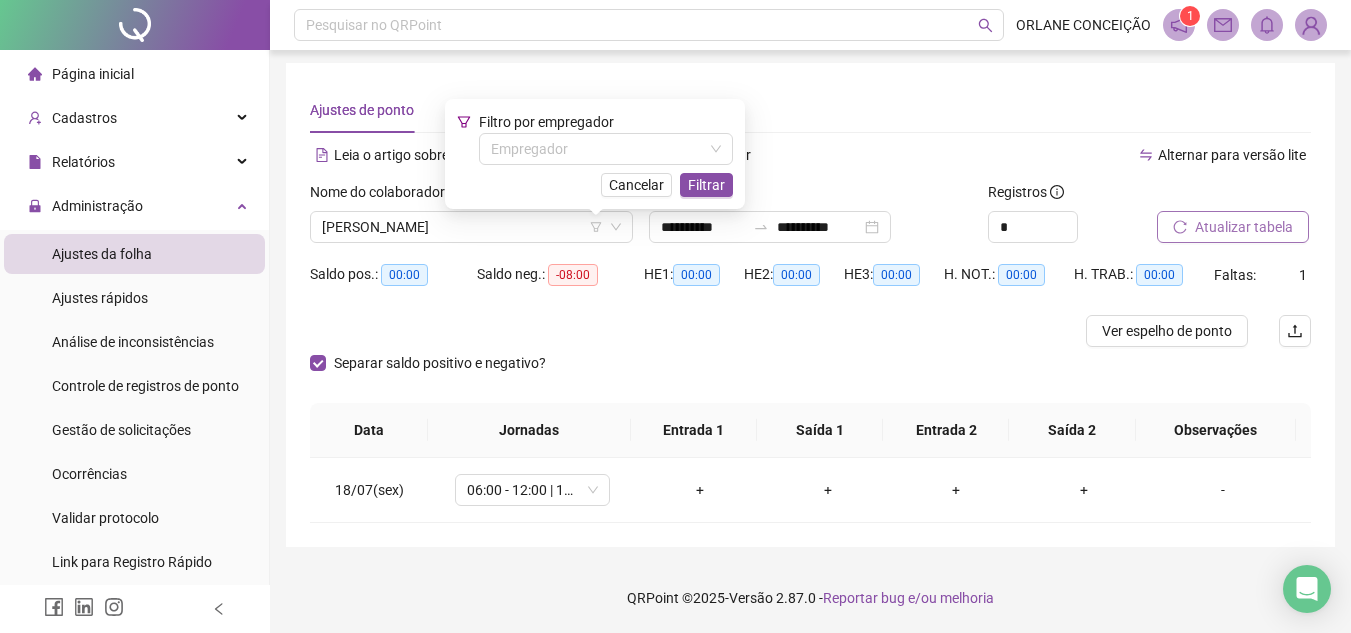 click on "Atualizar tabela" at bounding box center (1244, 227) 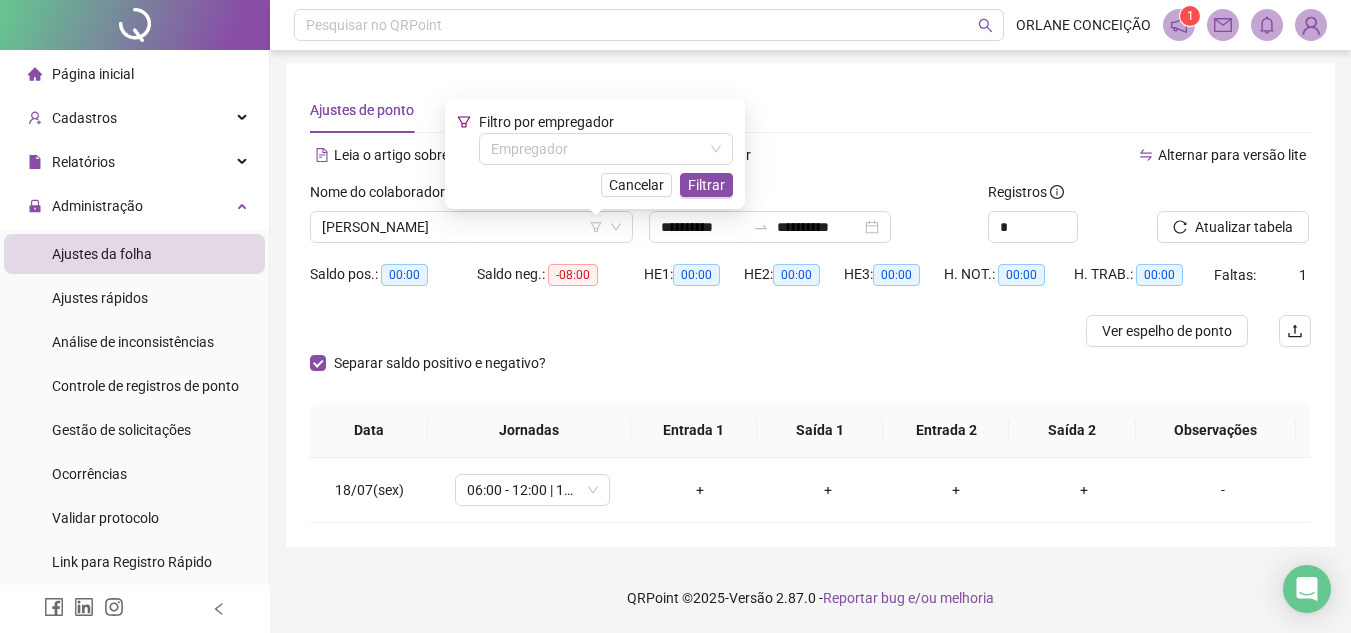 click on "**********" at bounding box center [810, 305] 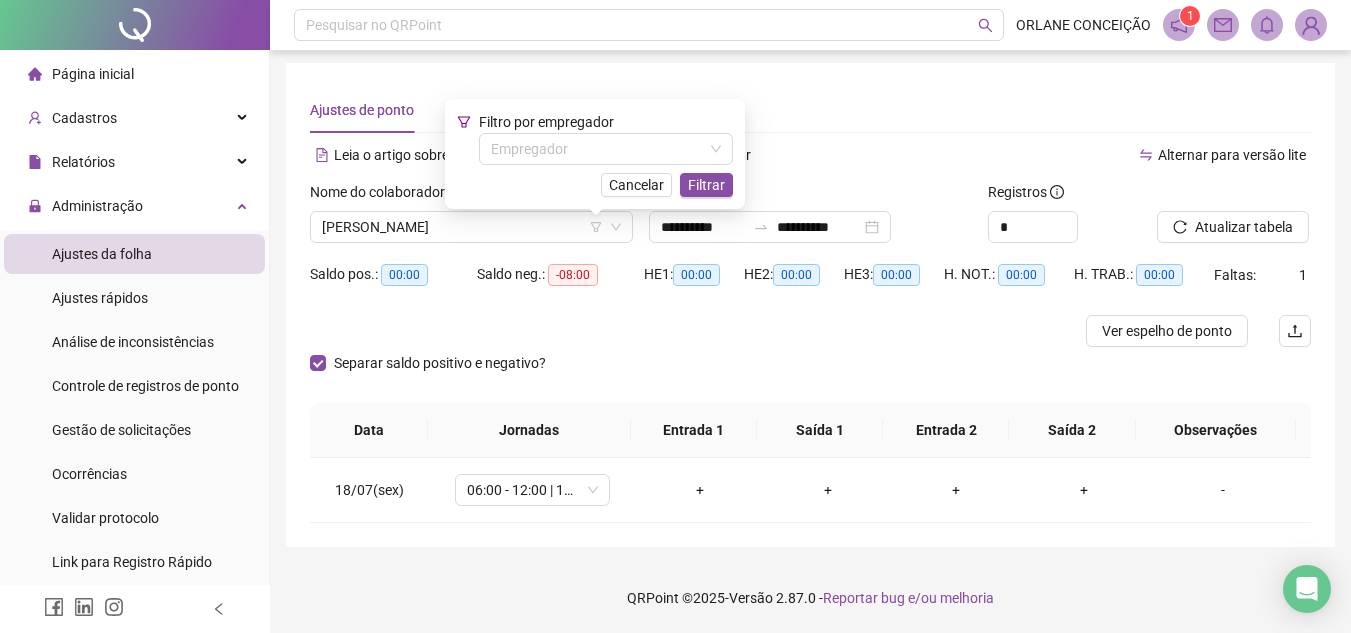 click on "Leia o artigo sobre ajustes Assista o vídeo Faça um tour" at bounding box center [560, 155] 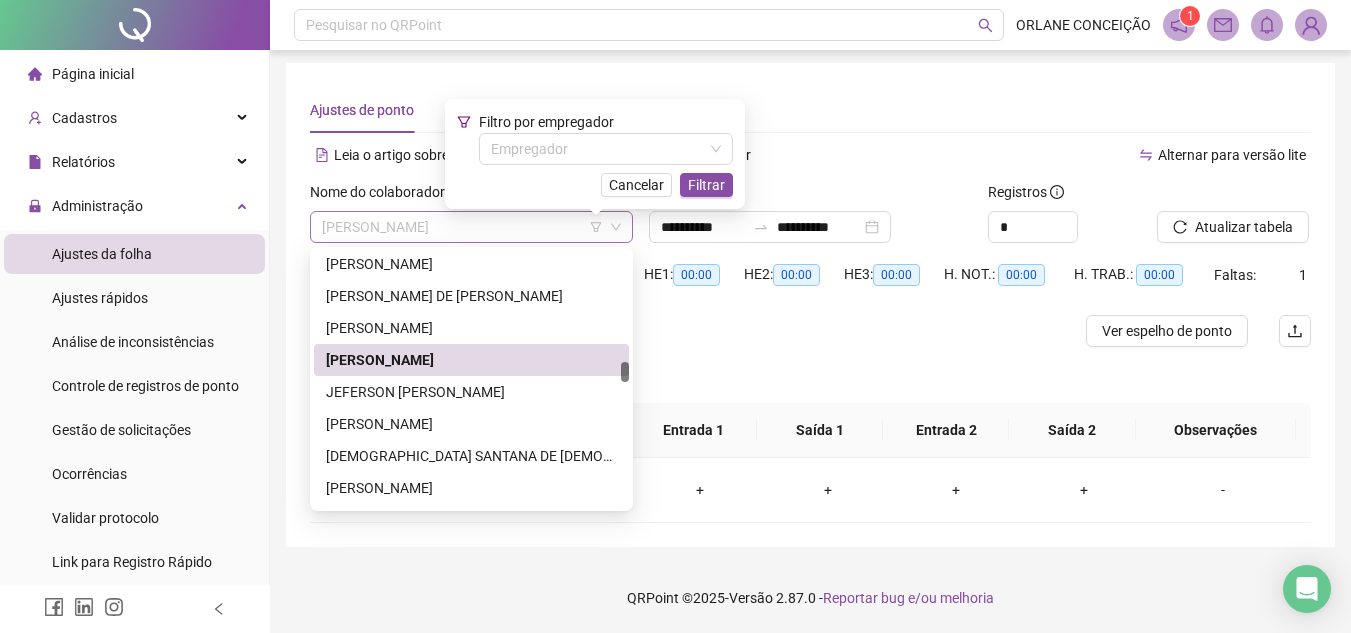 click on "[PERSON_NAME]" at bounding box center [471, 227] 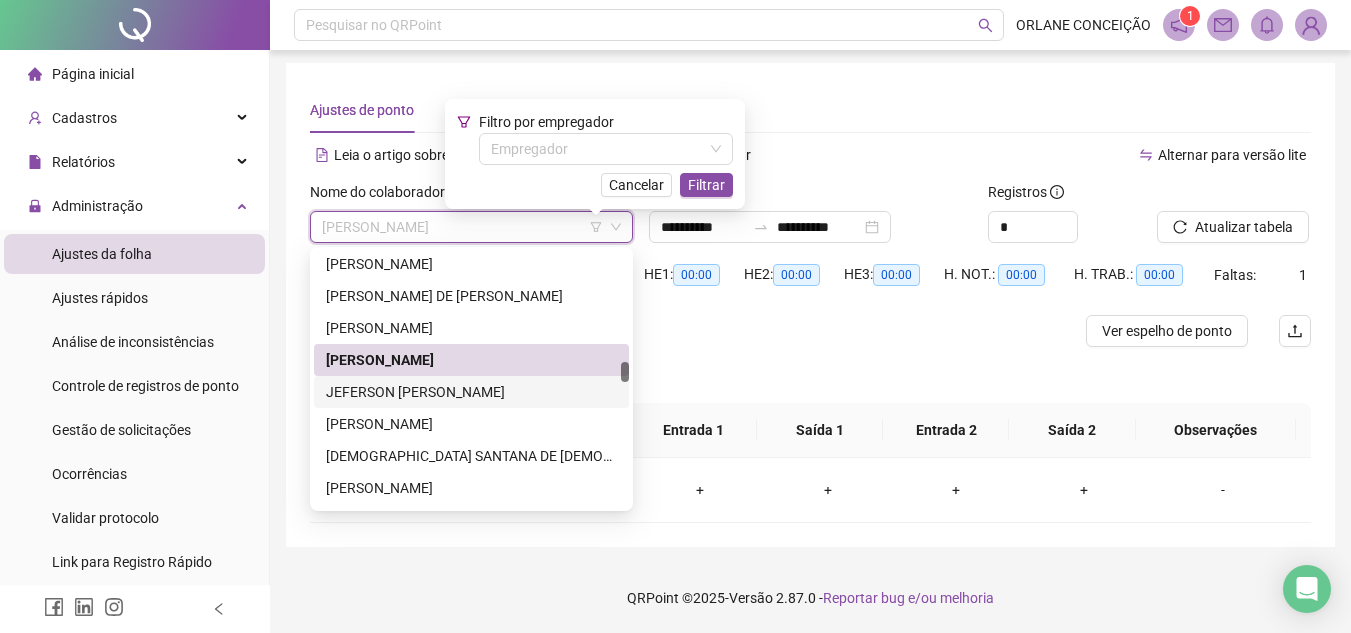 click on "JEFERSON [PERSON_NAME]" at bounding box center [471, 392] 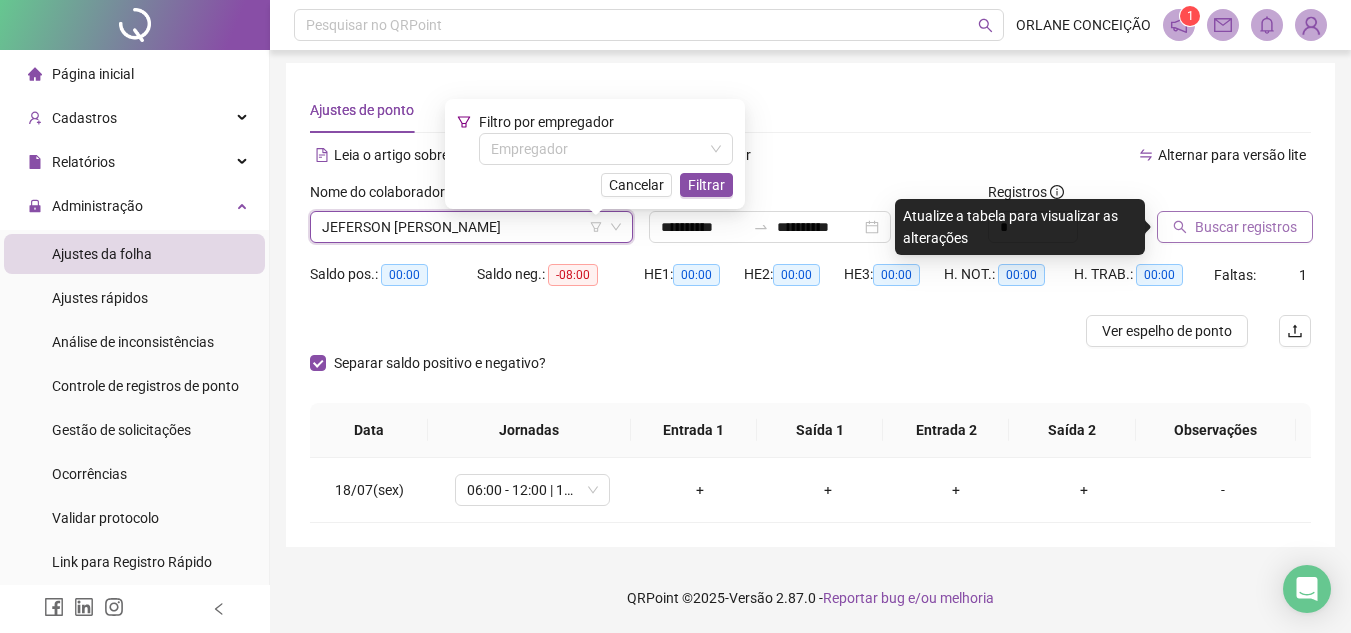 click on "Buscar registros" at bounding box center [1246, 227] 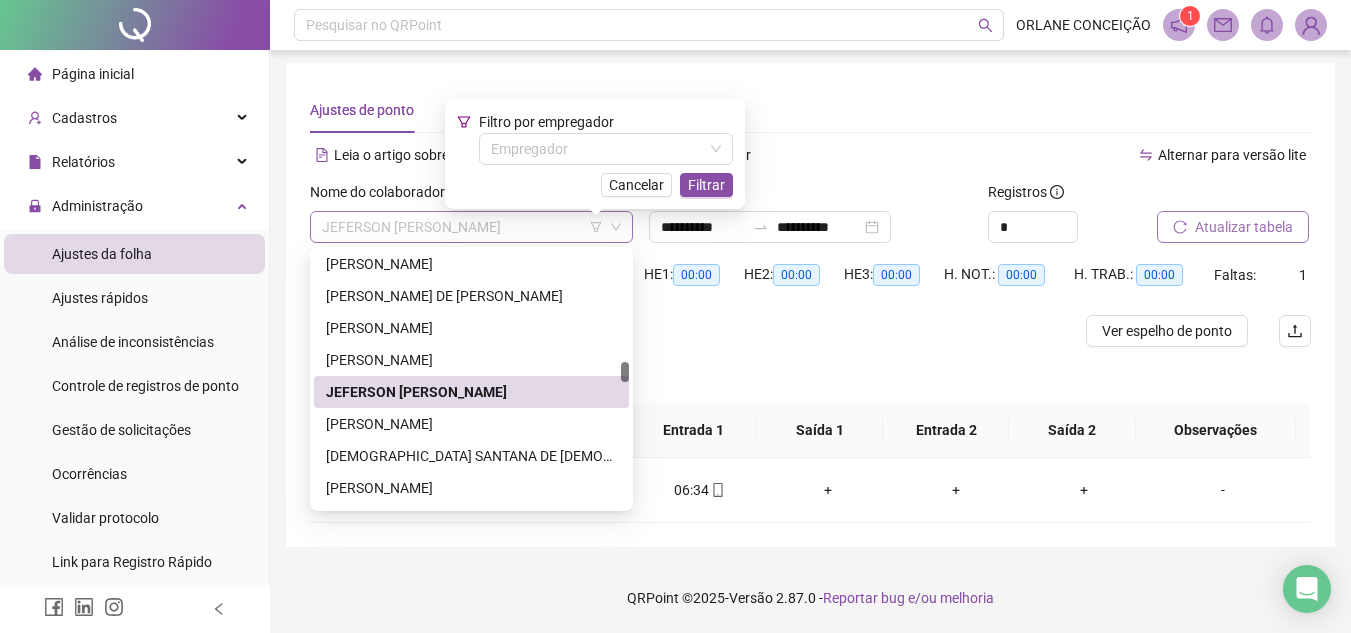 click on "JEFERSON [PERSON_NAME]" at bounding box center (471, 227) 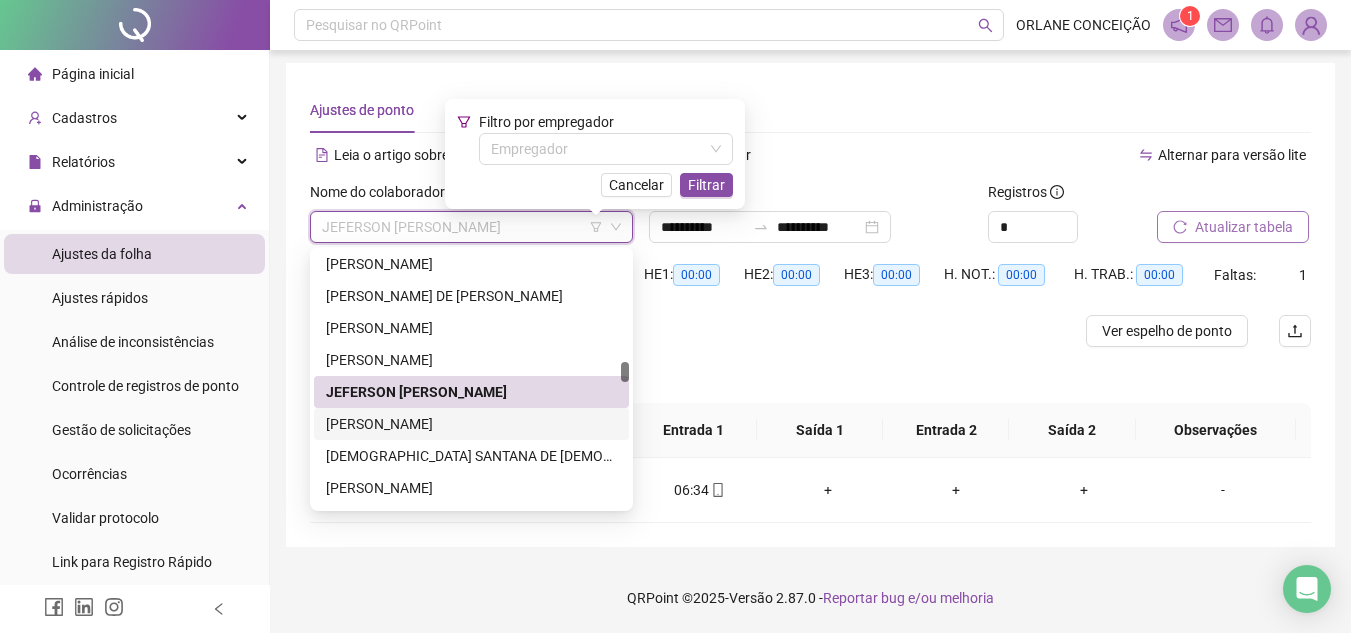 click on "[PERSON_NAME]" at bounding box center [471, 424] 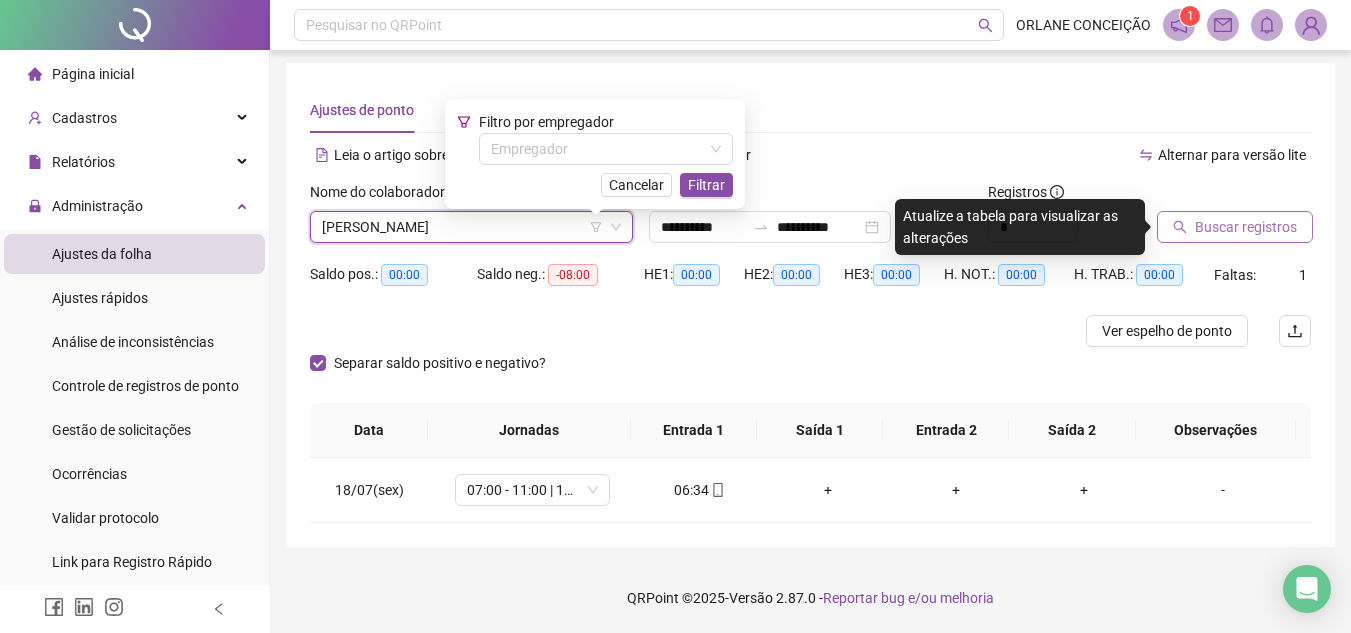 click on "Buscar registros" at bounding box center (1246, 227) 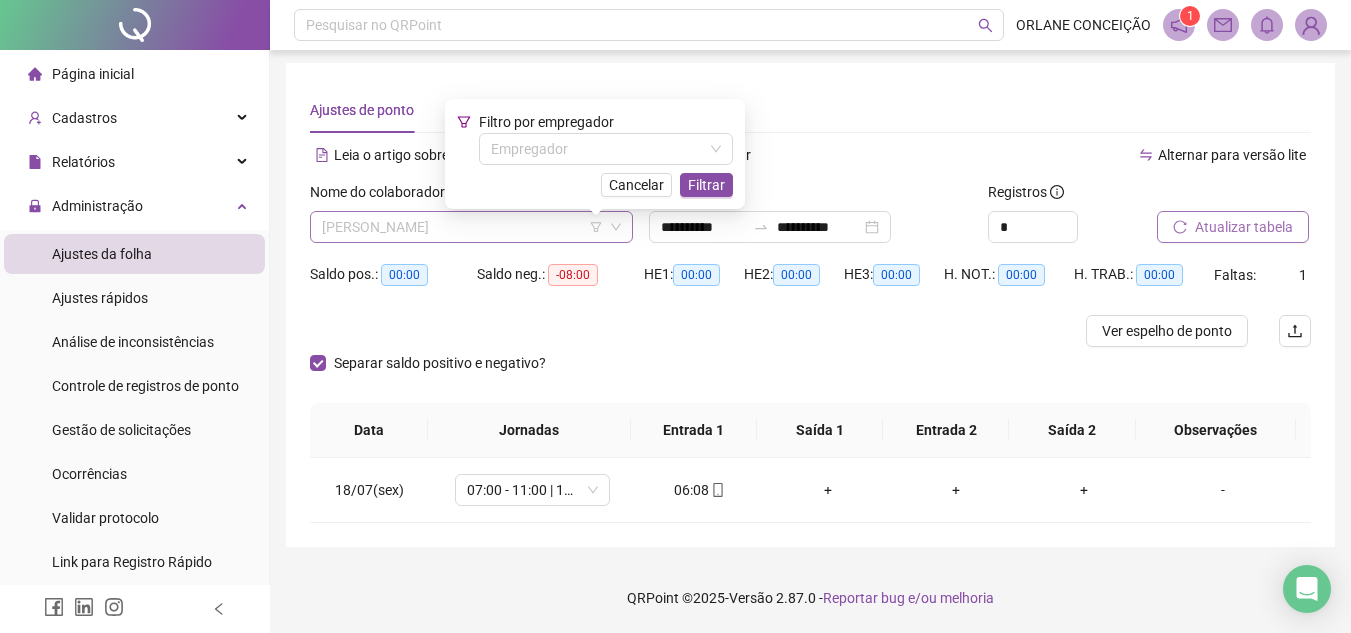 click on "[PERSON_NAME]" at bounding box center (471, 227) 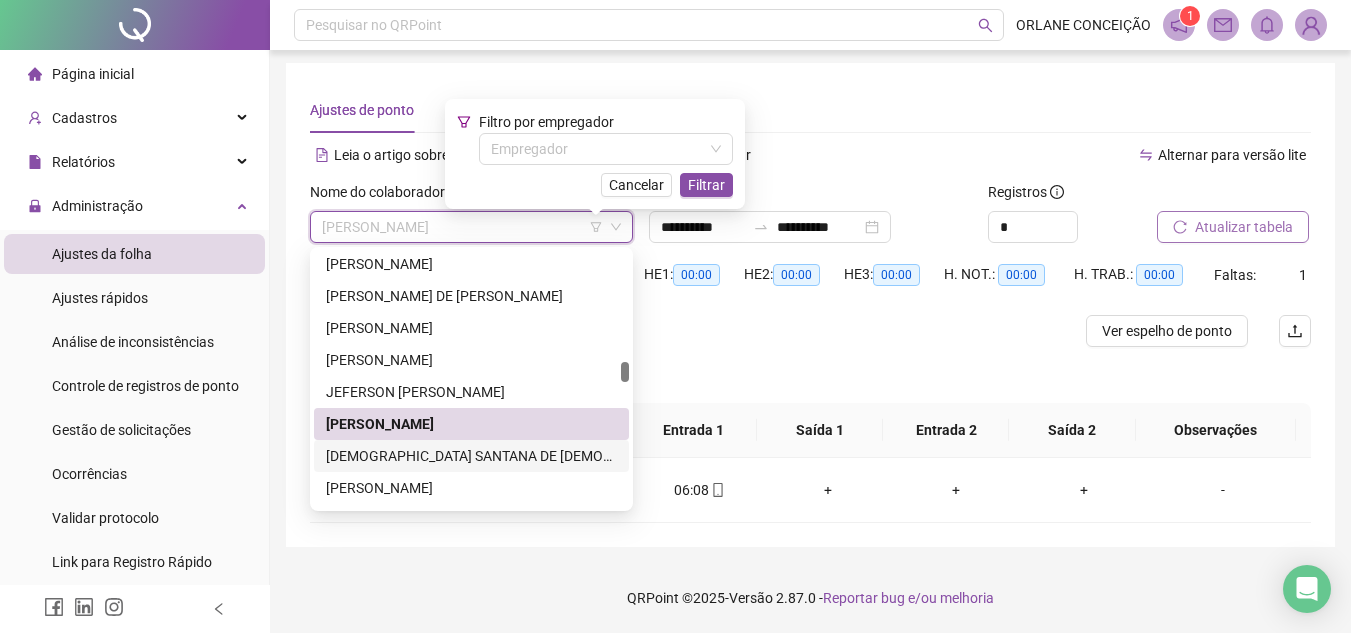 click on "[DEMOGRAPHIC_DATA] SANTANA DE [DEMOGRAPHIC_DATA]" at bounding box center [471, 456] 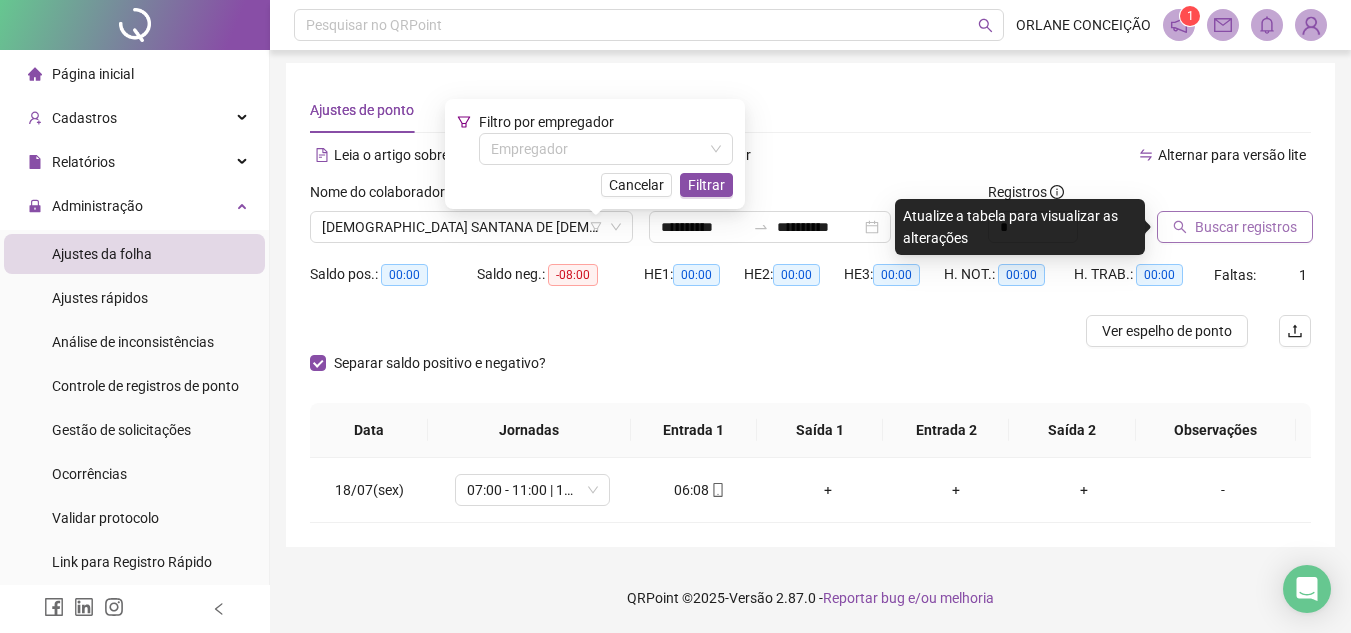 click on "Buscar registros" at bounding box center [1246, 227] 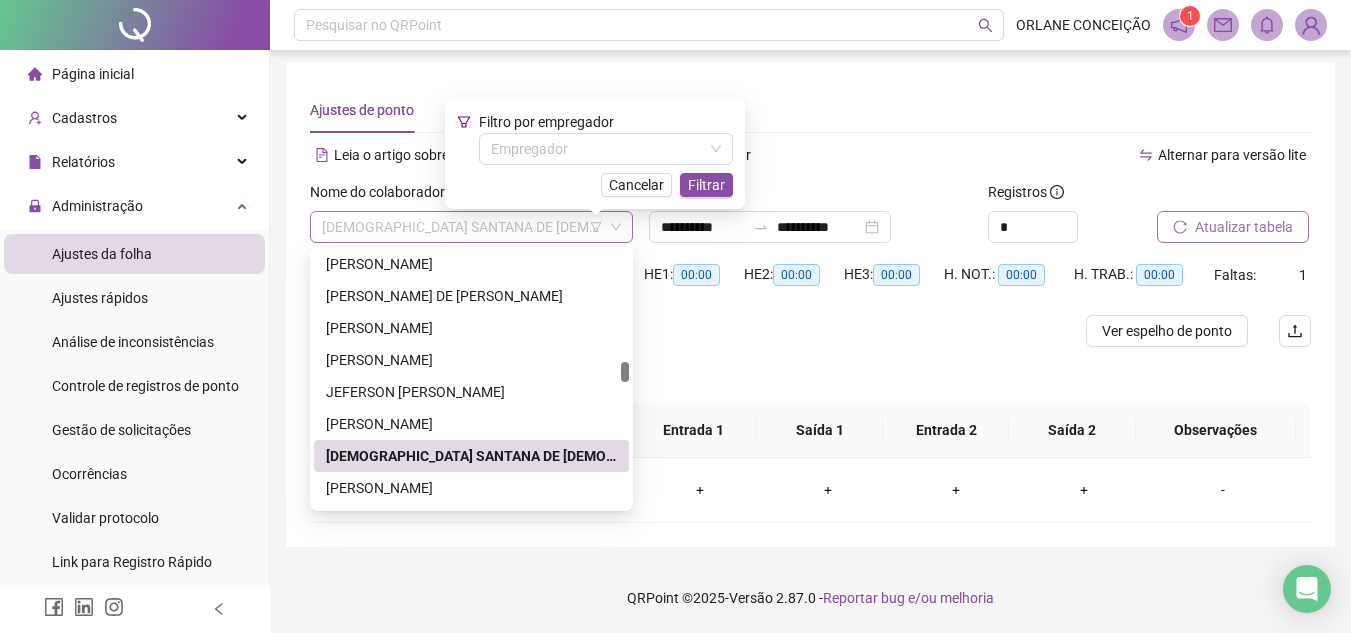 click on "[DEMOGRAPHIC_DATA] SANTANA DE [DEMOGRAPHIC_DATA]" at bounding box center [471, 227] 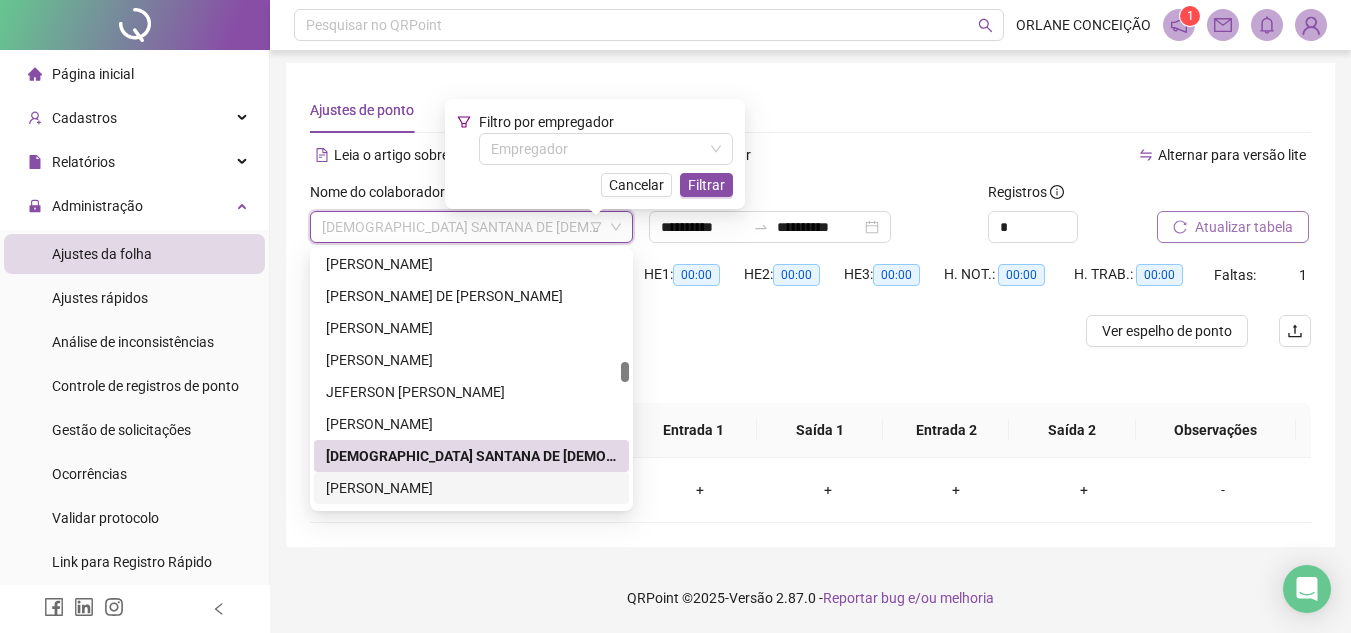 click on "[PERSON_NAME]" at bounding box center (471, 488) 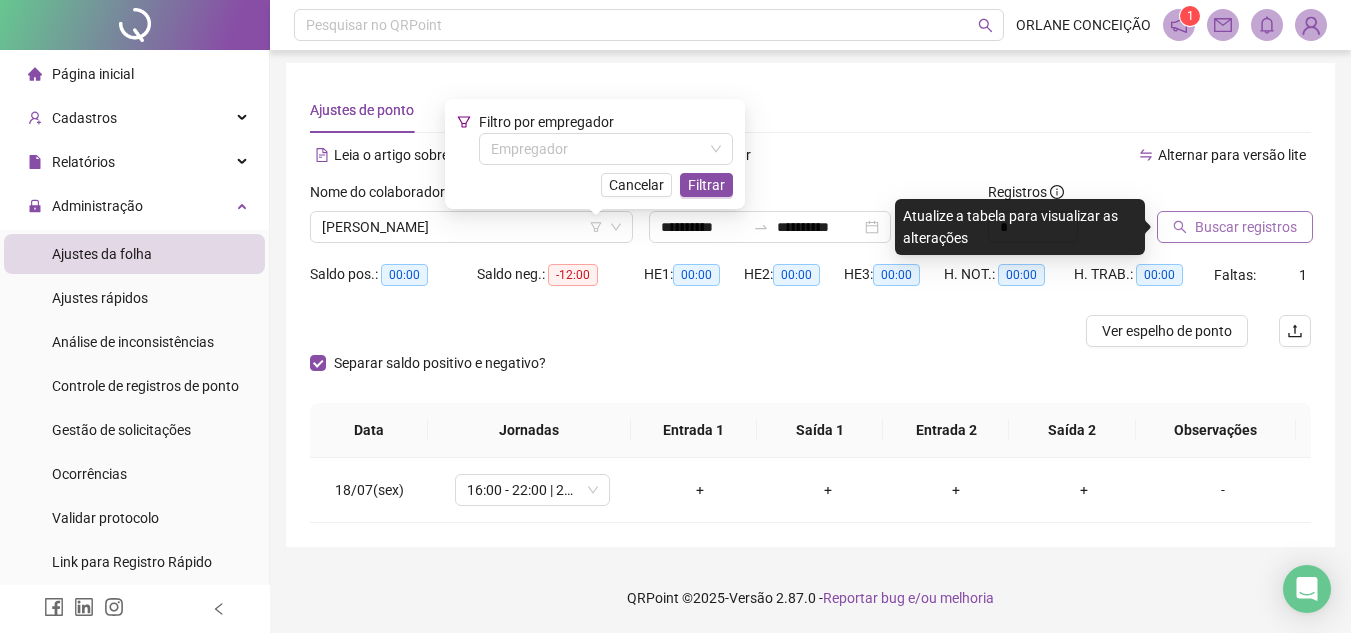 click on "Buscar registros" at bounding box center (1246, 227) 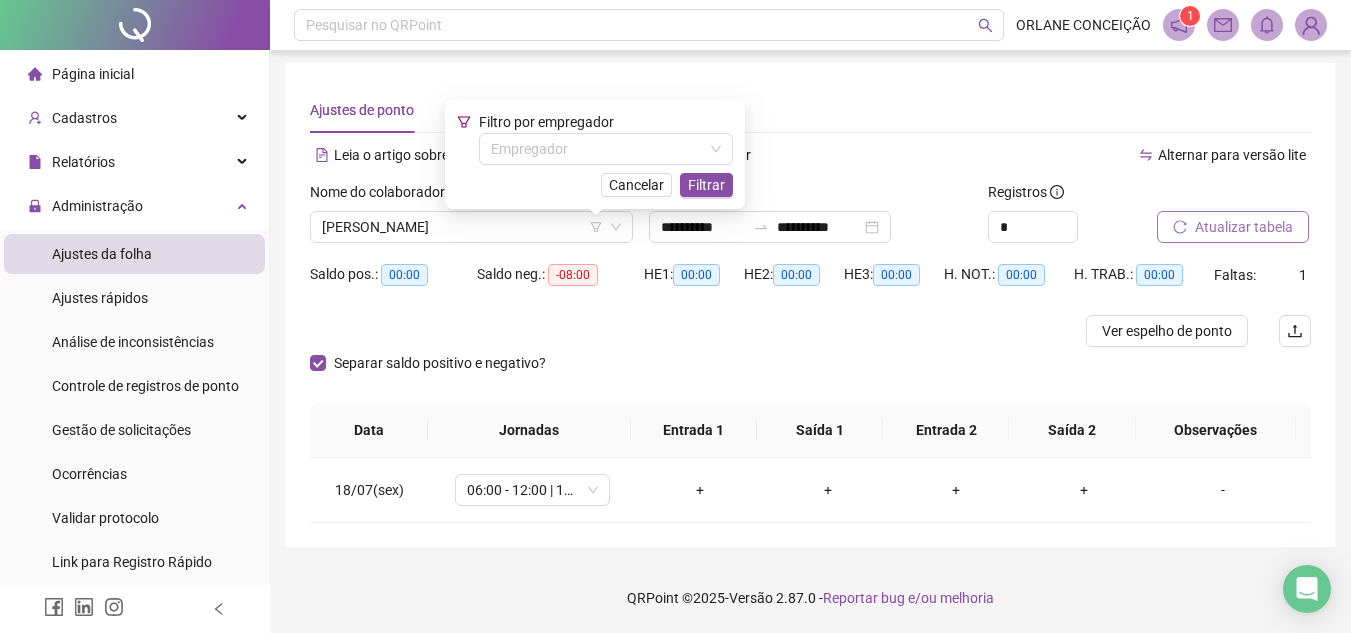 click on "Ajustes de ponto Histórico de ajustes" at bounding box center (810, 110) 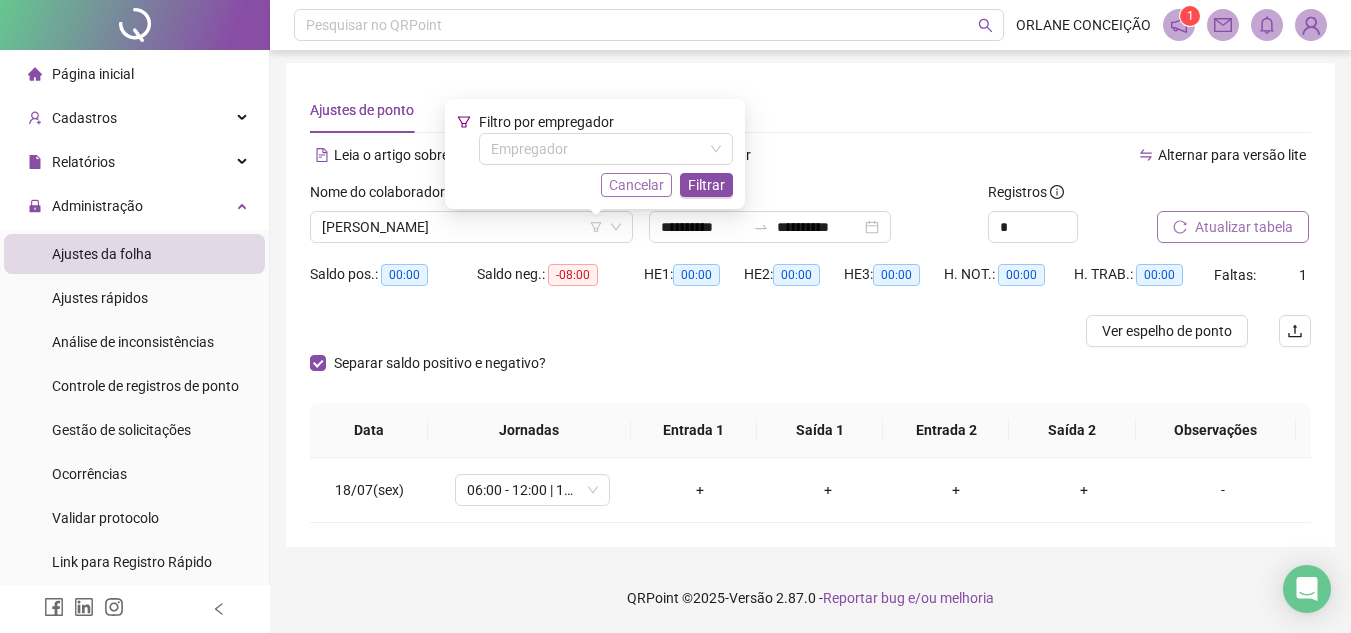 click on "Cancelar" at bounding box center (636, 185) 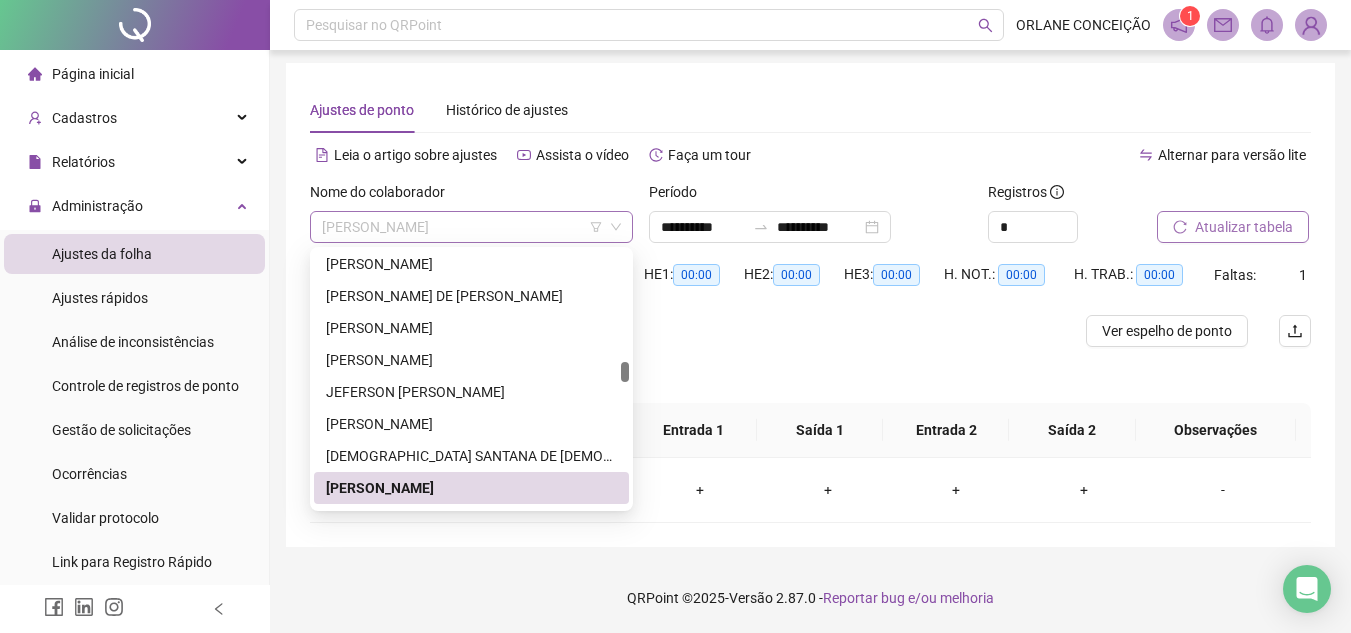 click on "[PERSON_NAME]" at bounding box center (471, 227) 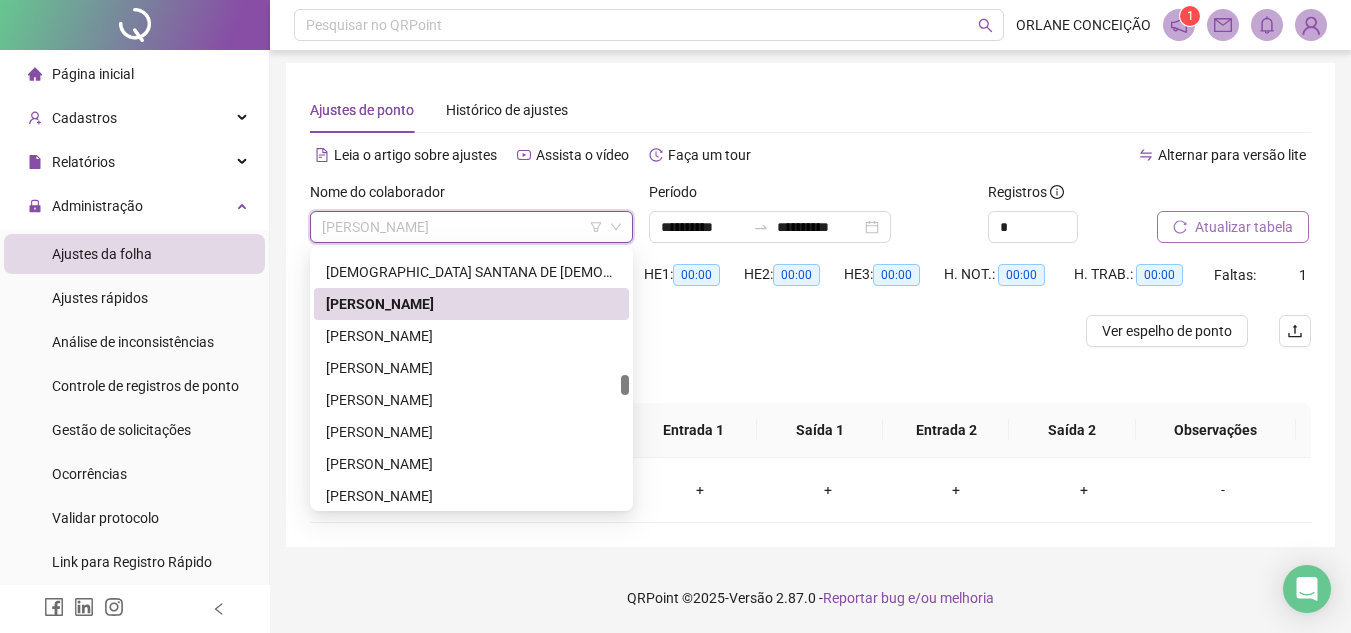 scroll, scrollTop: 2060, scrollLeft: 0, axis: vertical 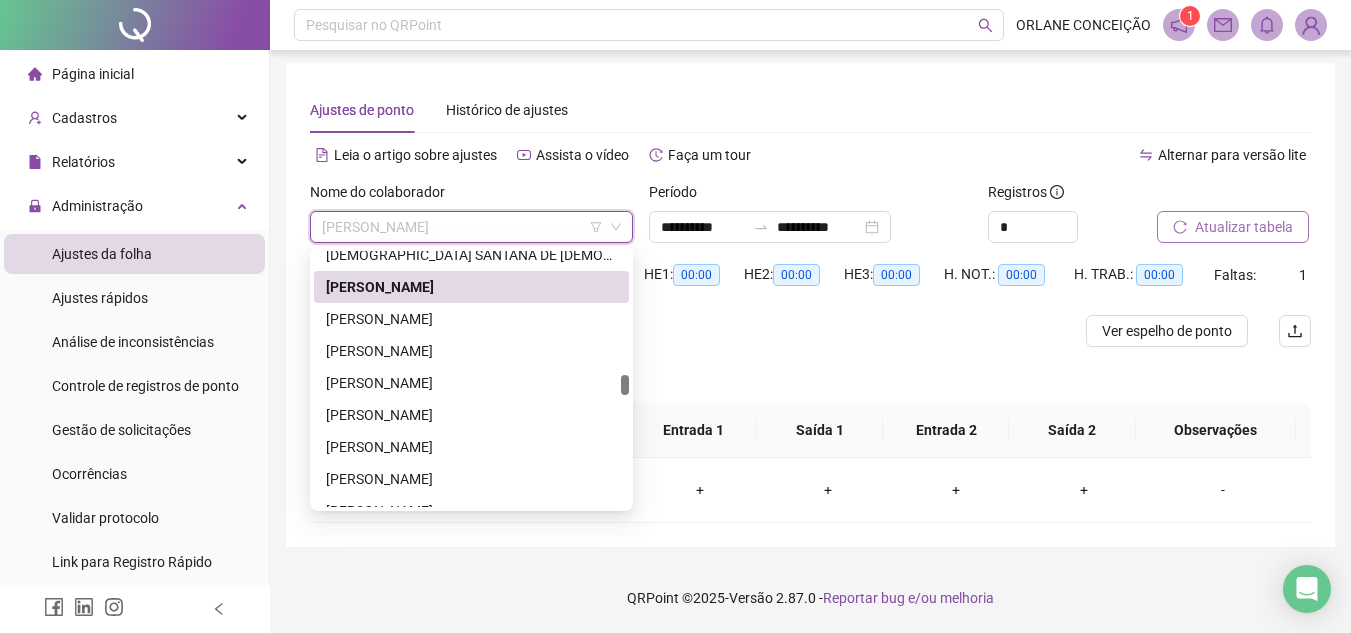 drag, startPoint x: 628, startPoint y: 369, endPoint x: 633, endPoint y: 381, distance: 13 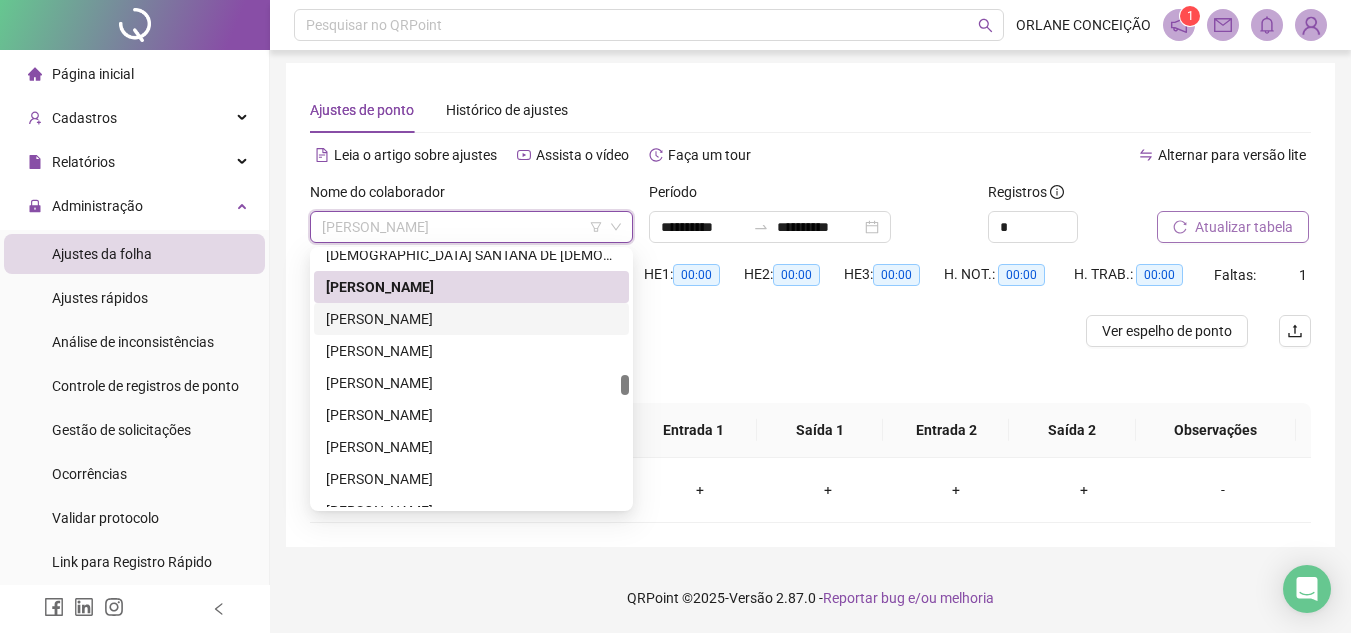click on "[PERSON_NAME]" at bounding box center (471, 319) 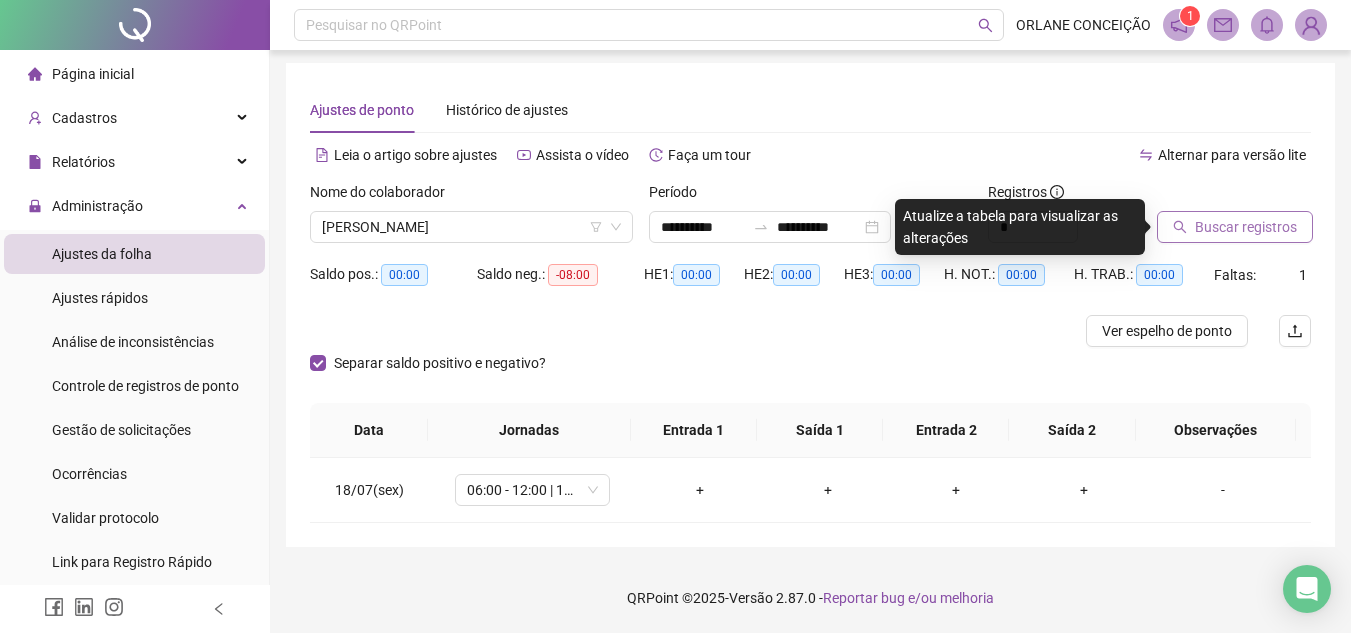 click on "Buscar registros" at bounding box center [1246, 227] 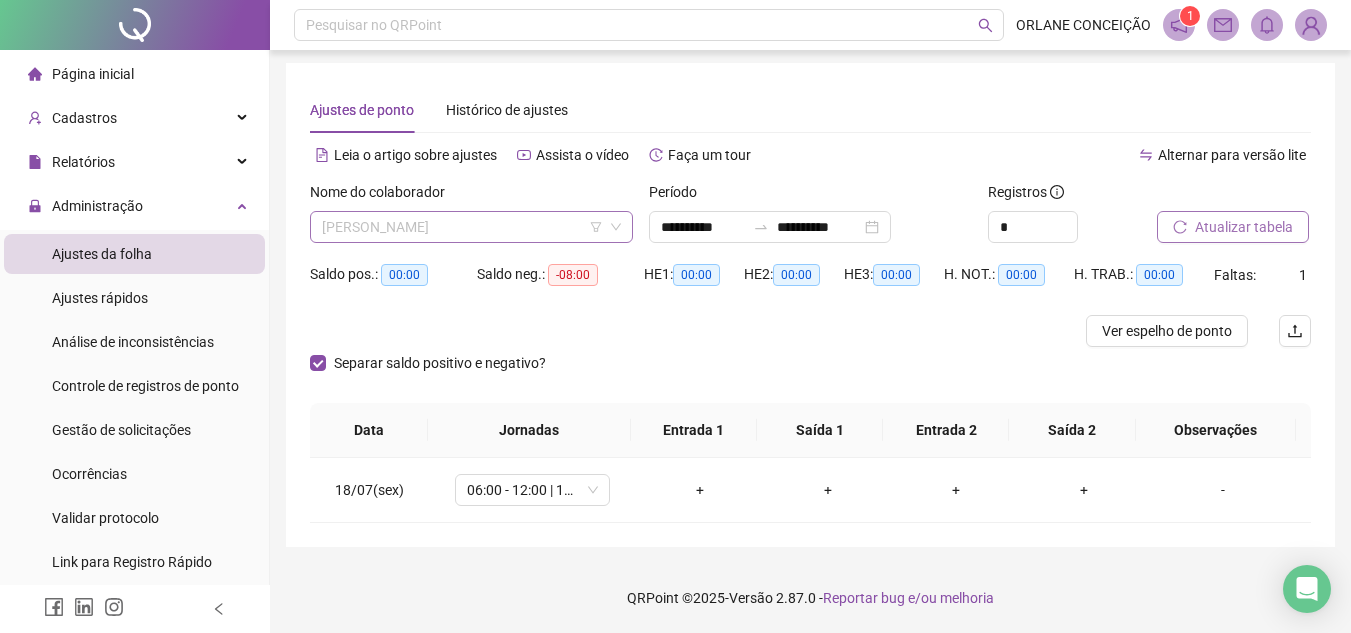 click on "[PERSON_NAME]" at bounding box center (471, 227) 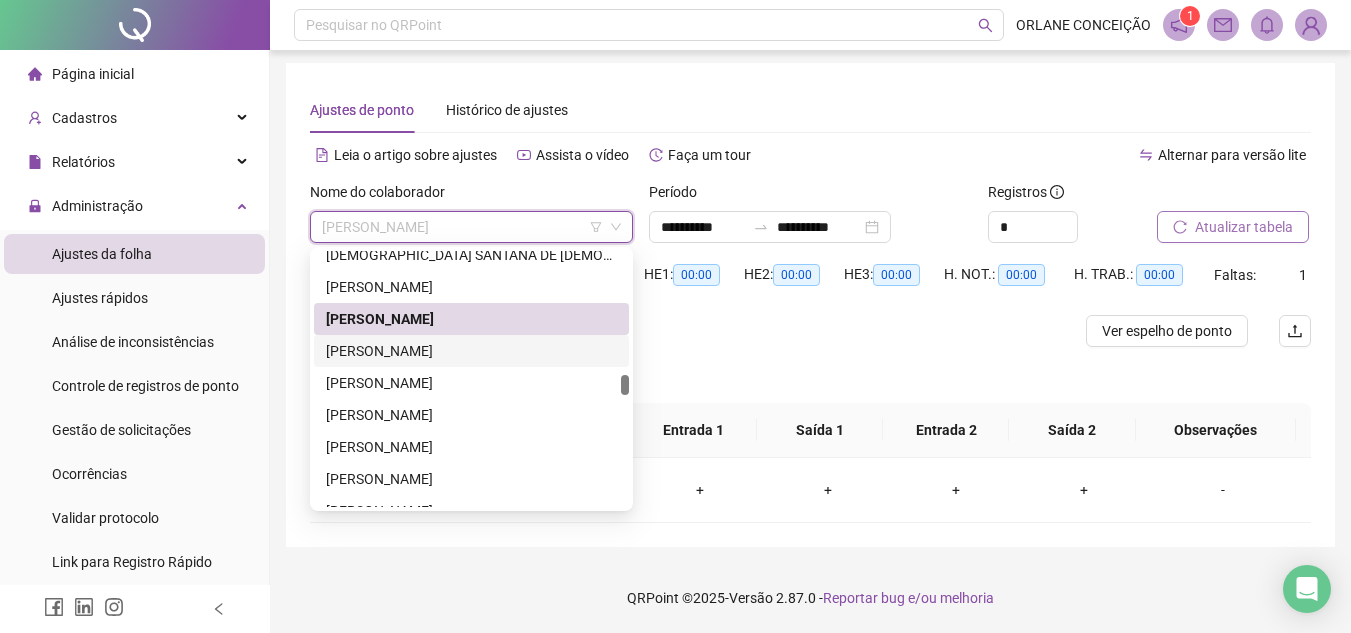 click on "[PERSON_NAME]" at bounding box center (471, 351) 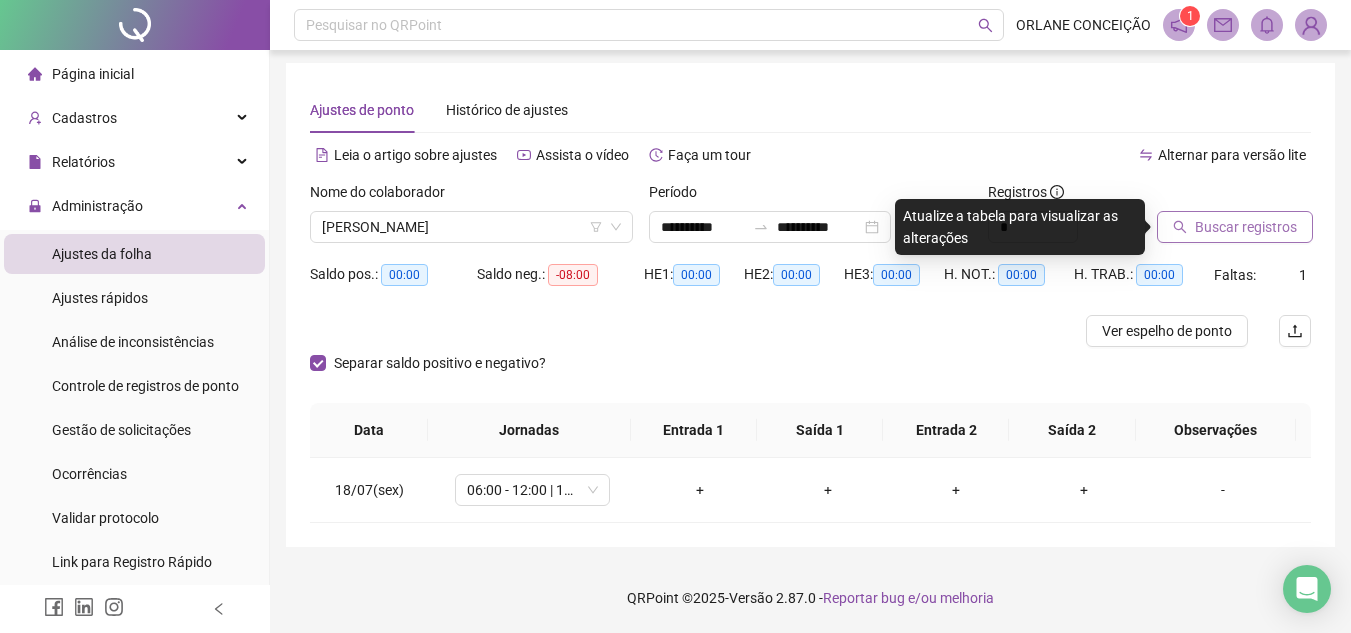 click on "Buscar registros" at bounding box center [1246, 227] 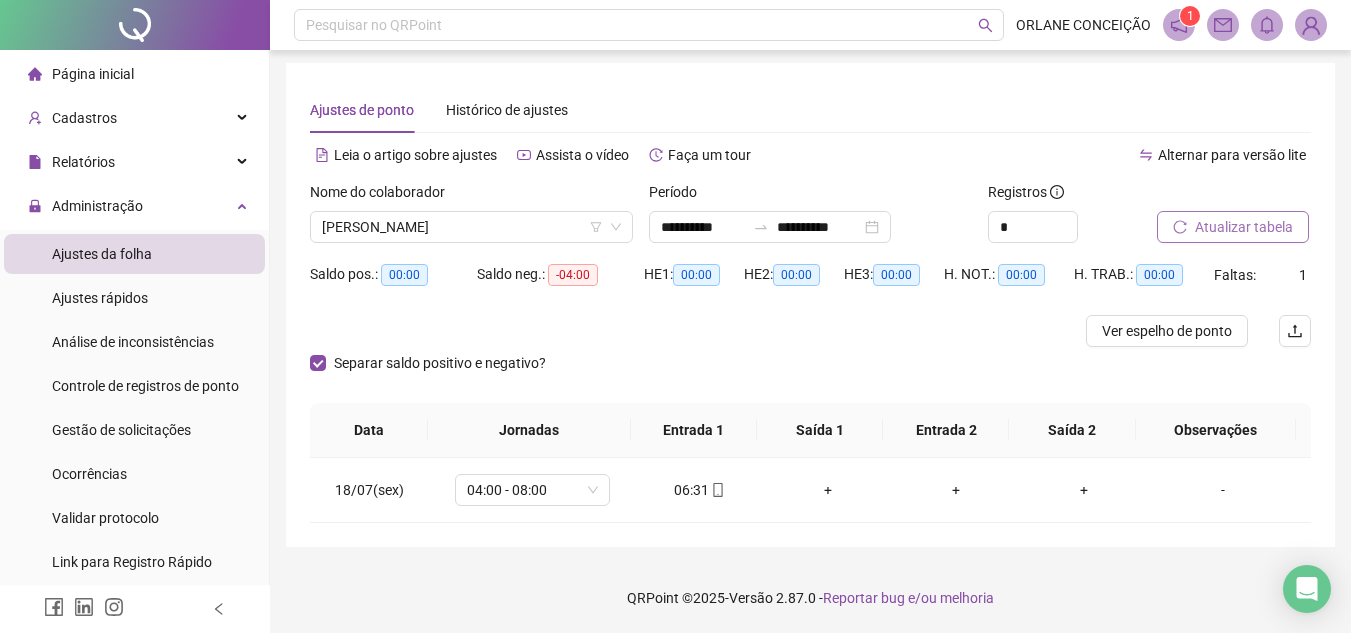 click on "Atualizar tabela" at bounding box center (1244, 227) 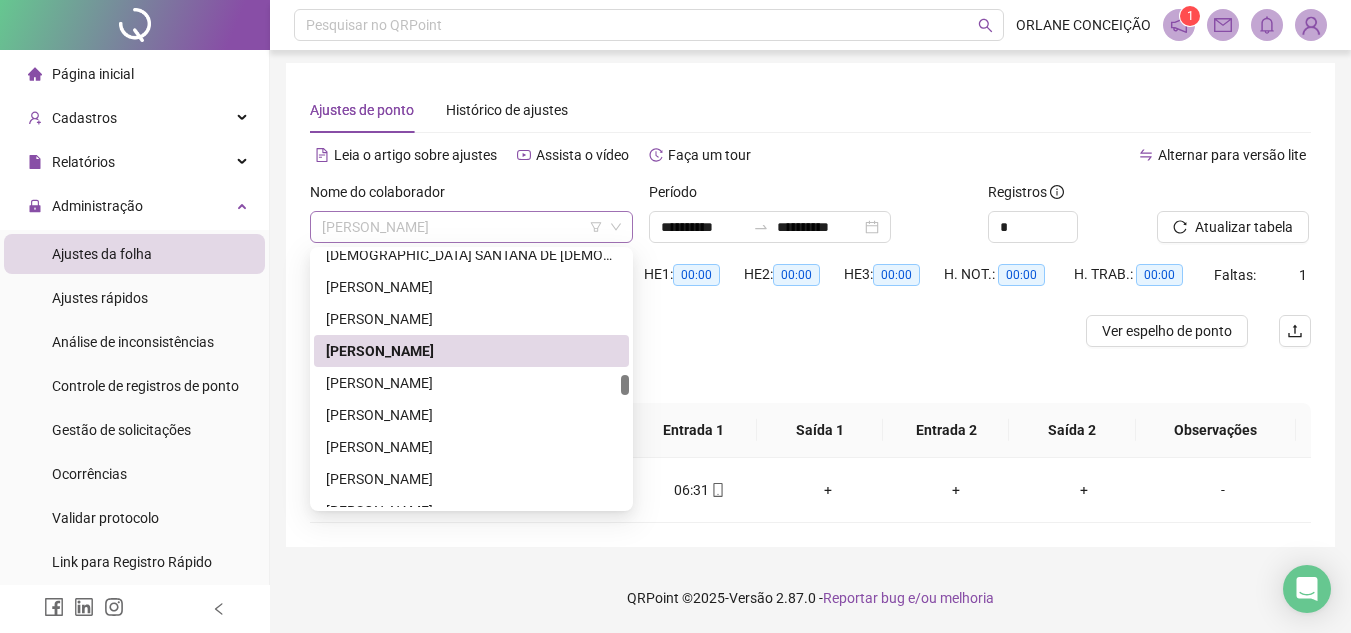 click on "[PERSON_NAME]" at bounding box center (471, 227) 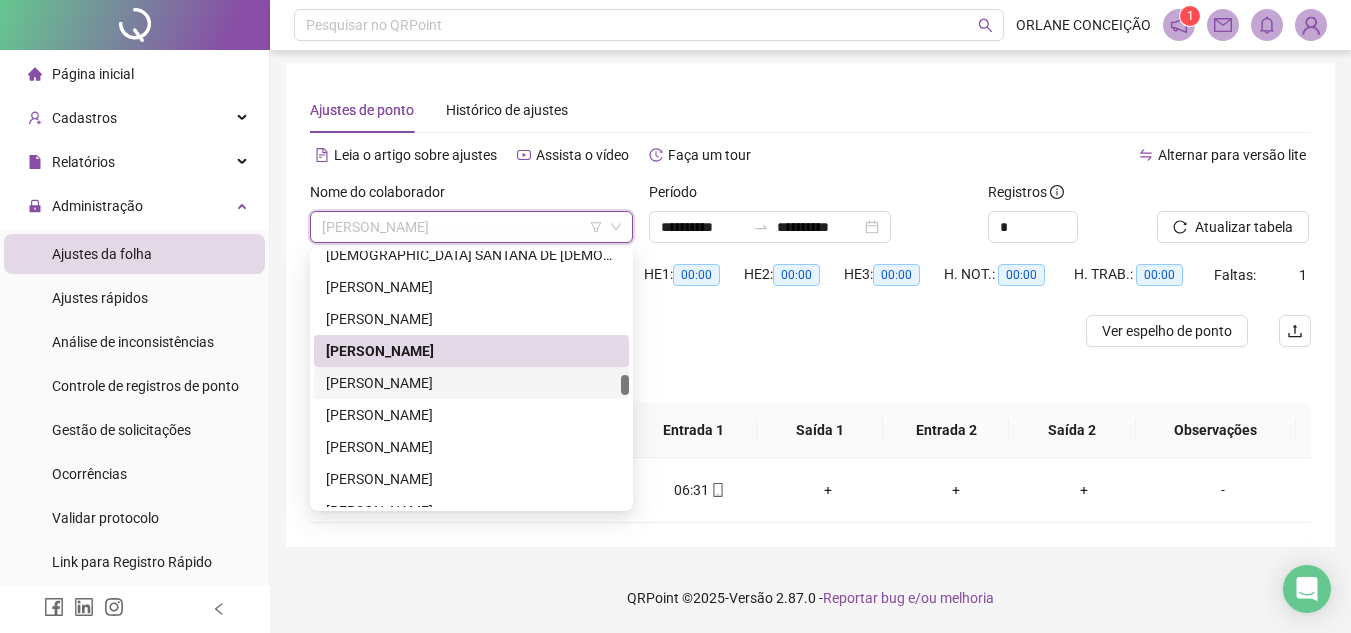 click on "[PERSON_NAME]" at bounding box center (471, 383) 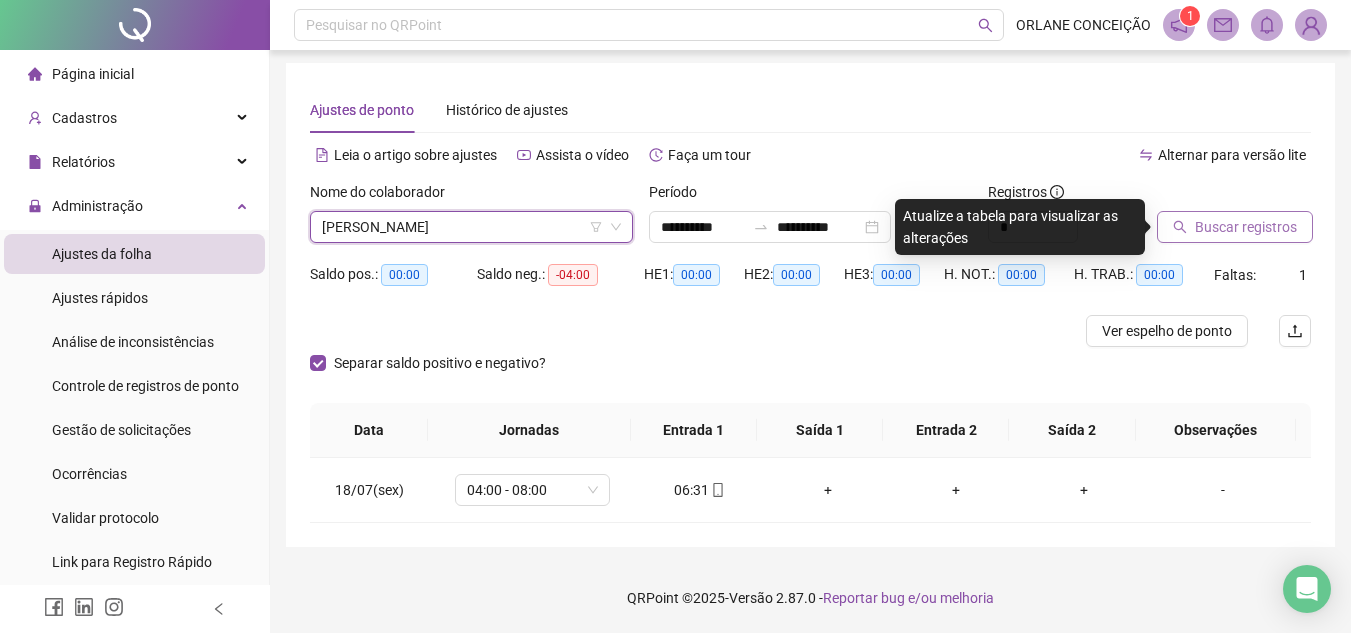 click on "Buscar registros" at bounding box center (1246, 227) 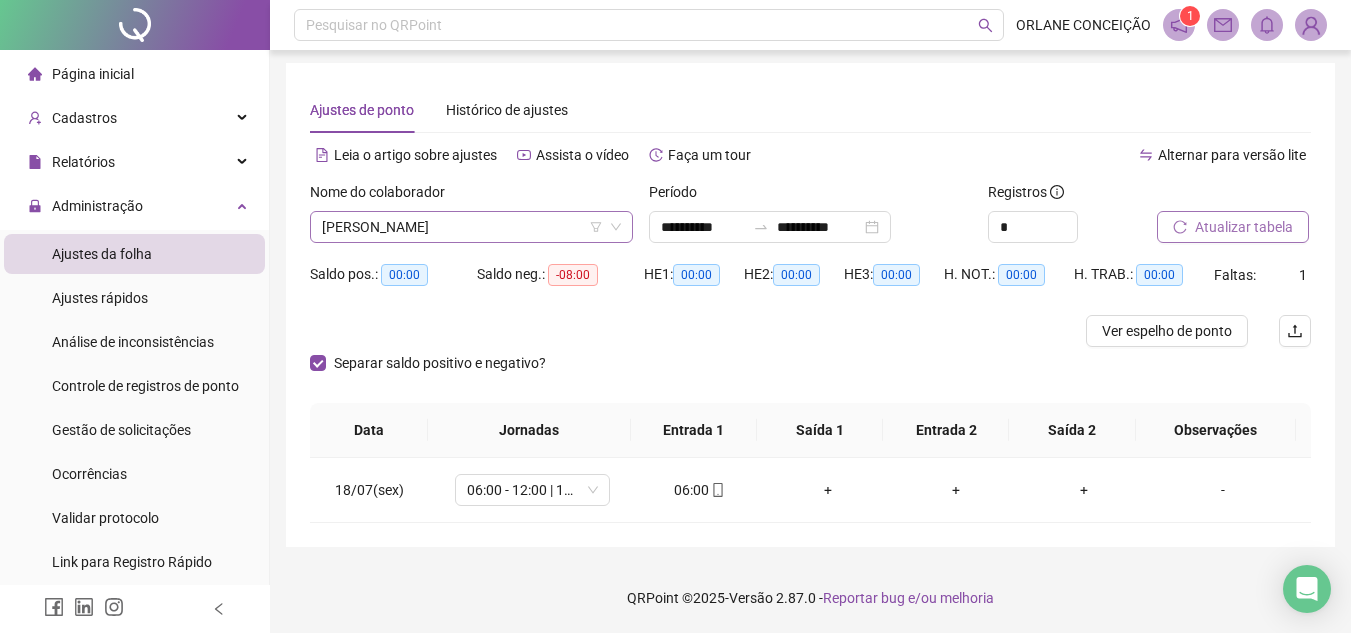click on "[PERSON_NAME]" at bounding box center [471, 227] 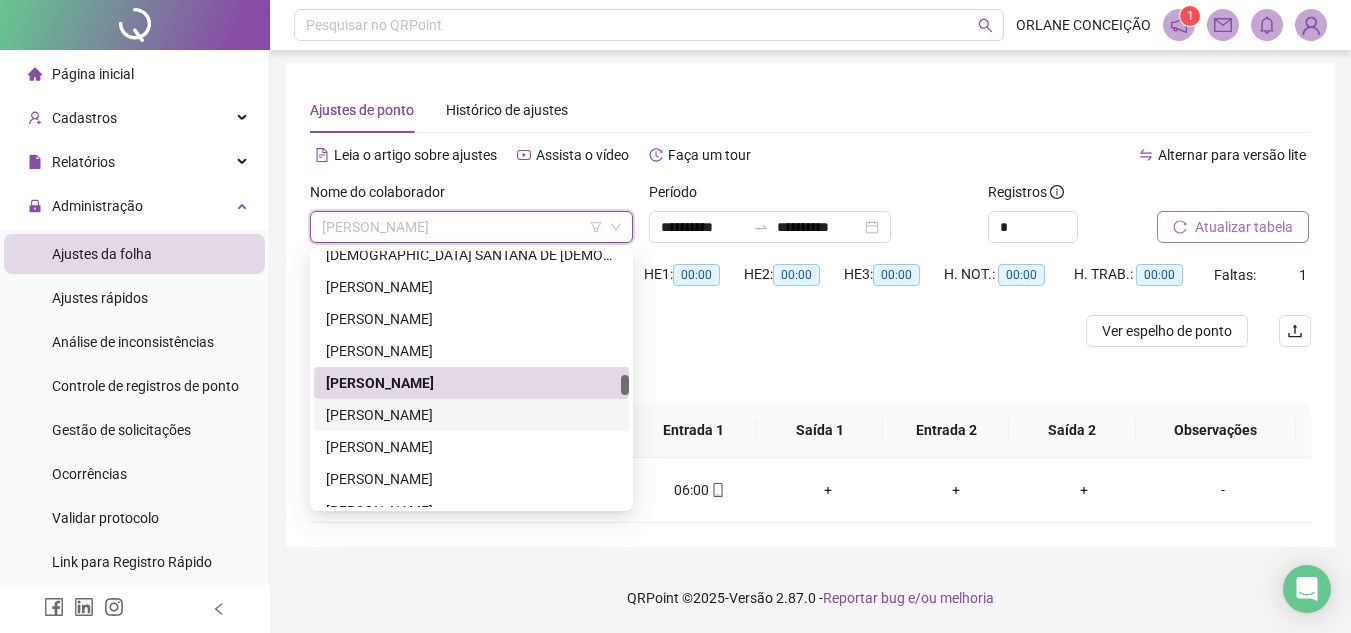 click on "[PERSON_NAME]" at bounding box center [471, 415] 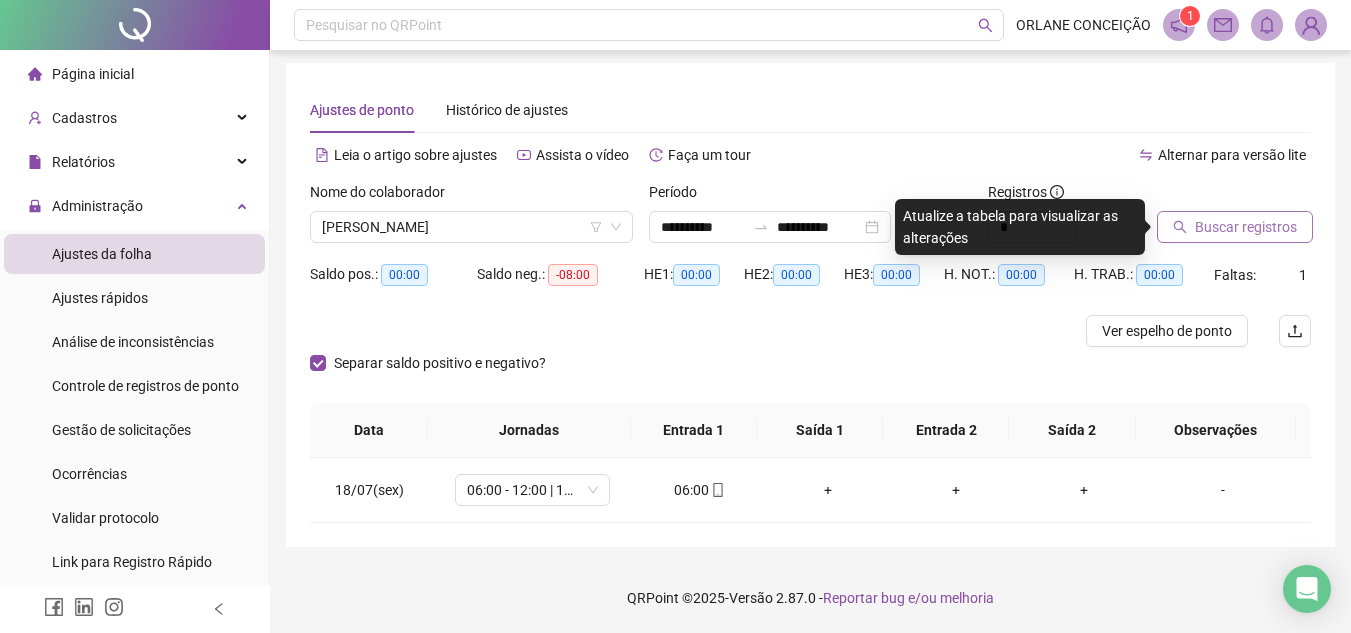 click on "Buscar registros" at bounding box center [1246, 227] 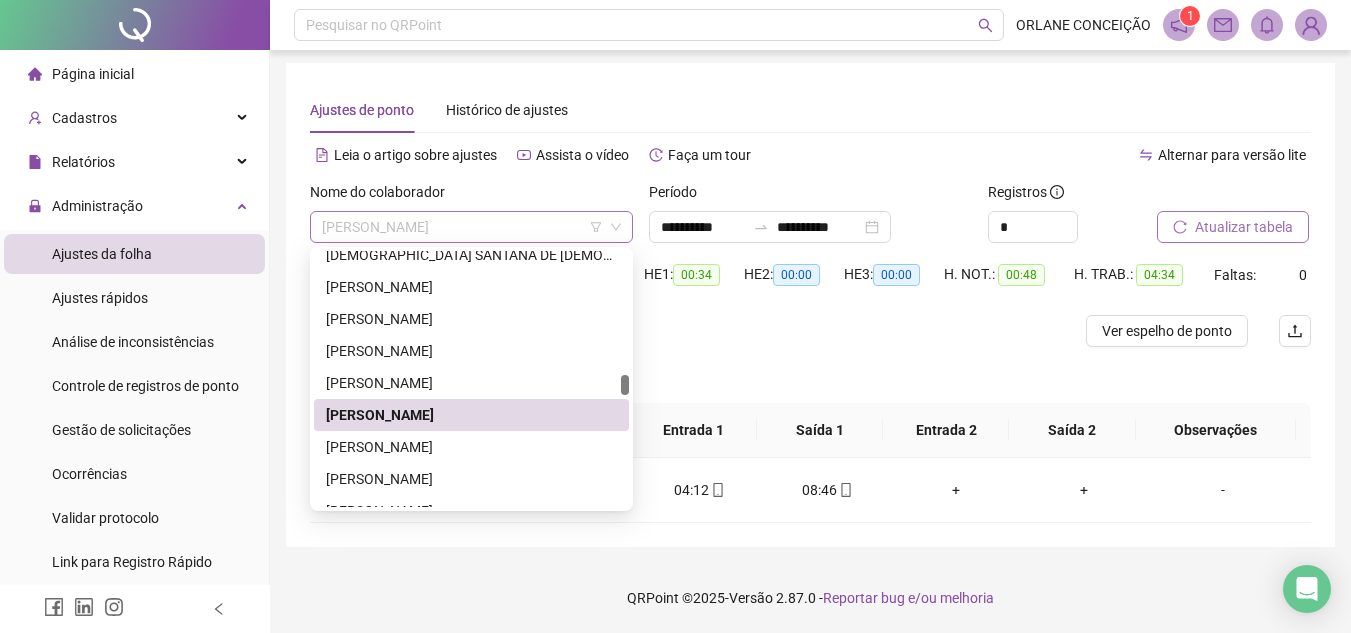 click on "[PERSON_NAME]" at bounding box center (471, 227) 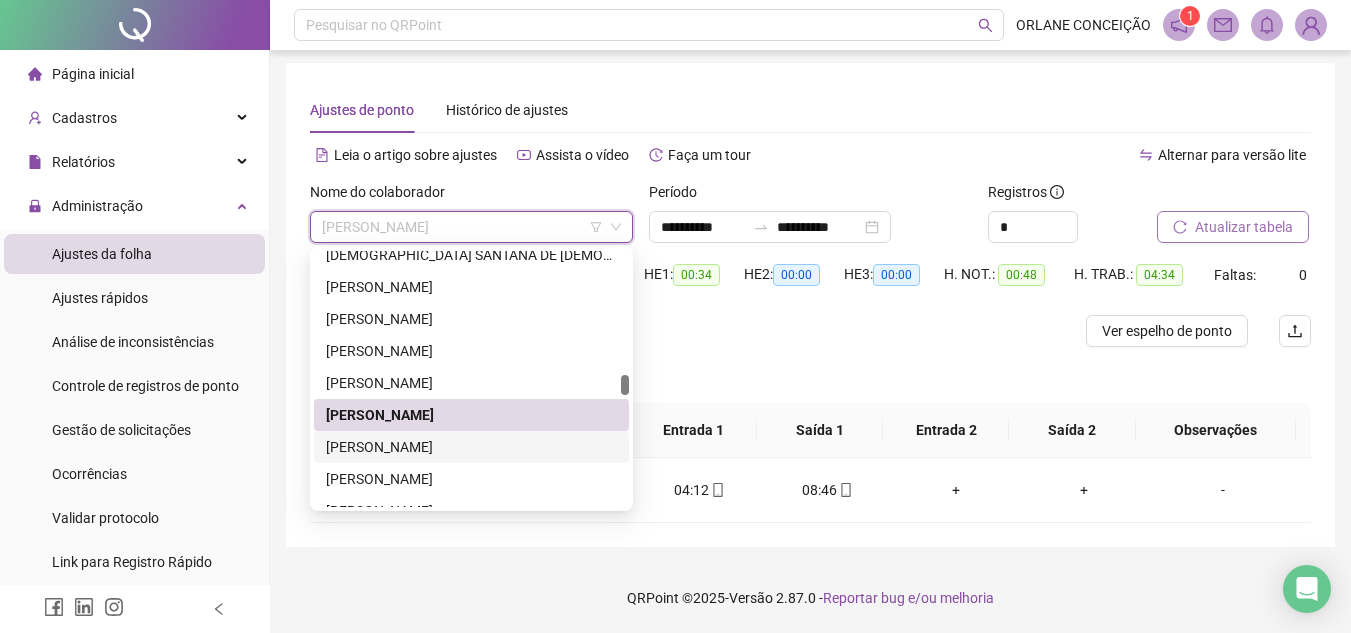 click on "[PERSON_NAME]" at bounding box center (471, 447) 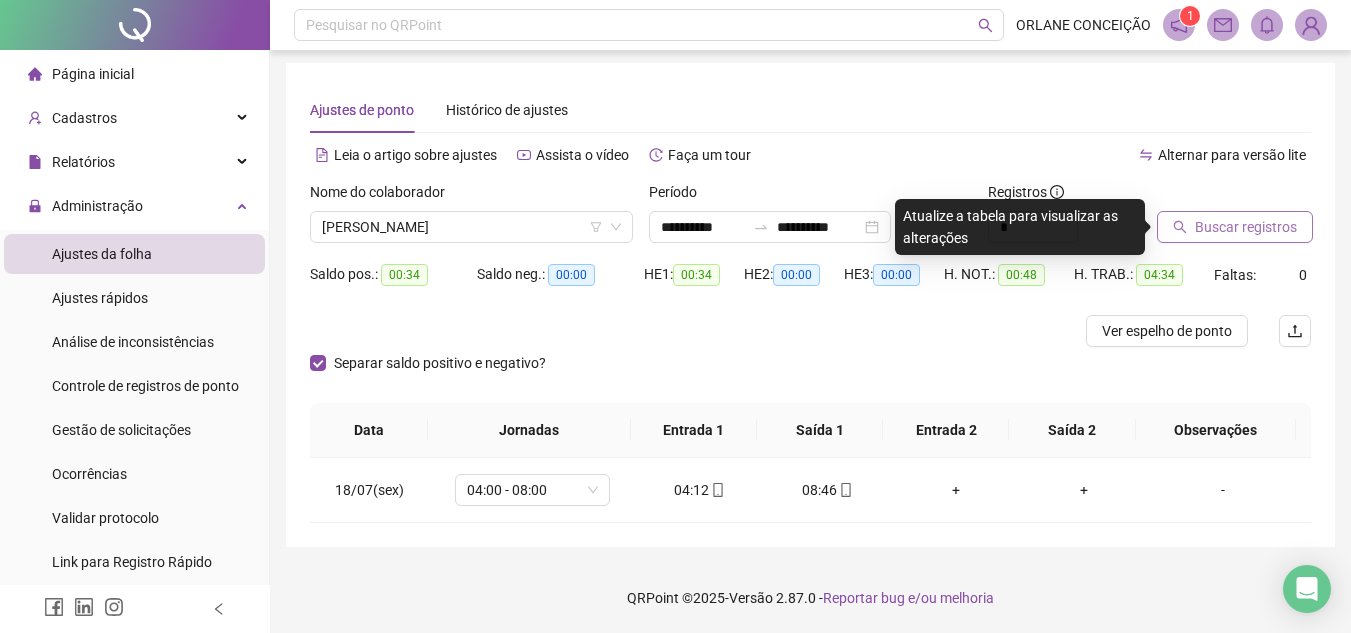 click on "Buscar registros" at bounding box center [1235, 227] 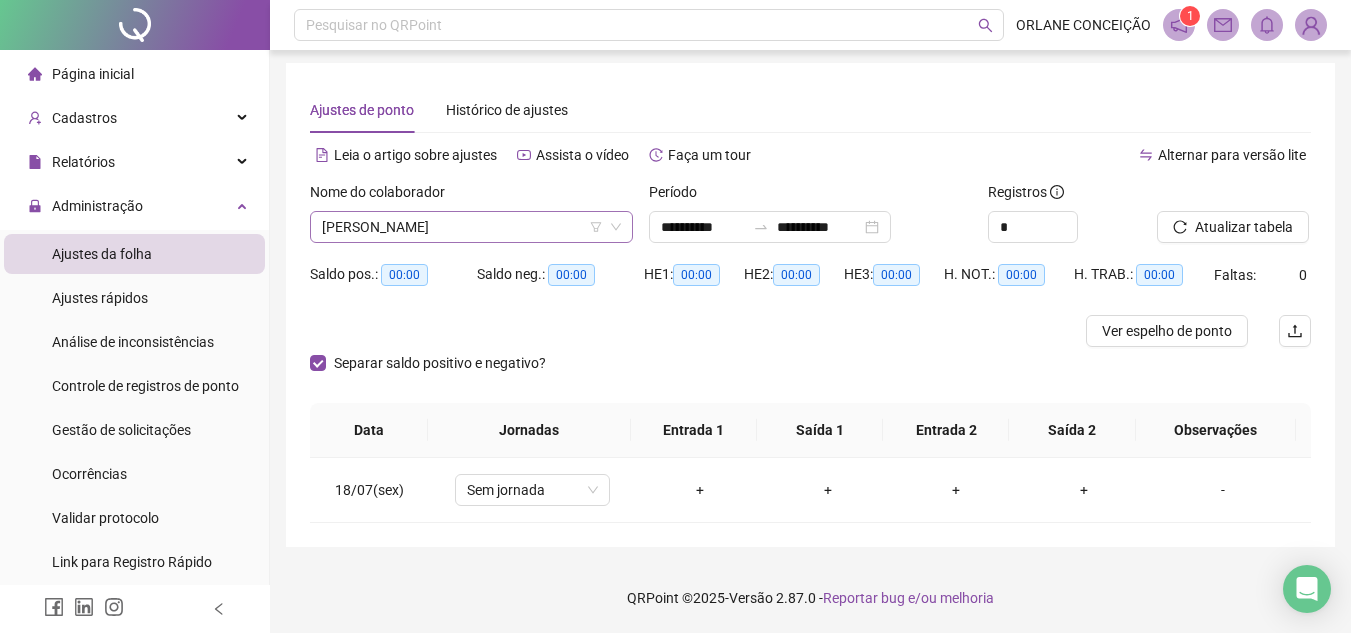 click on "[PERSON_NAME]" at bounding box center [471, 227] 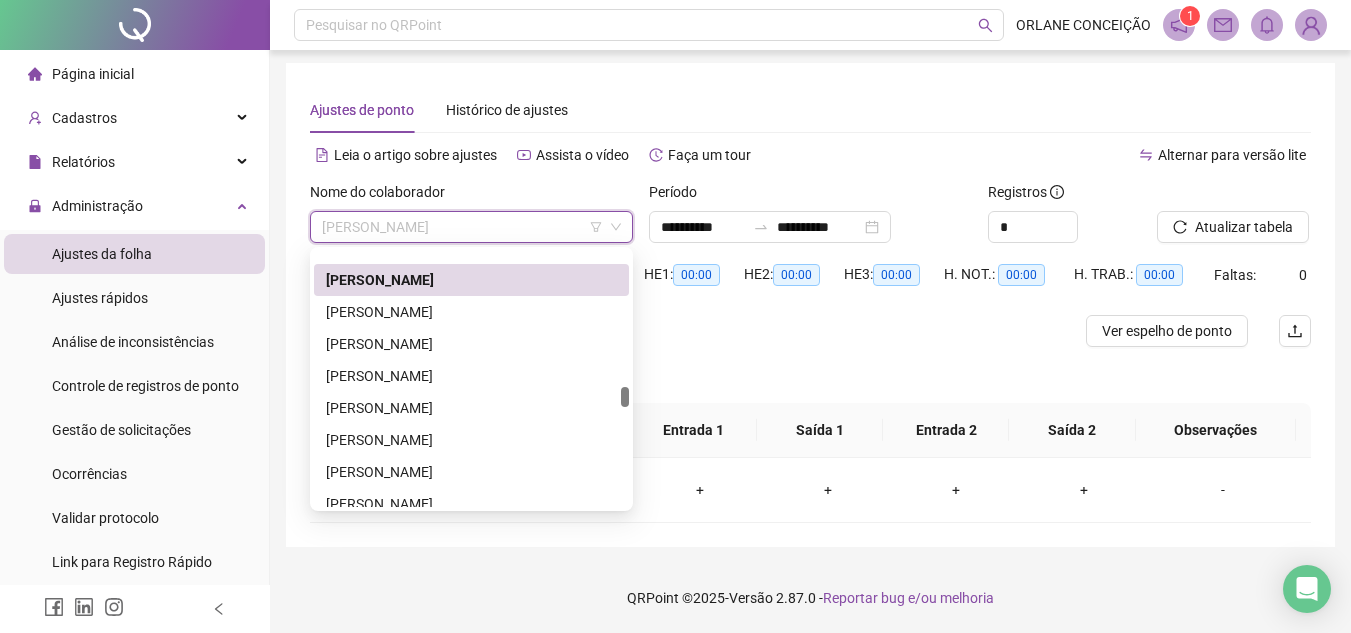 scroll, scrollTop: 2261, scrollLeft: 0, axis: vertical 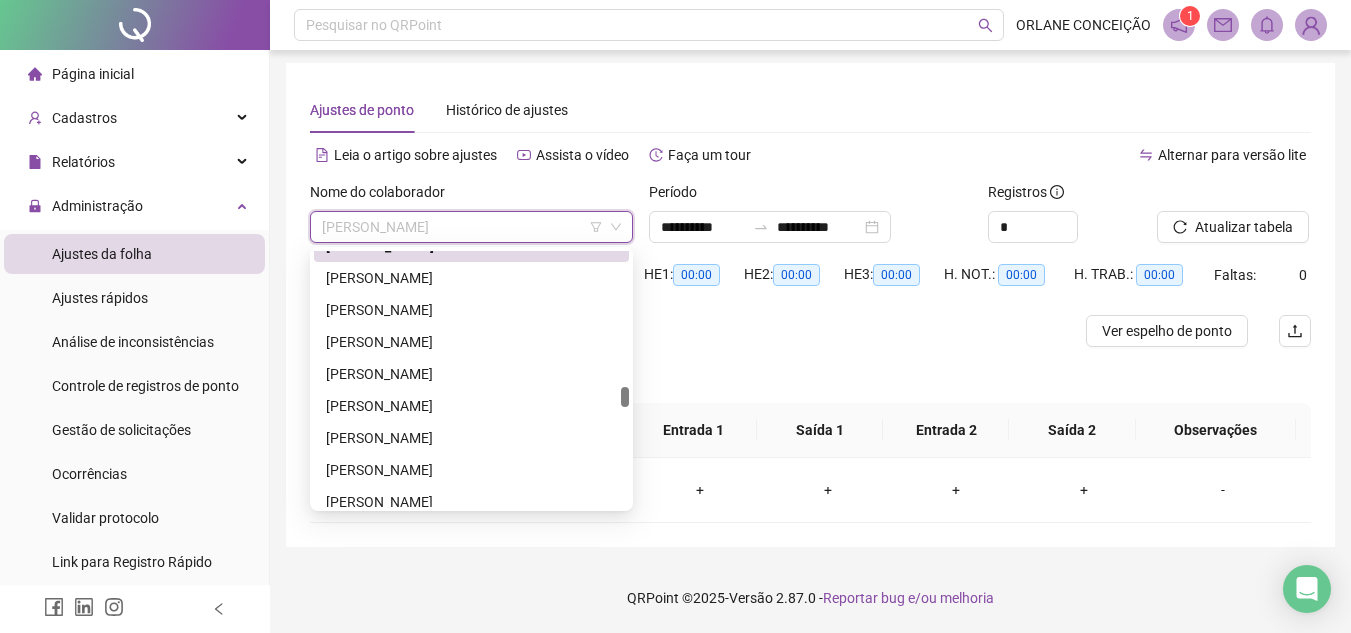 drag, startPoint x: 624, startPoint y: 382, endPoint x: 623, endPoint y: 394, distance: 12.0415945 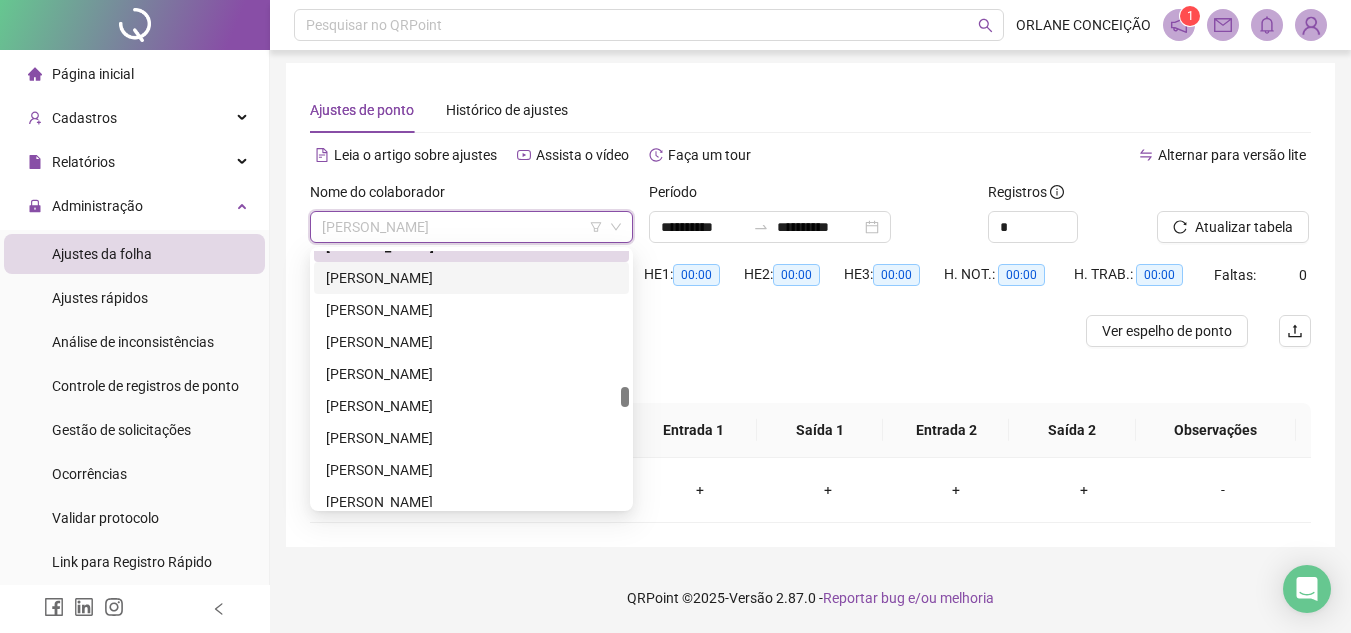 click on "[PERSON_NAME]" at bounding box center (471, 278) 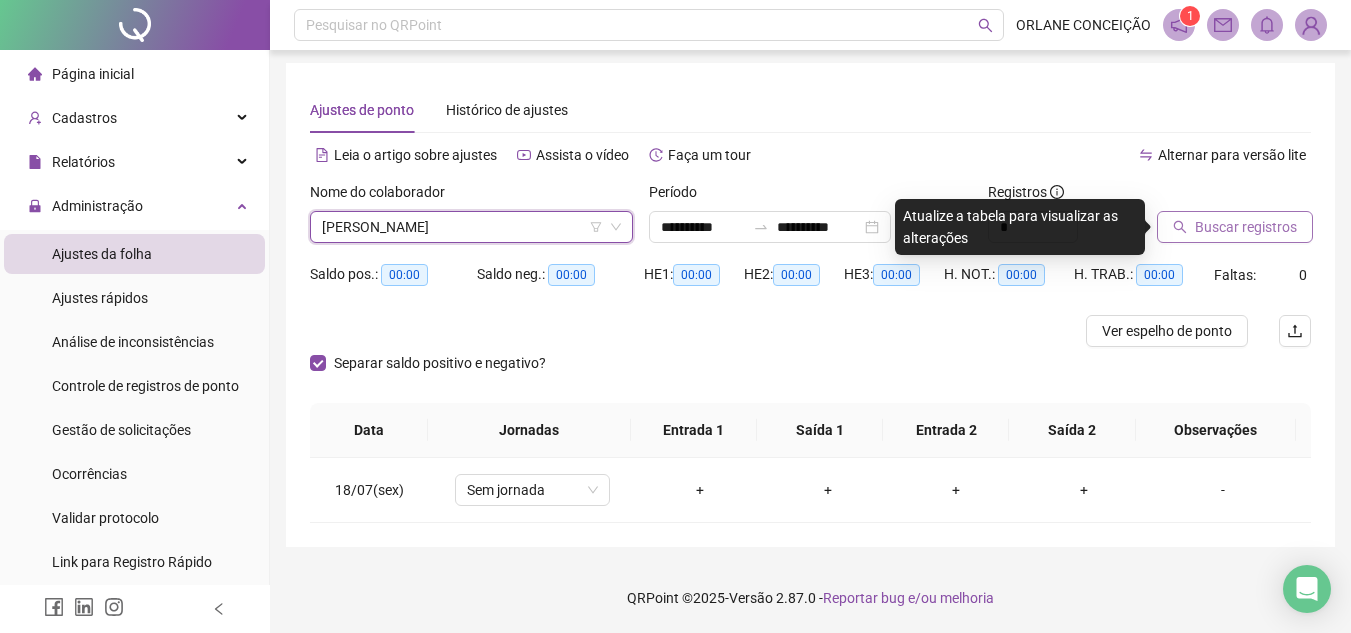 click on "Buscar registros" at bounding box center (1246, 227) 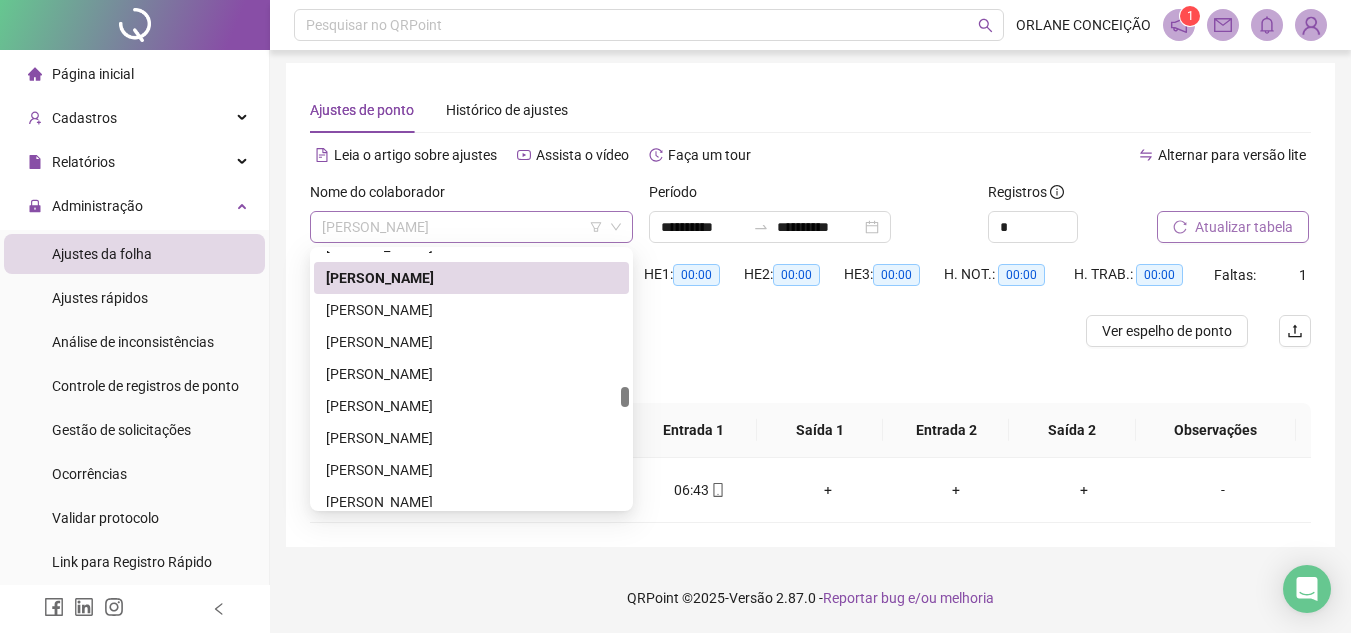 click on "[PERSON_NAME]" at bounding box center (471, 227) 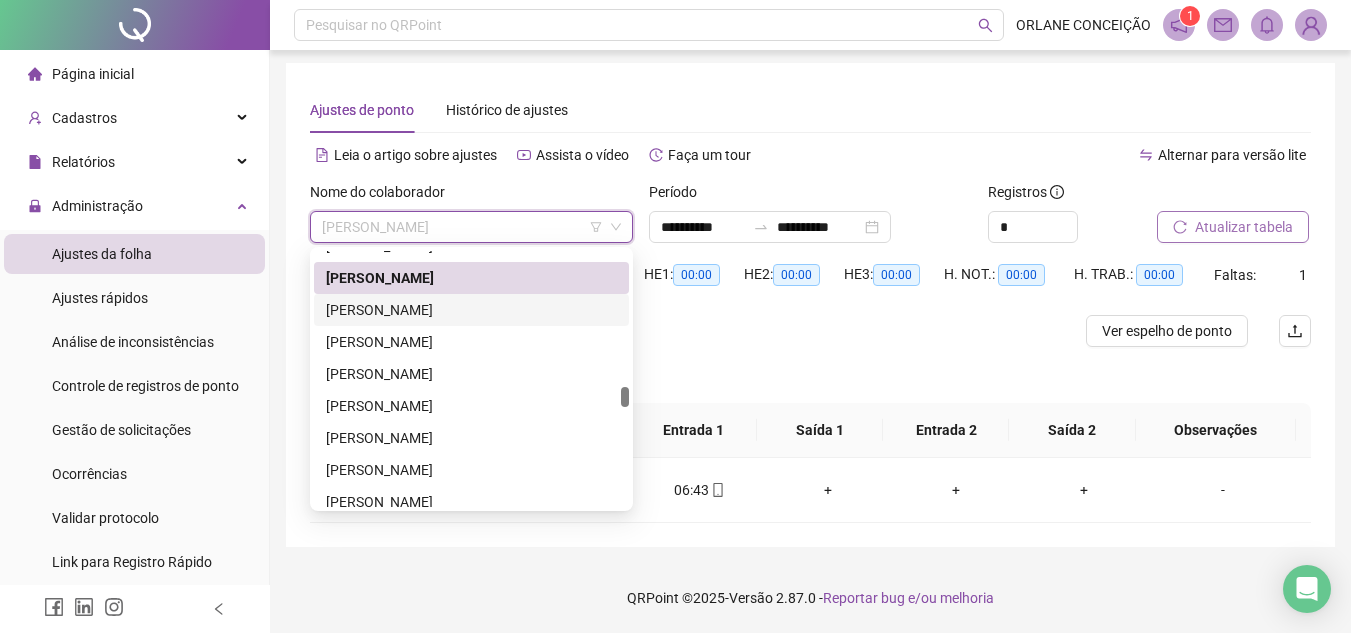 click on "[PERSON_NAME]" at bounding box center (471, 310) 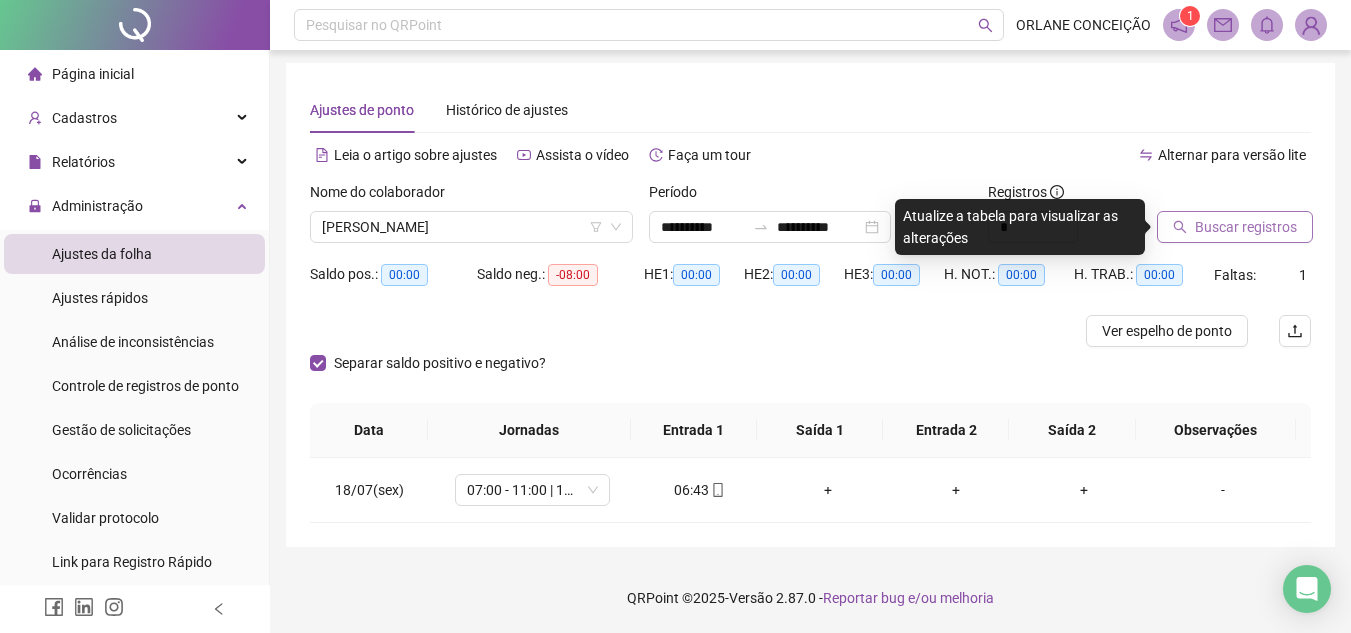 click on "Buscar registros" at bounding box center [1246, 227] 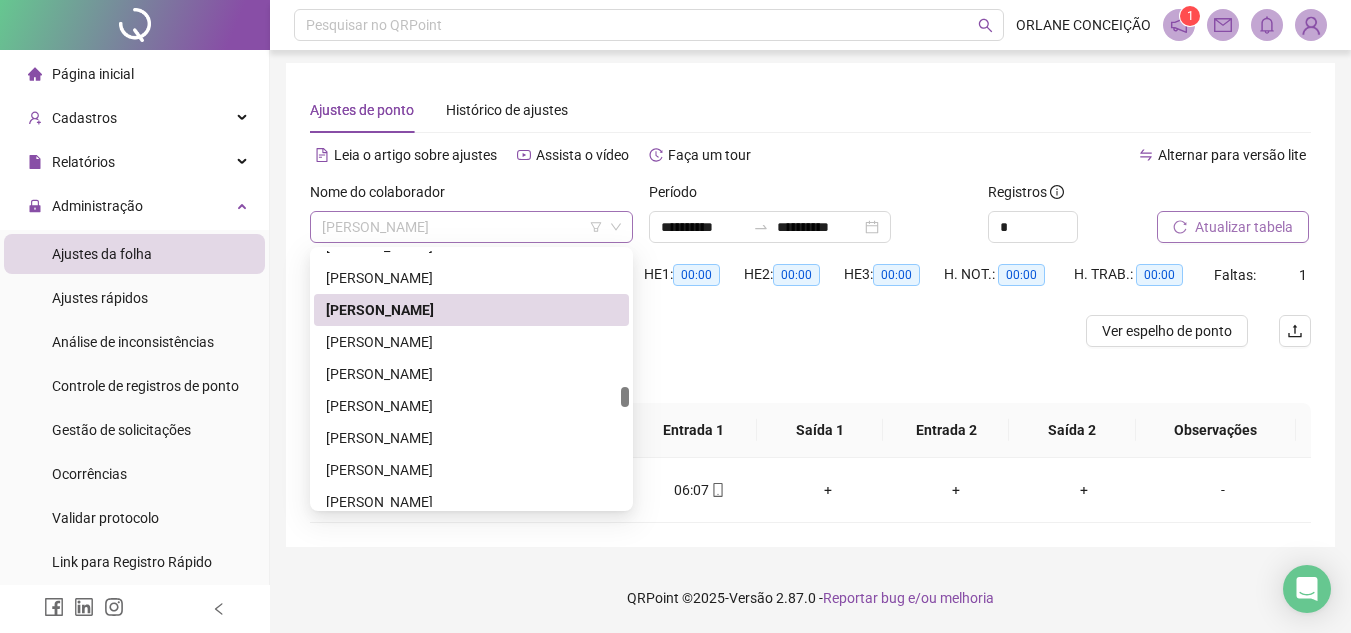 click on "[PERSON_NAME]" at bounding box center [471, 227] 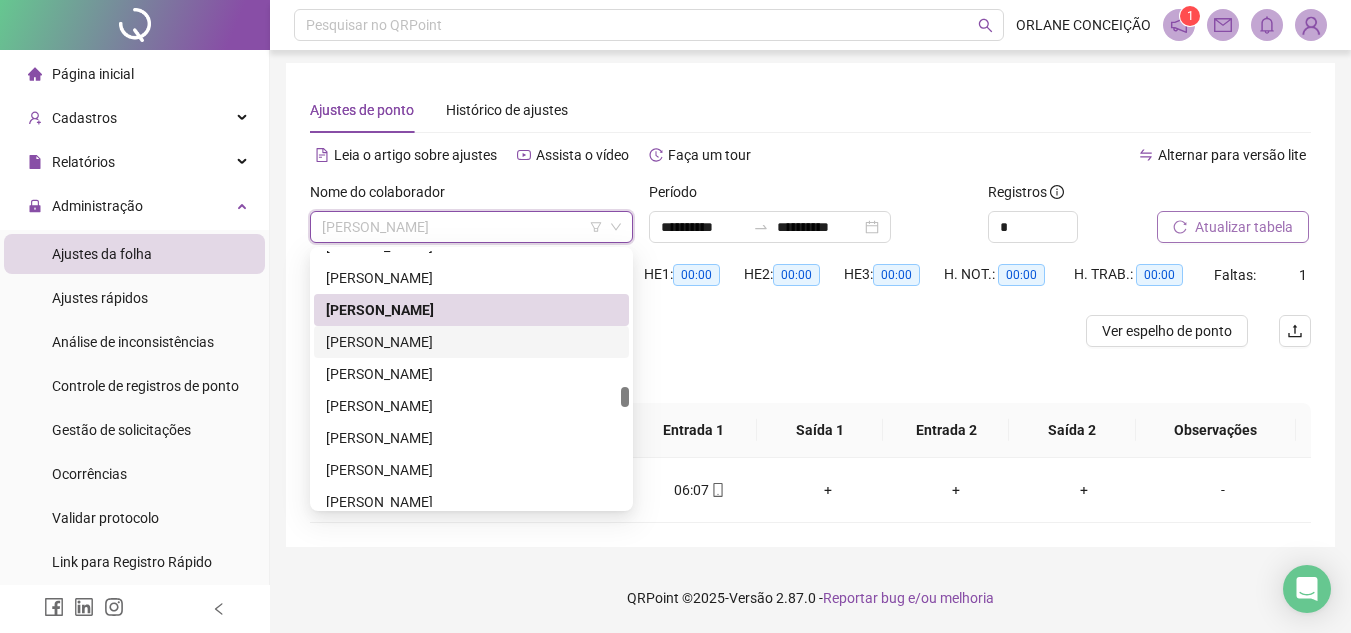 click on "[PERSON_NAME]" at bounding box center (471, 342) 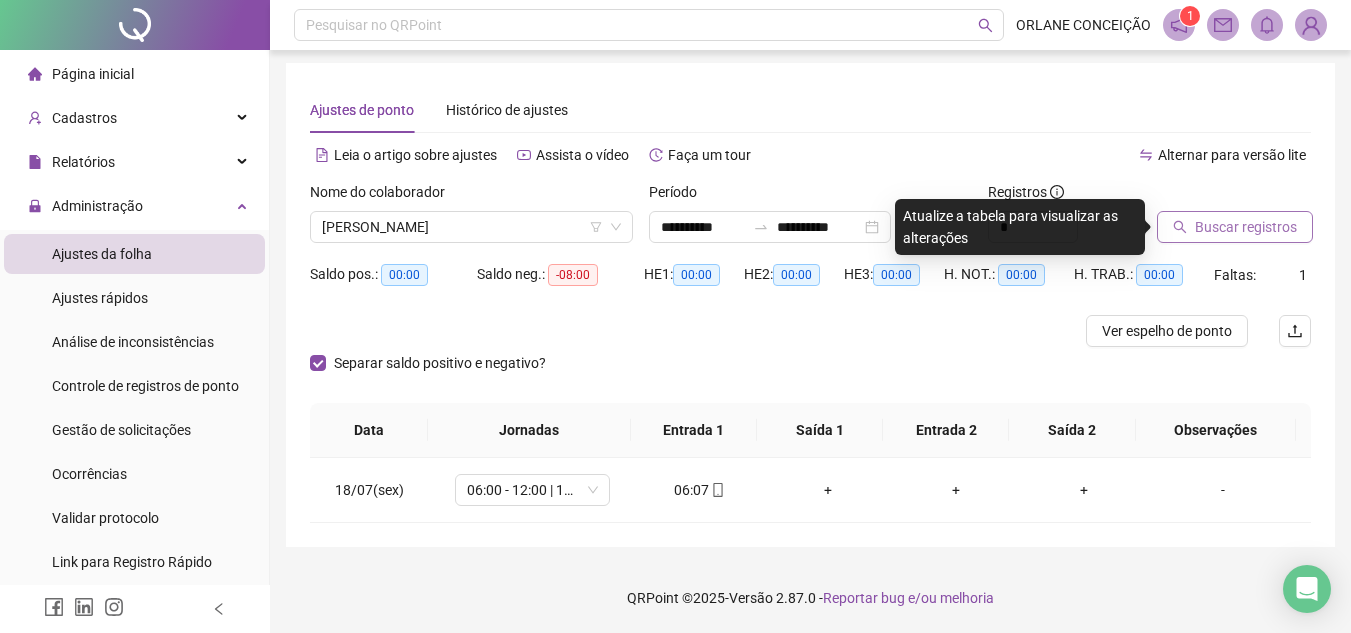 click on "Buscar registros" at bounding box center [1246, 227] 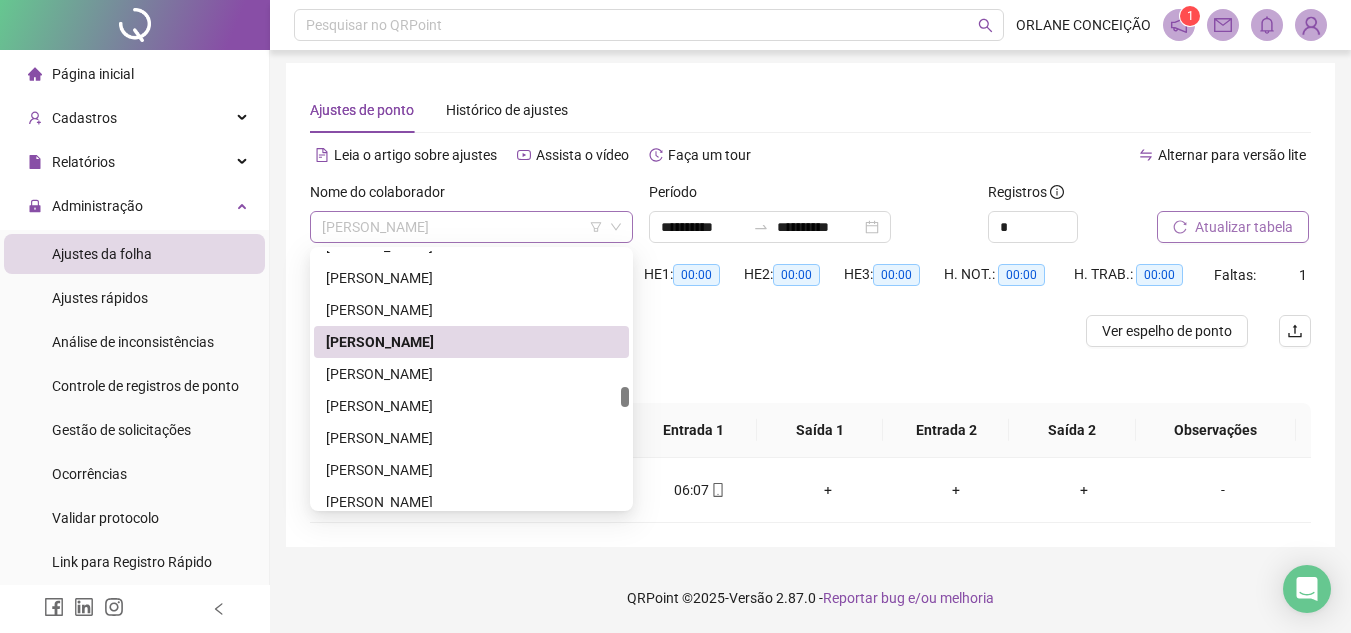 click on "[PERSON_NAME]" at bounding box center (471, 227) 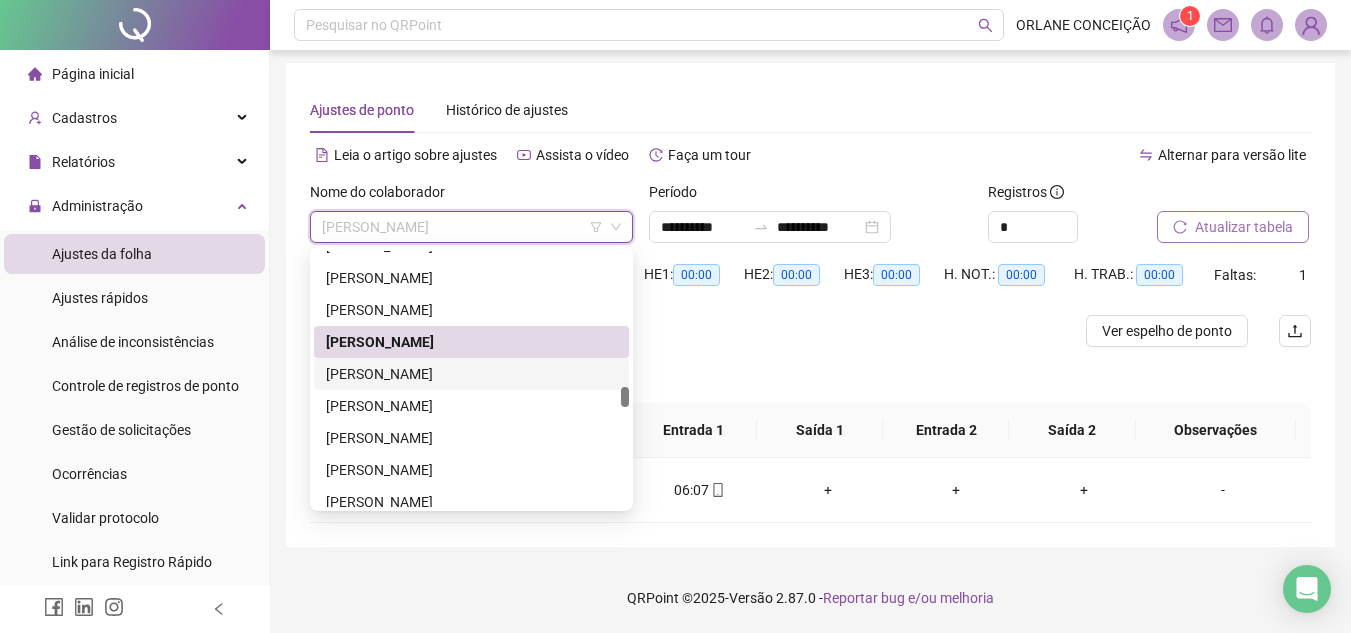 click on "[PERSON_NAME]" at bounding box center (471, 374) 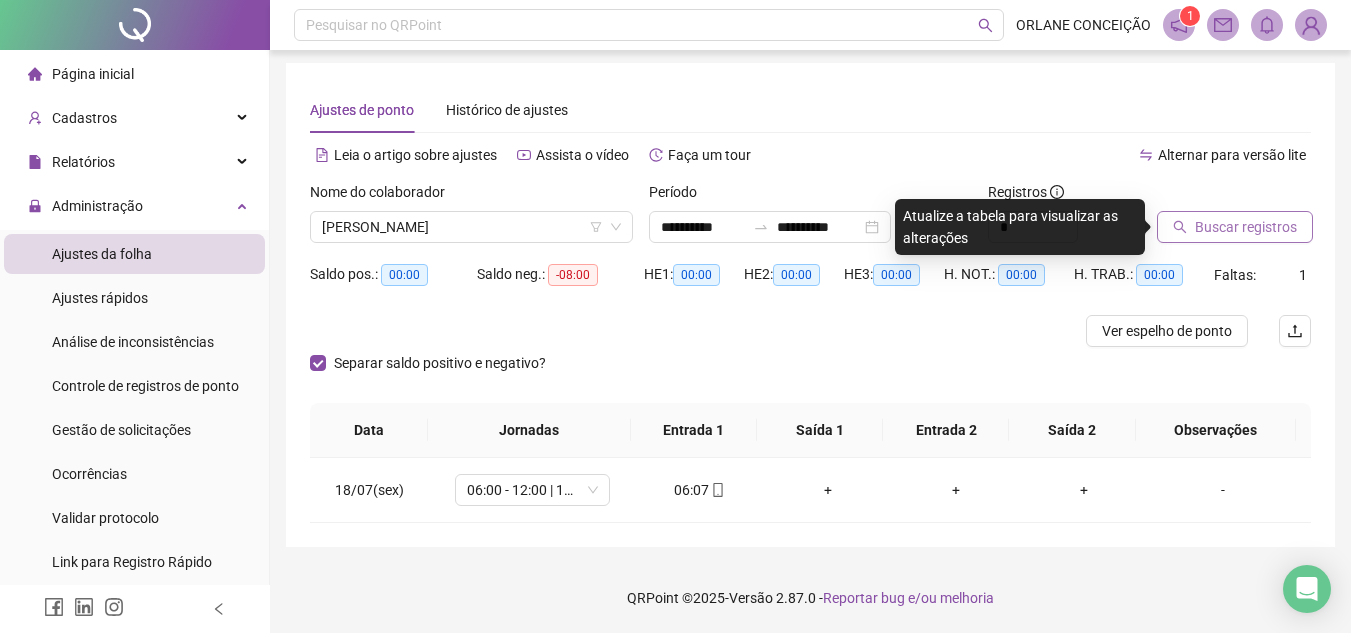 click on "Buscar registros" at bounding box center (1246, 227) 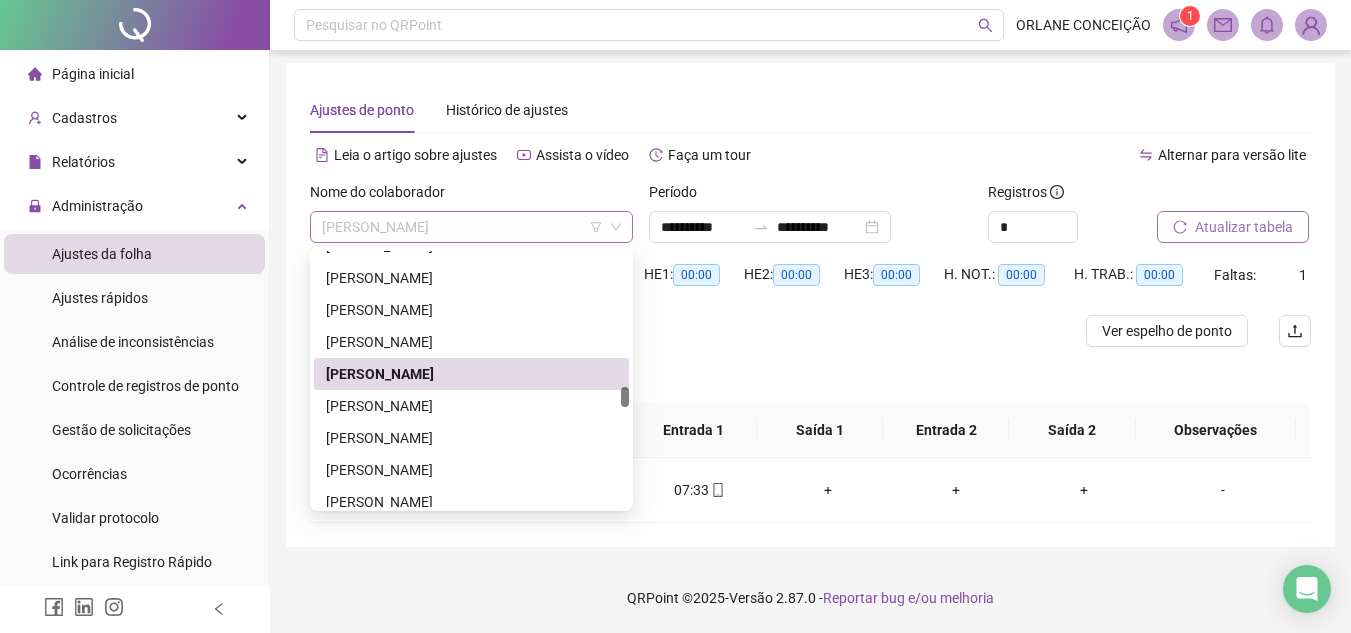 click on "[PERSON_NAME]" at bounding box center [471, 227] 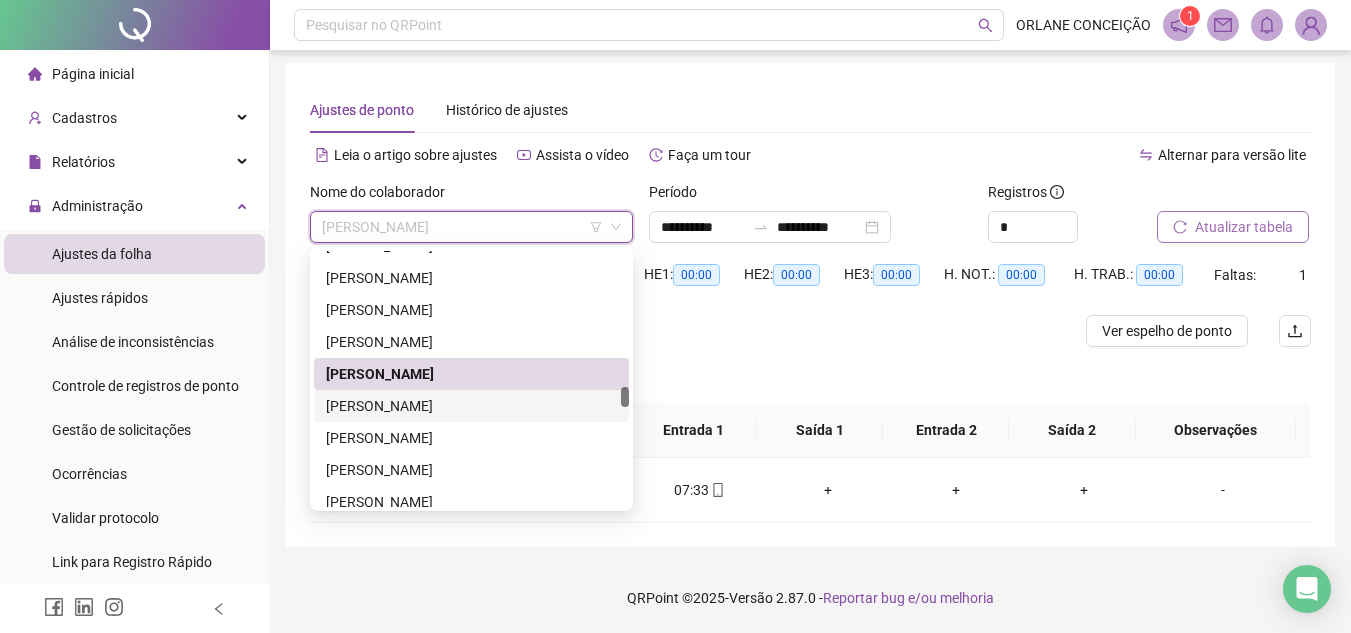 click on "[PERSON_NAME]" at bounding box center (471, 406) 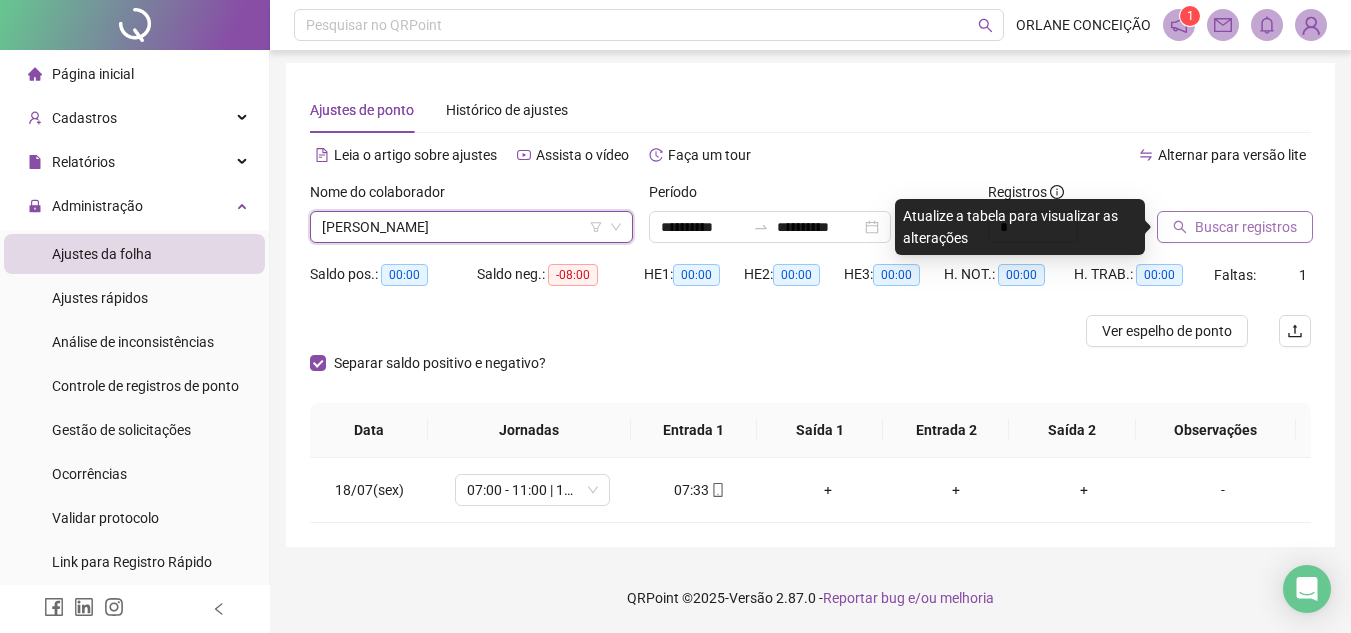 click on "Buscar registros" at bounding box center [1235, 227] 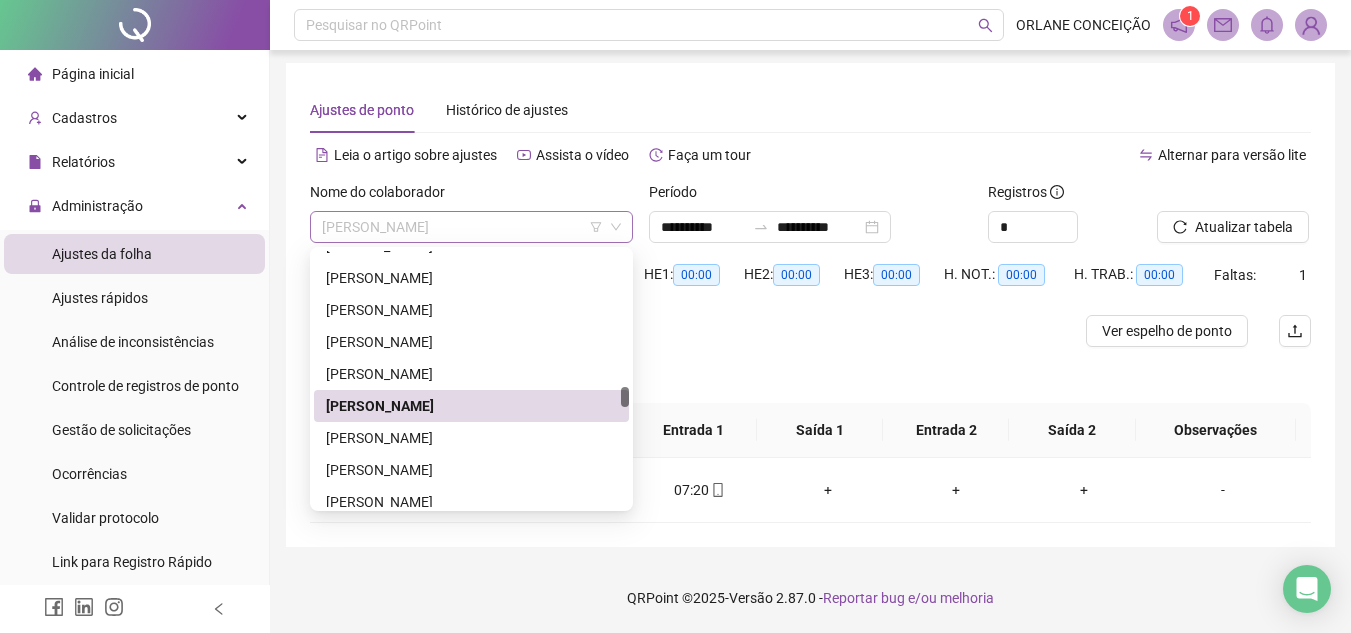 click on "[PERSON_NAME]" at bounding box center (471, 227) 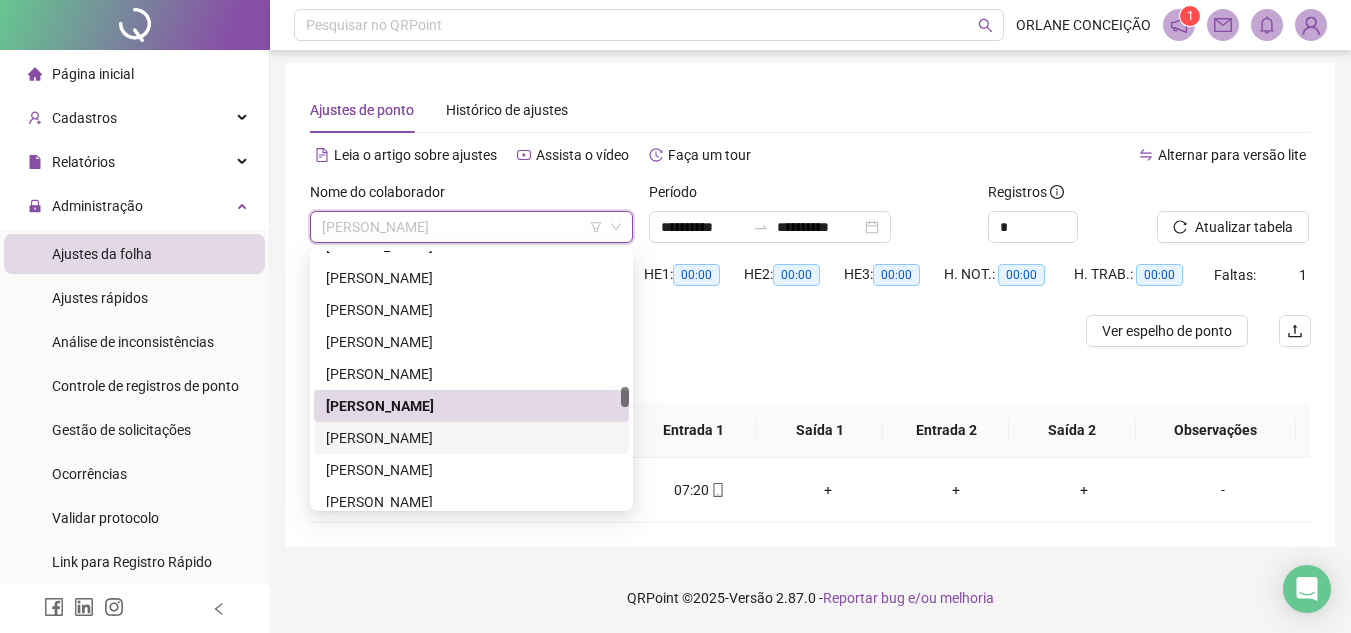 click on "[PERSON_NAME]" at bounding box center [471, 438] 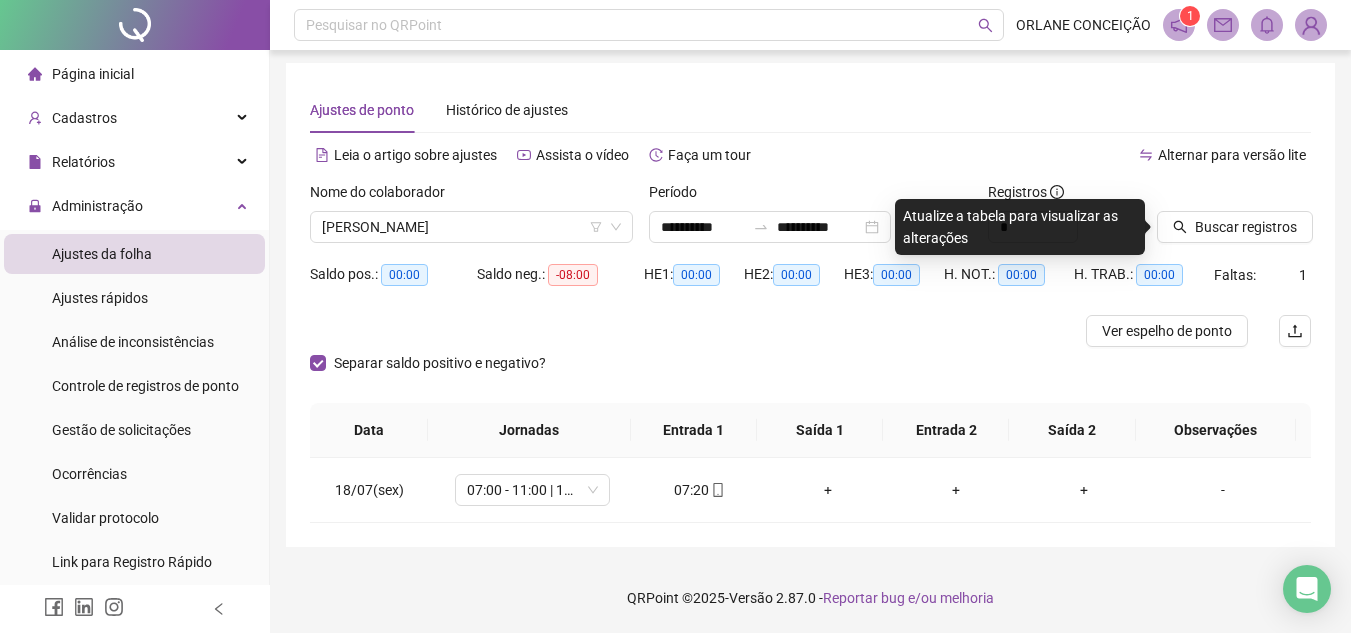 click on "Buscar registros" at bounding box center [1234, 220] 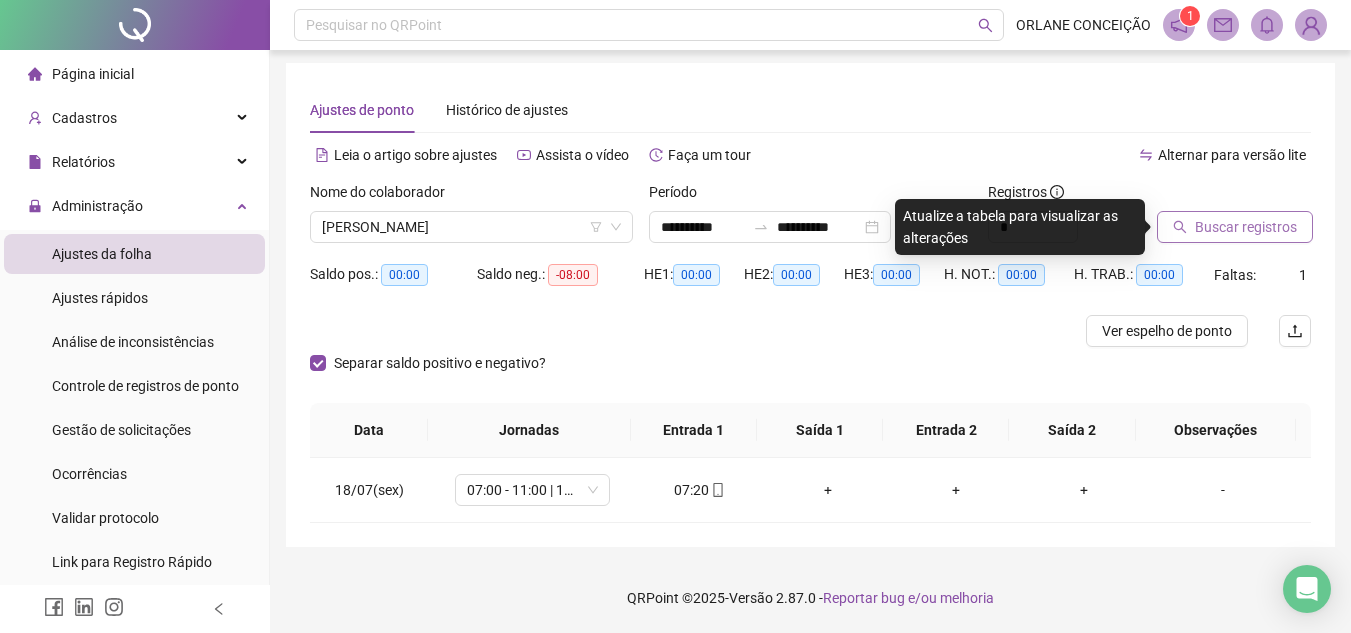click on "Buscar registros" at bounding box center [1235, 227] 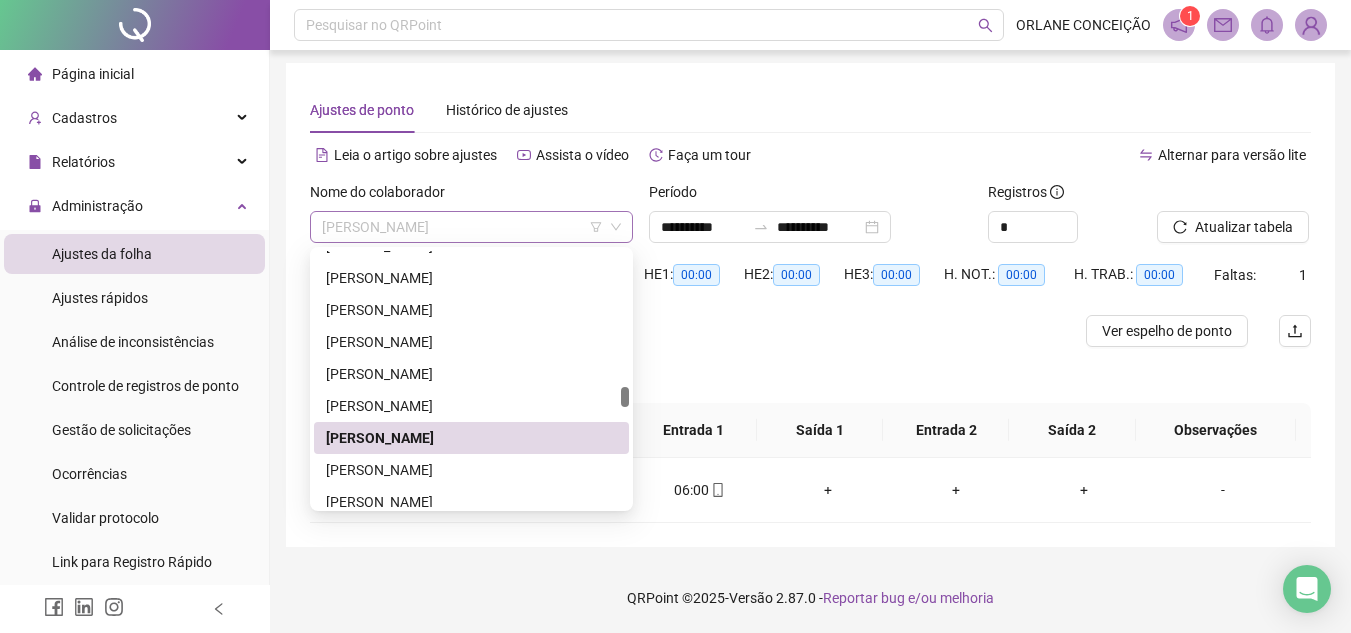 click on "[PERSON_NAME]" at bounding box center (471, 227) 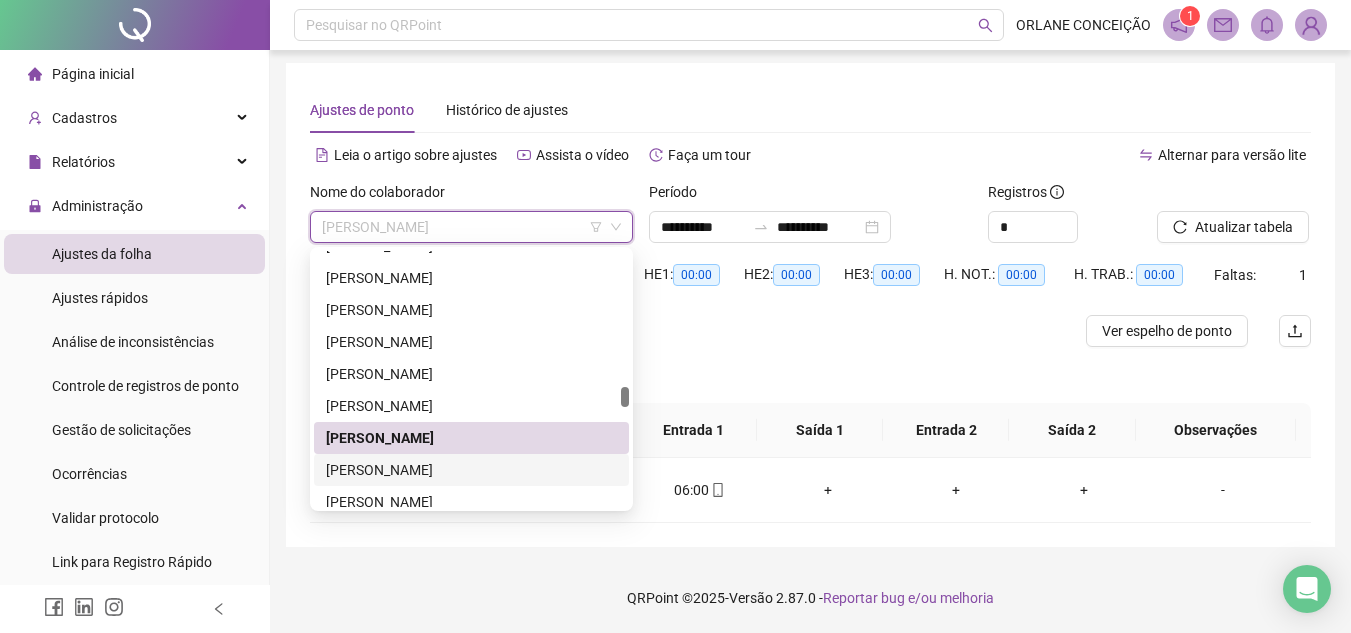 click on "[PERSON_NAME]" at bounding box center (471, 470) 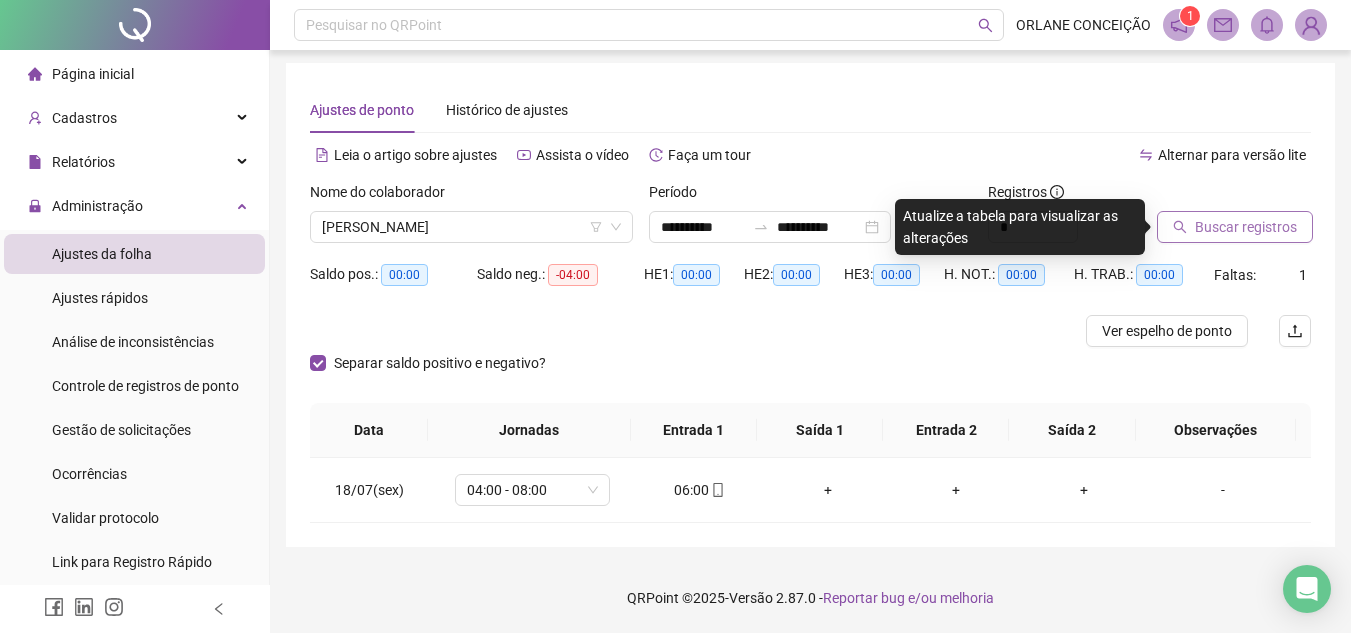click on "Buscar registros" at bounding box center (1246, 227) 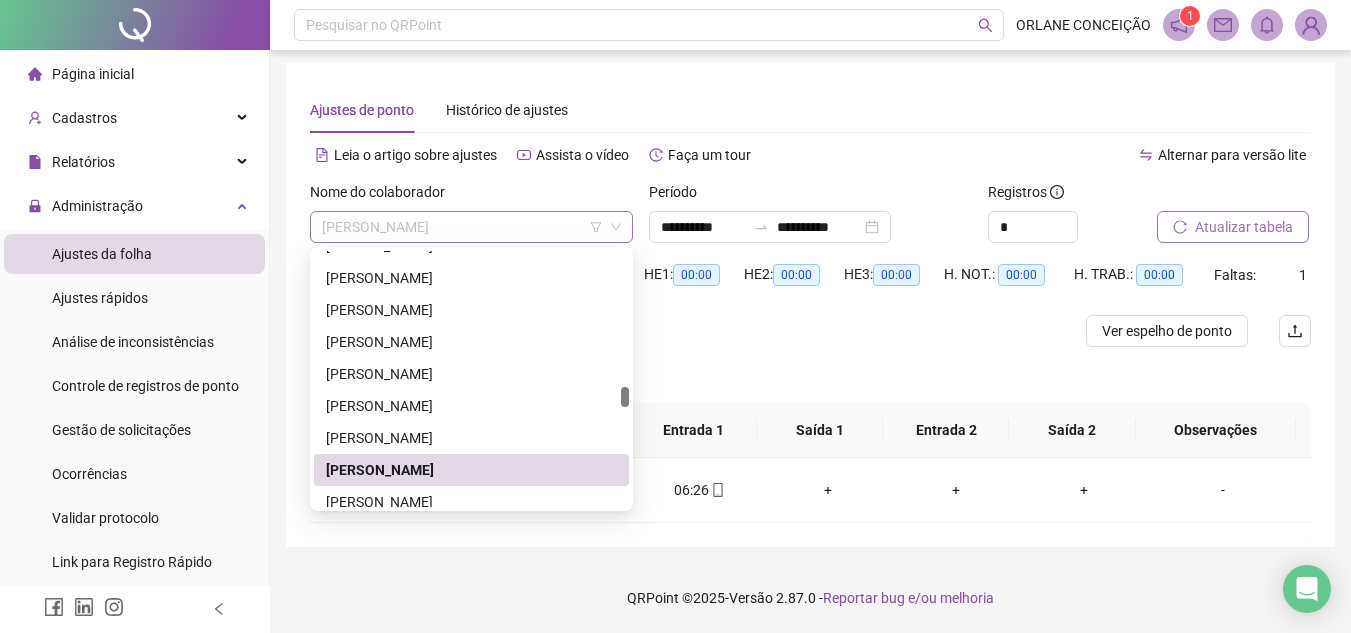 click on "[PERSON_NAME]" at bounding box center (471, 227) 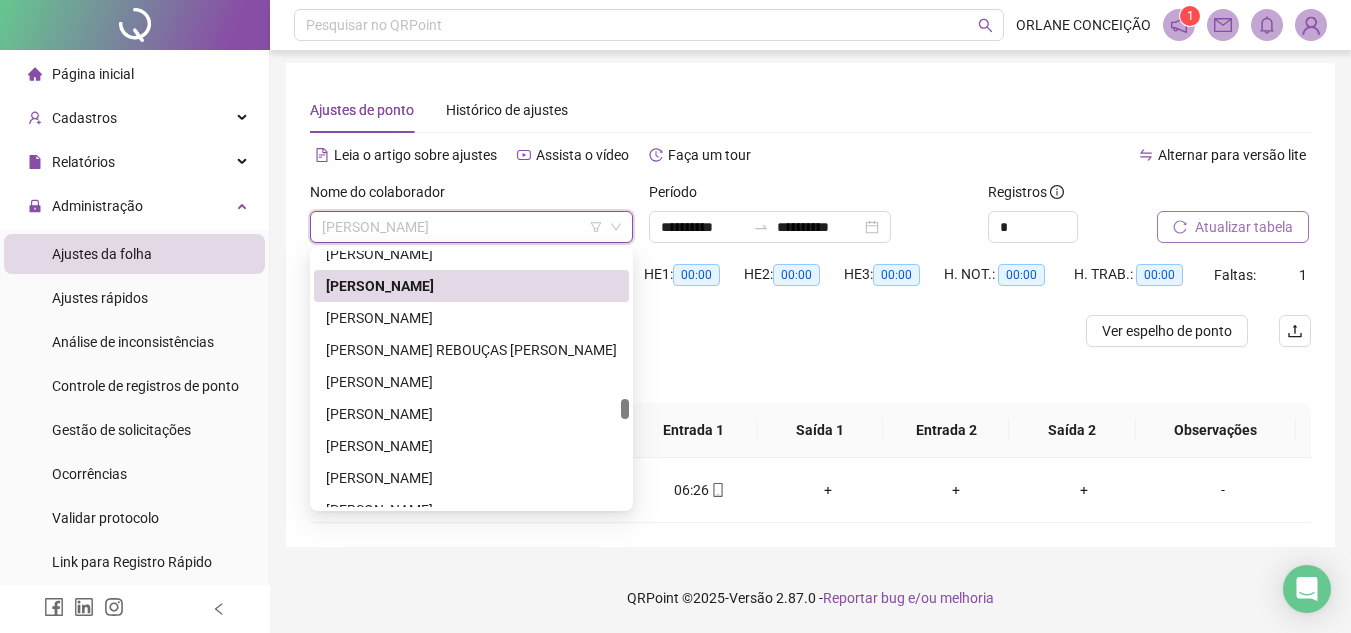 scroll, scrollTop: 2478, scrollLeft: 0, axis: vertical 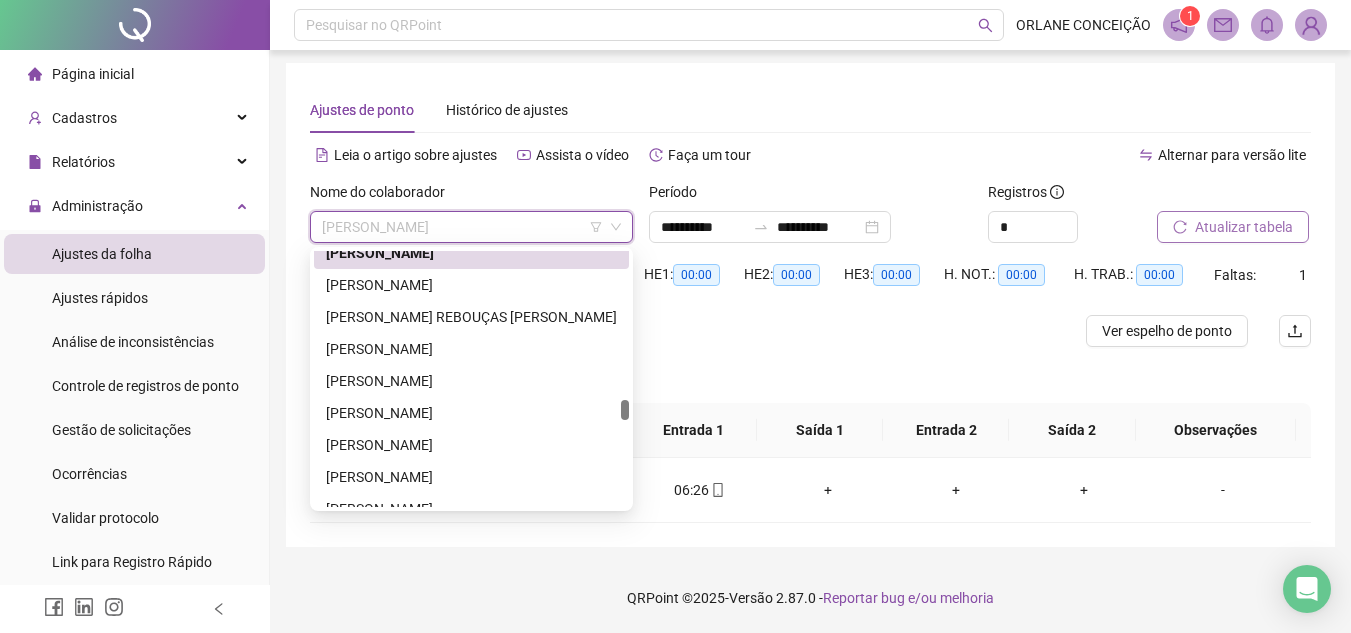 drag, startPoint x: 624, startPoint y: 398, endPoint x: 626, endPoint y: 411, distance: 13.152946 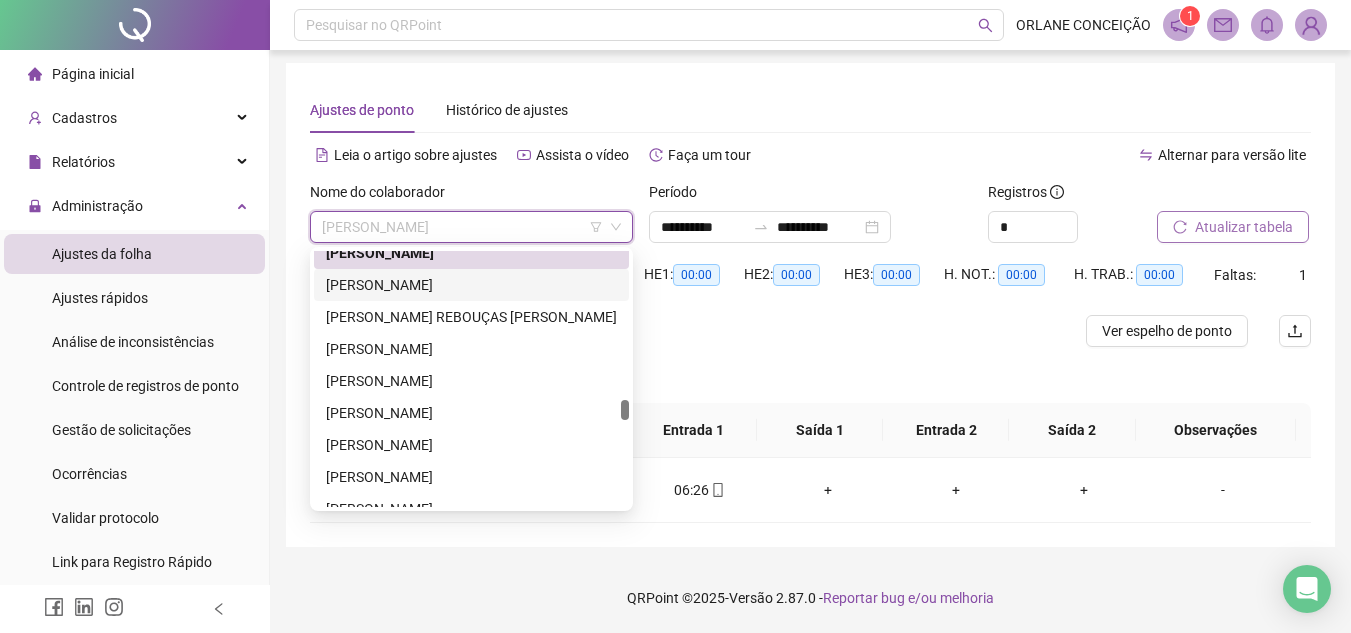 click on "[PERSON_NAME]" at bounding box center (471, 285) 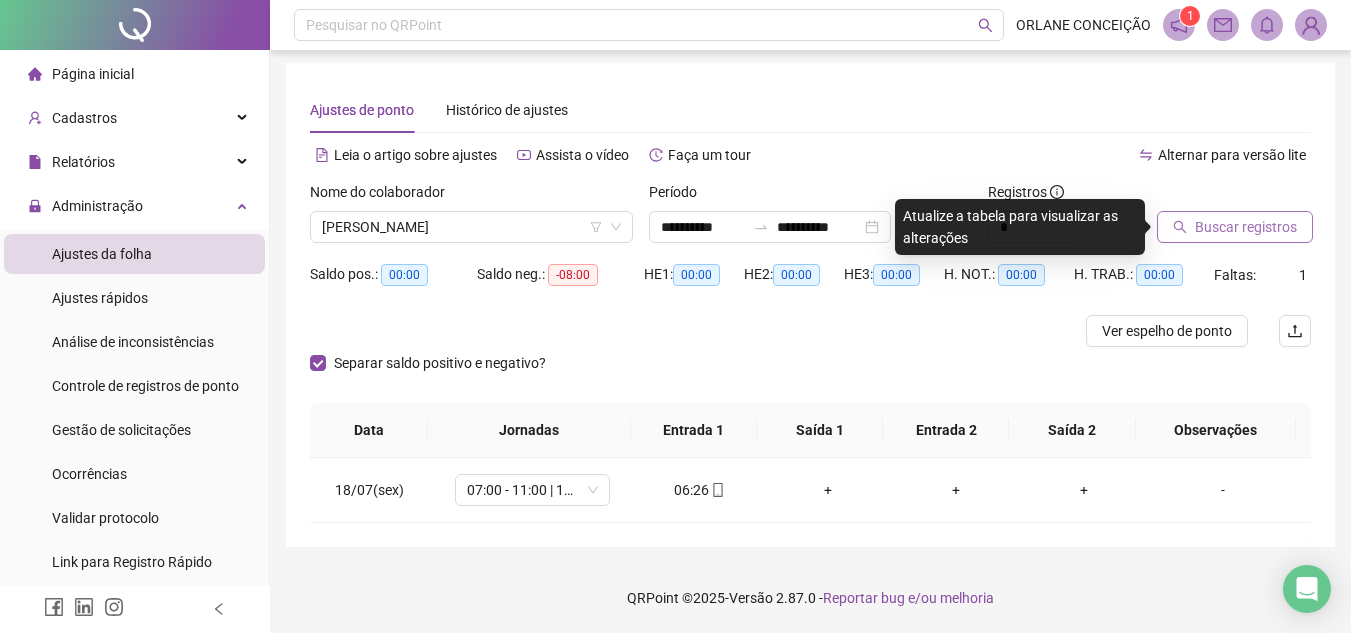 click on "Buscar registros" at bounding box center [1235, 227] 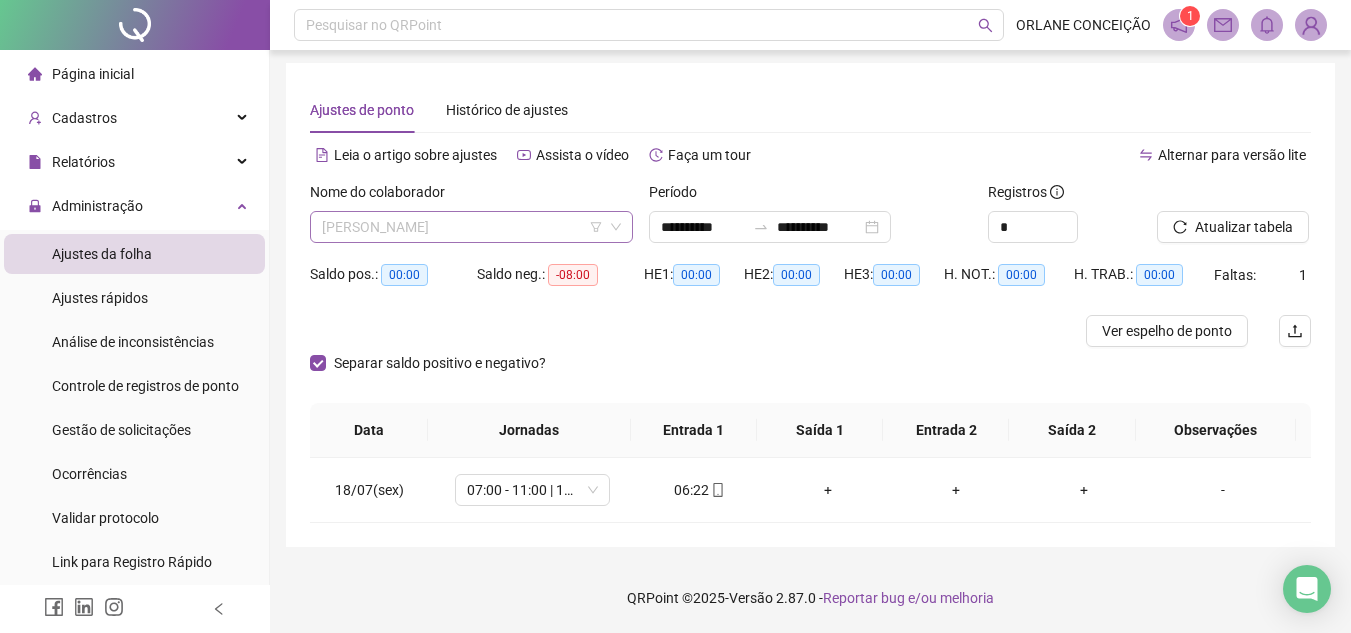 click on "[PERSON_NAME]" at bounding box center [471, 227] 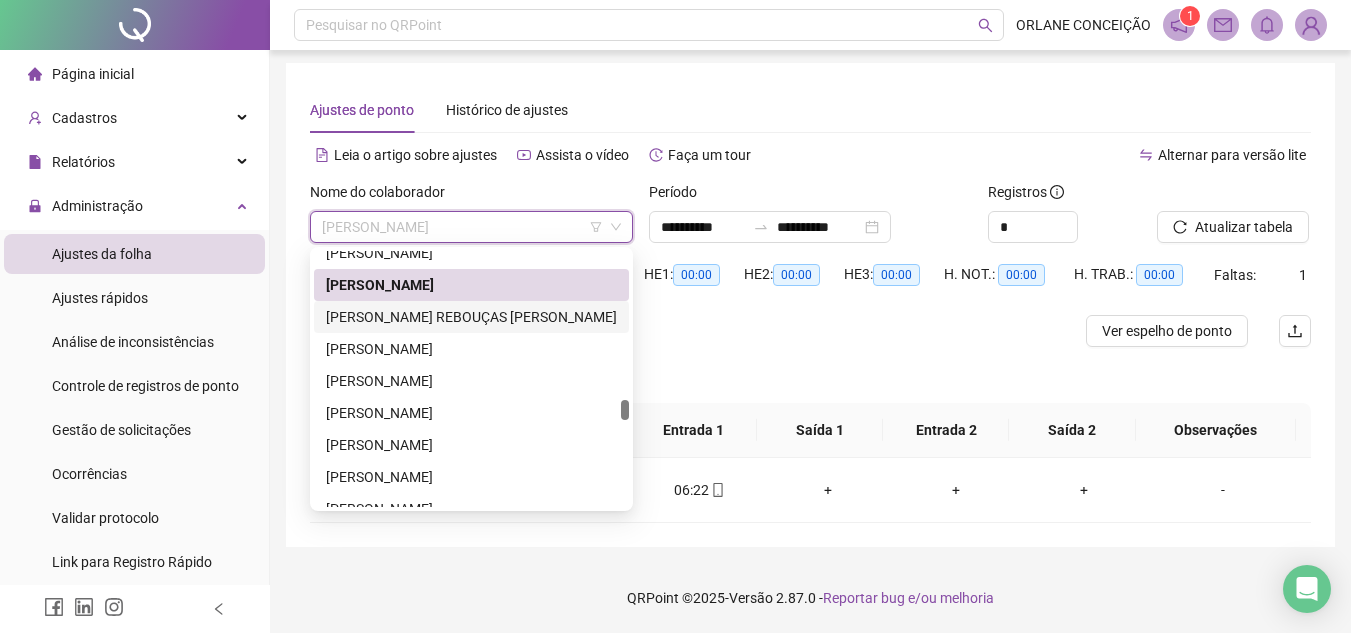 click on "[PERSON_NAME] REBOUÇAS [PERSON_NAME]" at bounding box center [471, 317] 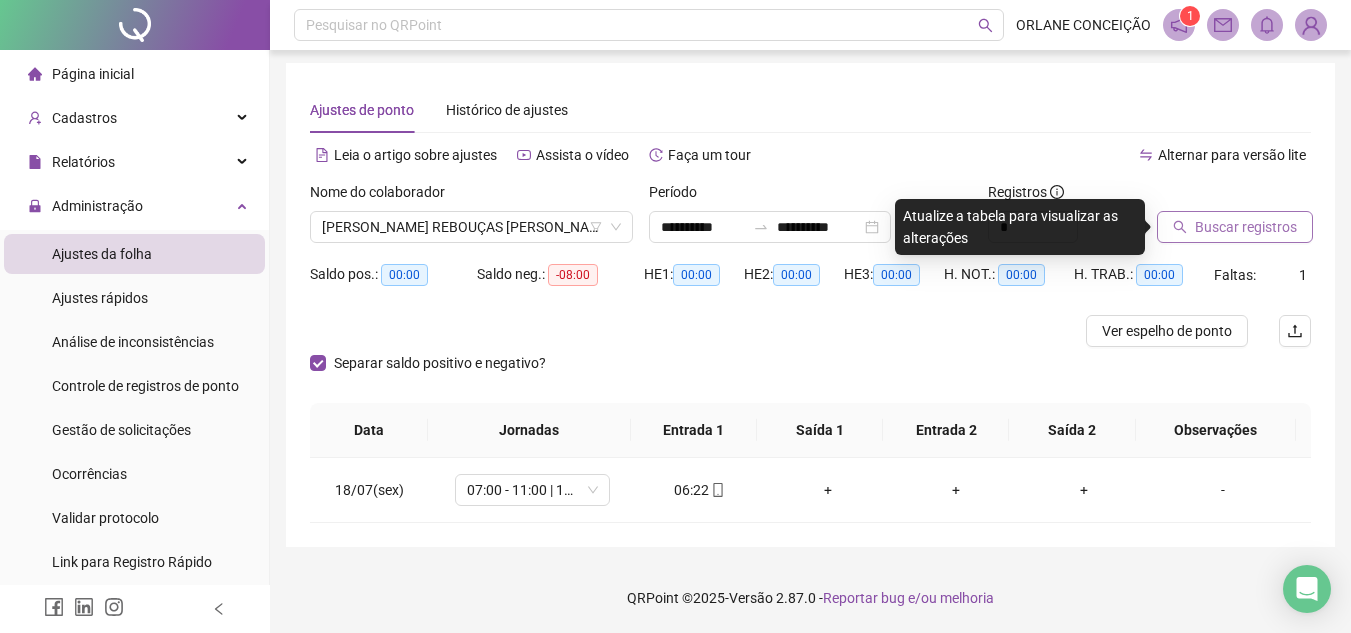 click on "Buscar registros" at bounding box center (1246, 227) 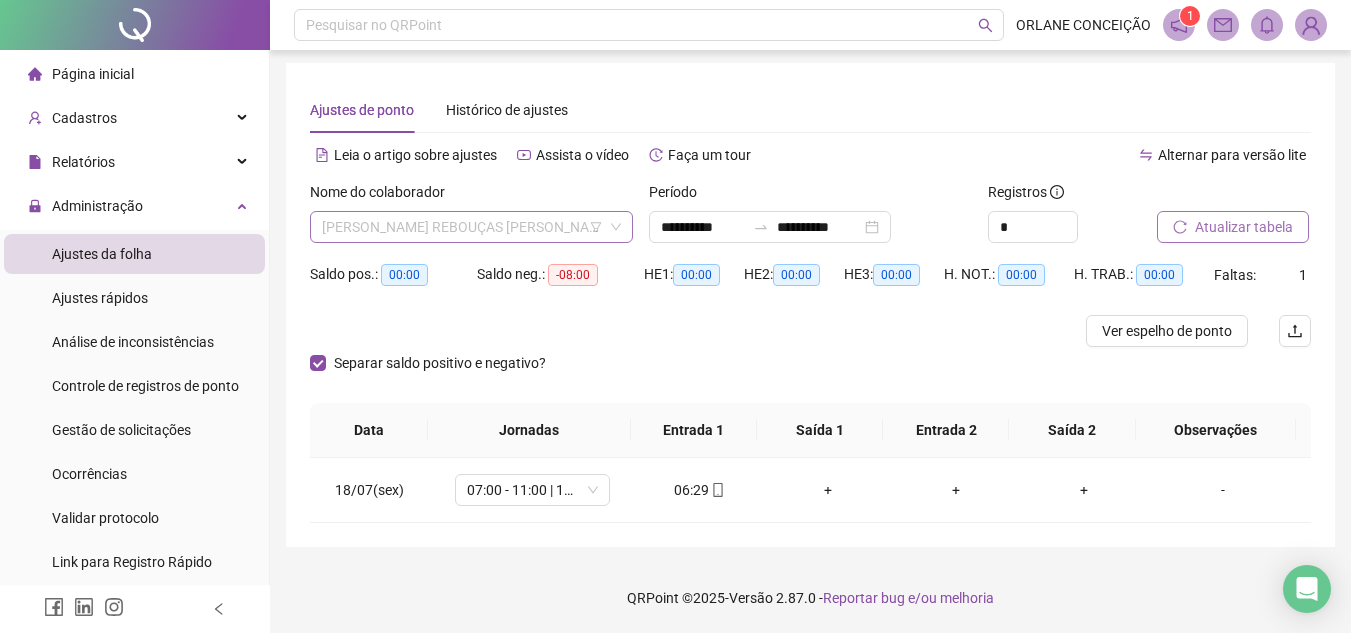 click on "[PERSON_NAME] REBOUÇAS [PERSON_NAME]" at bounding box center (471, 227) 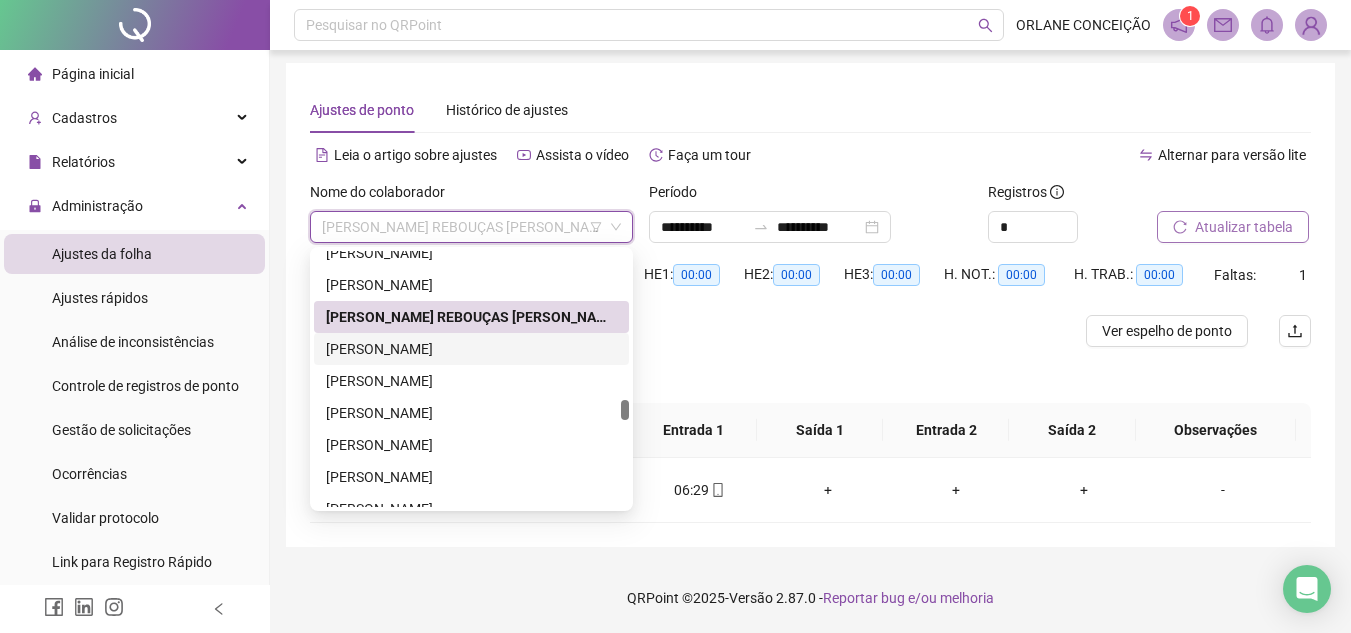 click on "[PERSON_NAME]" at bounding box center [471, 349] 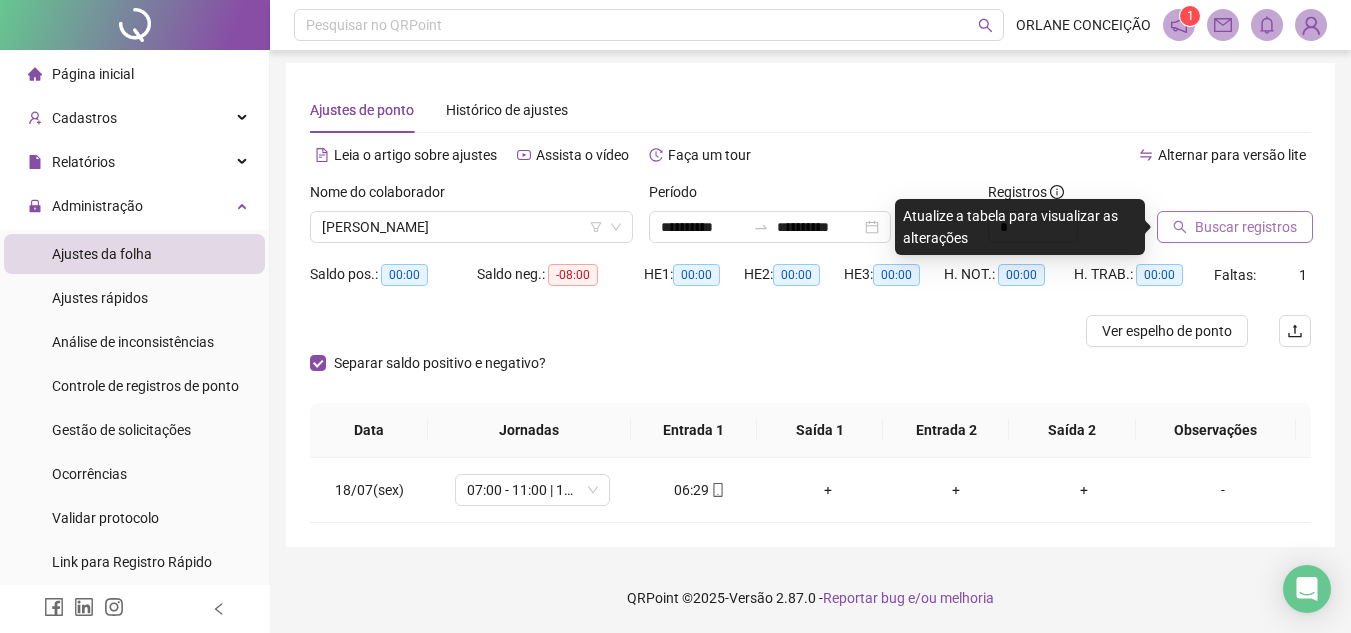 click on "Buscar registros" at bounding box center (1246, 227) 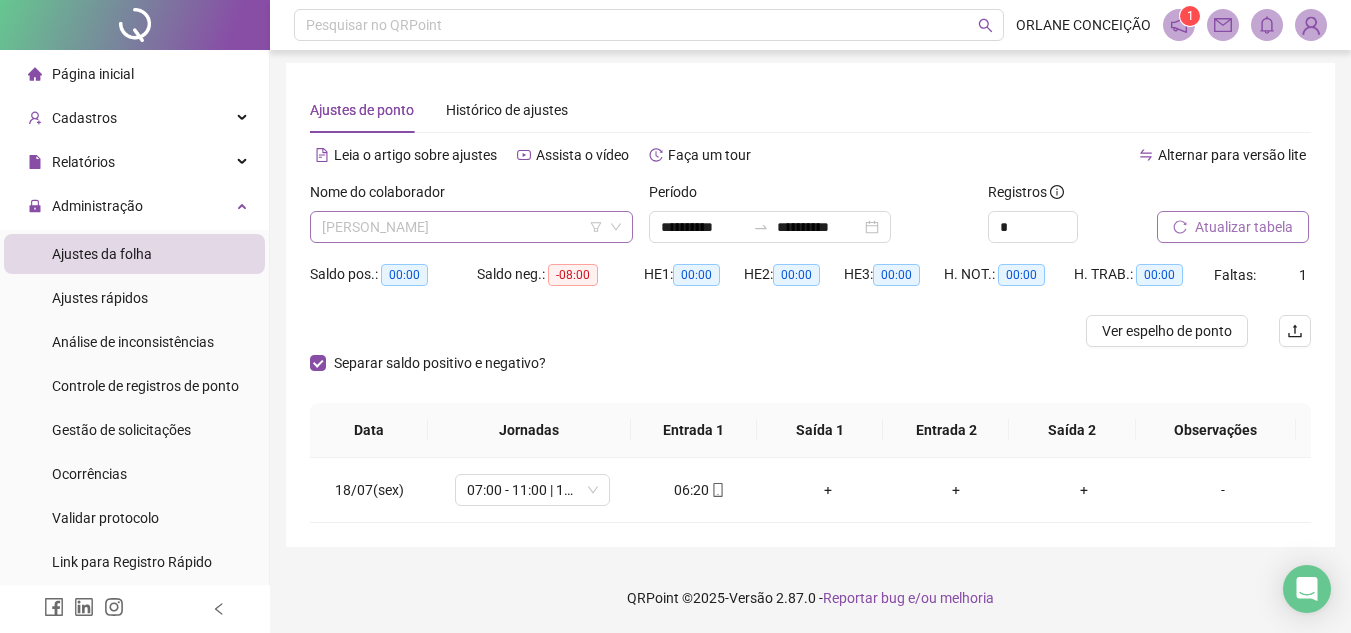 click on "[PERSON_NAME]" at bounding box center [471, 227] 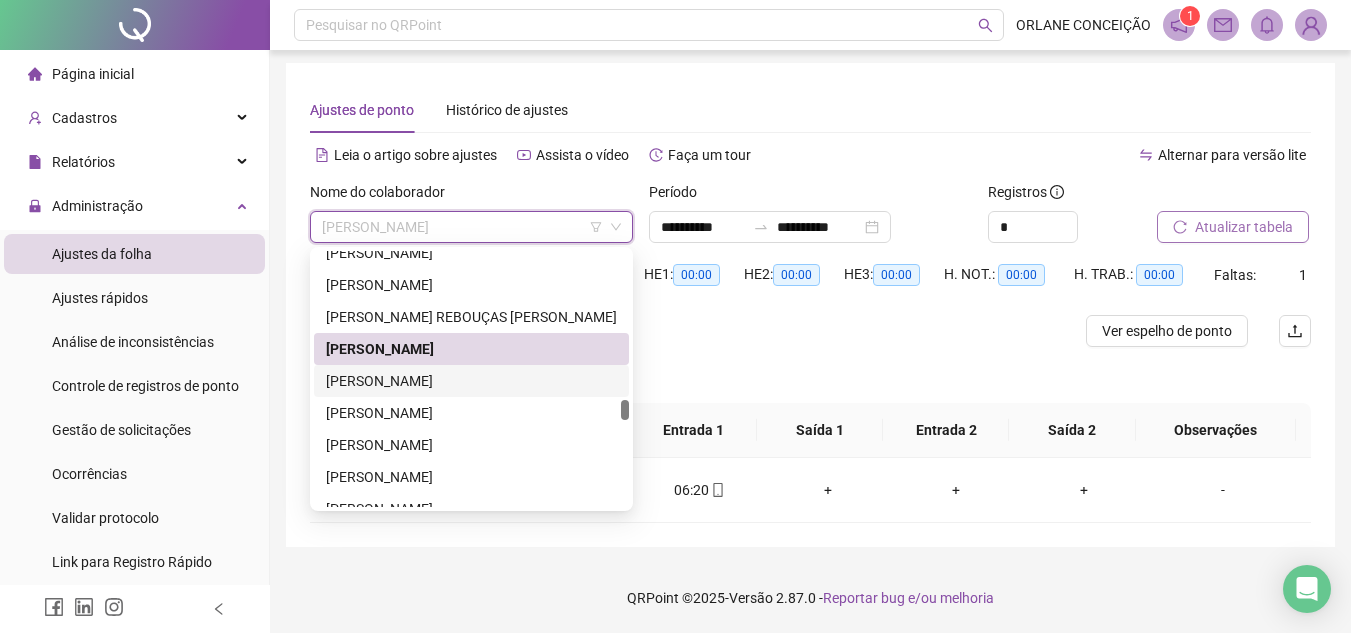 click on "[PERSON_NAME]" at bounding box center [471, 381] 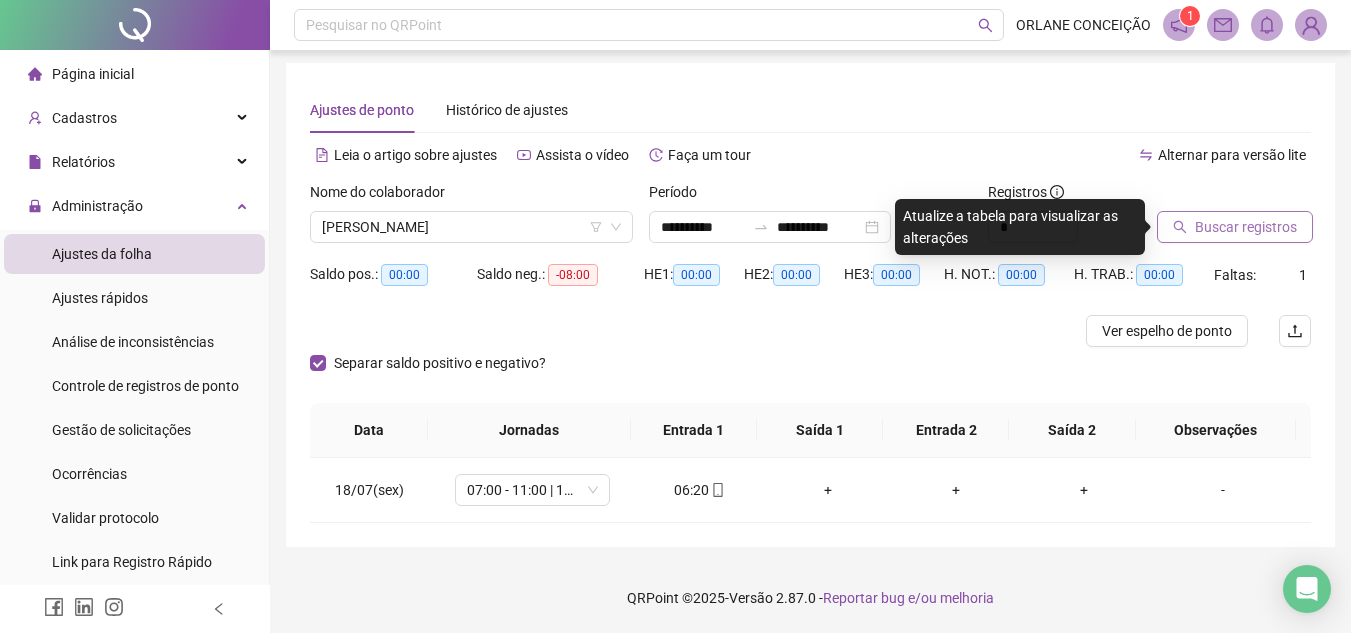 click on "Buscar registros" at bounding box center [1246, 227] 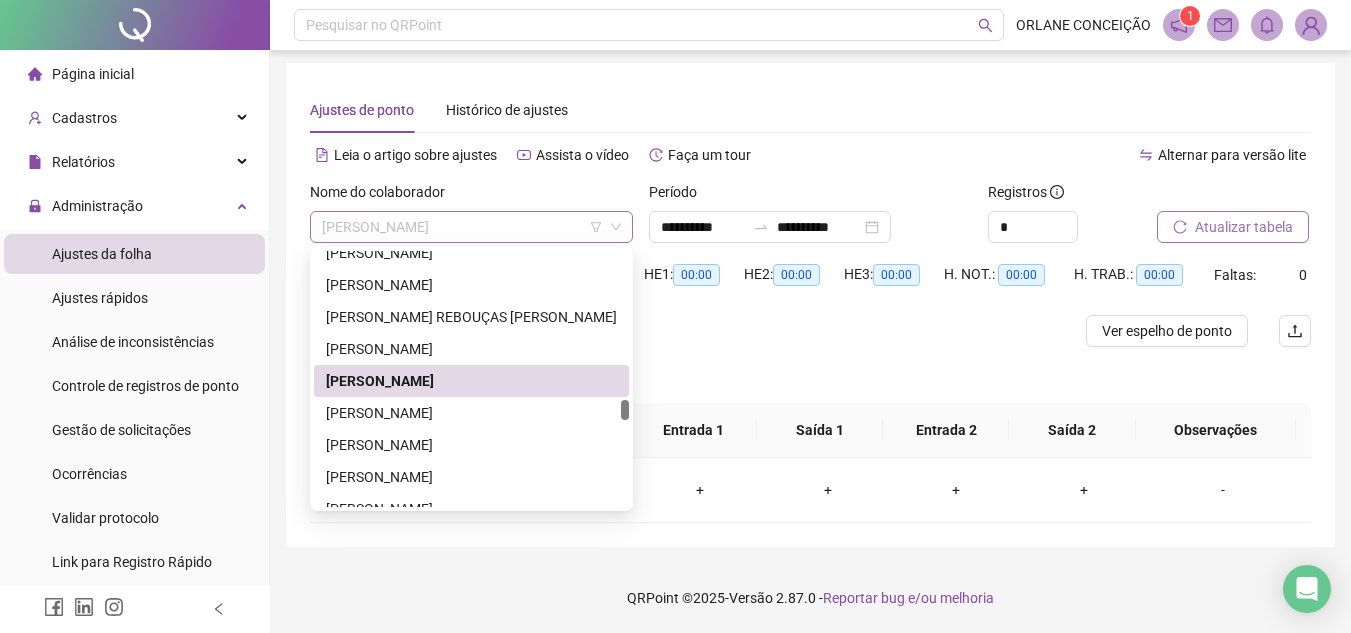 click on "[PERSON_NAME]" at bounding box center (471, 227) 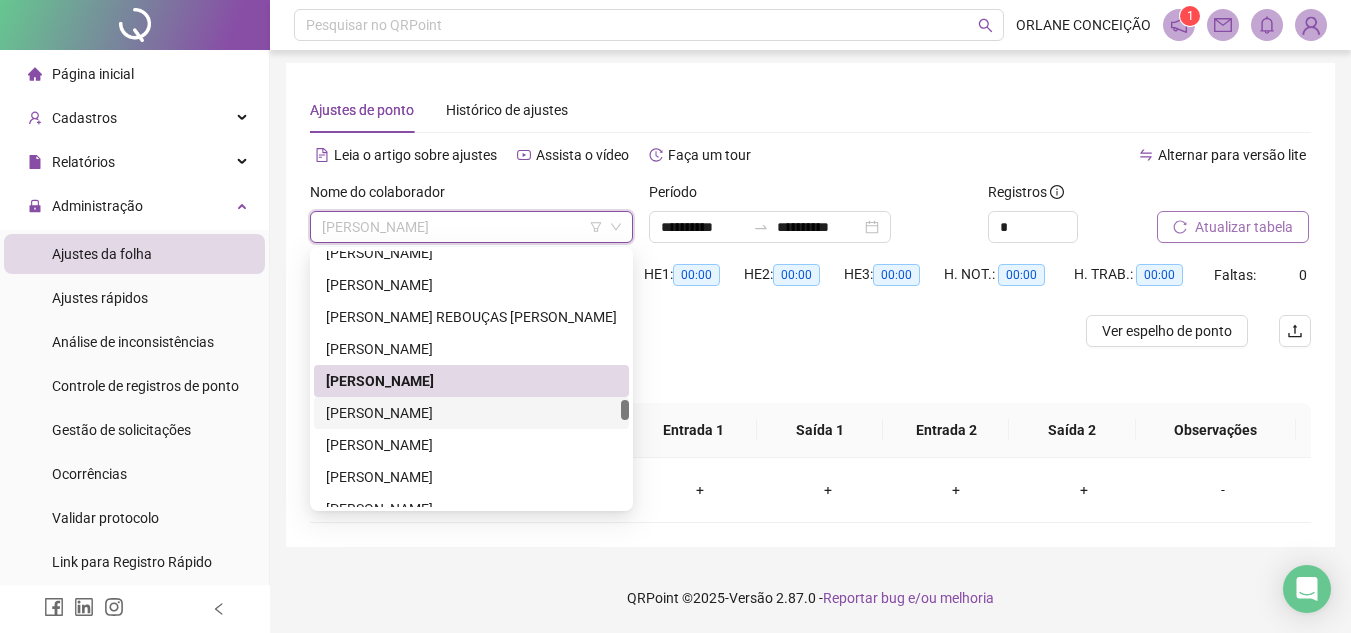 click on "[PERSON_NAME]" at bounding box center (471, 413) 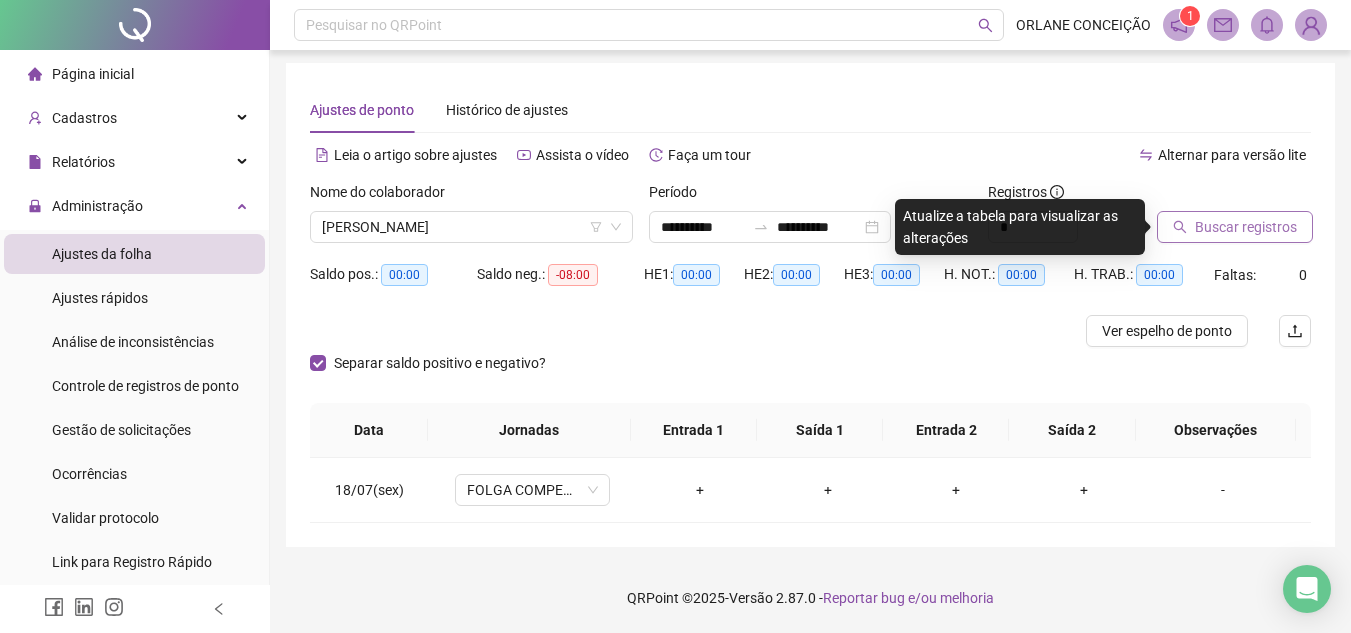 click on "Buscar registros" at bounding box center (1246, 227) 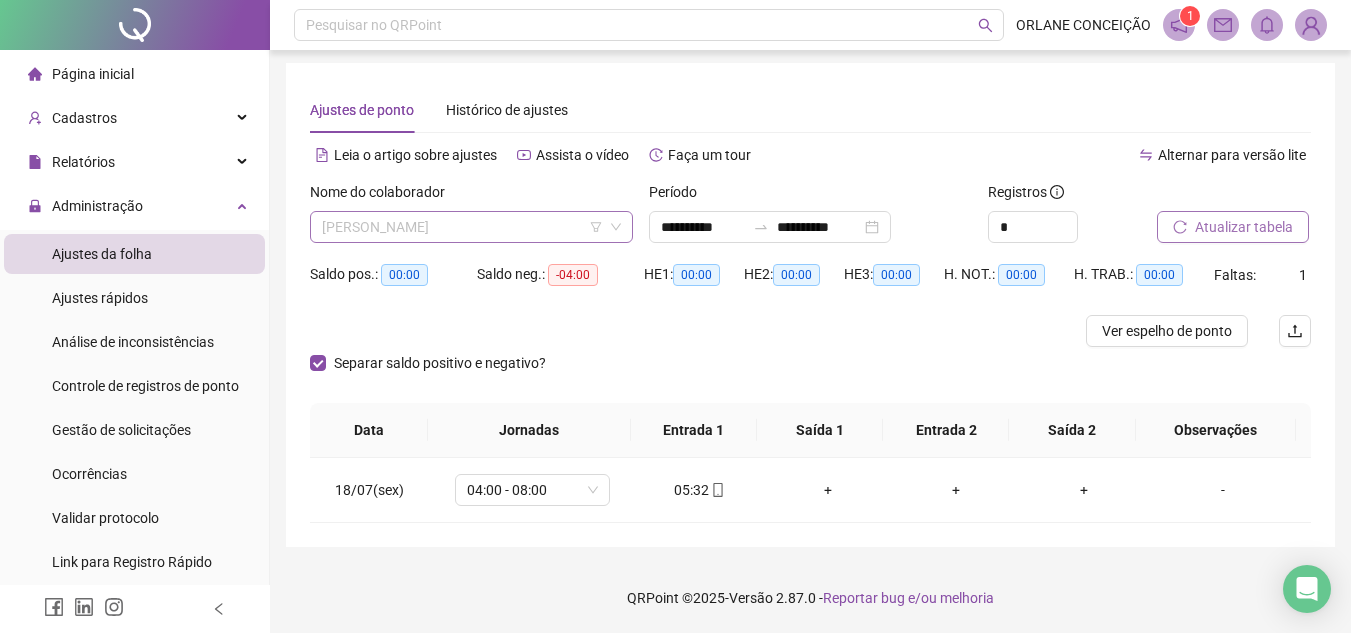 click on "[PERSON_NAME]" at bounding box center (471, 227) 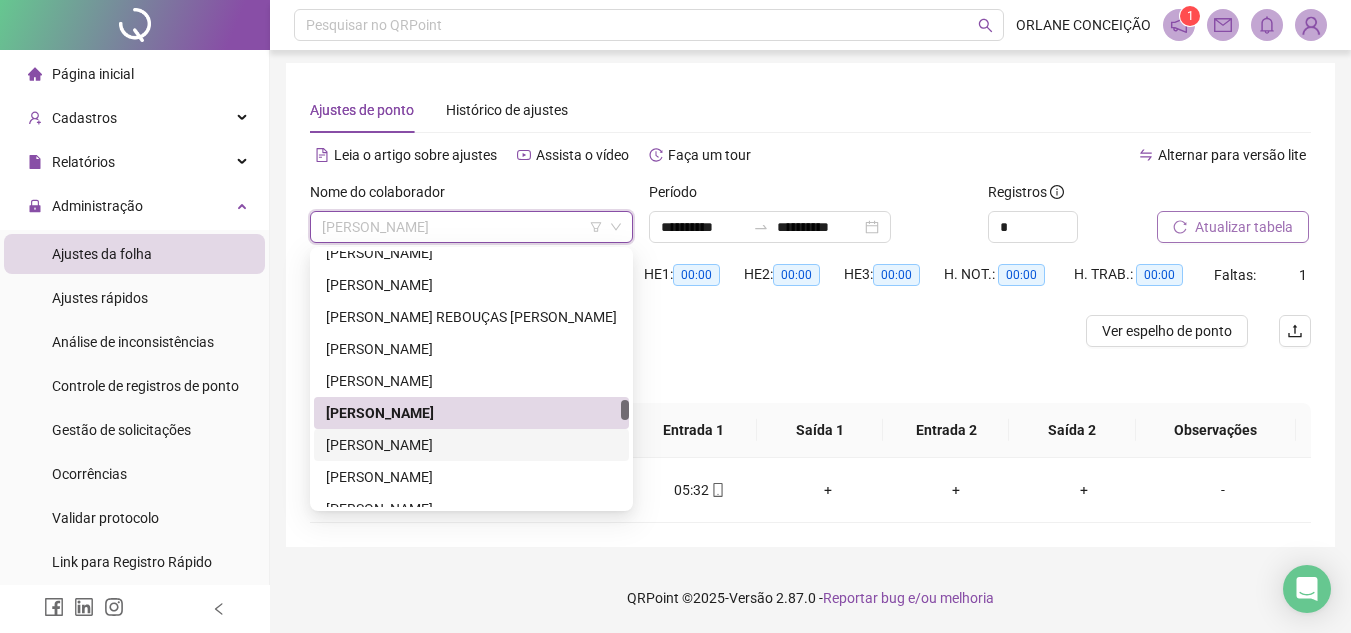 click on "[PERSON_NAME]" at bounding box center (471, 445) 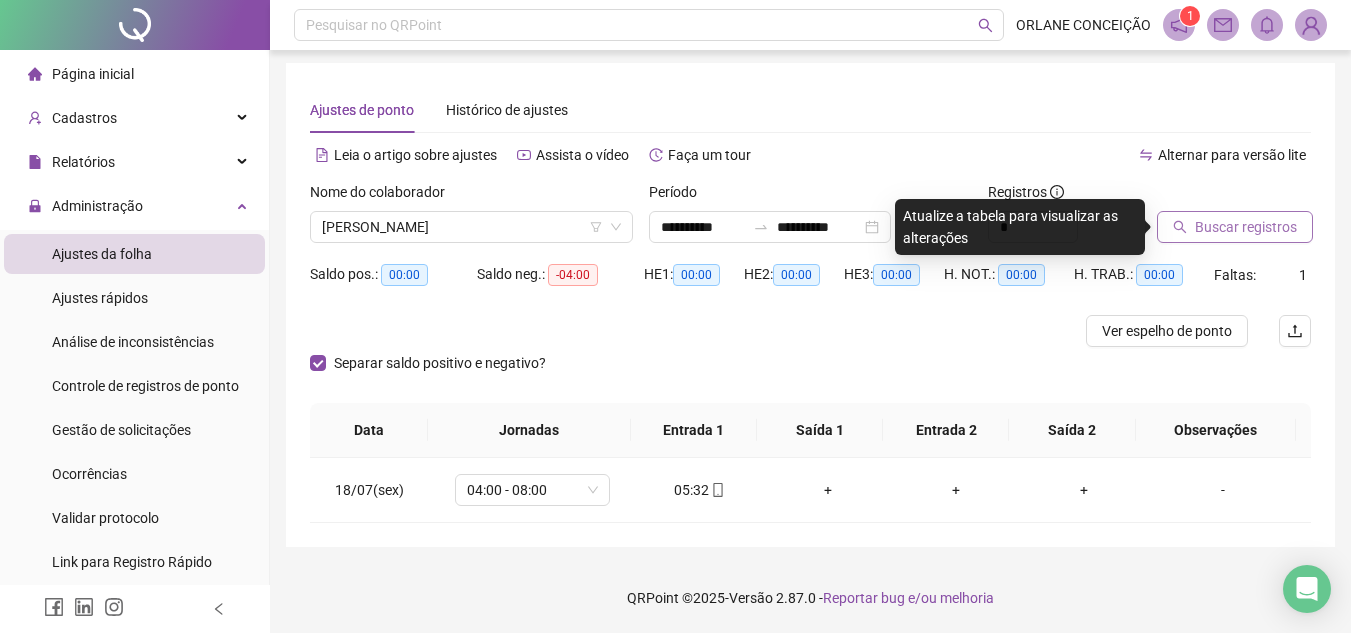 click on "Buscar registros" at bounding box center [1246, 227] 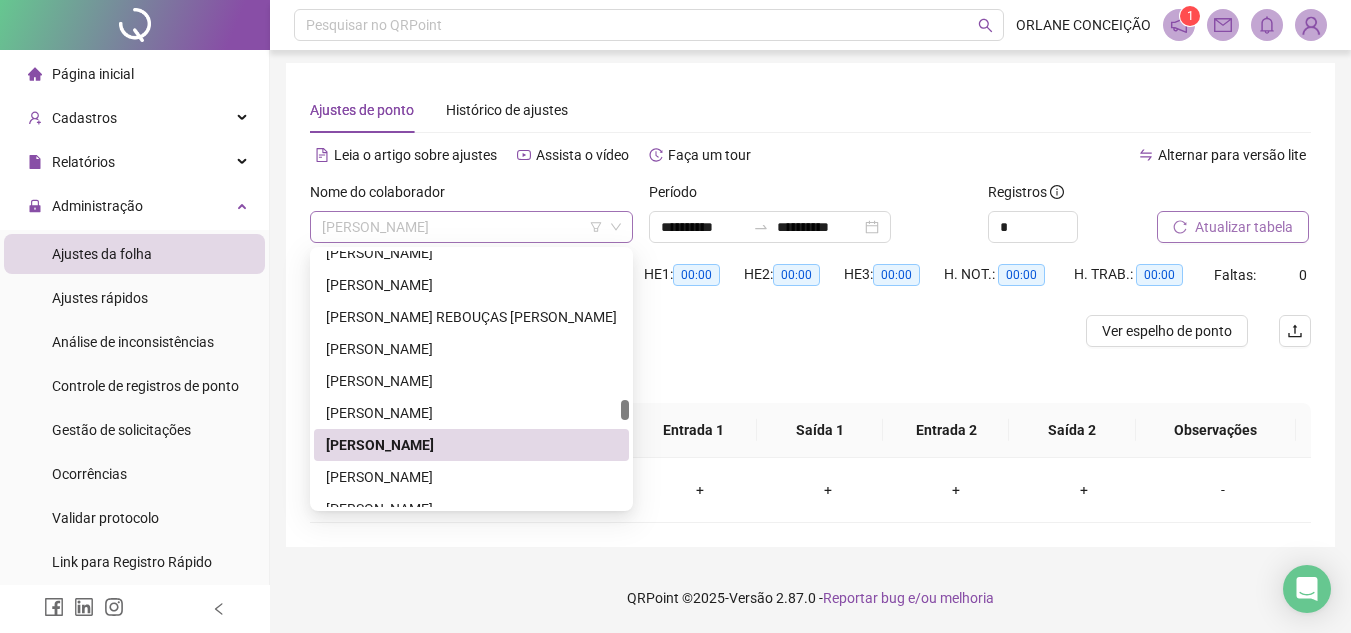 click on "[PERSON_NAME]" at bounding box center (471, 227) 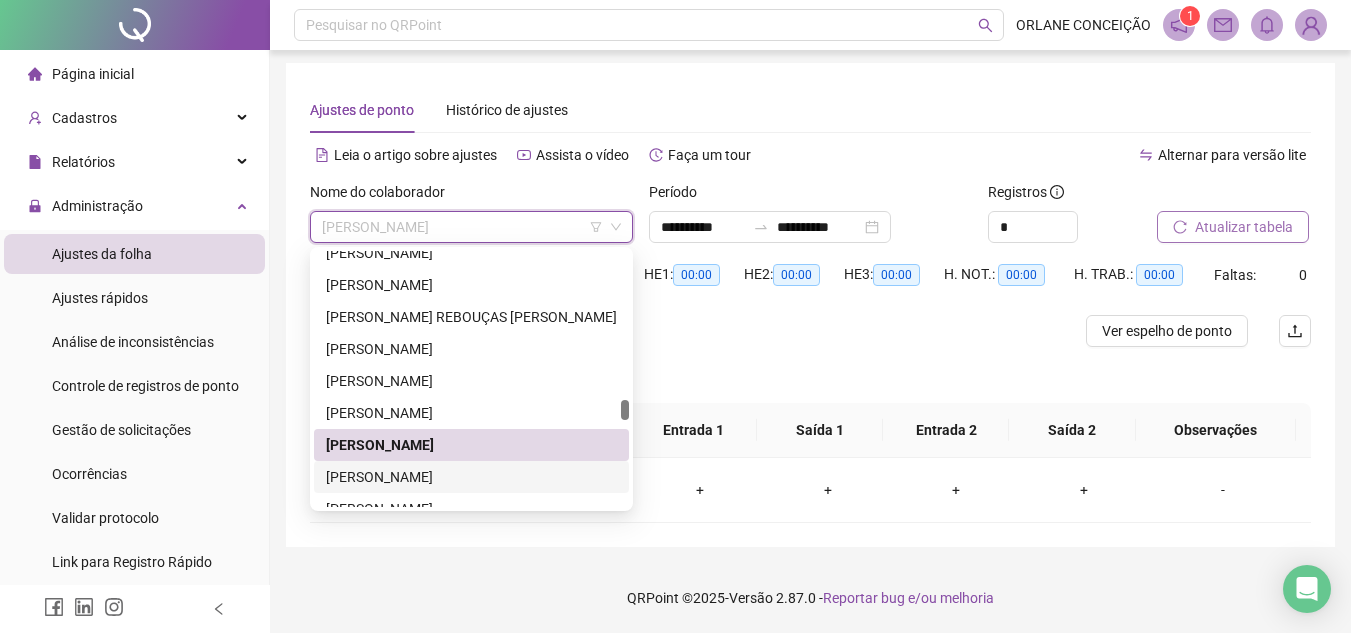 click on "[PERSON_NAME]" at bounding box center (471, 477) 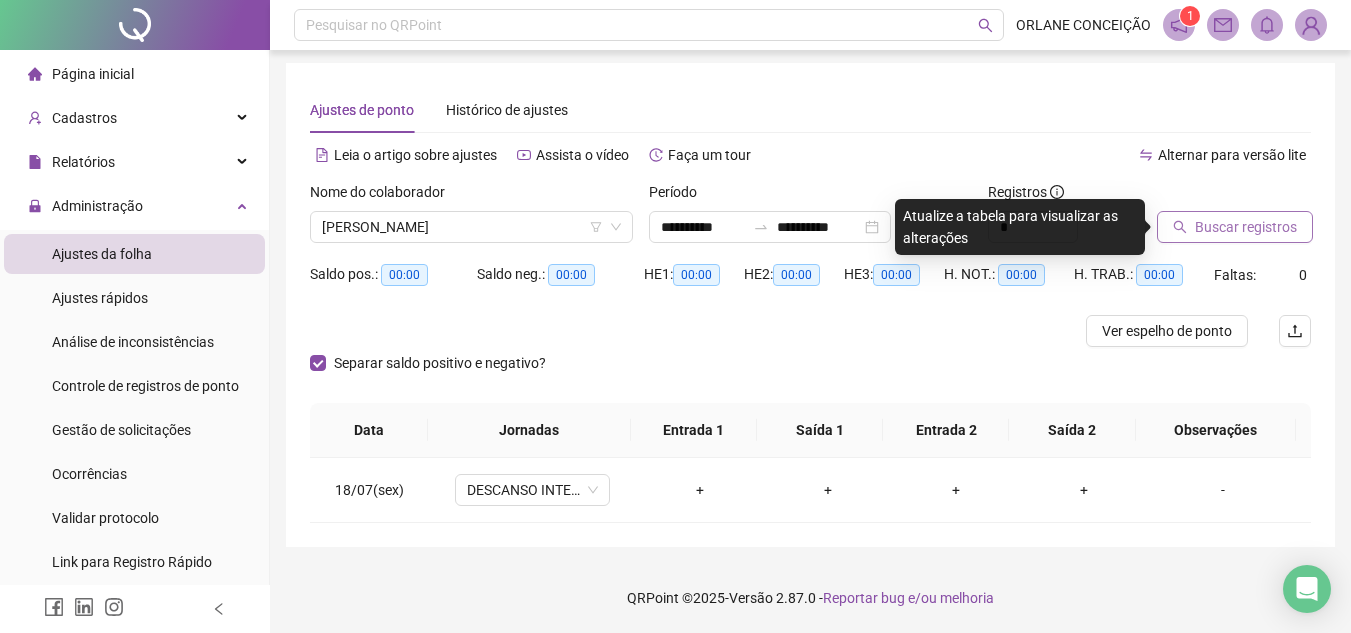click on "Buscar registros" at bounding box center (1246, 227) 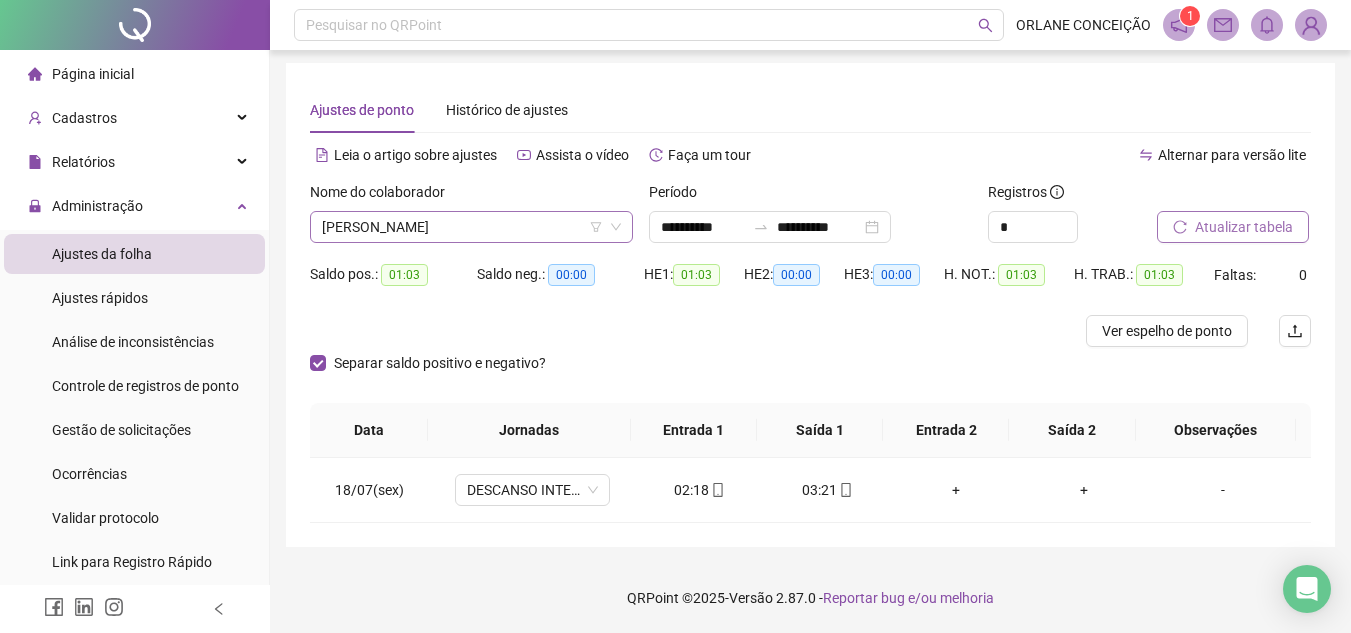 click on "[PERSON_NAME]" at bounding box center [471, 227] 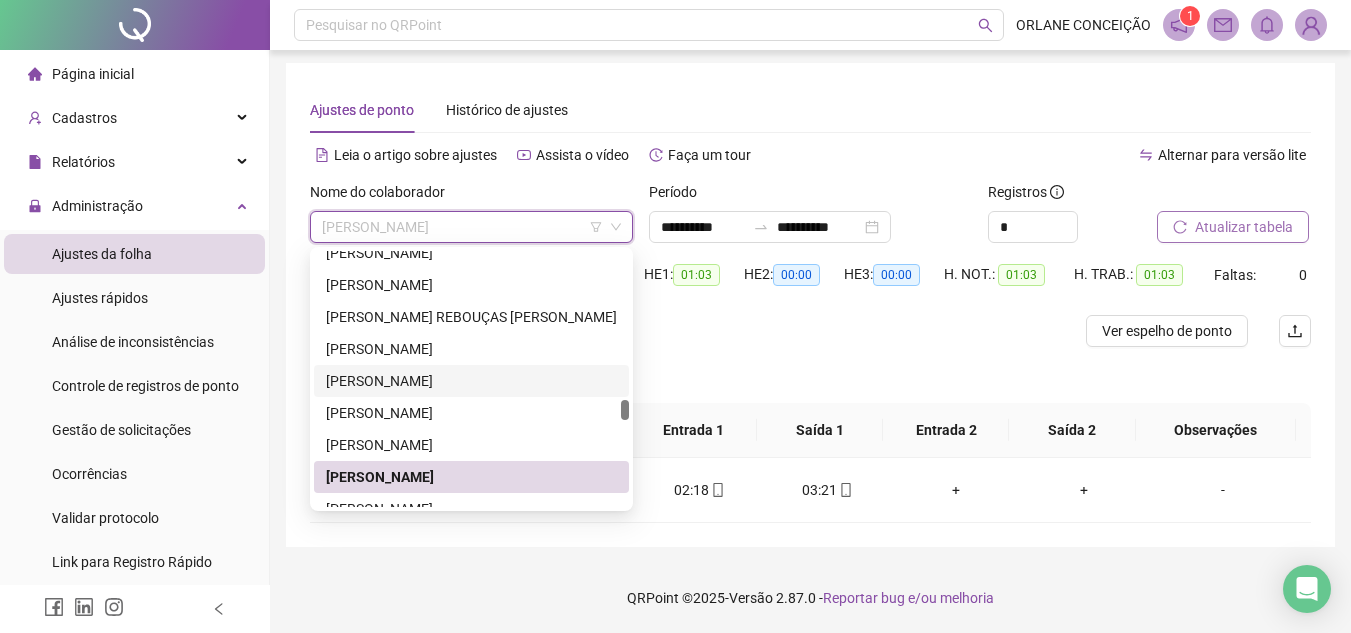drag, startPoint x: 625, startPoint y: 382, endPoint x: 627, endPoint y: 413, distance: 31.06445 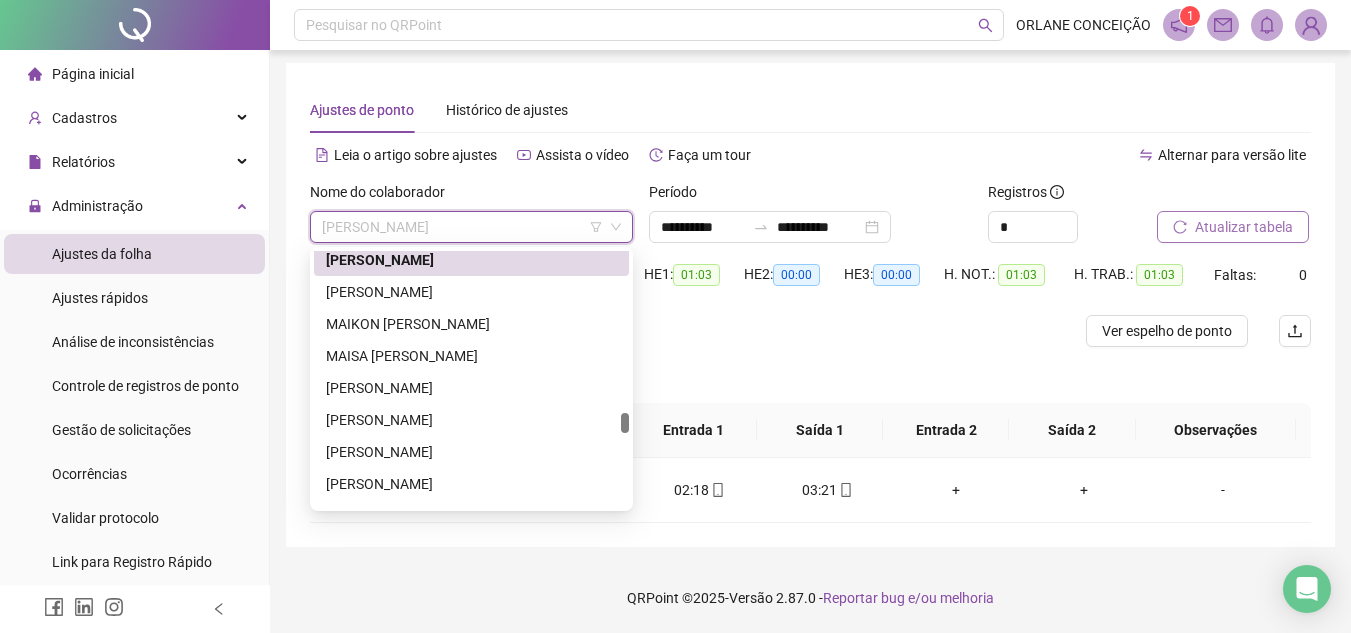 scroll, scrollTop: 2712, scrollLeft: 0, axis: vertical 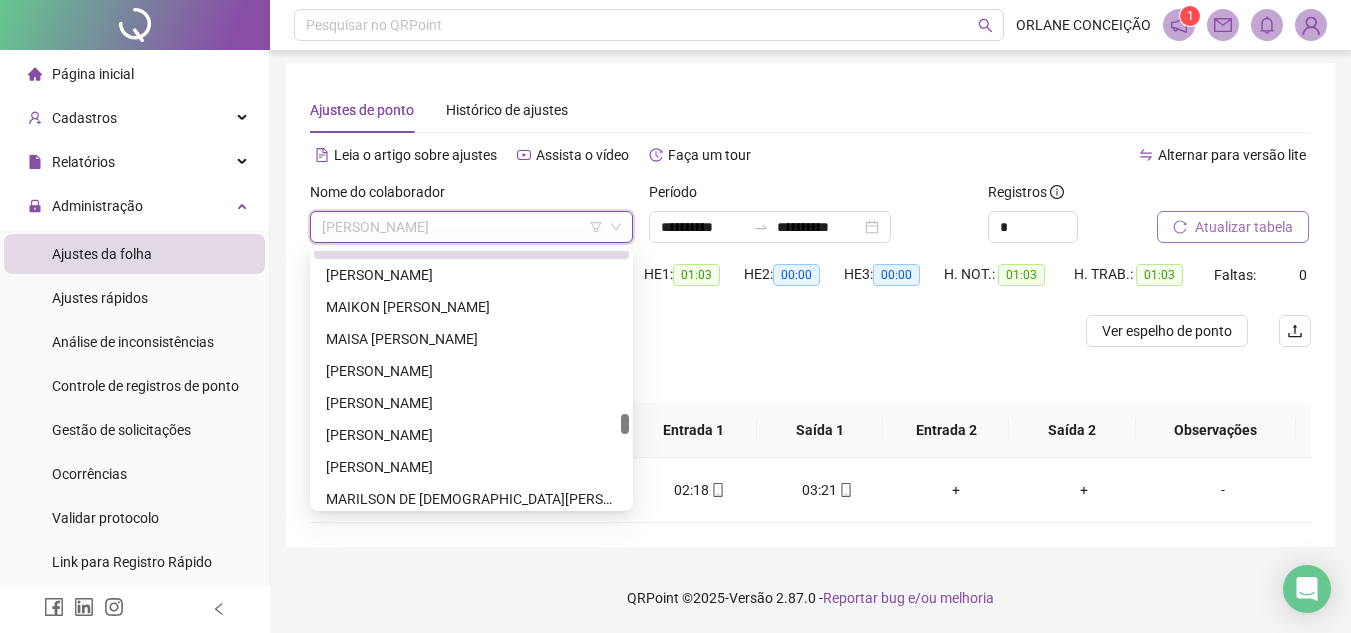 drag, startPoint x: 626, startPoint y: 410, endPoint x: 625, endPoint y: 424, distance: 14.035668 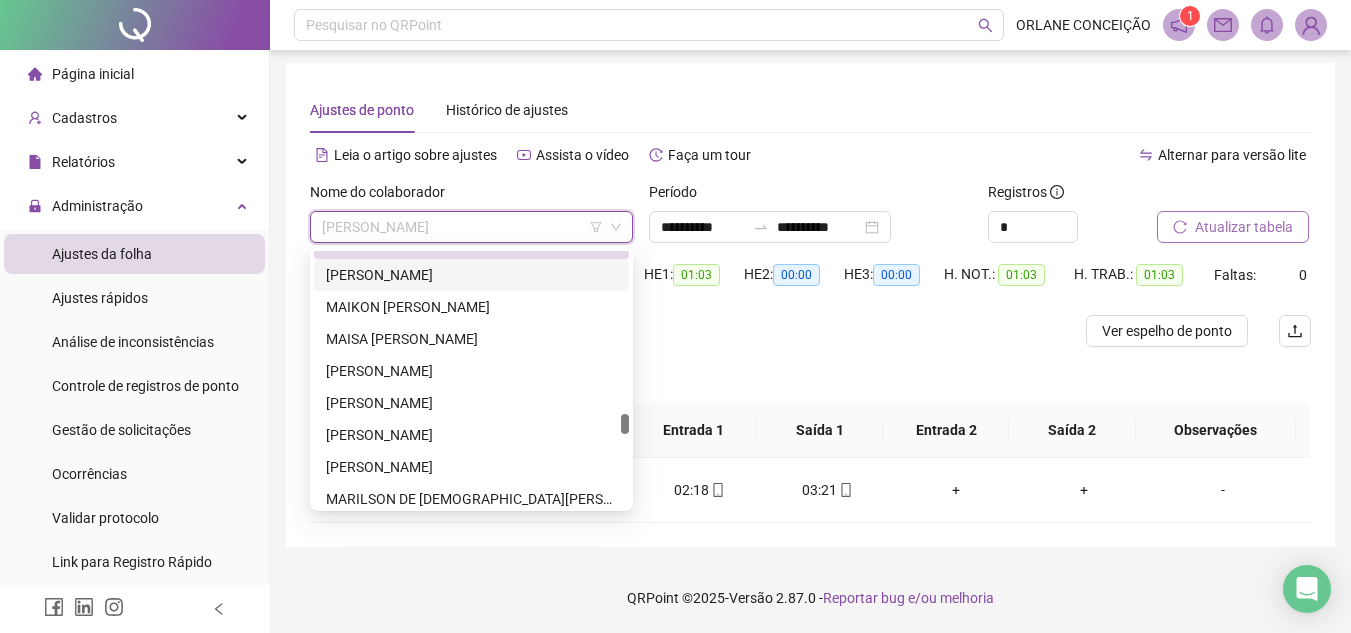 click on "[PERSON_NAME]" at bounding box center [471, 275] 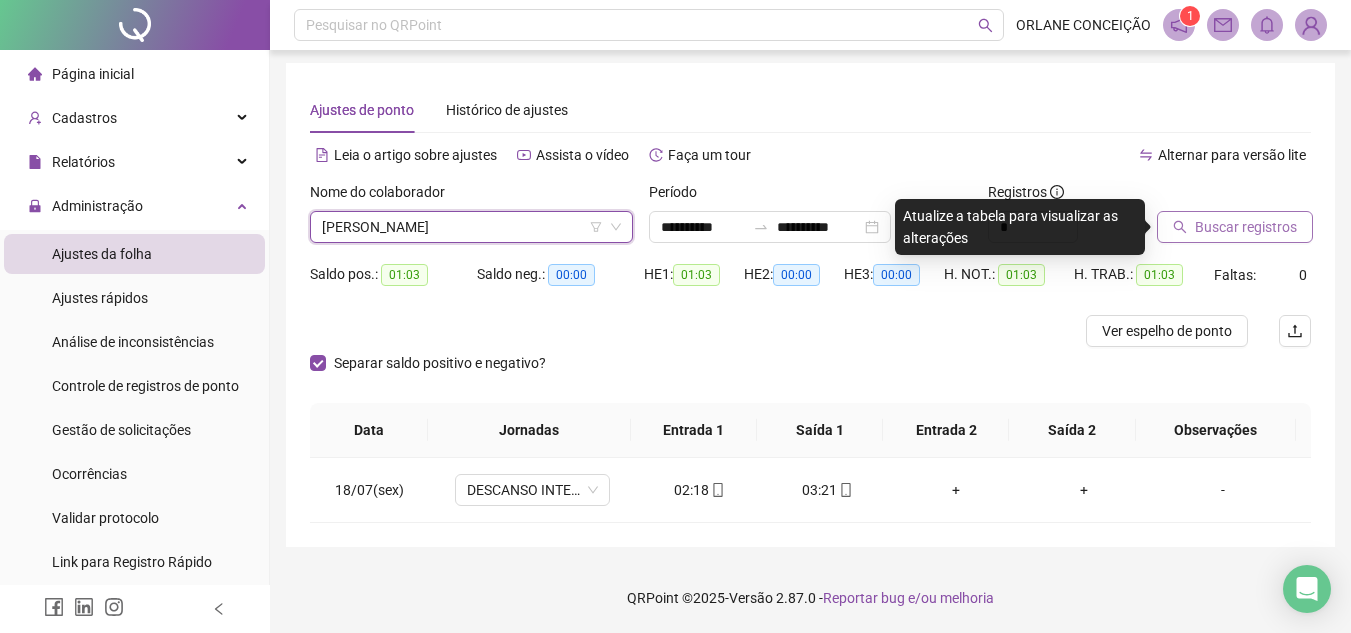 click on "Buscar registros" at bounding box center [1246, 227] 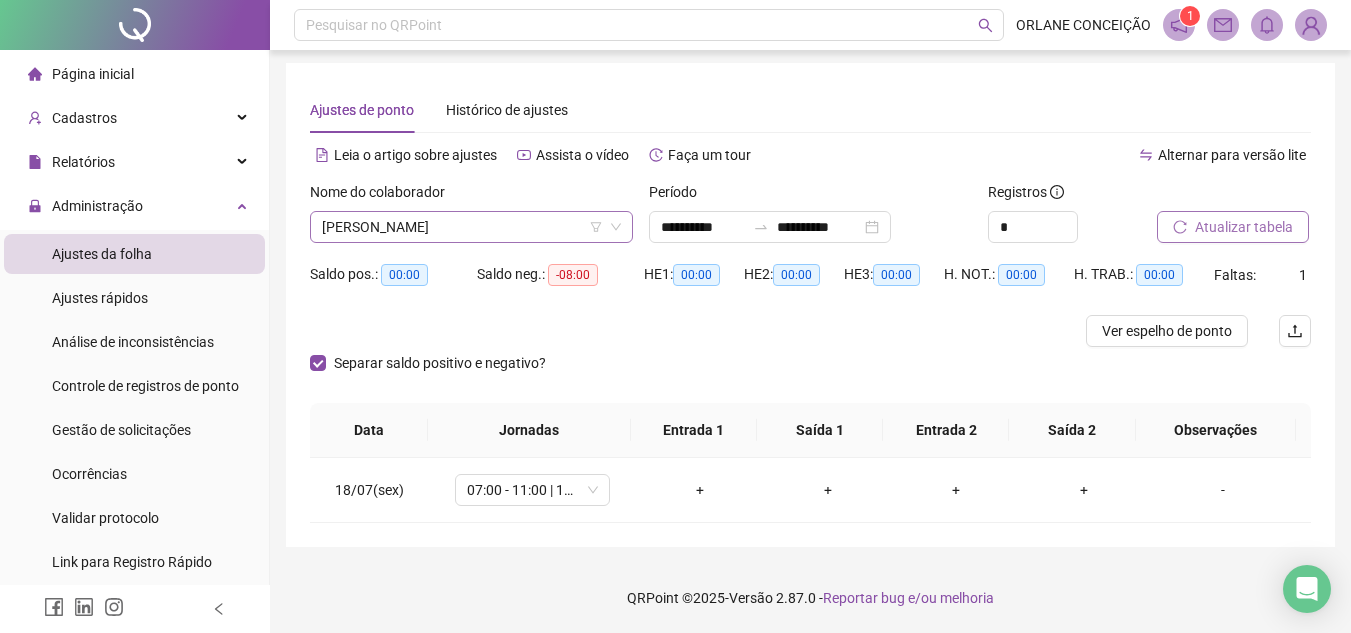 drag, startPoint x: 551, startPoint y: 204, endPoint x: 555, endPoint y: 220, distance: 16.492422 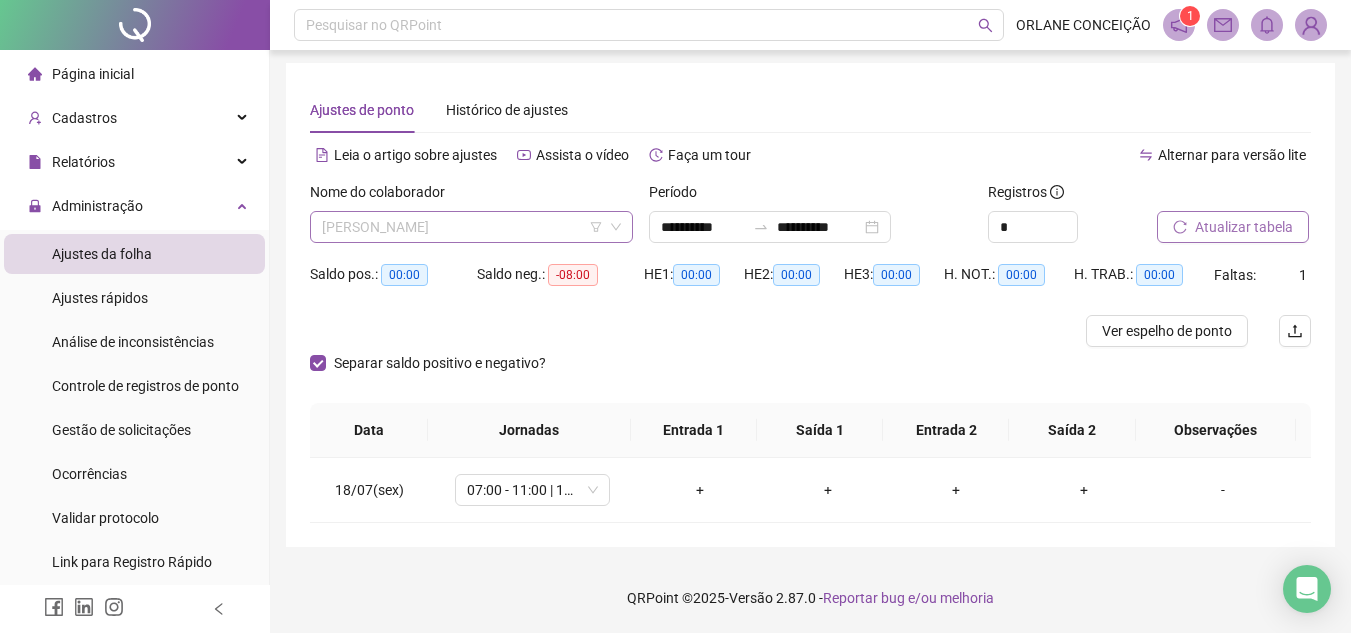 click on "[PERSON_NAME]" at bounding box center [471, 227] 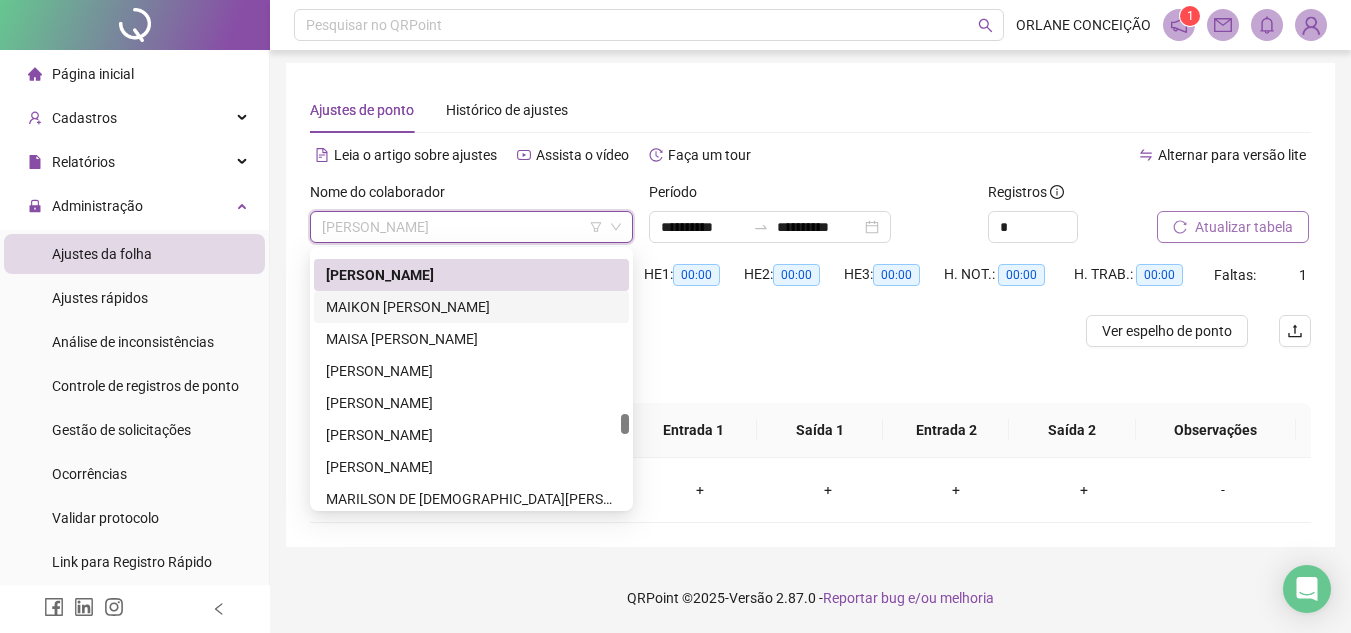 click on "MAIKON [PERSON_NAME]" at bounding box center [471, 307] 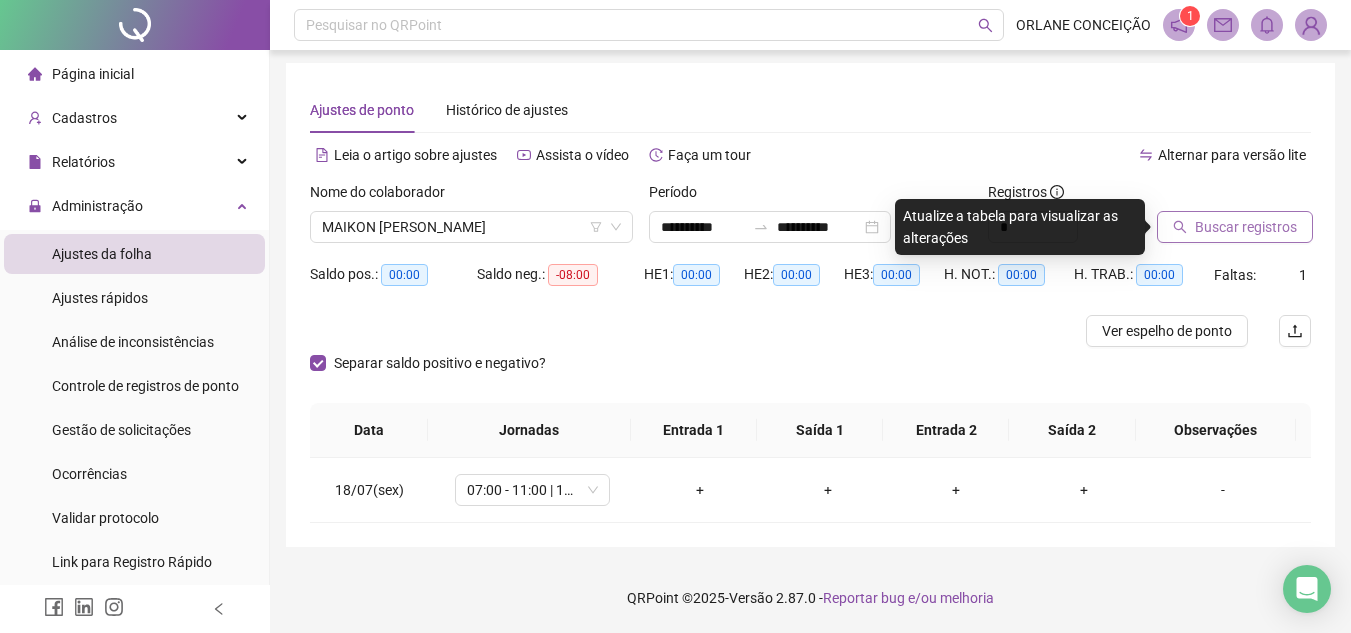 click on "Buscar registros" at bounding box center [1246, 227] 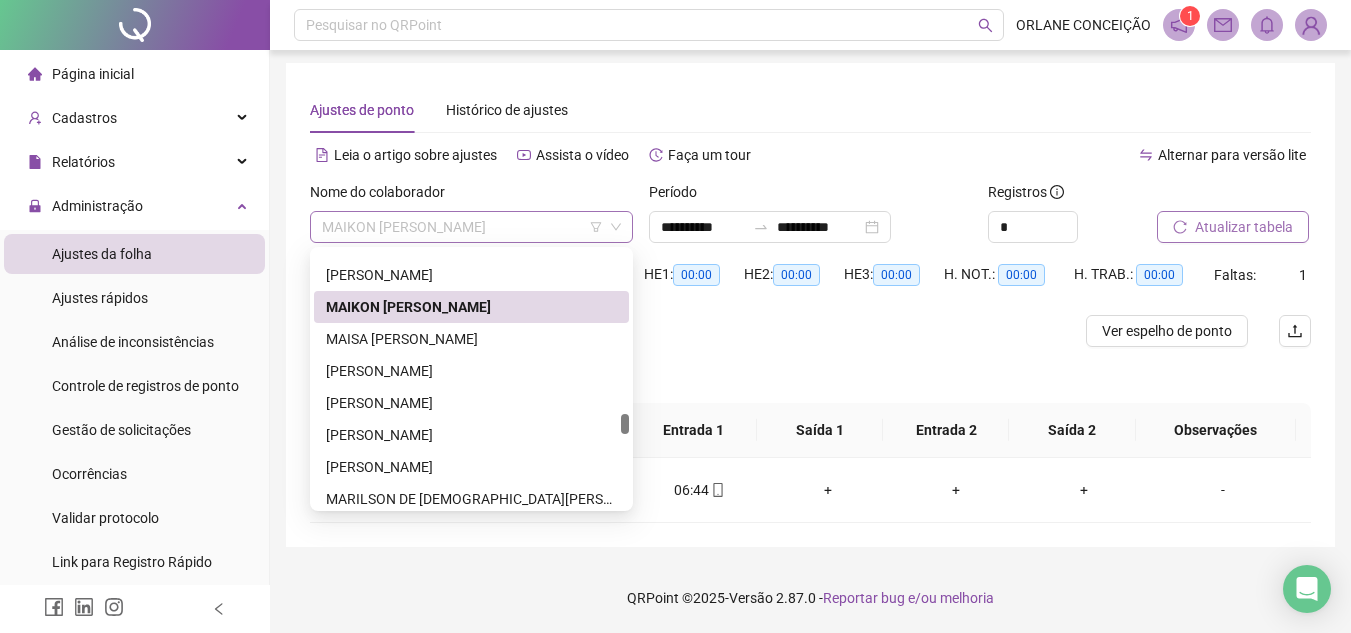 click on "MAIKON [PERSON_NAME]" at bounding box center [471, 227] 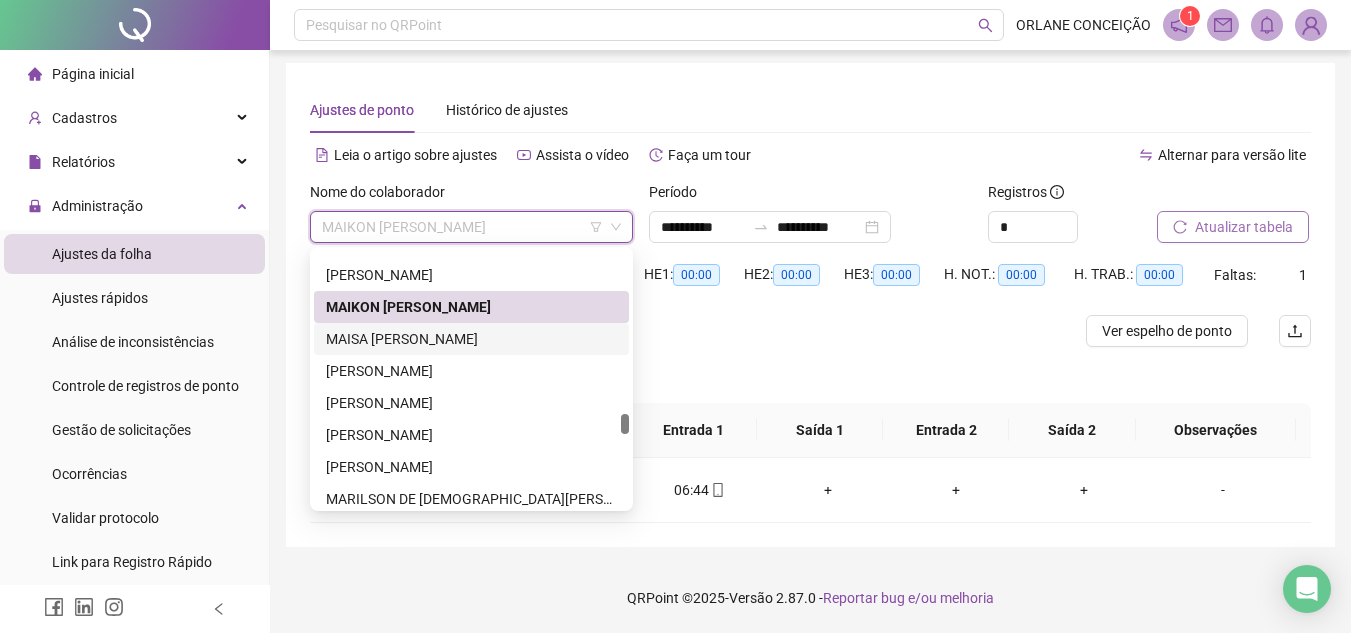 click on "MAISA [PERSON_NAME]" at bounding box center [471, 339] 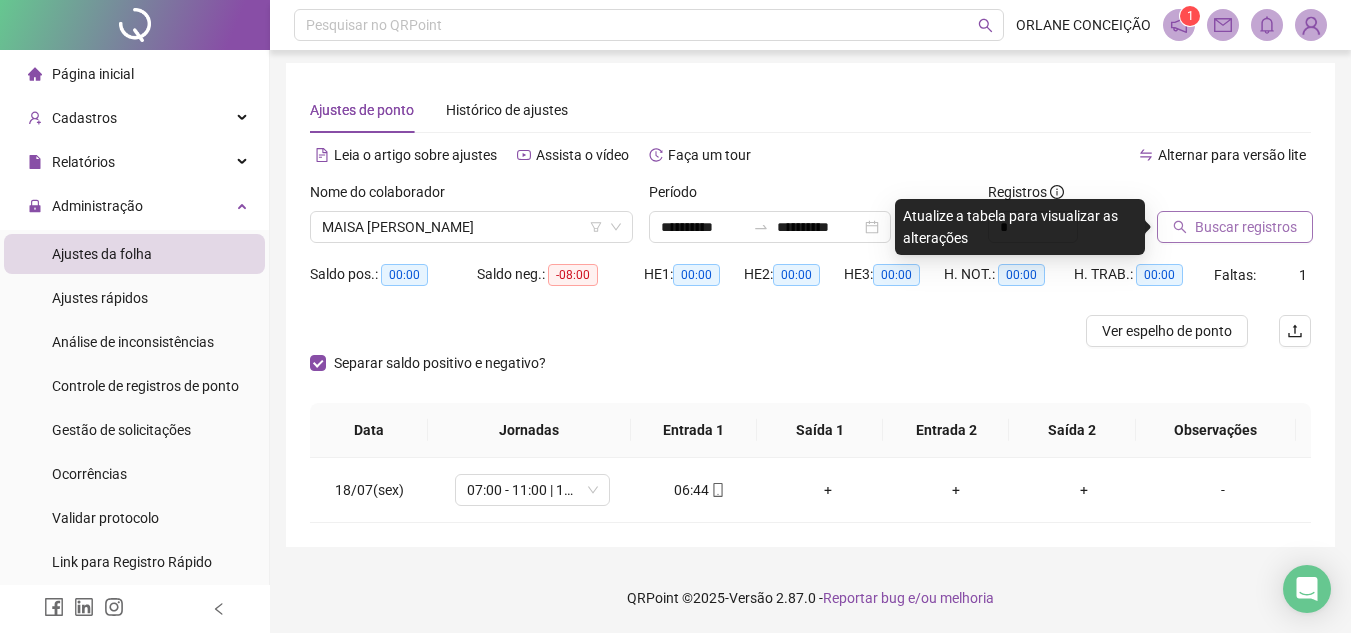 click on "Buscar registros" at bounding box center [1246, 227] 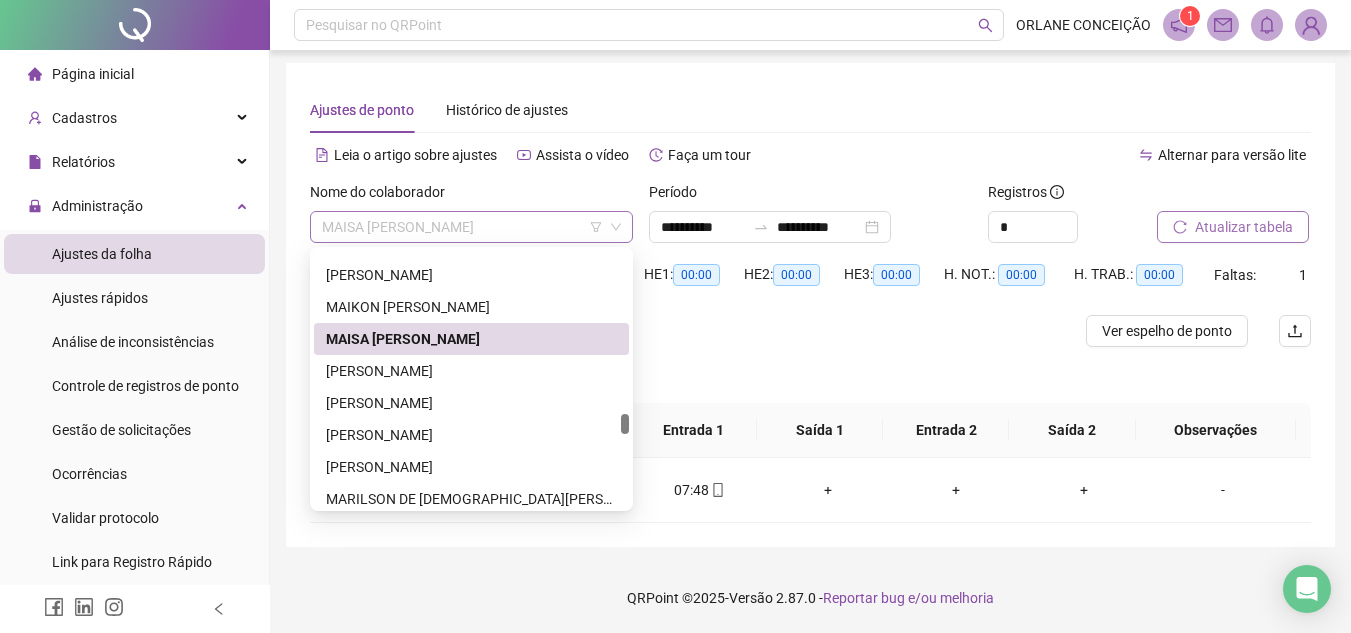 click on "MAISA [PERSON_NAME]" at bounding box center (471, 227) 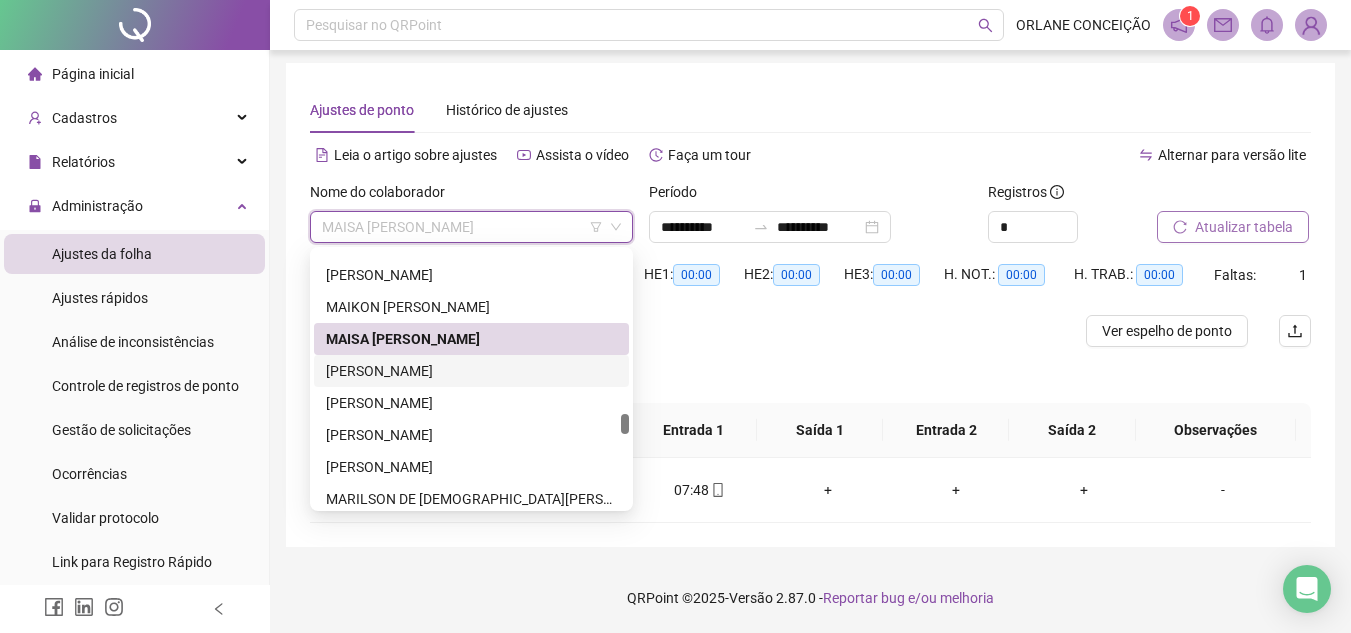 click on "[PERSON_NAME]" at bounding box center (471, 371) 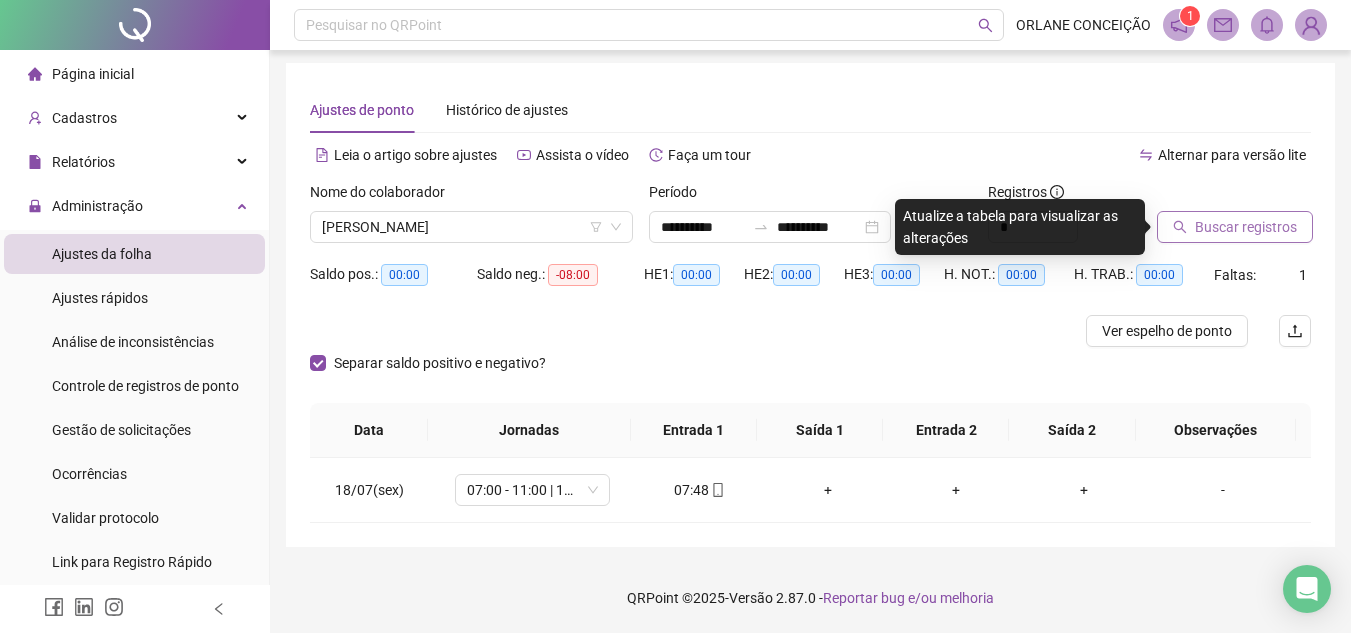 click on "Buscar registros" at bounding box center [1246, 227] 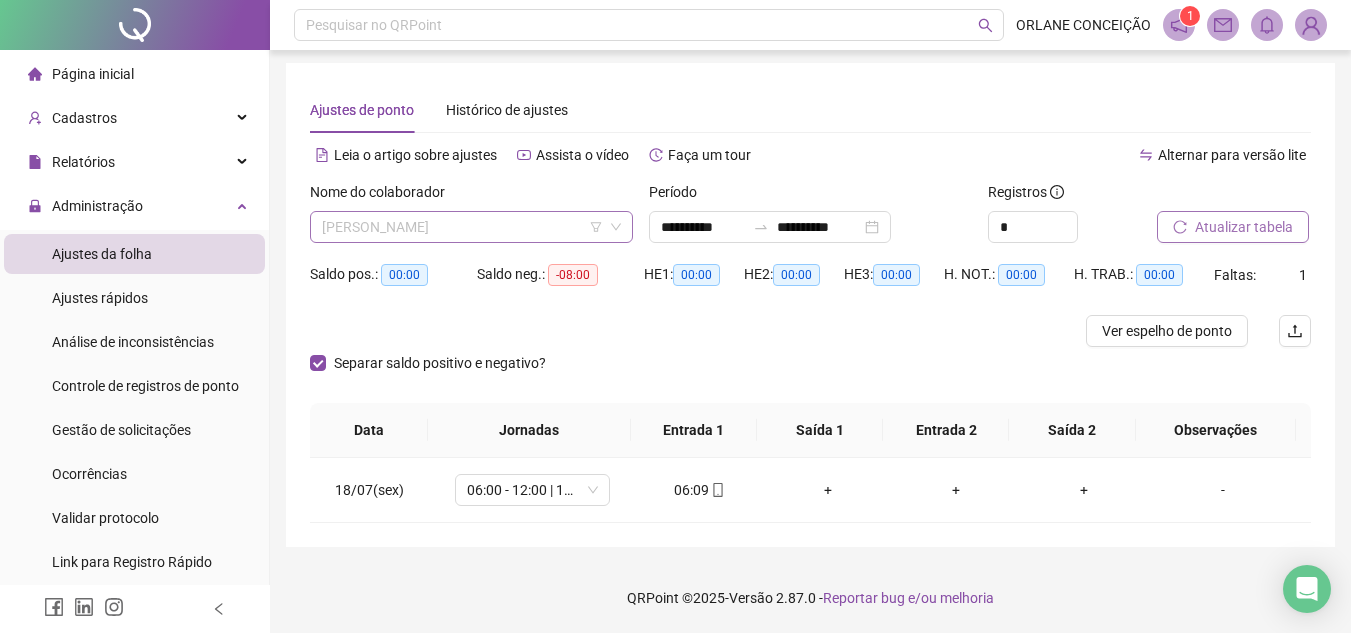 click on "[PERSON_NAME]" at bounding box center (471, 227) 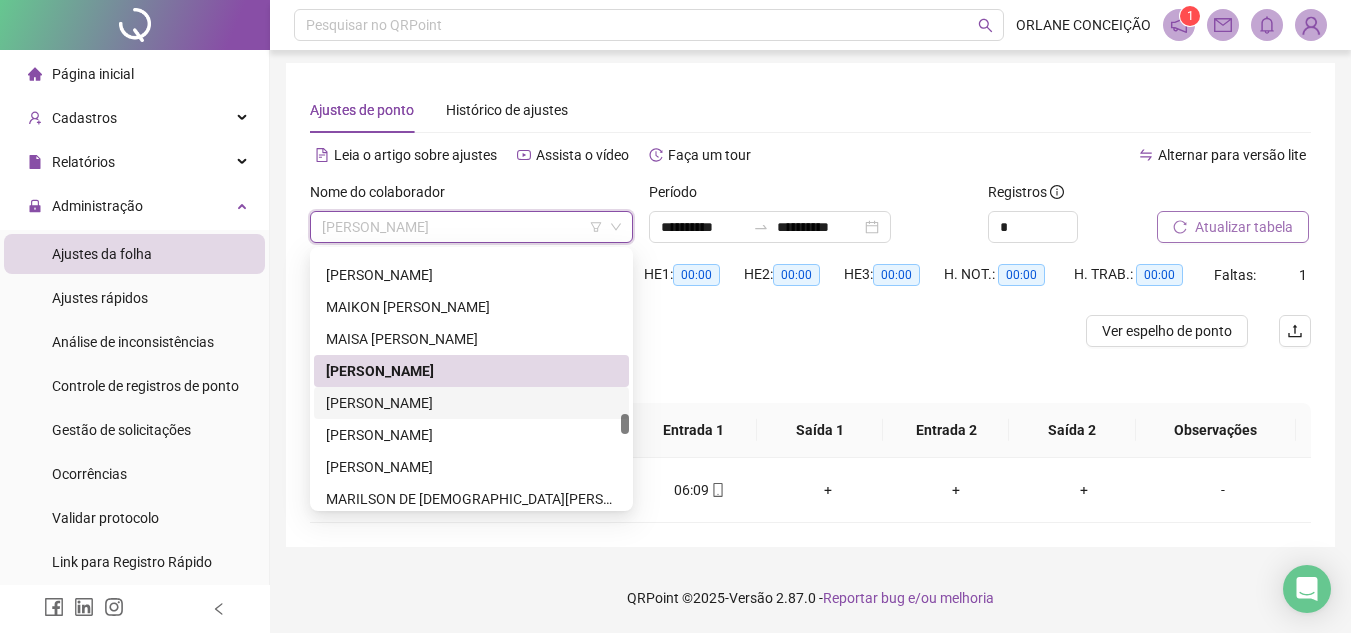 click on "[PERSON_NAME]" at bounding box center (471, 403) 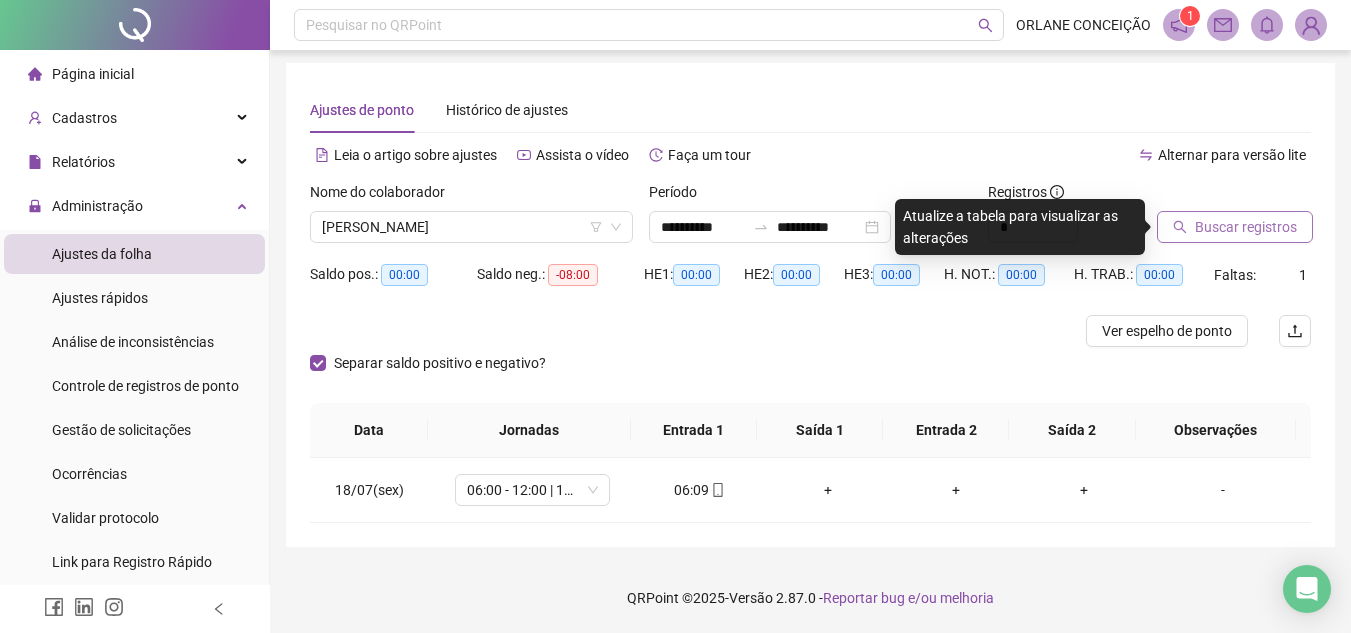 click on "Buscar registros" at bounding box center [1246, 227] 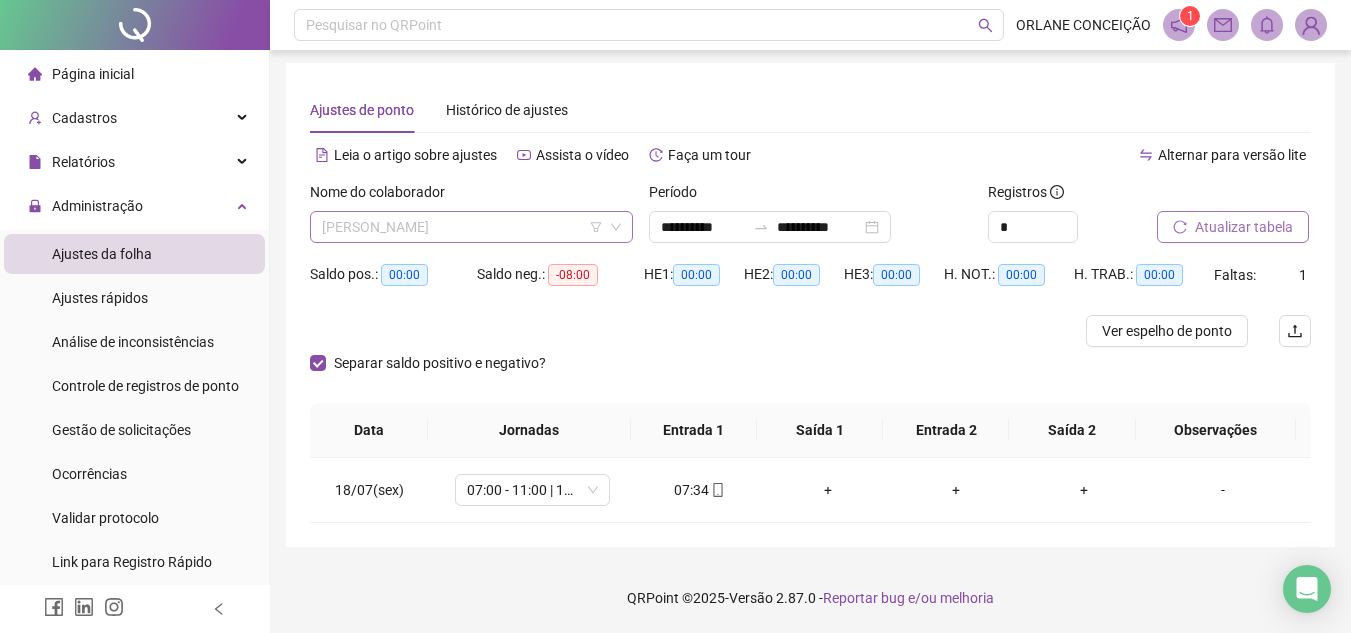 click on "[PERSON_NAME]" at bounding box center (471, 227) 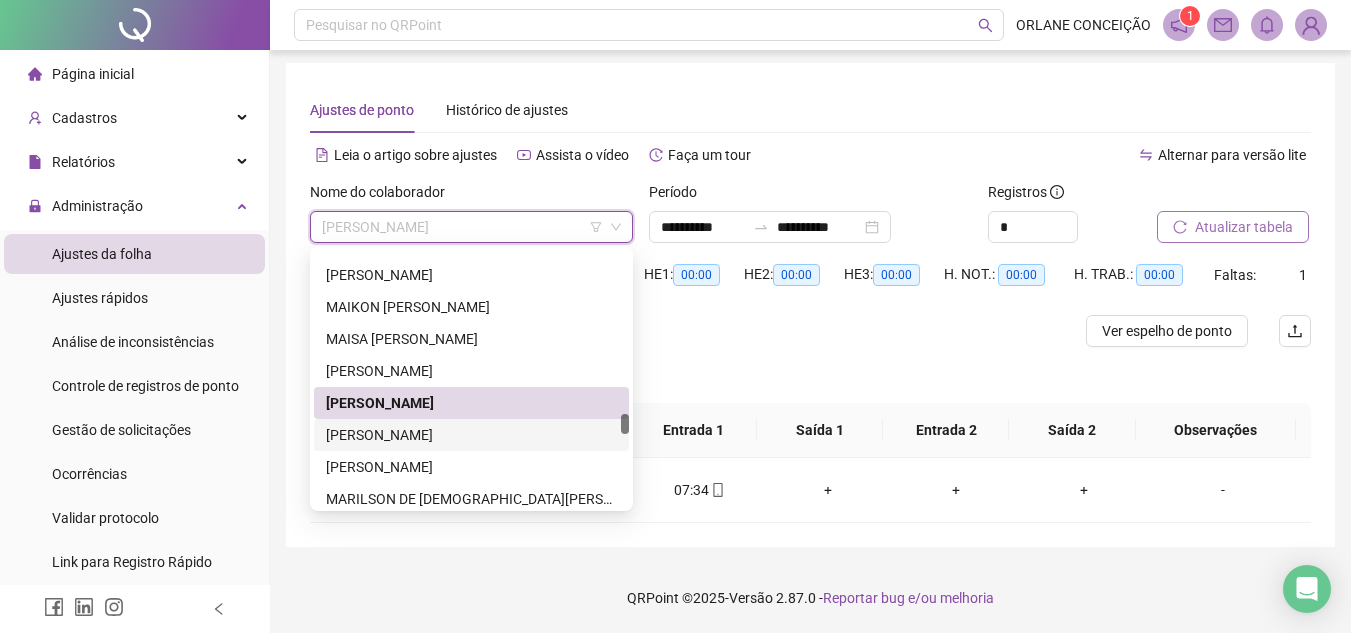 click on "[PERSON_NAME]" at bounding box center [471, 435] 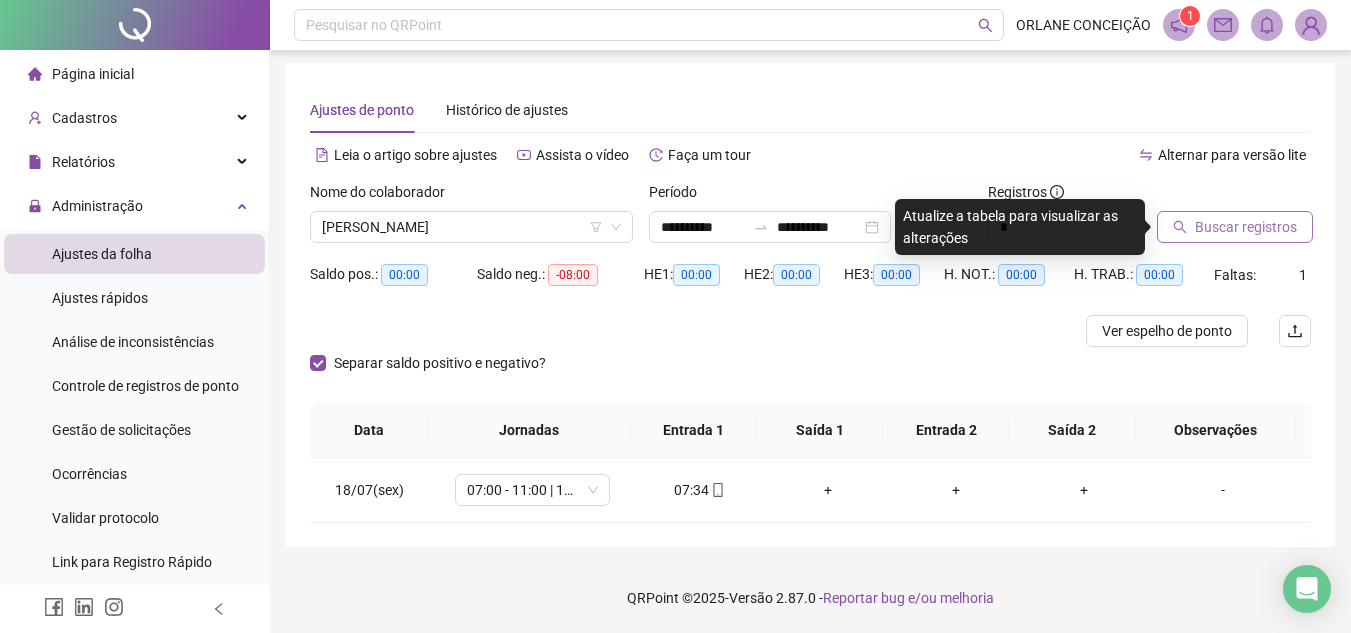 click on "Buscar registros" at bounding box center [1246, 227] 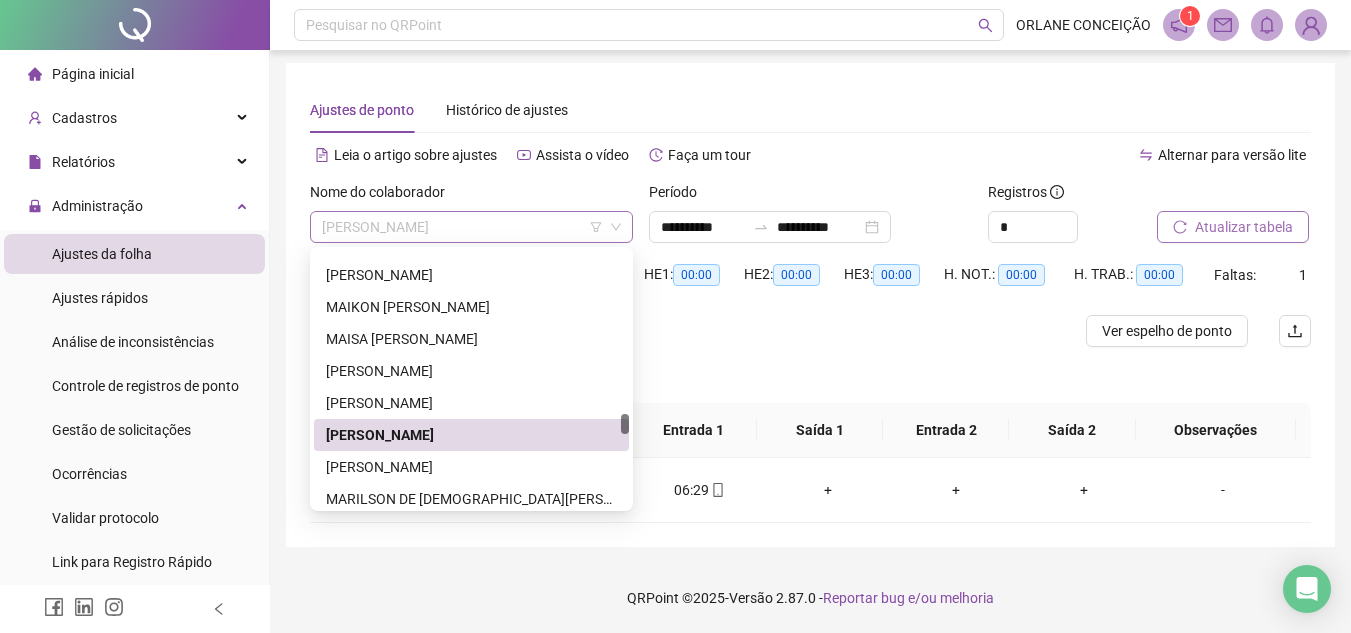 click on "[PERSON_NAME]" at bounding box center [471, 227] 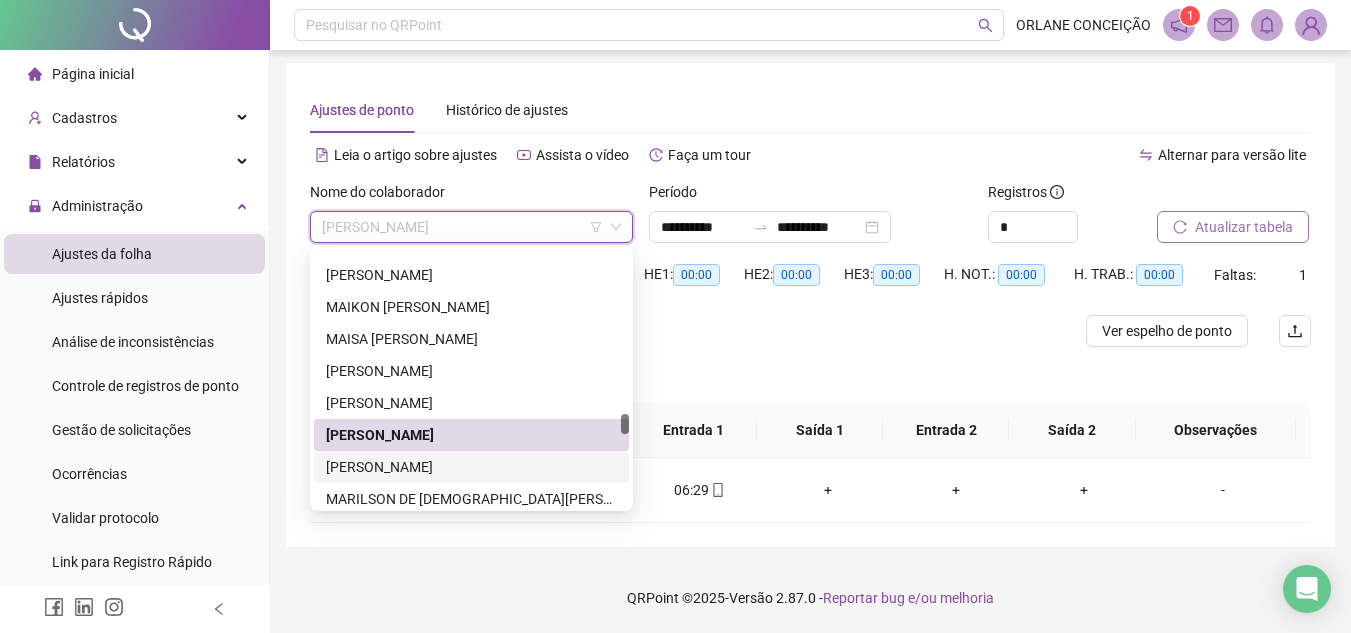 click on "[PERSON_NAME]" at bounding box center [471, 467] 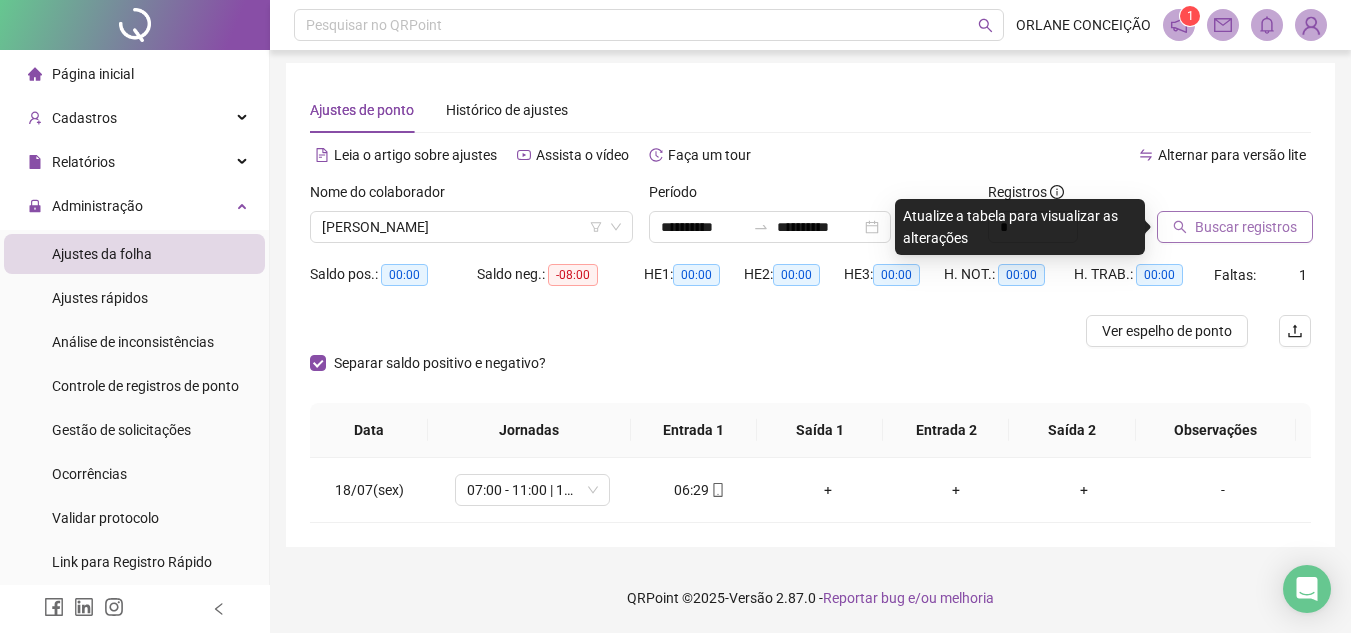 click on "Buscar registros" at bounding box center [1246, 227] 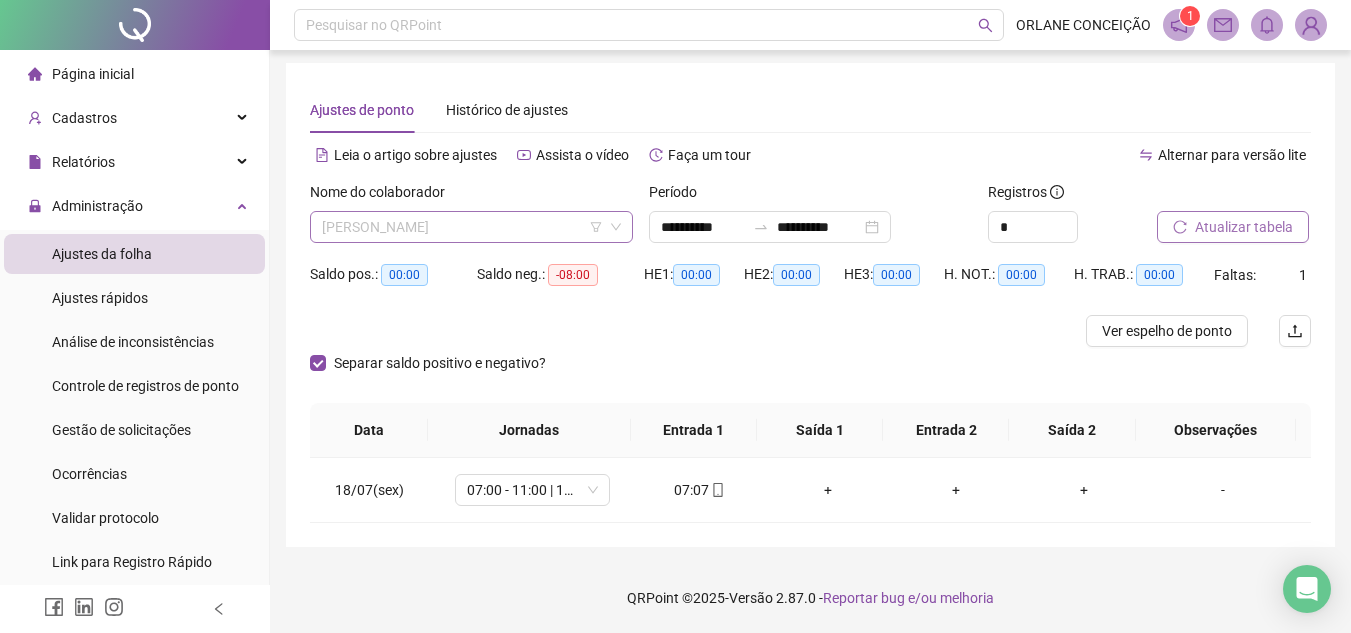 click on "[PERSON_NAME]" at bounding box center [471, 227] 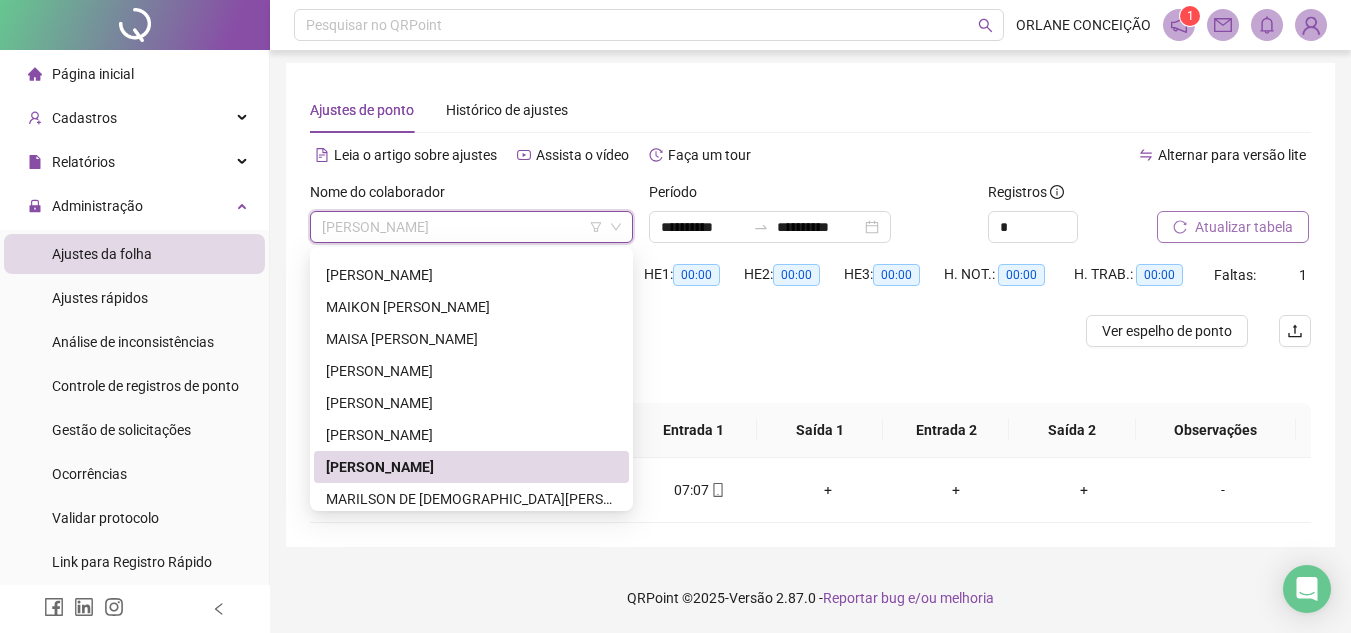 click on "[PERSON_NAME]" at bounding box center (471, 227) 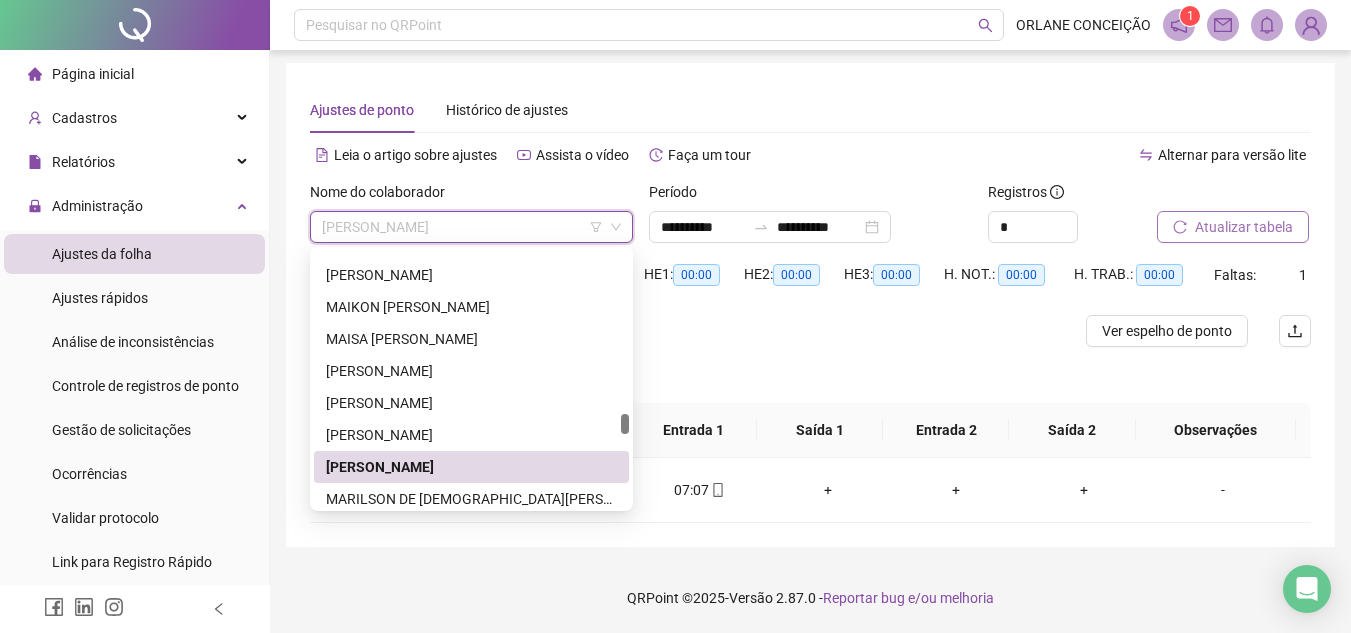 click on "[PERSON_NAME]" at bounding box center (471, 227) 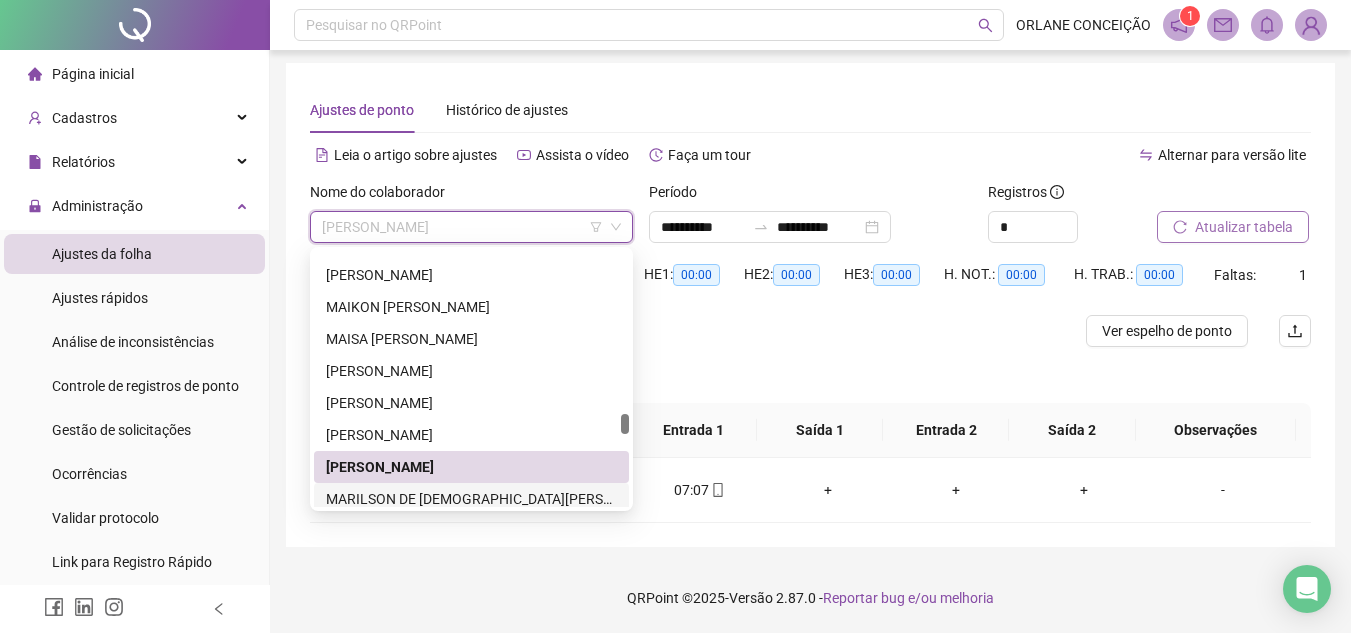 click on "MARILSON DE [DEMOGRAPHIC_DATA][PERSON_NAME]" at bounding box center (471, 499) 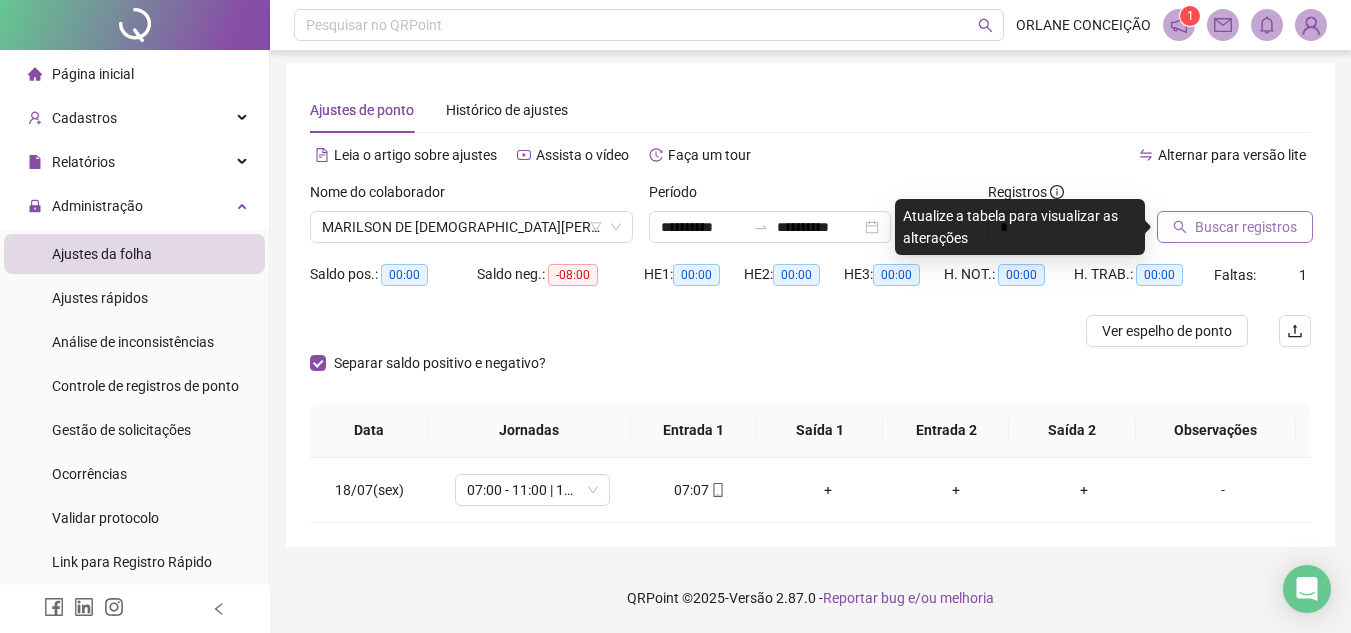 click on "Buscar registros" at bounding box center [1246, 227] 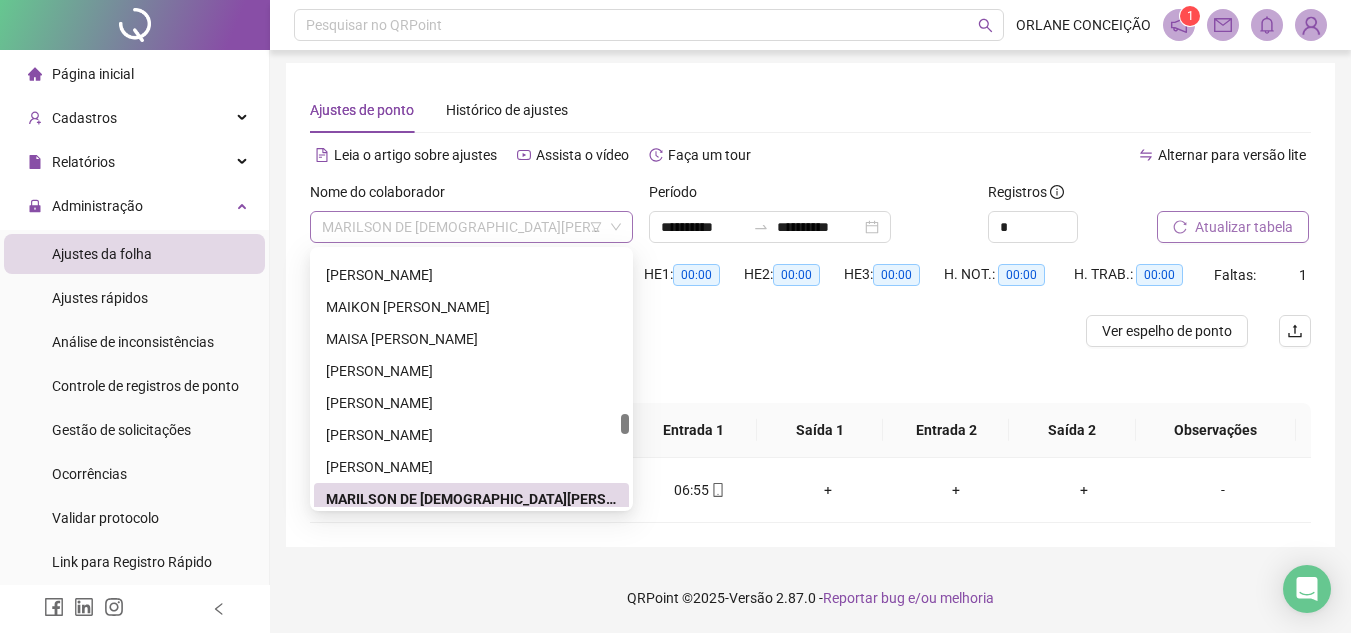 scroll, scrollTop: 2720, scrollLeft: 0, axis: vertical 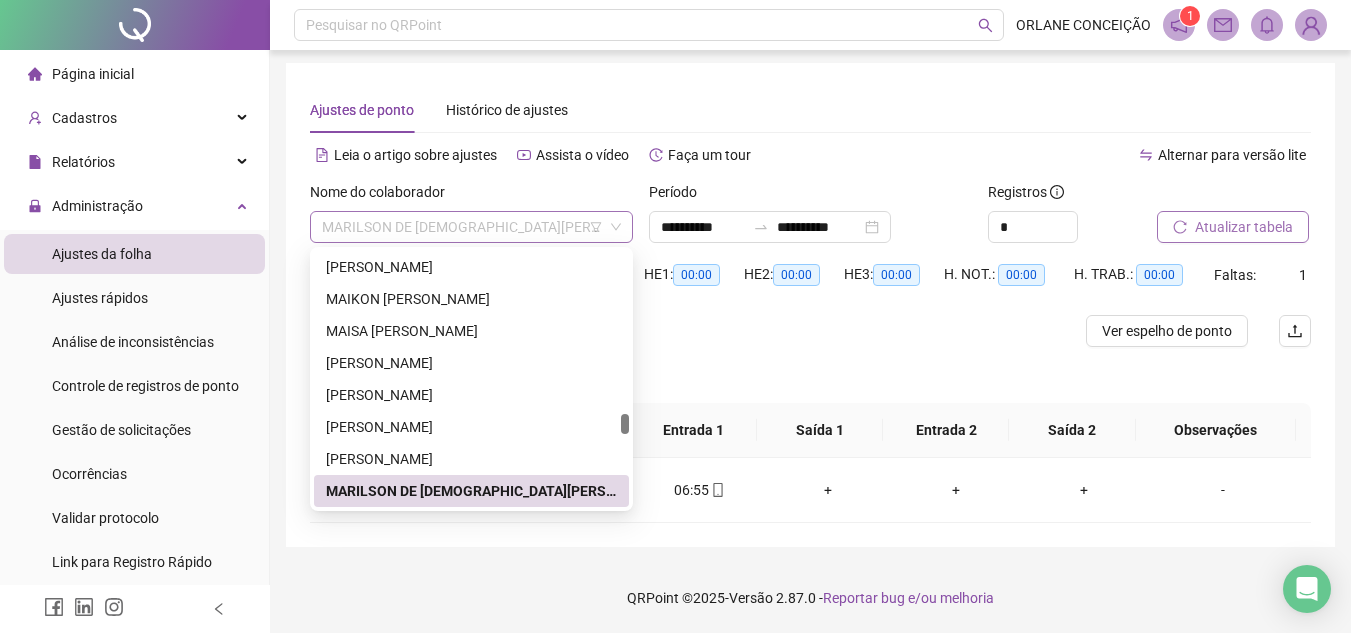 click on "MARILSON DE [DEMOGRAPHIC_DATA][PERSON_NAME]" at bounding box center [471, 227] 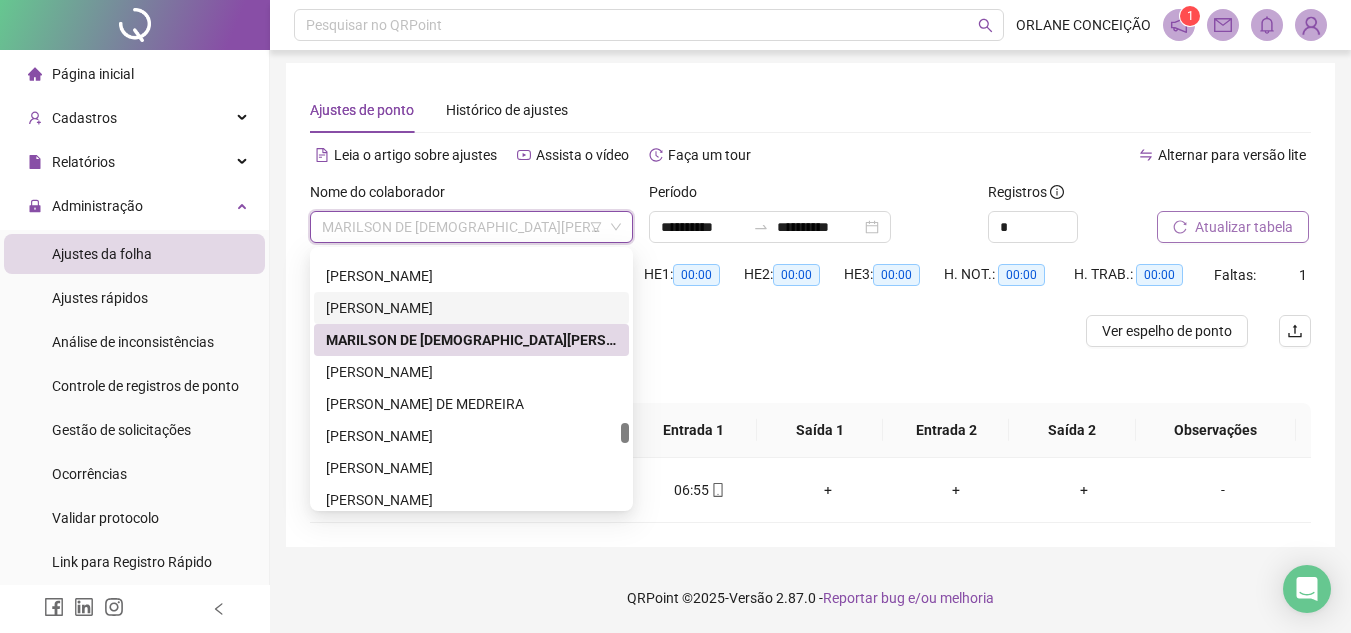 scroll, scrollTop: 2887, scrollLeft: 0, axis: vertical 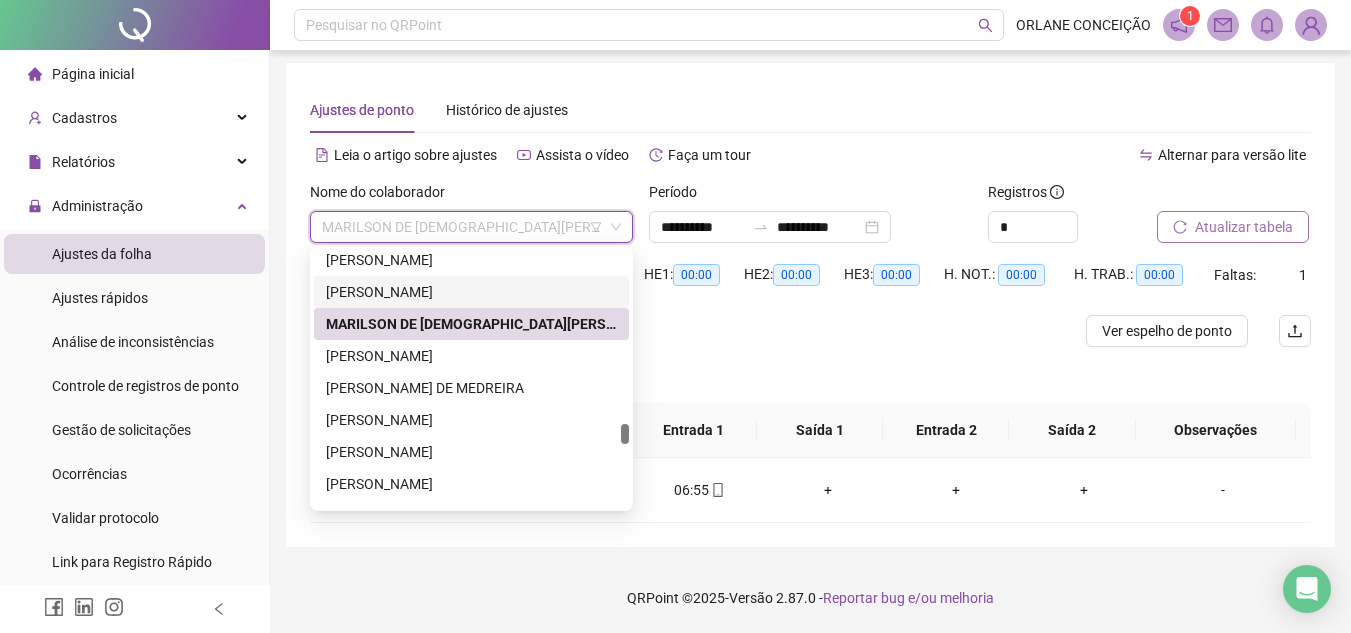 click at bounding box center (625, 434) 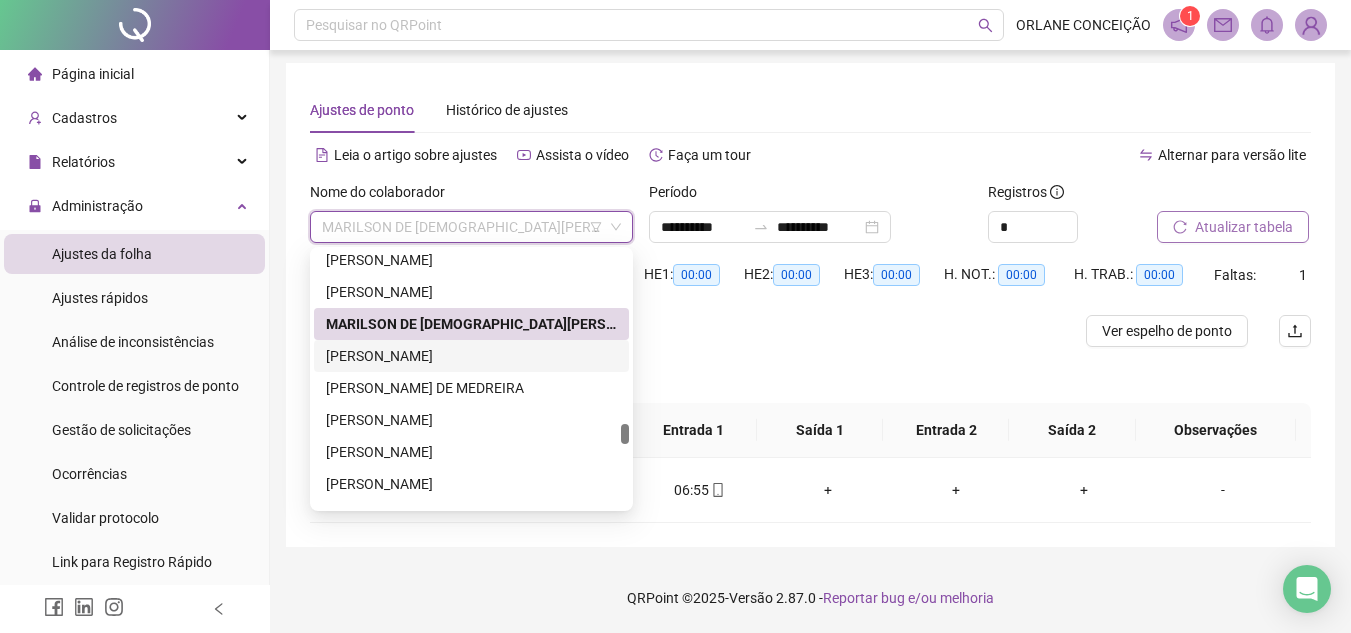 click on "[PERSON_NAME]" at bounding box center (471, 356) 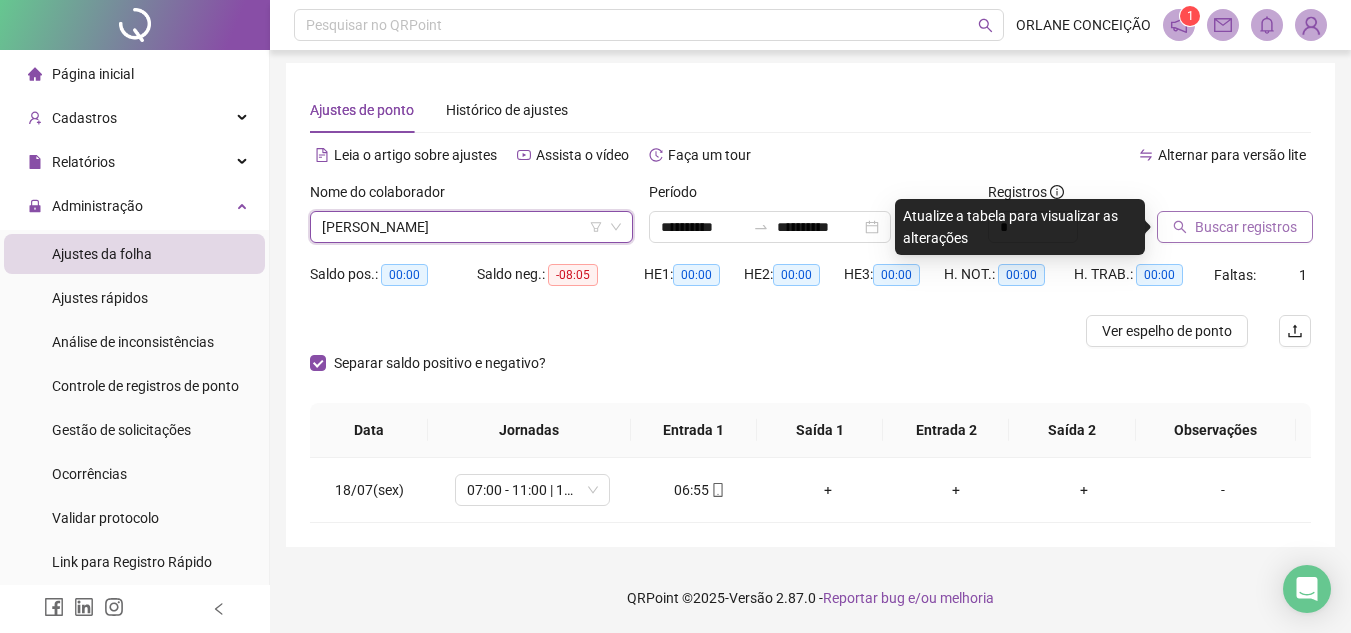 click on "Buscar registros" at bounding box center (1246, 227) 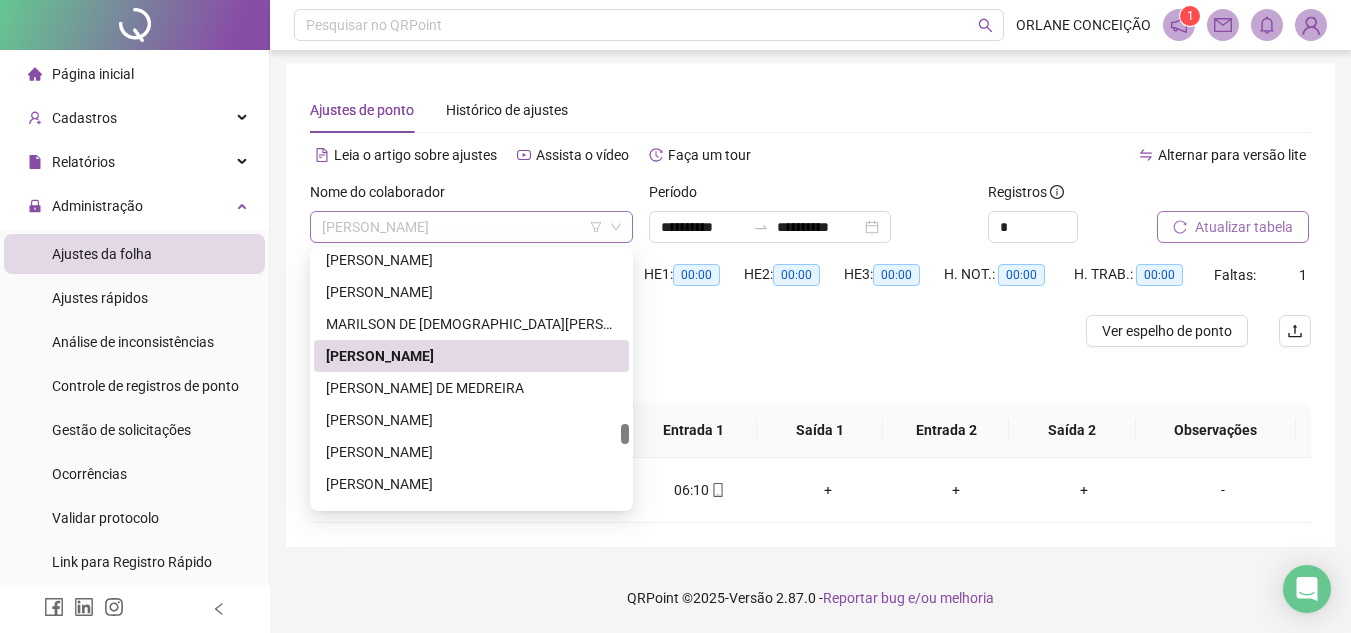 click on "[PERSON_NAME]" at bounding box center [471, 227] 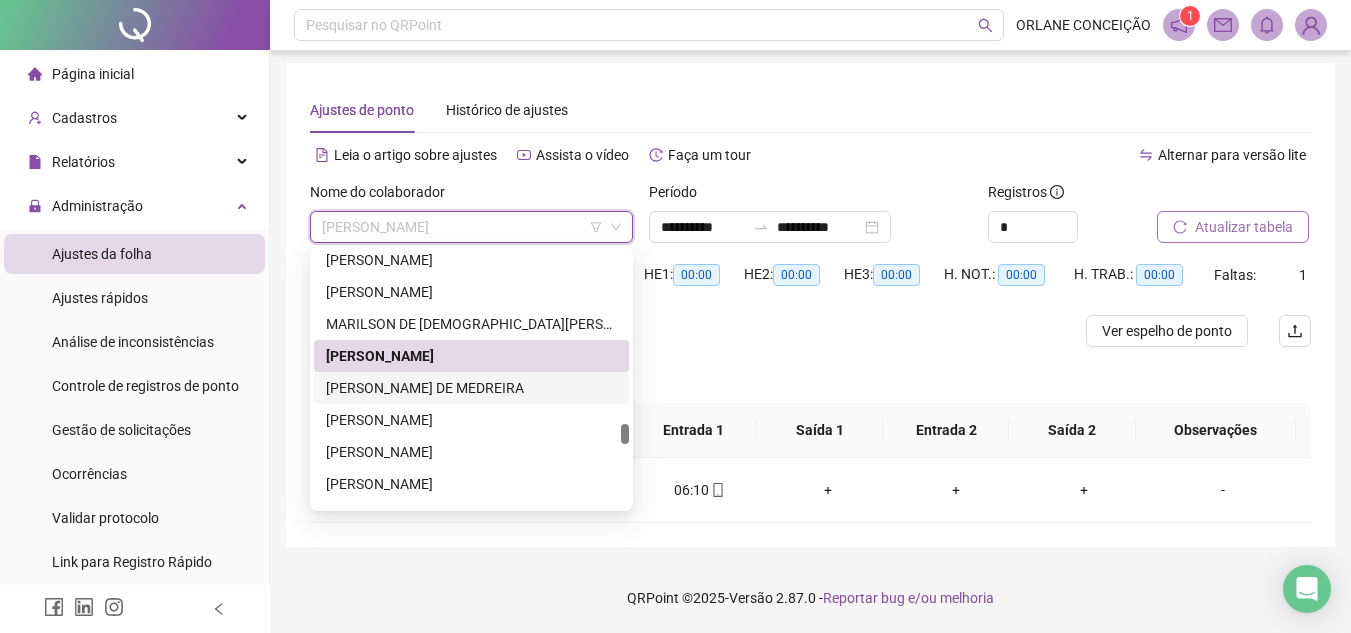 click on "[PERSON_NAME] DE MEDREIRA" at bounding box center [471, 388] 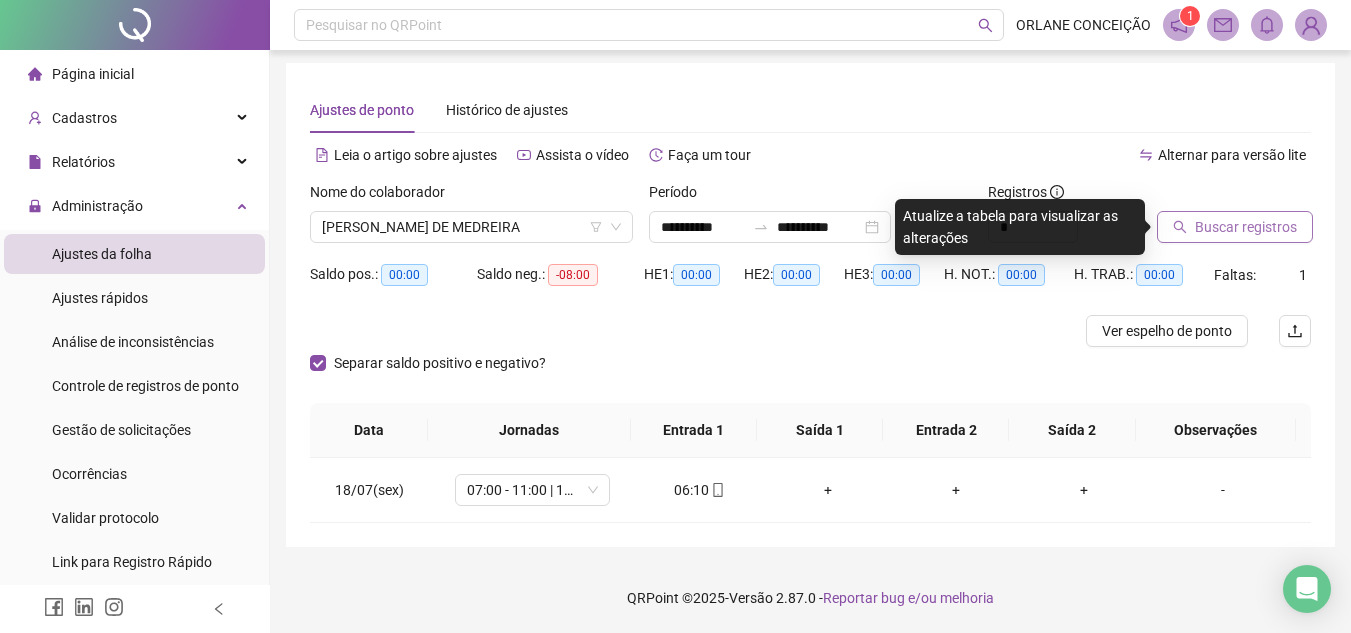 click on "Buscar registros" at bounding box center [1246, 227] 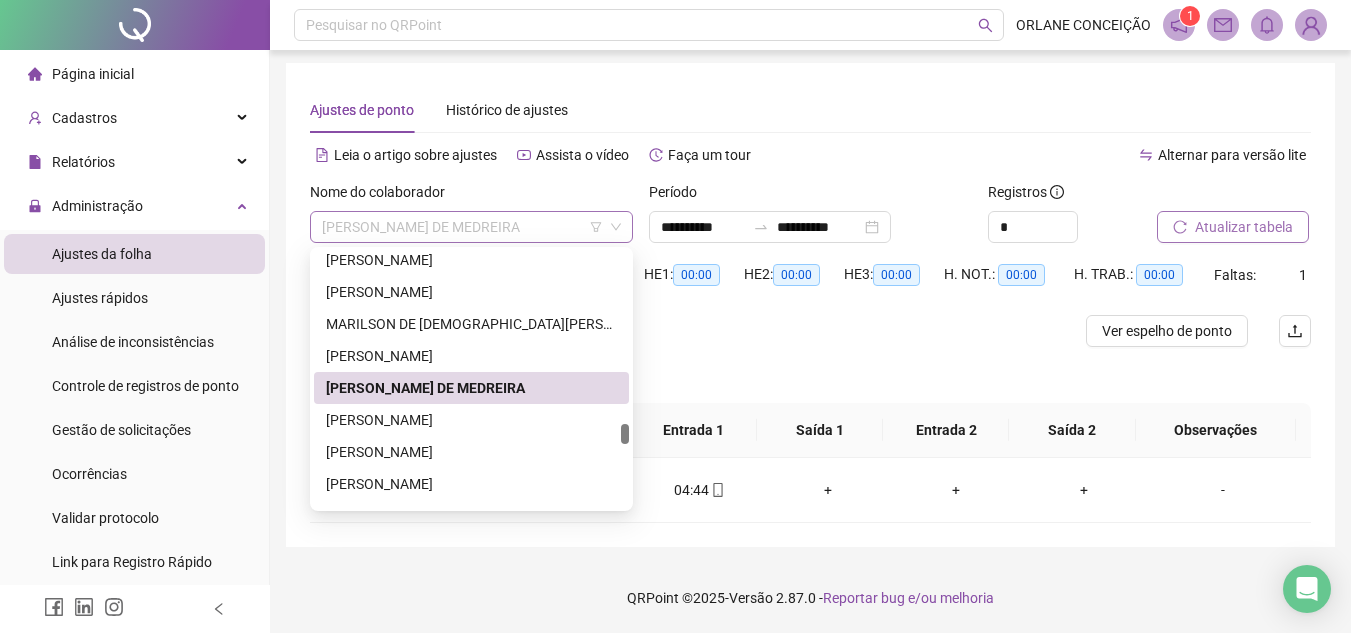 click on "[PERSON_NAME] DE MEDREIRA" at bounding box center (471, 227) 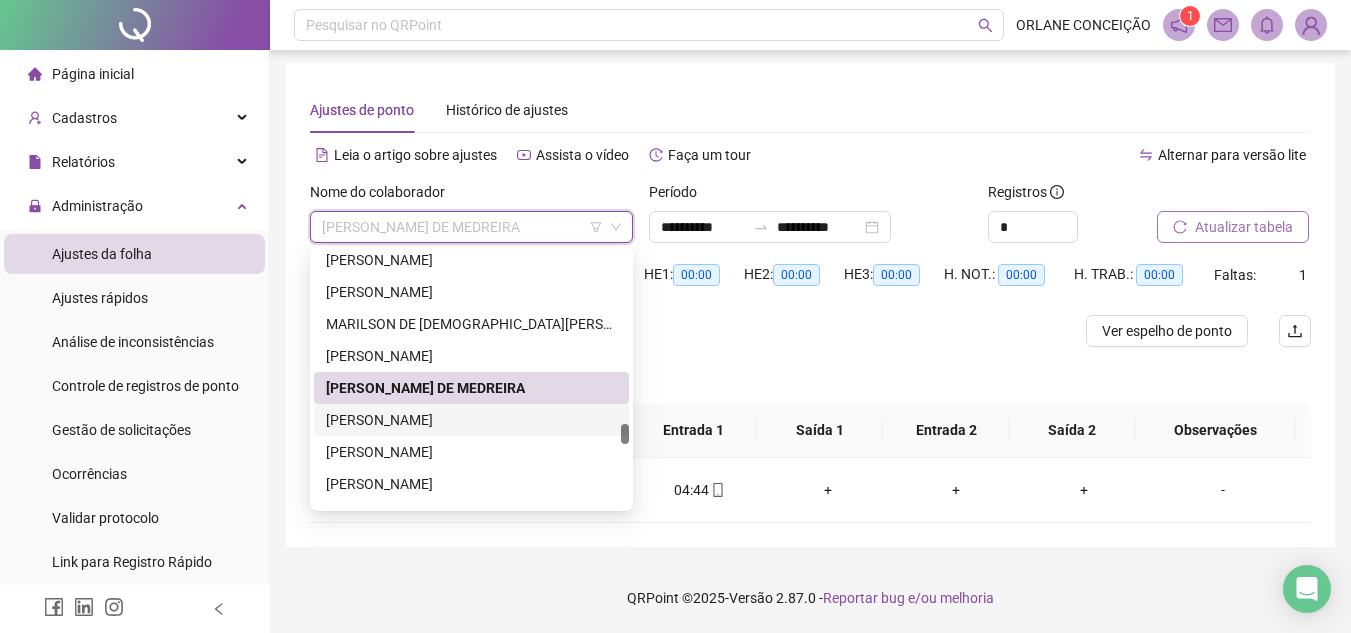 click on "[PERSON_NAME]" at bounding box center (471, 420) 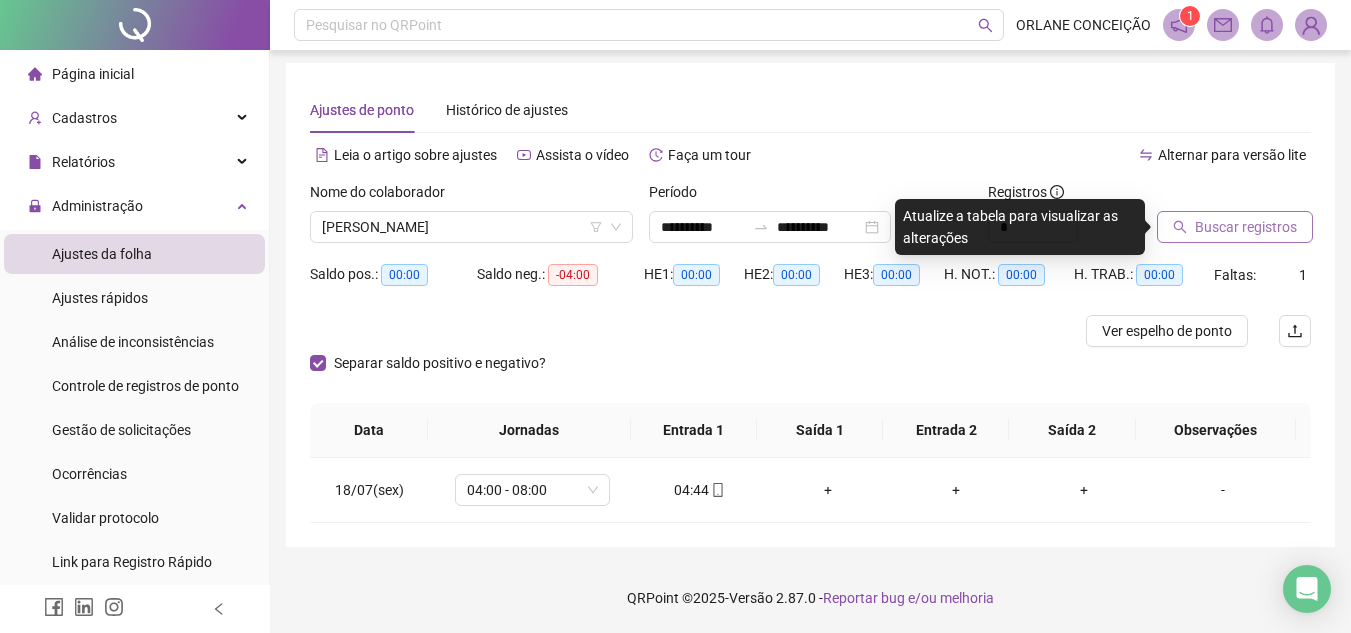 click on "Buscar registros" at bounding box center (1246, 227) 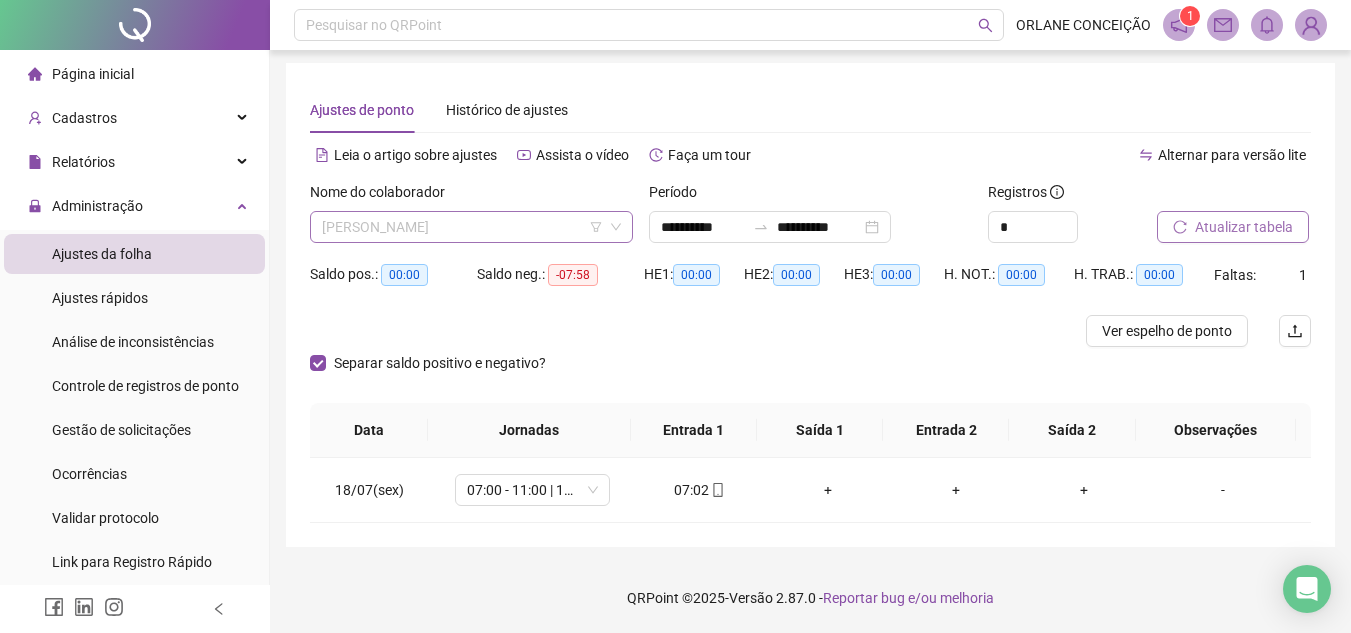 click on "[PERSON_NAME]" at bounding box center [471, 227] 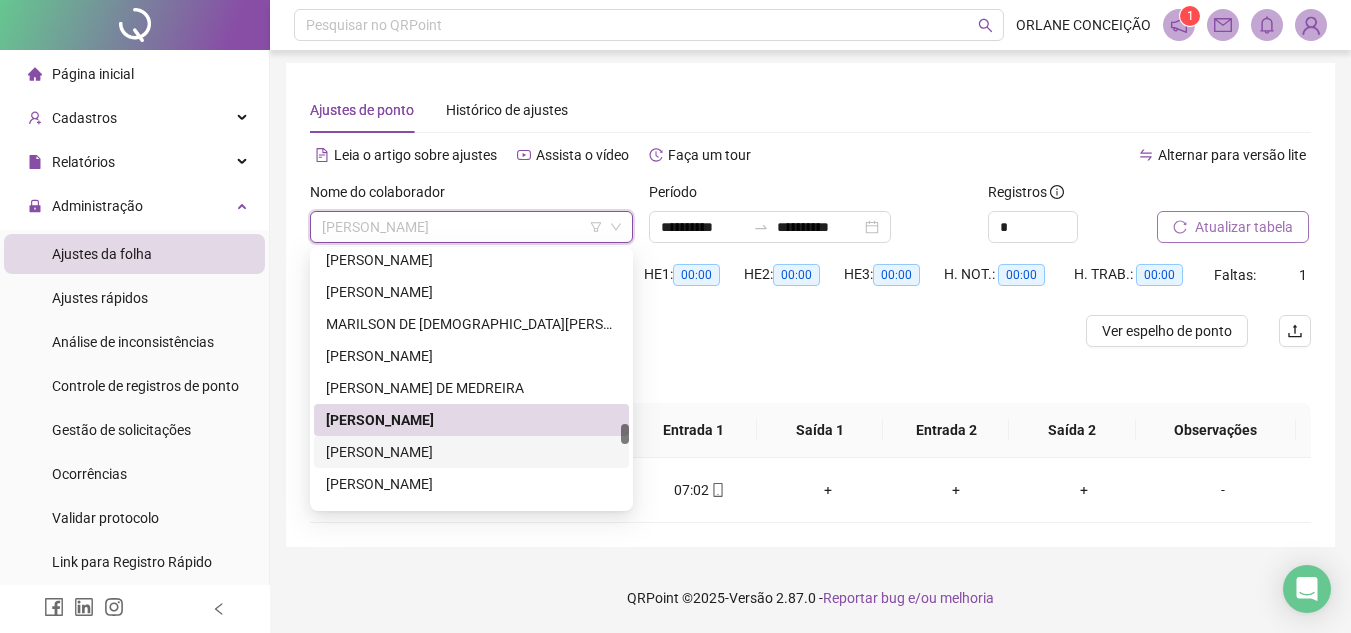 click on "[PERSON_NAME]" at bounding box center [471, 452] 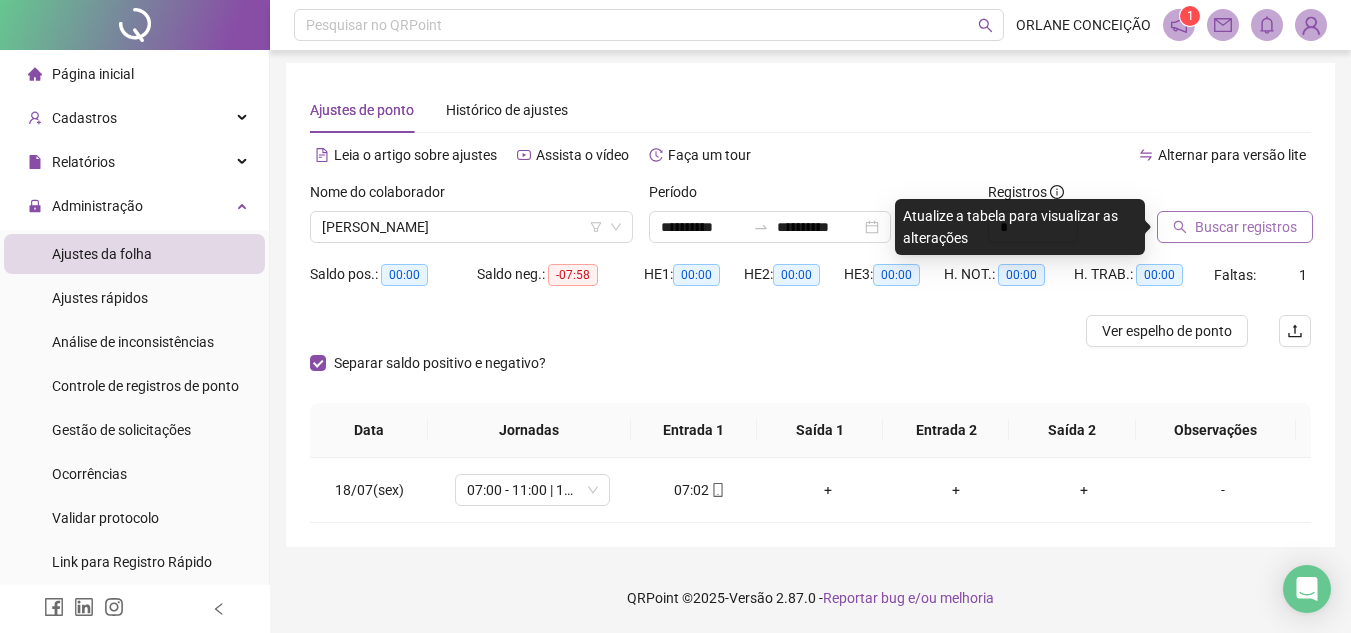 click on "Buscar registros" at bounding box center (1246, 227) 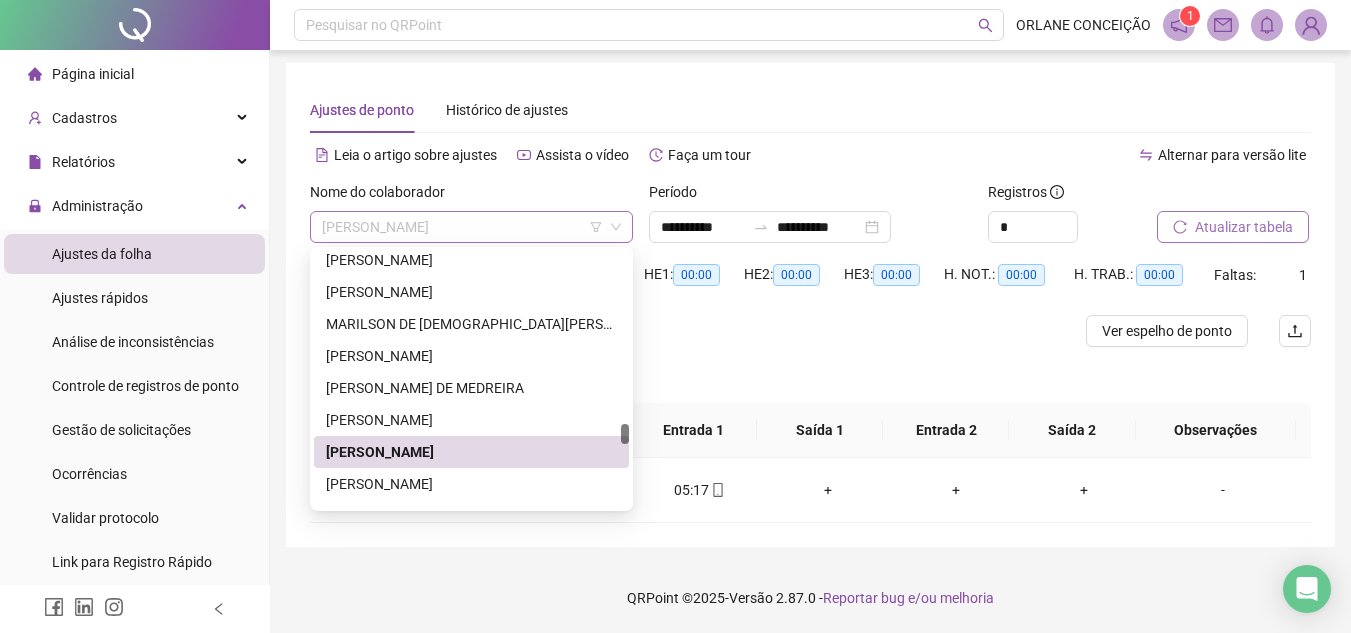 click on "[PERSON_NAME]" at bounding box center [471, 227] 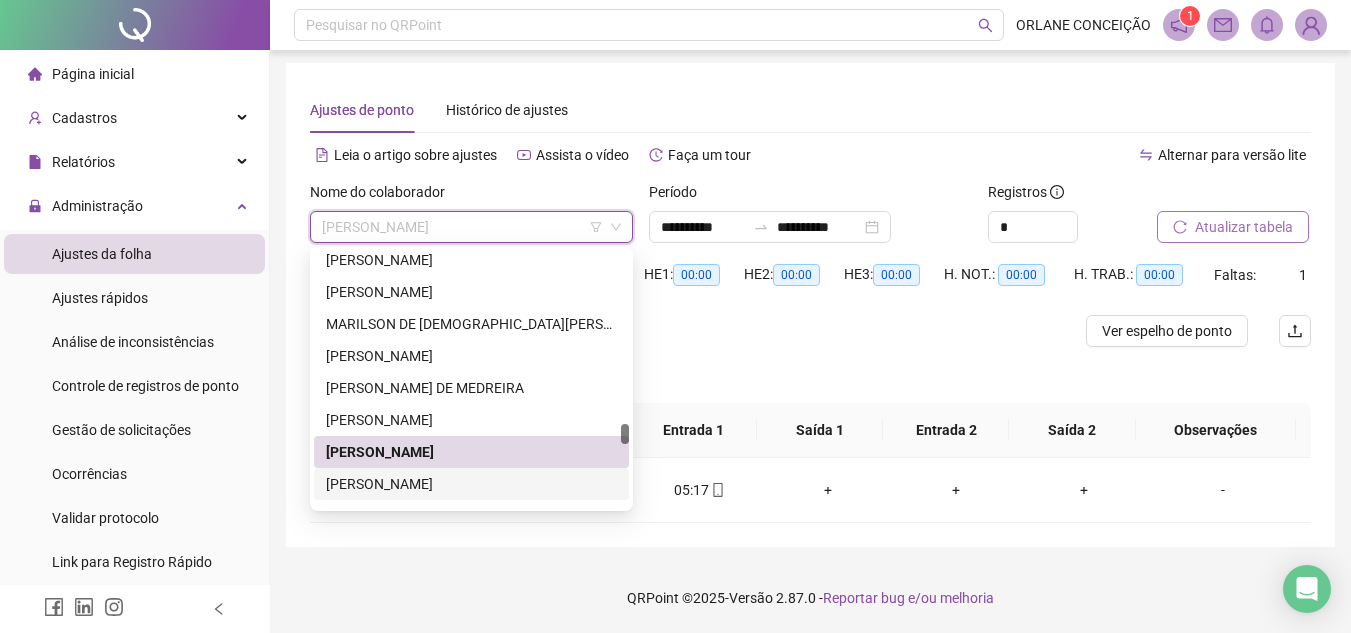 click on "[PERSON_NAME]" at bounding box center (471, 484) 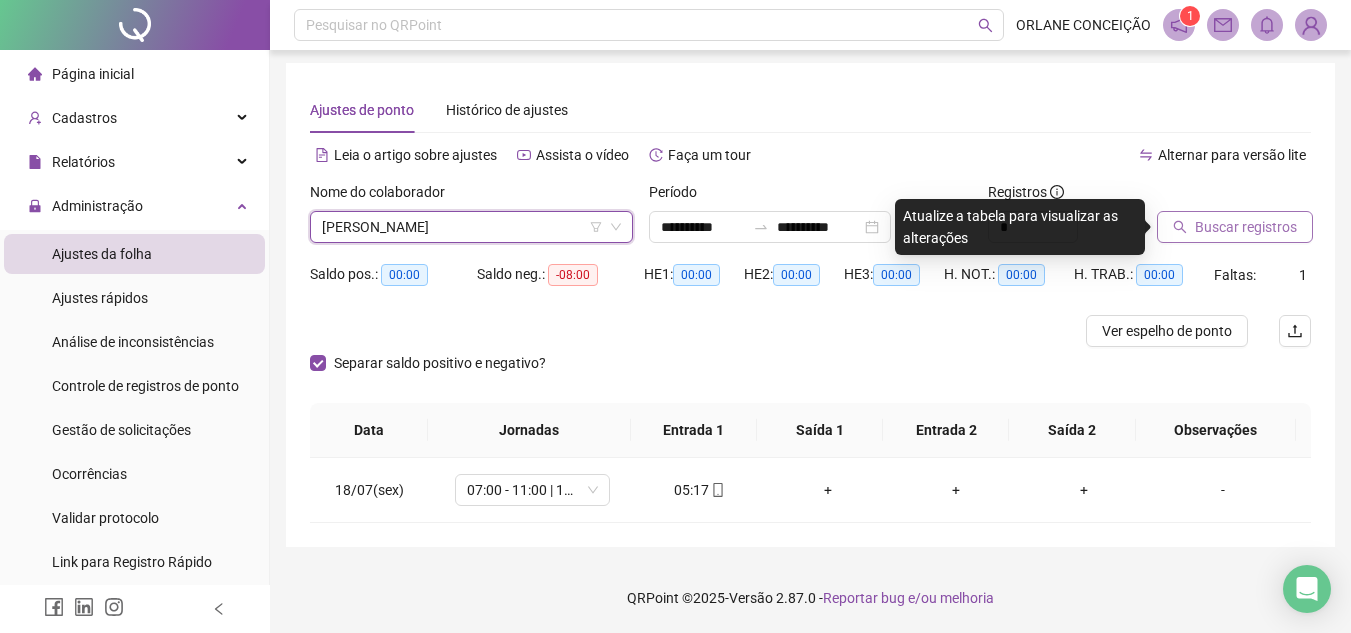 click on "Buscar registros" at bounding box center (1246, 227) 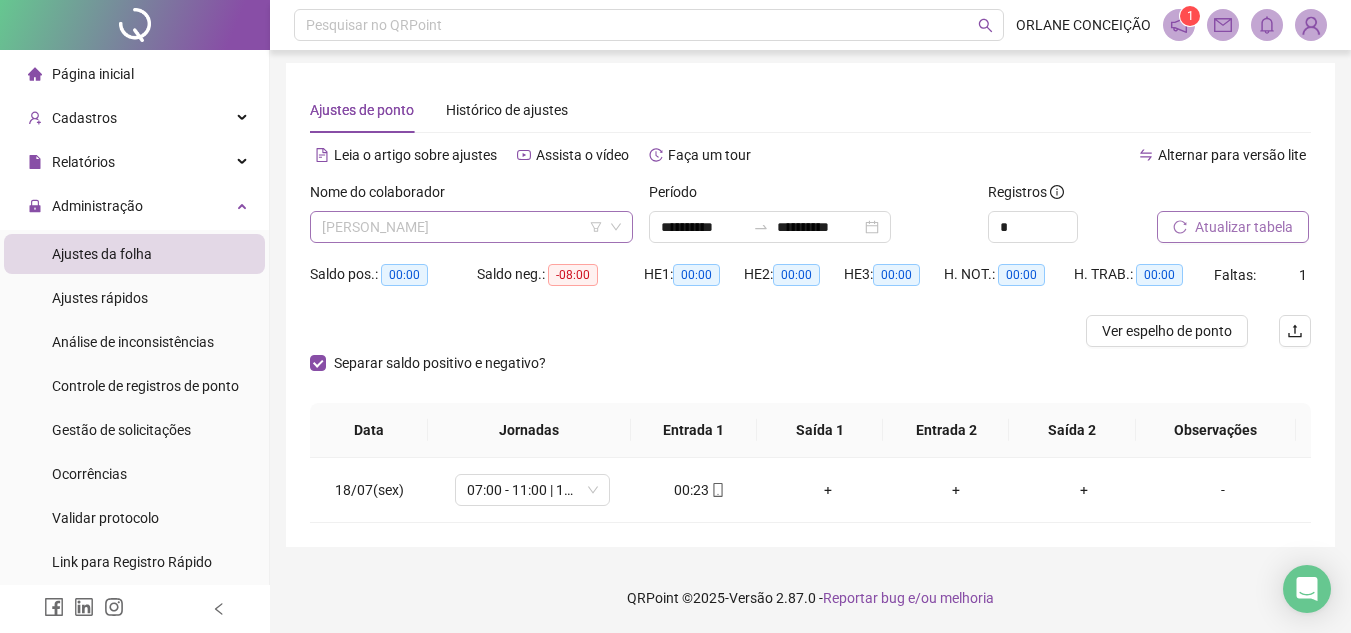 click on "[PERSON_NAME]" at bounding box center [471, 227] 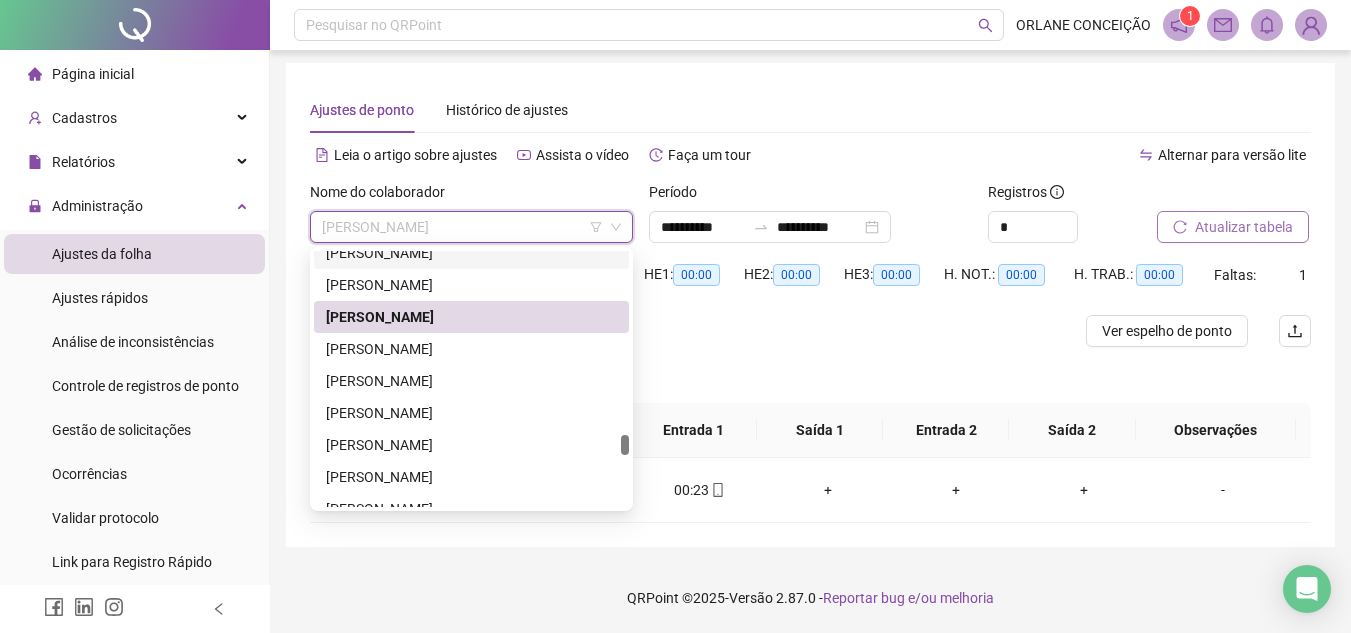 scroll, scrollTop: 3071, scrollLeft: 0, axis: vertical 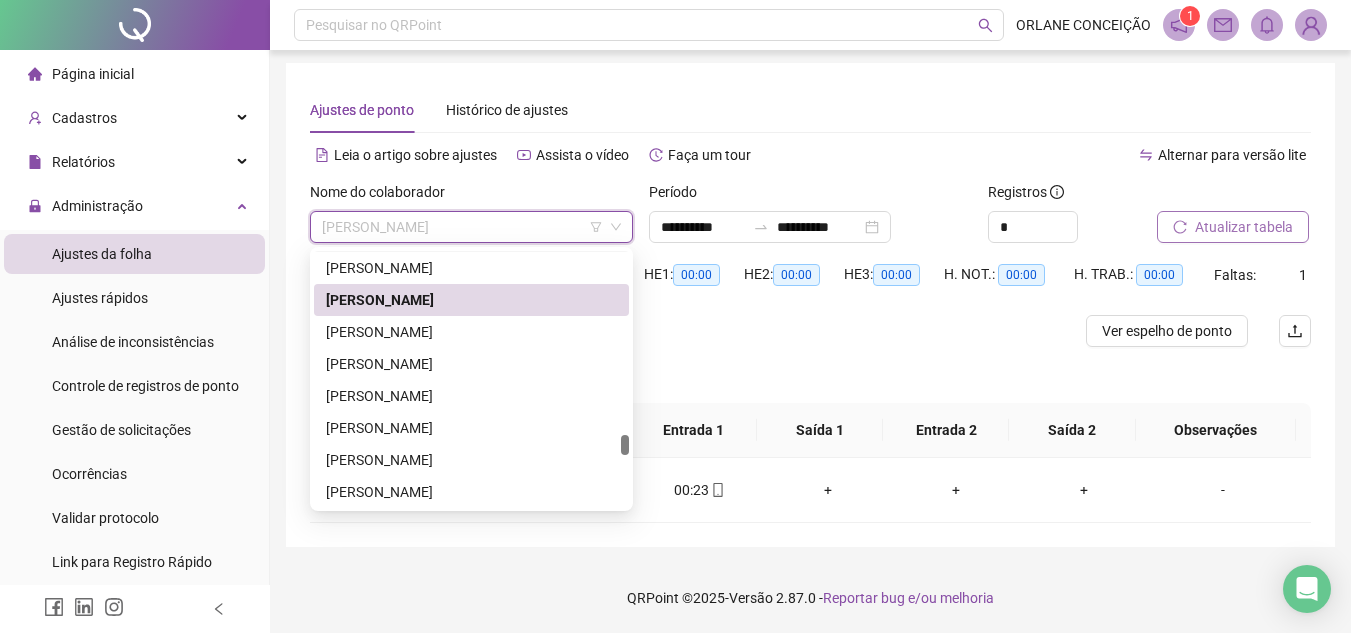 drag, startPoint x: 623, startPoint y: 434, endPoint x: 623, endPoint y: 445, distance: 11 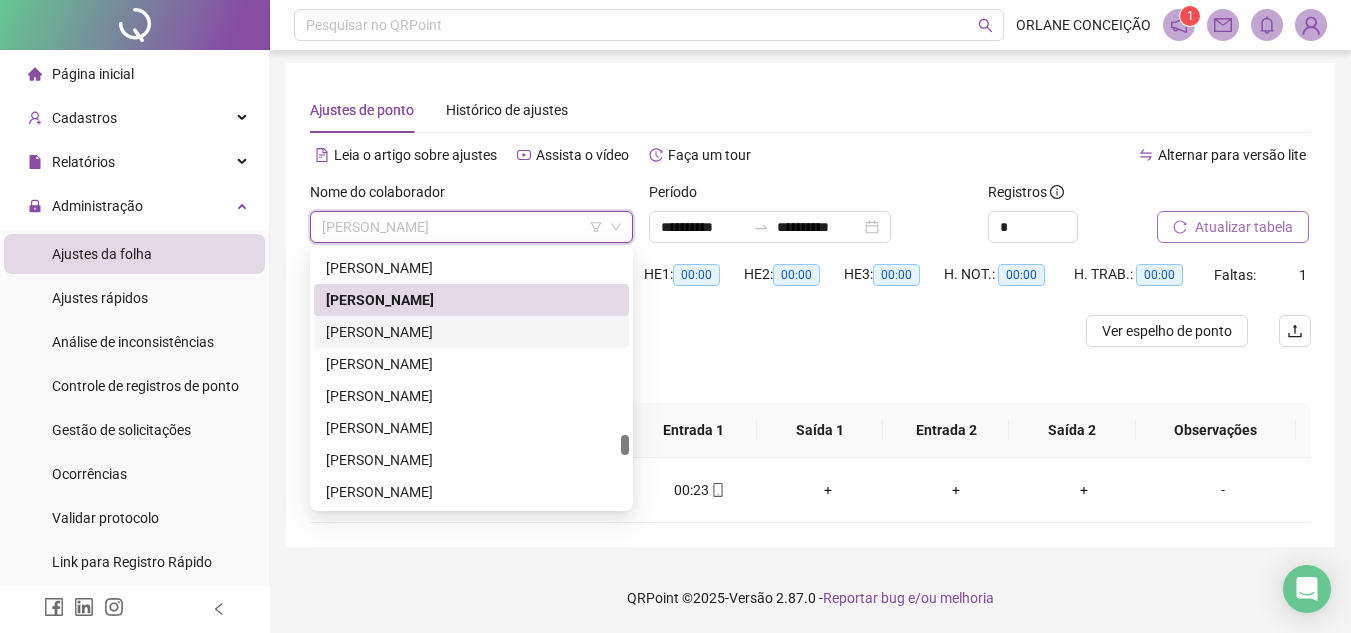 click on "[PERSON_NAME]" at bounding box center [471, 332] 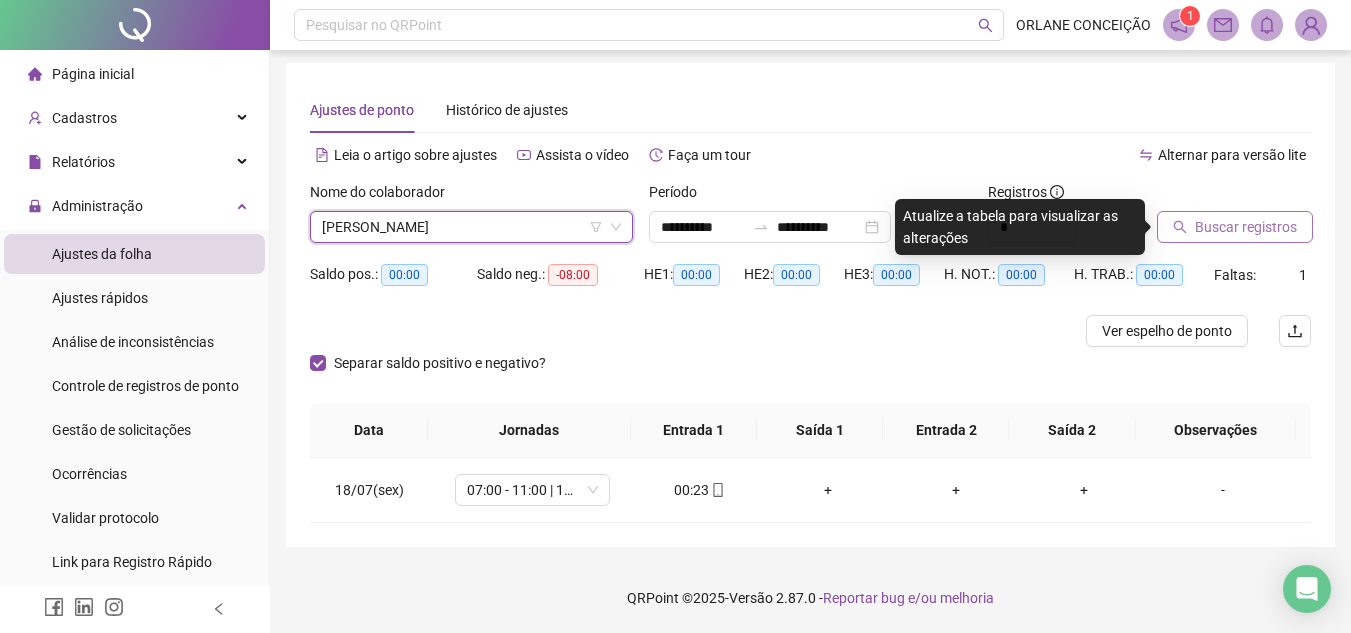 click on "Buscar registros" at bounding box center [1246, 227] 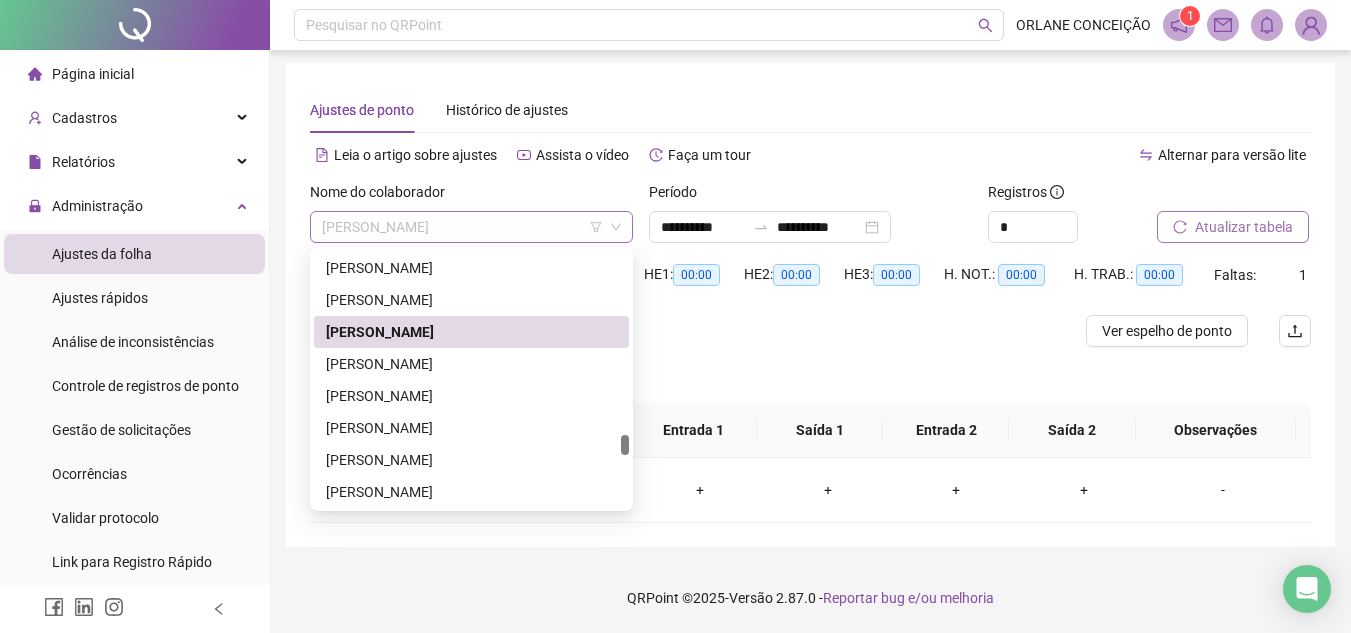 click on "[PERSON_NAME]" at bounding box center [471, 227] 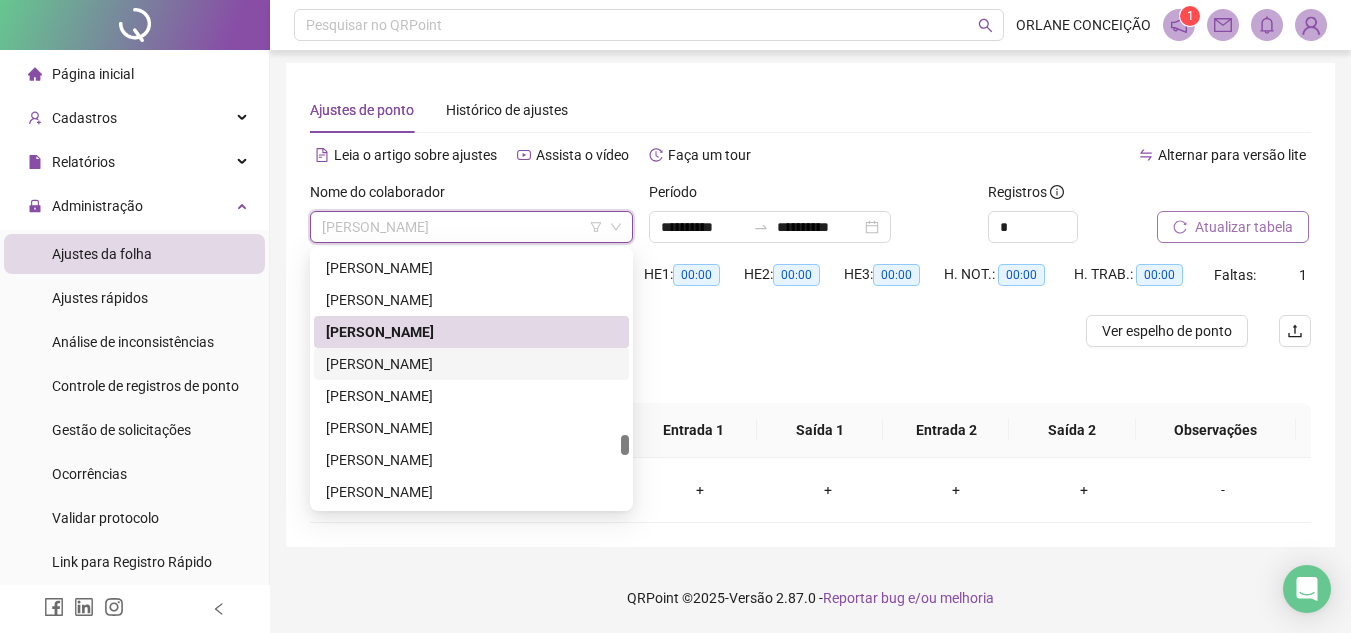 click on "[PERSON_NAME]" at bounding box center (471, 364) 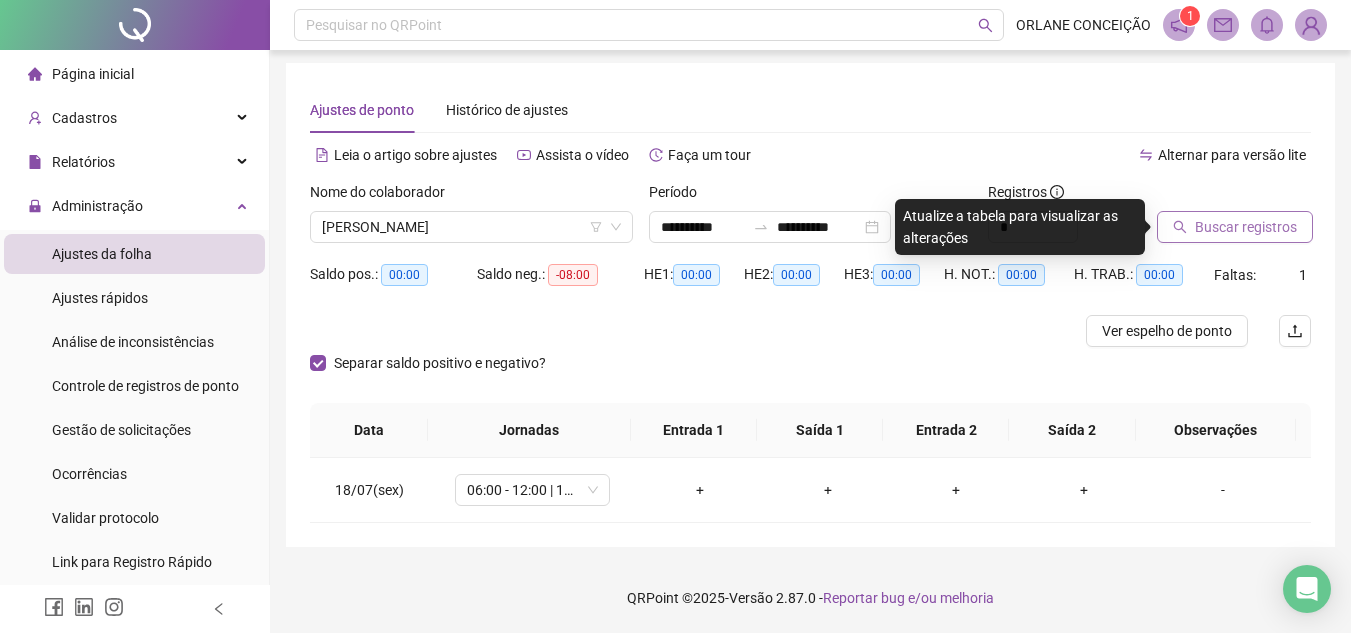 click on "Buscar registros" at bounding box center (1246, 227) 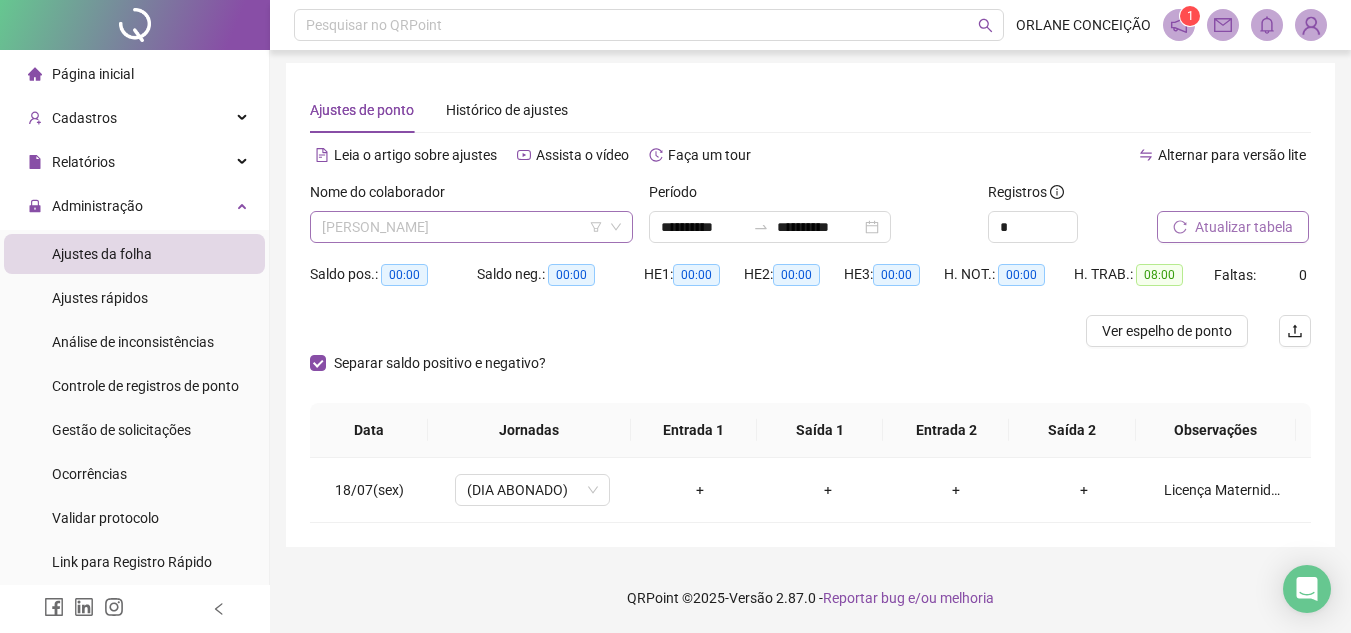 click on "[PERSON_NAME]" at bounding box center [471, 227] 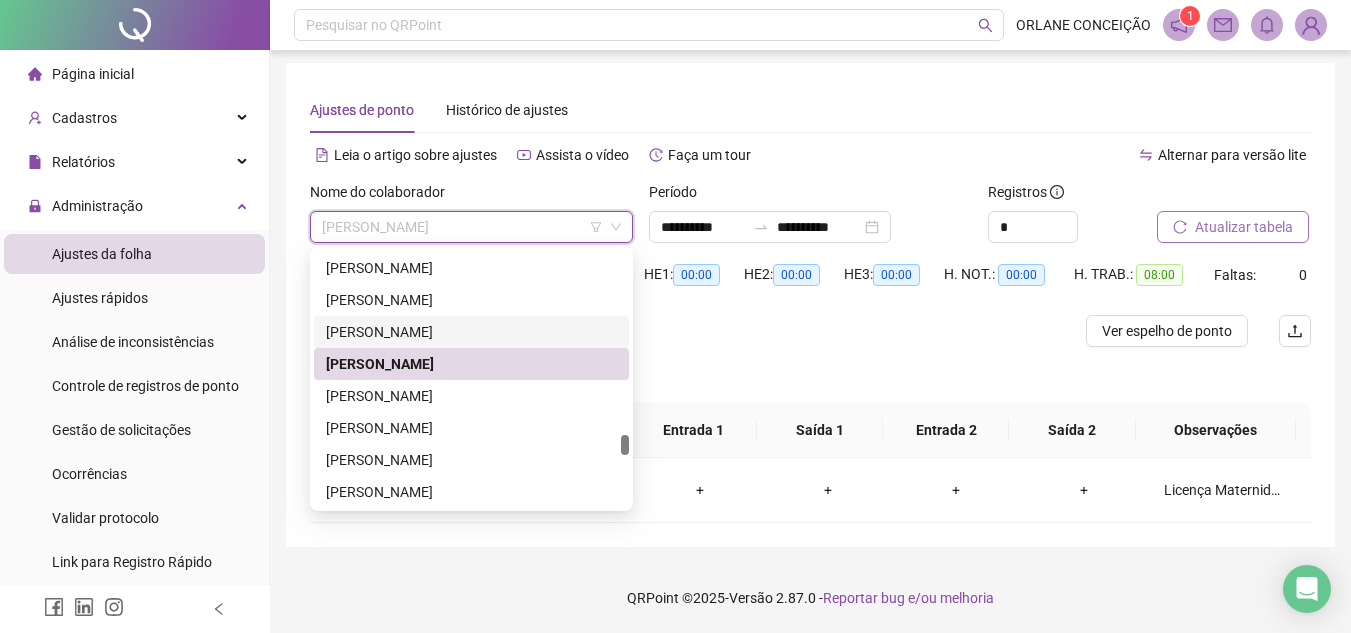 click on "[PERSON_NAME]" at bounding box center (471, 332) 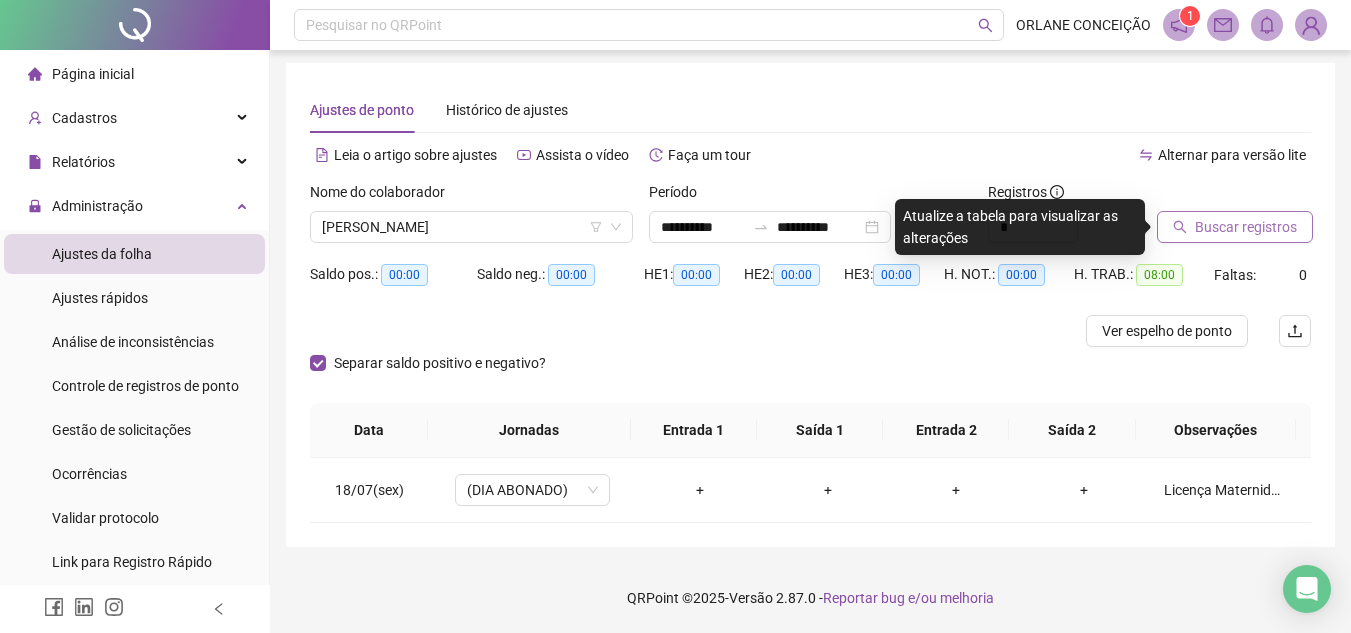 click on "Buscar registros" at bounding box center [1246, 227] 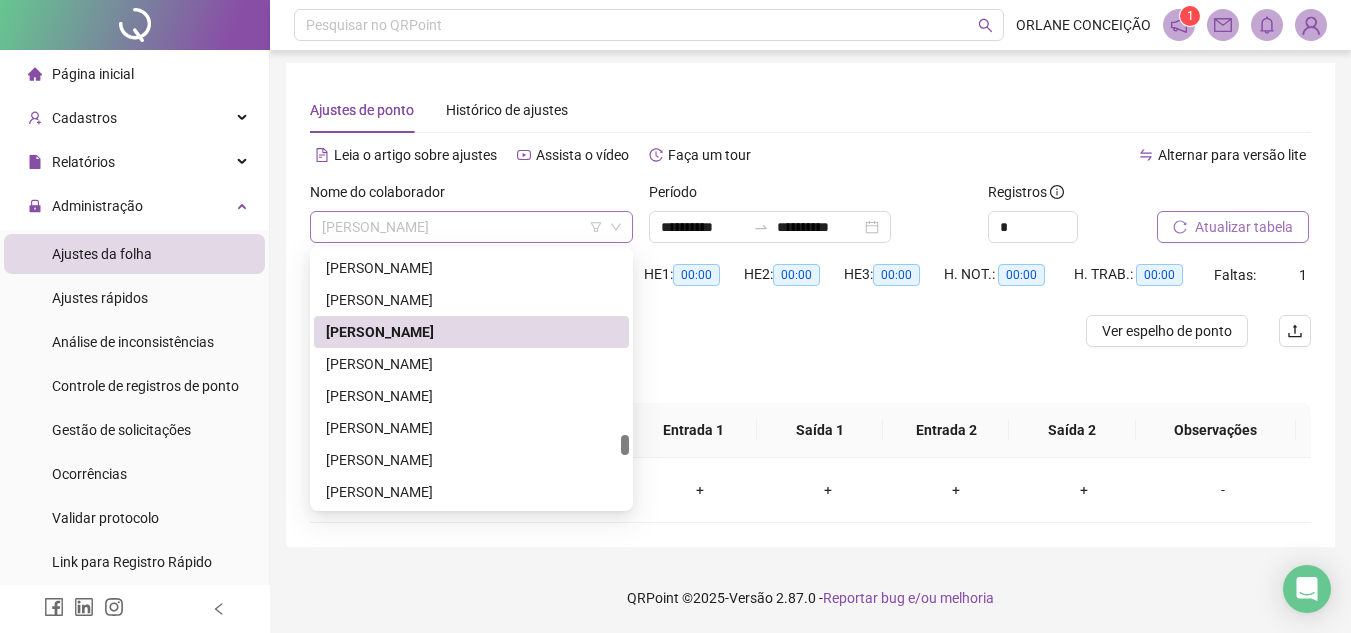 click on "[PERSON_NAME]" at bounding box center [471, 227] 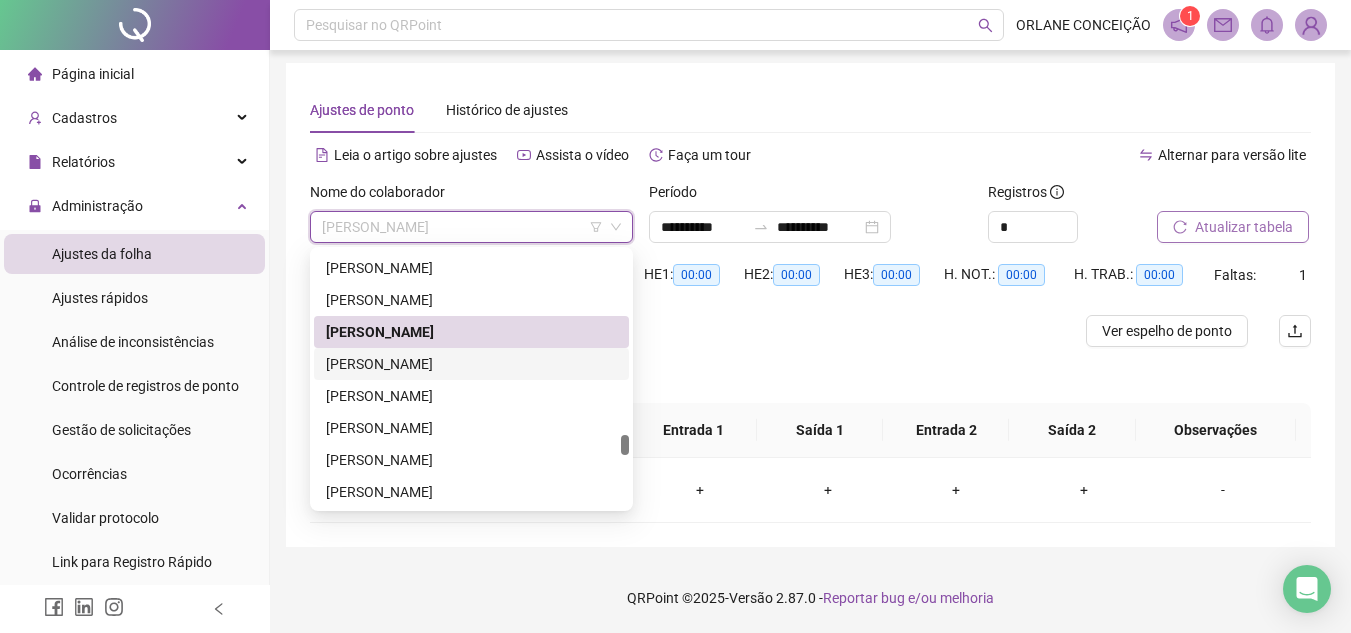 click on "[PERSON_NAME]" at bounding box center (471, 364) 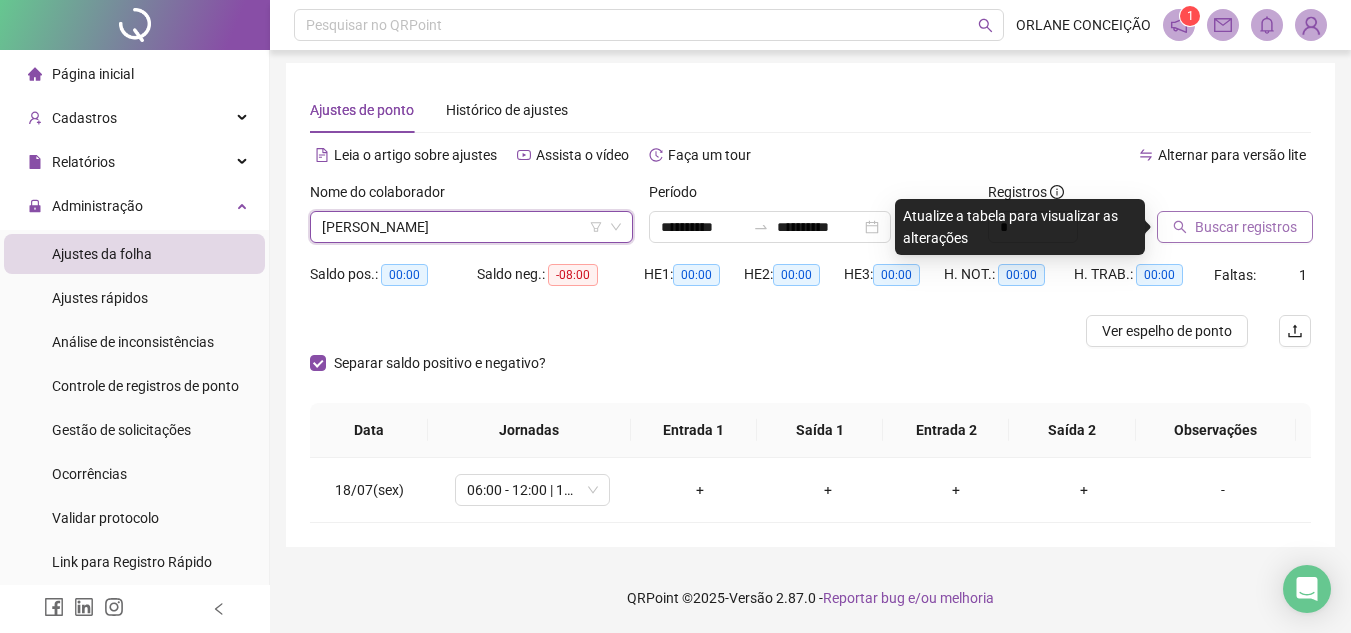 click on "Buscar registros" at bounding box center [1246, 227] 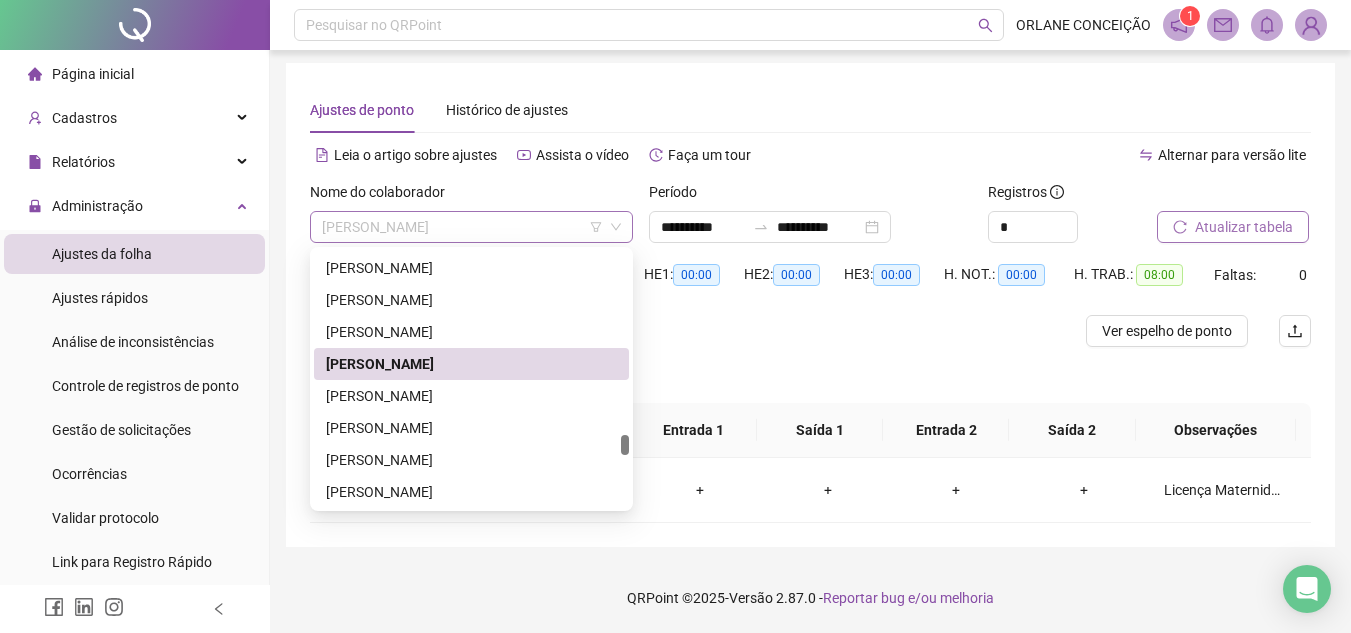 click on "[PERSON_NAME]" at bounding box center (471, 227) 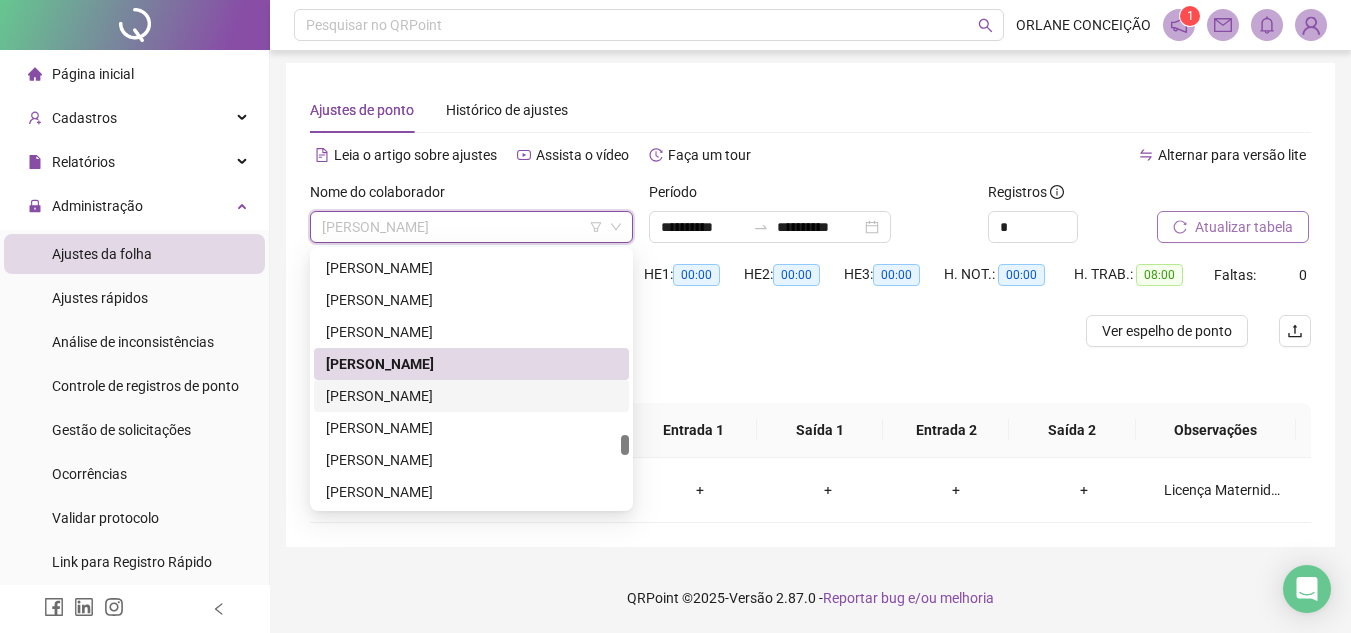 click on "[PERSON_NAME]" at bounding box center (471, 396) 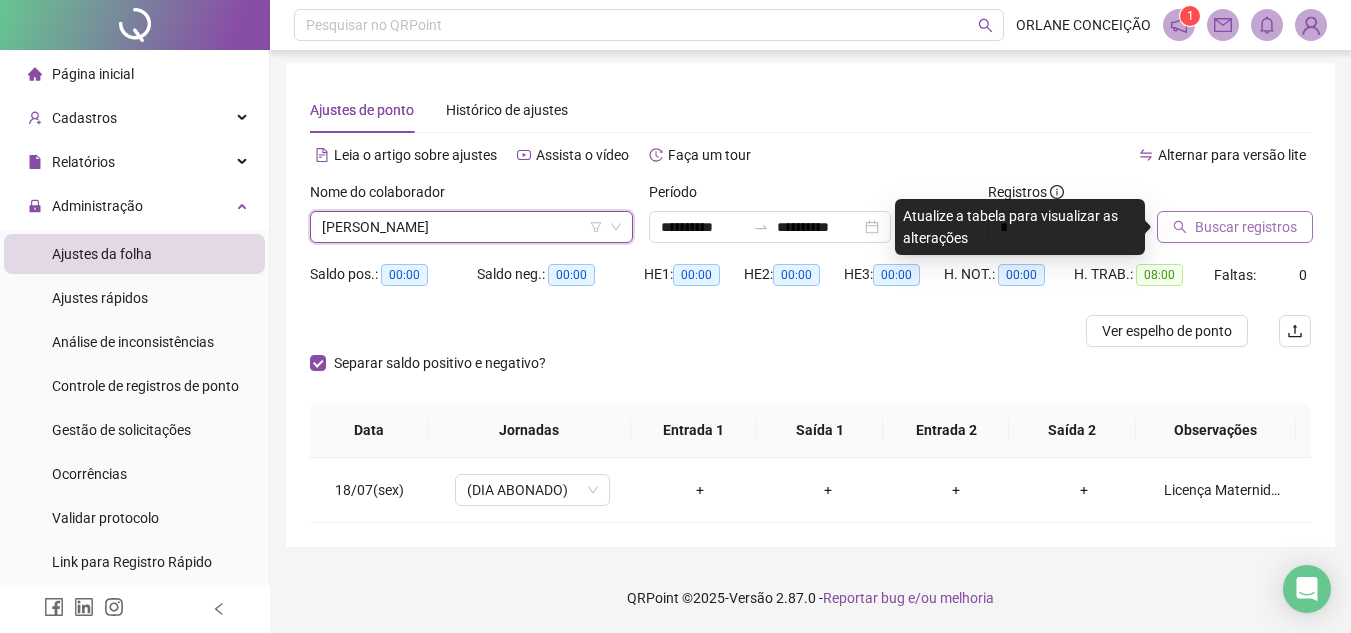 click on "Buscar registros" at bounding box center [1246, 227] 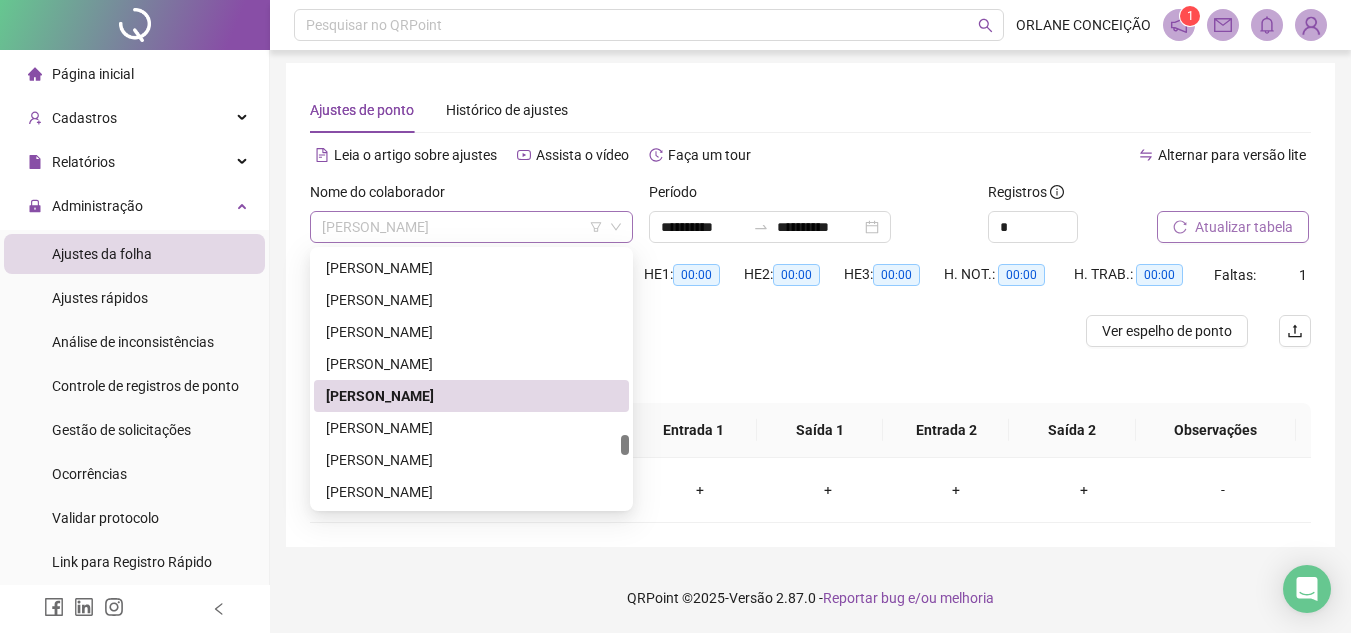 click on "[PERSON_NAME]" at bounding box center (471, 227) 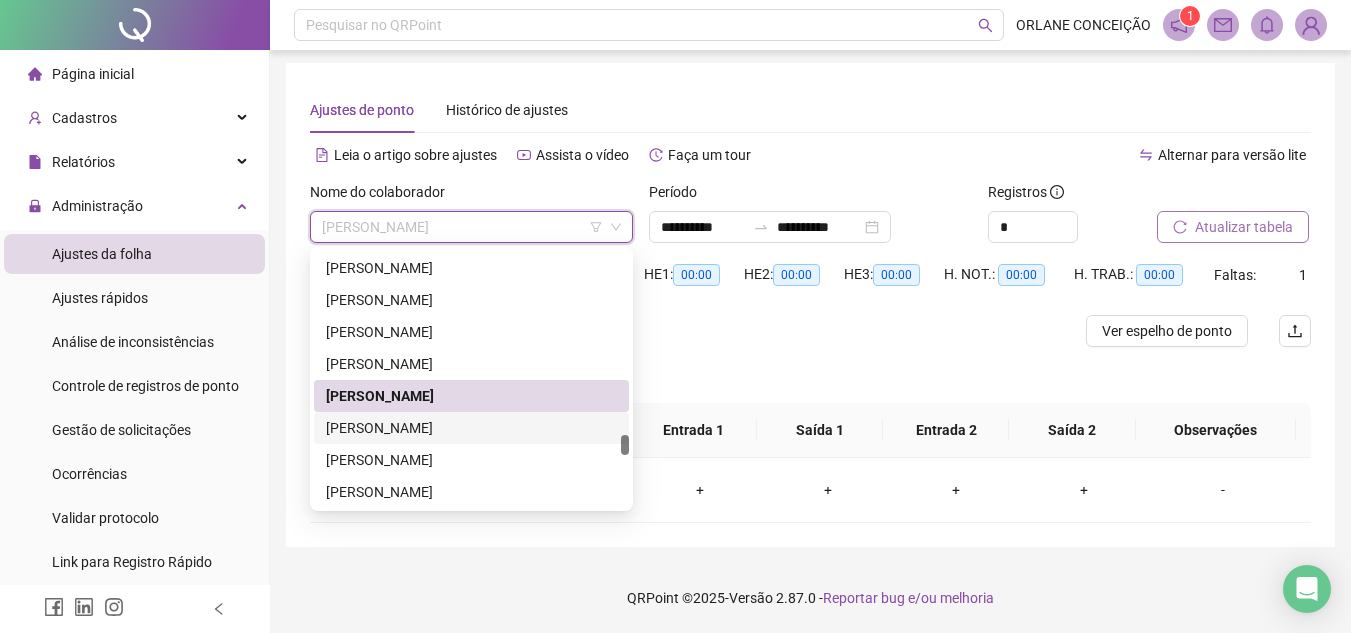 click on "[PERSON_NAME]" at bounding box center [471, 428] 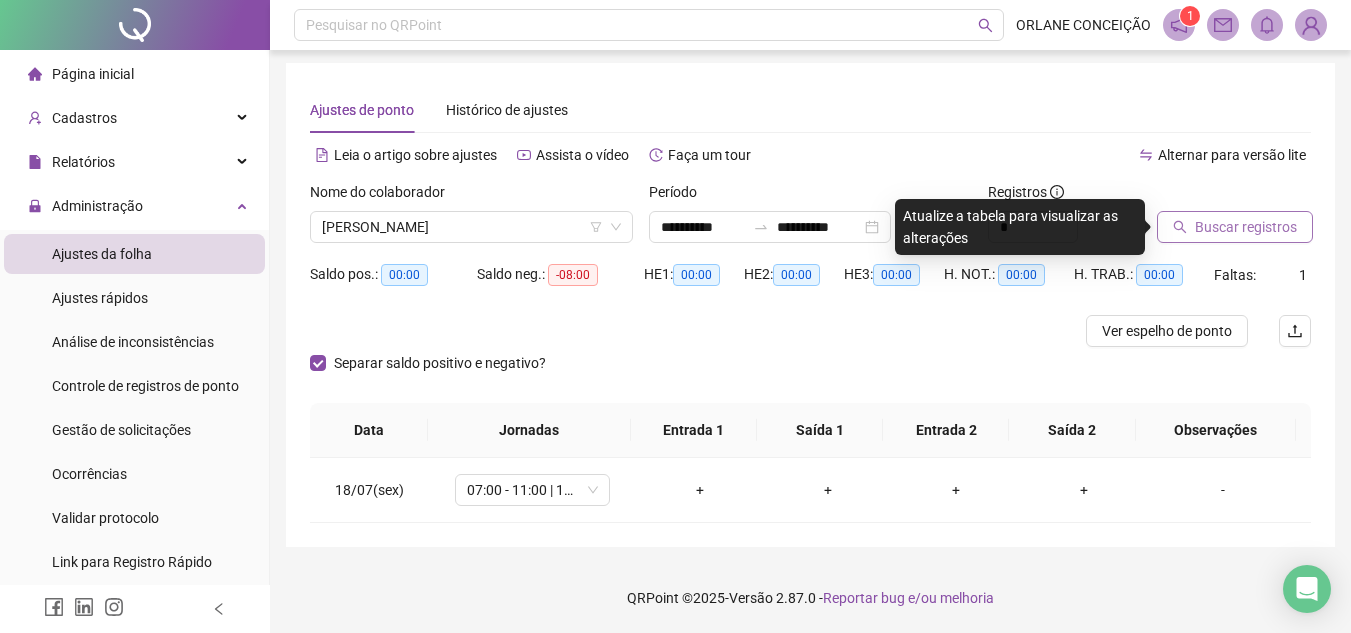 click on "Buscar registros" at bounding box center (1246, 227) 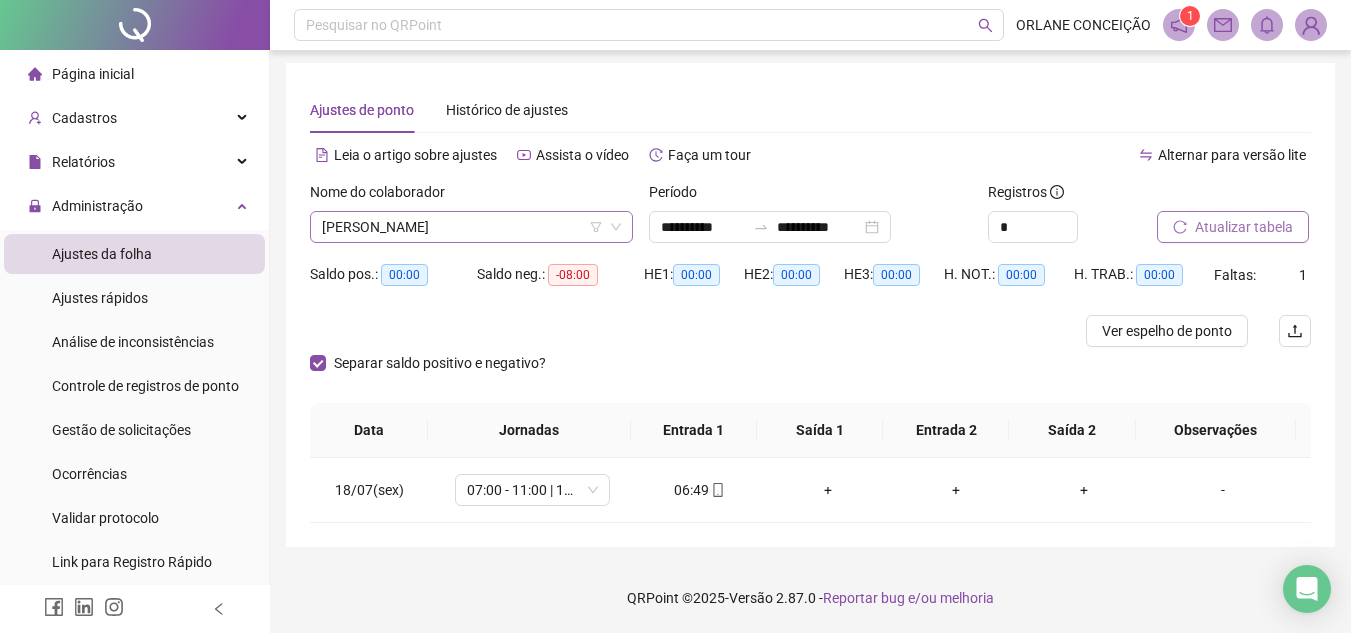 click on "[PERSON_NAME]" at bounding box center [471, 227] 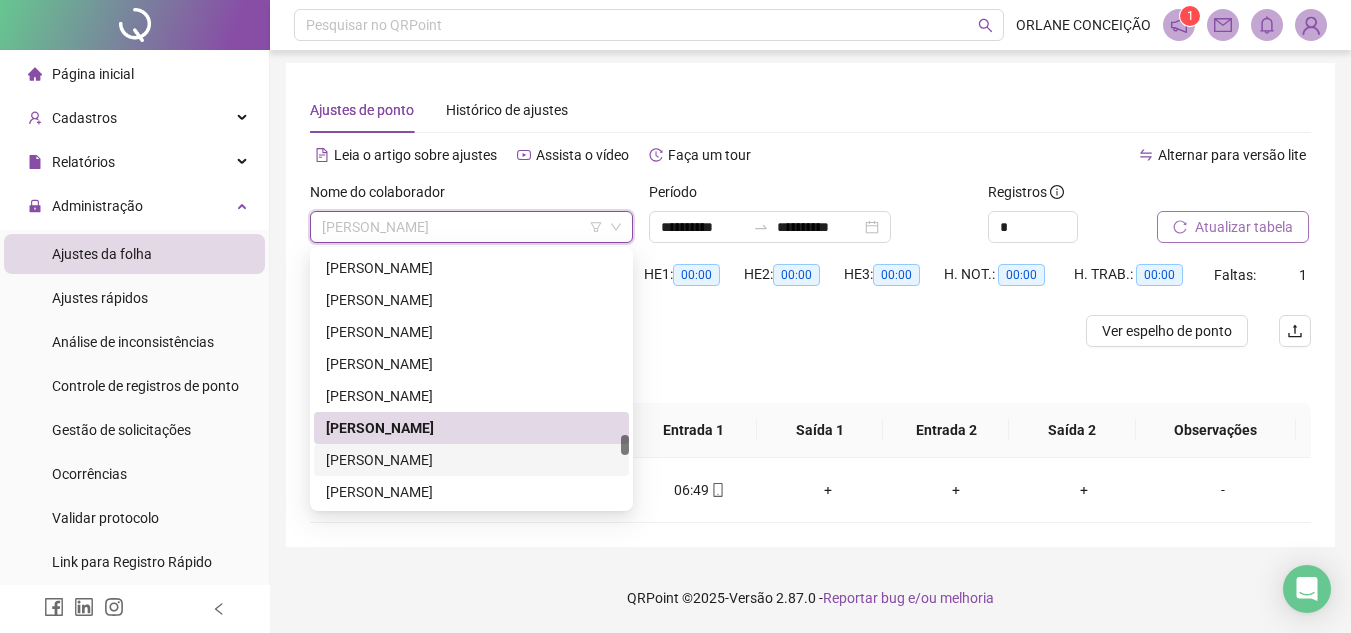 click on "[PERSON_NAME]" at bounding box center (471, 460) 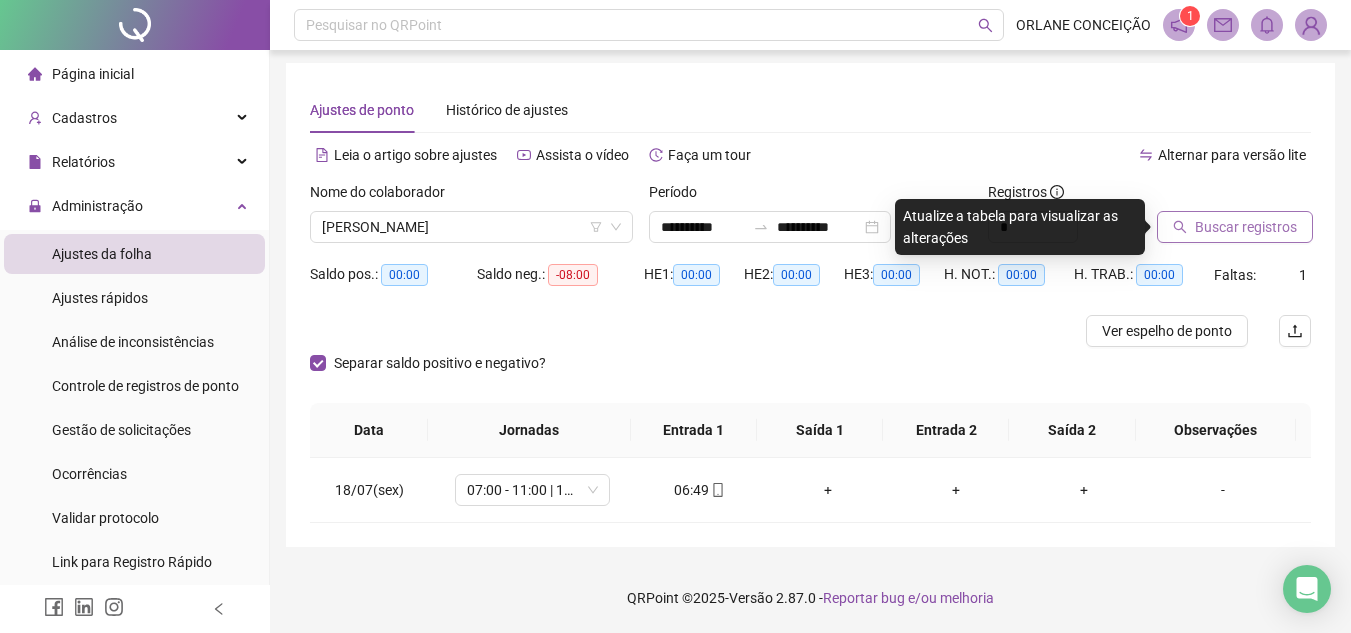click on "Buscar registros" at bounding box center [1246, 227] 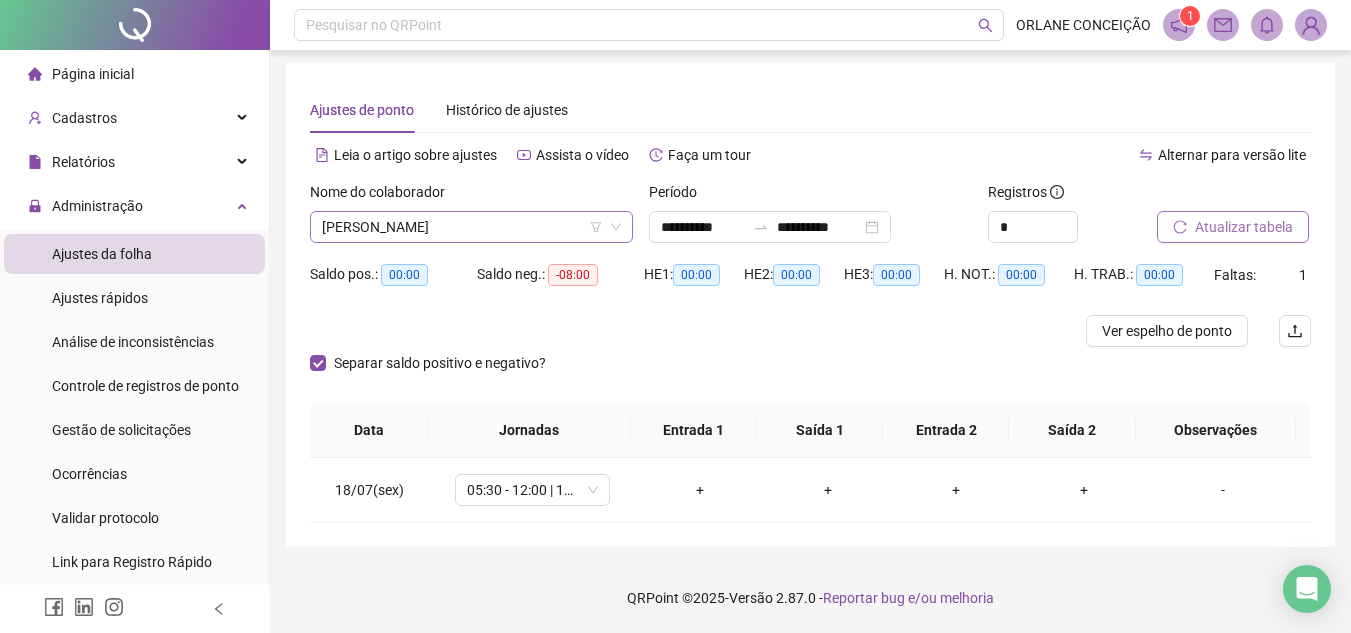 click on "[PERSON_NAME]" at bounding box center (471, 227) 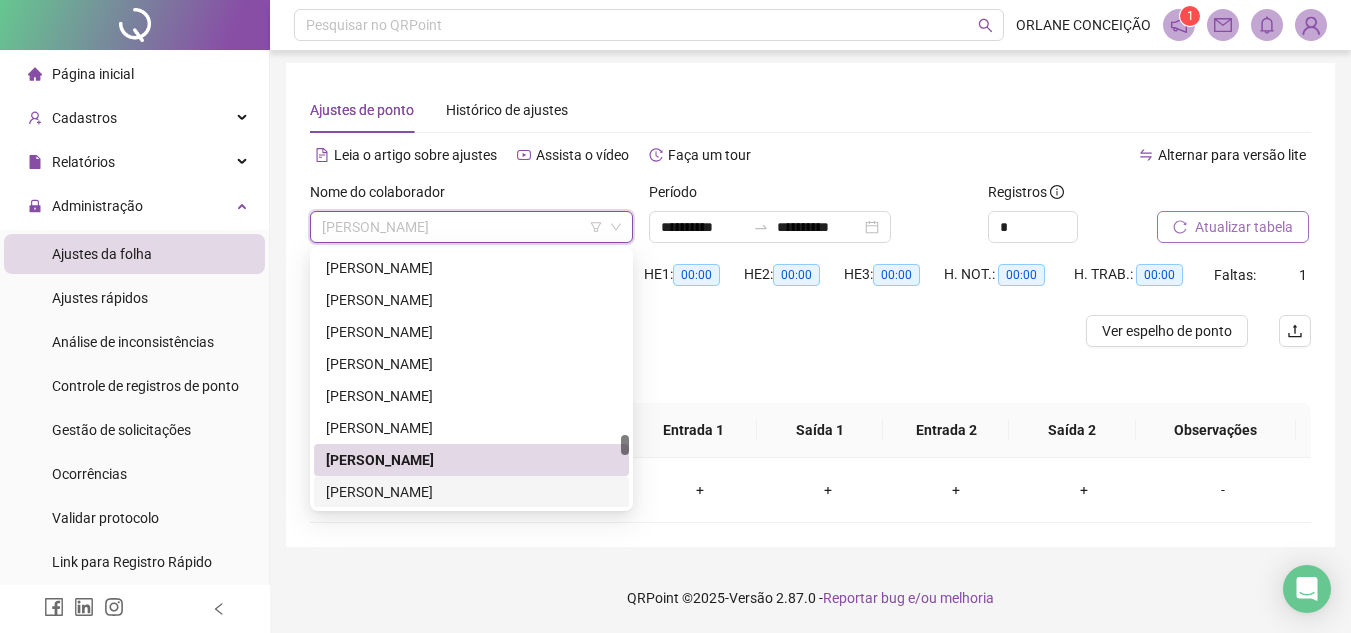 click on "[PERSON_NAME]" at bounding box center [471, 492] 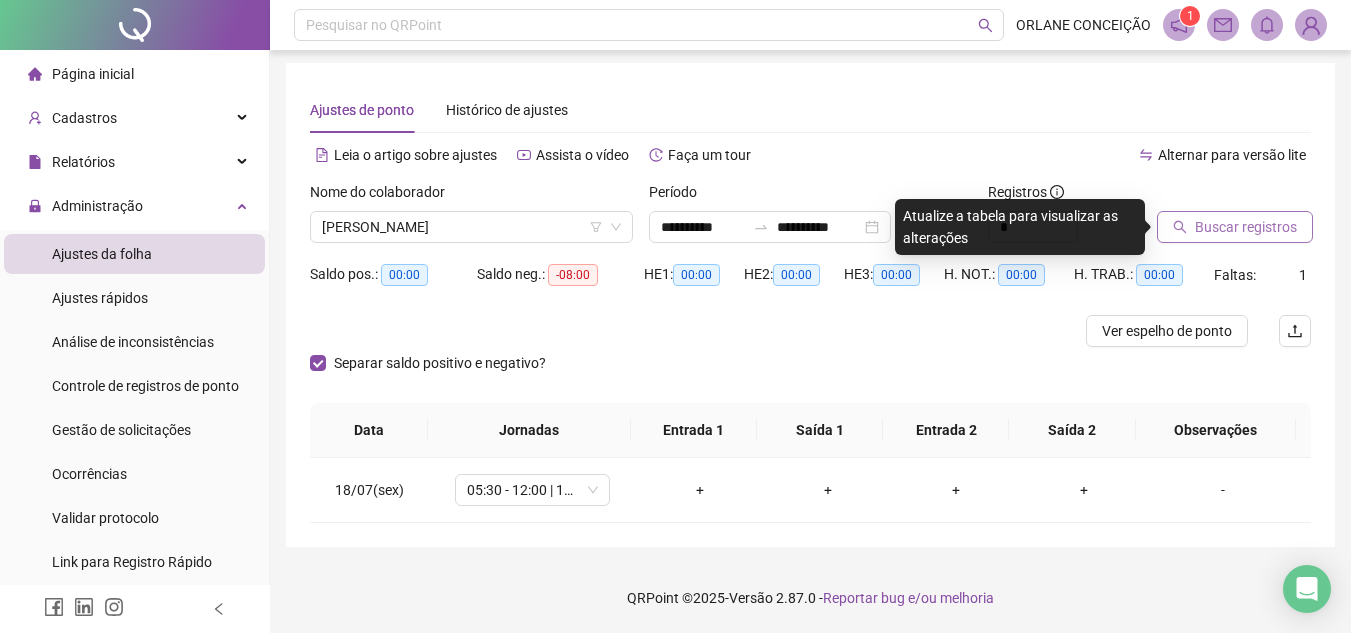 click on "Buscar registros" at bounding box center (1246, 227) 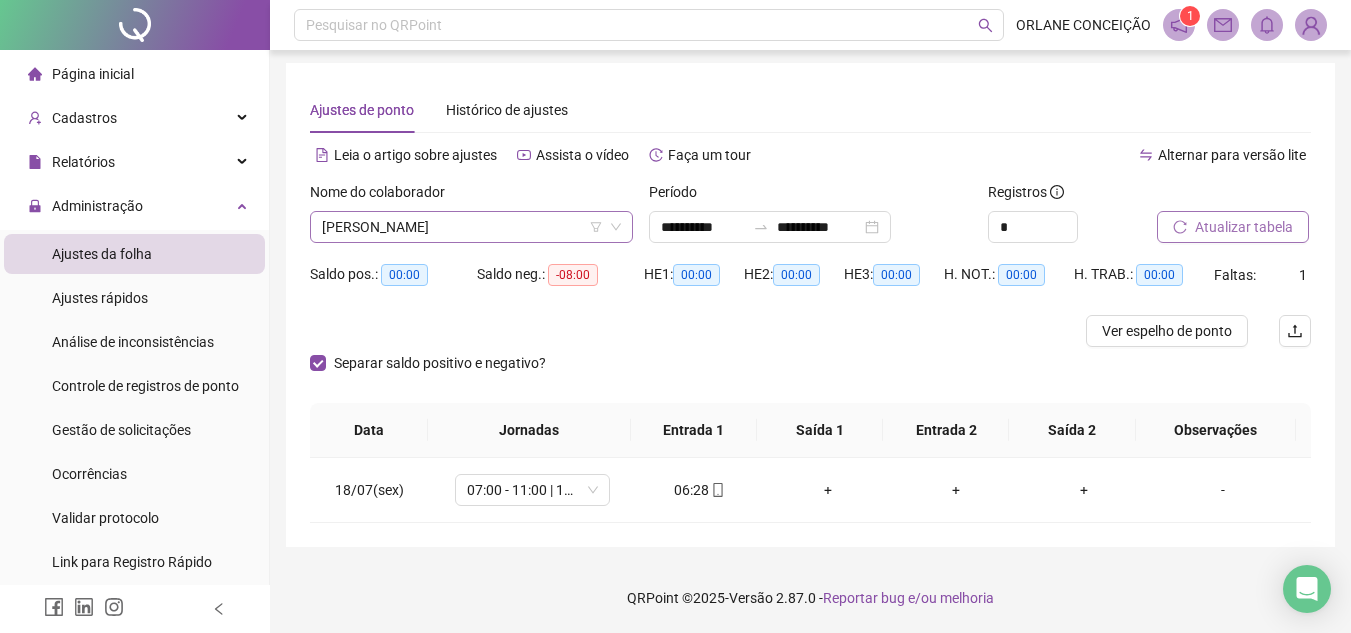 scroll, scrollTop: 3072, scrollLeft: 0, axis: vertical 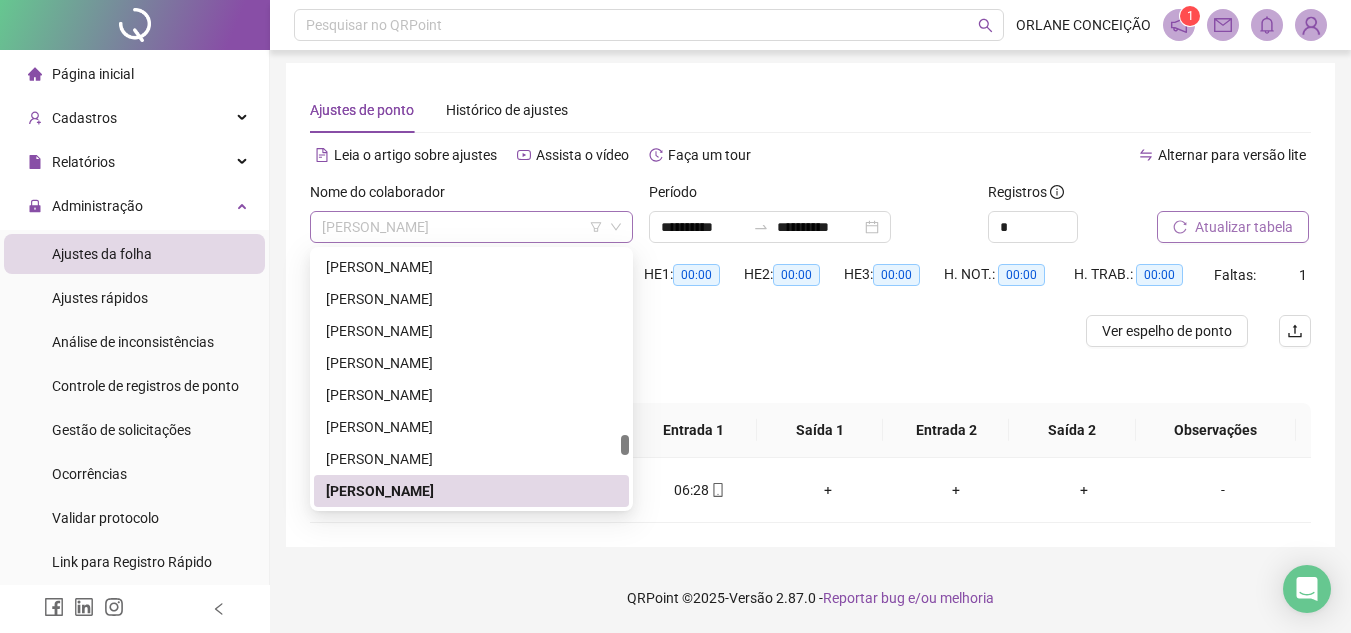click on "[PERSON_NAME]" at bounding box center (471, 227) 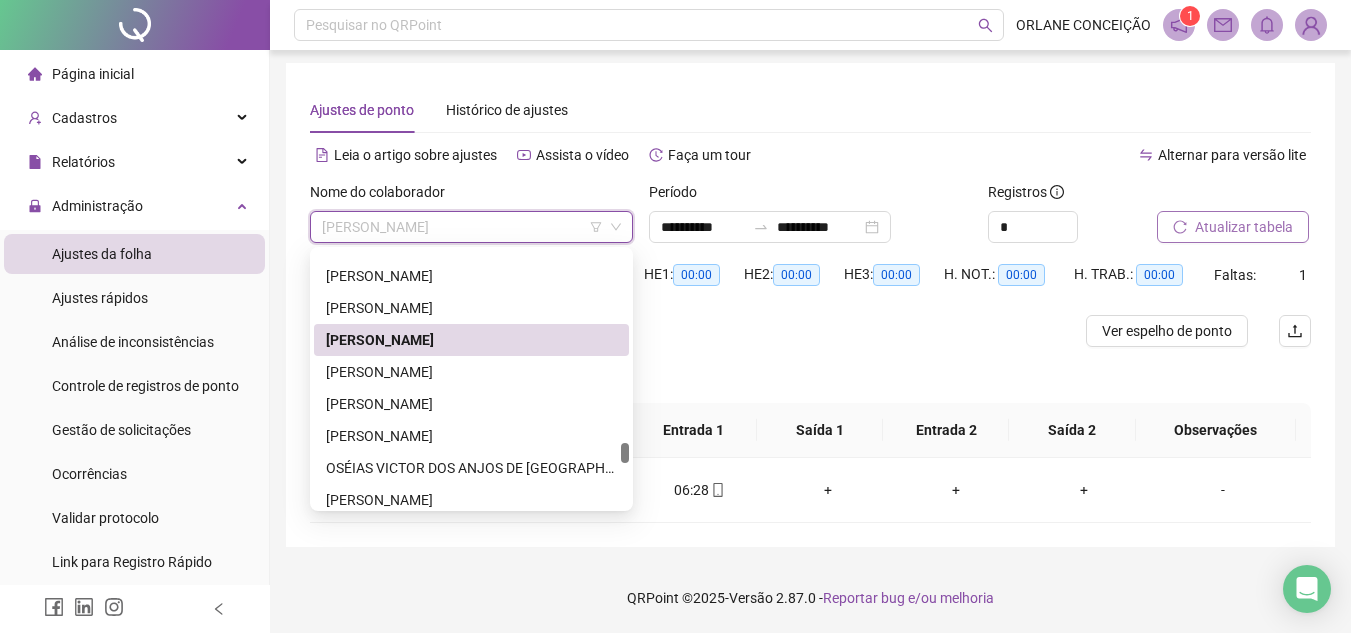 scroll, scrollTop: 3273, scrollLeft: 0, axis: vertical 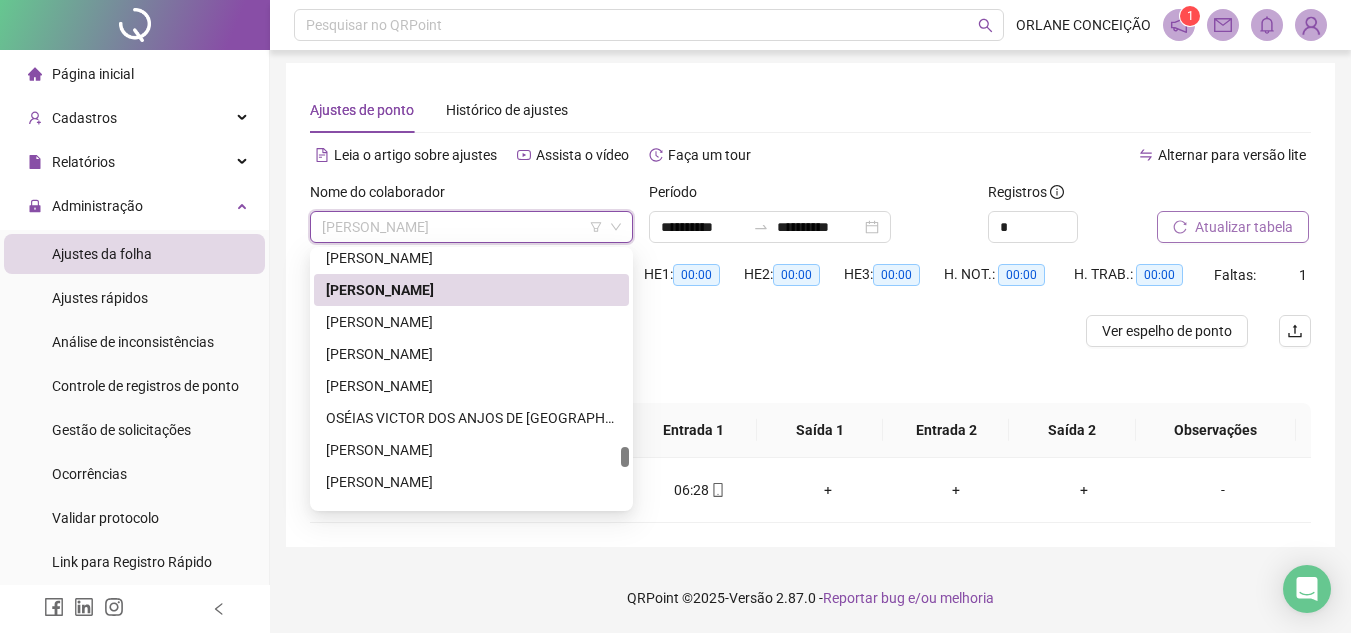 drag, startPoint x: 624, startPoint y: 445, endPoint x: 625, endPoint y: 457, distance: 12.0415945 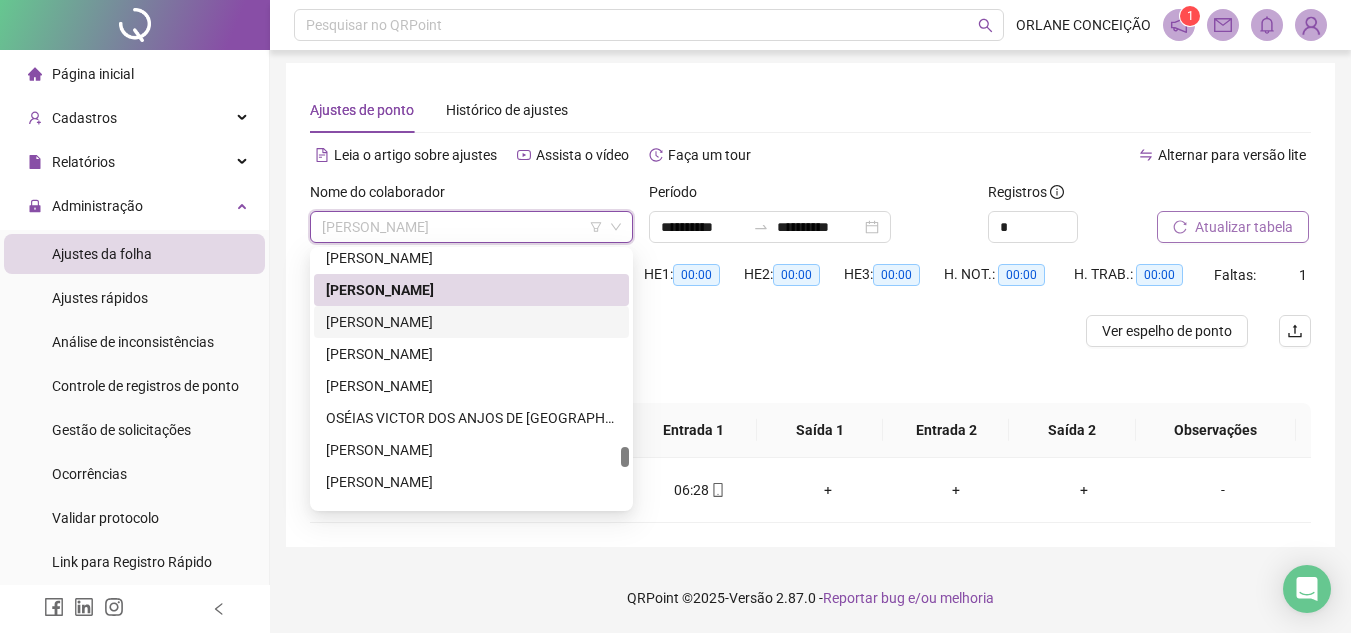 click on "[PERSON_NAME]" at bounding box center (471, 322) 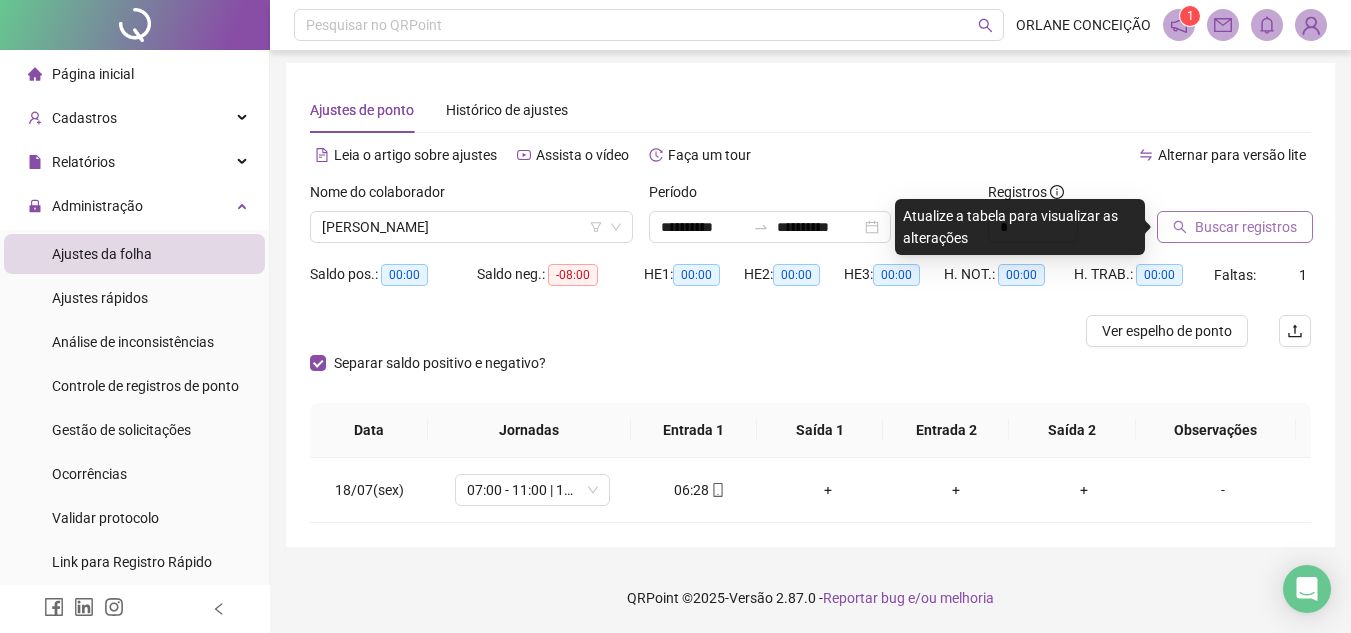 click on "Buscar registros" at bounding box center [1246, 227] 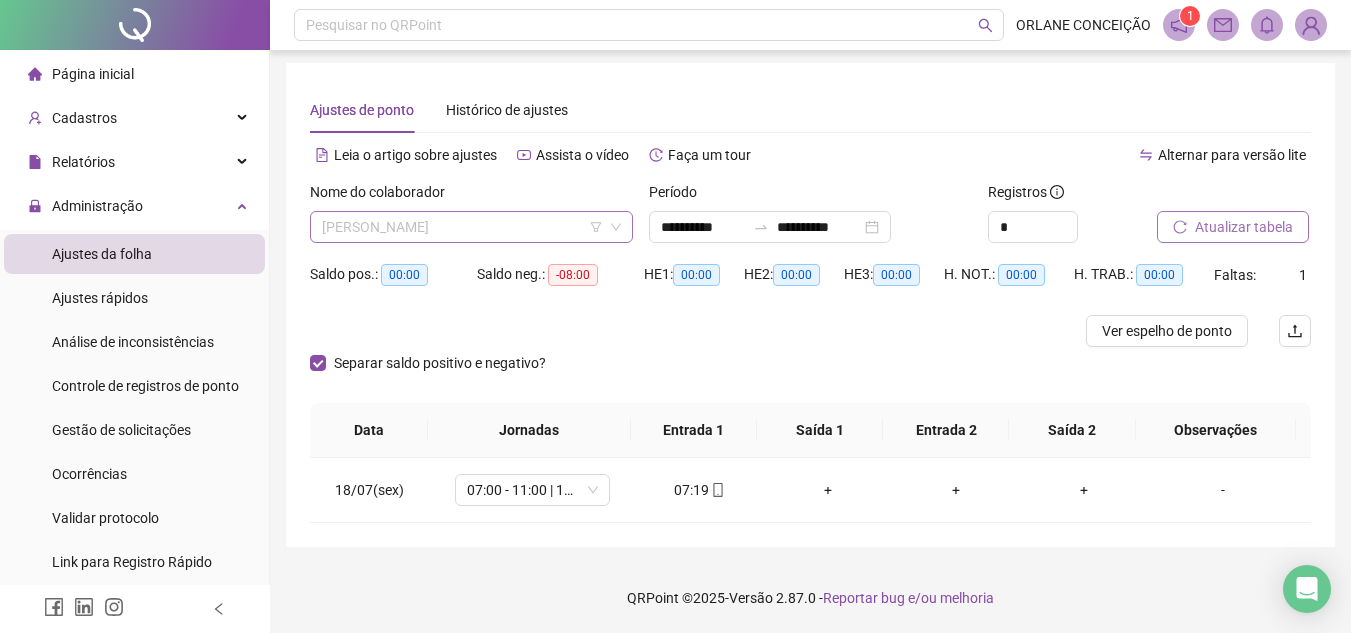 click on "[PERSON_NAME]" at bounding box center (471, 227) 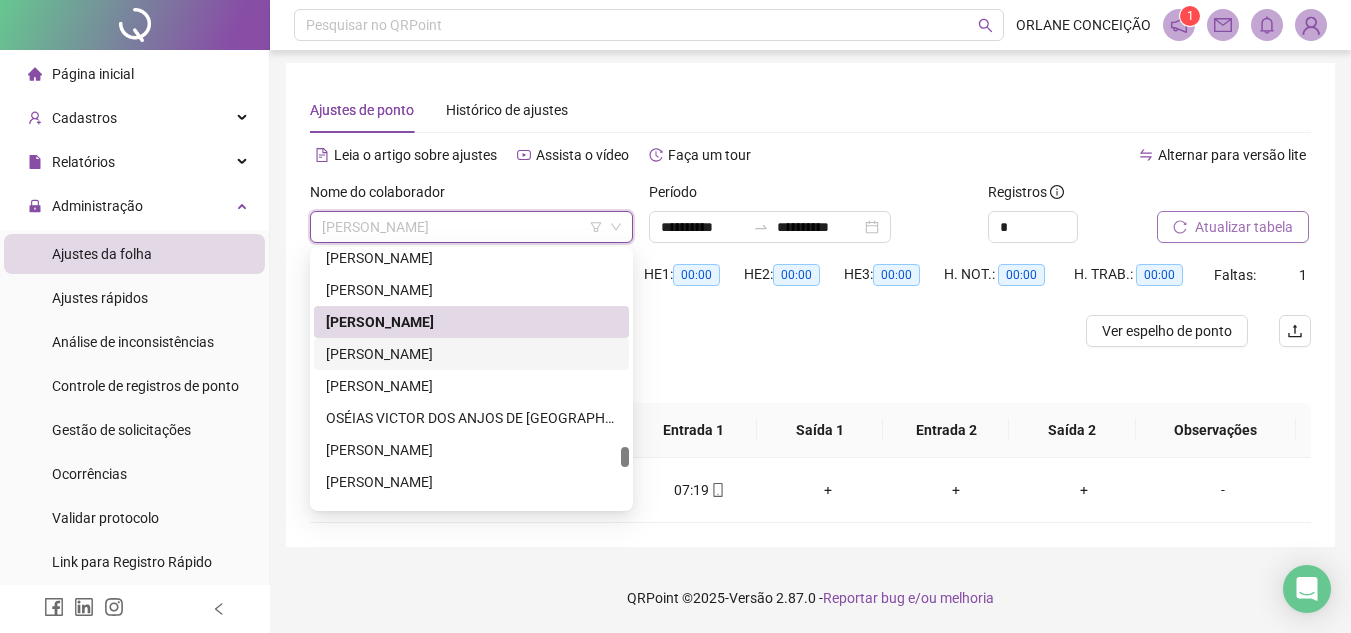 click on "[PERSON_NAME]" at bounding box center [471, 354] 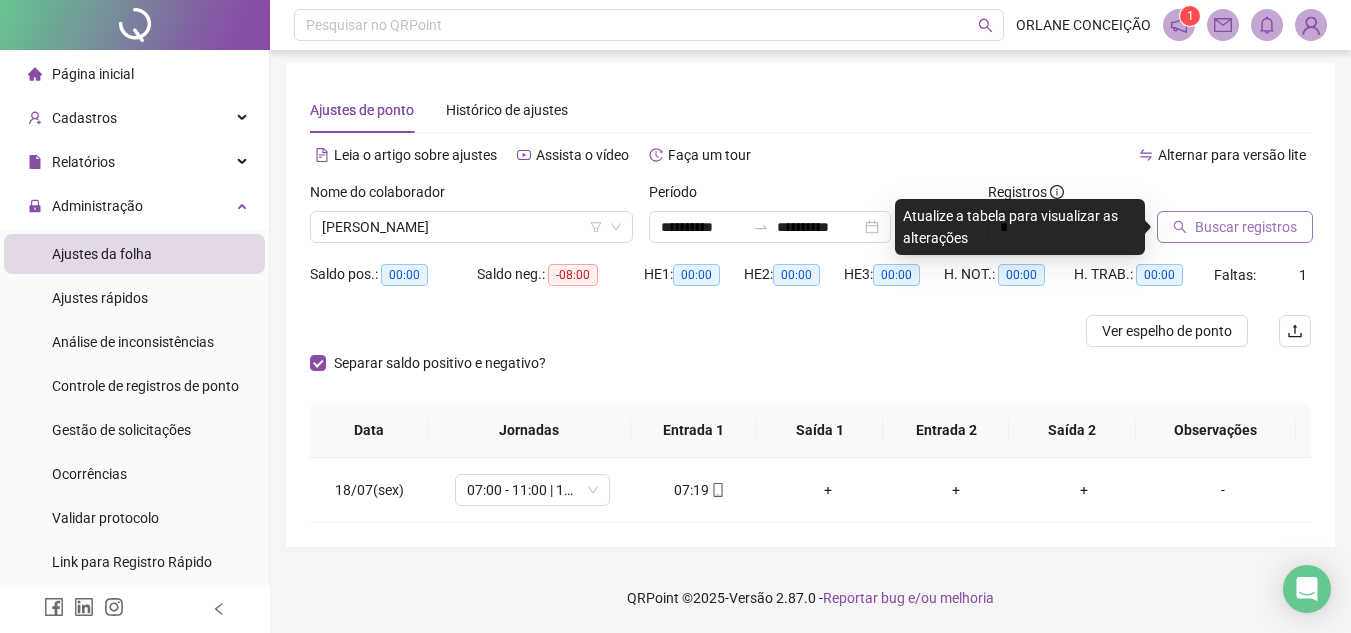 click on "Buscar registros" at bounding box center [1246, 227] 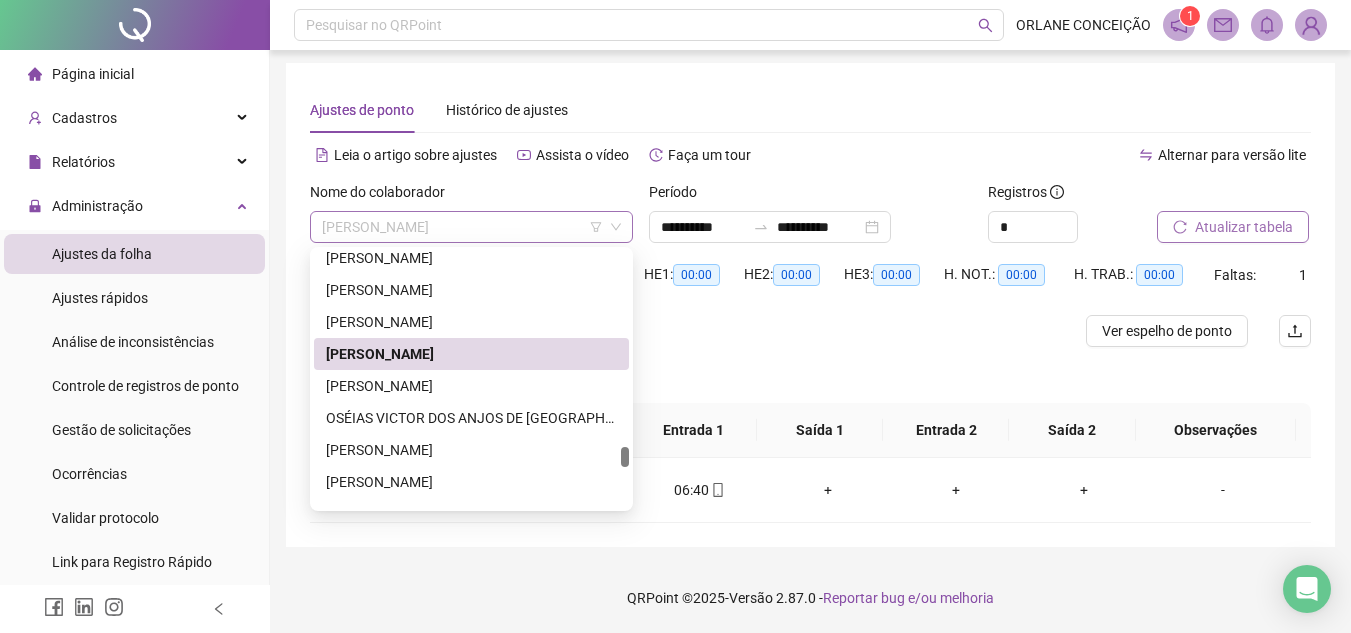 click on "[PERSON_NAME]" at bounding box center [471, 227] 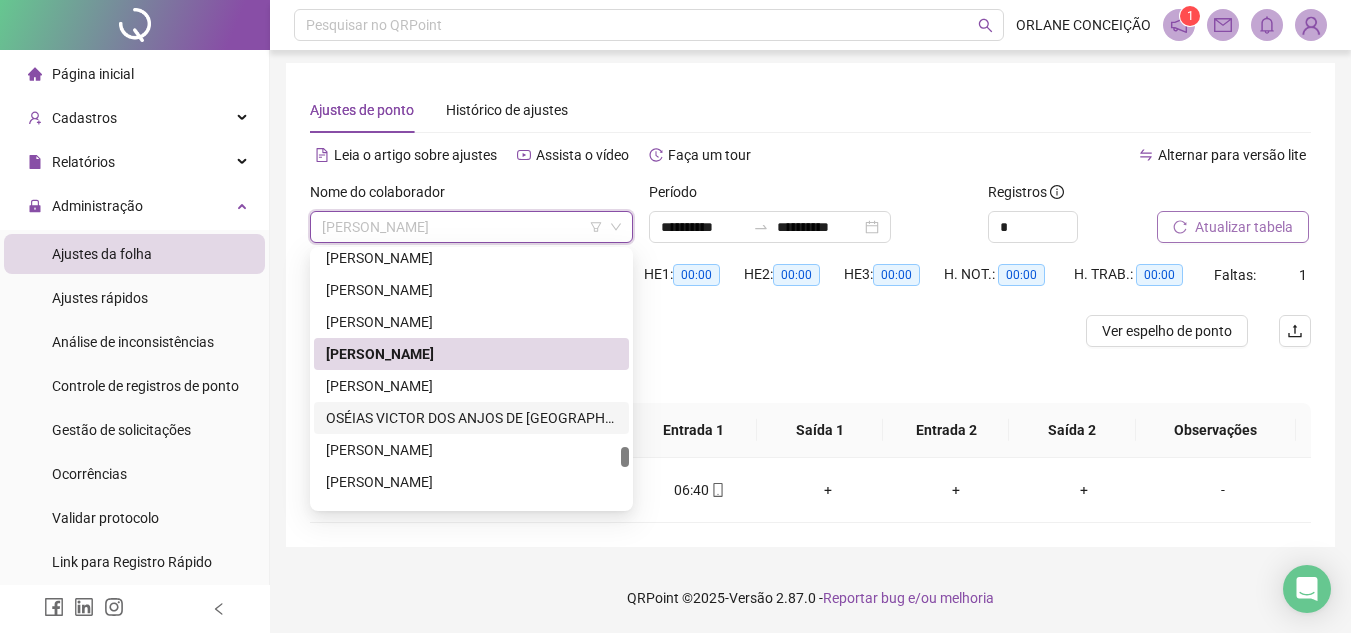 click on "OSÉIAS VICTOR DOS ANJOS DE [GEOGRAPHIC_DATA]" at bounding box center (471, 418) 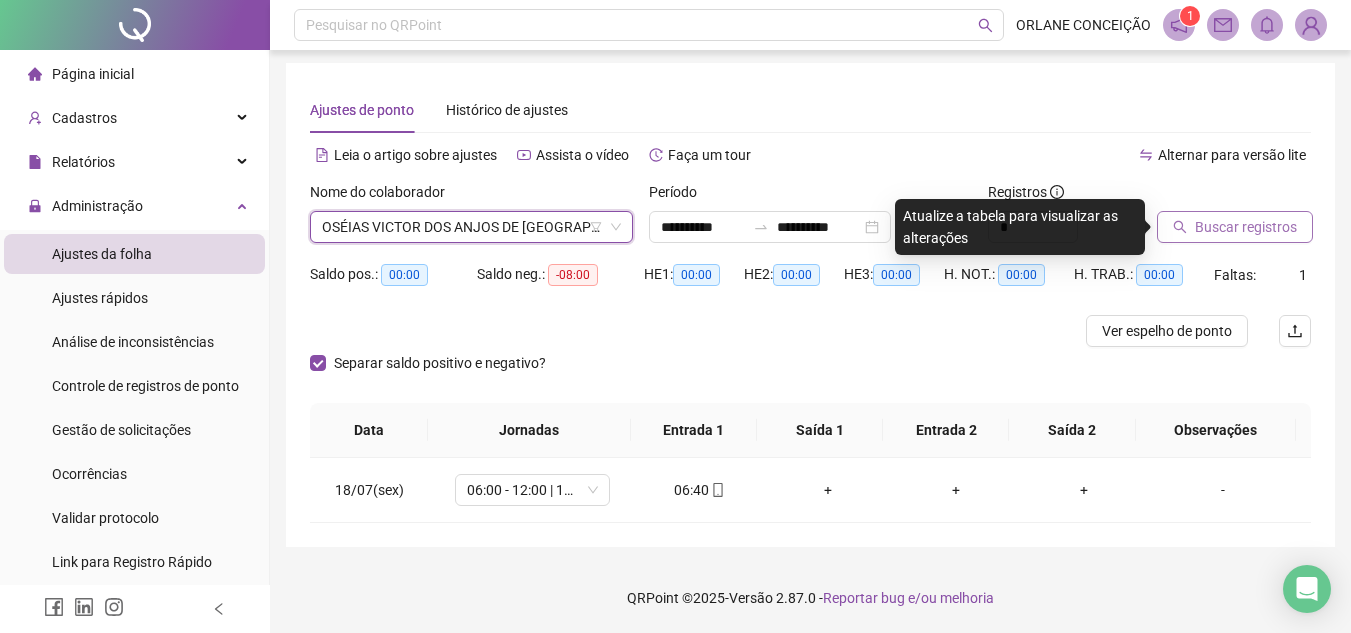click on "Buscar registros" at bounding box center (1246, 227) 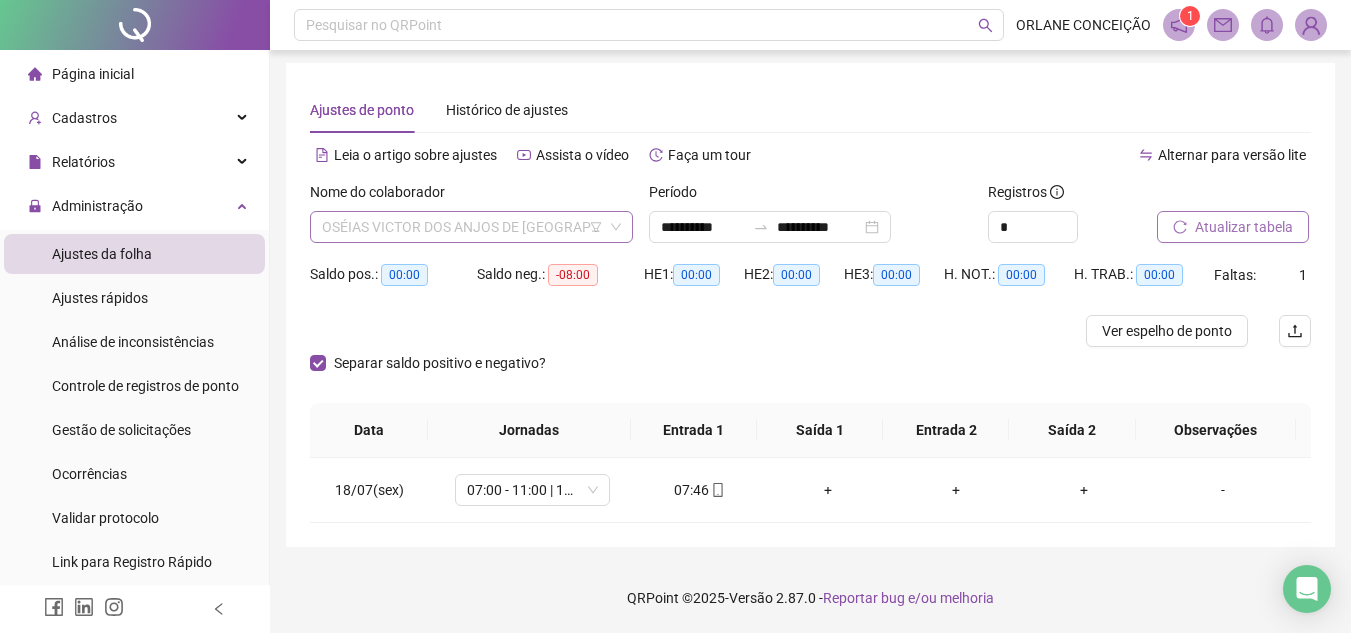 click on "OSÉIAS VICTOR DOS ANJOS DE [GEOGRAPHIC_DATA]" at bounding box center (471, 227) 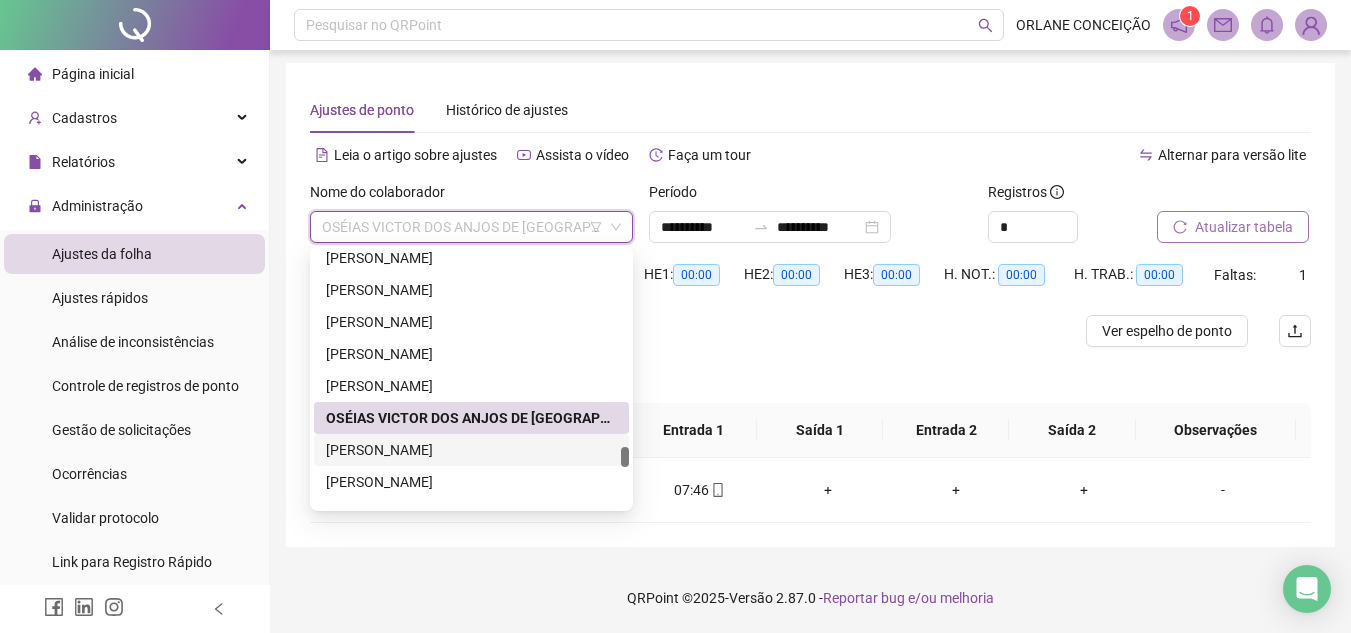 click on "[PERSON_NAME]" at bounding box center [471, 450] 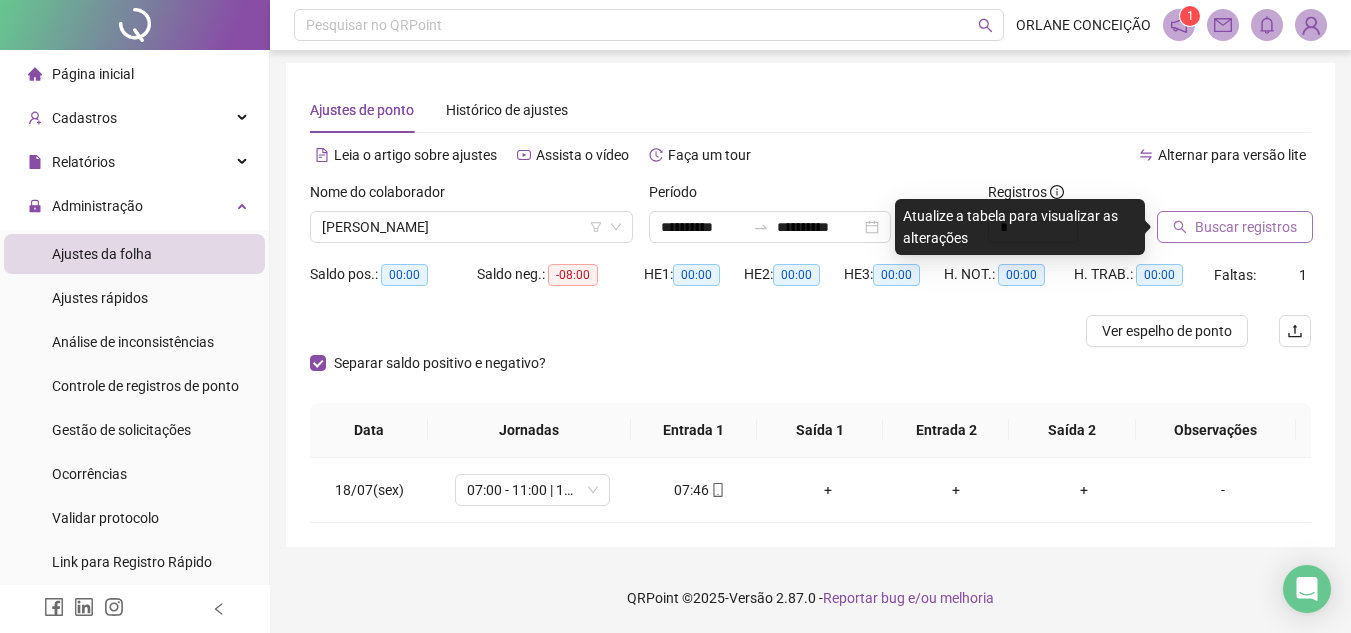 click on "Buscar registros" at bounding box center [1235, 227] 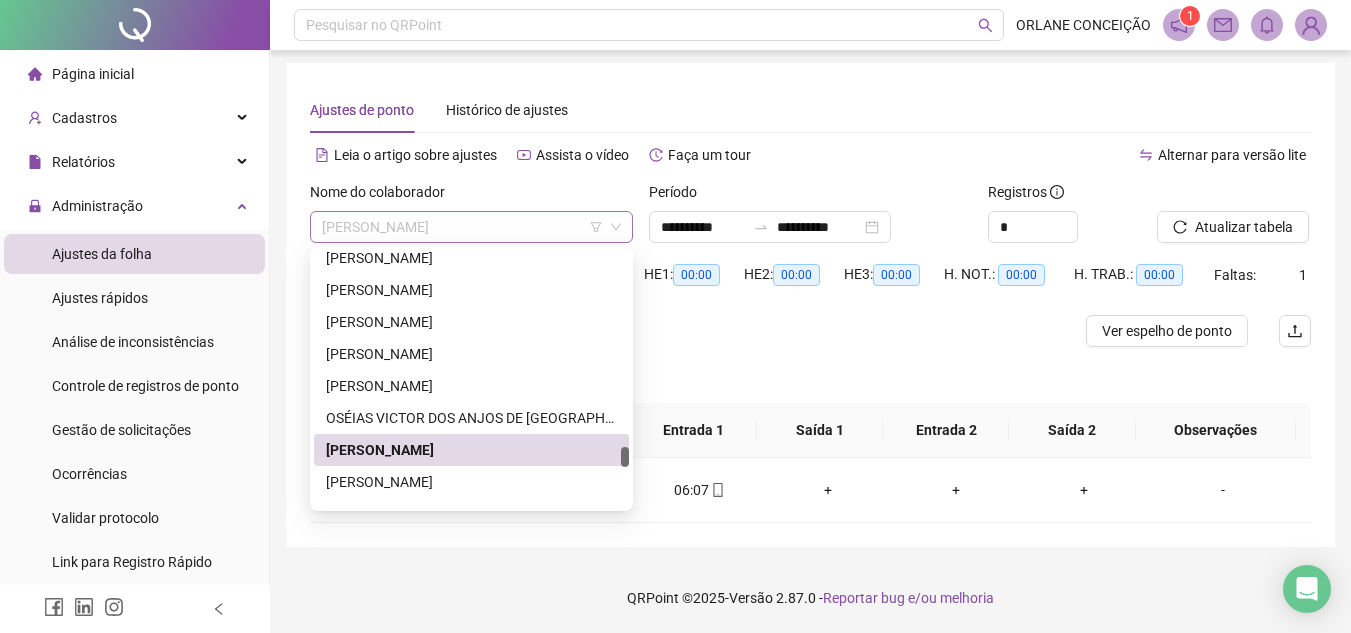click on "[PERSON_NAME]" at bounding box center [471, 227] 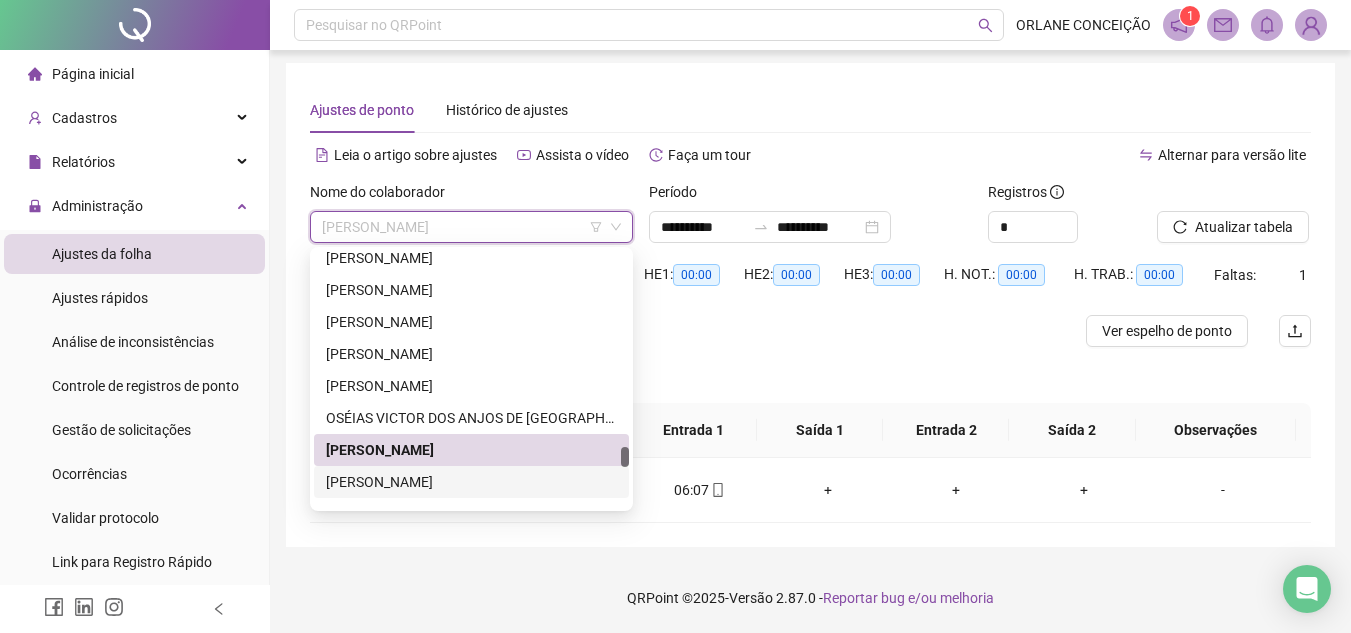 click on "[PERSON_NAME]" at bounding box center [471, 482] 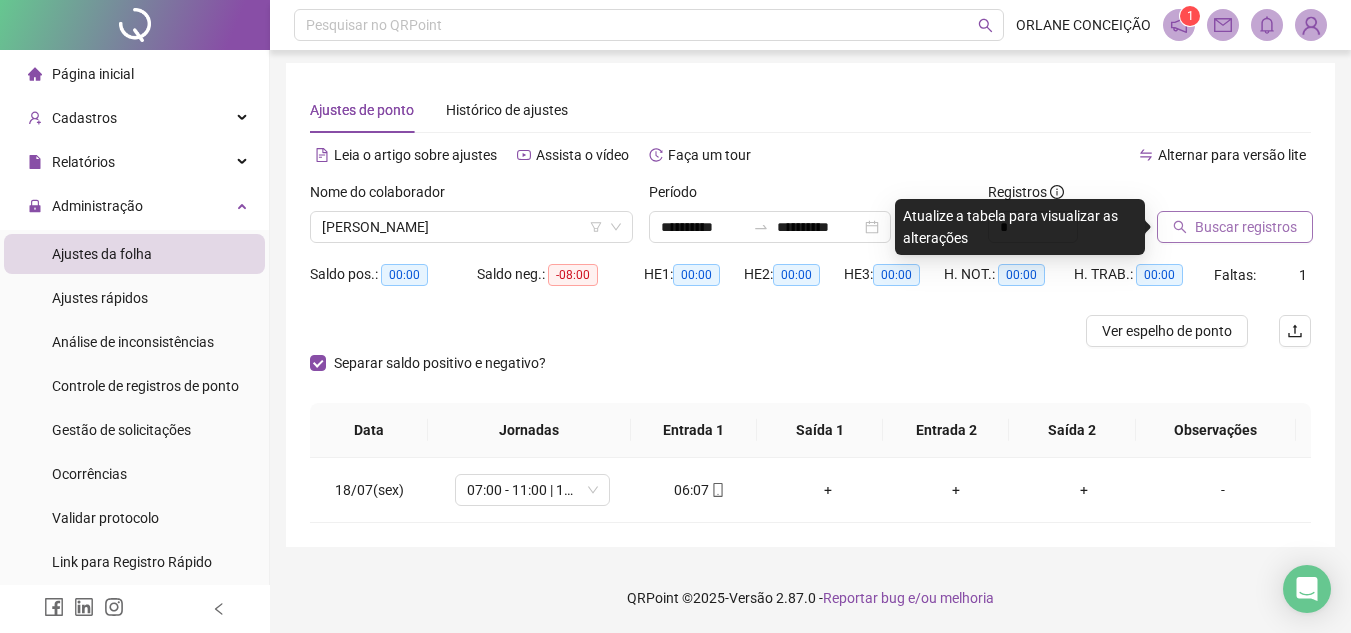 click on "Buscar registros" at bounding box center [1235, 227] 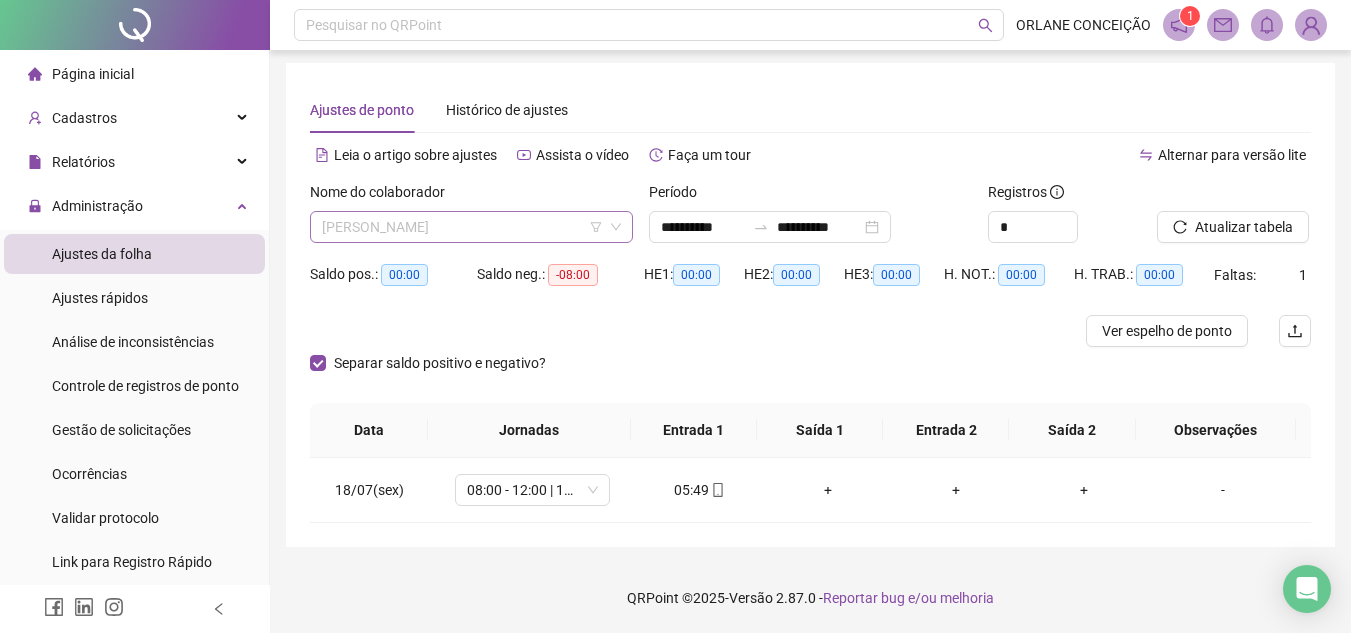 click on "[PERSON_NAME]" at bounding box center [471, 227] 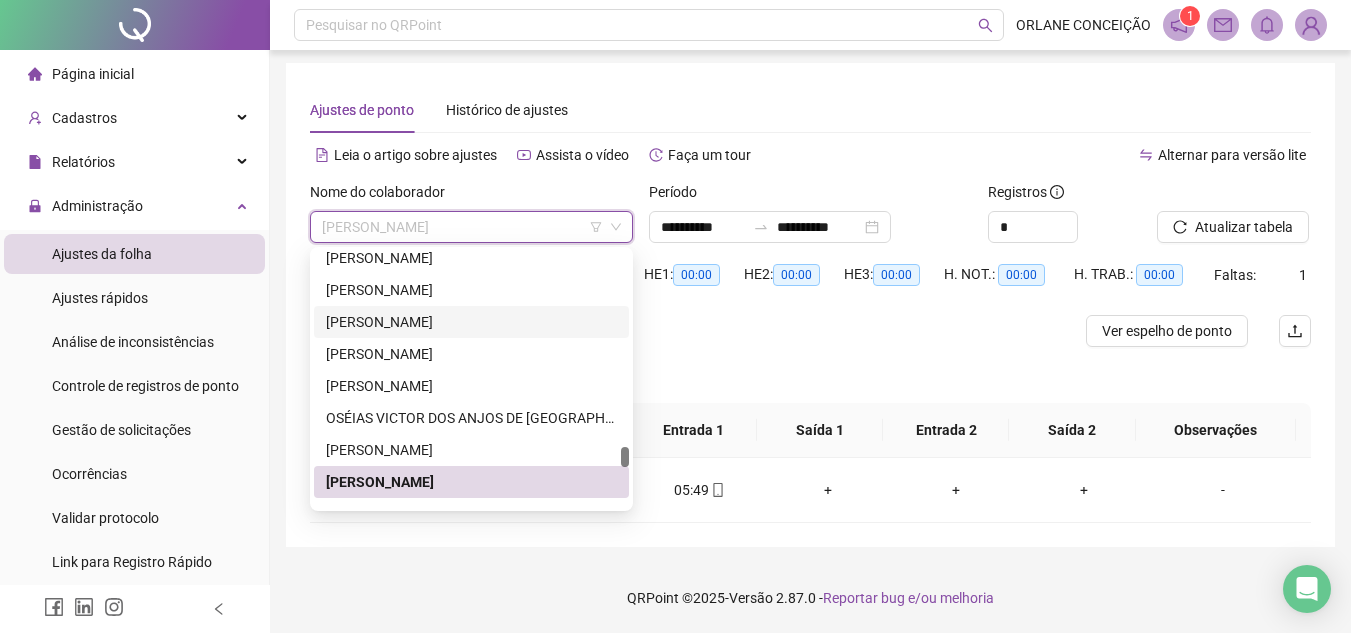 drag, startPoint x: 629, startPoint y: 447, endPoint x: 629, endPoint y: 461, distance: 14 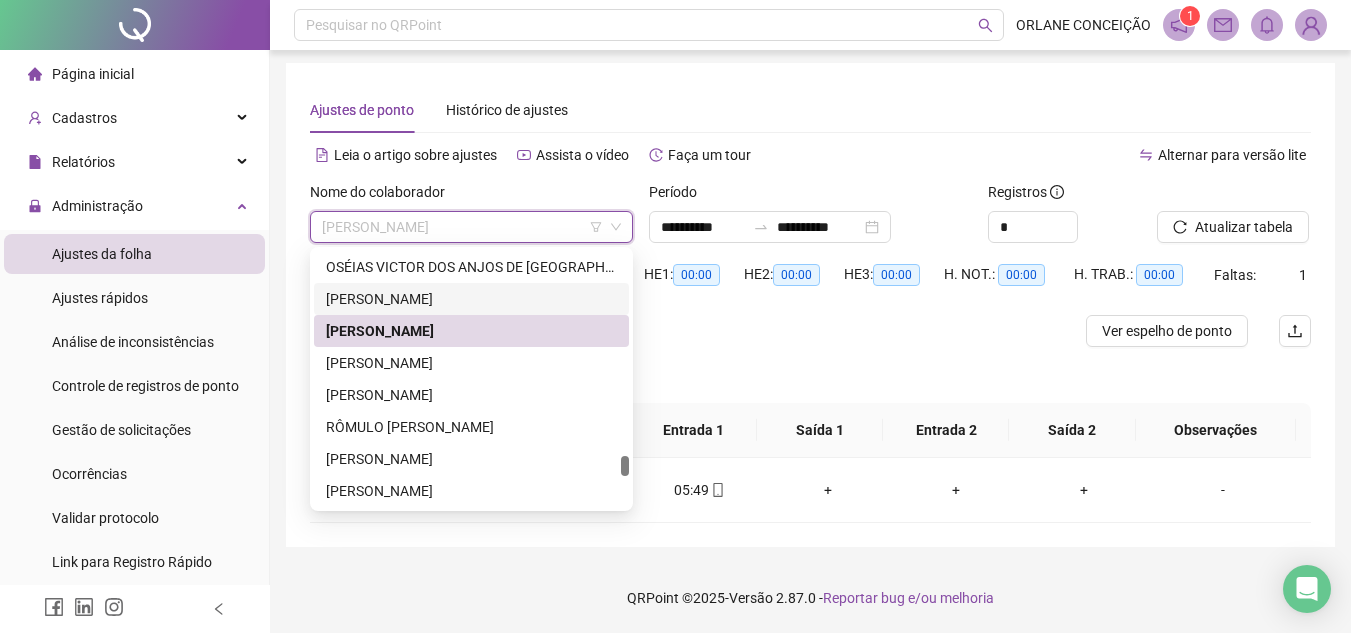 scroll, scrollTop: 3457, scrollLeft: 0, axis: vertical 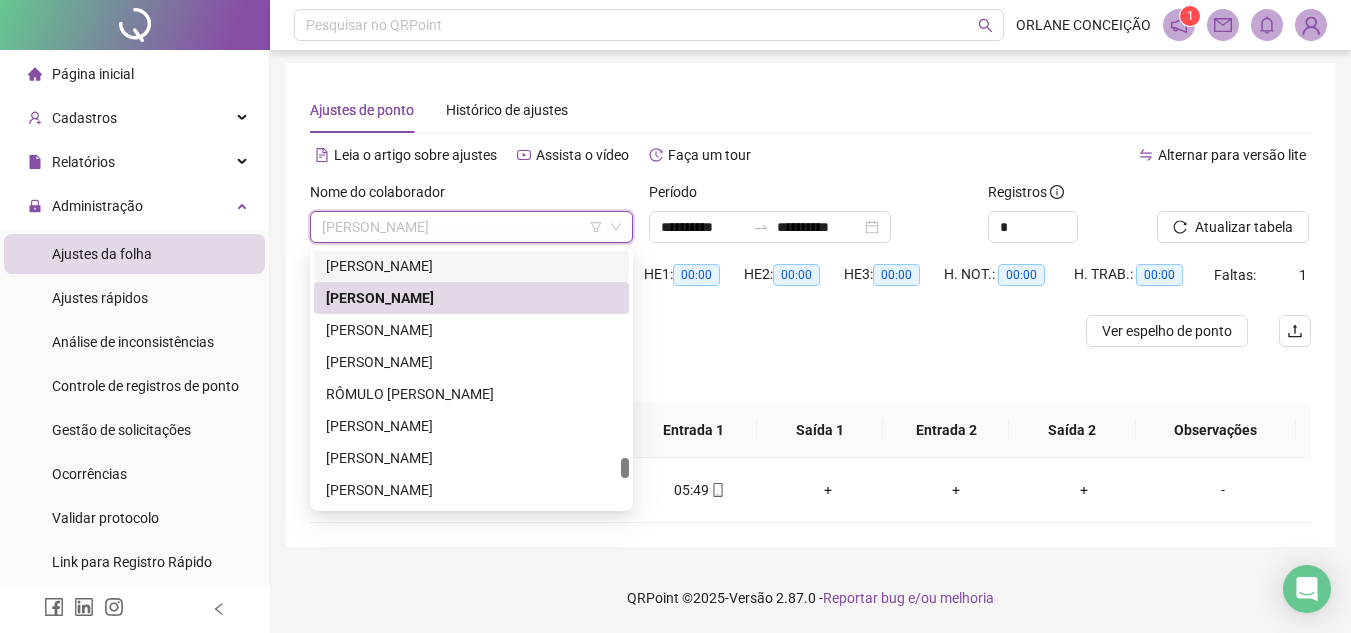 drag, startPoint x: 627, startPoint y: 455, endPoint x: 627, endPoint y: 466, distance: 11 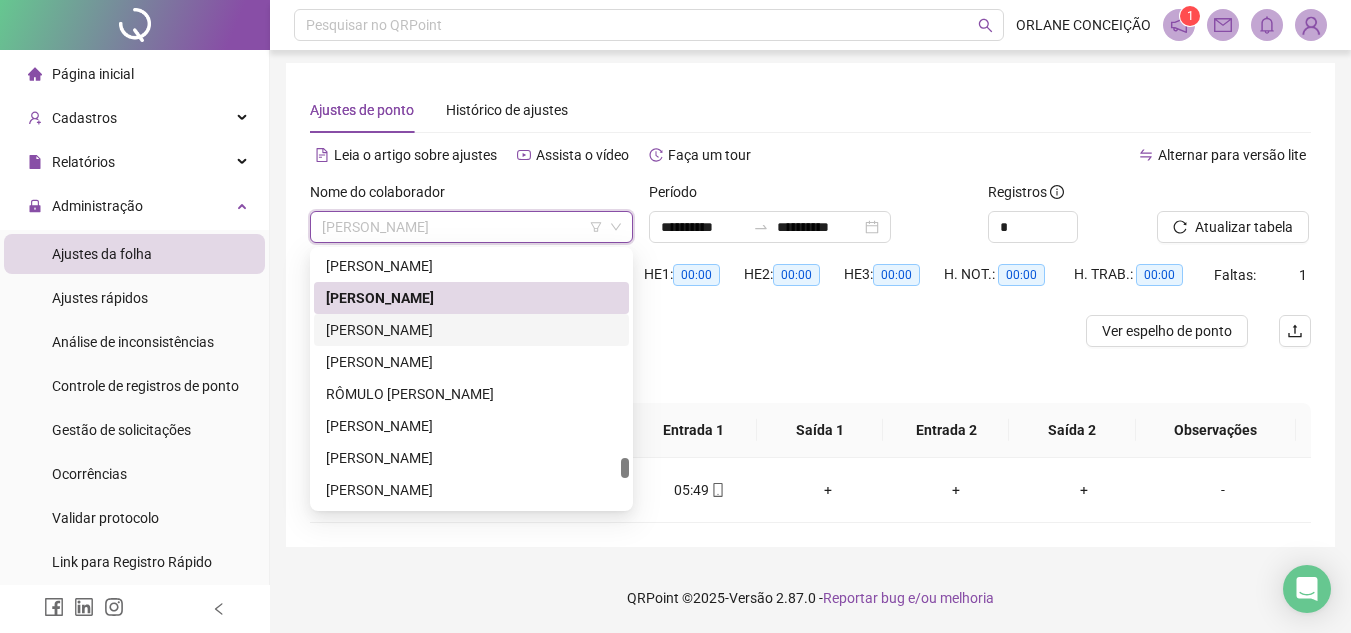 click on "[PERSON_NAME]" at bounding box center [471, 330] 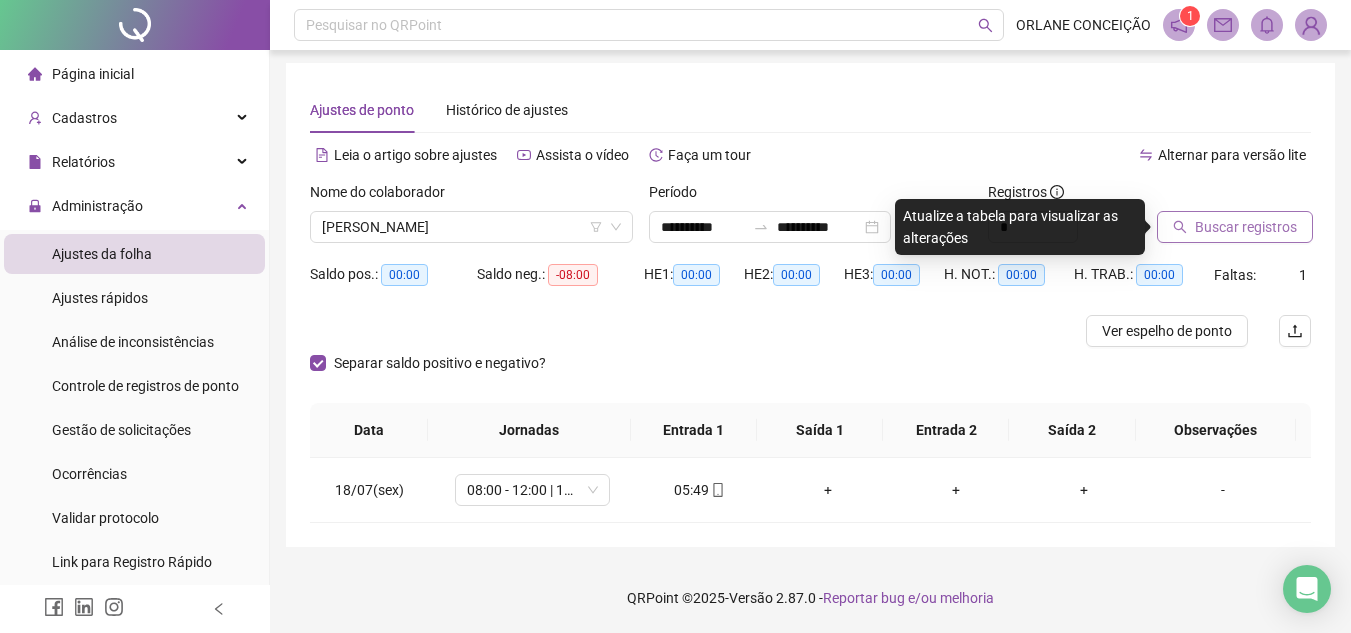 click on "Buscar registros" at bounding box center (1246, 227) 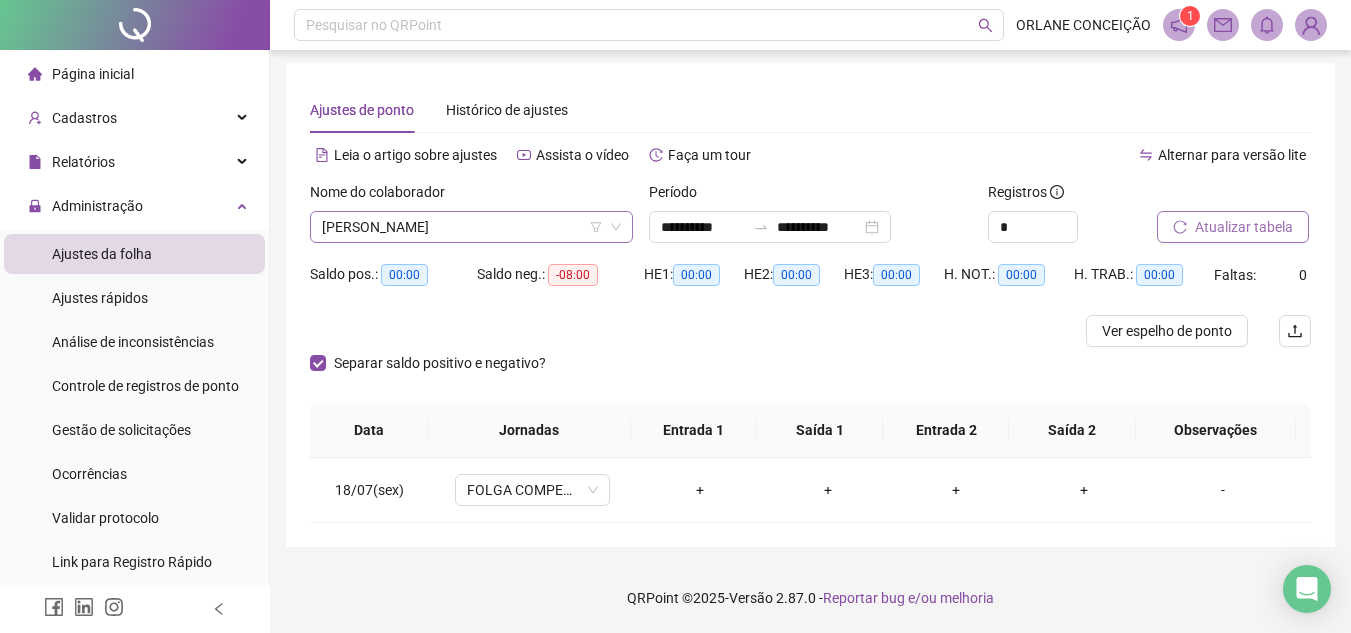 click on "[PERSON_NAME]" at bounding box center (471, 227) 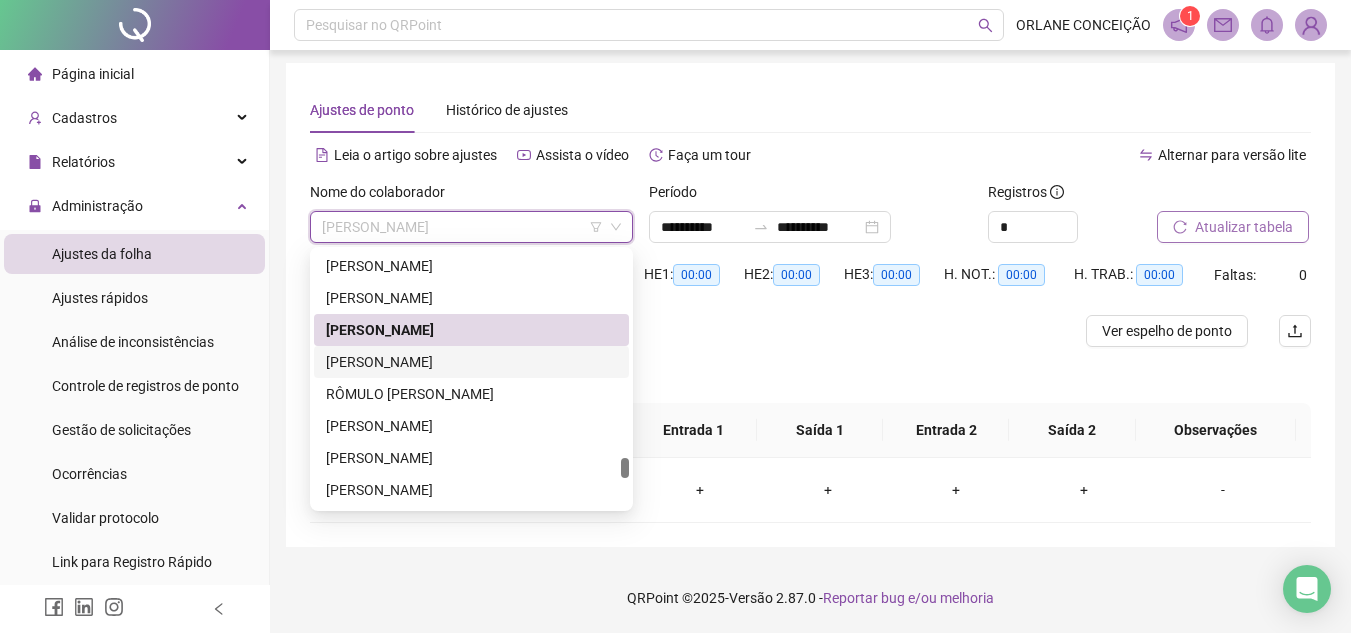 click on "[PERSON_NAME]" at bounding box center [471, 362] 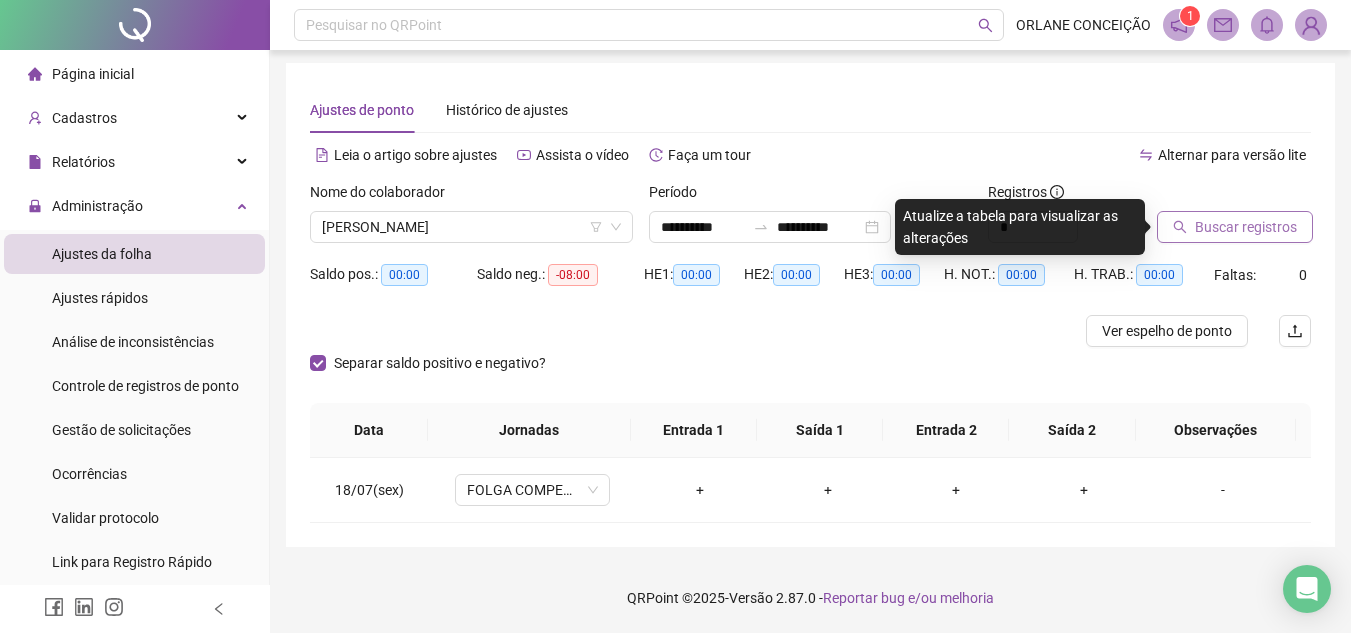 click on "Buscar registros" at bounding box center [1246, 227] 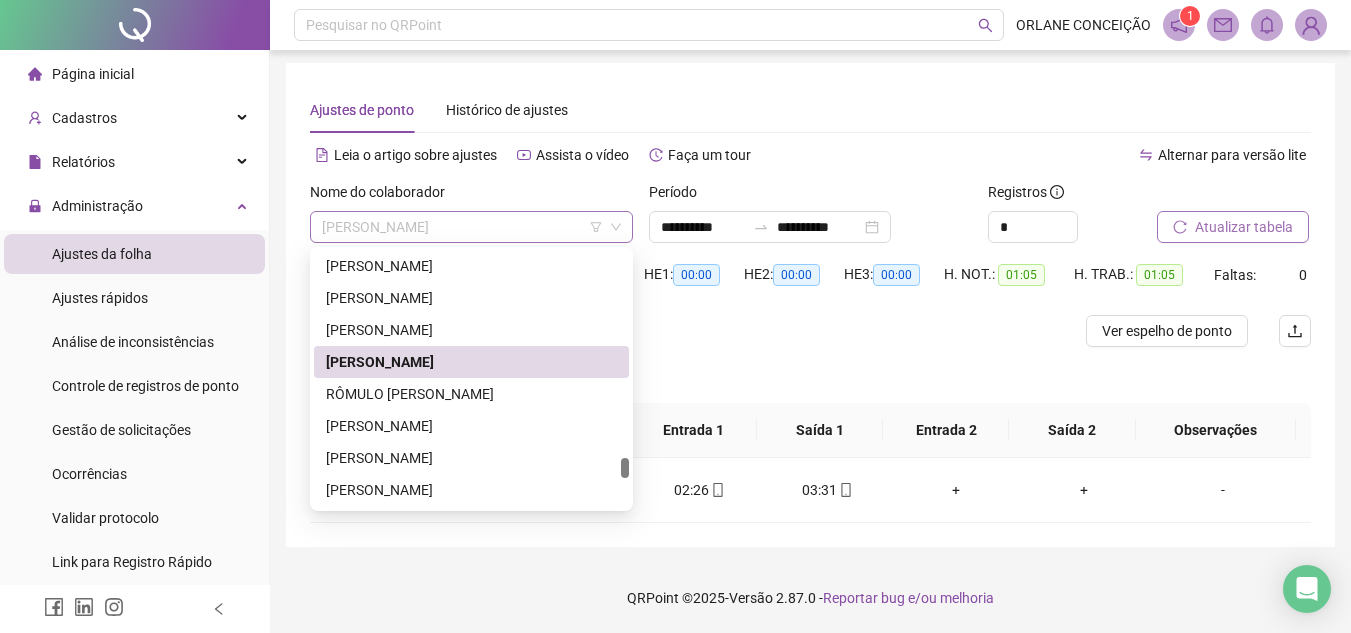 click on "[PERSON_NAME]" at bounding box center [471, 227] 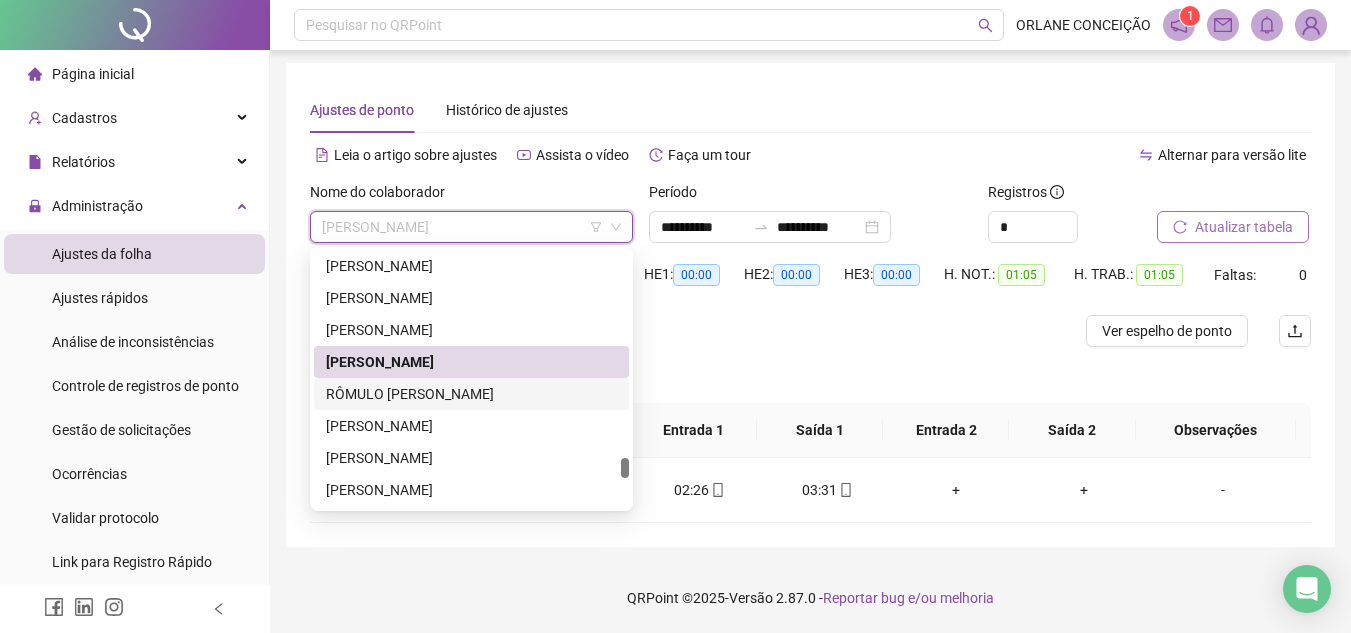 click on "RÔMULO [PERSON_NAME]" at bounding box center [471, 394] 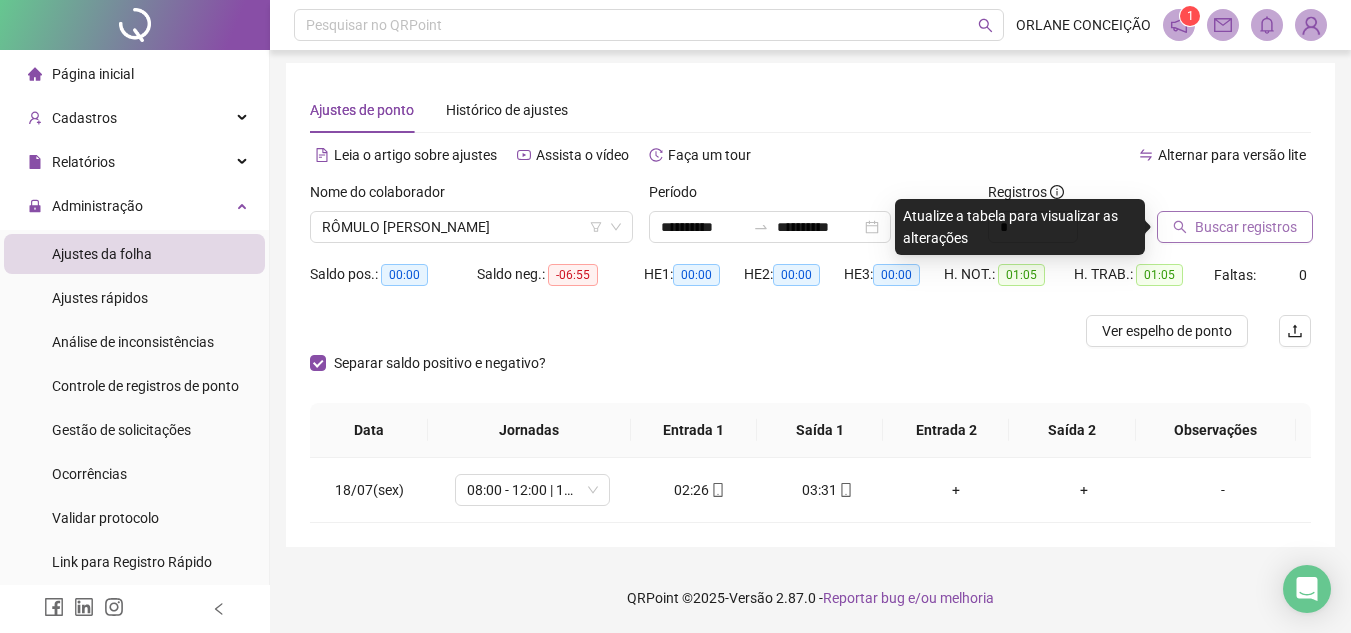 click on "Buscar registros" at bounding box center (1246, 227) 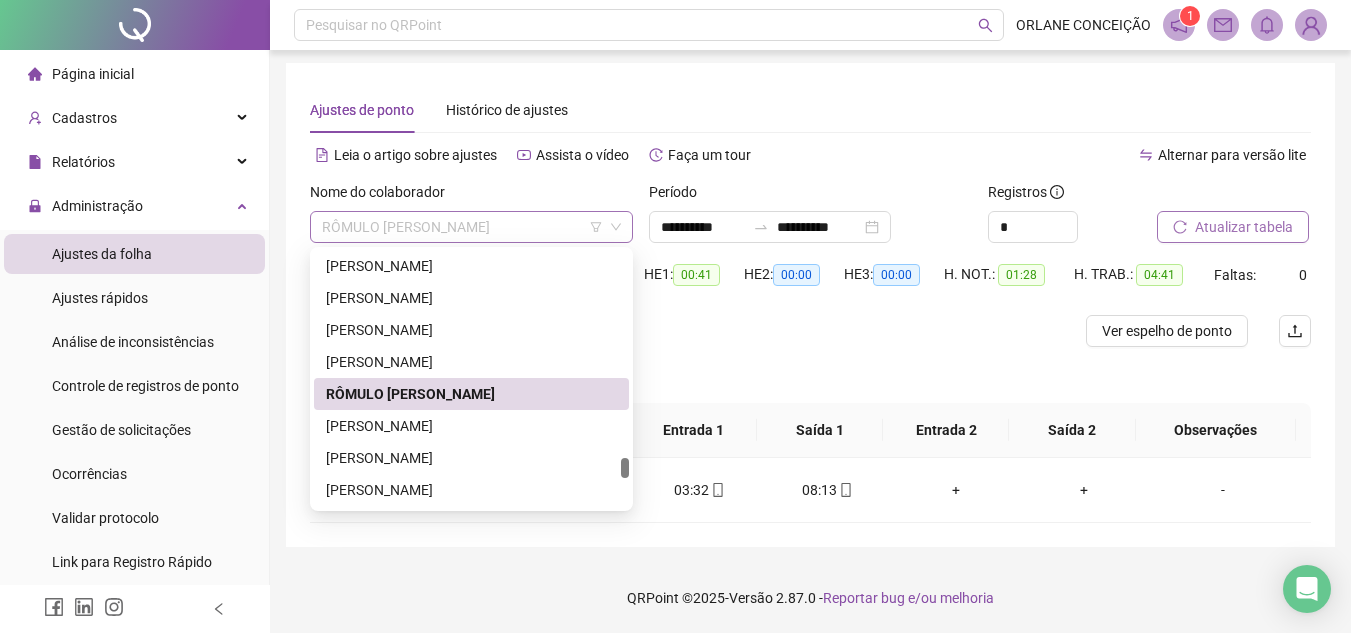 click on "RÔMULO [PERSON_NAME]" at bounding box center (471, 227) 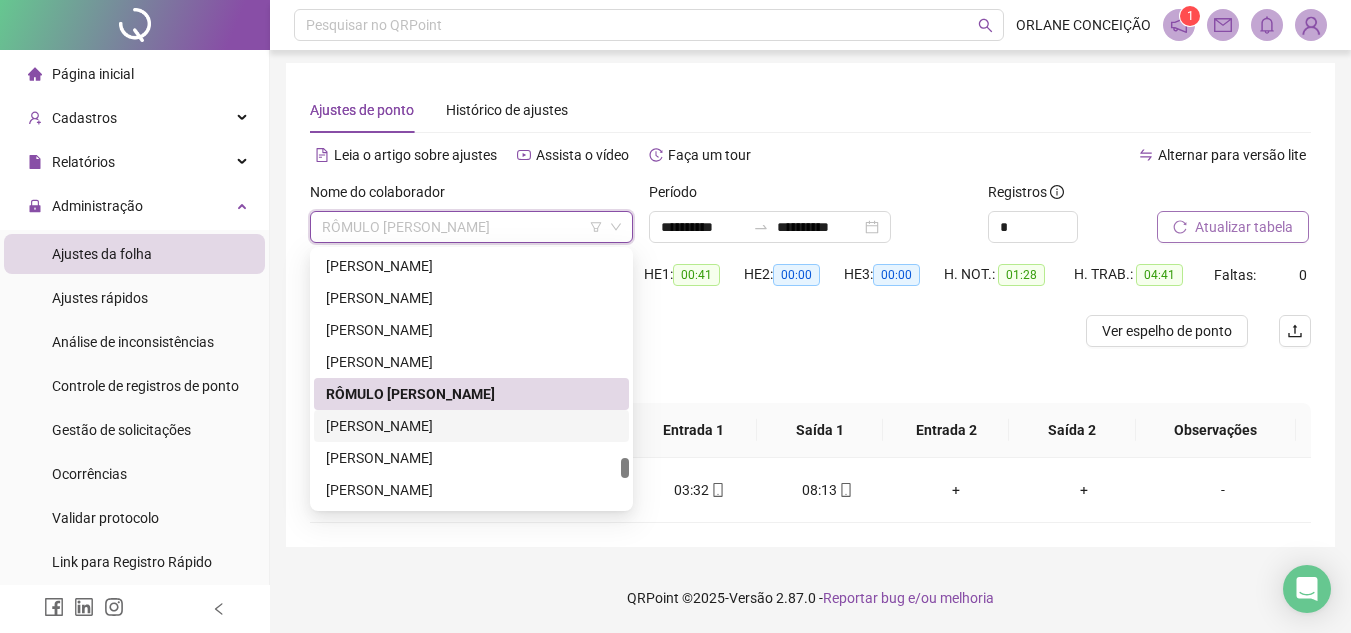 click on "[PERSON_NAME]" at bounding box center (471, 426) 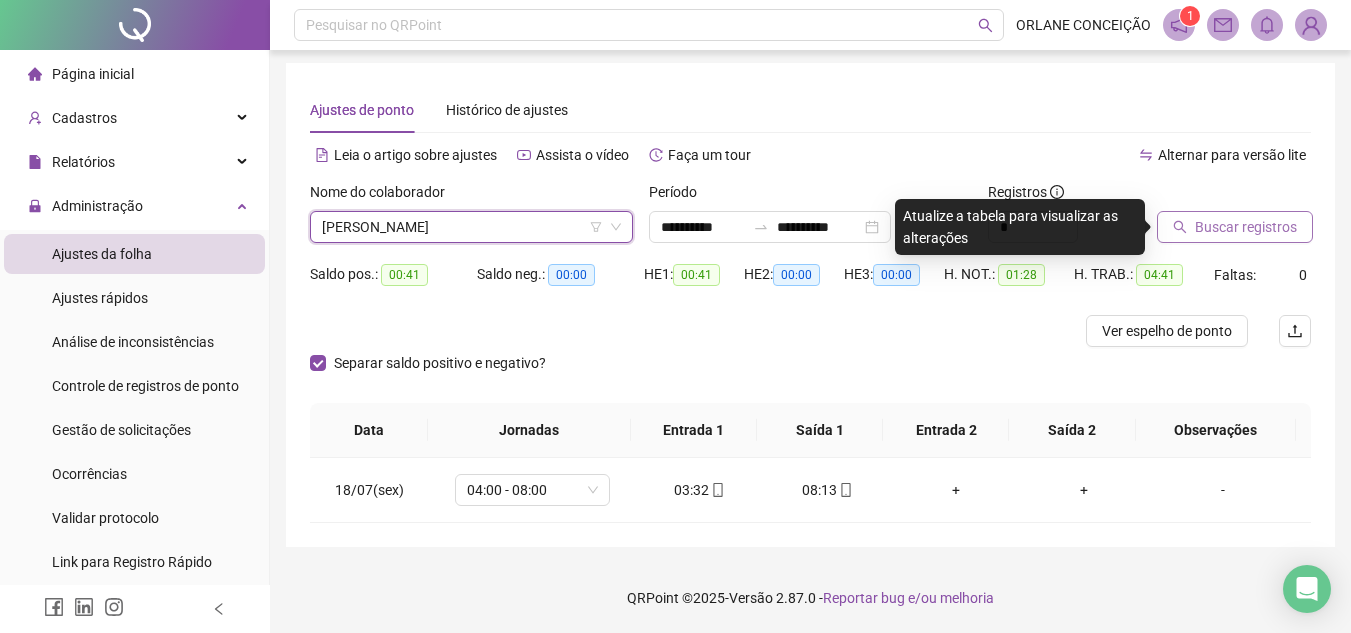 click on "Buscar registros" at bounding box center (1246, 227) 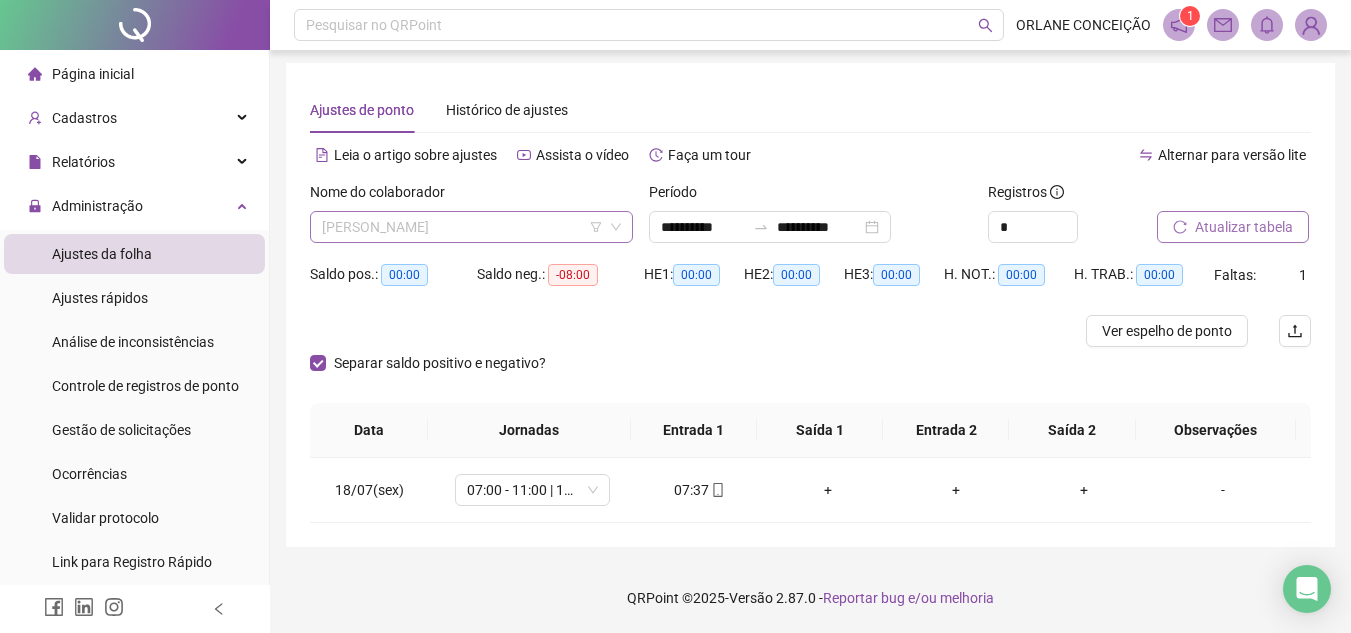 click on "[PERSON_NAME]" at bounding box center (471, 227) 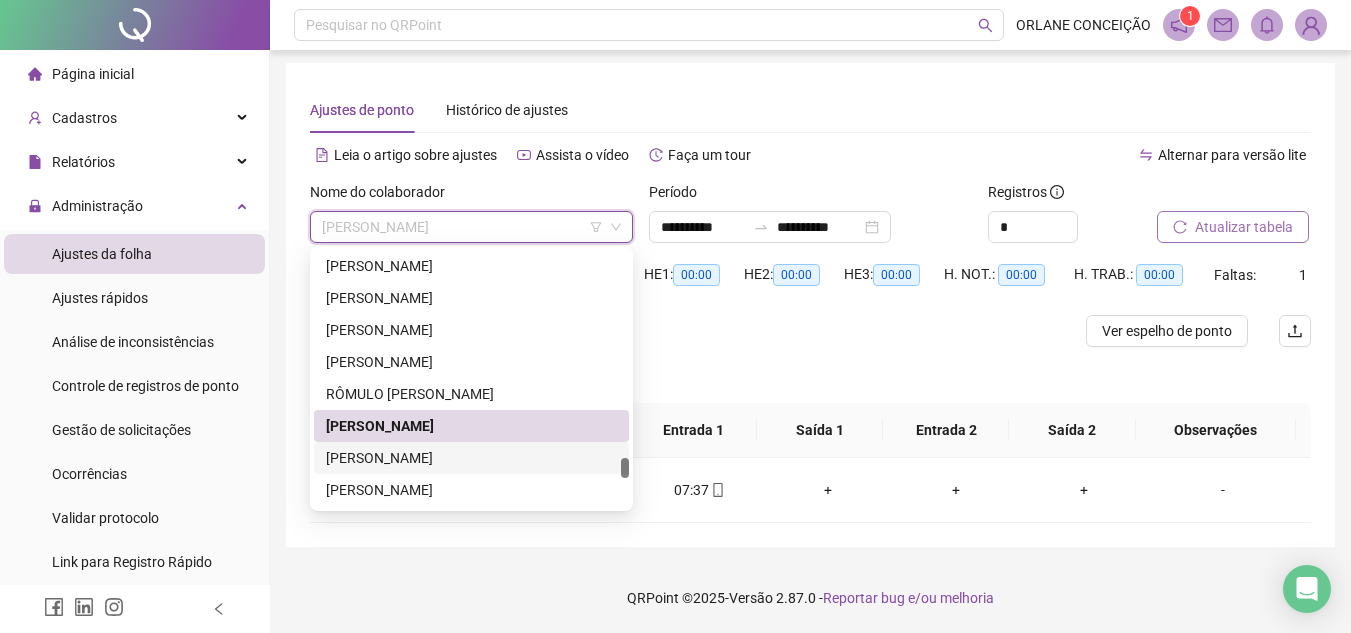 click on "[PERSON_NAME]" at bounding box center [471, 458] 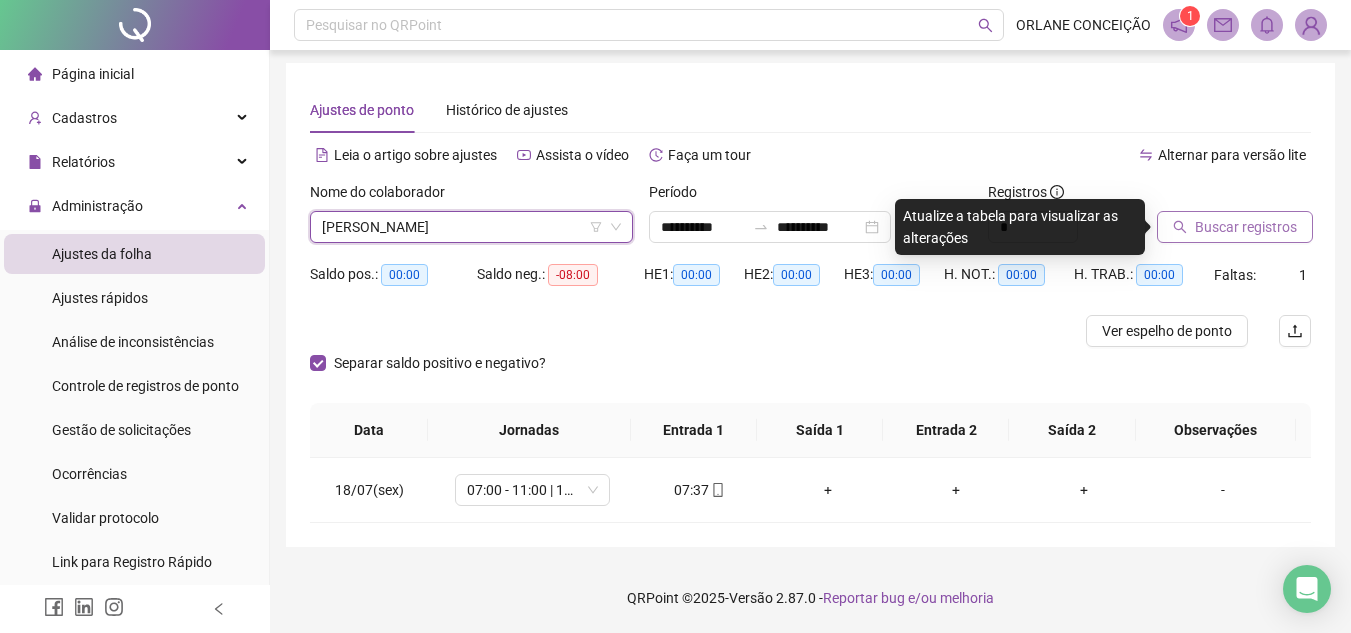 click on "Buscar registros" at bounding box center (1235, 227) 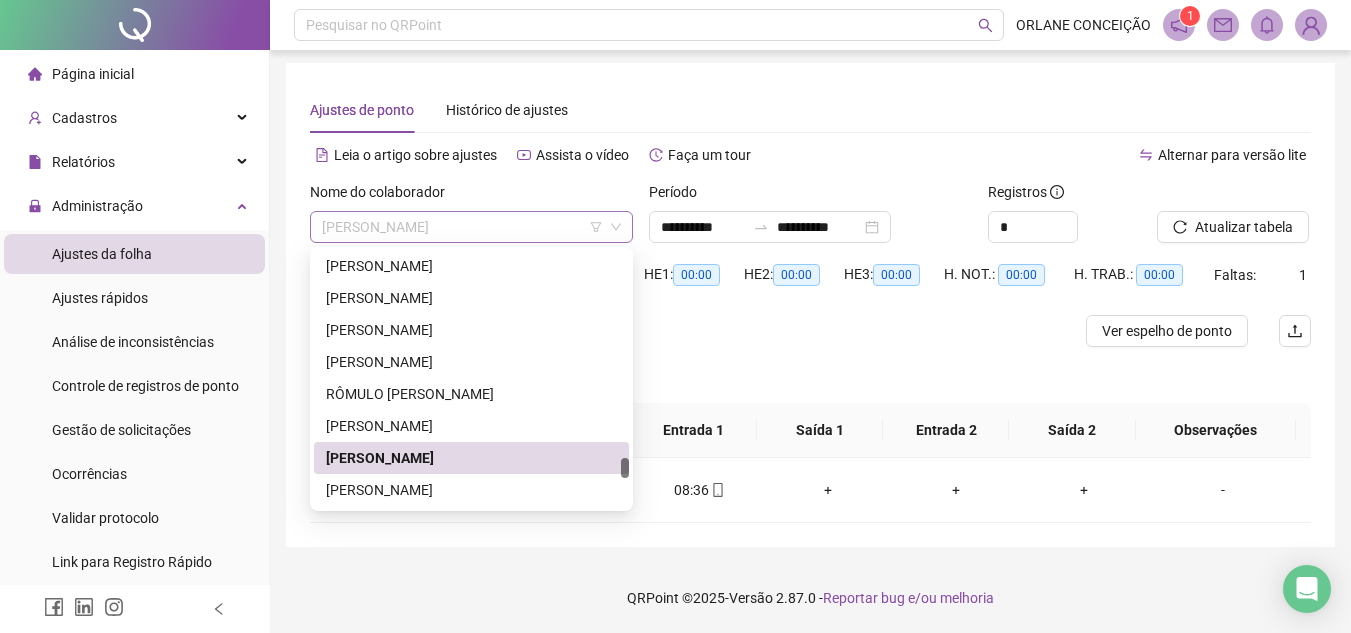 click on "[PERSON_NAME]" at bounding box center (471, 227) 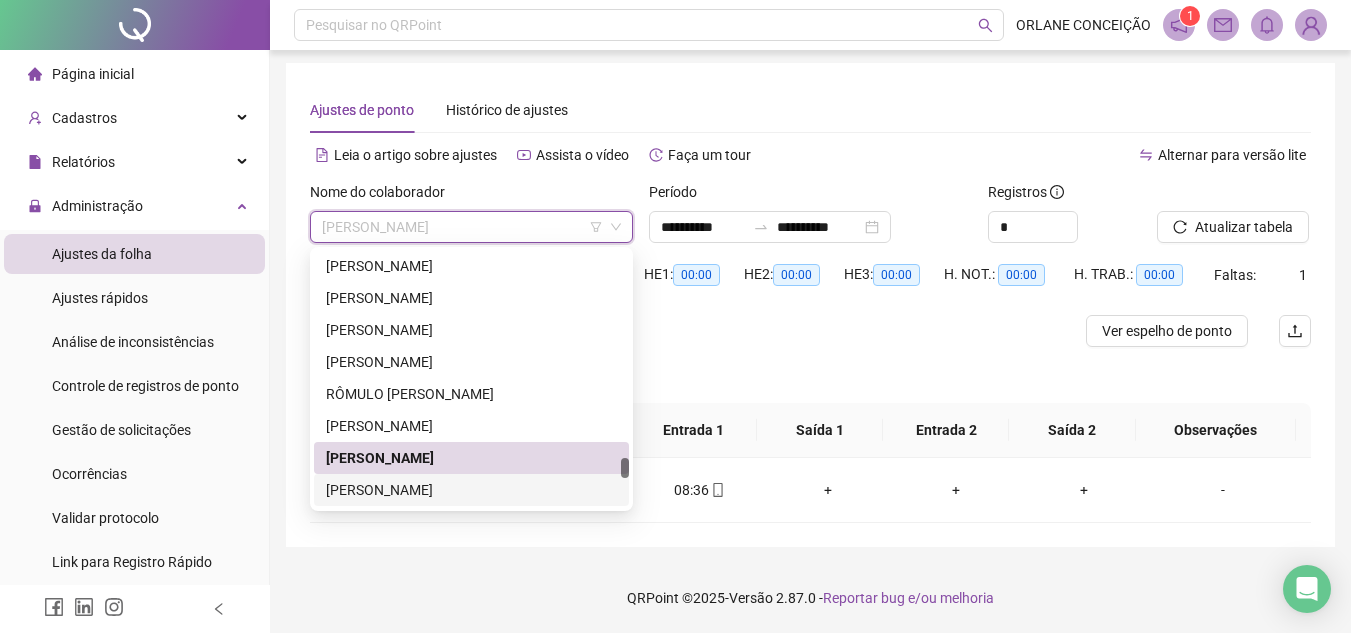 click on "[PERSON_NAME]" at bounding box center (471, 490) 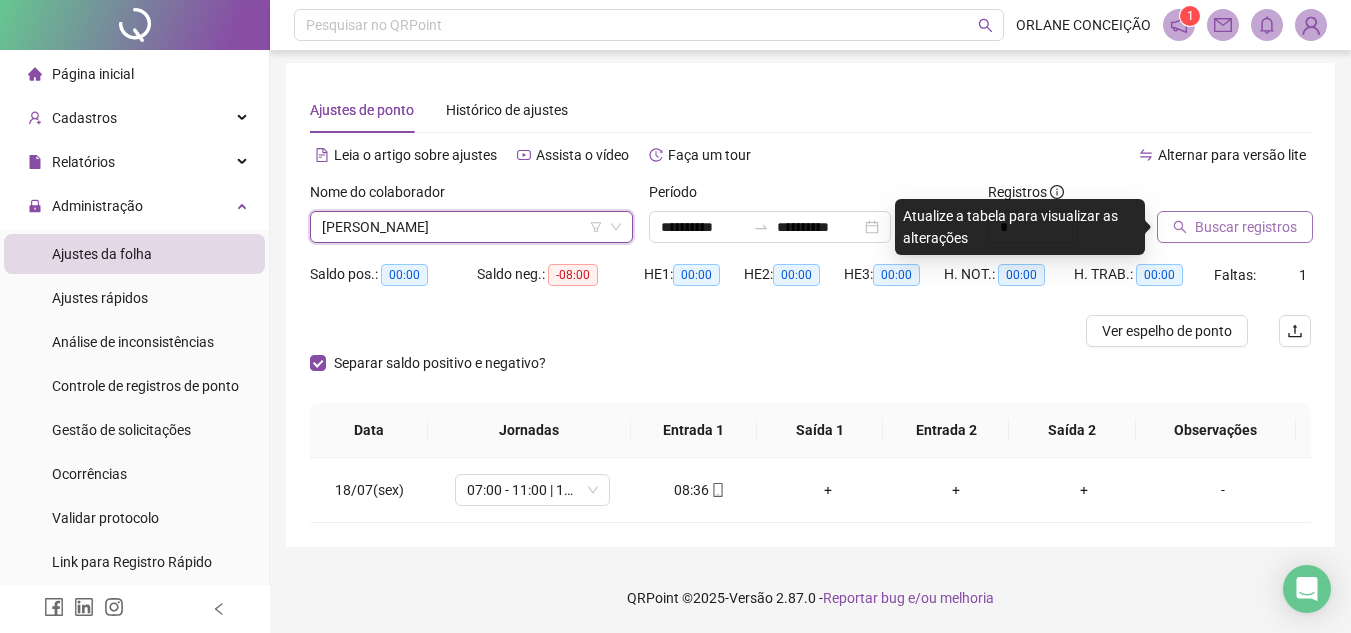 click on "Buscar registros" at bounding box center (1246, 227) 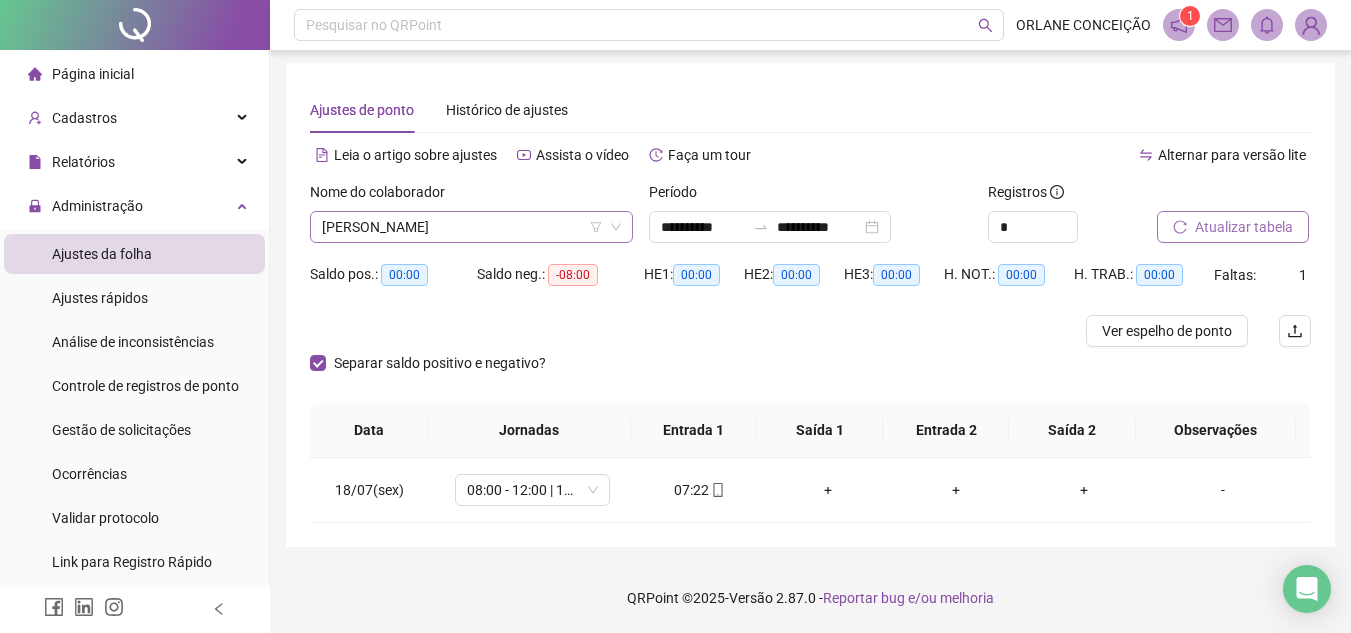 click on "[PERSON_NAME]" at bounding box center (471, 227) 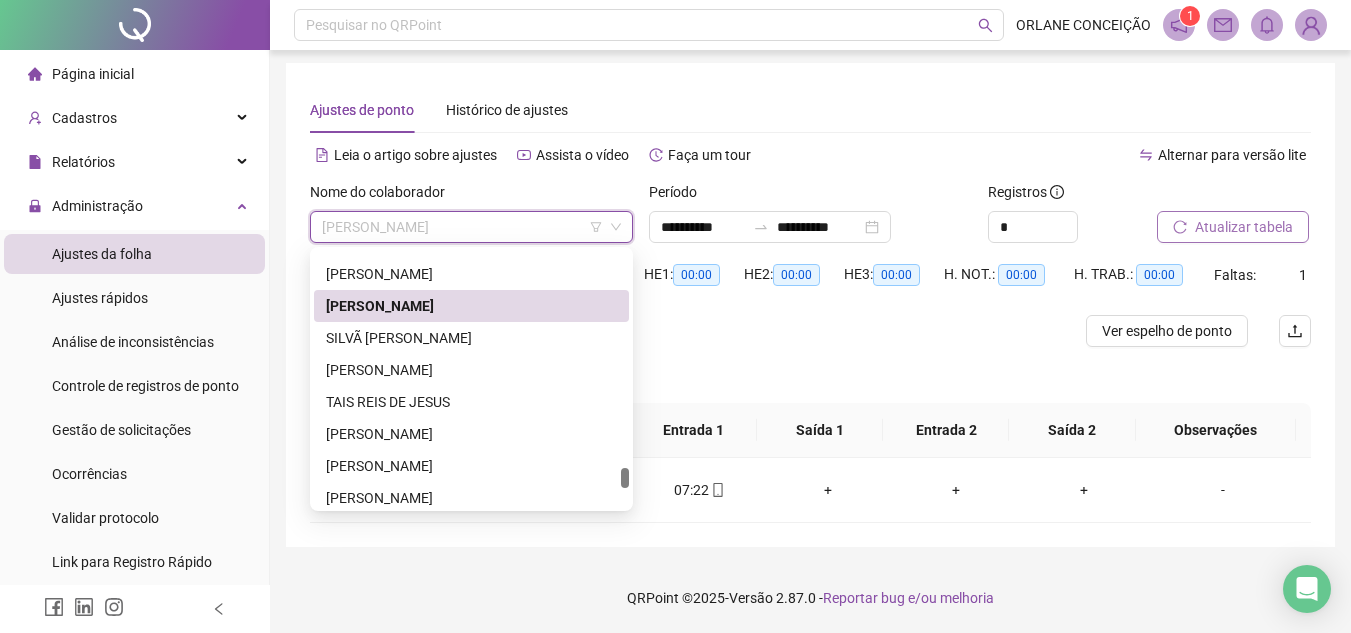 scroll, scrollTop: 3674, scrollLeft: 0, axis: vertical 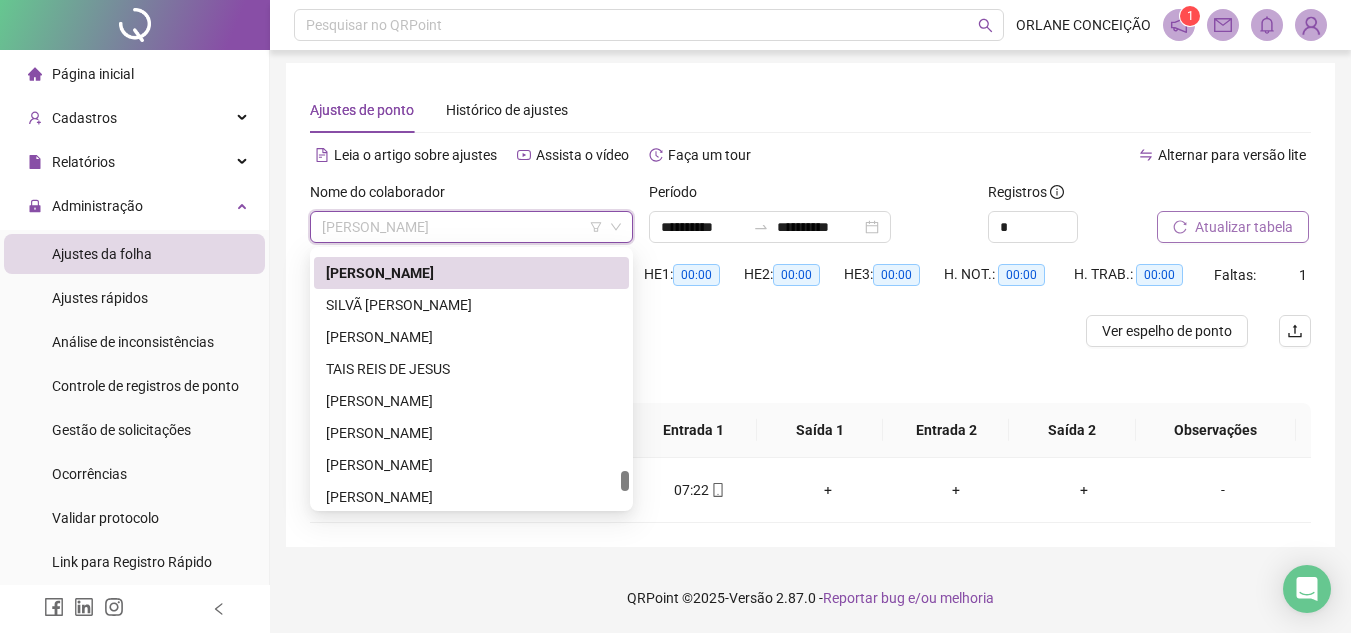 drag, startPoint x: 627, startPoint y: 461, endPoint x: 625, endPoint y: 474, distance: 13.152946 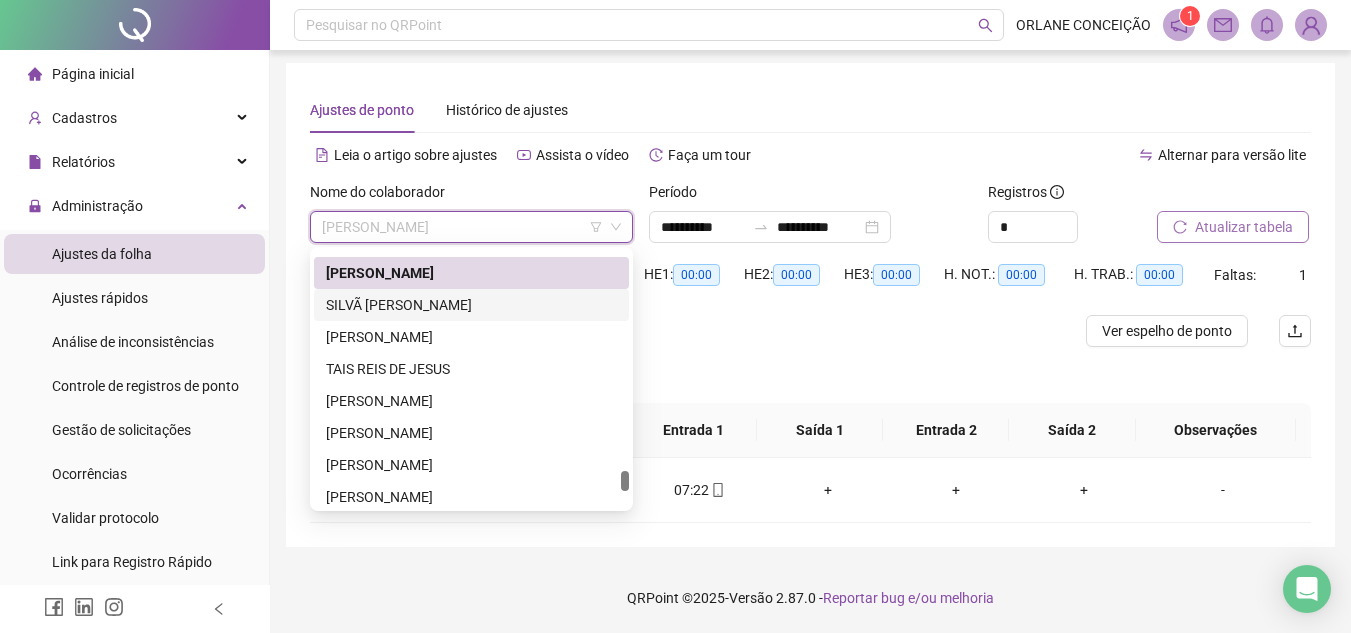 click on "SILVÃ [PERSON_NAME]" at bounding box center [471, 305] 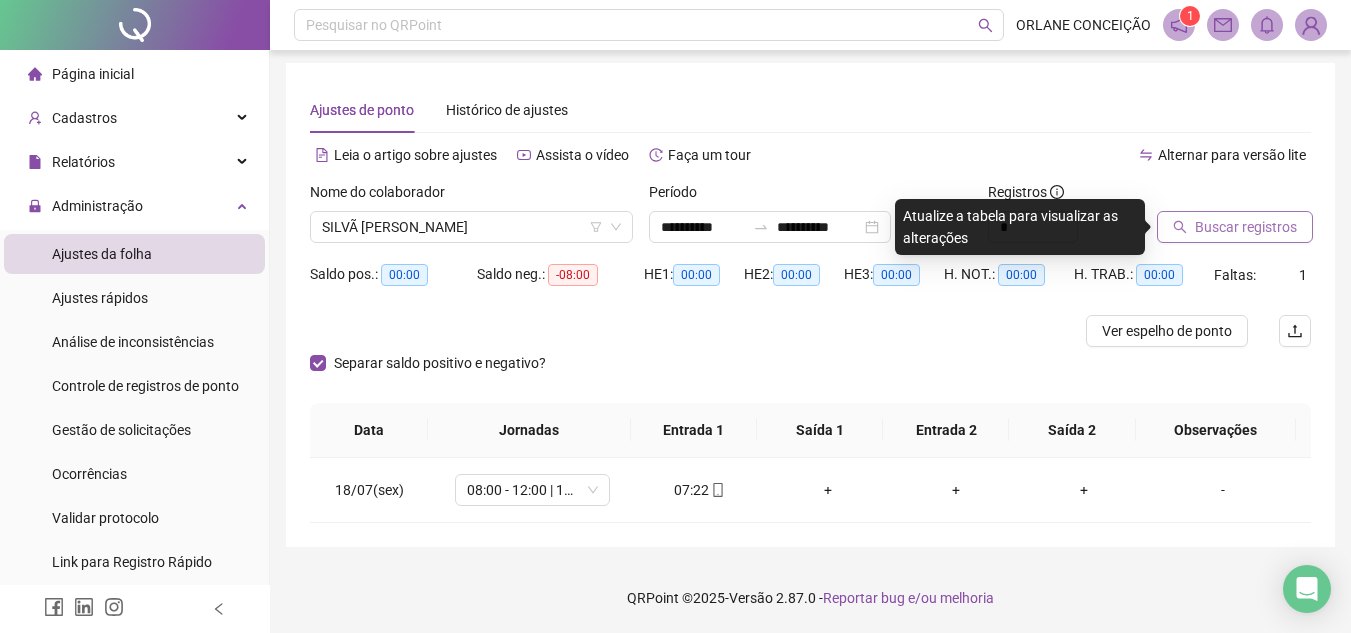 click on "Buscar registros" at bounding box center [1246, 227] 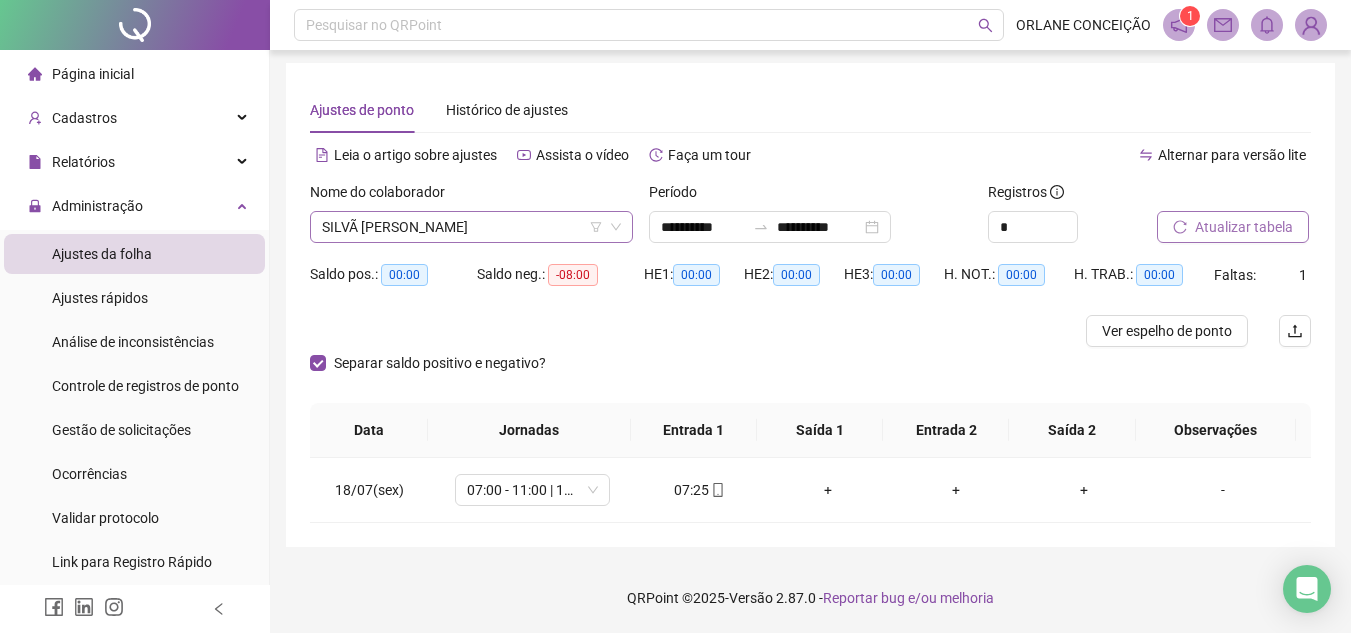 click on "SILVÃ [PERSON_NAME]" at bounding box center [471, 227] 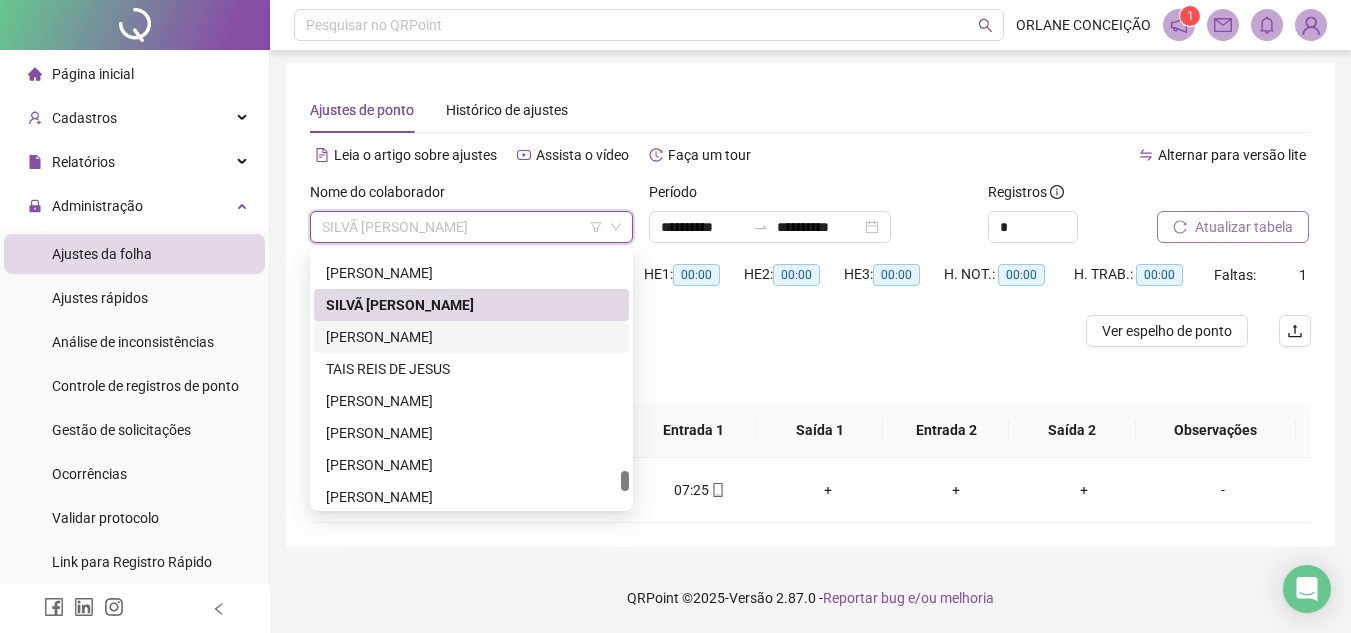 click on "[PERSON_NAME]" at bounding box center [471, 337] 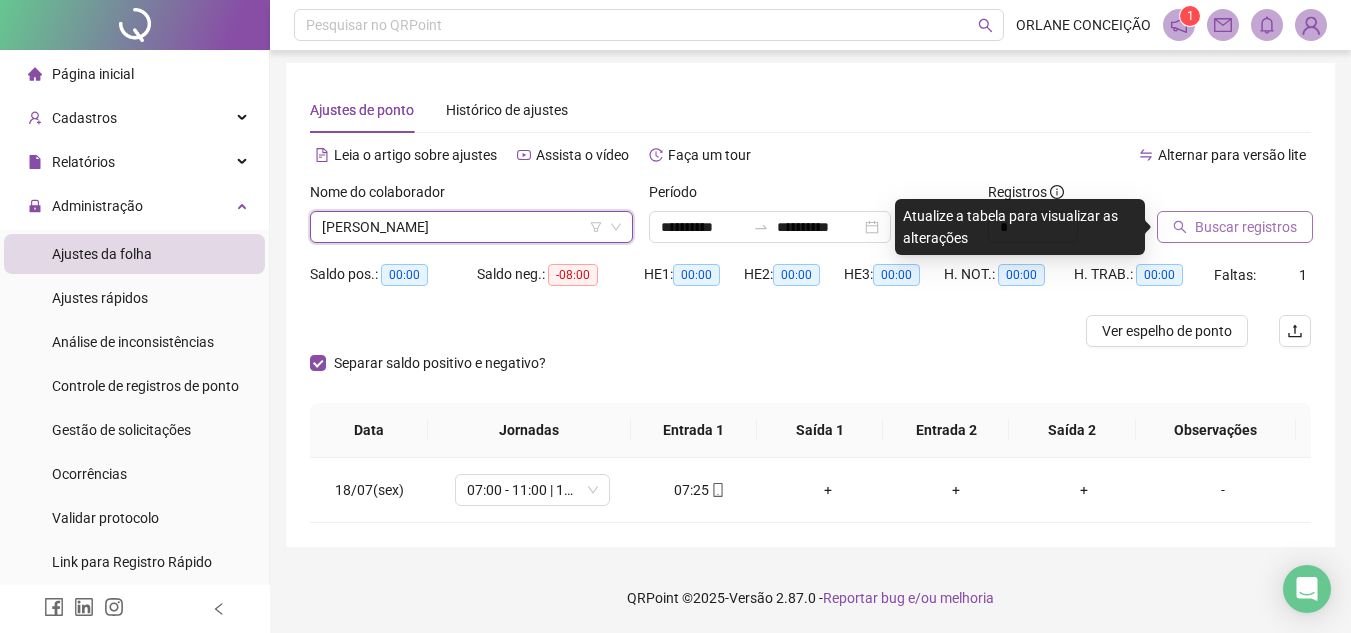 click on "Buscar registros" at bounding box center [1246, 227] 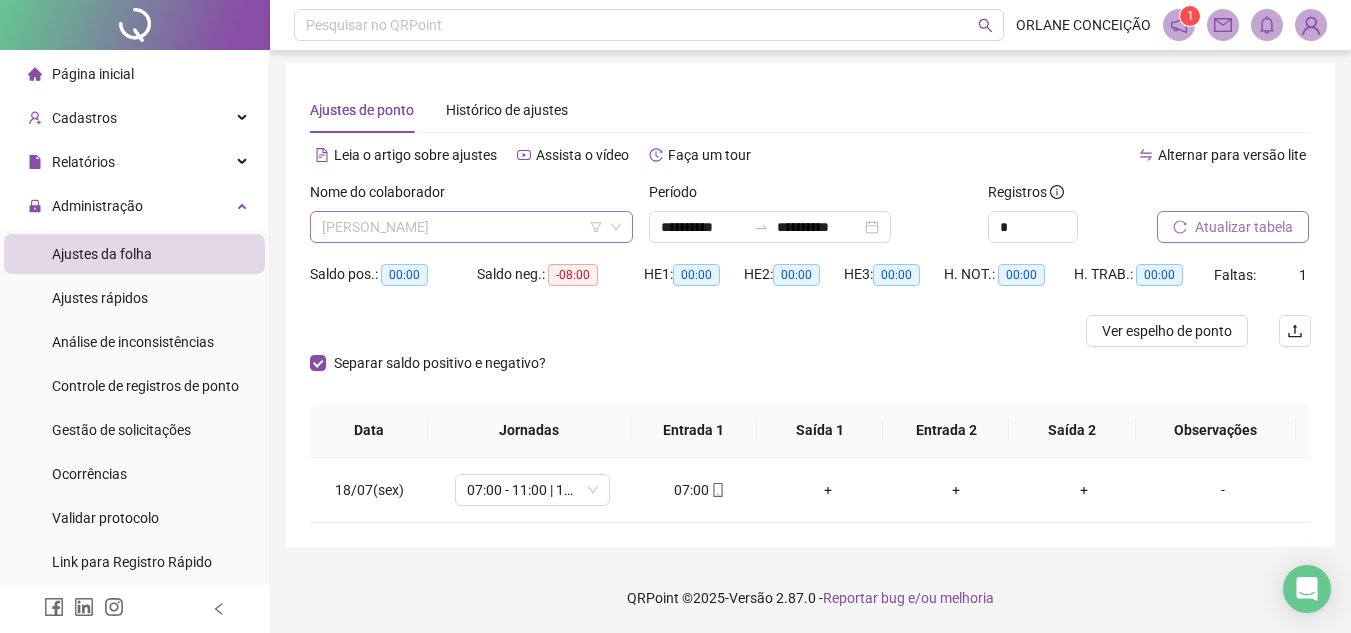 click on "[PERSON_NAME]" at bounding box center (471, 227) 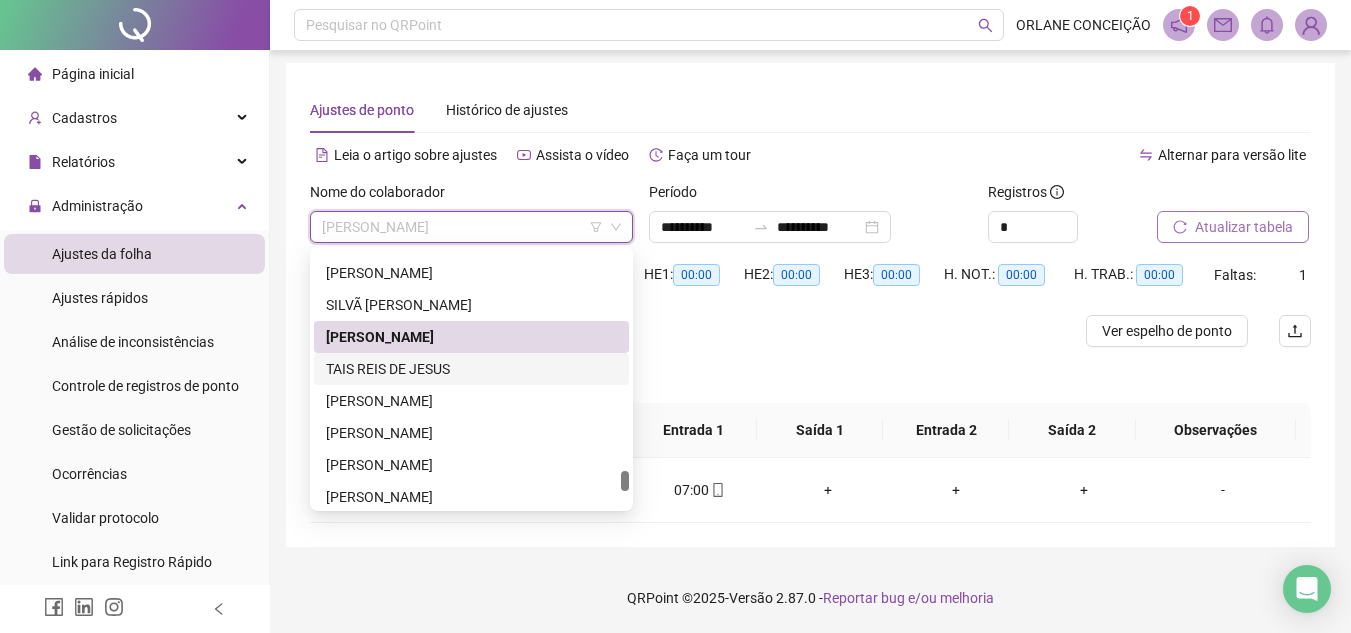 click on "TAIS REIS DE JESUS" at bounding box center (471, 369) 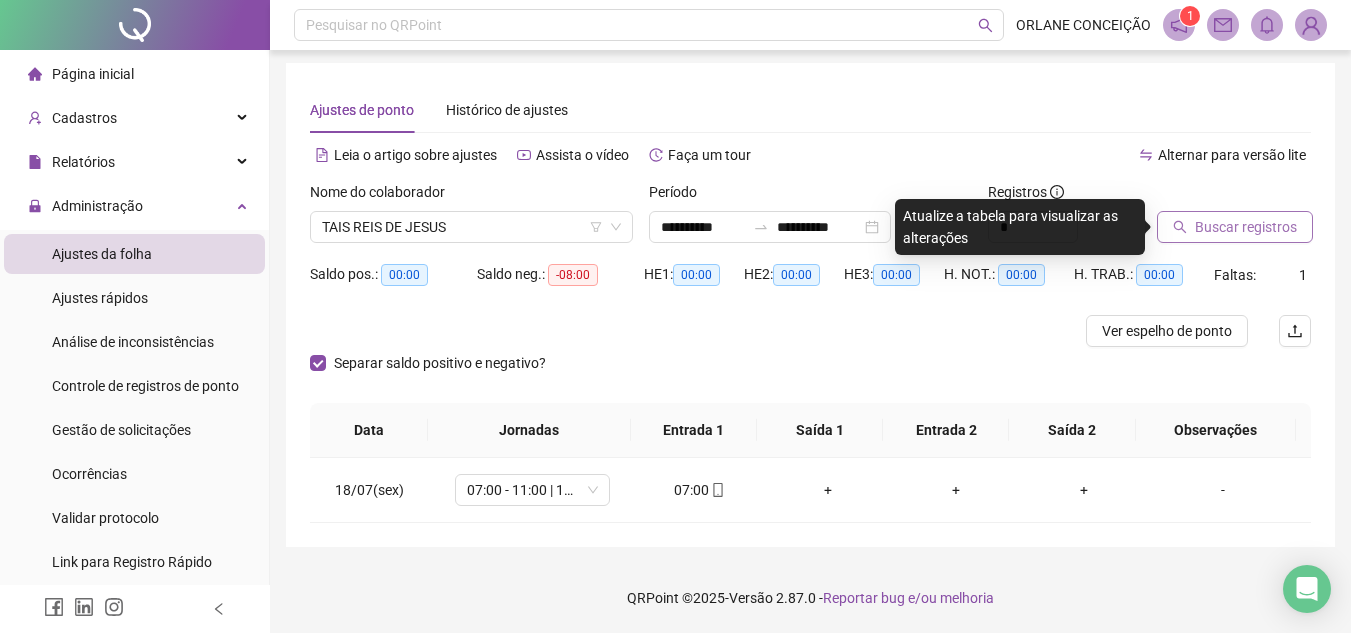 click on "Buscar registros" at bounding box center [1246, 227] 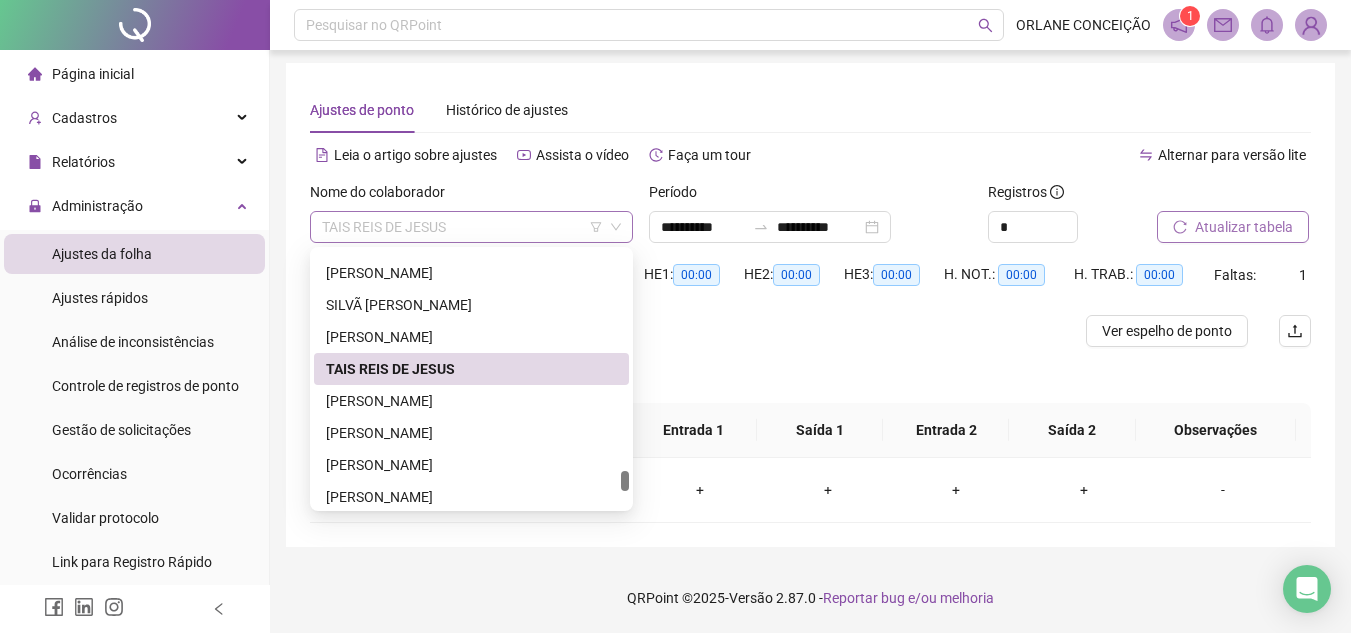 click on "TAIS REIS DE JESUS" at bounding box center [471, 227] 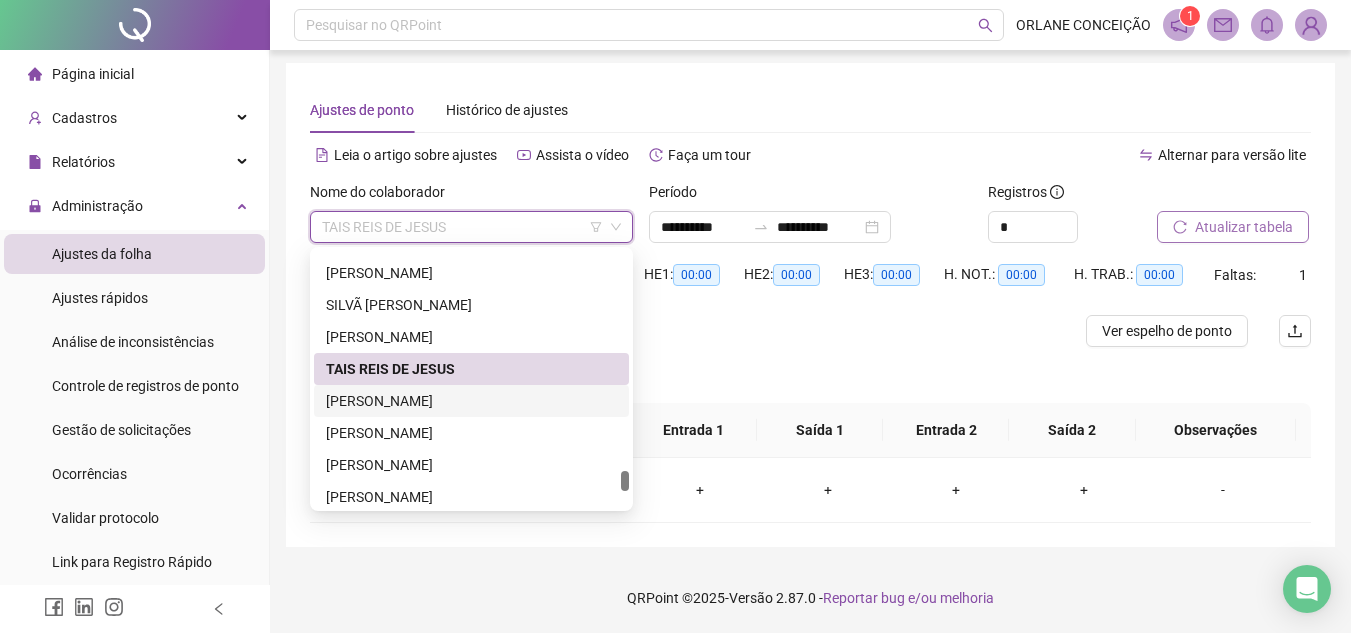 click on "[PERSON_NAME]" at bounding box center [471, 401] 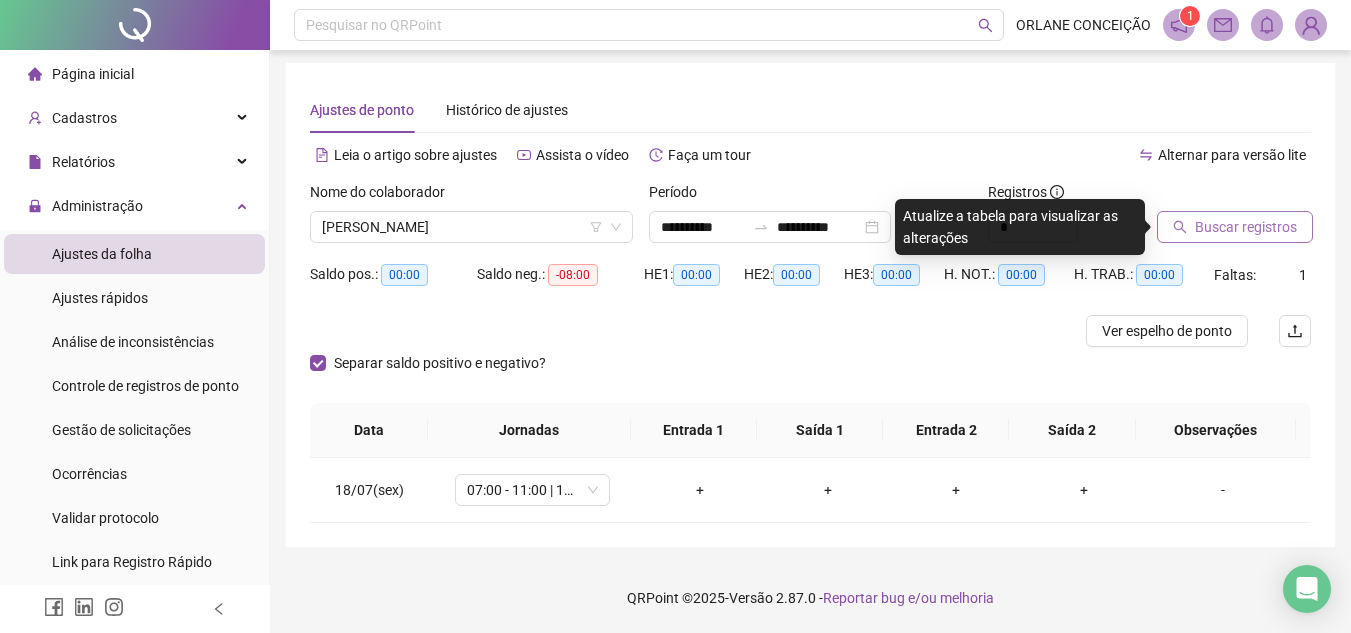 click on "Buscar registros" at bounding box center [1246, 227] 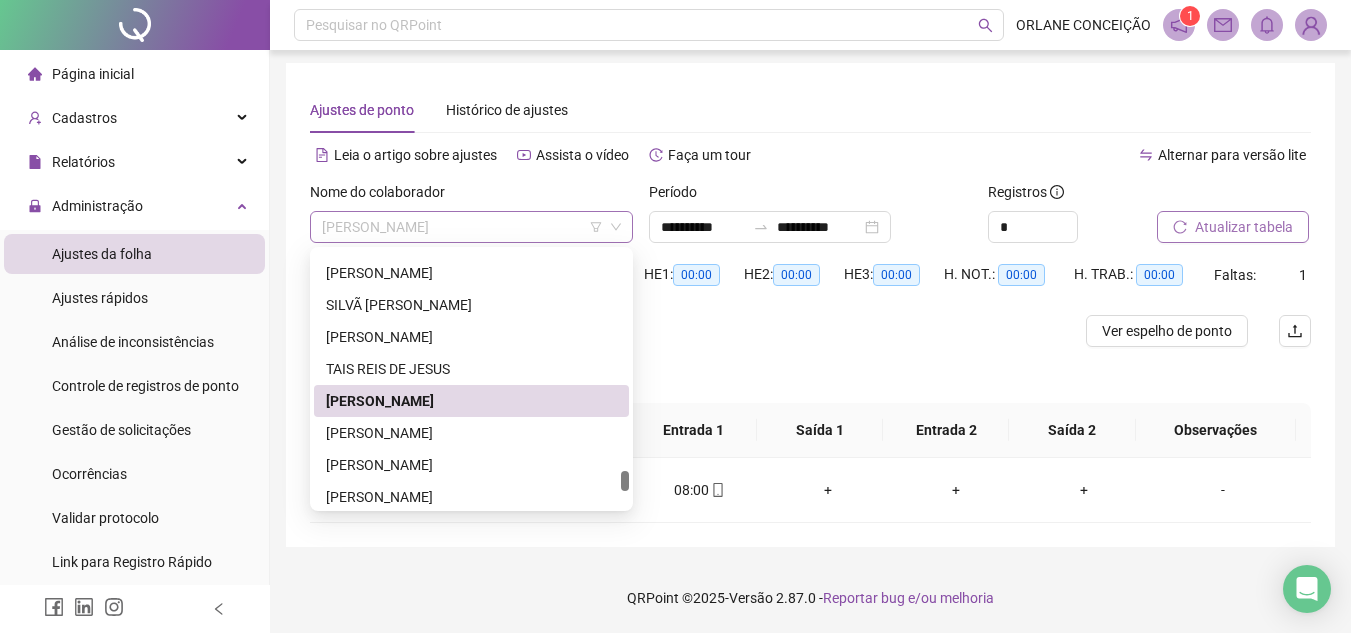 click on "[PERSON_NAME]" at bounding box center (471, 227) 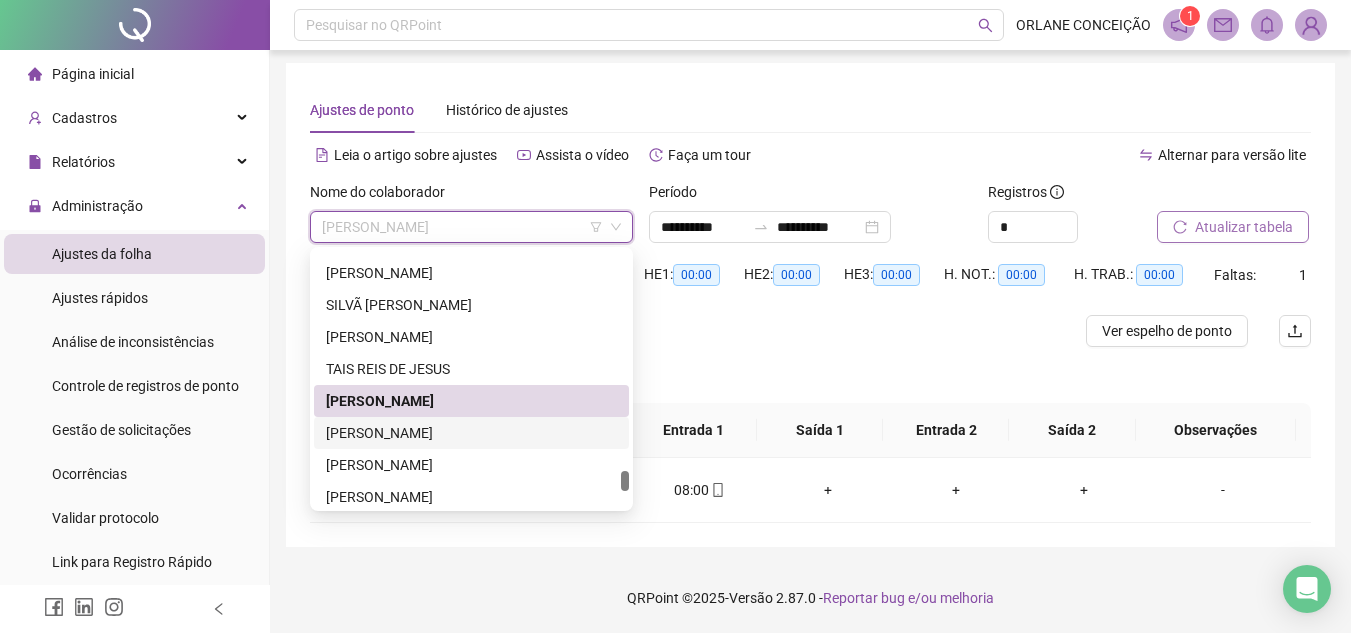 click on "[PERSON_NAME]" at bounding box center (471, 433) 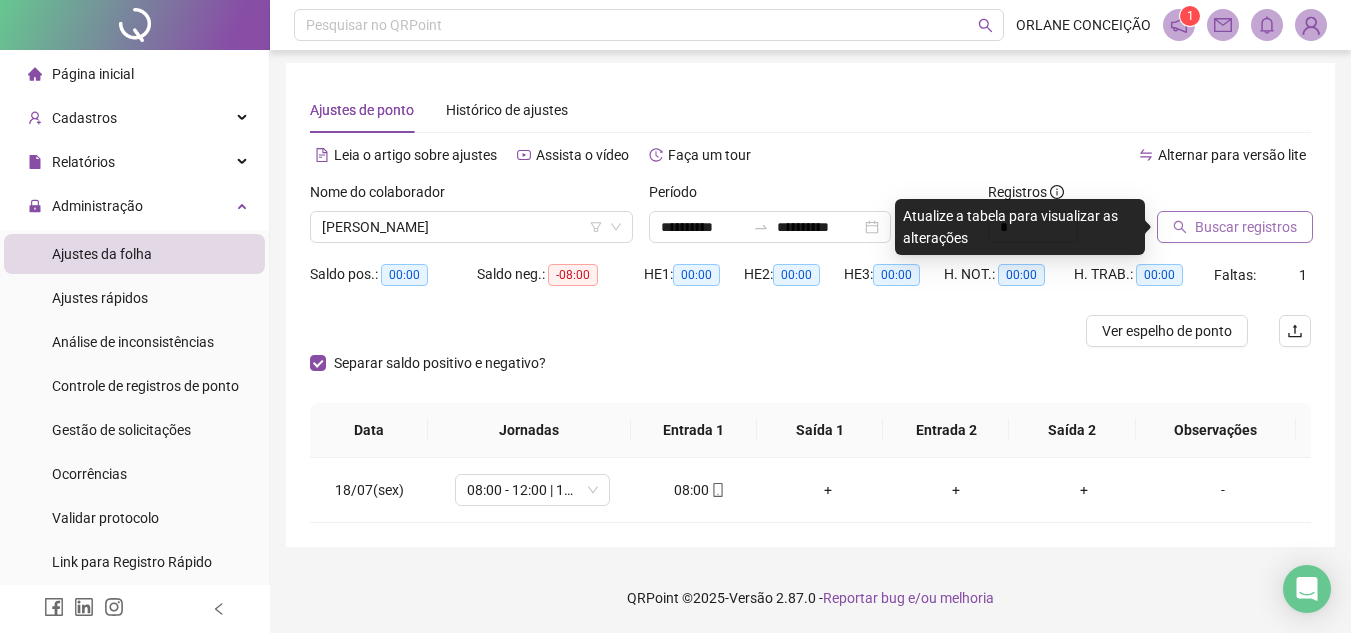 click on "Buscar registros" at bounding box center [1246, 227] 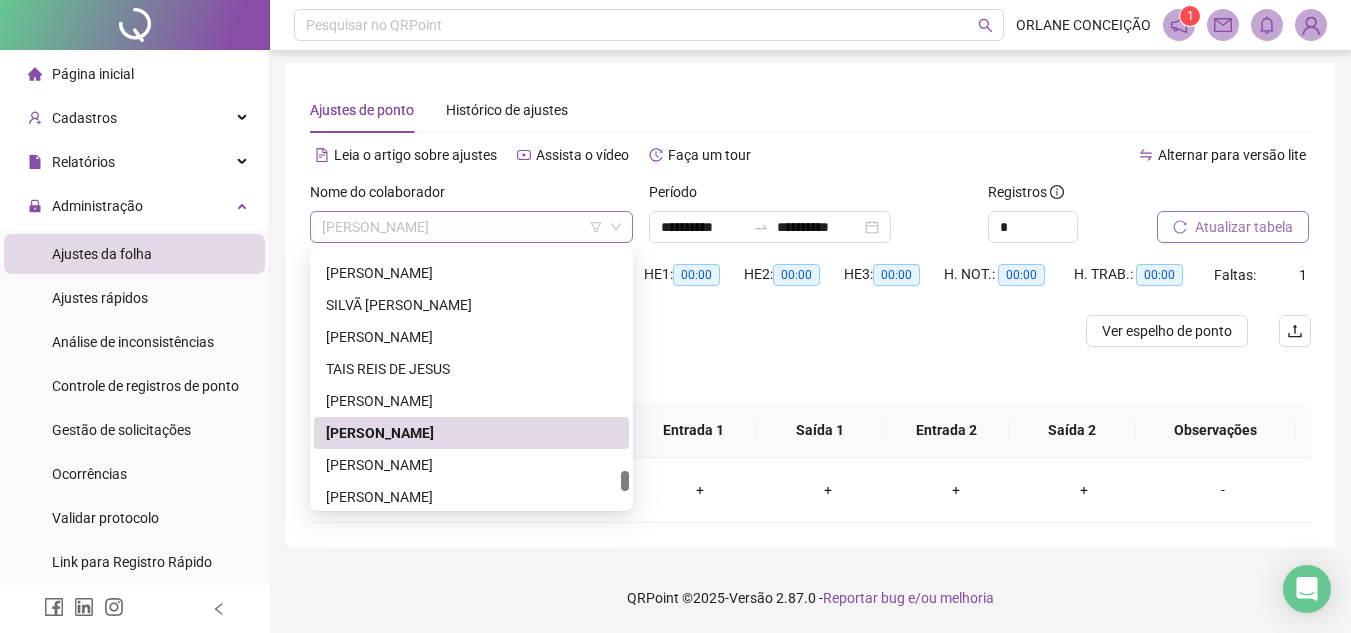 click on "[PERSON_NAME]" at bounding box center [471, 227] 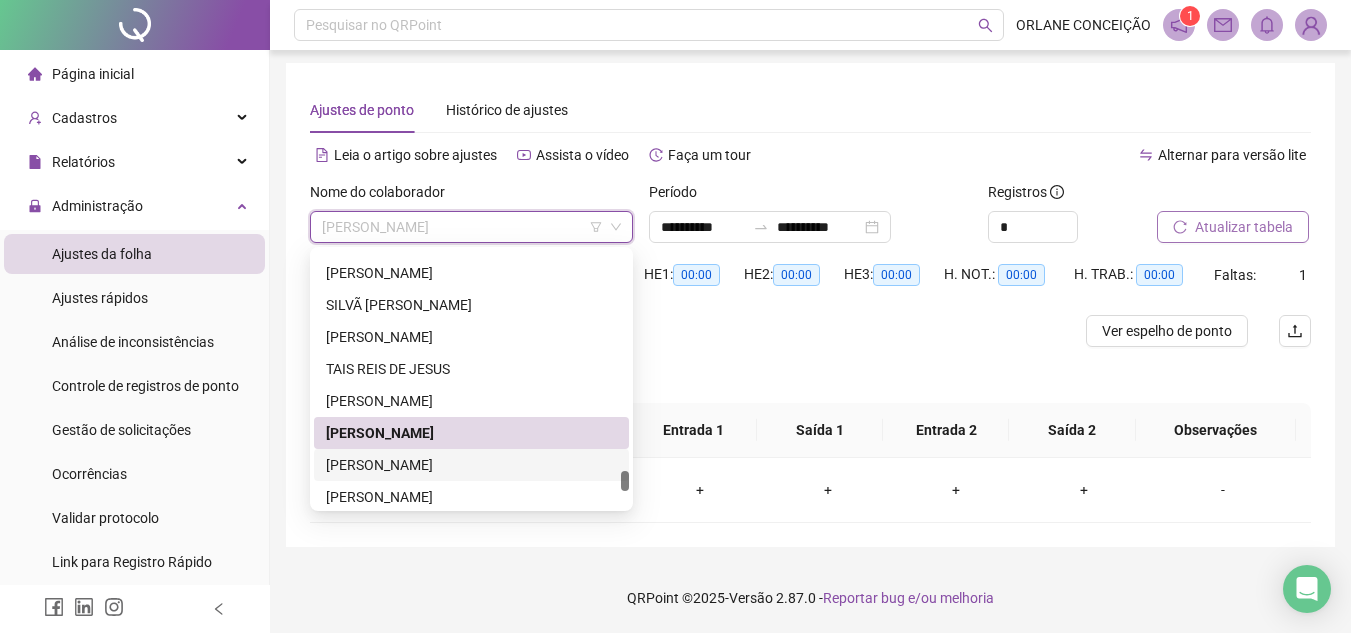 click on "[PERSON_NAME]" at bounding box center (471, 465) 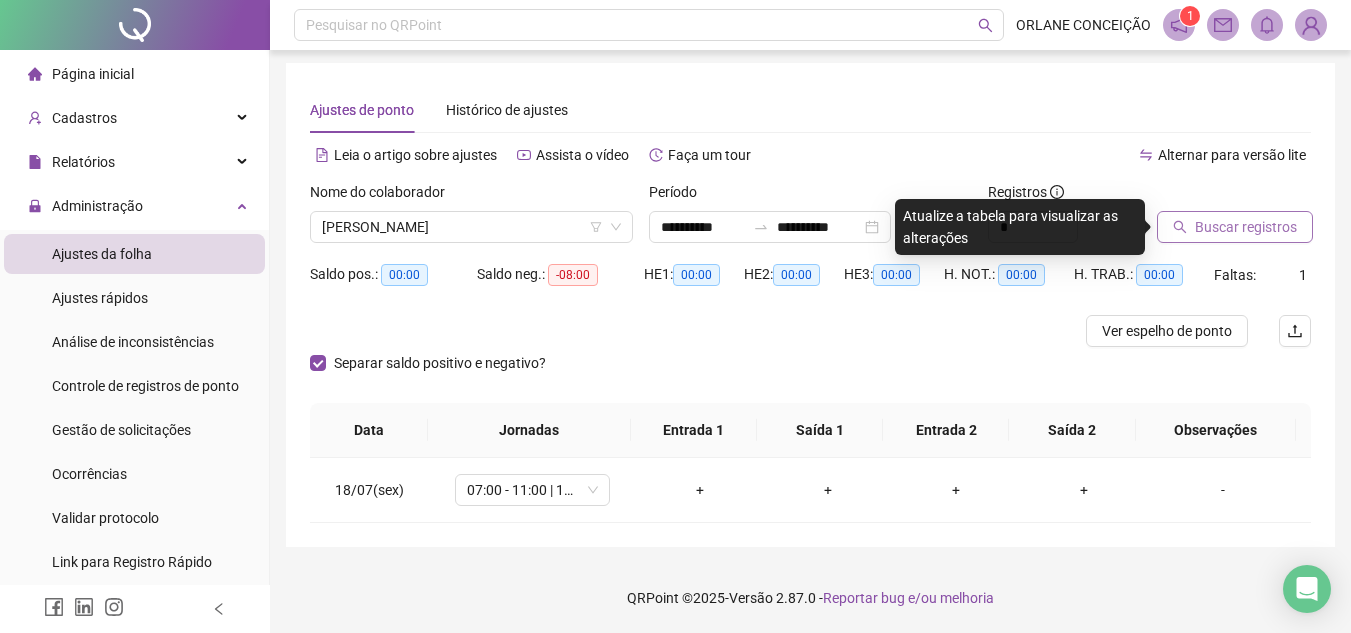 click on "Buscar registros" at bounding box center [1246, 227] 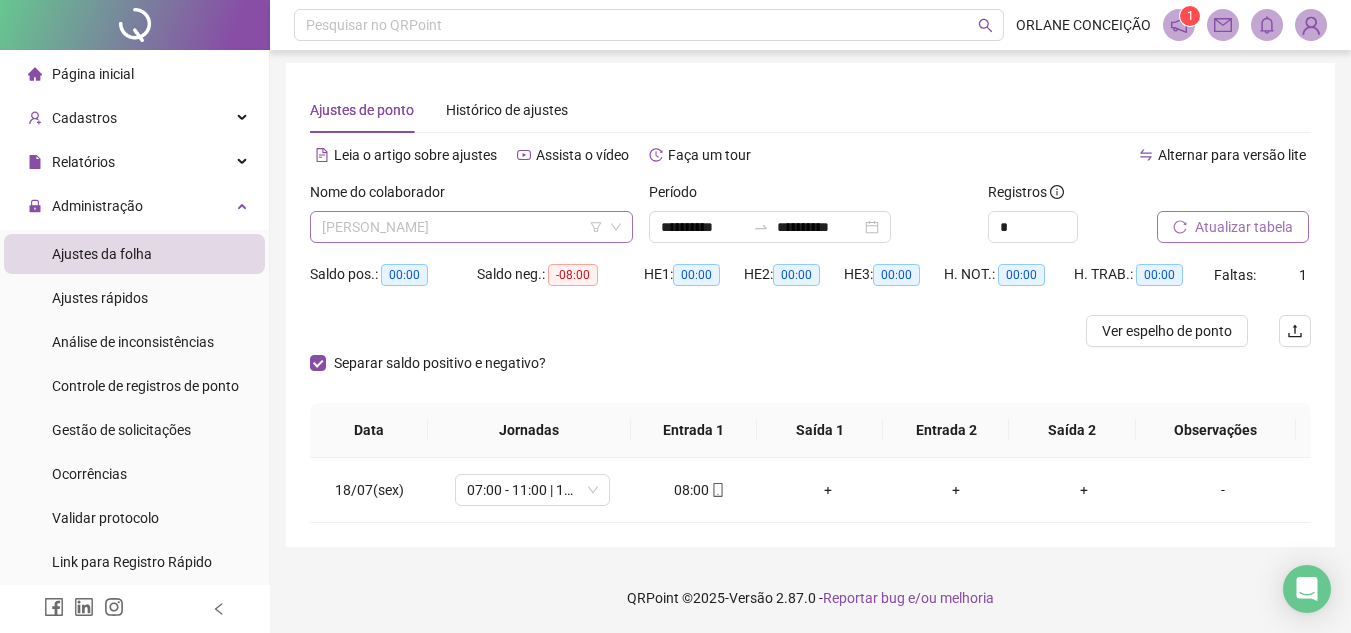 click on "[PERSON_NAME]" at bounding box center (471, 227) 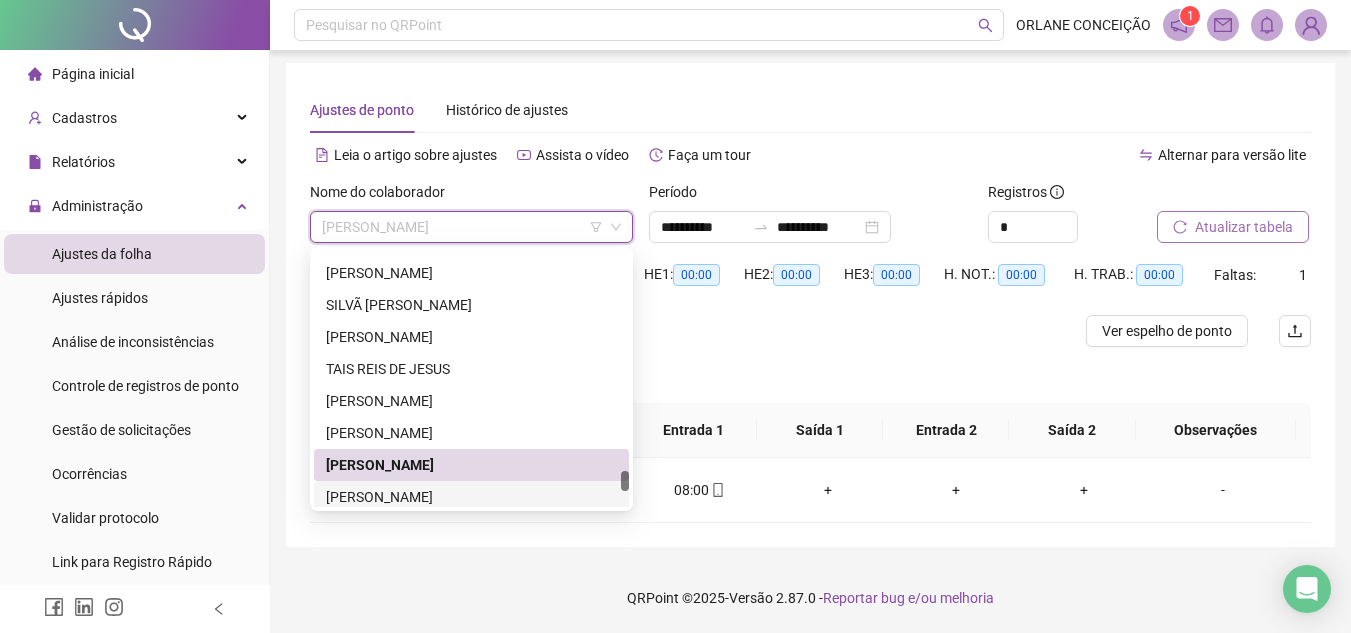 click on "[PERSON_NAME]" at bounding box center (471, 497) 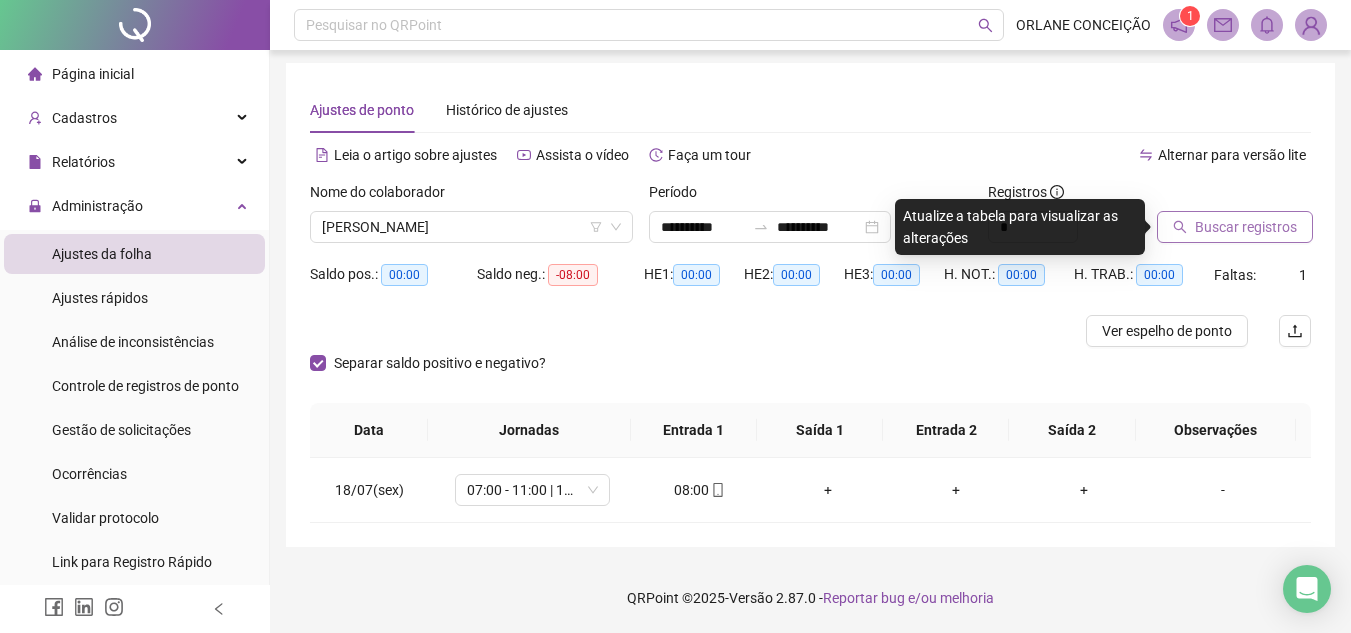 click on "Buscar registros" at bounding box center [1246, 227] 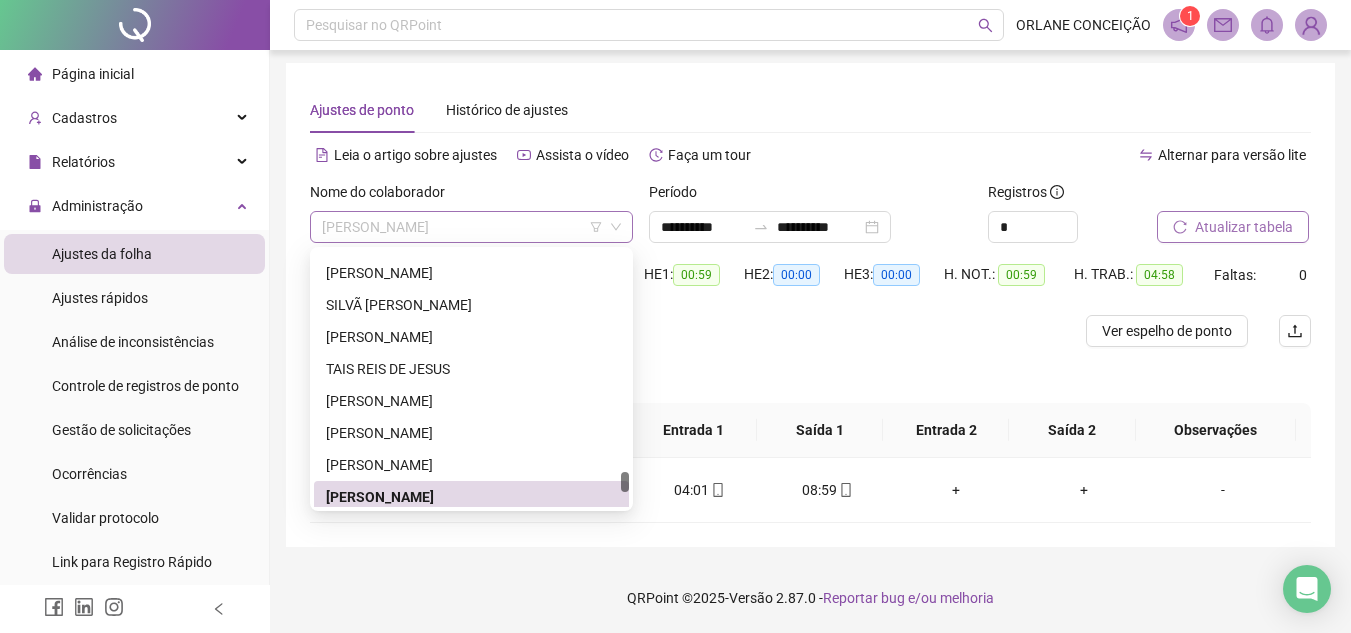 scroll, scrollTop: 3680, scrollLeft: 0, axis: vertical 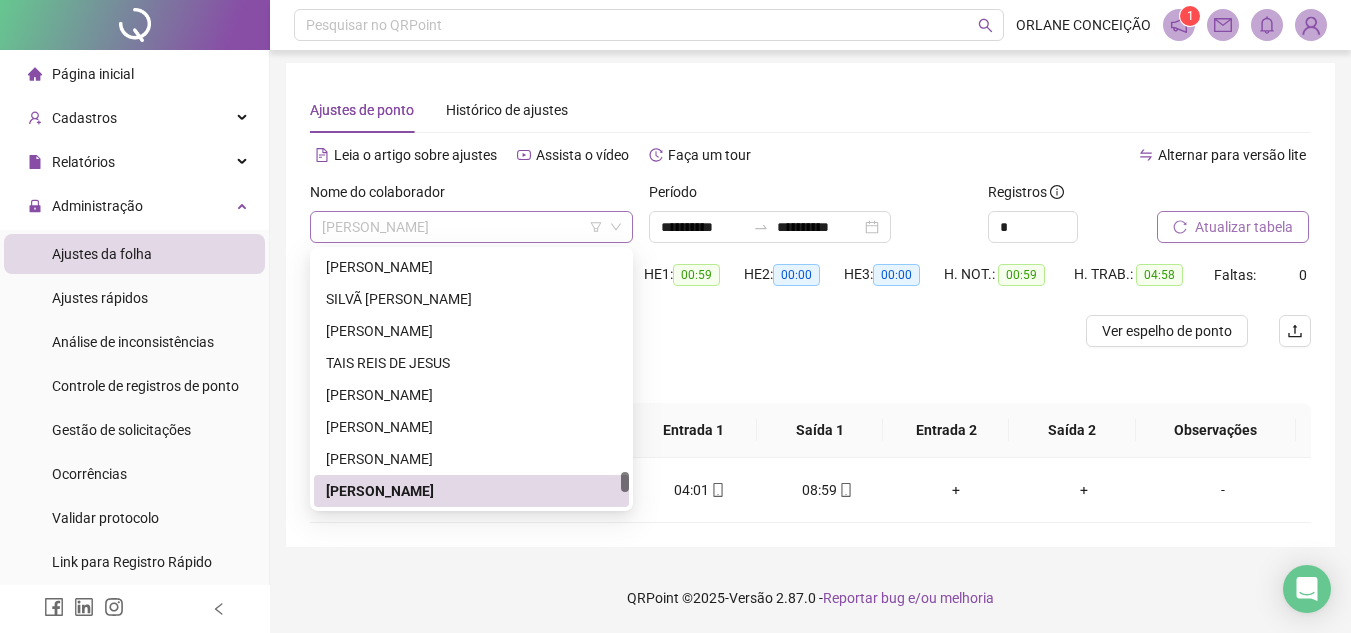 click on "[PERSON_NAME]" at bounding box center [471, 227] 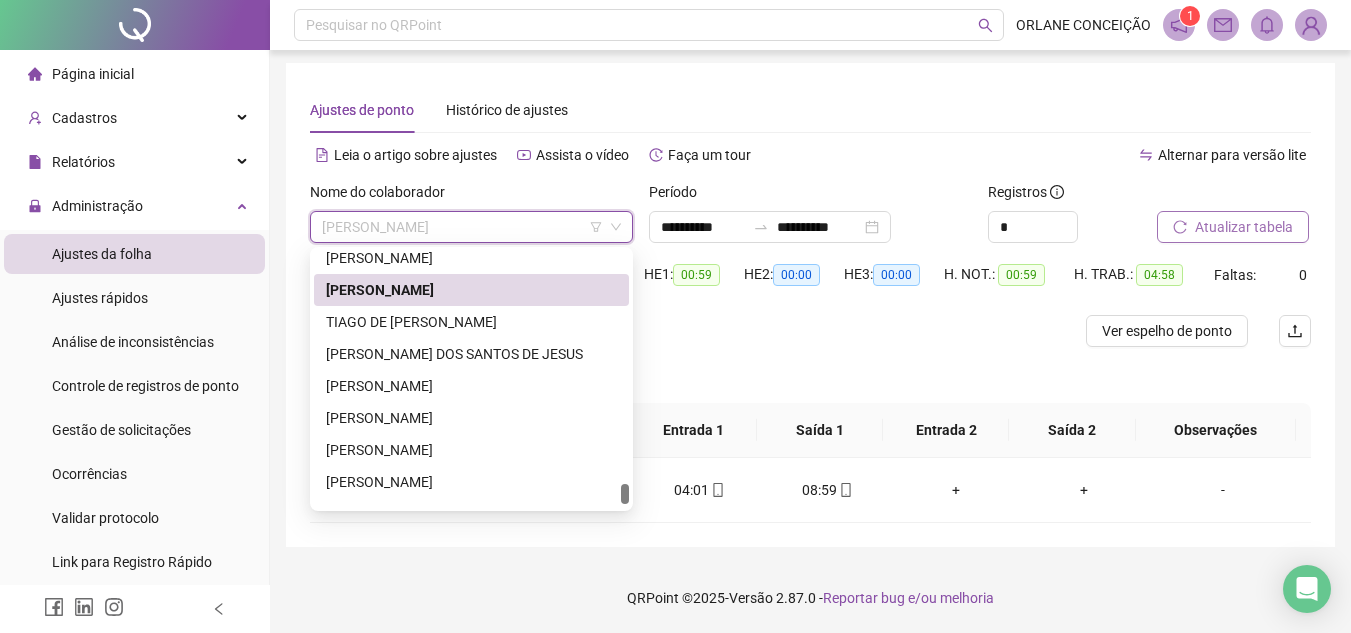 scroll, scrollTop: 3897, scrollLeft: 0, axis: vertical 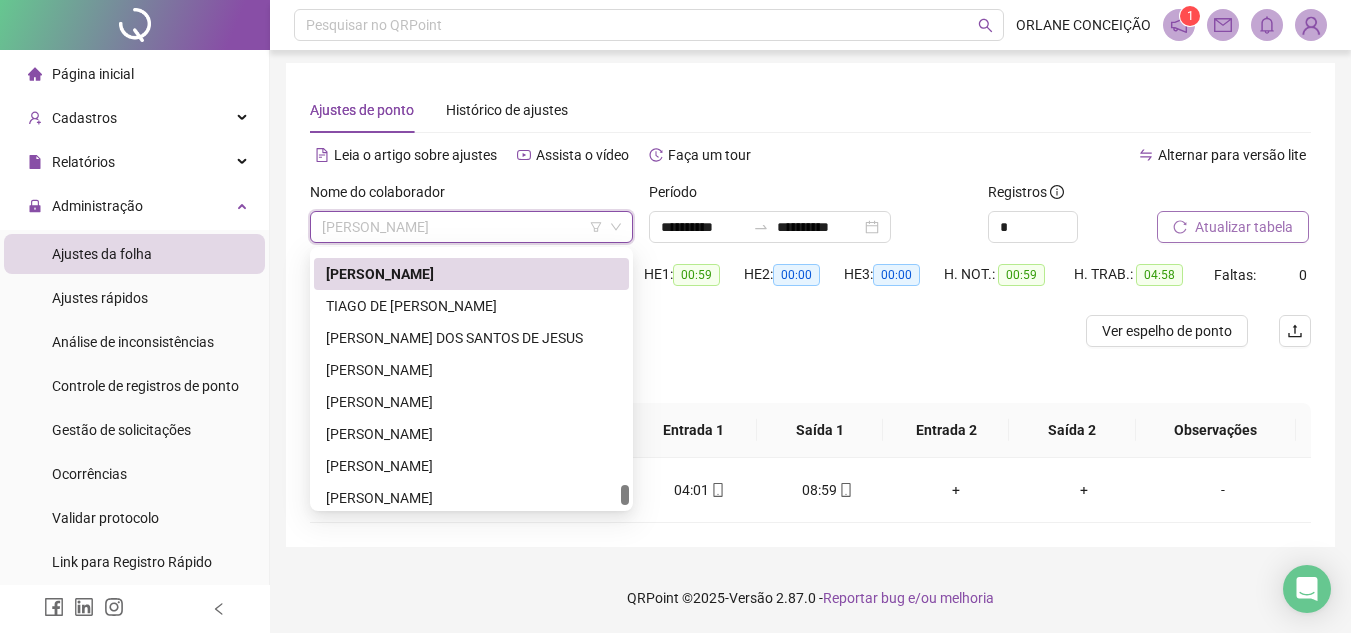 drag, startPoint x: 624, startPoint y: 474, endPoint x: 627, endPoint y: 487, distance: 13.341664 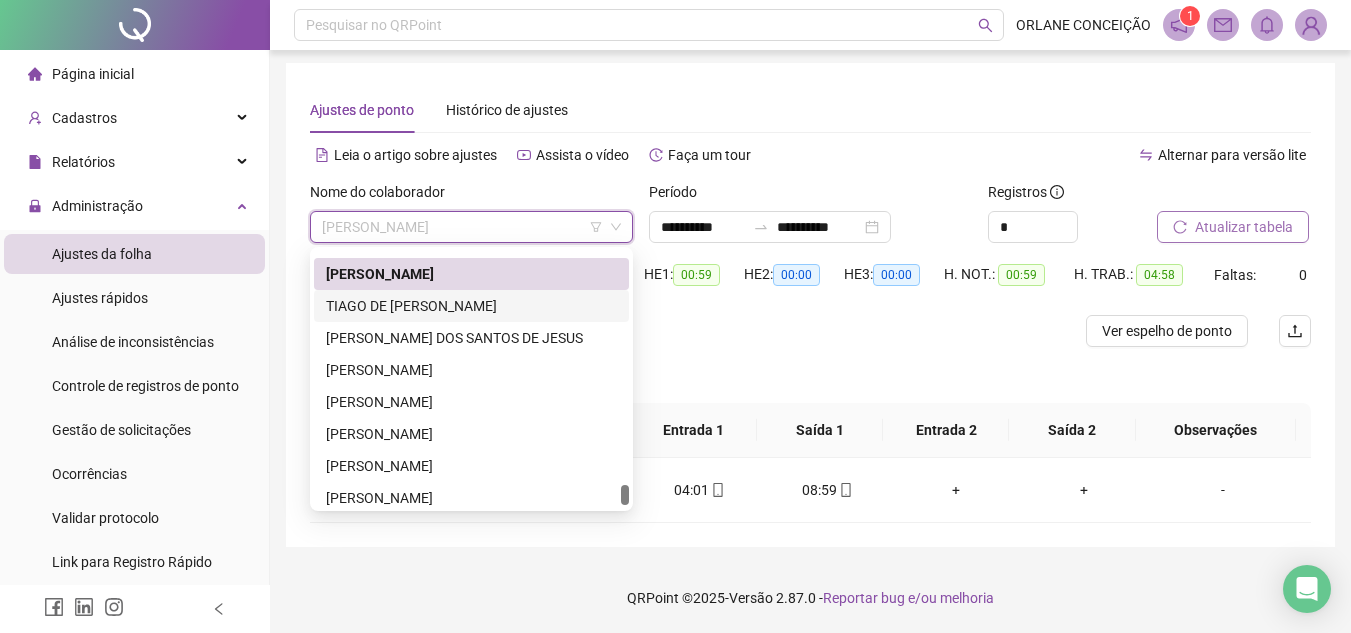 click on "TIAGO DE [PERSON_NAME]" at bounding box center (471, 306) 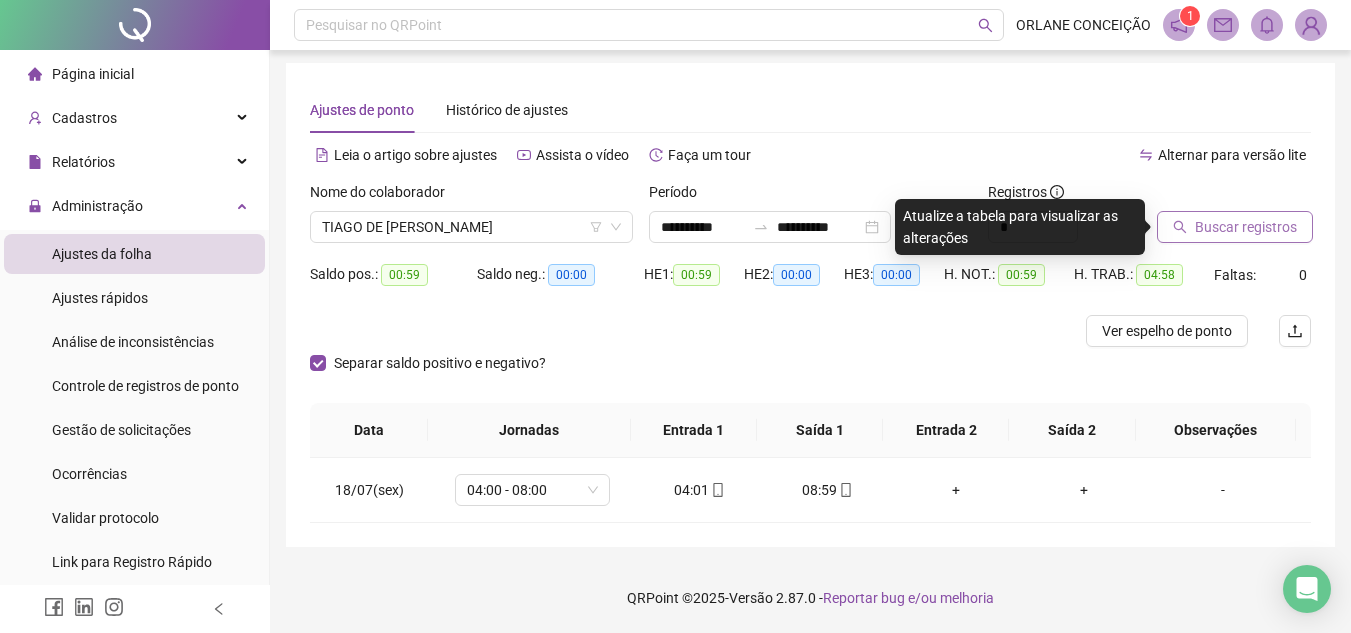 click on "Buscar registros" at bounding box center (1246, 227) 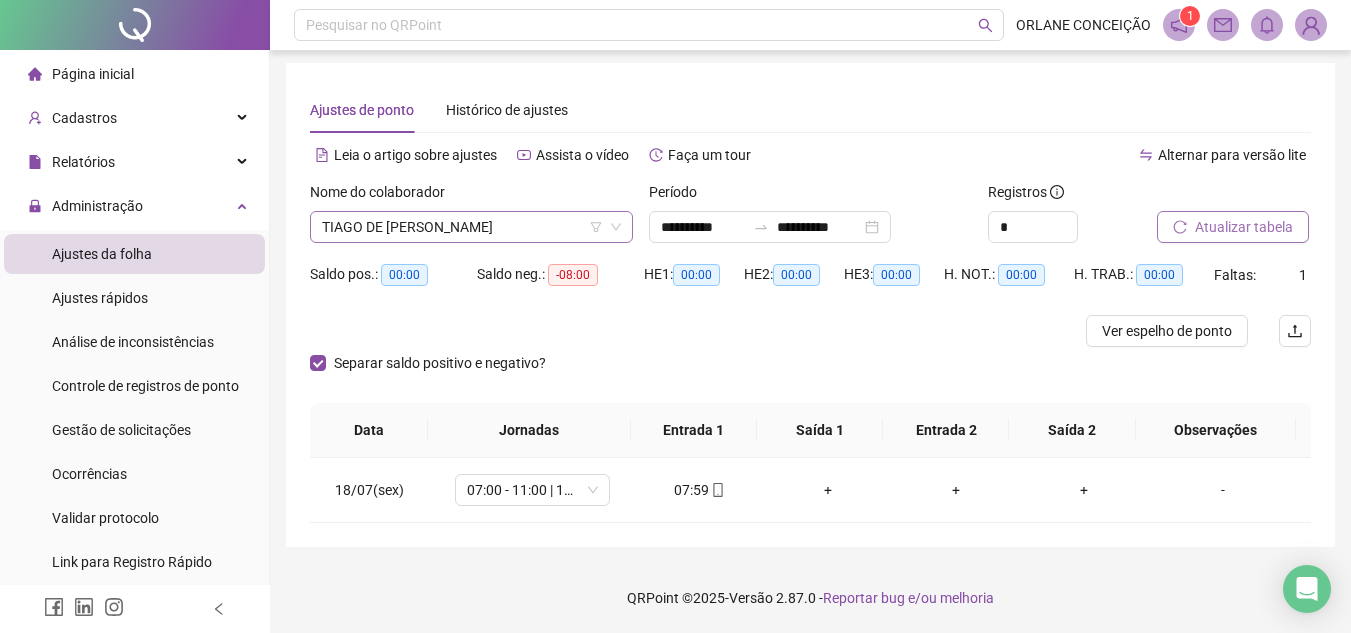 click on "Nome do colaborador TIAGO DE [PERSON_NAME]" at bounding box center [471, 212] 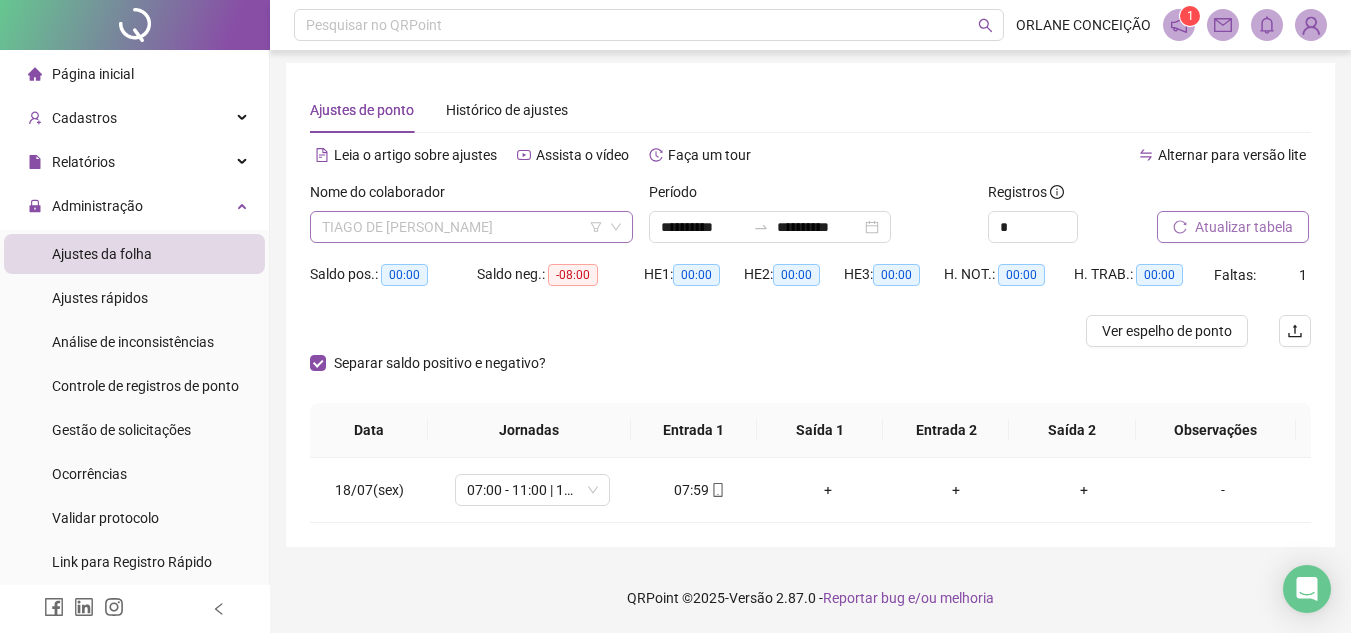 click on "TIAGO DE [PERSON_NAME]" at bounding box center (471, 227) 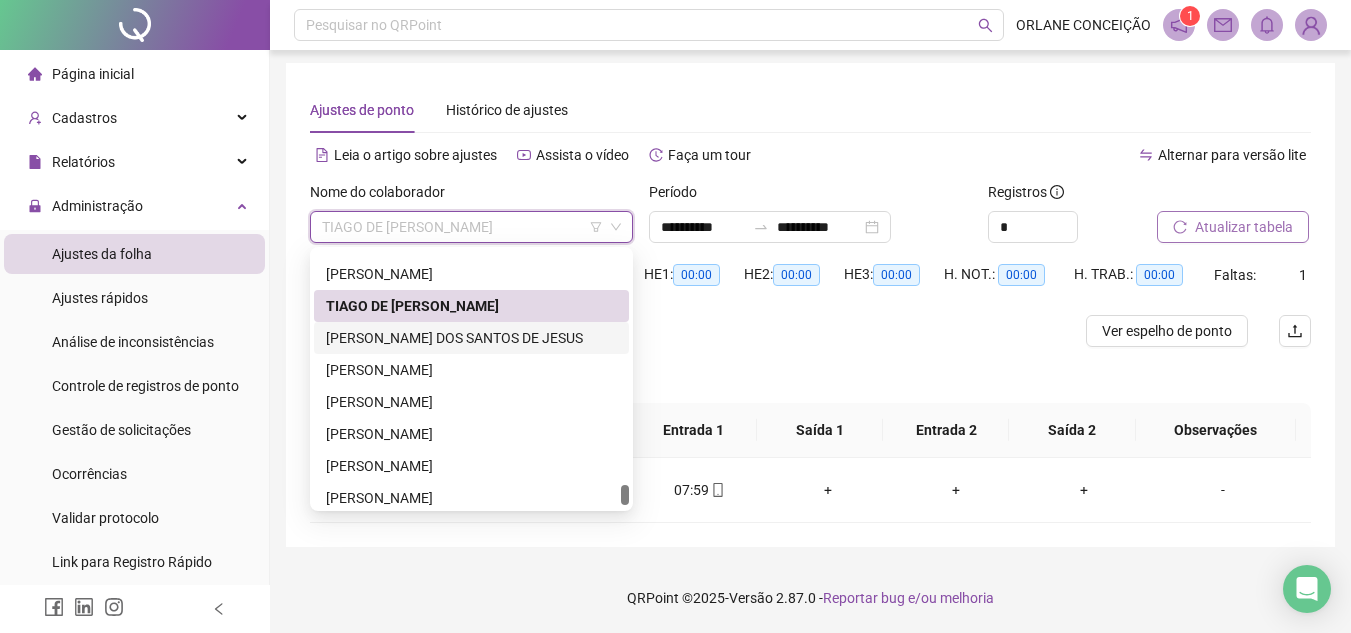 click on "[PERSON_NAME] DOS SANTOS DE JESUS" at bounding box center (471, 338) 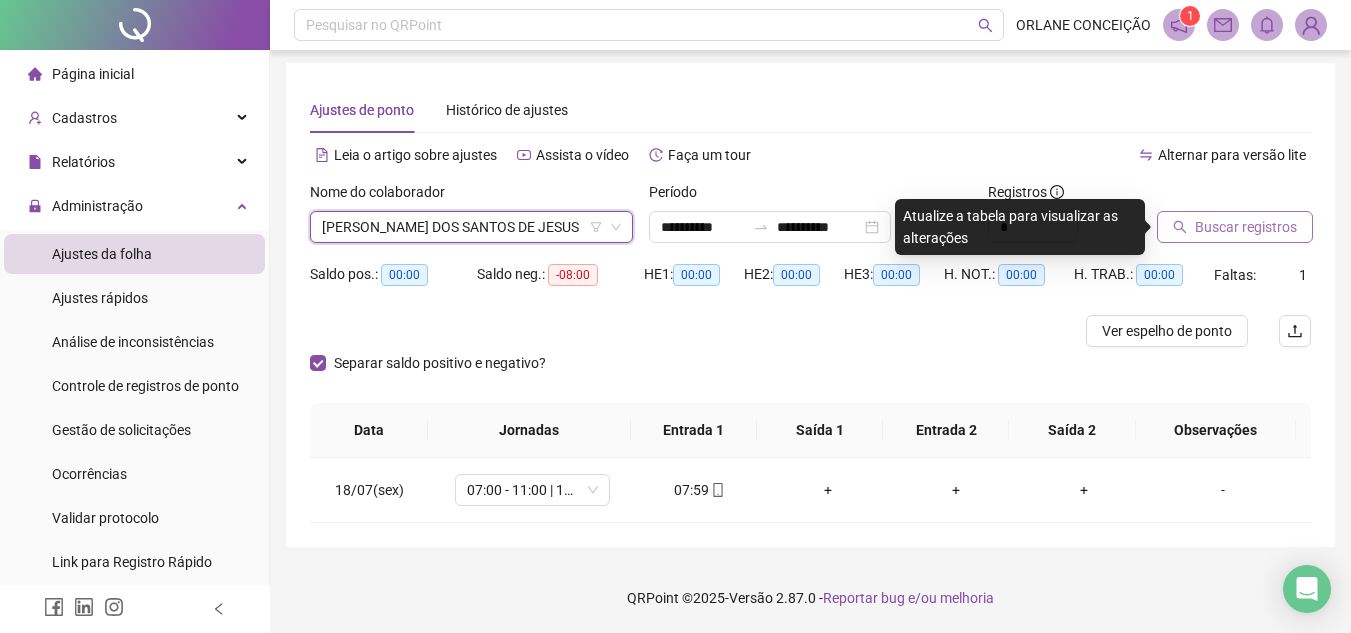 click on "Buscar registros" at bounding box center [1246, 227] 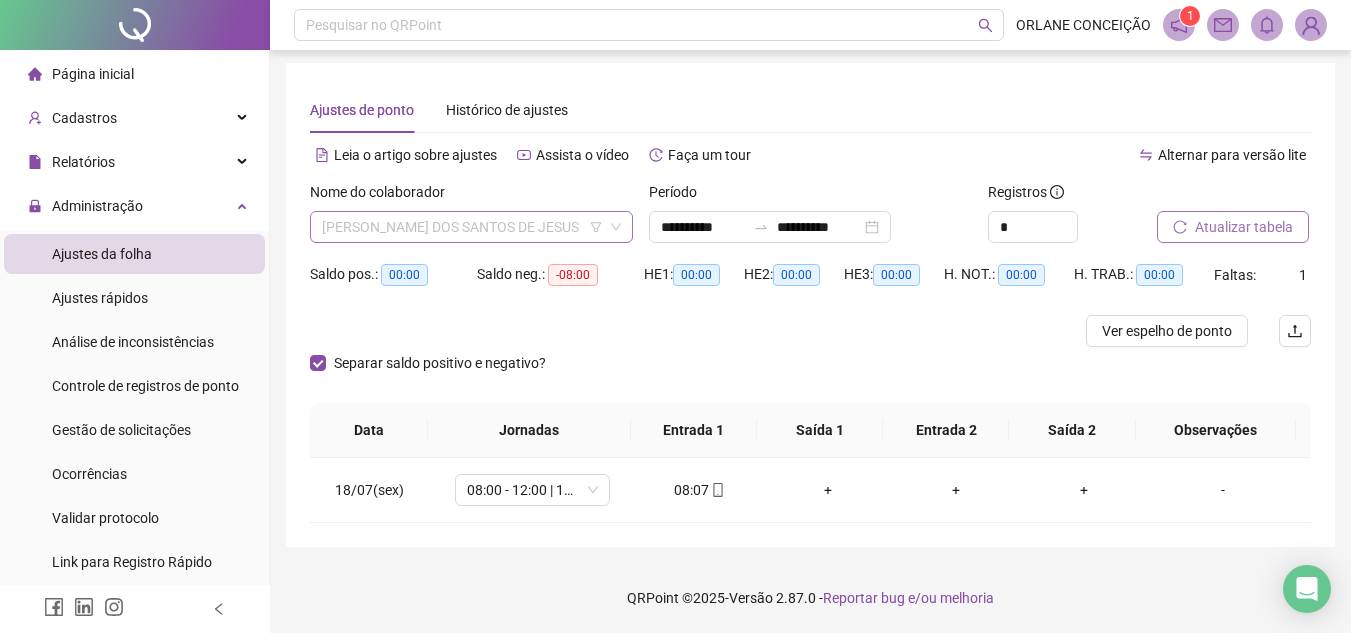 click on "[PERSON_NAME] DOS SANTOS DE JESUS" at bounding box center [471, 227] 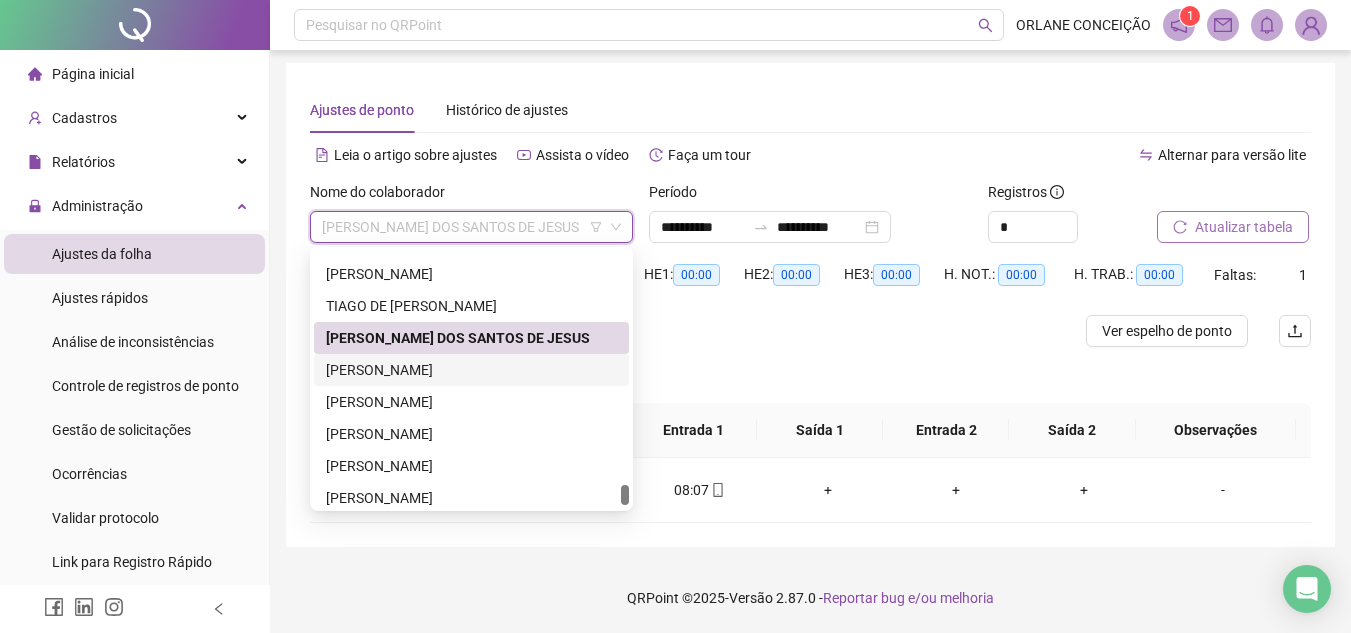 click on "[PERSON_NAME]" at bounding box center (471, 370) 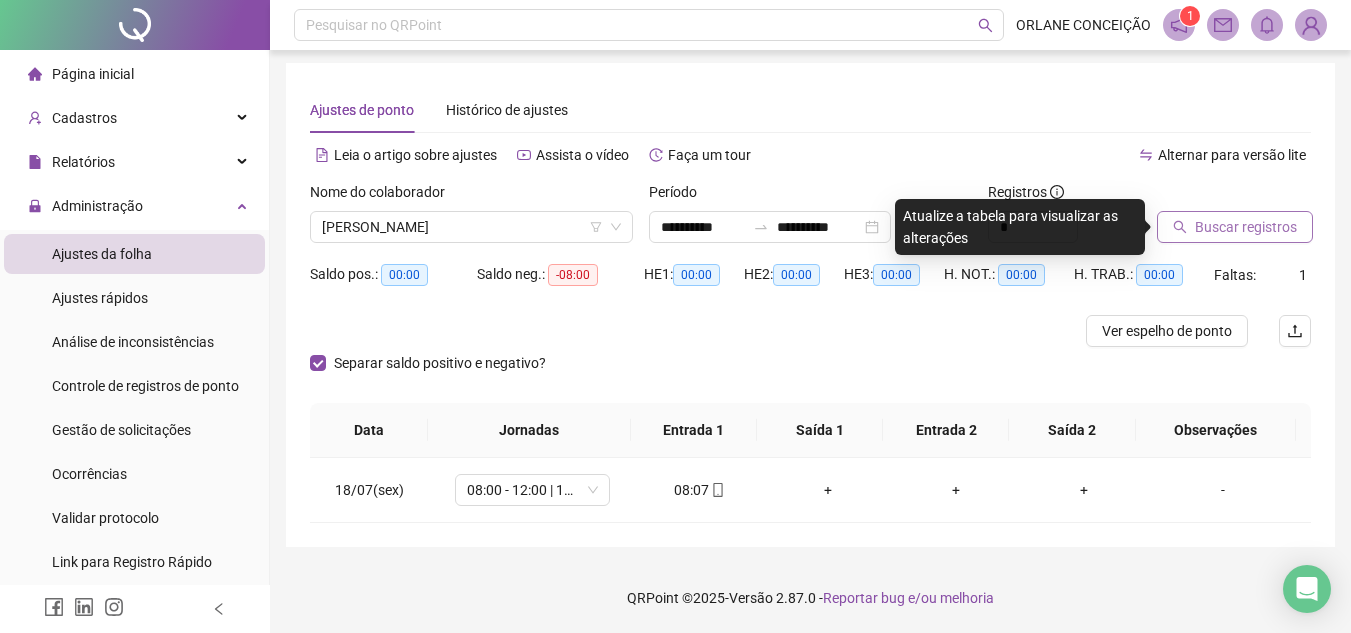 click on "Buscar registros" at bounding box center [1246, 227] 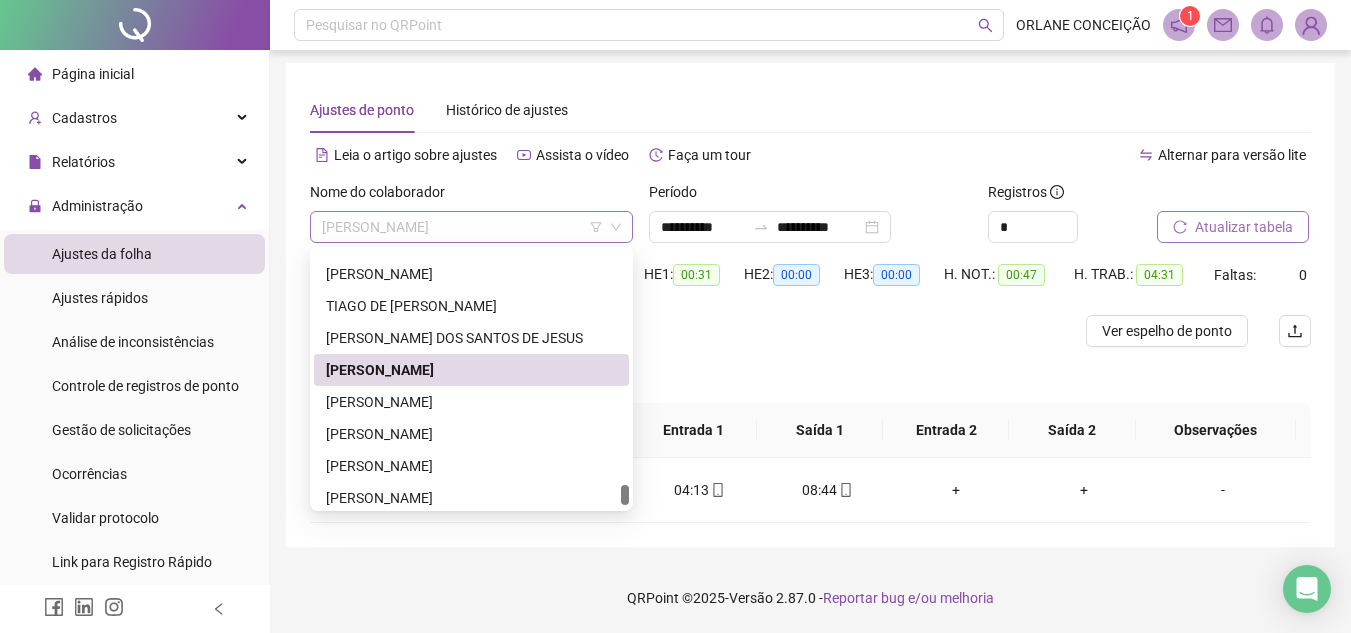 click on "[PERSON_NAME]" at bounding box center (471, 227) 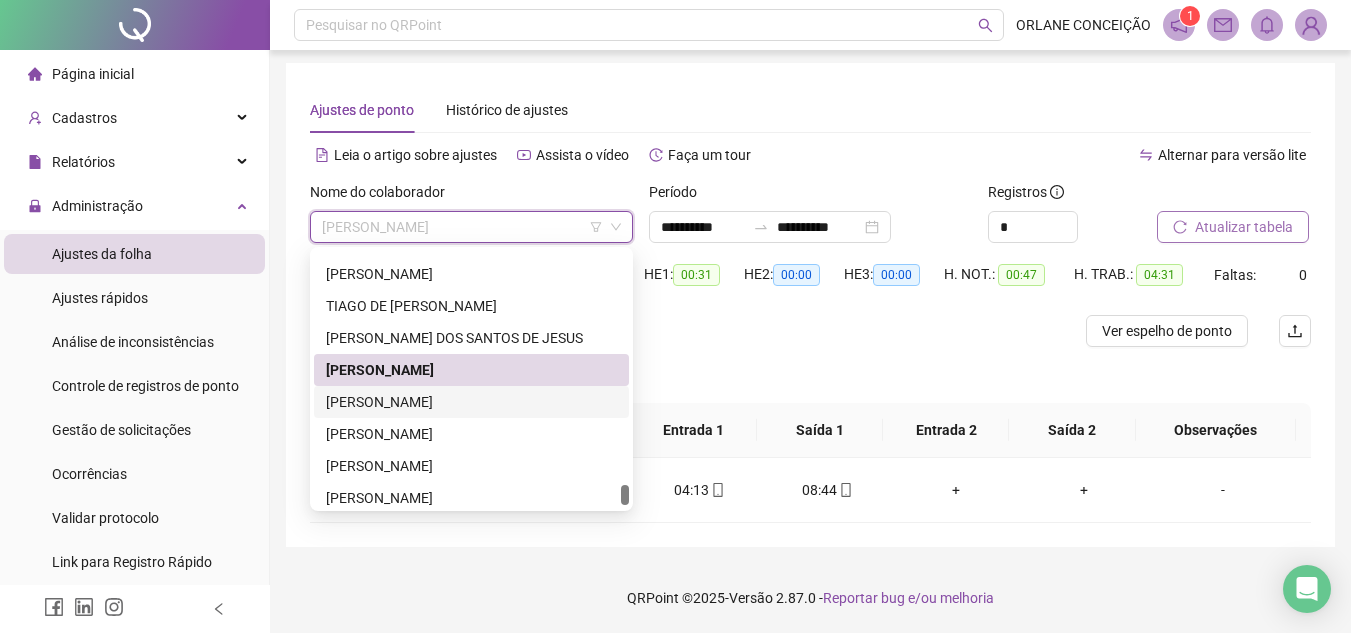 click on "[PERSON_NAME]" at bounding box center (471, 402) 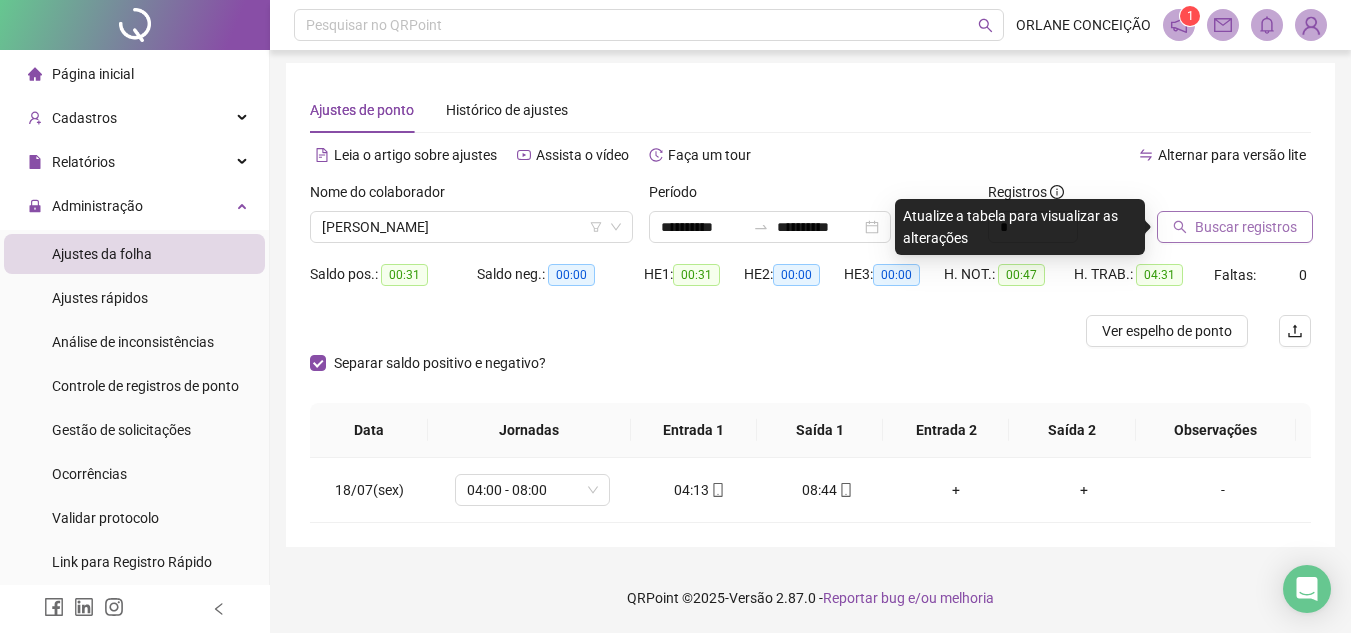 click on "Buscar registros" at bounding box center (1235, 227) 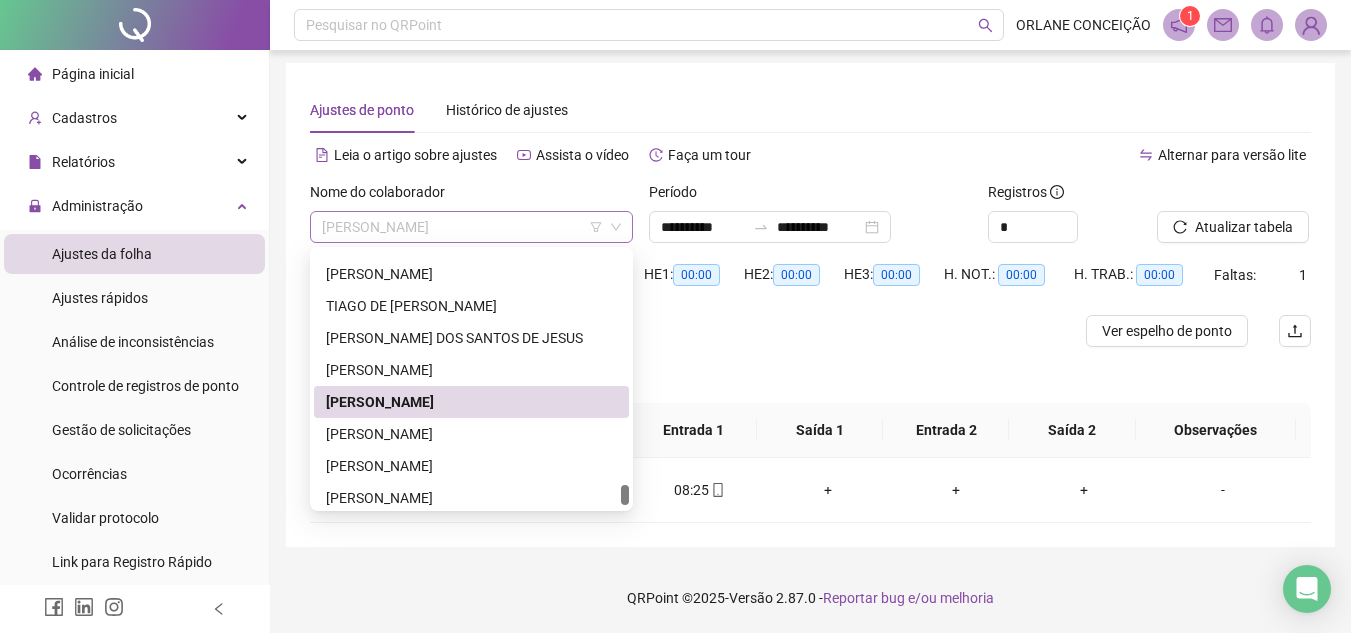 click on "[PERSON_NAME]" at bounding box center [471, 227] 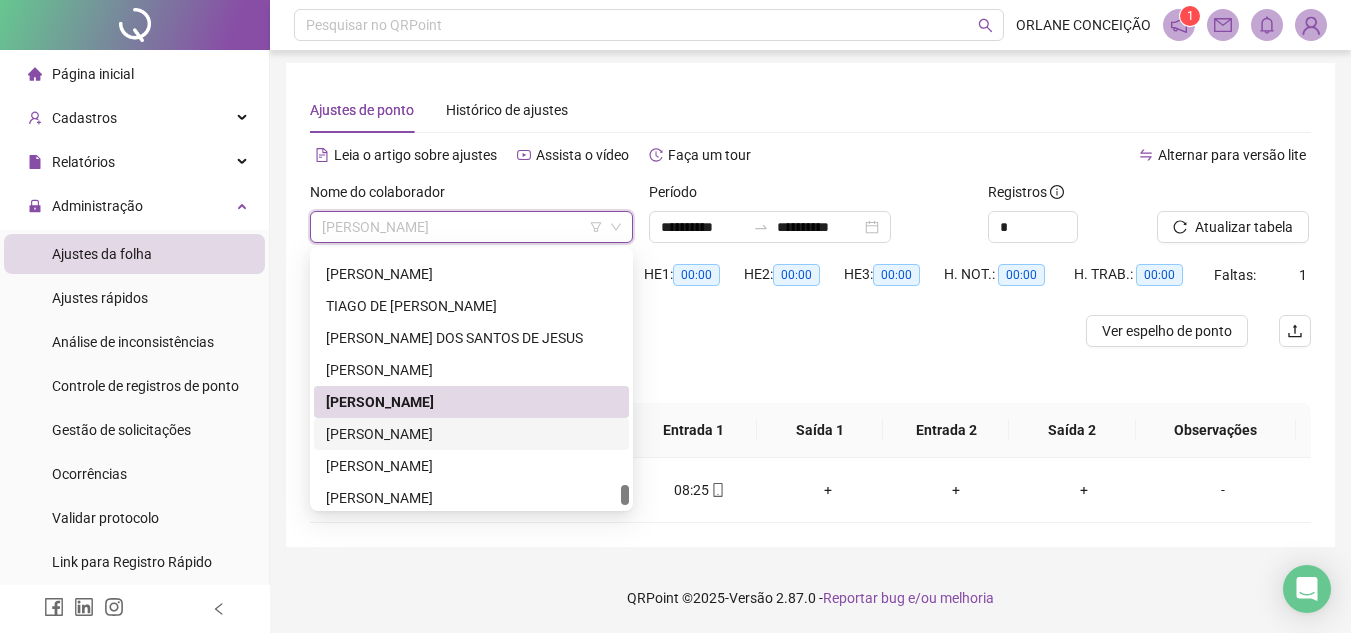 click on "[PERSON_NAME]" at bounding box center [471, 434] 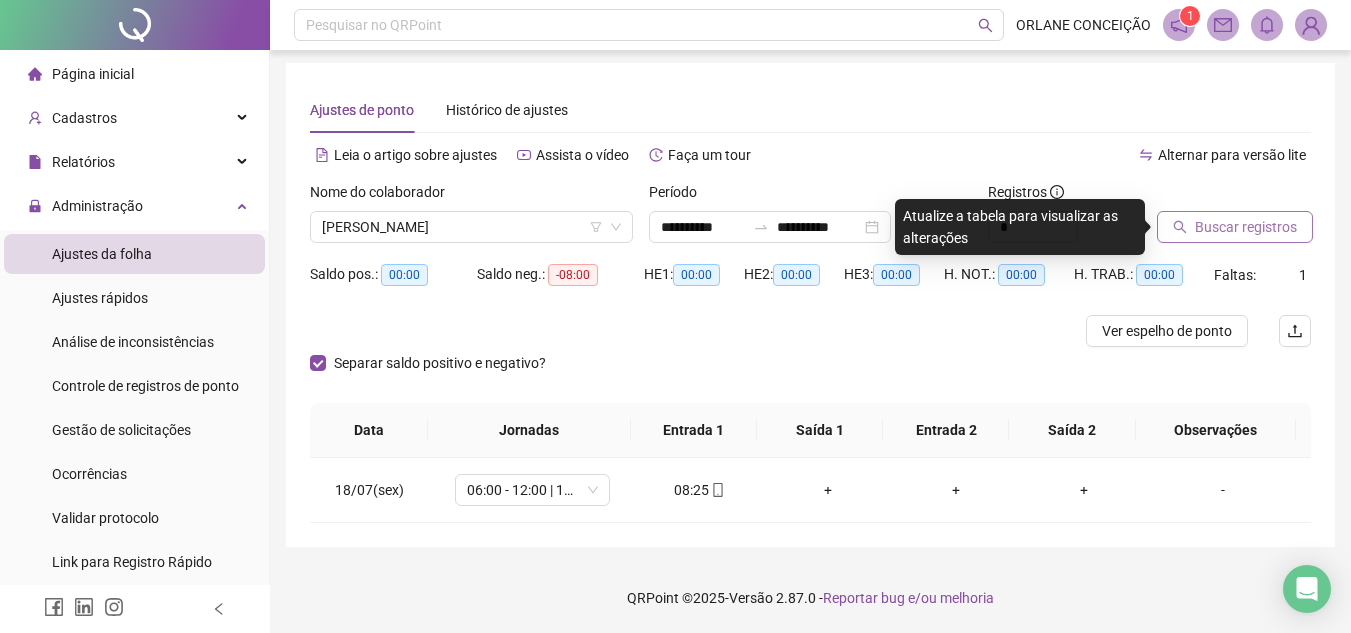 click on "Buscar registros" at bounding box center [1235, 227] 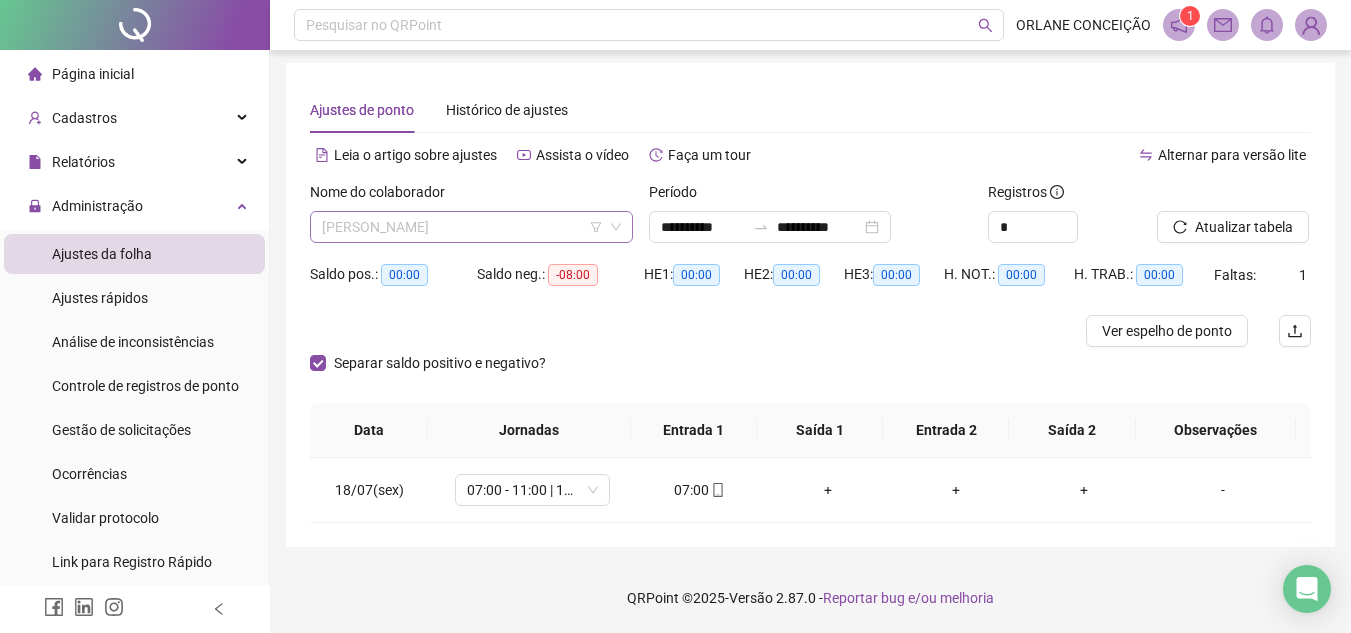 click on "[PERSON_NAME]" at bounding box center [471, 227] 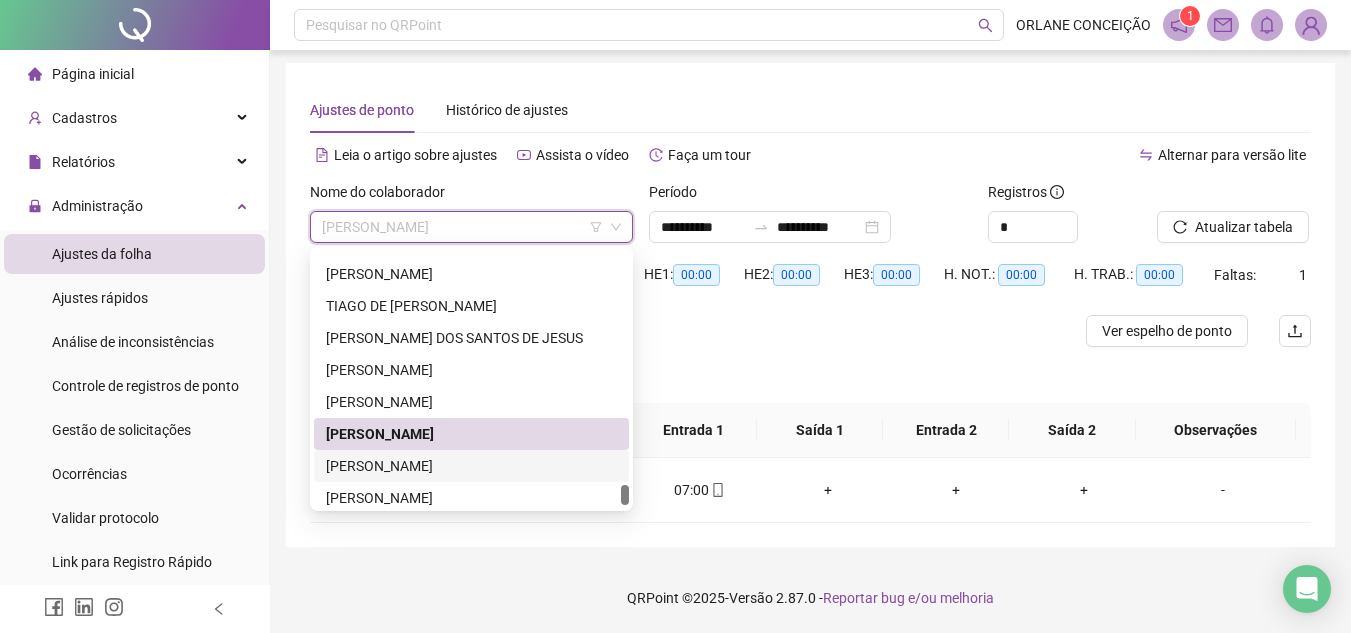 click on "[PERSON_NAME]" at bounding box center [471, 466] 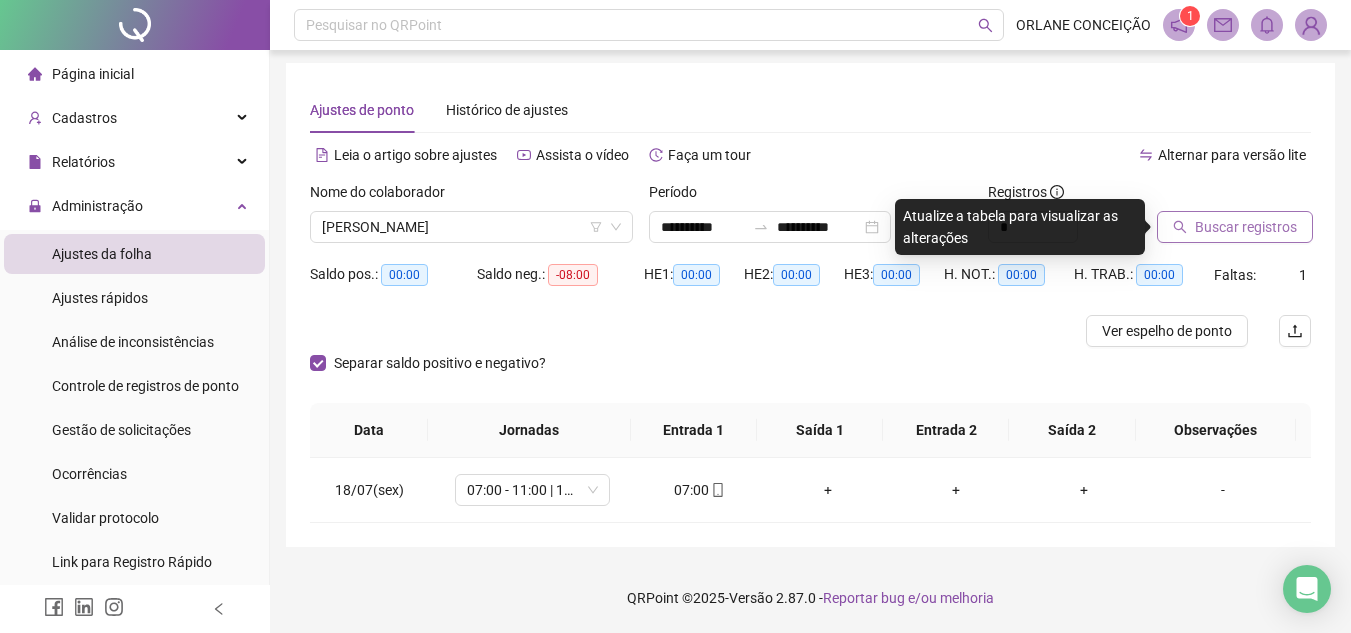 click on "Buscar registros" at bounding box center (1246, 227) 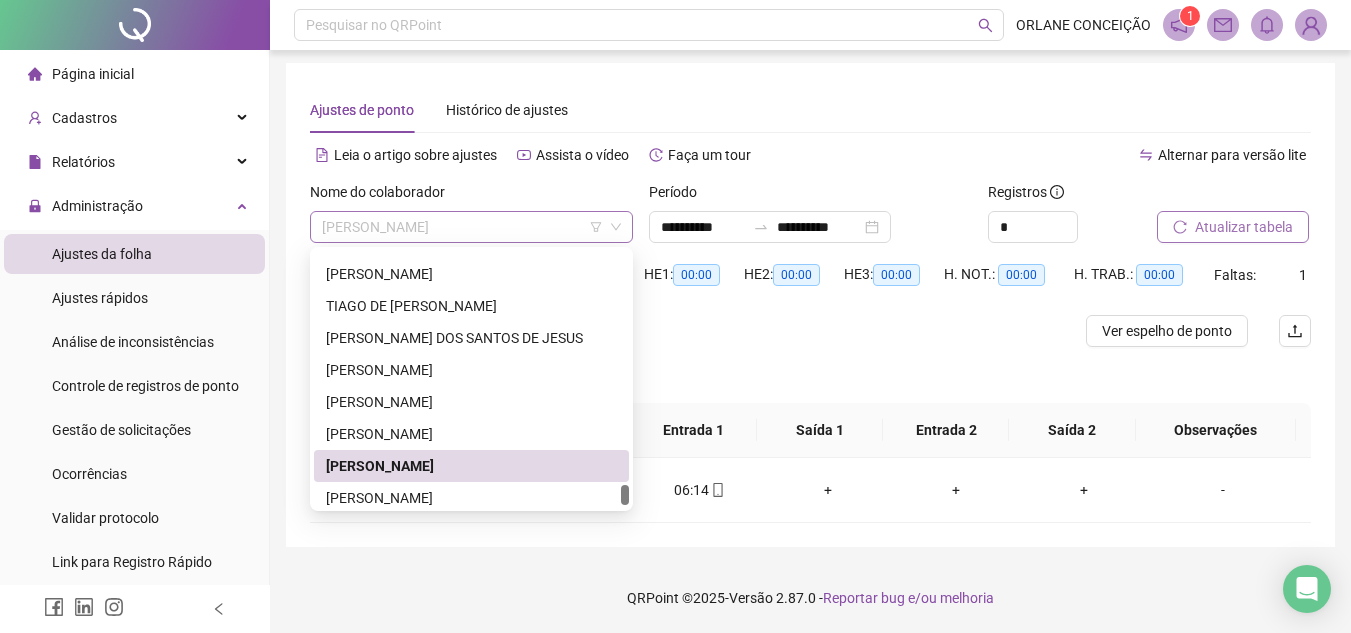 click on "[PERSON_NAME]" at bounding box center (471, 227) 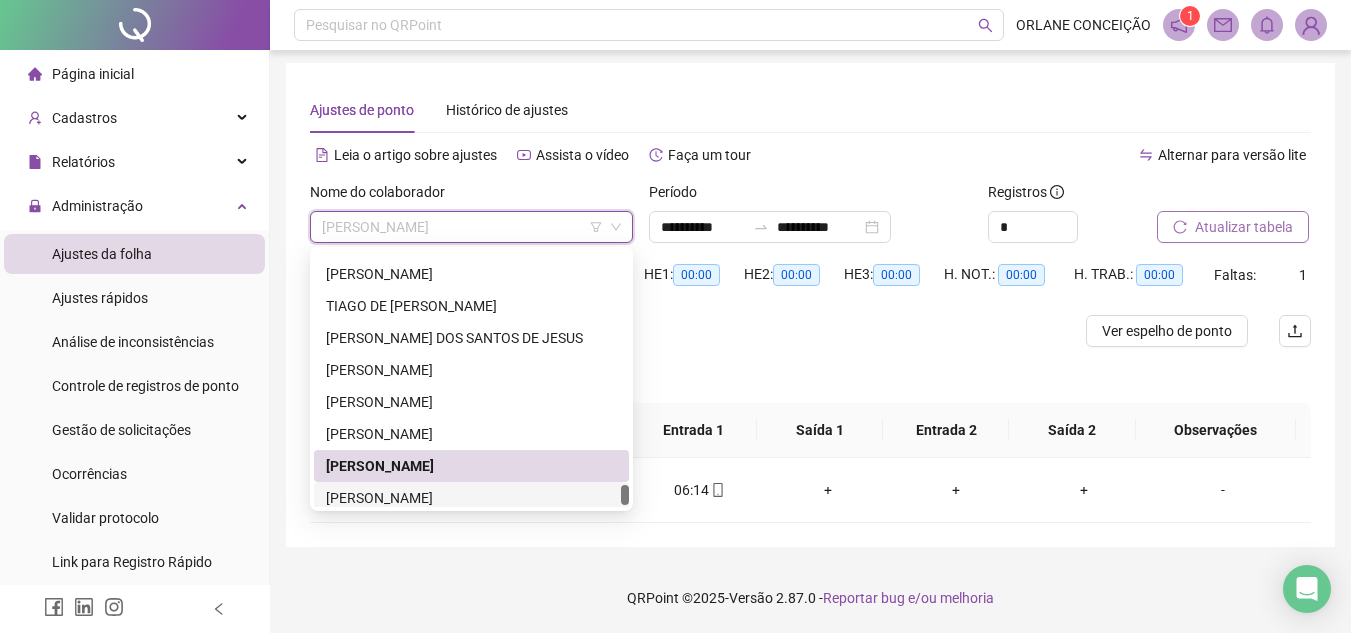 click on "[PERSON_NAME]" at bounding box center [471, 498] 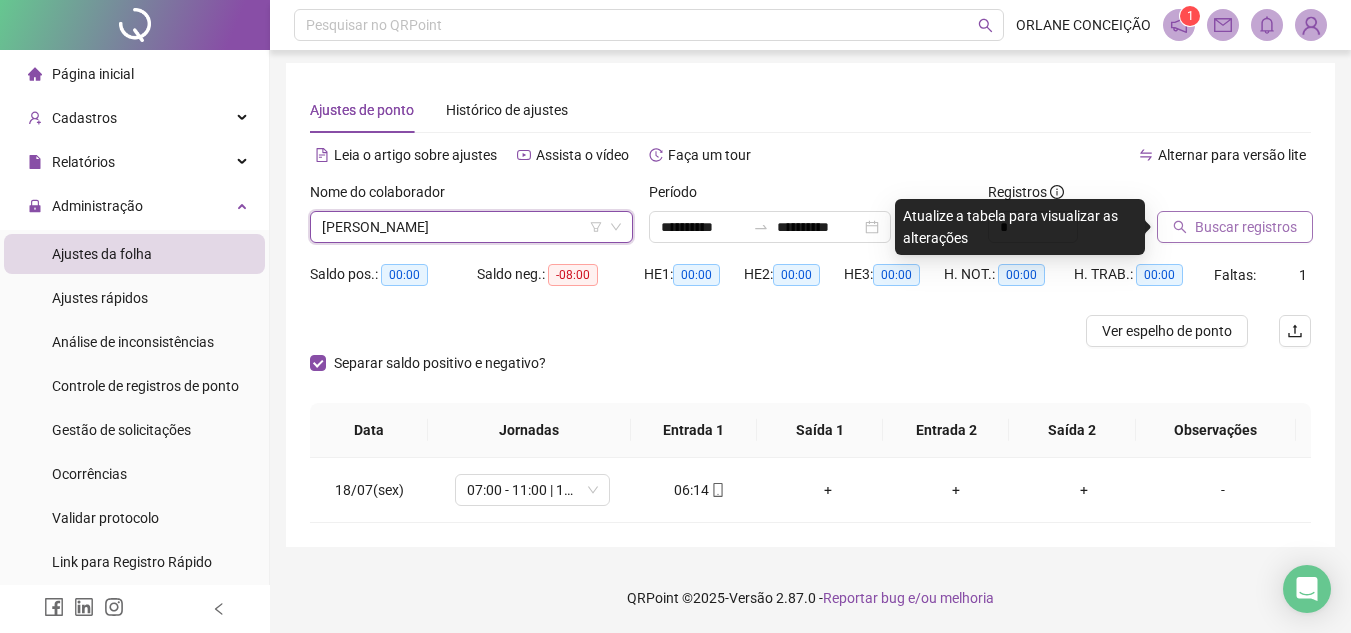 click on "Buscar registros" at bounding box center [1246, 227] 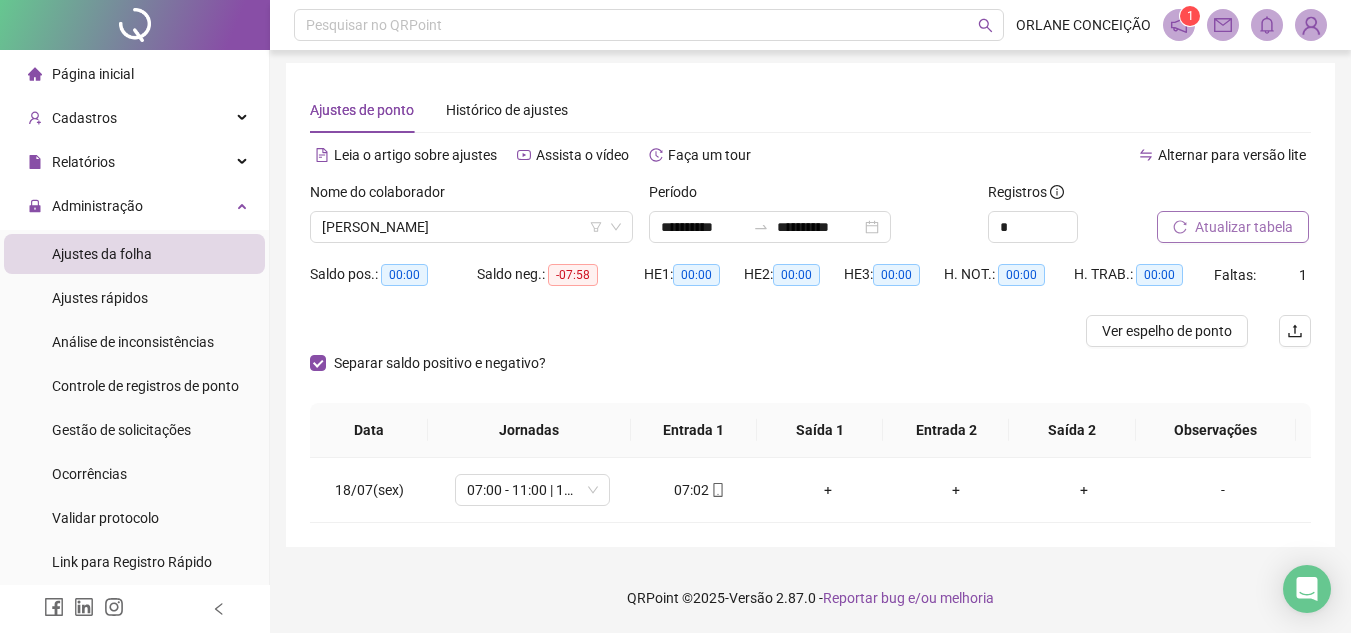 click on "Página inicial" at bounding box center [134, 74] 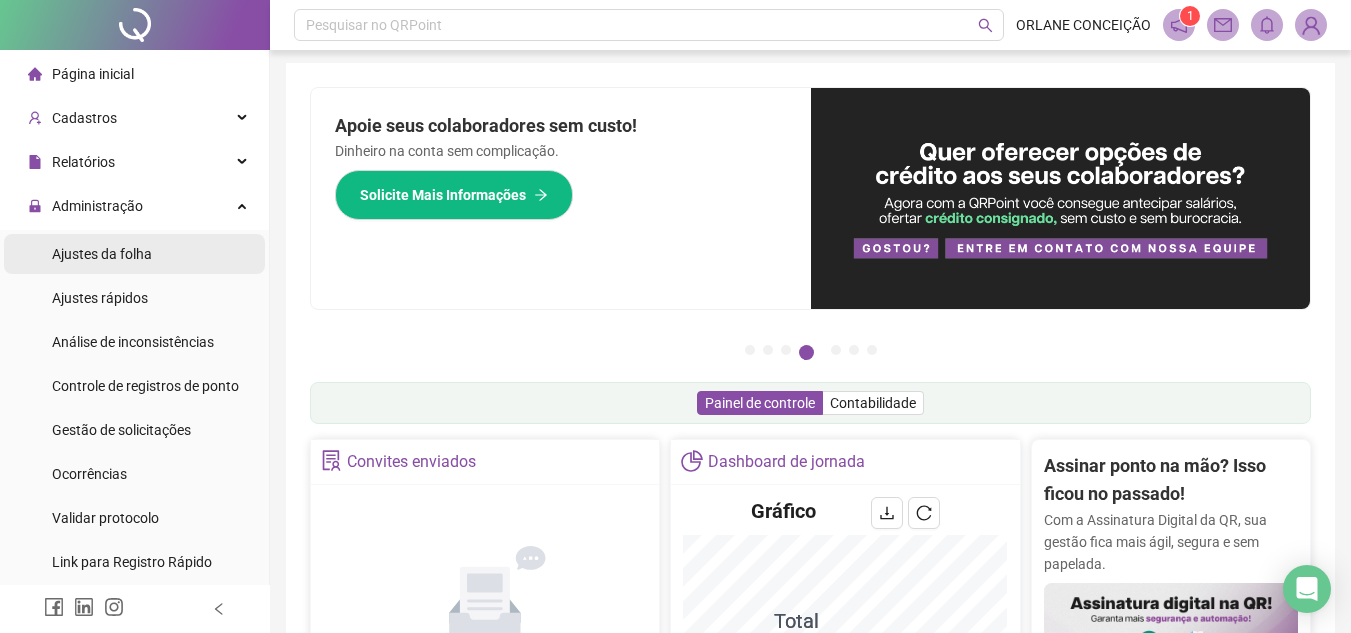 click on "Ajustes da folha" at bounding box center (134, 254) 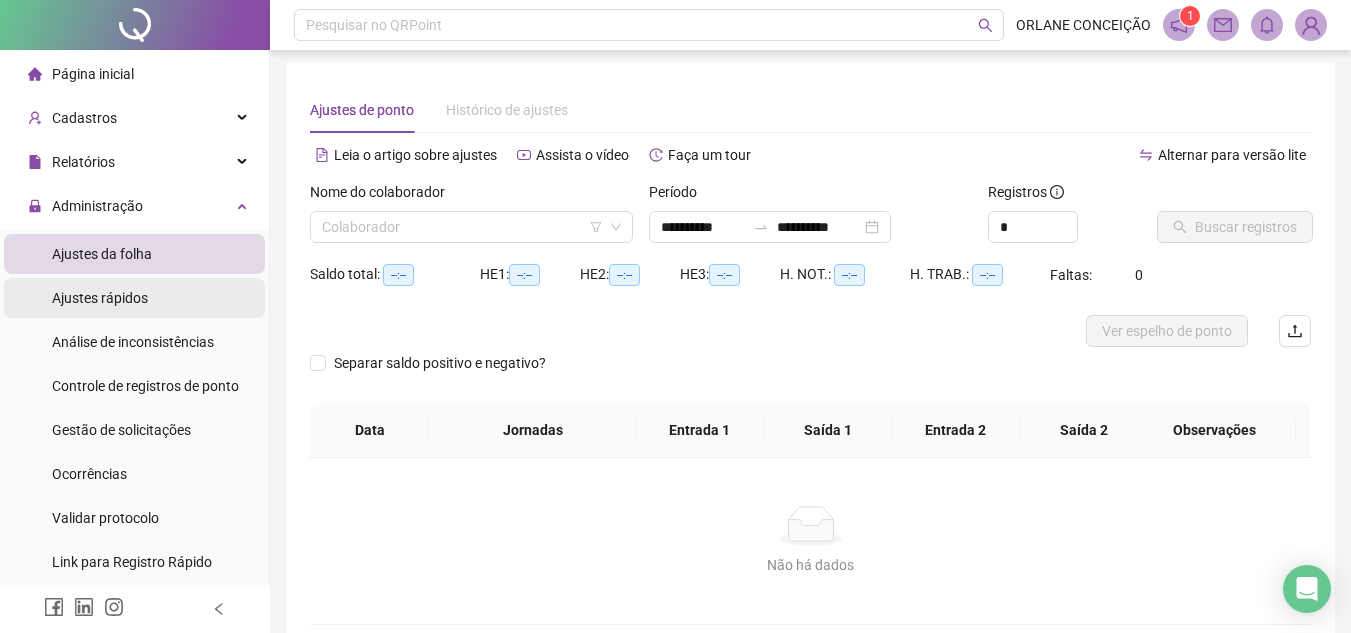 type on "**********" 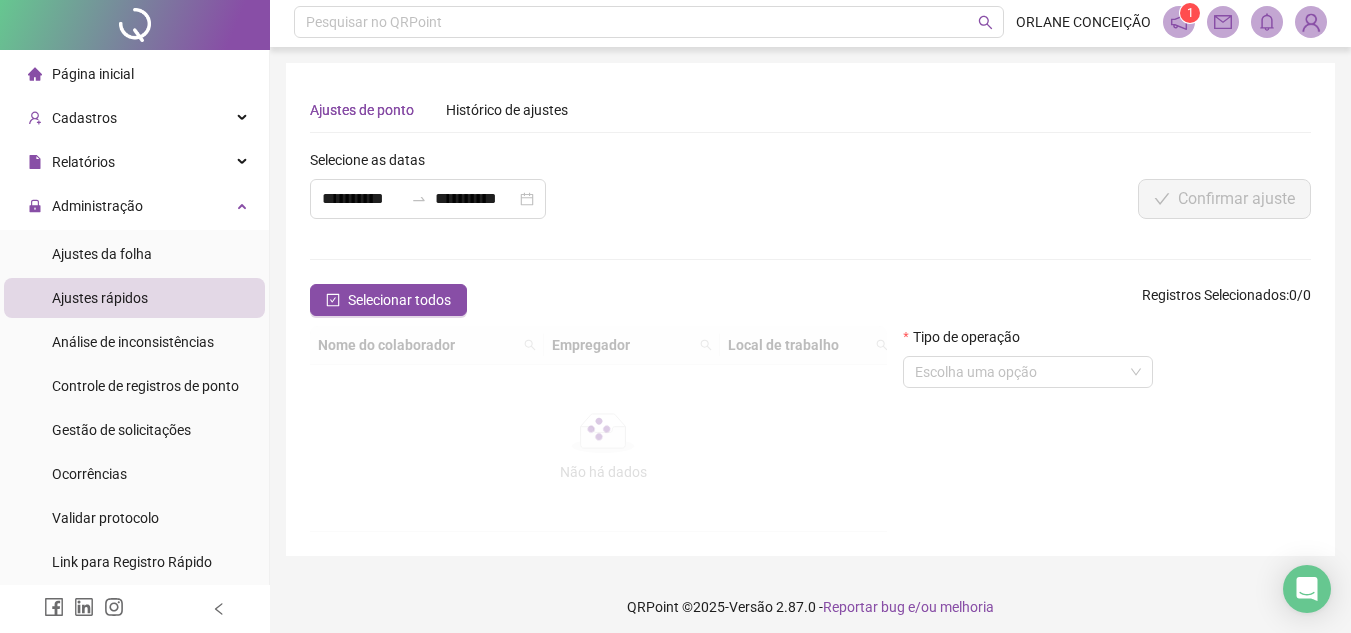 scroll, scrollTop: 0, scrollLeft: 0, axis: both 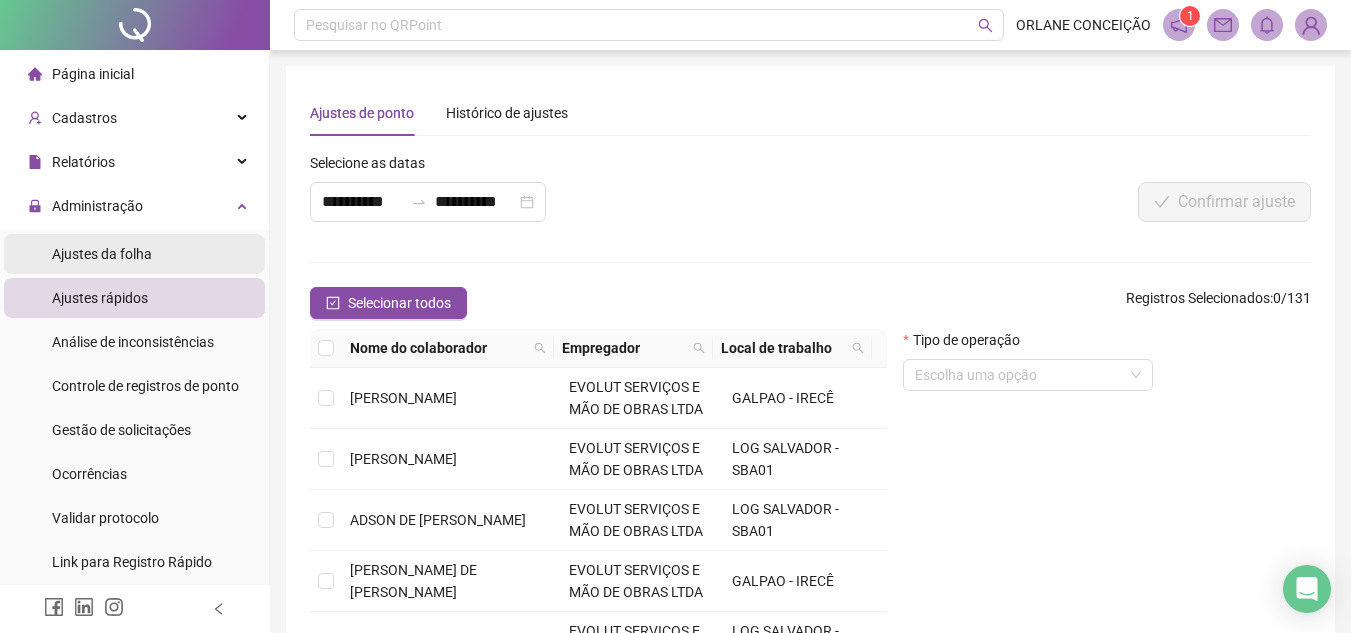 click on "Ajustes da folha" at bounding box center (102, 254) 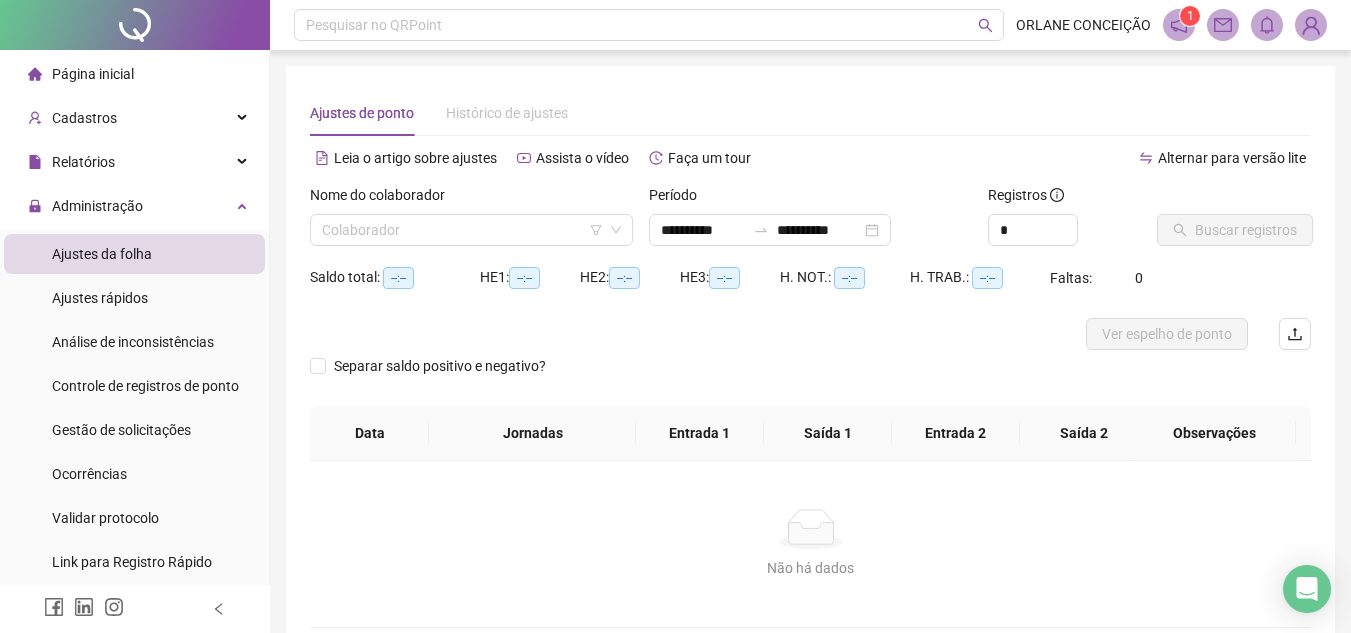 type on "**********" 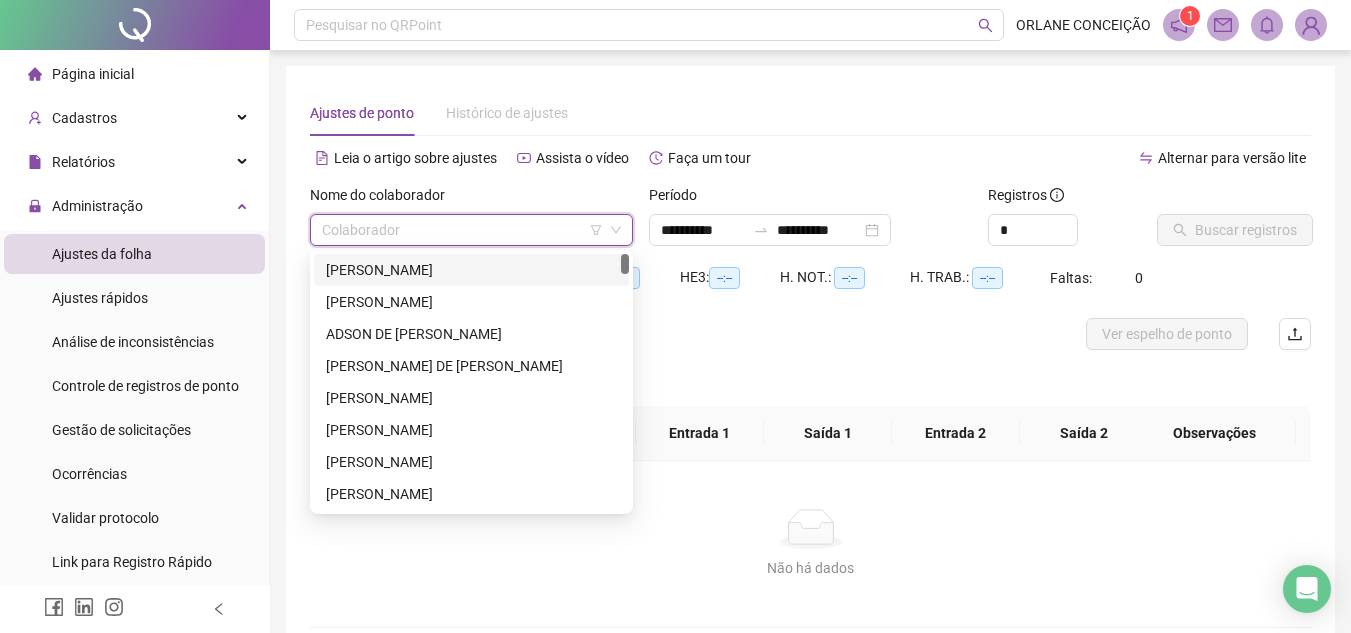 click at bounding box center [465, 230] 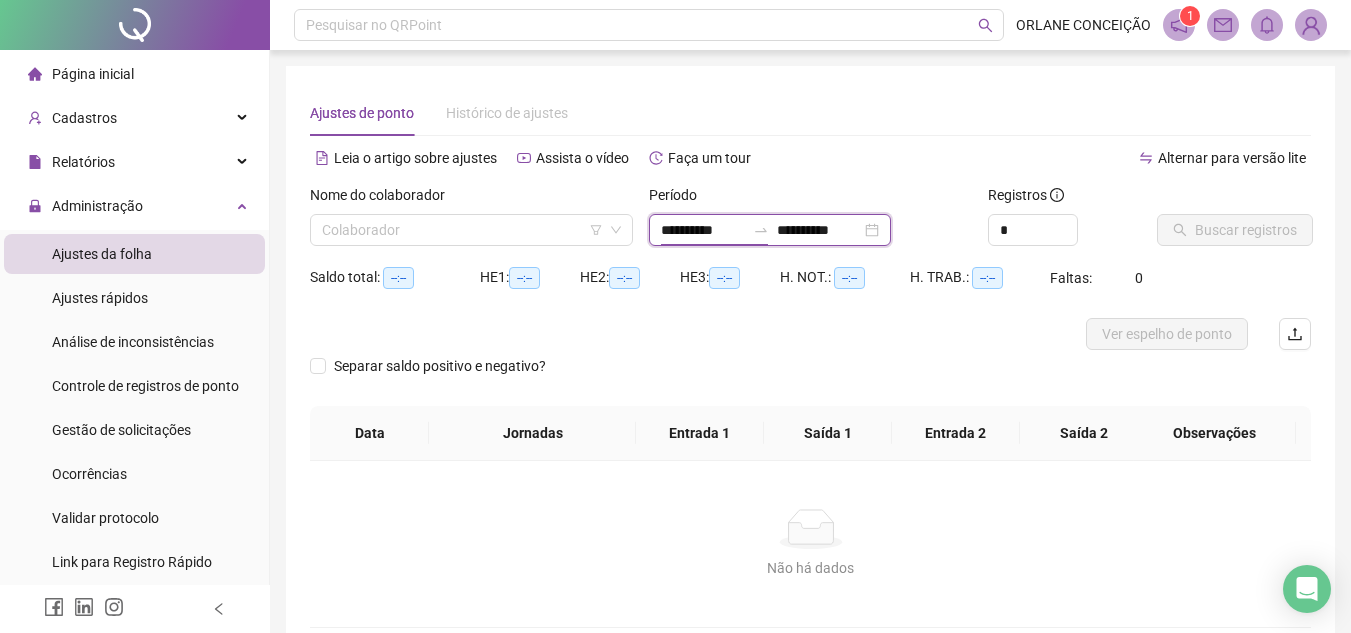 click on "**********" at bounding box center (703, 230) 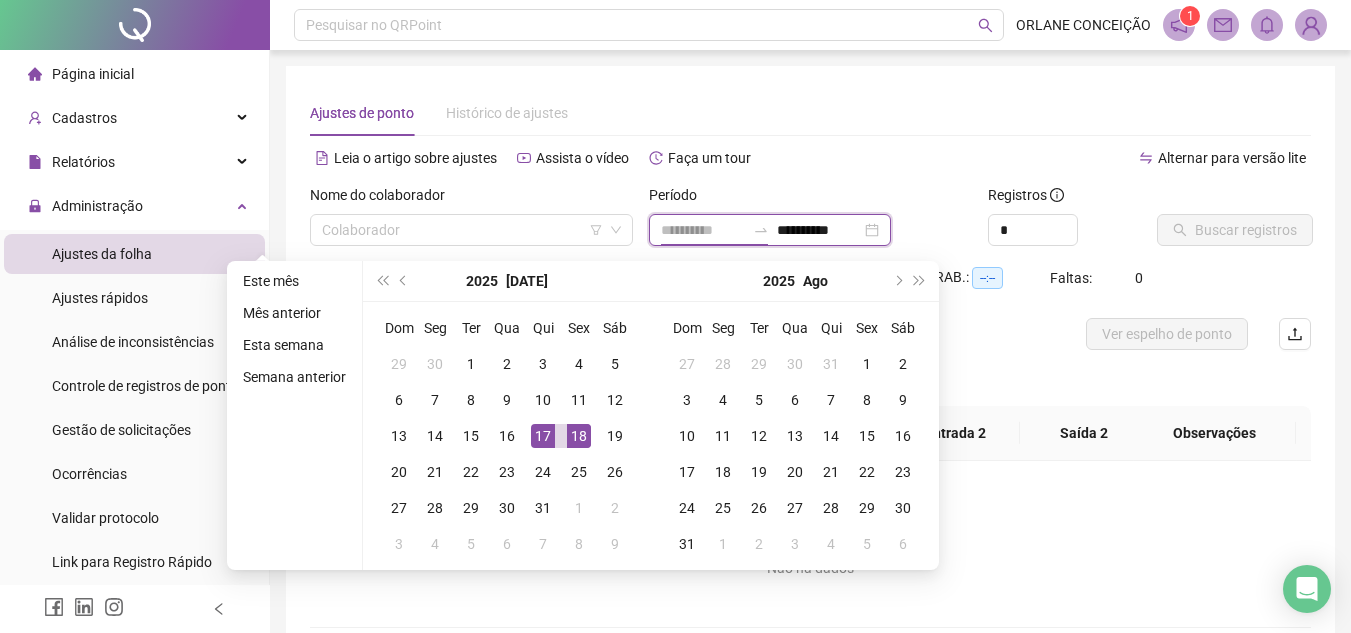 type on "**********" 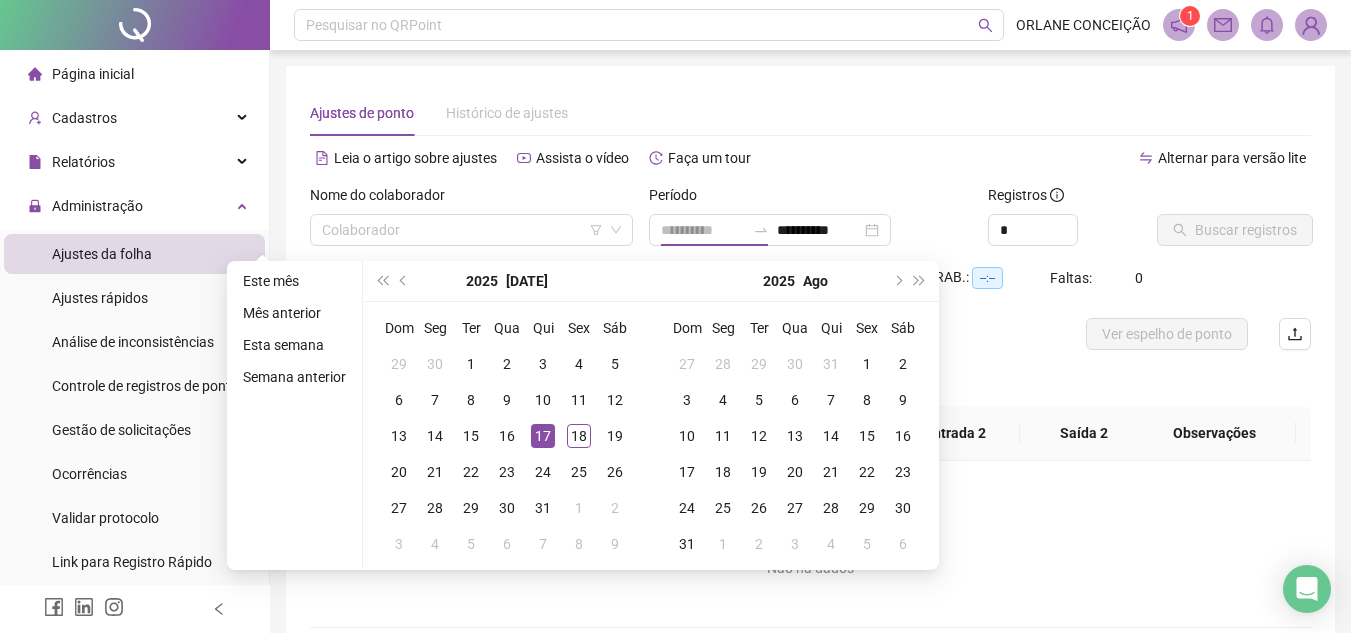 click on "17" at bounding box center (543, 436) 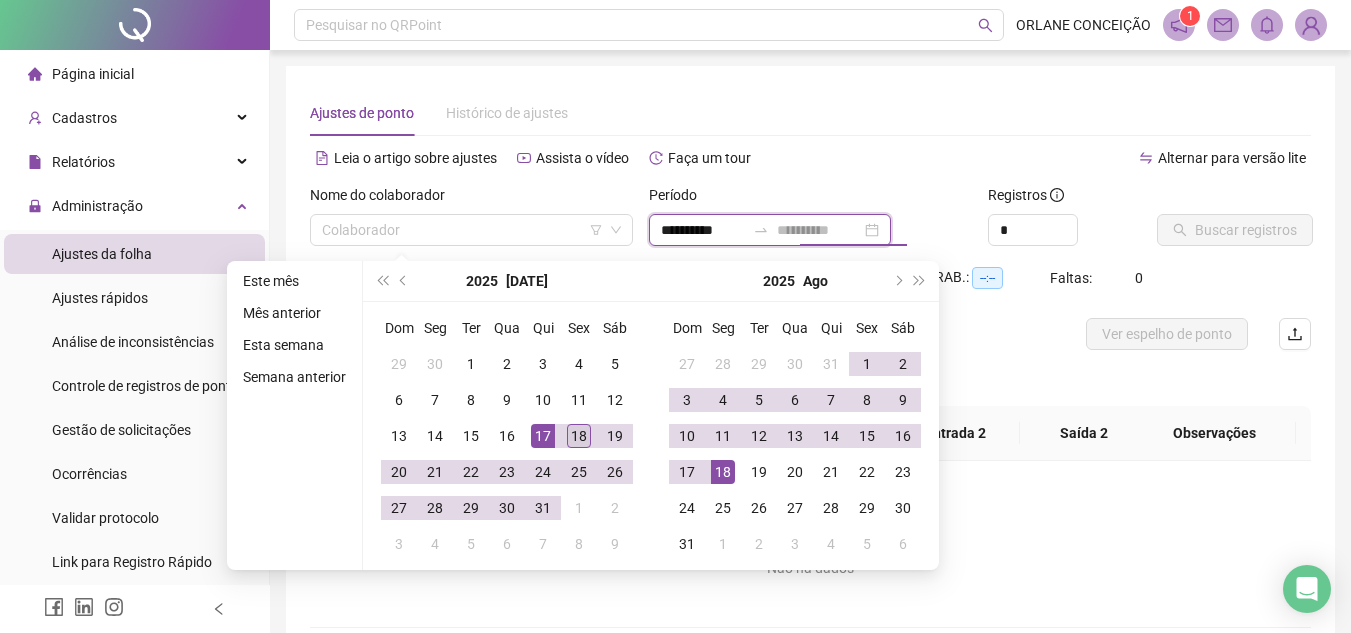 type on "**********" 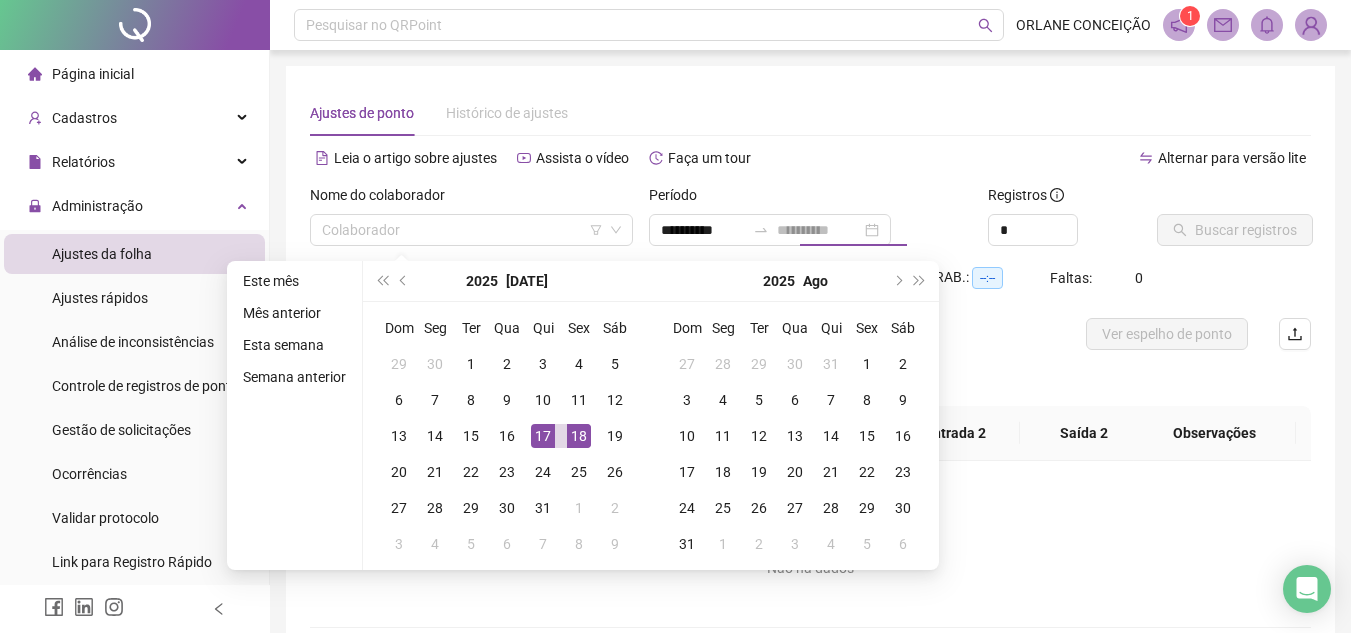 click on "18" at bounding box center [579, 436] 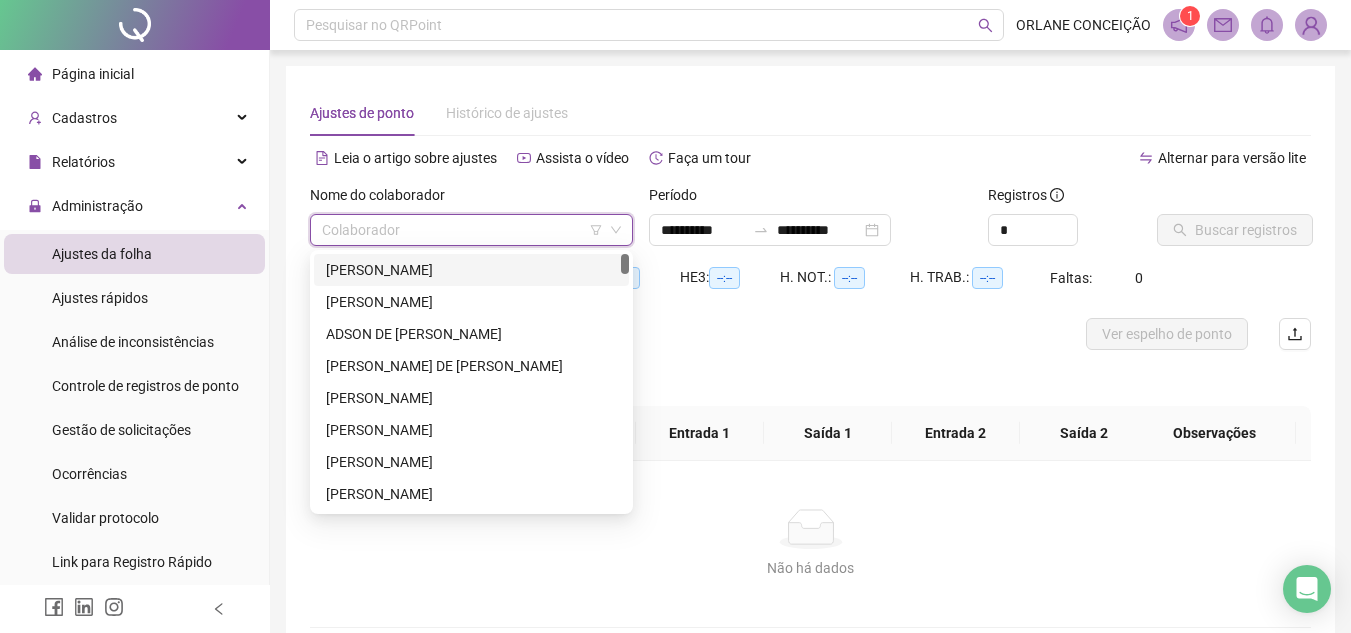 click at bounding box center [465, 230] 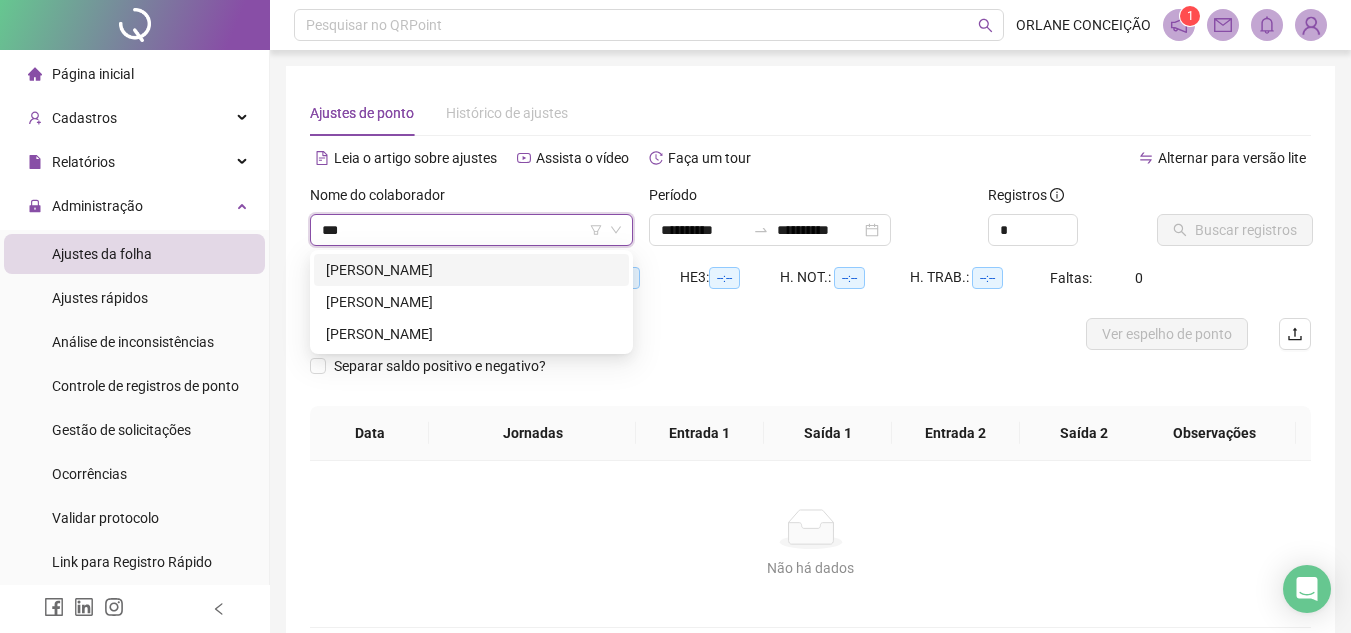 type on "****" 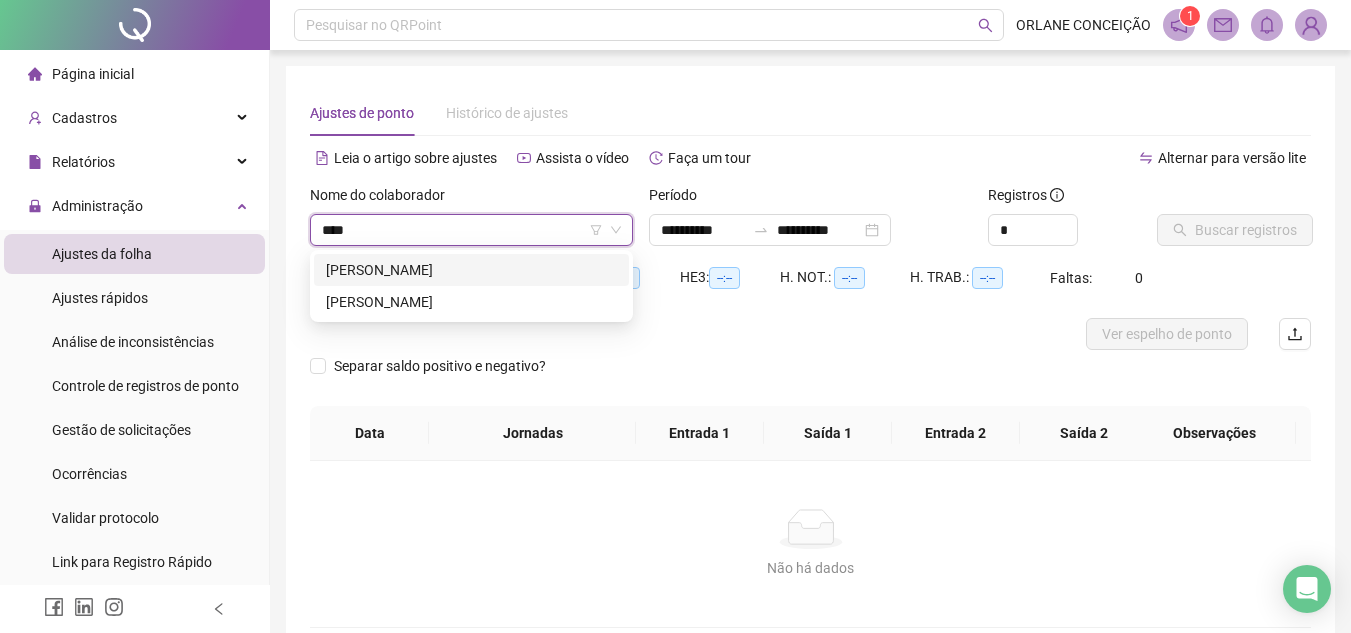click on "[PERSON_NAME]" at bounding box center (471, 270) 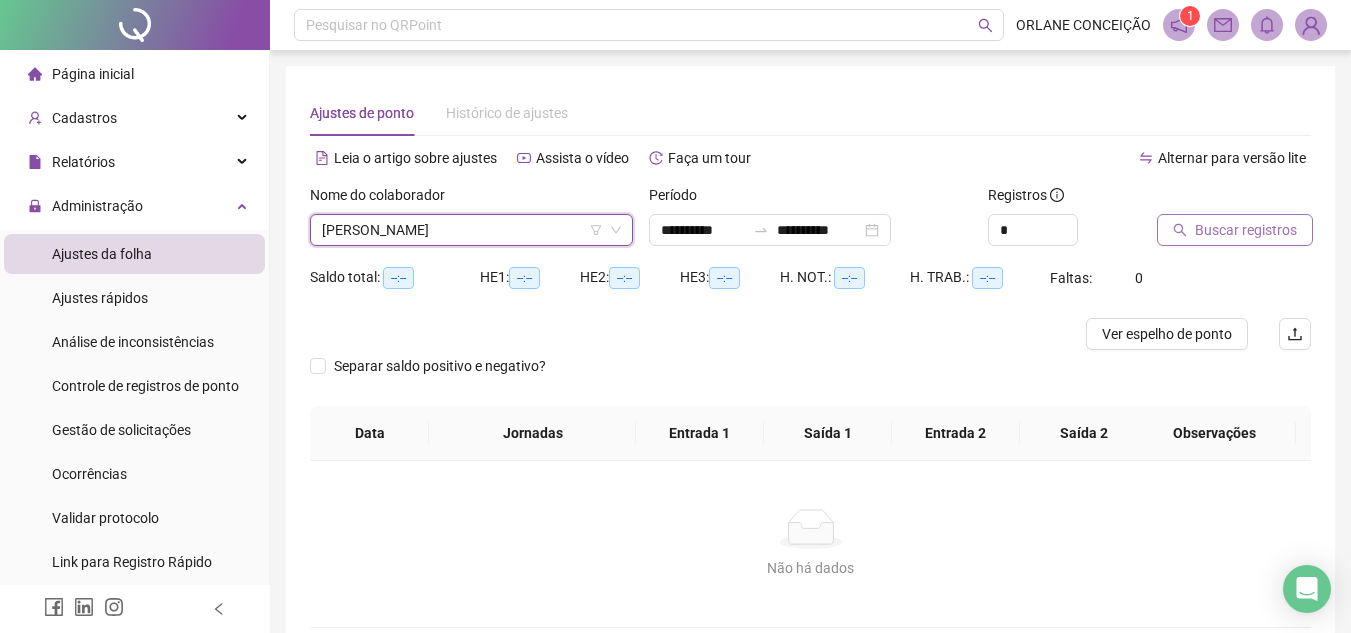click on "Buscar registros" at bounding box center (1246, 230) 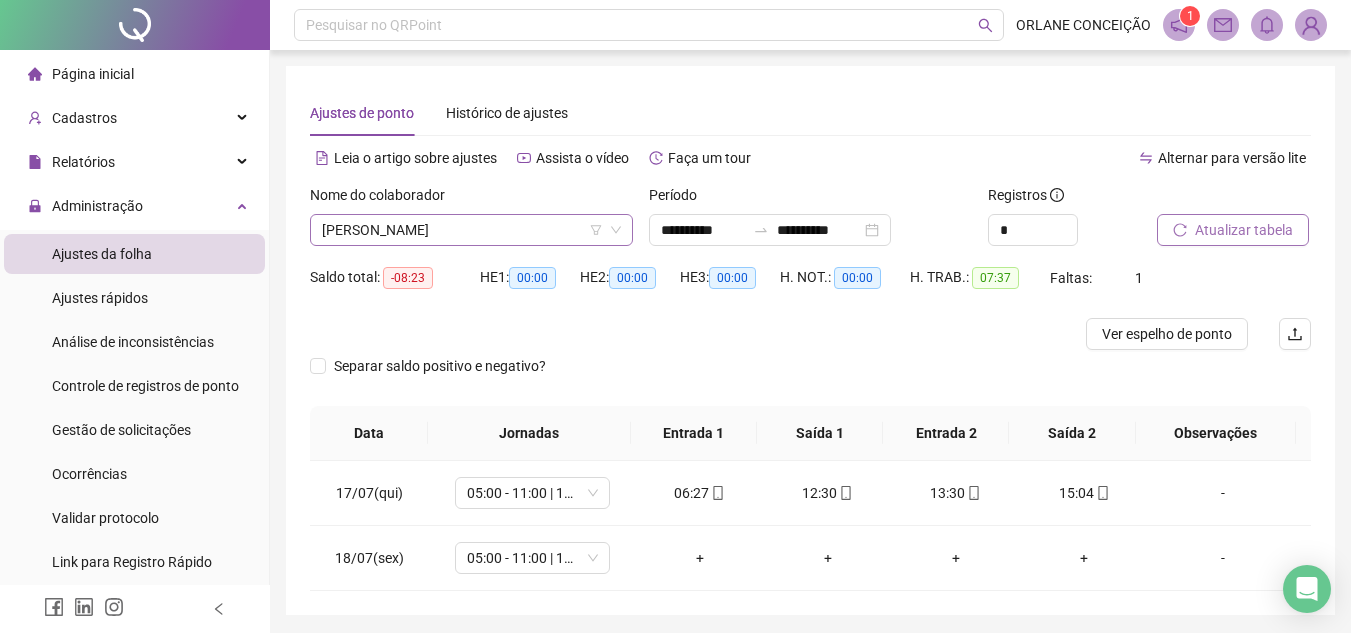scroll, scrollTop: 672, scrollLeft: 0, axis: vertical 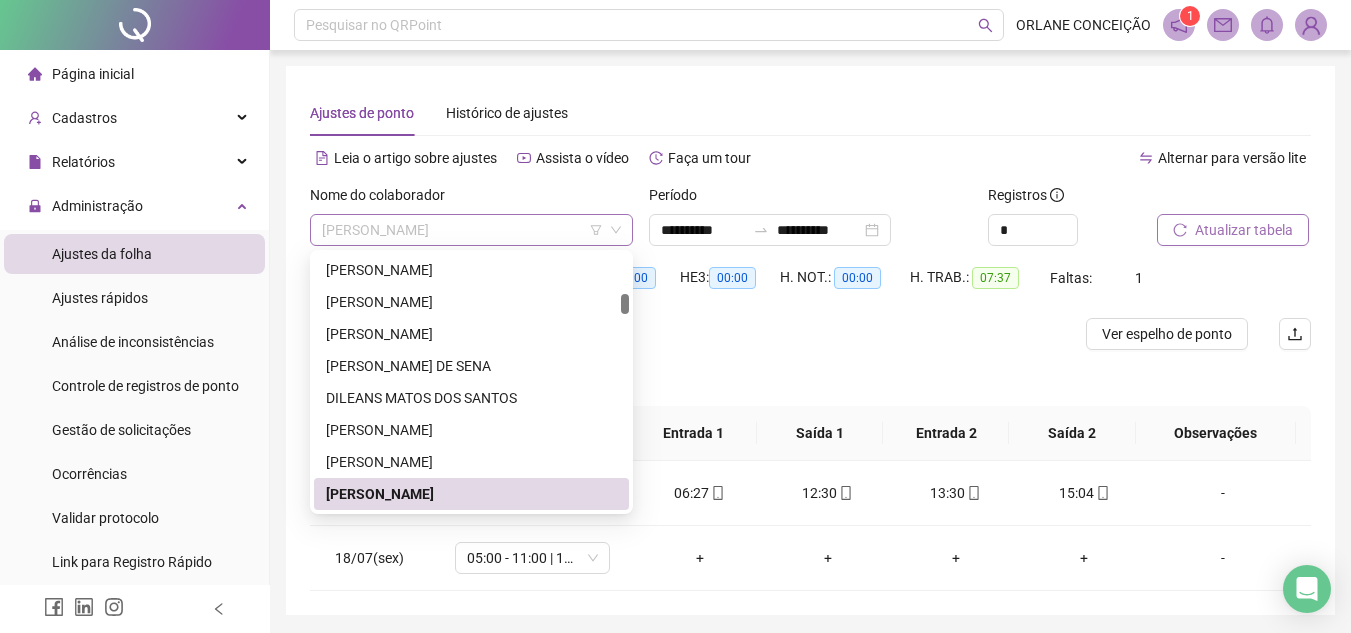 click on "[PERSON_NAME]" at bounding box center [471, 230] 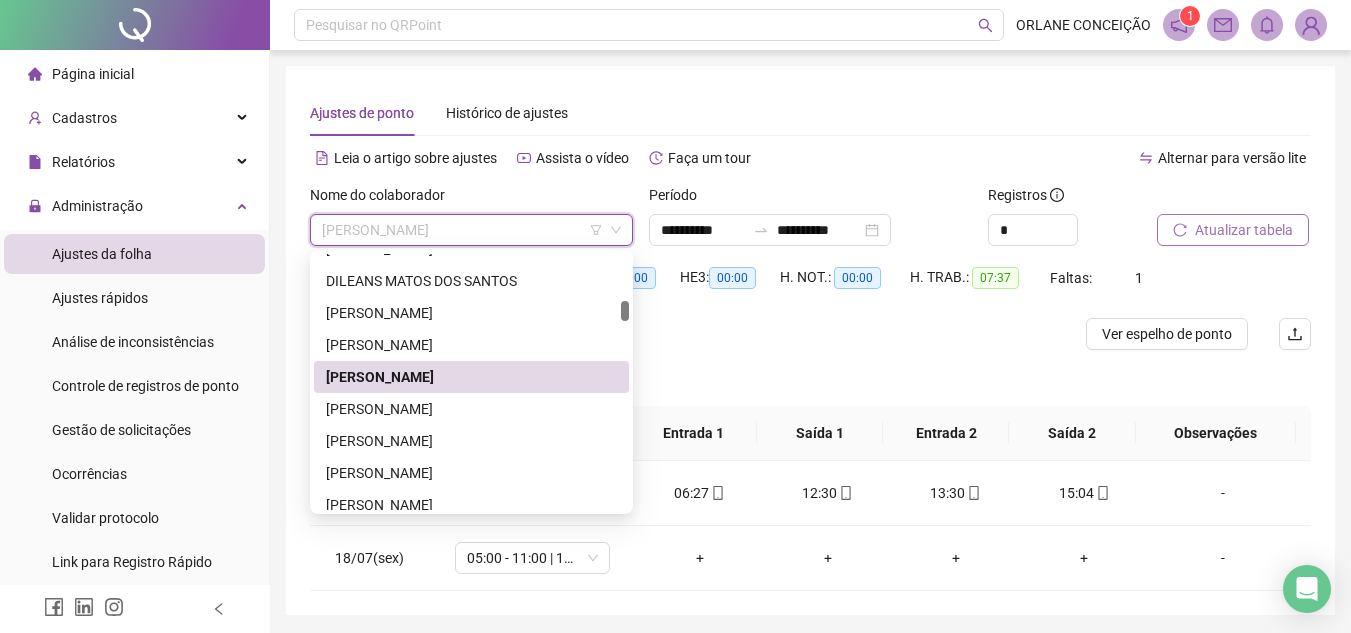 scroll, scrollTop: 823, scrollLeft: 0, axis: vertical 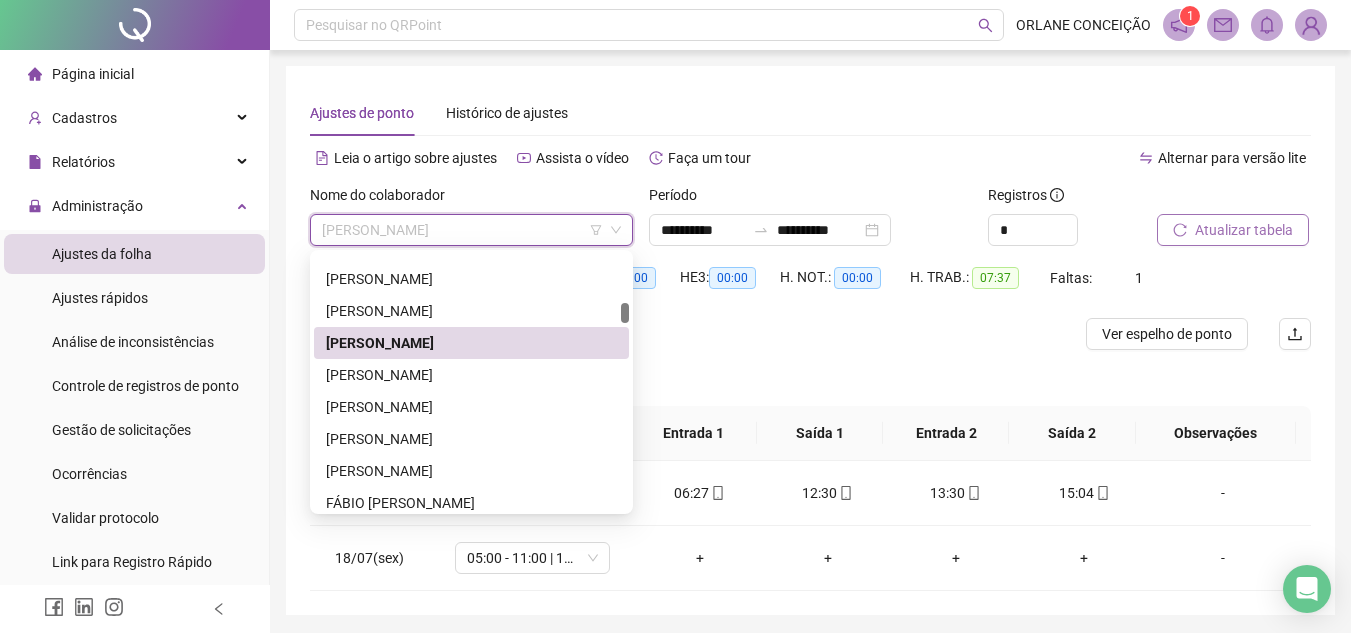 click at bounding box center (625, 313) 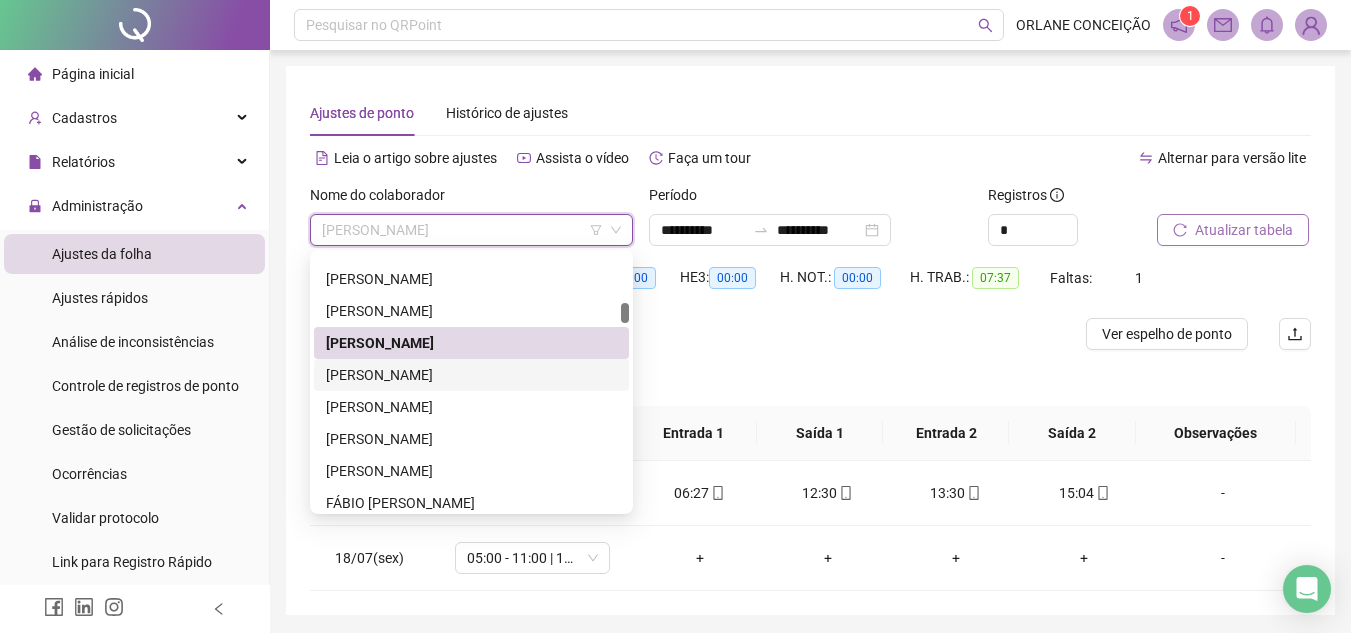 click on "[PERSON_NAME]" at bounding box center [471, 375] 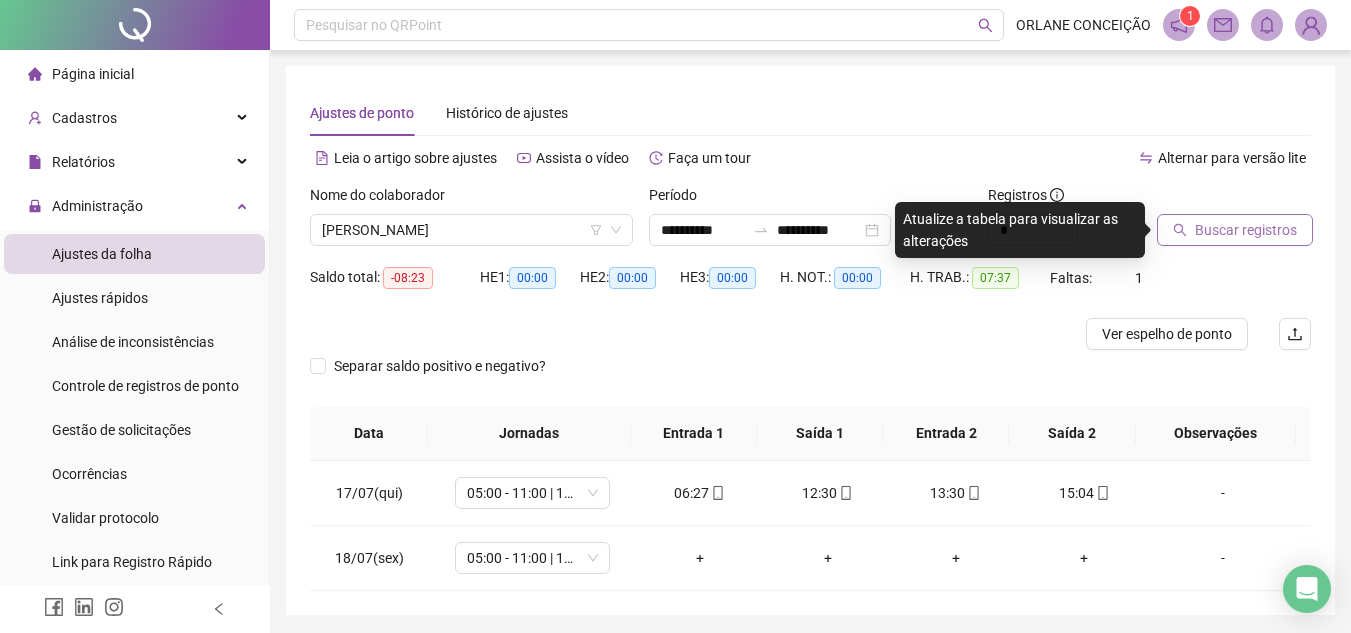 click on "Buscar registros" at bounding box center [1246, 230] 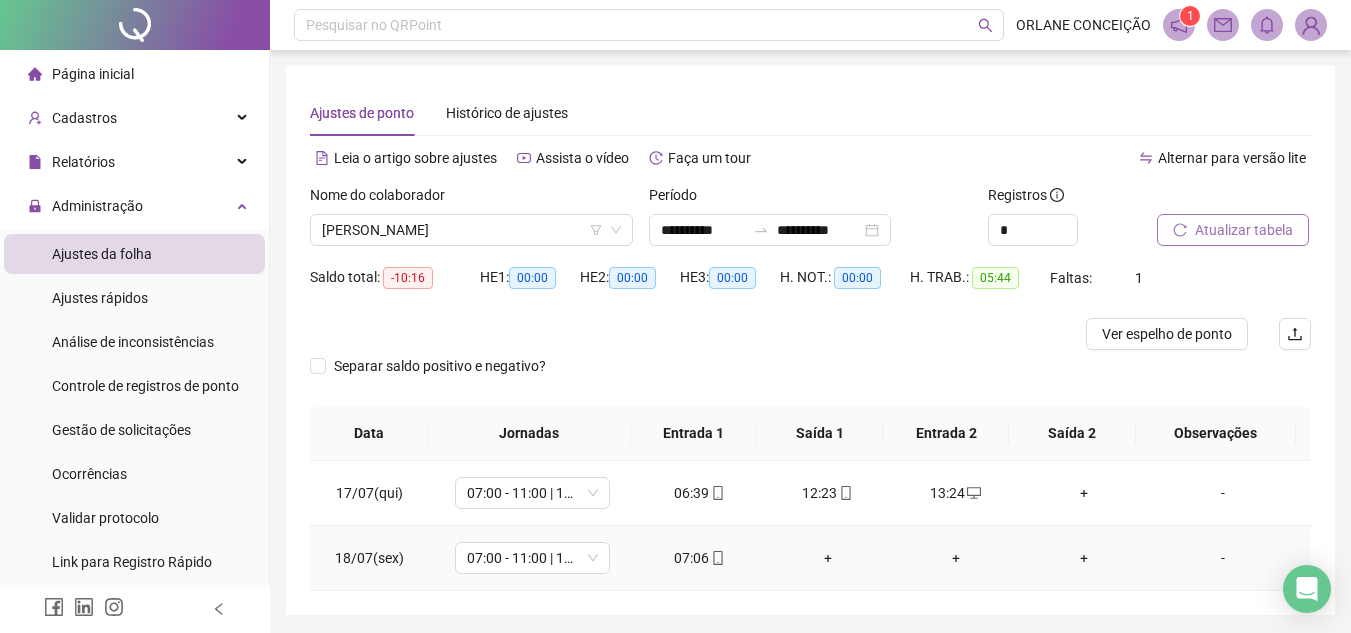 click on "+" at bounding box center [828, 558] 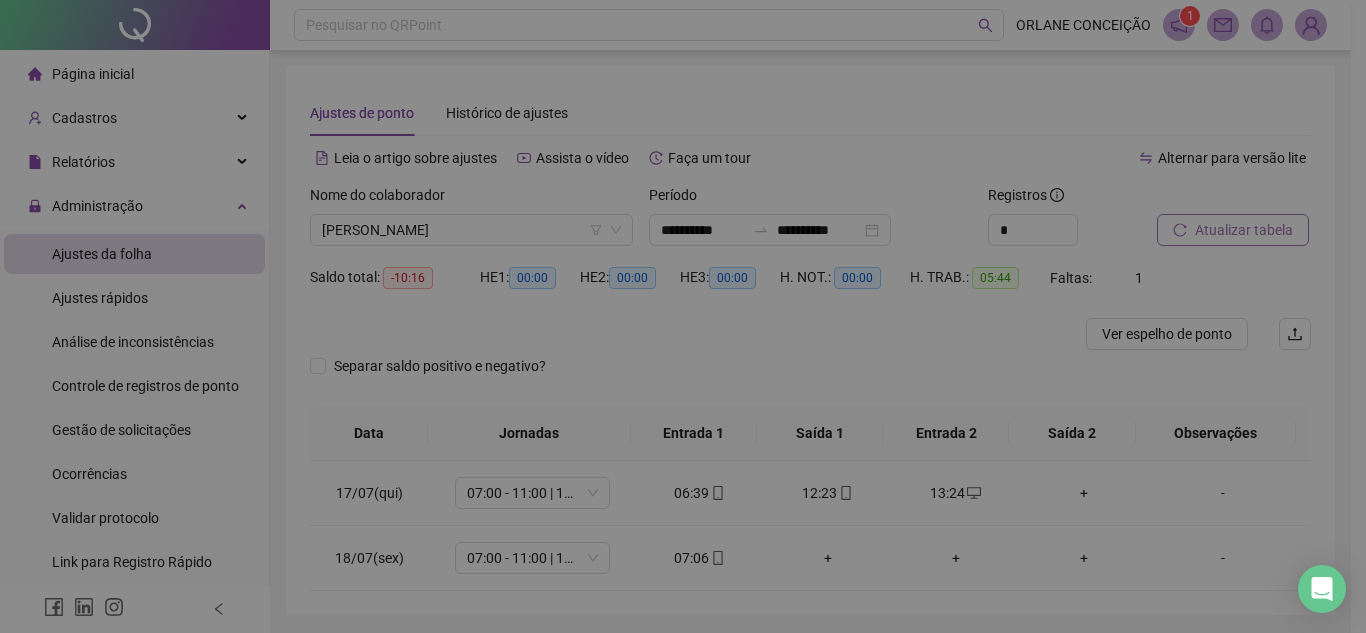 click on "INSERIR NO DIA :   [DATE] Horário Pertence à jornada atual Pertence à jornada anterior Esqueceu de registrar Excesso de marcação Horário equivocado Outro motivo Motivo Cancelar OK" at bounding box center (683, 316) 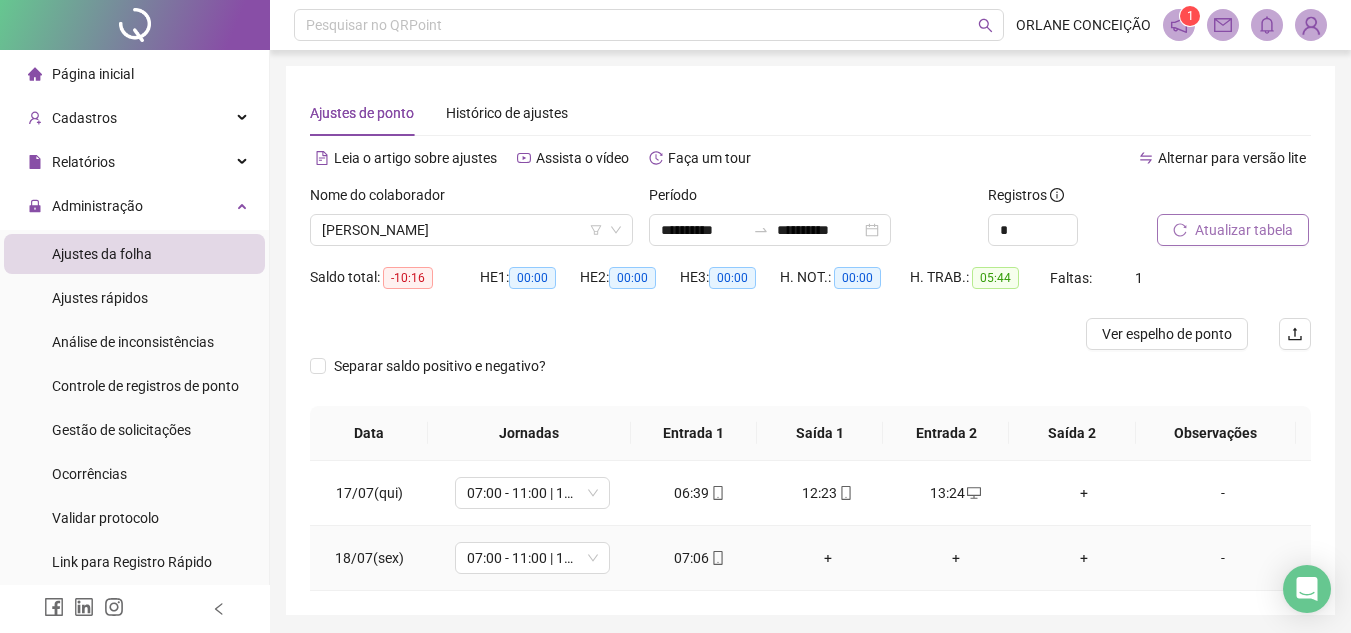 click on "+" at bounding box center (828, 558) 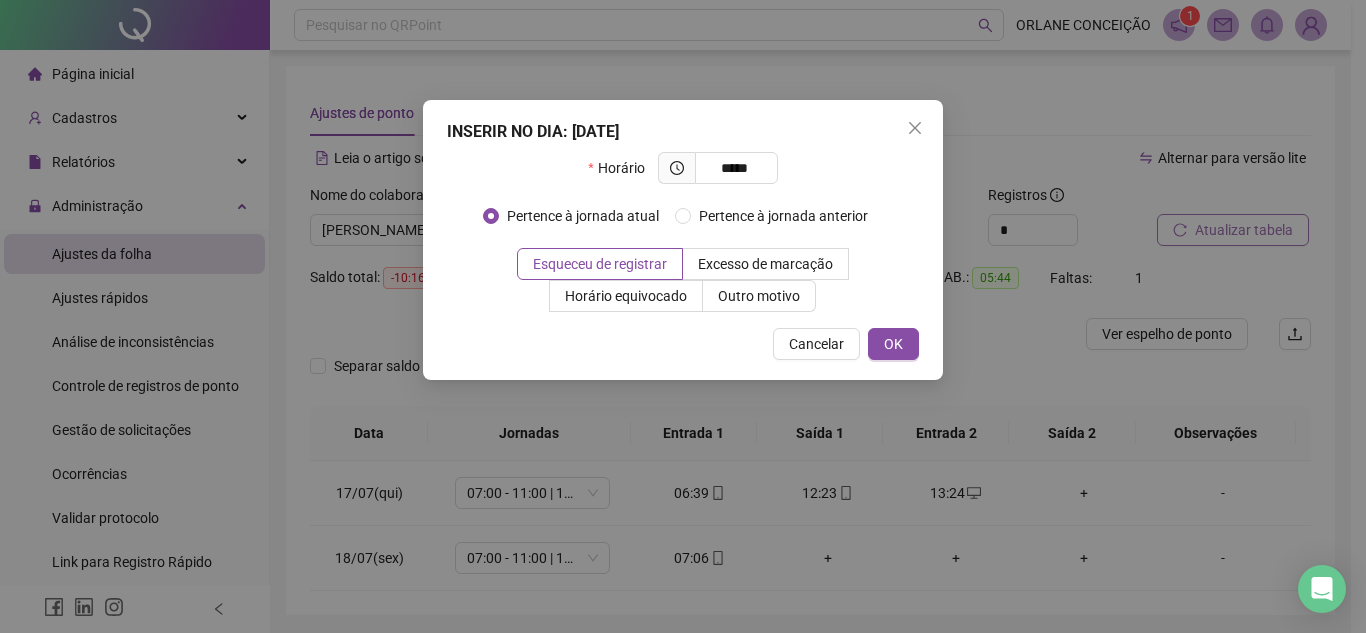 type on "*****" 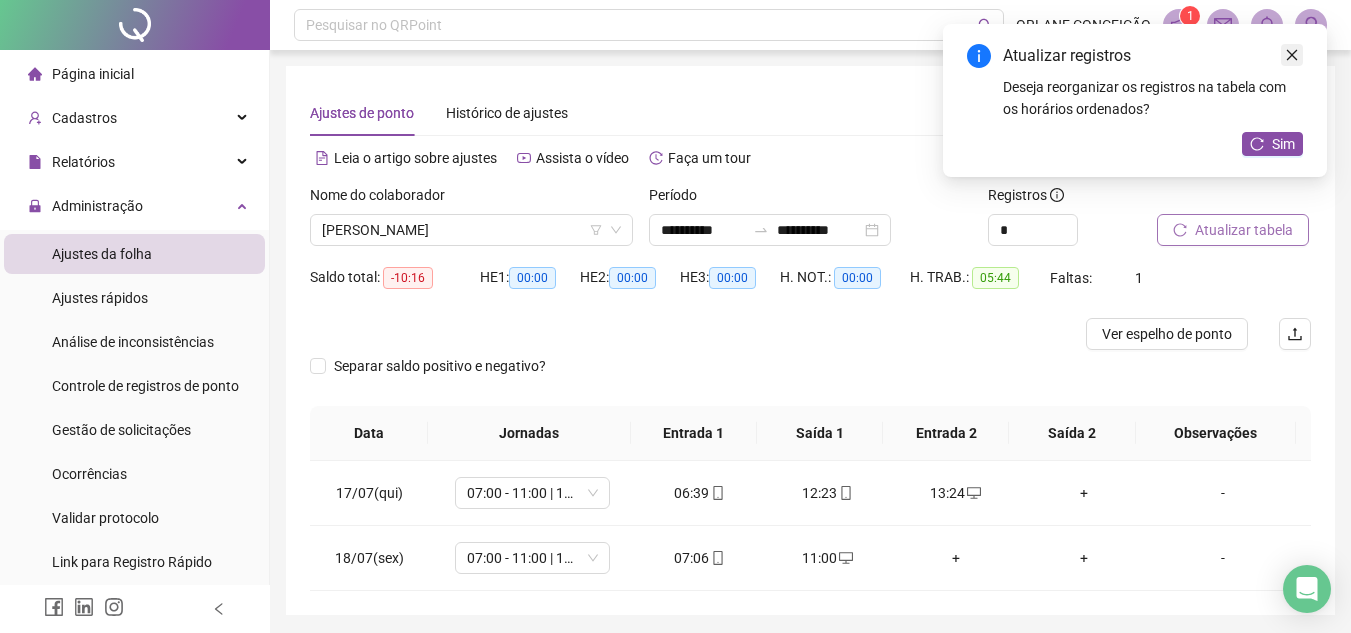 click 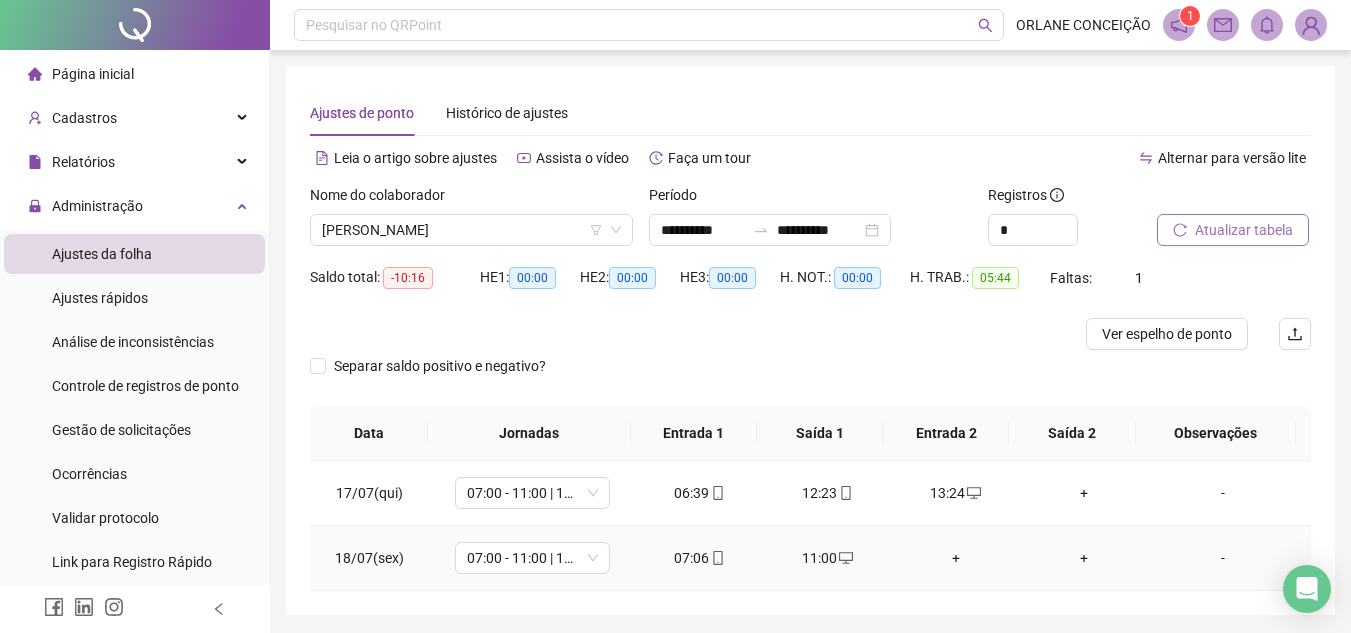 click at bounding box center [845, 558] 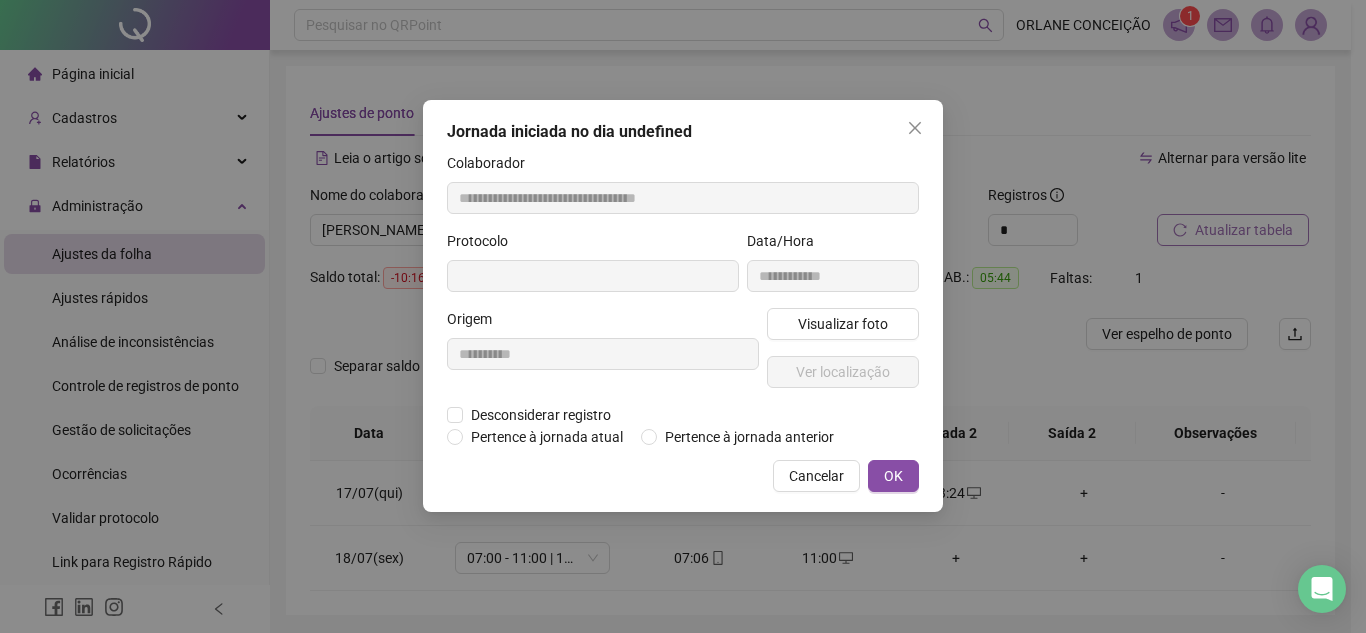 type on "**********" 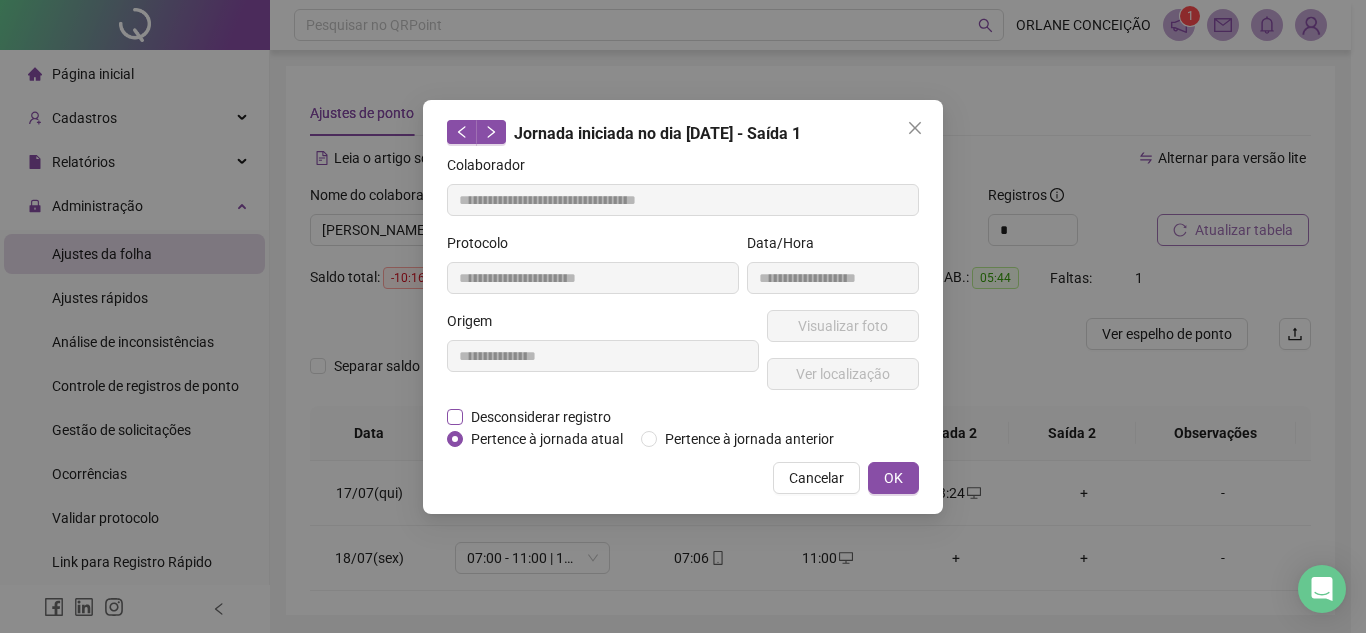 click on "Desconsiderar registro" at bounding box center (540, 417) 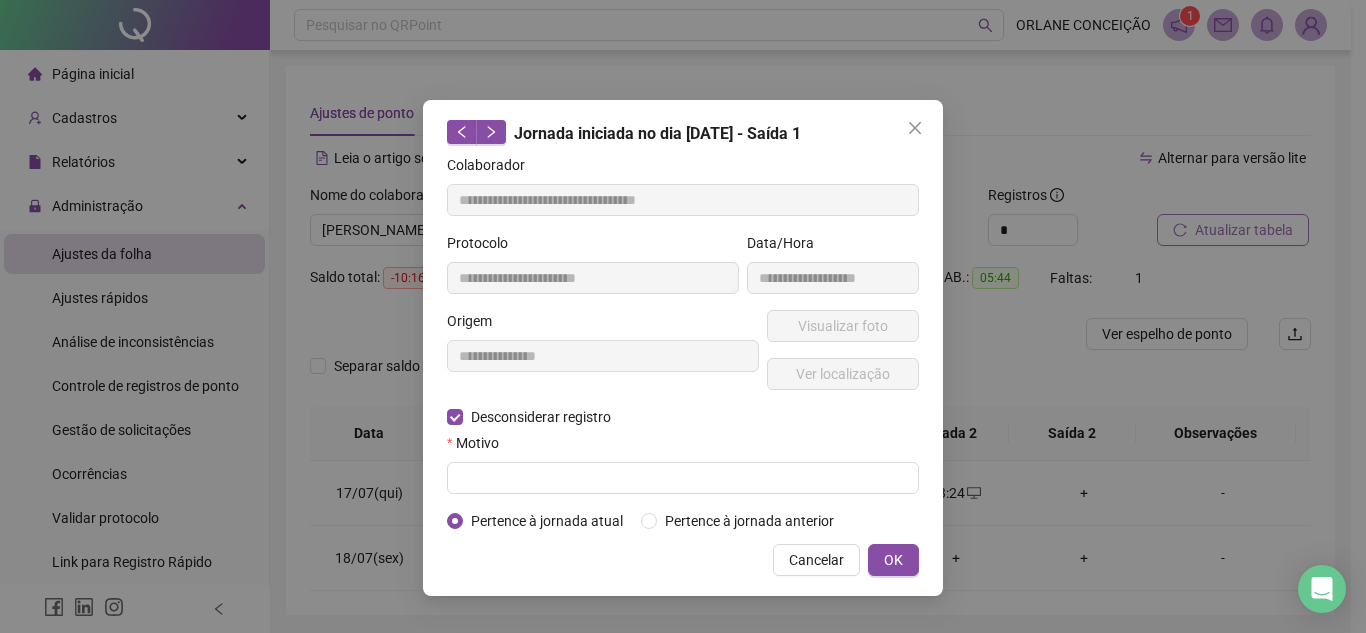 click on "Motivo" at bounding box center (683, 447) 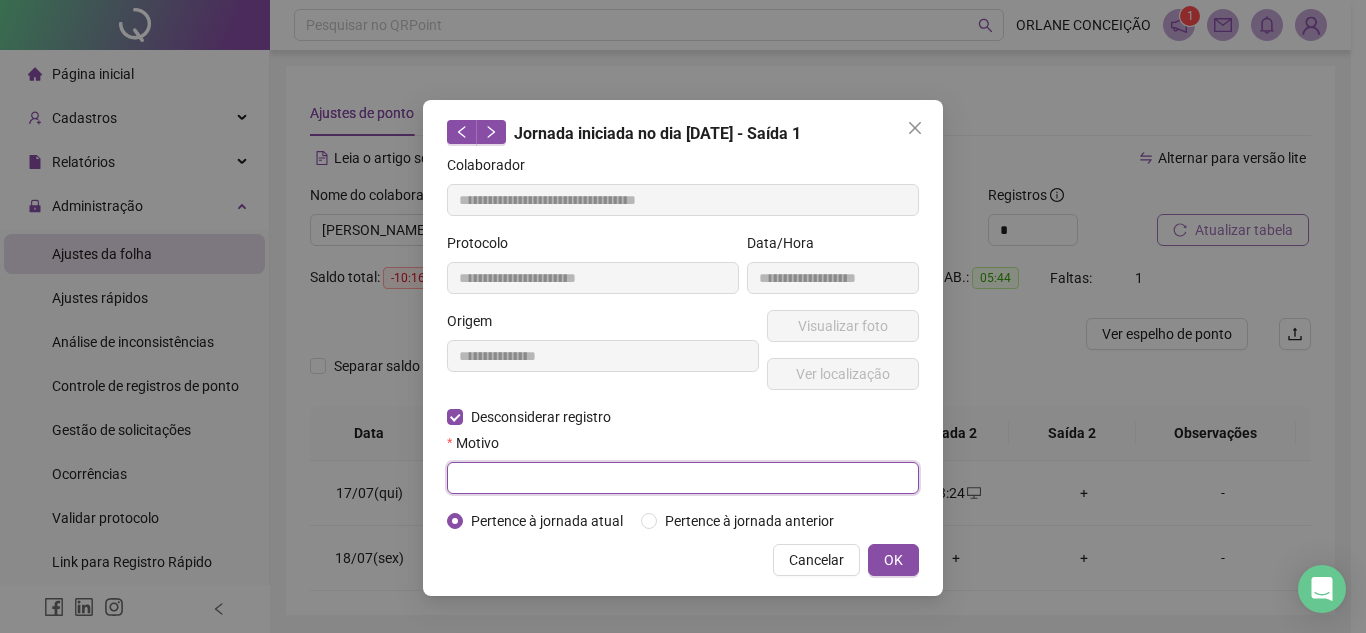 click at bounding box center (683, 478) 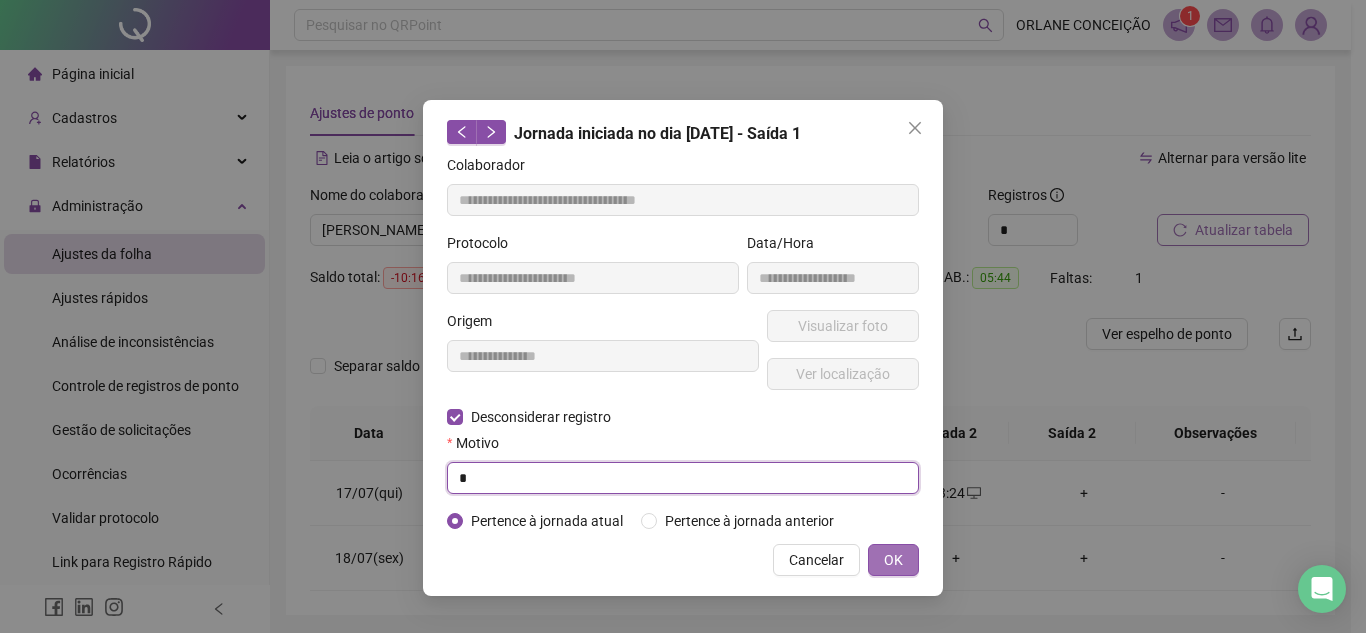 type on "*" 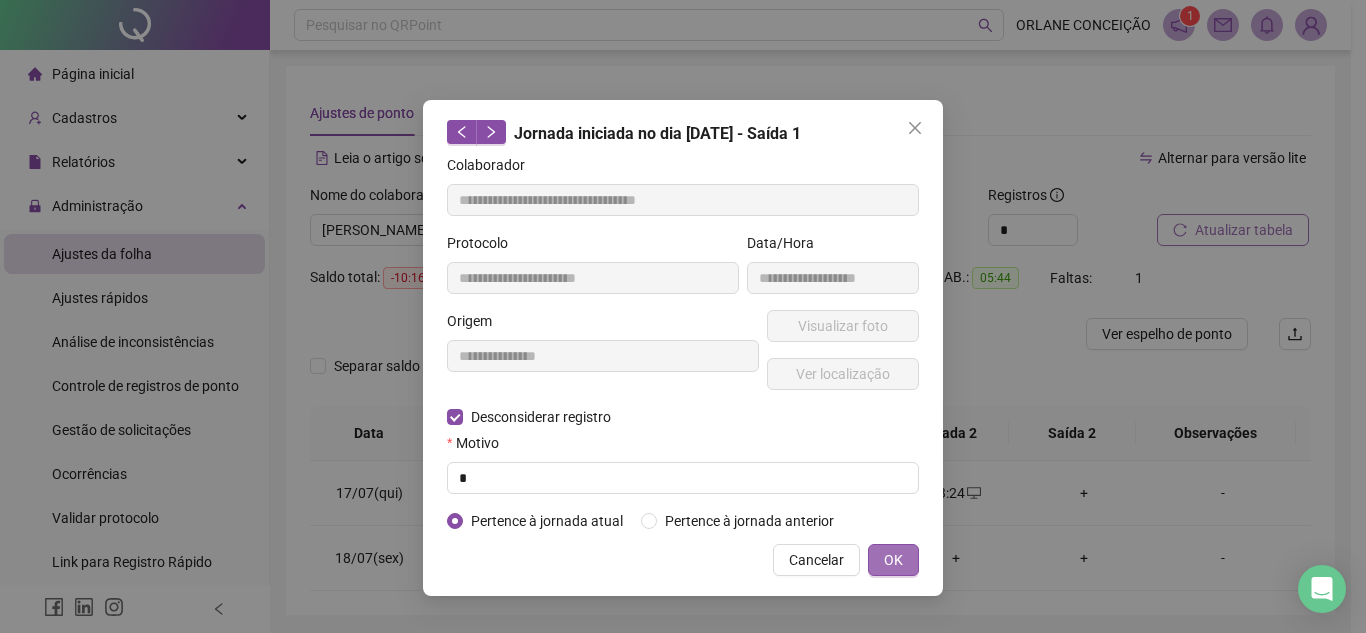 click on "OK" at bounding box center [893, 560] 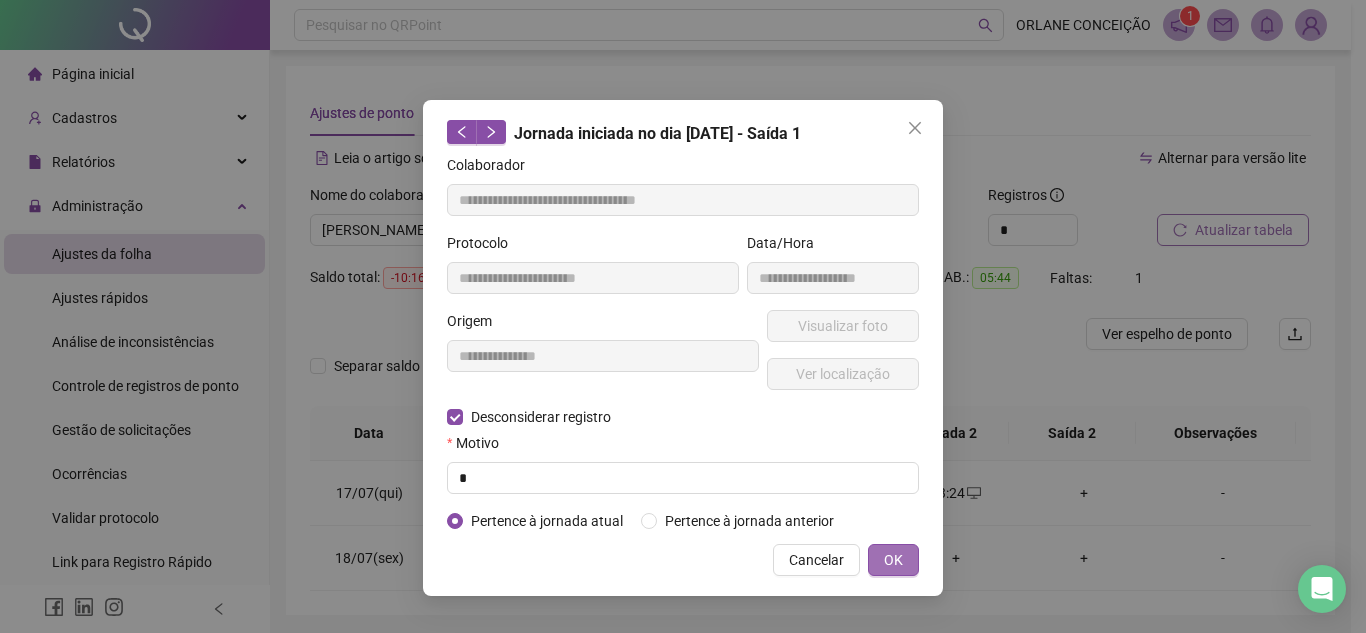 click on "OK" at bounding box center (893, 560) 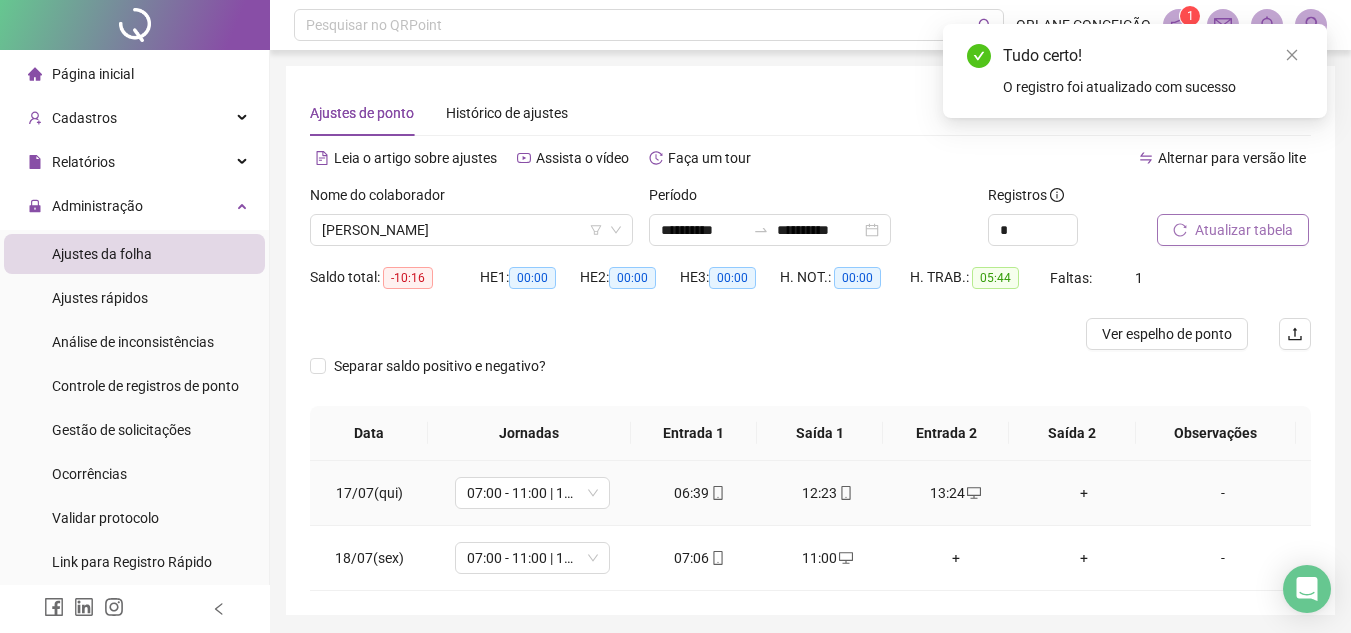 click on "+" at bounding box center [1084, 493] 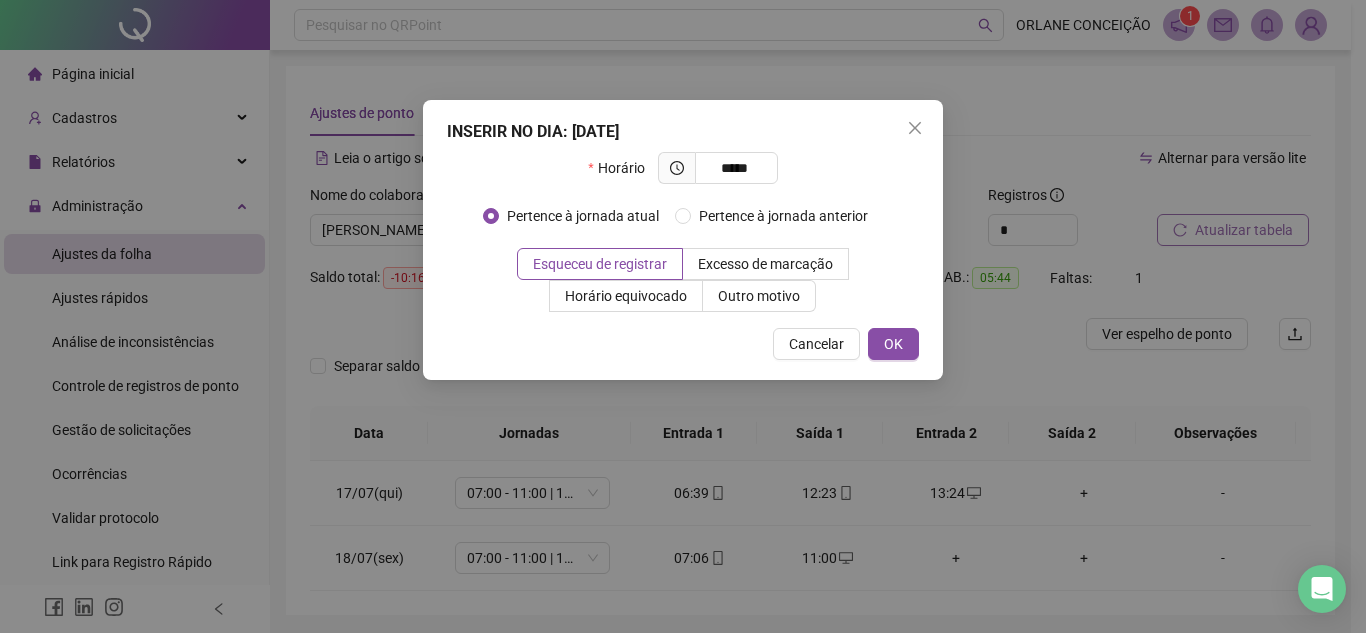 type on "*****" 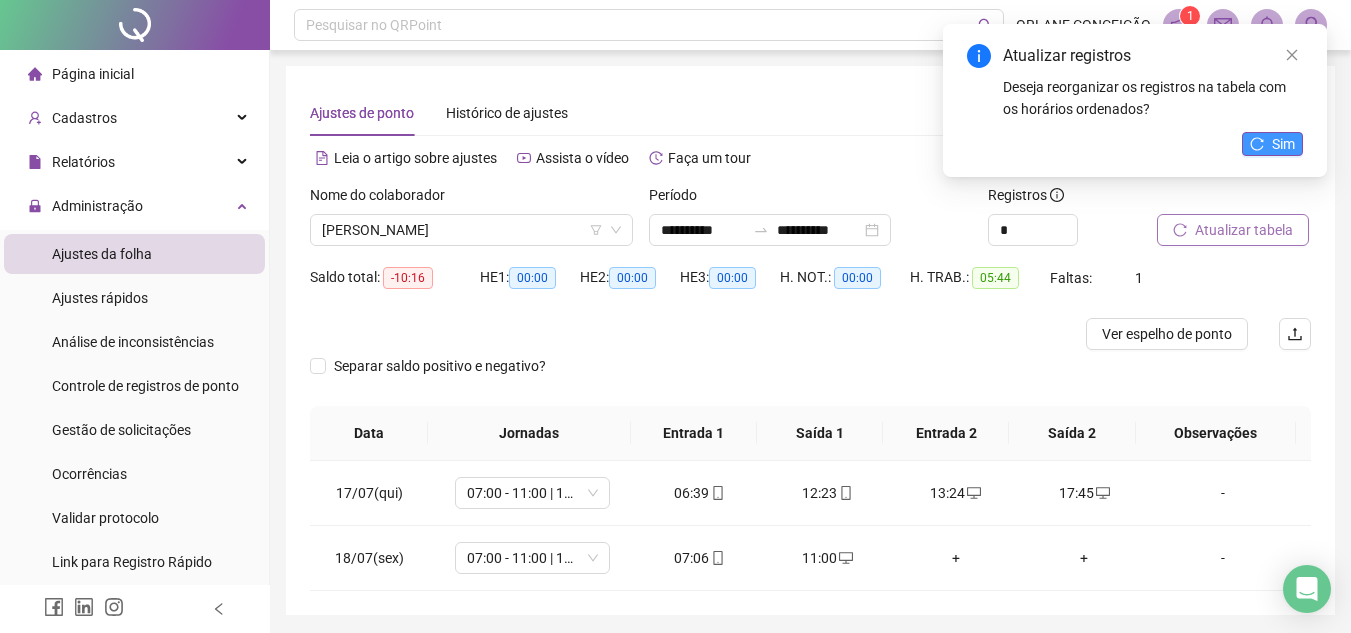 click on "Sim" at bounding box center (1283, 144) 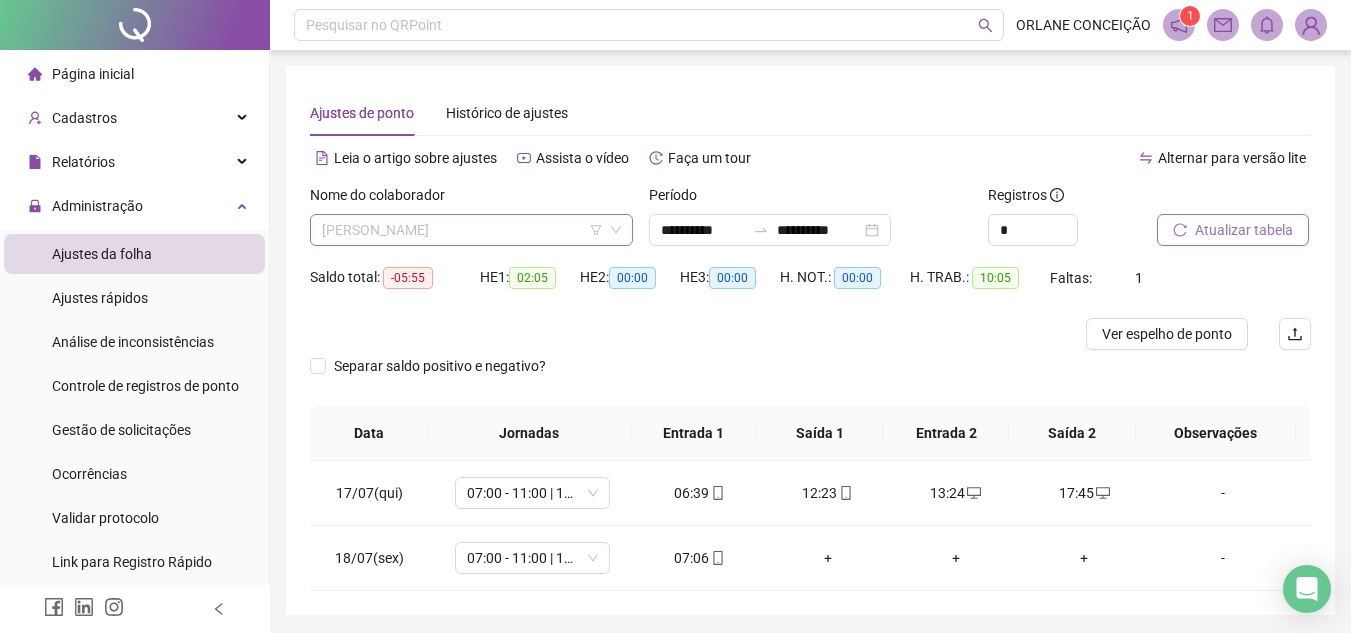 click on "[PERSON_NAME]" at bounding box center (471, 230) 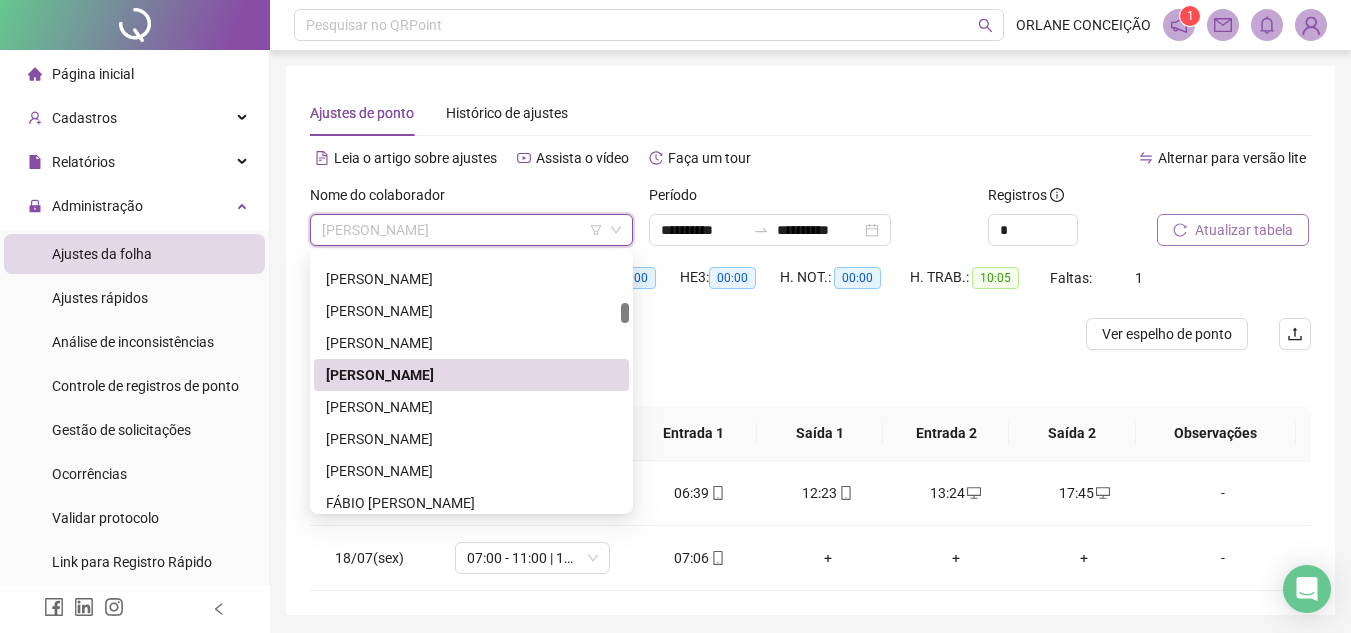 type on "*" 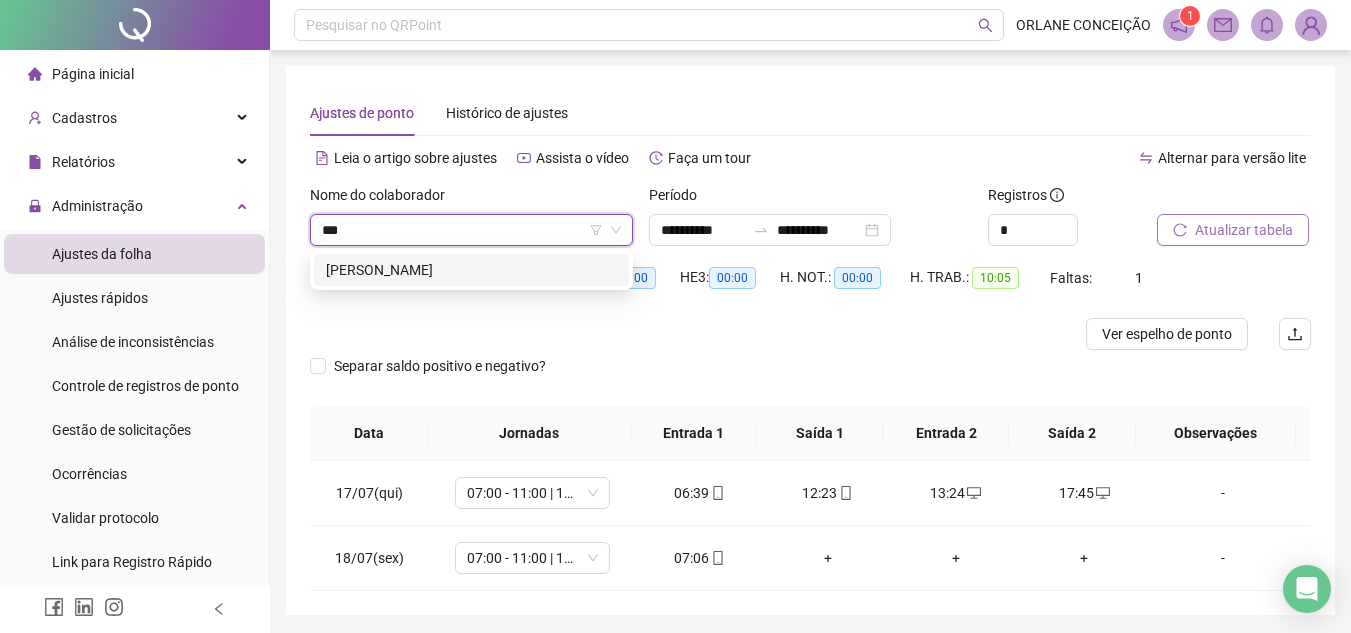 scroll, scrollTop: 0, scrollLeft: 0, axis: both 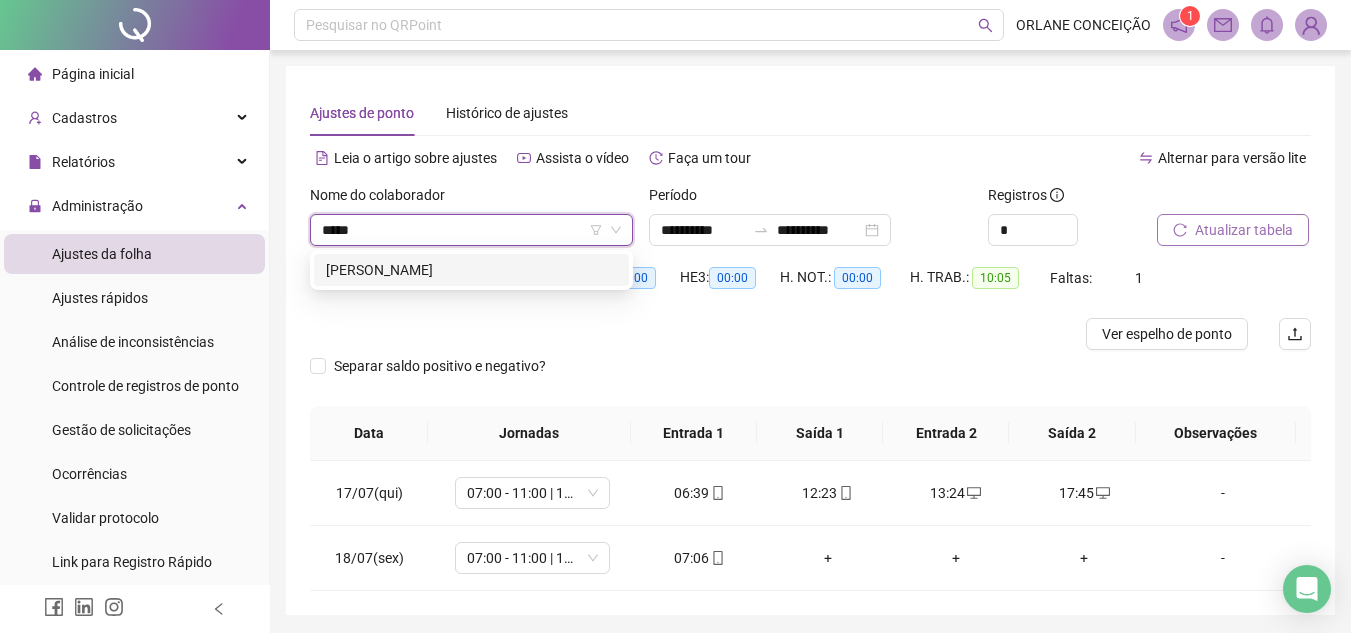 type on "******" 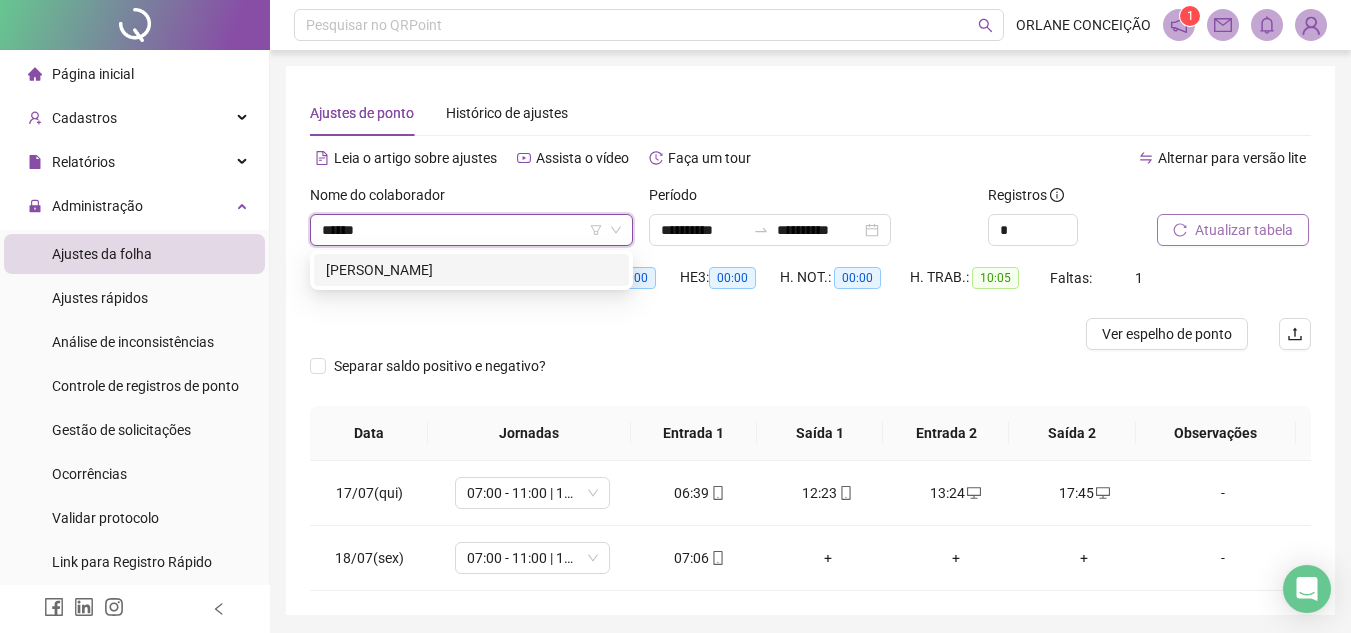 click on "[PERSON_NAME]" at bounding box center (471, 270) 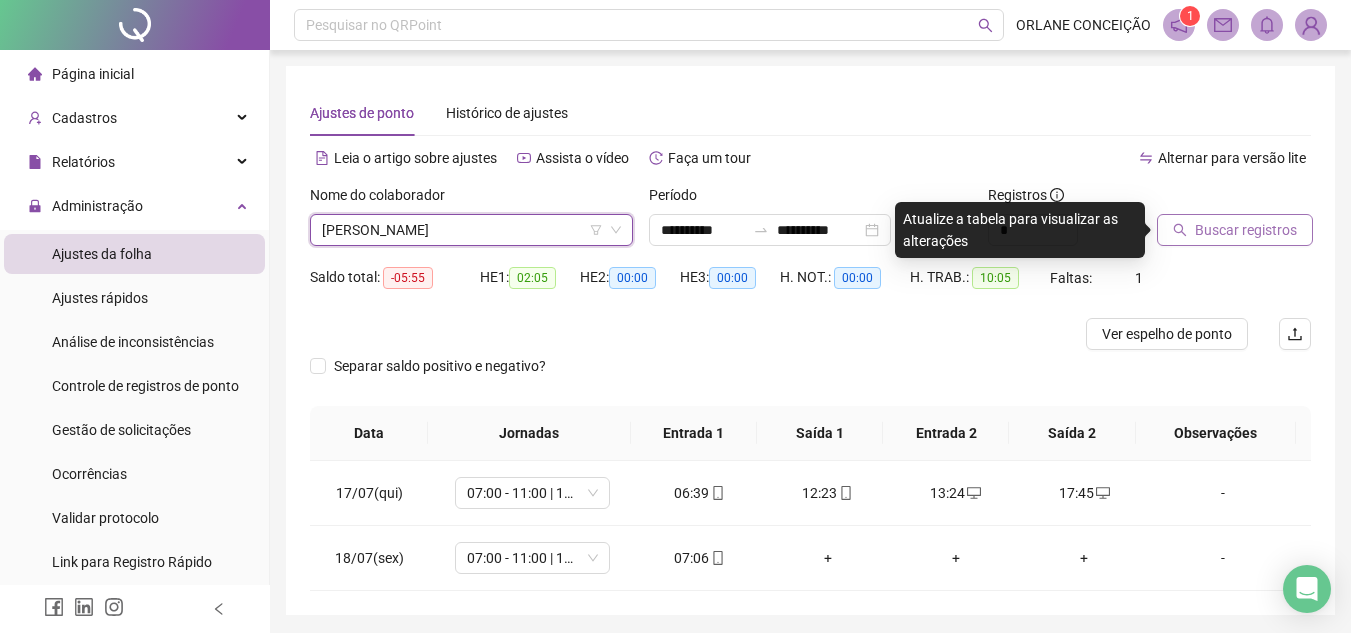 click on "Buscar registros" at bounding box center (1246, 230) 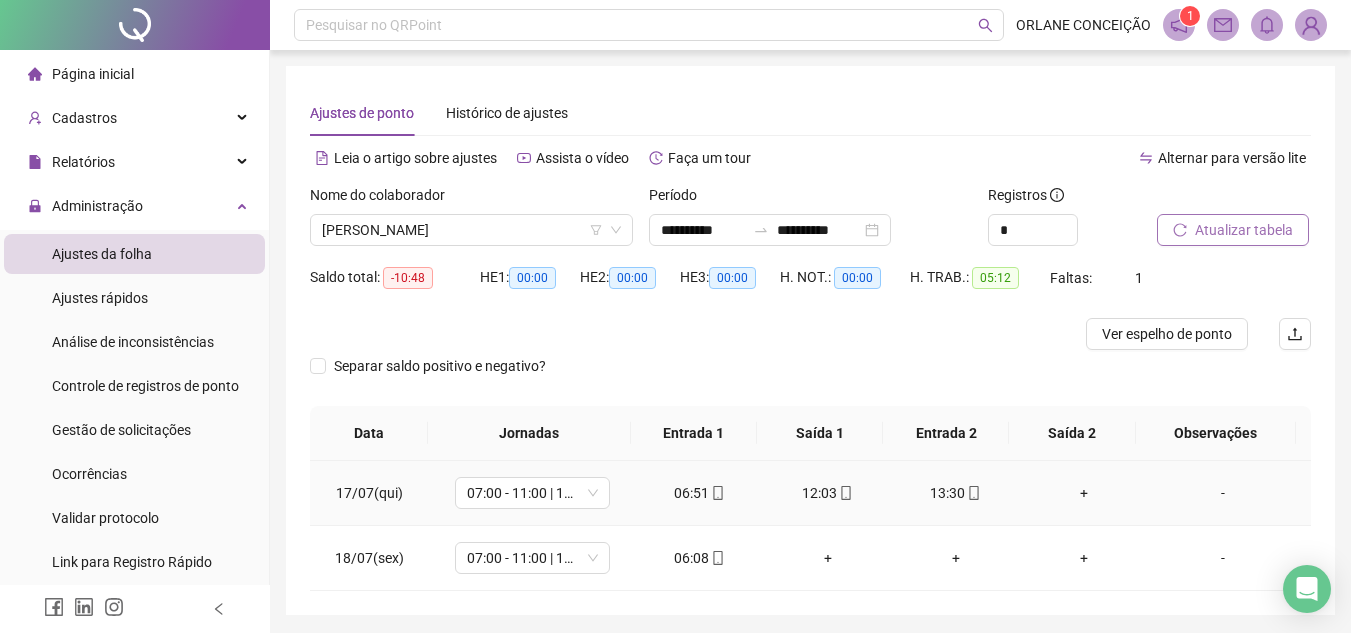 click on "+" at bounding box center (1084, 493) 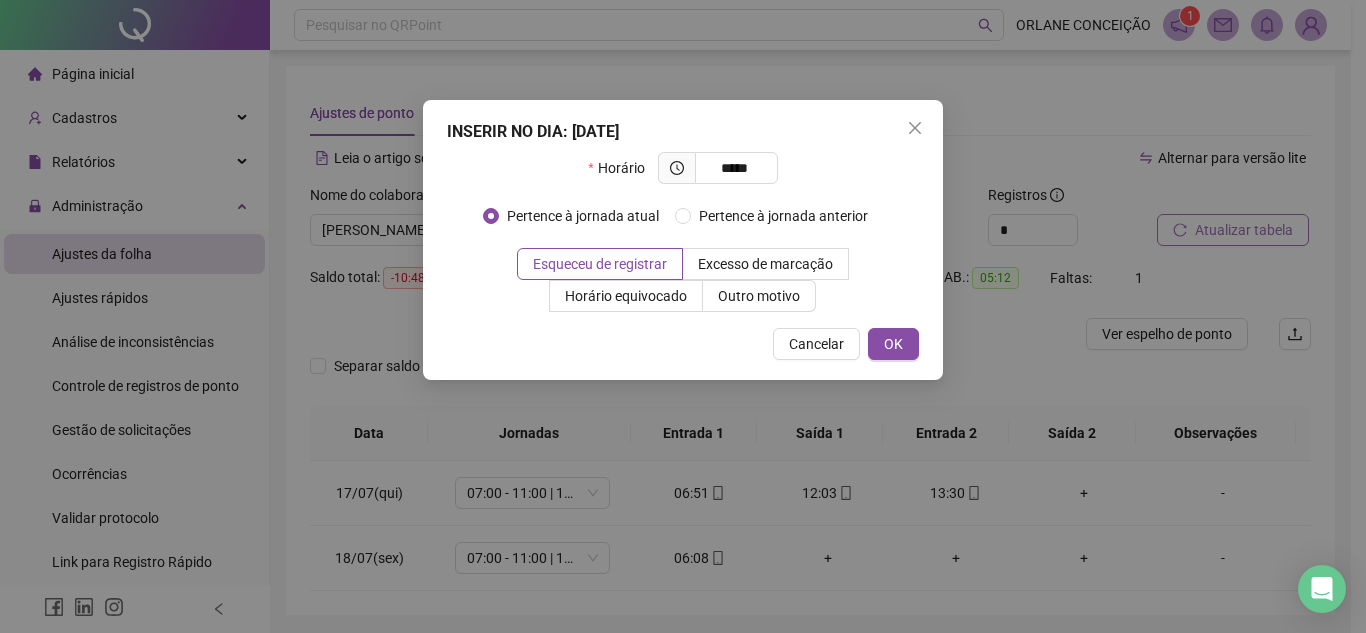 type on "*****" 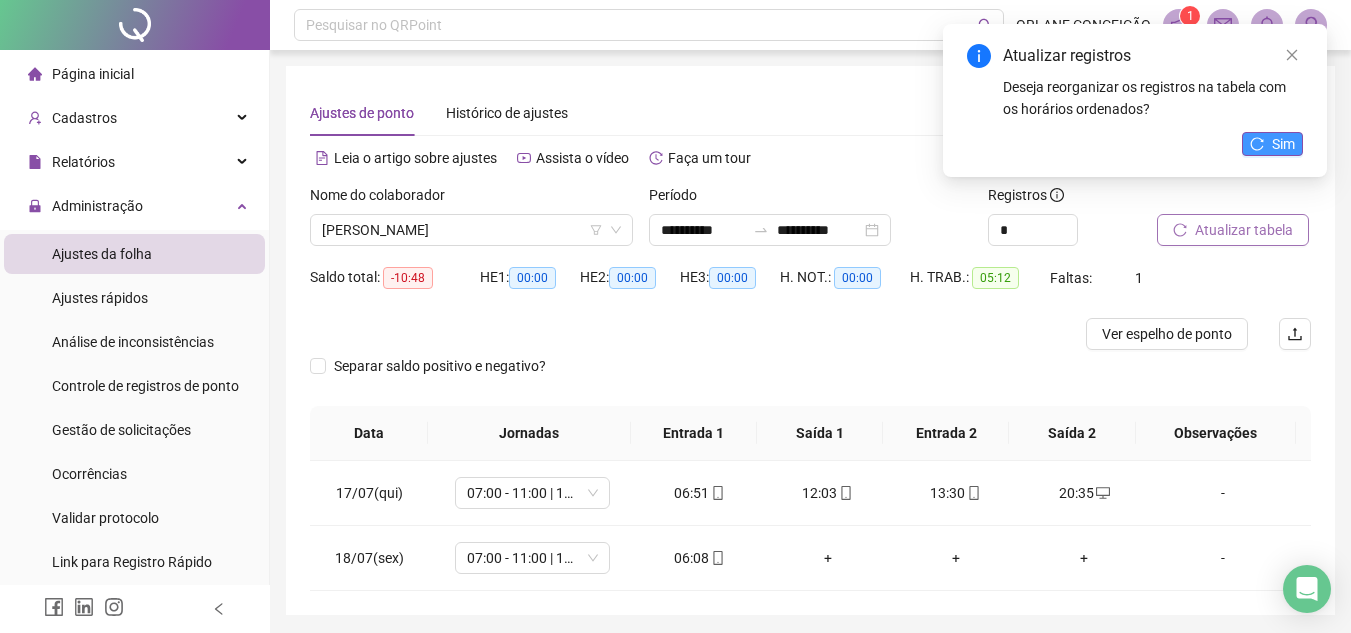 click 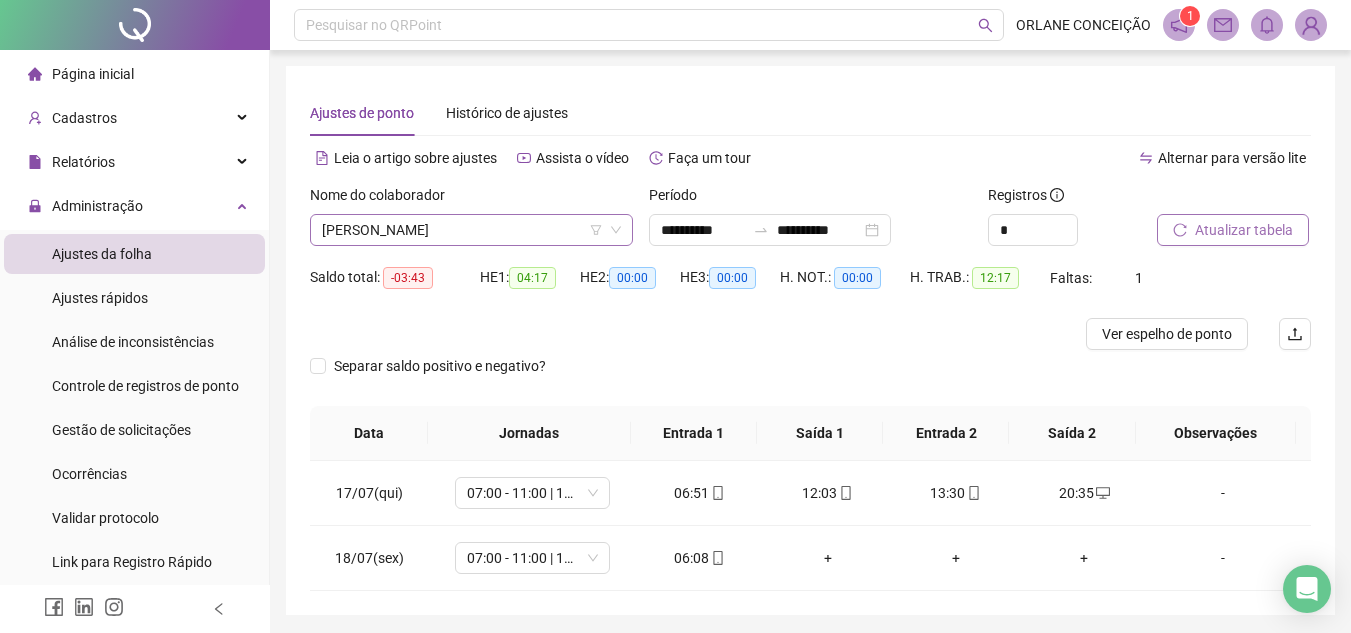 scroll, scrollTop: 1792, scrollLeft: 0, axis: vertical 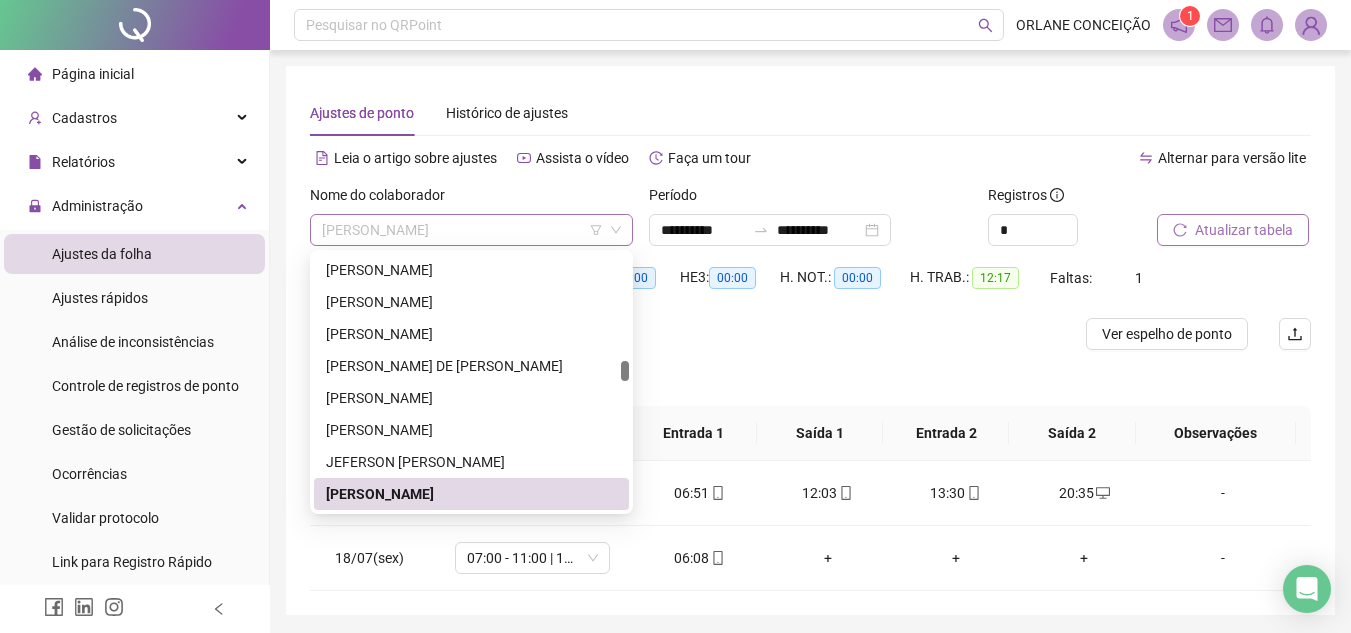 click on "[PERSON_NAME]" at bounding box center [471, 230] 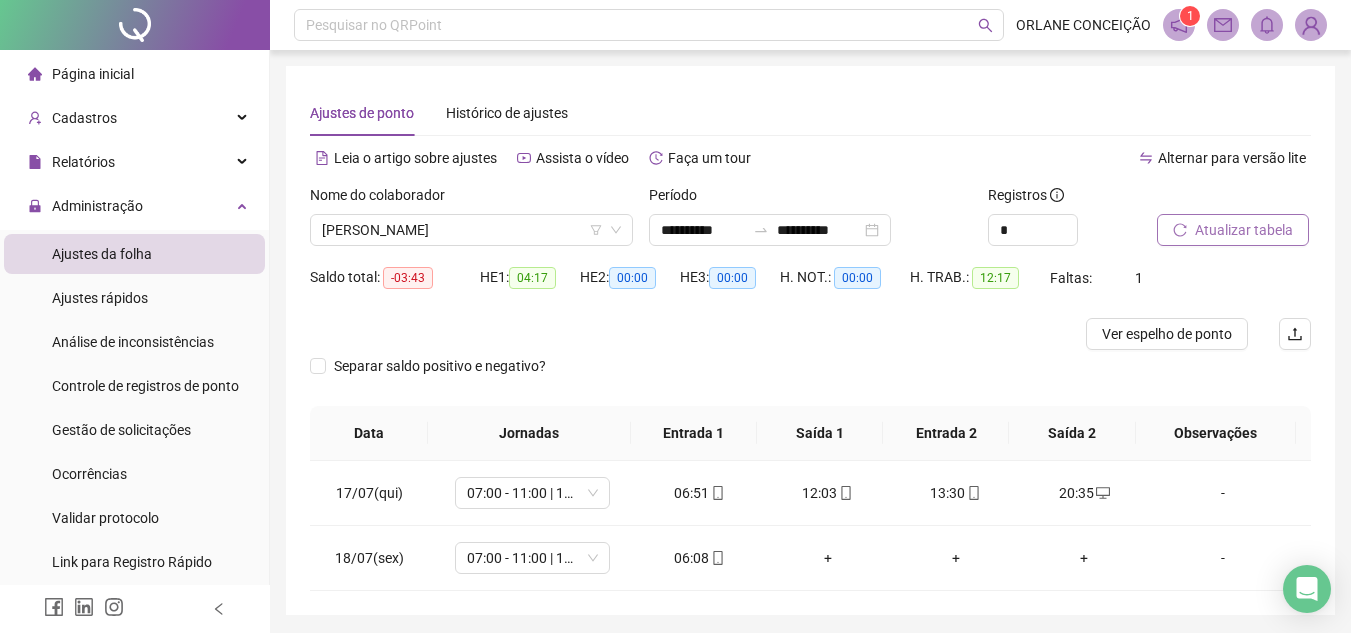 click on "Nome do colaborador" at bounding box center [471, 199] 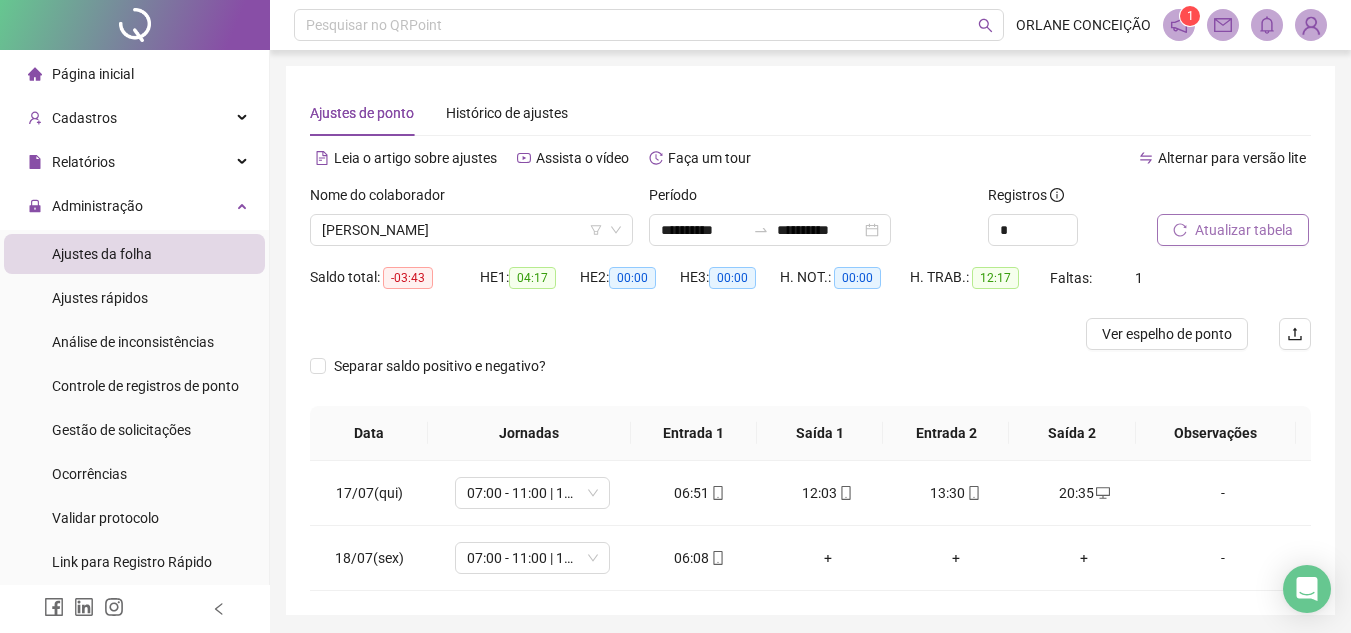 click on "Ajustes de ponto Histórico de ajustes" at bounding box center (810, 113) 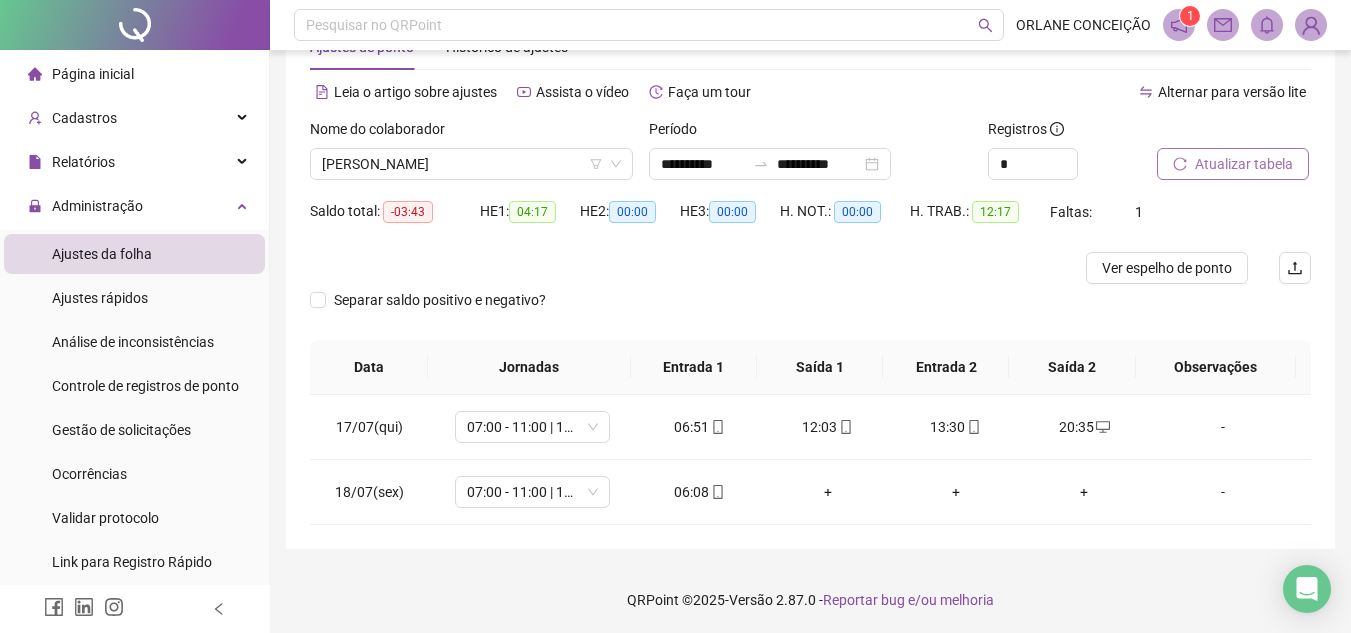 scroll, scrollTop: 68, scrollLeft: 0, axis: vertical 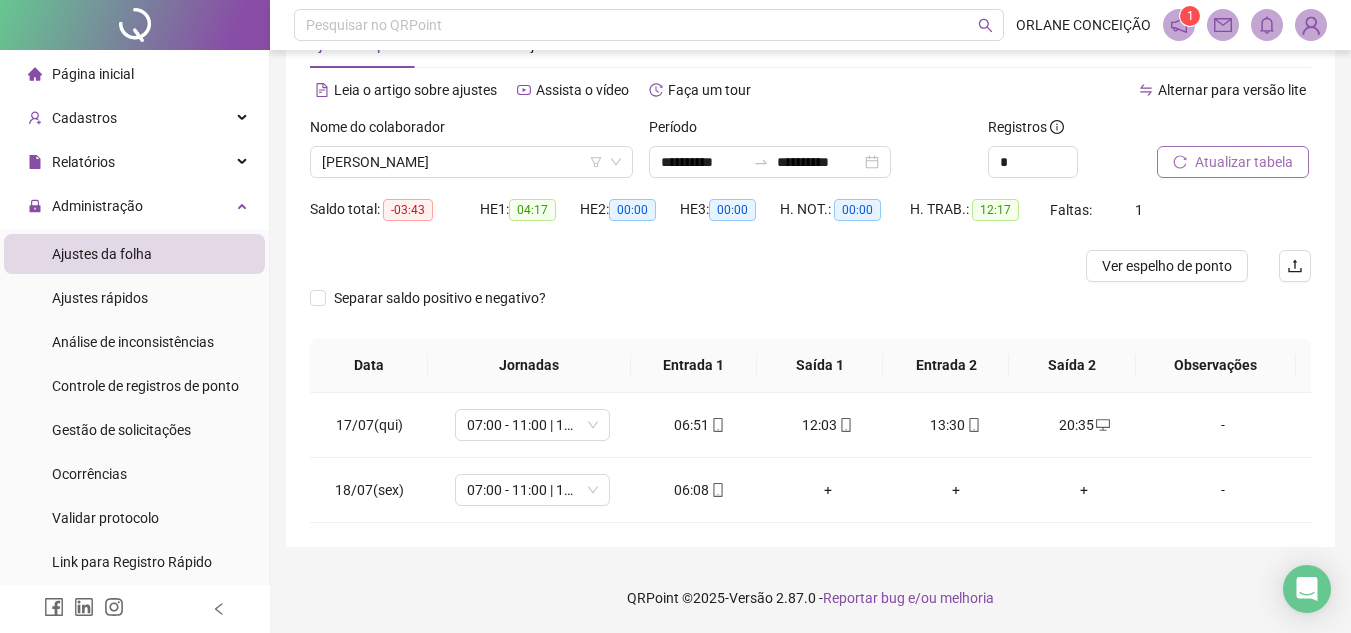 click on "**********" at bounding box center [810, 272] 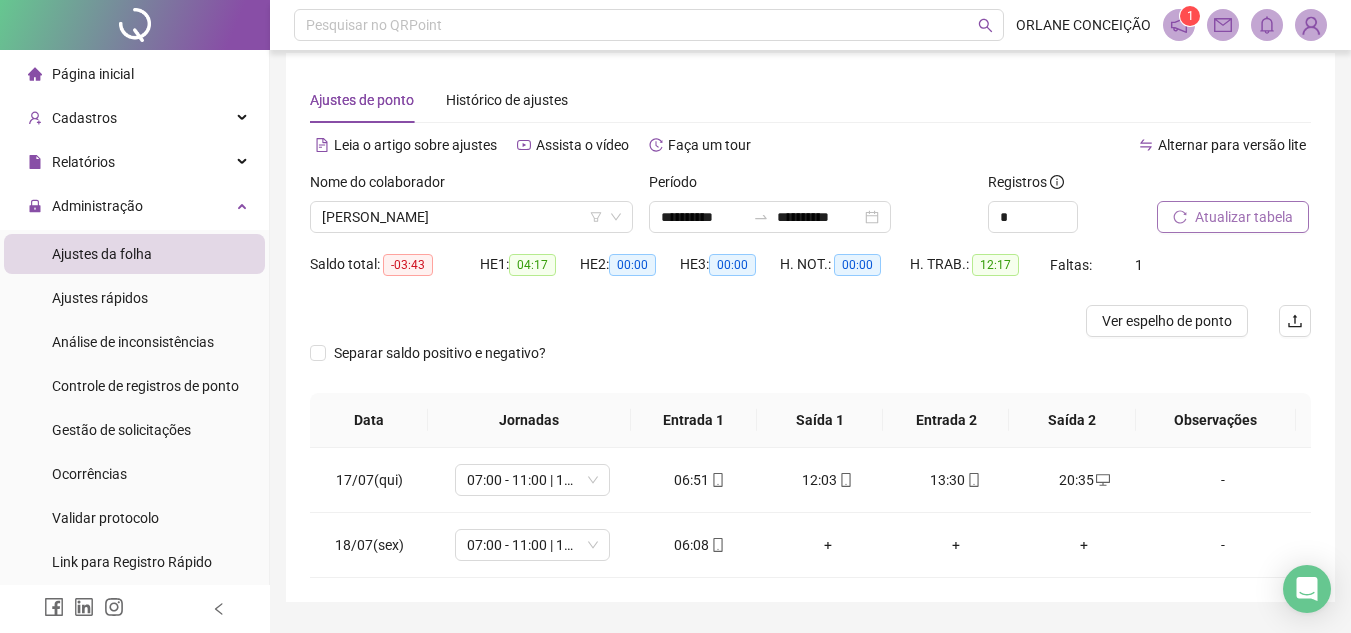 scroll, scrollTop: 0, scrollLeft: 0, axis: both 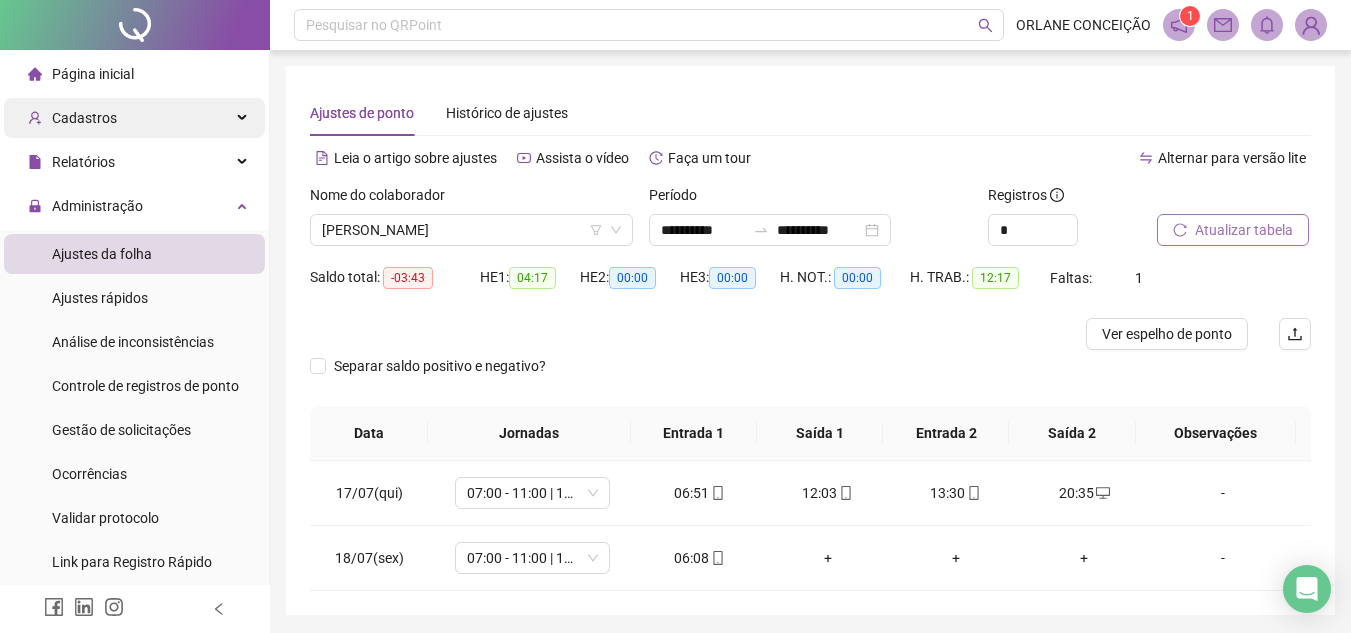 click on "Cadastros" at bounding box center (134, 118) 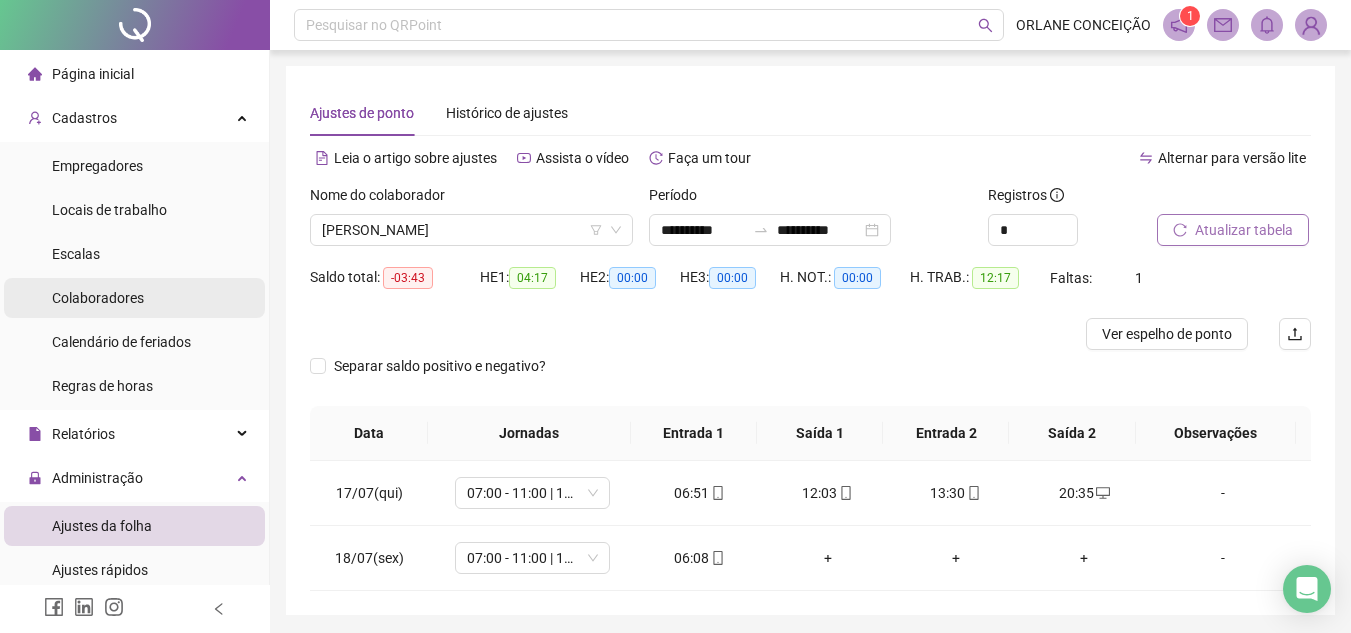 click on "Colaboradores" at bounding box center [134, 298] 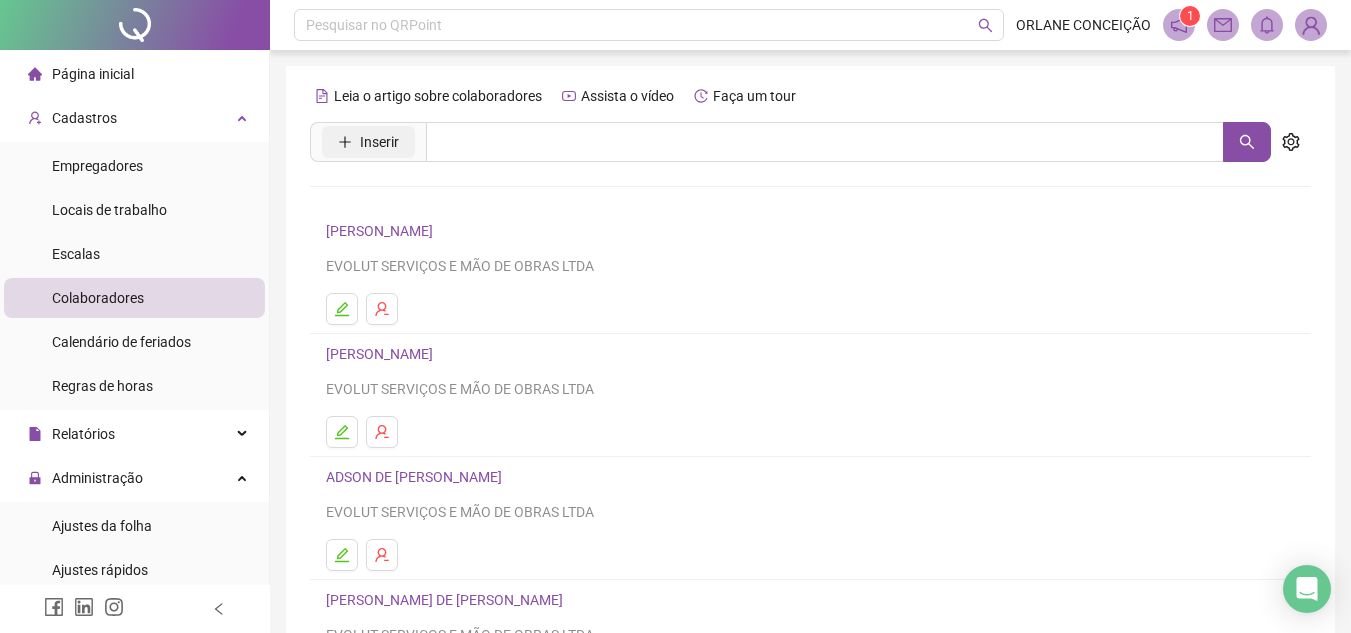click on "Inserir" at bounding box center (379, 142) 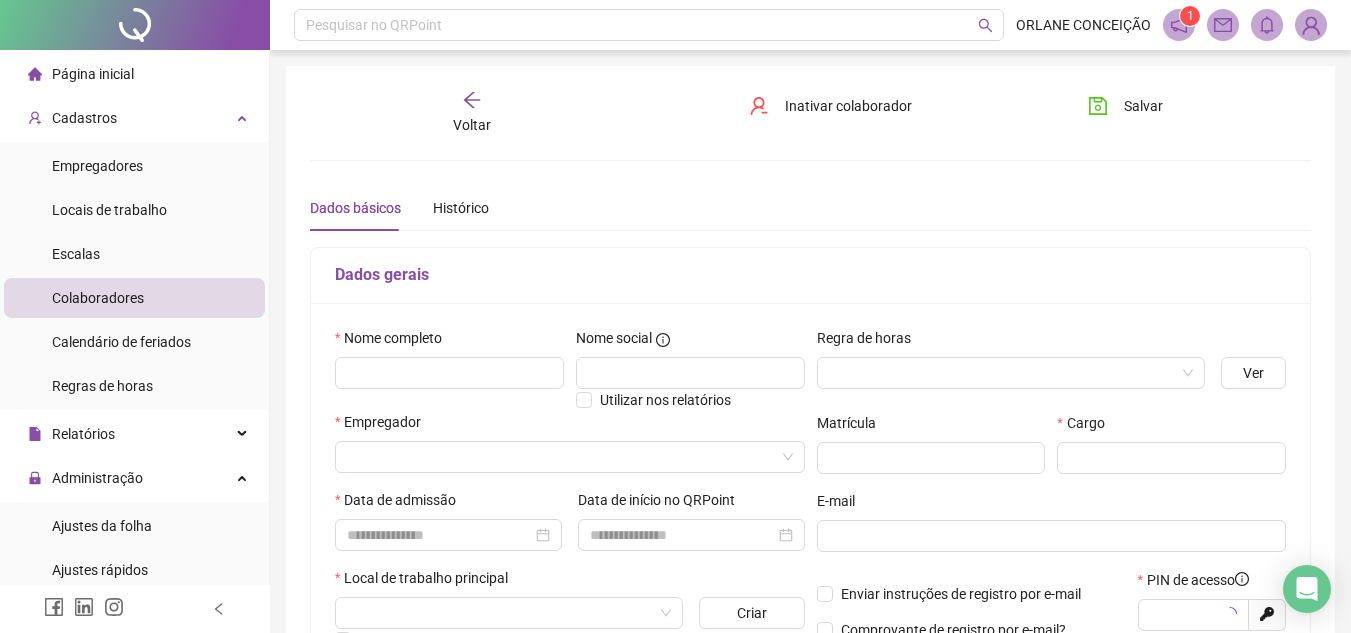 type on "*****" 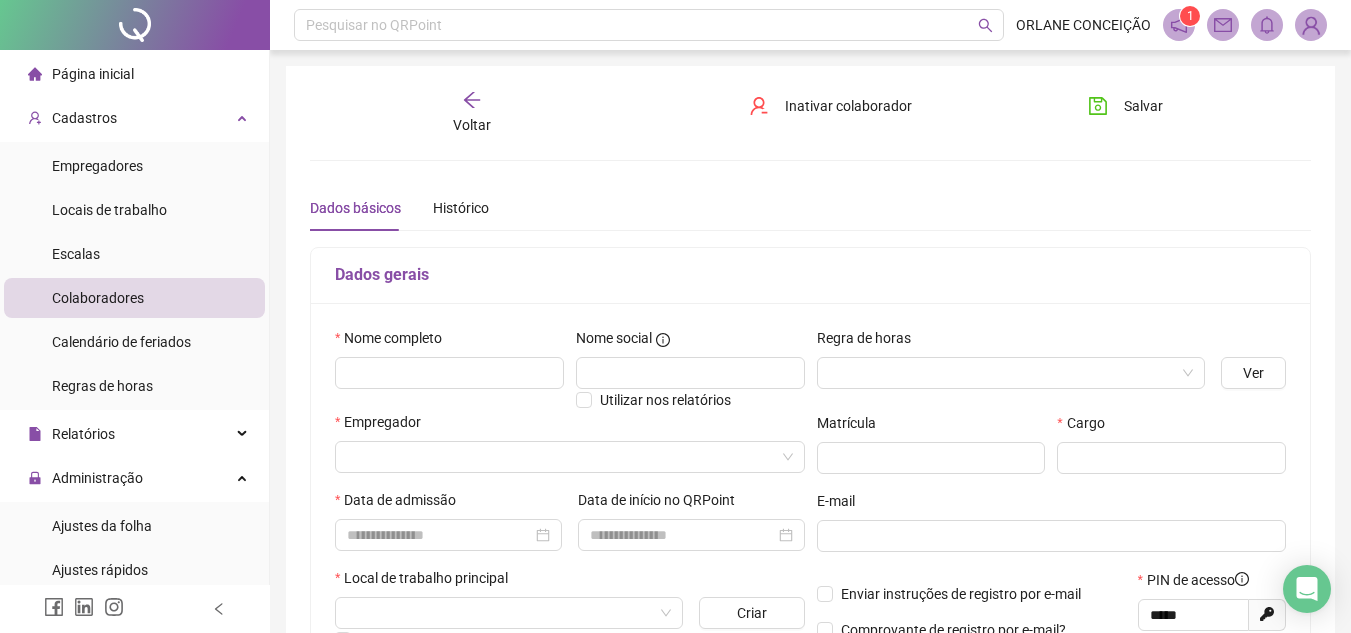 click 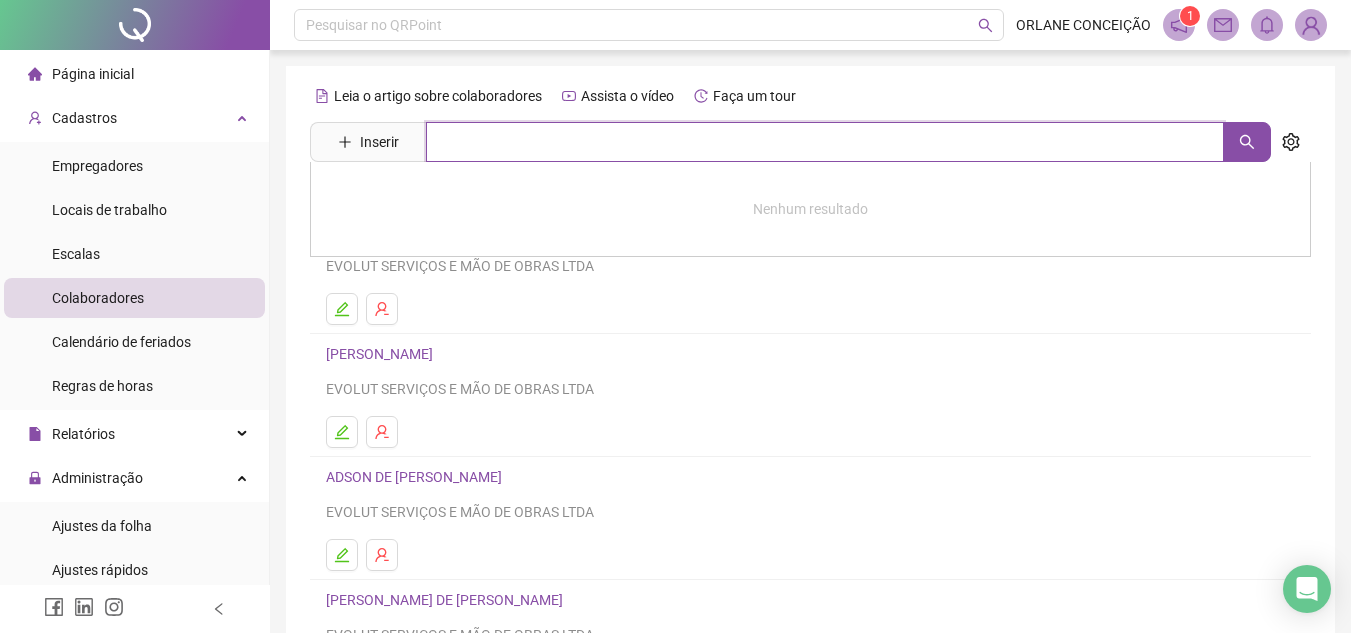 click at bounding box center [825, 142] 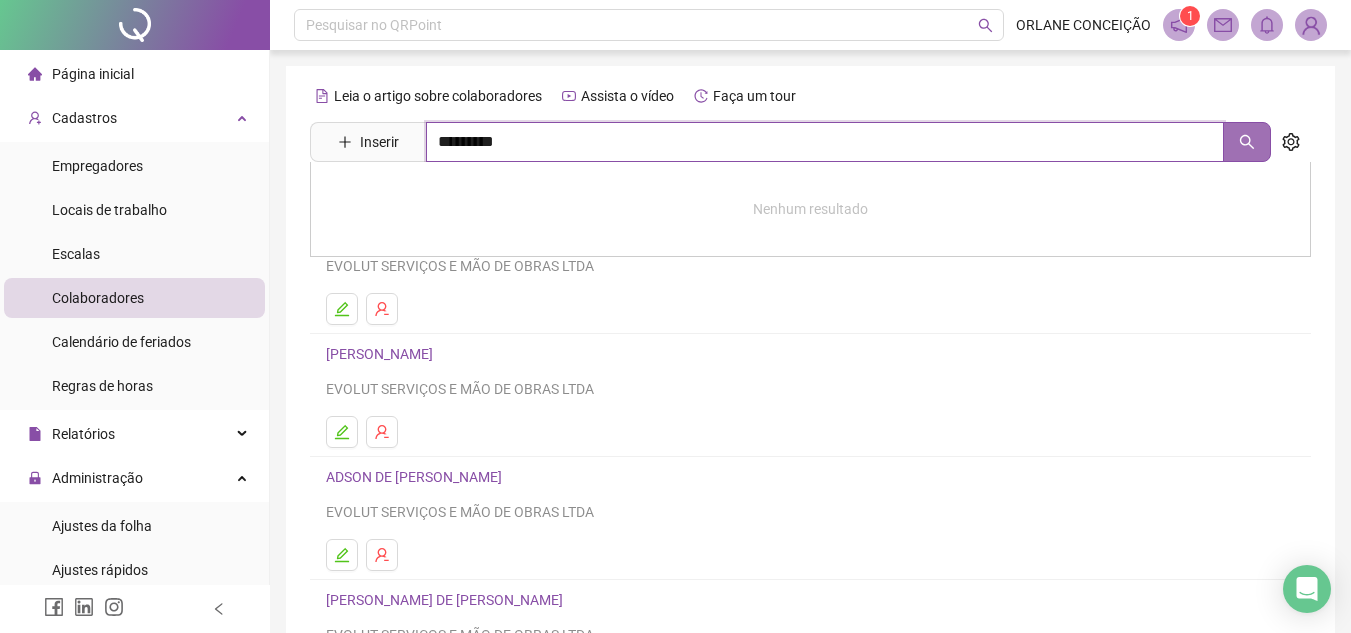 click at bounding box center (1247, 142) 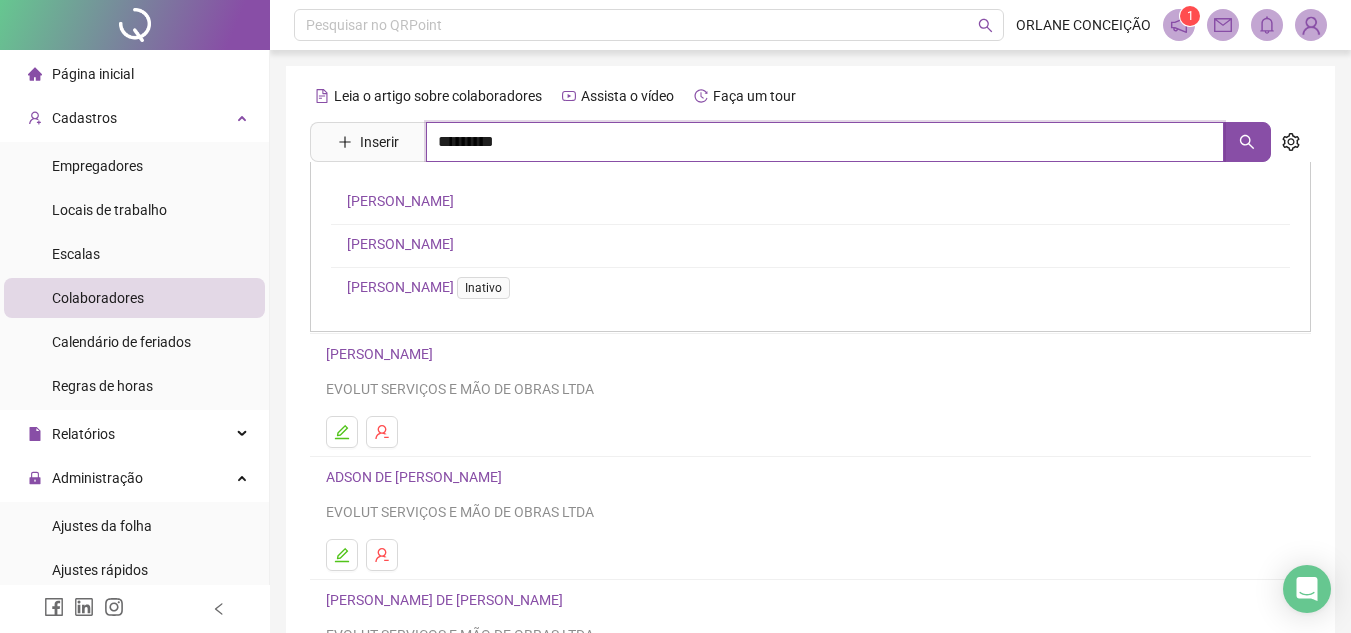 type on "********" 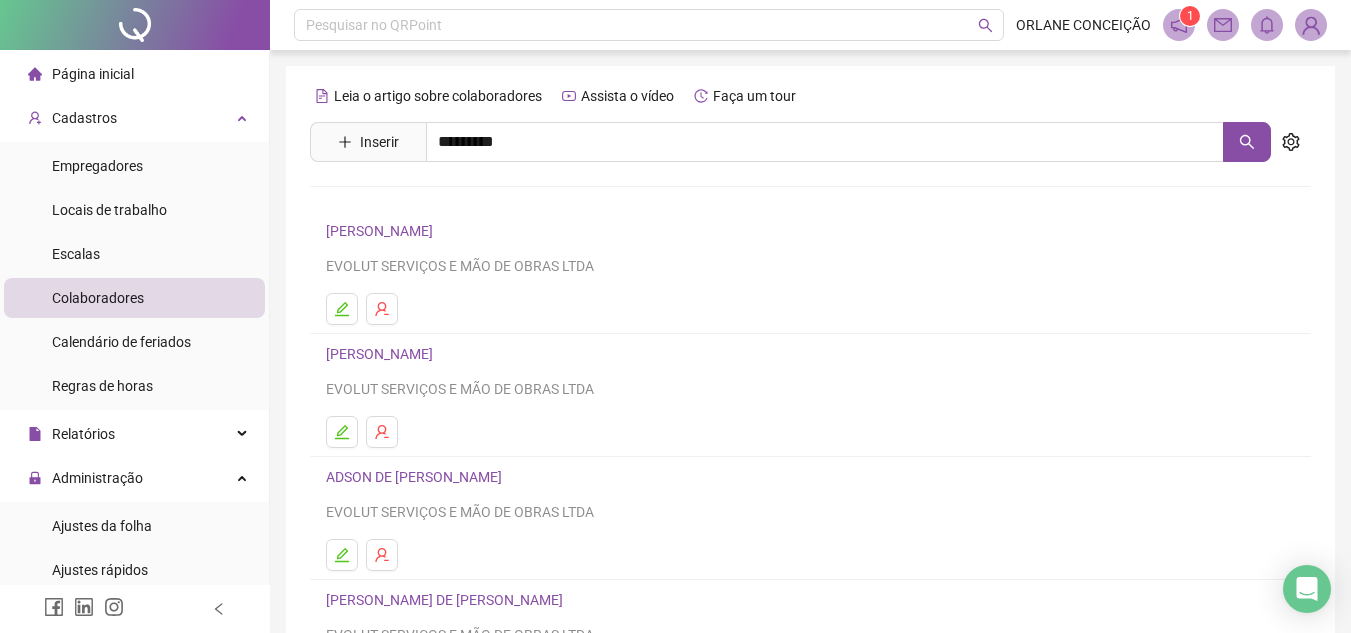 click on "[PERSON_NAME]" at bounding box center (400, 244) 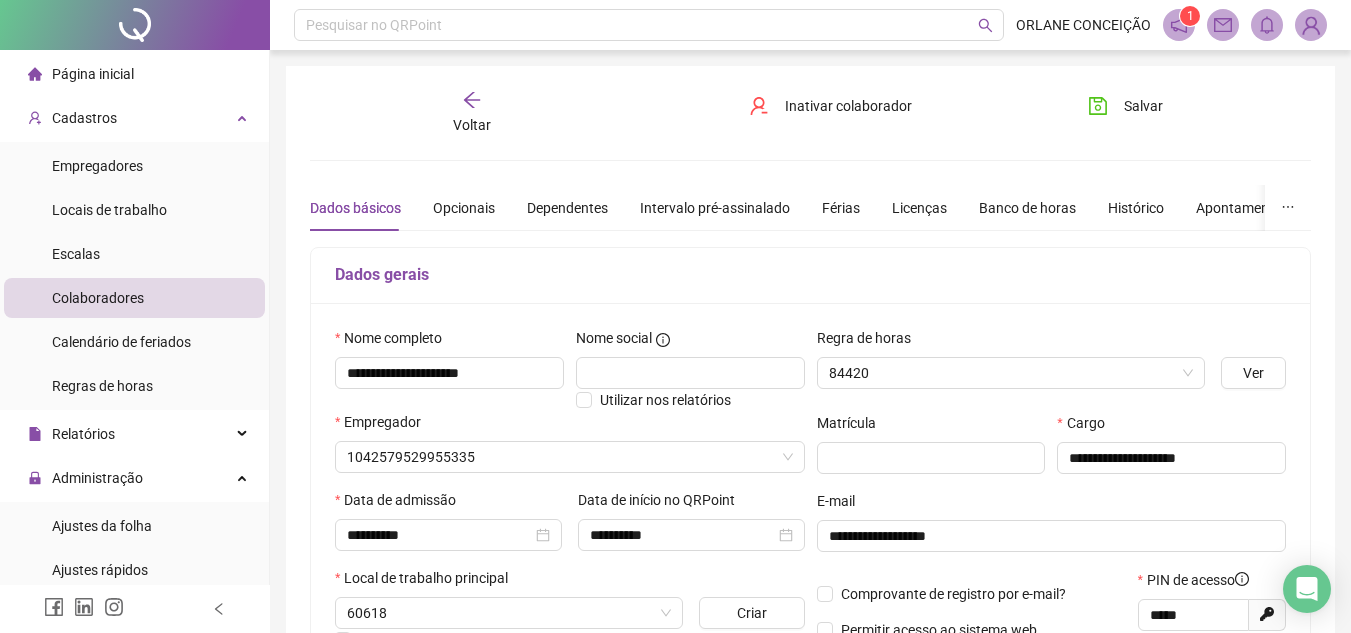type on "**********" 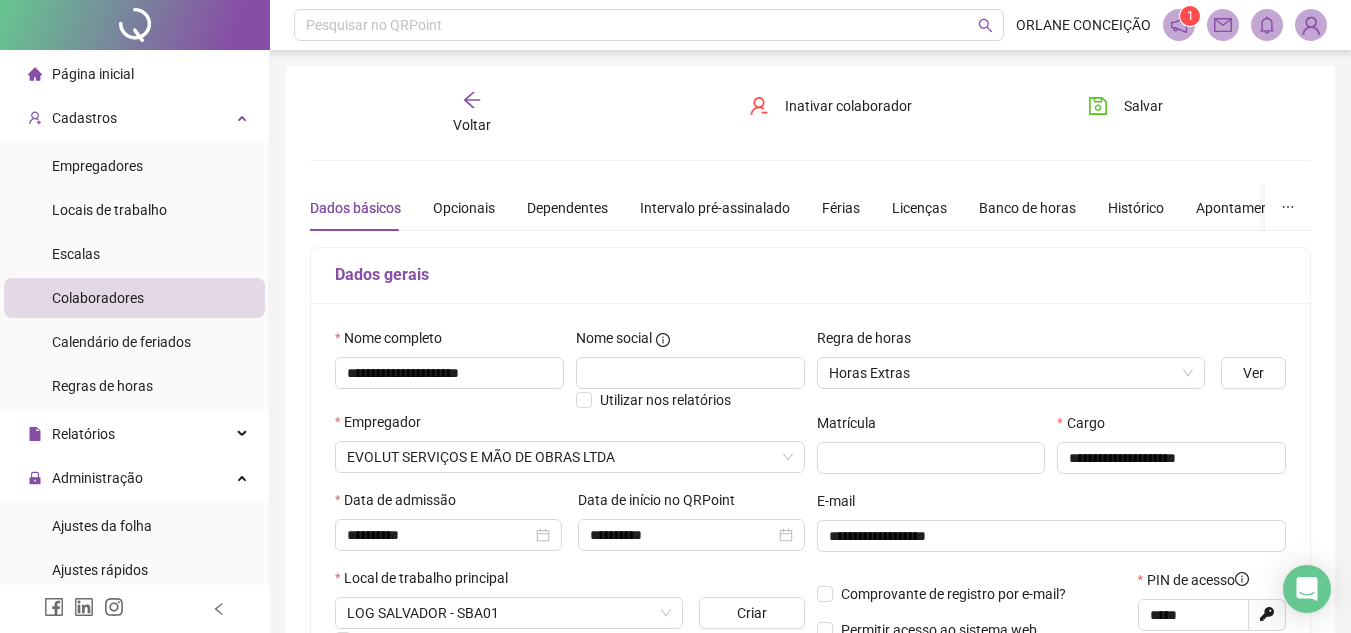 click 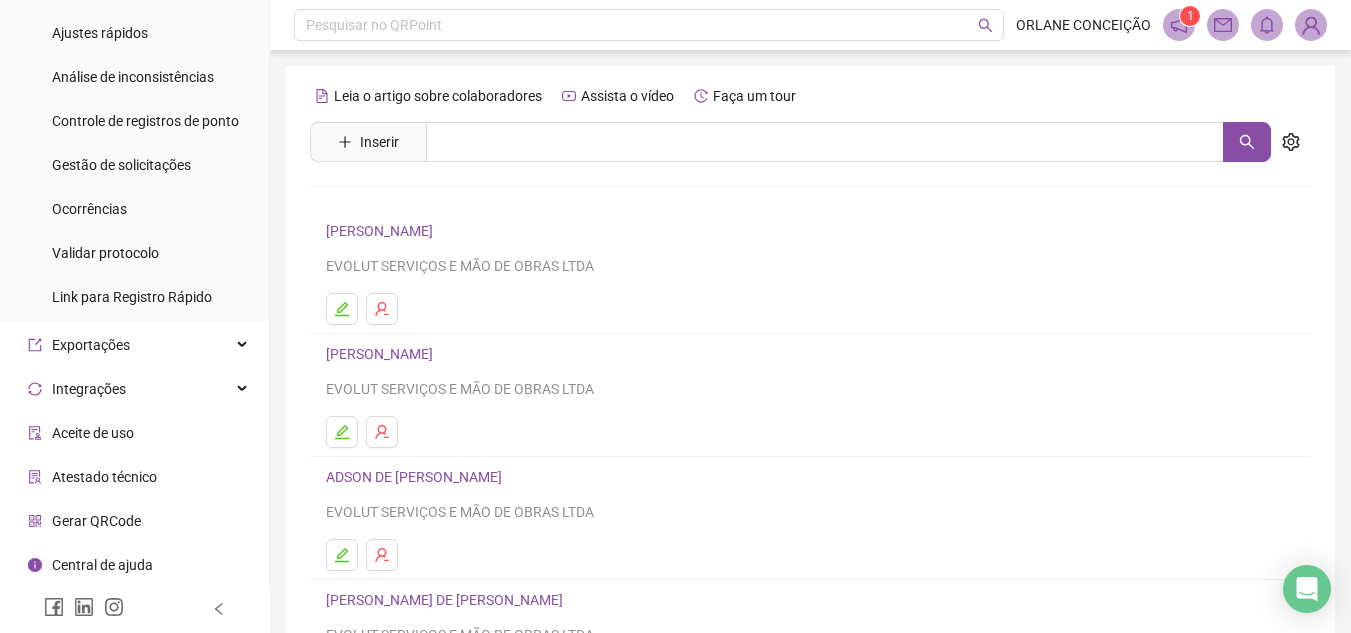 scroll, scrollTop: 0, scrollLeft: 0, axis: both 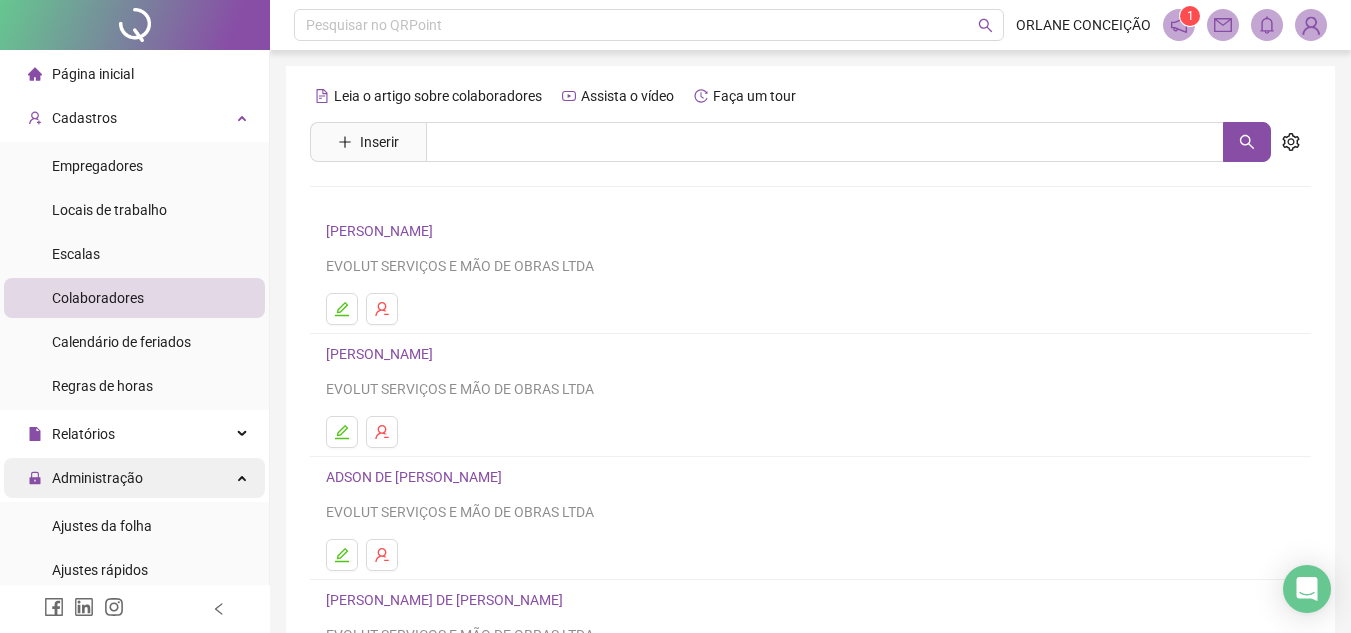 click on "Administração" at bounding box center (97, 478) 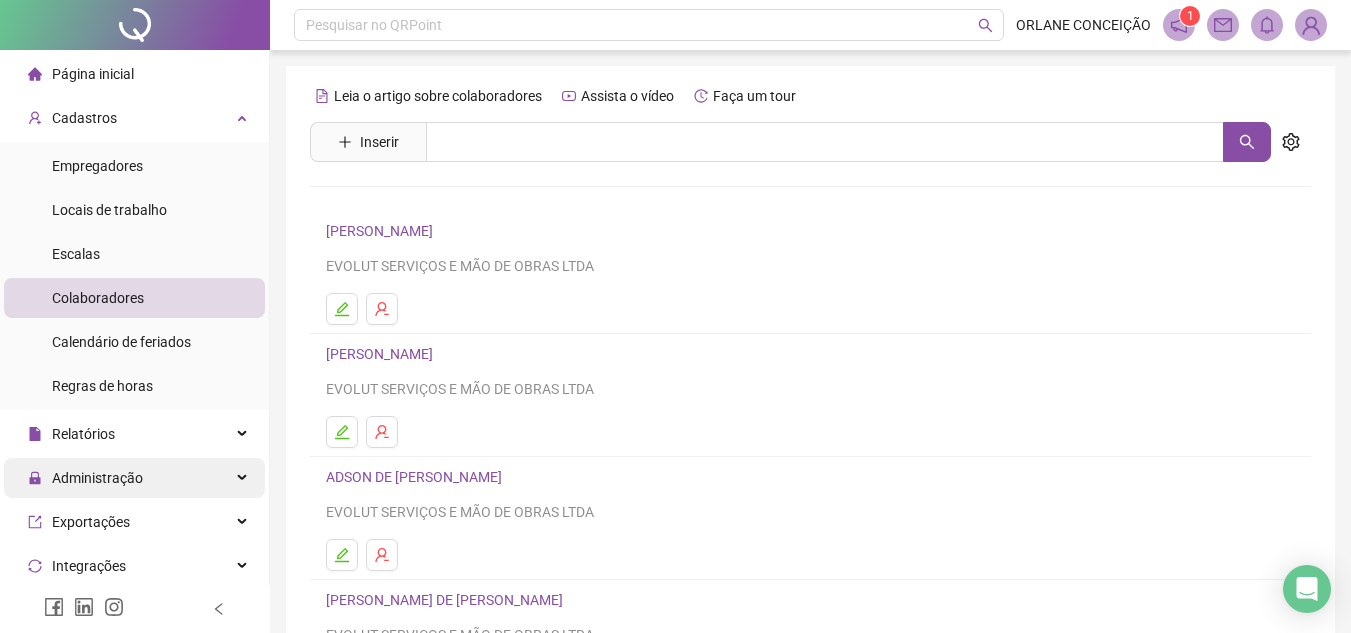 click on "Administração" at bounding box center [97, 478] 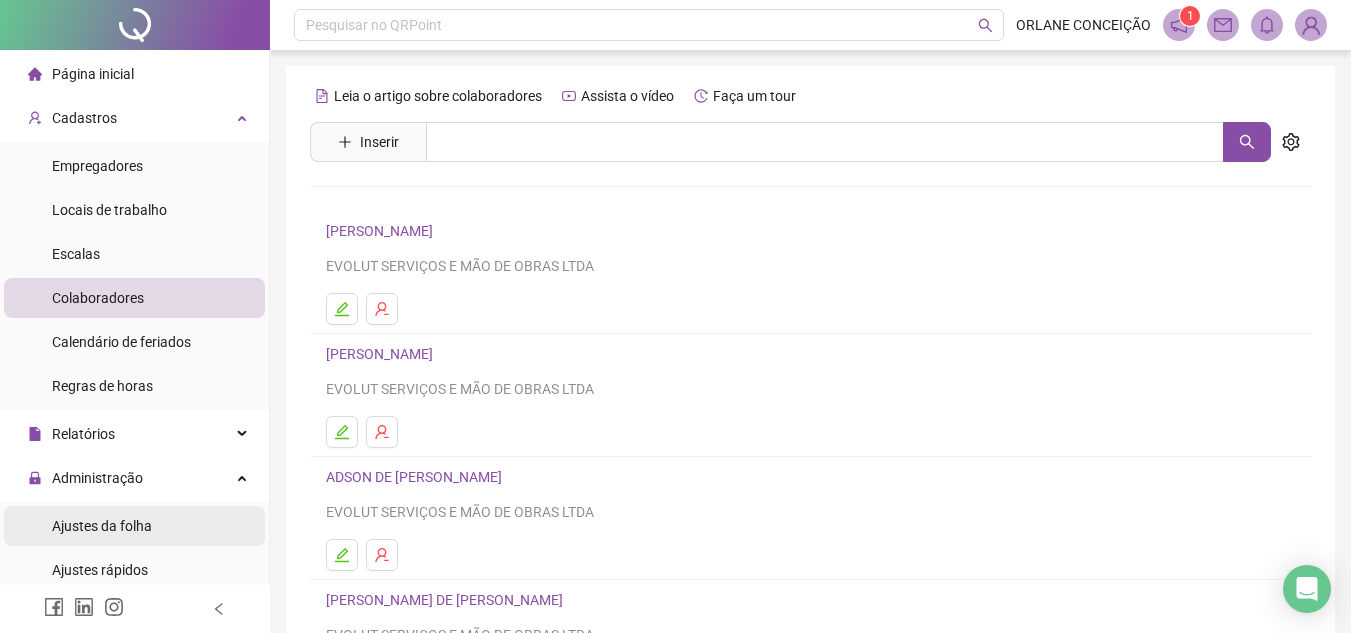 click on "Ajustes da folha" at bounding box center (102, 526) 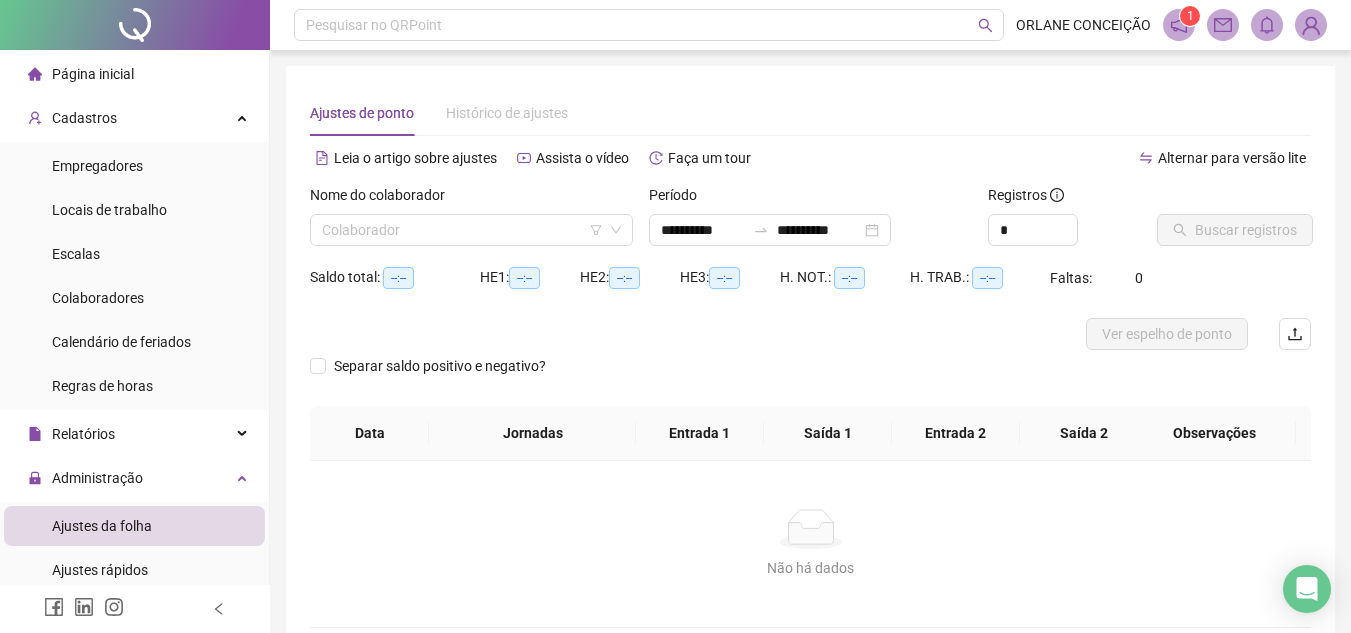 type on "**********" 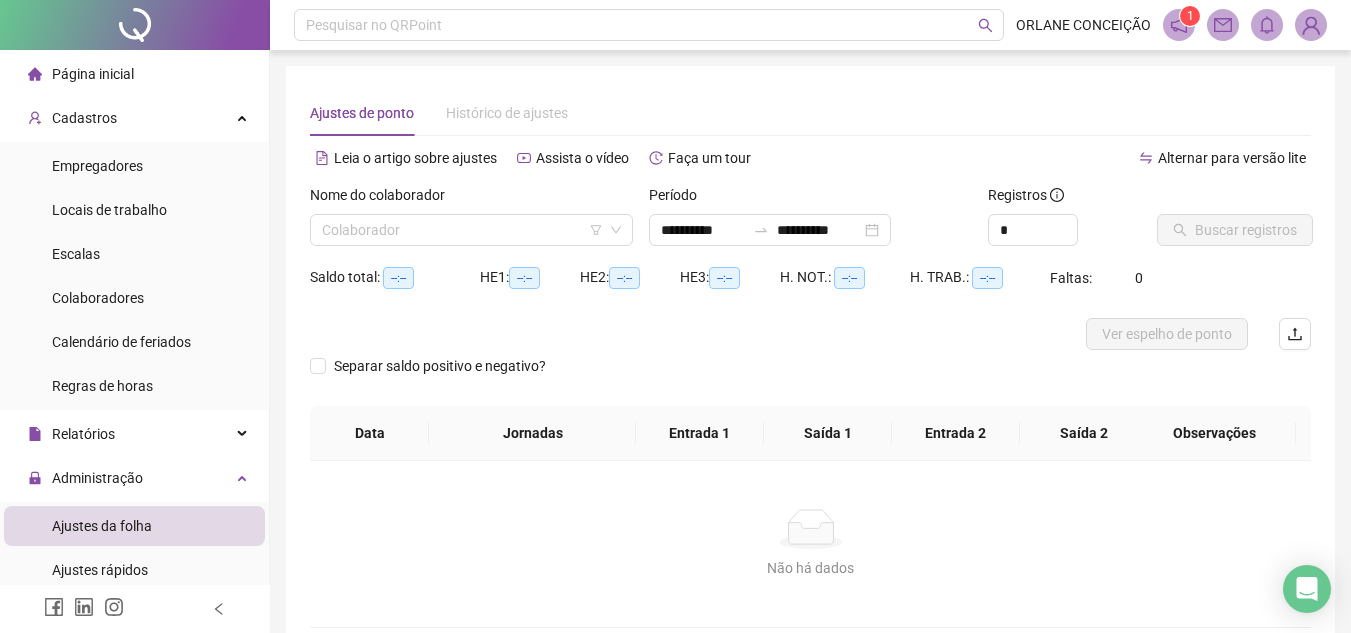 scroll, scrollTop: 30, scrollLeft: 0, axis: vertical 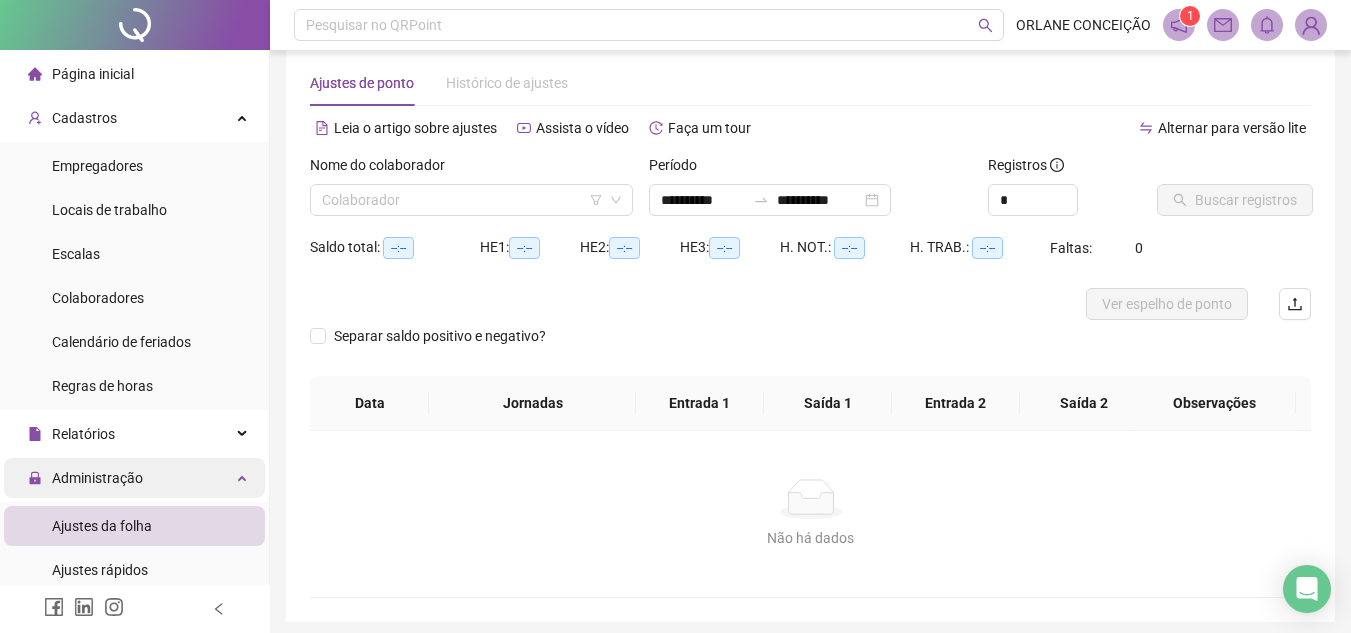 click on "Administração" at bounding box center [97, 478] 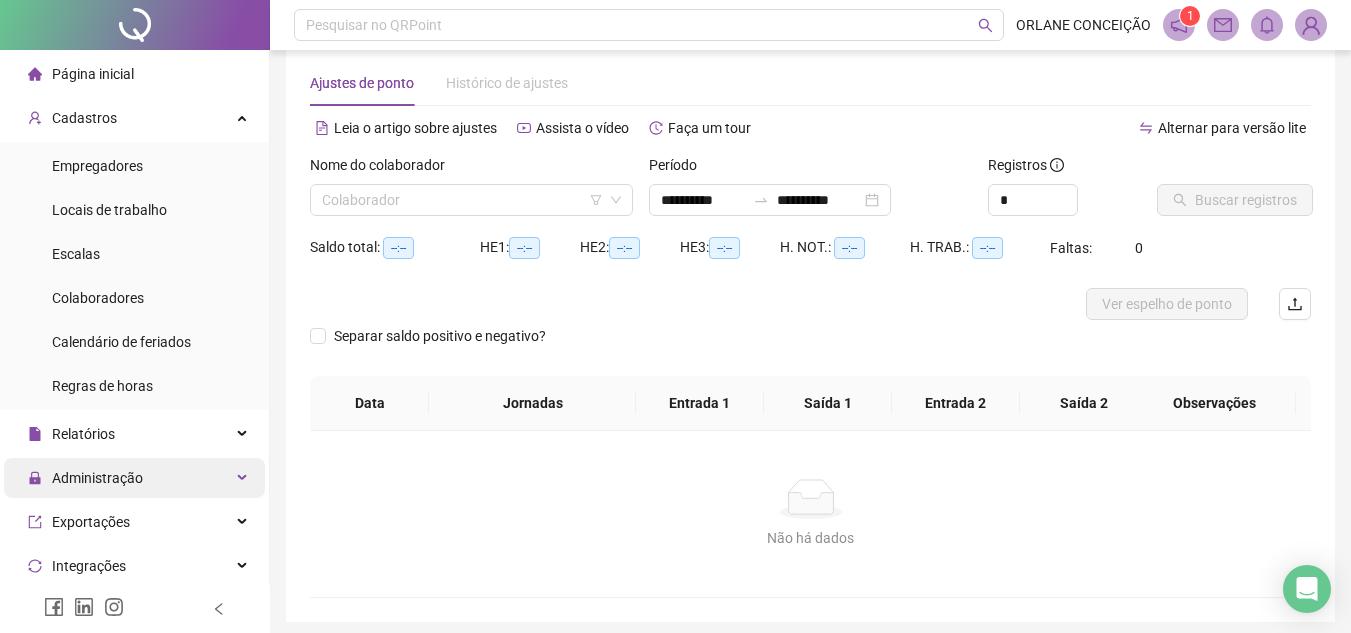 click on "Administração" at bounding box center [97, 478] 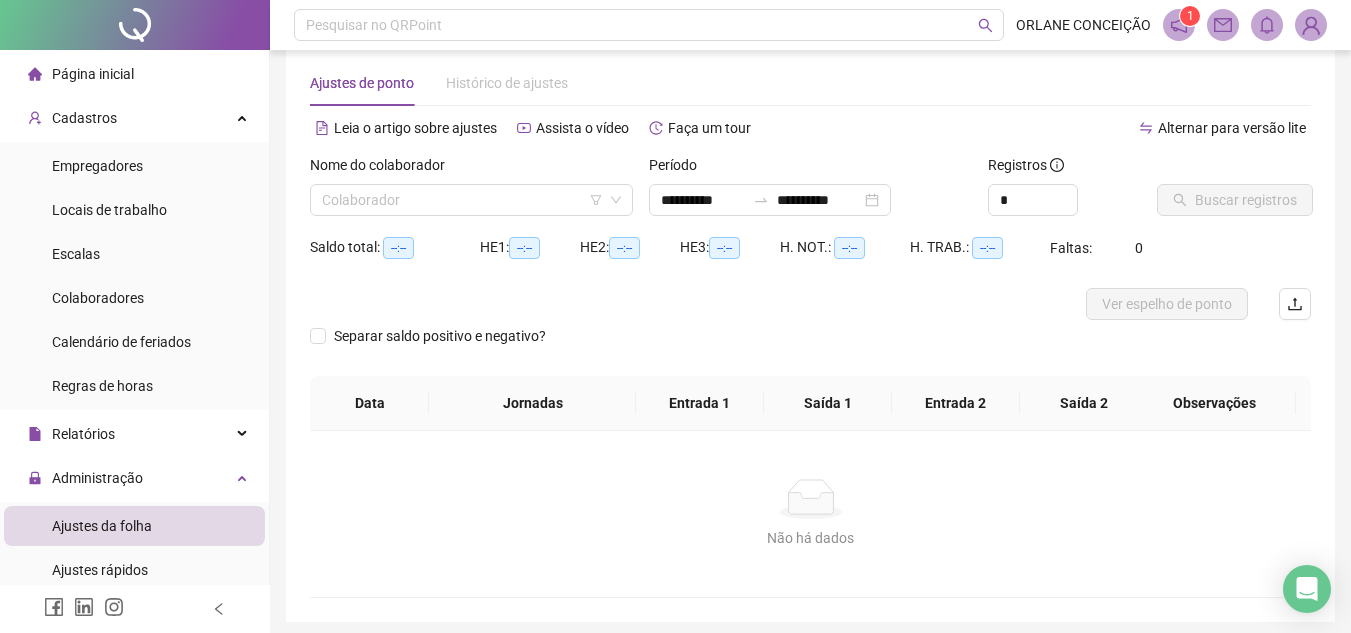 click on "Ajustes da folha" at bounding box center [102, 526] 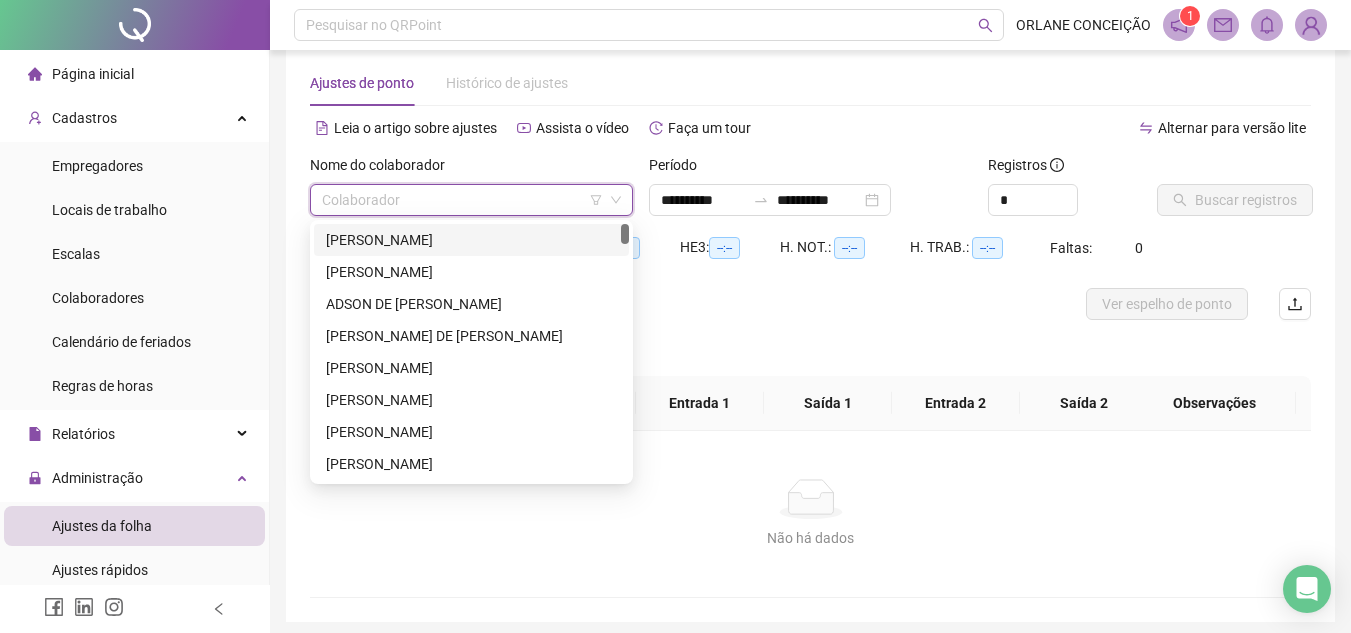 click at bounding box center [465, 200] 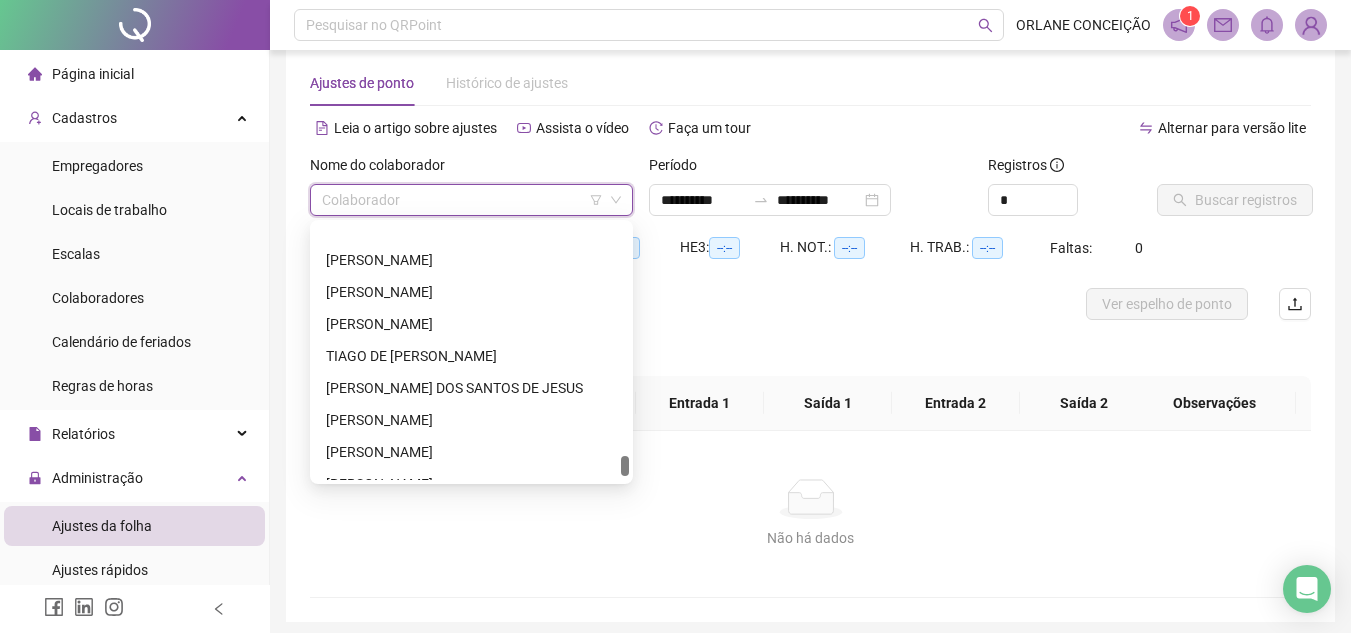 scroll, scrollTop: 3936, scrollLeft: 0, axis: vertical 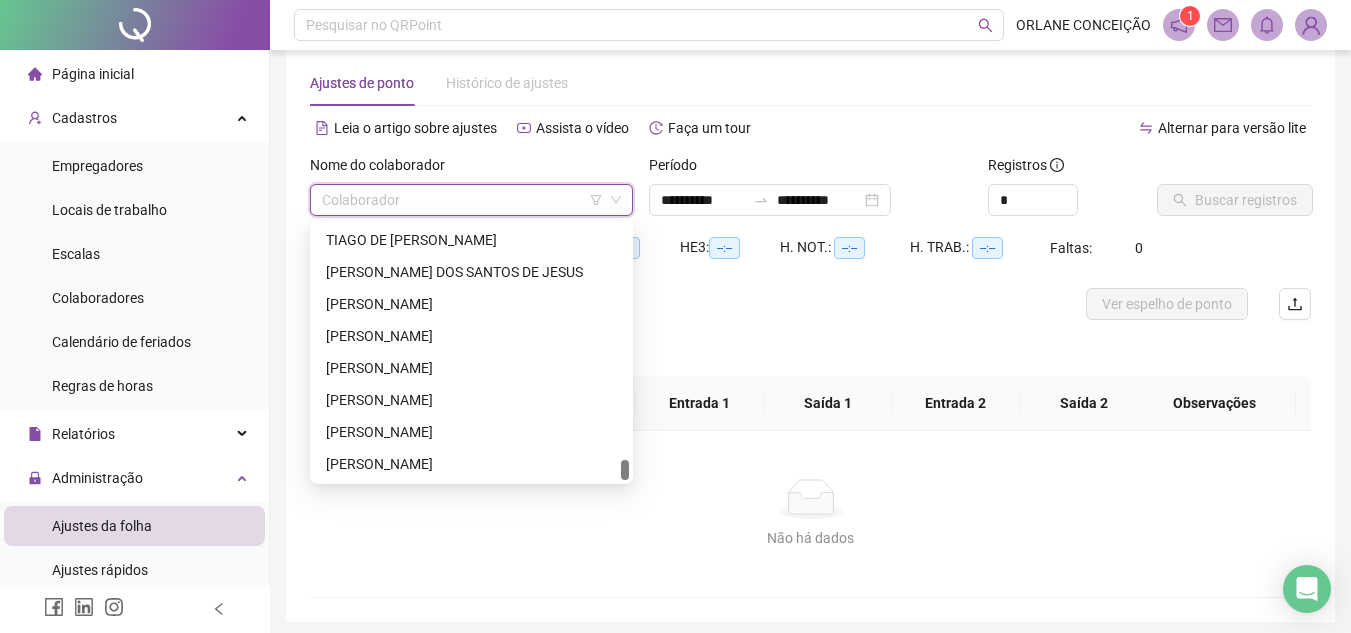 drag, startPoint x: 625, startPoint y: 233, endPoint x: 626, endPoint y: 514, distance: 281.00177 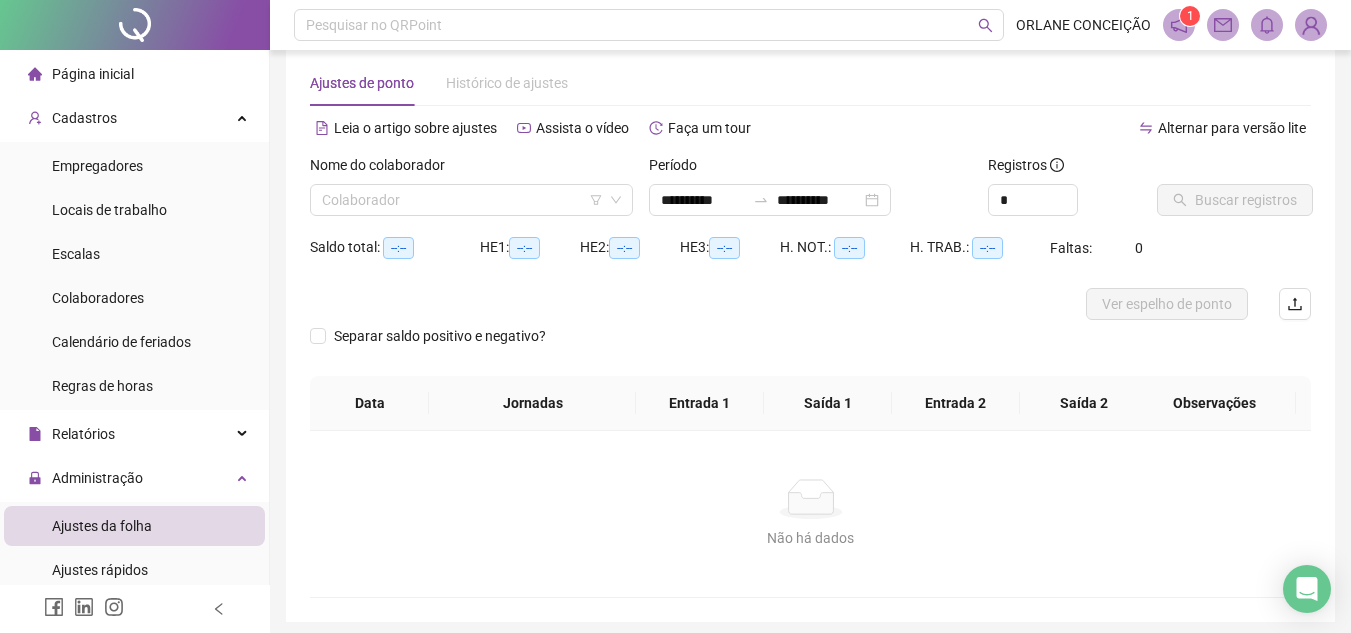 click on "Nome do colaborador" at bounding box center [471, 169] 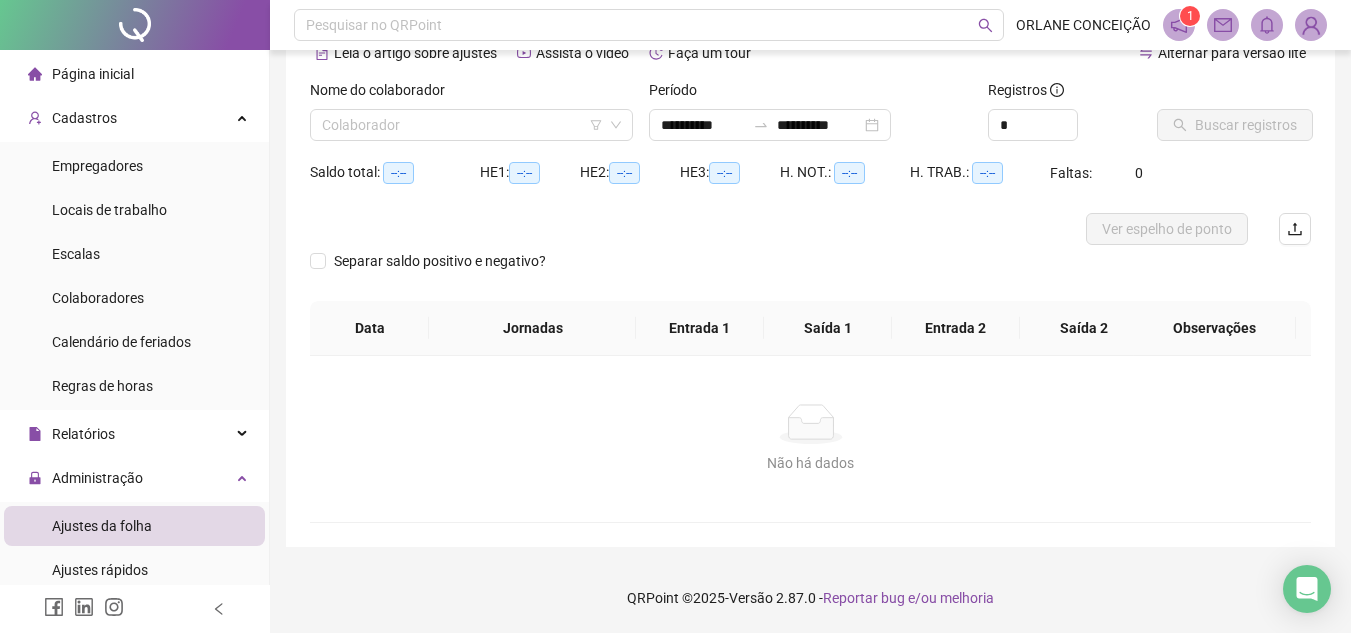 scroll, scrollTop: 0, scrollLeft: 0, axis: both 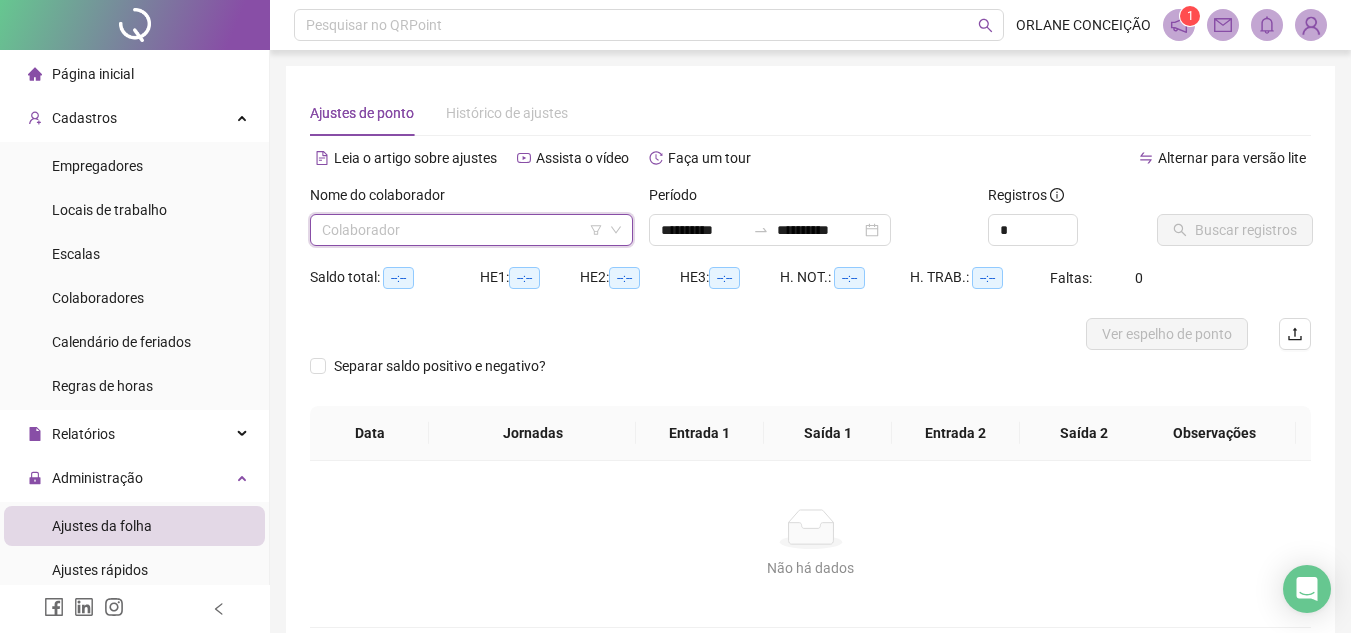 click at bounding box center [465, 230] 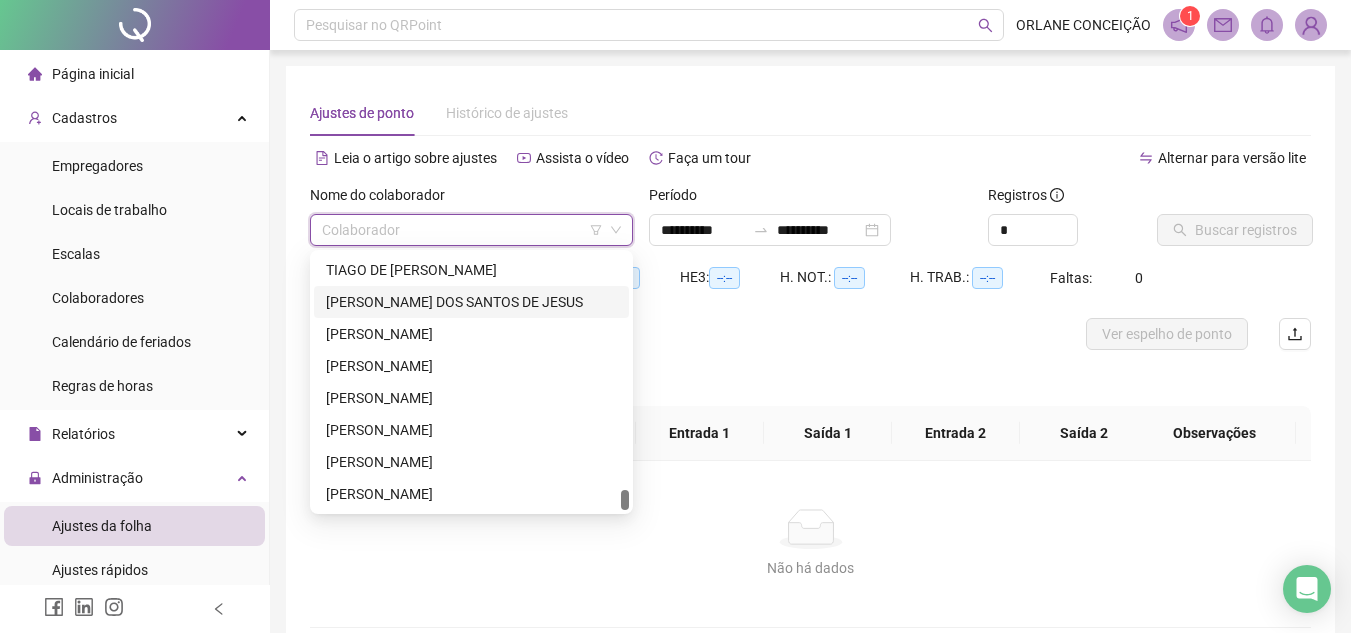 click at bounding box center [465, 230] 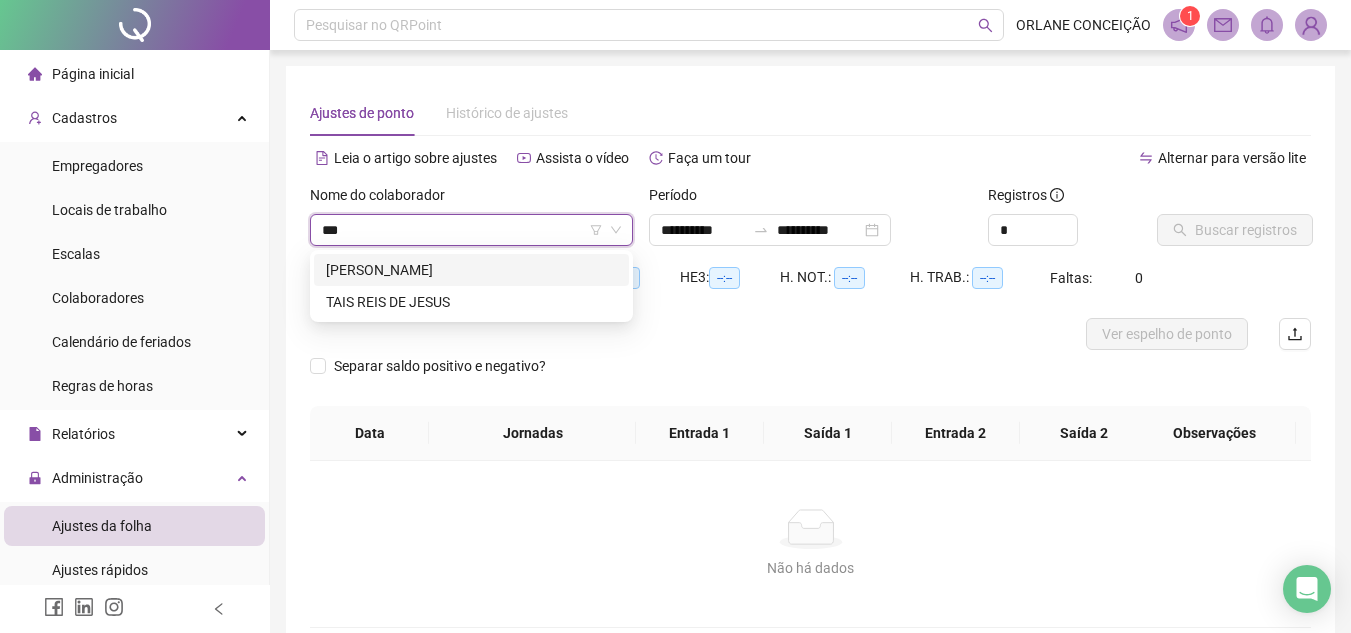 scroll, scrollTop: 0, scrollLeft: 0, axis: both 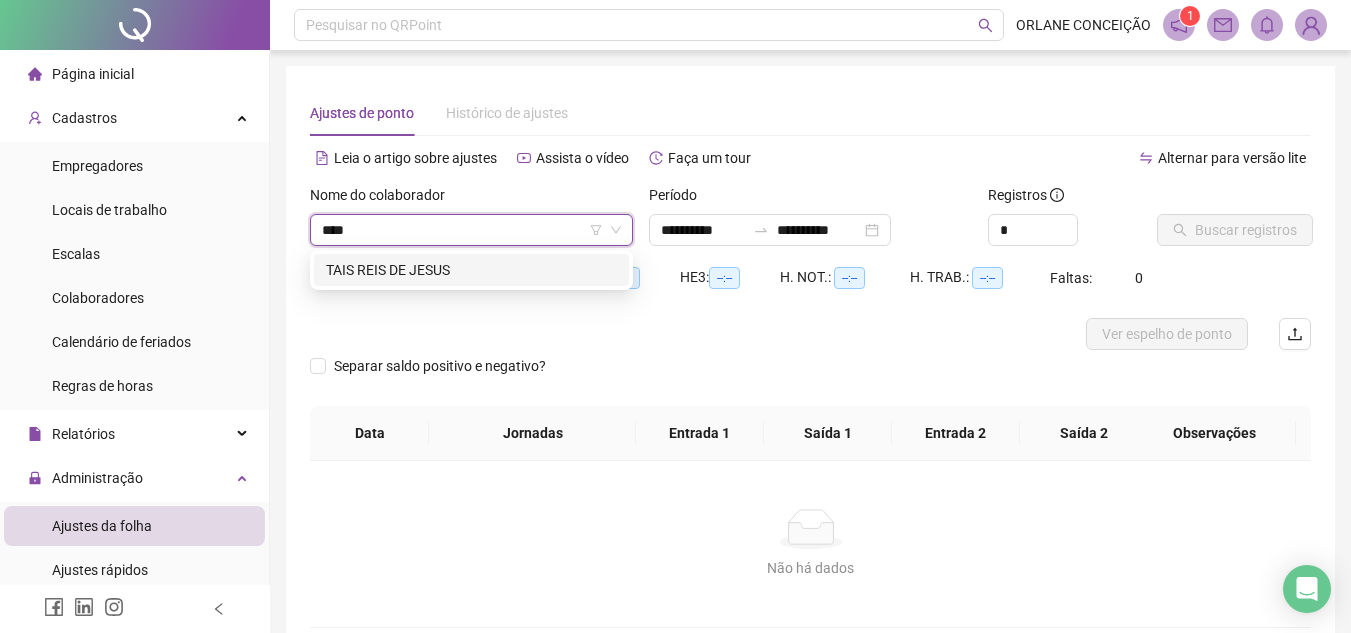 click on "TAIS REIS DE JESUS" at bounding box center (471, 270) 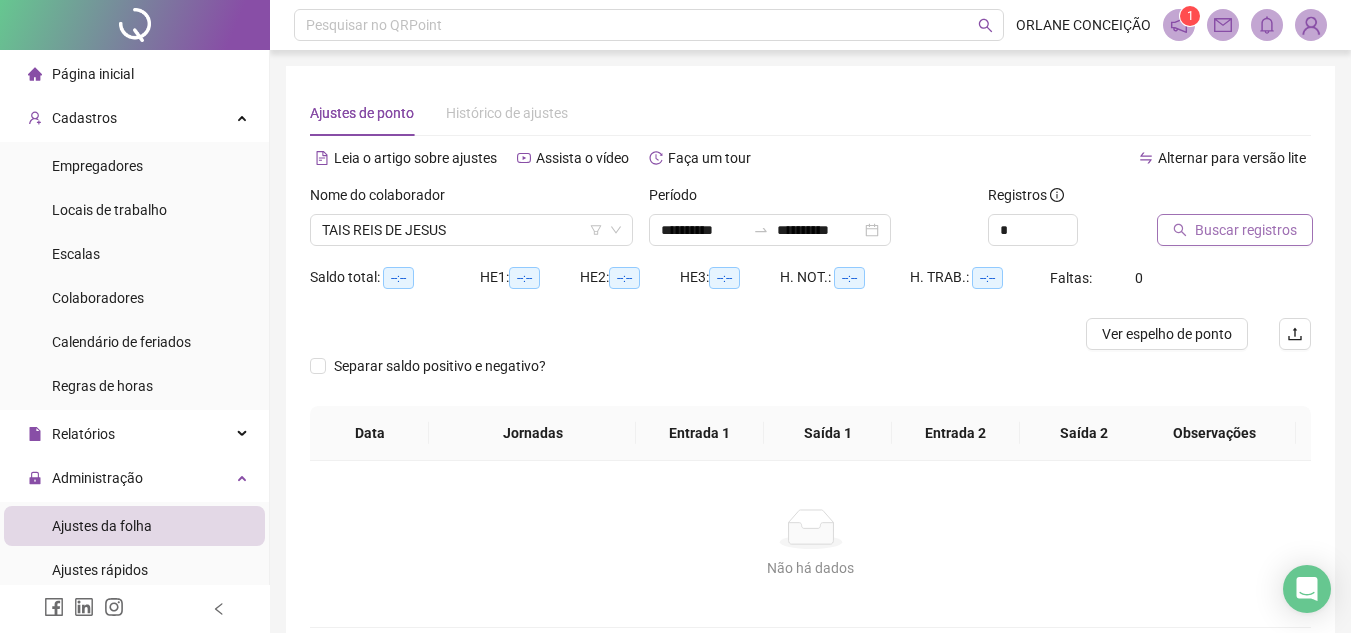 click on "Buscar registros" at bounding box center (1246, 230) 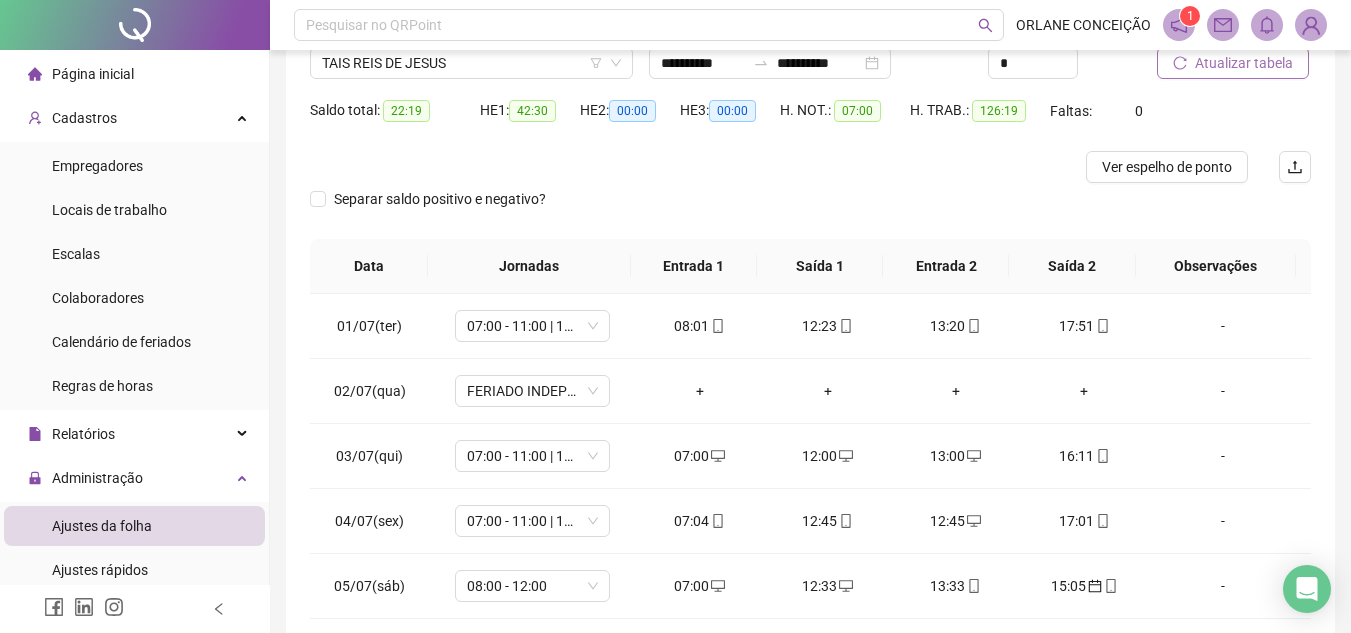 scroll, scrollTop: 162, scrollLeft: 0, axis: vertical 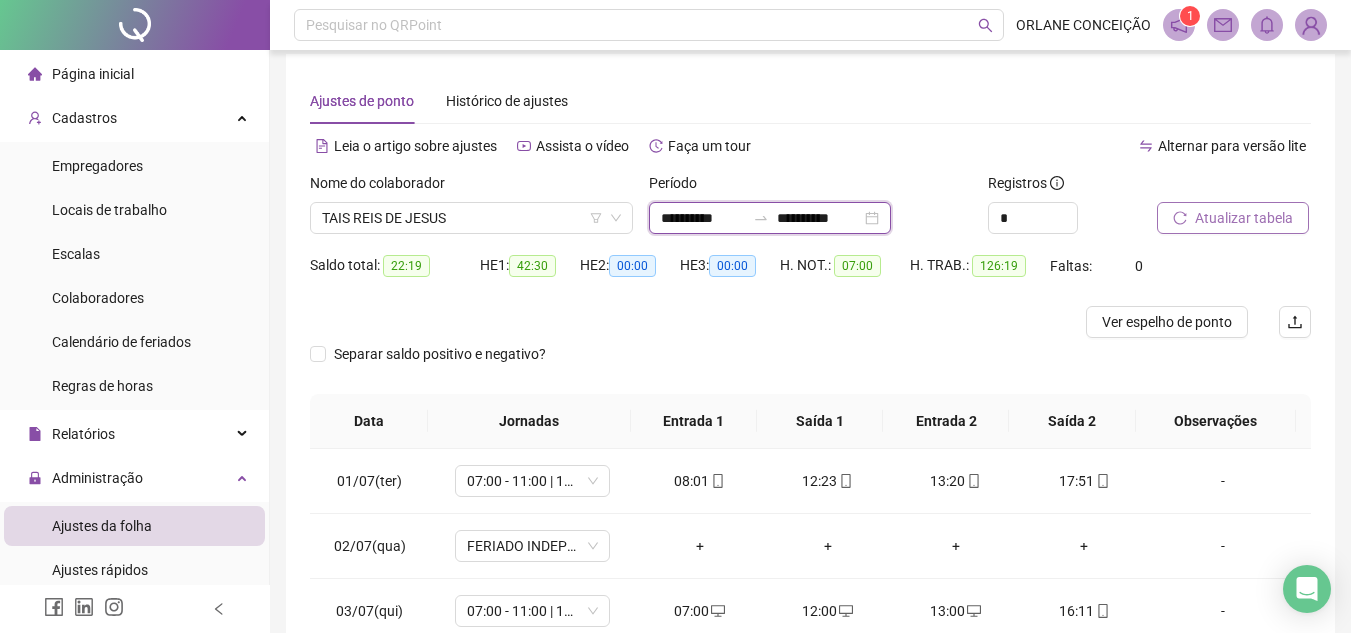 click on "**********" at bounding box center (703, 218) 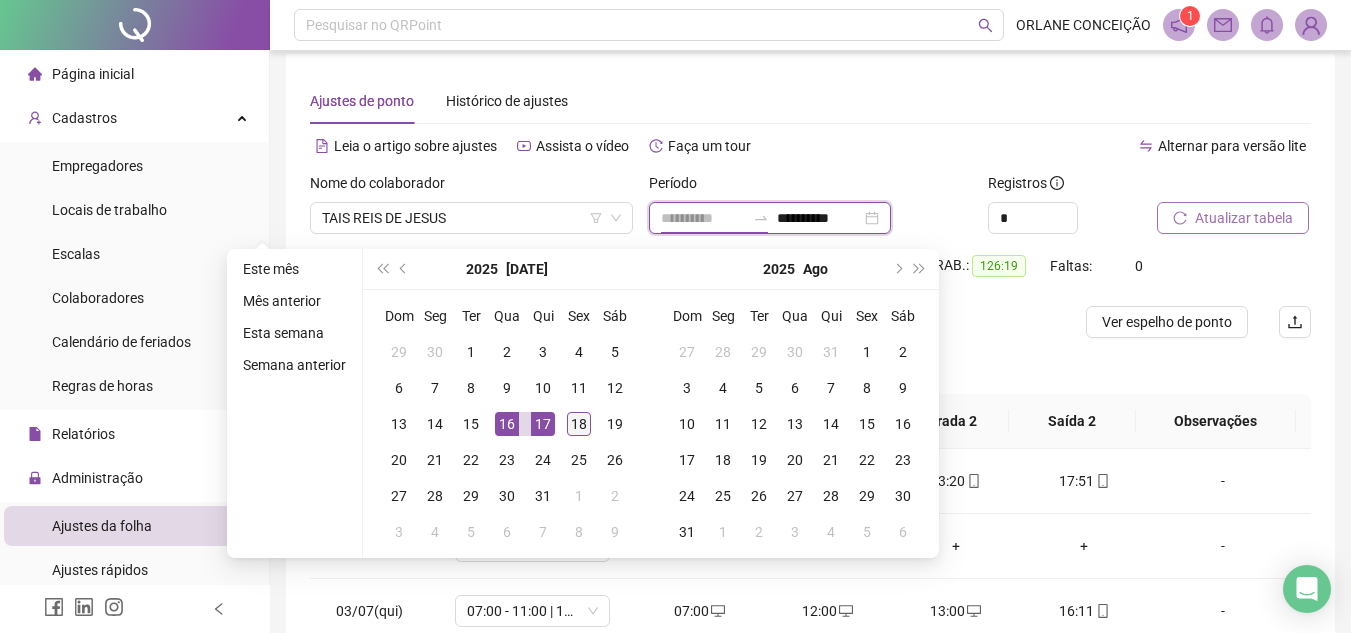 type on "**********" 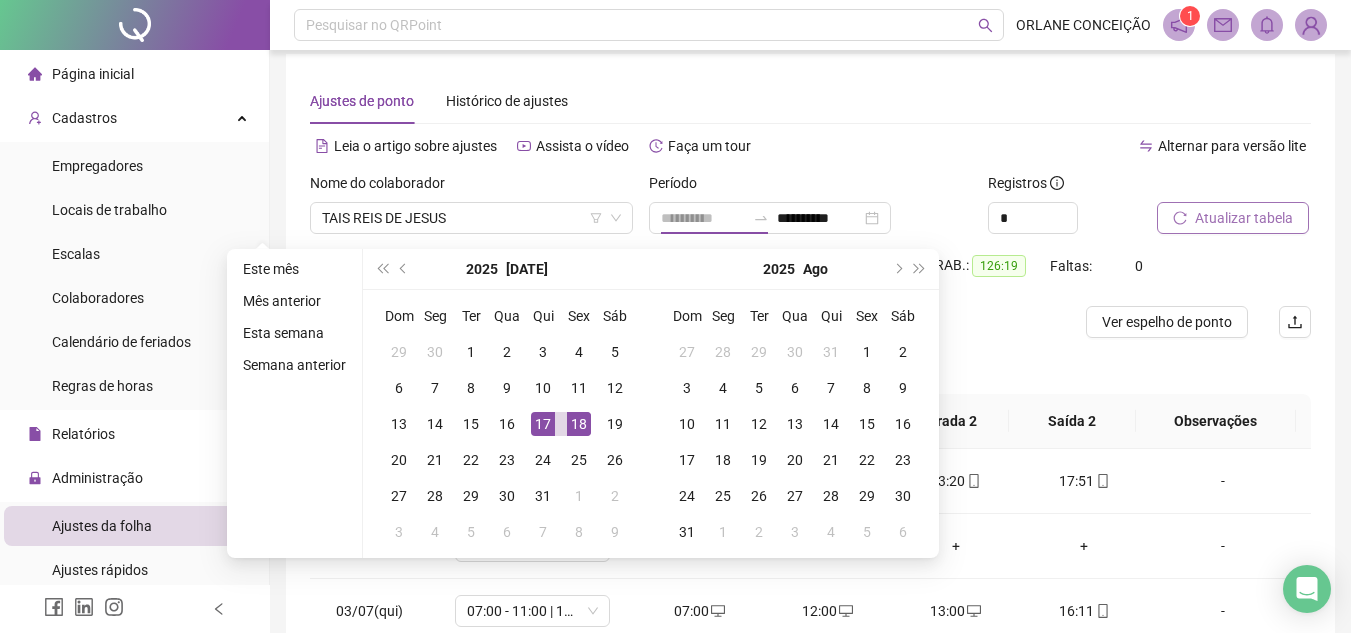 click on "18" at bounding box center (579, 424) 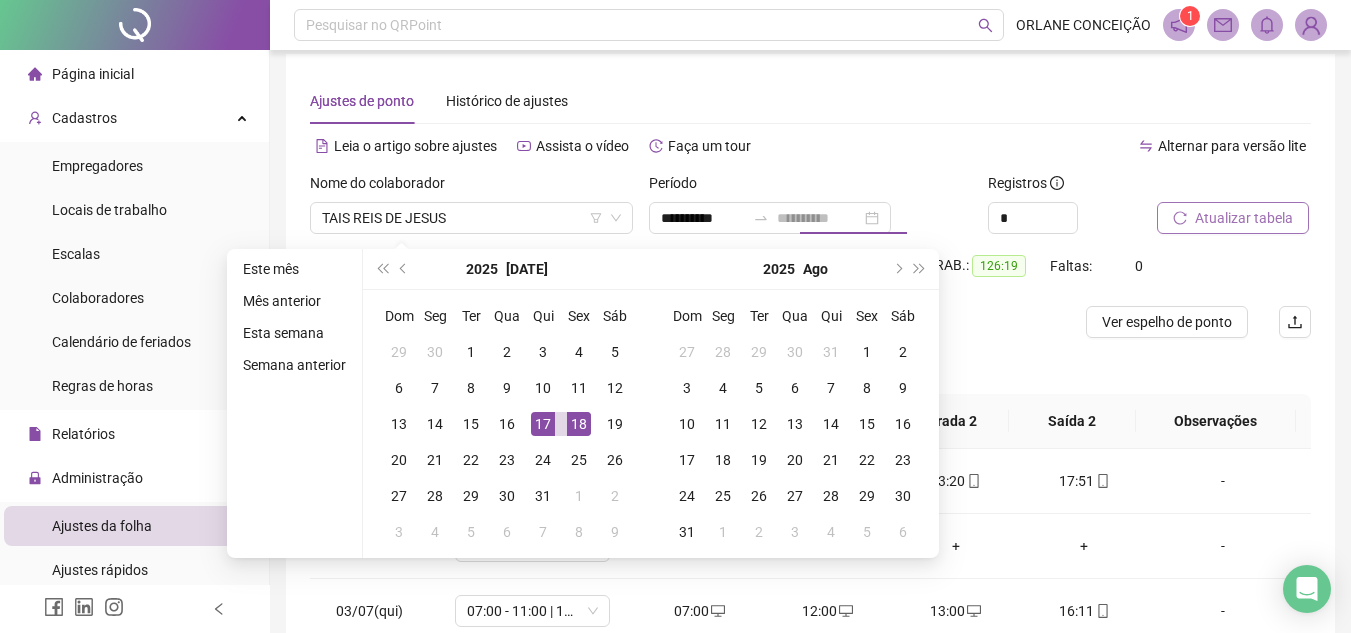 click on "18" at bounding box center (579, 424) 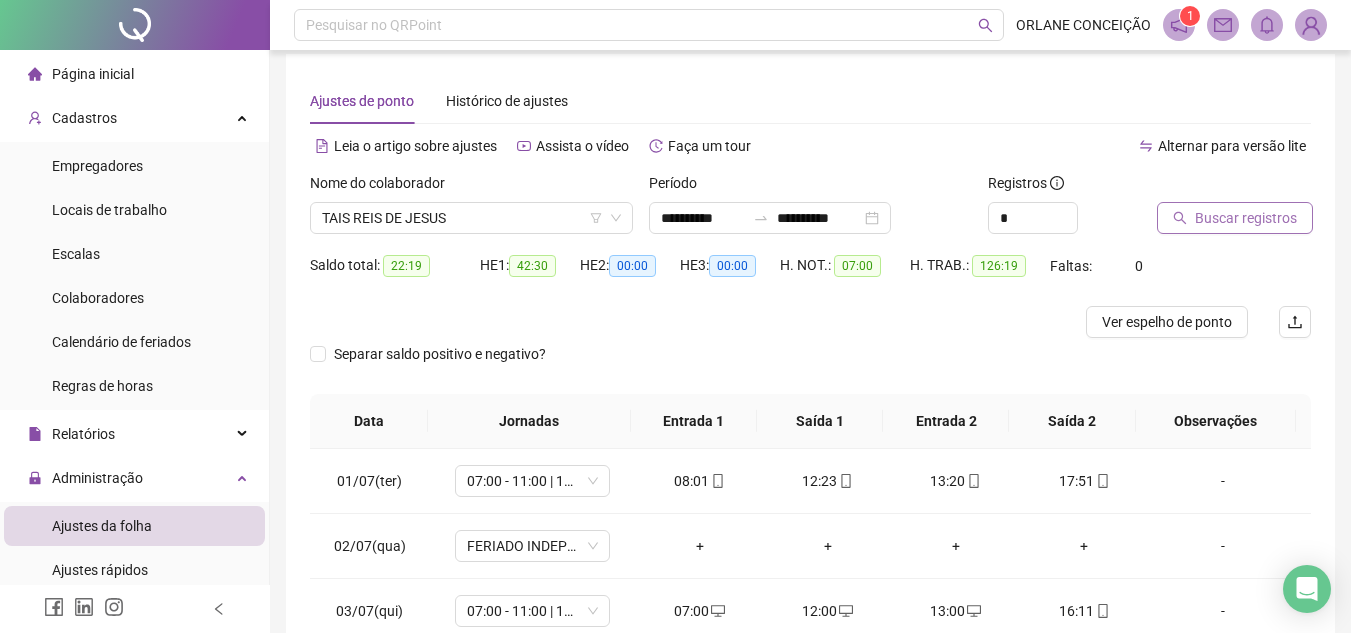 click on "Buscar registros" at bounding box center [1246, 218] 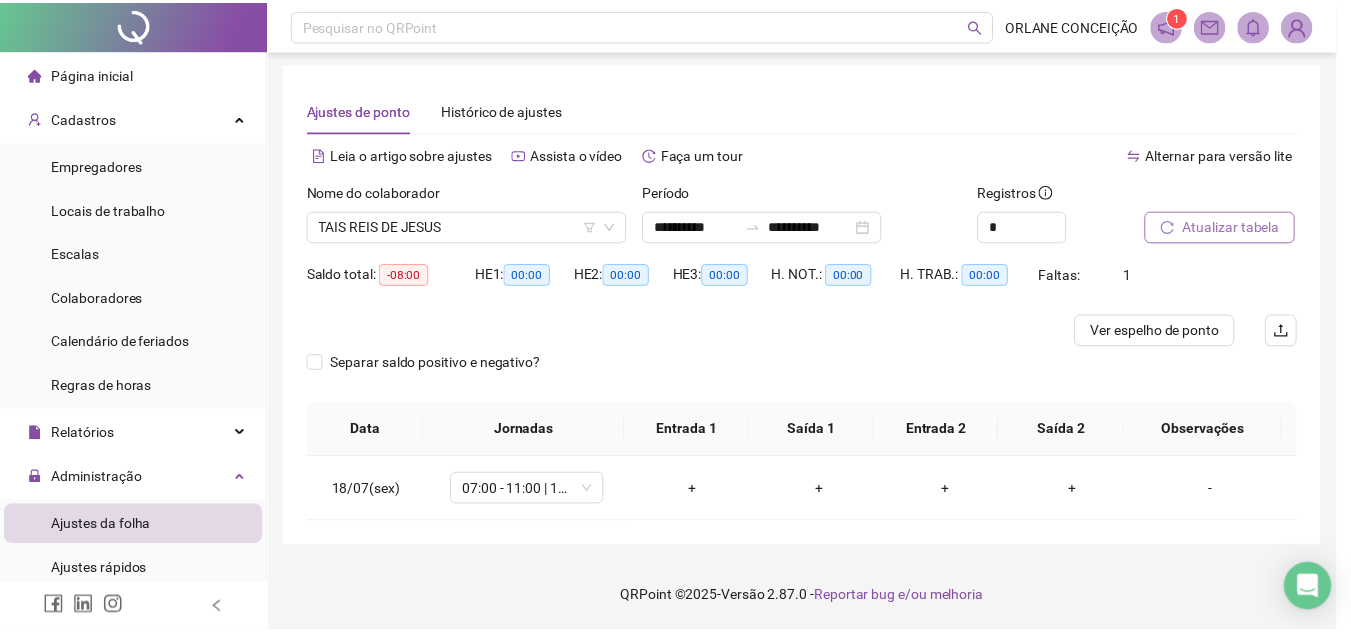 scroll, scrollTop: 3, scrollLeft: 0, axis: vertical 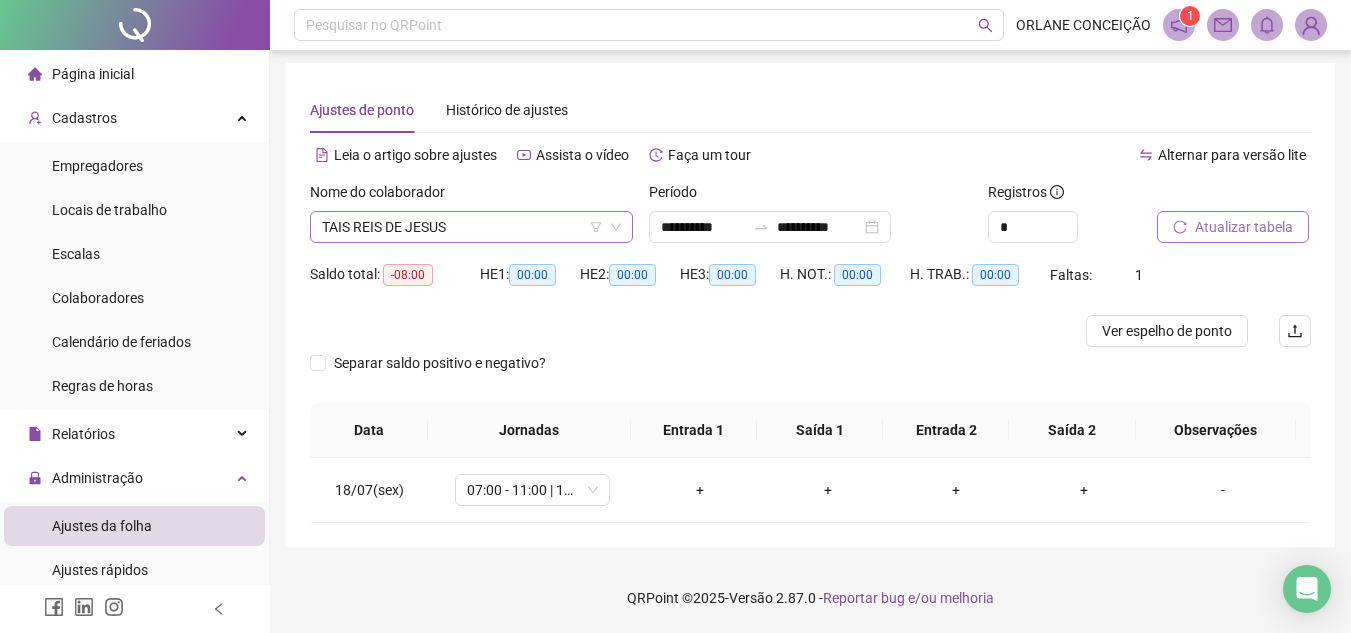click on "TAIS REIS DE JESUS" at bounding box center [471, 227] 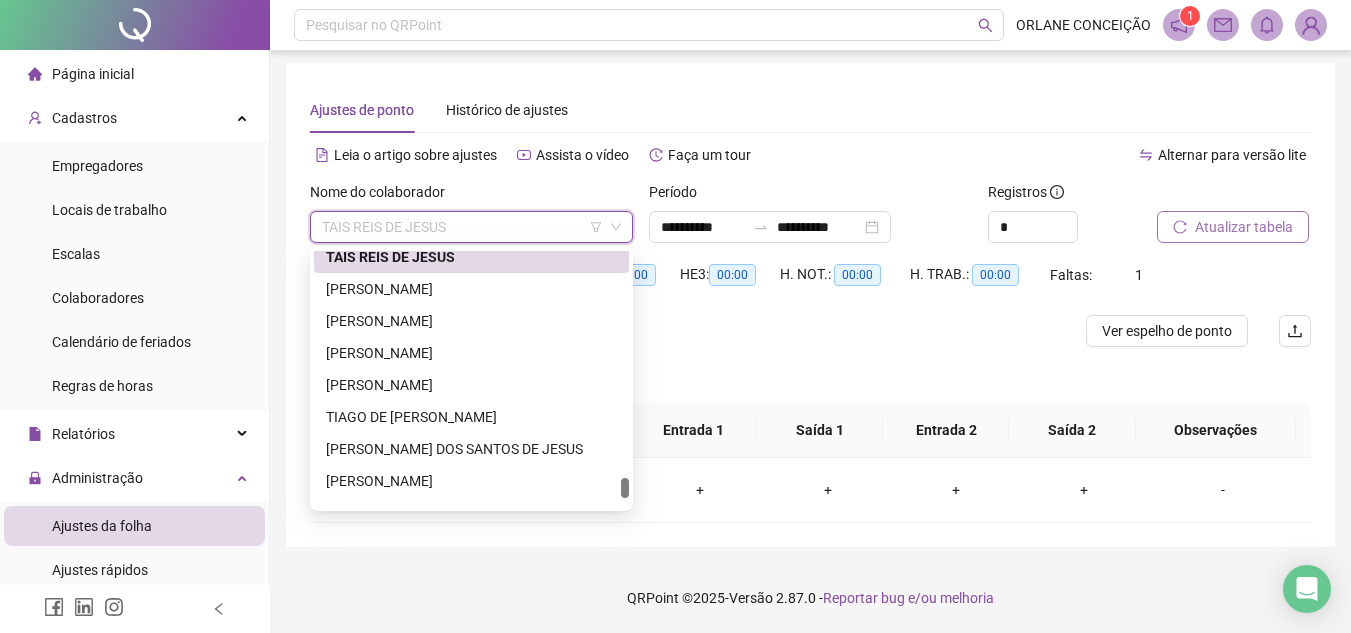 scroll, scrollTop: 3769, scrollLeft: 0, axis: vertical 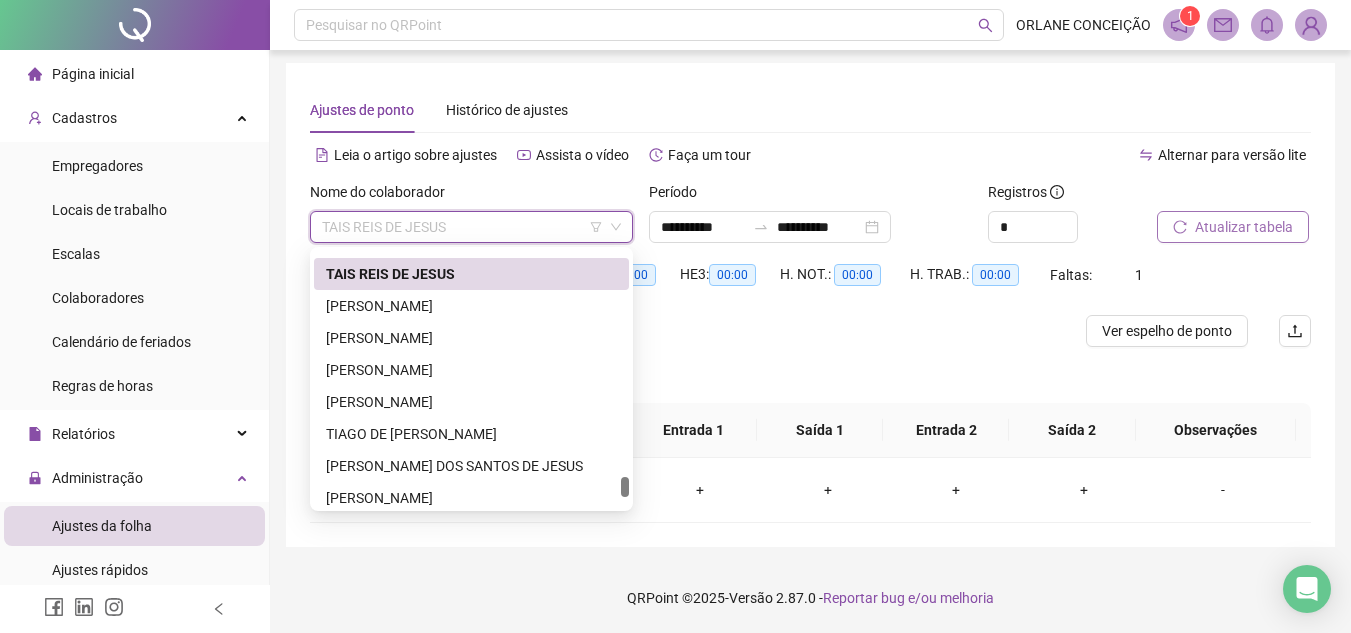 drag, startPoint x: 624, startPoint y: 473, endPoint x: 624, endPoint y: 486, distance: 13 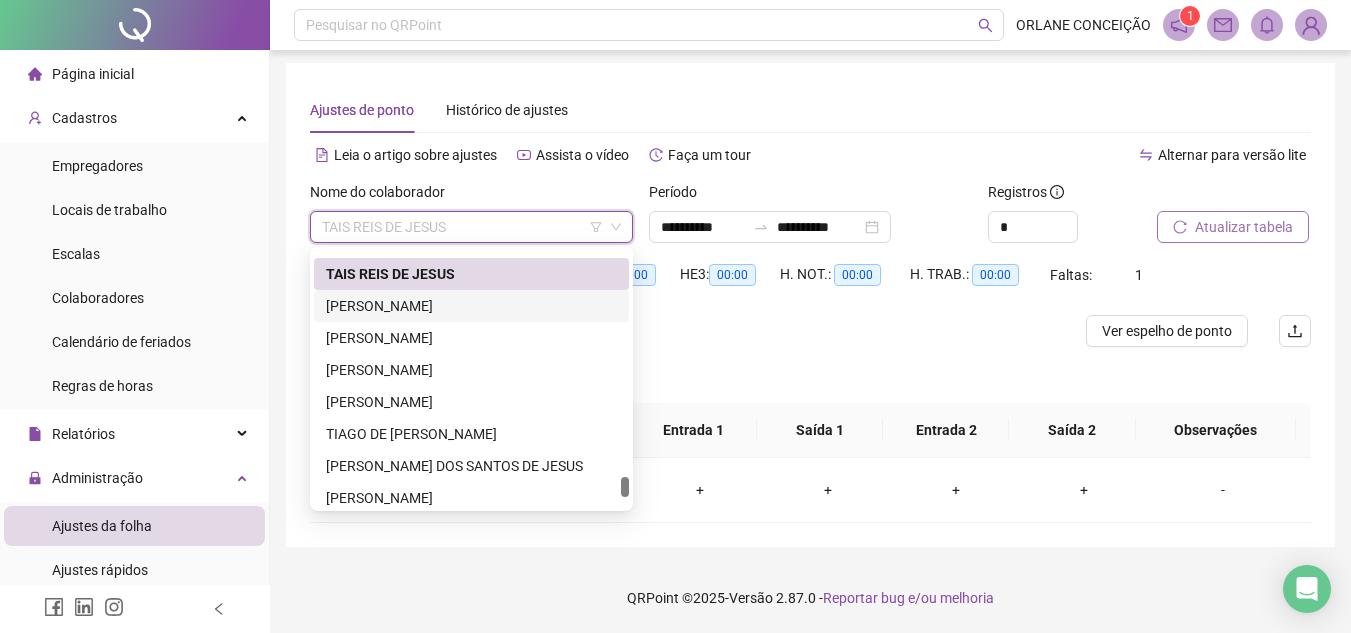 click on "[PERSON_NAME]" at bounding box center [471, 306] 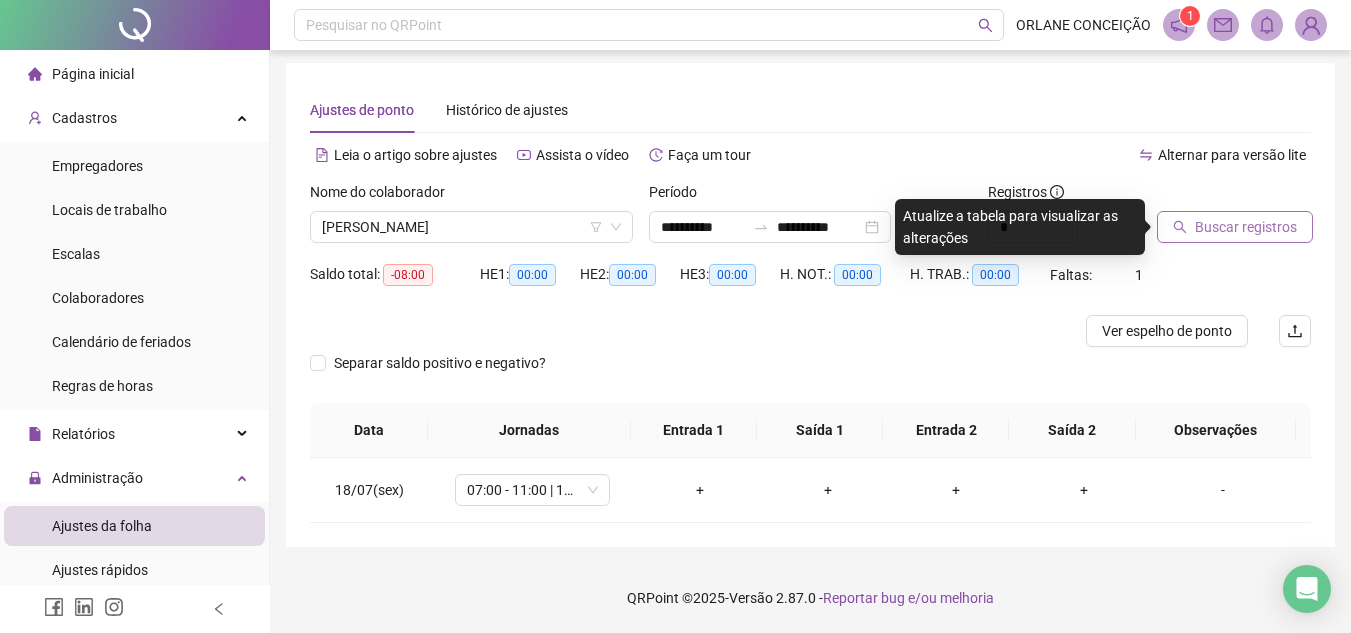 click on "Buscar registros" at bounding box center (1246, 227) 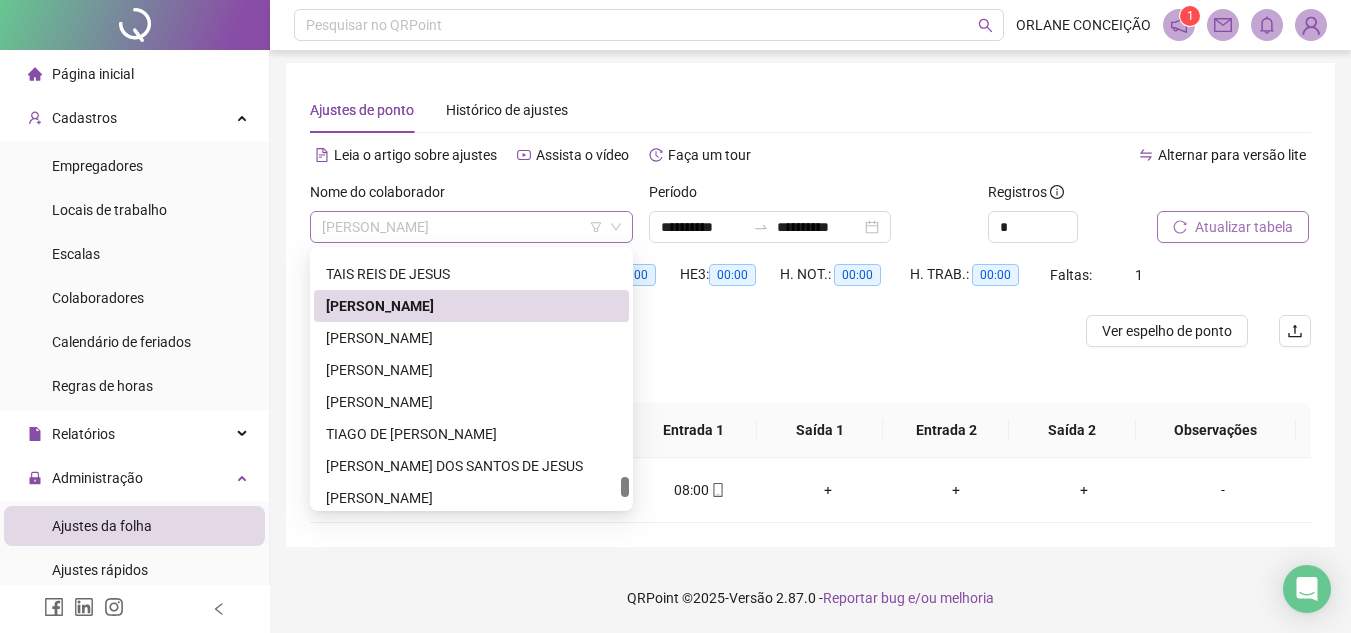 click on "[PERSON_NAME]" at bounding box center (471, 227) 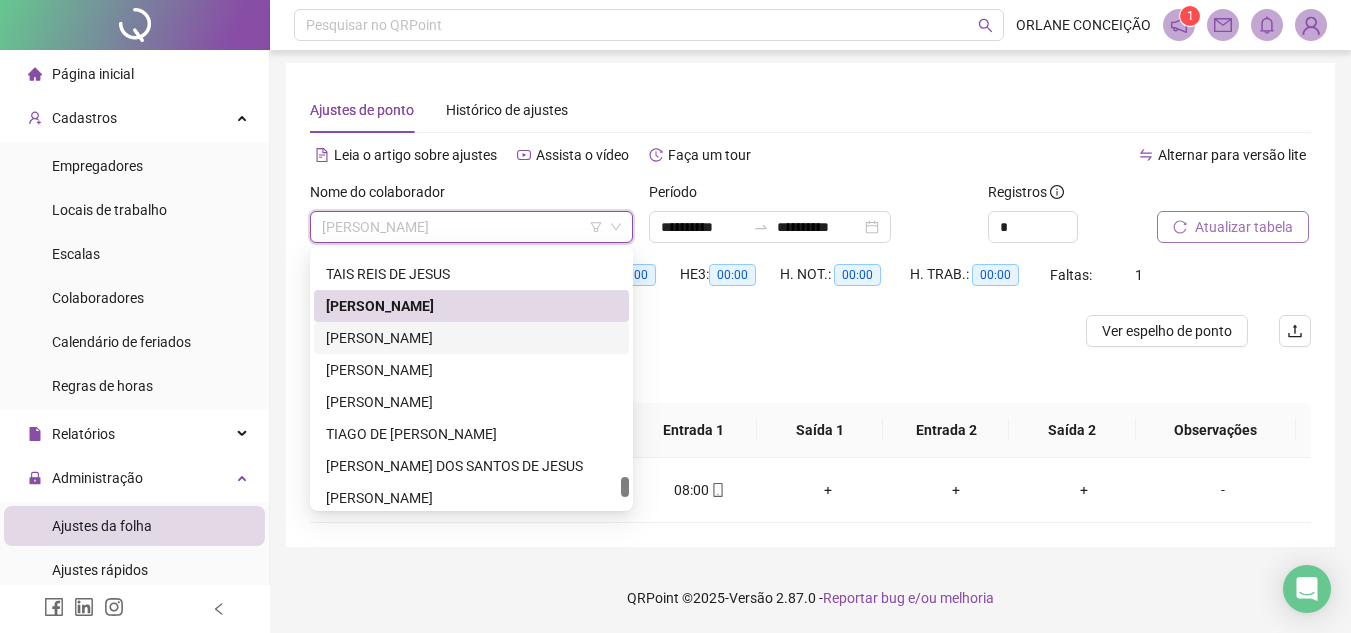 click on "[PERSON_NAME]" at bounding box center (471, 338) 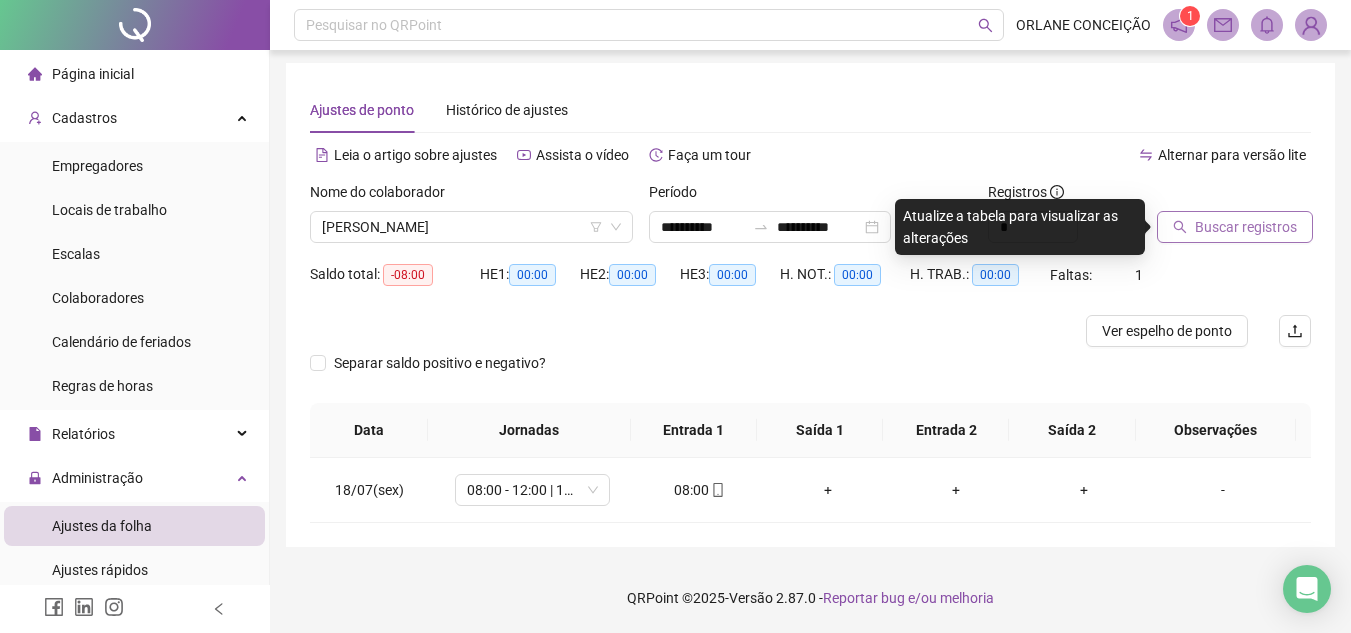click on "Buscar registros" at bounding box center (1246, 227) 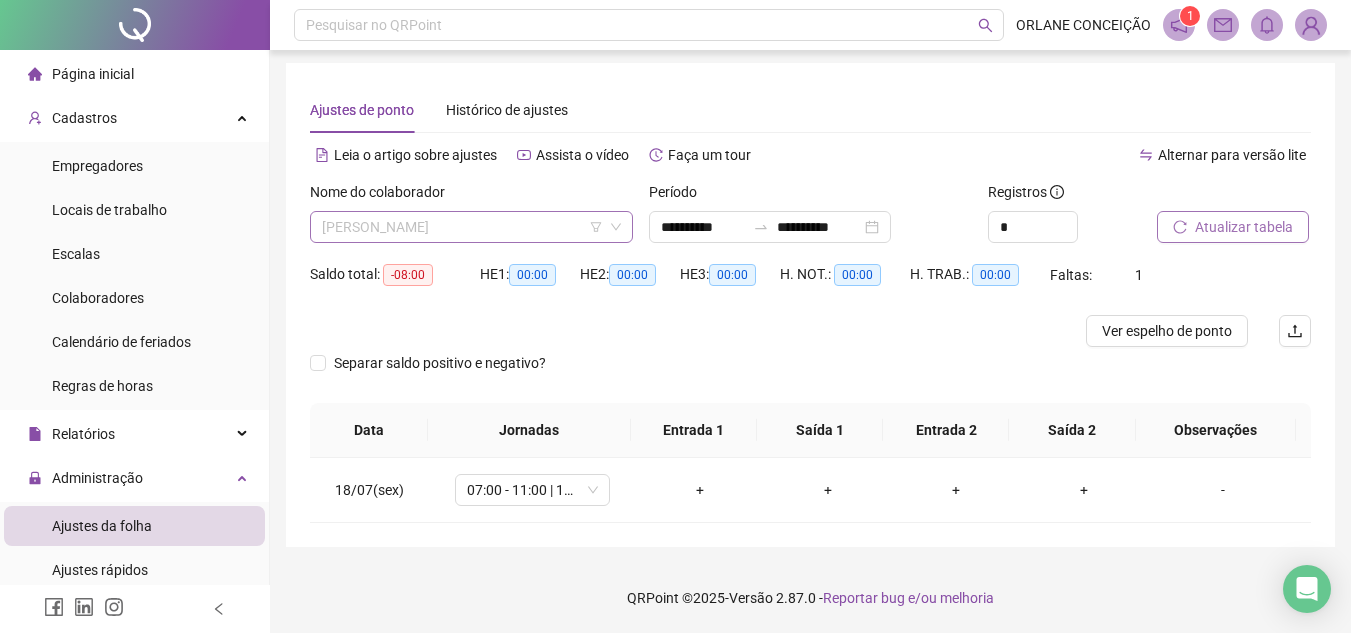 click on "[PERSON_NAME]" at bounding box center [471, 227] 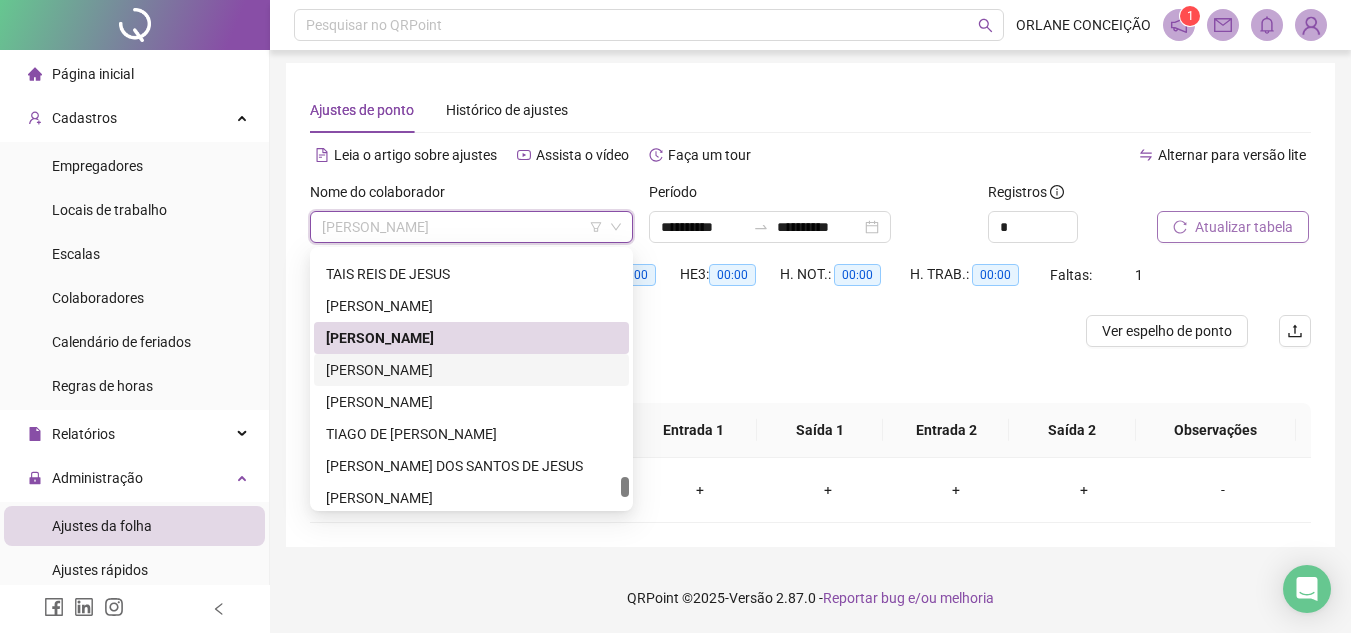 click on "[PERSON_NAME]" at bounding box center (471, 370) 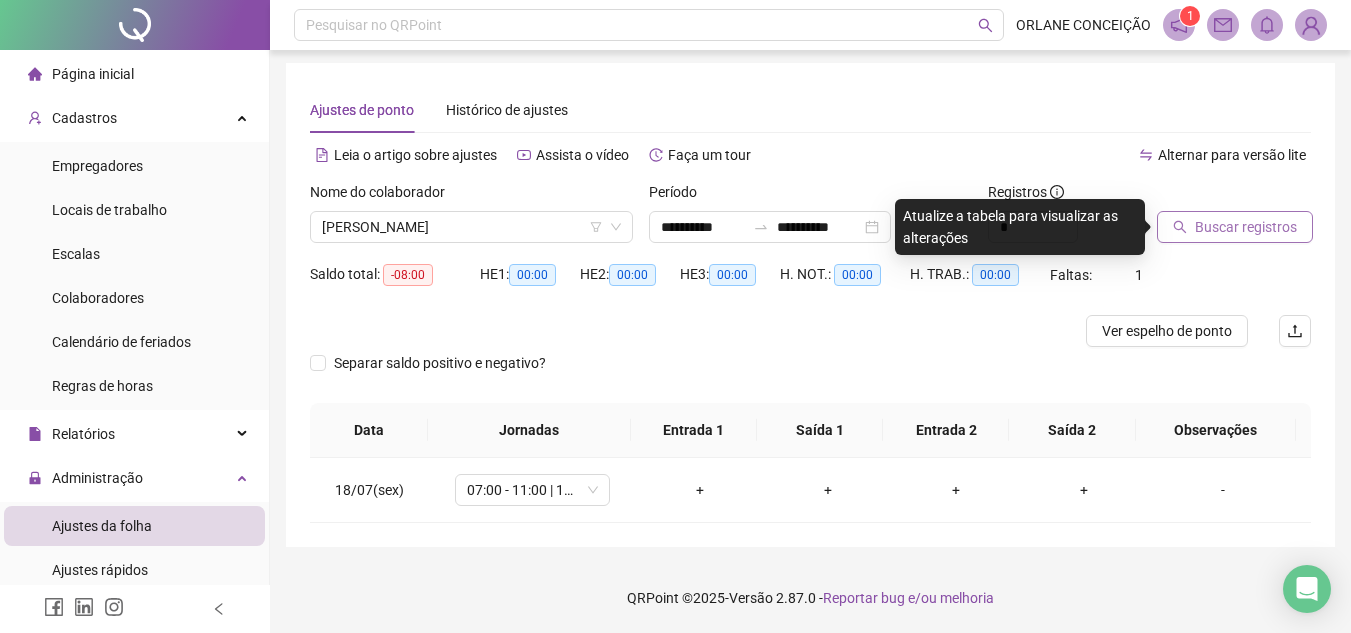 click on "Buscar registros" at bounding box center (1235, 227) 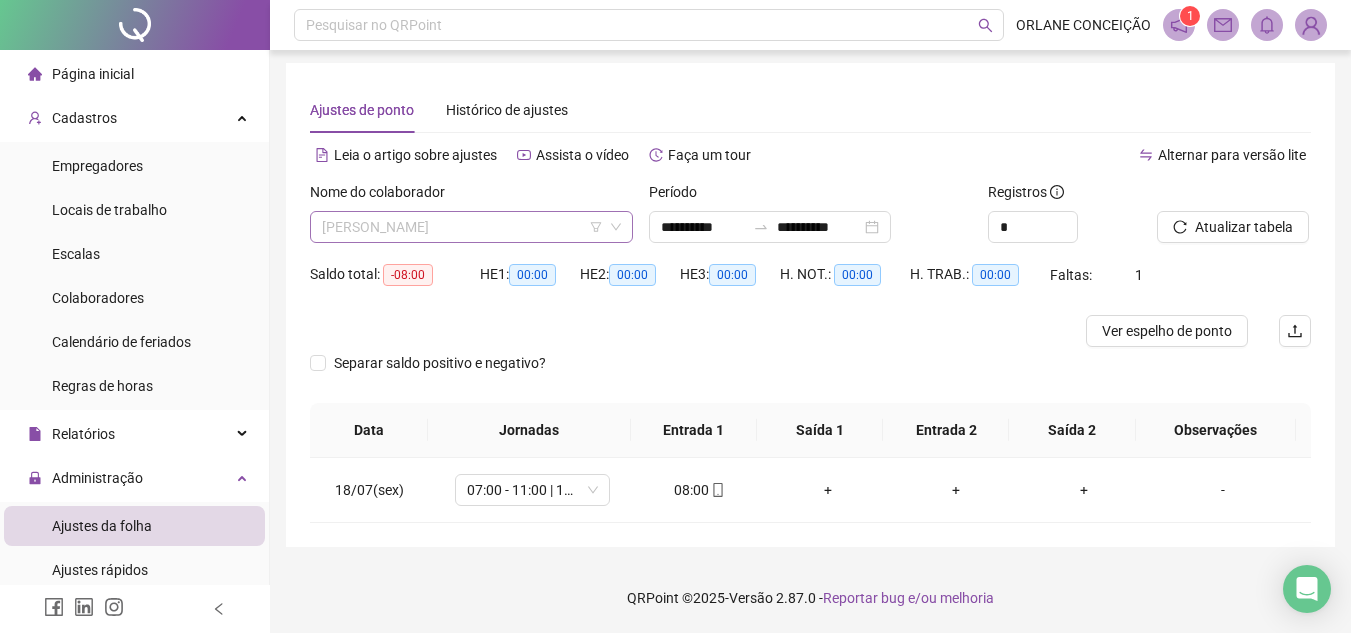 click on "[PERSON_NAME]" at bounding box center (471, 227) 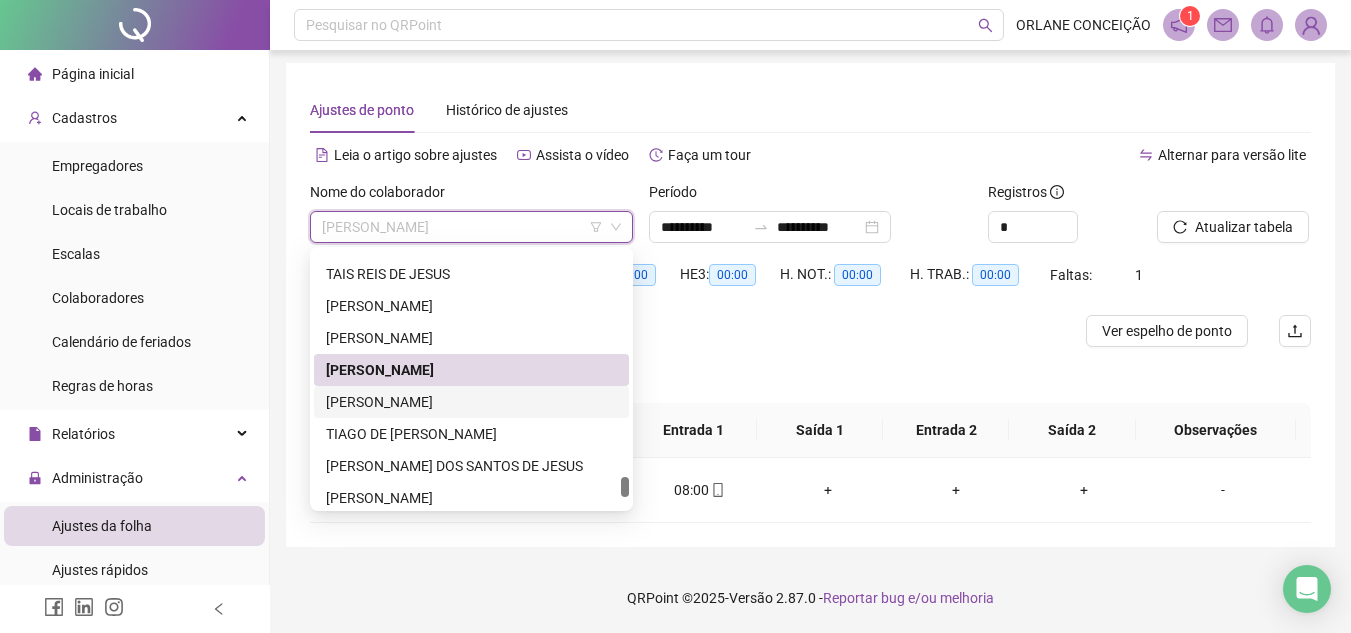click on "[PERSON_NAME]" at bounding box center (471, 402) 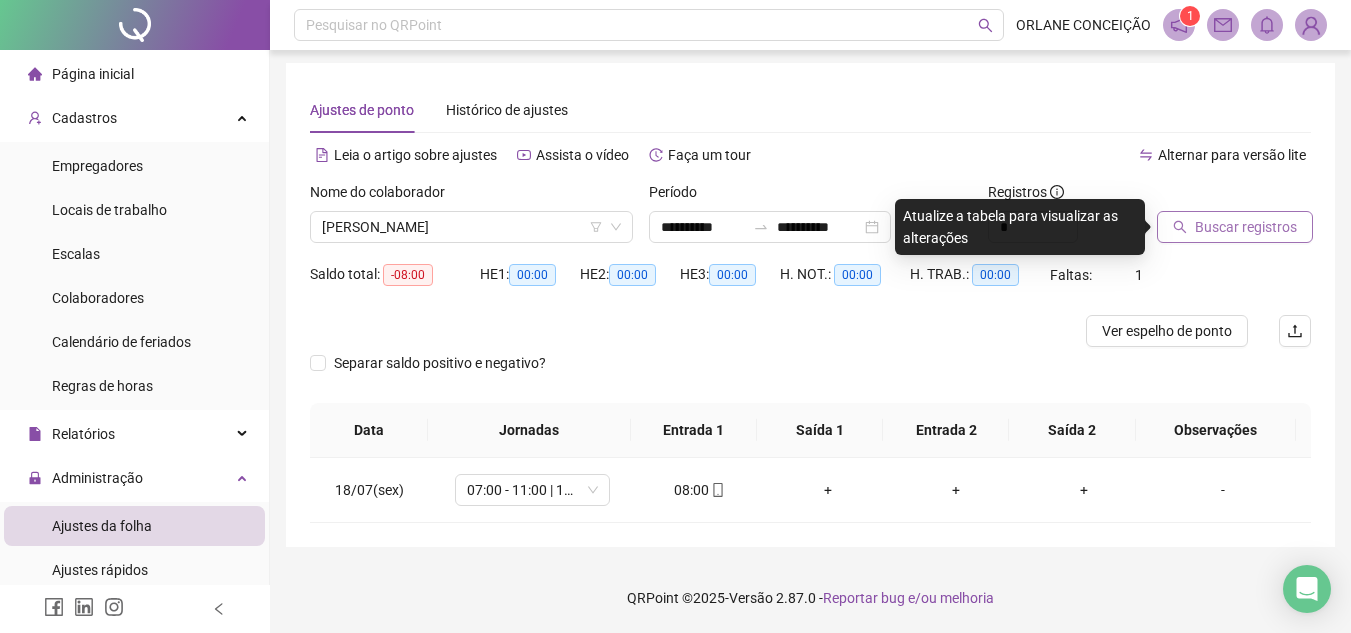 click on "Buscar registros" at bounding box center (1246, 227) 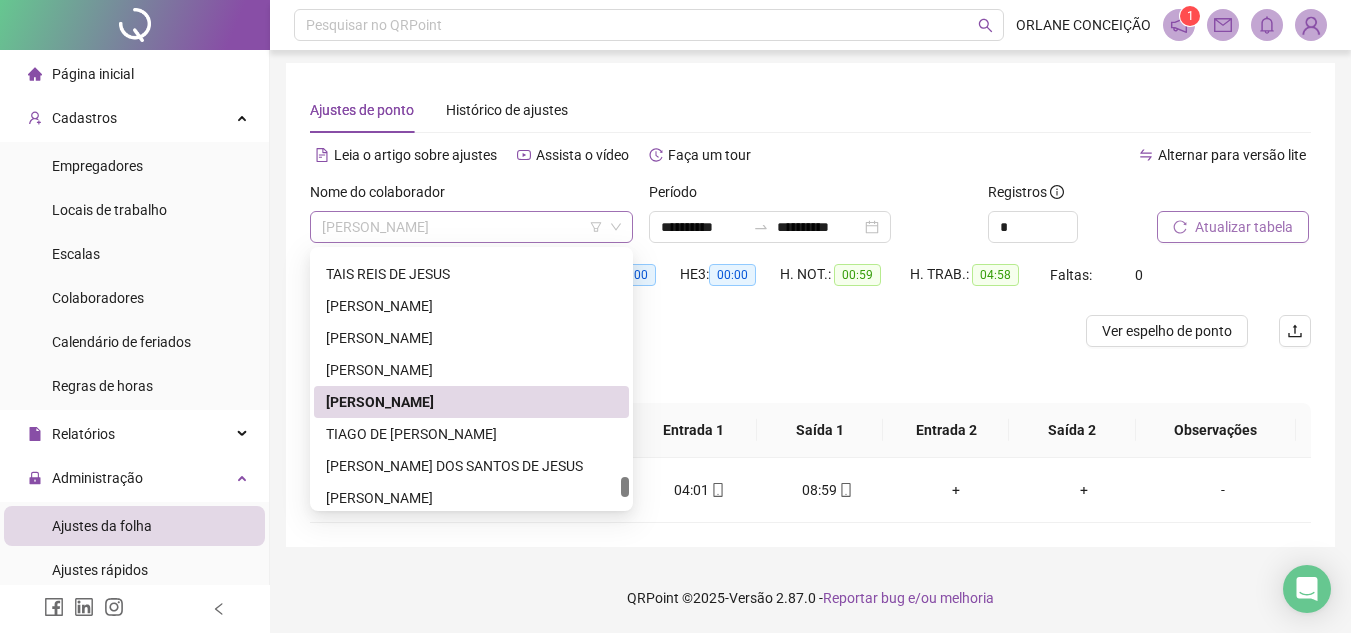 click on "[PERSON_NAME]" at bounding box center (471, 227) 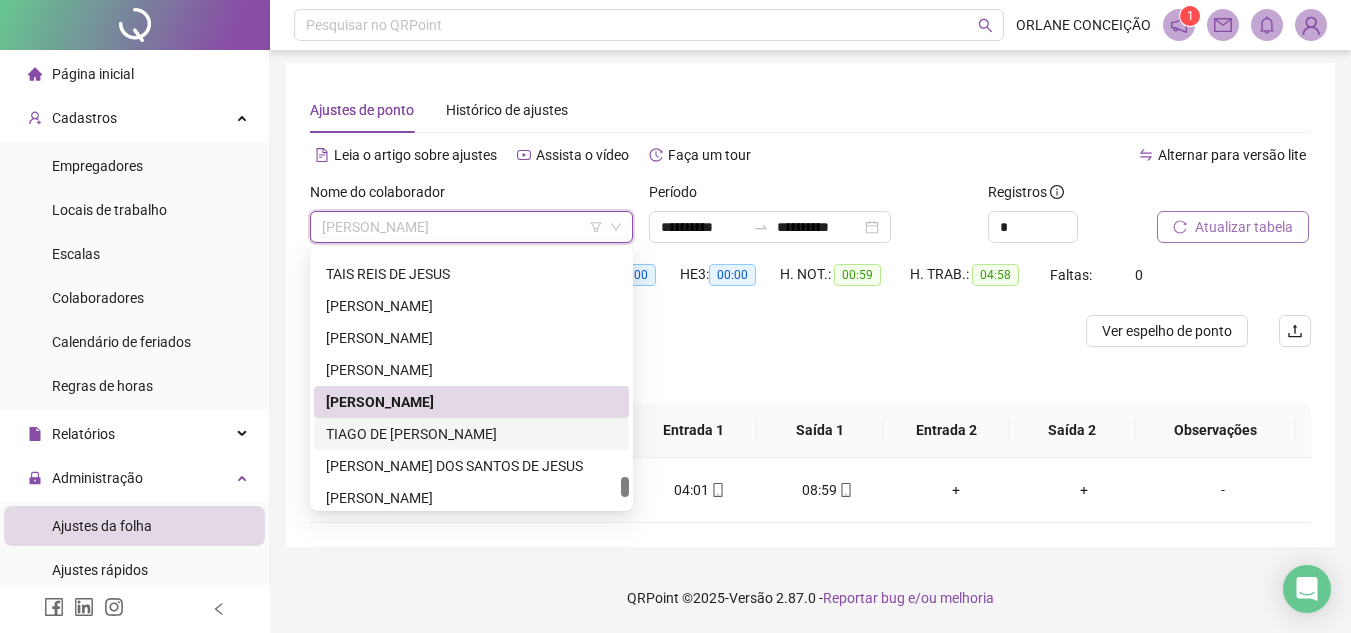 click on "TIAGO DE [PERSON_NAME]" at bounding box center (471, 434) 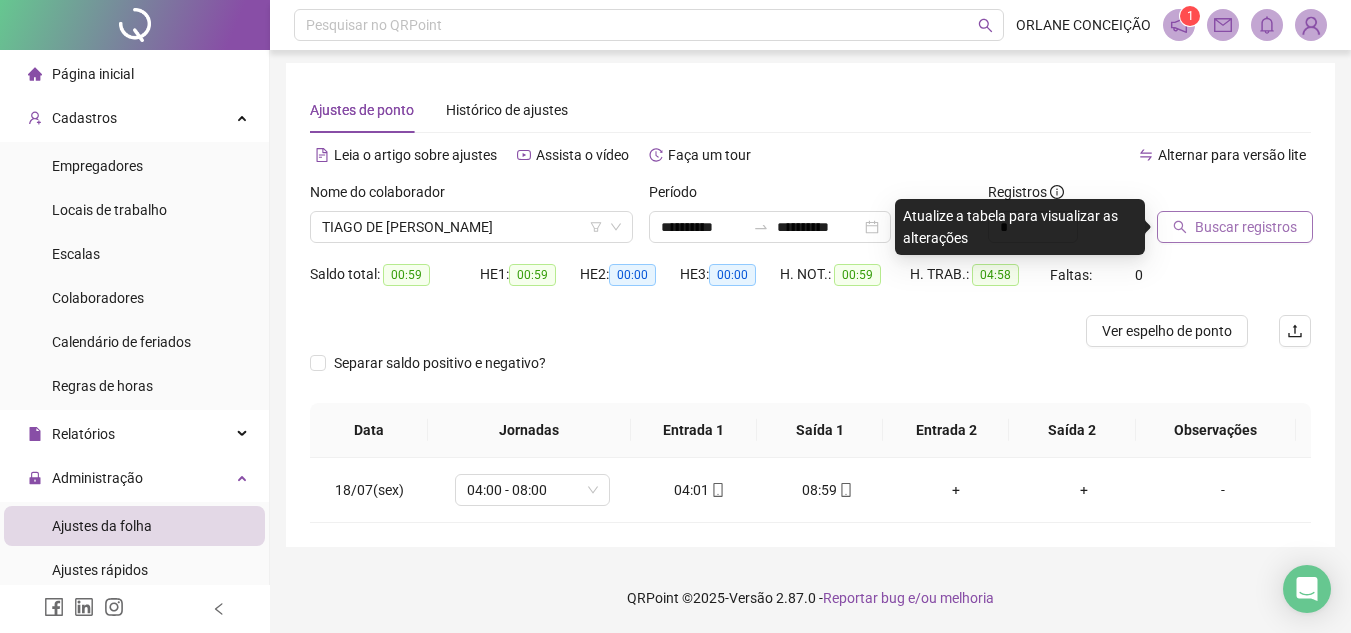 click on "Buscar registros" at bounding box center [1246, 227] 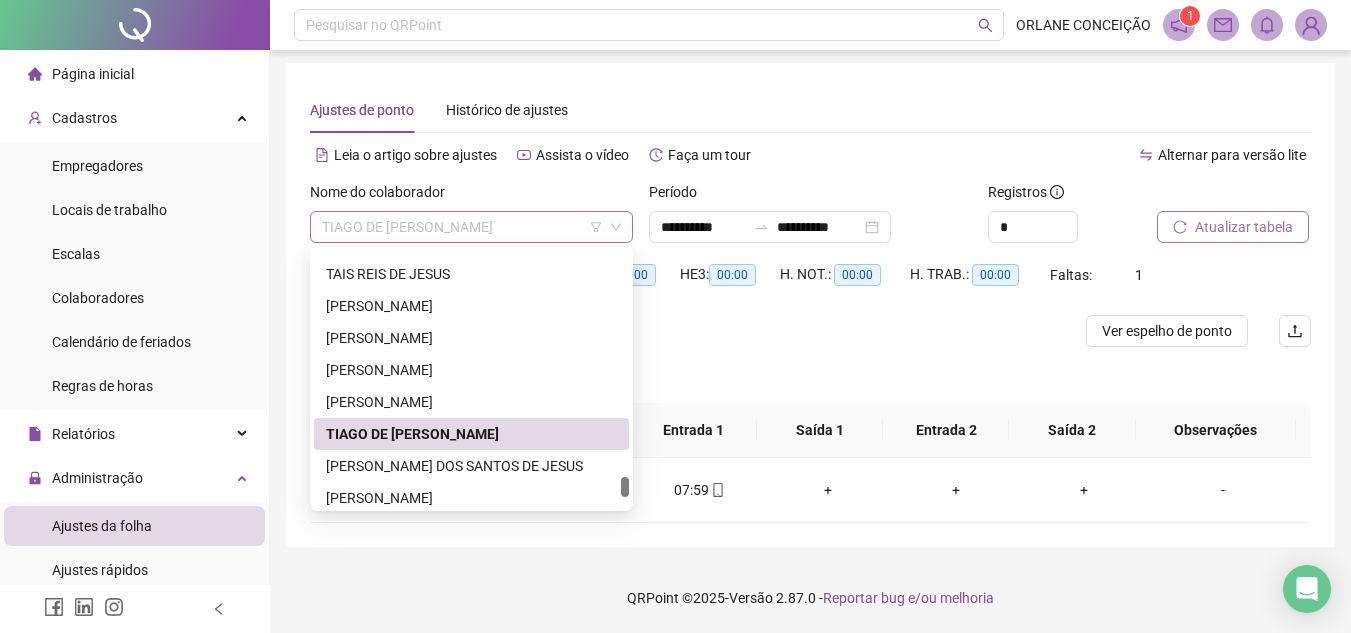 click on "TIAGO DE [PERSON_NAME]" at bounding box center [471, 227] 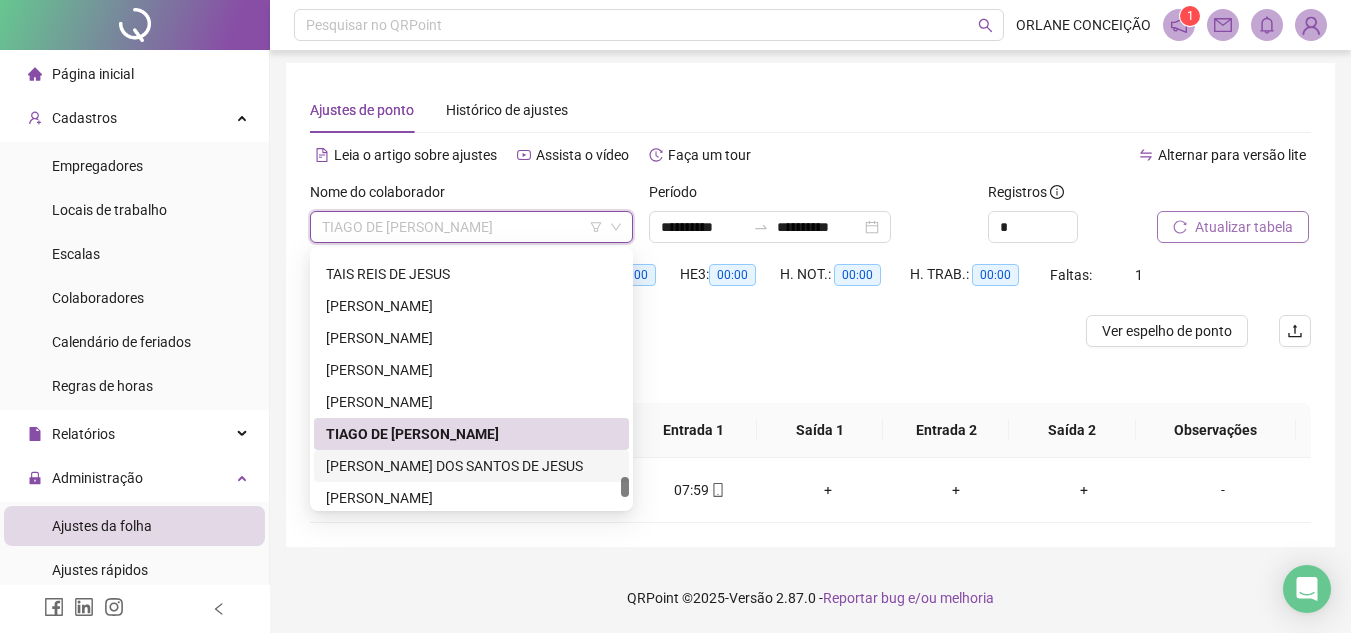 click on "[PERSON_NAME] DOS SANTOS DE JESUS" at bounding box center (471, 466) 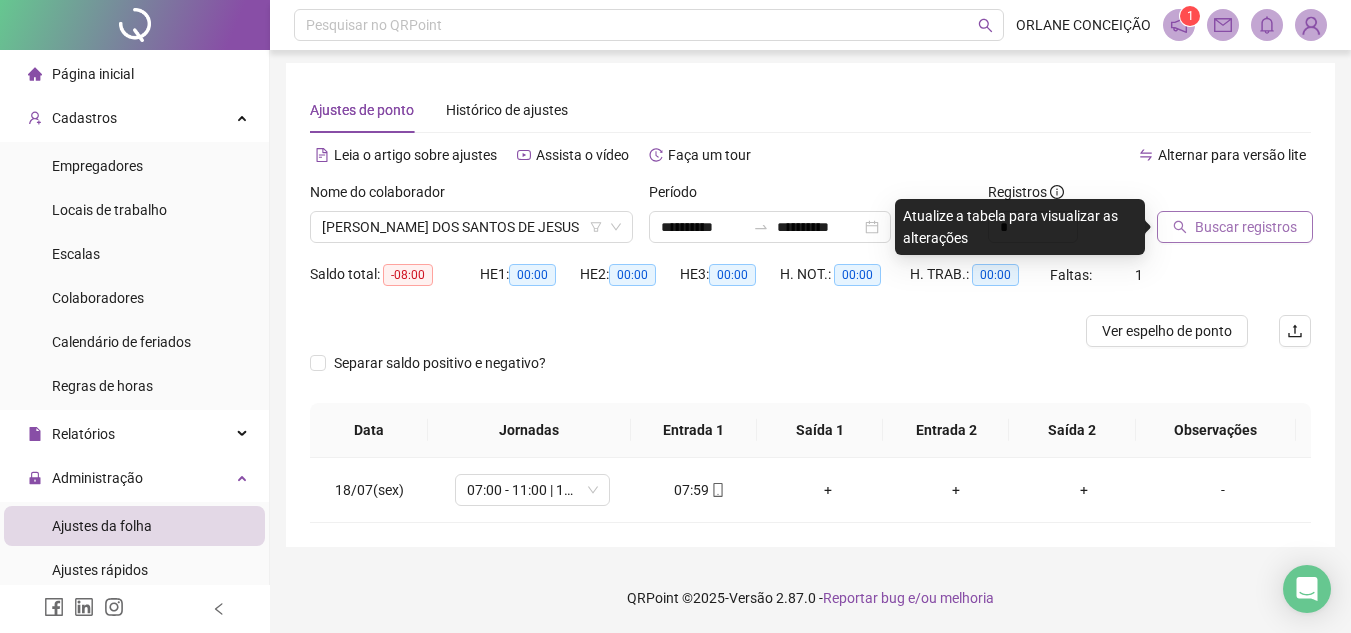 click on "Buscar registros" at bounding box center [1246, 227] 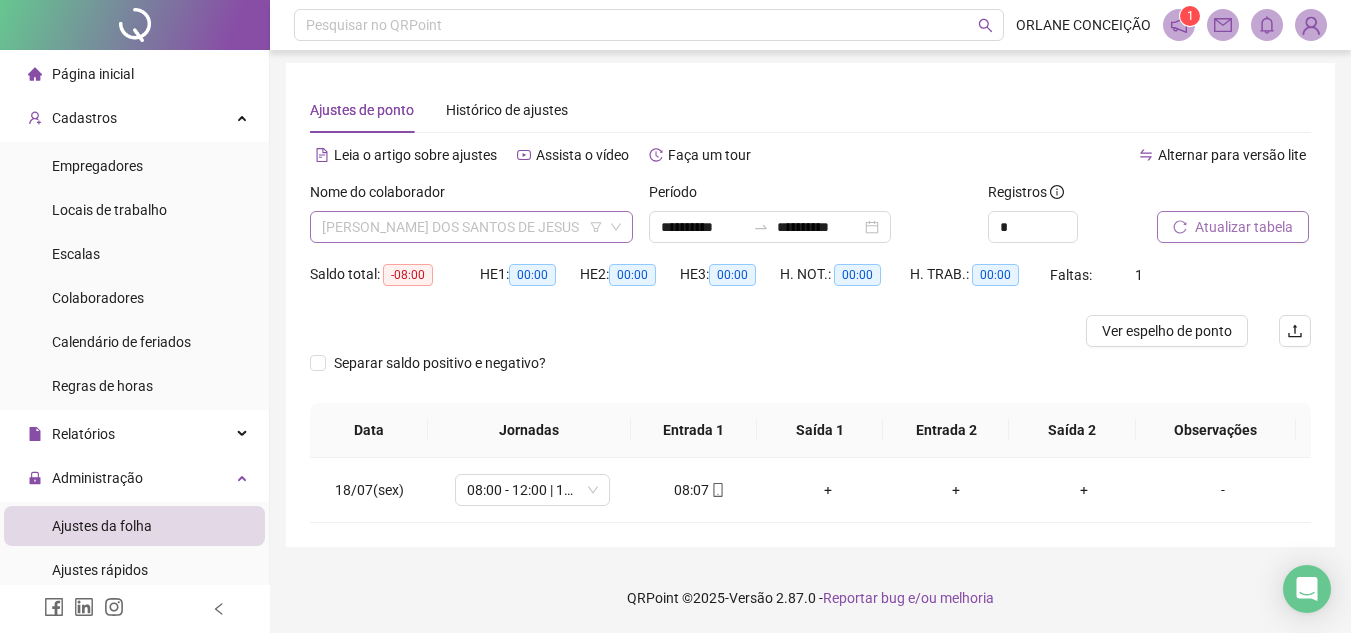click on "[PERSON_NAME] DOS SANTOS DE JESUS" at bounding box center [471, 227] 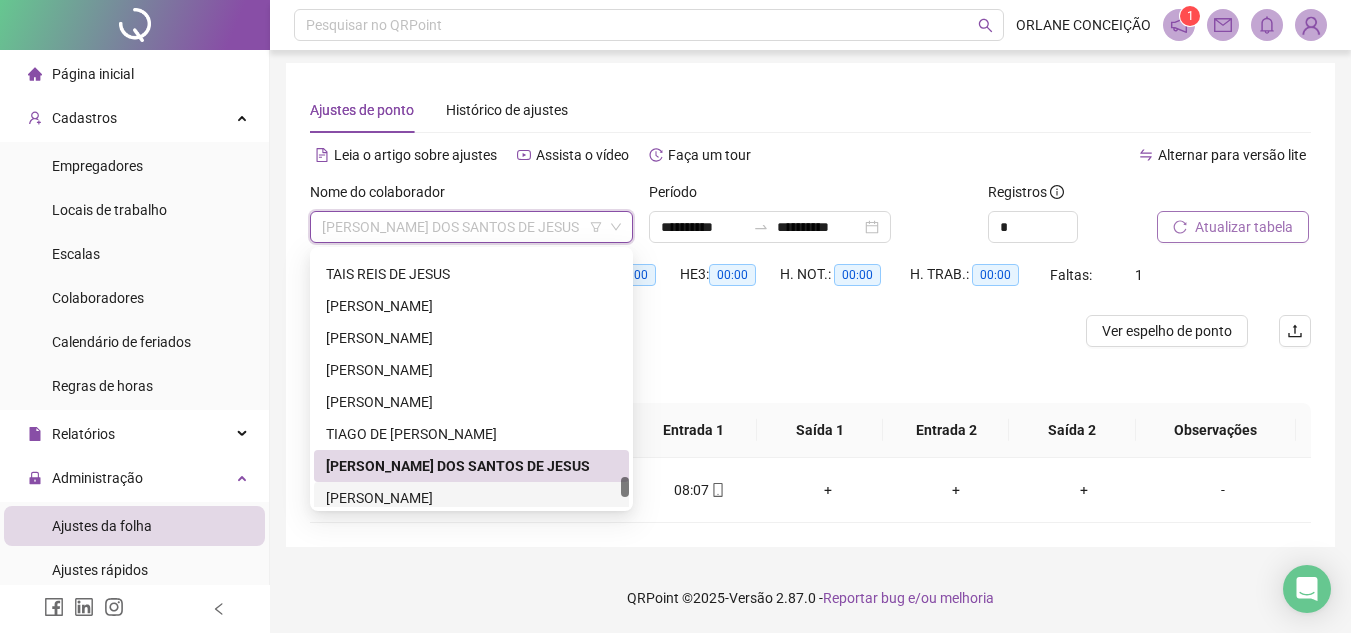 click on "[PERSON_NAME]" at bounding box center [471, 498] 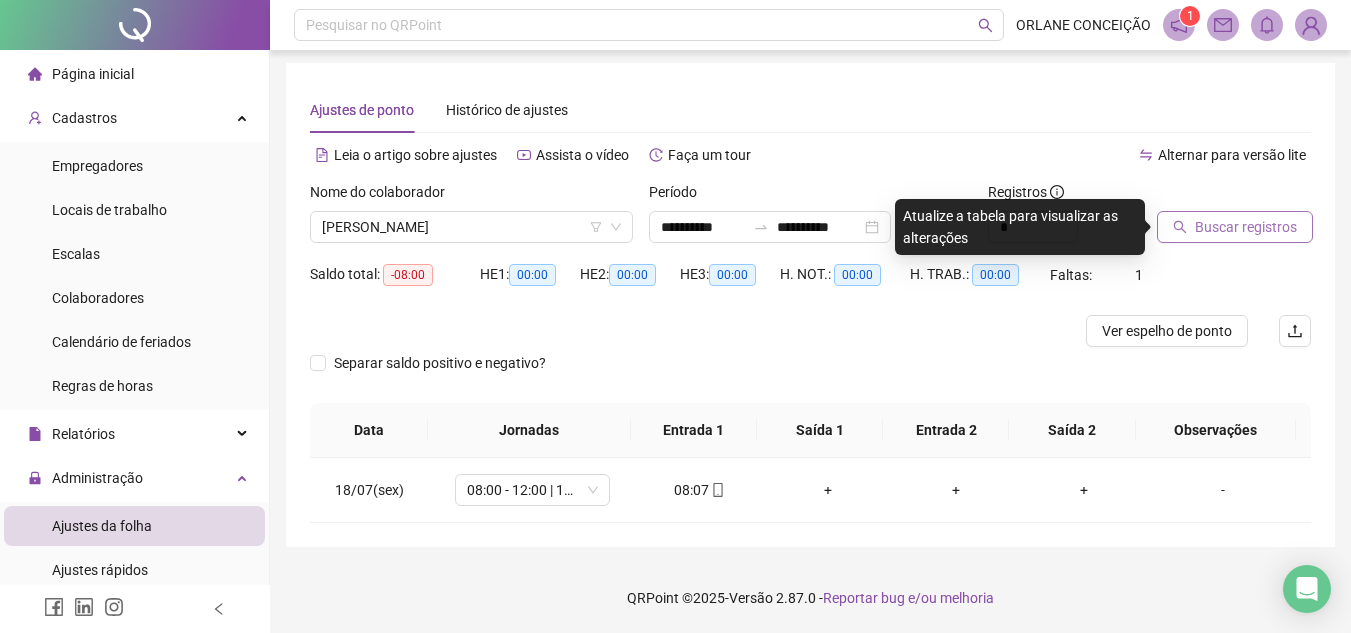 click on "Buscar registros" at bounding box center [1234, 220] 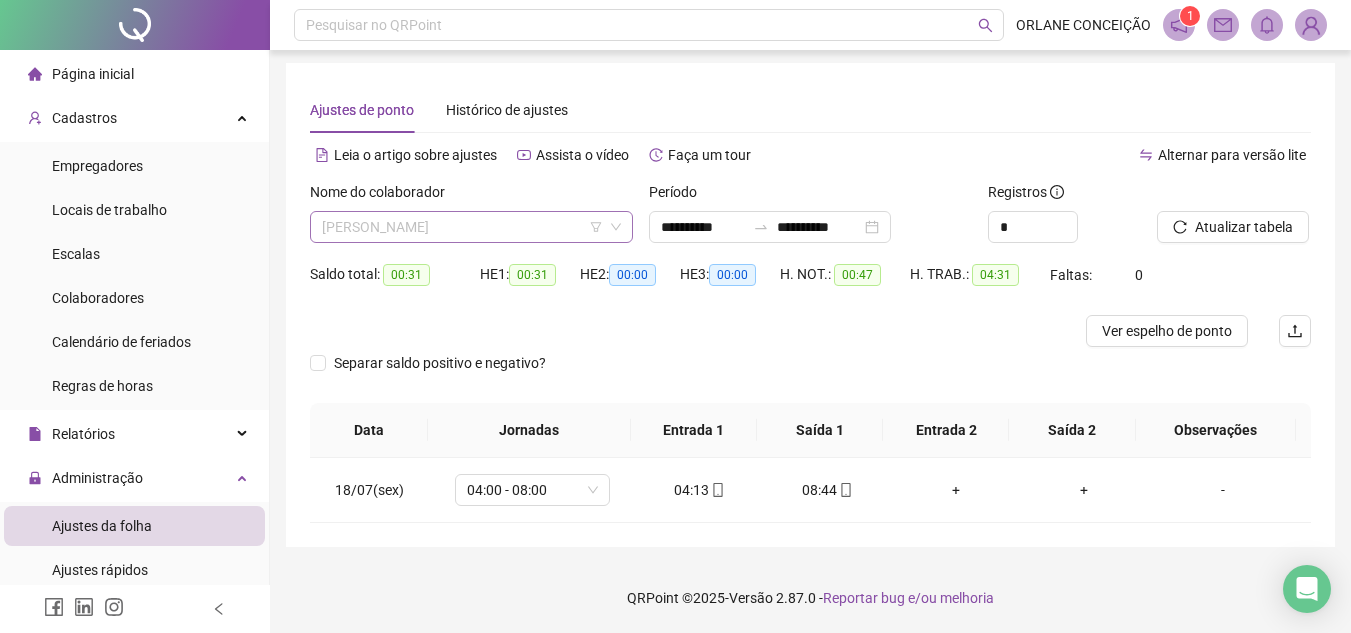 scroll, scrollTop: 3776, scrollLeft: 0, axis: vertical 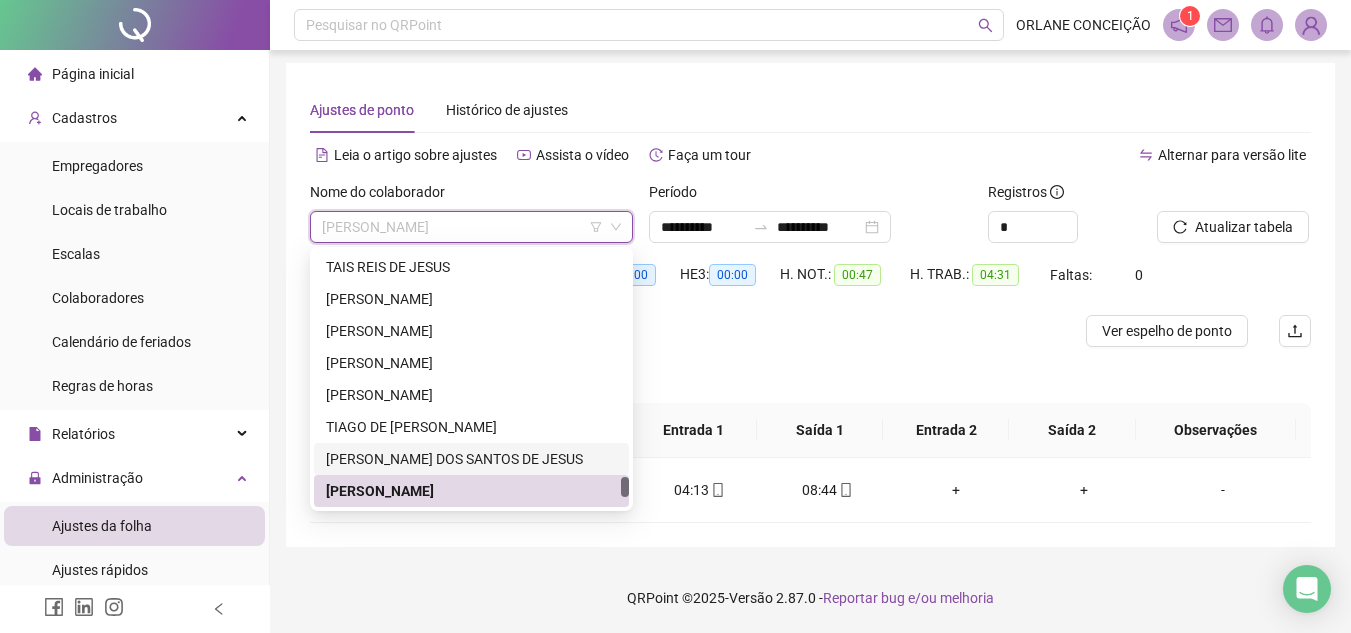 click at bounding box center [625, 379] 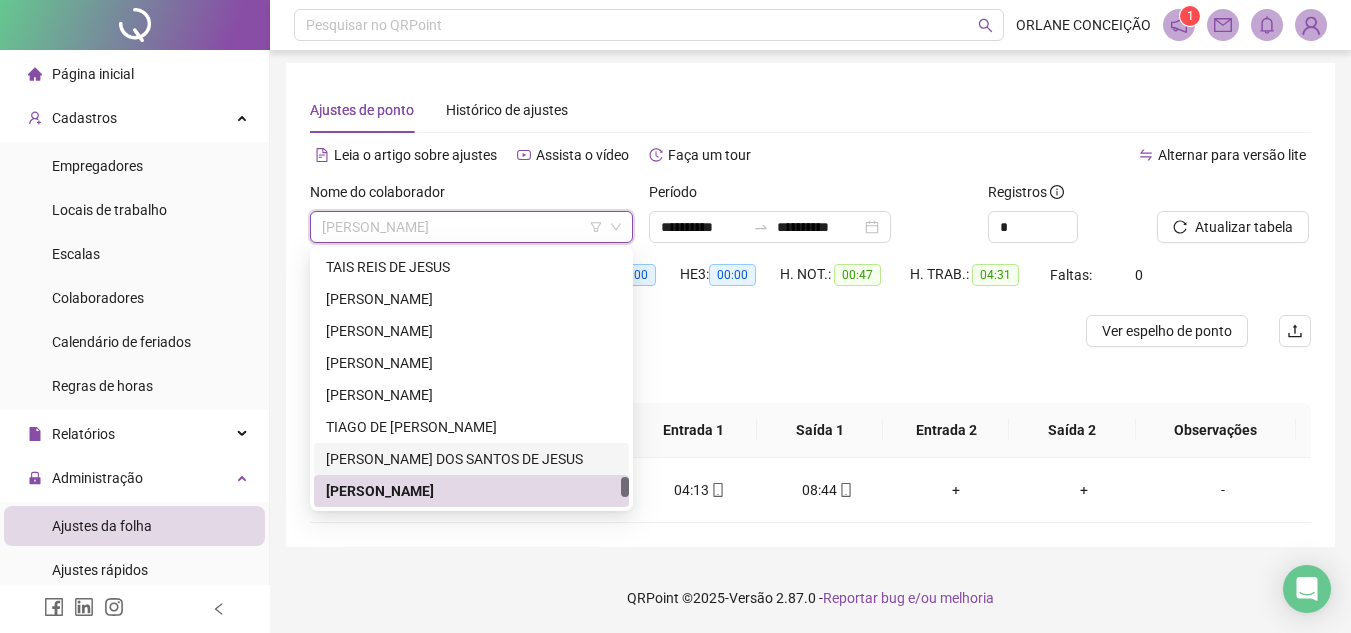 scroll, scrollTop: 3936, scrollLeft: 0, axis: vertical 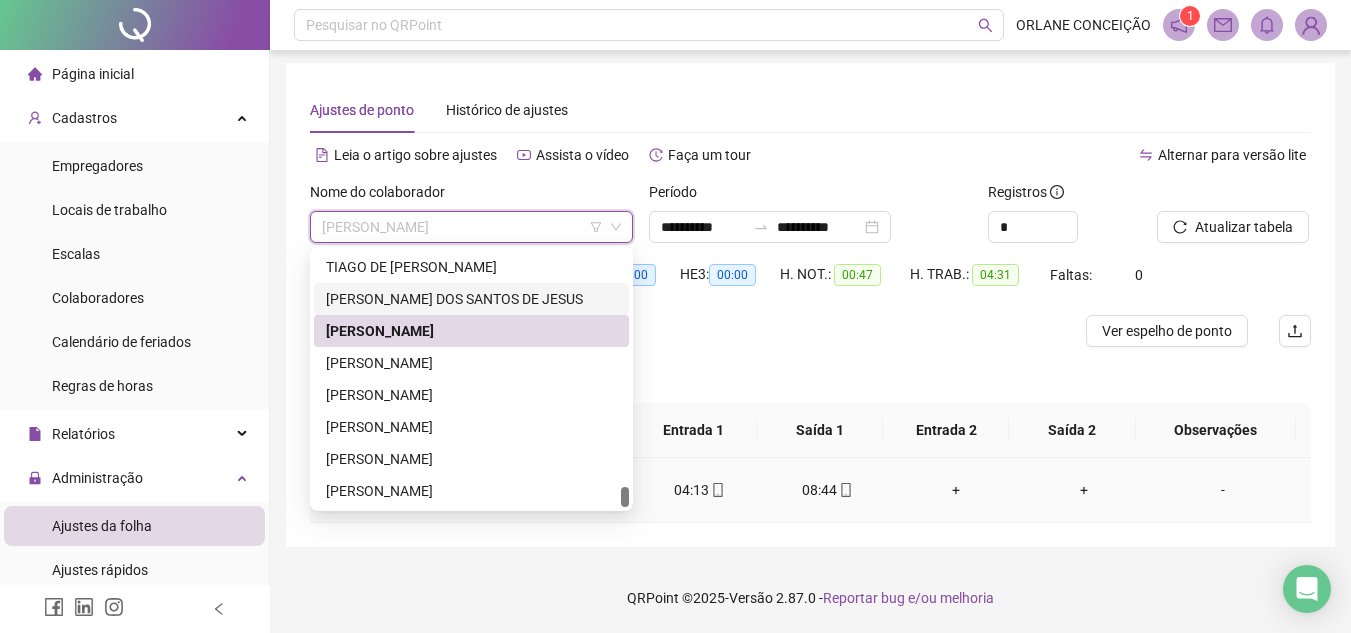 drag, startPoint x: 623, startPoint y: 496, endPoint x: 623, endPoint y: 516, distance: 20 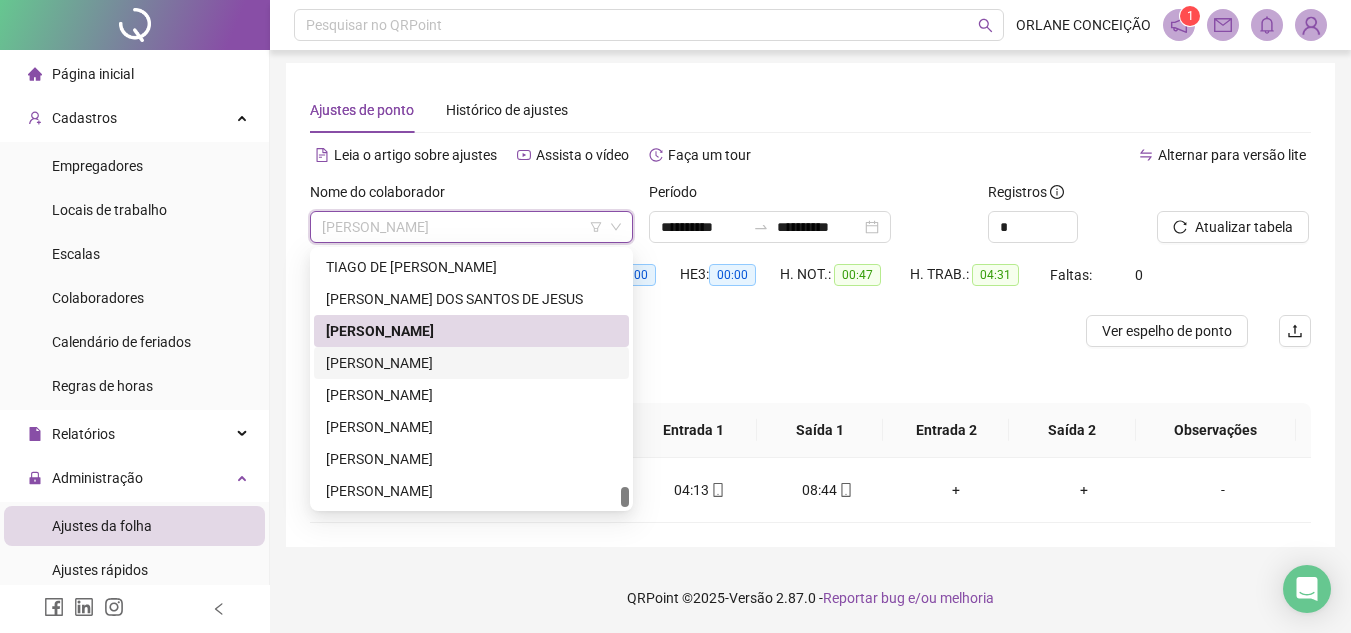 click on "[PERSON_NAME]" at bounding box center (471, 363) 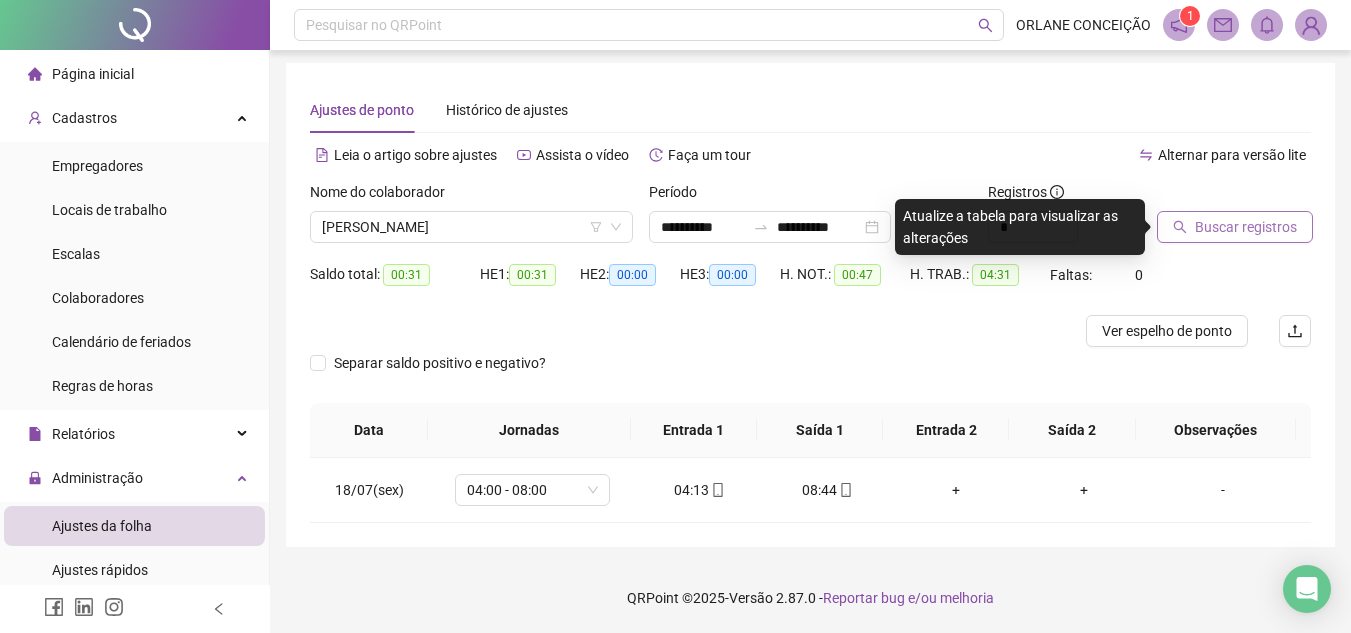 click on "Buscar registros" at bounding box center [1246, 227] 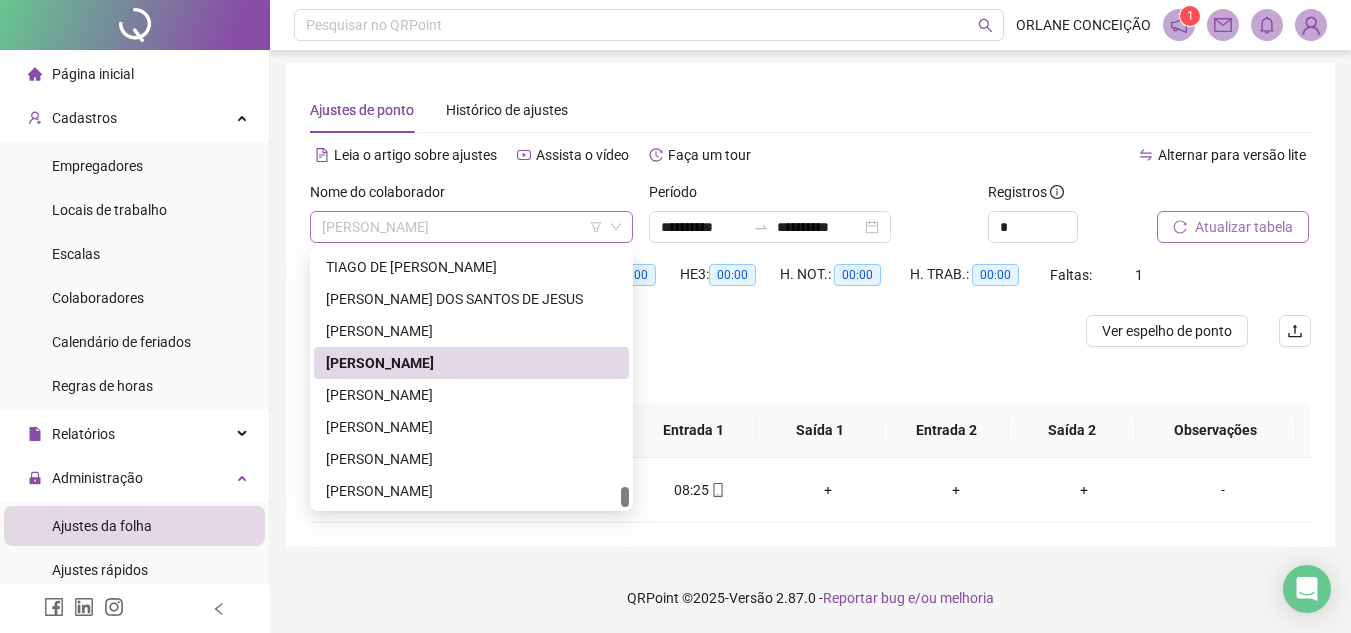 click on "[PERSON_NAME]" at bounding box center [471, 227] 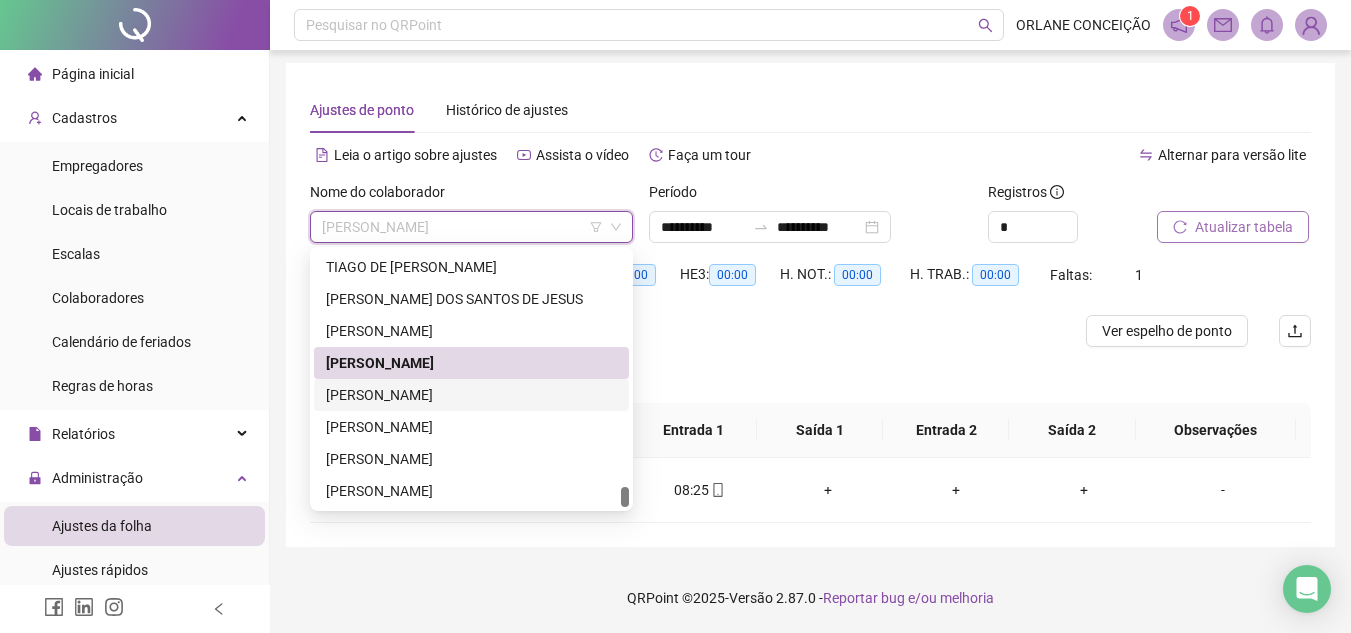 click on "[PERSON_NAME]" at bounding box center (471, 395) 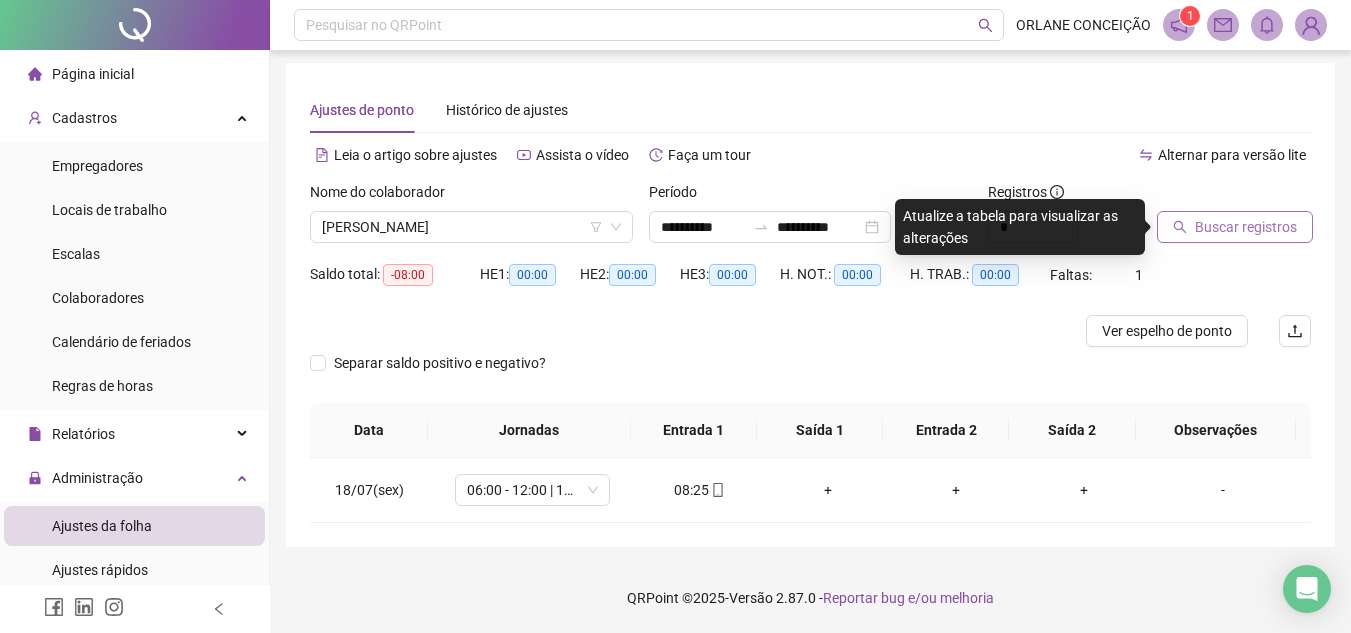 click on "Buscar registros" at bounding box center (1246, 227) 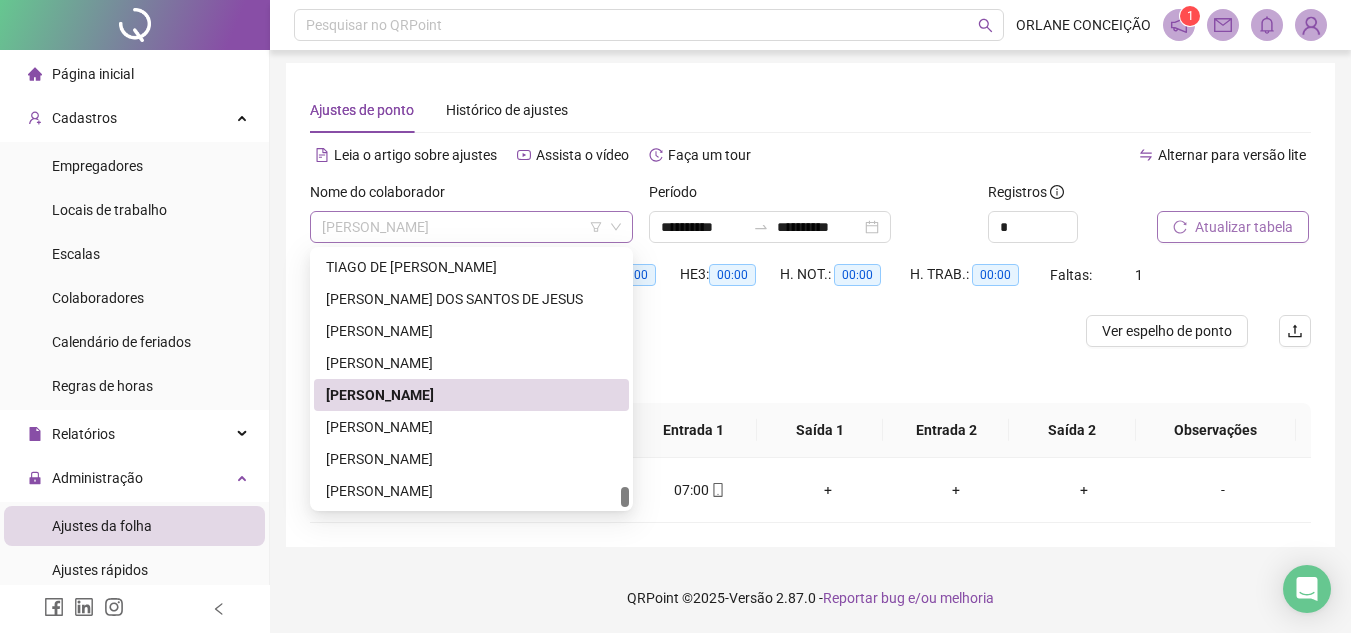 click on "[PERSON_NAME]" at bounding box center [471, 227] 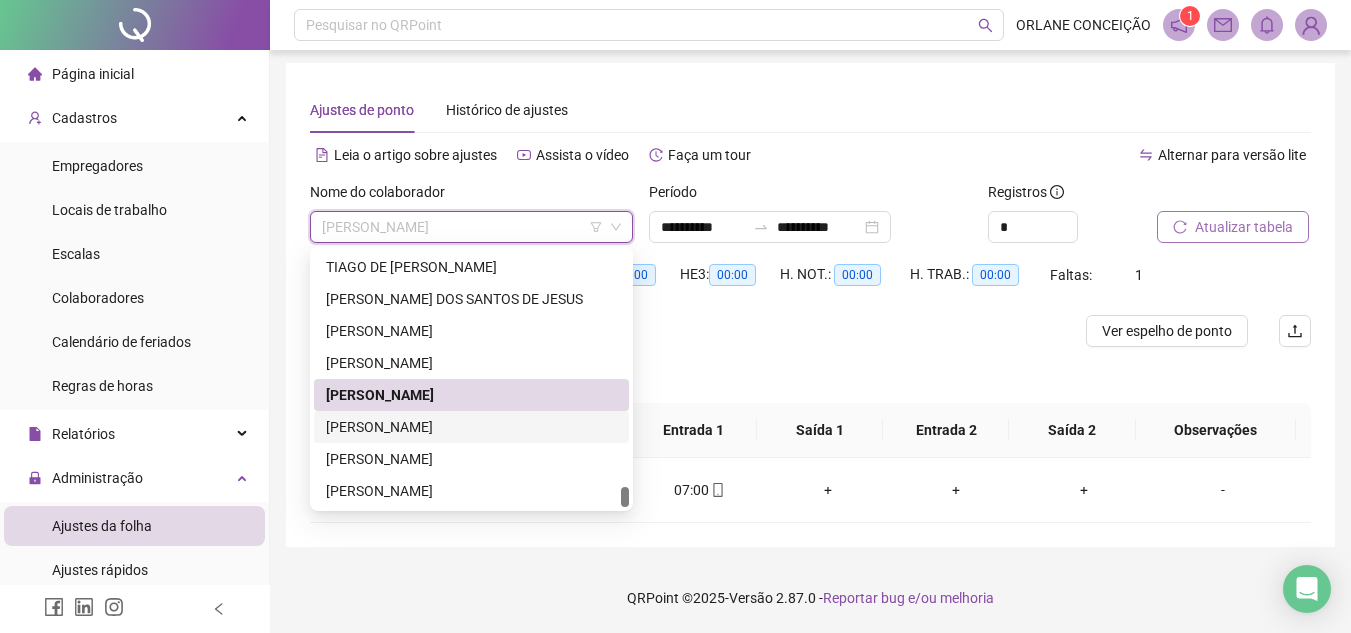click on "[PERSON_NAME]" at bounding box center (471, 427) 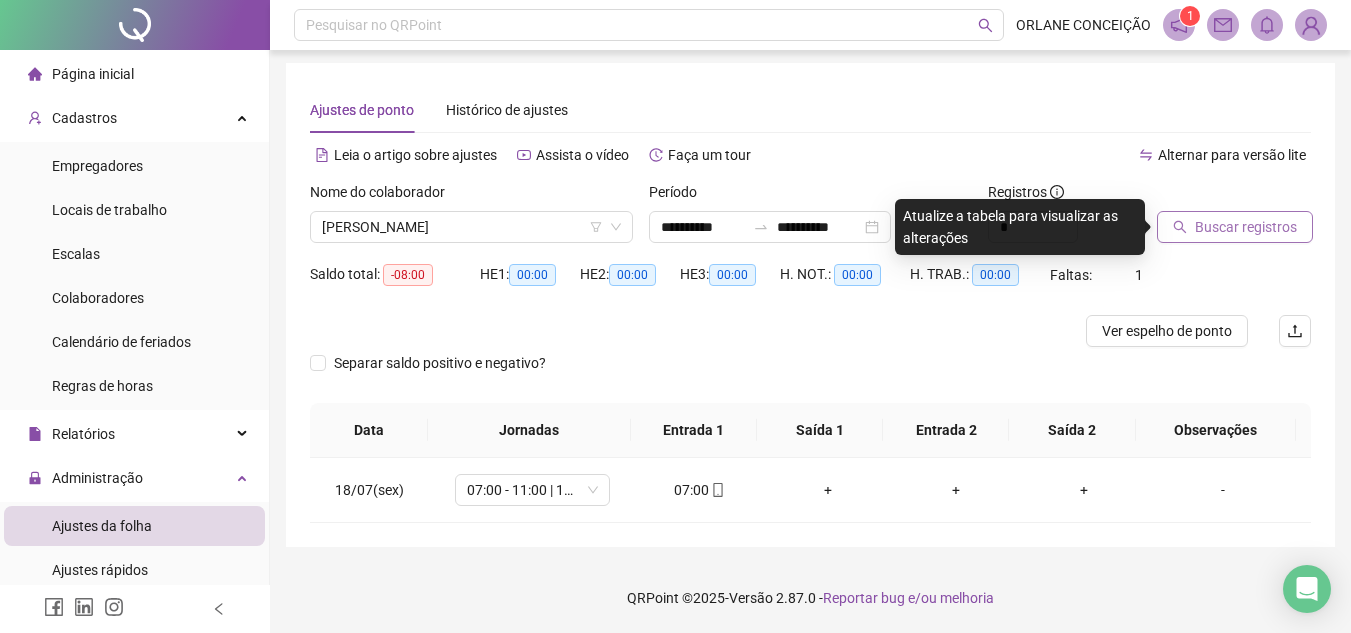 click on "Buscar registros" at bounding box center (1246, 227) 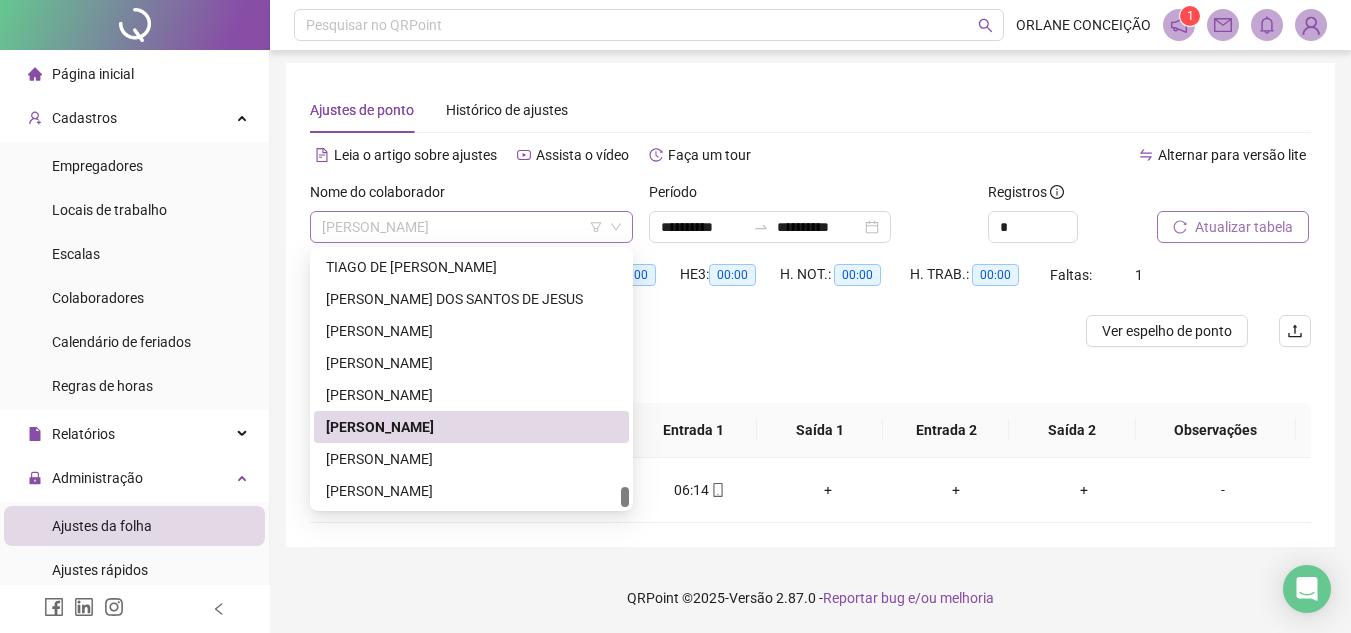 click on "[PERSON_NAME]" at bounding box center [471, 227] 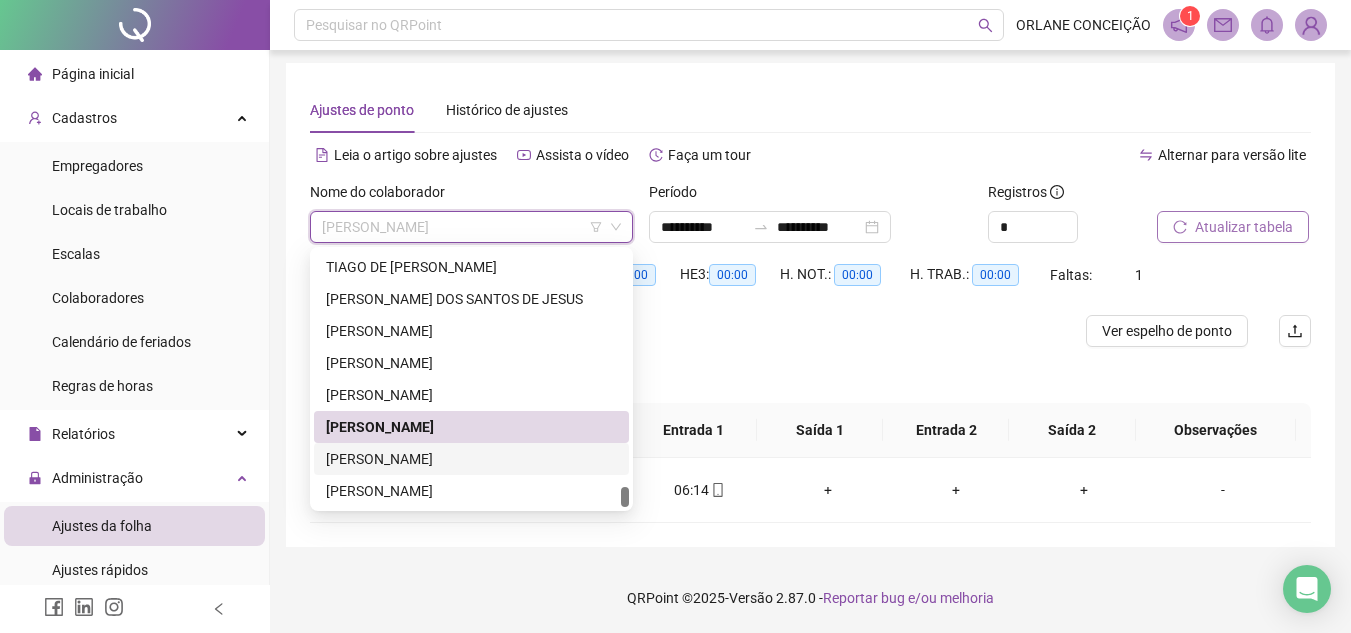 click on "[PERSON_NAME]" at bounding box center [471, 459] 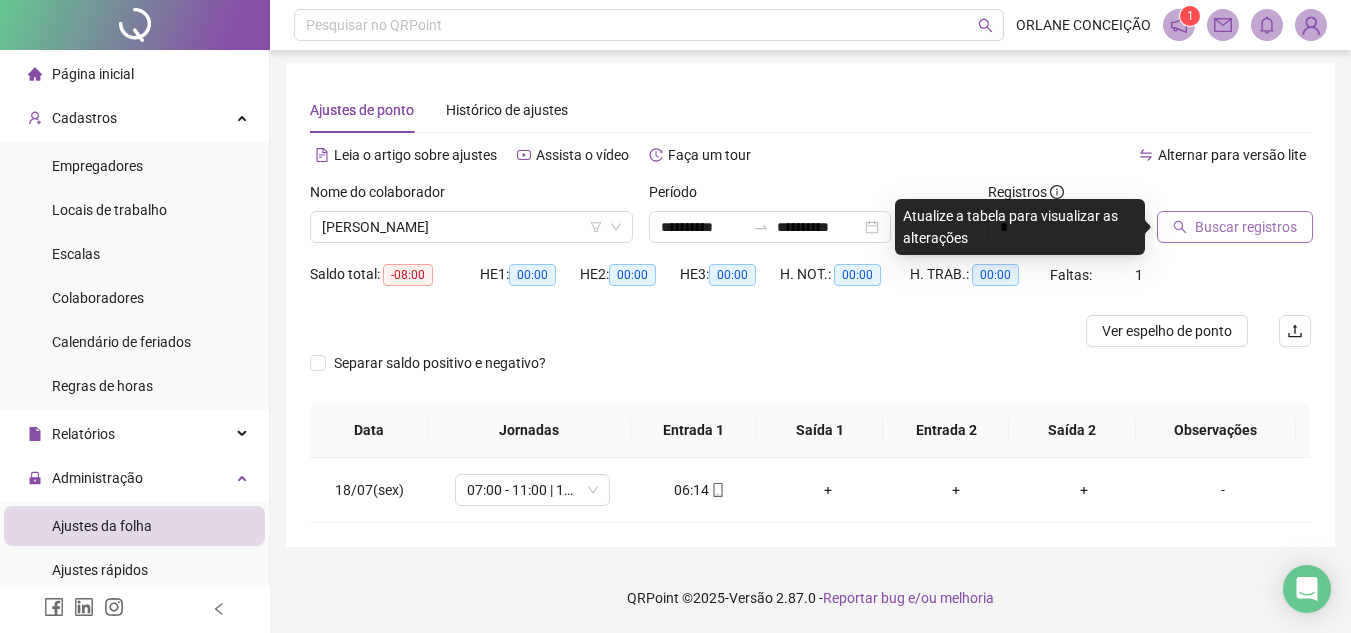 click on "Buscar registros" at bounding box center [1235, 227] 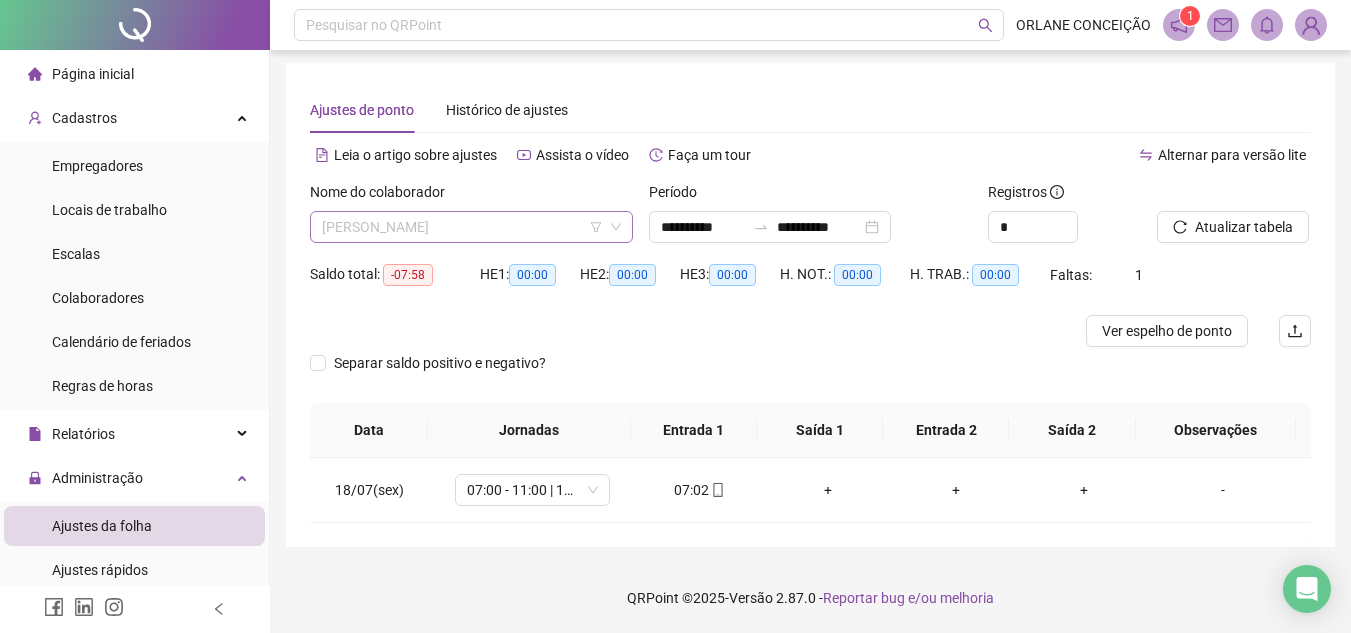 click on "[PERSON_NAME]" at bounding box center [471, 227] 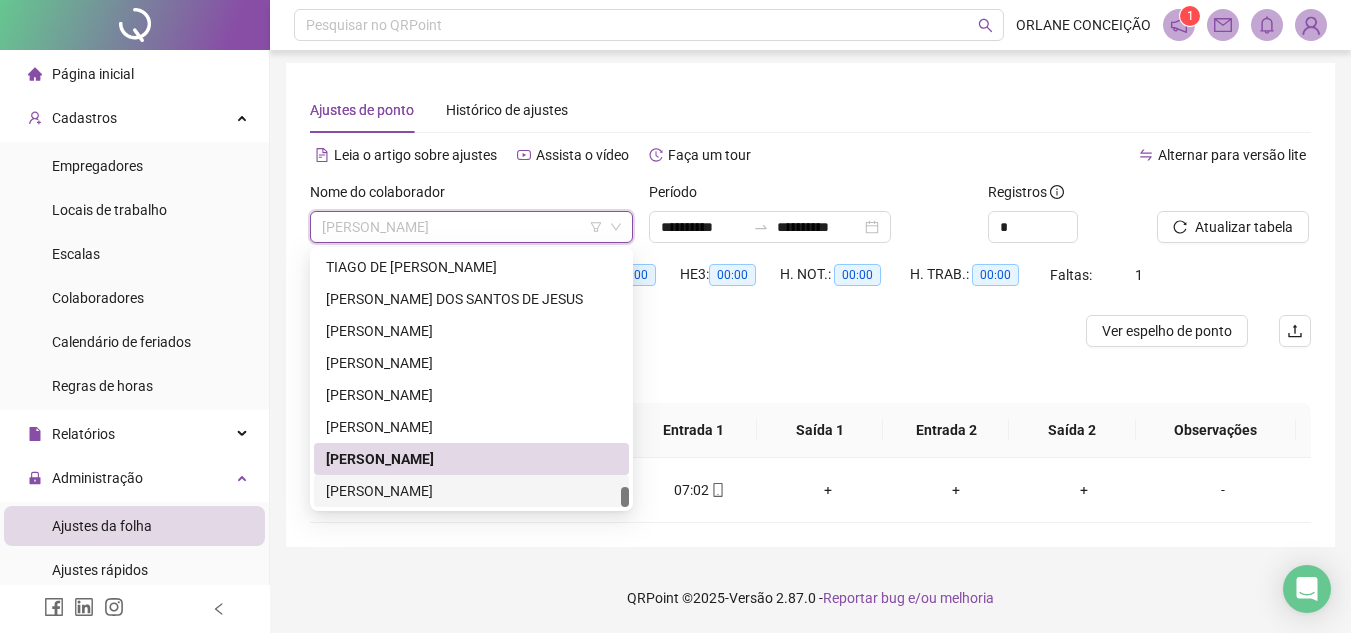 click on "[PERSON_NAME]" at bounding box center (471, 491) 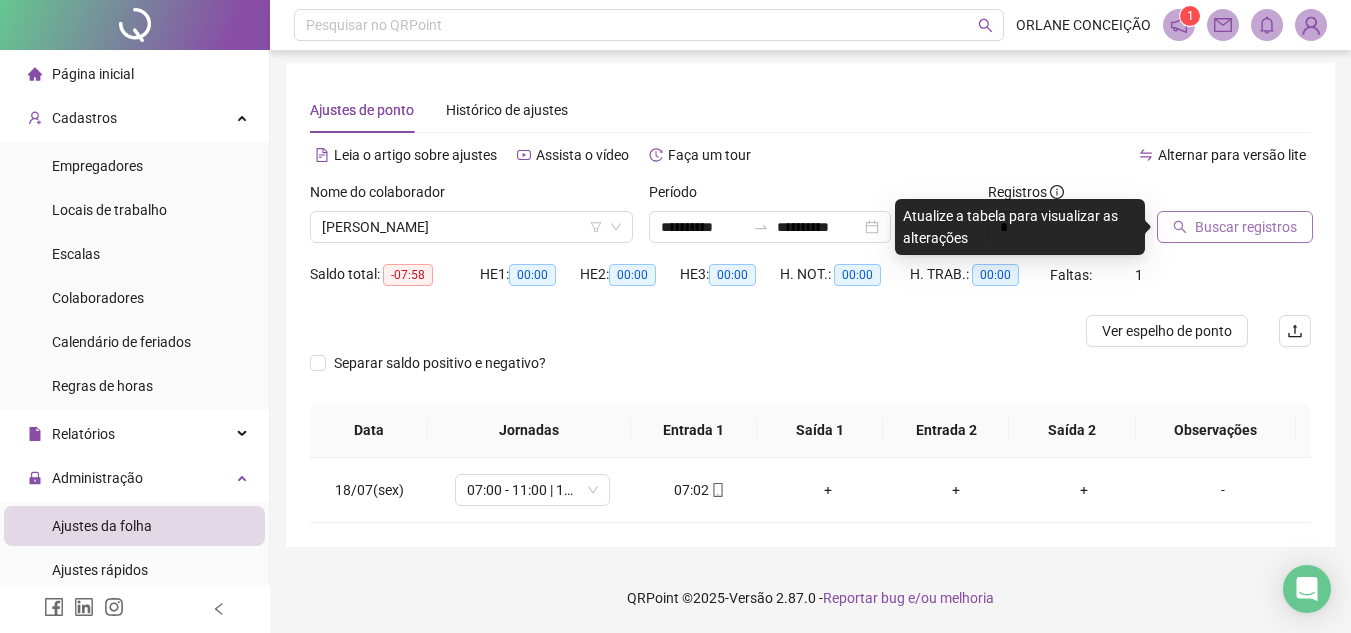 click on "Buscar registros" at bounding box center [1246, 227] 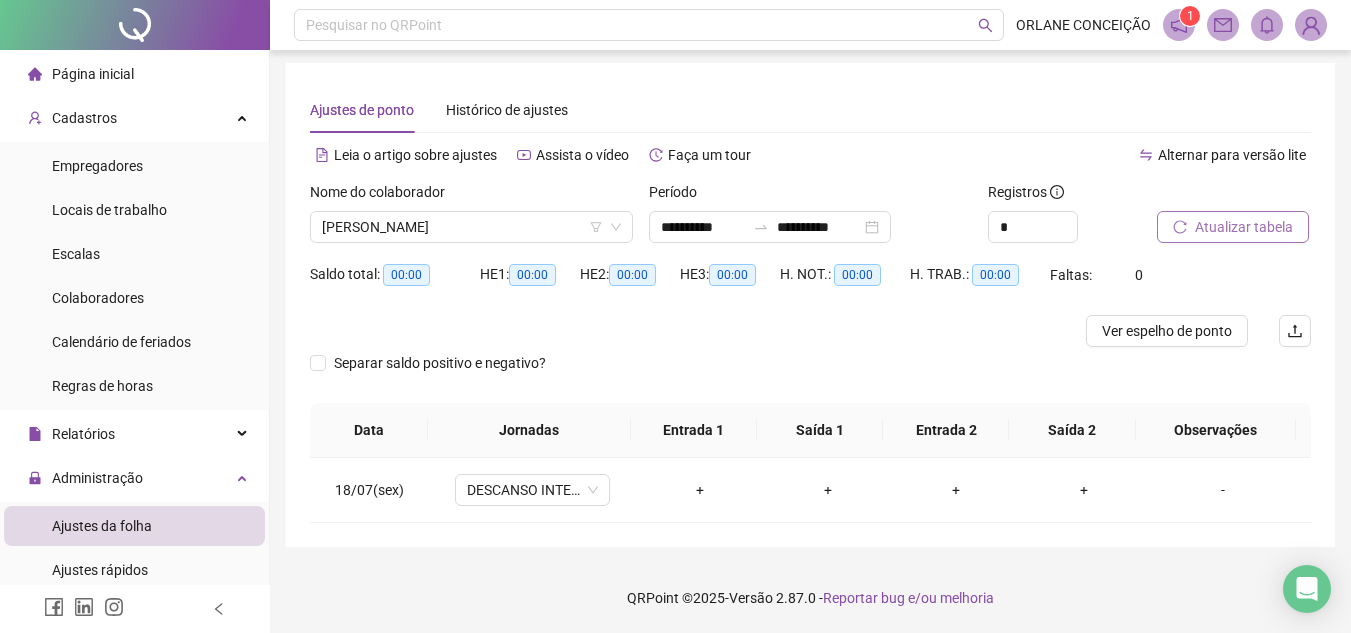 scroll, scrollTop: 0, scrollLeft: 0, axis: both 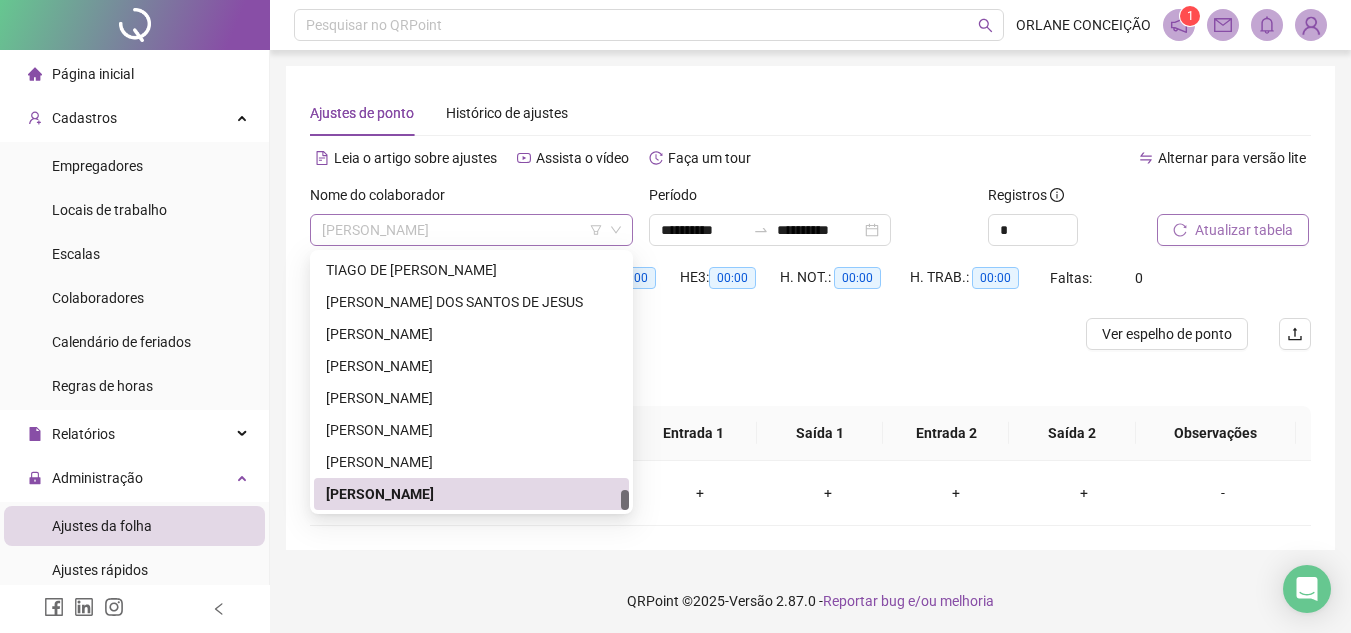 click on "[PERSON_NAME]" at bounding box center [471, 230] 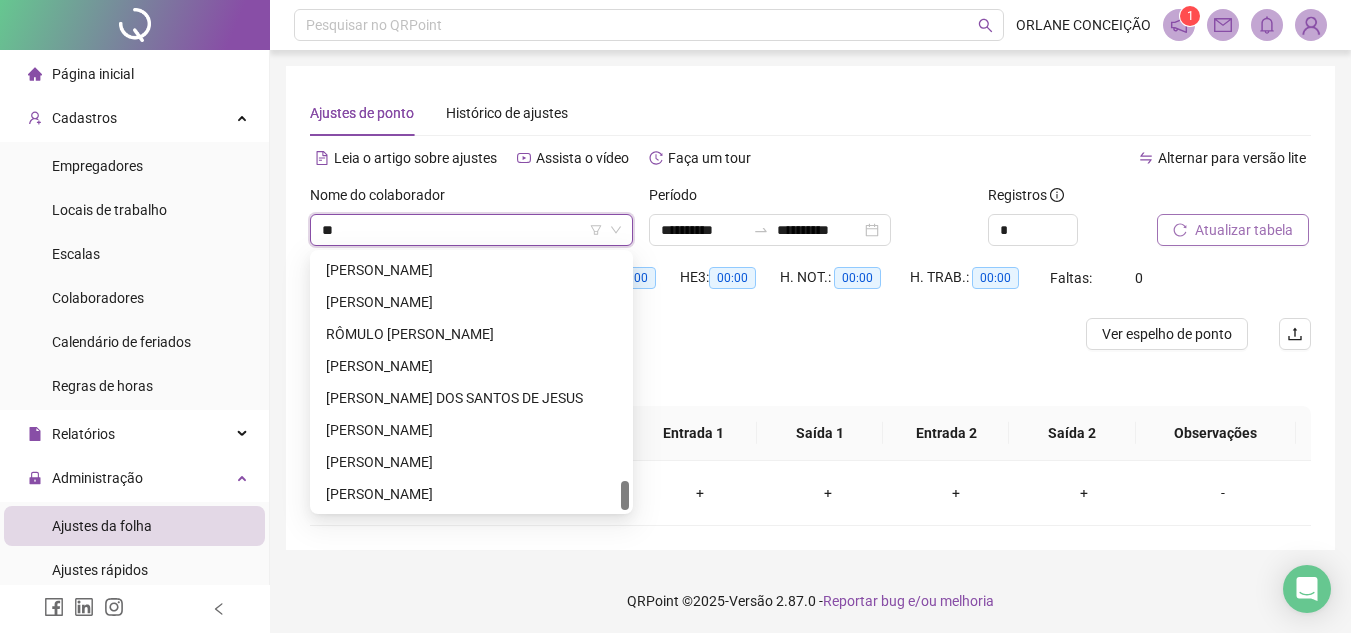 scroll, scrollTop: 0, scrollLeft: 0, axis: both 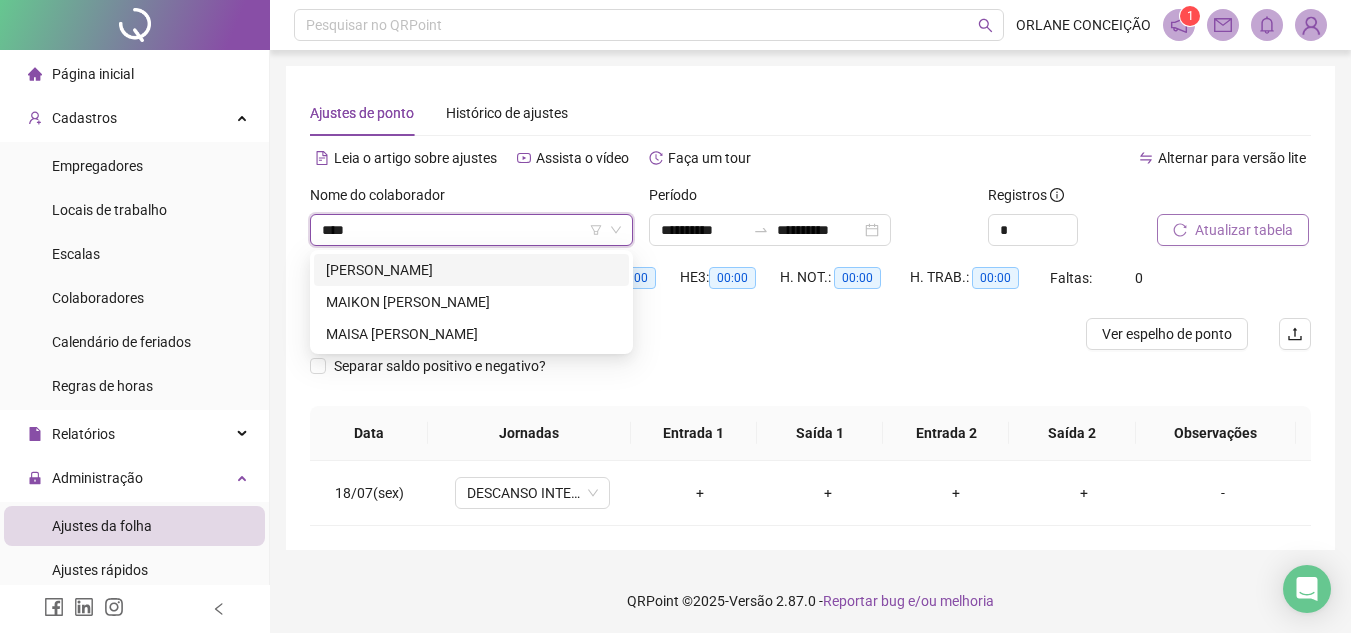 type on "*****" 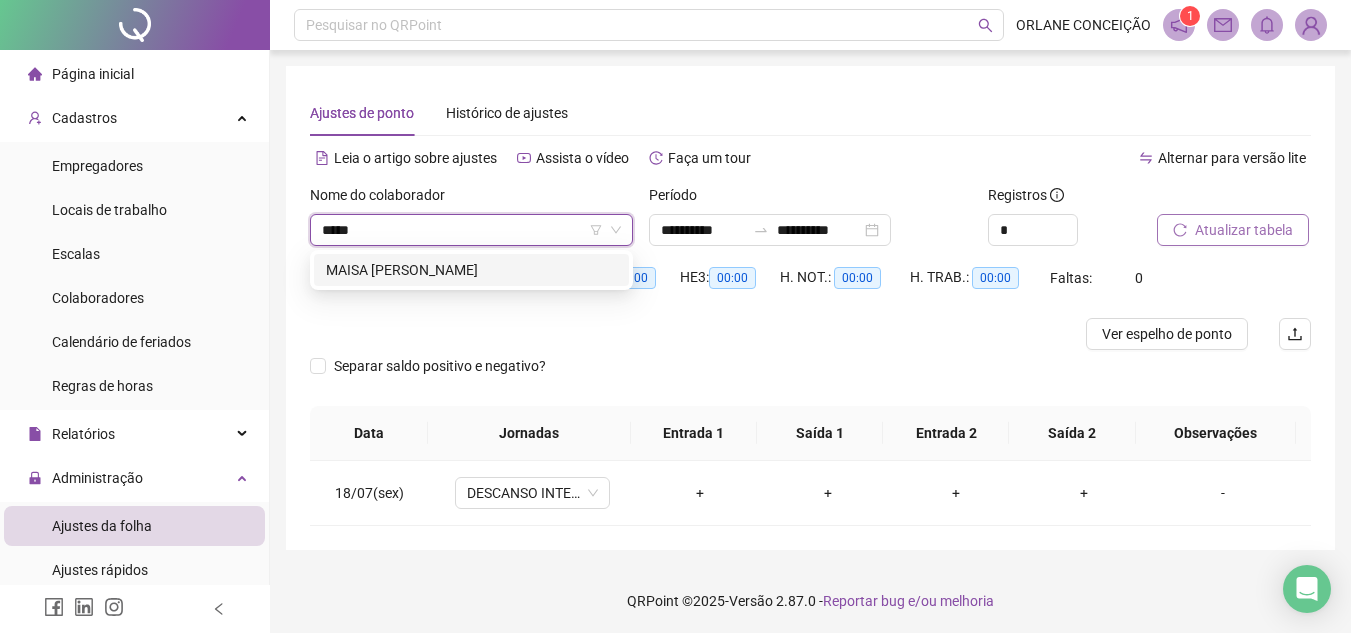 click on "MAISA [PERSON_NAME]" at bounding box center (471, 270) 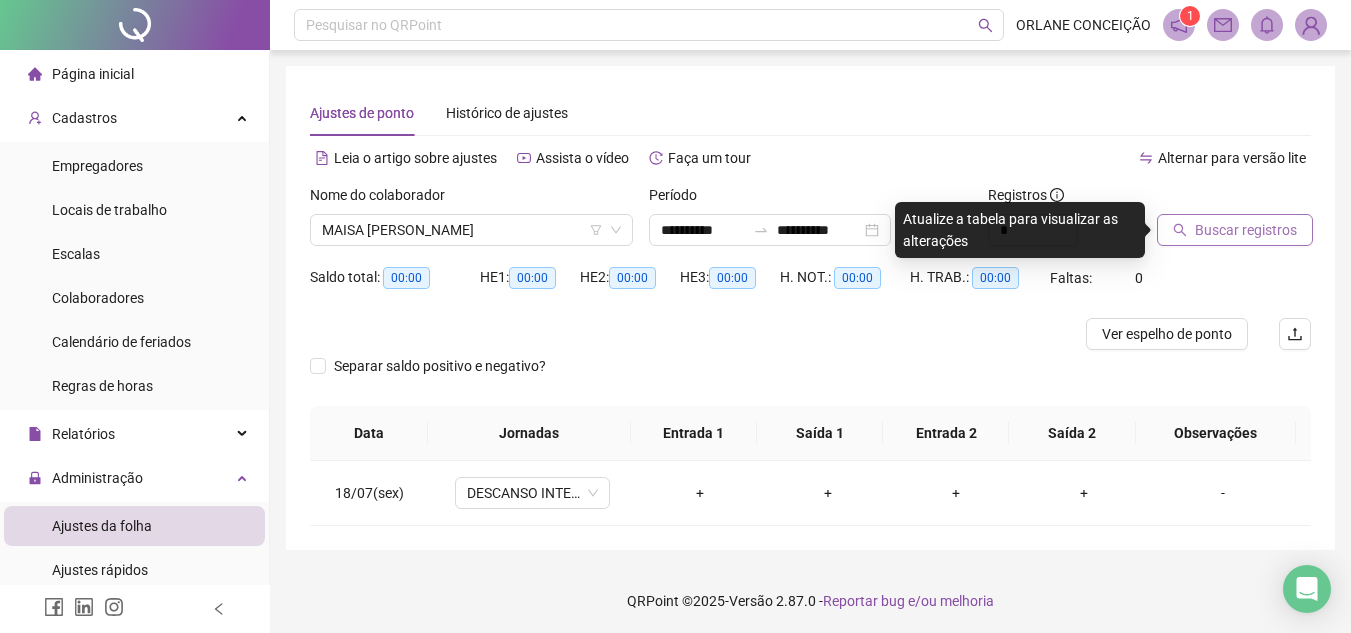 click on "Período" at bounding box center (810, 199) 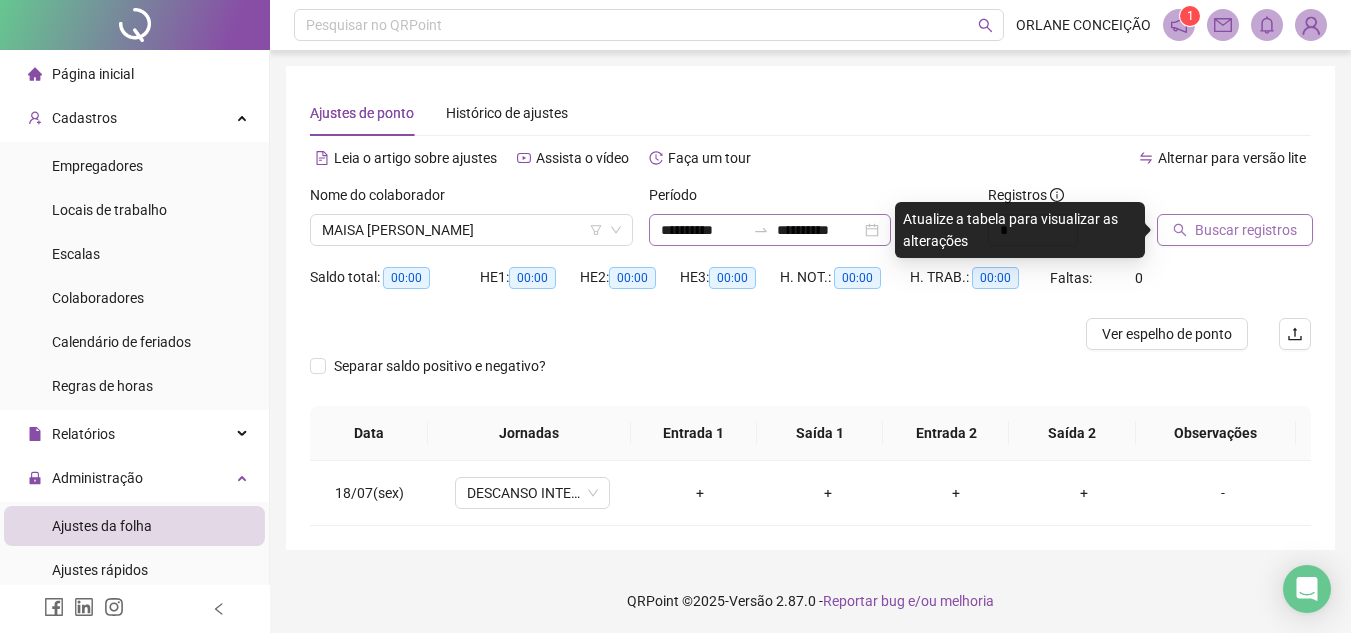 click at bounding box center (761, 230) 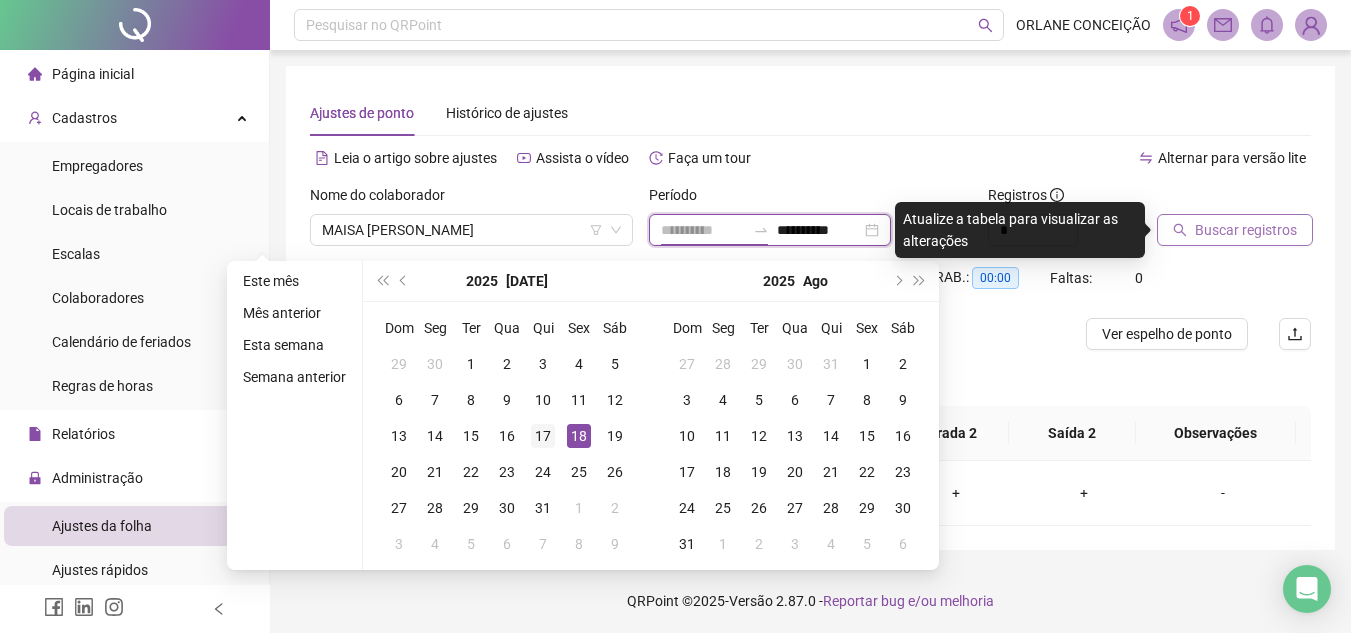 type on "**********" 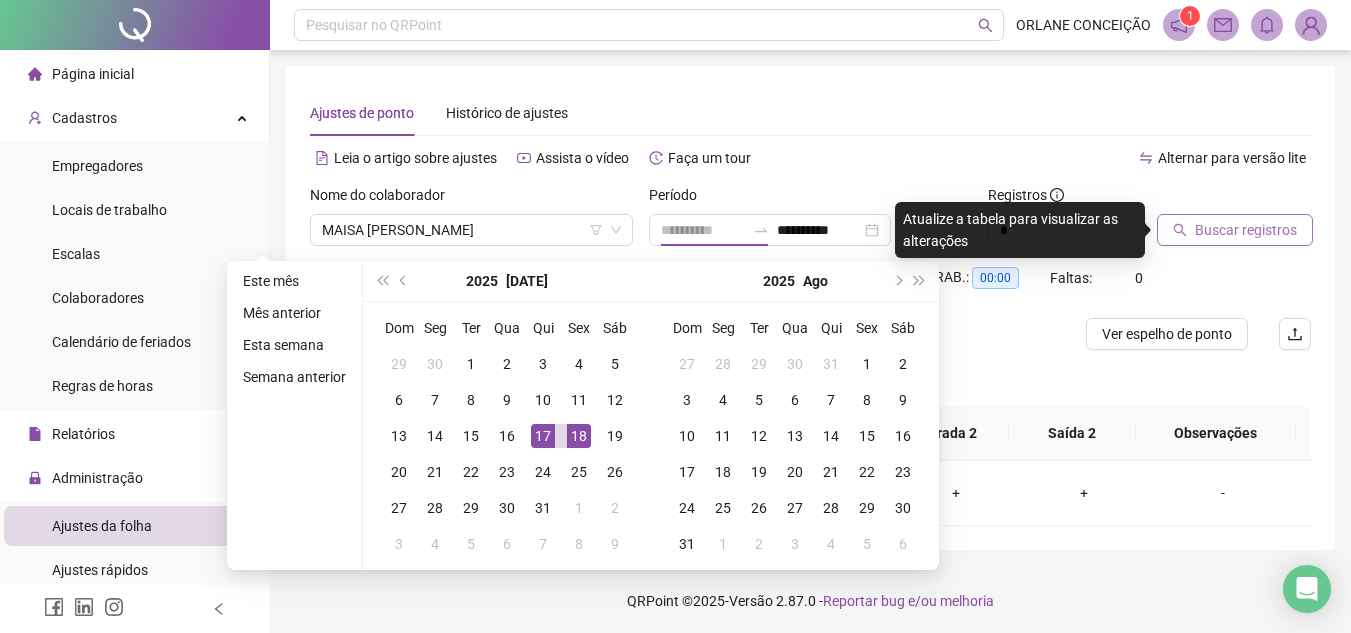 click on "17" at bounding box center (543, 436) 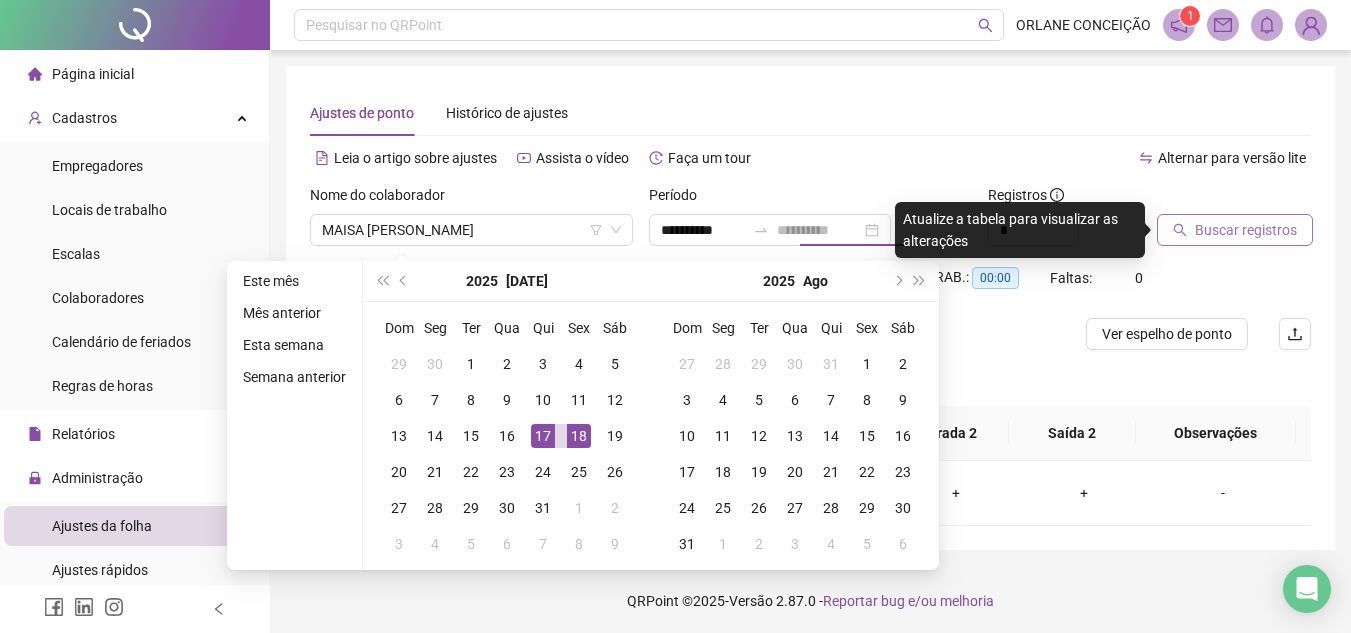 click on "18" at bounding box center [579, 436] 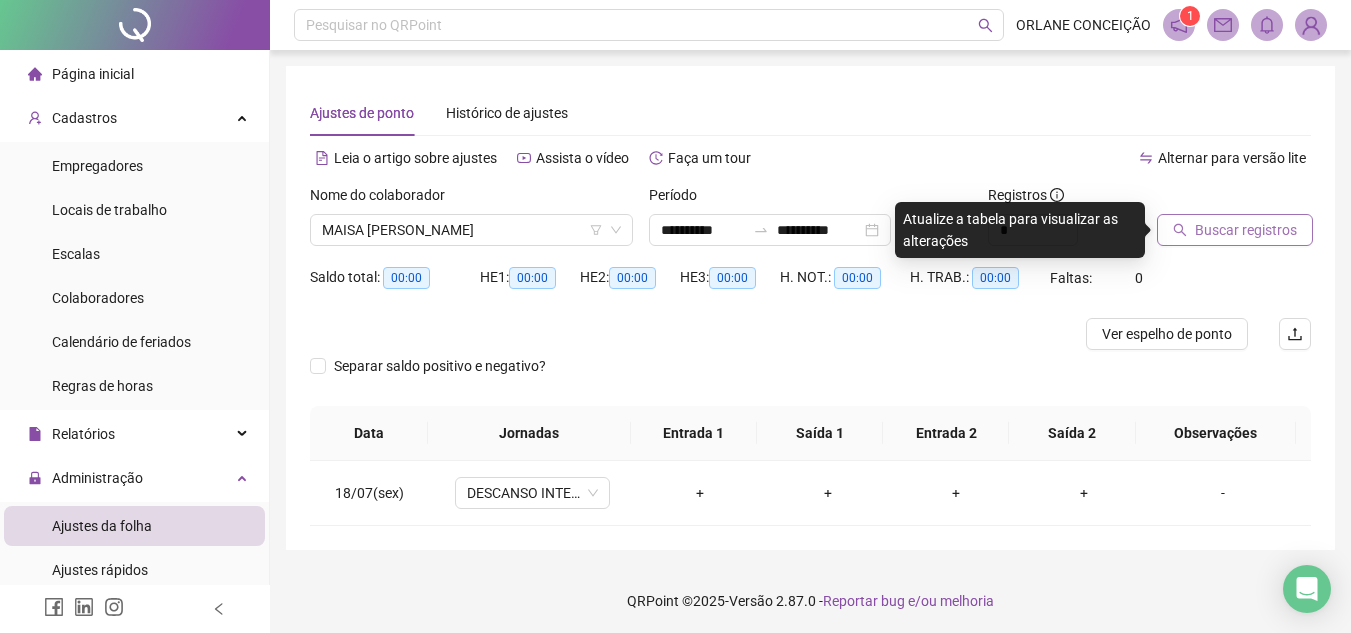 click on "Buscar registros" at bounding box center [1235, 230] 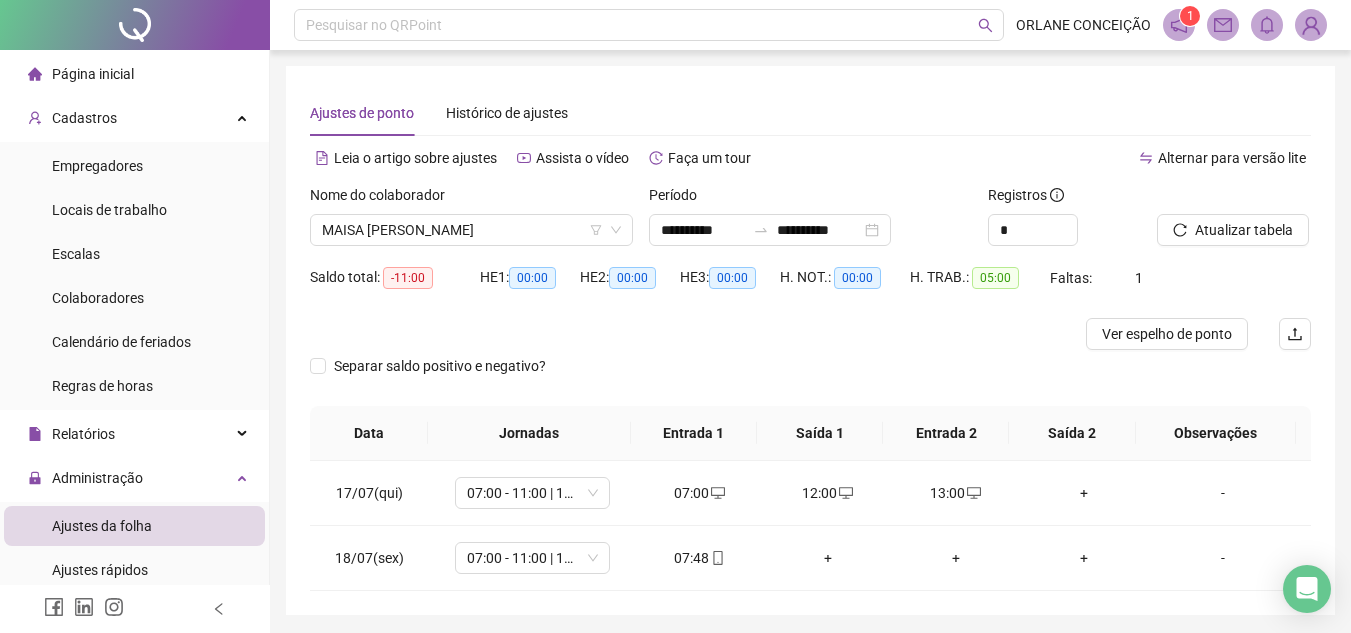 scroll, scrollTop: 68, scrollLeft: 0, axis: vertical 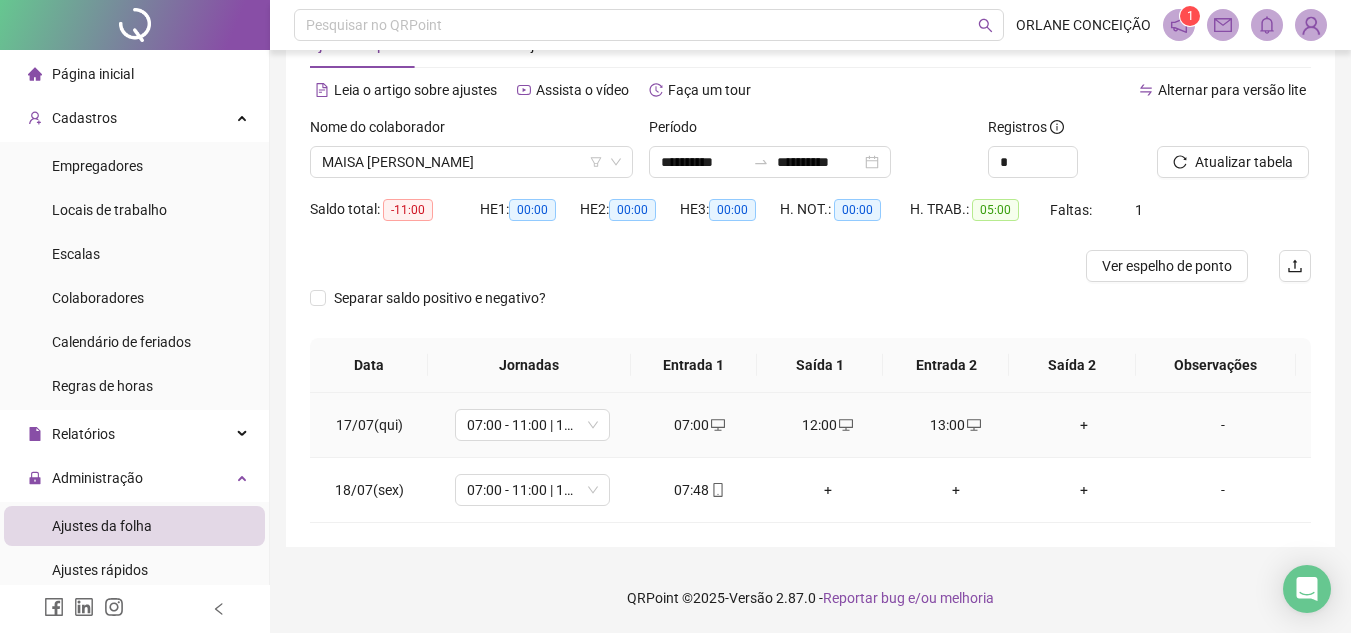 click on "+" at bounding box center (1084, 425) 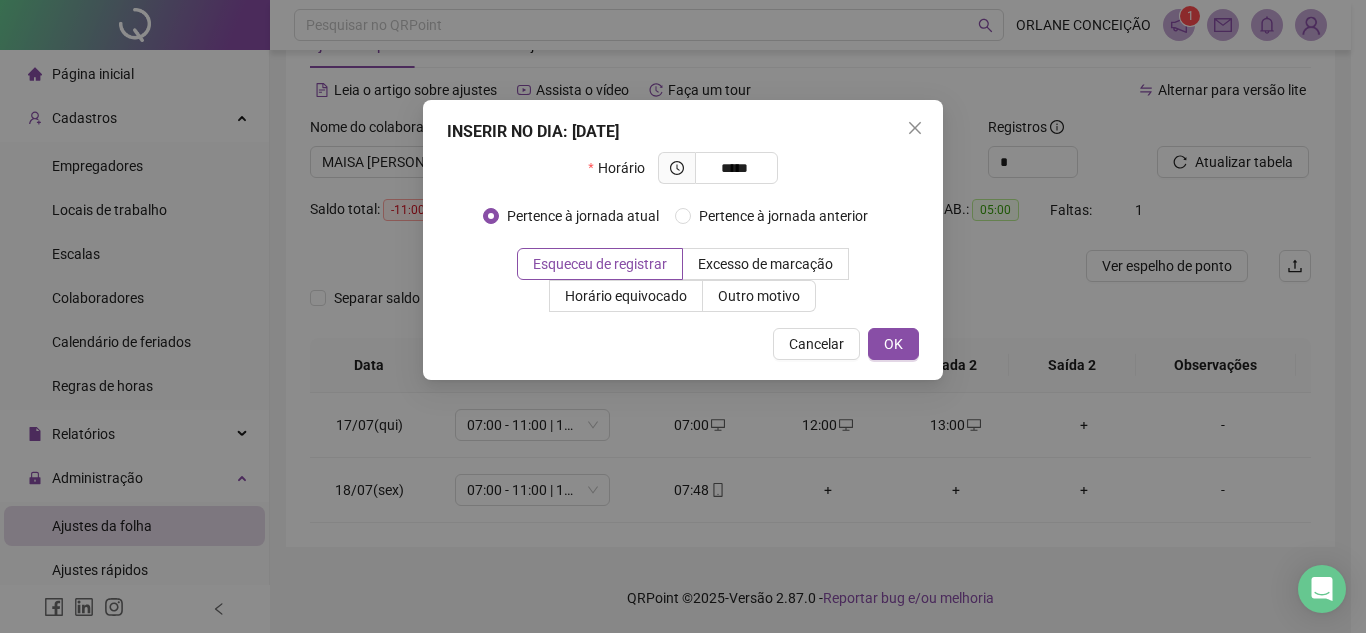 type on "*****" 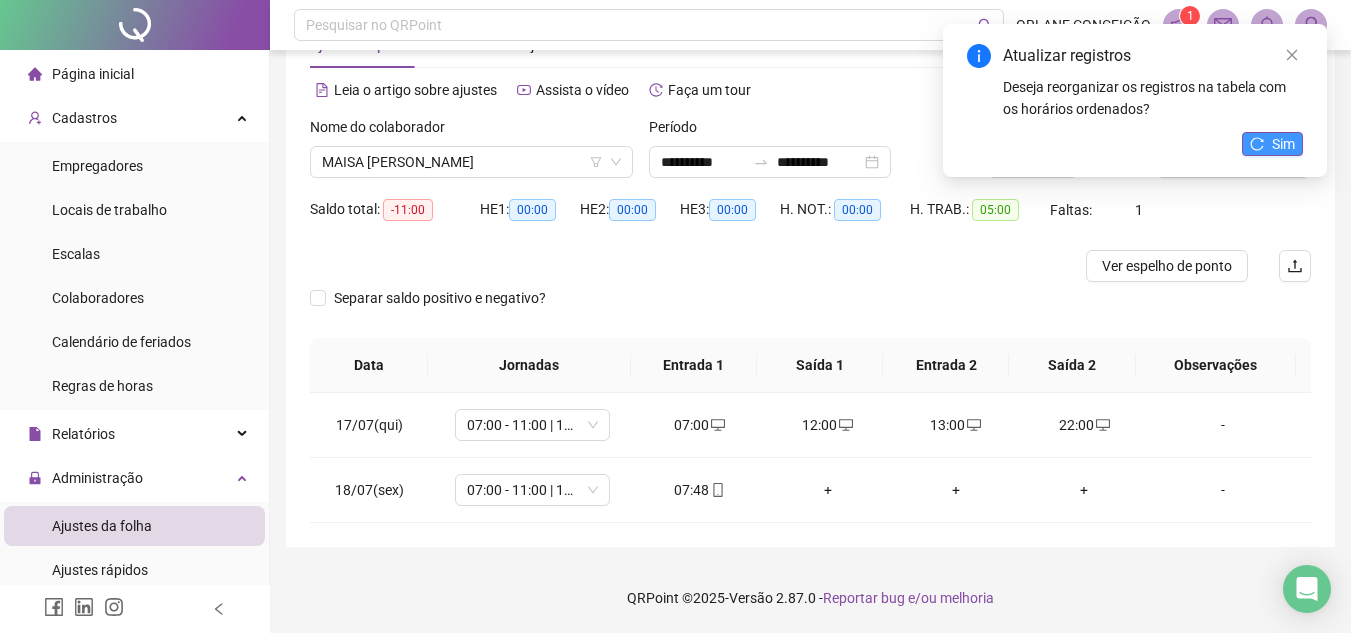 click on "Sim" at bounding box center [1283, 144] 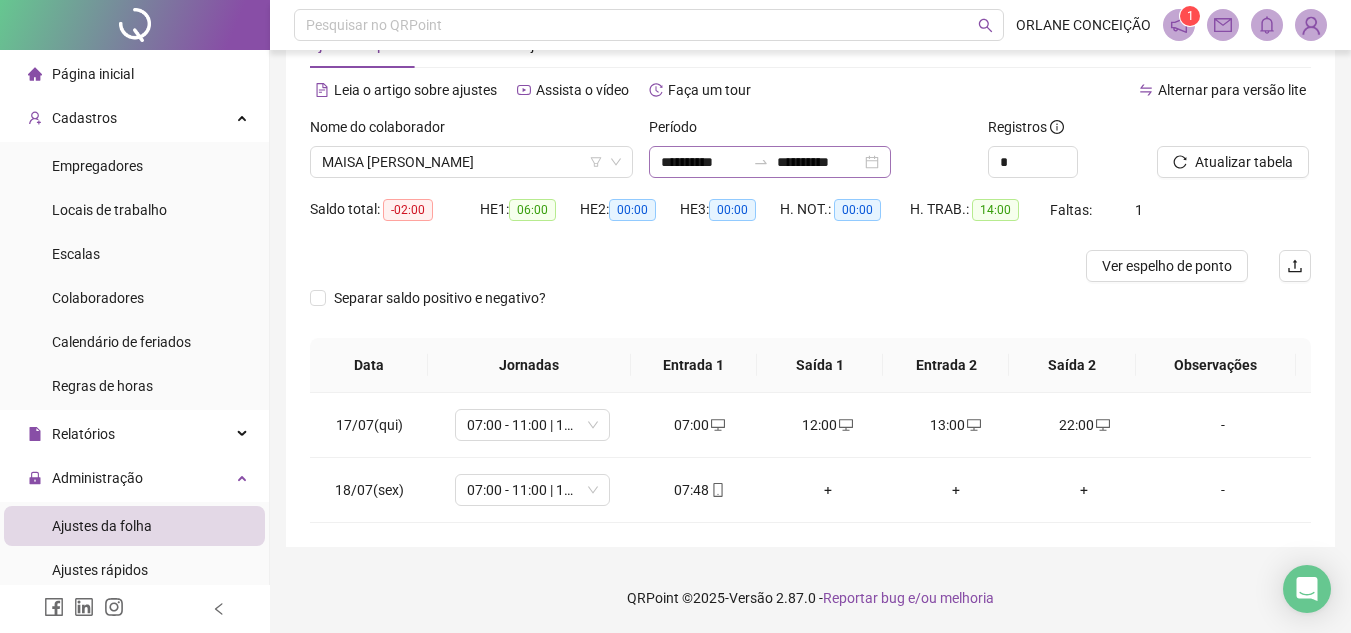 click on "**********" at bounding box center [770, 162] 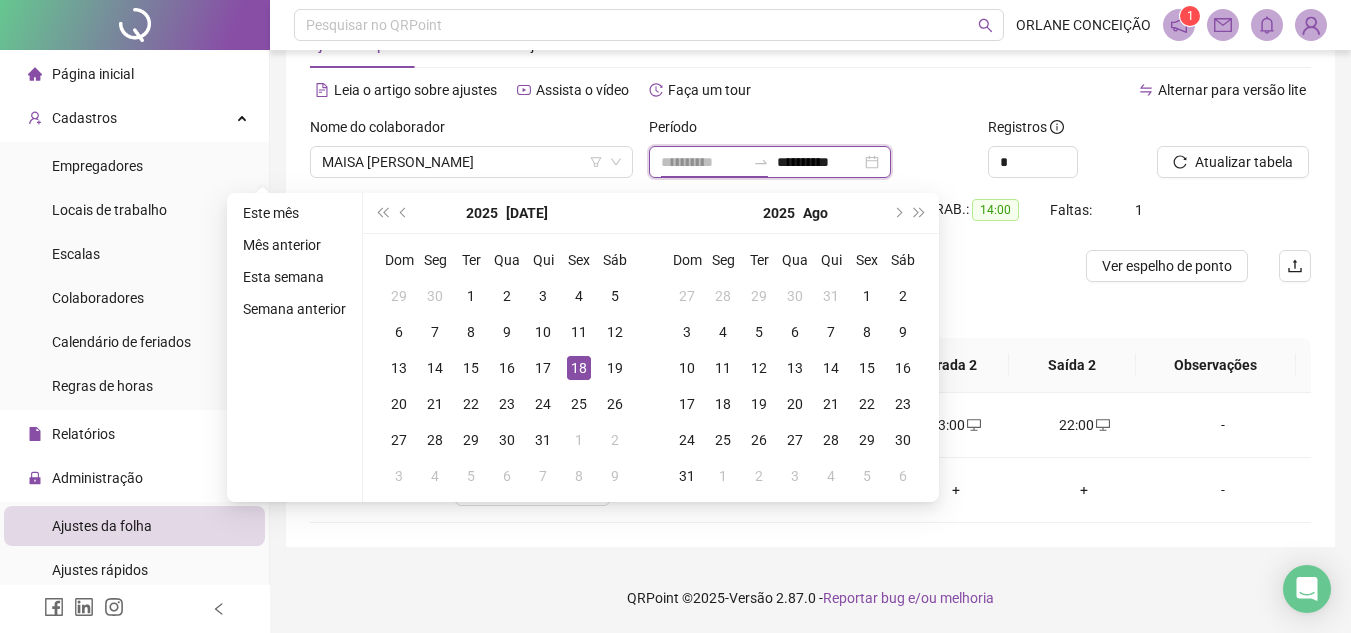 type on "**********" 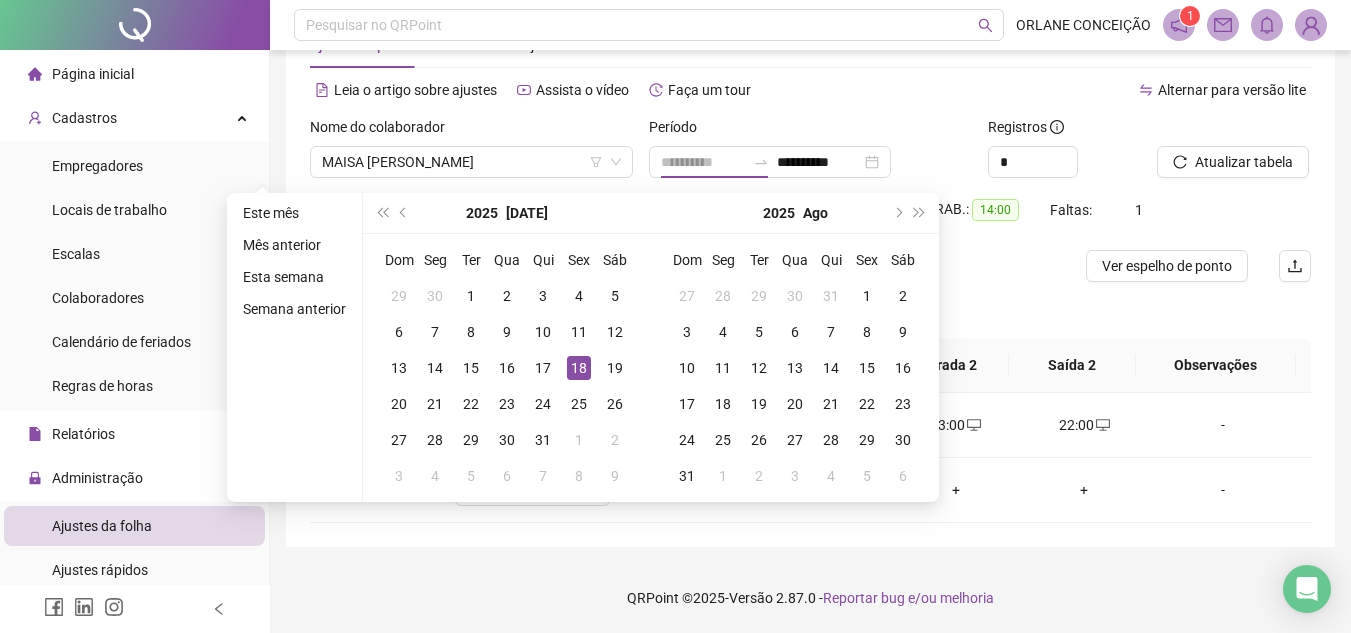 click on "18" at bounding box center [579, 368] 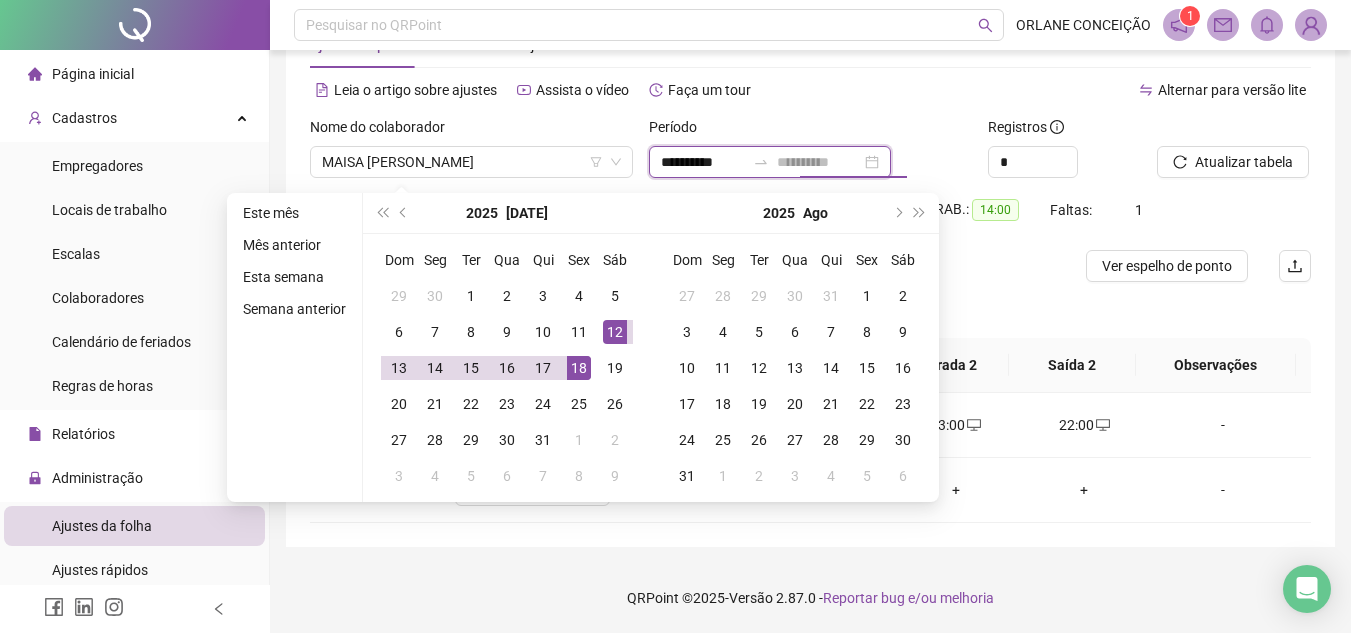 type on "**********" 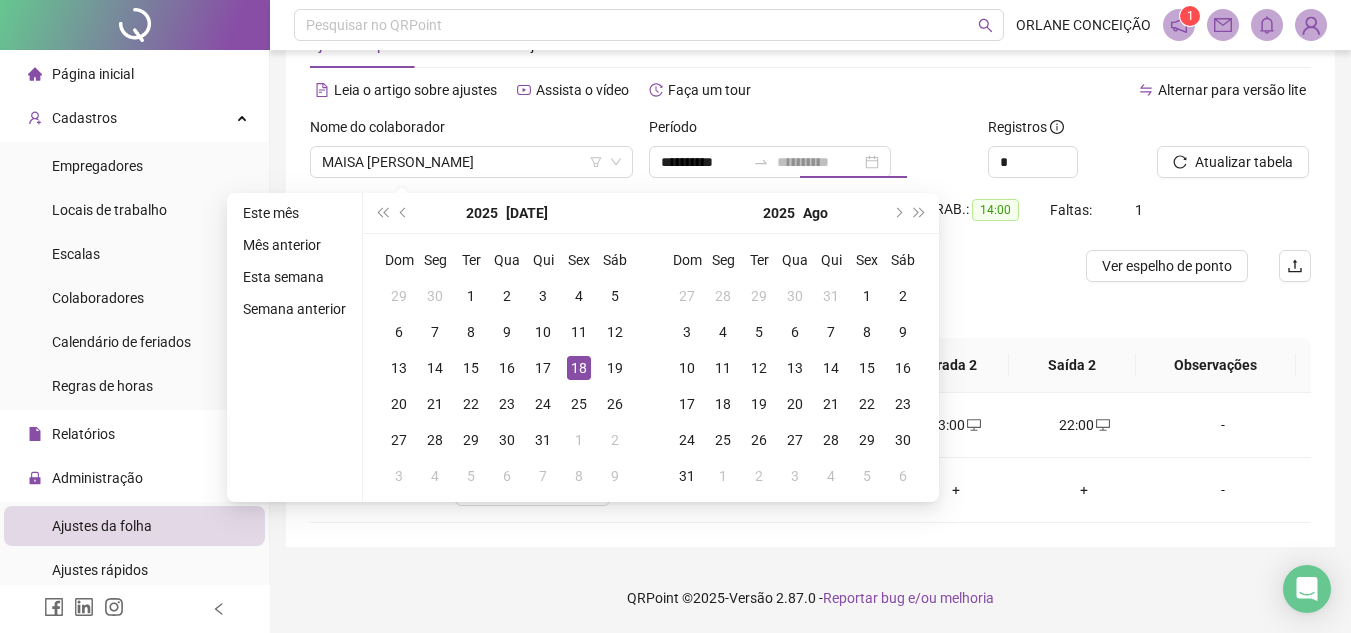 click on "18" at bounding box center [579, 368] 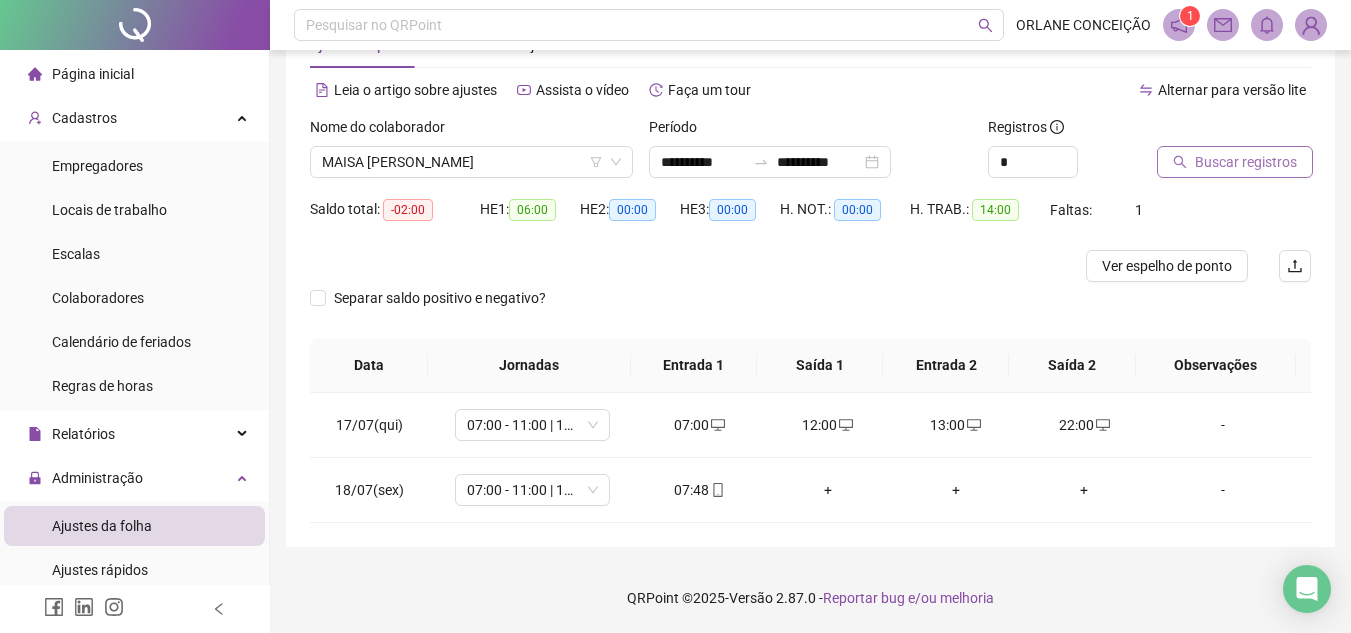 click on "Buscar registros" at bounding box center [1235, 162] 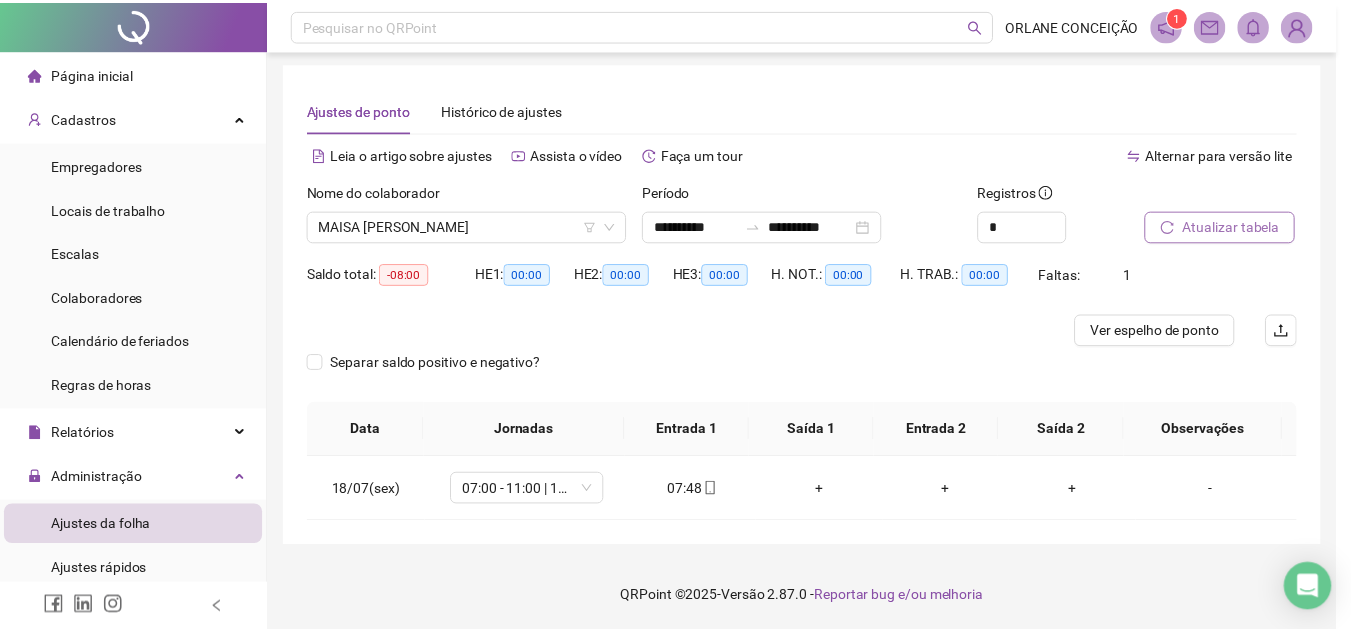 scroll, scrollTop: 3, scrollLeft: 0, axis: vertical 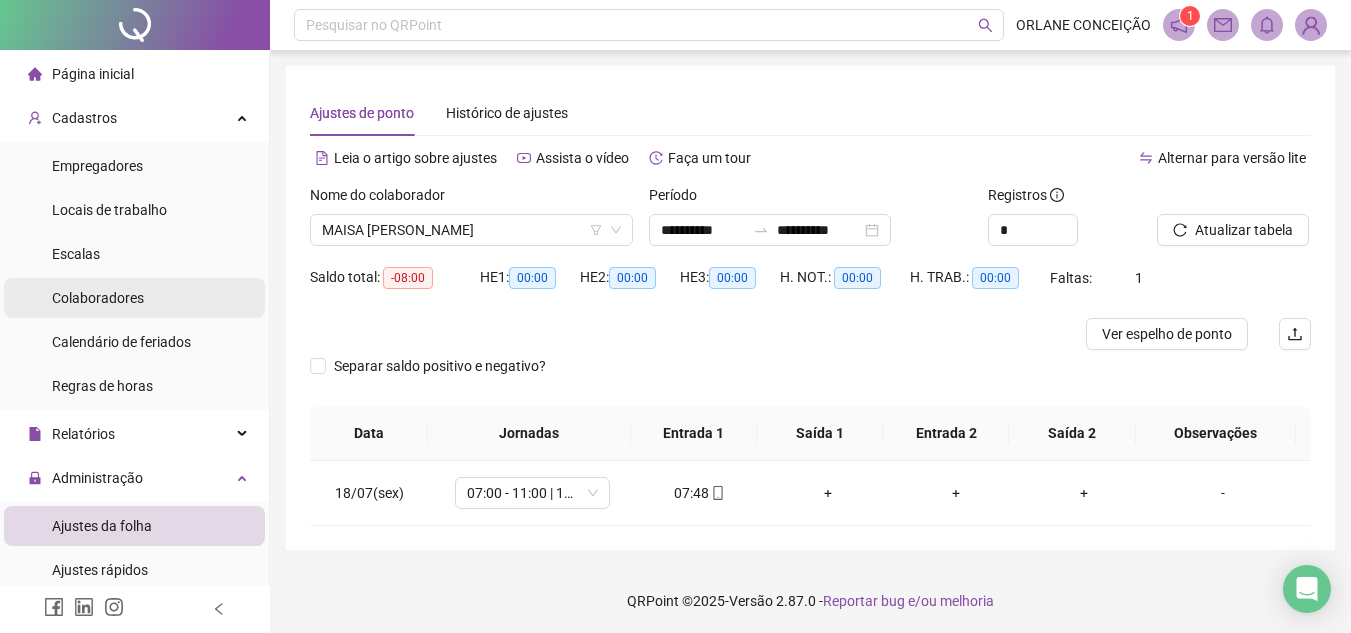 click on "Colaboradores" at bounding box center [98, 298] 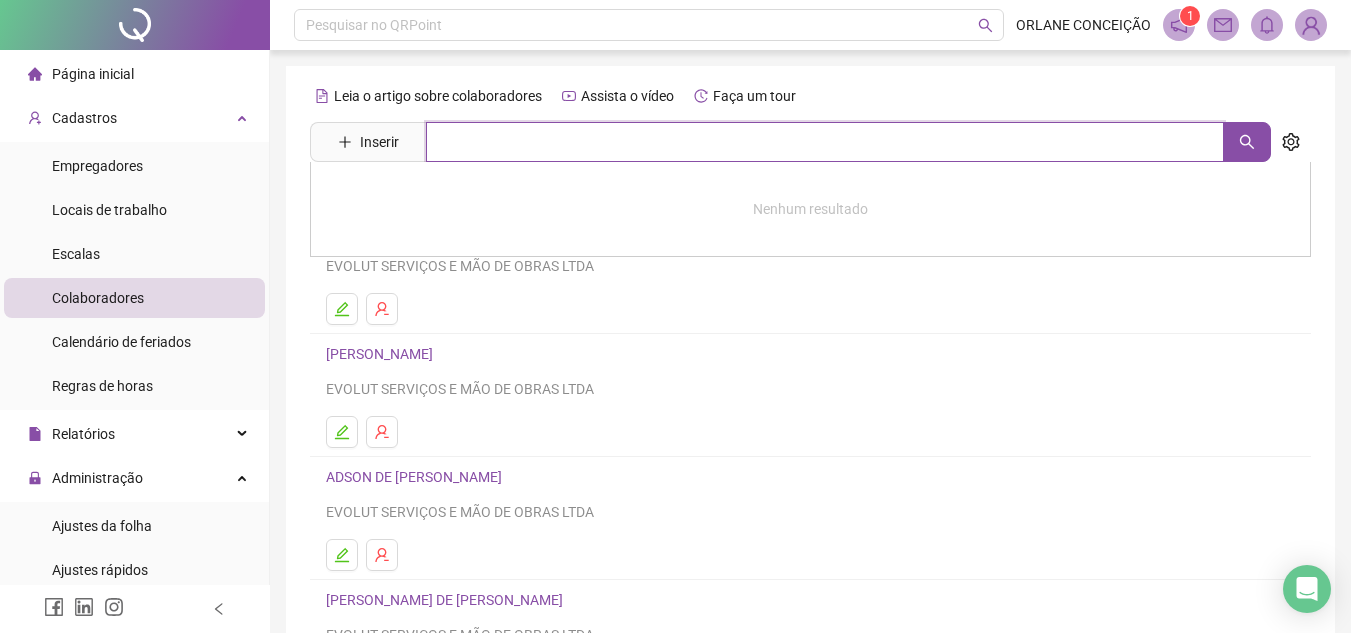 click at bounding box center [825, 142] 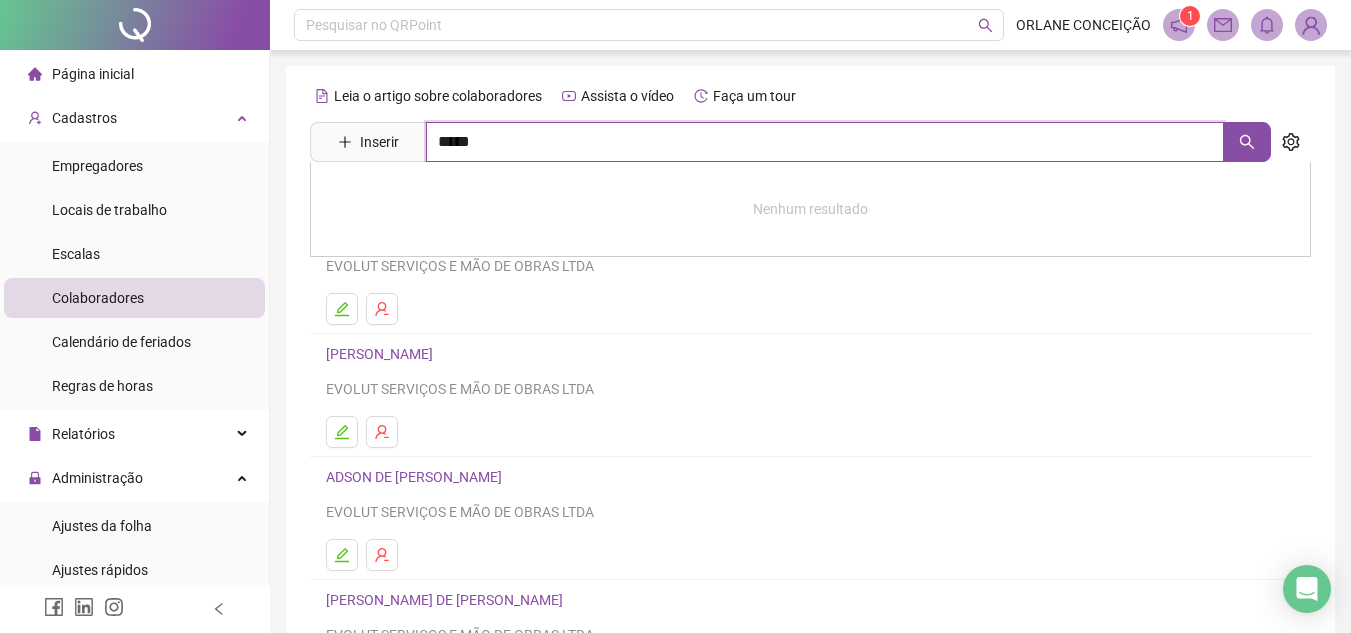 type on "*****" 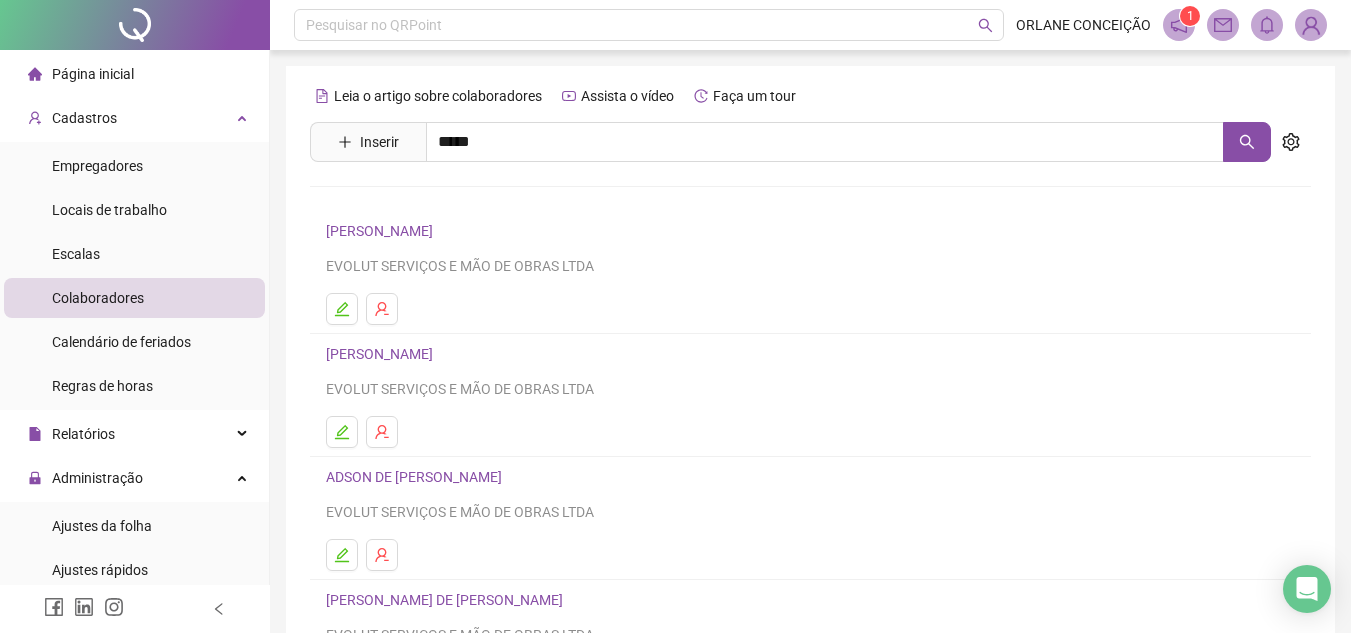 click on "[PERSON_NAME]" at bounding box center [400, 201] 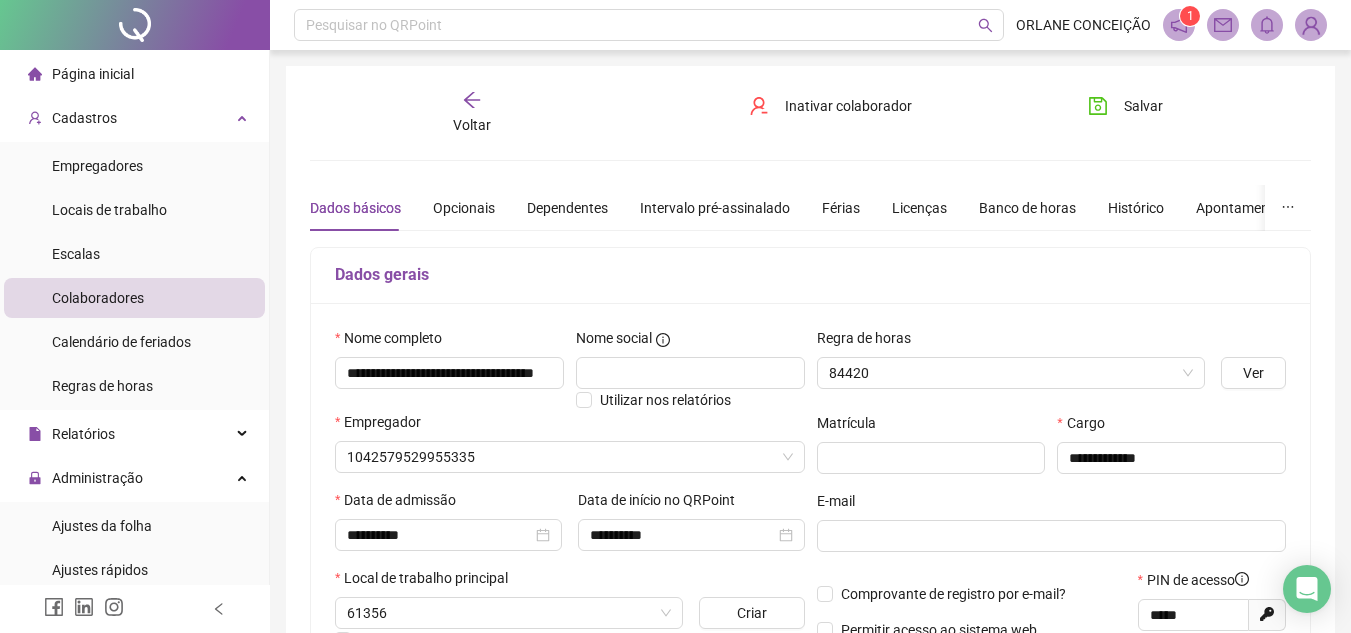 type on "**********" 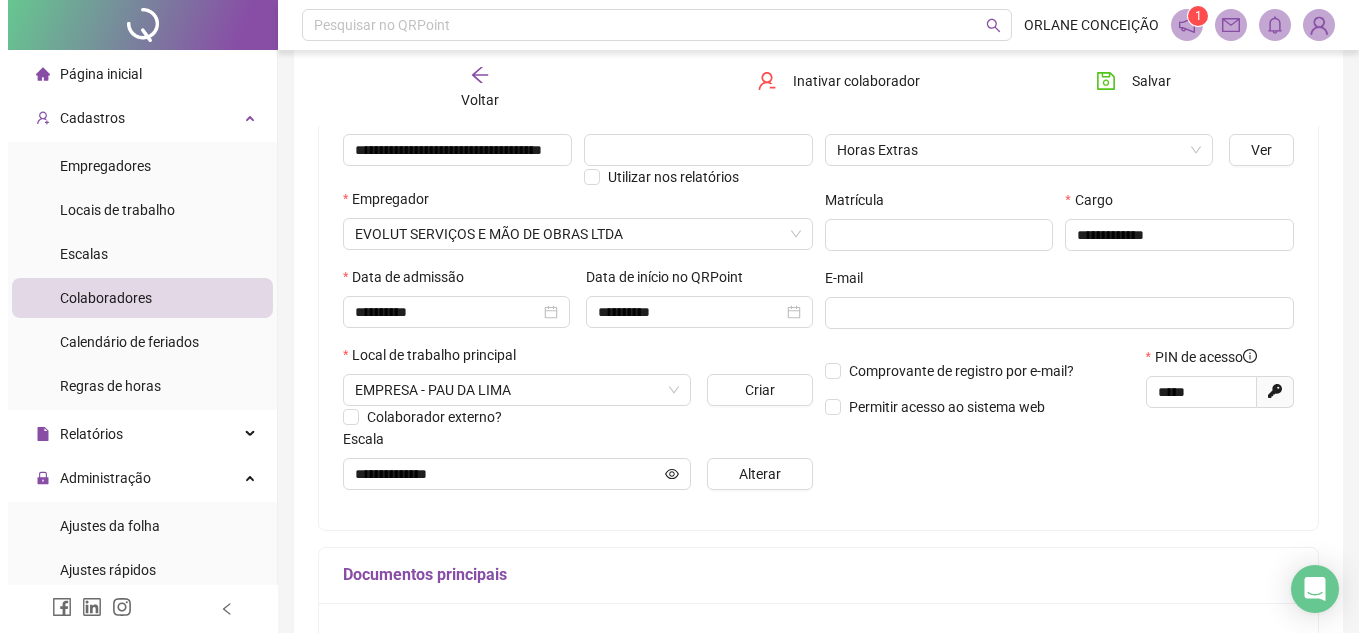 scroll, scrollTop: 231, scrollLeft: 0, axis: vertical 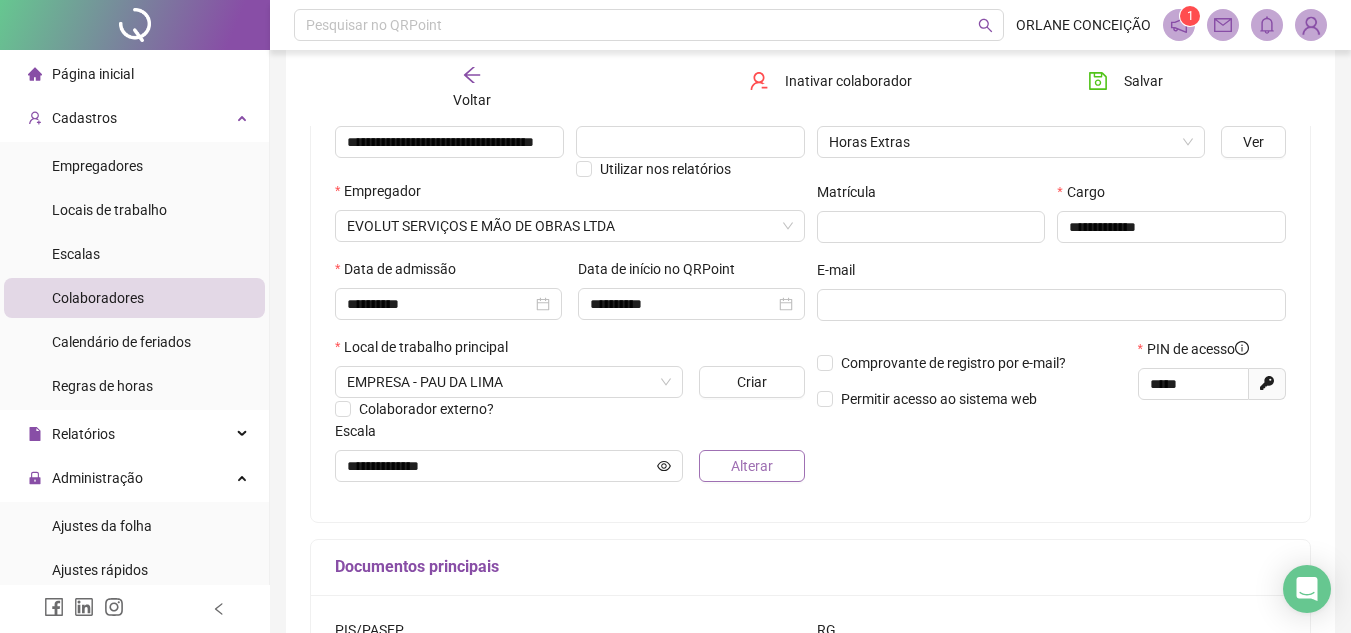 click on "Alterar" at bounding box center [752, 466] 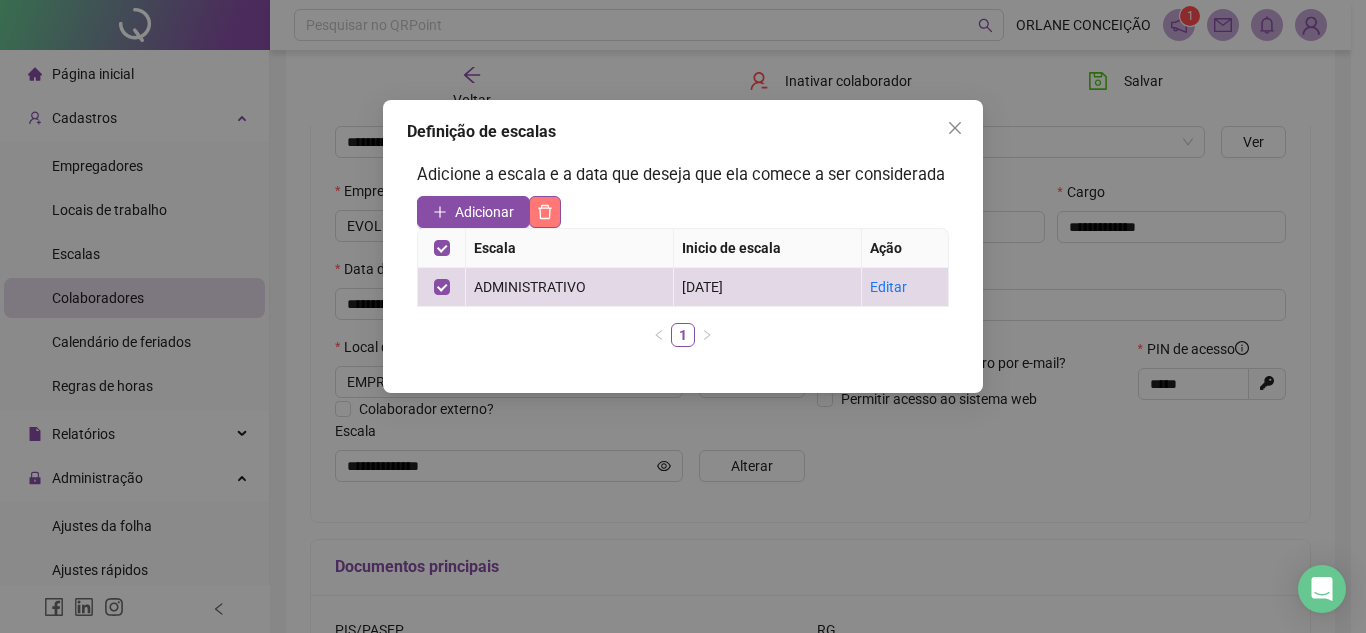 click 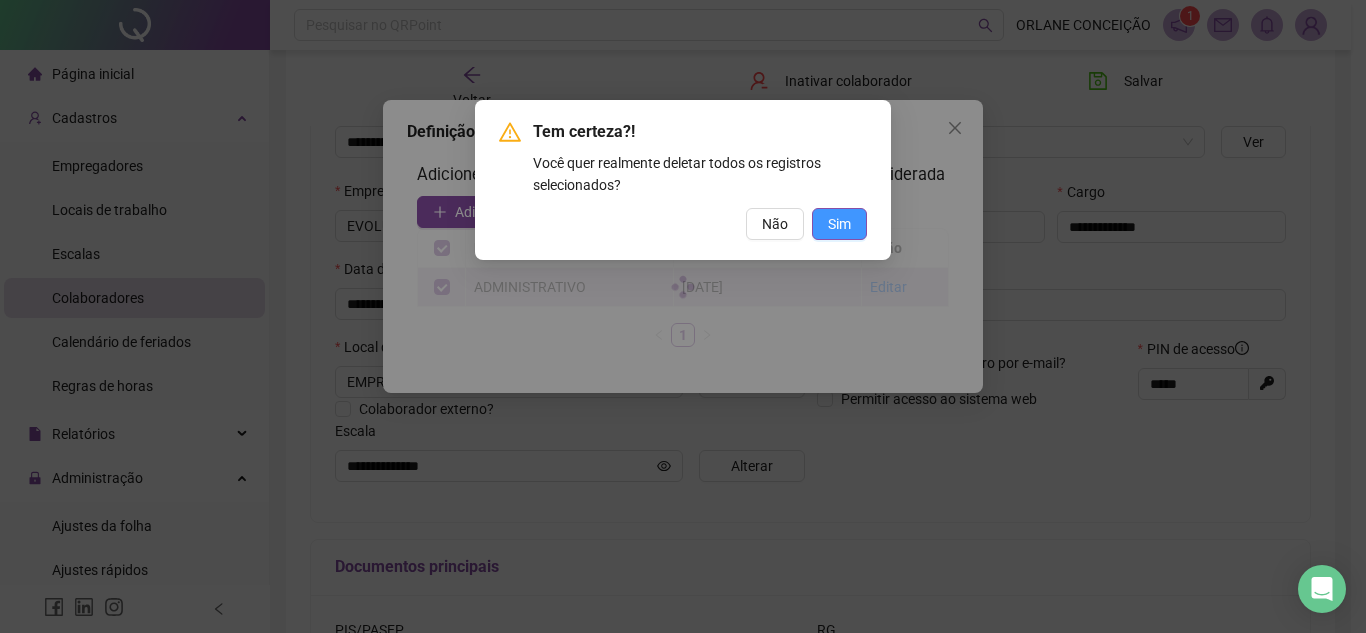 click on "Sim" at bounding box center (839, 224) 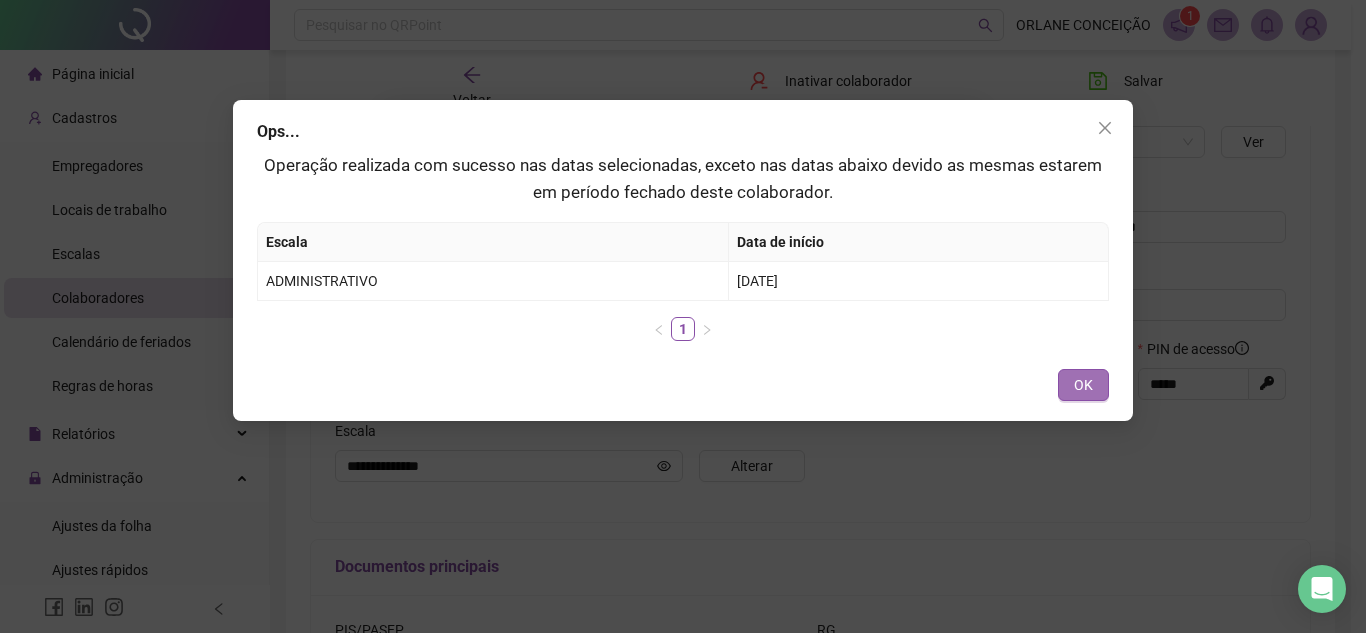 click on "OK" at bounding box center [1083, 385] 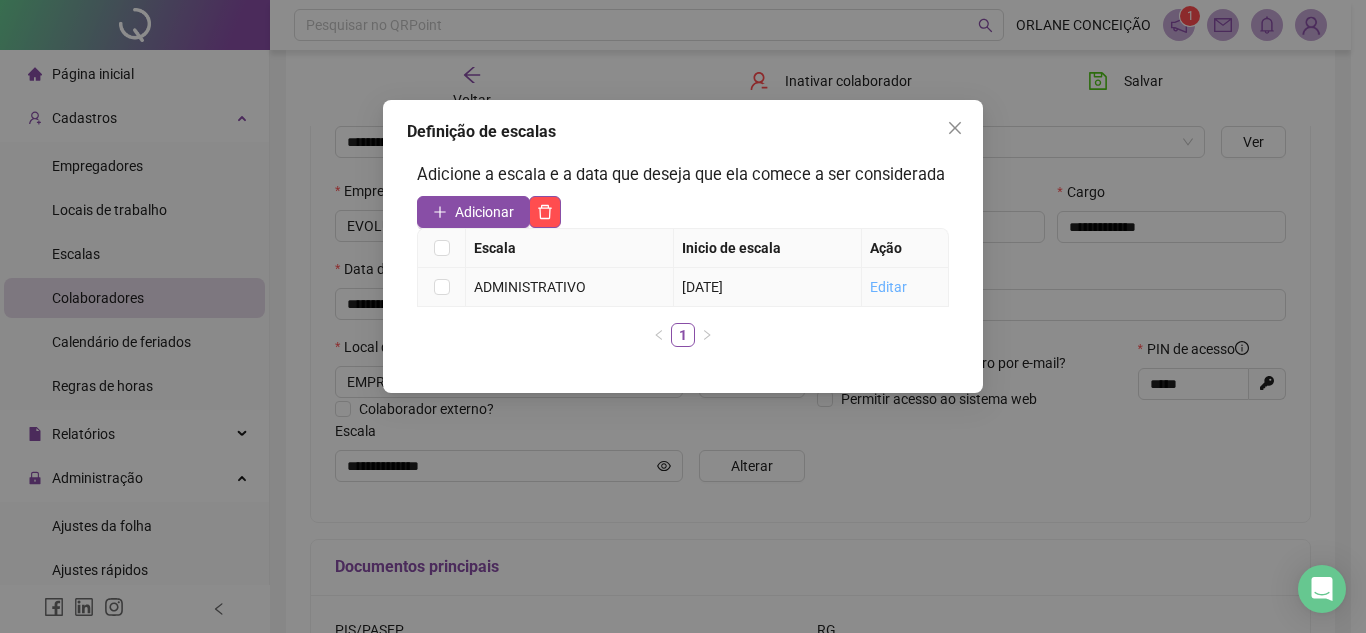 click on "Editar" at bounding box center [888, 287] 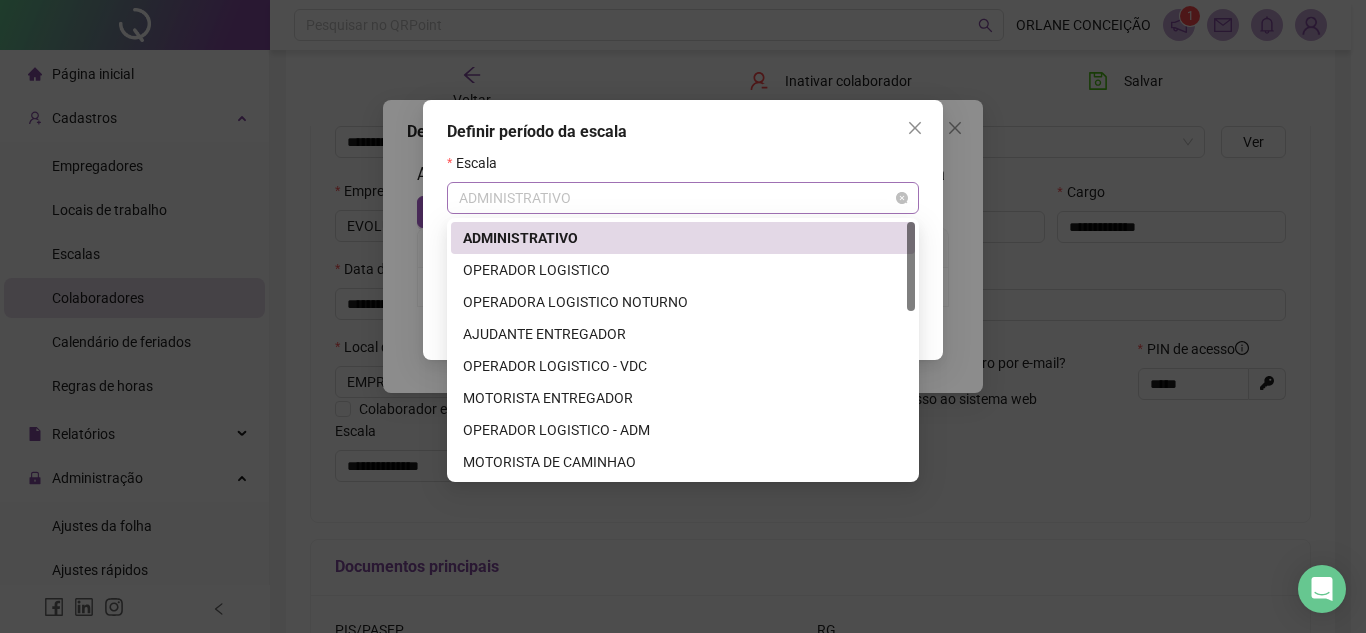 click on "ADMINISTRATIVO" at bounding box center (683, 198) 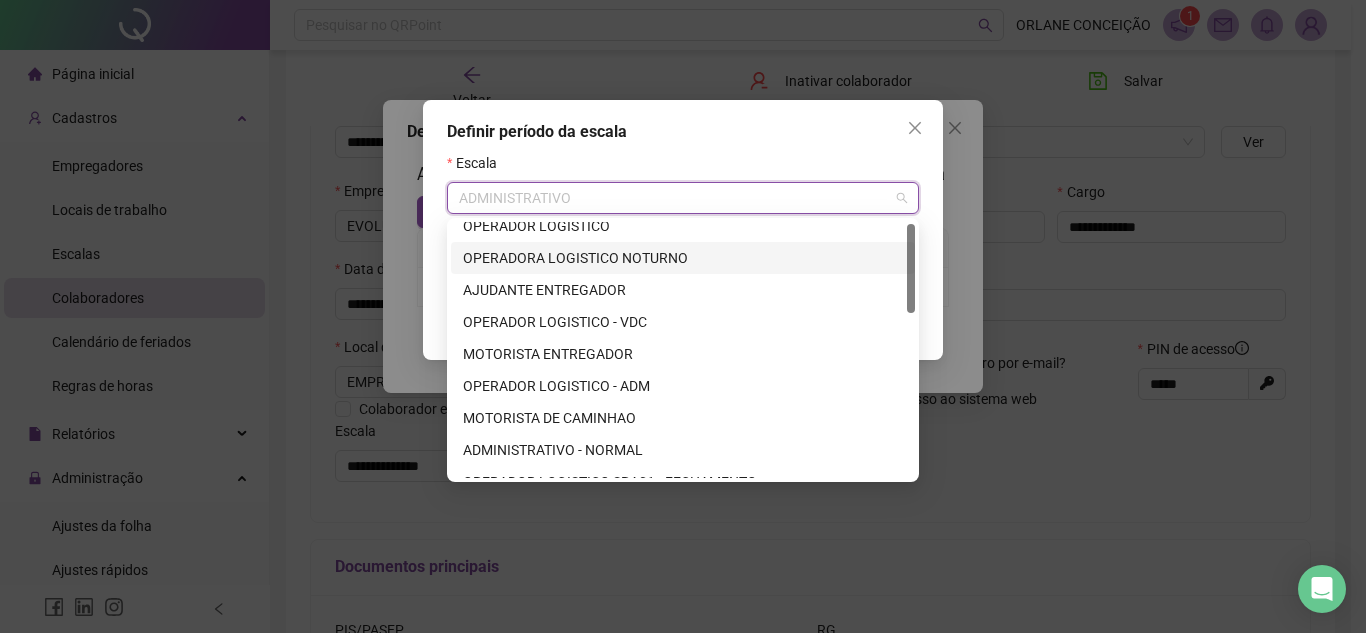 scroll, scrollTop: 0, scrollLeft: 0, axis: both 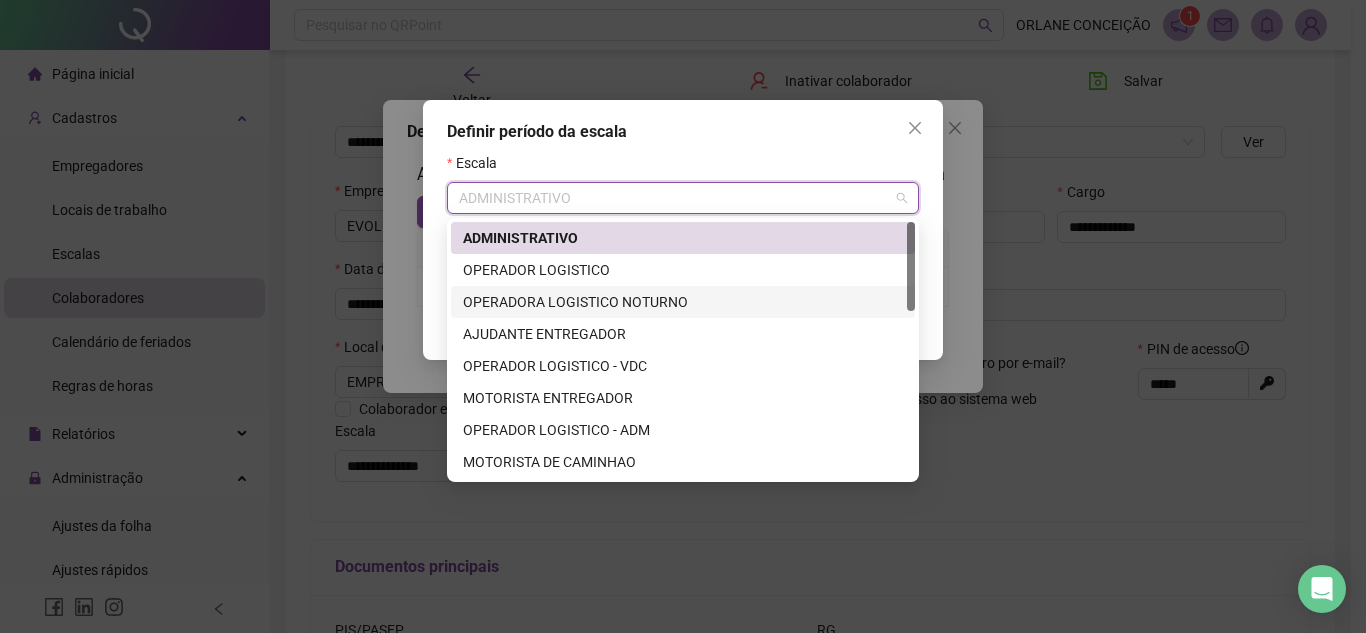 drag, startPoint x: 911, startPoint y: 285, endPoint x: 917, endPoint y: 267, distance: 18.973665 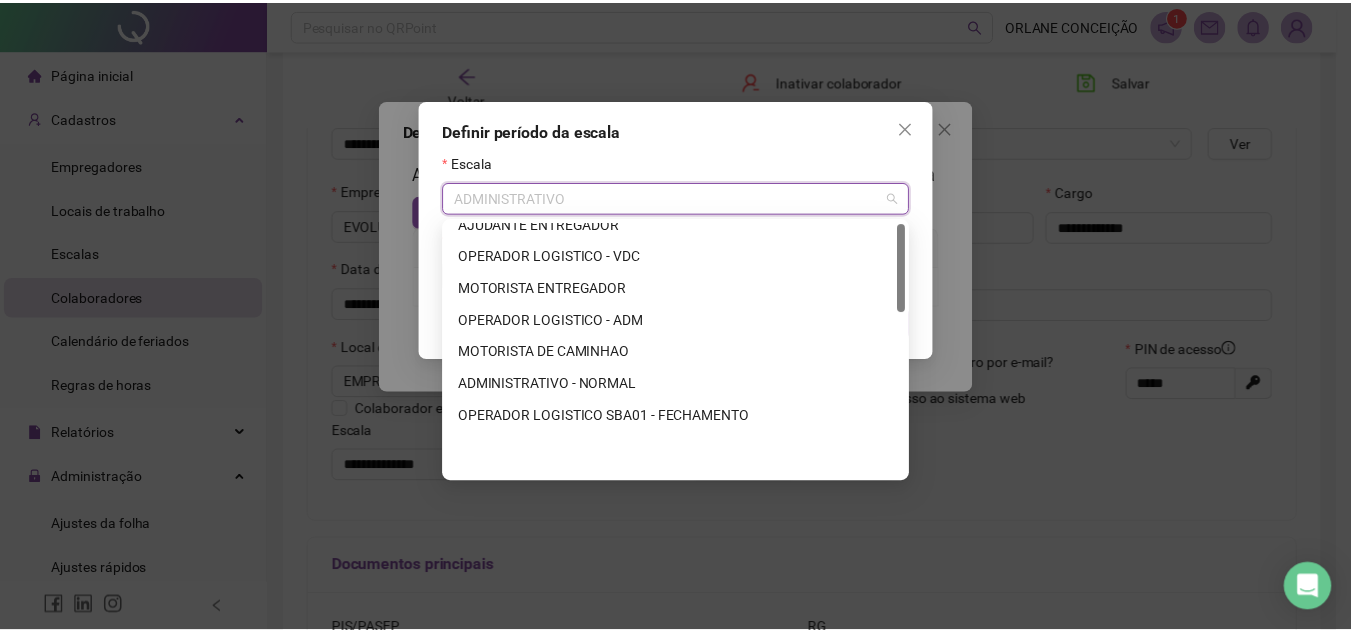 scroll, scrollTop: 0, scrollLeft: 0, axis: both 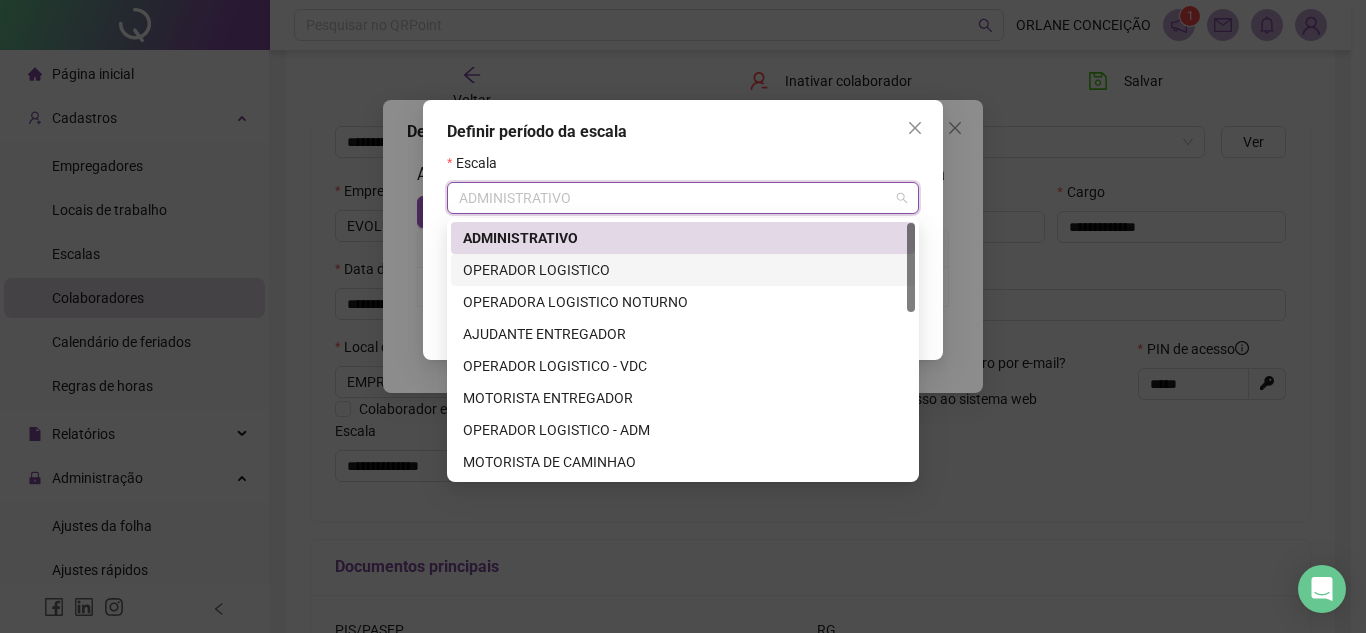 drag, startPoint x: 911, startPoint y: 276, endPoint x: 921, endPoint y: 196, distance: 80.622574 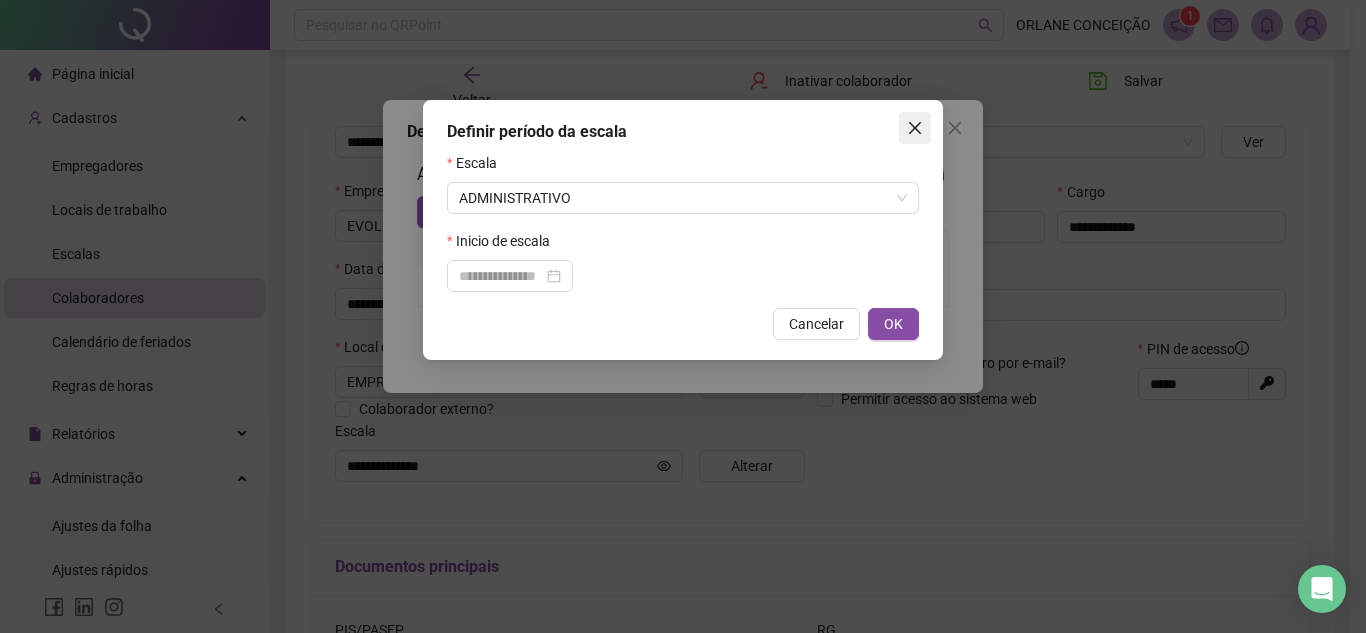 click 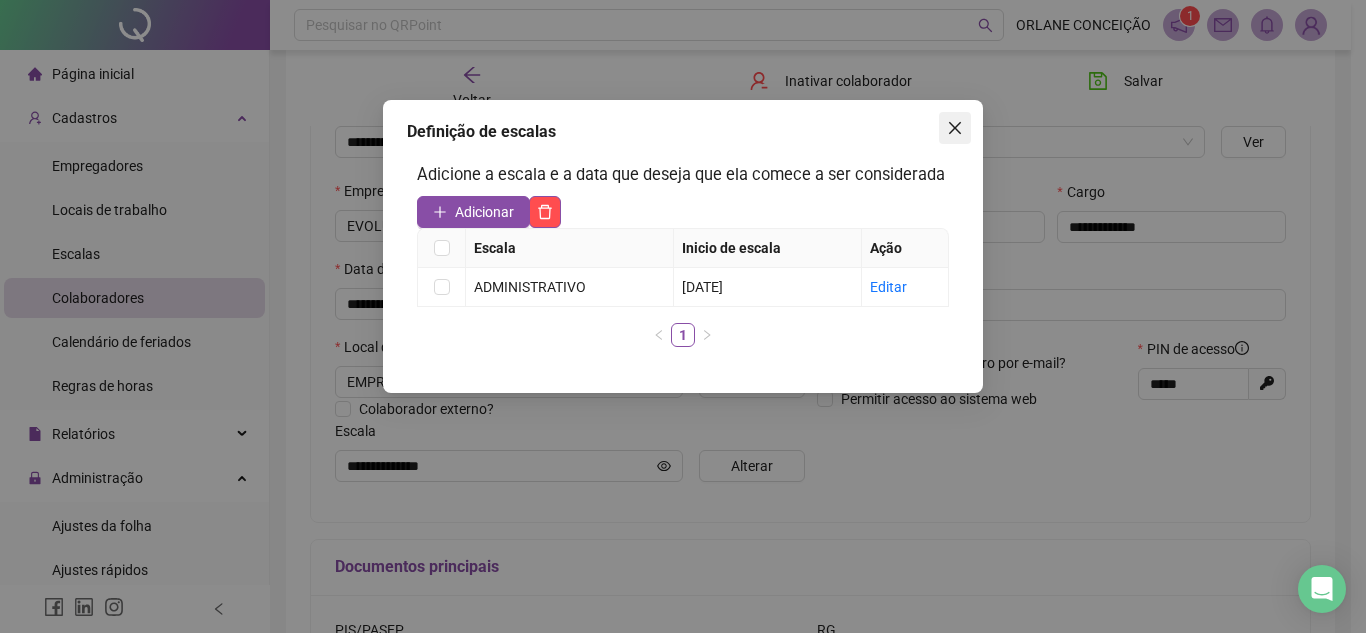 click at bounding box center (955, 128) 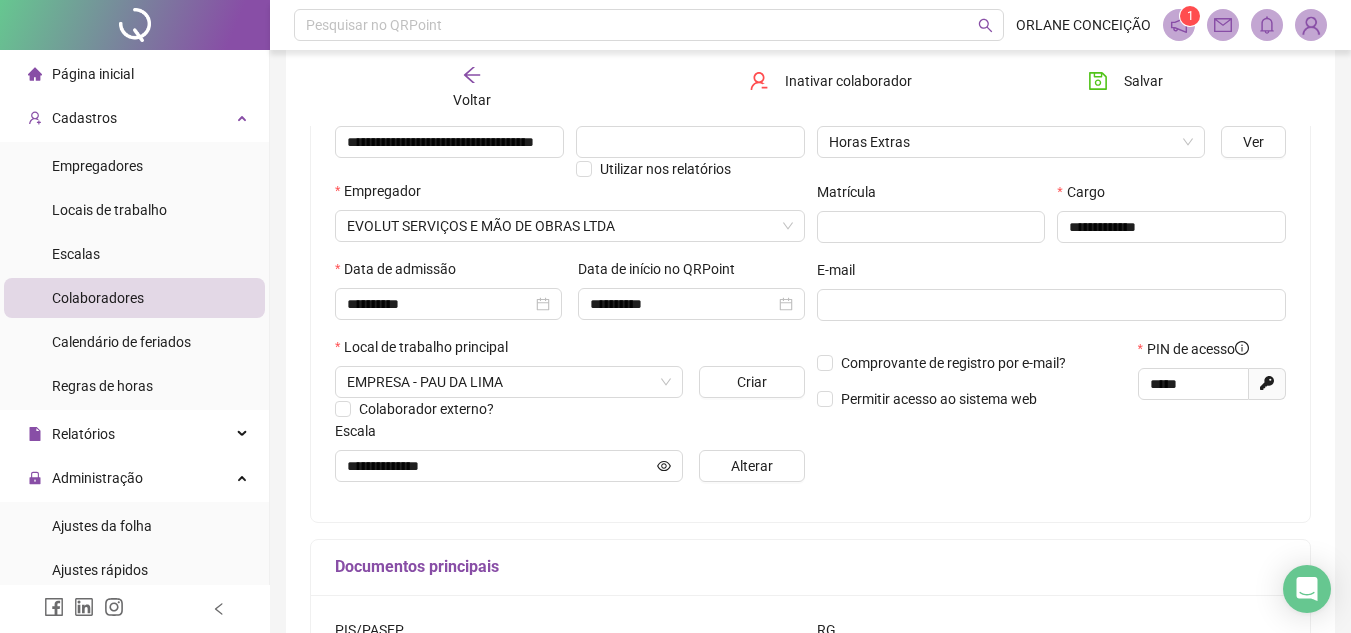 click 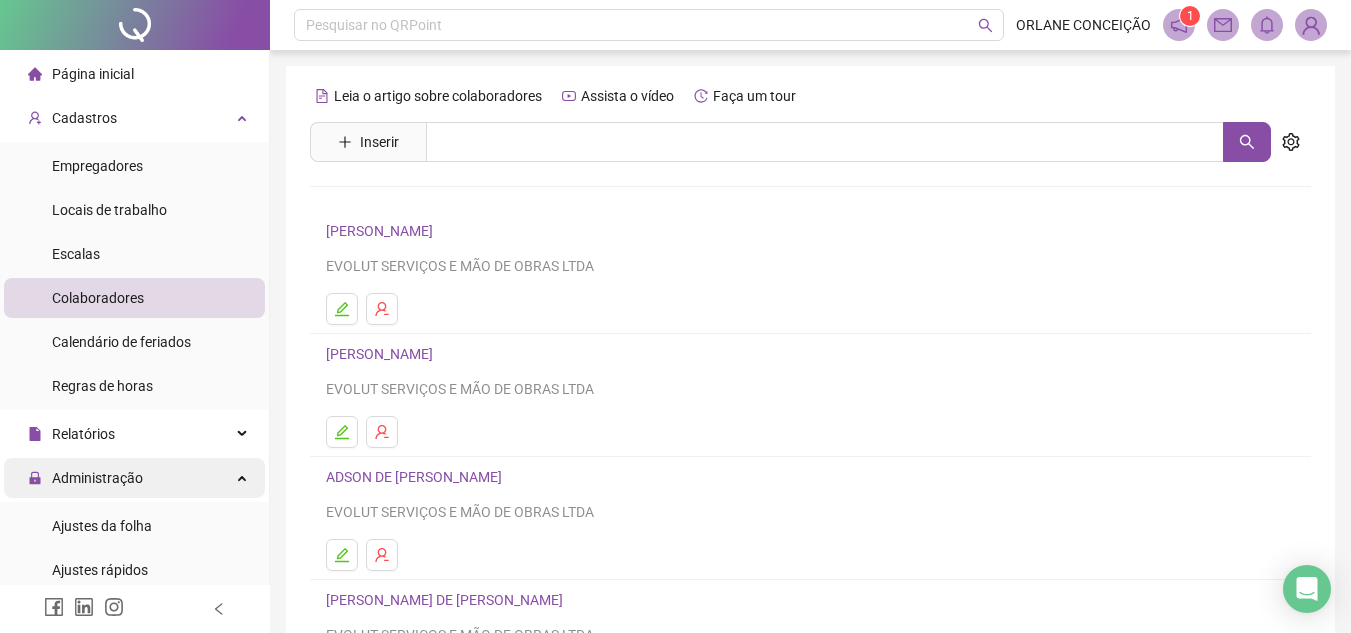 click on "Administração" at bounding box center (134, 478) 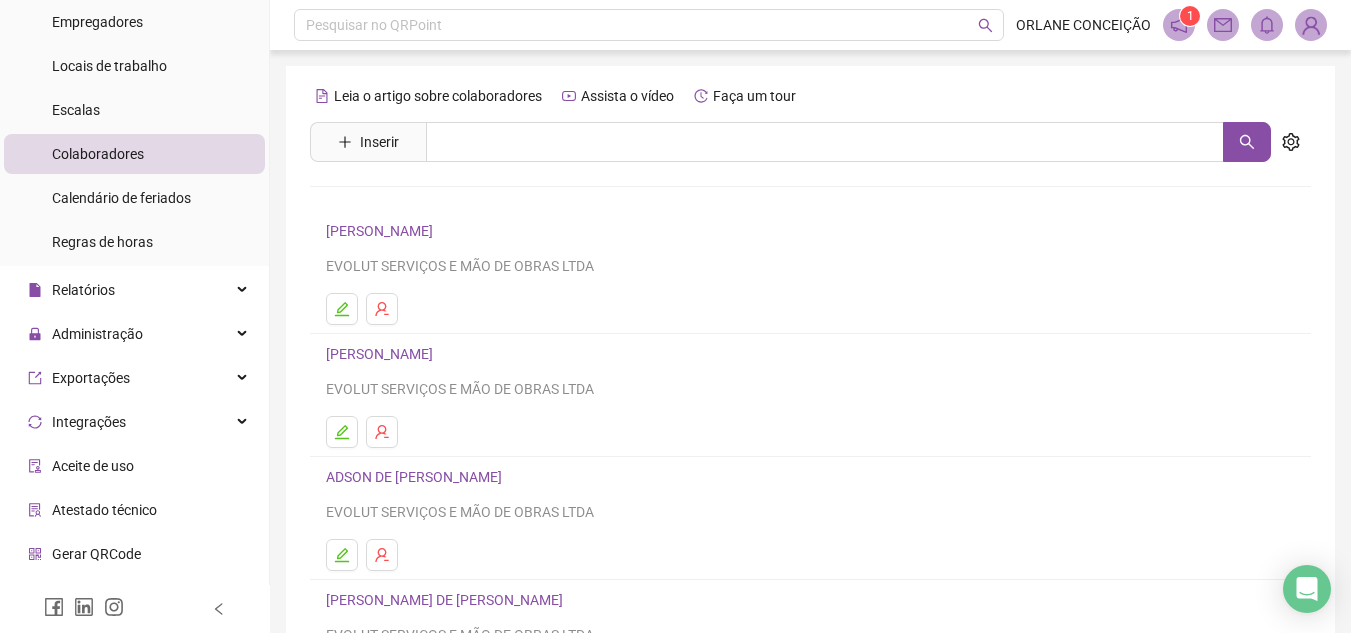 scroll, scrollTop: 146, scrollLeft: 0, axis: vertical 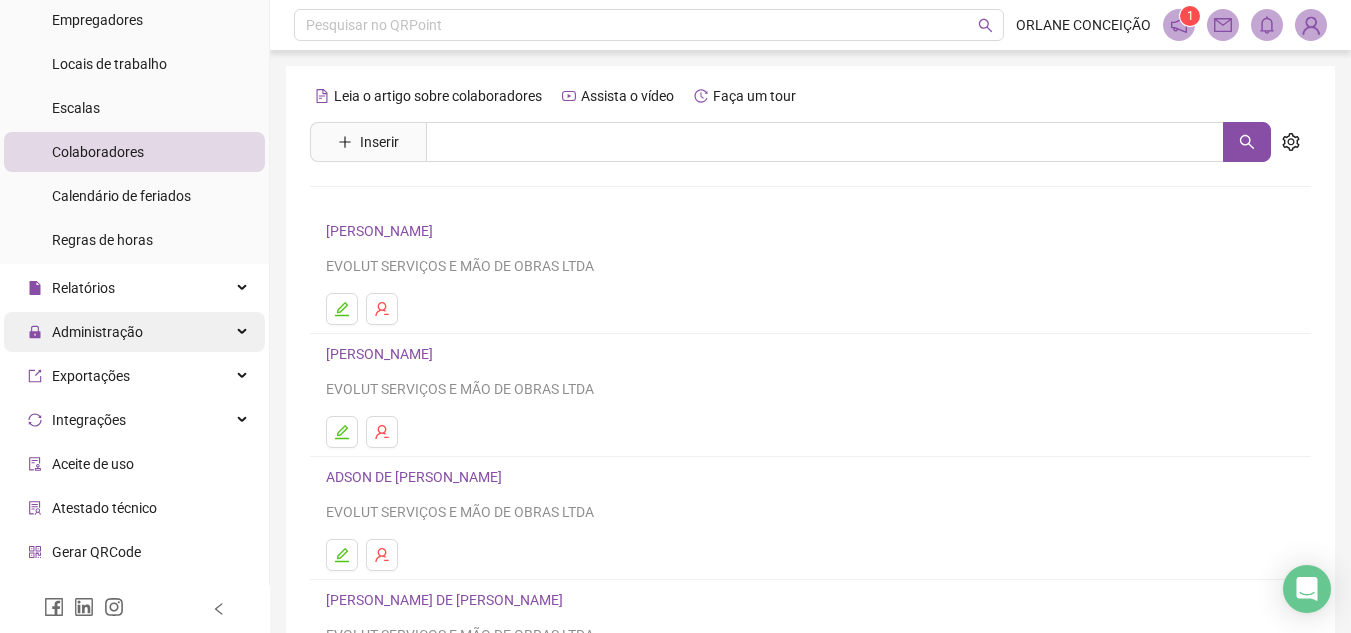 click on "Administração" at bounding box center [134, 332] 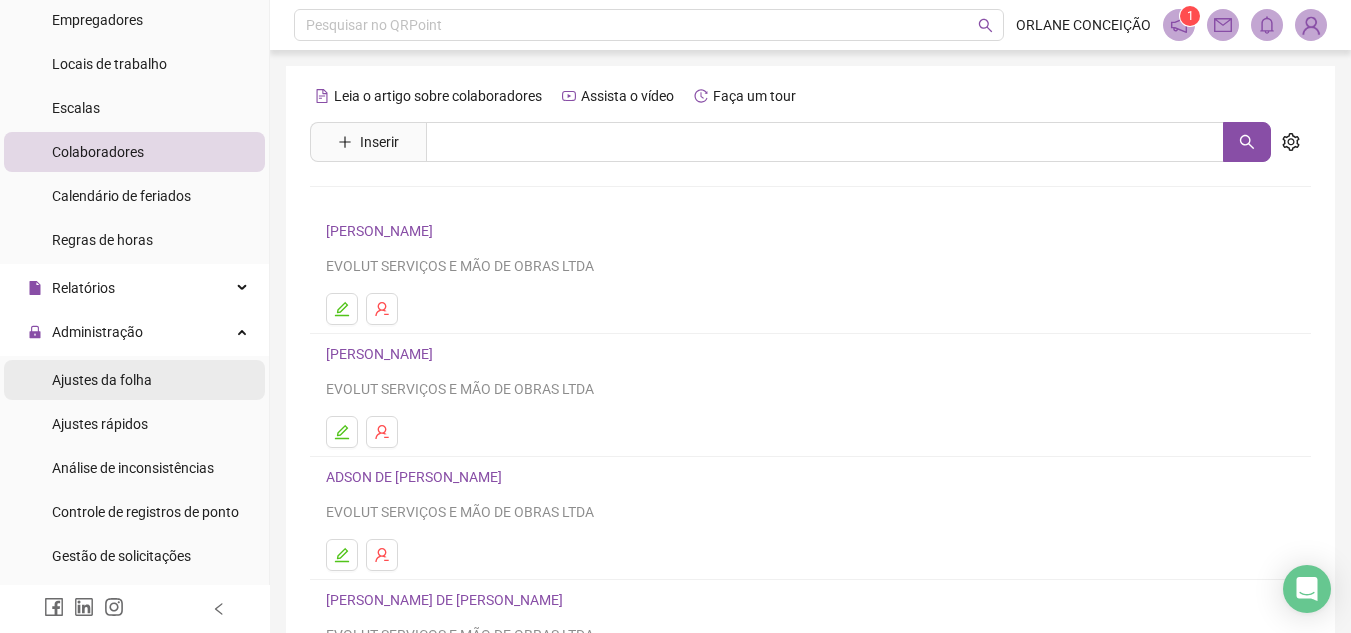 click on "Ajustes da folha" at bounding box center [134, 380] 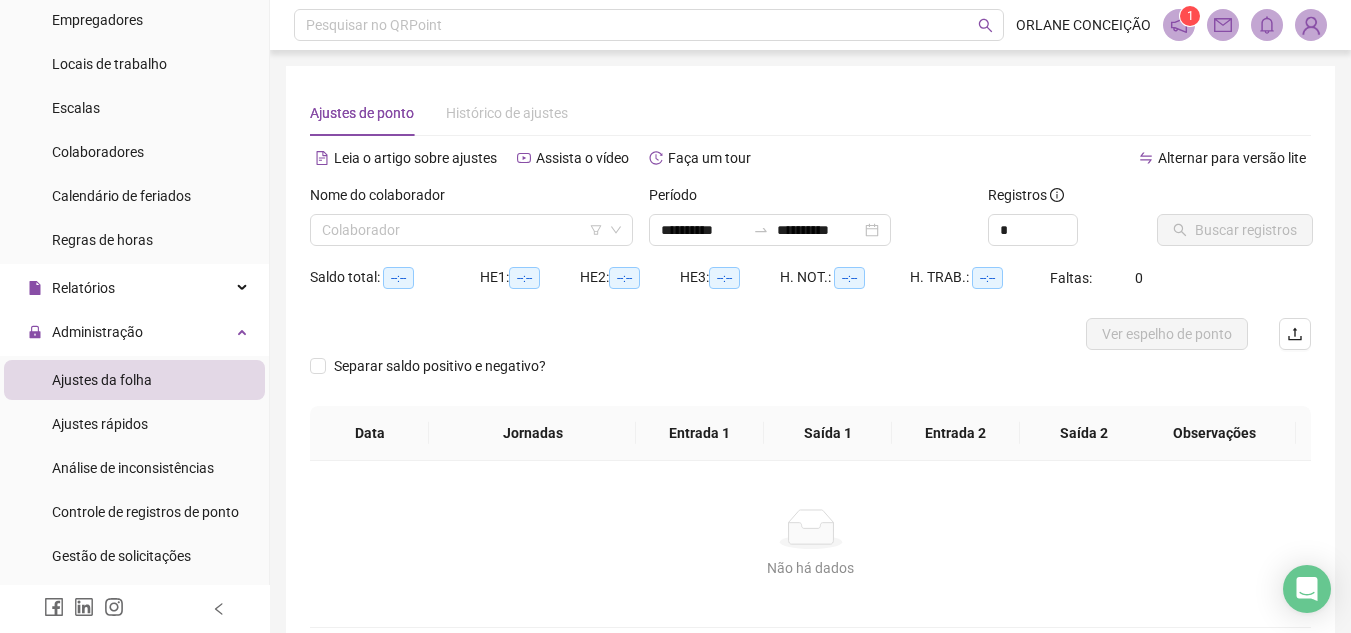 type on "**********" 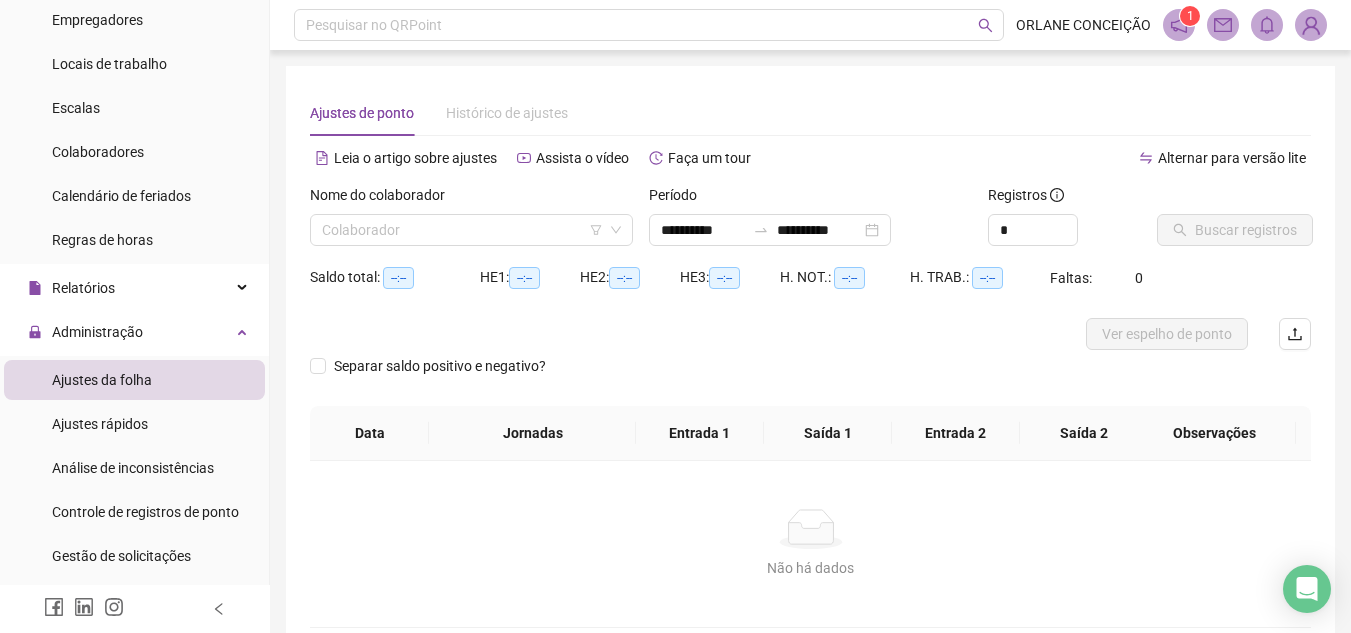click on "Ajustes de ponto Histórico de ajustes" at bounding box center [810, 113] 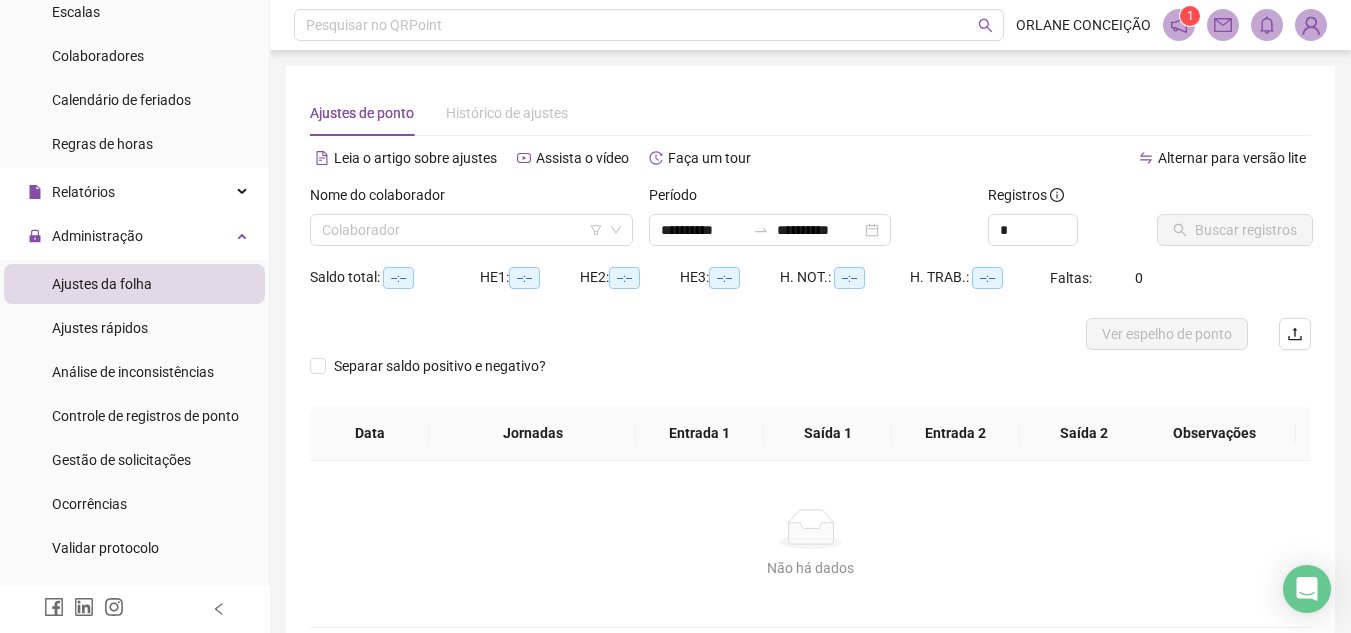 scroll, scrollTop: 0, scrollLeft: 0, axis: both 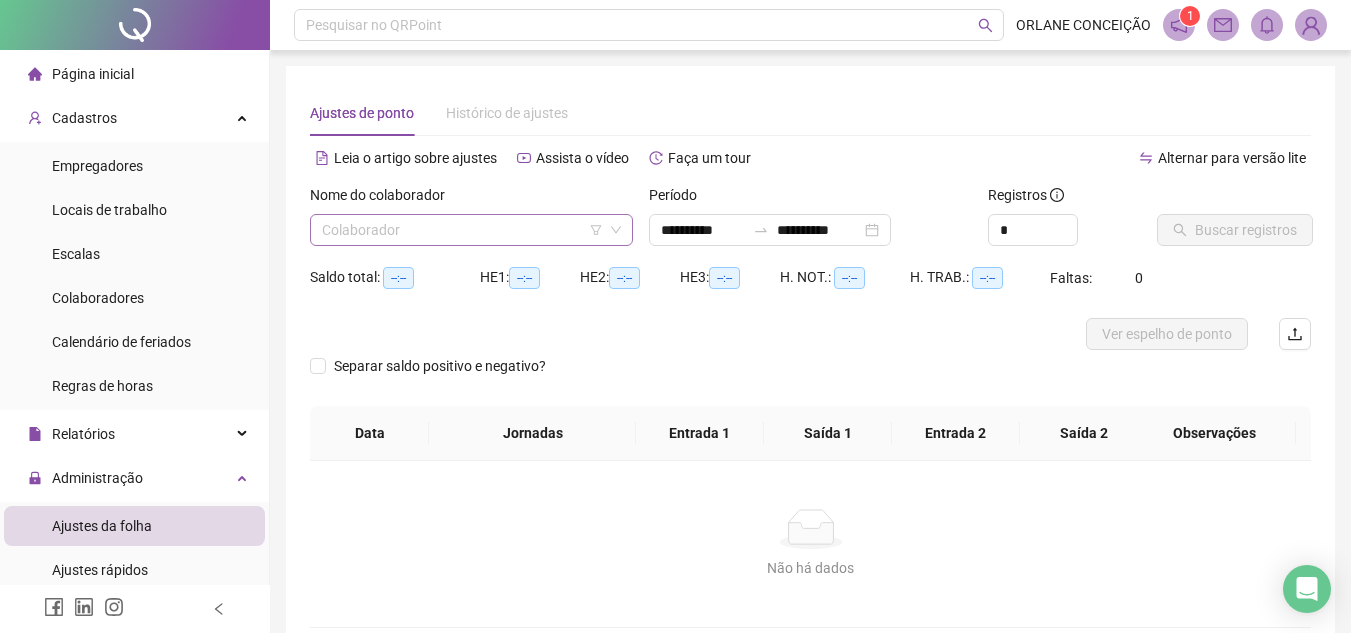 click at bounding box center [465, 230] 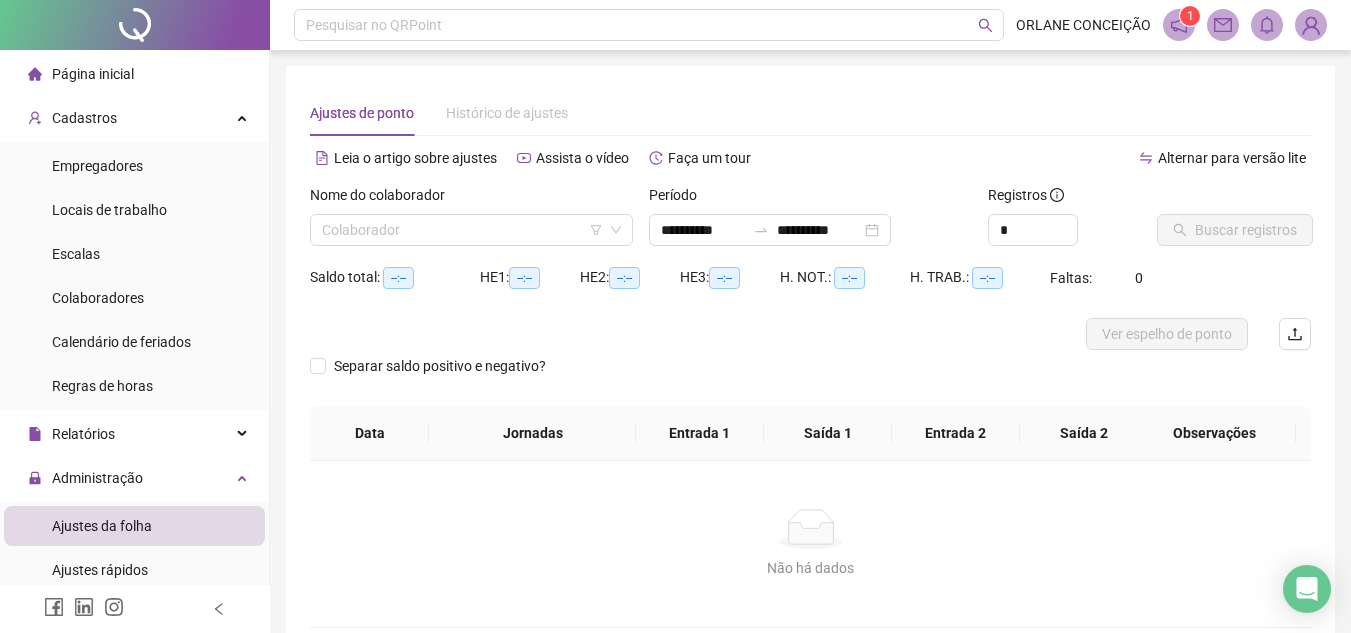 click on "**********" at bounding box center [810, 369] 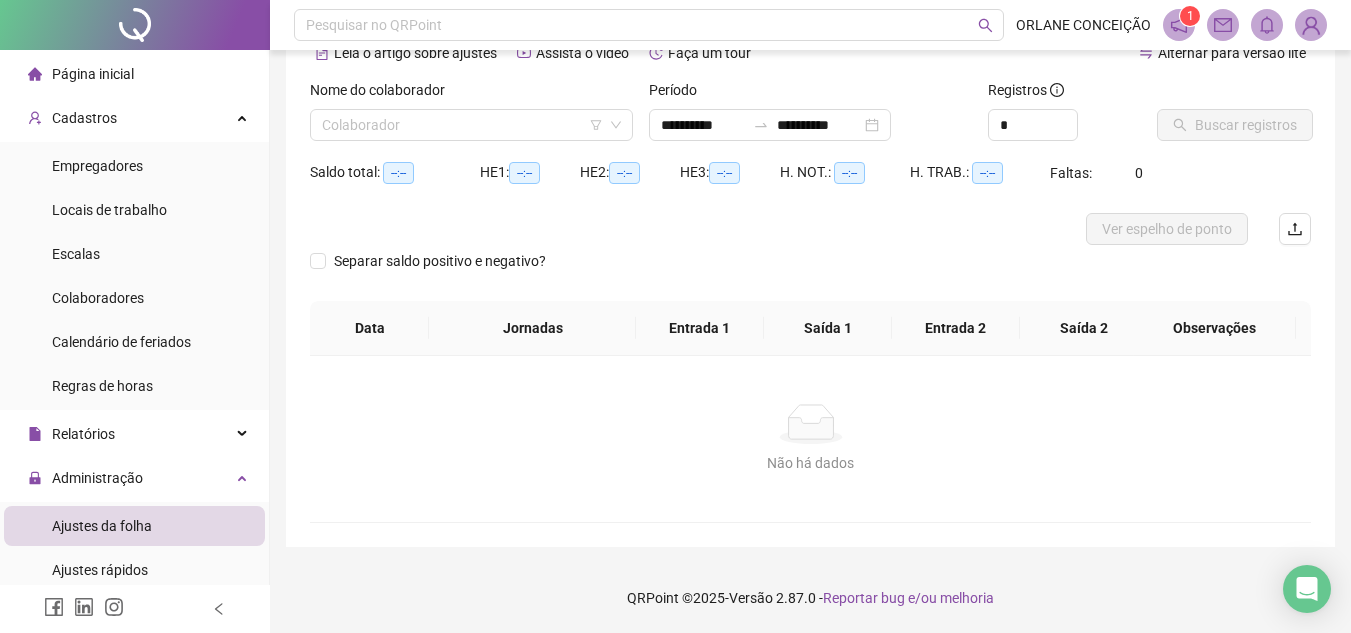 scroll, scrollTop: 0, scrollLeft: 0, axis: both 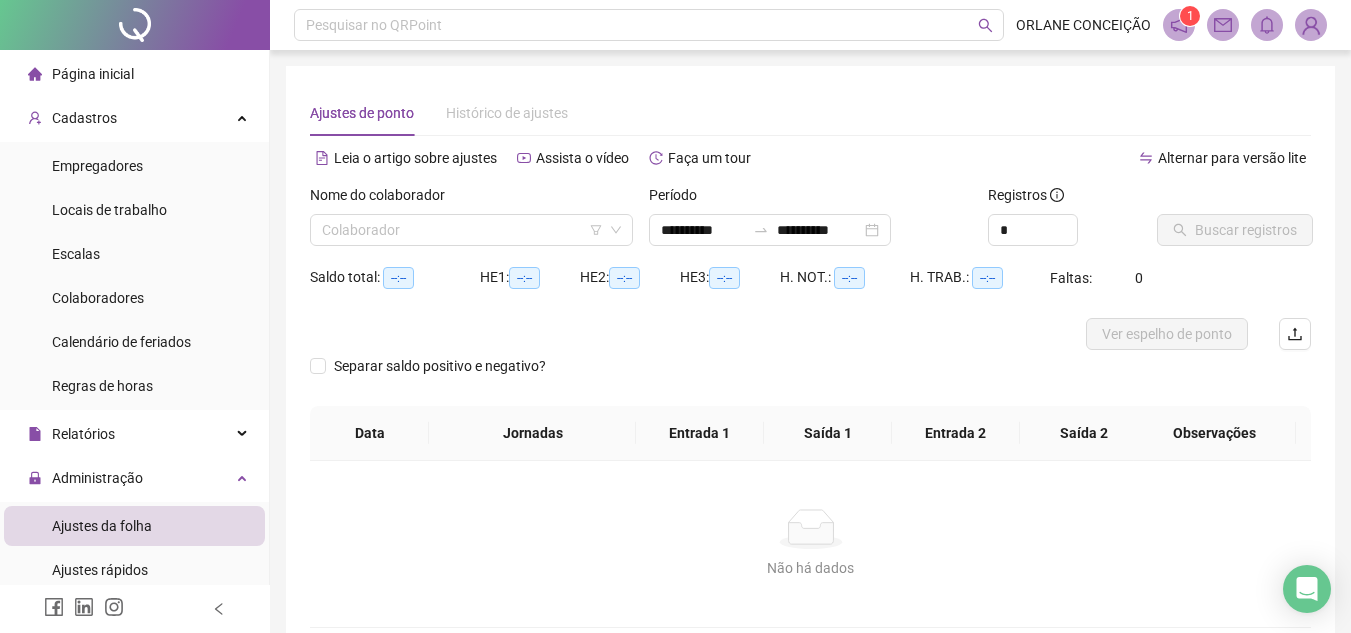 click 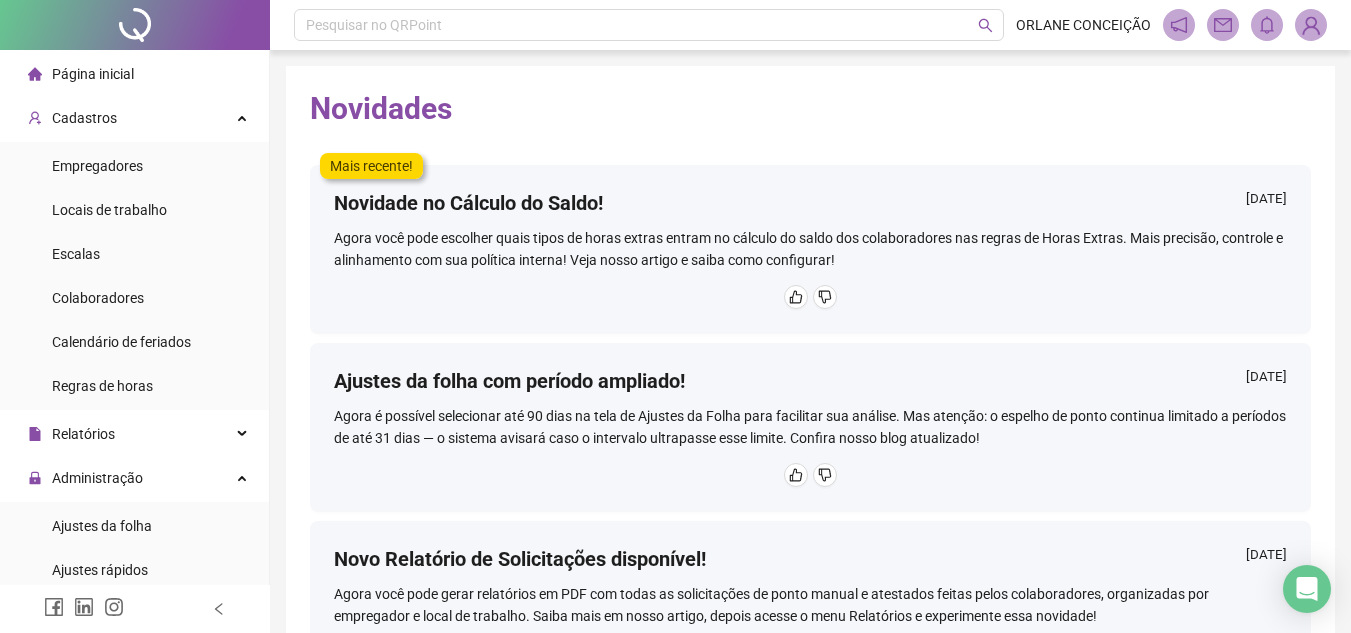 click on "Mais recente! Novidade no Cálculo do Saldo! [DATE] Agora você pode escolher quais tipos de horas extras entram no cálculo do saldo dos colaboradores nas regras de Horas Extras. Mais precisão, controle e alinhamento com sua política interna! Veja nosso artigo e saiba como configurar! Ajustes da folha com período ampliado! [DATE] Agora é possível selecionar até 90 dias na tela de Ajustes da Folha para facilitar sua análise. Mas atenção: o espelho de ponto continua limitado a períodos de até 31 dias — o sistema avisará caso o intervalo ultrapasse esse limite. Confira nosso blog atualizado! Novo Relatório de Solicitações disponível! [DATE] Agora você pode gerar relatórios em PDF com todas as solicitações de ponto manual e atestados feitas pelos colaboradores, organizadas por empregador e local de trabalho. Saiba mais em nosso artigo, depois acesse o menu Relatórios e experimente essa novidade! Novo recurso: Replicação de Feriados Regionais! [DATE] [DATE] [DATE]" at bounding box center (810, 459) 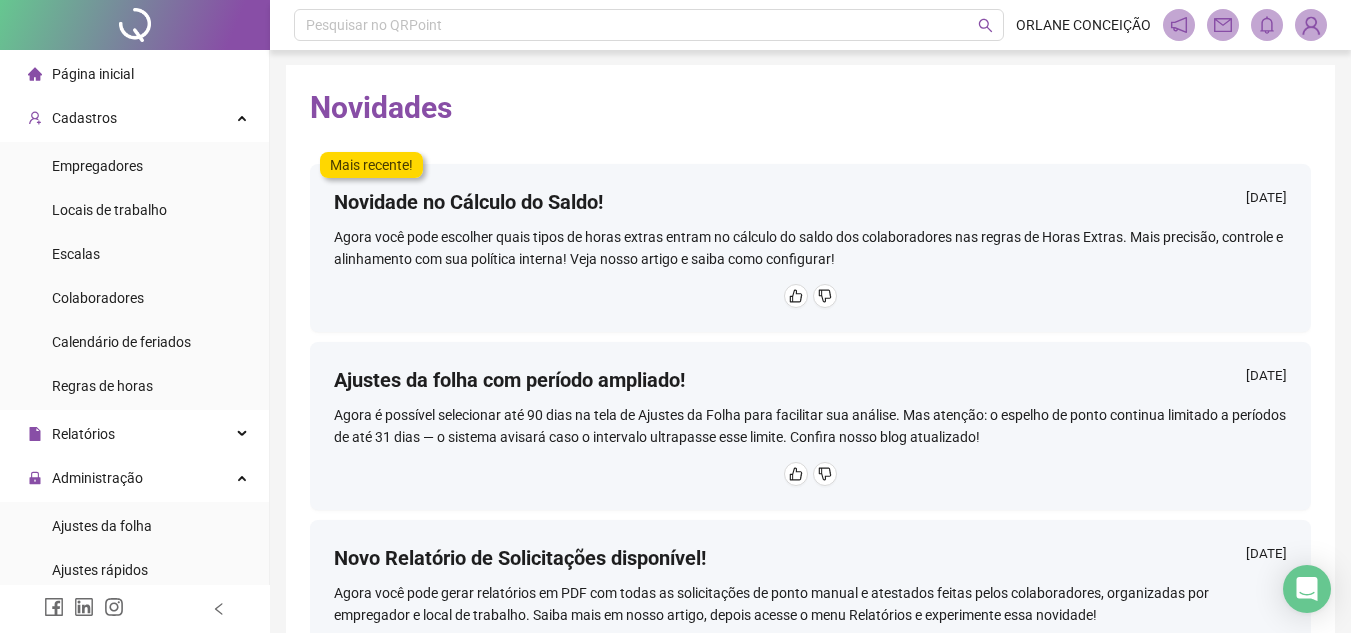 scroll, scrollTop: 0, scrollLeft: 0, axis: both 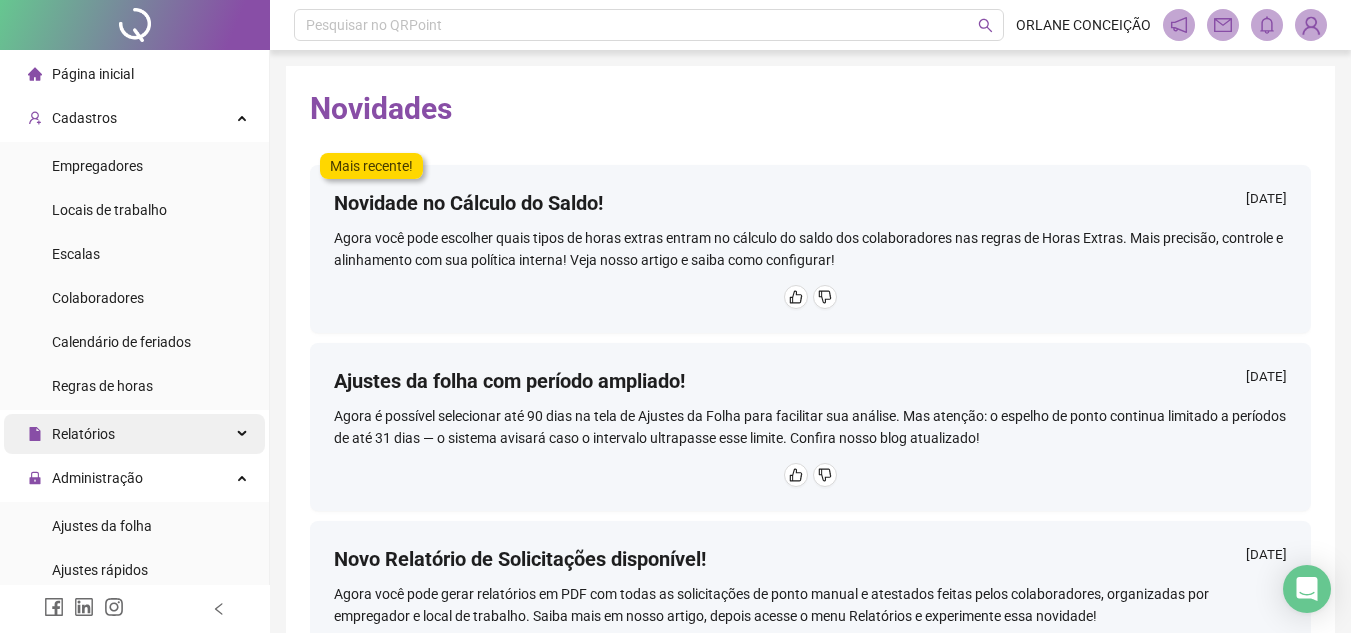 click on "Relatórios" at bounding box center [134, 434] 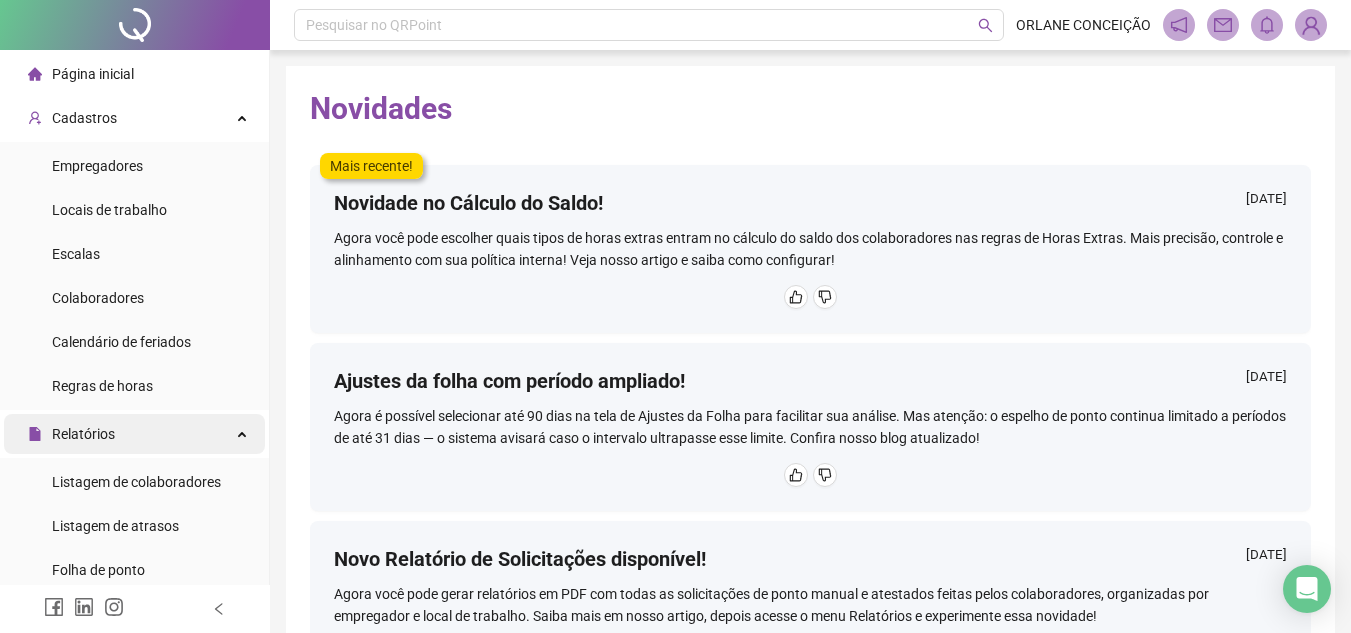 click on "Relatórios" at bounding box center [134, 434] 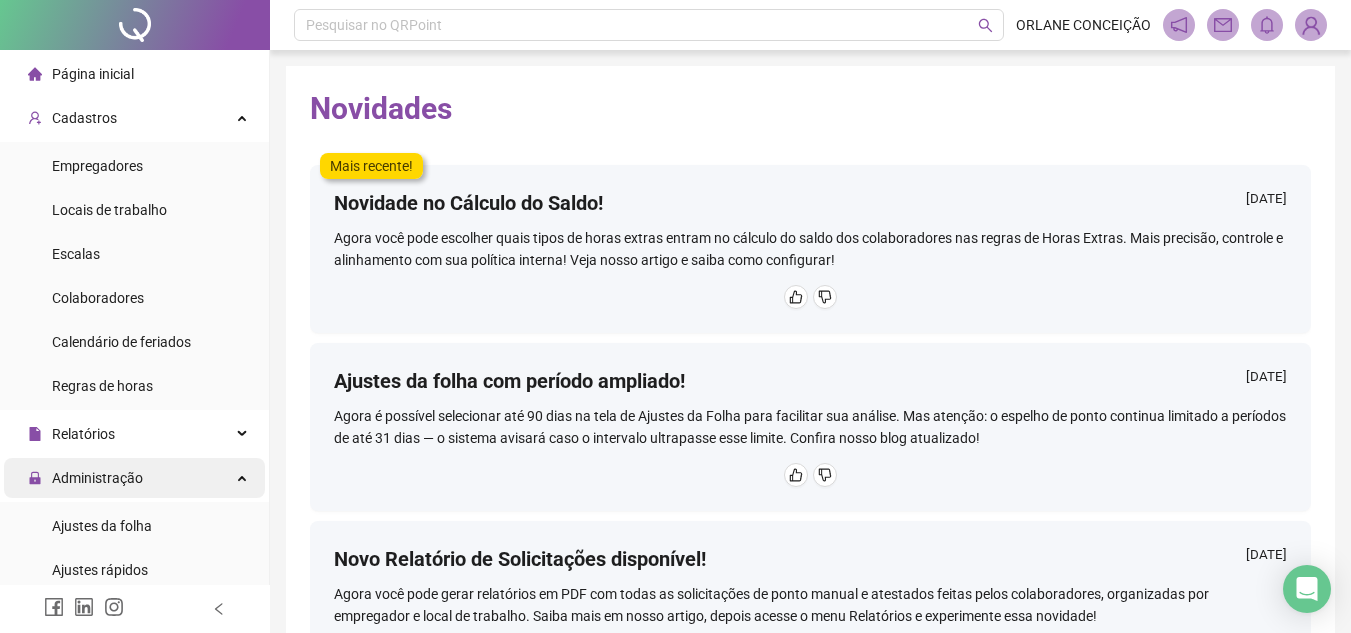 click on "Administração" at bounding box center [134, 478] 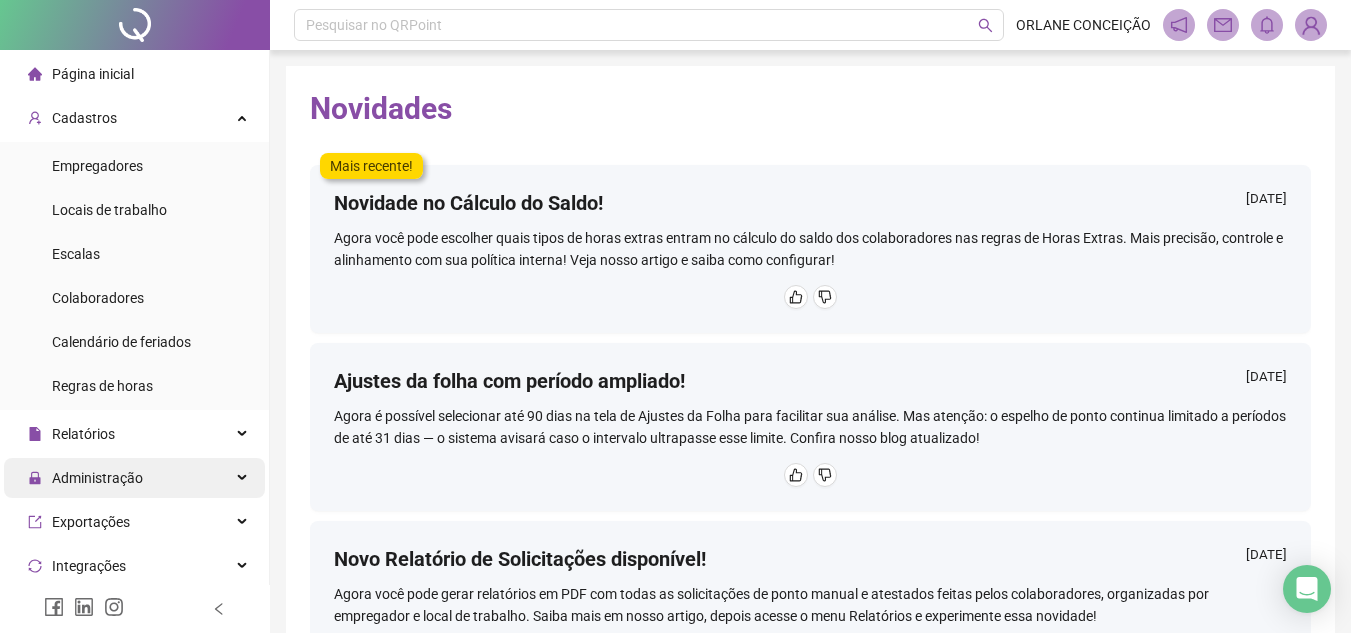 click on "Administração" at bounding box center [134, 478] 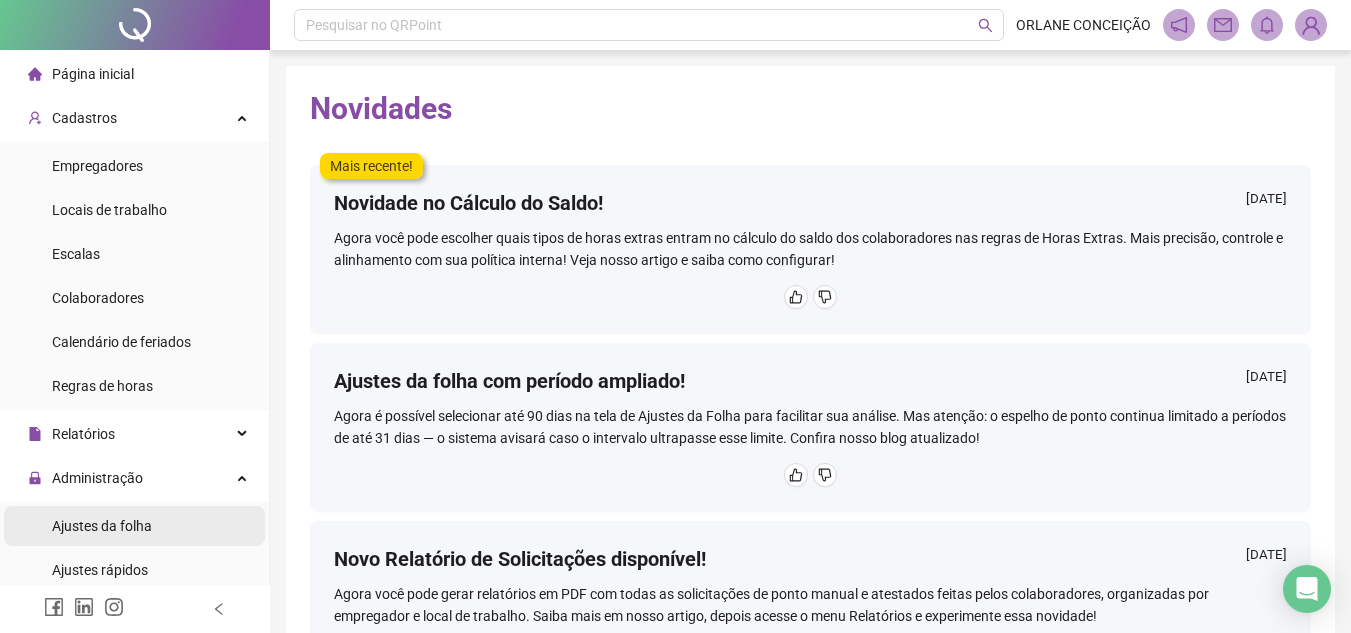 click on "Ajustes da folha" at bounding box center [134, 526] 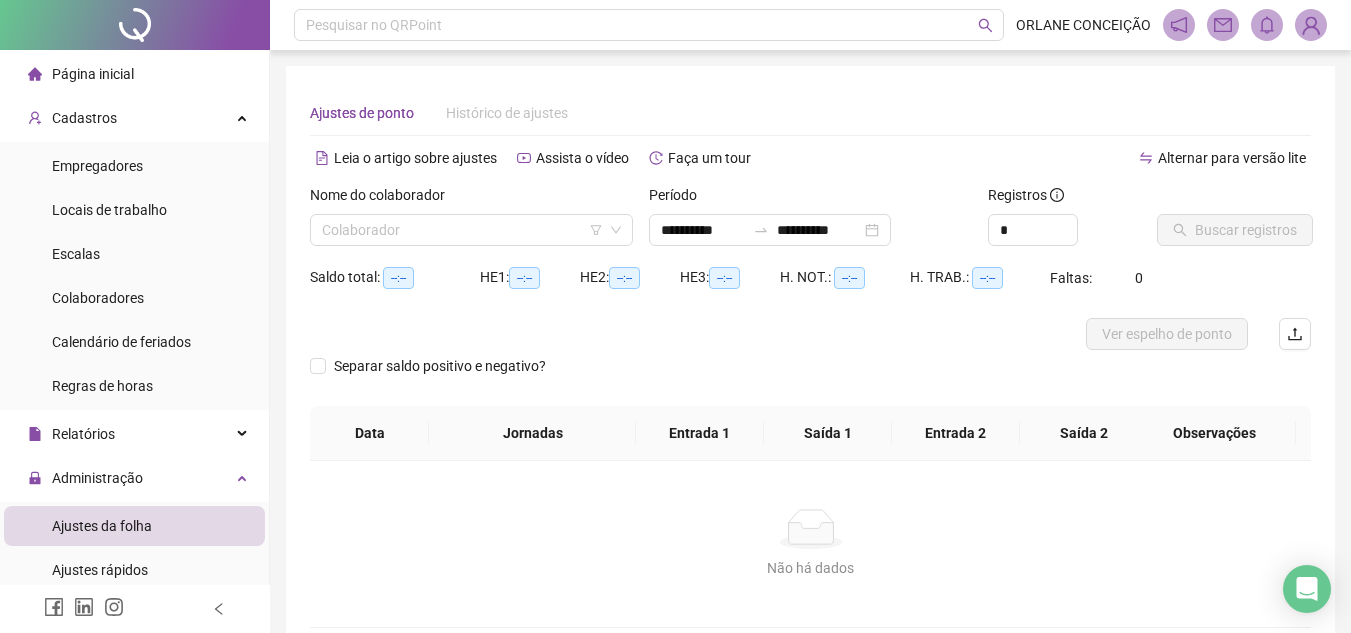 type on "**********" 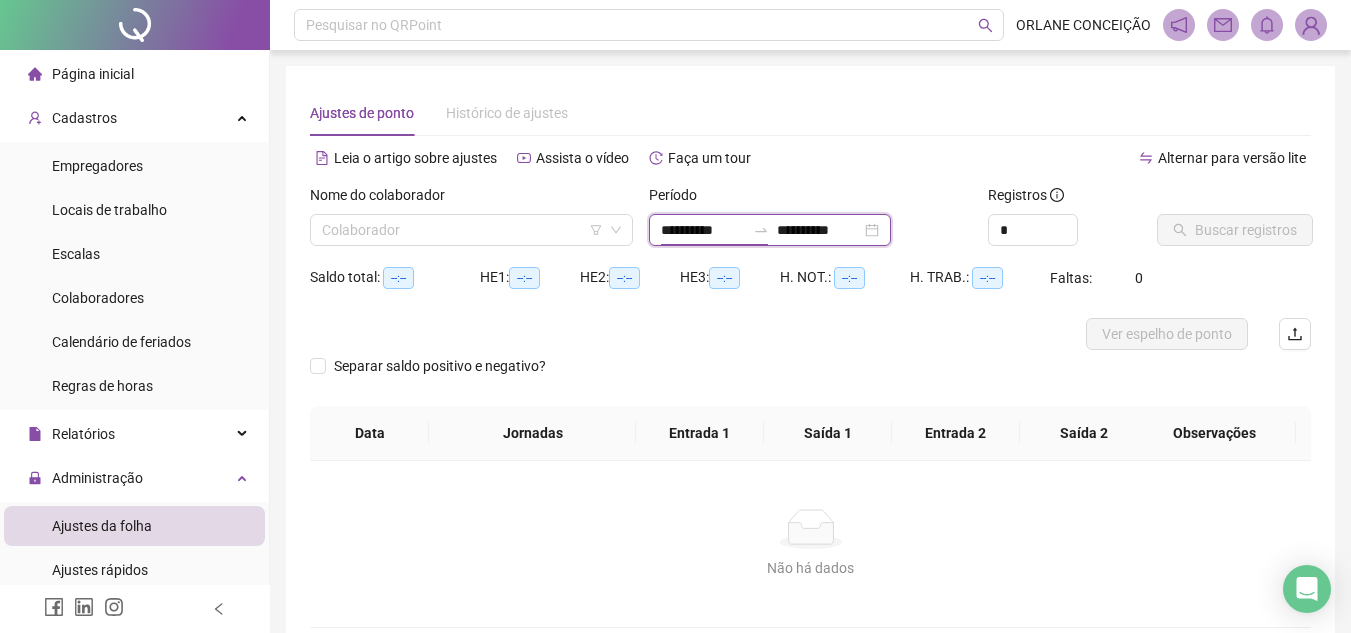 click on "**********" at bounding box center (703, 230) 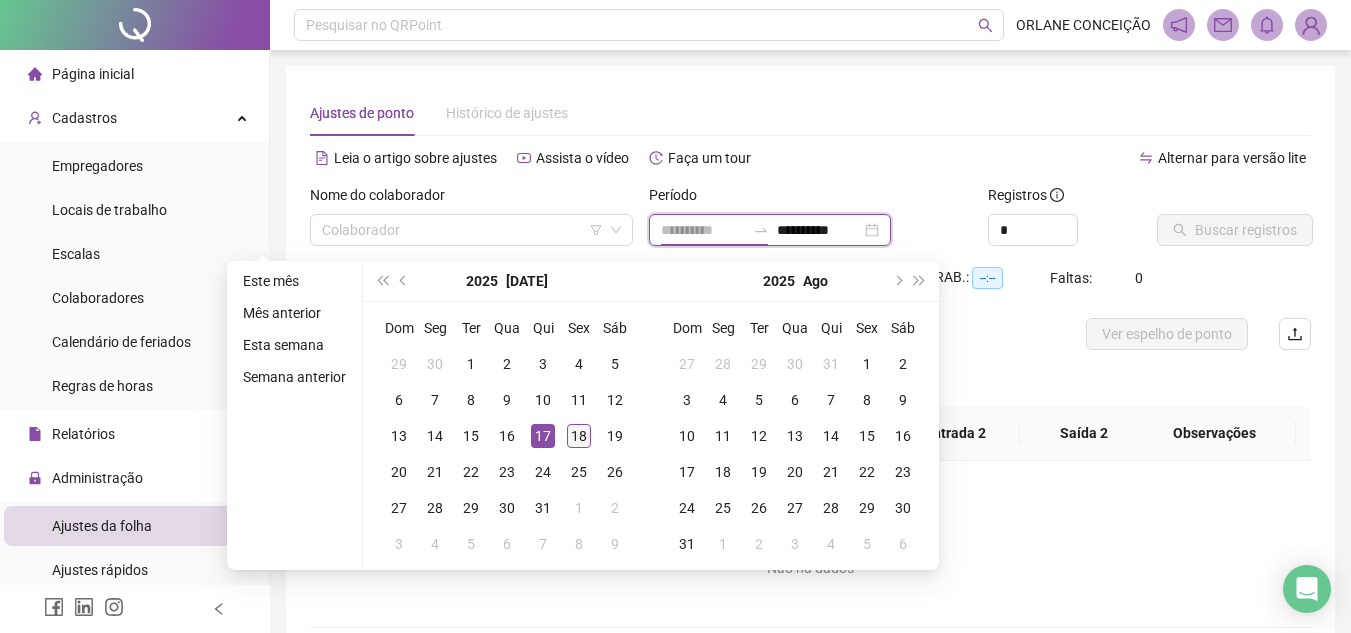 type on "**********" 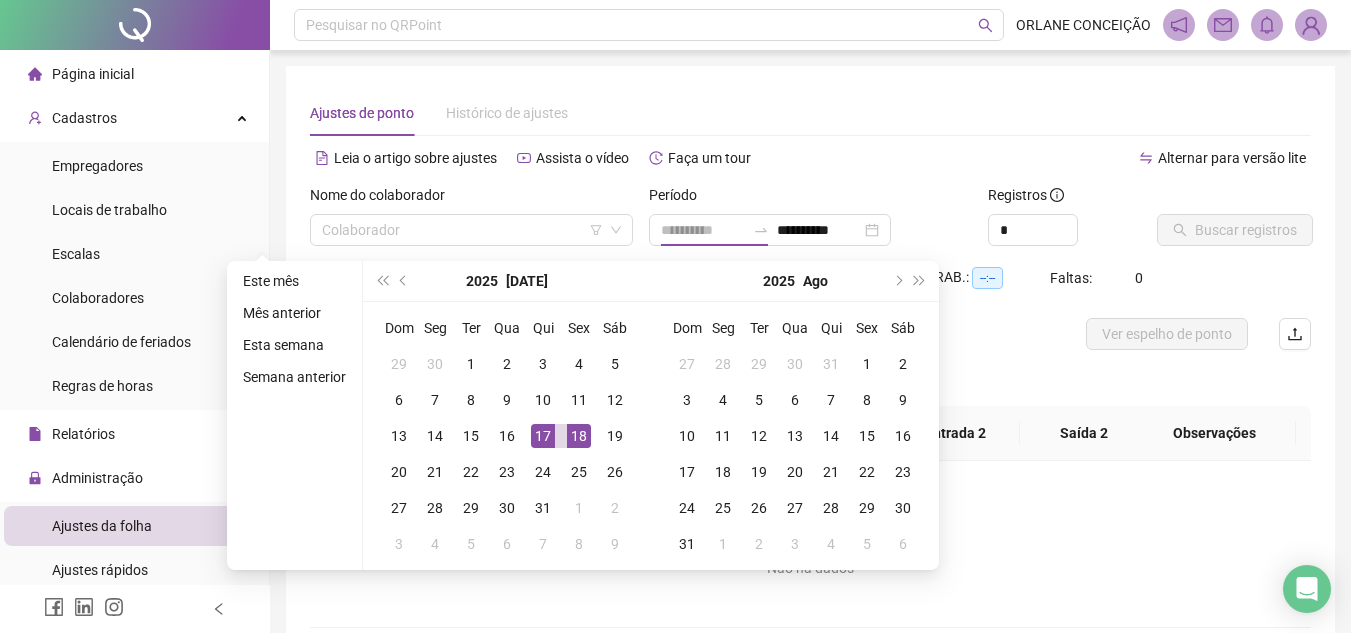 click on "18" at bounding box center (579, 436) 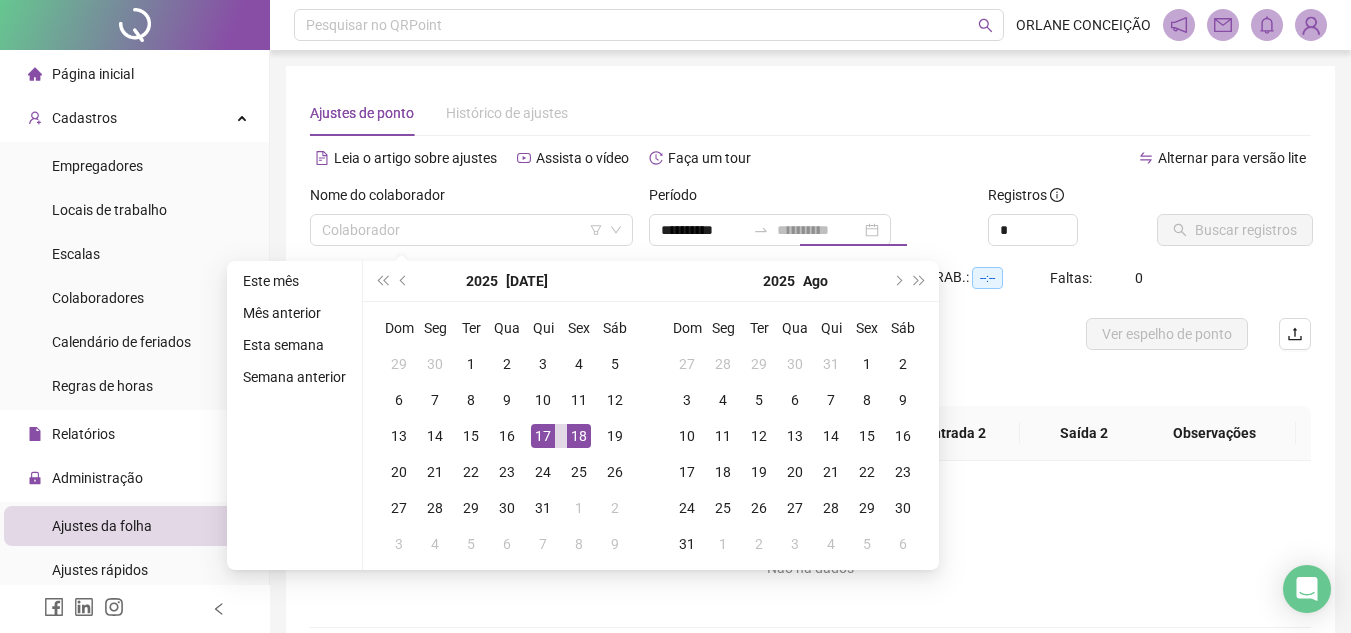 click on "18" at bounding box center [579, 436] 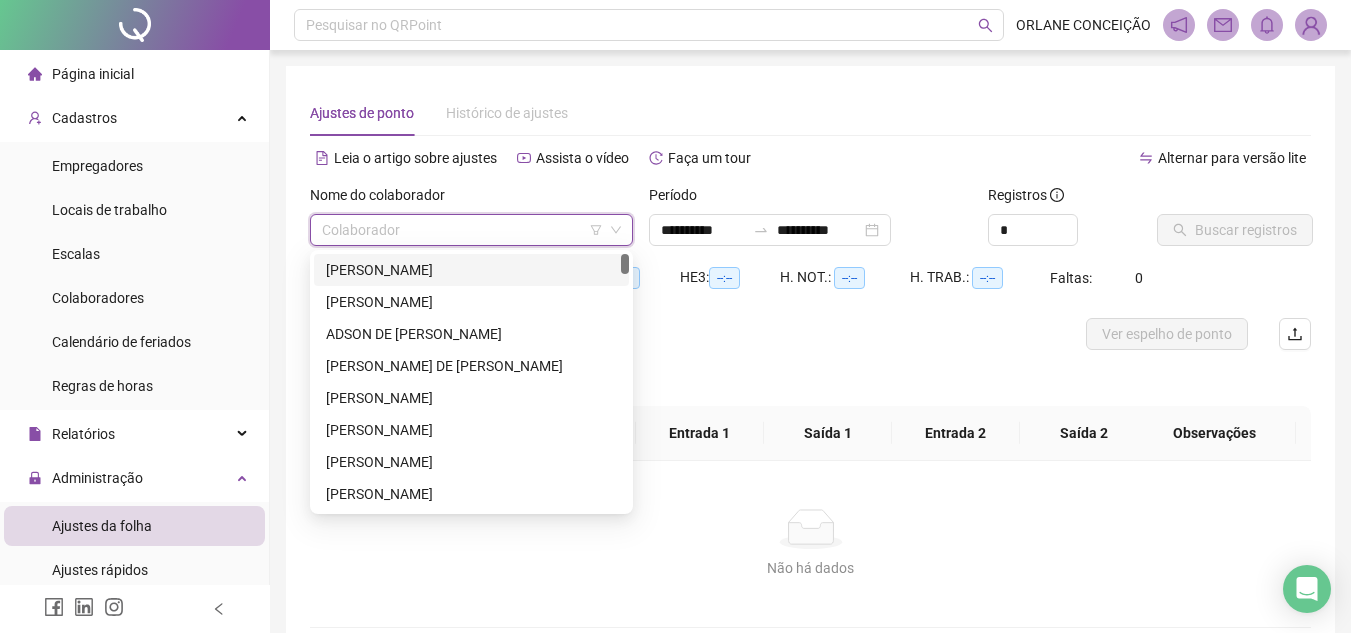 click at bounding box center (465, 230) 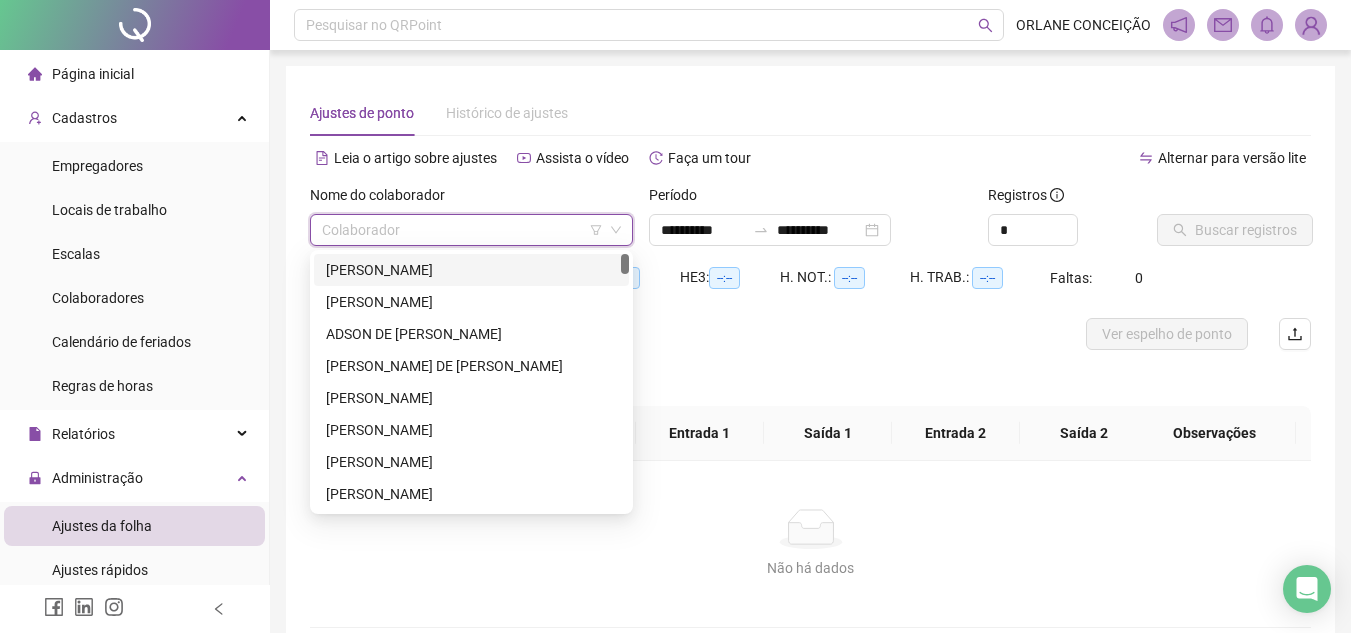 click on "[PERSON_NAME]" at bounding box center (471, 270) 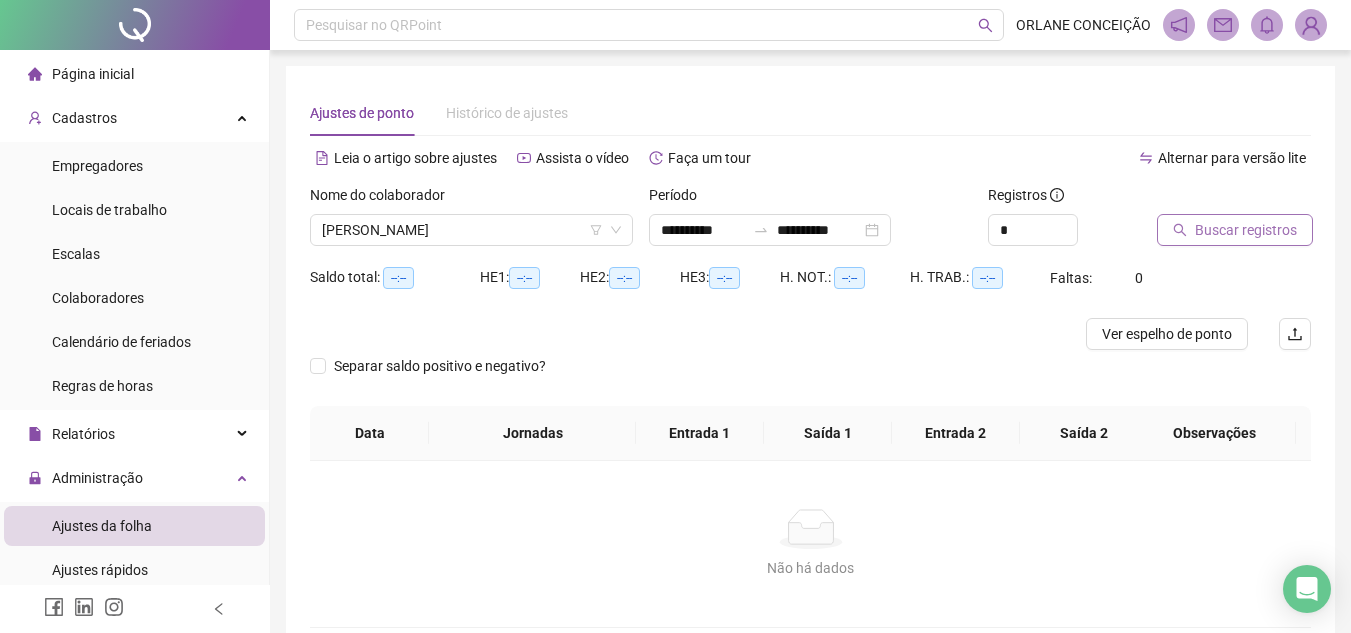 click on "Buscar registros" at bounding box center (1246, 230) 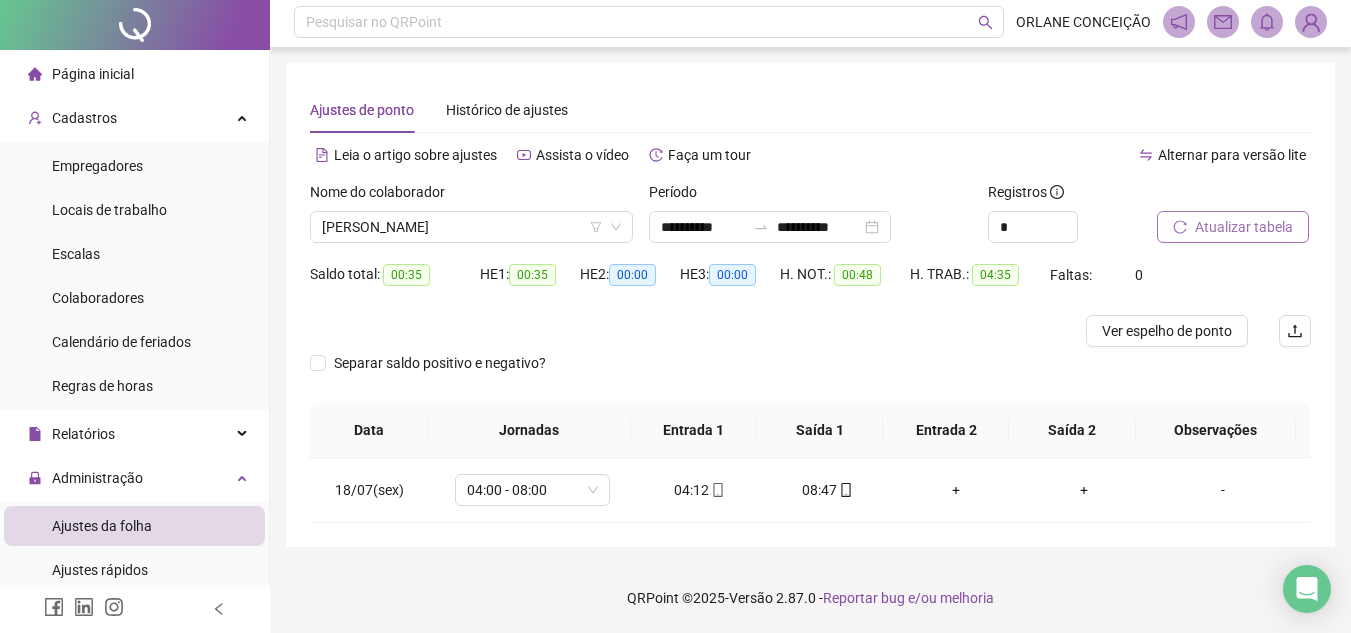 scroll, scrollTop: 0, scrollLeft: 0, axis: both 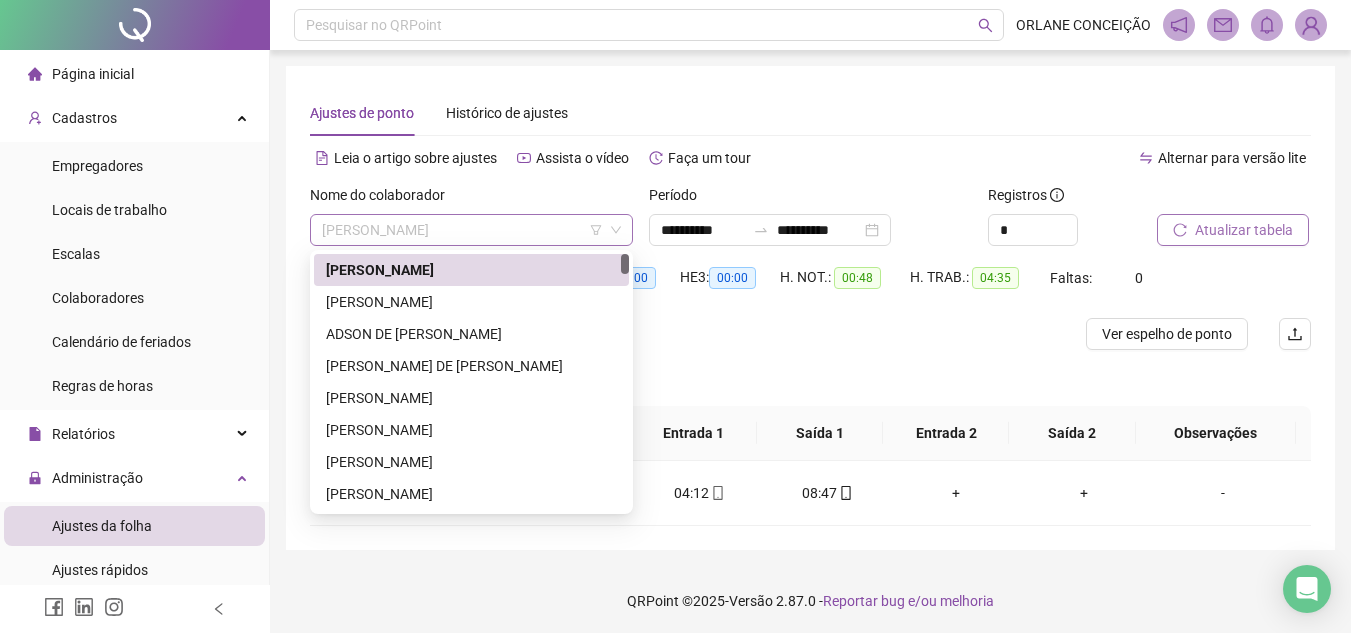 click on "[PERSON_NAME]" at bounding box center [471, 230] 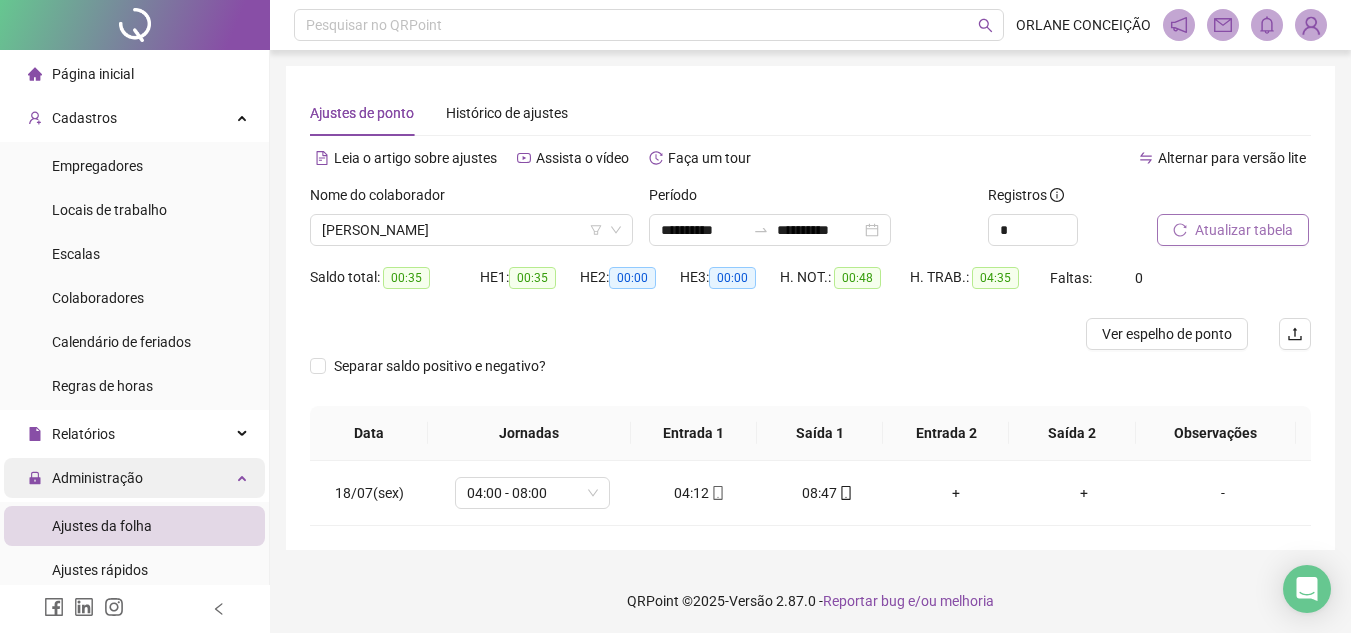 click on "Administração" at bounding box center [134, 478] 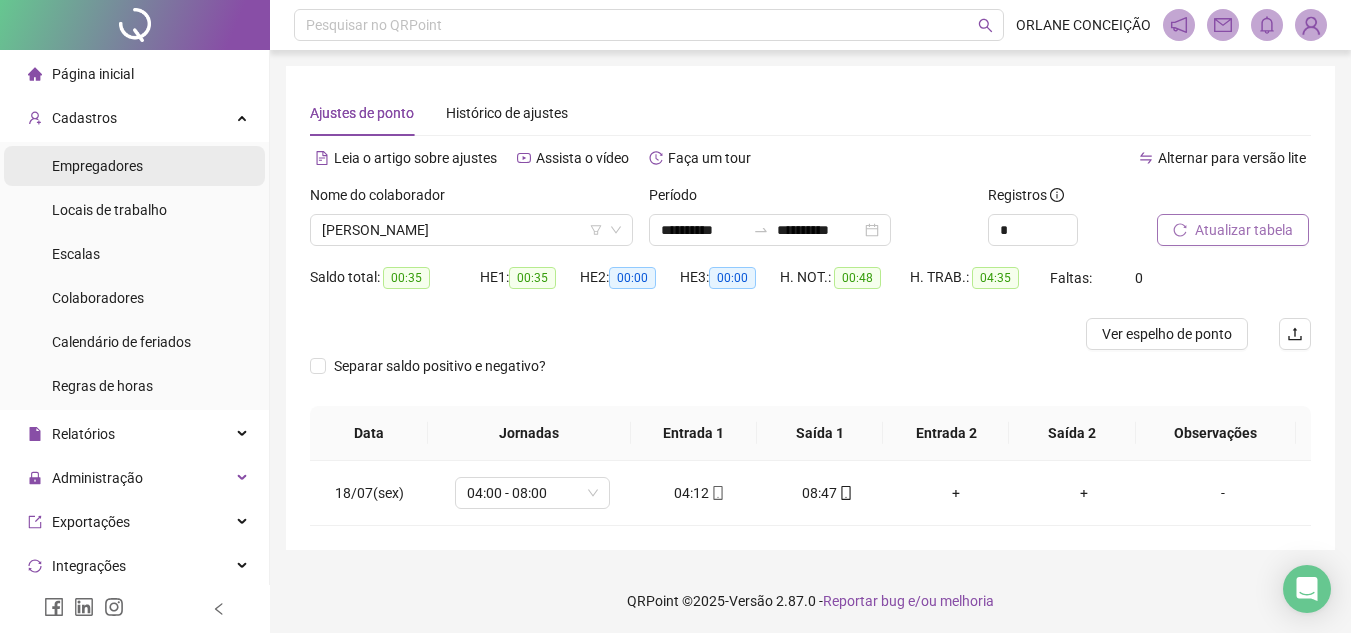 click on "Empregadores" at bounding box center (97, 166) 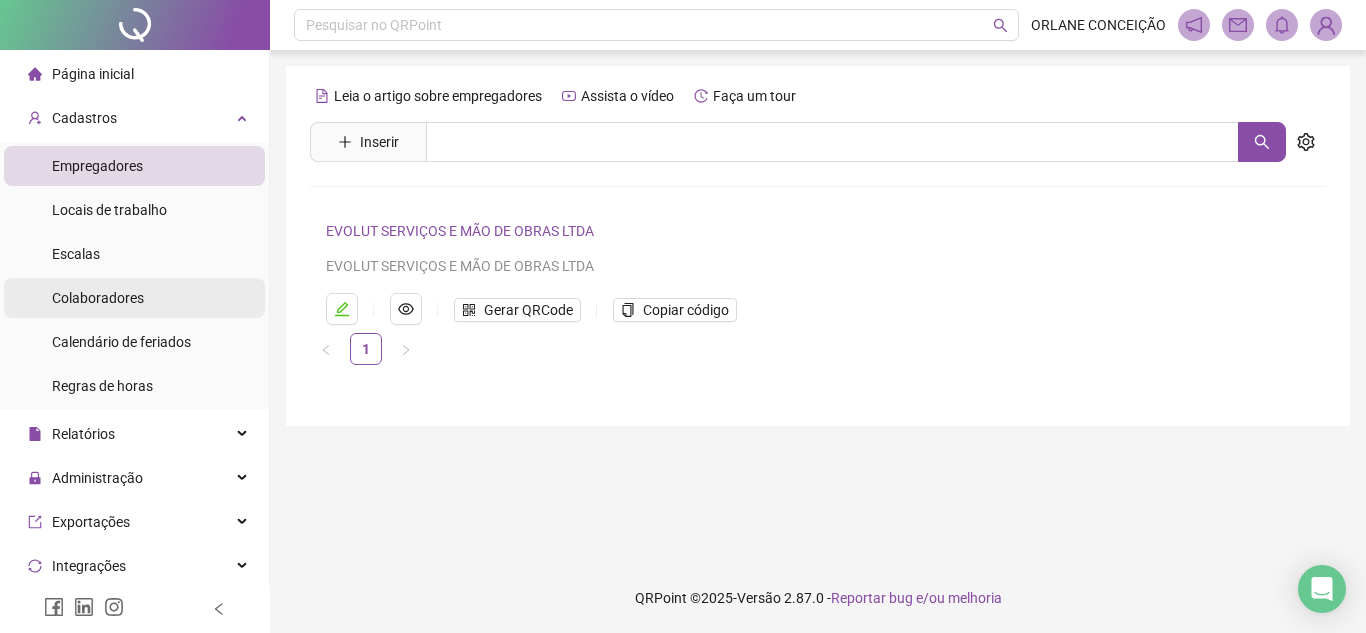 click on "Colaboradores" at bounding box center (98, 298) 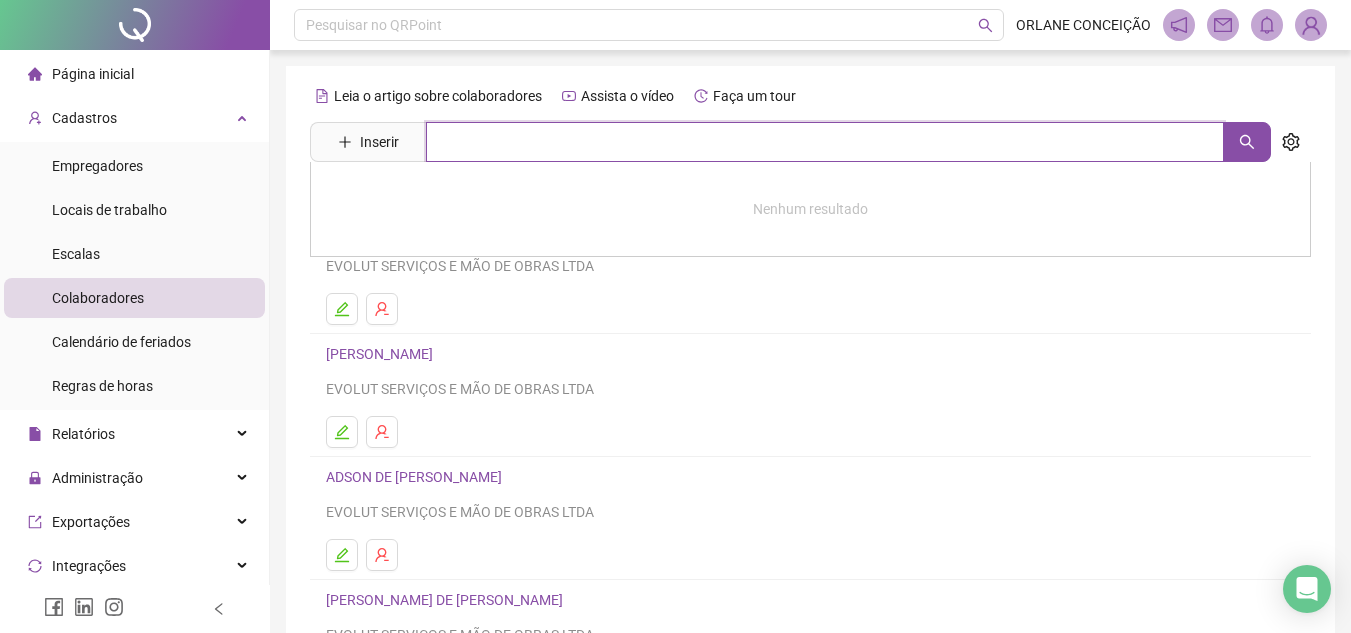 click at bounding box center (825, 142) 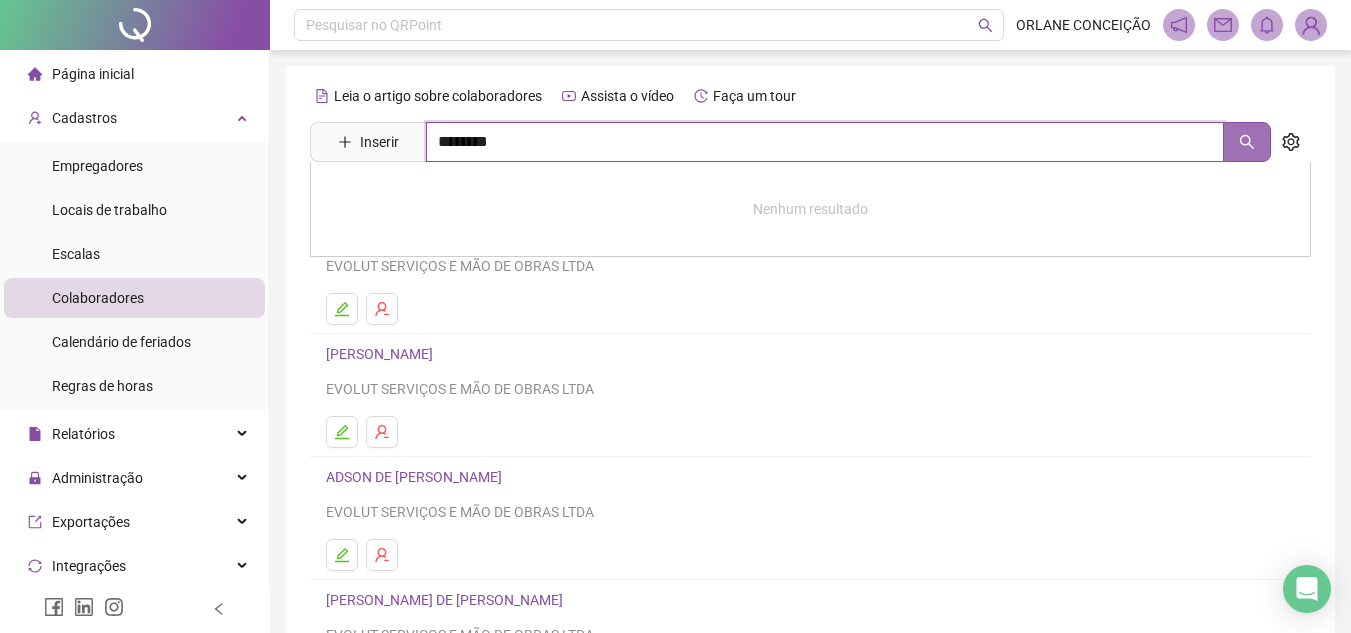 click at bounding box center (1247, 142) 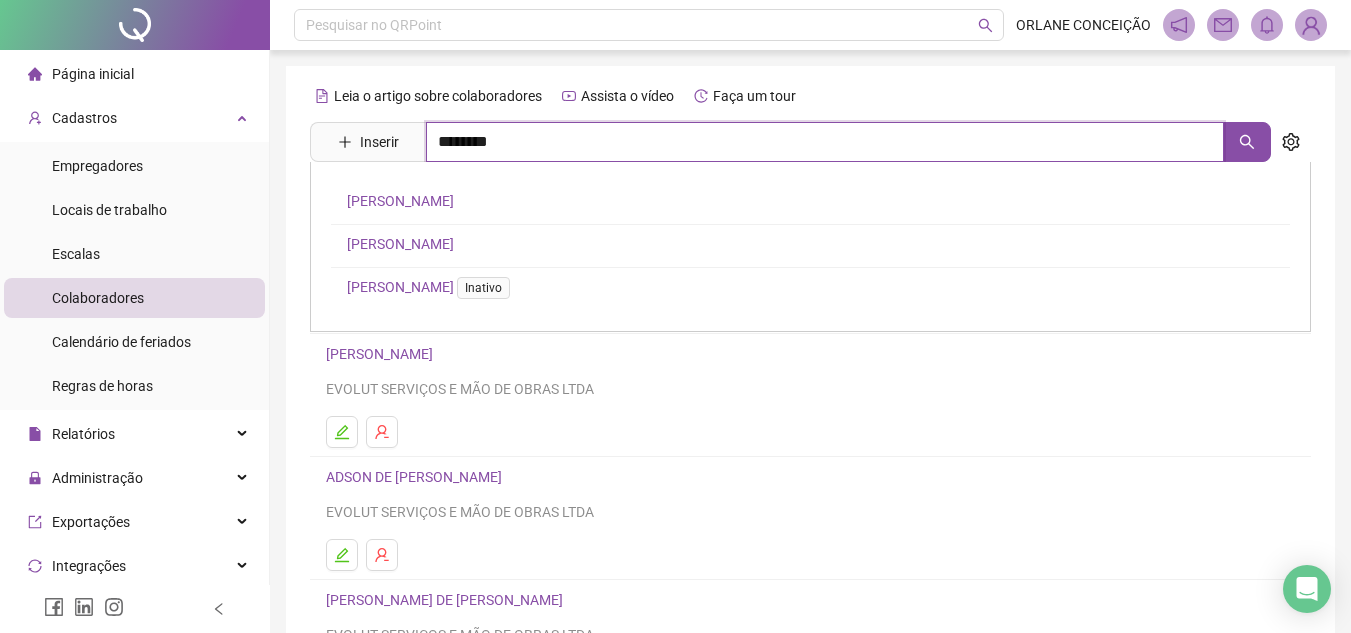type on "********" 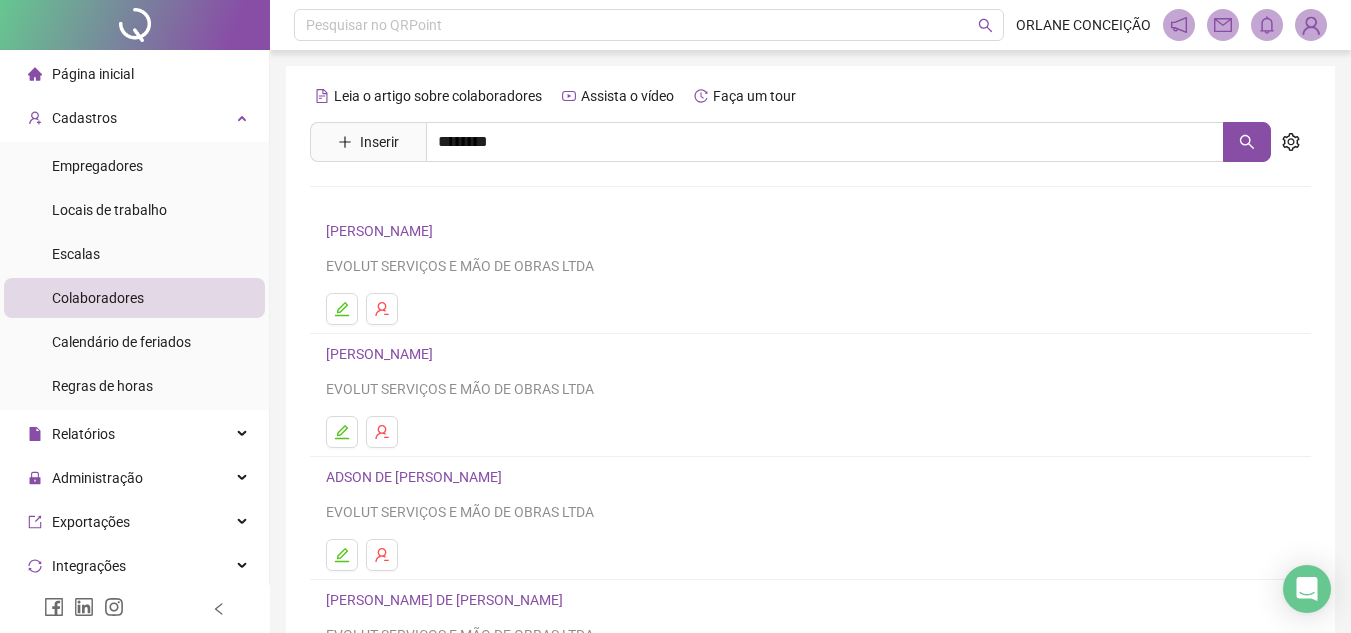 click on "[PERSON_NAME]" at bounding box center (400, 244) 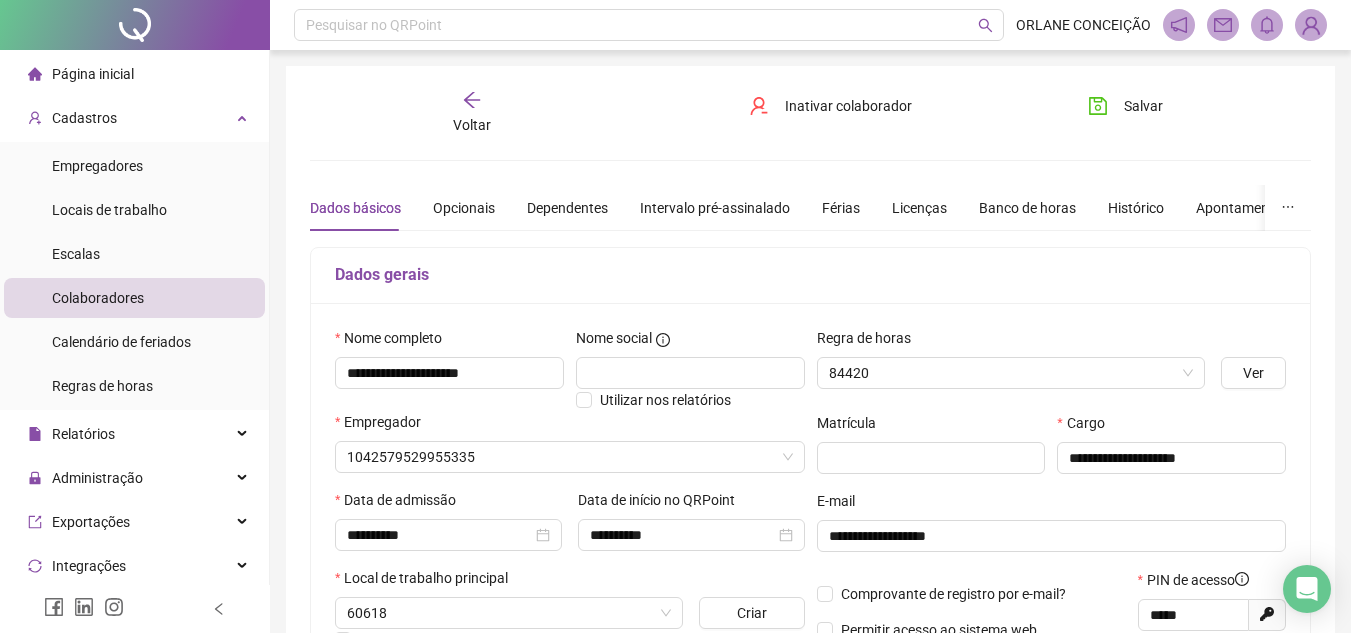 type on "**********" 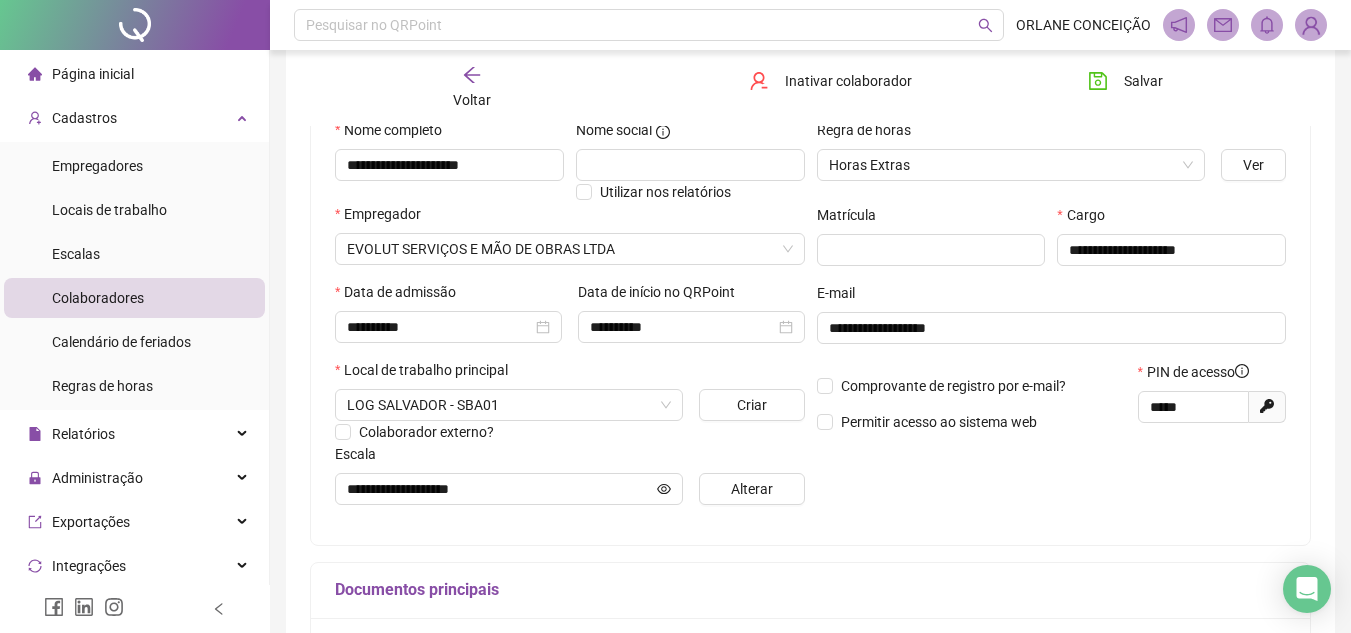 scroll, scrollTop: 223, scrollLeft: 0, axis: vertical 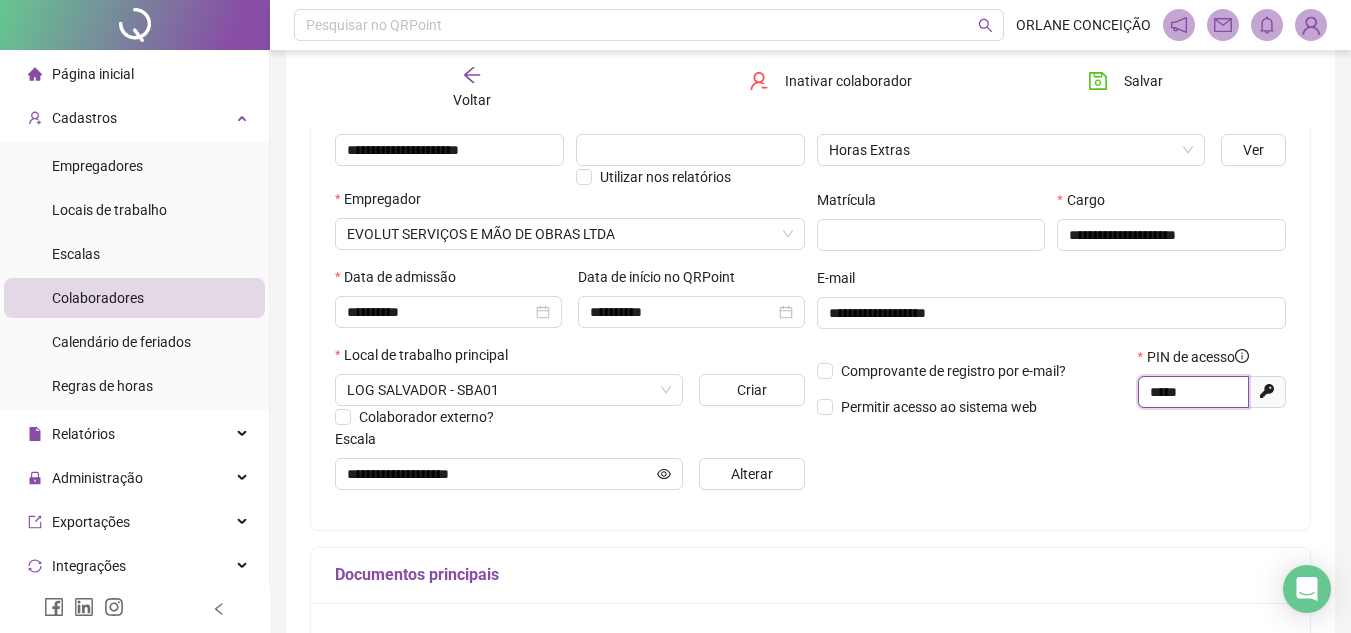 drag, startPoint x: 1202, startPoint y: 387, endPoint x: 1134, endPoint y: 391, distance: 68.117546 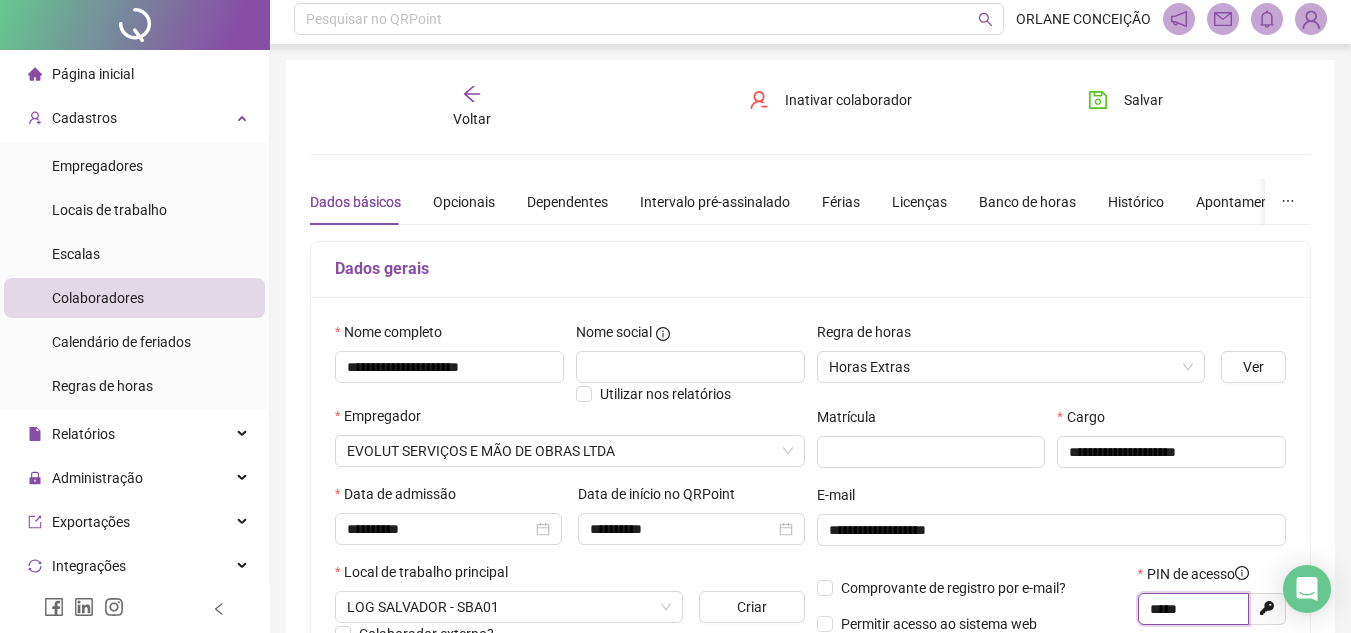 scroll, scrollTop: 0, scrollLeft: 0, axis: both 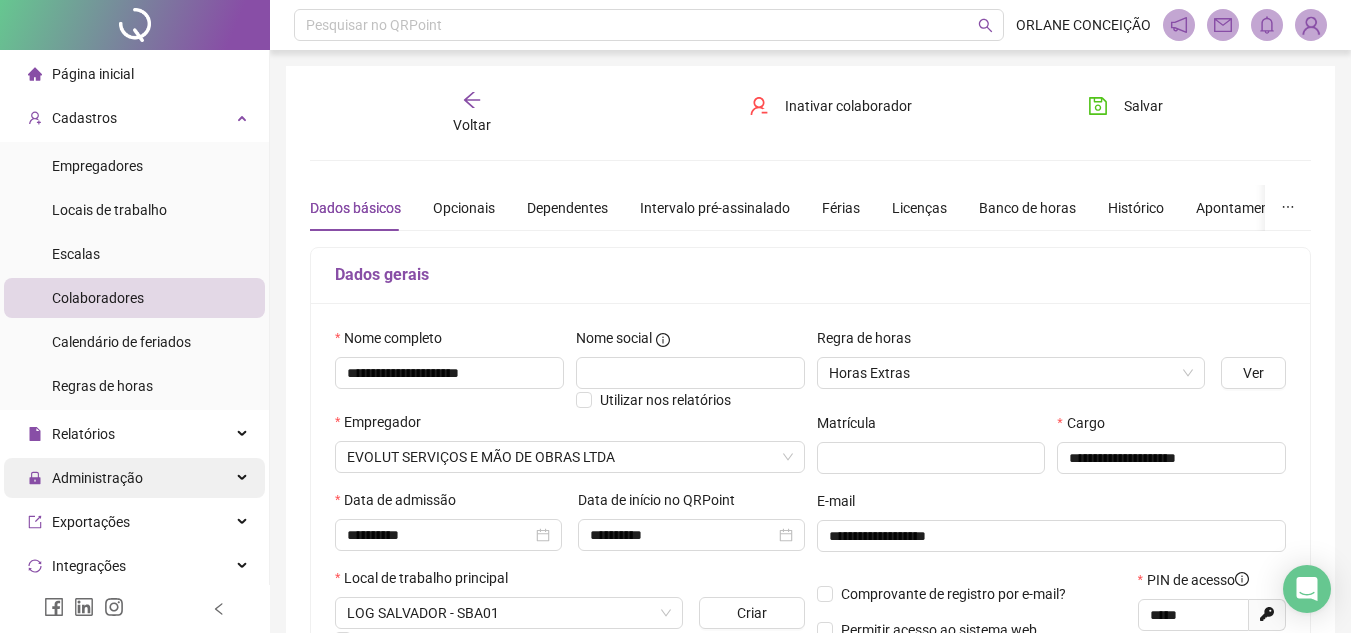 click on "Administração" at bounding box center [85, 478] 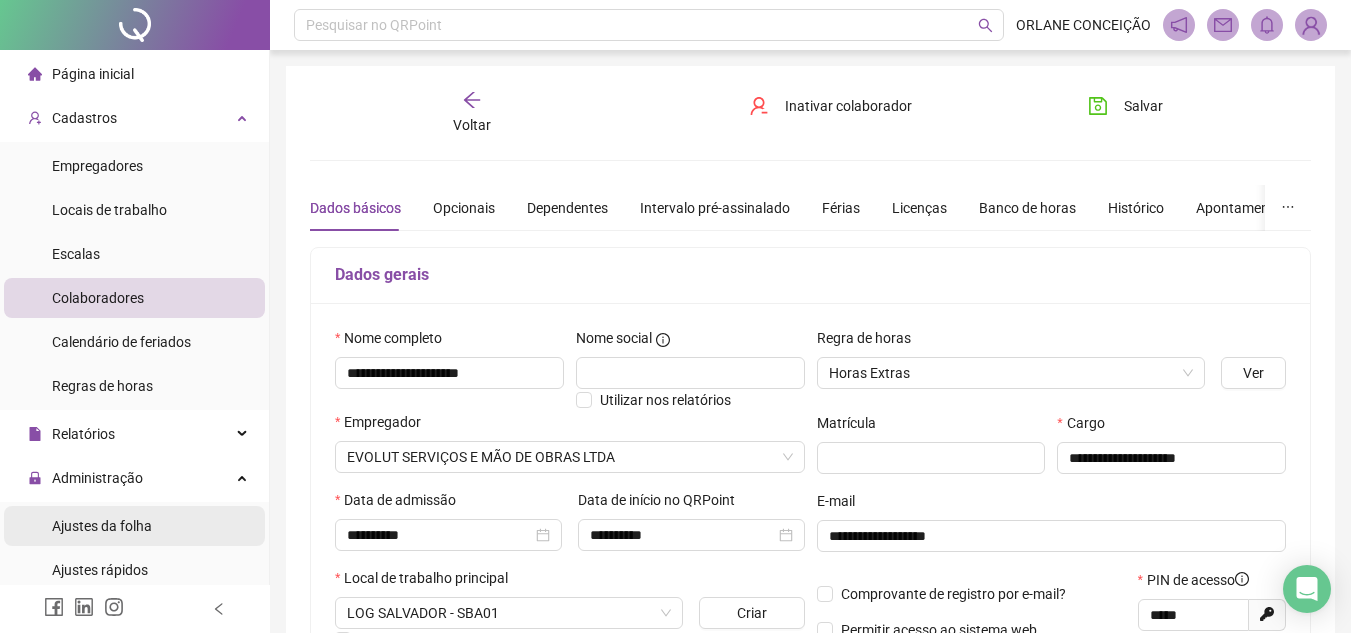 click on "Ajustes da folha" at bounding box center [134, 526] 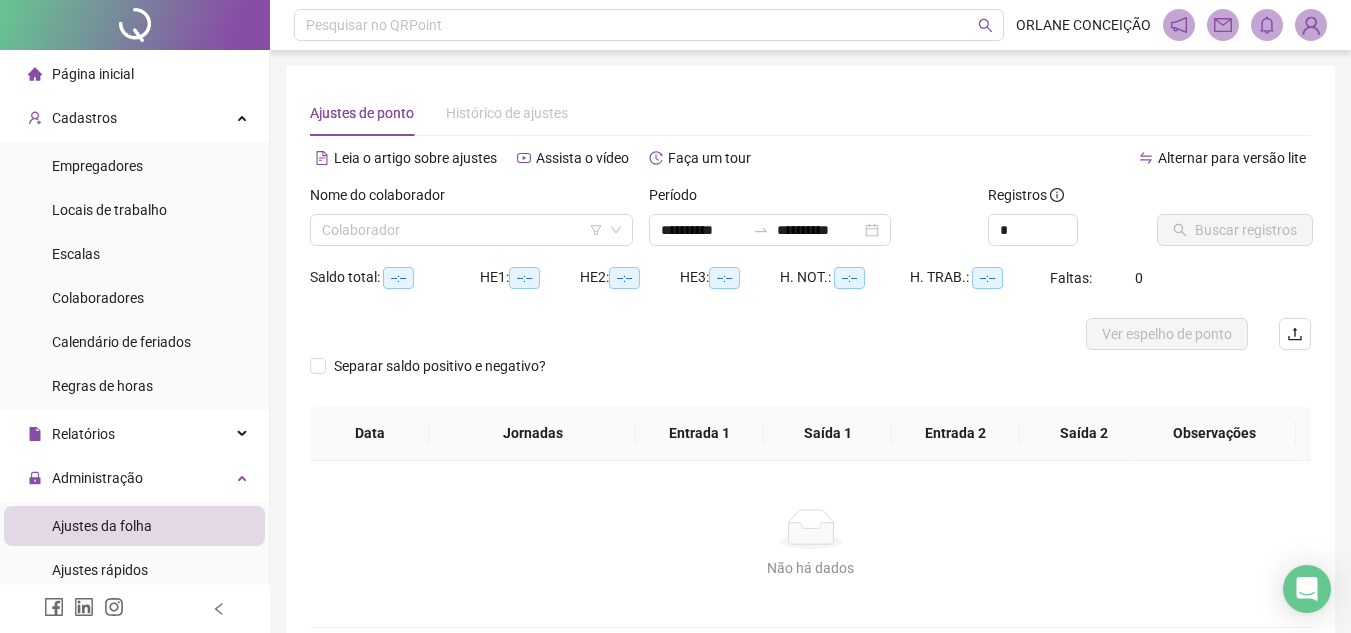 type on "**********" 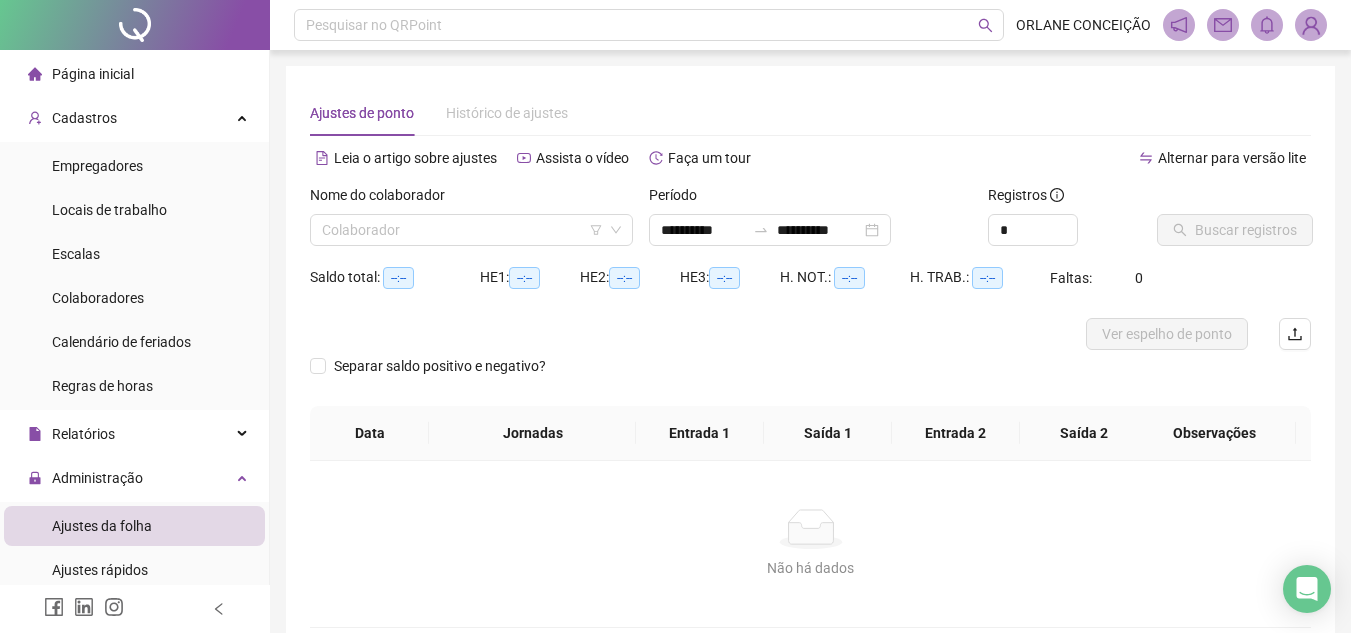 click on "**********" at bounding box center [810, 359] 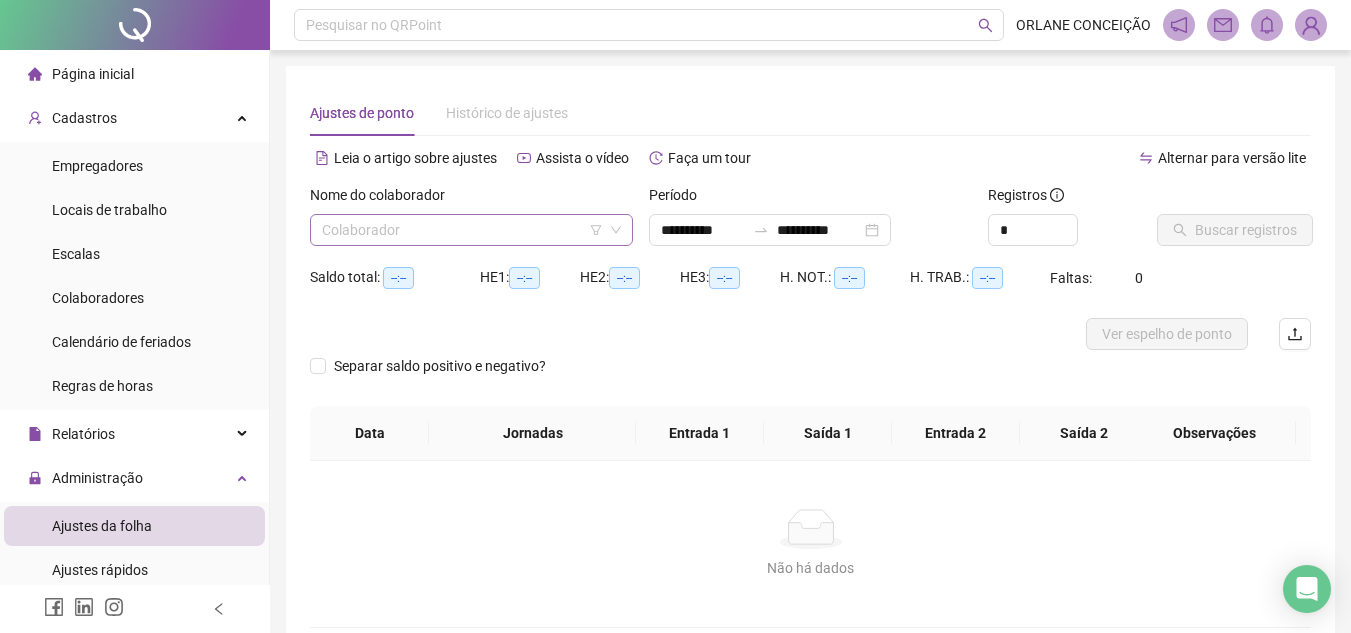 click at bounding box center [465, 230] 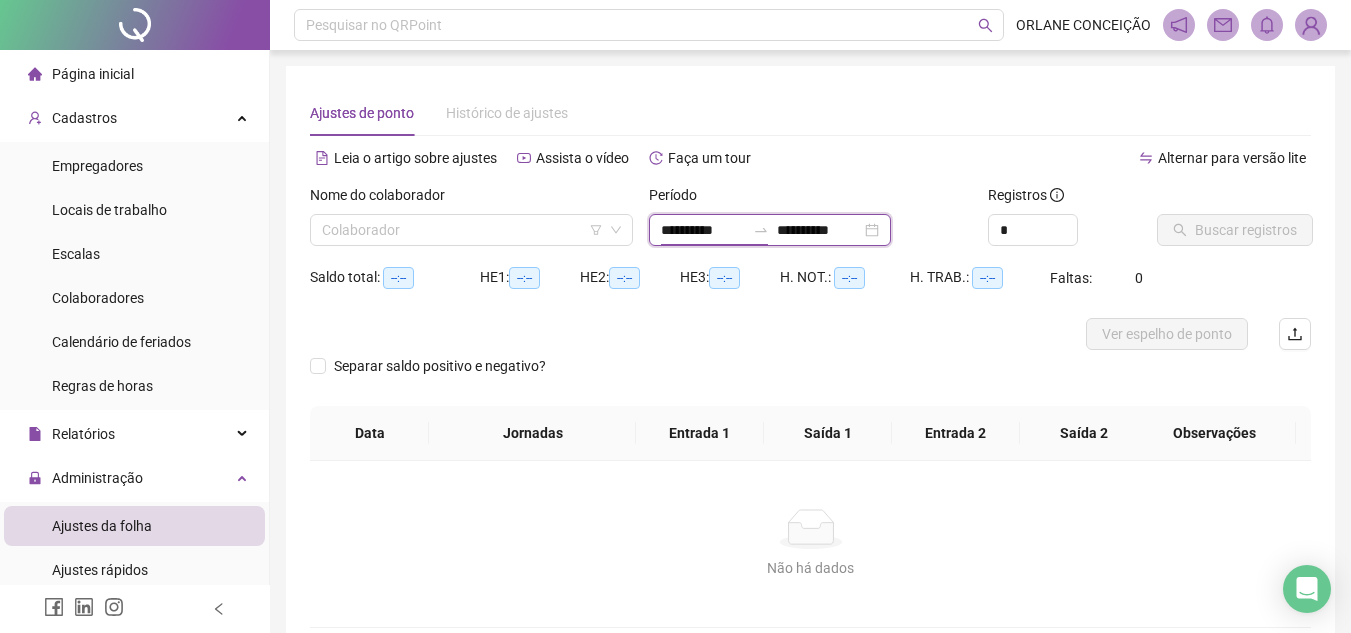 click on "**********" at bounding box center [703, 230] 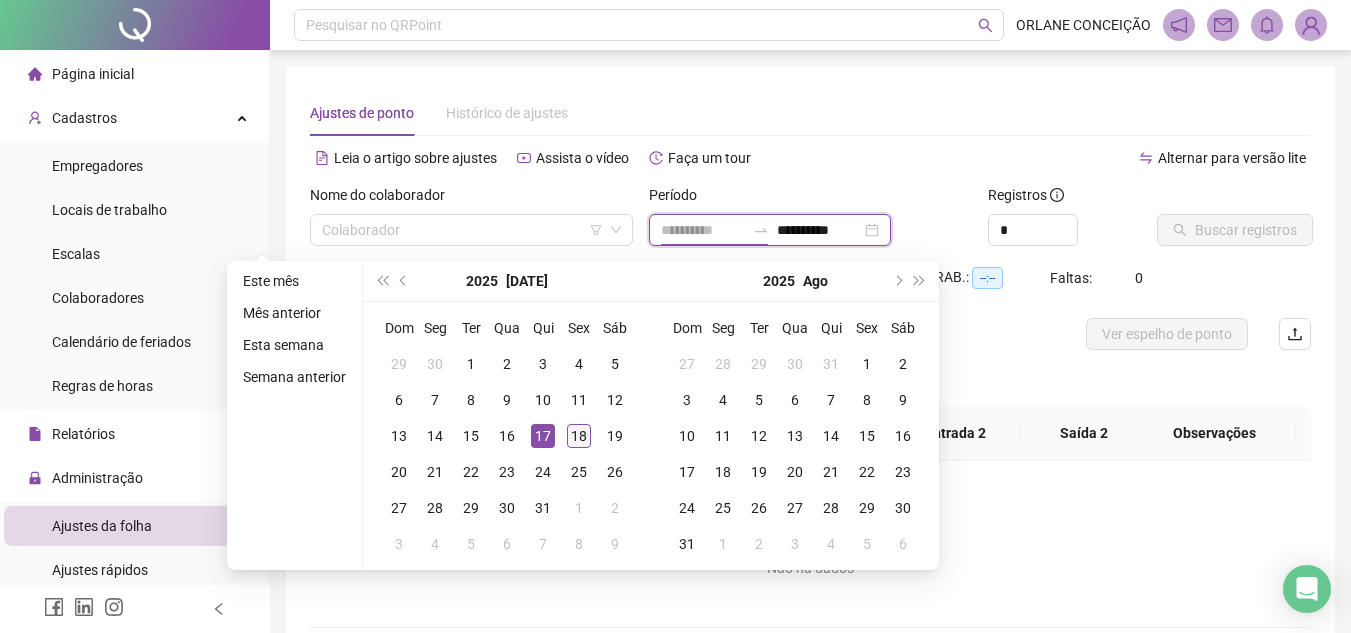 type on "**********" 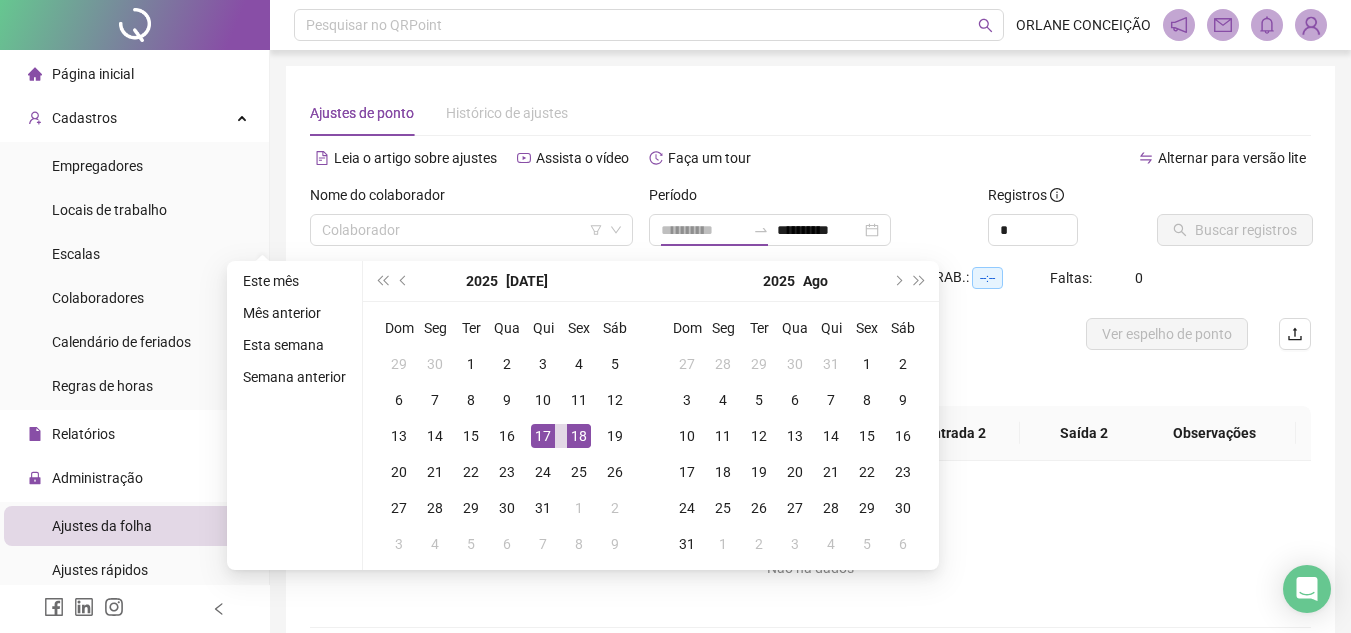 click on "18" at bounding box center (579, 436) 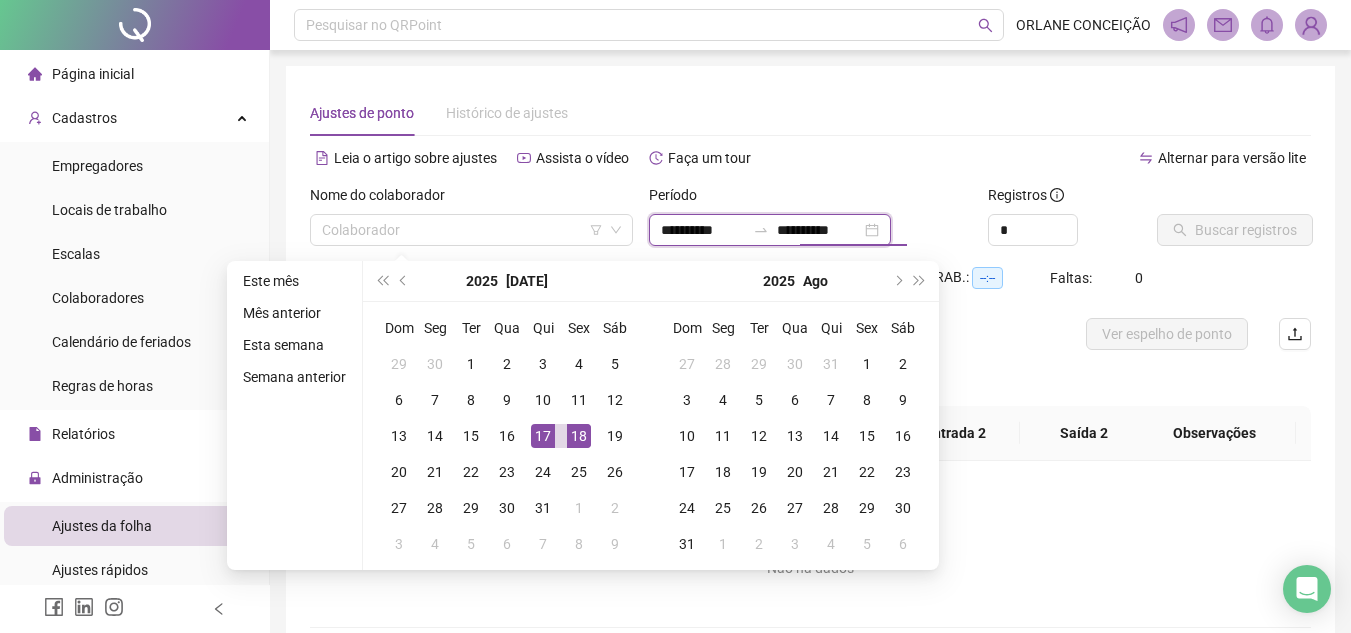 type on "**********" 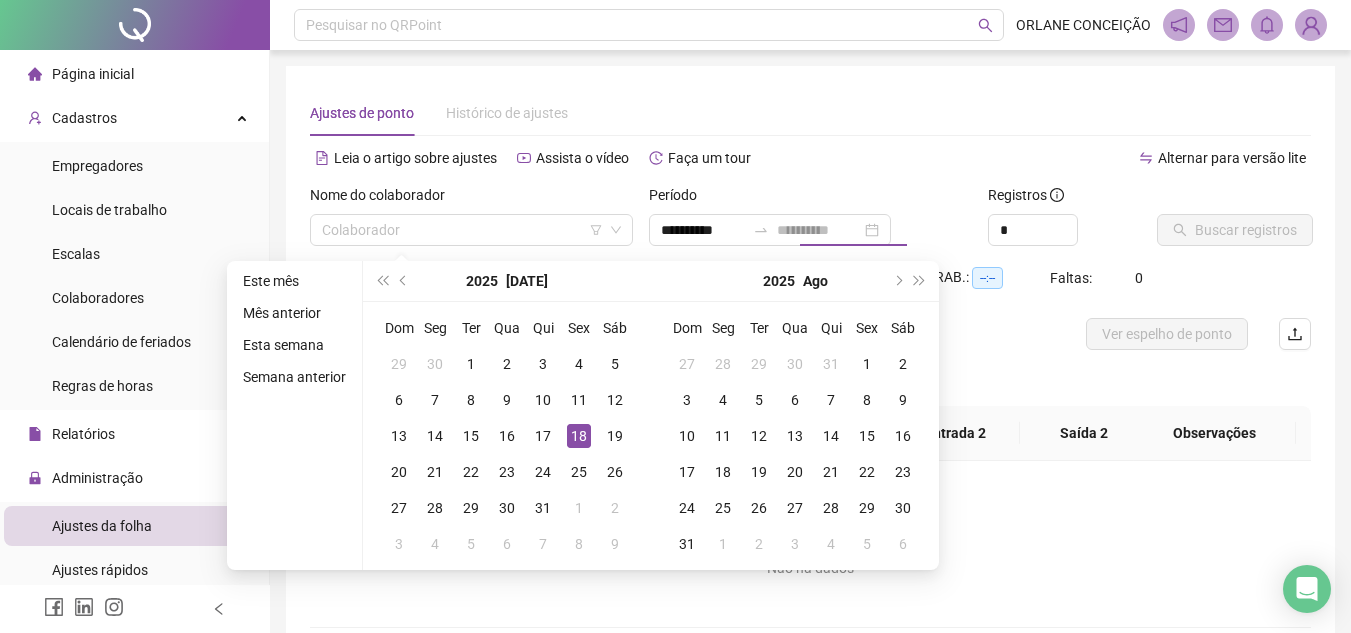click on "18" at bounding box center [579, 436] 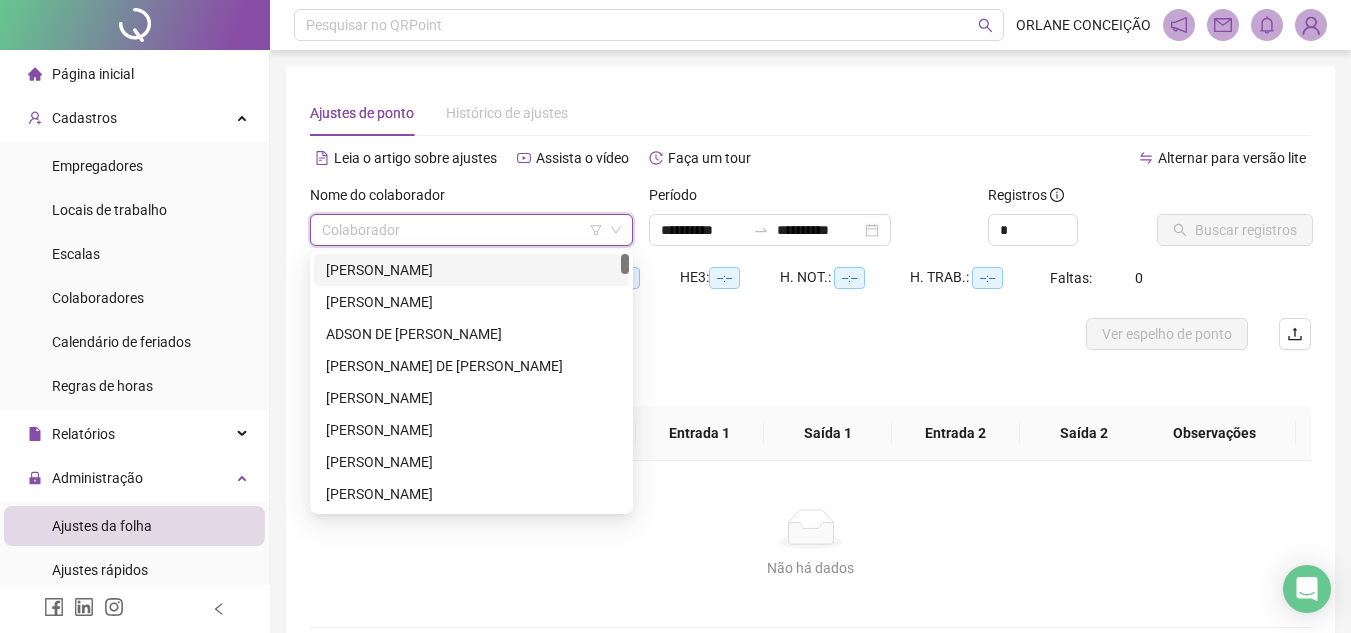 click at bounding box center (465, 230) 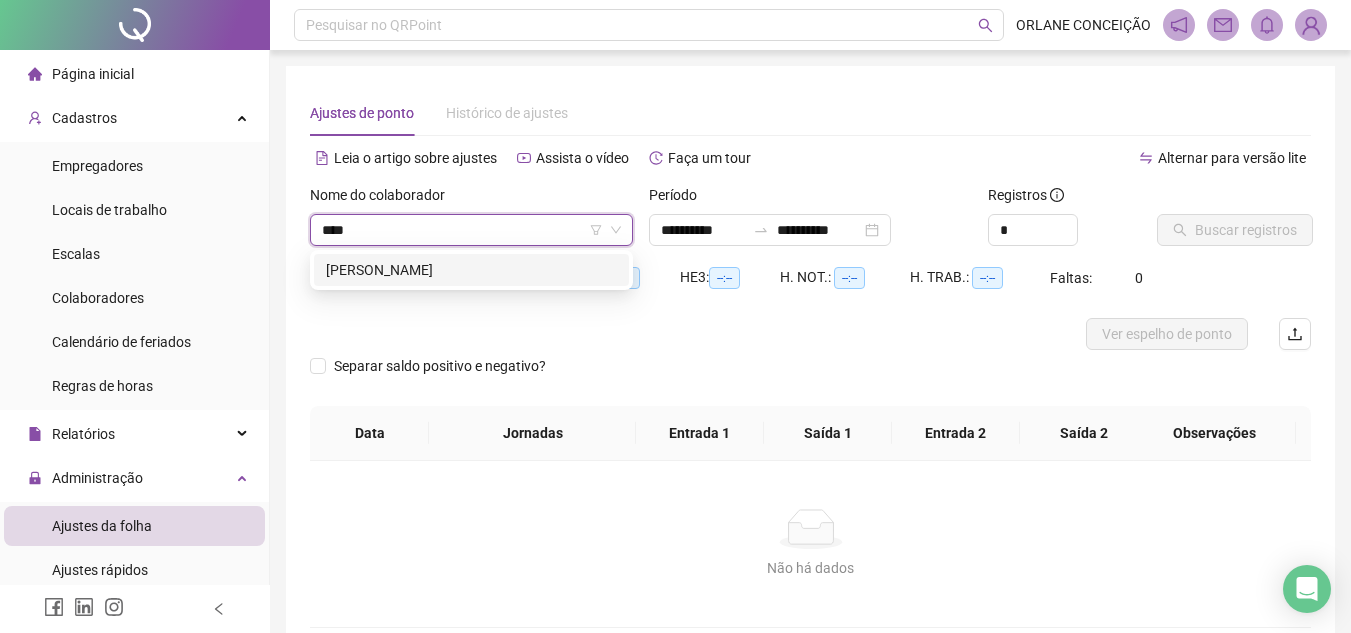 type on "*****" 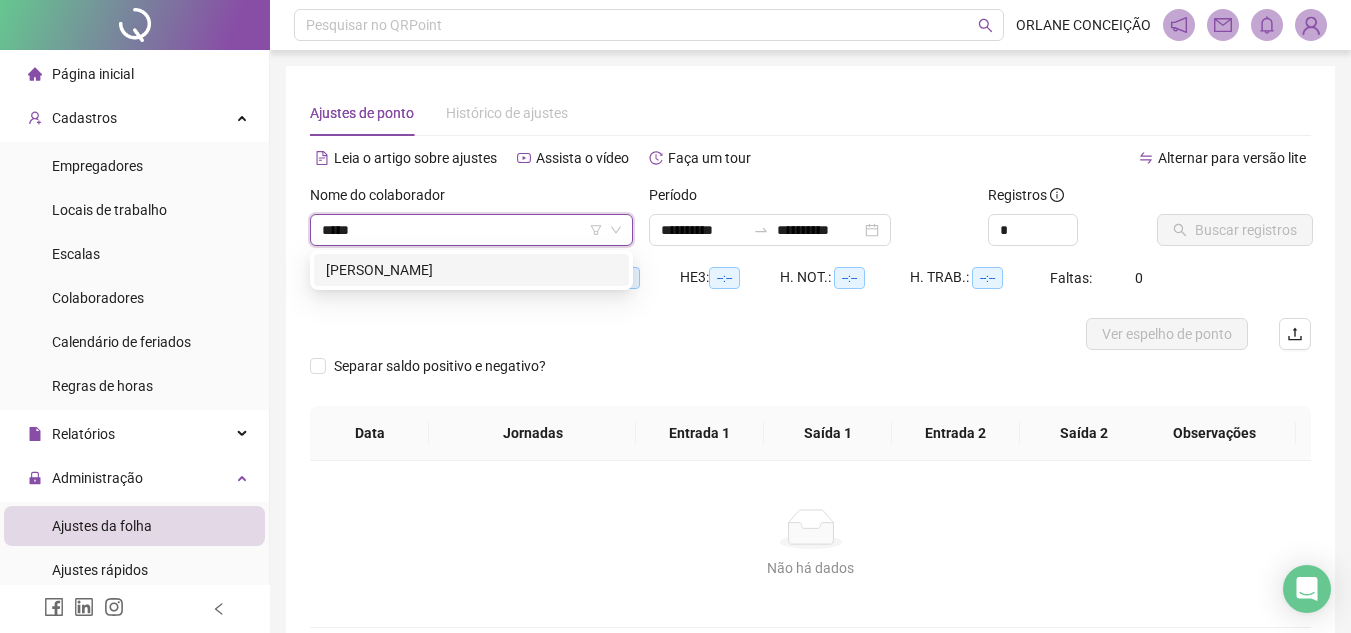 click on "[PERSON_NAME]" at bounding box center [471, 270] 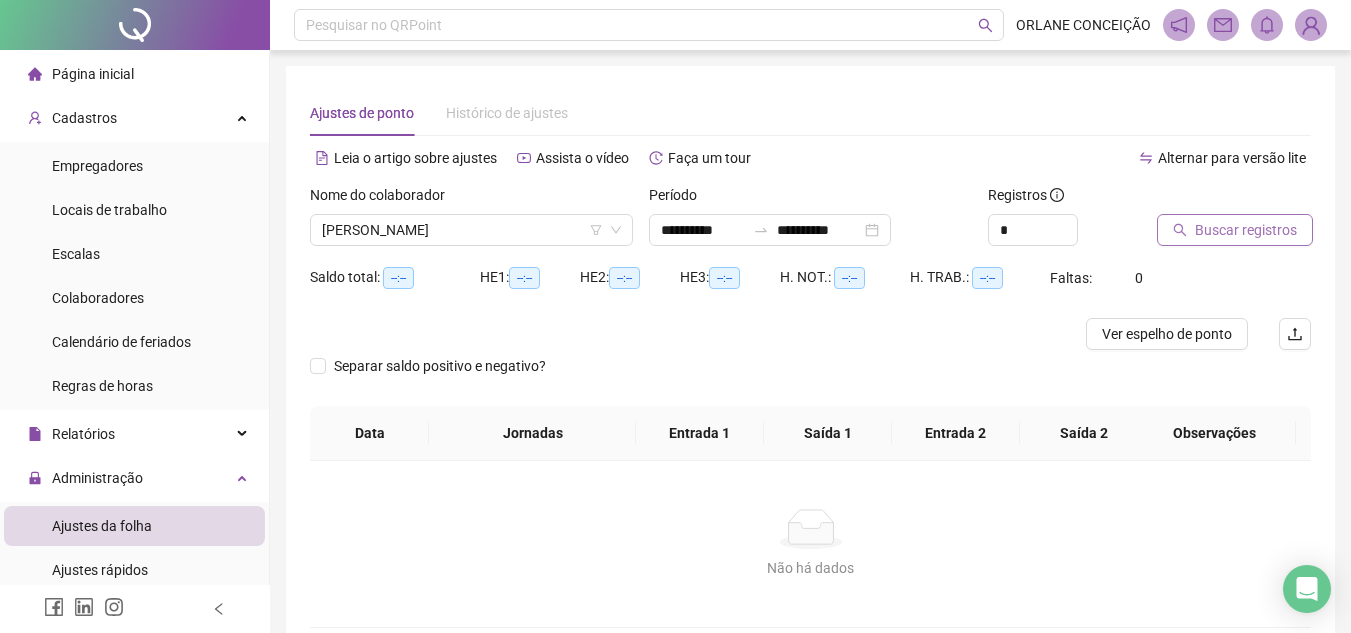 click on "Buscar registros" at bounding box center [1246, 230] 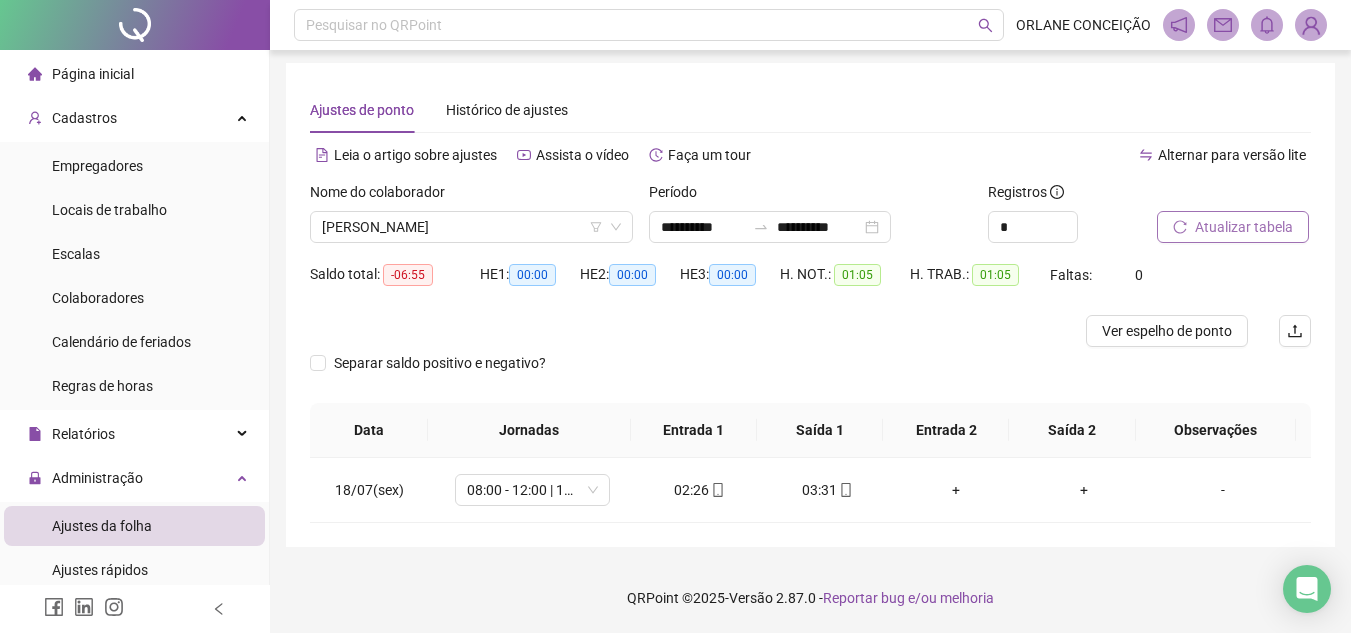 scroll, scrollTop: 0, scrollLeft: 0, axis: both 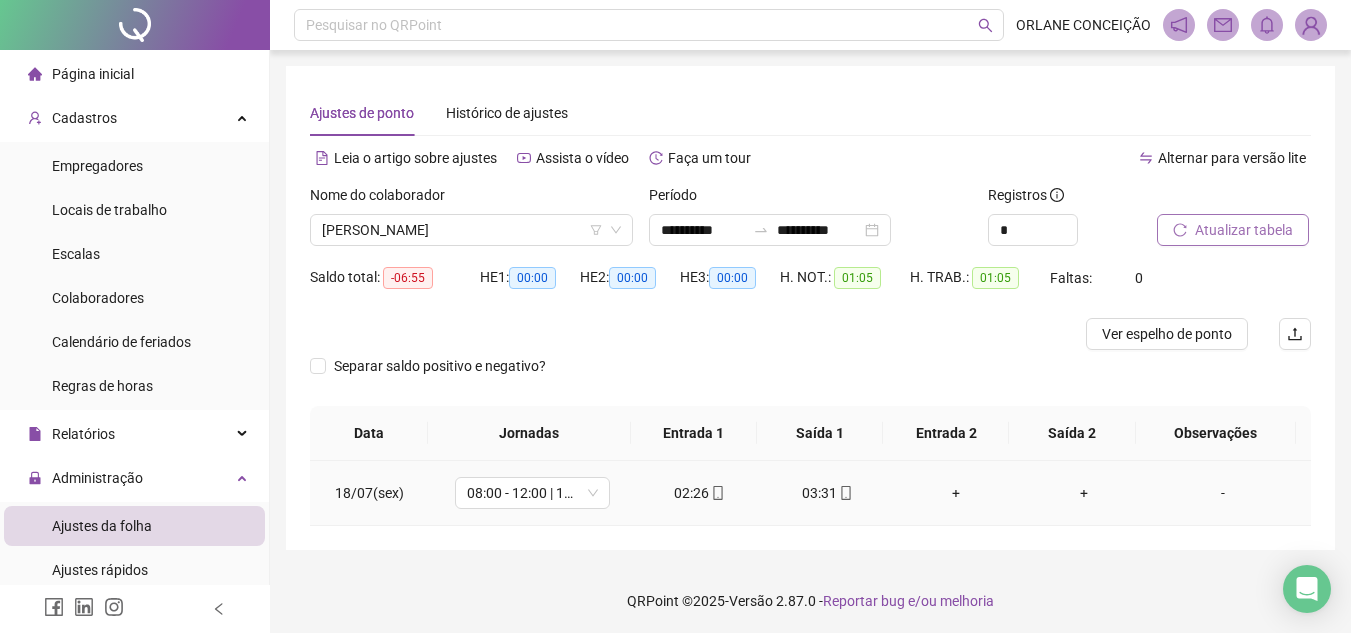 click on "+" at bounding box center [1084, 493] 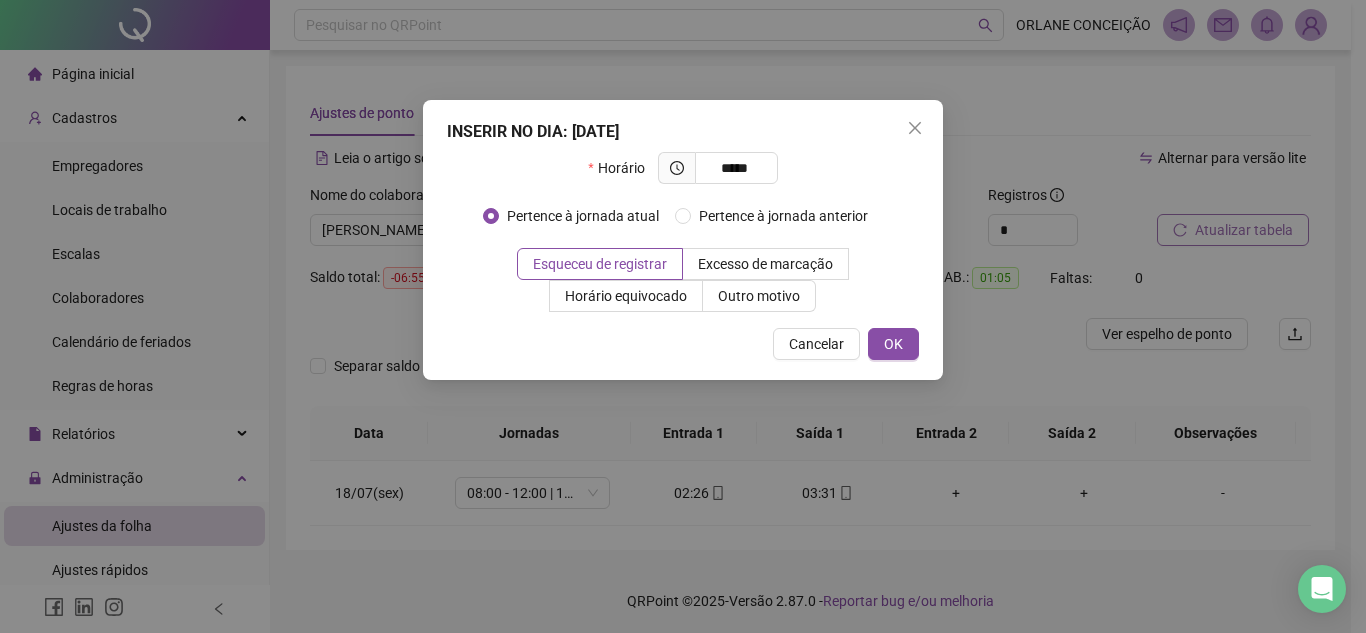 type on "*****" 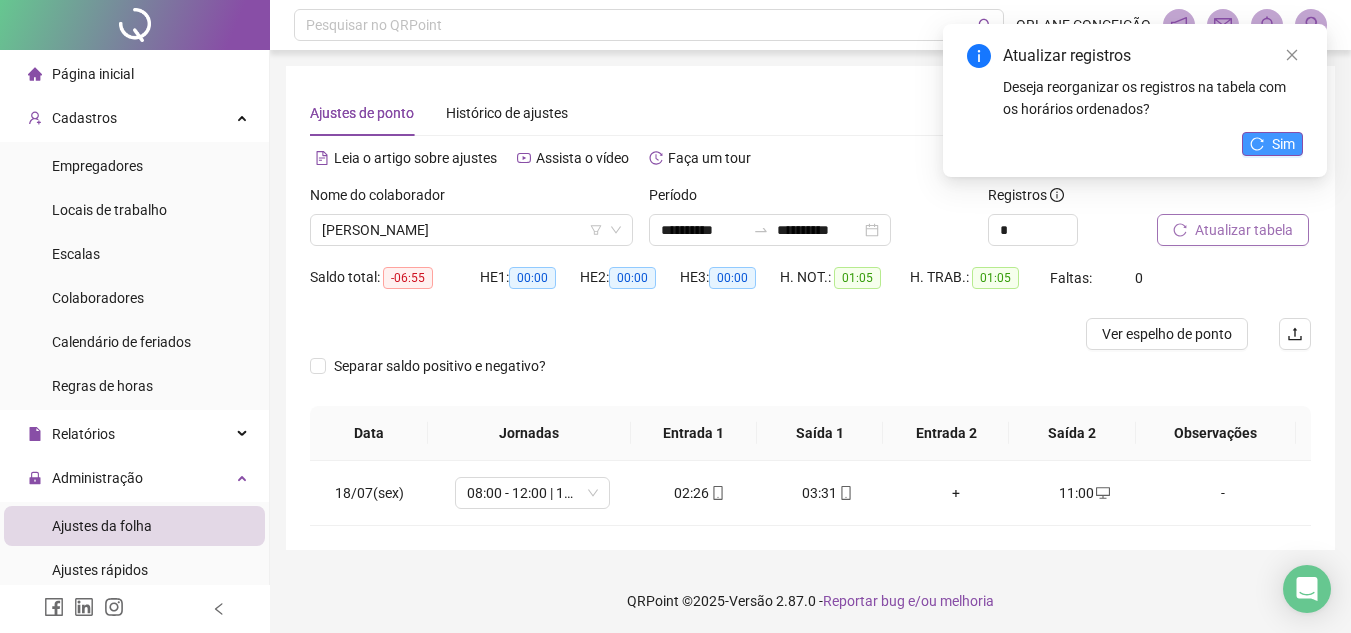 click on "Sim" at bounding box center [1283, 144] 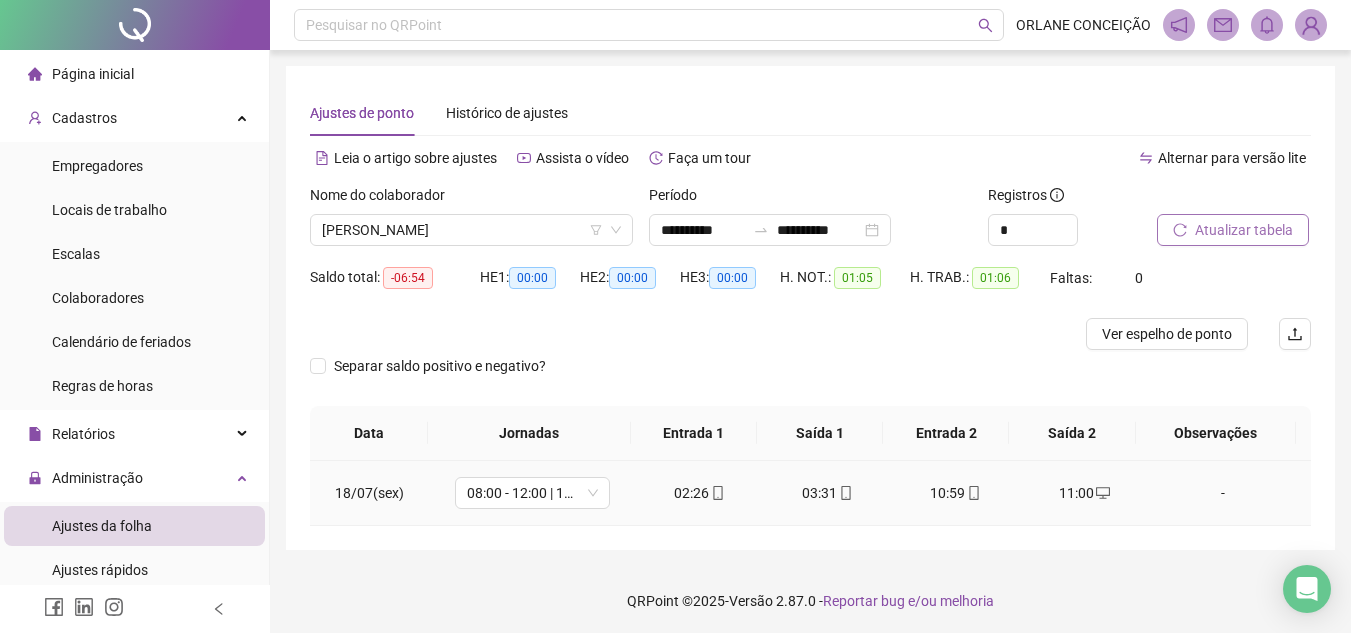 click on "11:00" at bounding box center [1084, 493] 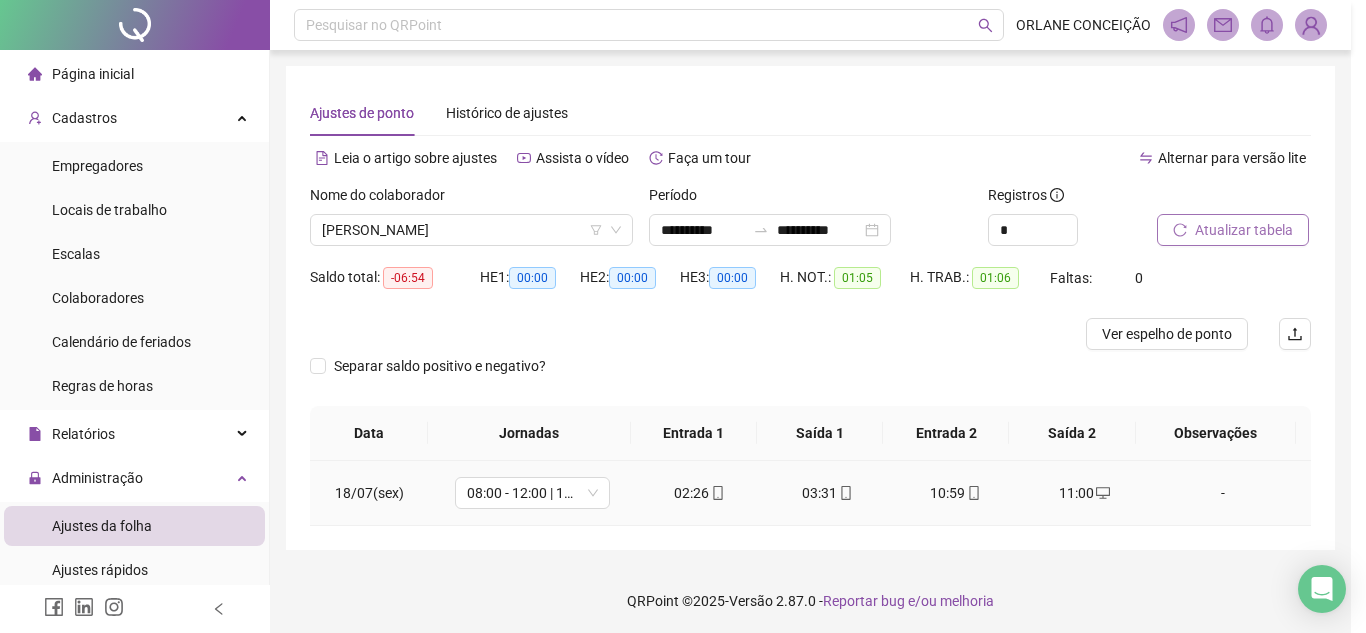 type on "**********" 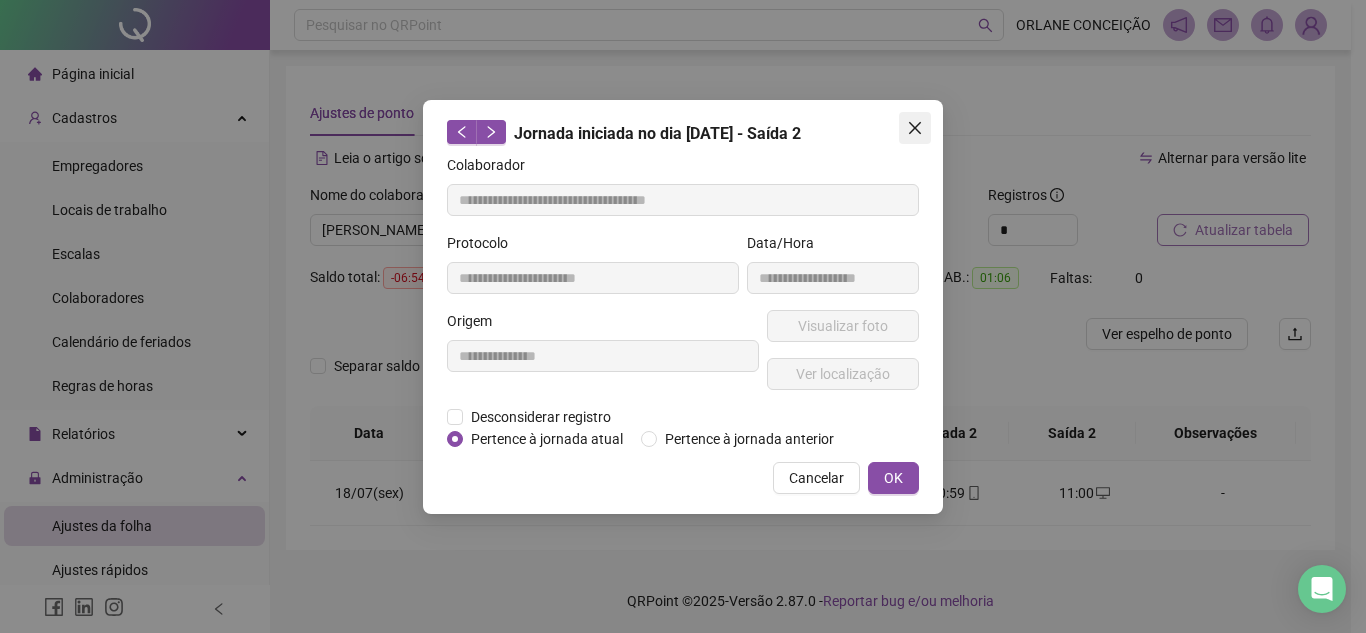 click at bounding box center [915, 128] 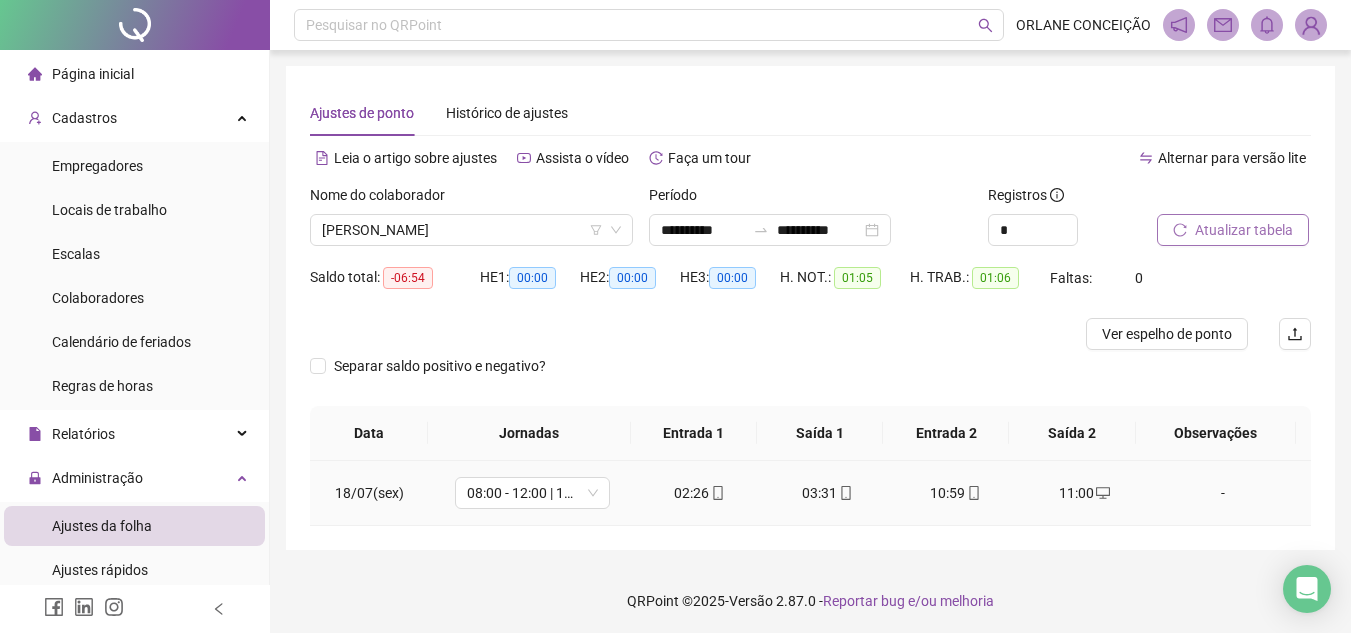 click on "11:00" at bounding box center [1084, 493] 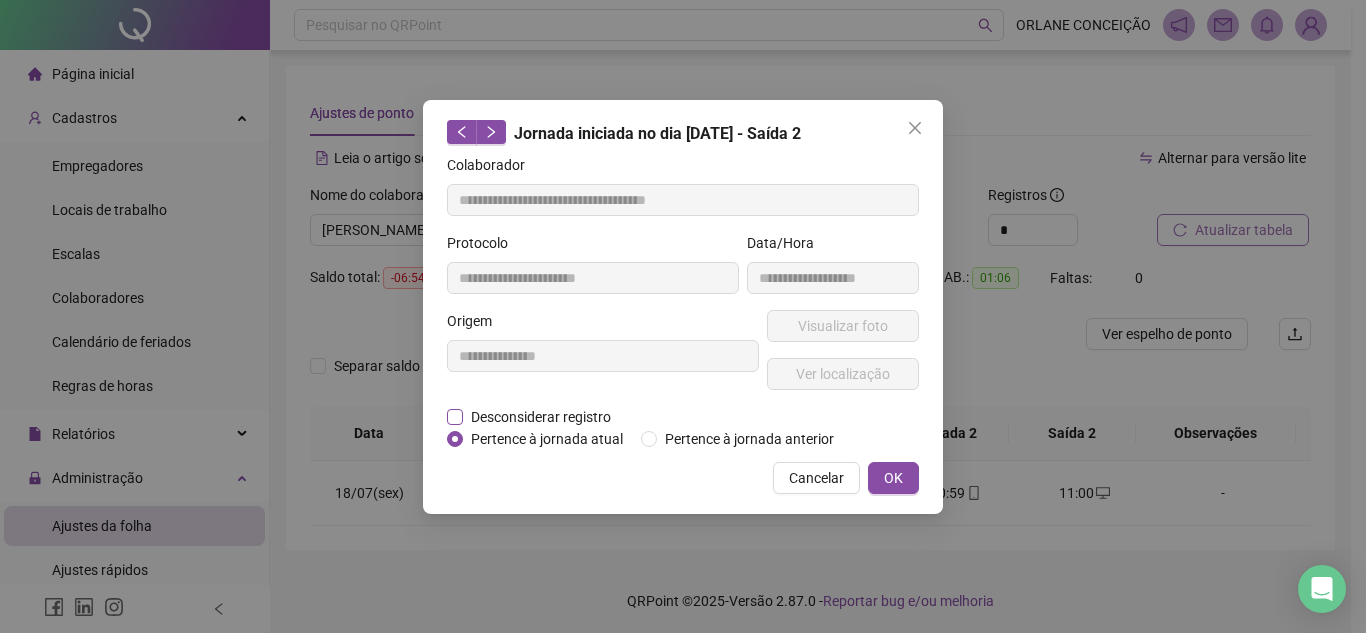 click on "Desconsiderar registro" at bounding box center (541, 417) 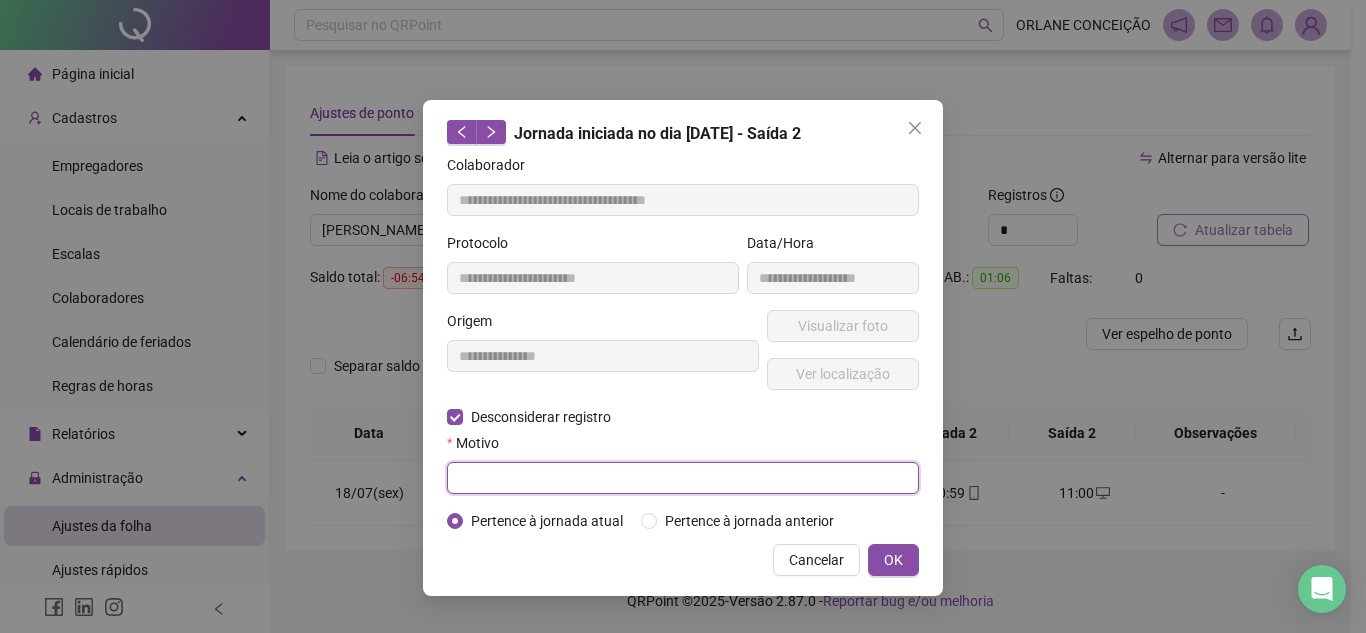 click at bounding box center (683, 478) 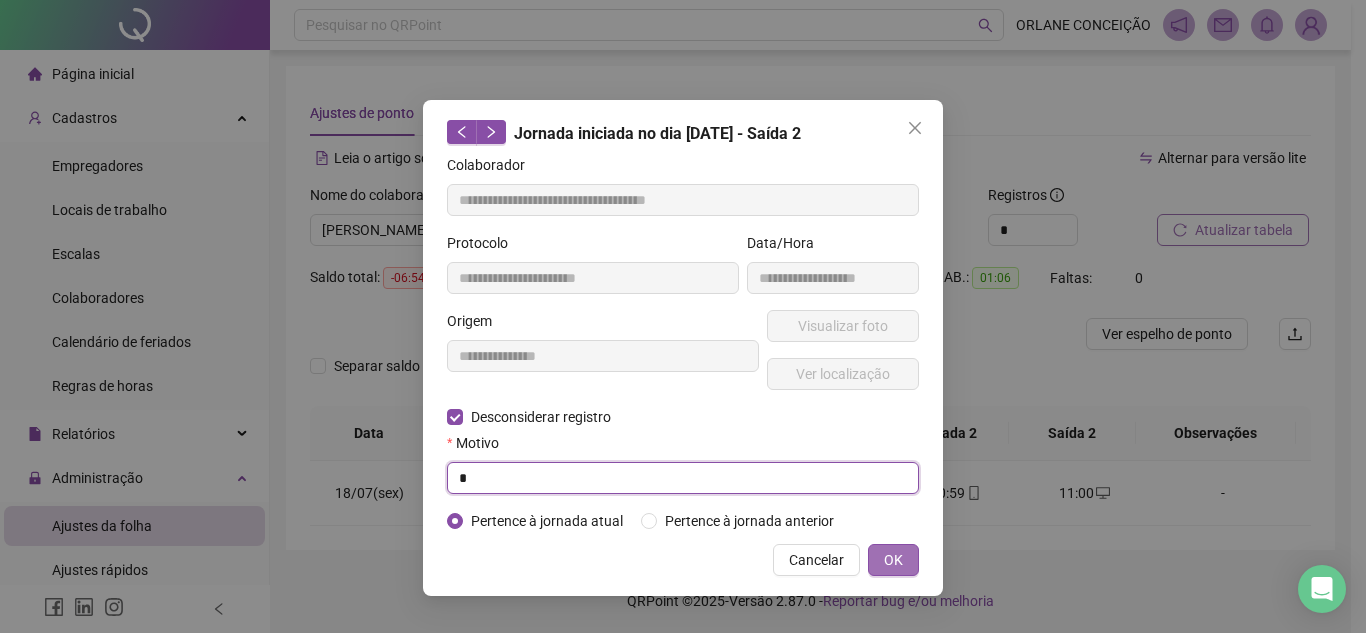 type on "*" 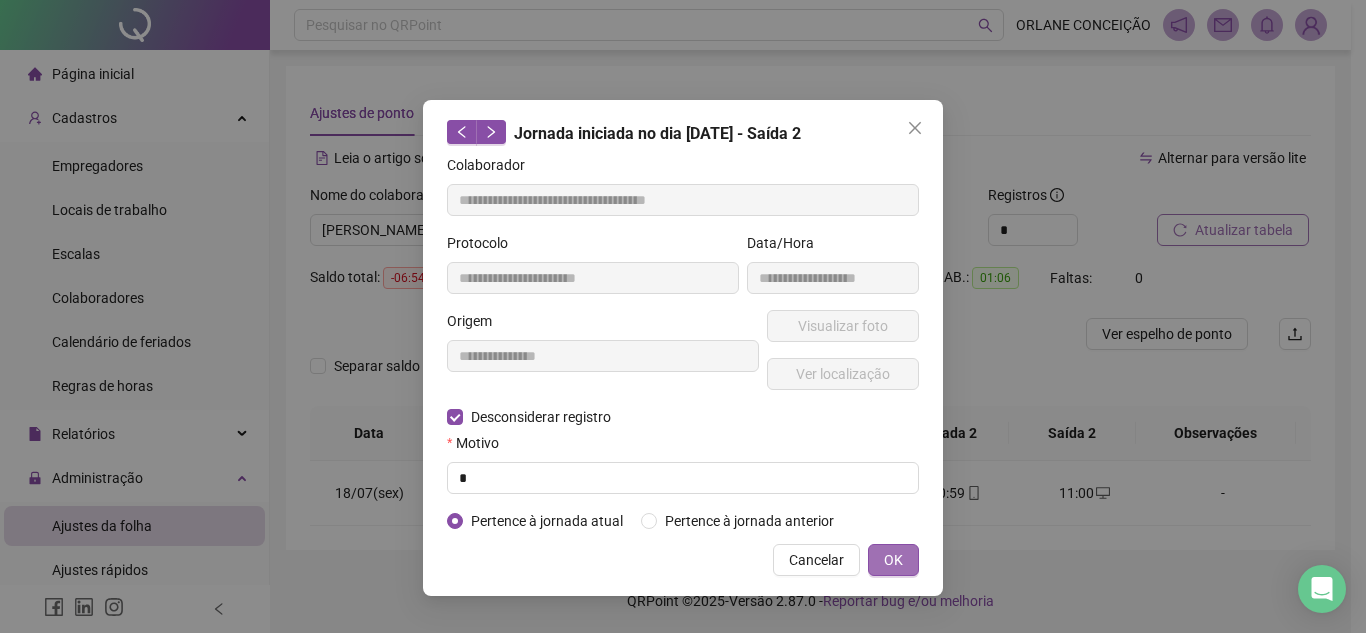 click on "OK" at bounding box center (893, 560) 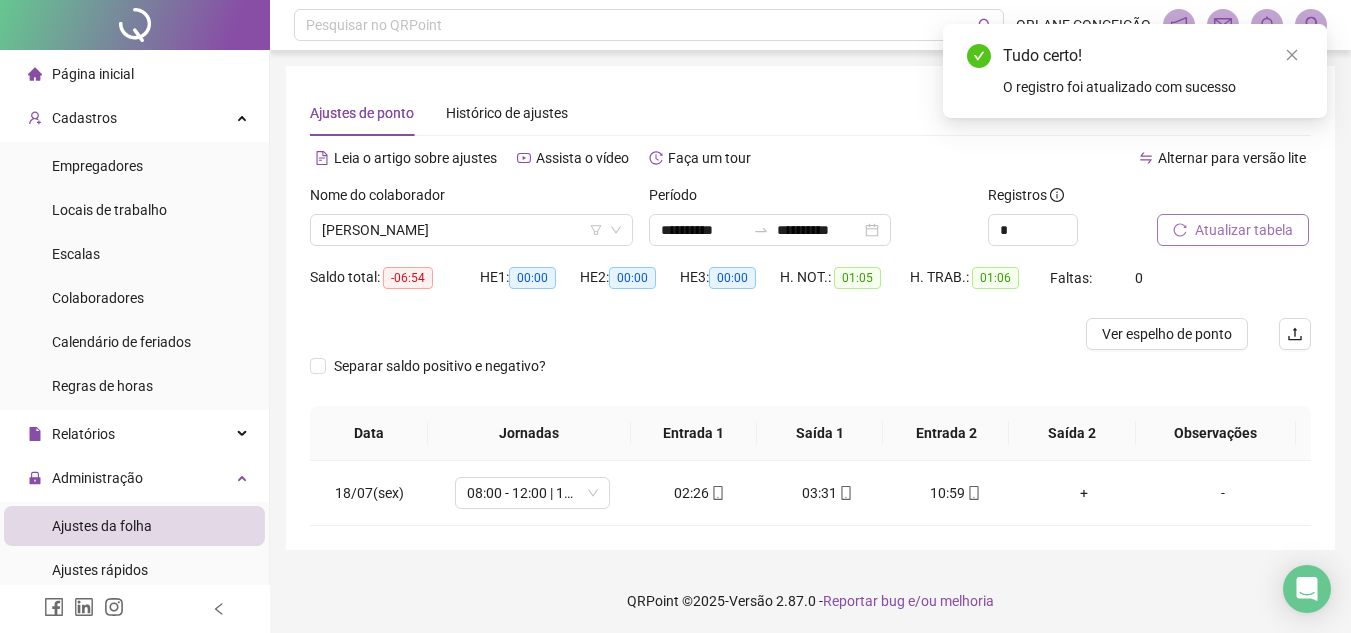 click on "Atualizar tabela" at bounding box center (1244, 230) 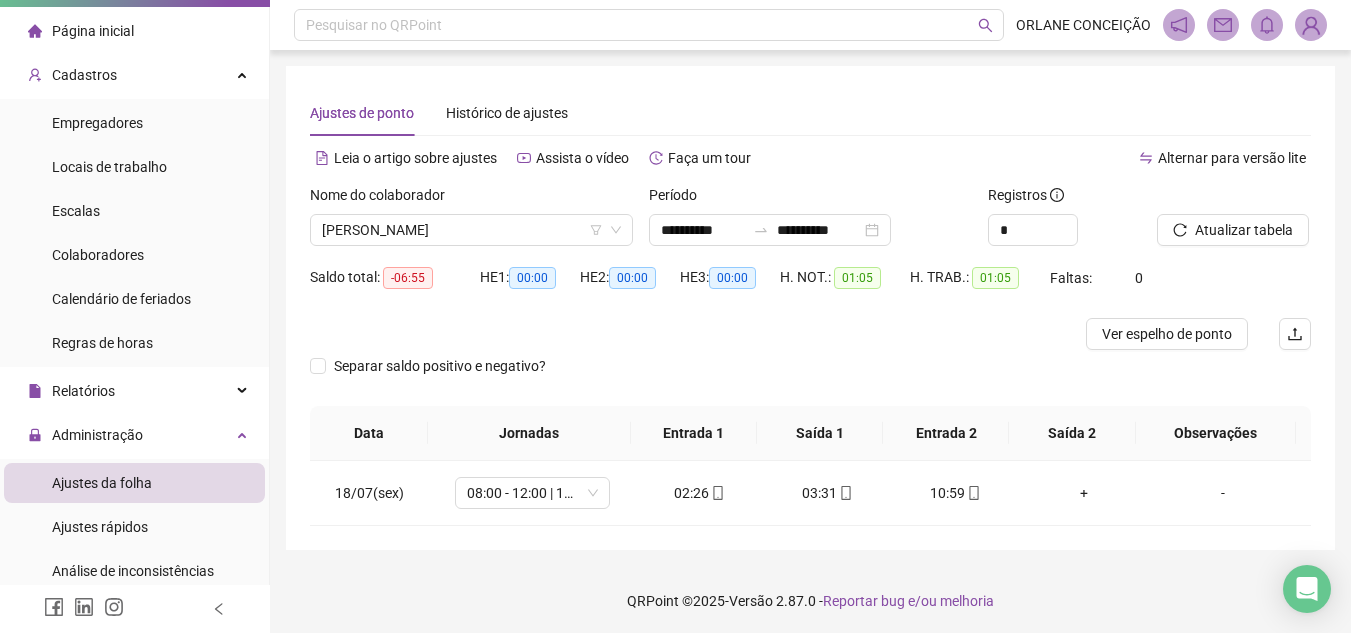 scroll, scrollTop: 0, scrollLeft: 0, axis: both 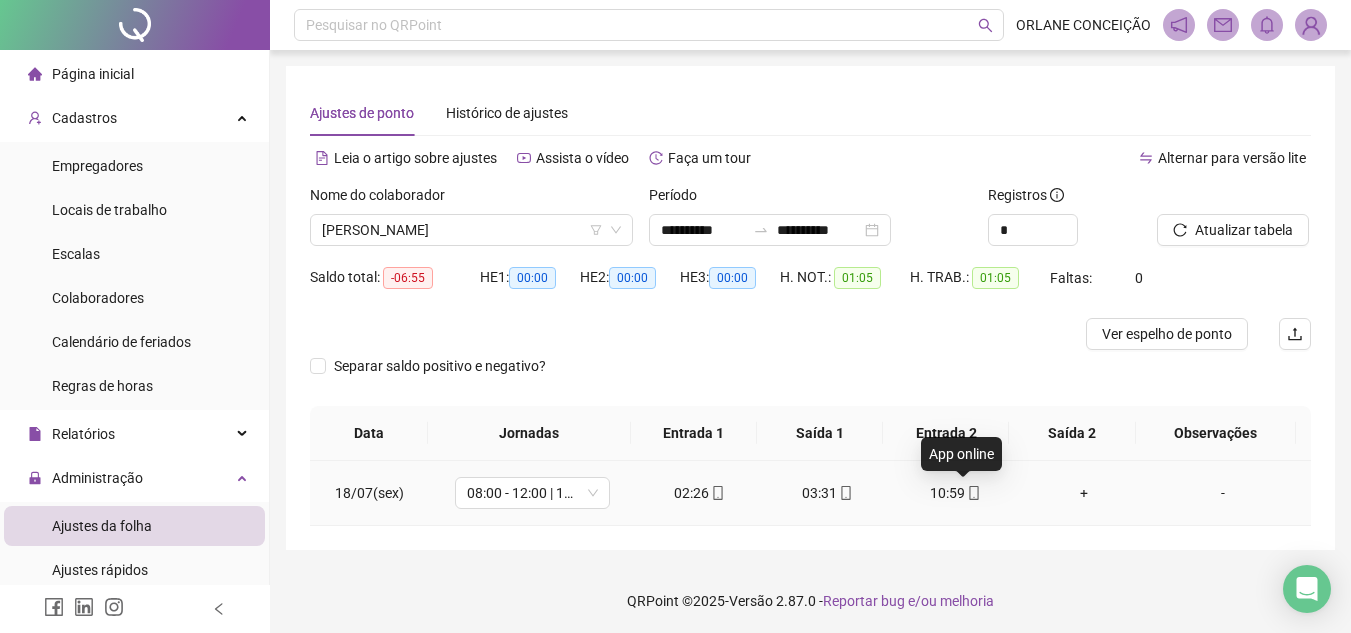 click 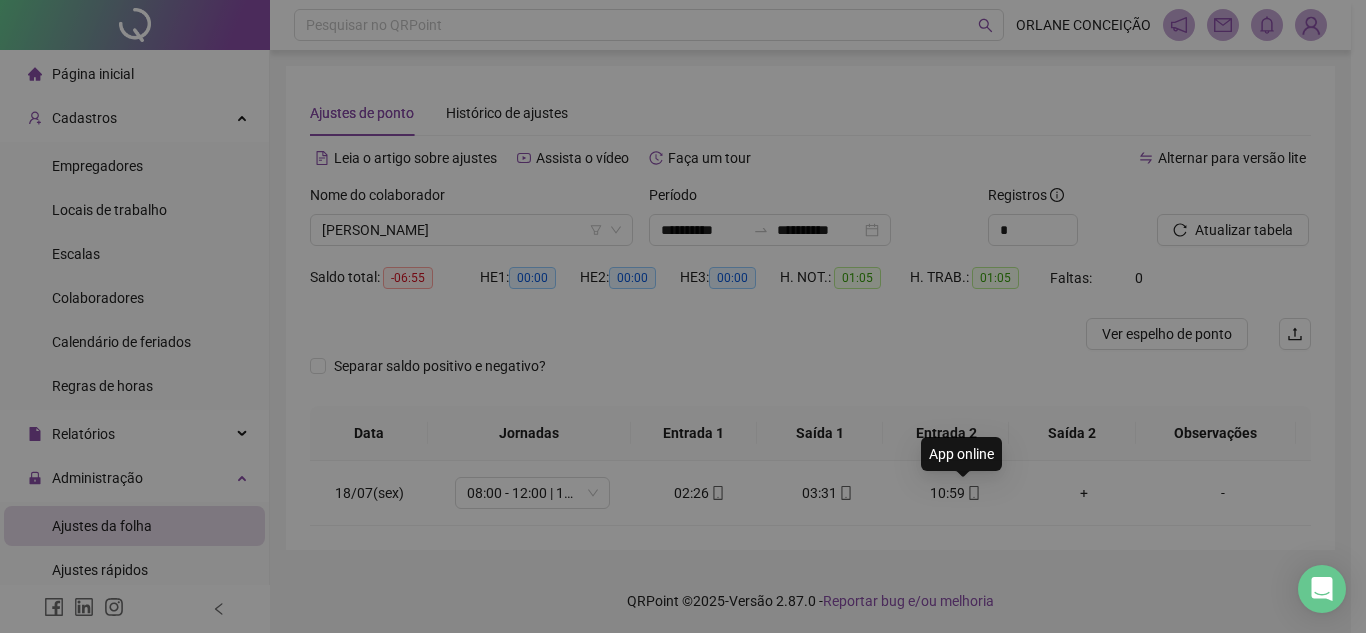 type on "**********" 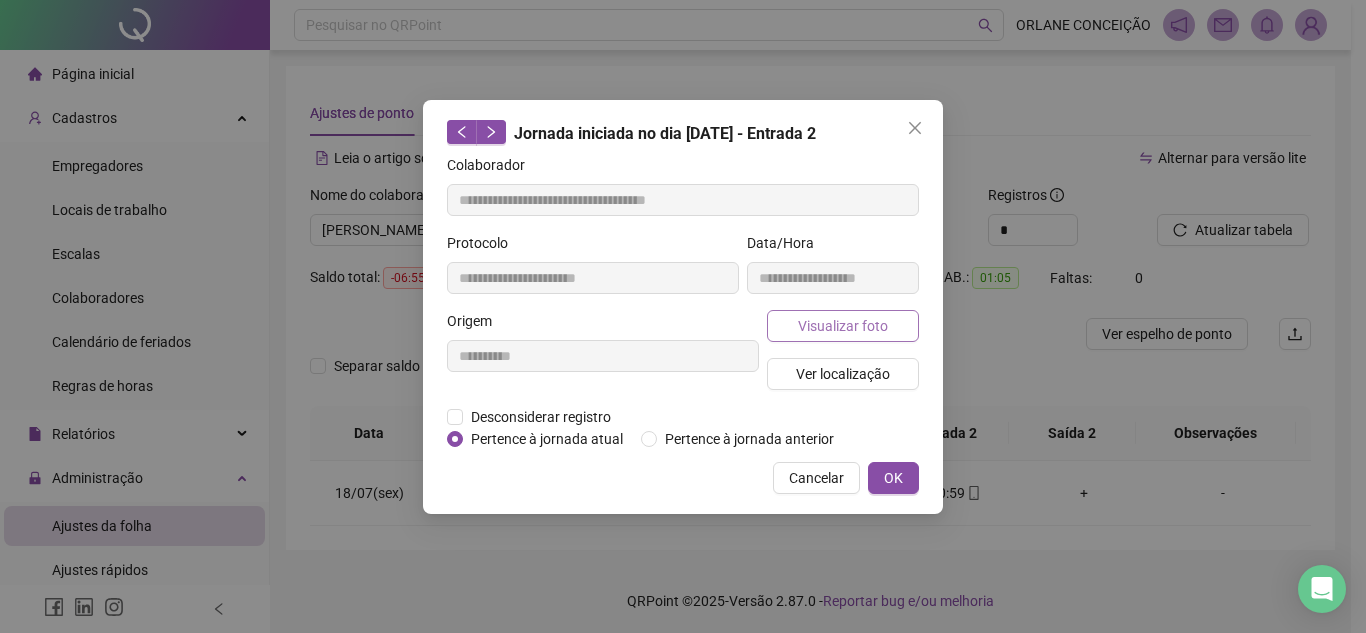 click on "Visualizar foto" at bounding box center [843, 326] 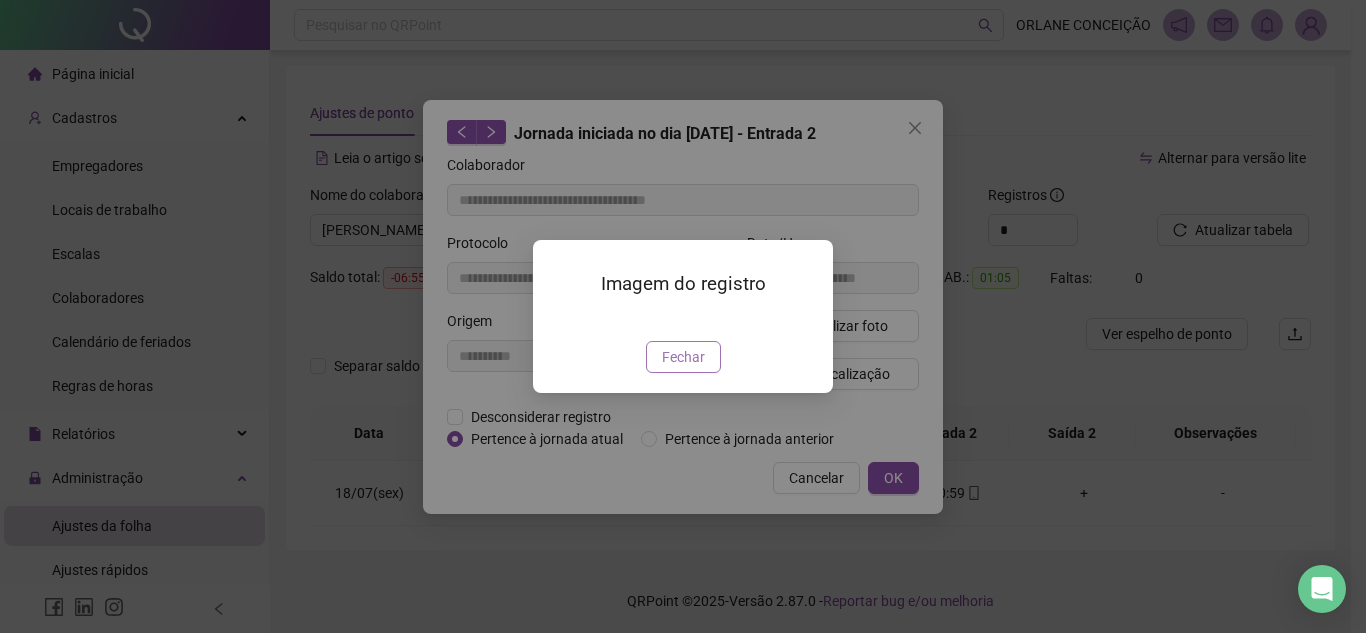 click on "Fechar" at bounding box center (683, 357) 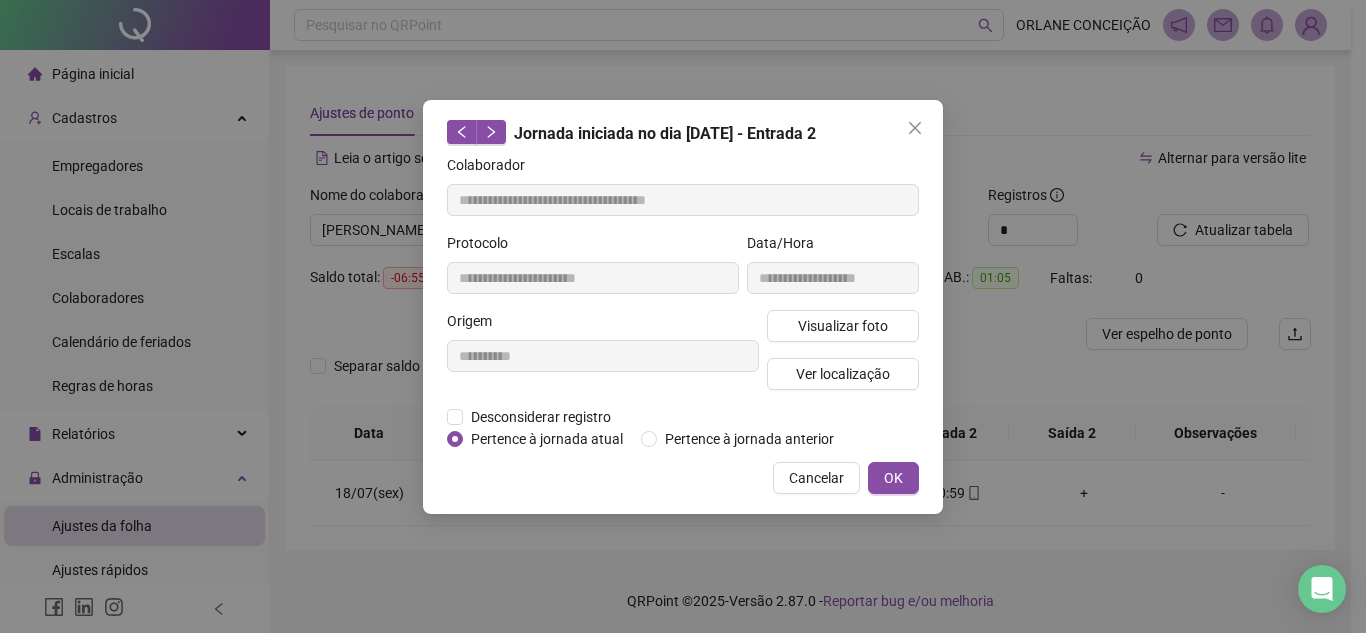 click on "**********" at bounding box center [683, 316] 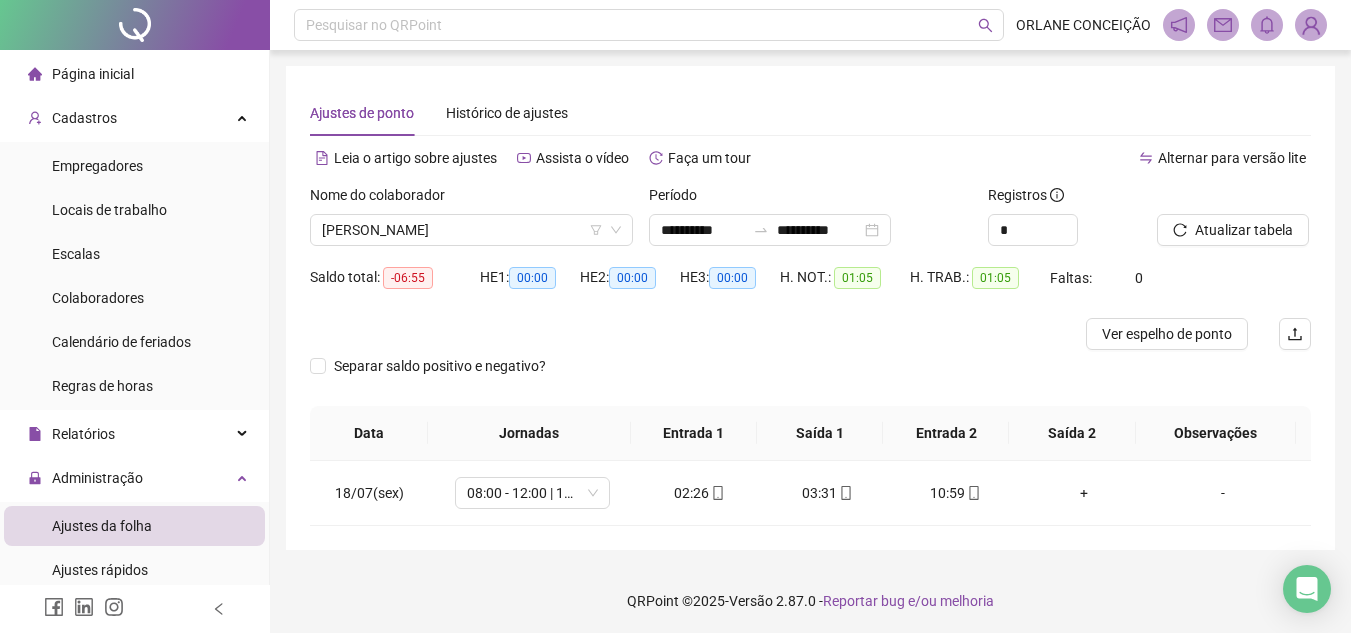 click at bounding box center [685, 334] 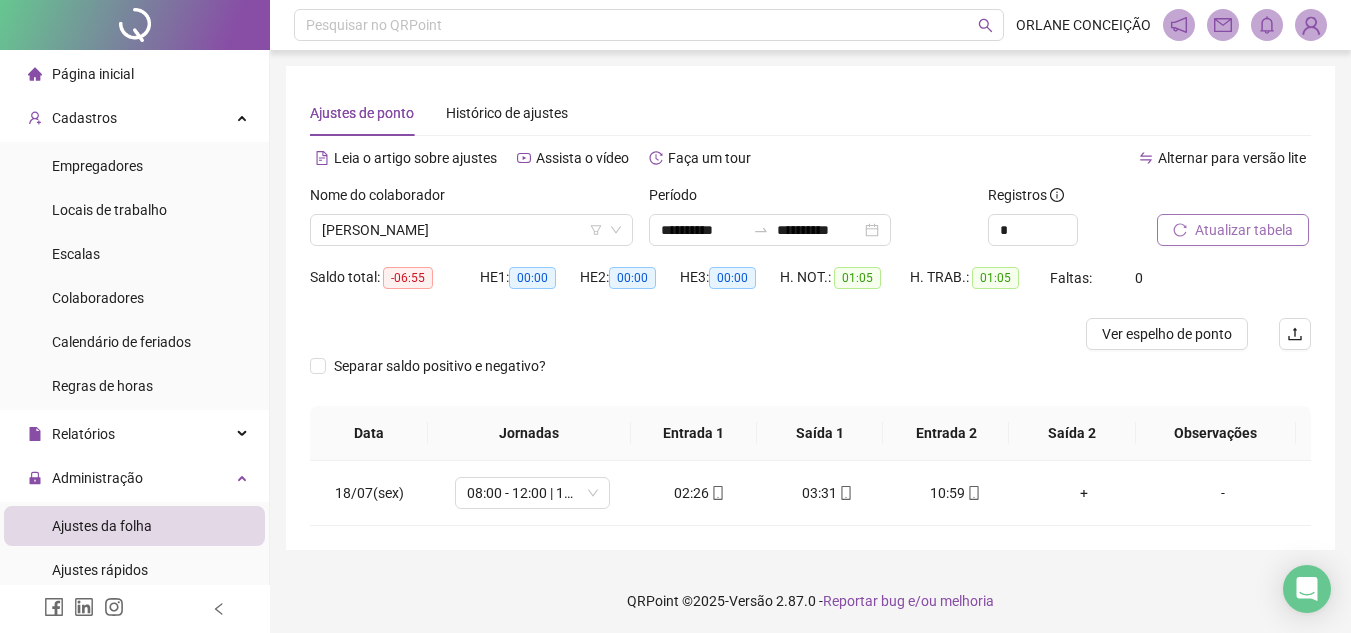 click on "Atualizar tabela" at bounding box center (1244, 230) 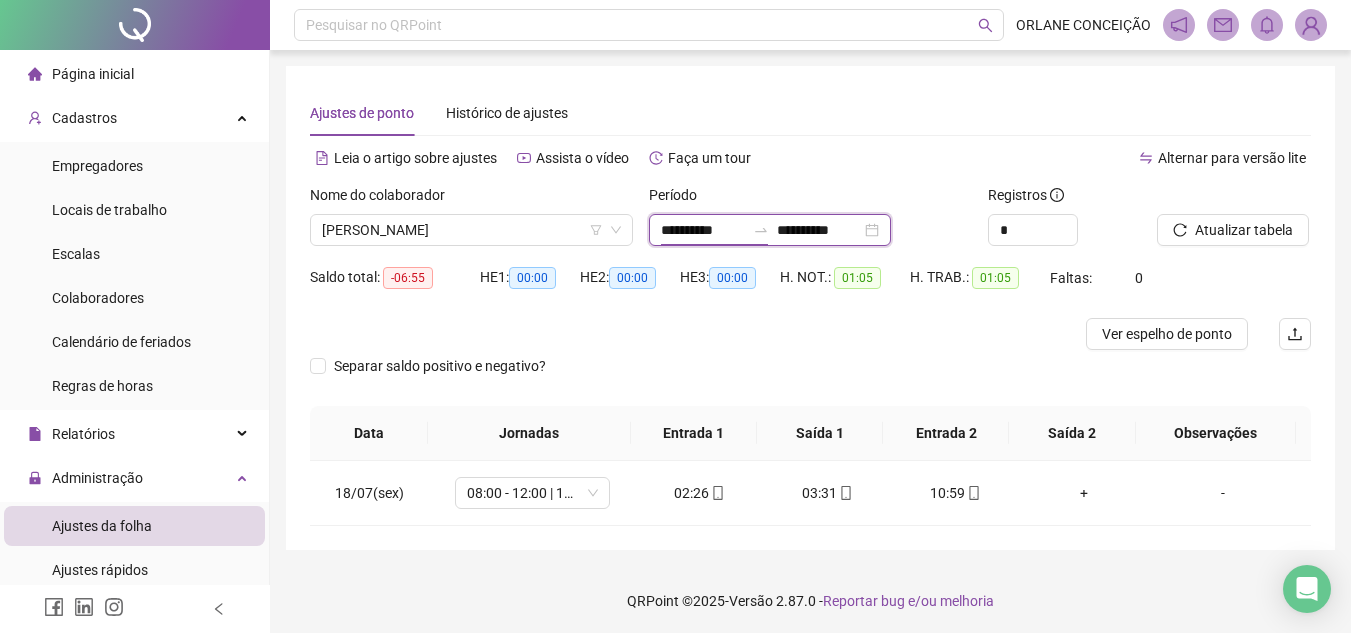 click on "**********" at bounding box center (703, 230) 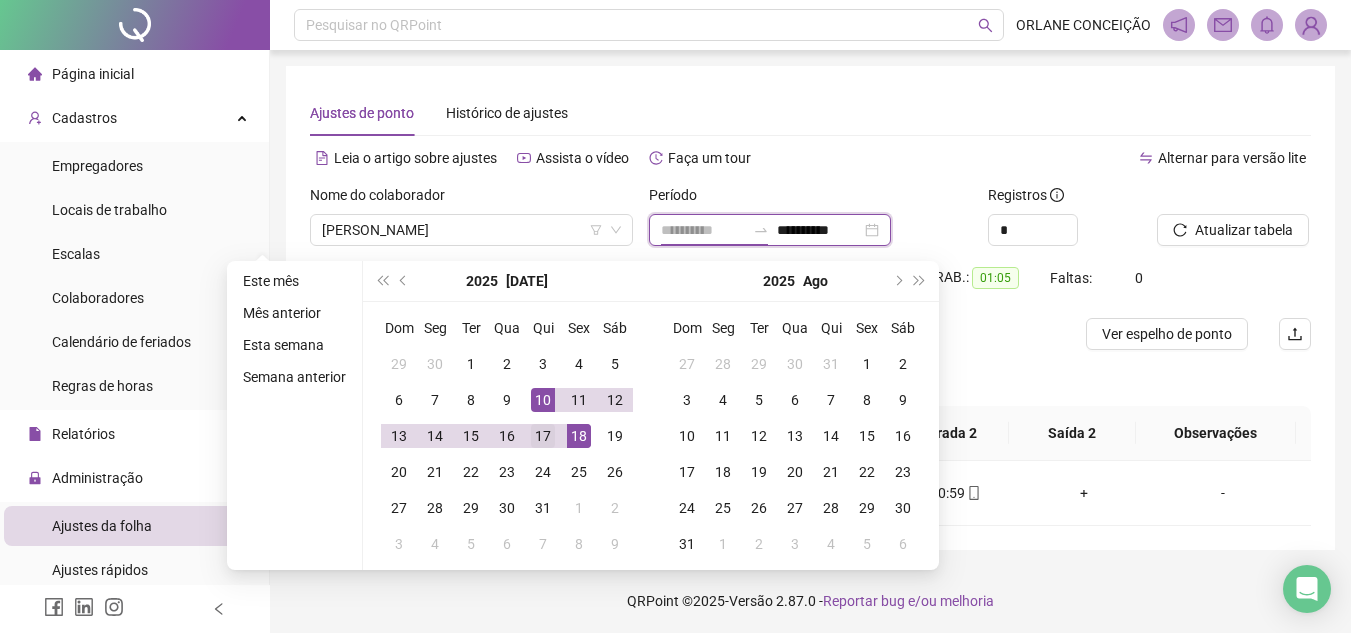 type on "**********" 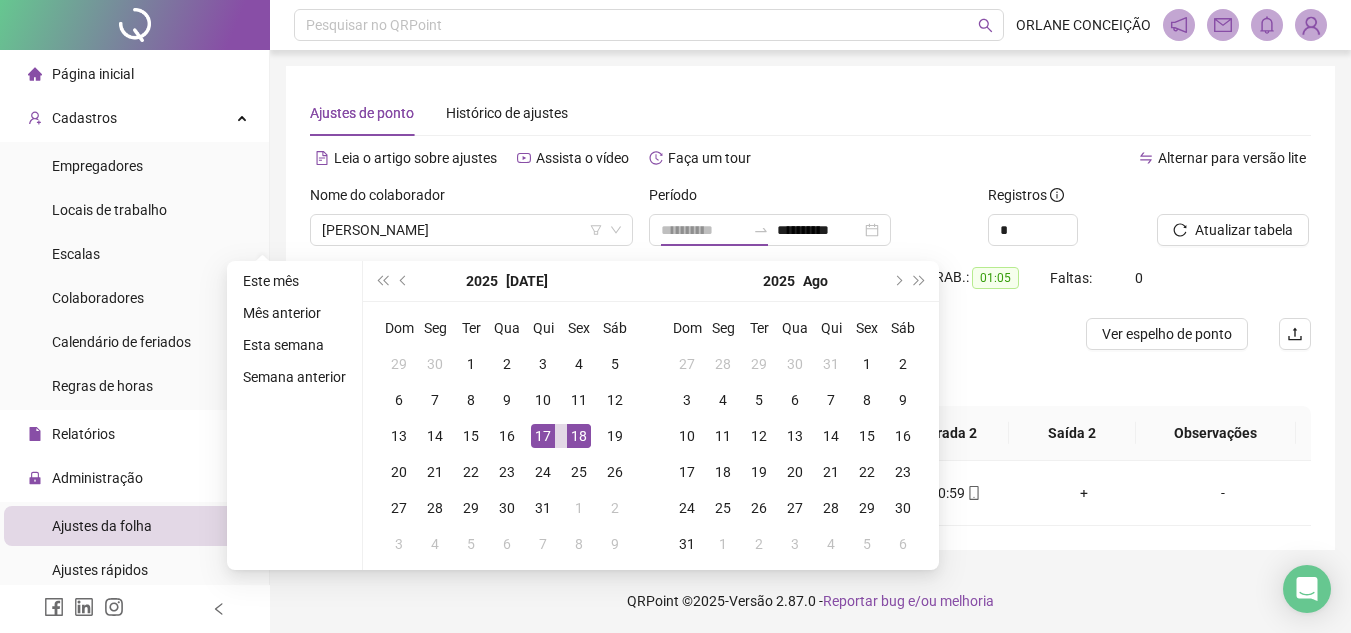 click on "17" at bounding box center [543, 436] 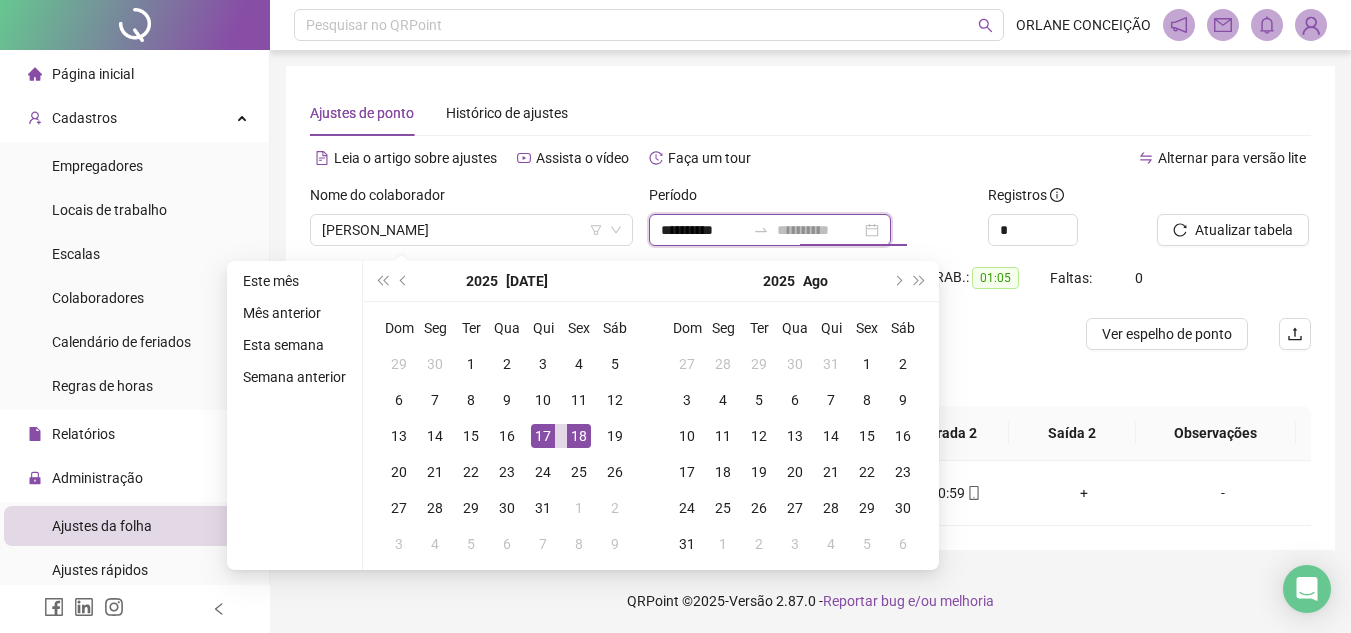 type on "**********" 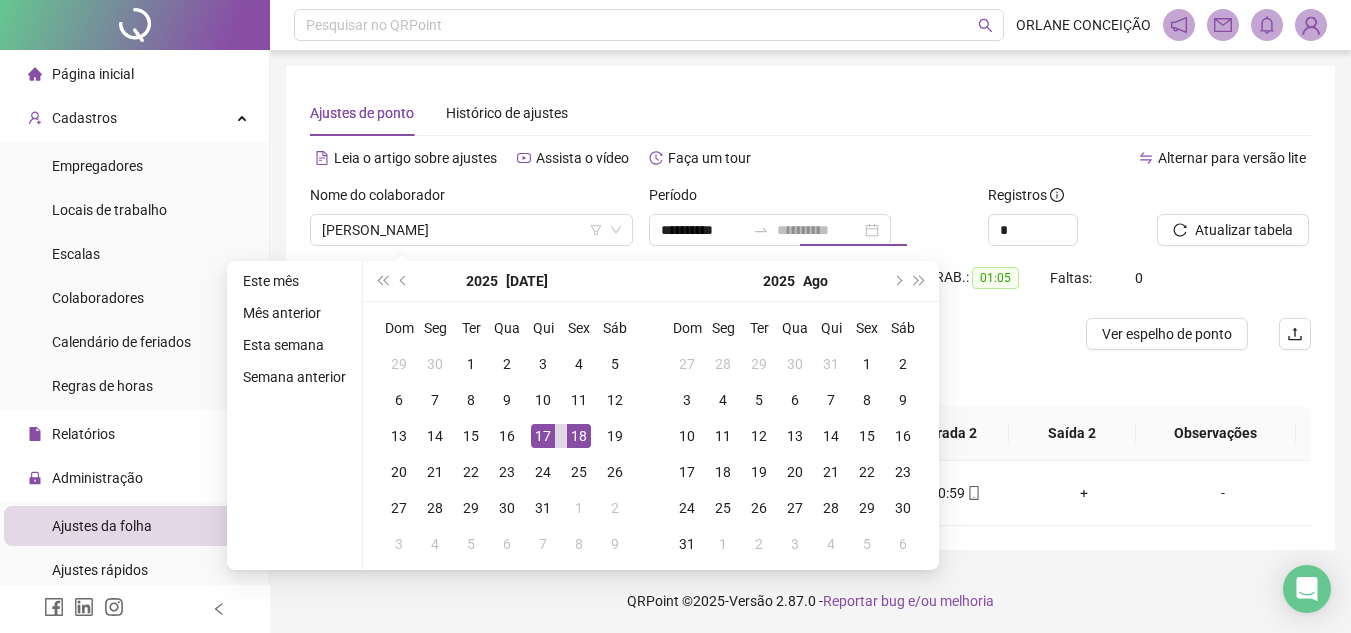click on "18" at bounding box center (579, 436) 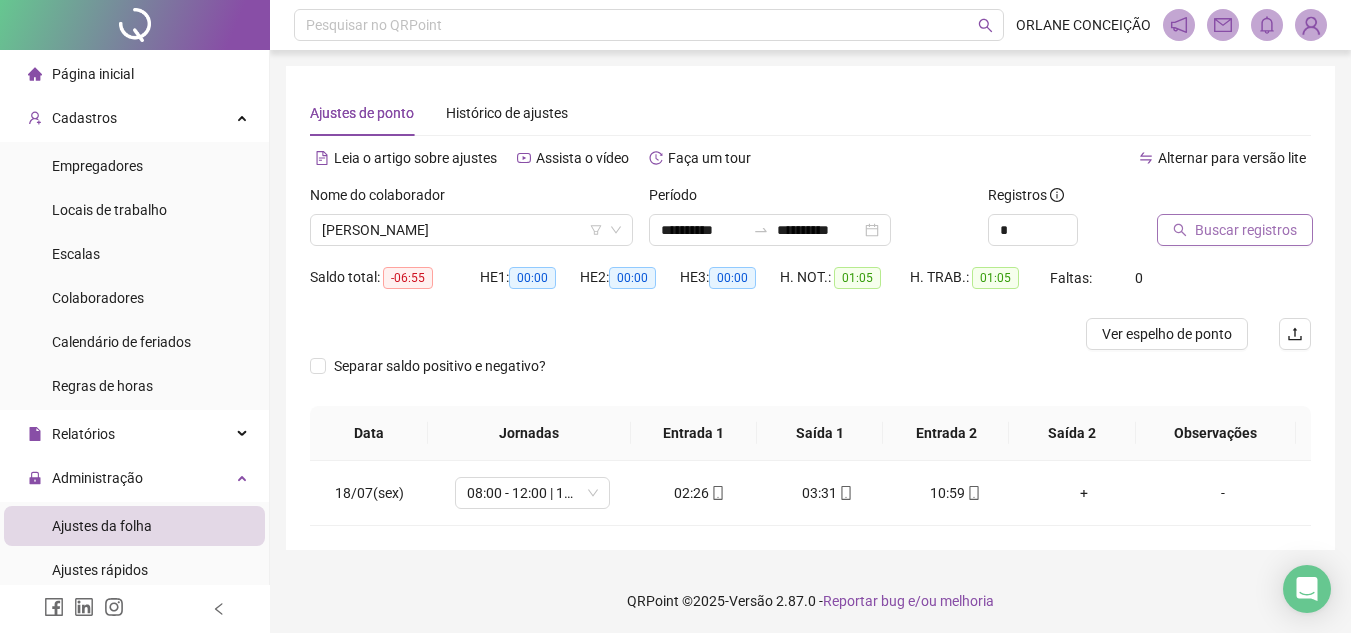 click on "Buscar registros" at bounding box center [1246, 230] 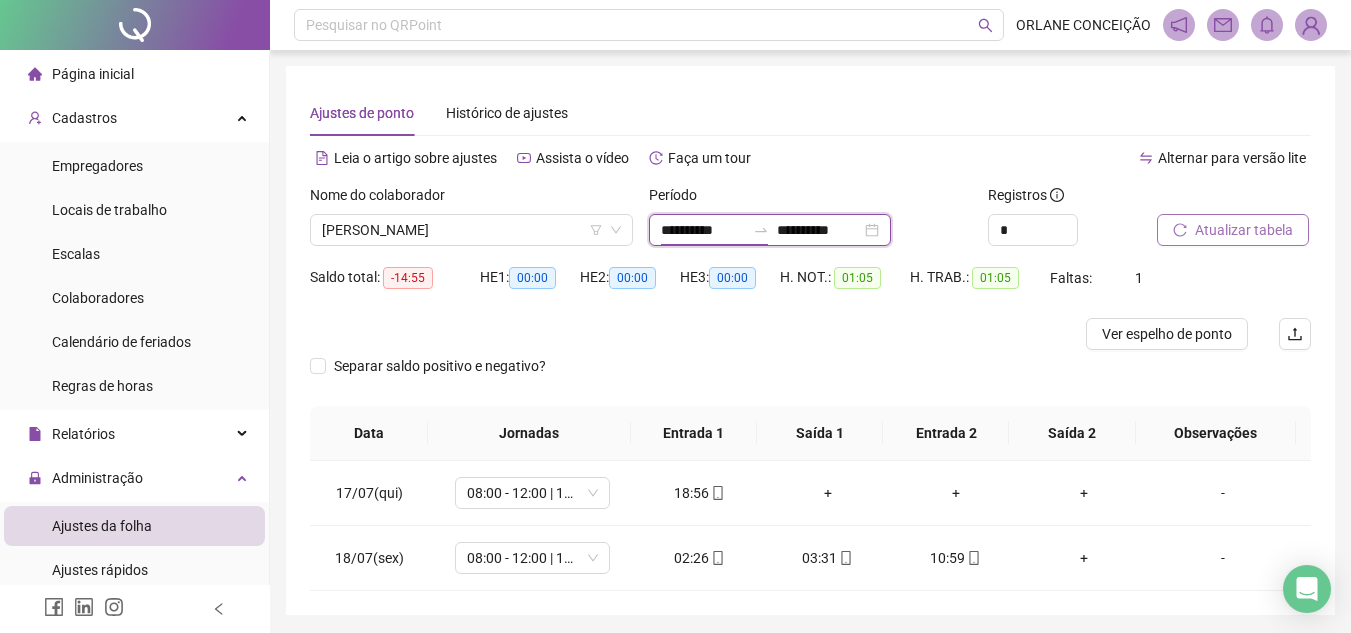 click on "**********" at bounding box center (703, 230) 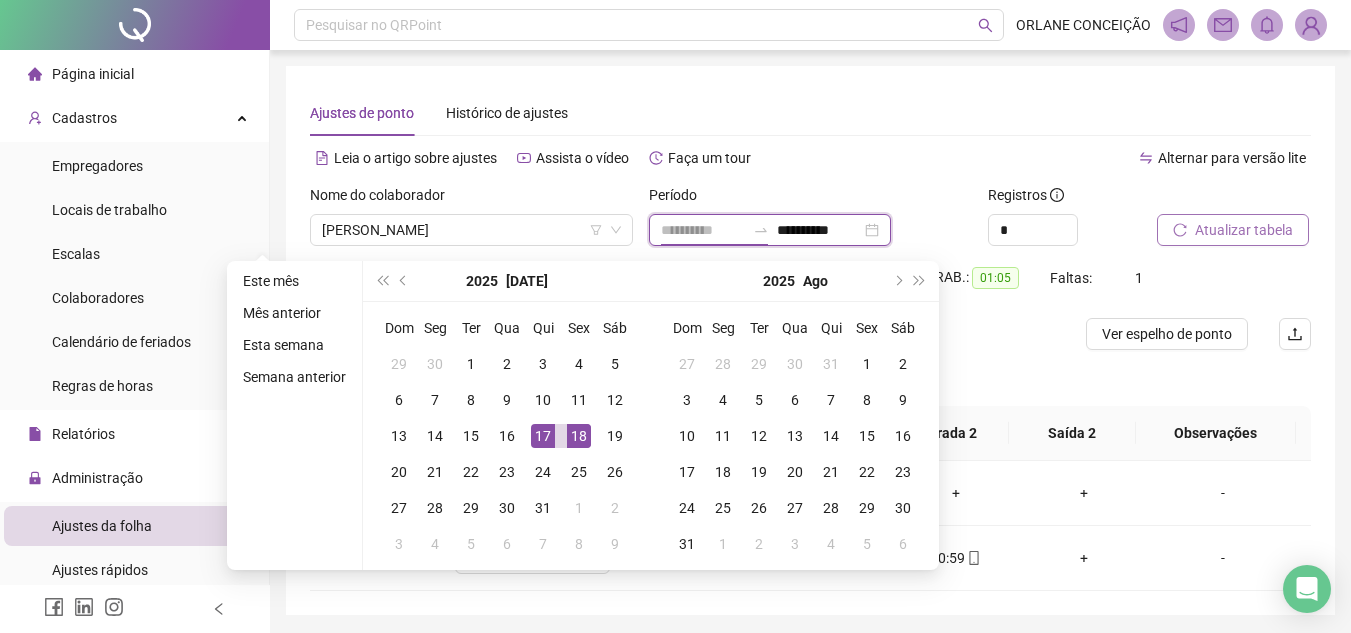 type on "**********" 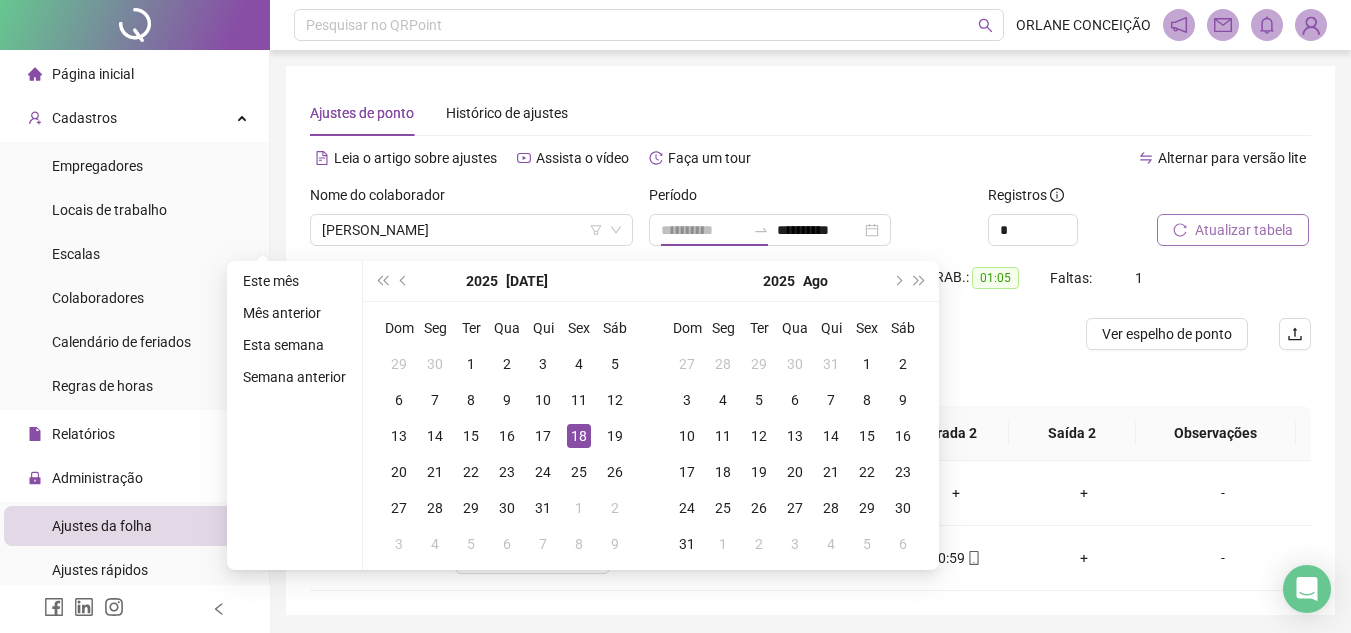 click on "18" at bounding box center (579, 436) 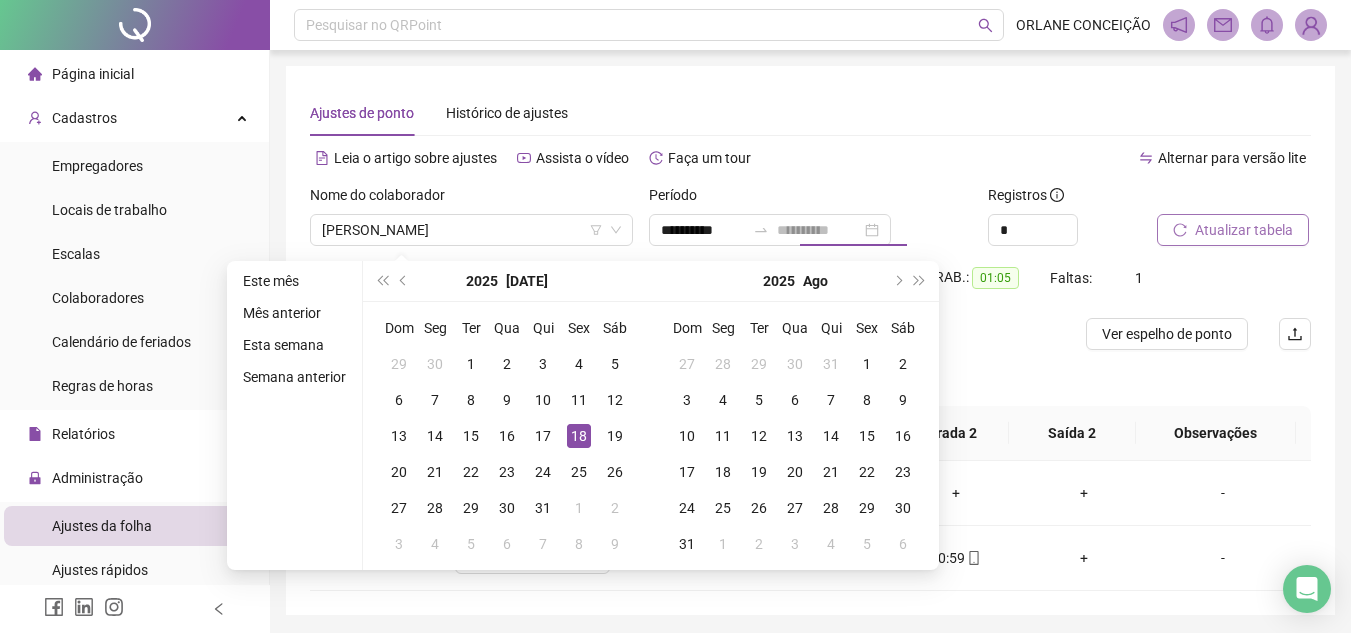 click on "18" at bounding box center [579, 436] 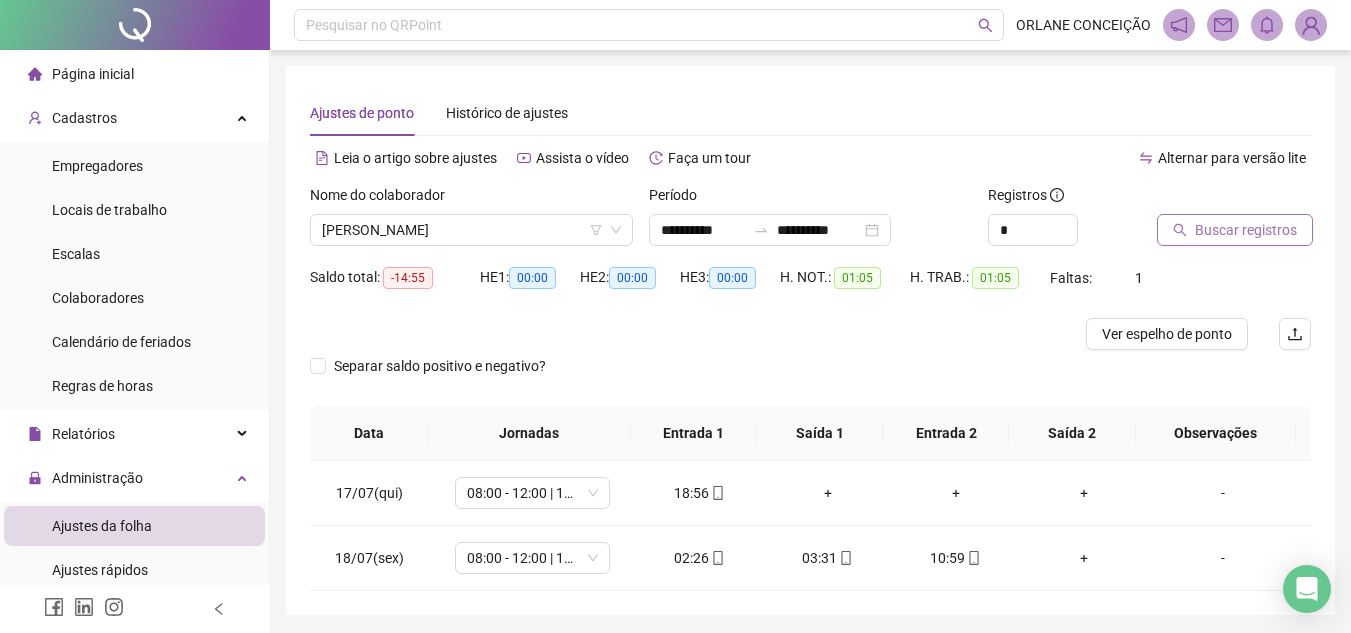 click on "Buscar registros" at bounding box center [1235, 230] 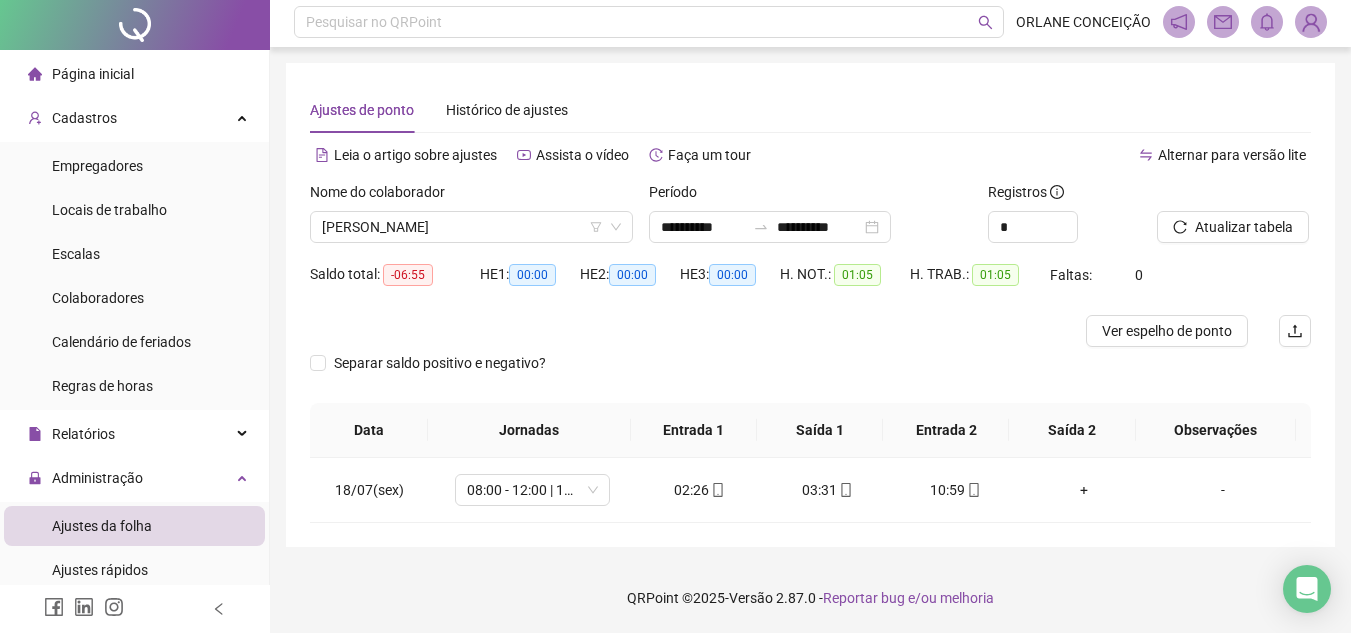 scroll, scrollTop: 0, scrollLeft: 0, axis: both 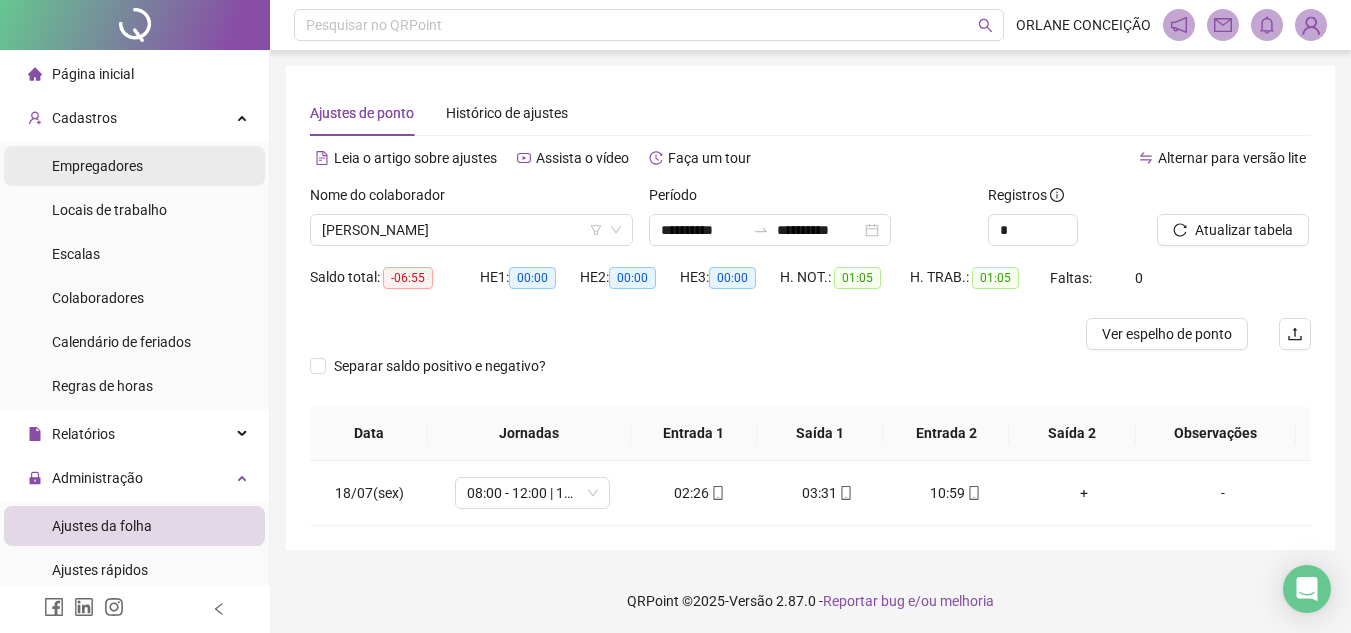 click on "Empregadores" at bounding box center [134, 166] 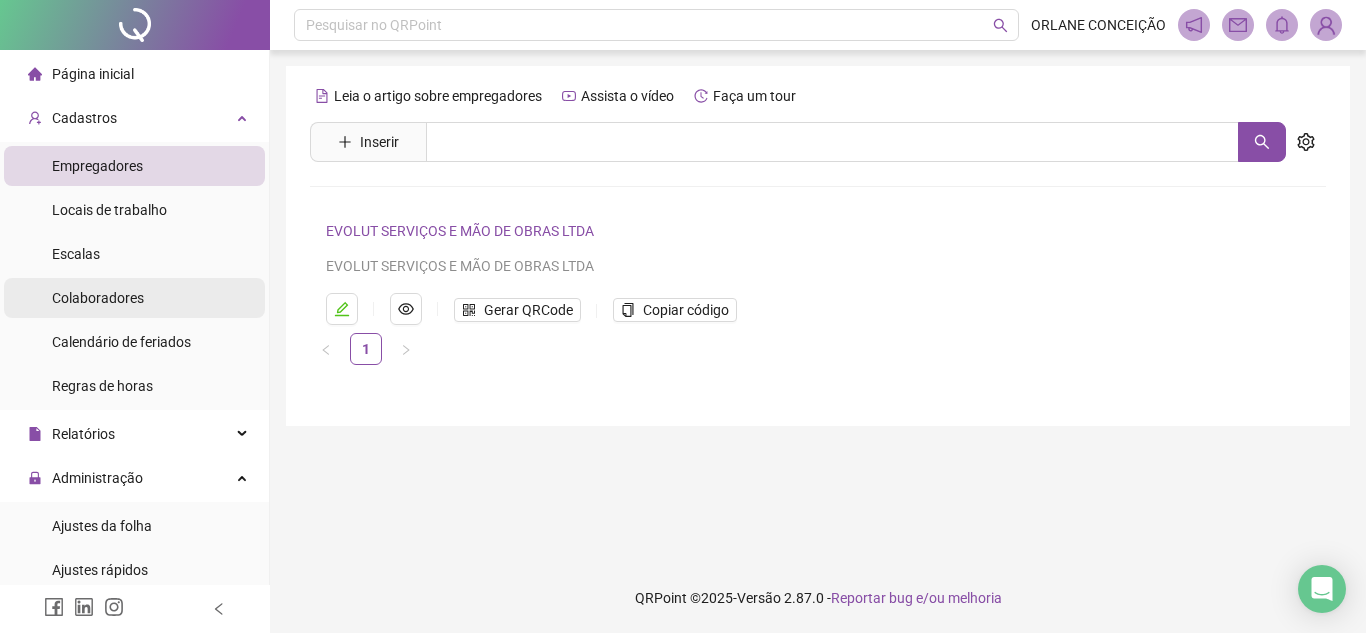 click on "Colaboradores" at bounding box center (98, 298) 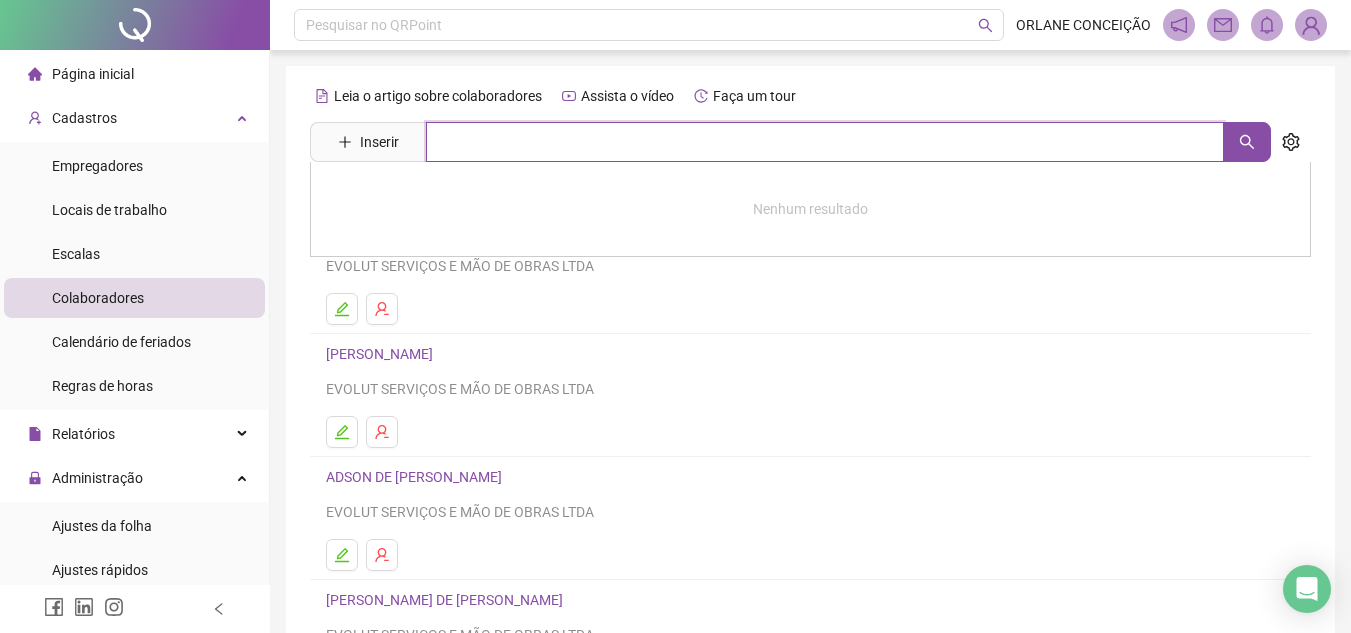 click at bounding box center [825, 142] 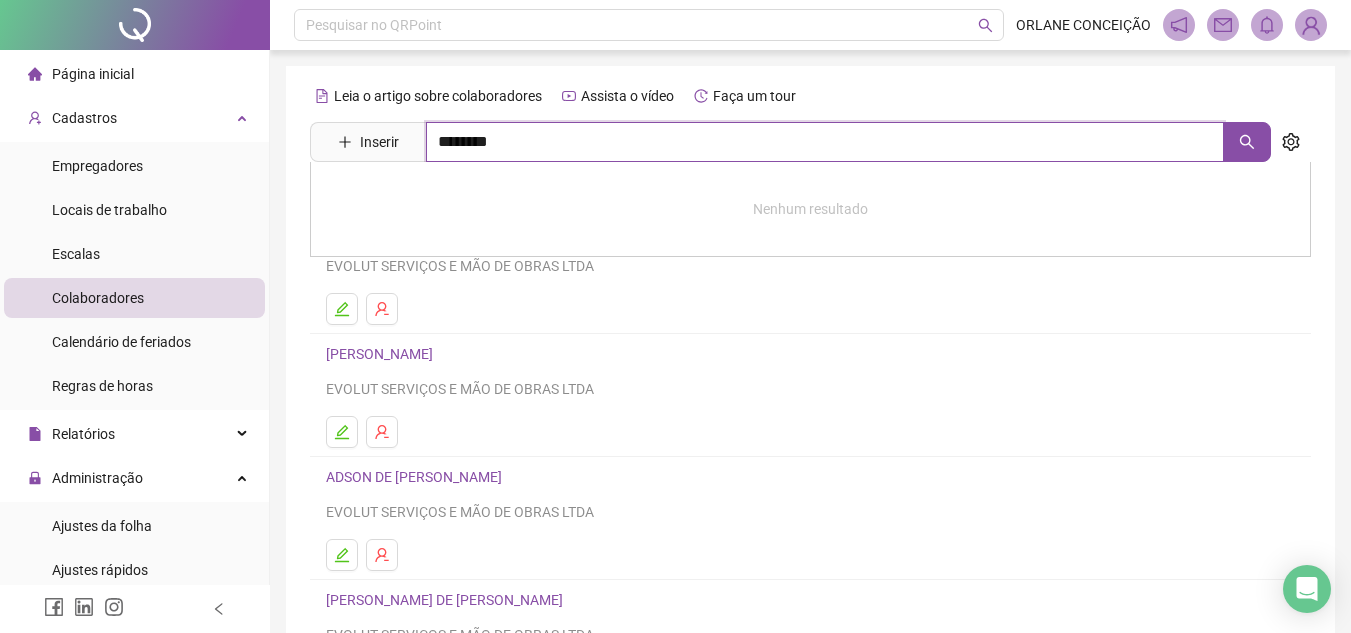 type on "********" 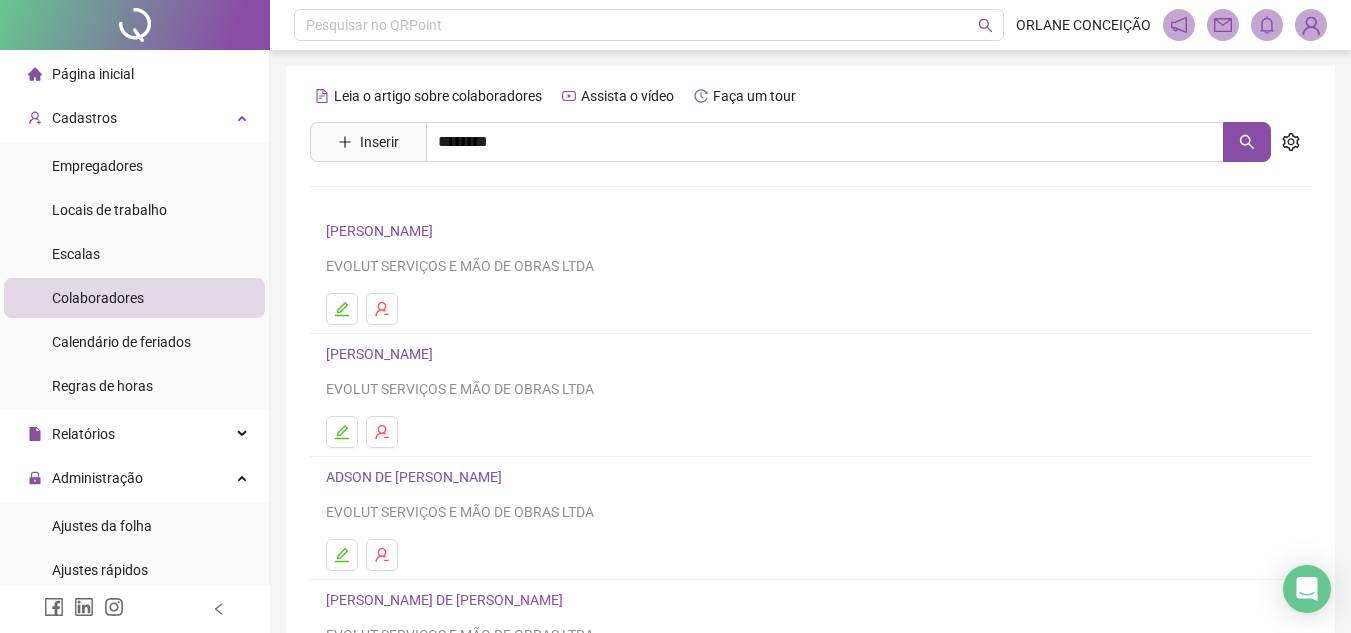 click on "[PERSON_NAME]" at bounding box center [400, 244] 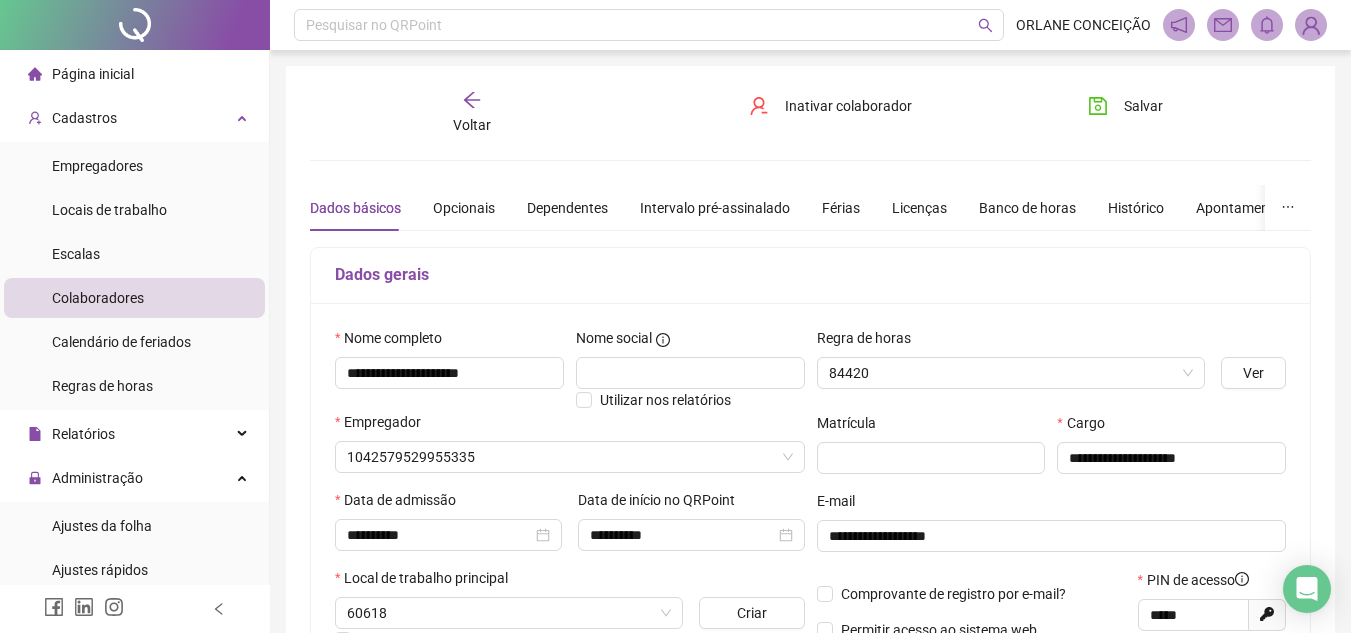 type on "**********" 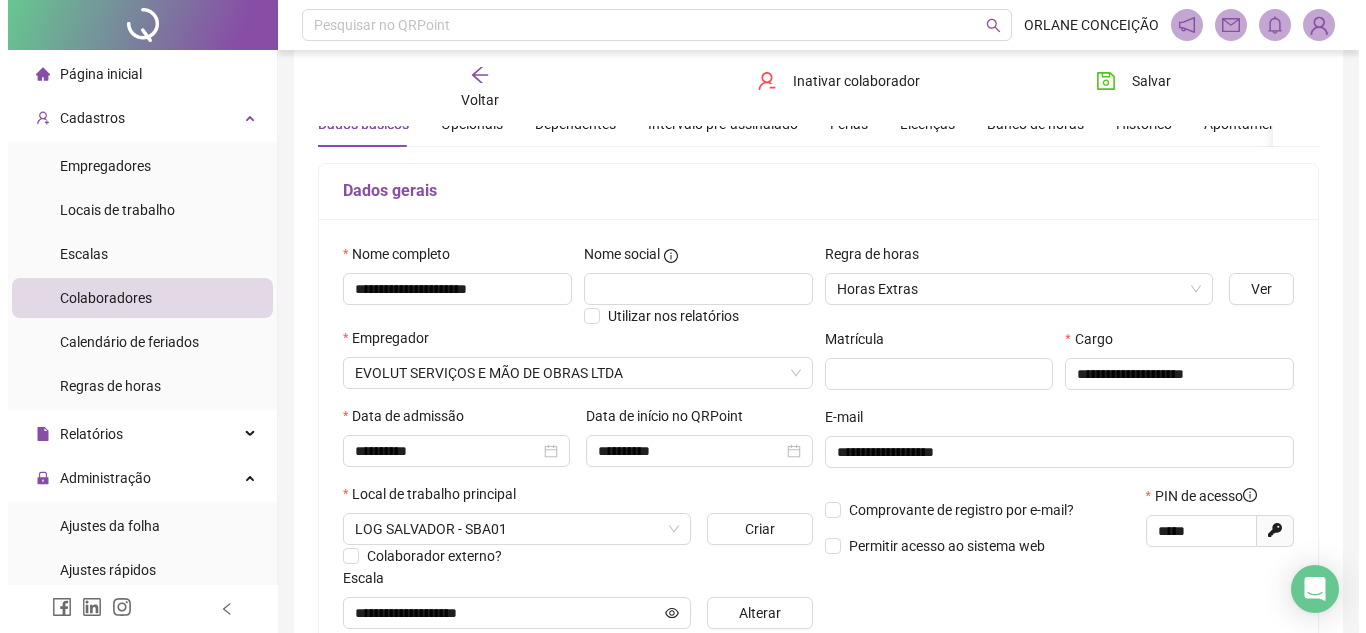 scroll, scrollTop: 0, scrollLeft: 0, axis: both 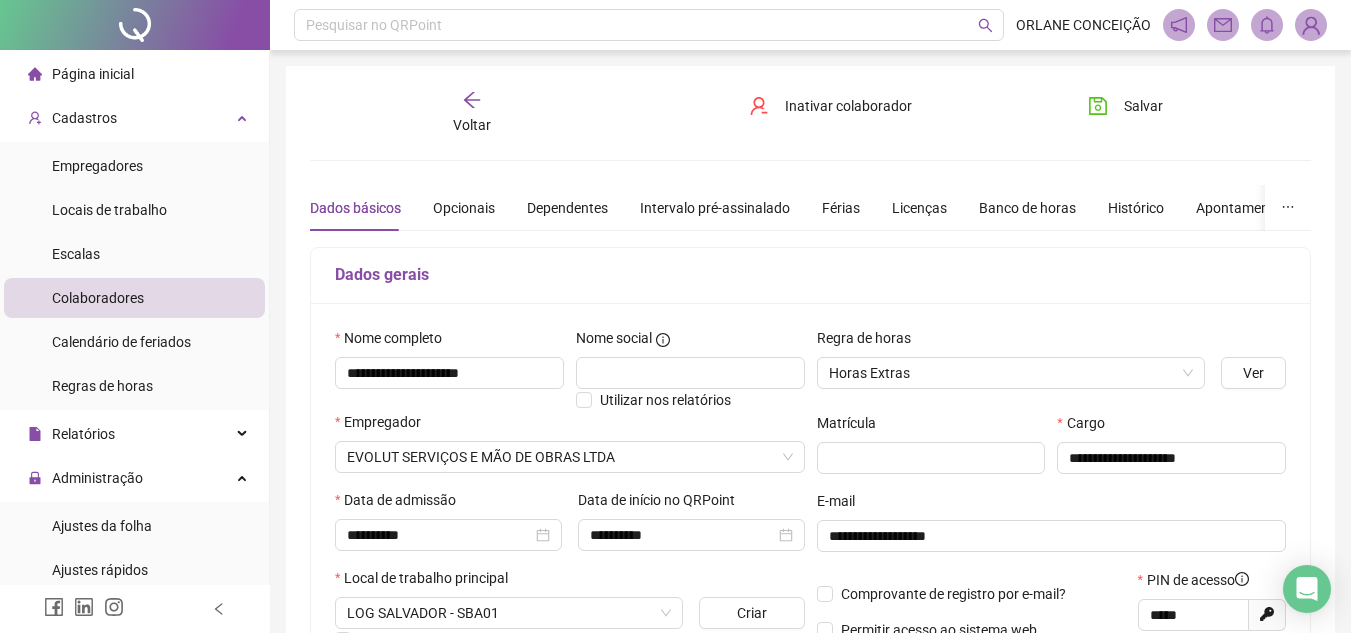 click 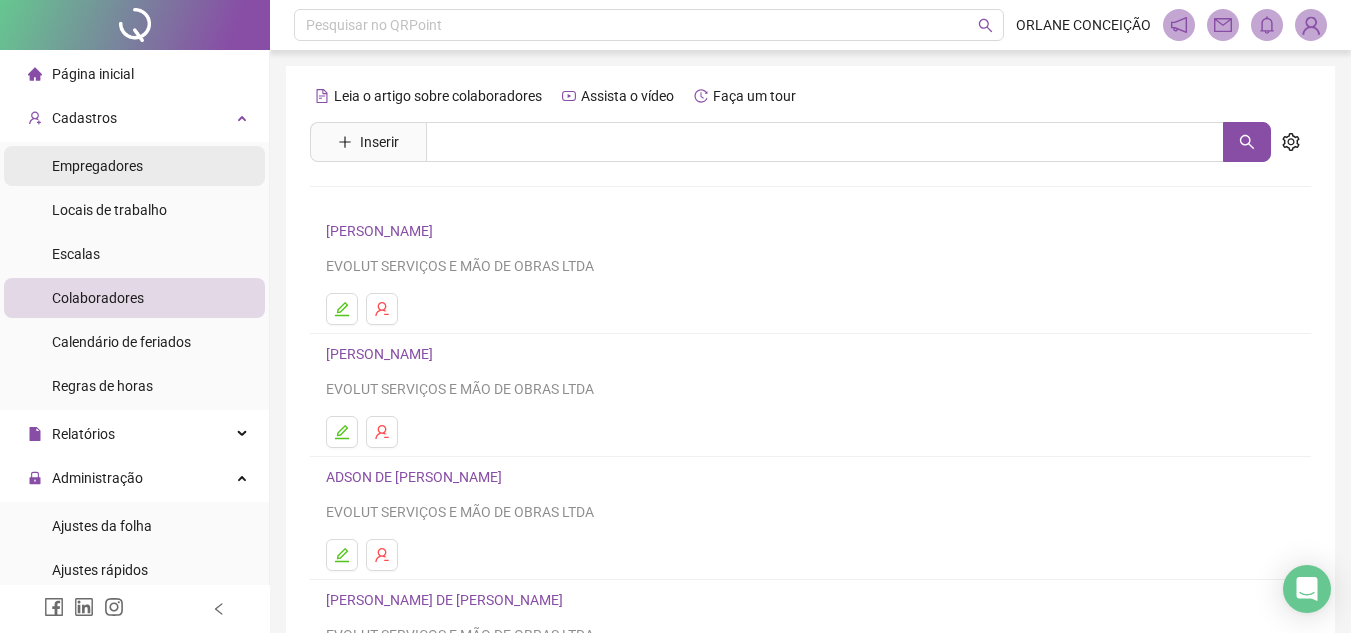 click on "Empregadores" at bounding box center [97, 166] 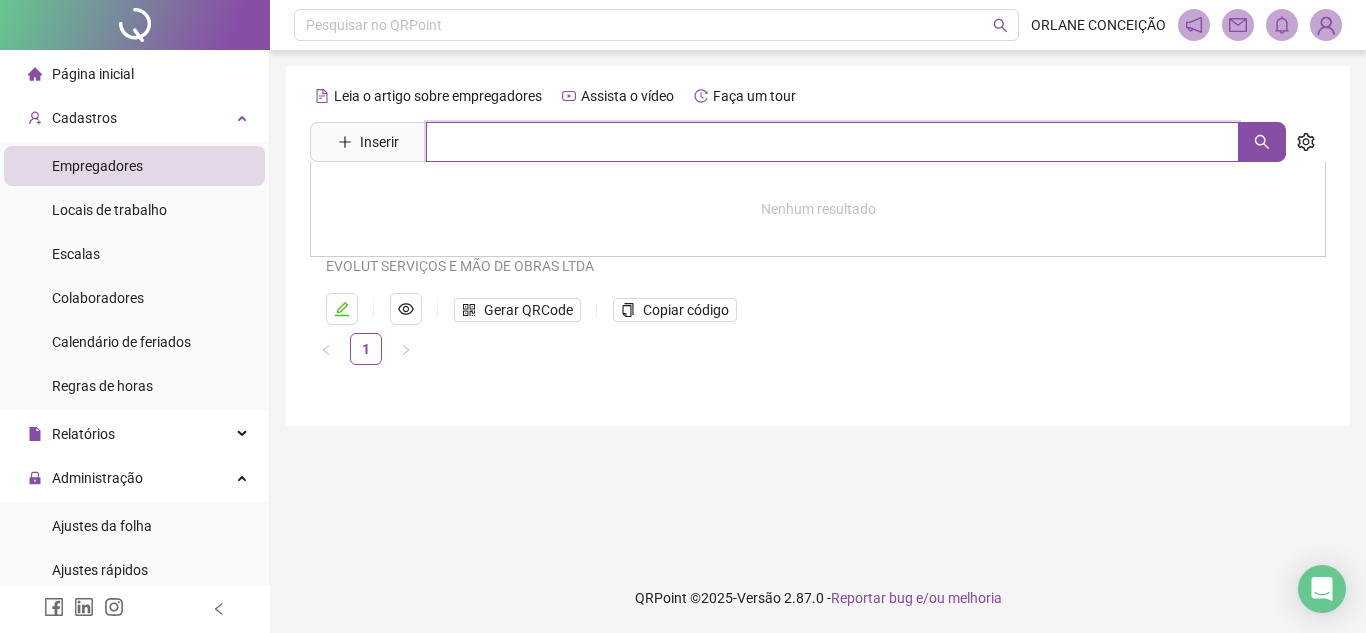 click at bounding box center [832, 142] 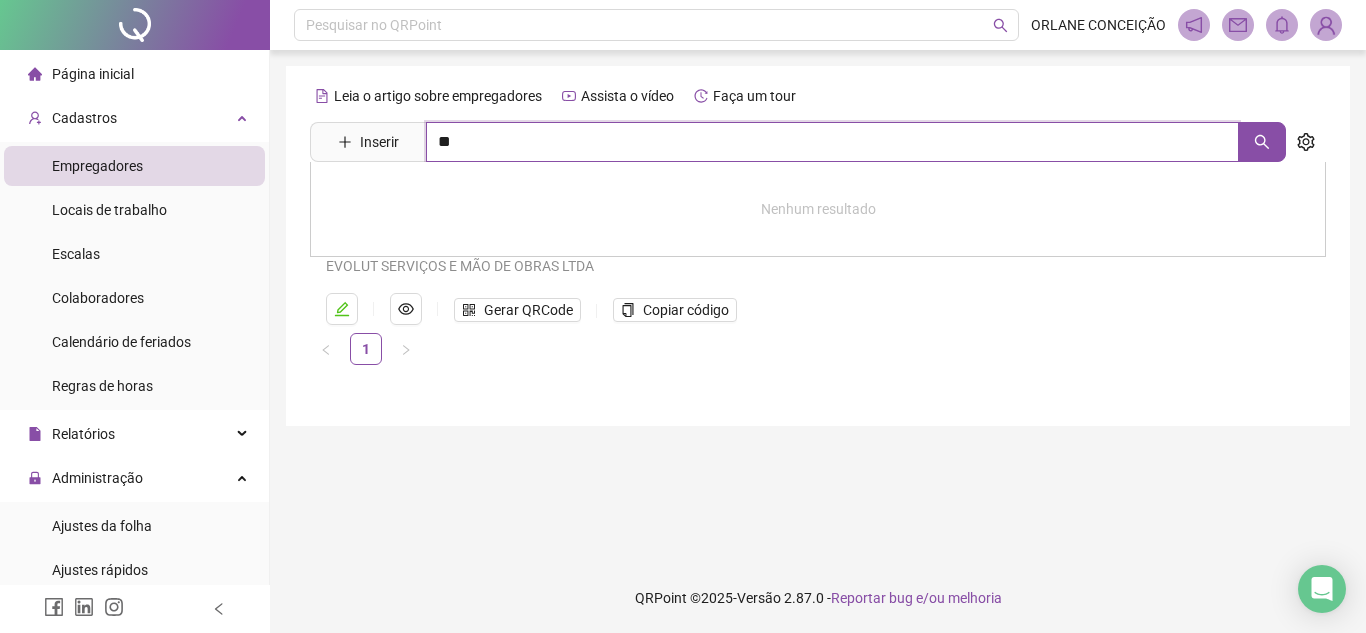 type on "*" 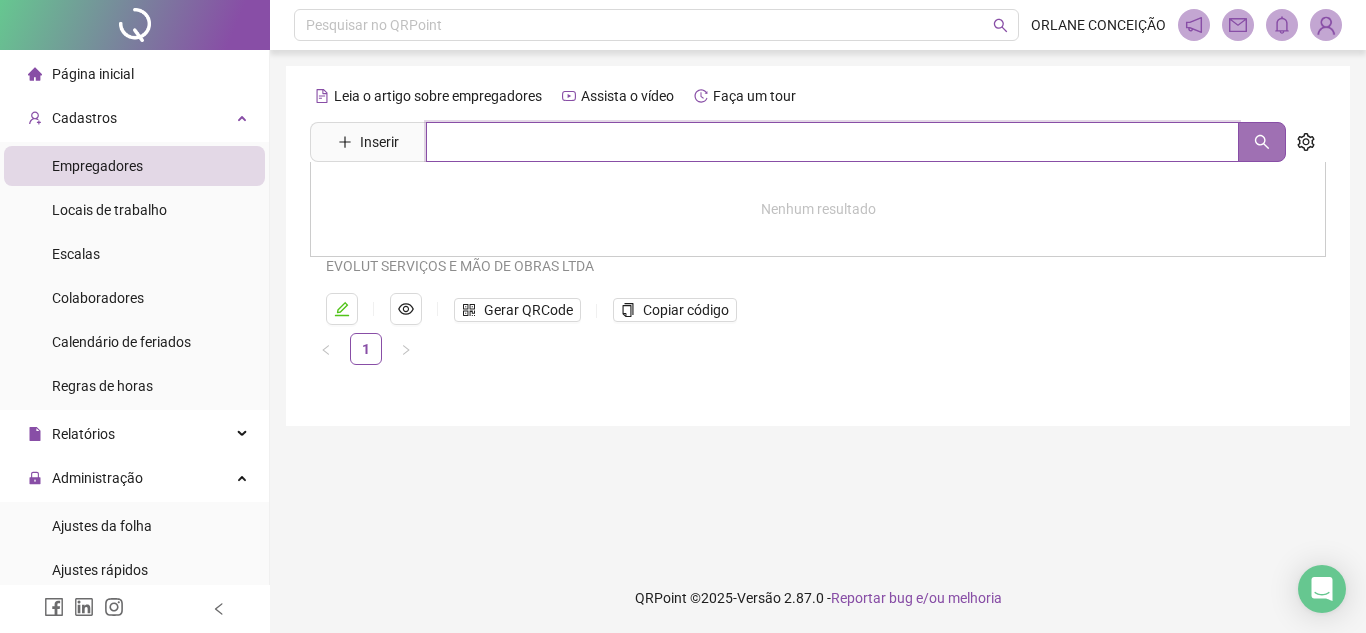 click at bounding box center (1262, 142) 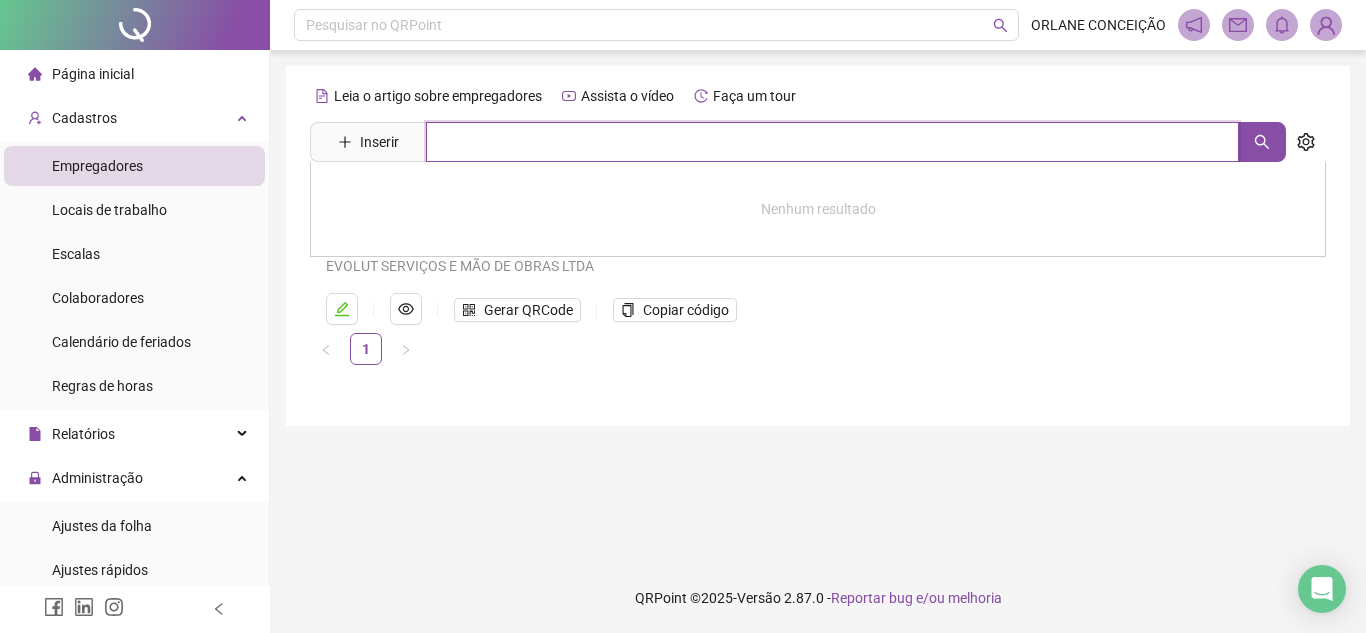 type 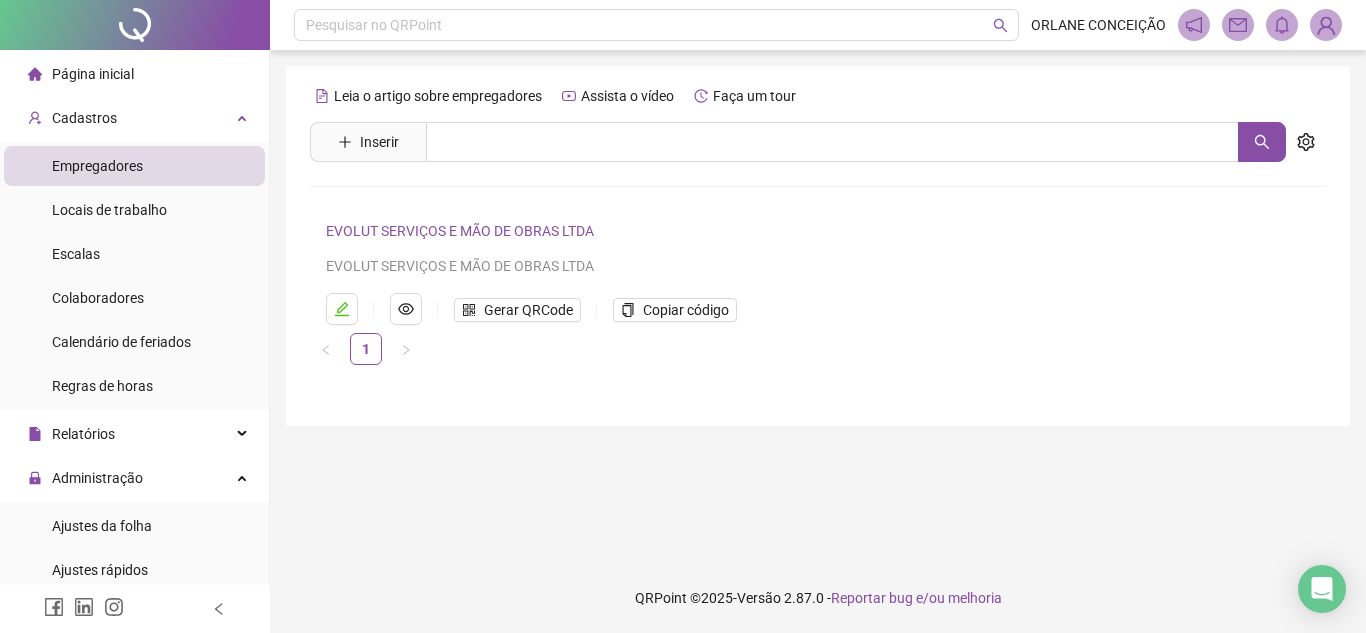 click on "Leia o artigo sobre empregadores Assista o vídeo Faça um tour Inserir Nenhum resultado EVOLUT SERVIÇOS E MÃO DE OBRAS LTDA   EVOLUT SERVIÇOS E MÃO DE OBRAS LTDA Gerar QRCode Copiar código 1" at bounding box center (818, 246) 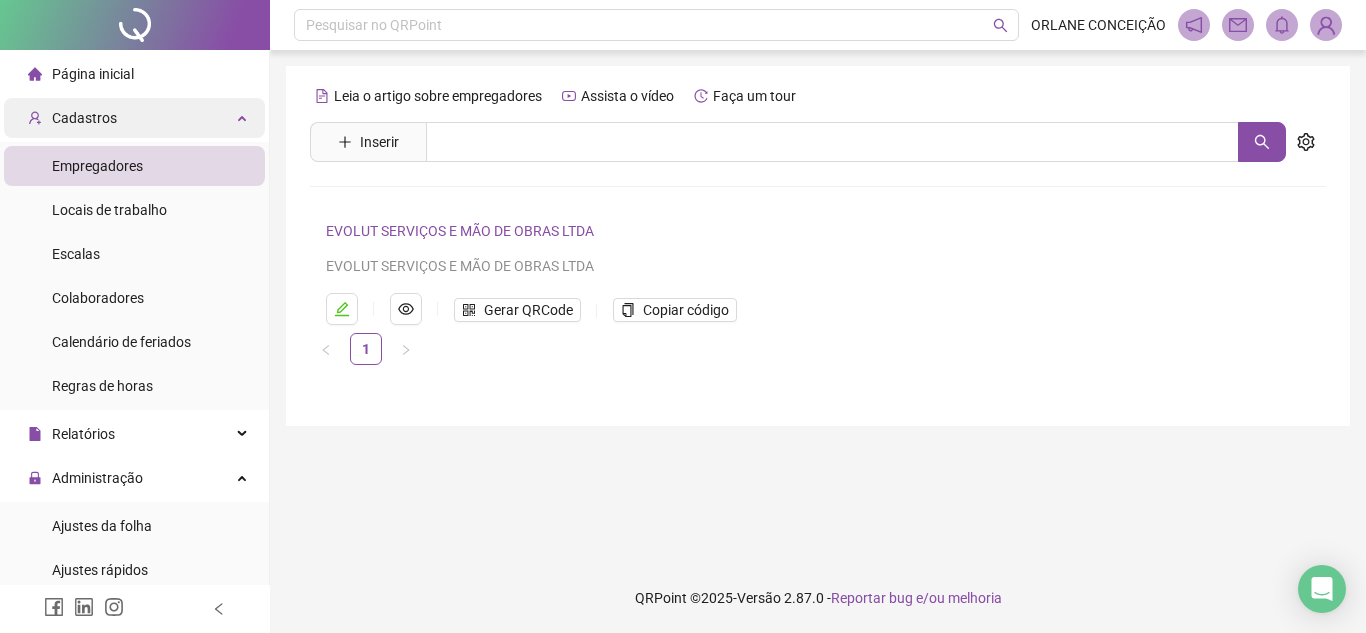 click on "Cadastros" at bounding box center (134, 118) 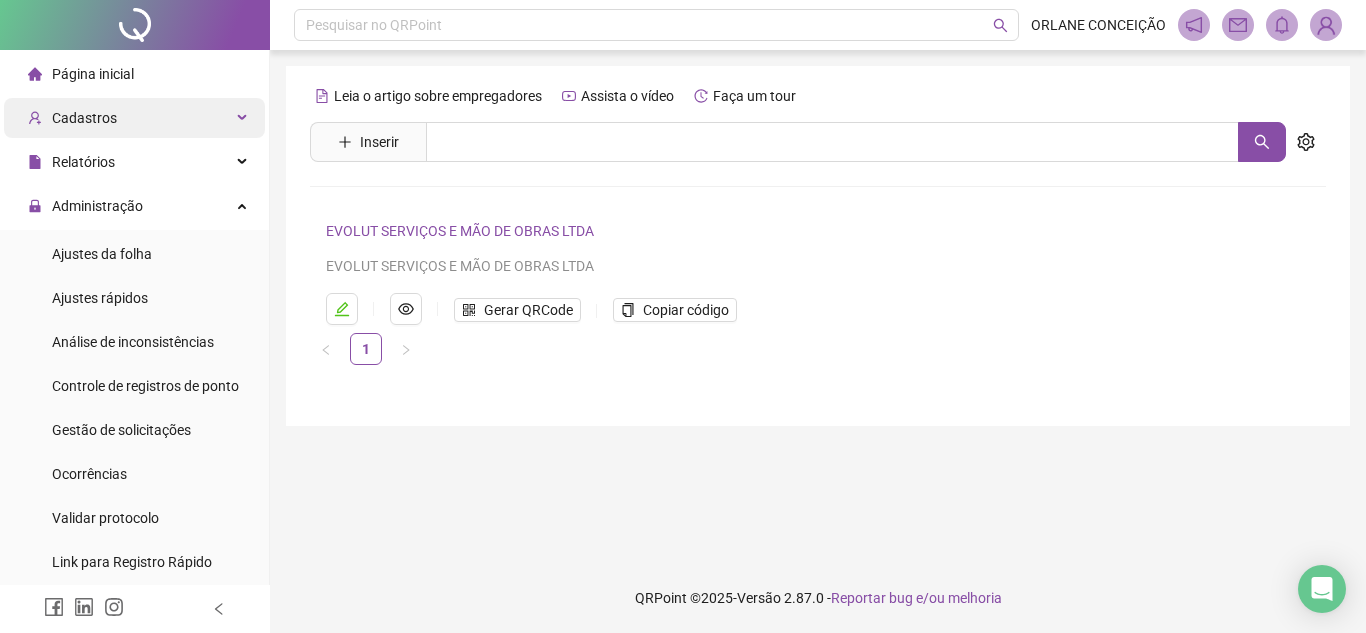 click on "Cadastros" at bounding box center [134, 118] 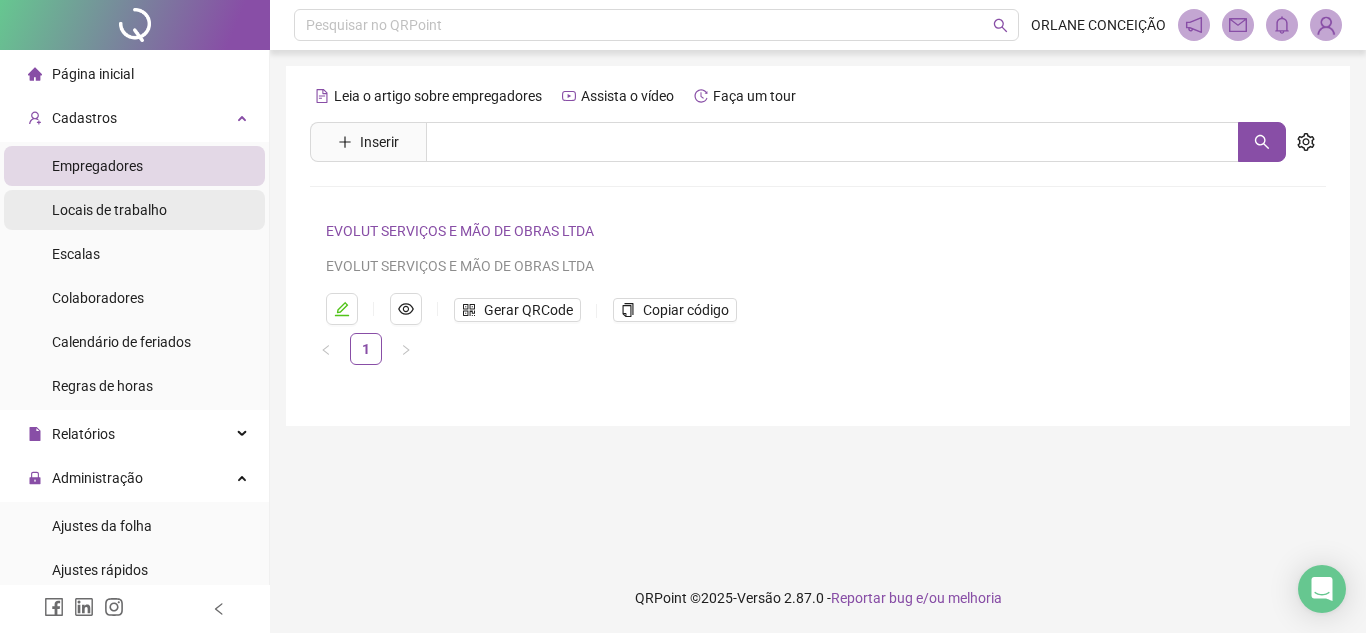 click on "Locais de trabalho" at bounding box center [109, 210] 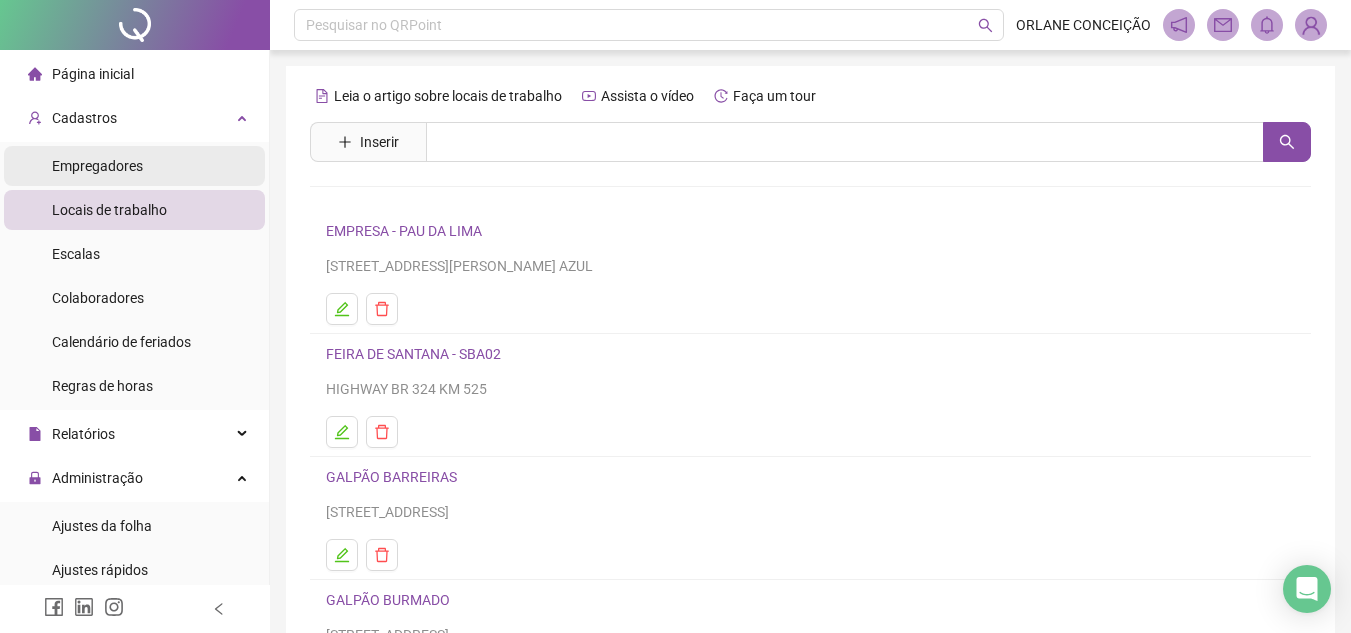 click on "Empregadores" at bounding box center [134, 166] 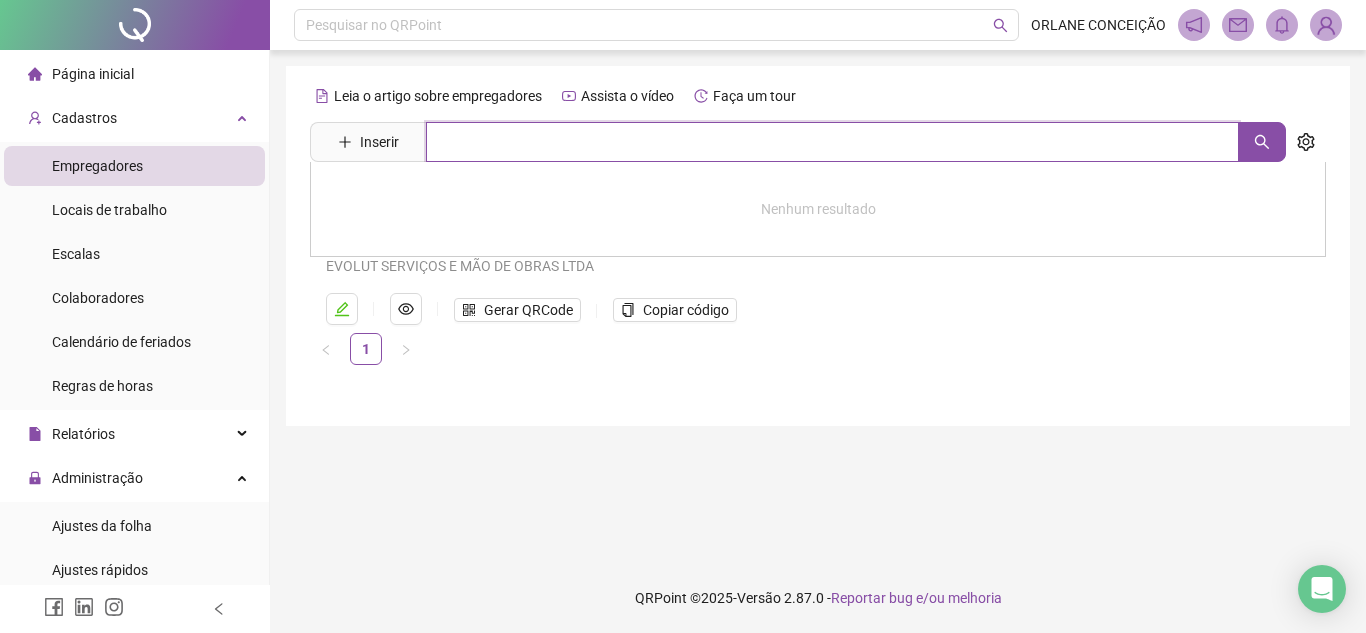 click at bounding box center [832, 142] 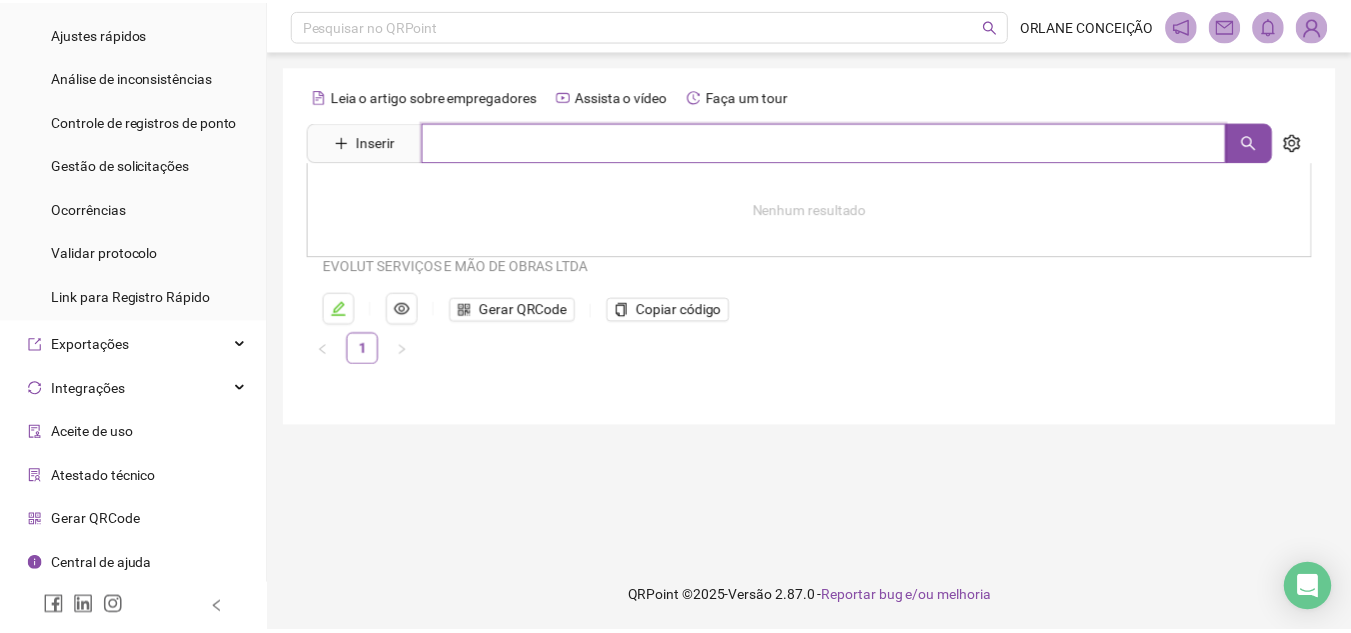scroll, scrollTop: 0, scrollLeft: 0, axis: both 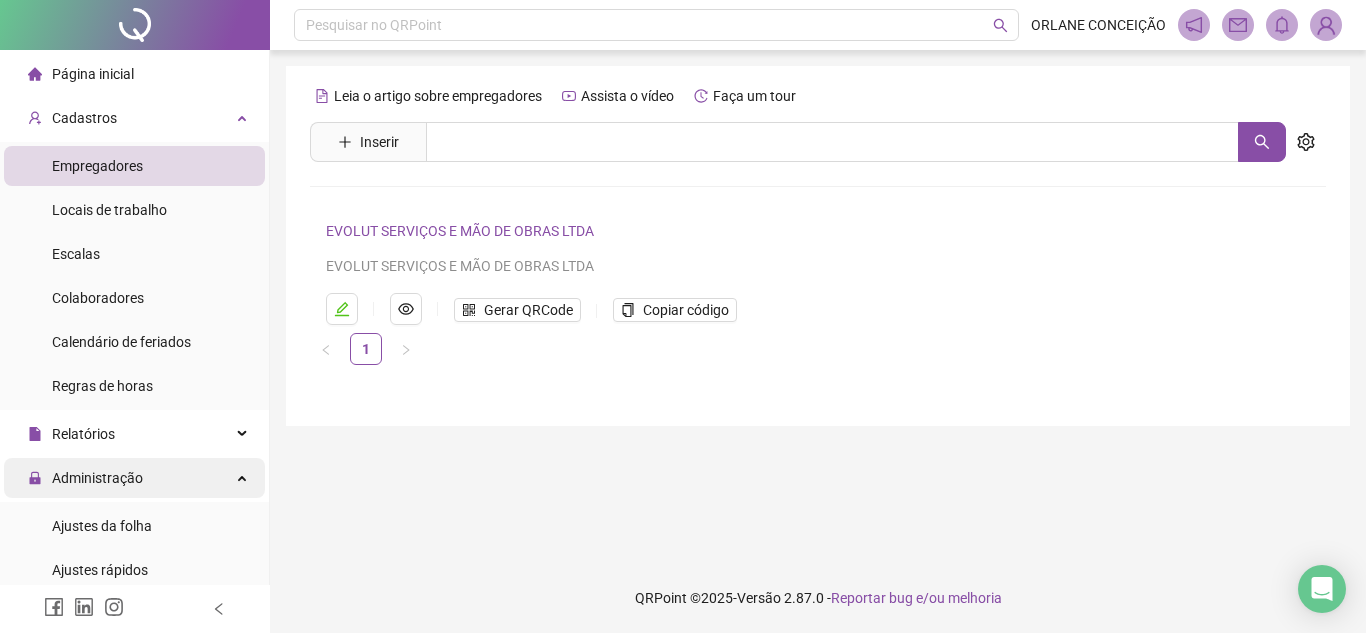 click on "Administração" at bounding box center [134, 478] 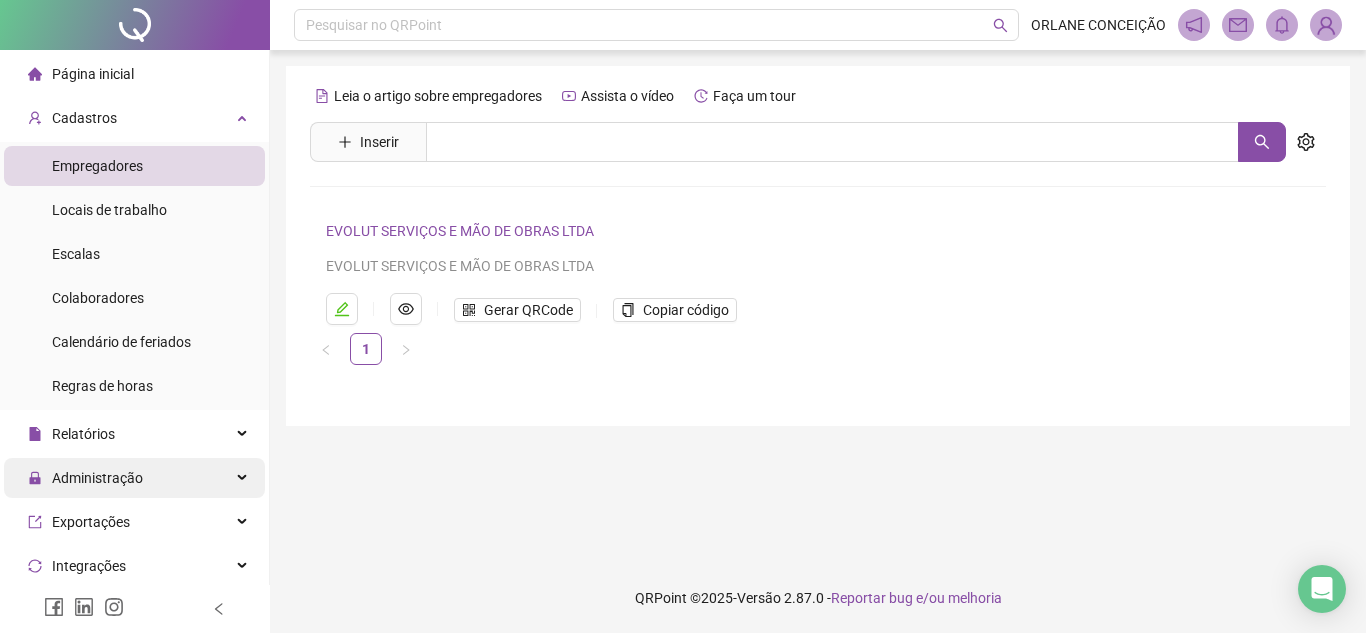 click on "Administração" at bounding box center [134, 478] 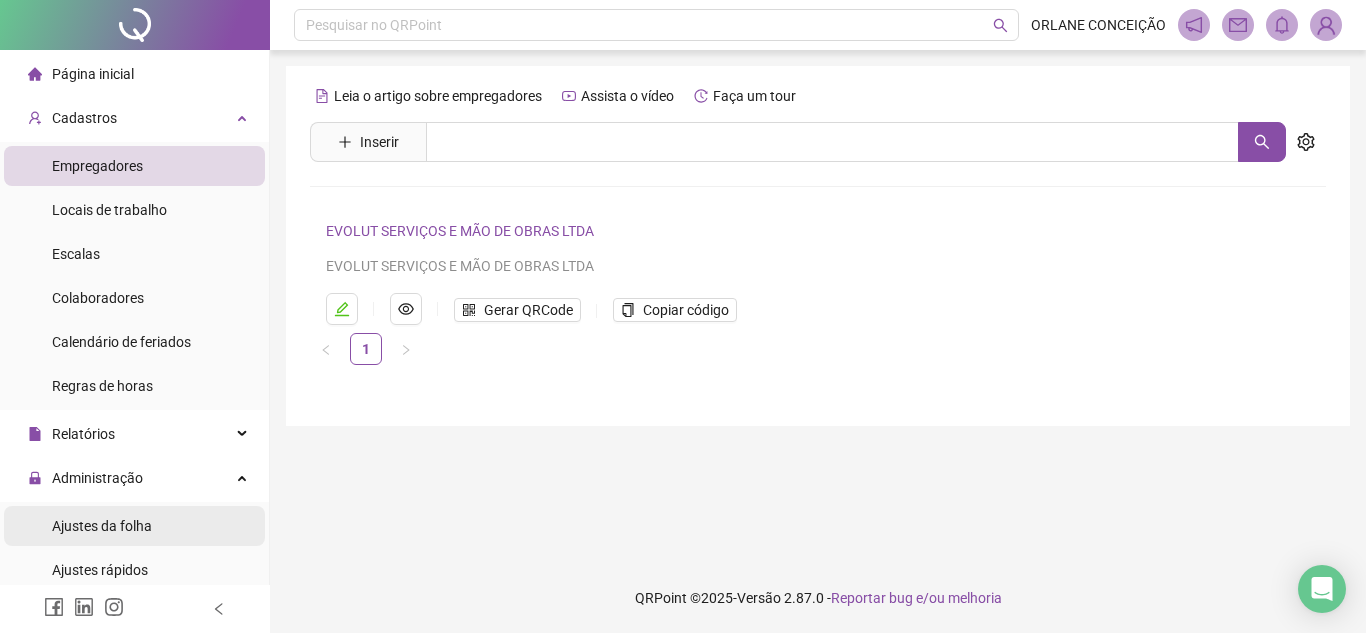 click on "Ajustes da folha" at bounding box center [134, 526] 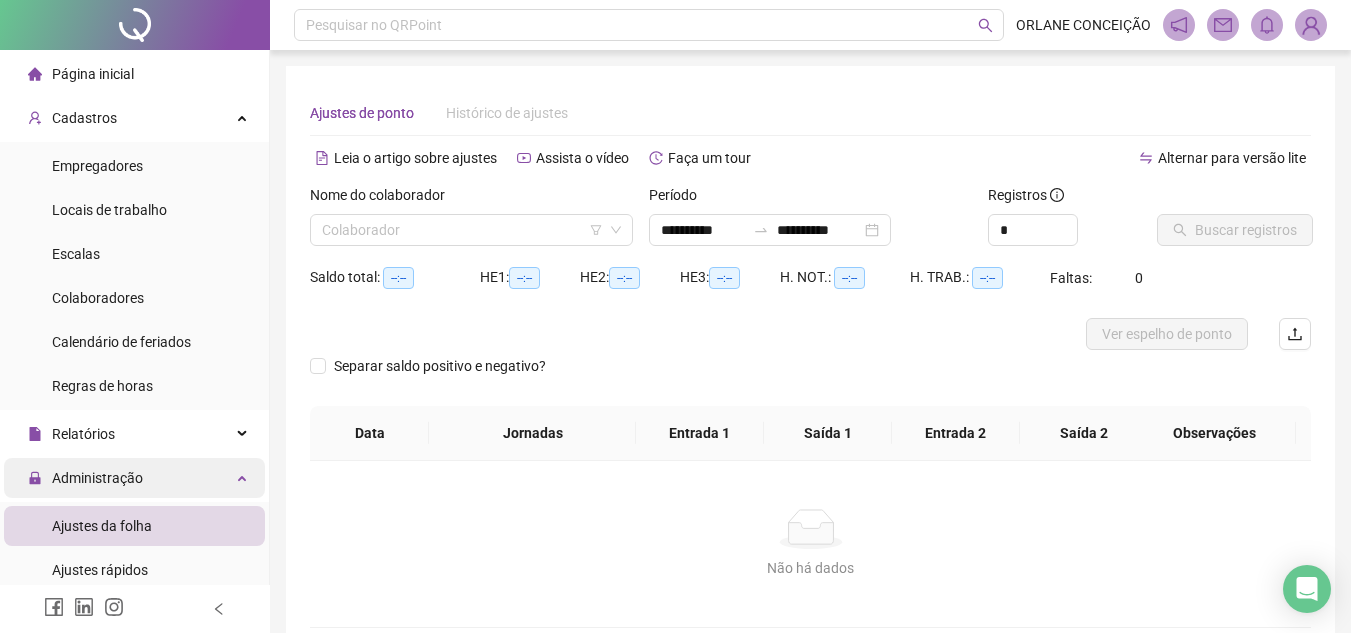 type on "**********" 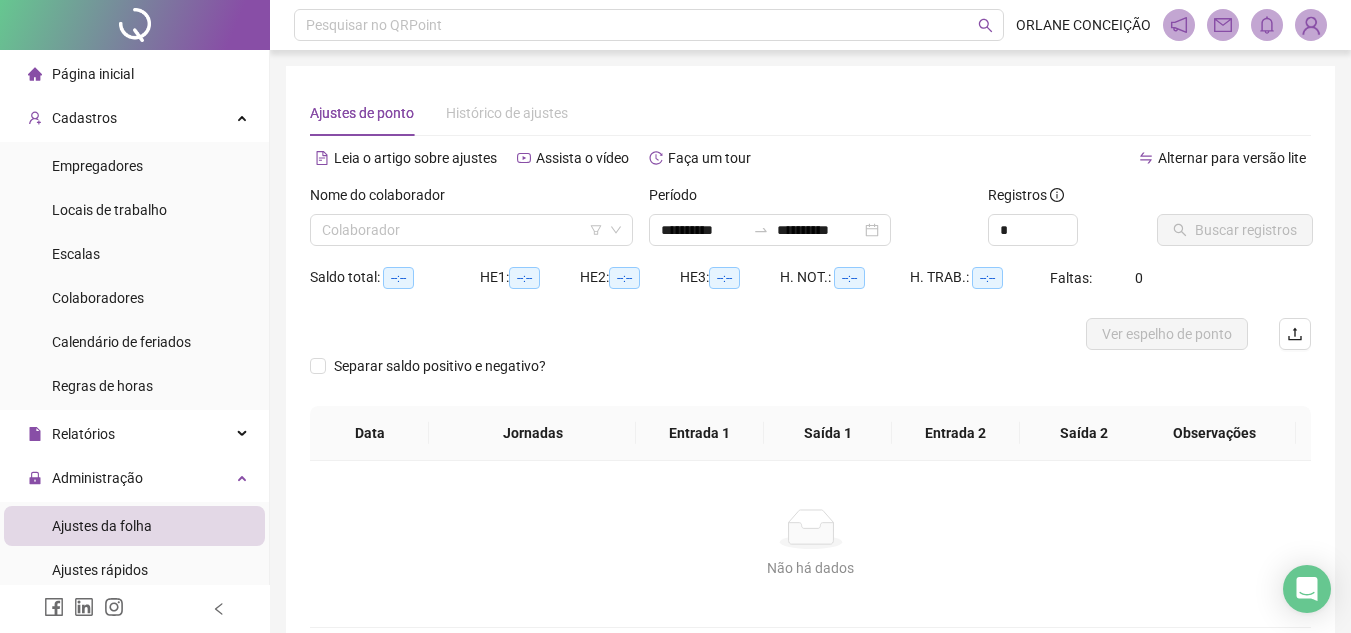 click on "Ajustes de ponto Histórico de ajustes" at bounding box center [810, 113] 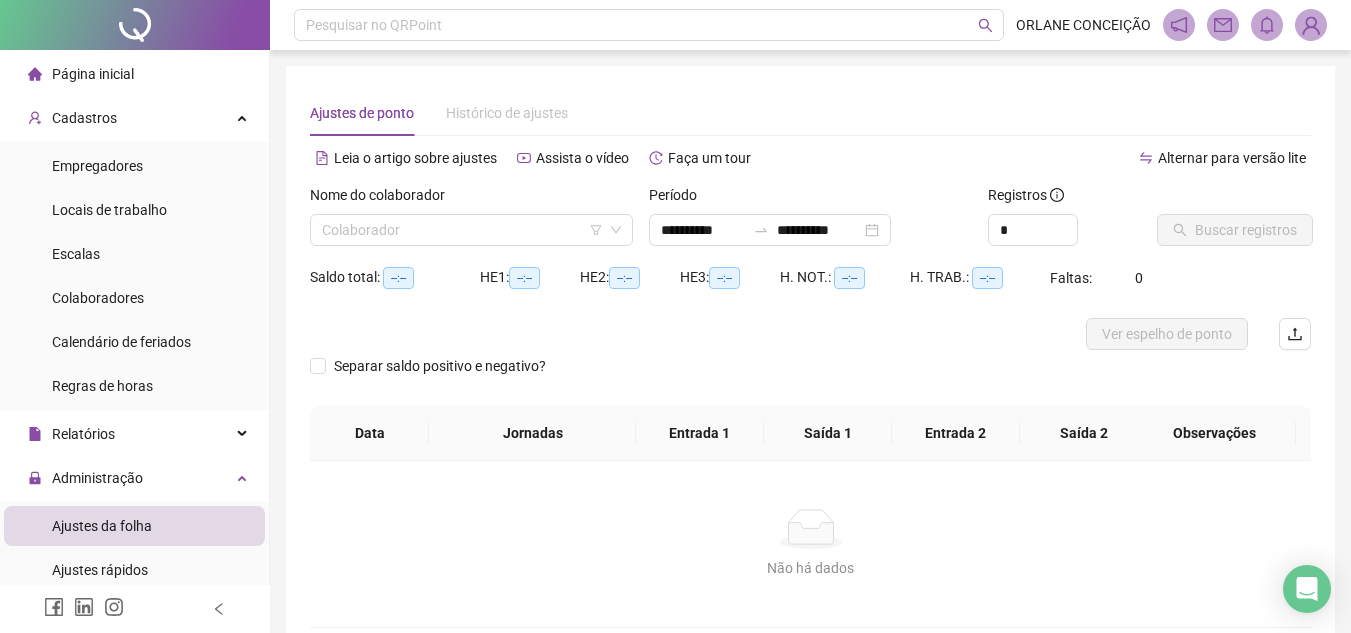 click on "Ajustes de ponto Histórico de ajustes" at bounding box center (810, 113) 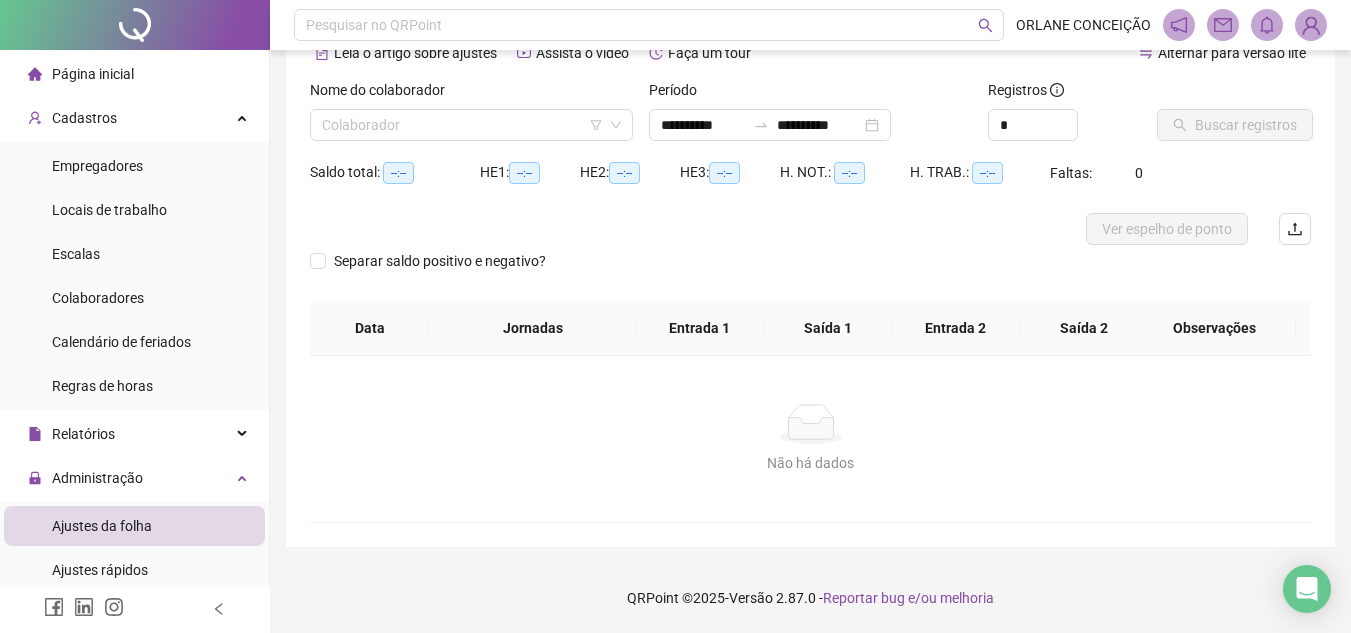 scroll, scrollTop: 0, scrollLeft: 0, axis: both 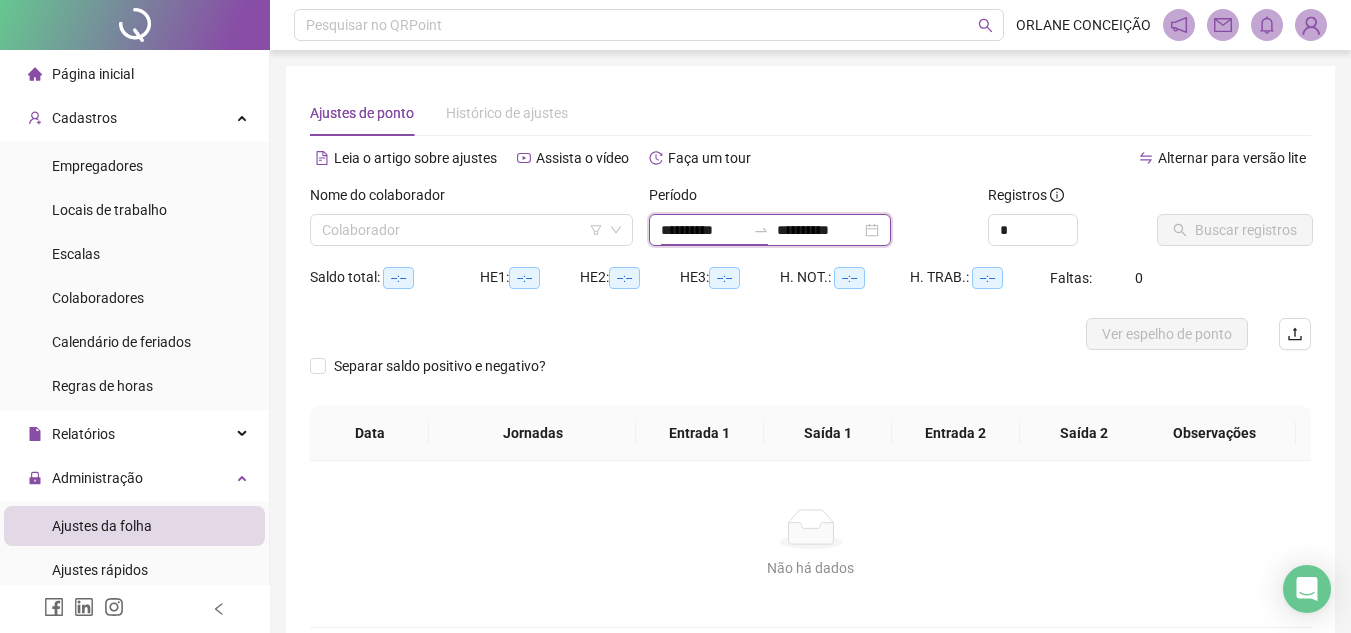 click on "**********" at bounding box center [703, 230] 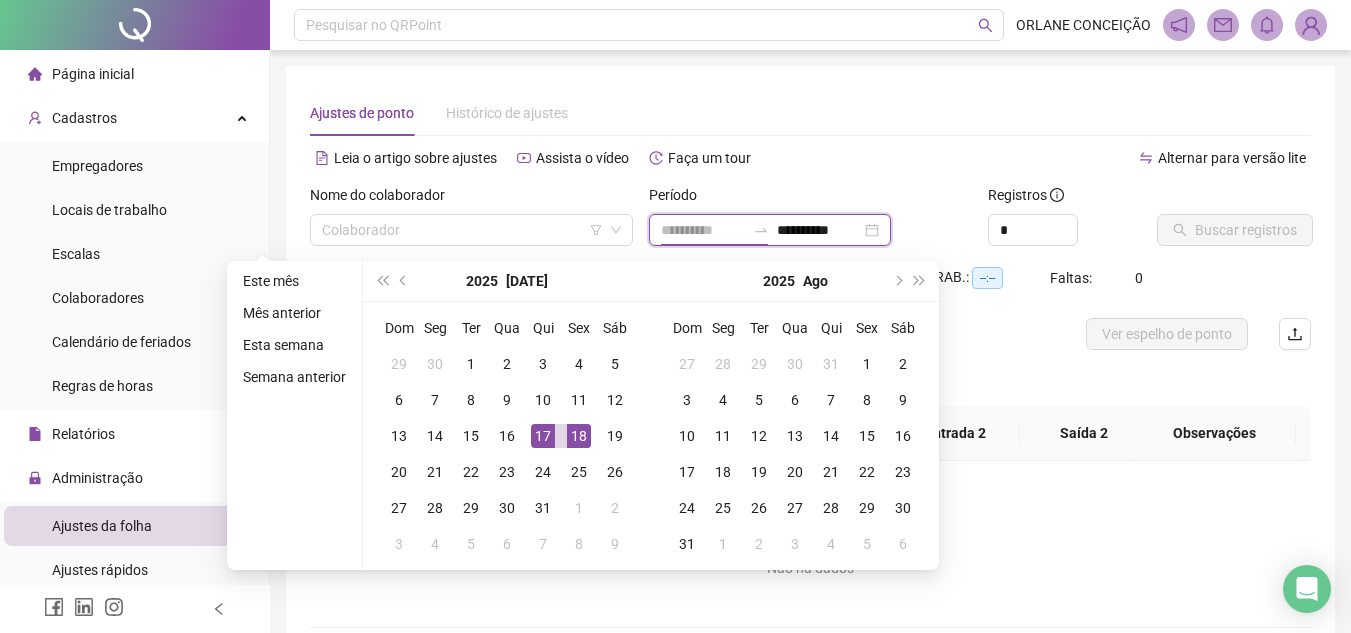 type on "**********" 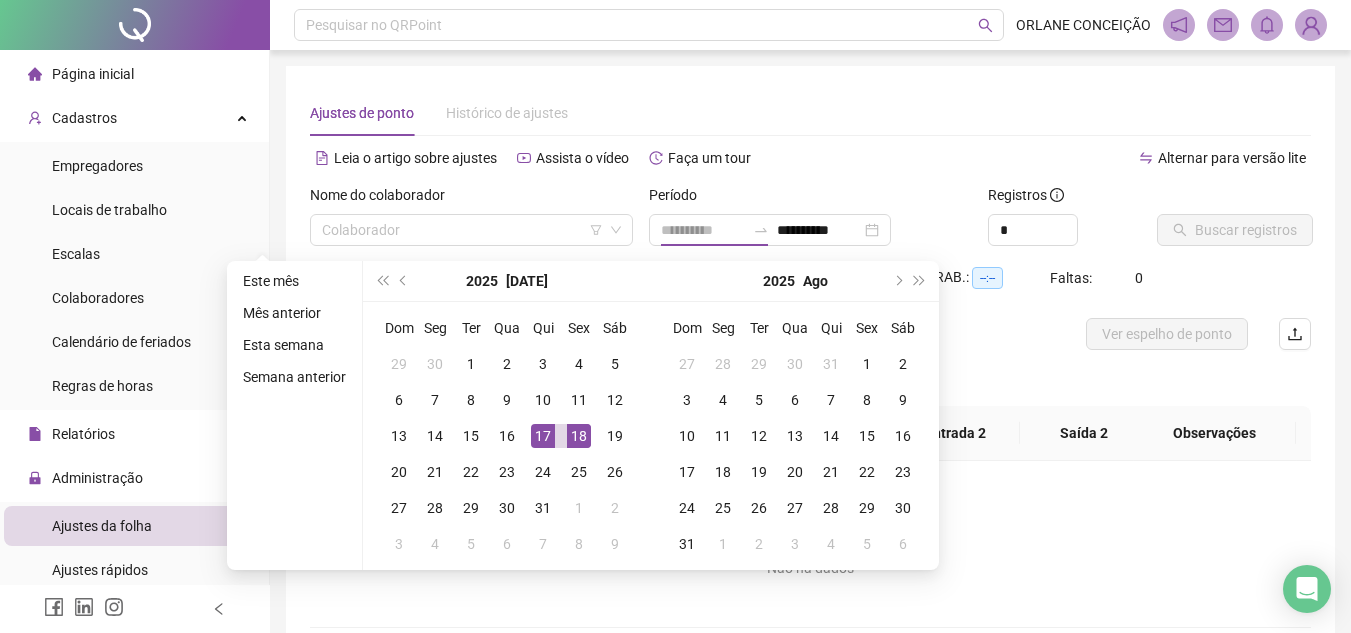 click on "18" at bounding box center (579, 436) 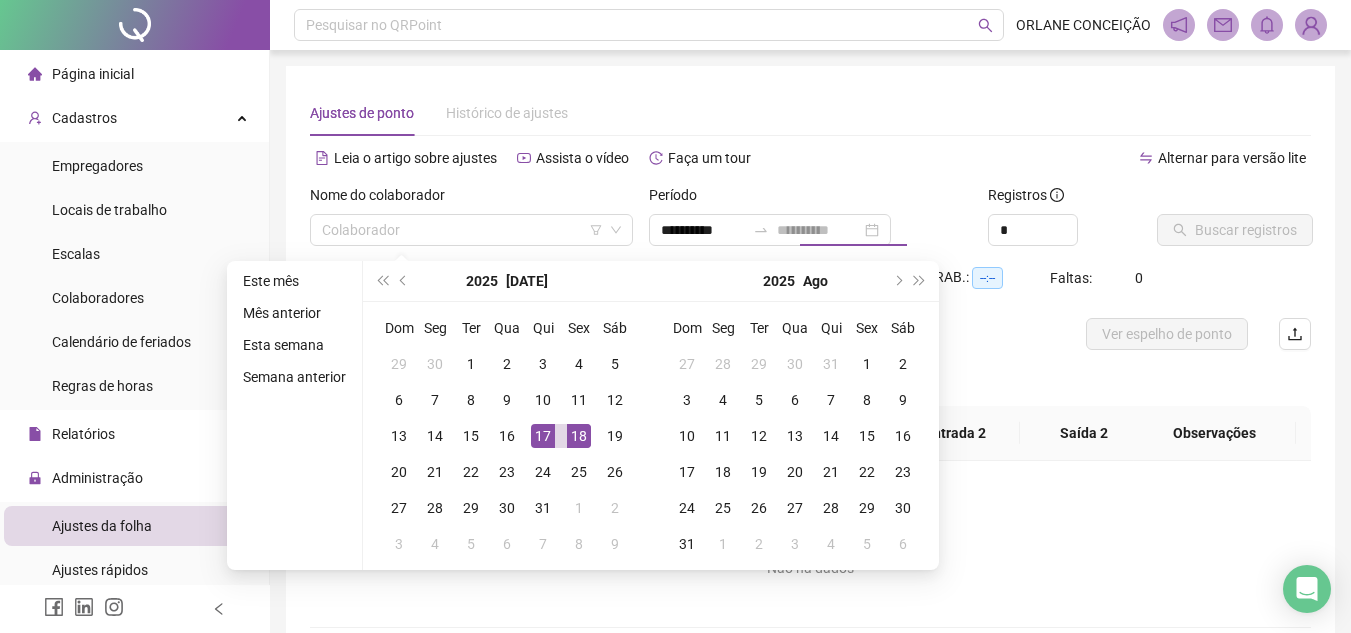 click on "18" at bounding box center [579, 436] 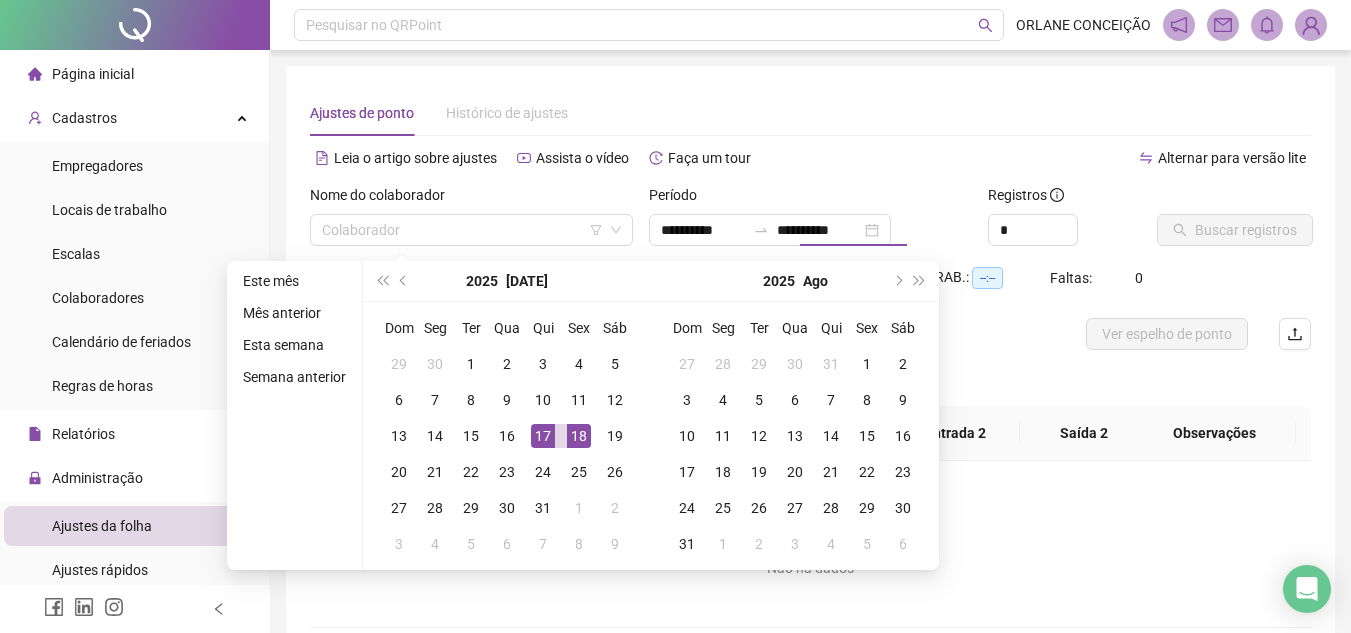 type on "**********" 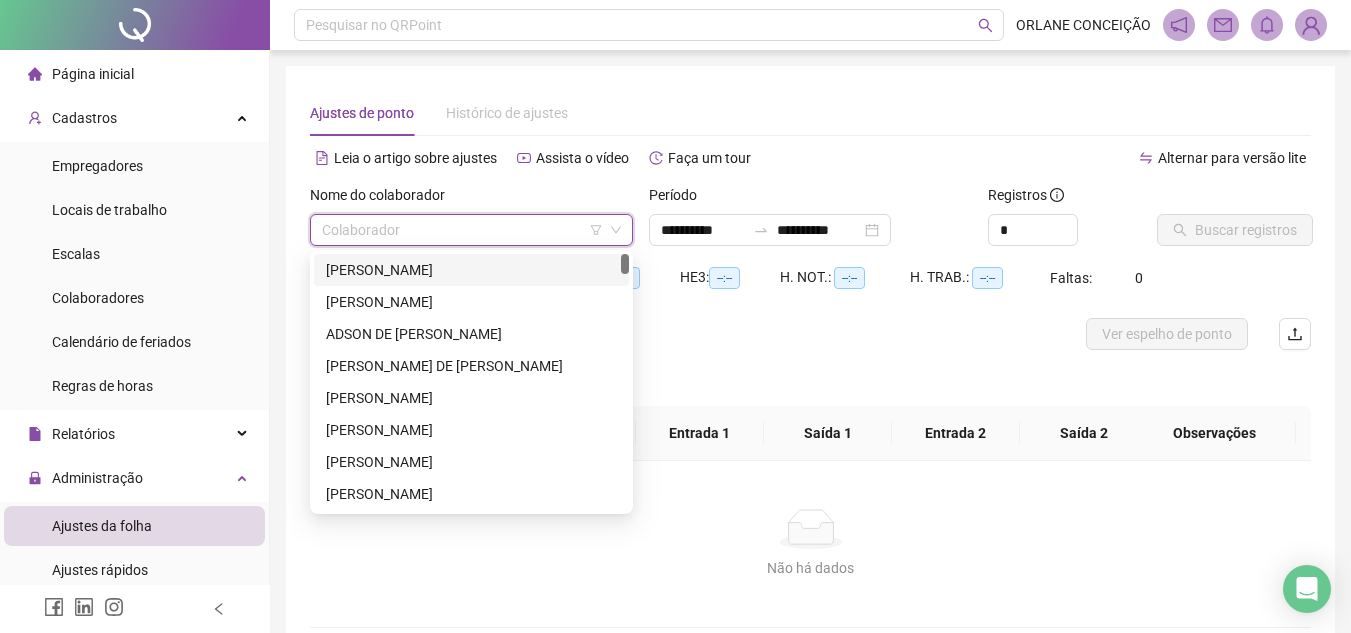 click at bounding box center (465, 230) 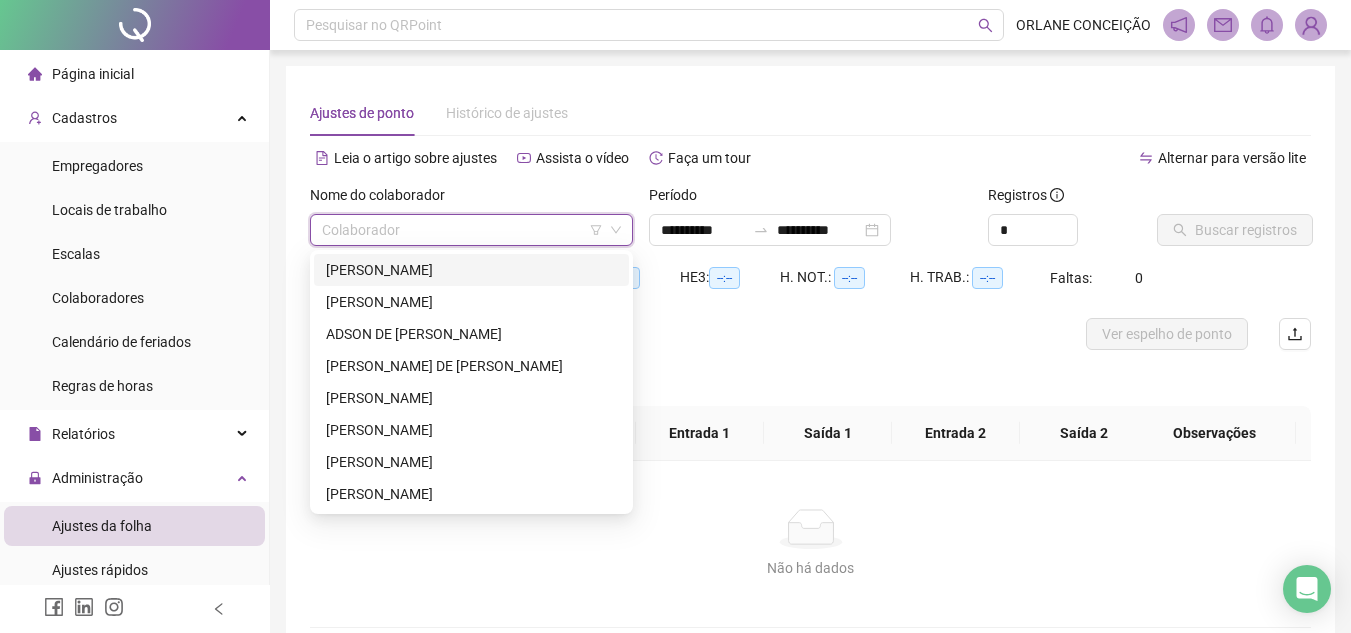 type on "*" 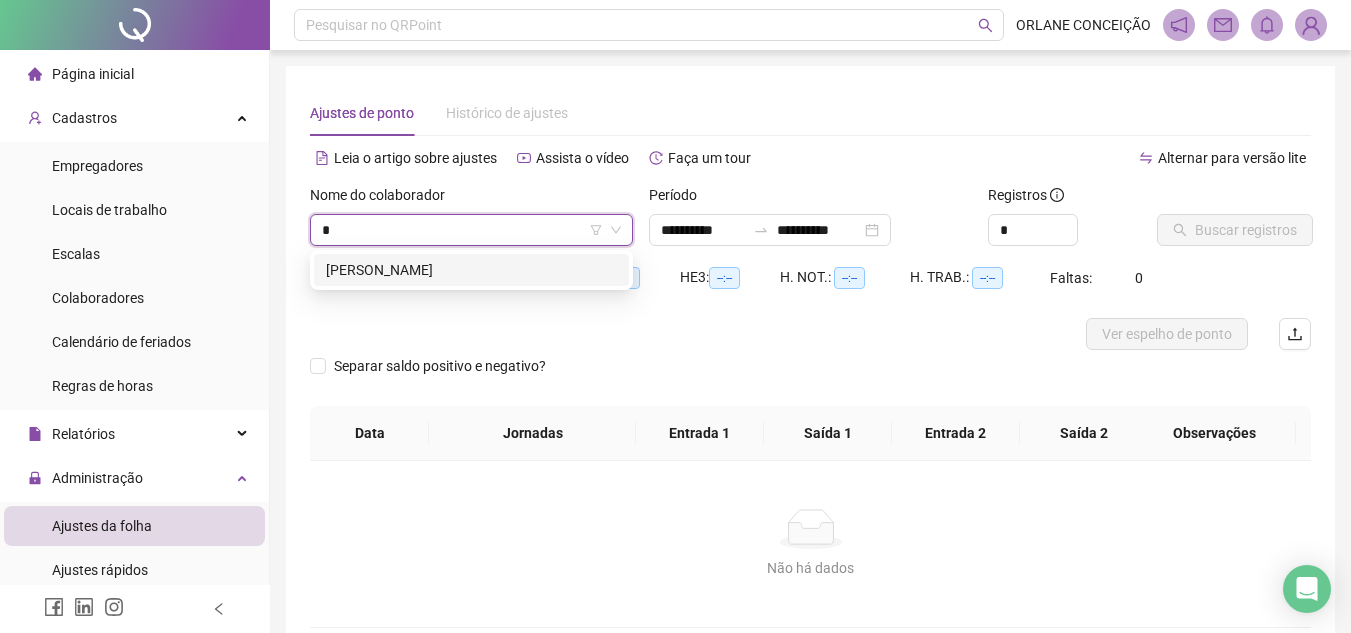 click on "[PERSON_NAME]" at bounding box center [471, 270] 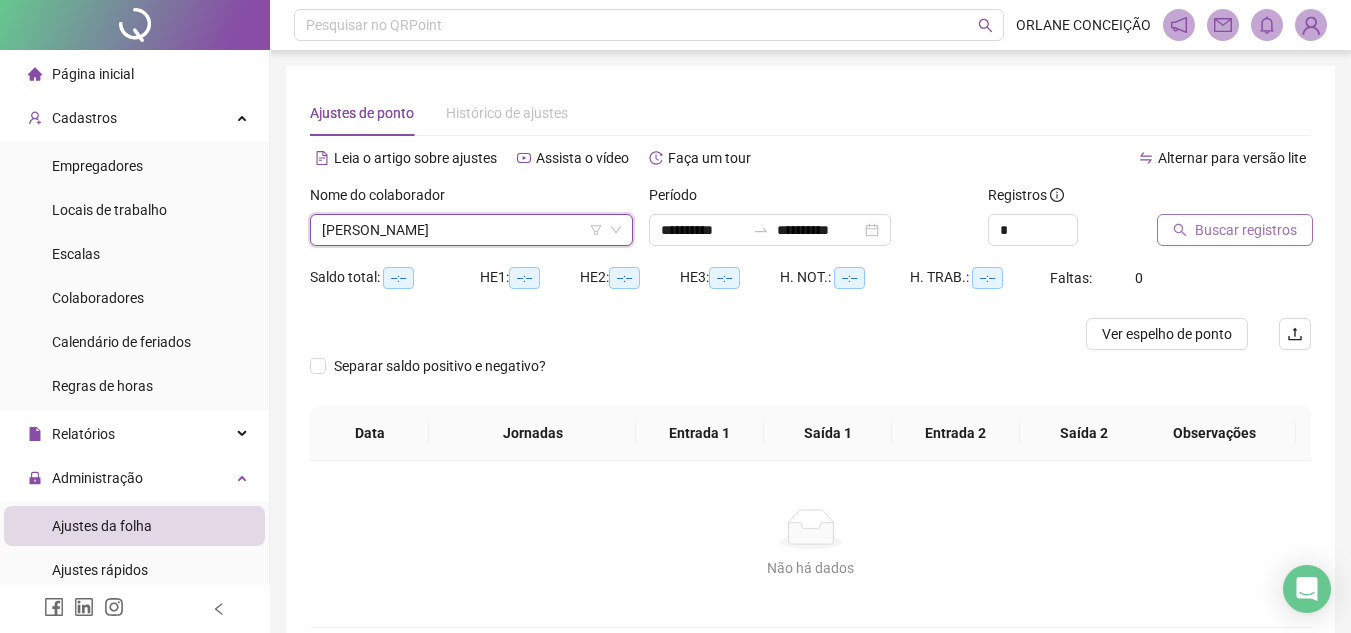 click on "Buscar registros" at bounding box center (1246, 230) 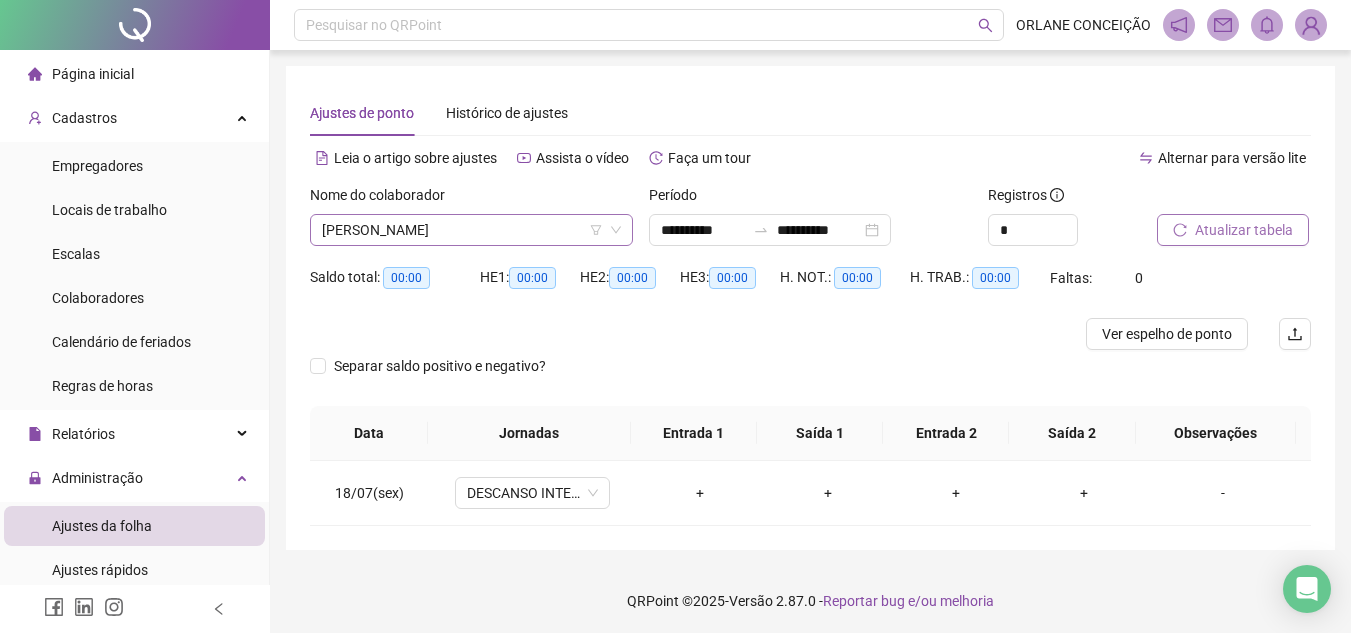 scroll, scrollTop: 3936, scrollLeft: 0, axis: vertical 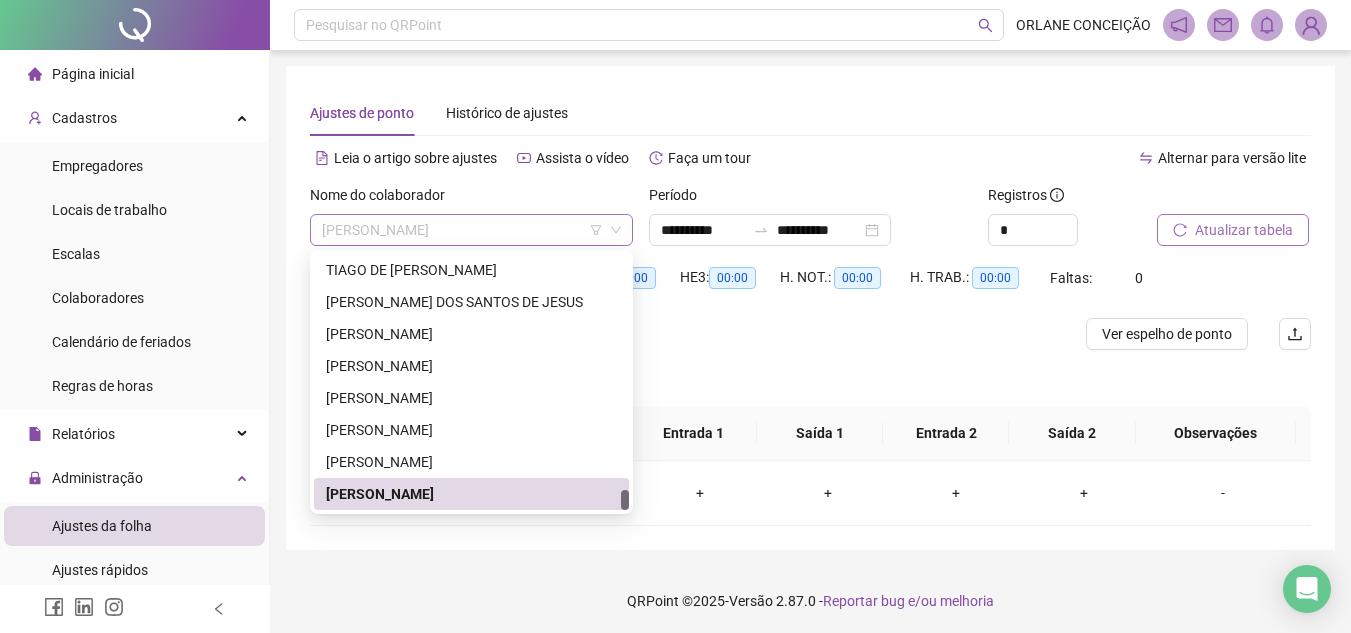 click on "[PERSON_NAME]" at bounding box center [471, 230] 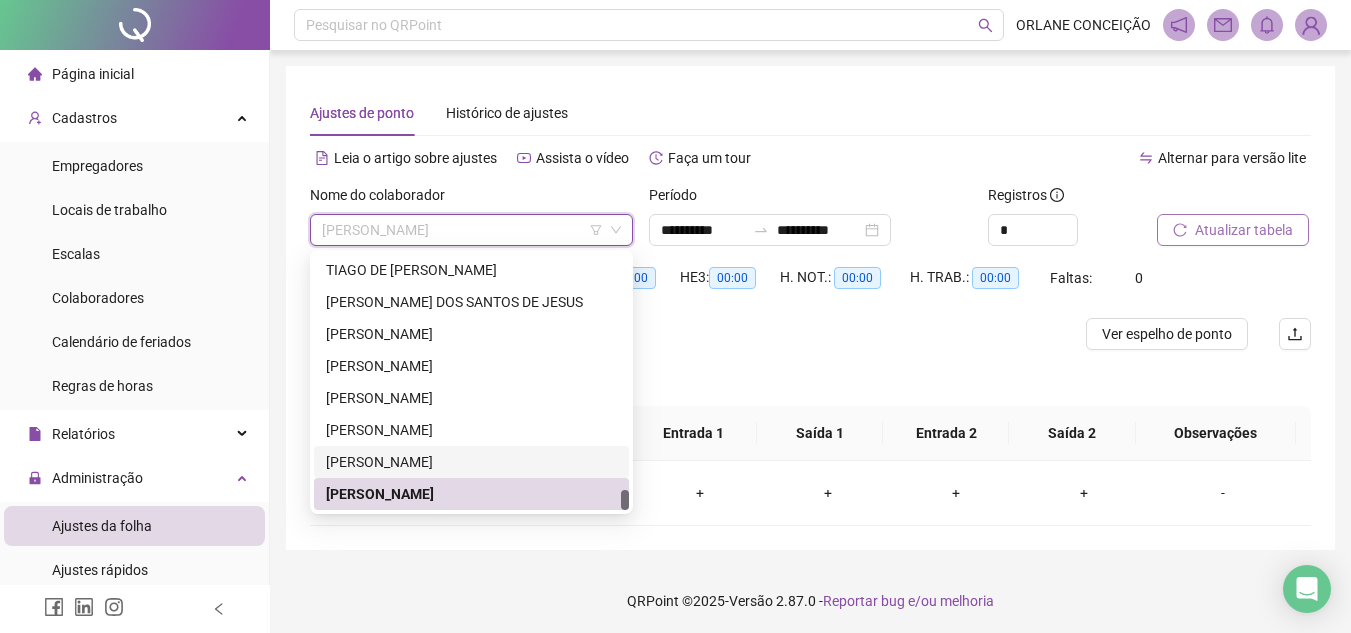 click on "[PERSON_NAME]" at bounding box center (471, 462) 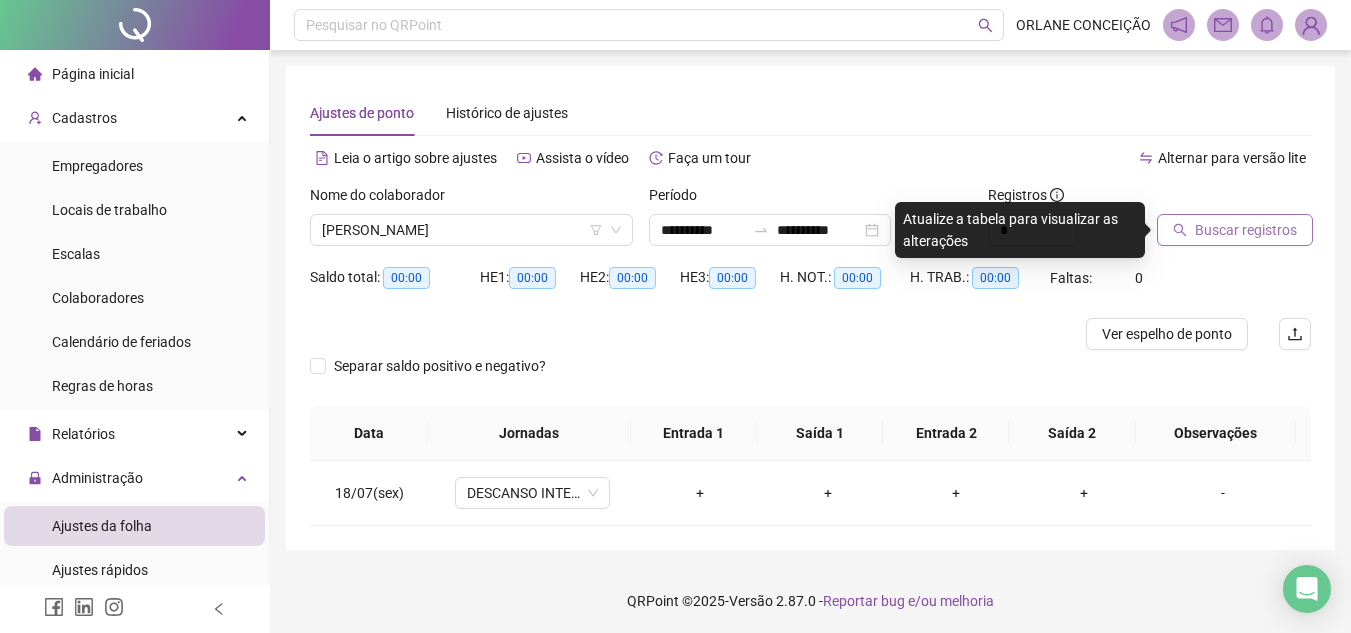 click on "Buscar registros" at bounding box center (1246, 230) 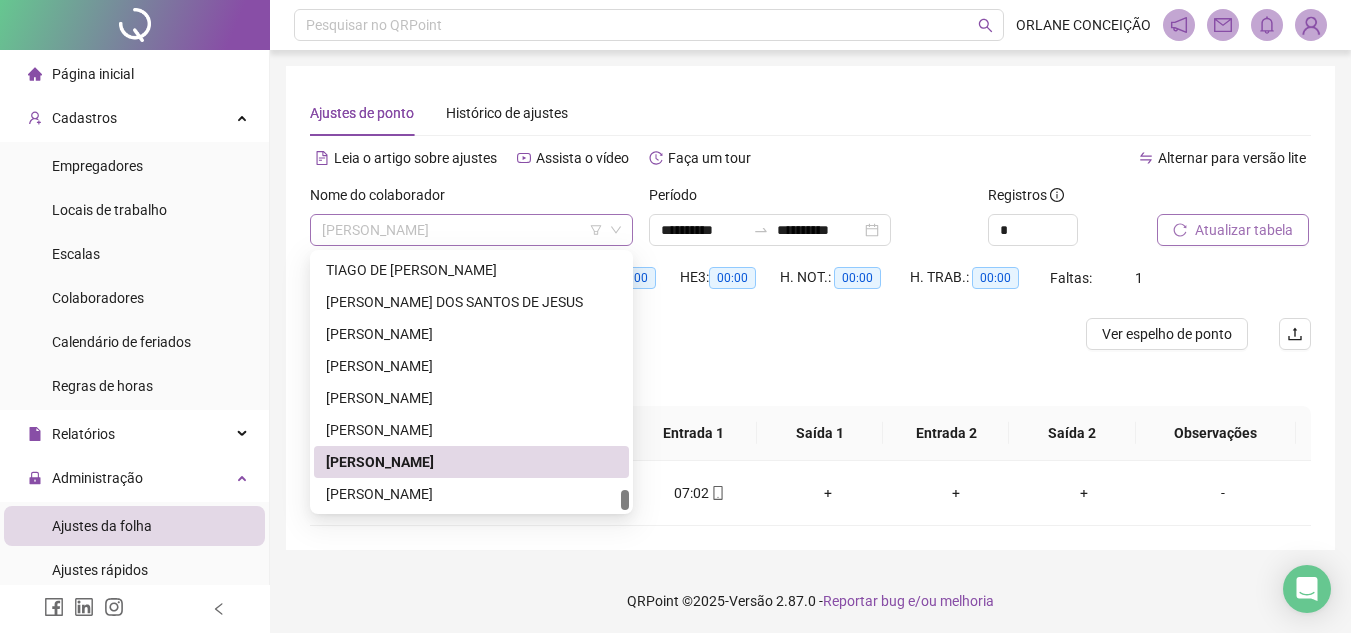 click on "[PERSON_NAME]" at bounding box center [471, 230] 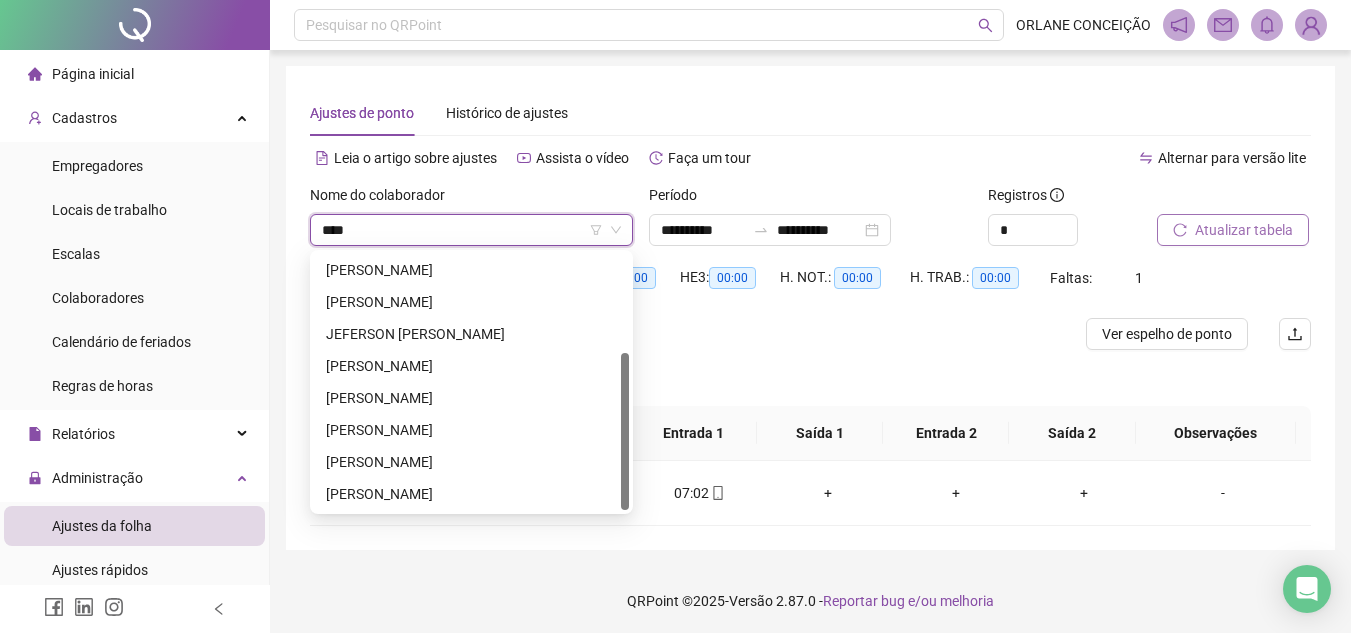 scroll, scrollTop: 0, scrollLeft: 0, axis: both 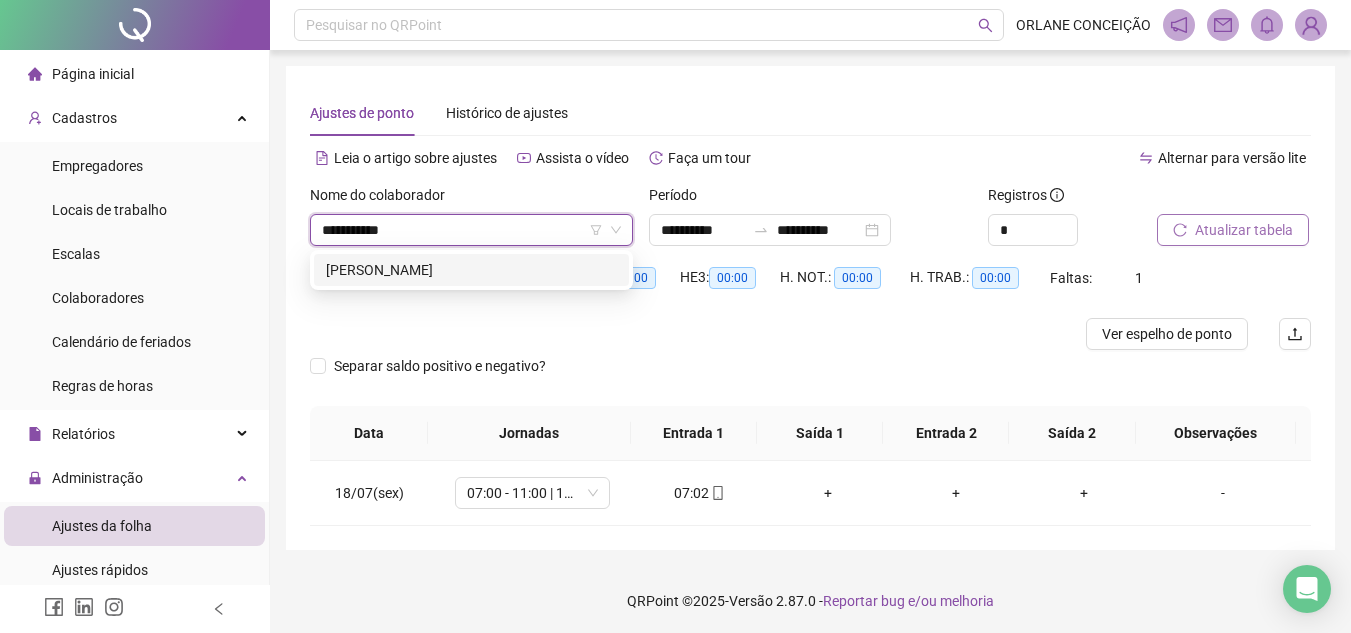type on "**********" 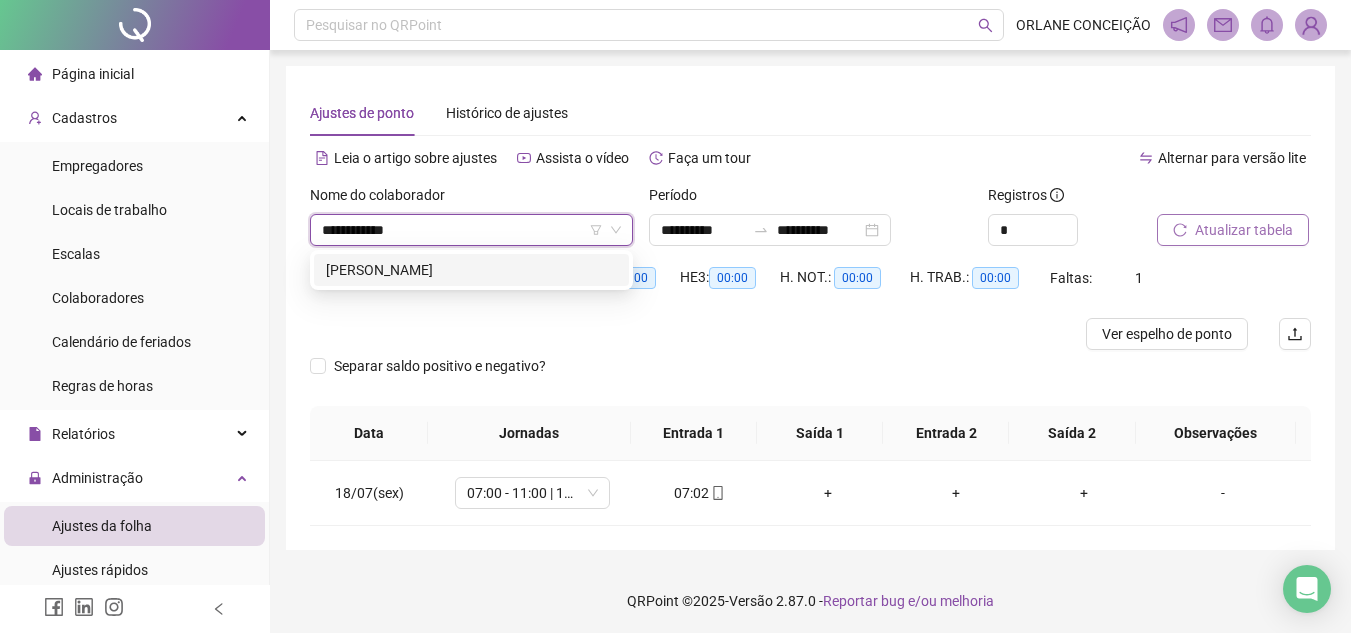 click on "[PERSON_NAME]" at bounding box center (471, 270) 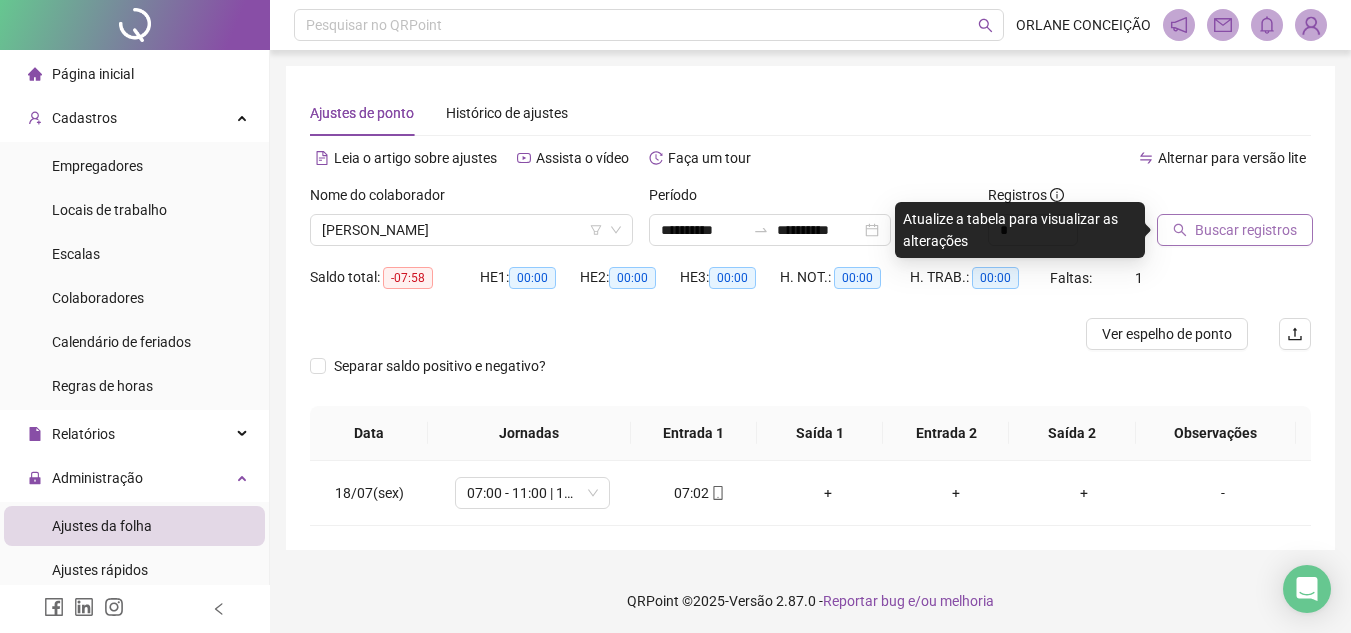 click on "Buscar registros" at bounding box center [1246, 230] 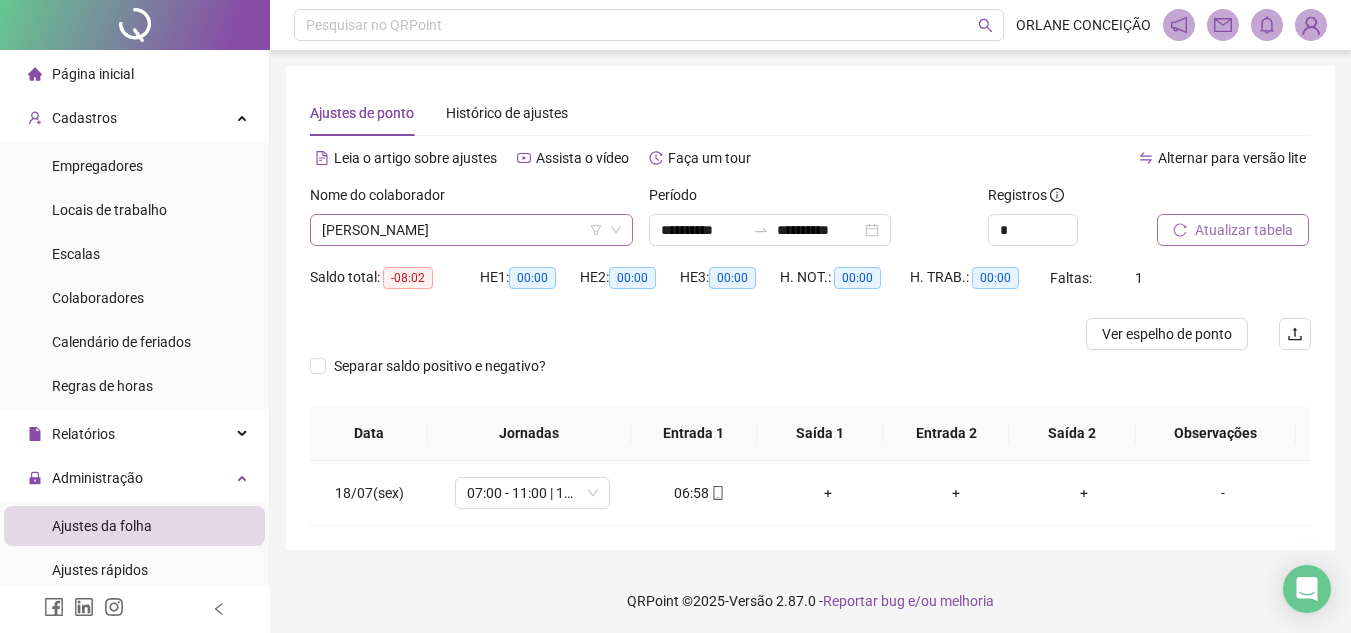 scroll, scrollTop: 960, scrollLeft: 0, axis: vertical 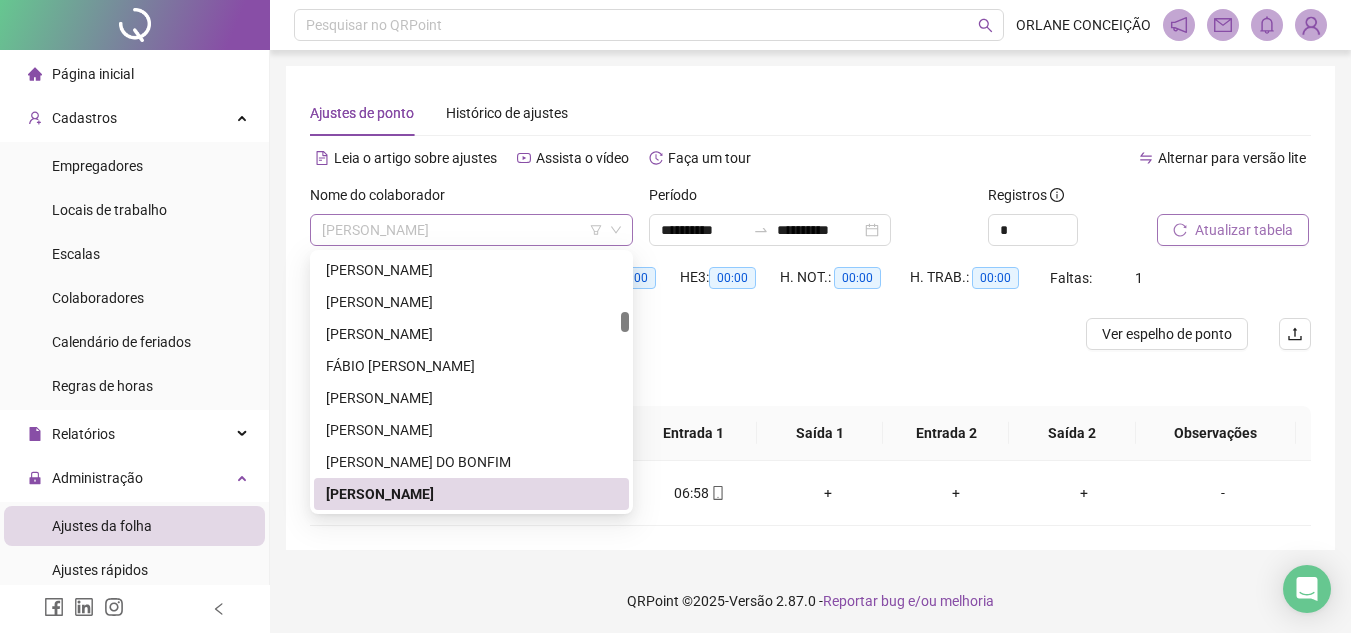 click on "[PERSON_NAME]" at bounding box center (471, 230) 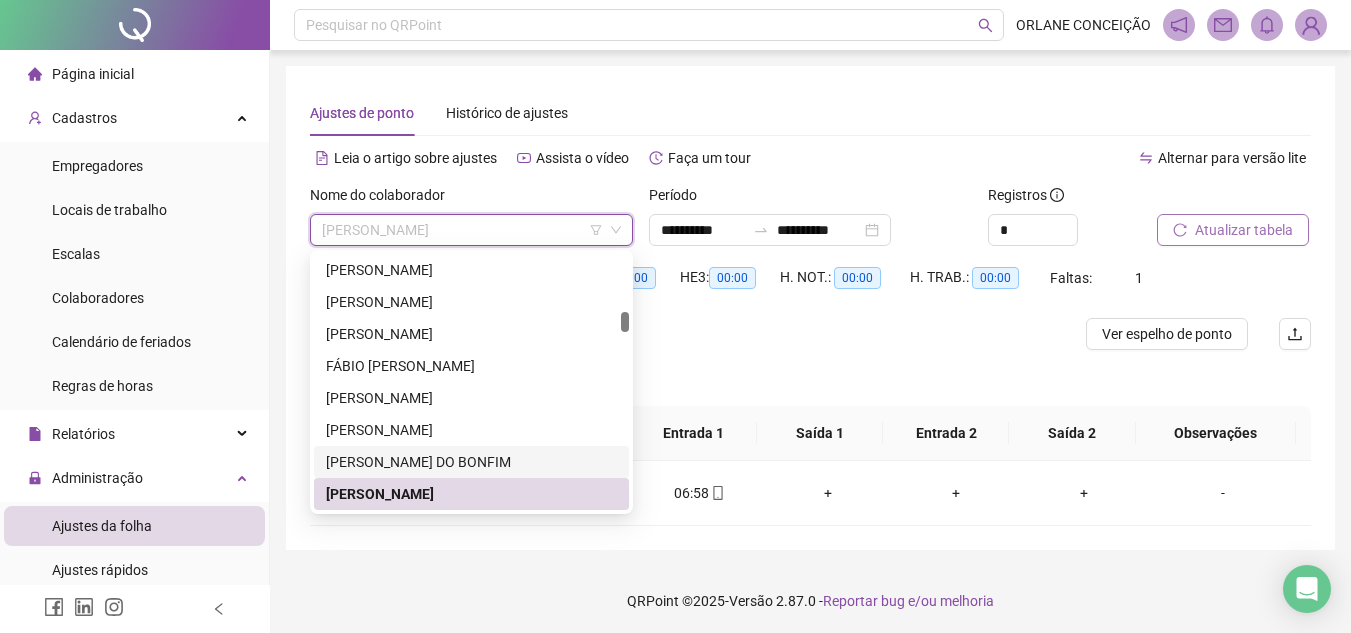 click on "[PERSON_NAME] DO BONFIM" at bounding box center (471, 462) 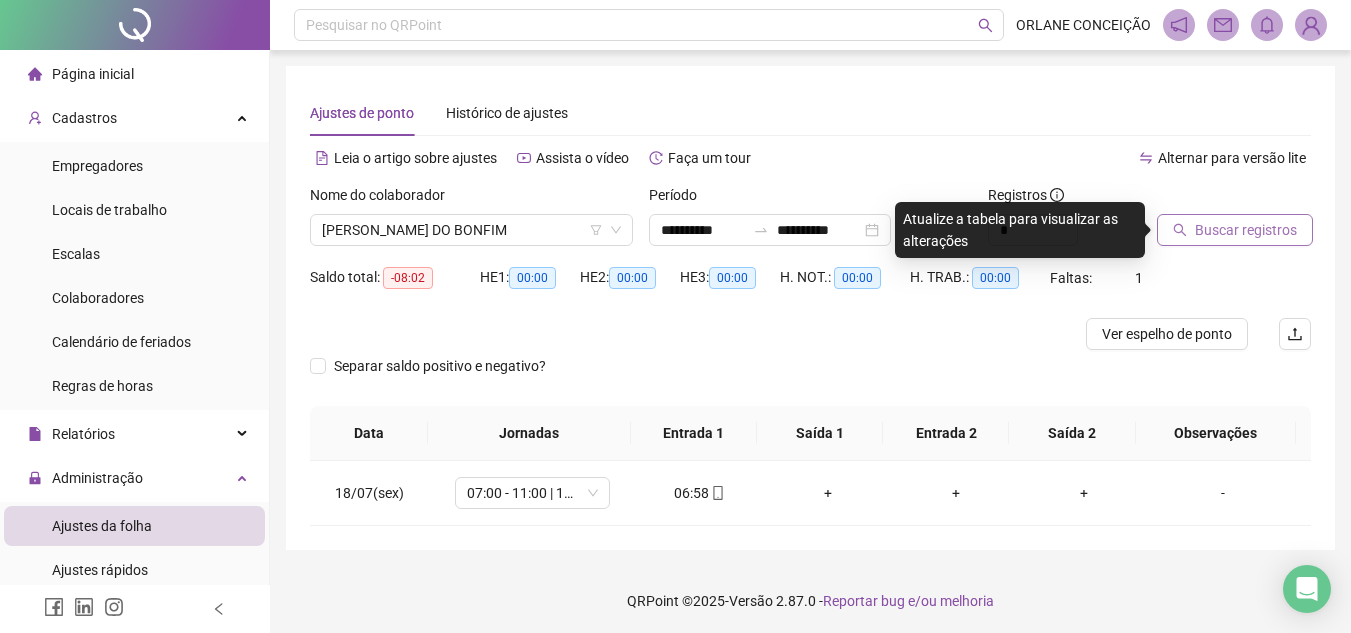 click on "Buscar registros" at bounding box center (1235, 230) 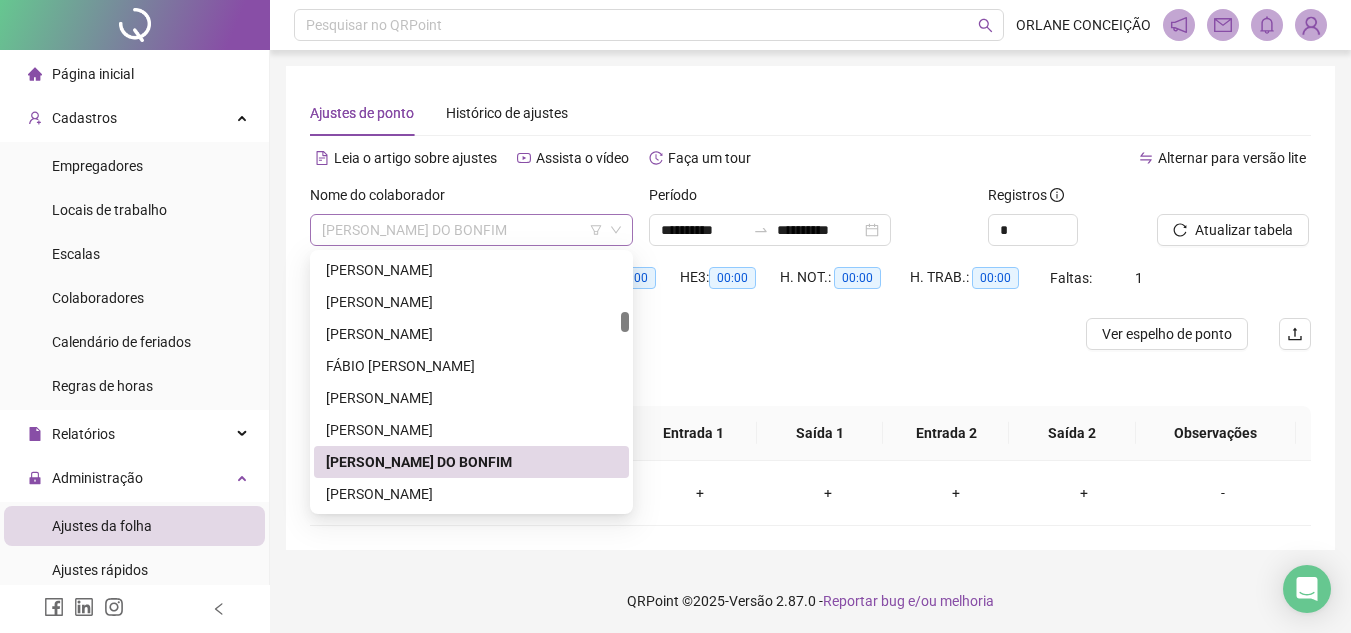 click on "[PERSON_NAME] DO BONFIM" at bounding box center (471, 230) 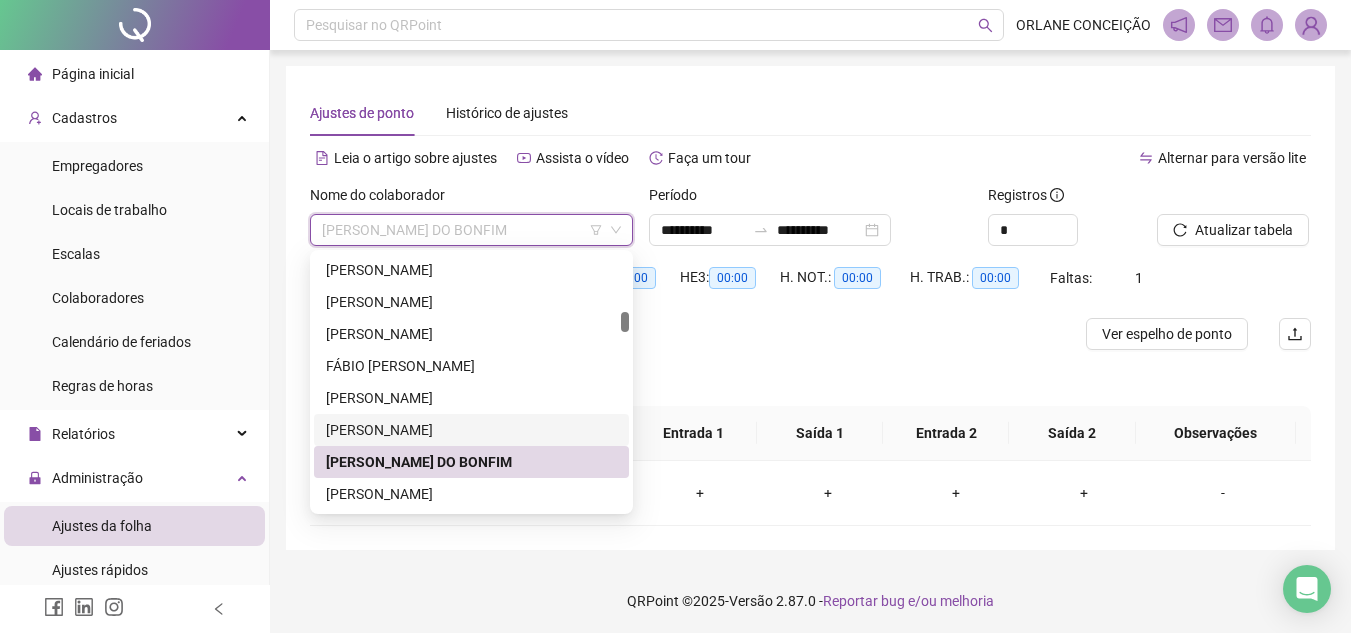 click on "[PERSON_NAME]" at bounding box center (471, 430) 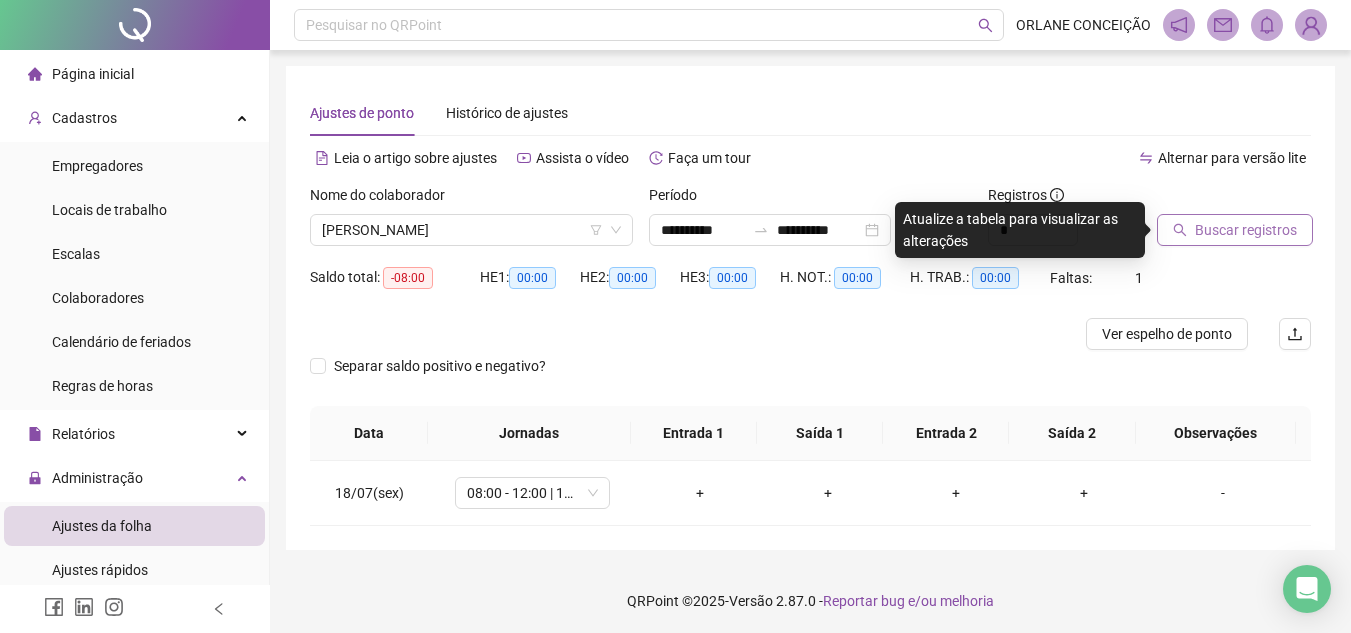 click on "Buscar registros" at bounding box center [1246, 230] 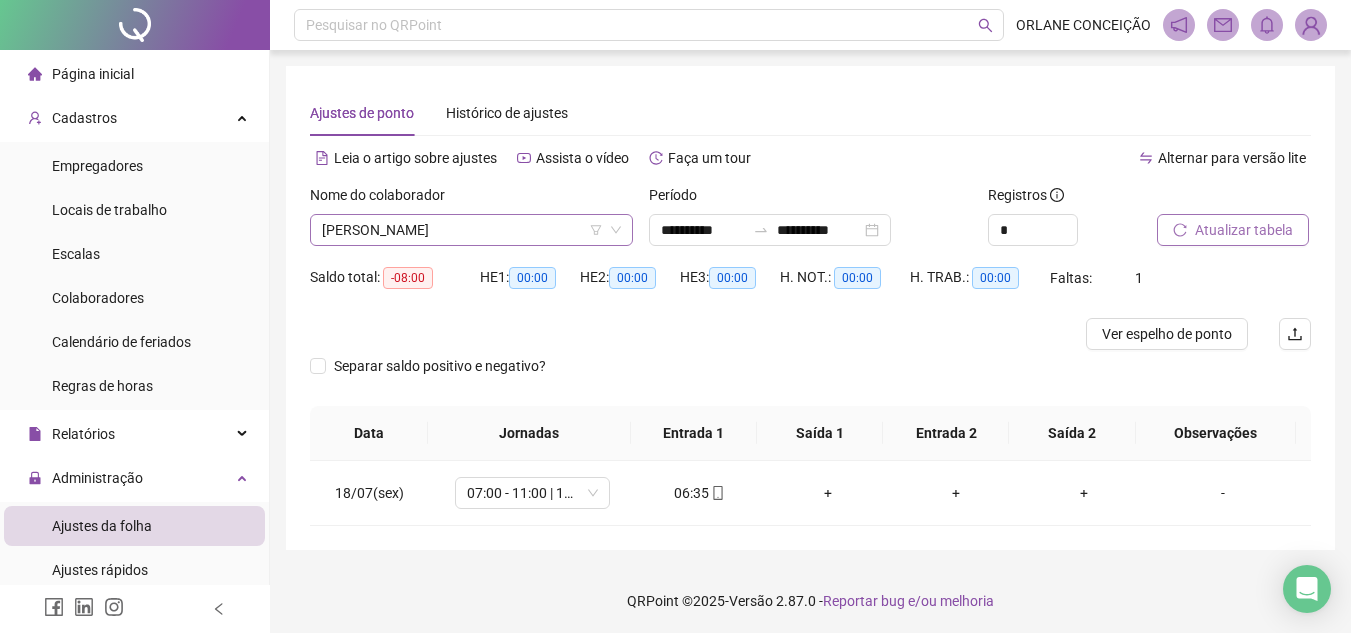 click on "[PERSON_NAME]" at bounding box center [471, 230] 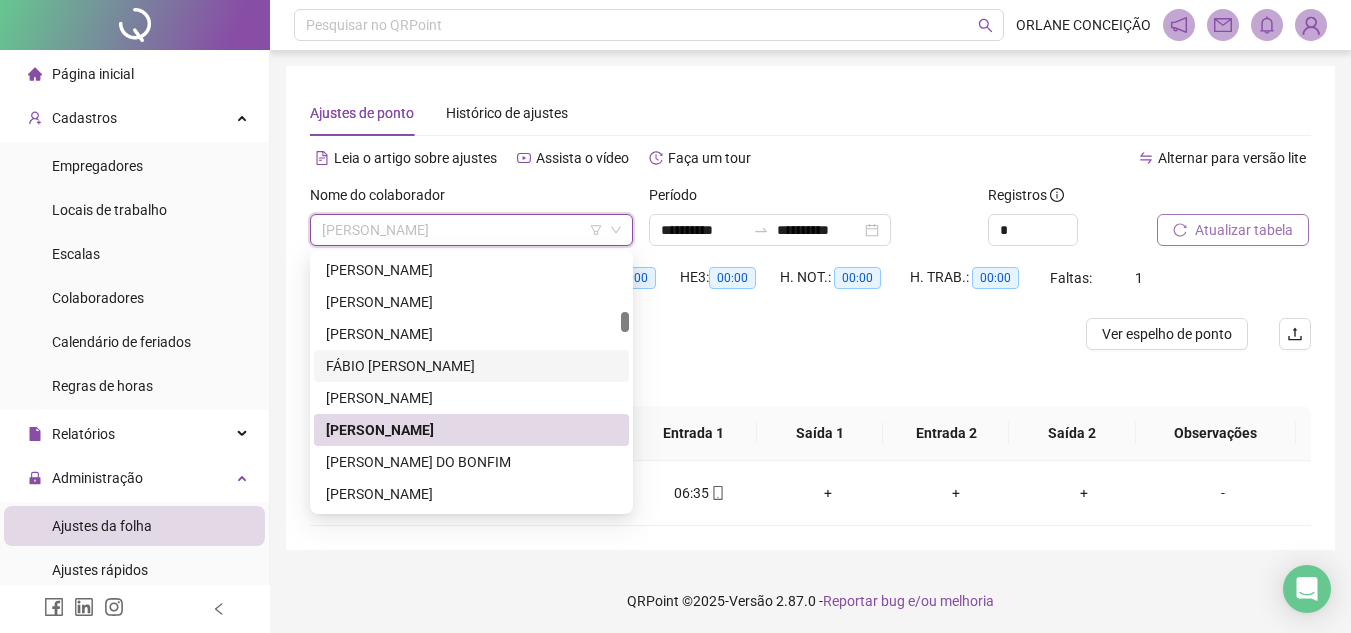 click on "FÁBIO [PERSON_NAME]" at bounding box center (471, 366) 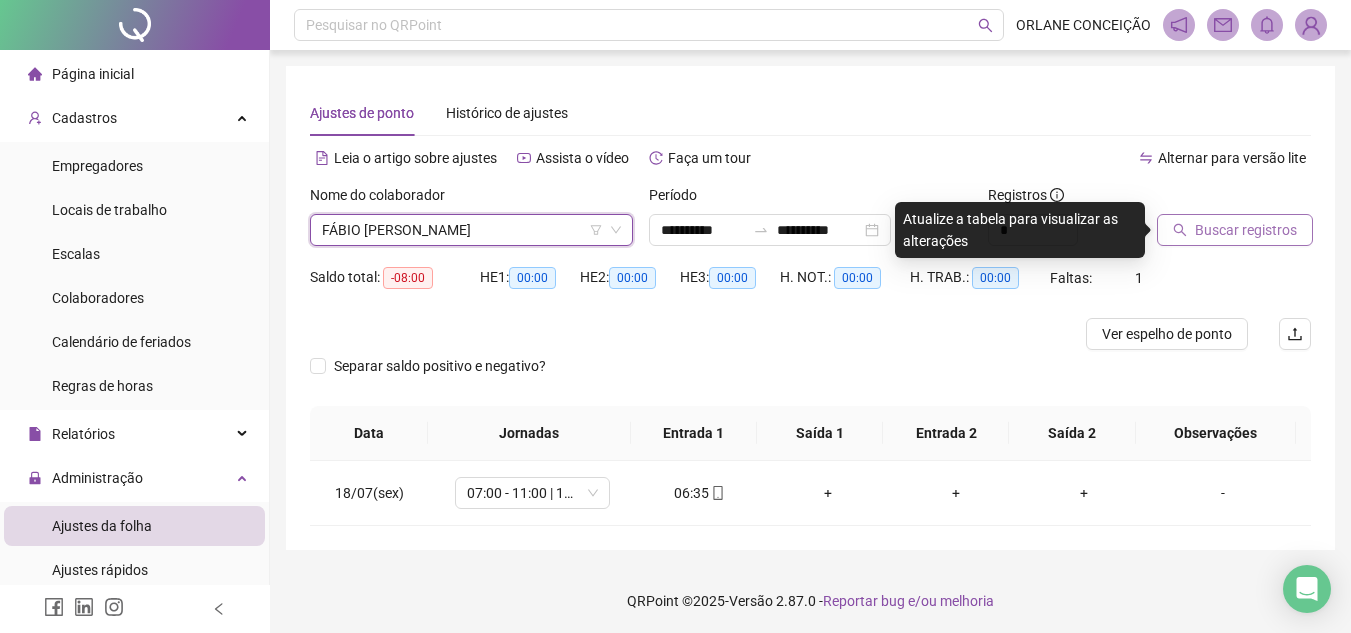 click on "Buscar registros" at bounding box center (1246, 230) 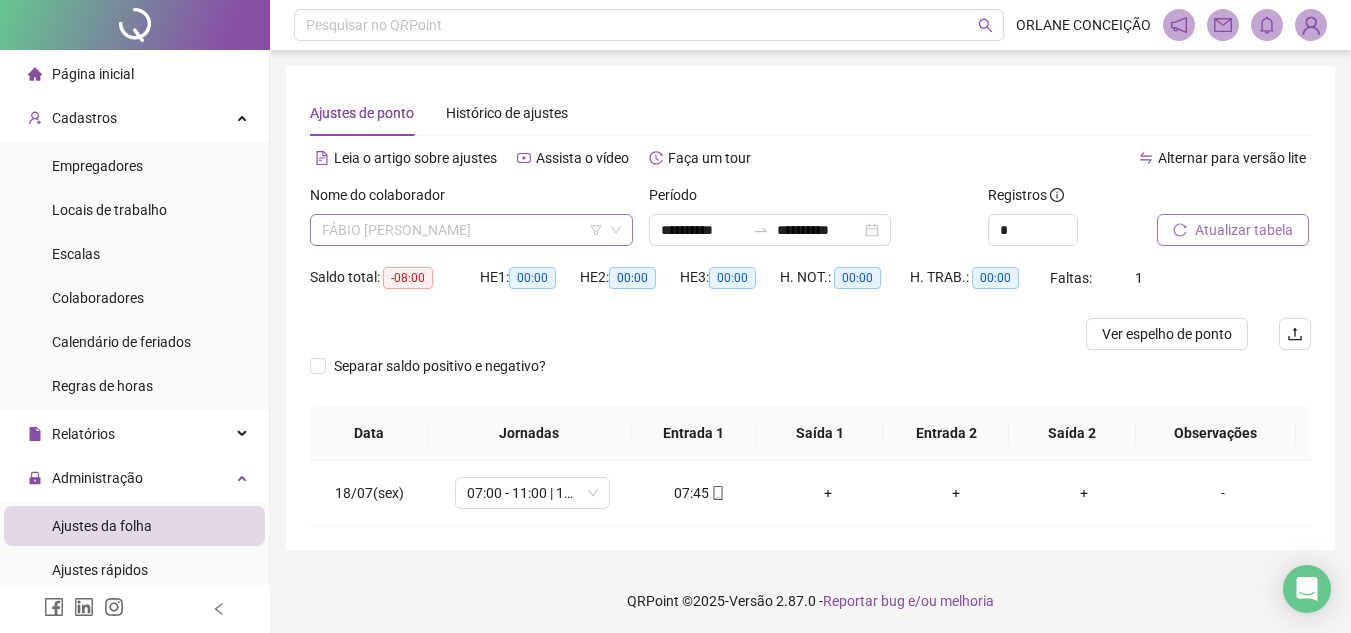 click on "FÁBIO [PERSON_NAME]" at bounding box center [471, 230] 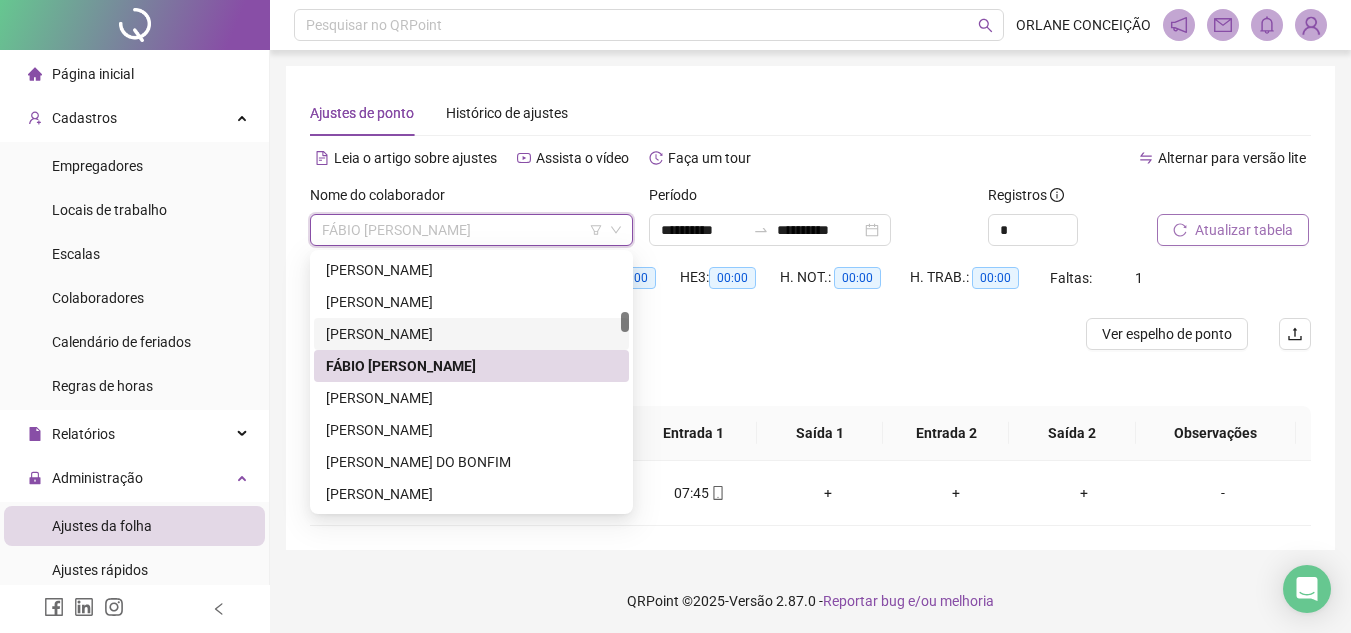 click on "[PERSON_NAME]" at bounding box center (471, 334) 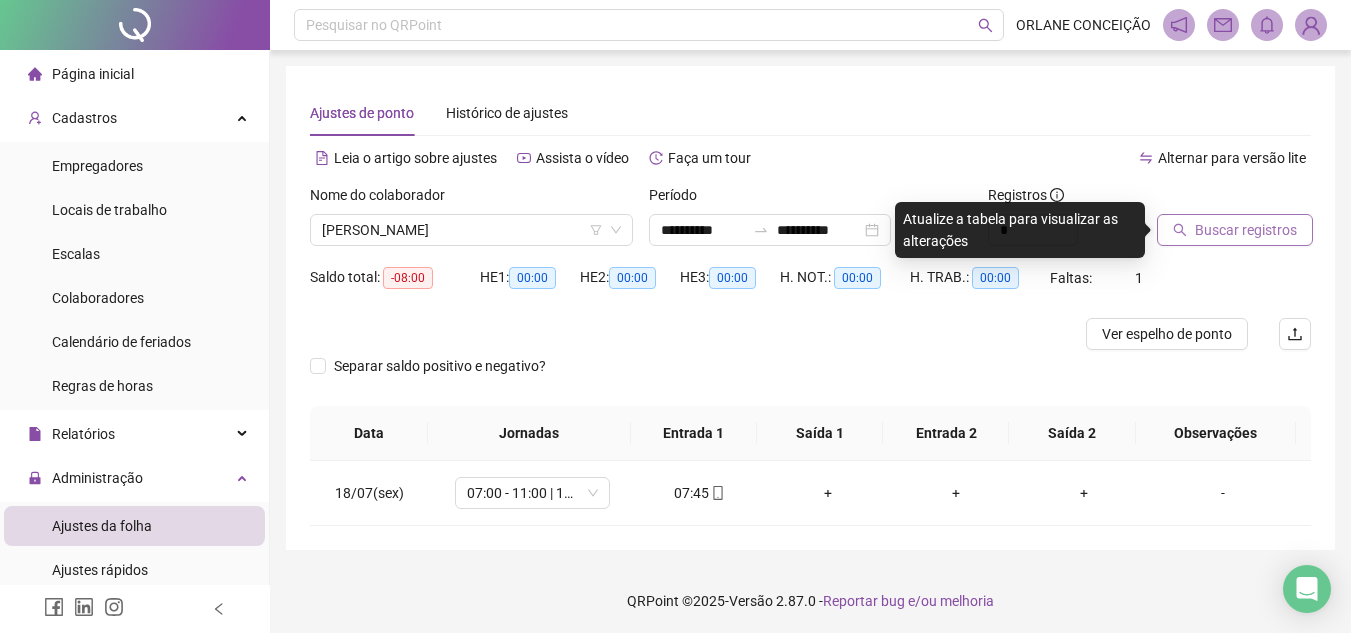 click on "Buscar registros" at bounding box center [1246, 230] 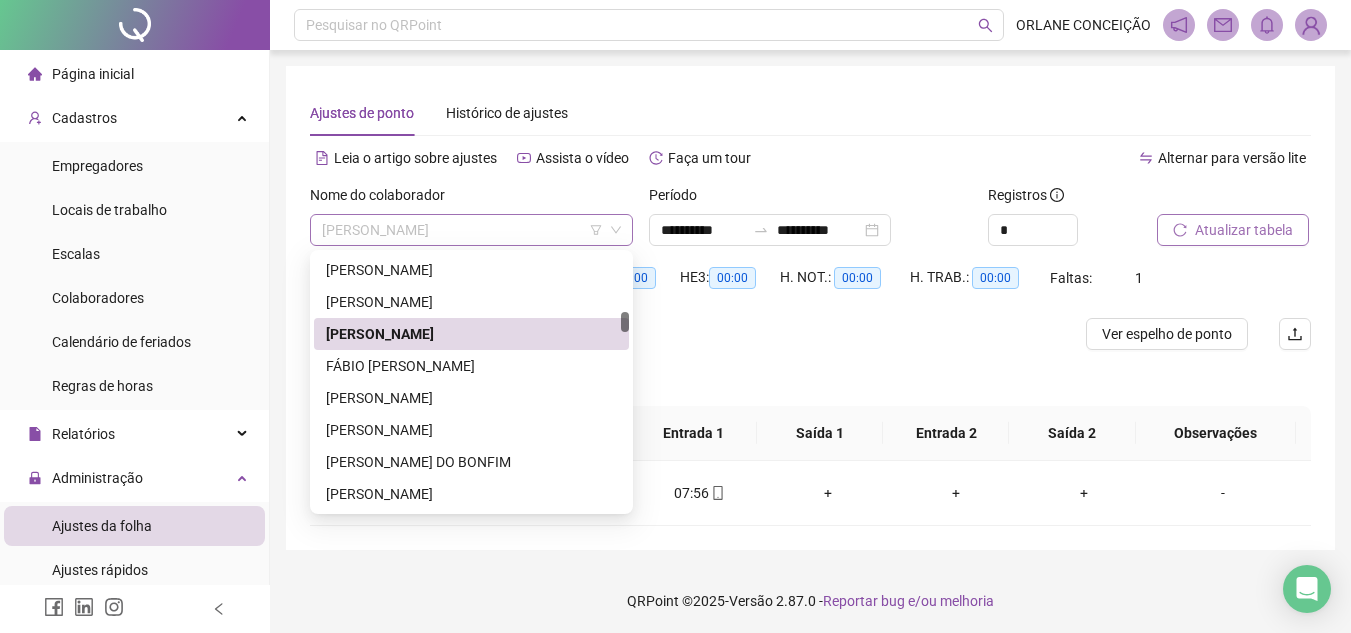 click on "[PERSON_NAME]" at bounding box center (471, 230) 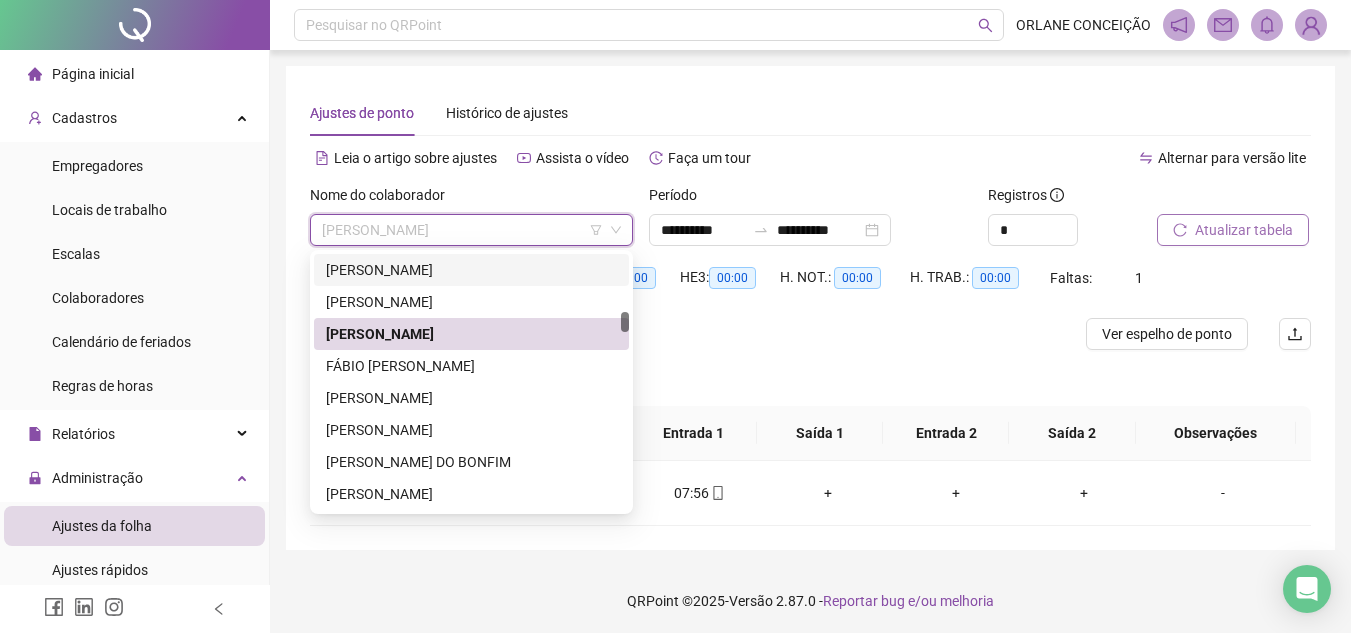 click on "[PERSON_NAME]" at bounding box center [471, 270] 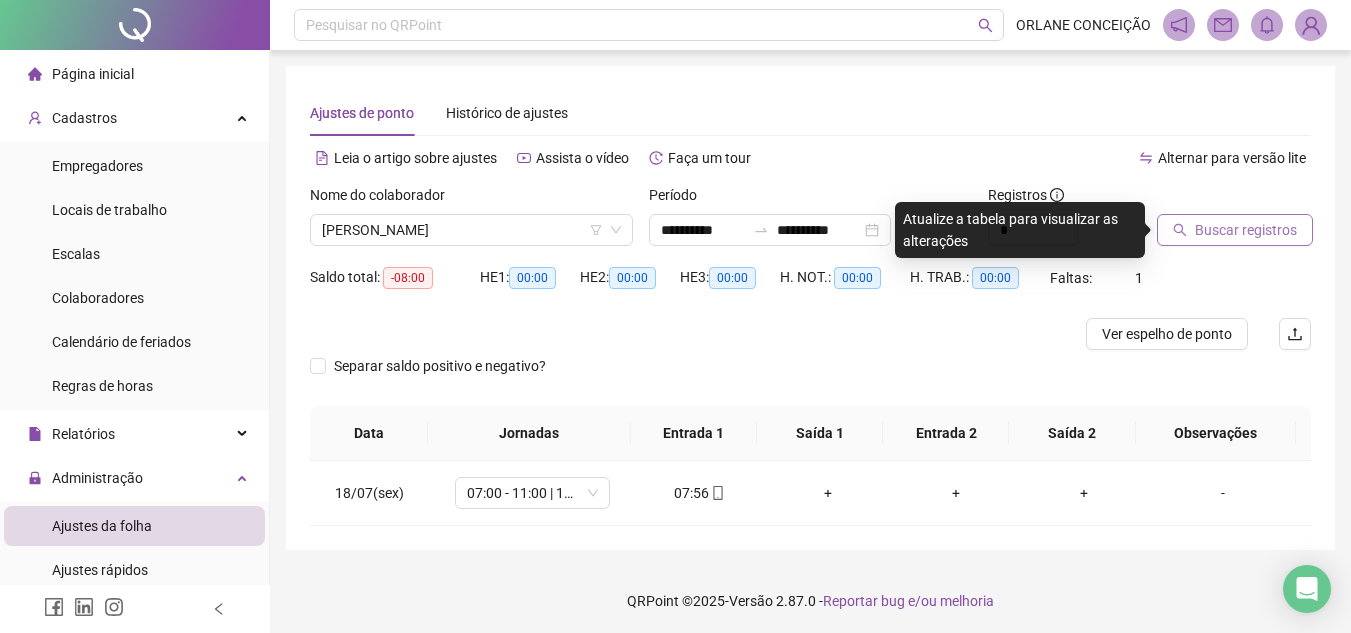 click on "Buscar registros" at bounding box center [1235, 230] 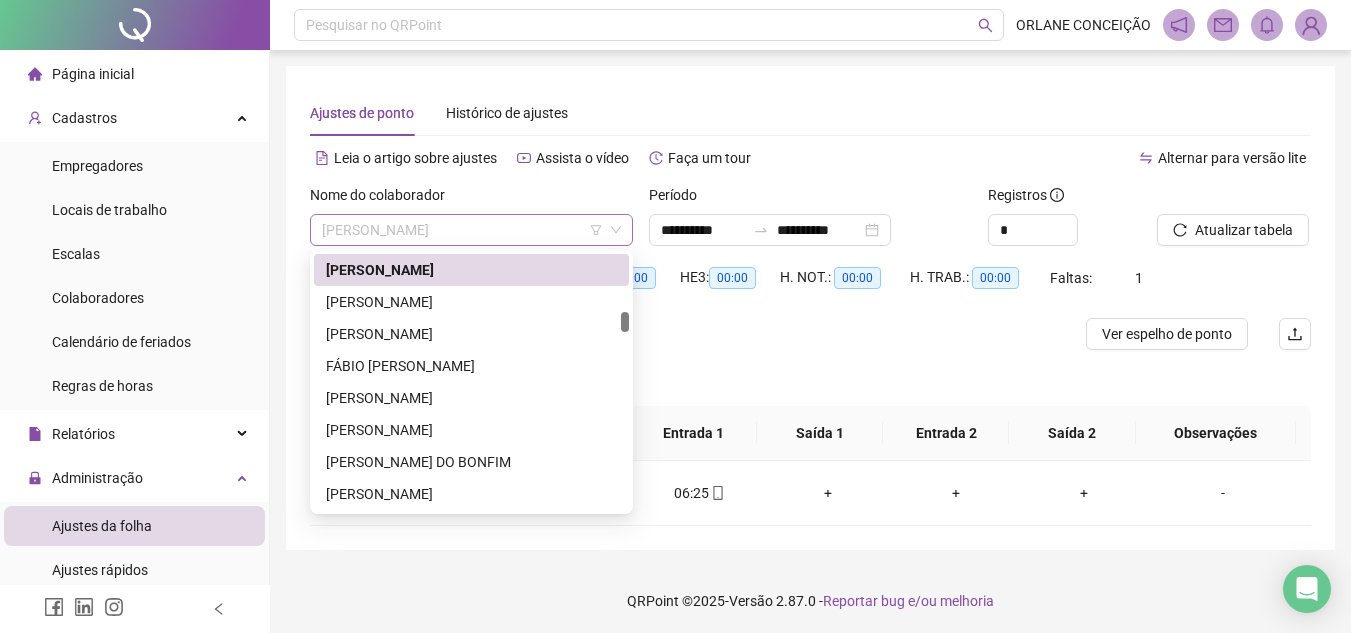 click on "[PERSON_NAME]" at bounding box center [471, 230] 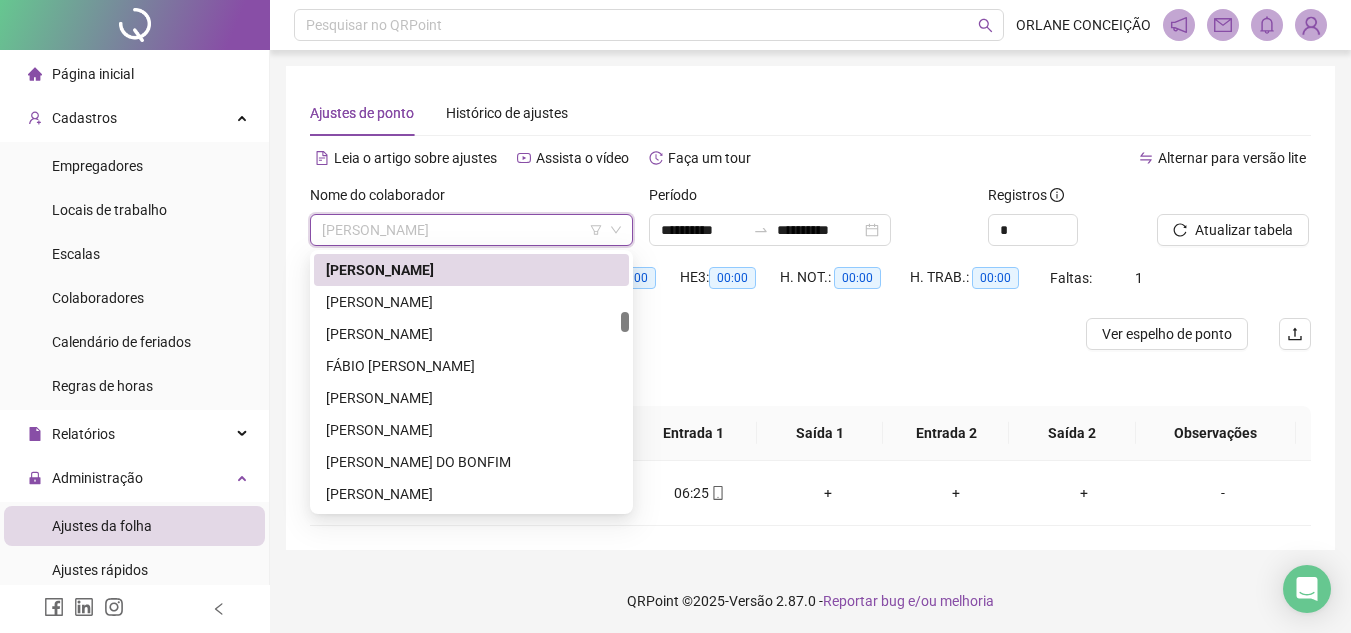 click on "**********" at bounding box center [675, 316] 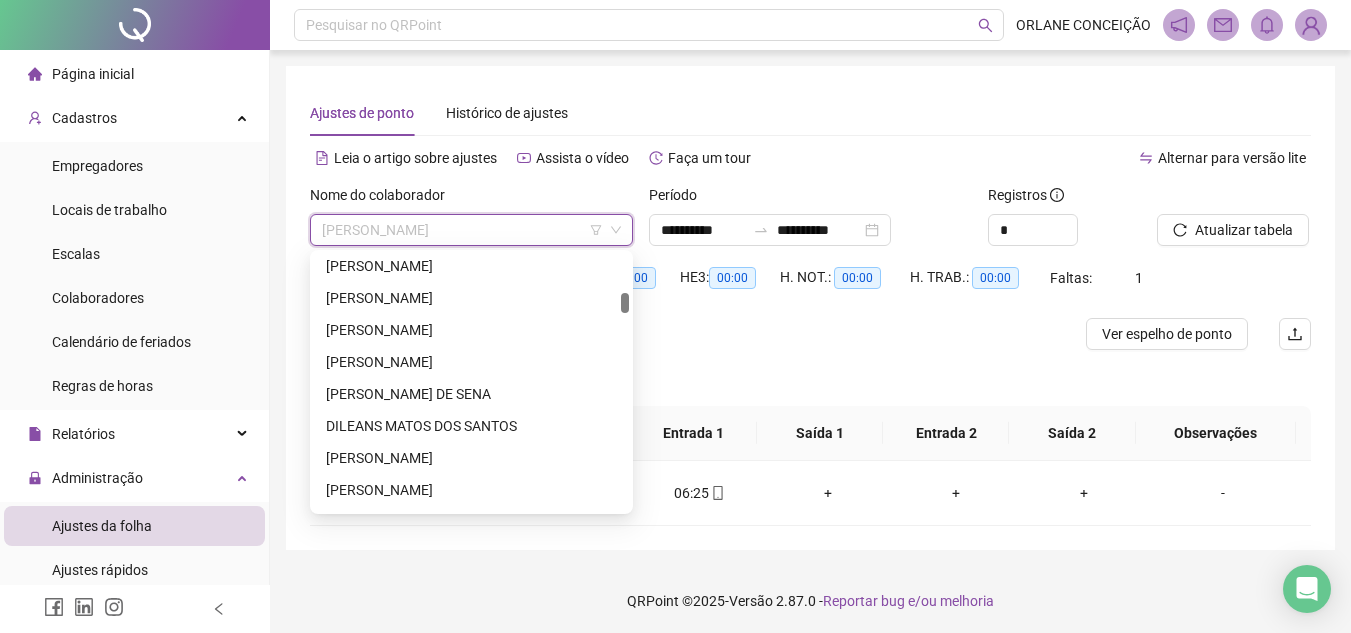 scroll, scrollTop: 610, scrollLeft: 0, axis: vertical 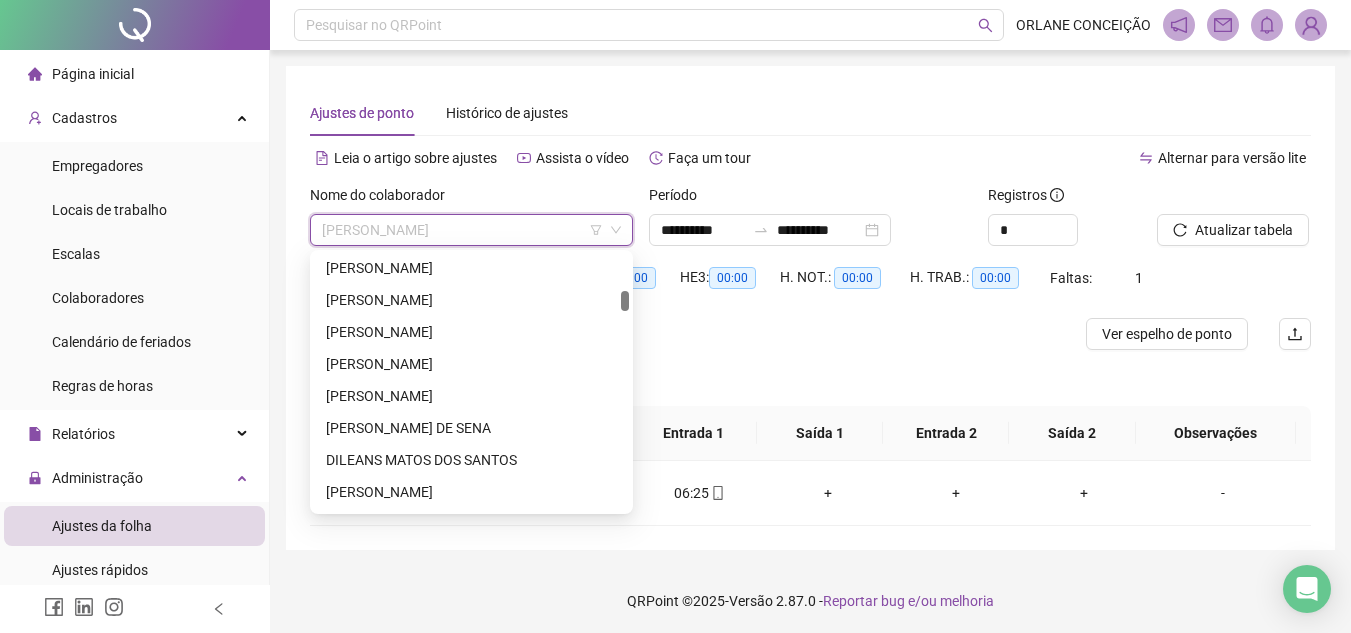 drag, startPoint x: 627, startPoint y: 323, endPoint x: 626, endPoint y: 302, distance: 21.023796 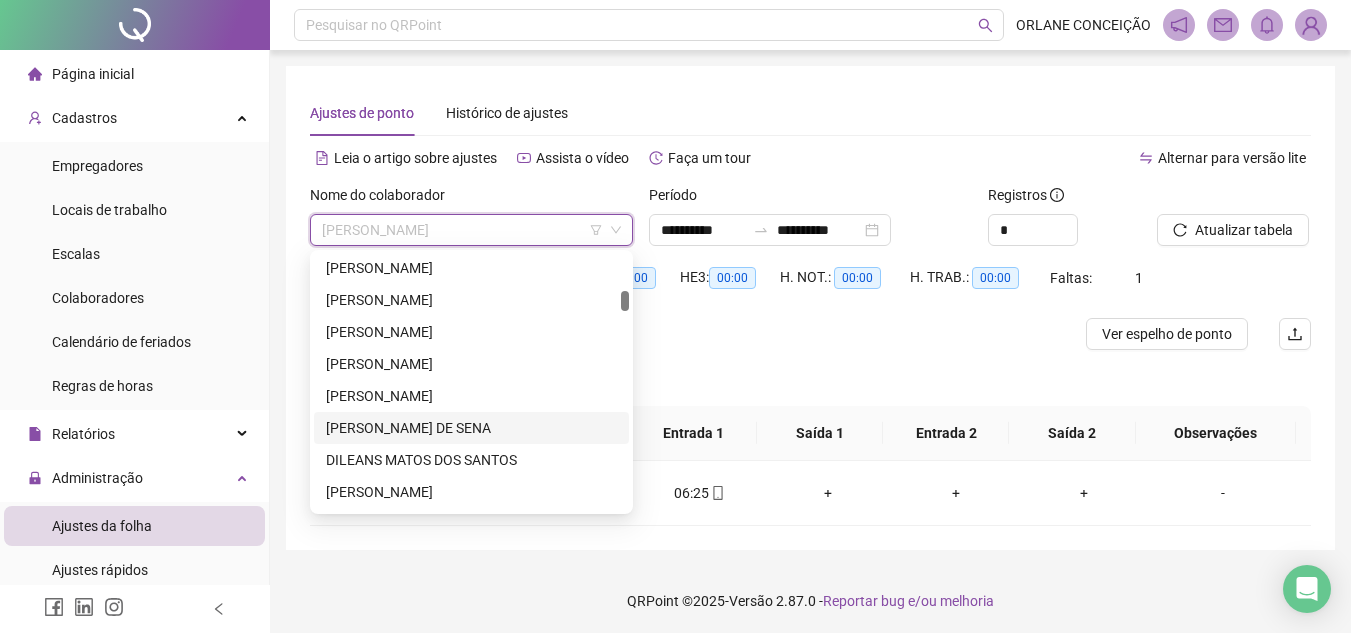 click on "[PERSON_NAME] DE SENA" at bounding box center (471, 428) 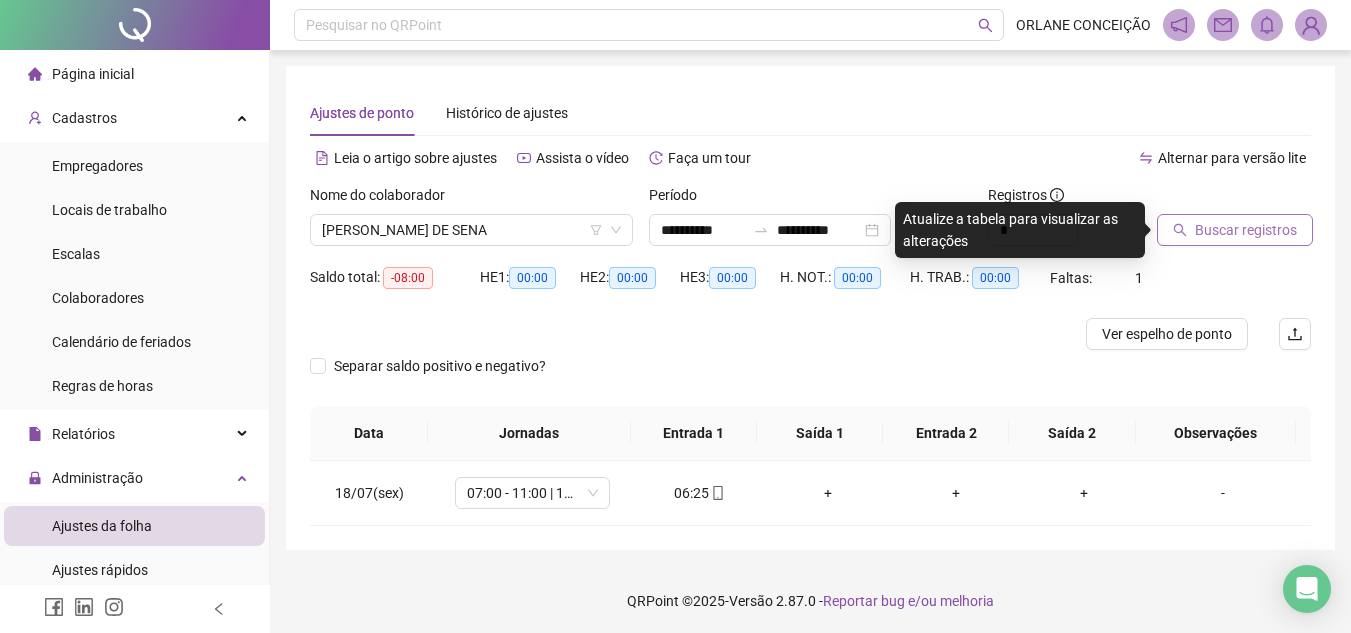click on "Buscar registros" at bounding box center (1246, 230) 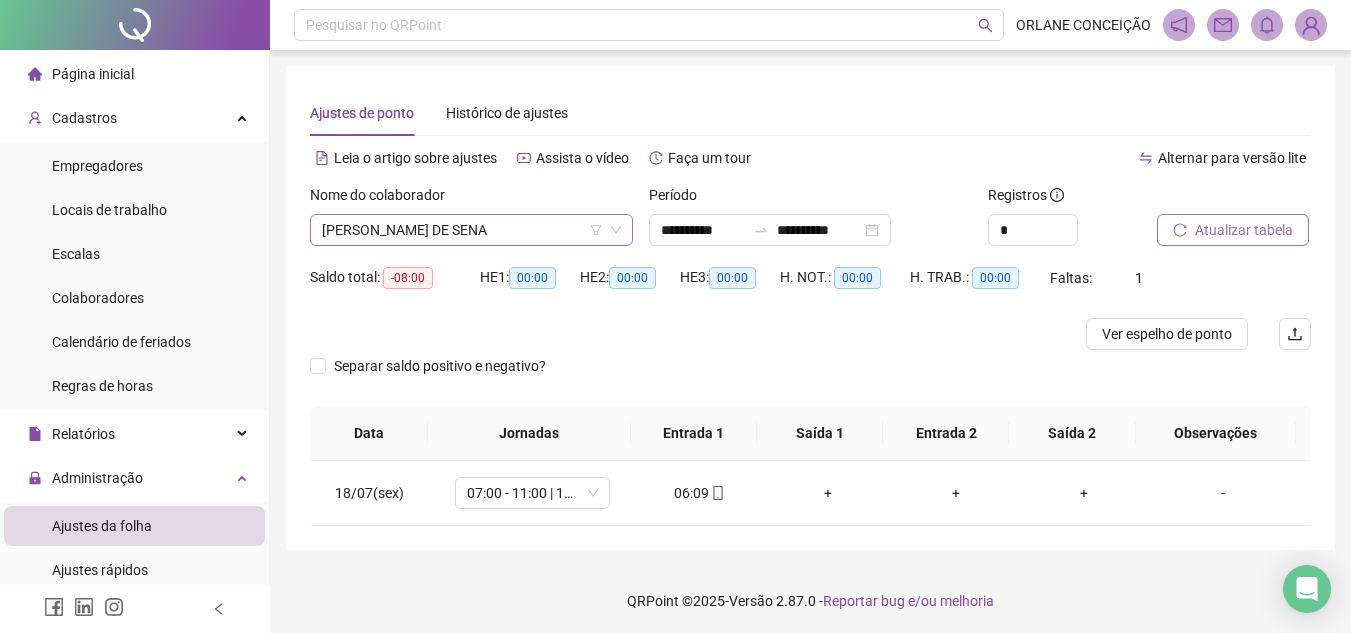 click on "[PERSON_NAME] DE SENA" at bounding box center [471, 230] 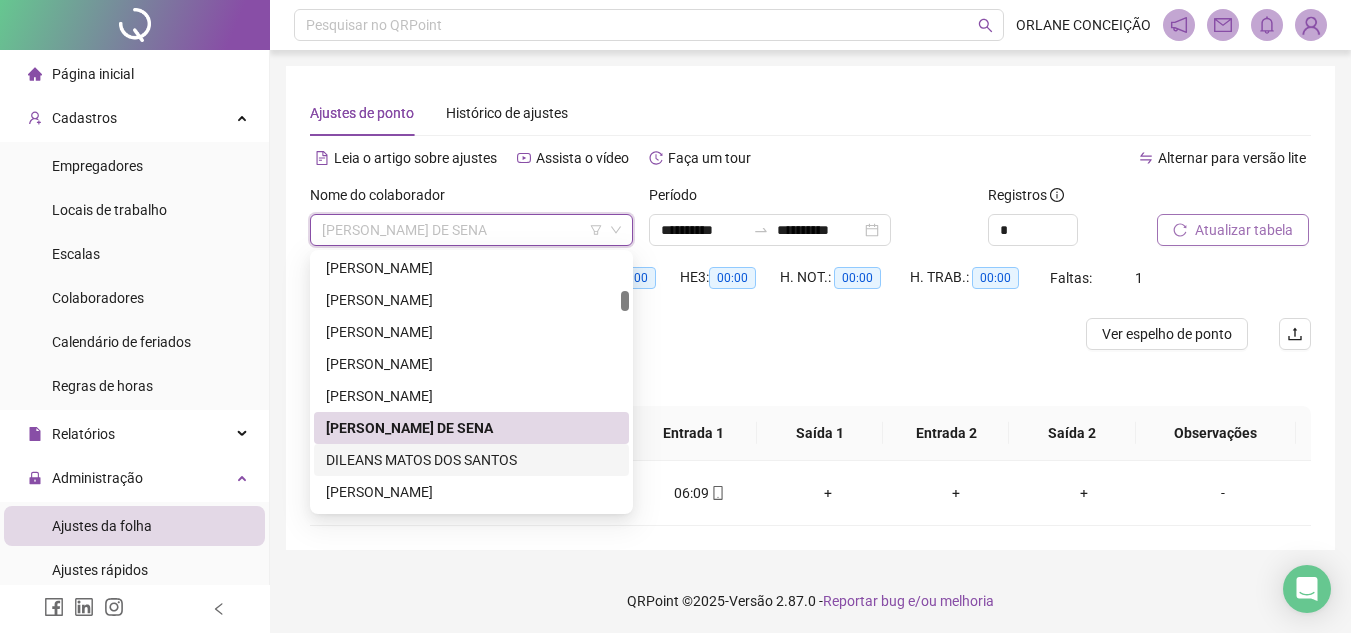 click on "DILEANS MATOS DOS SANTOS" at bounding box center [471, 460] 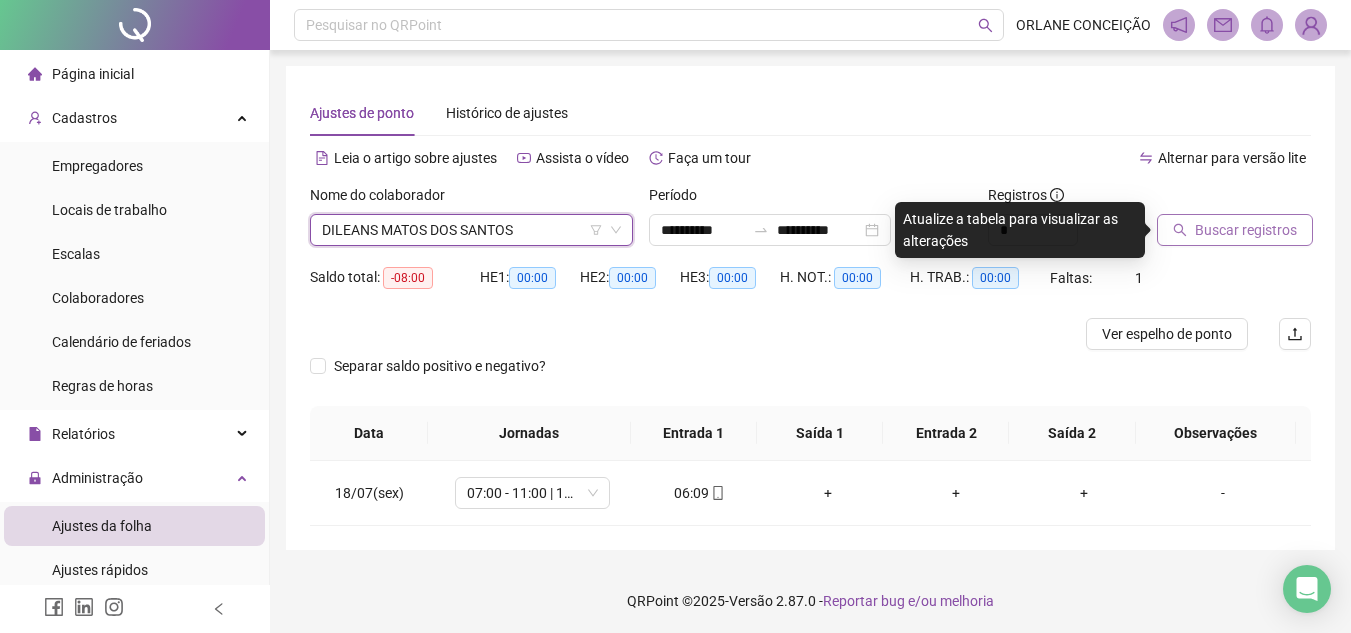 click on "Buscar registros" at bounding box center (1246, 230) 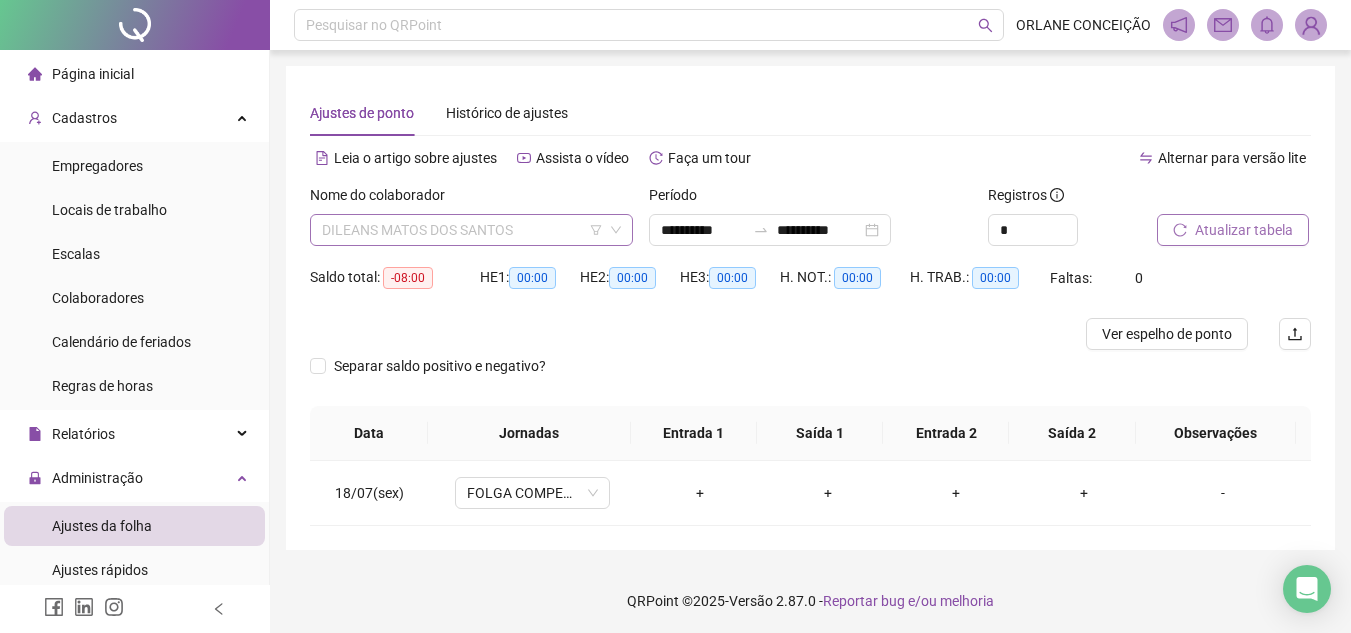 click on "DILEANS MATOS DOS SANTOS" at bounding box center [471, 230] 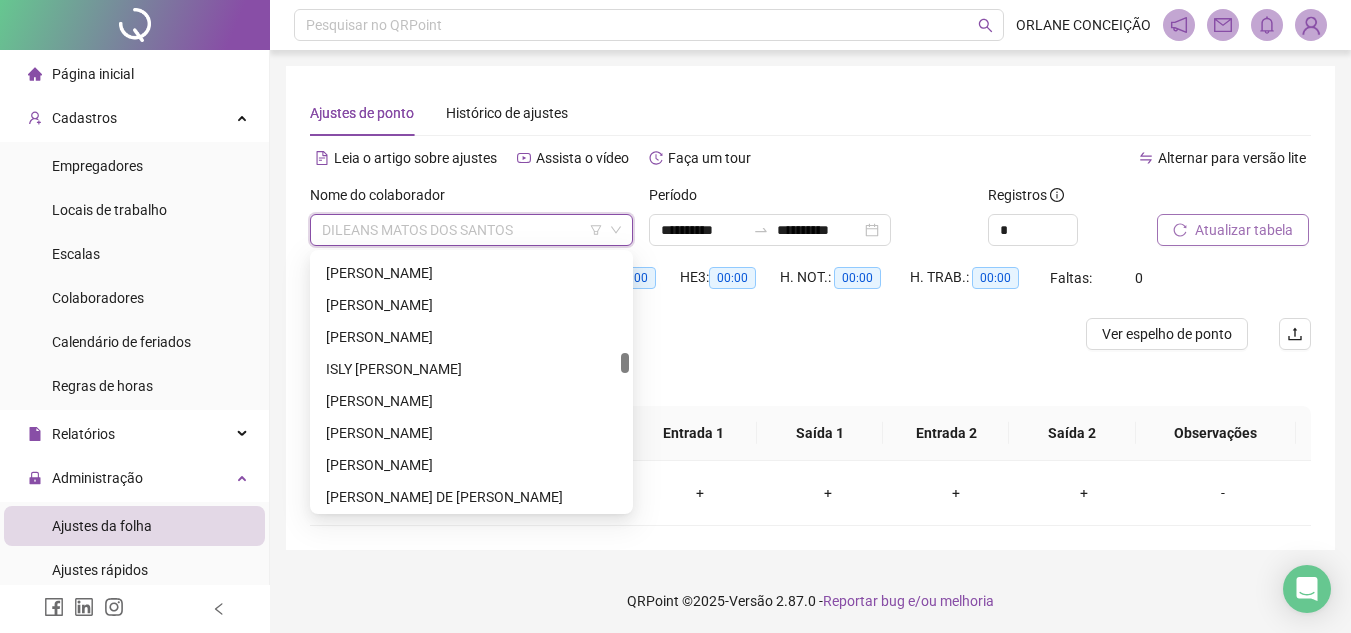 scroll, scrollTop: 1678, scrollLeft: 0, axis: vertical 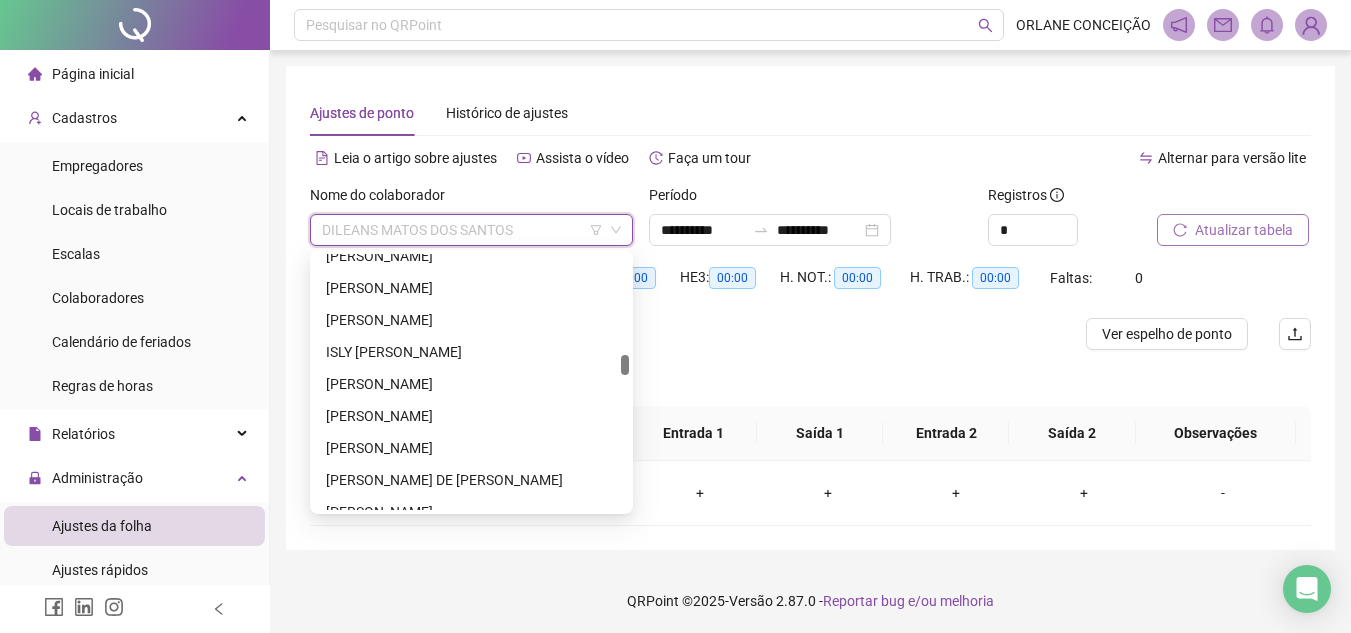 drag, startPoint x: 626, startPoint y: 296, endPoint x: 628, endPoint y: 360, distance: 64.03124 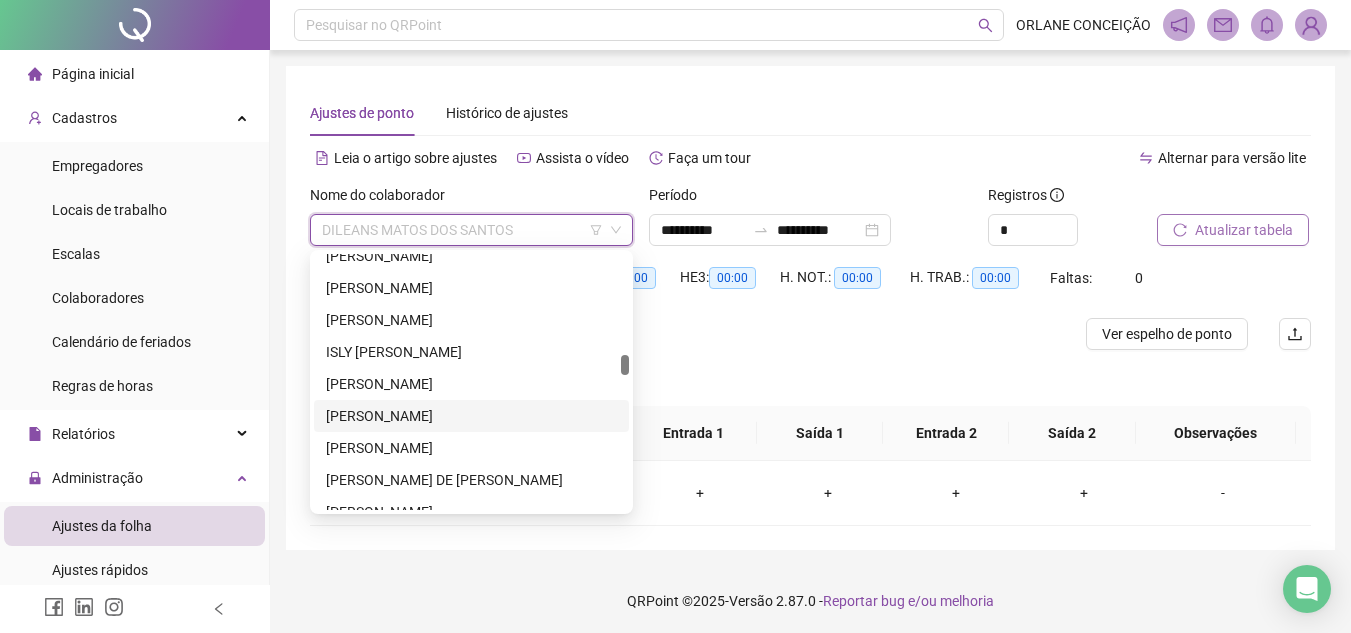 click on "[PERSON_NAME]" at bounding box center (471, 416) 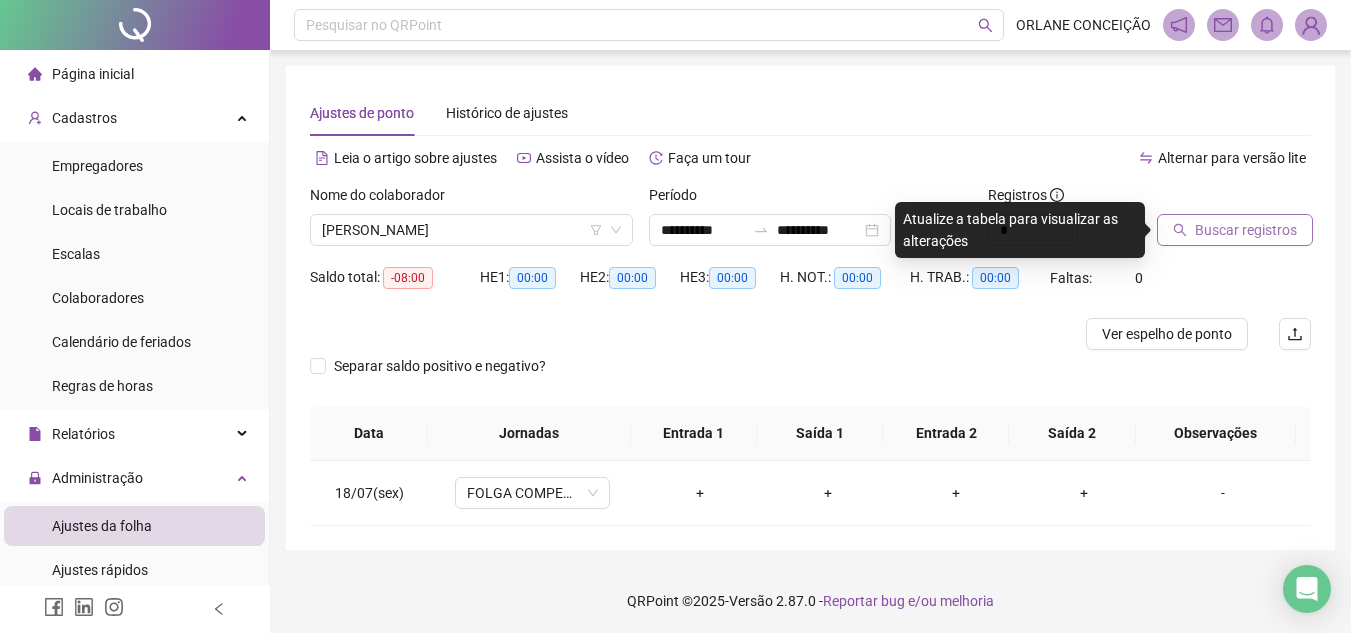 click on "Buscar registros" at bounding box center [1246, 230] 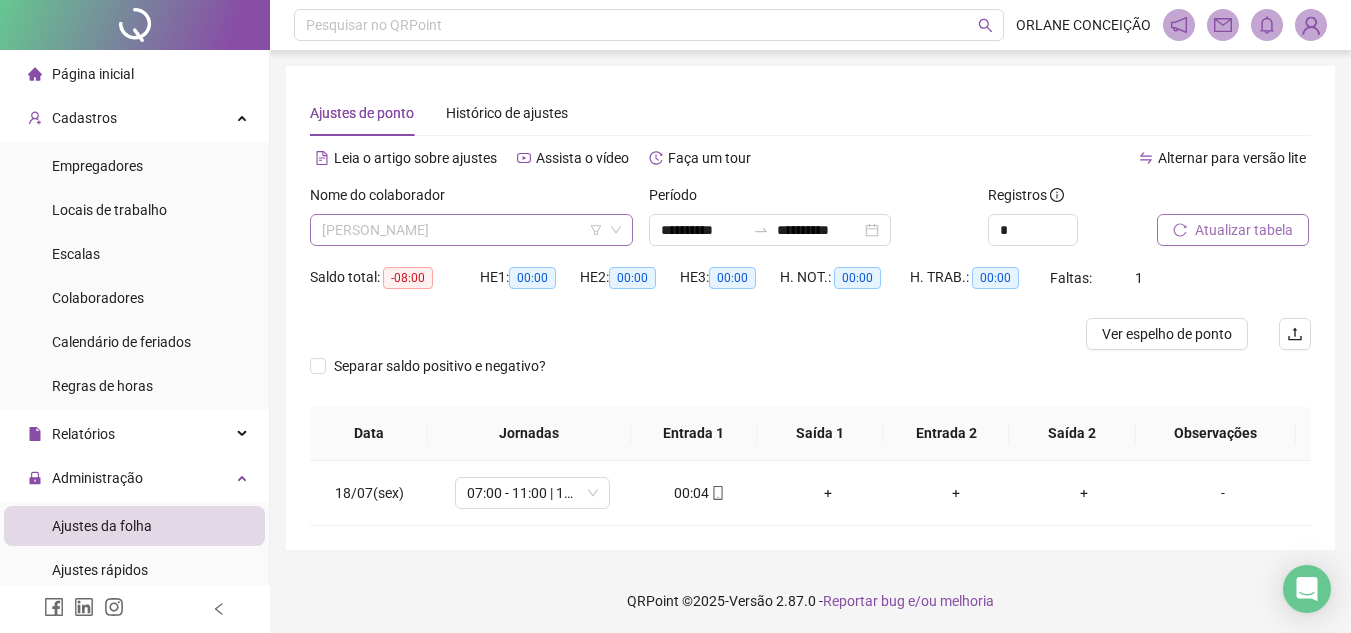 click on "[PERSON_NAME]" at bounding box center [471, 230] 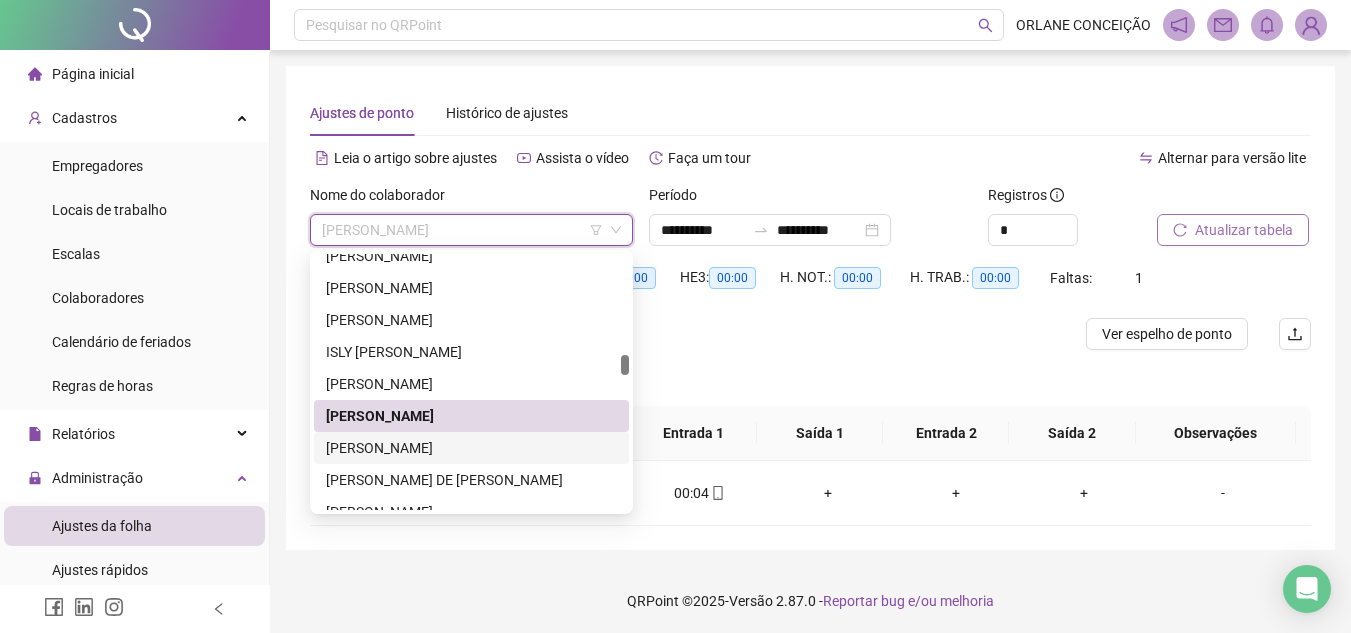 click on "[PERSON_NAME]" at bounding box center [471, 448] 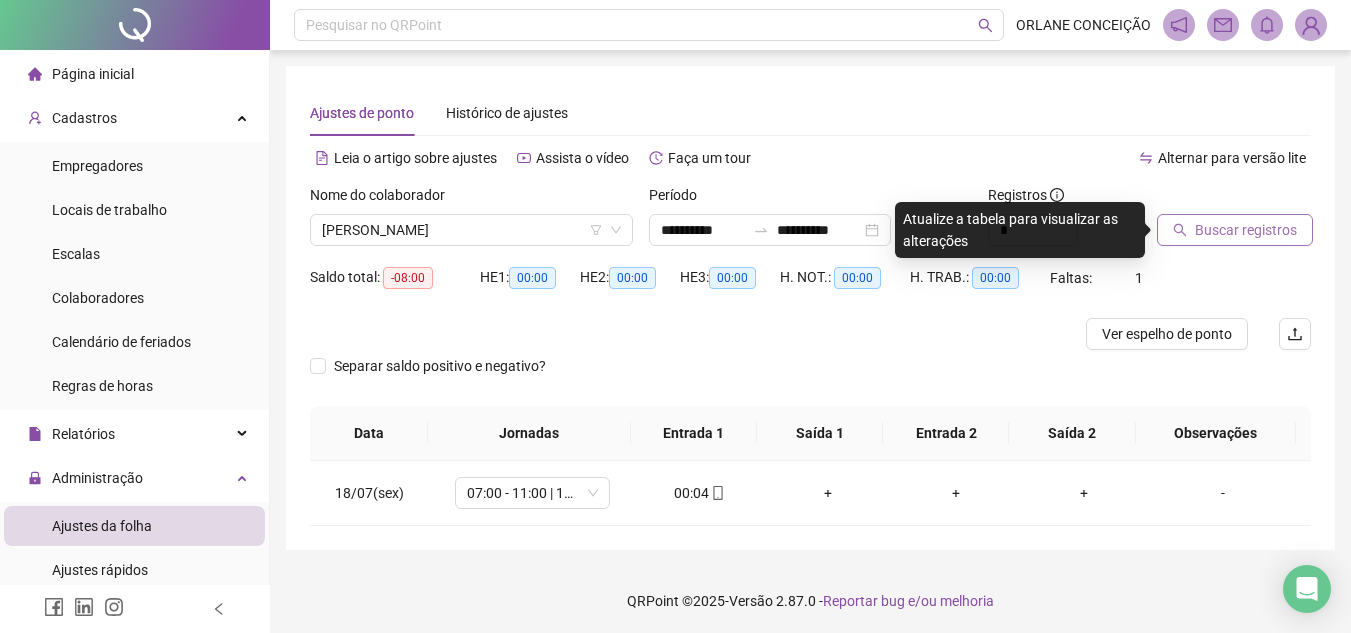 click on "Buscar registros" at bounding box center (1246, 230) 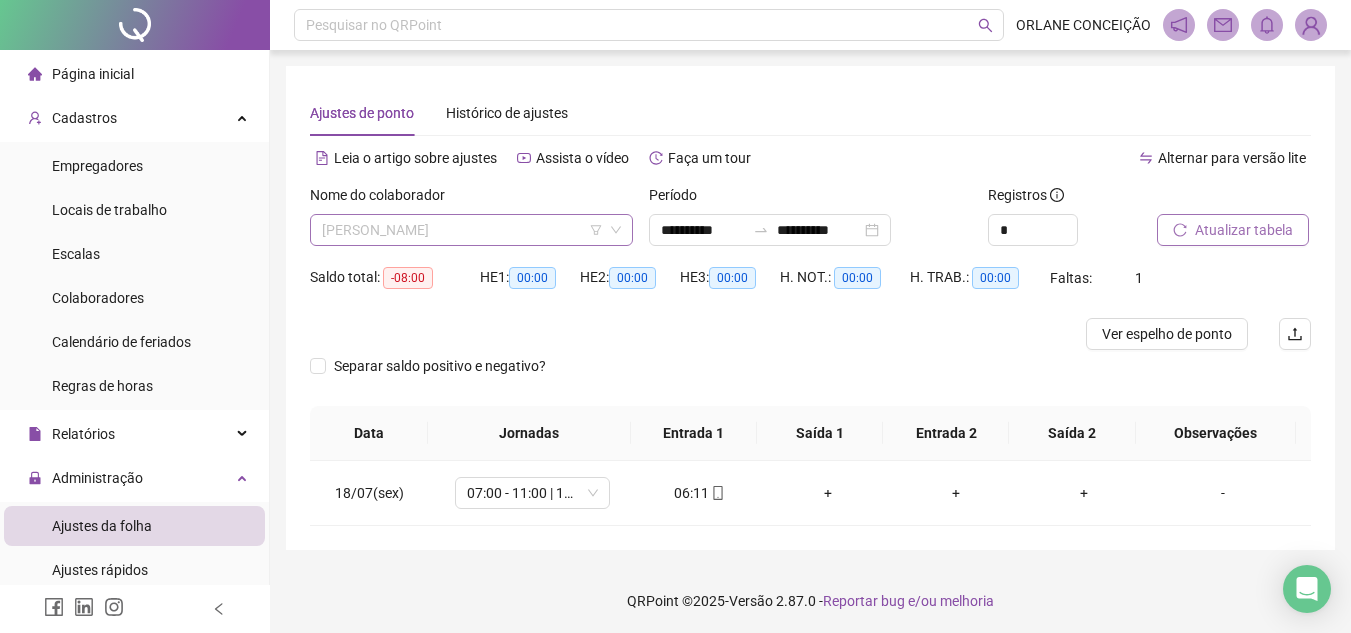 click on "[PERSON_NAME]" at bounding box center [471, 230] 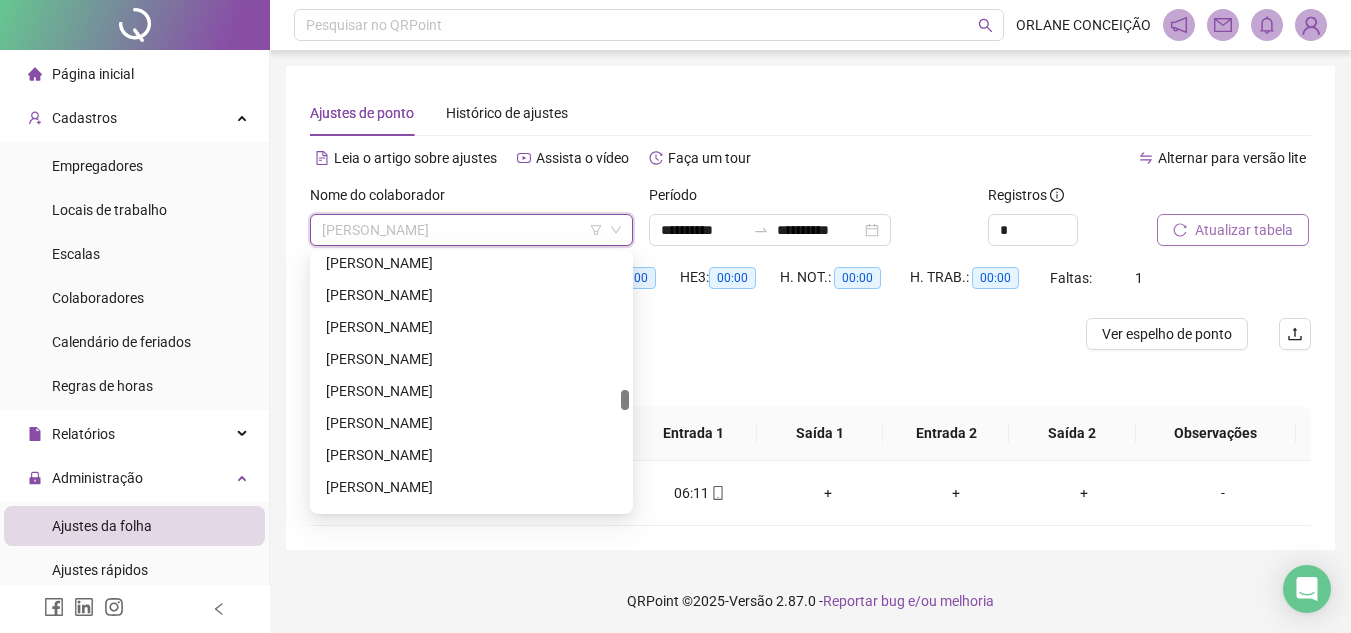 scroll, scrollTop: 2312, scrollLeft: 0, axis: vertical 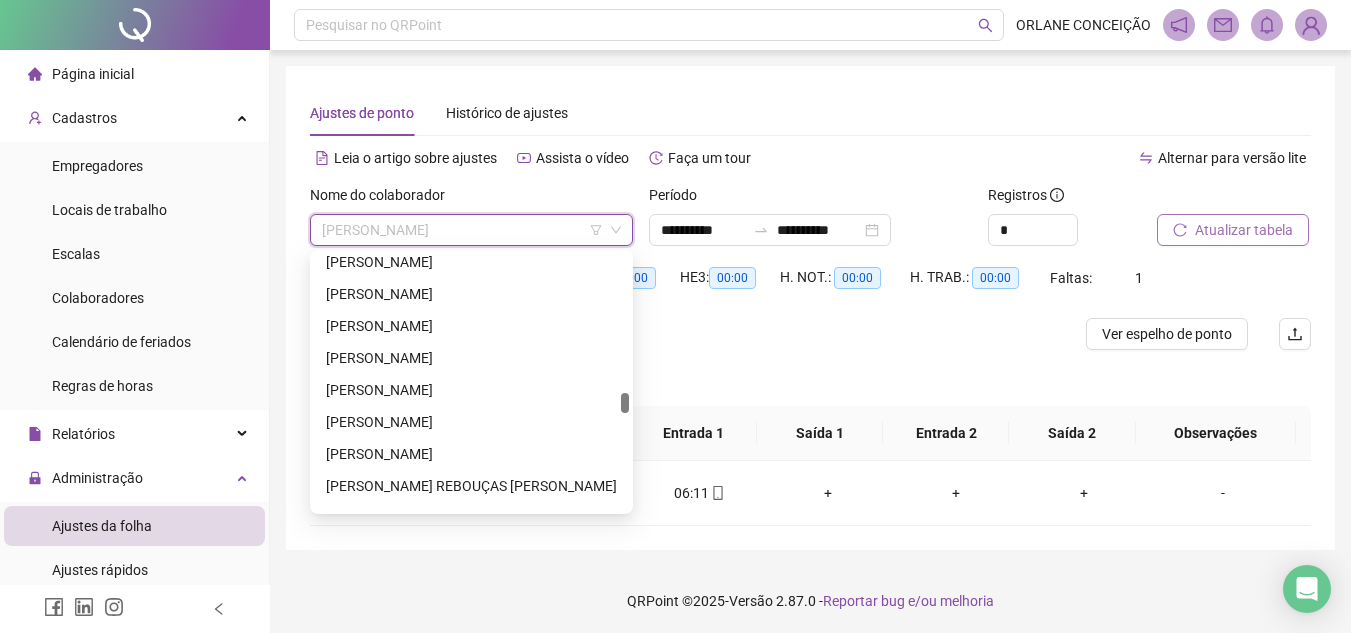 drag, startPoint x: 626, startPoint y: 367, endPoint x: 624, endPoint y: 405, distance: 38.052597 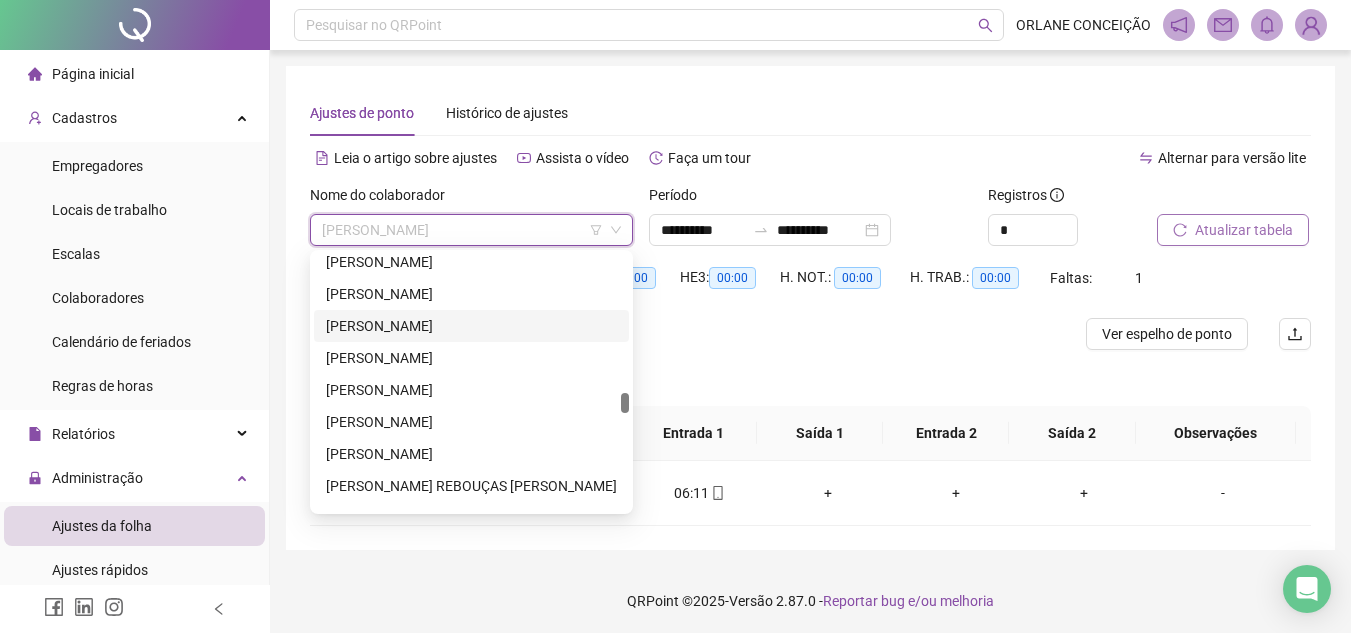 click on "[PERSON_NAME]" at bounding box center [471, 326] 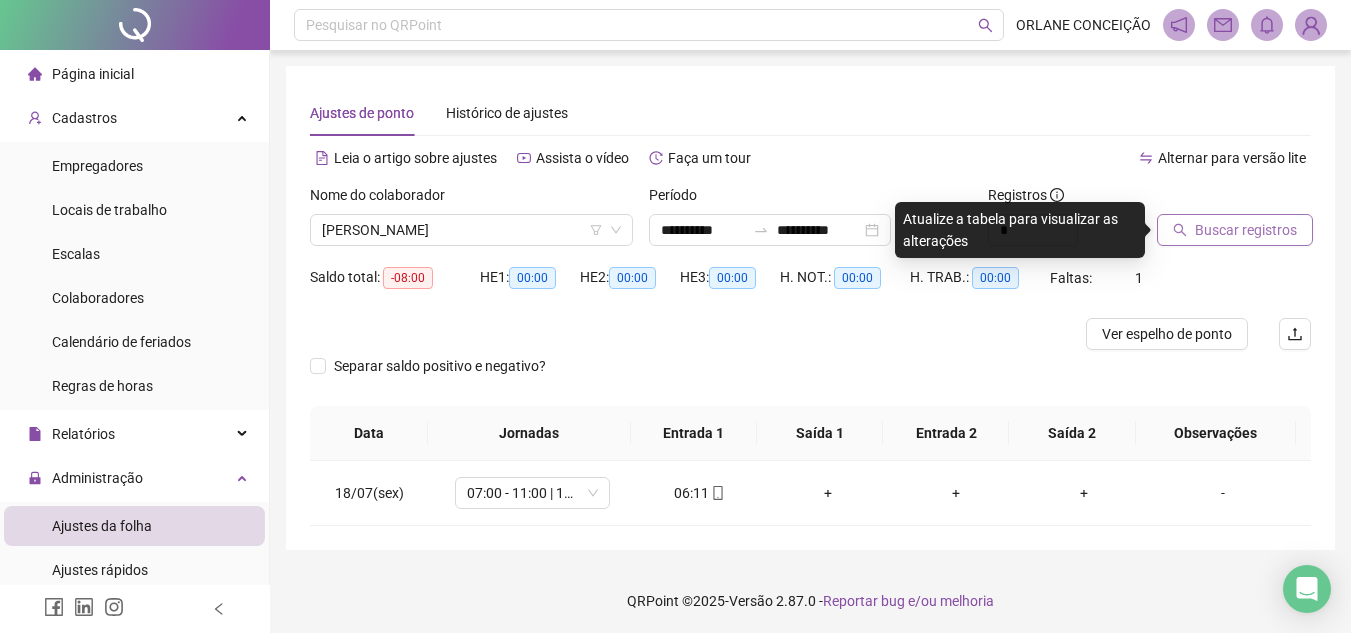 click on "Buscar registros" at bounding box center [1234, 223] 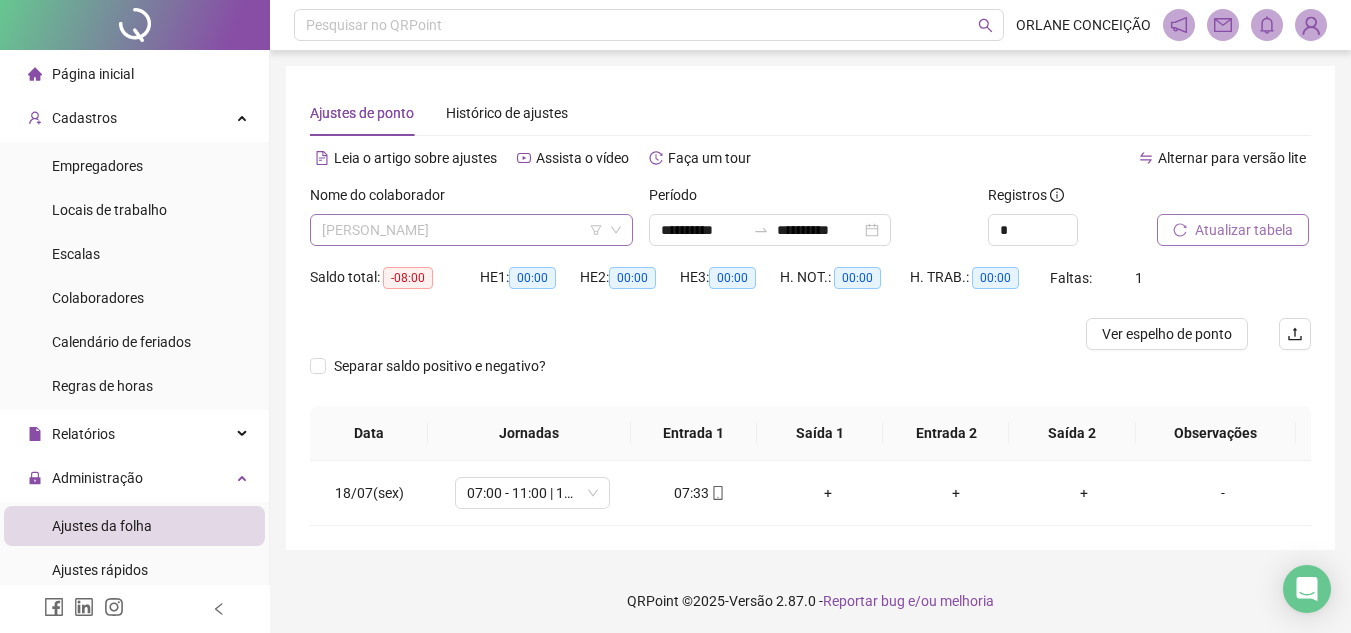 click on "[PERSON_NAME]" at bounding box center [471, 230] 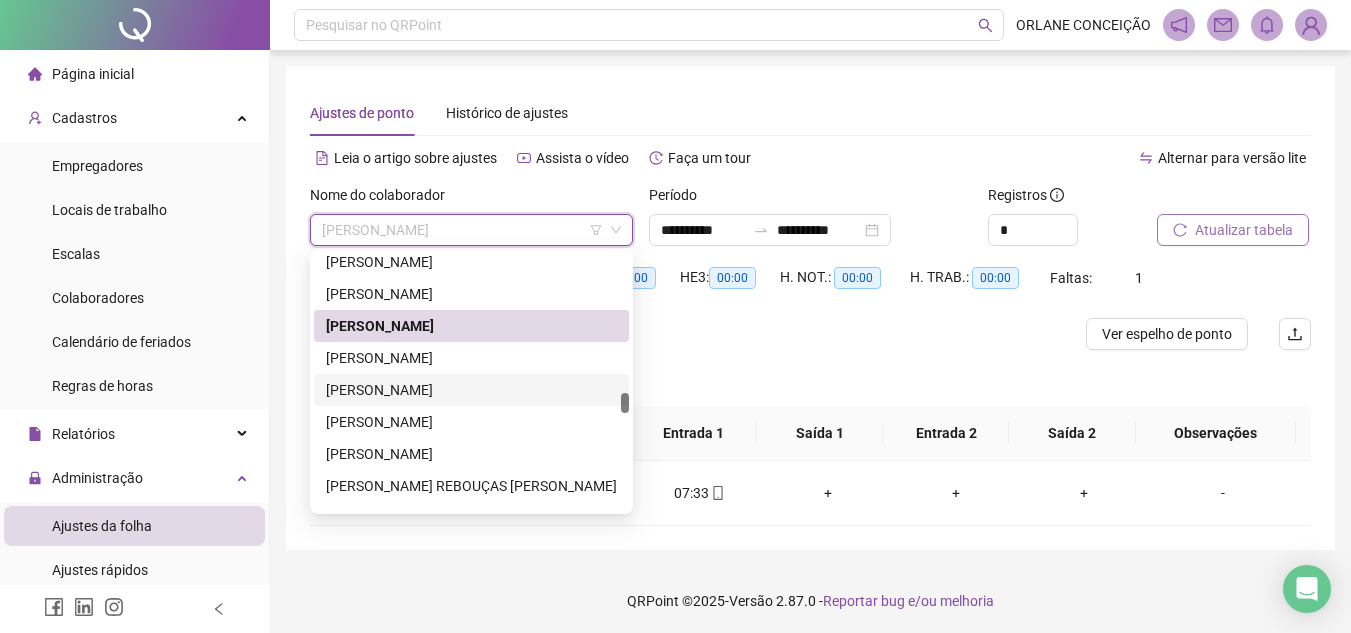 click on "[PERSON_NAME]" at bounding box center (471, 390) 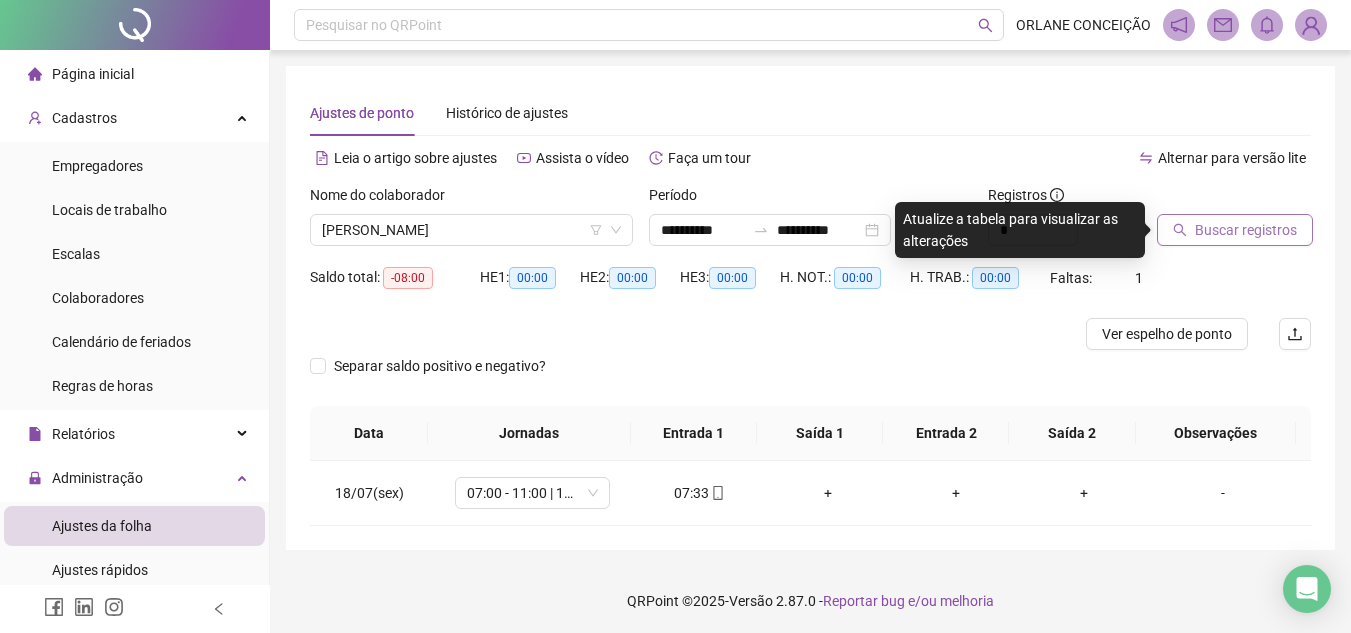 click on "Buscar registros" at bounding box center [1246, 230] 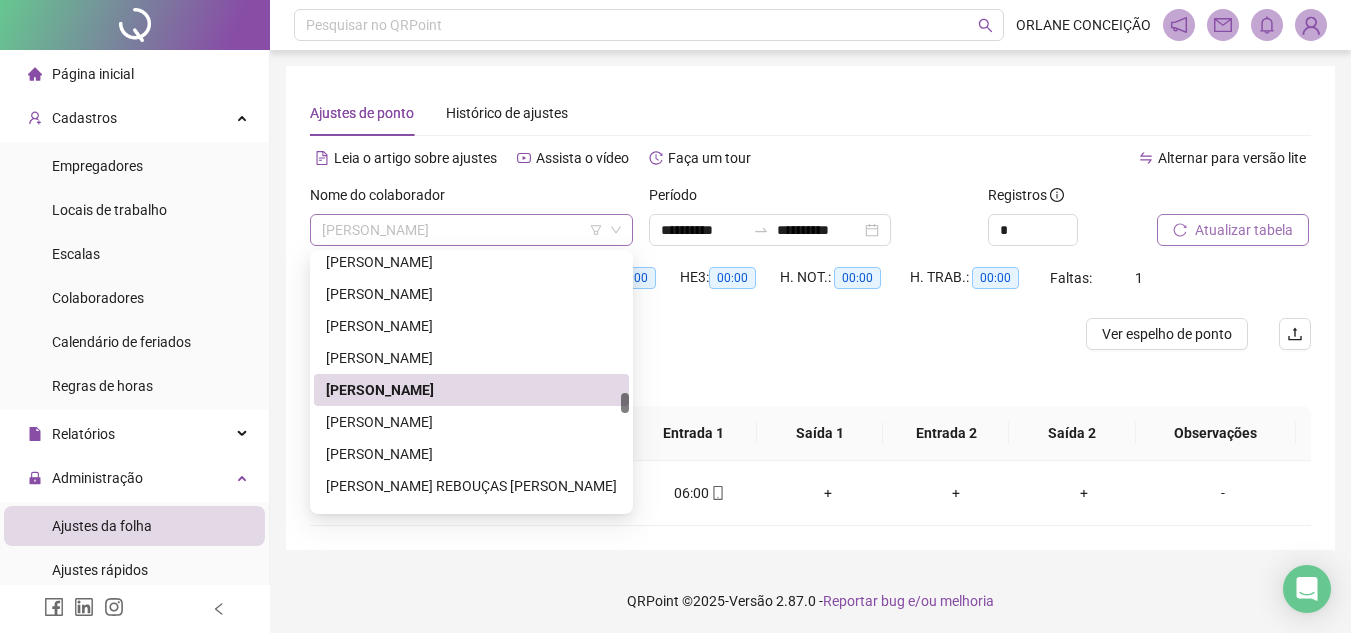 click on "[PERSON_NAME]" at bounding box center [471, 230] 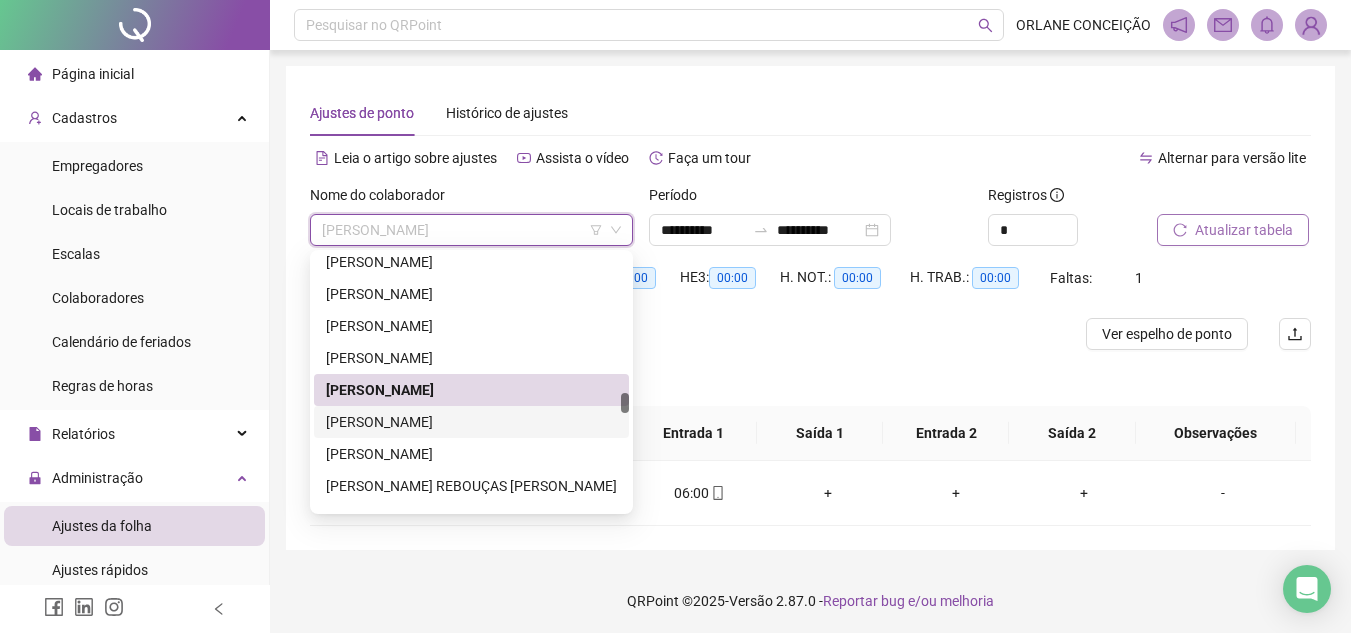 click on "[PERSON_NAME]" at bounding box center [471, 422] 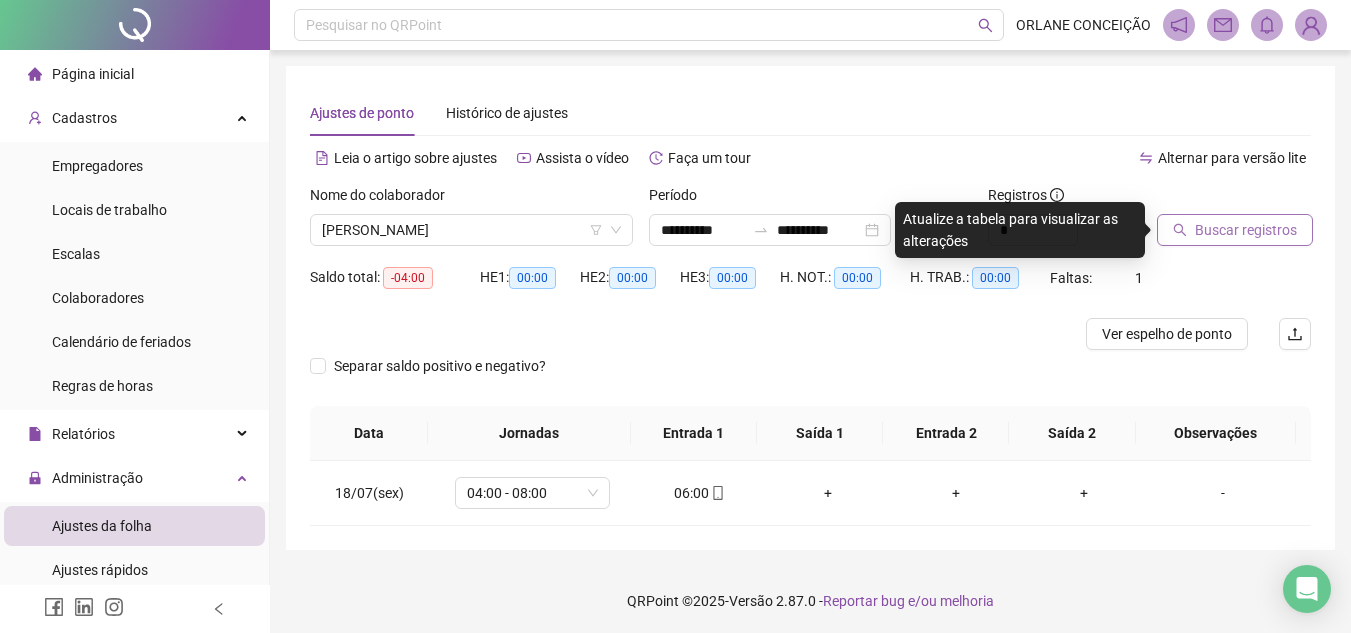 click on "Buscar registros" at bounding box center (1246, 230) 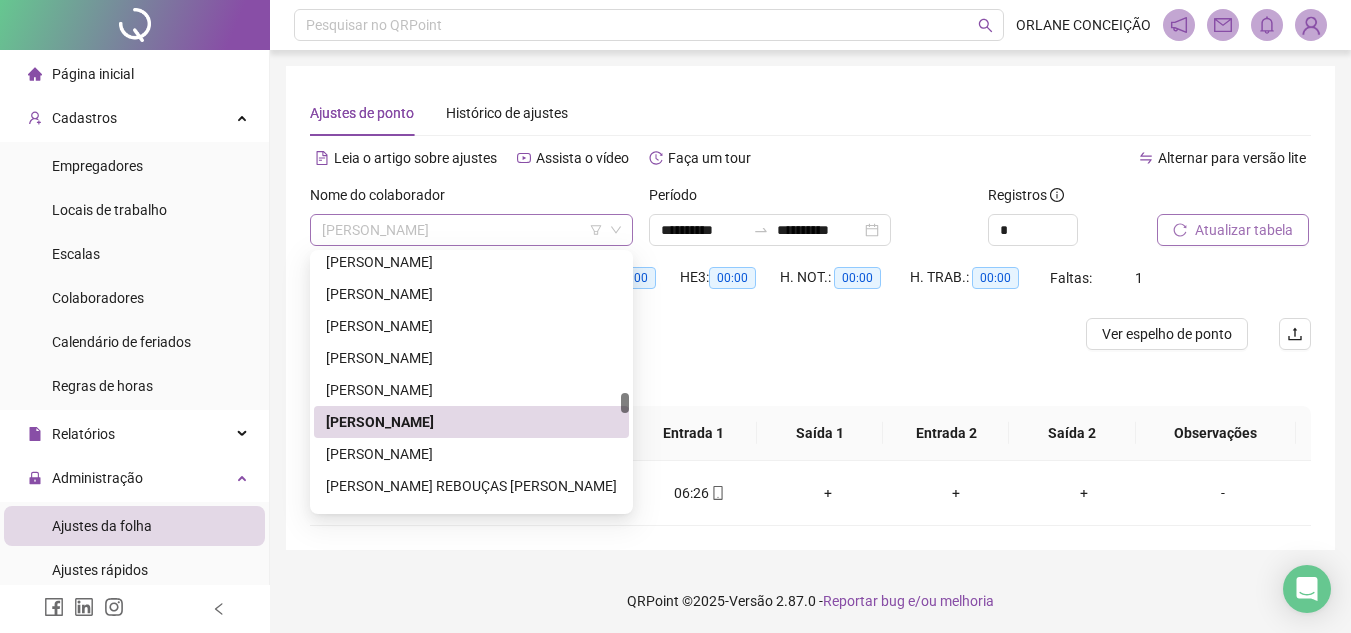 click on "[PERSON_NAME]" at bounding box center [471, 230] 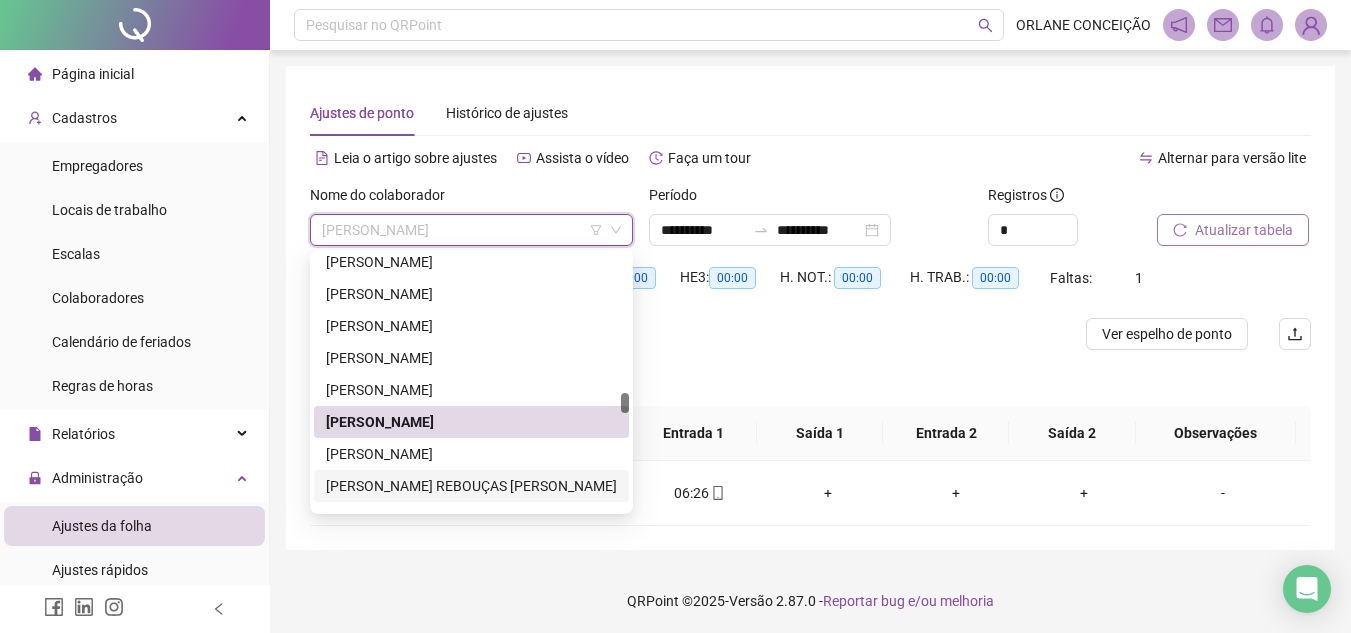 click on "[PERSON_NAME] REBOUÇAS [PERSON_NAME]" at bounding box center [471, 486] 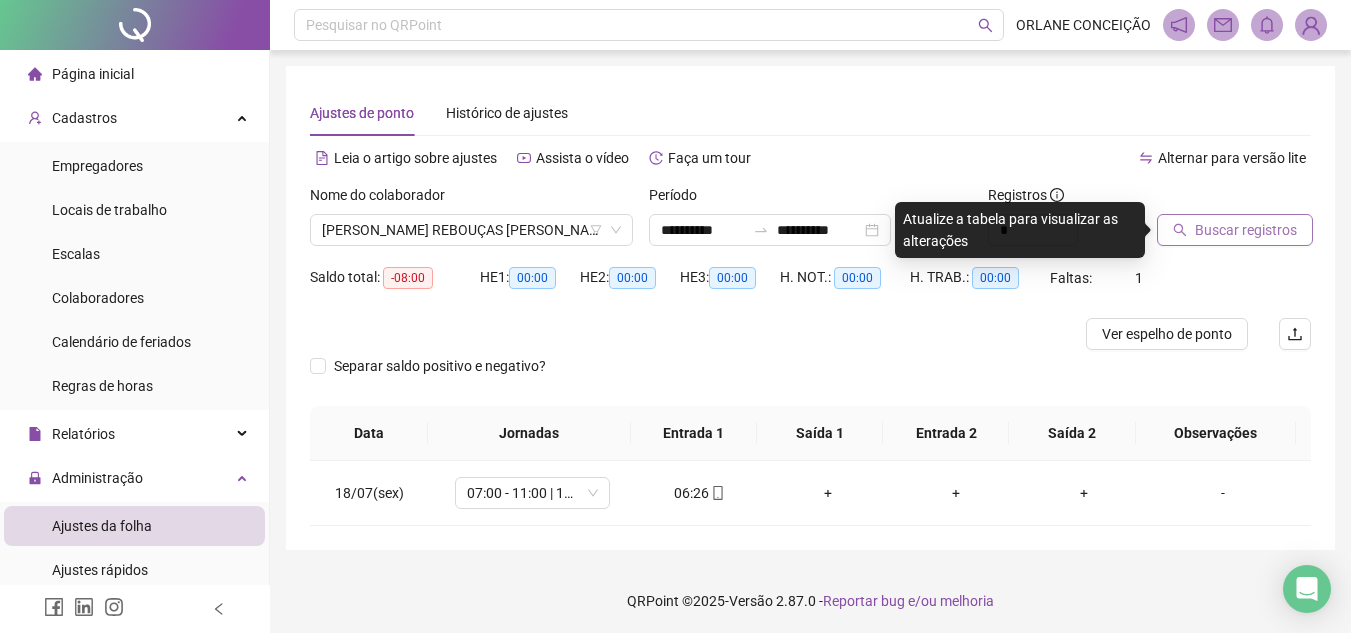 click on "Buscar registros" at bounding box center (1246, 230) 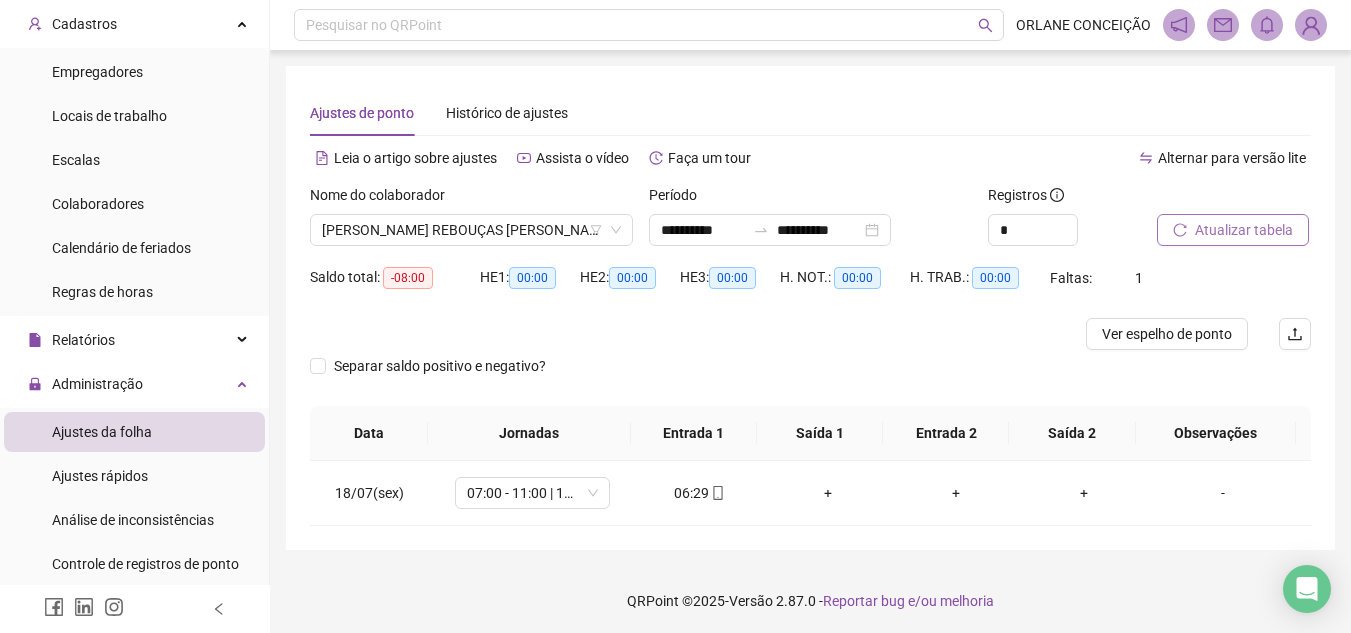 scroll, scrollTop: 0, scrollLeft: 0, axis: both 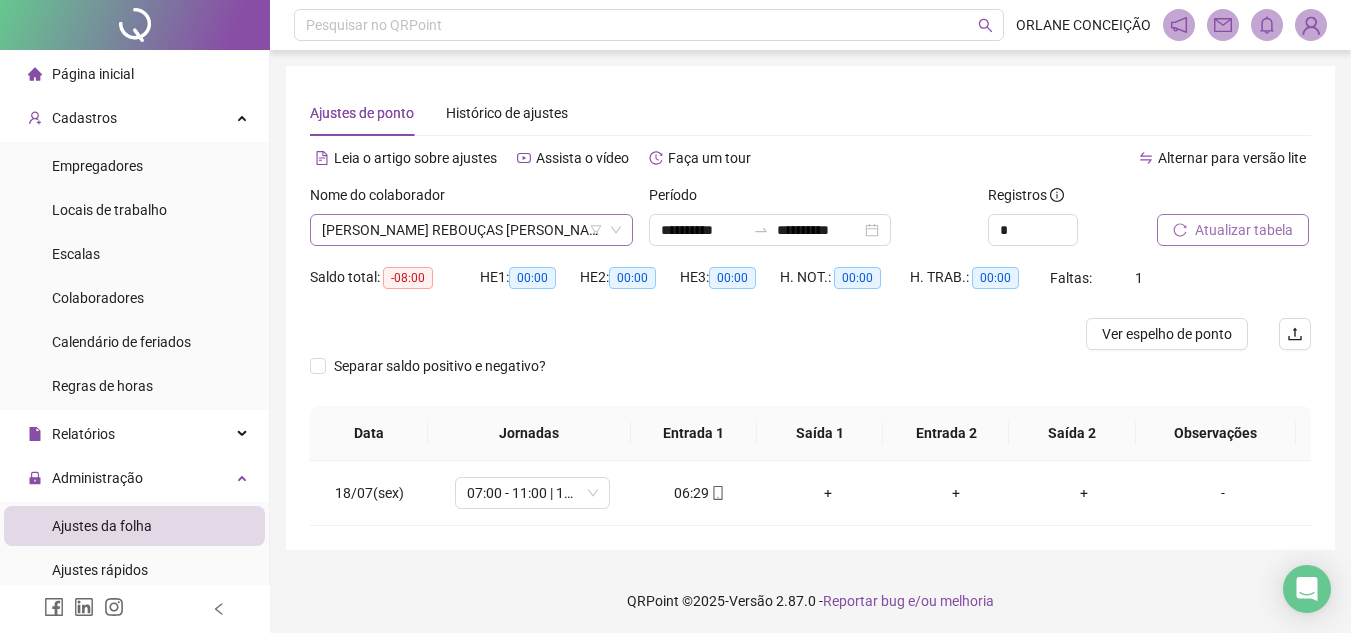 click on "[PERSON_NAME] REBOUÇAS [PERSON_NAME]" at bounding box center [471, 230] 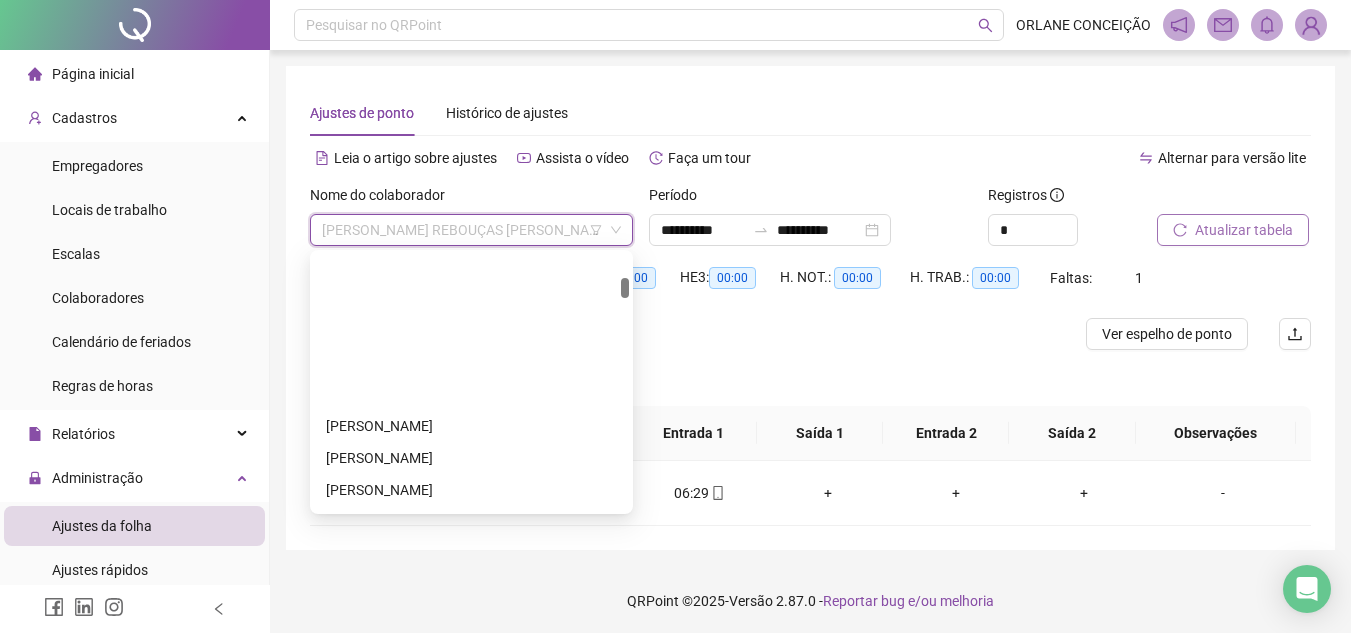 scroll, scrollTop: 0, scrollLeft: 0, axis: both 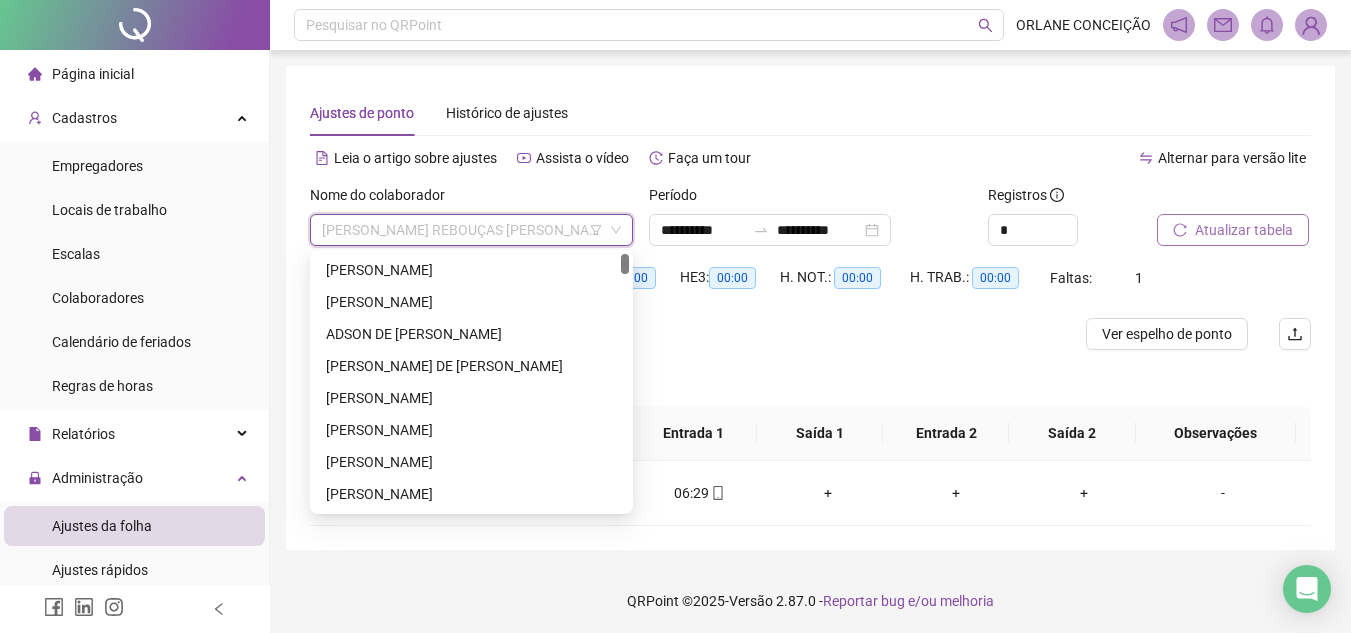 drag, startPoint x: 623, startPoint y: 402, endPoint x: 611, endPoint y: 226, distance: 176.40862 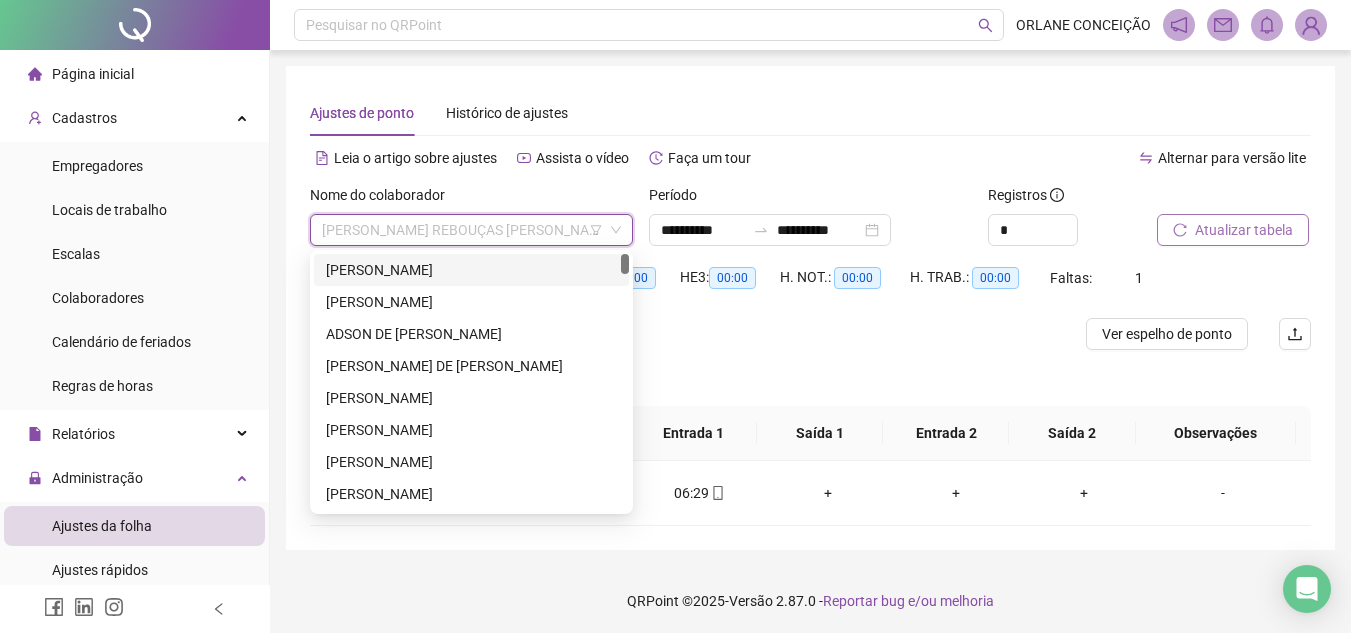 click on "[PERSON_NAME]" at bounding box center [471, 270] 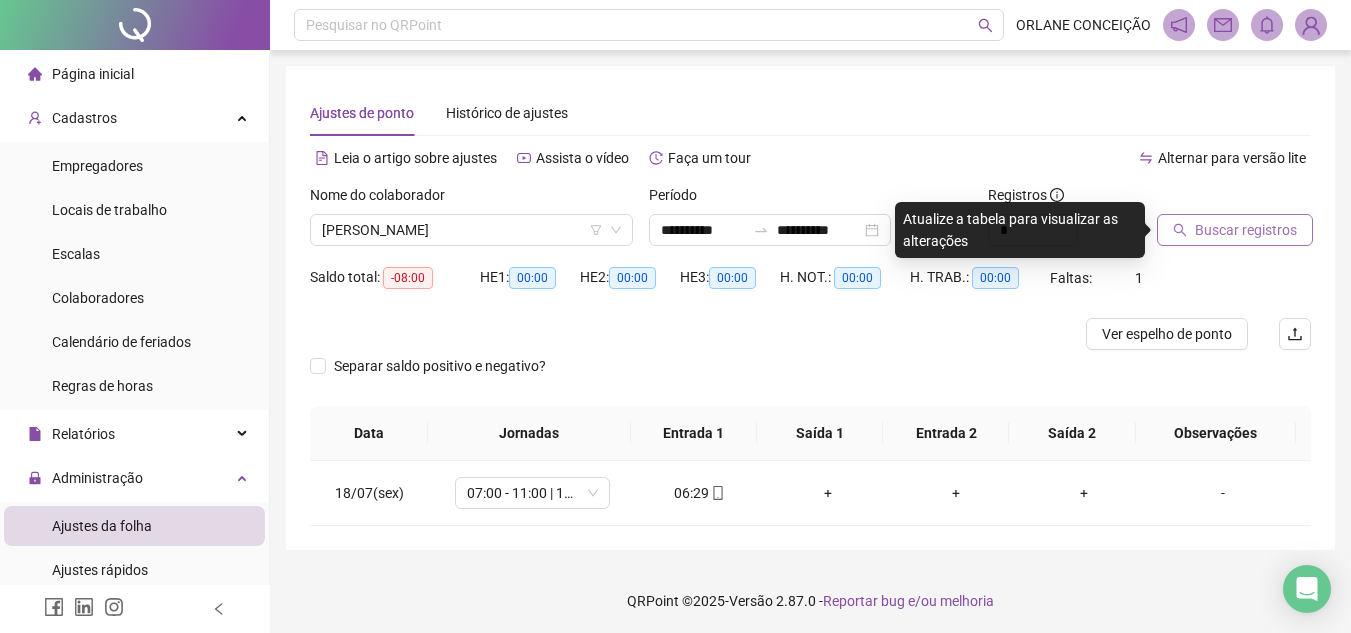 click on "Buscar registros" at bounding box center (1246, 230) 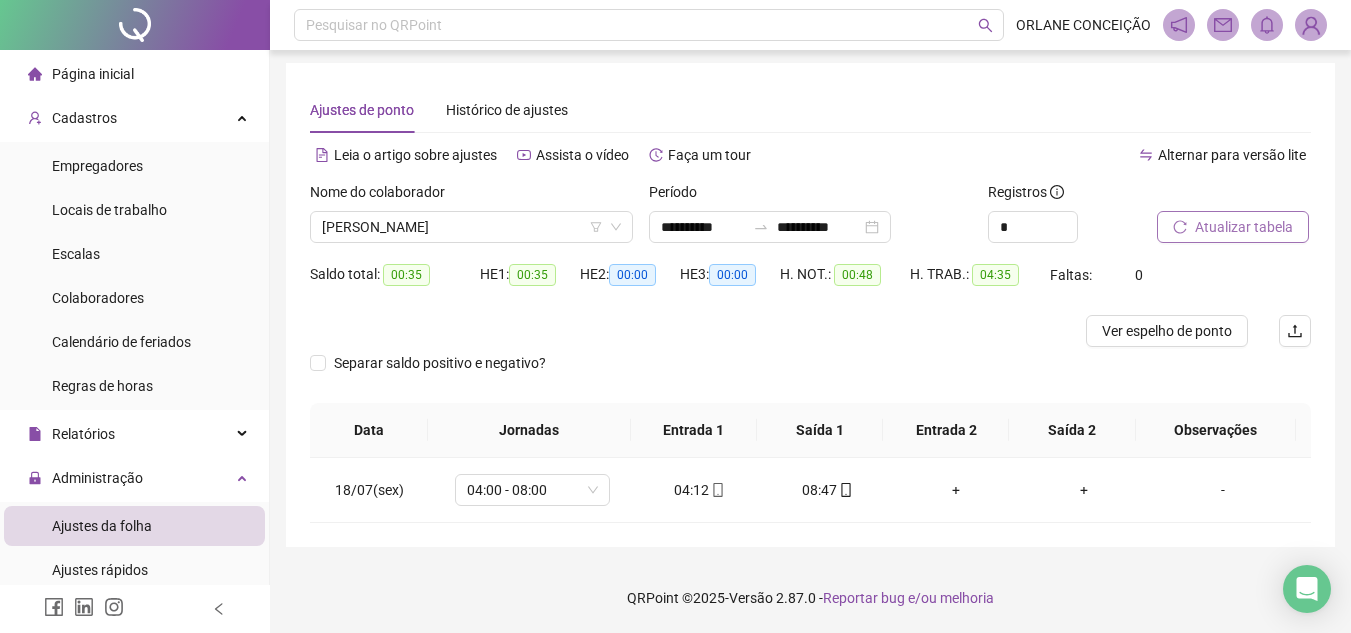 scroll, scrollTop: 0, scrollLeft: 0, axis: both 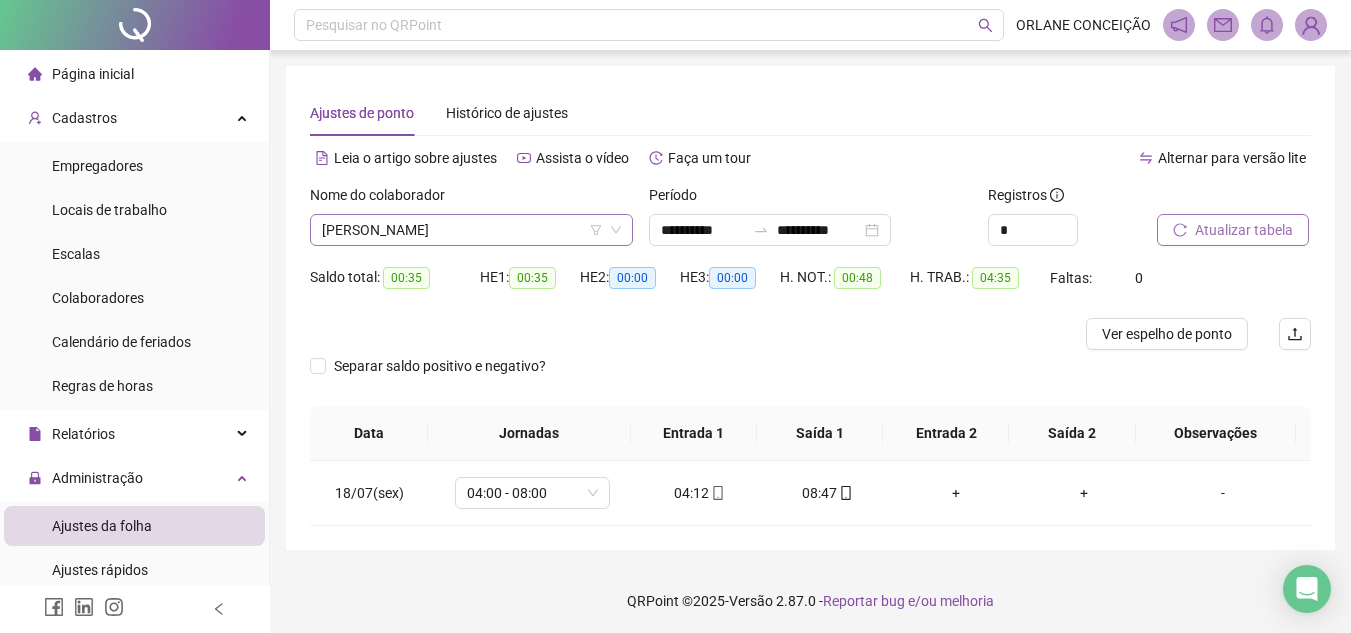 click on "Nome do colaborador [PERSON_NAME]" at bounding box center [471, 215] 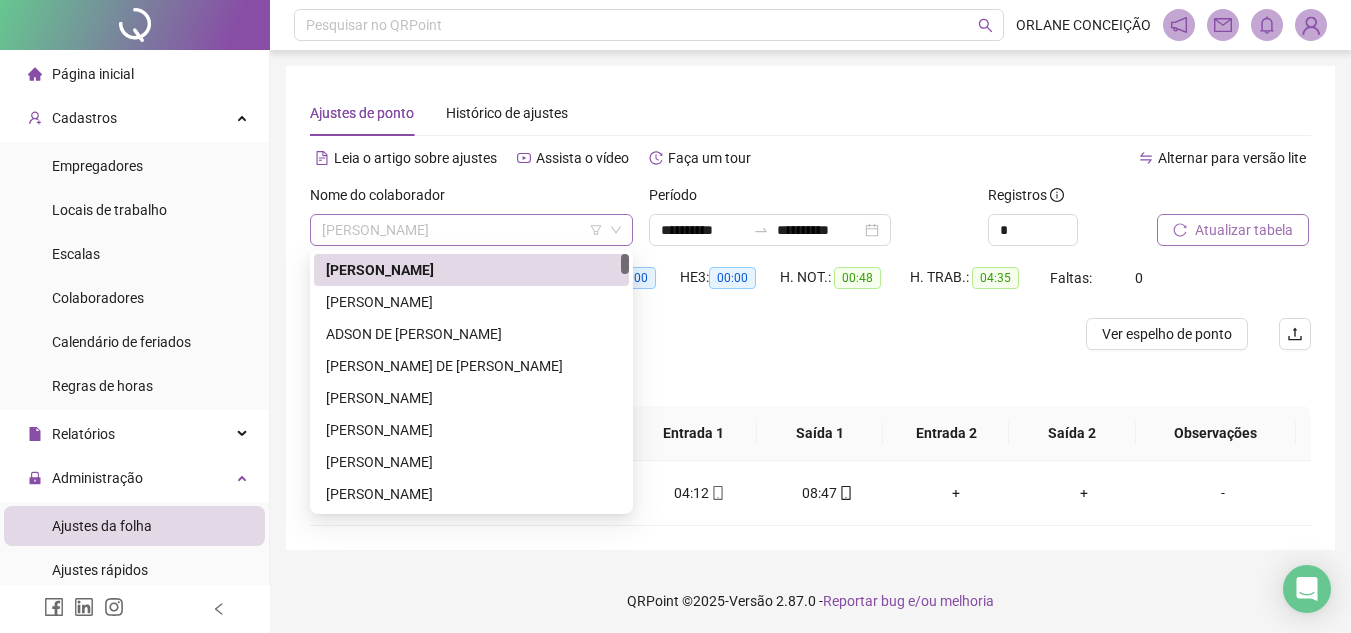 click on "[PERSON_NAME]" at bounding box center (471, 230) 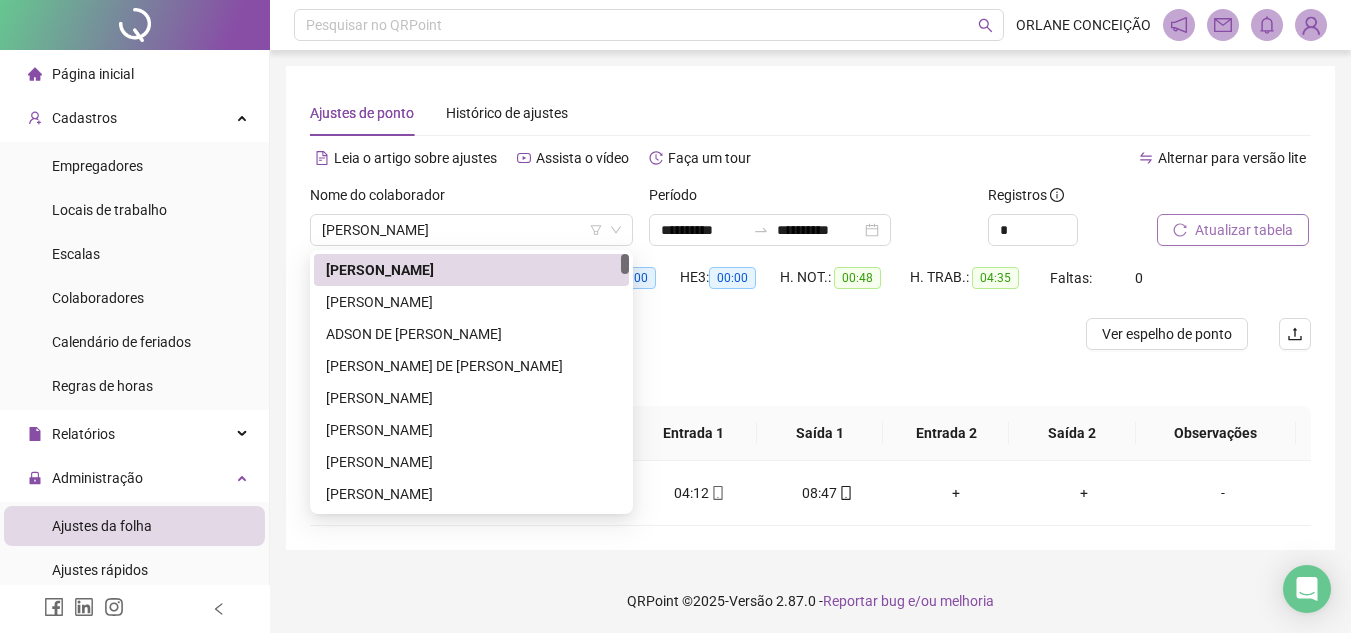 click on "Nome do colaborador" at bounding box center (471, 199) 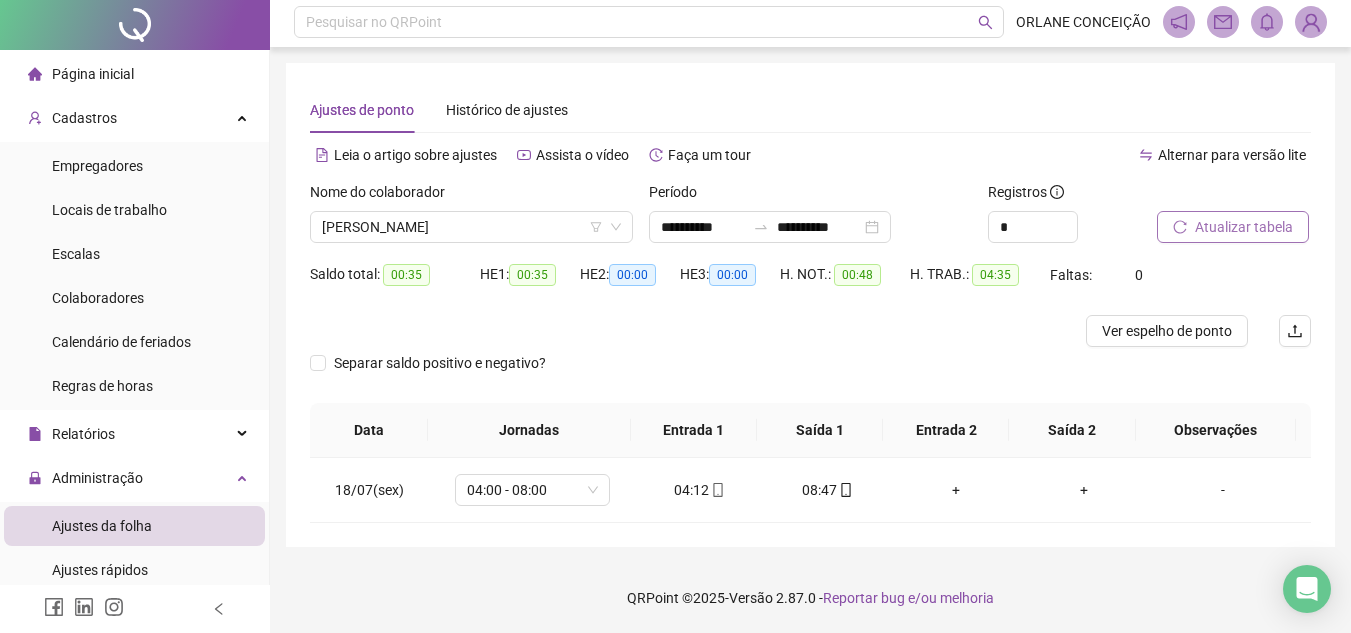 scroll, scrollTop: 0, scrollLeft: 0, axis: both 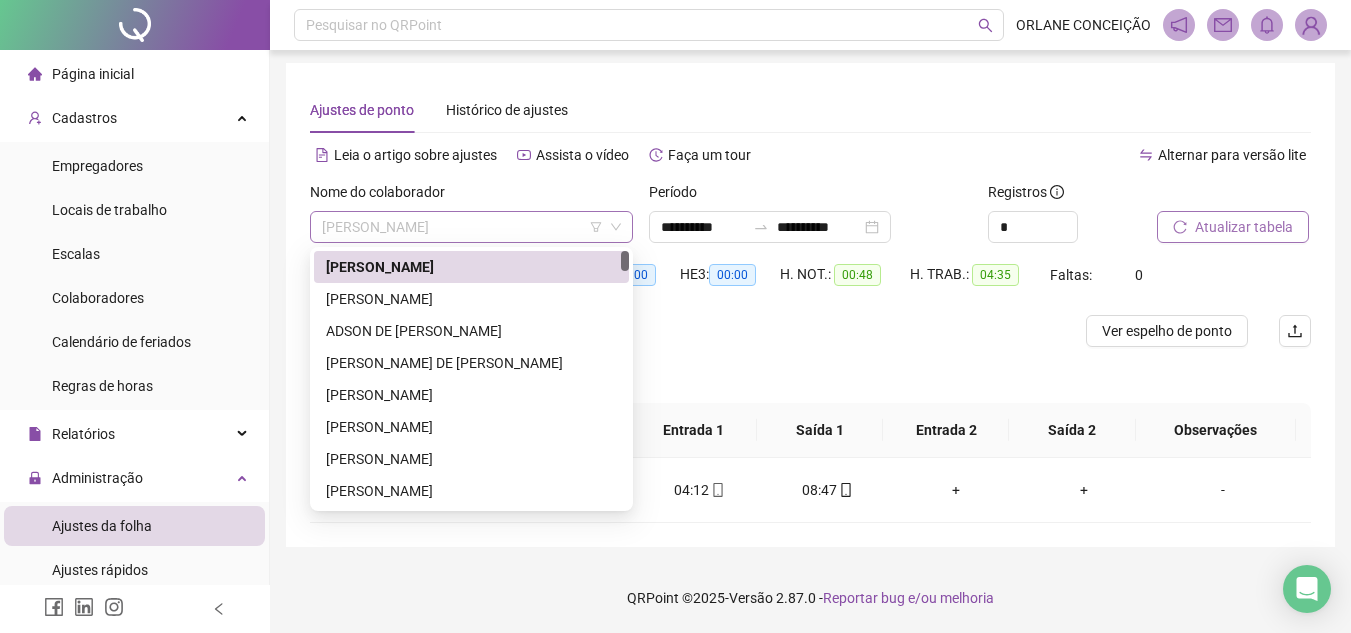 click on "[PERSON_NAME]" at bounding box center (471, 227) 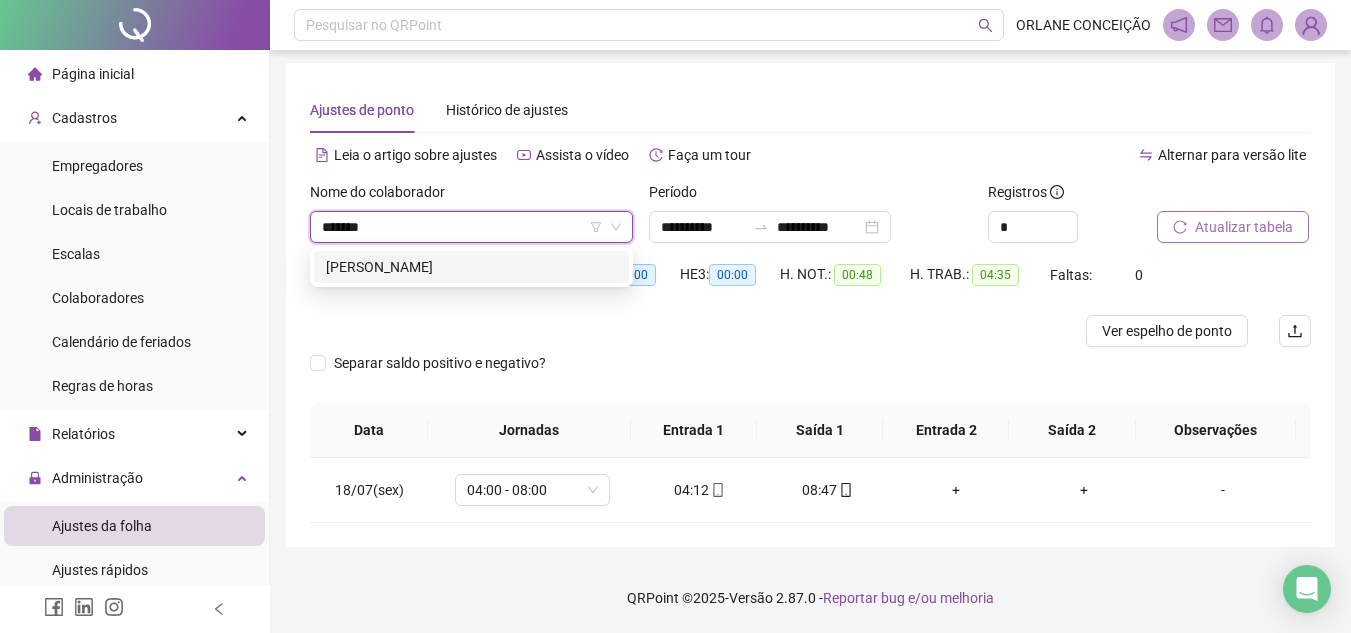 type on "********" 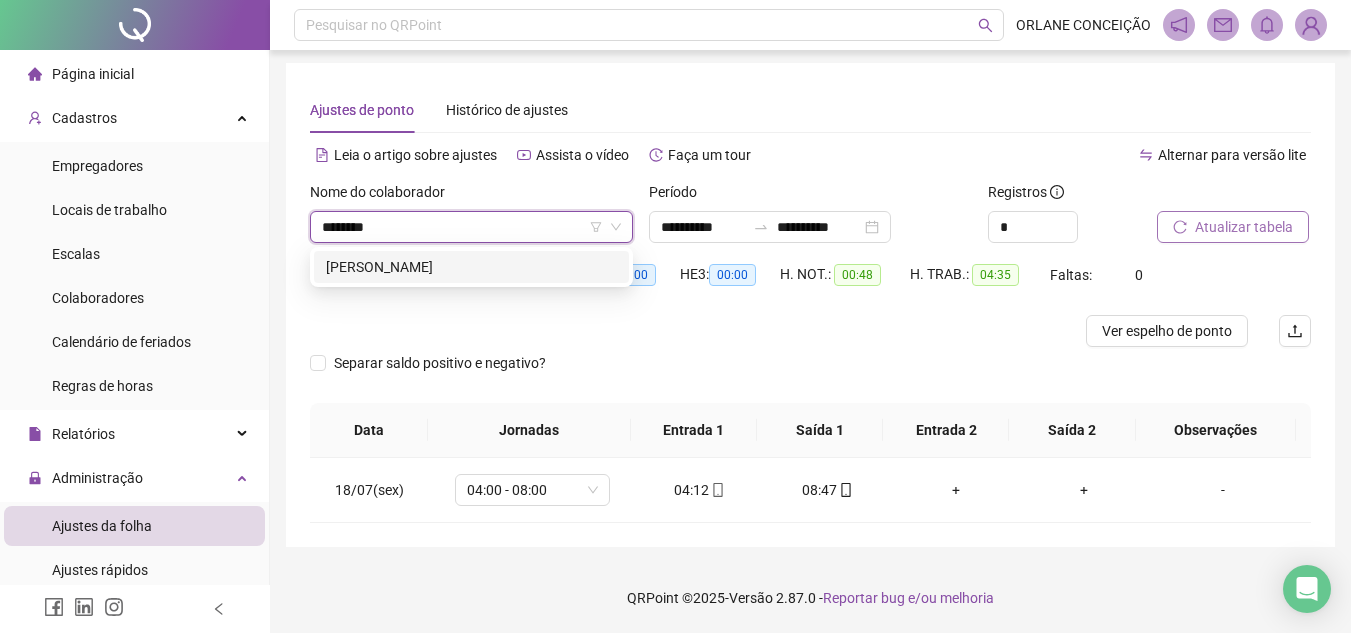 click on "[PERSON_NAME]" at bounding box center [471, 267] 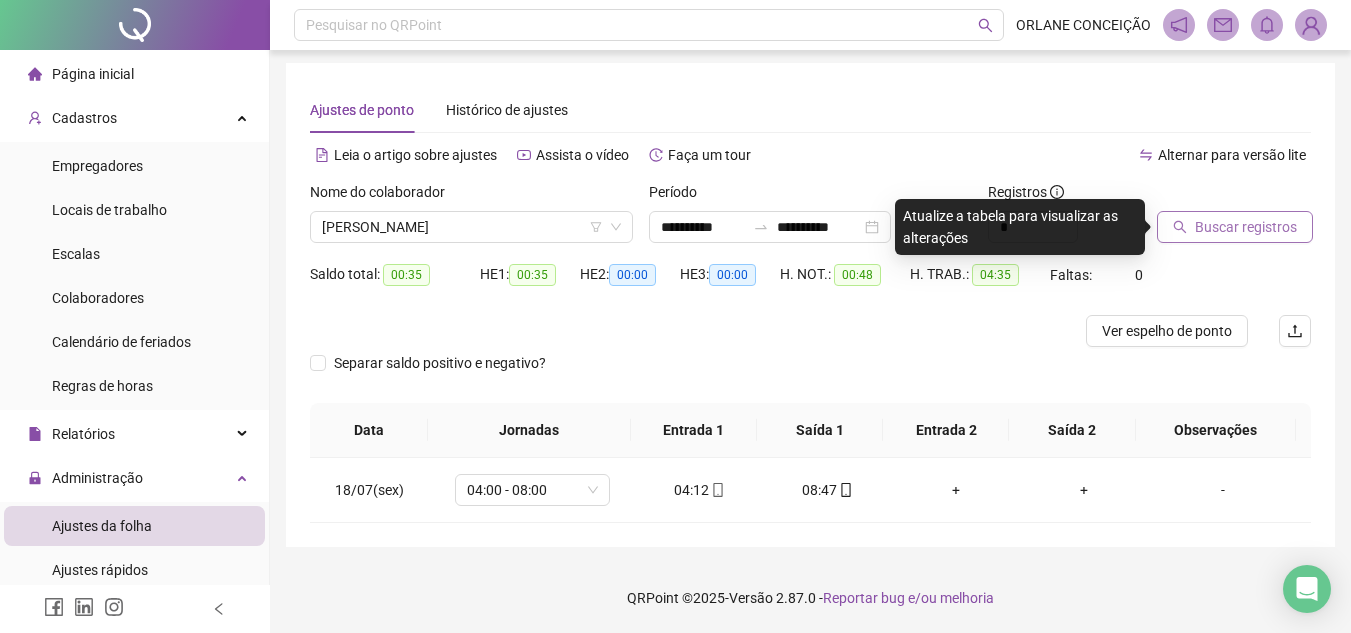 click on "Buscar registros" at bounding box center (1235, 227) 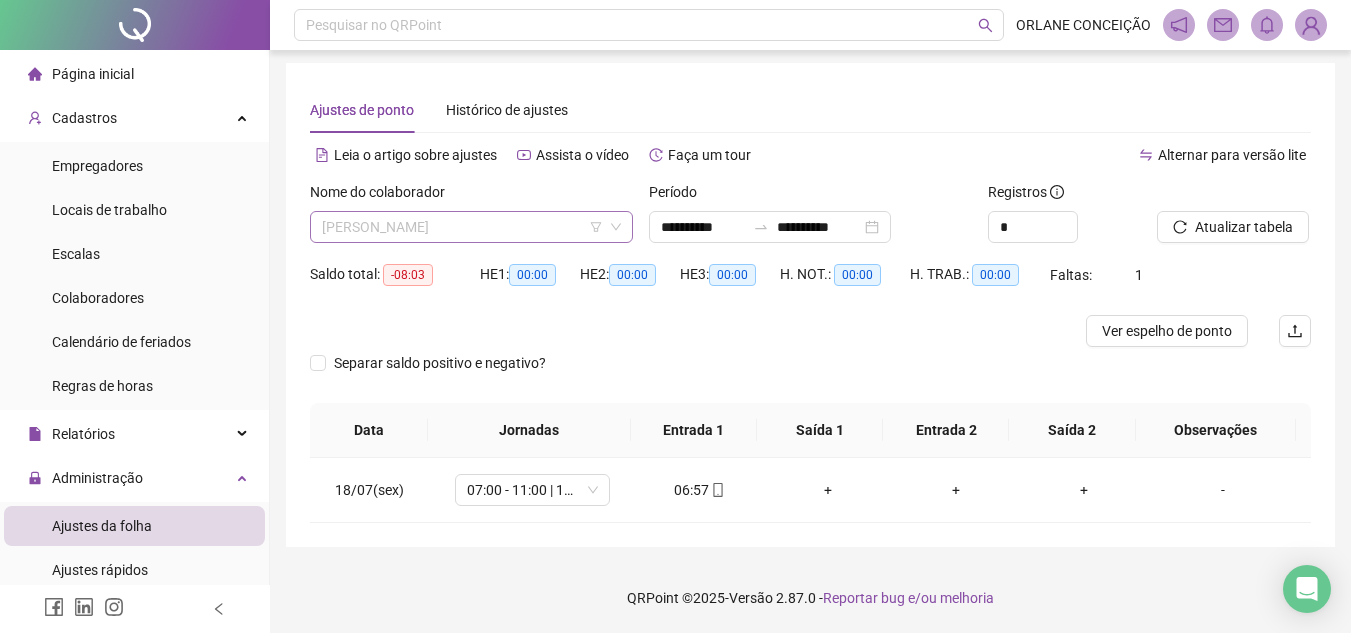 scroll, scrollTop: 1184, scrollLeft: 0, axis: vertical 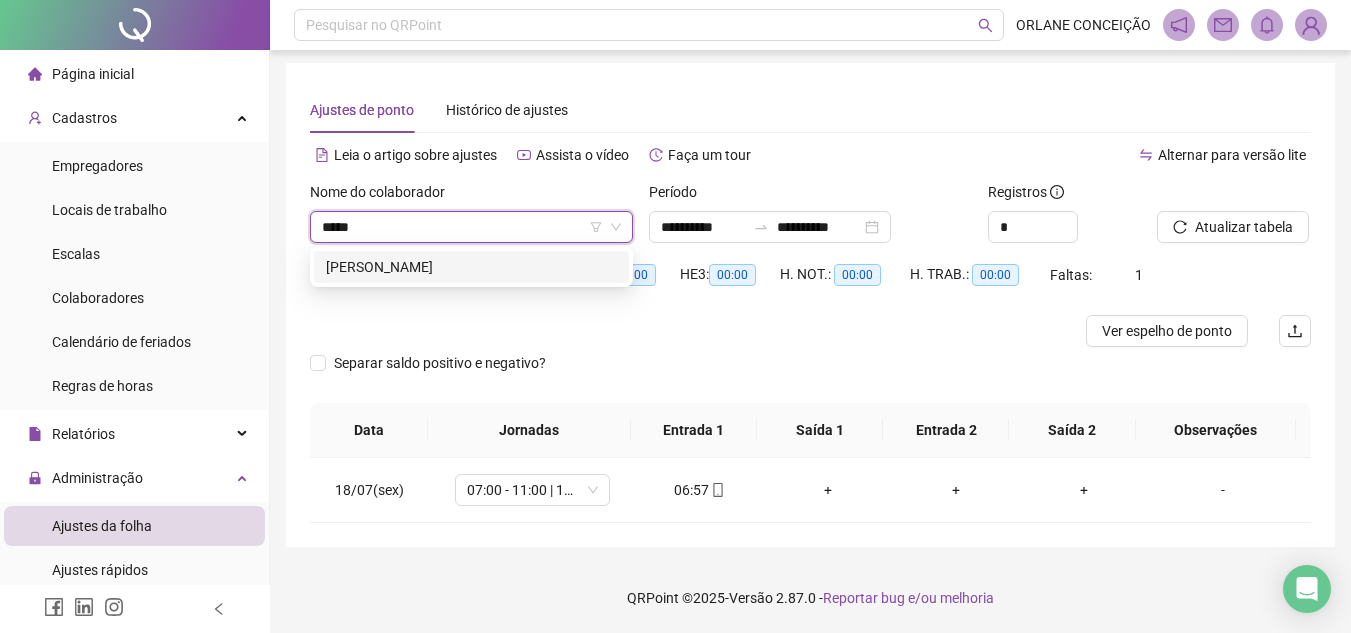 type on "******" 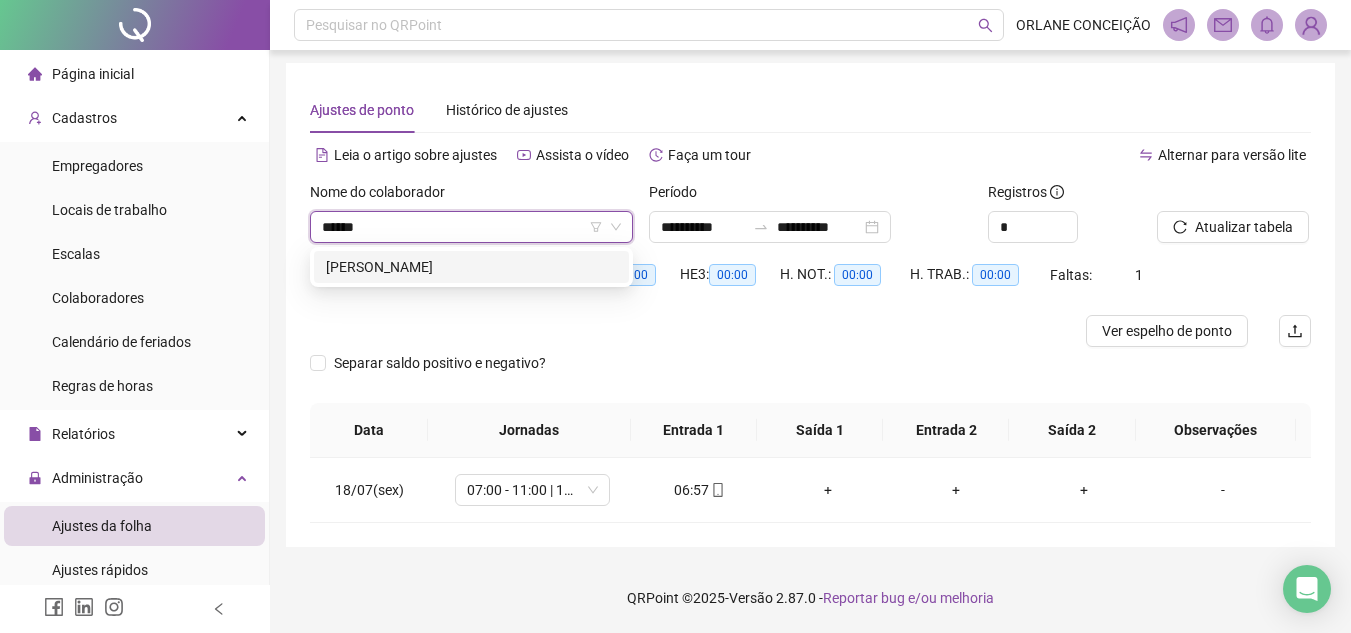 click on "[PERSON_NAME]" at bounding box center [471, 267] 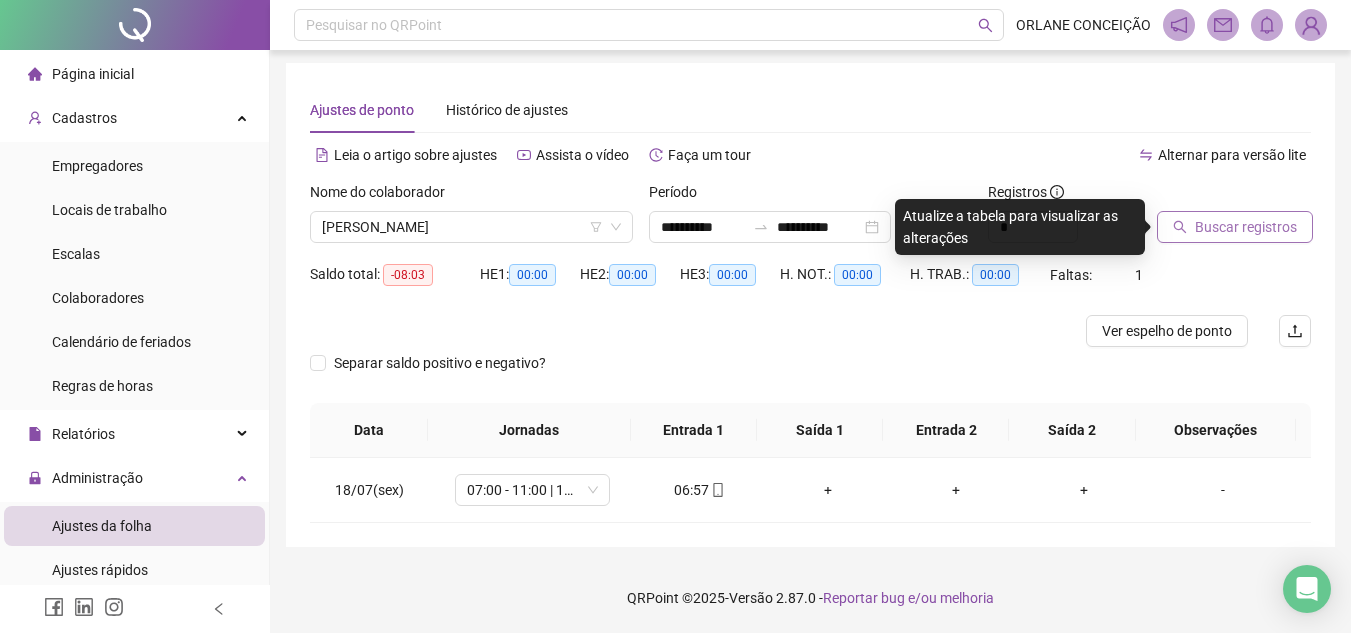click on "Buscar registros" at bounding box center (1246, 227) 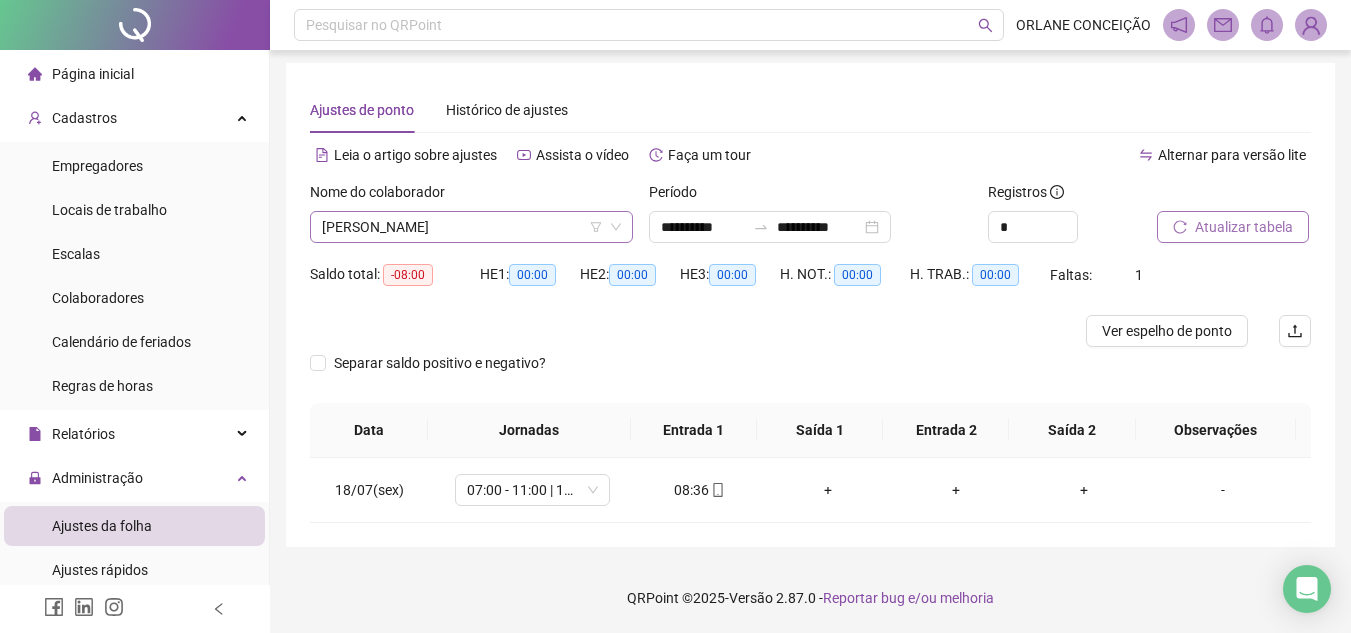 scroll, scrollTop: 3424, scrollLeft: 0, axis: vertical 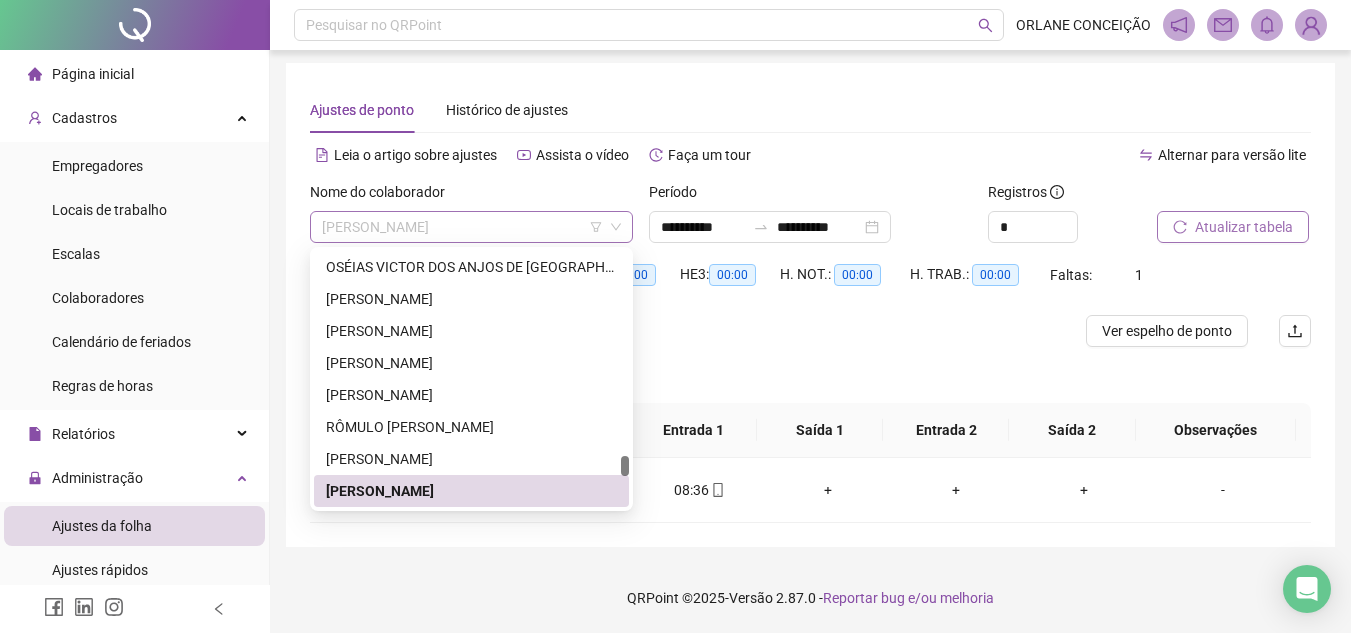 click on "[PERSON_NAME]" at bounding box center [471, 227] 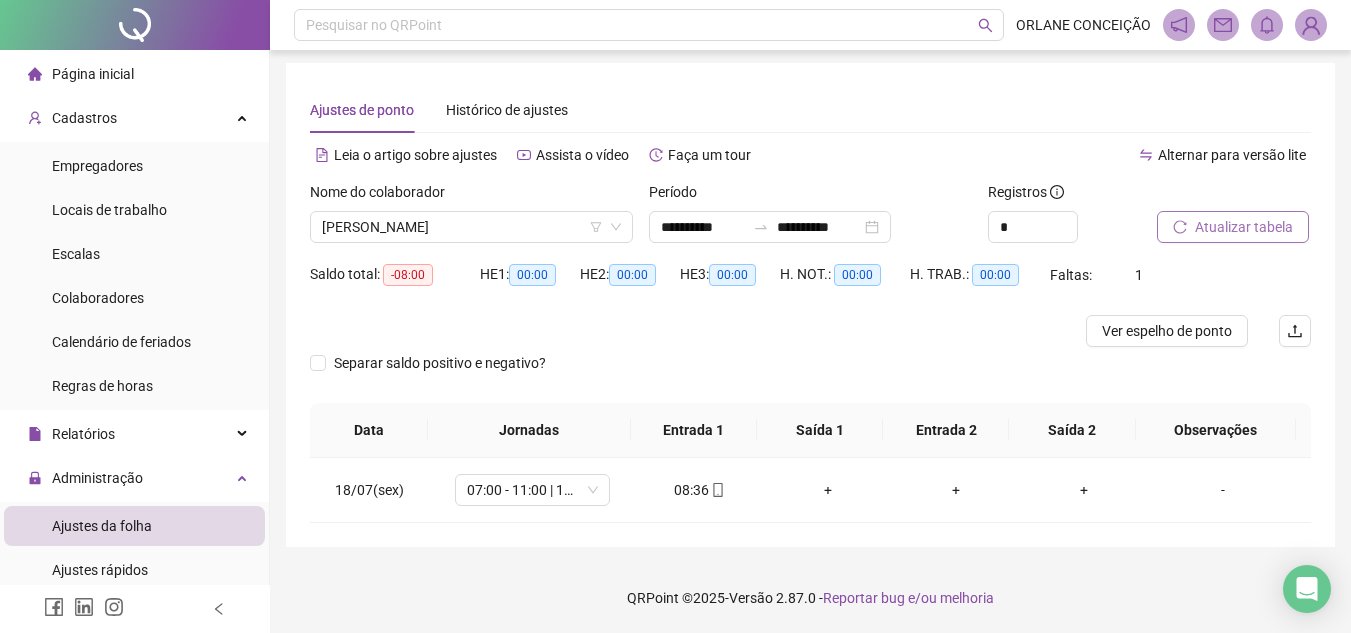 click on "Nome do colaborador" at bounding box center (471, 196) 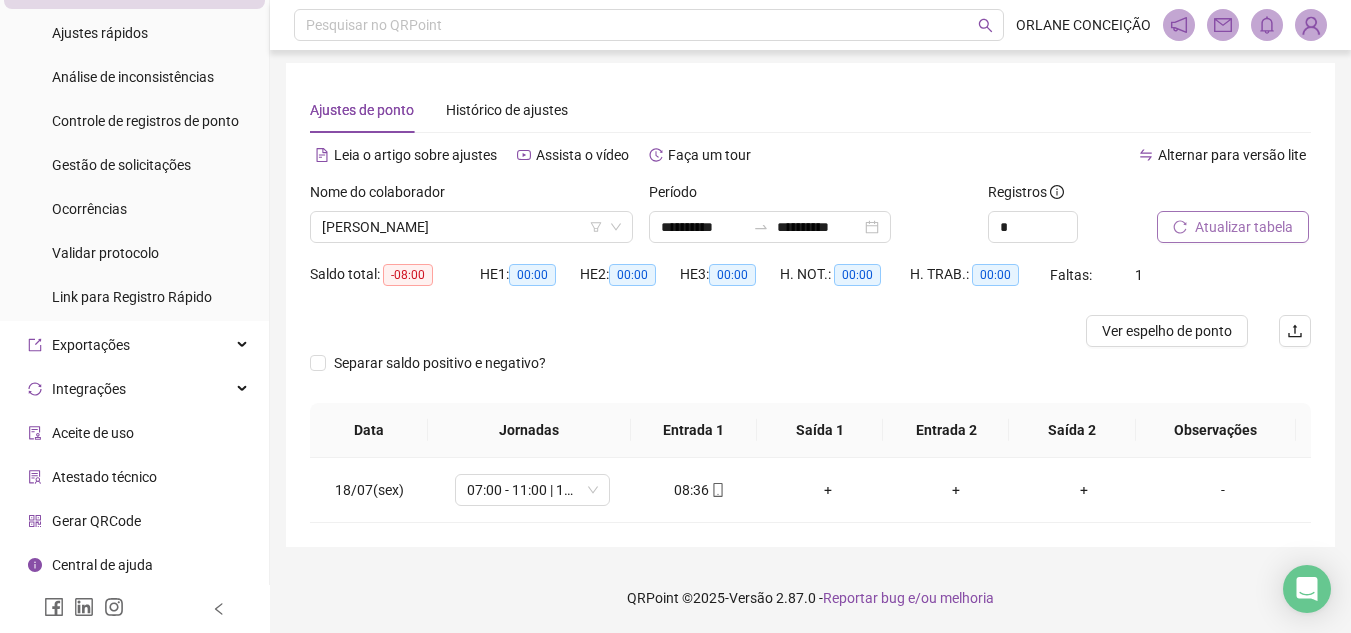 scroll, scrollTop: 0, scrollLeft: 0, axis: both 